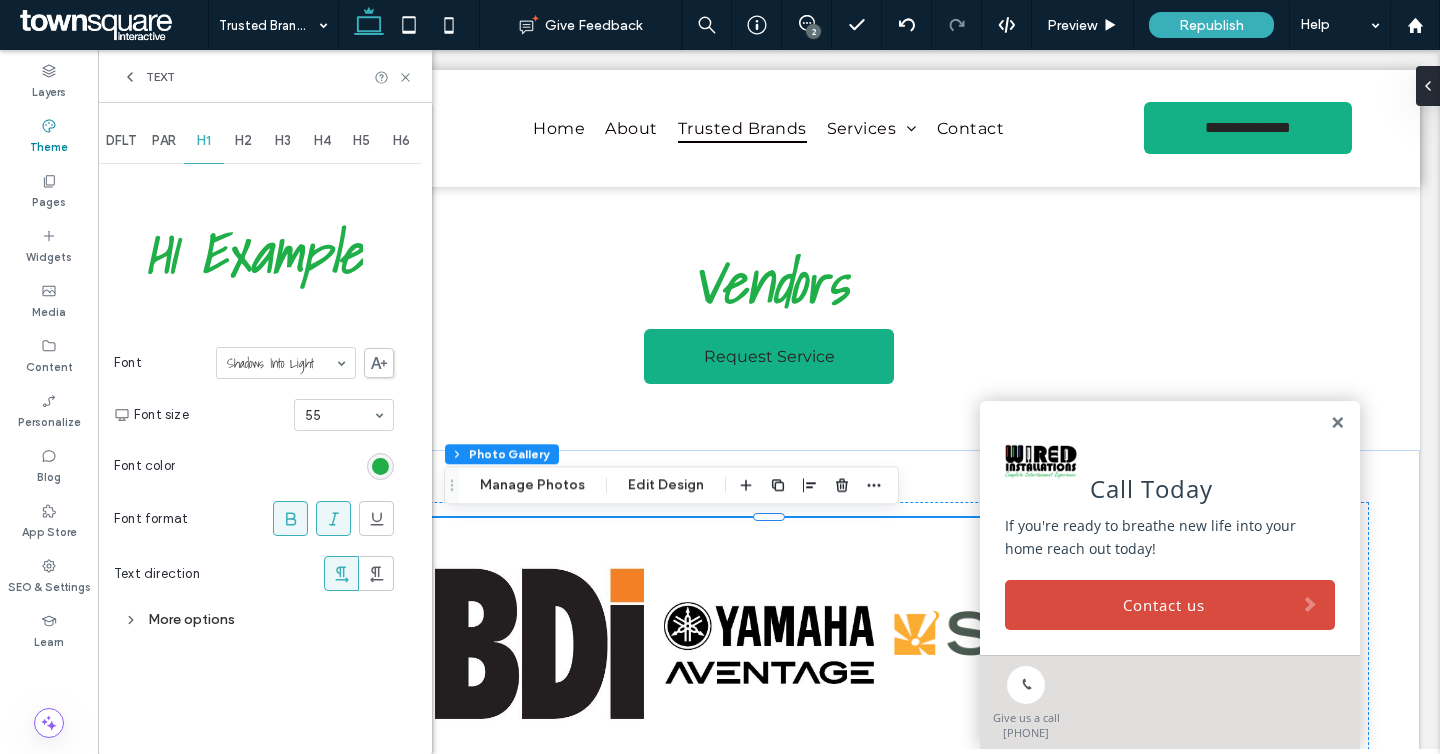 scroll, scrollTop: 0, scrollLeft: 0, axis: both 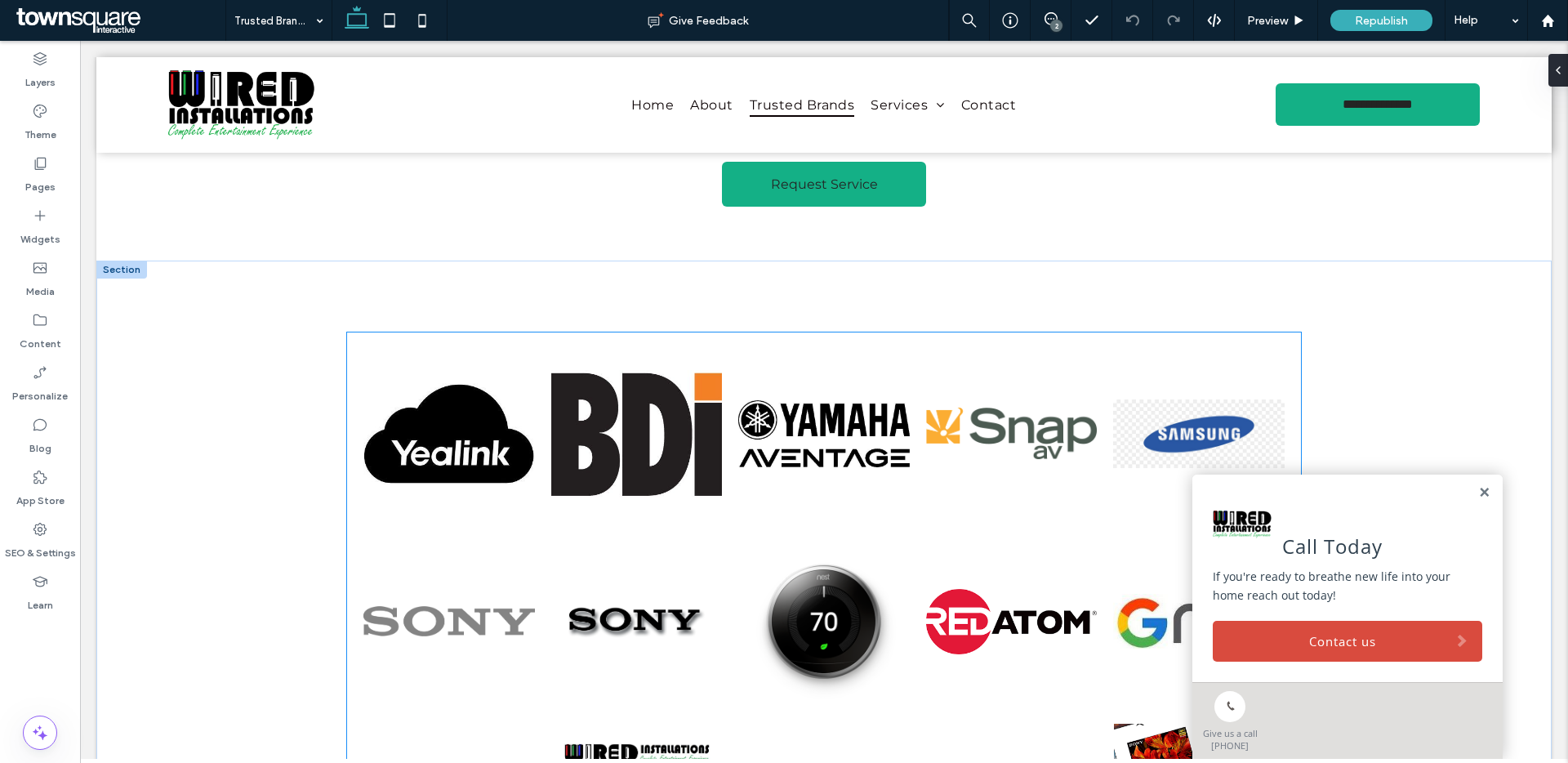 click on "Button" at bounding box center (824, 435) 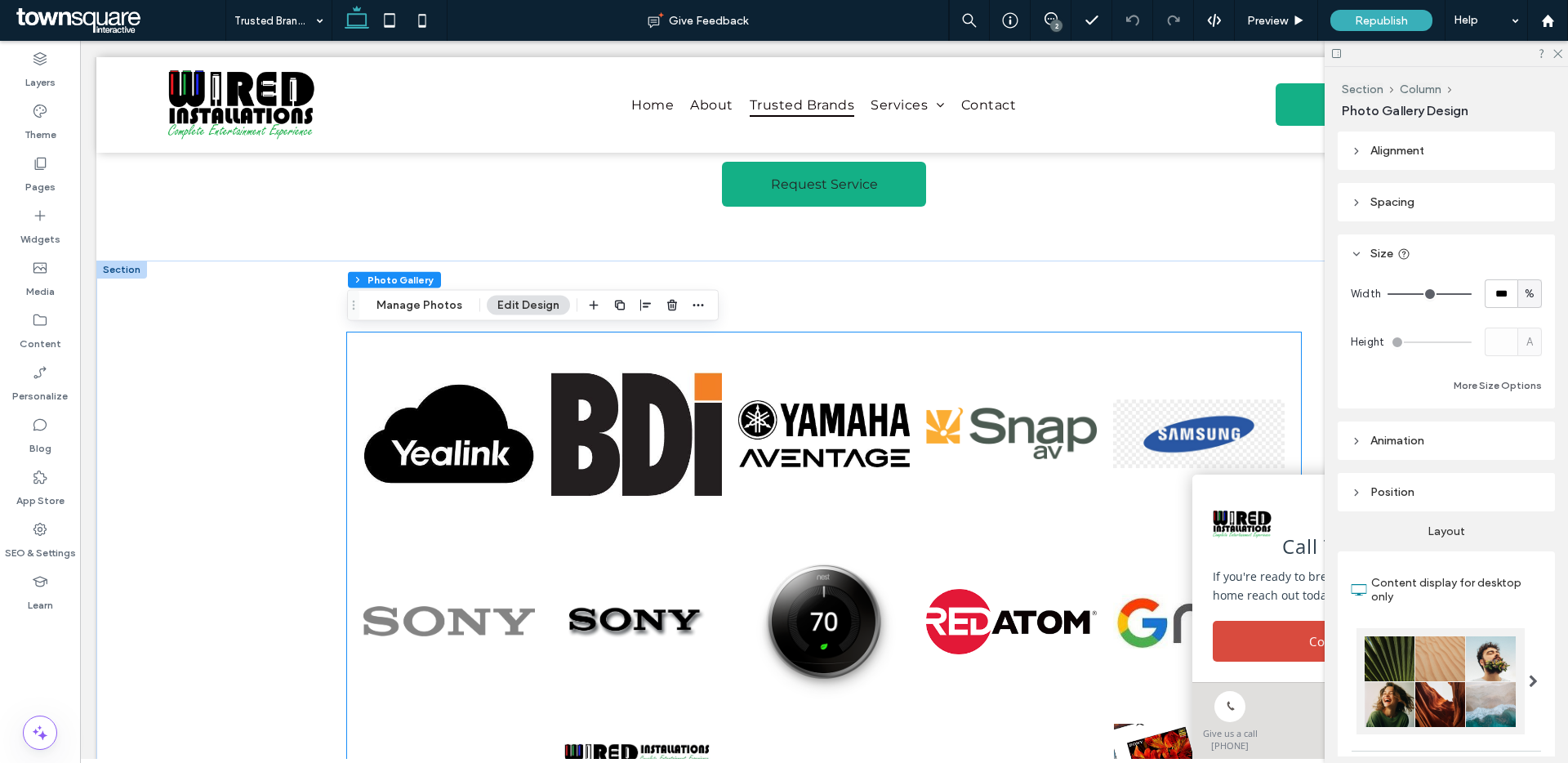 click on "Button" at bounding box center (824, 435) 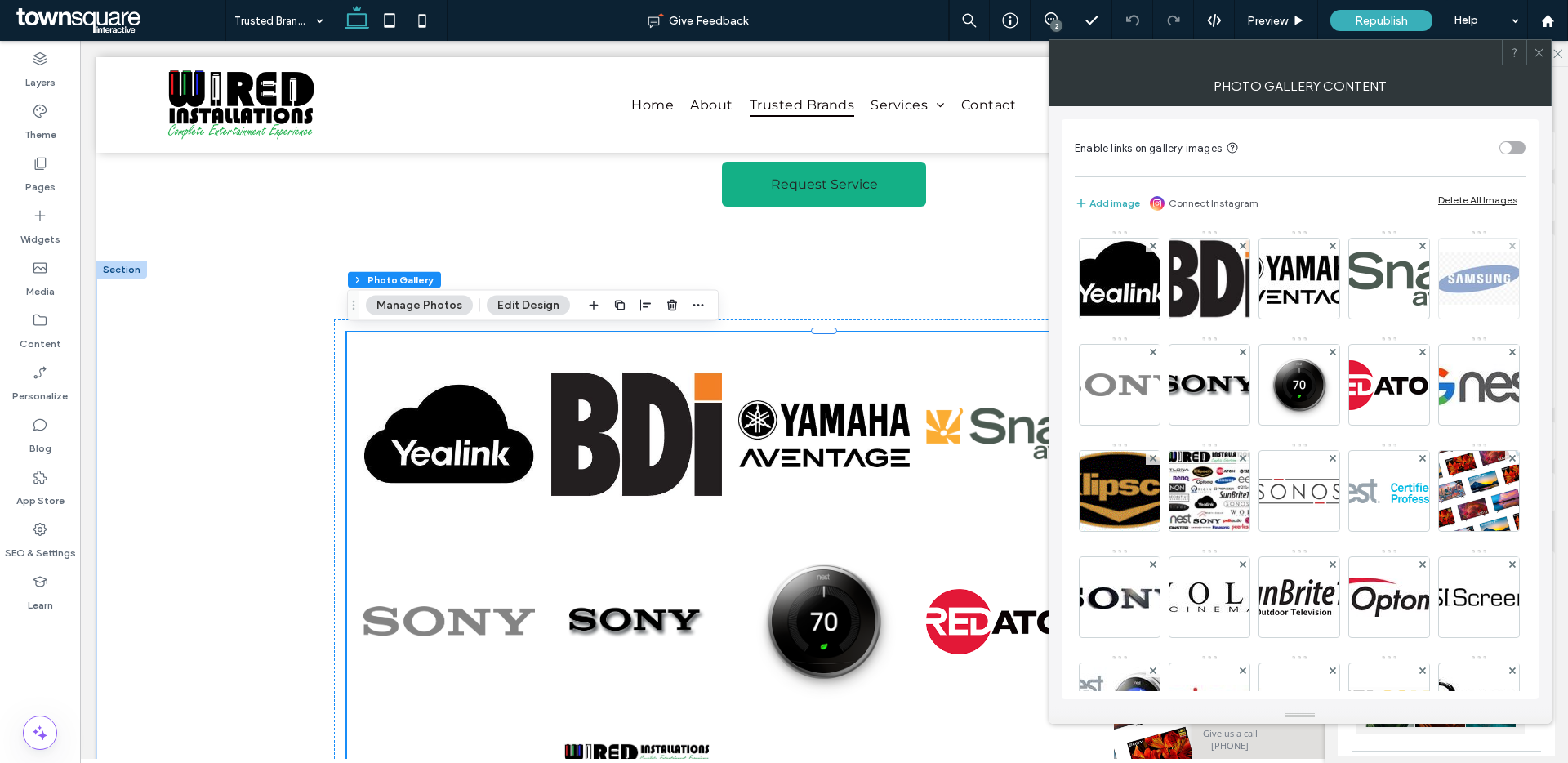 click at bounding box center (1479, 279) 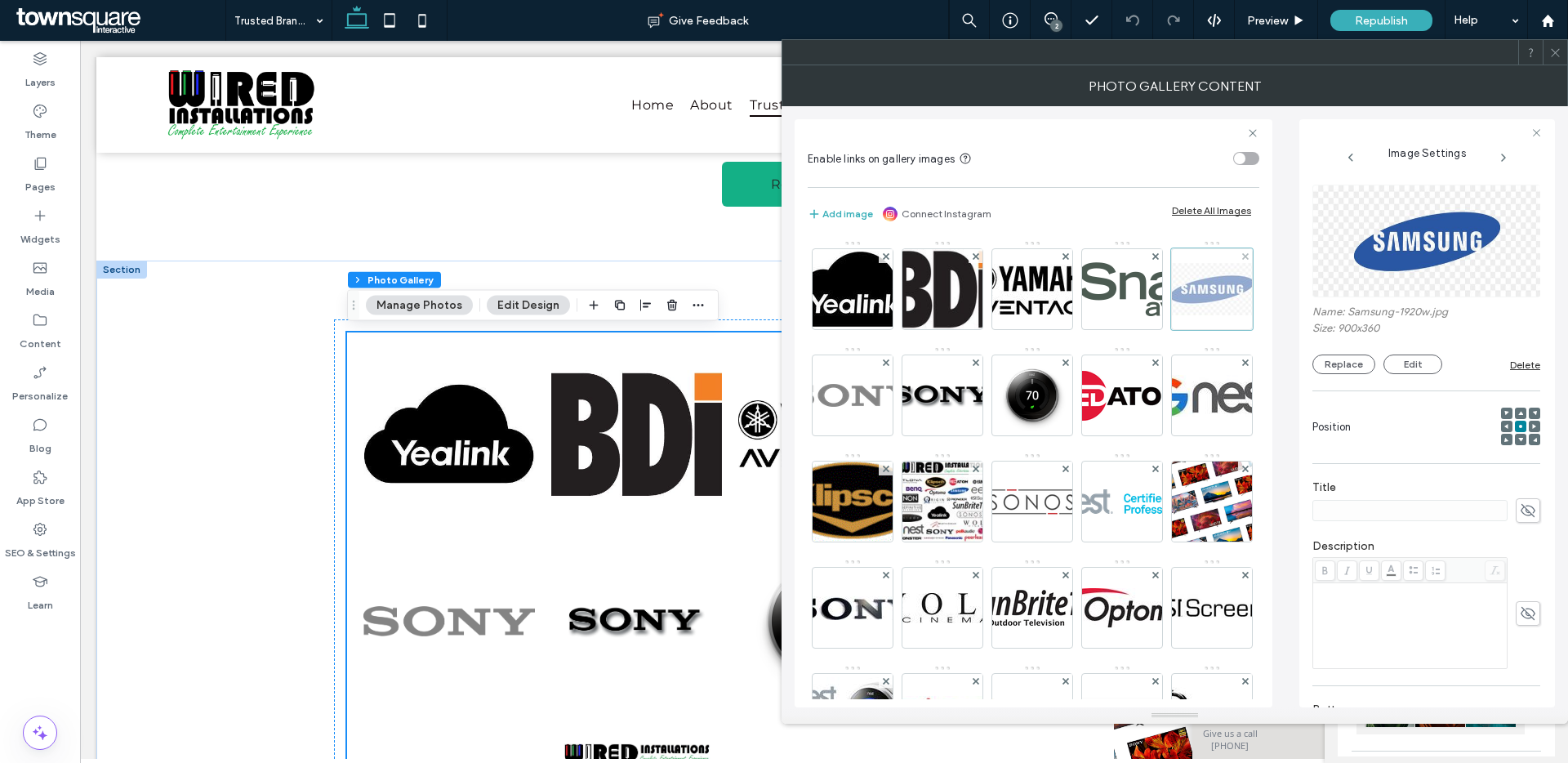click on "Image" at bounding box center (1032, 718) 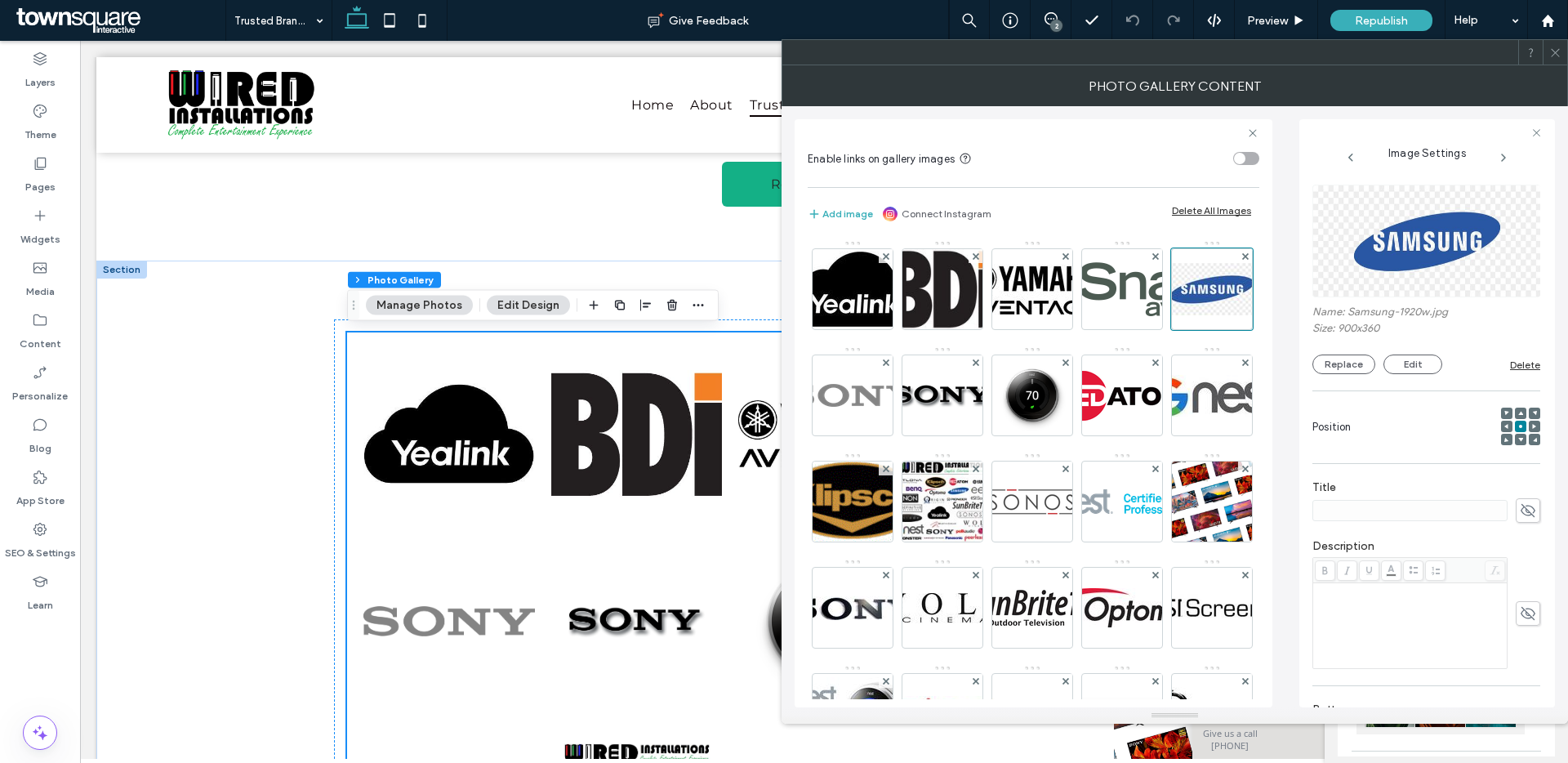 click on "Name: Samsung-1920w.jpg Size: 900x360 Replace Edit Delete" at bounding box center [1426, 279] 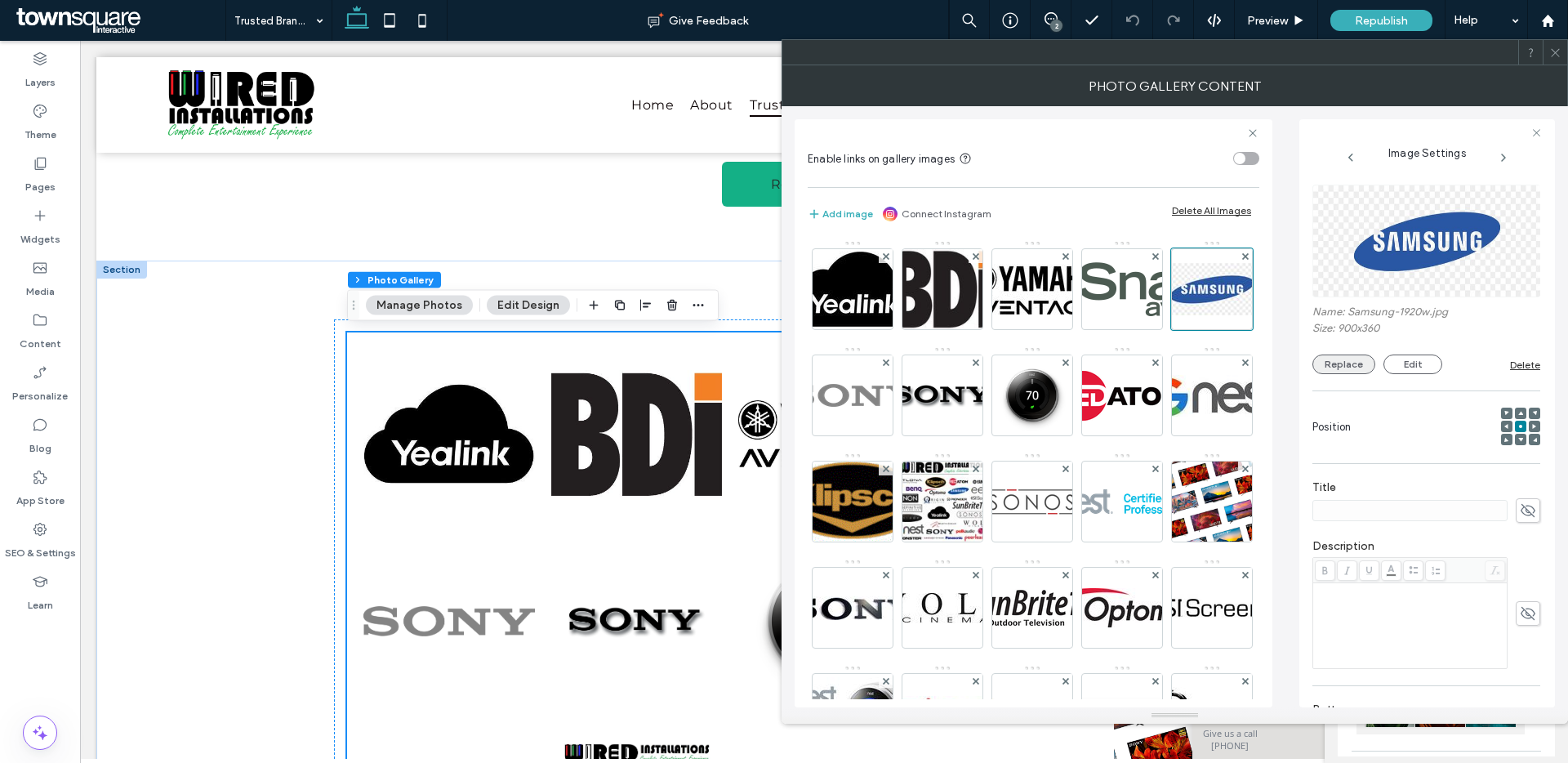 click on "Replace" at bounding box center (1343, 364) 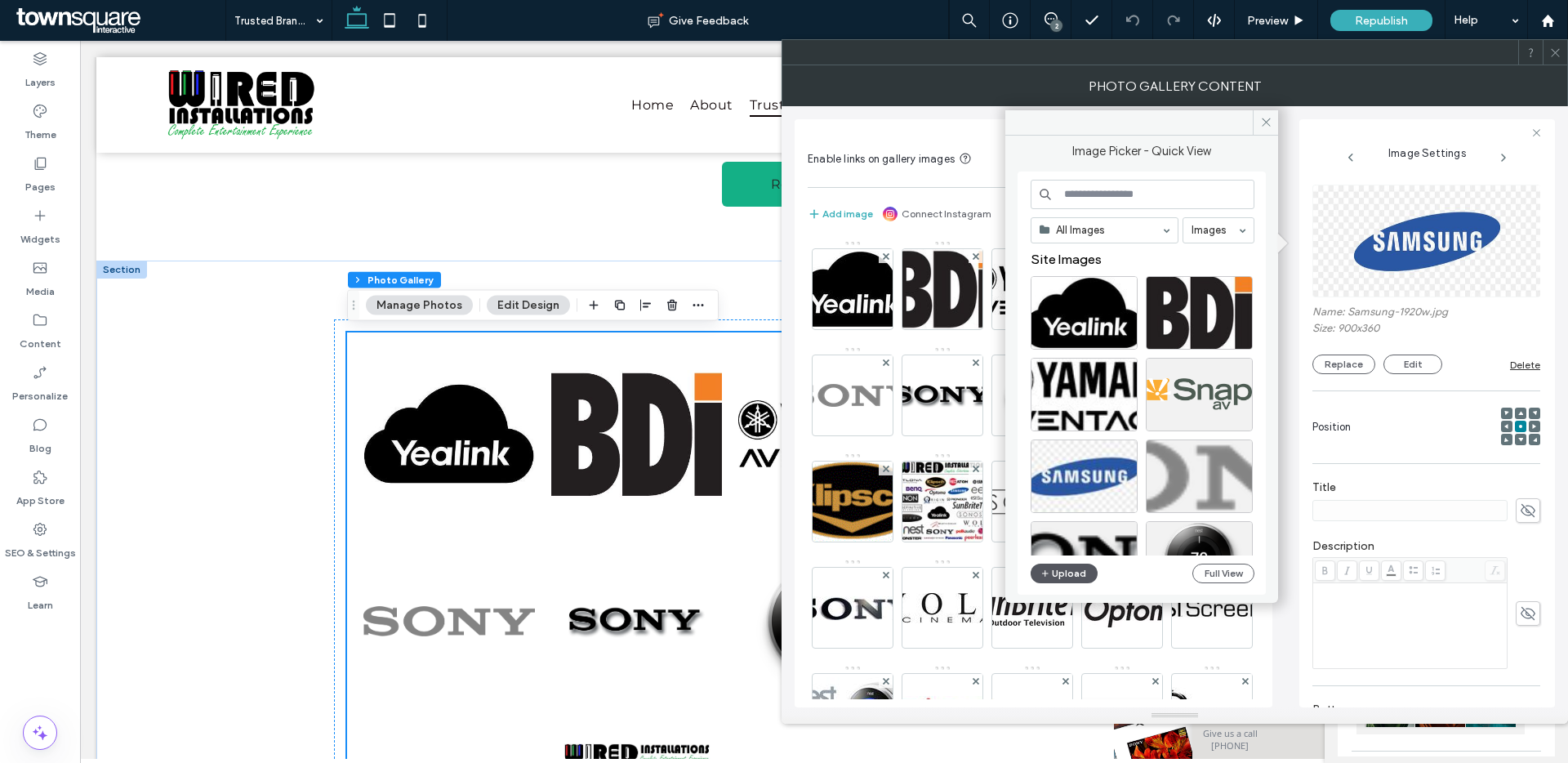 click on "Upload" at bounding box center [1064, 573] 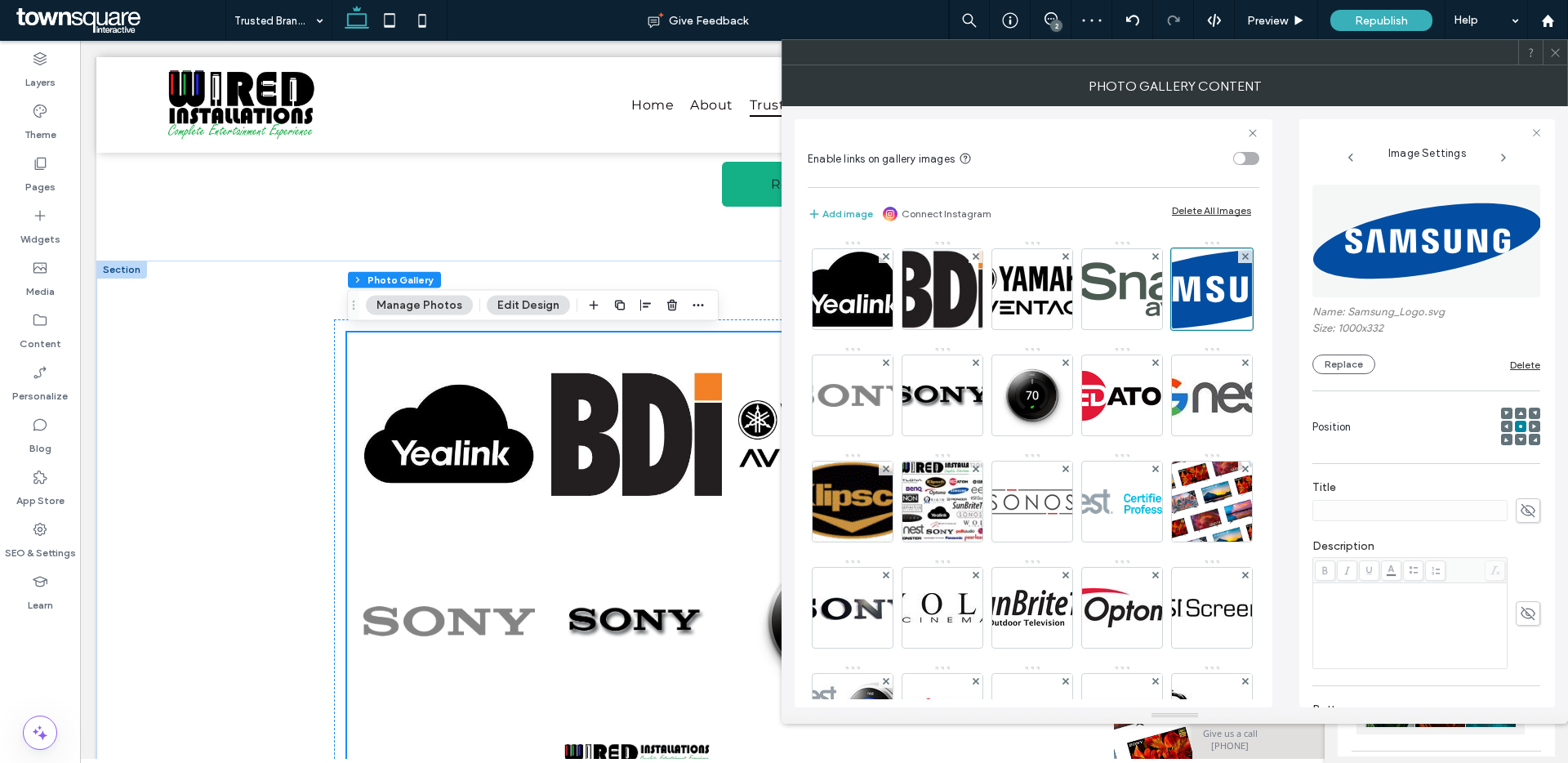 click on "Photo Gallery Content" at bounding box center (1174, 86) 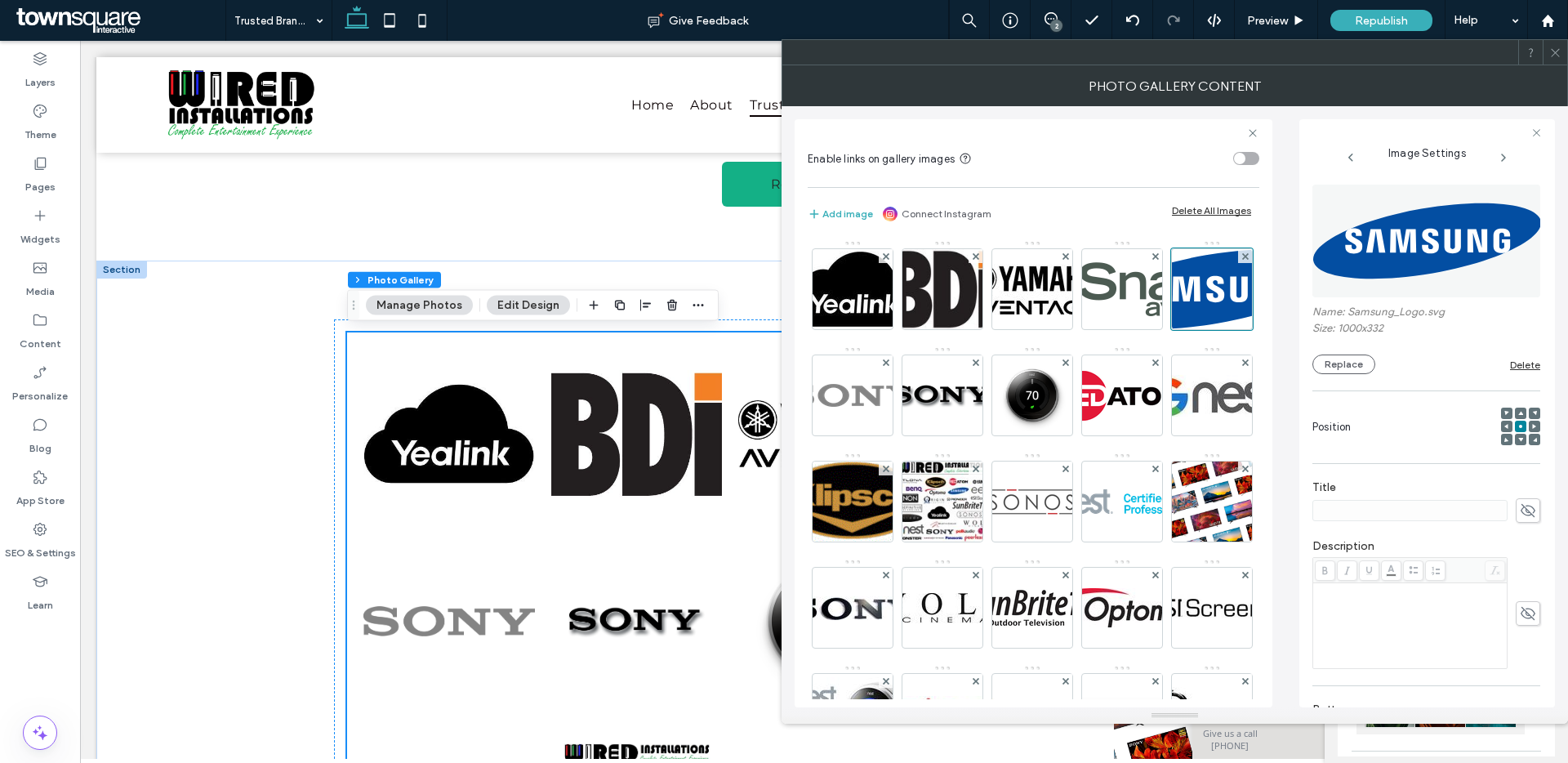 click at bounding box center (1555, 52) 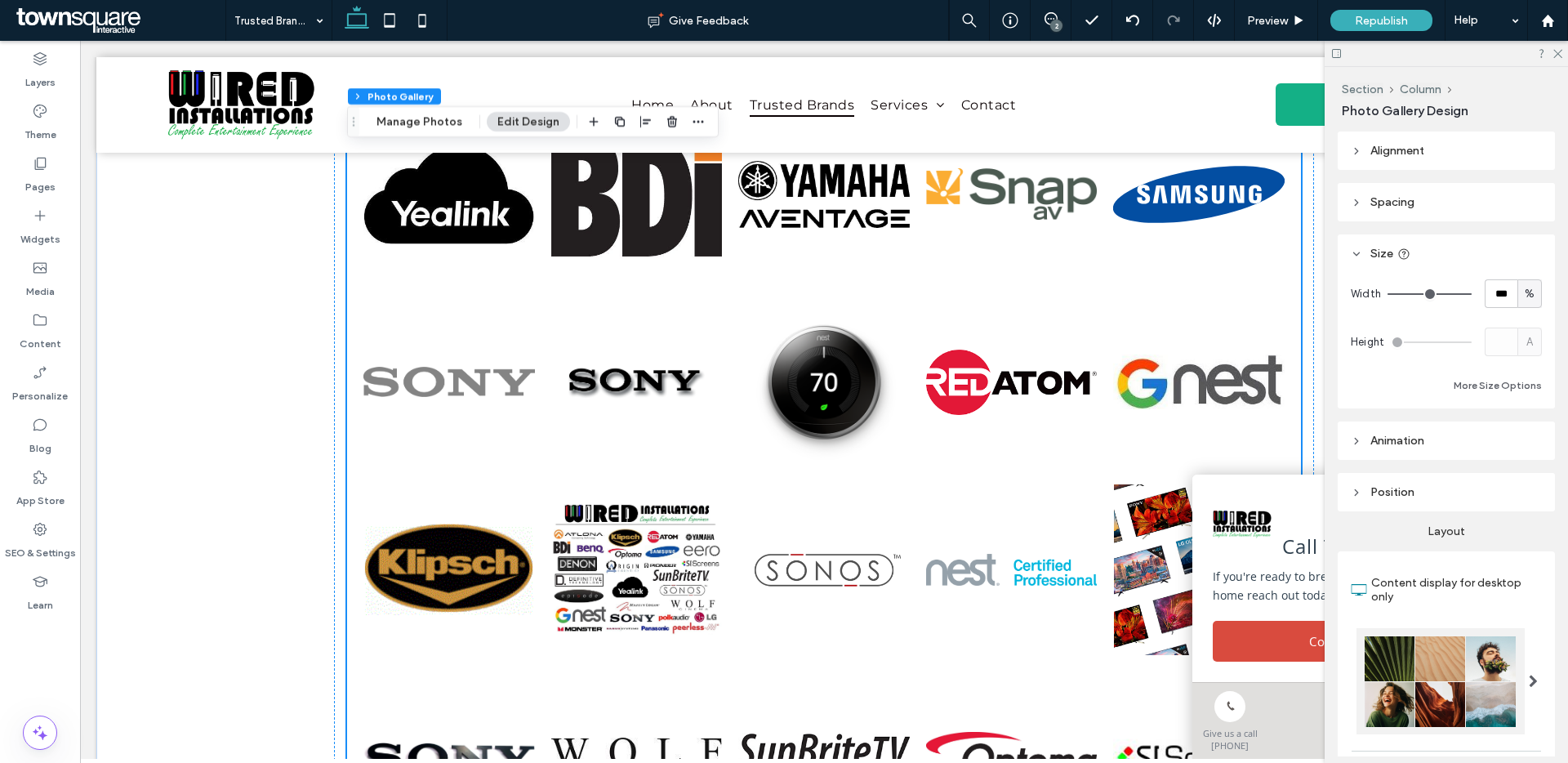 scroll, scrollTop: 0, scrollLeft: 0, axis: both 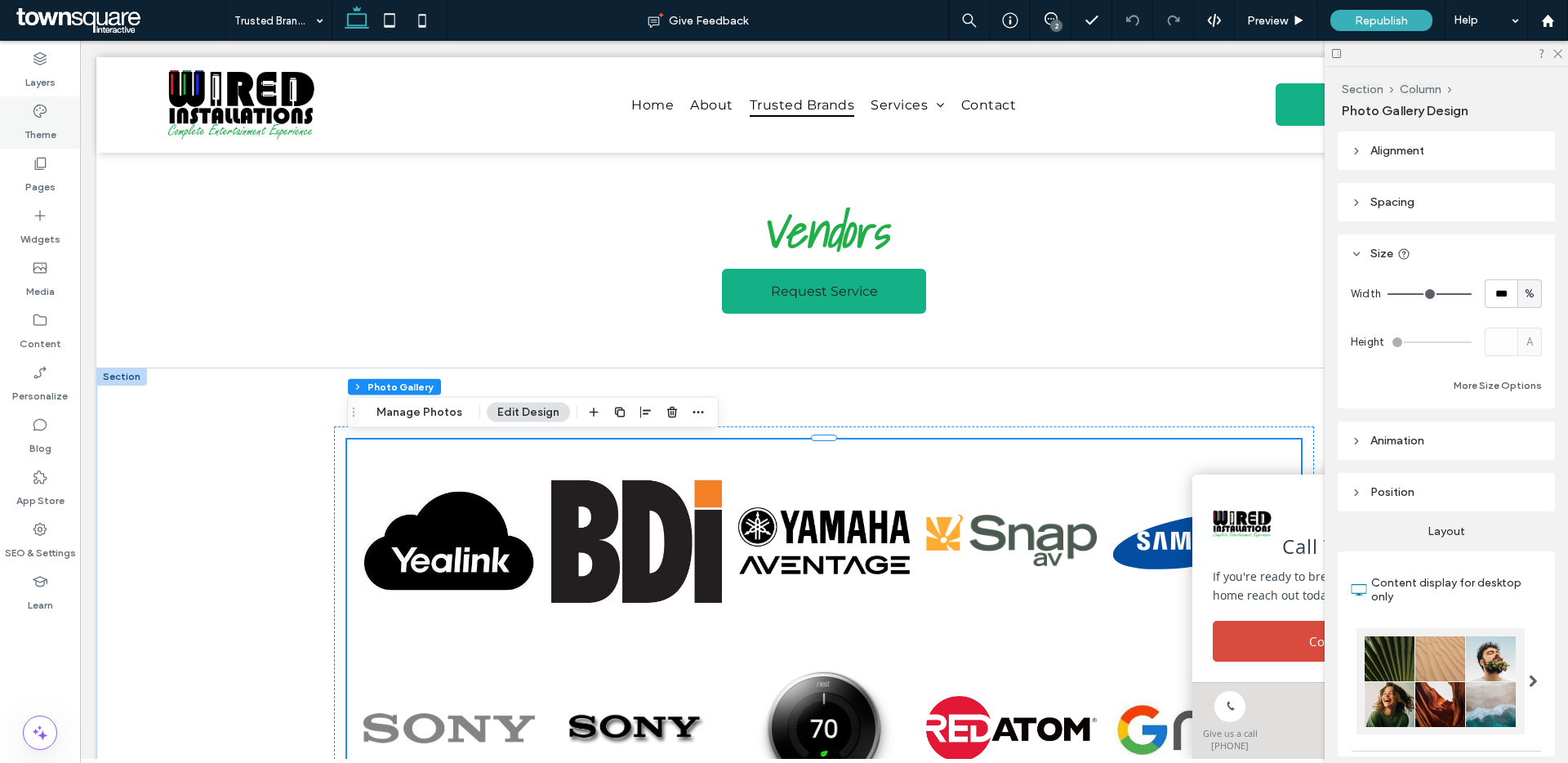 click on "Theme" at bounding box center [40, 131] 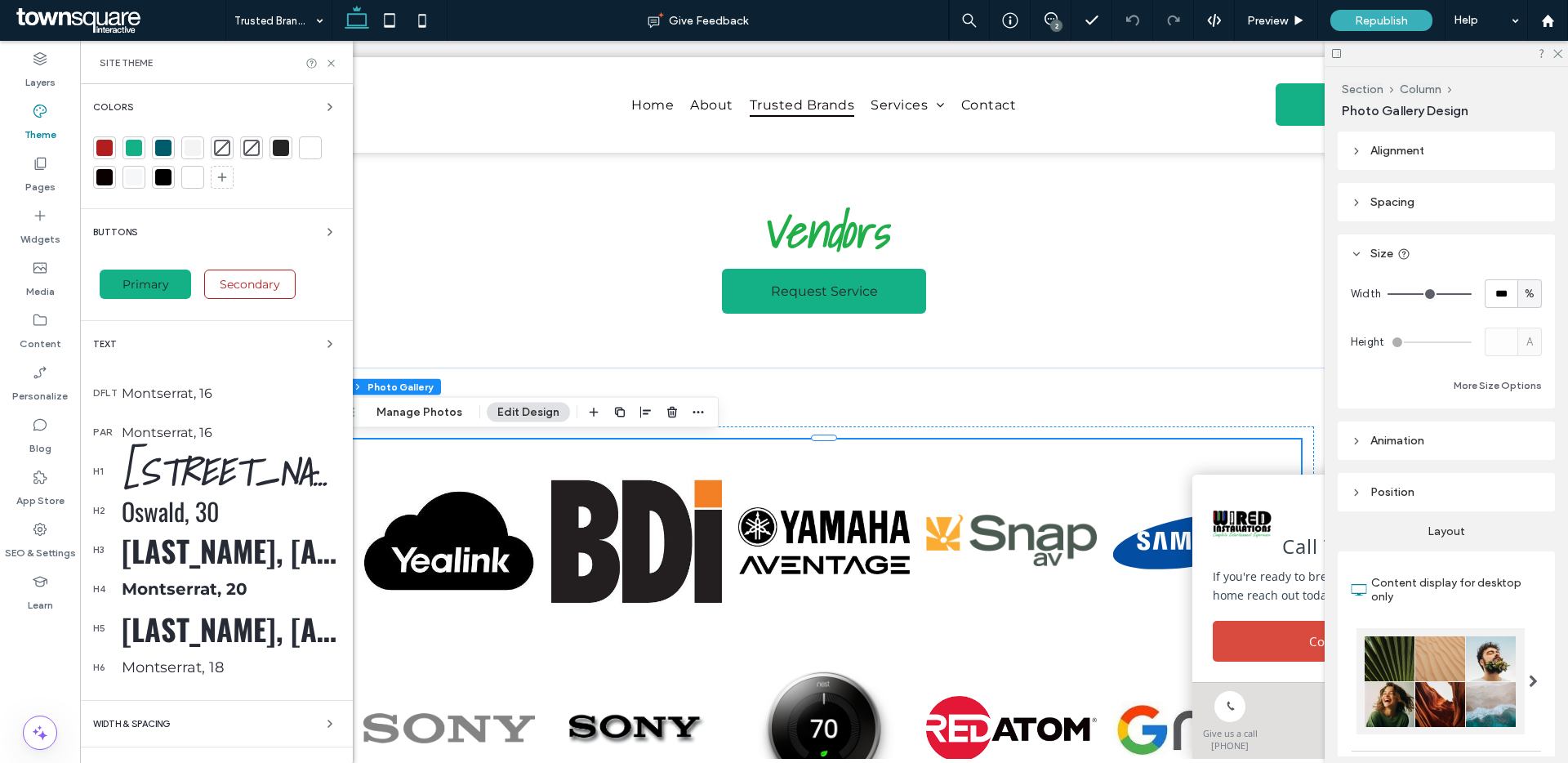 click on "[STREET_NAME], [NUMBER]" at bounding box center [230, 471] 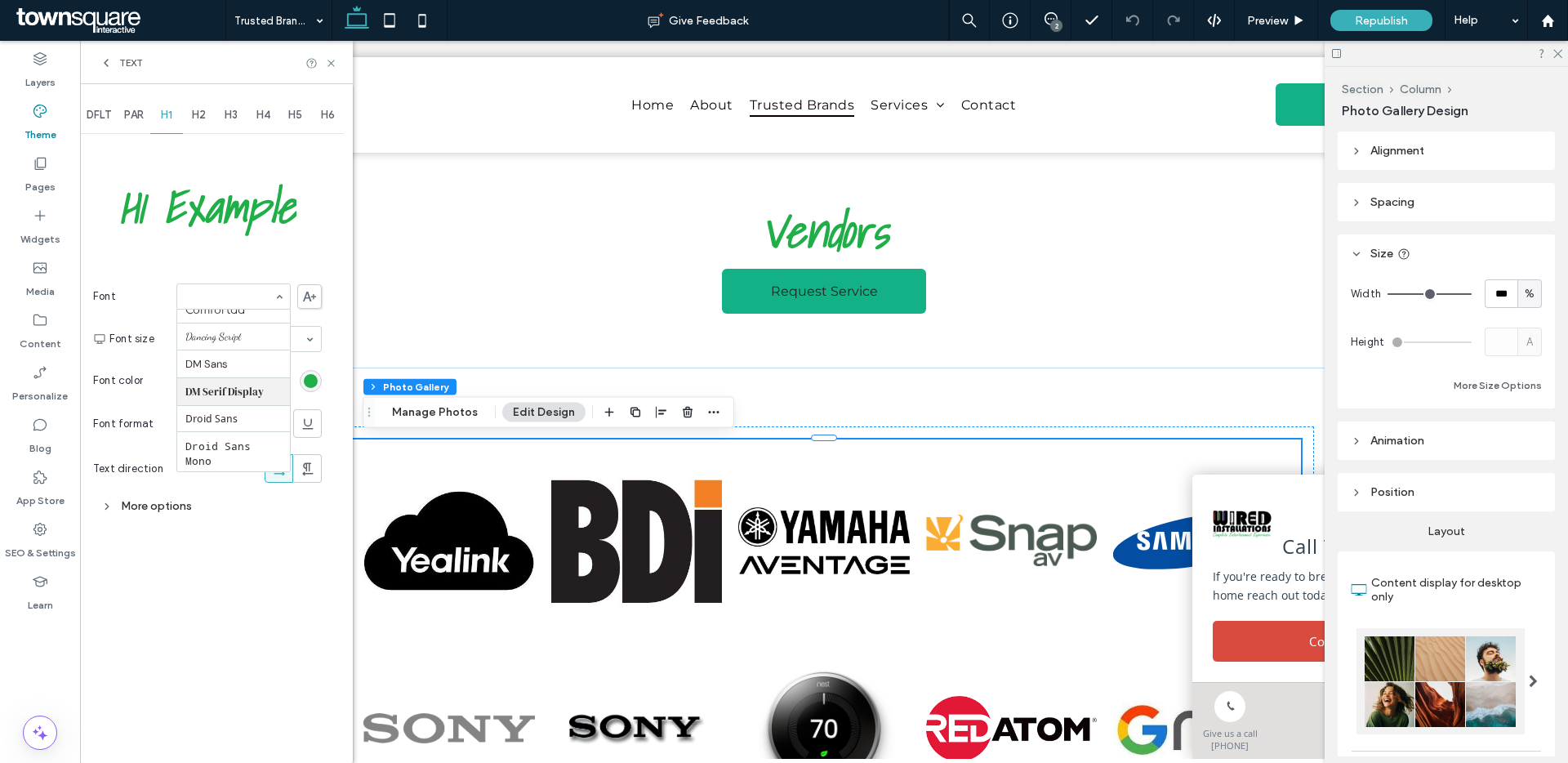 scroll, scrollTop: 276, scrollLeft: 0, axis: vertical 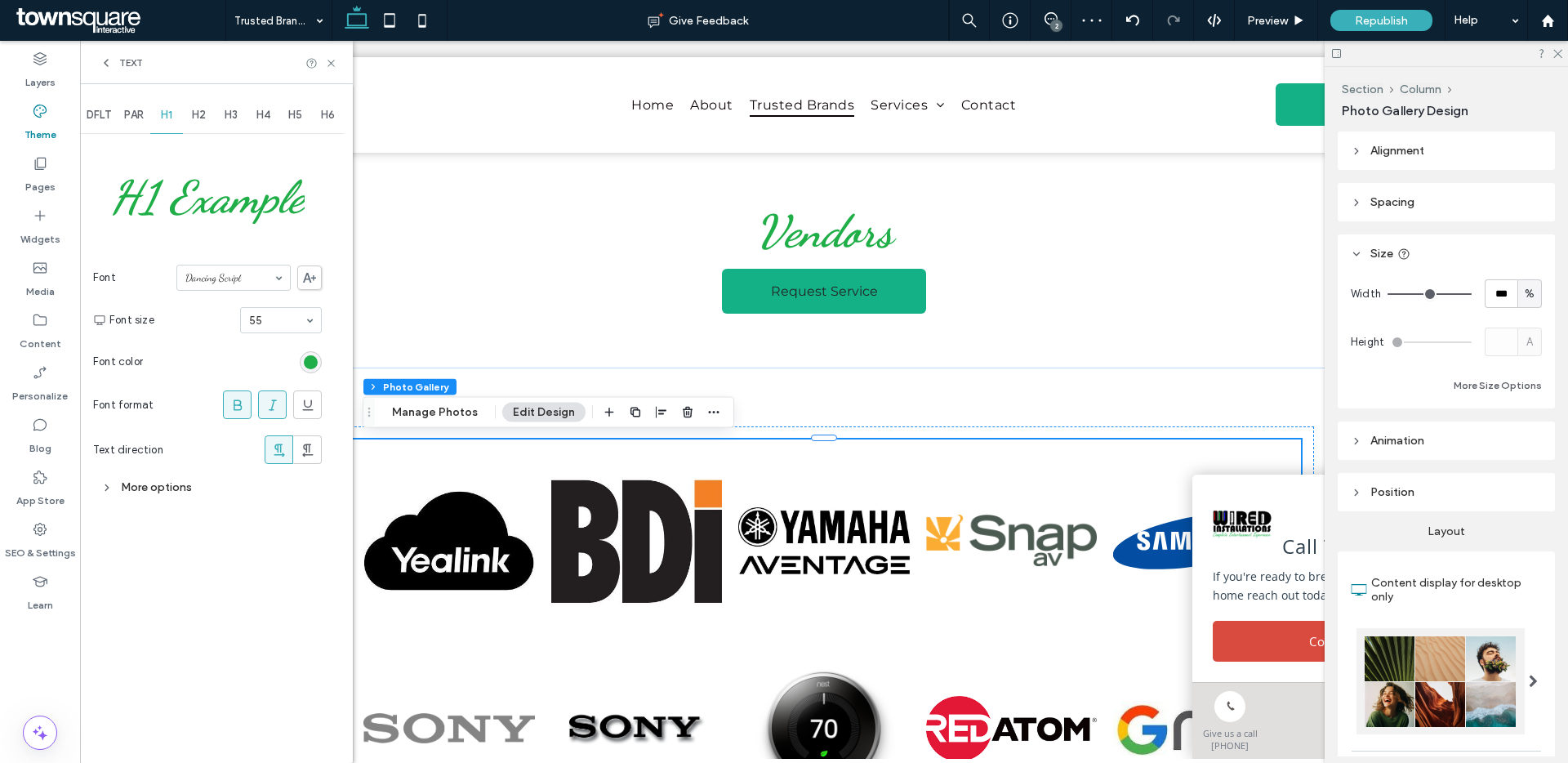 click 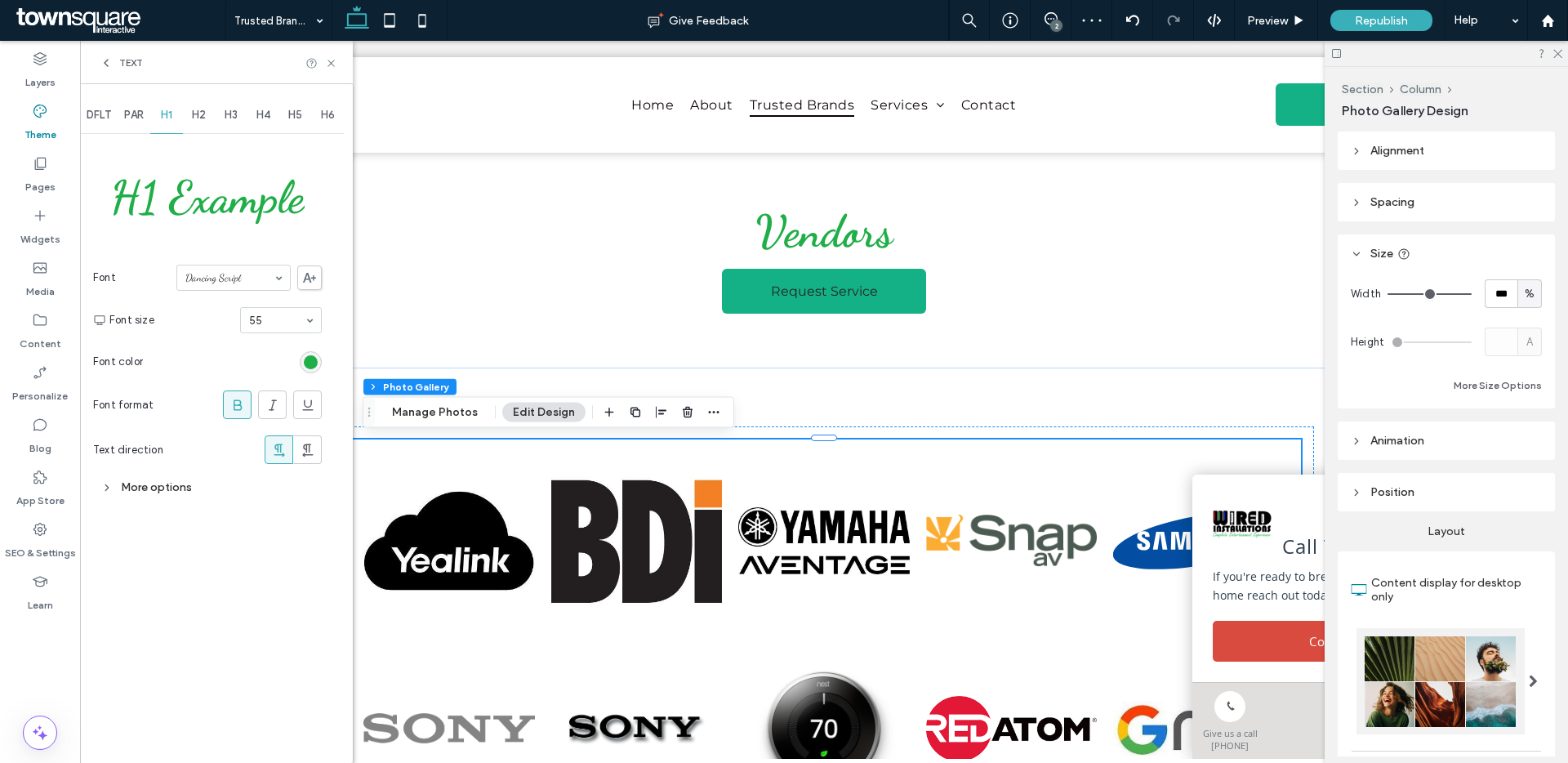 click on "Font Dancing Script" at bounding box center [207, 278] 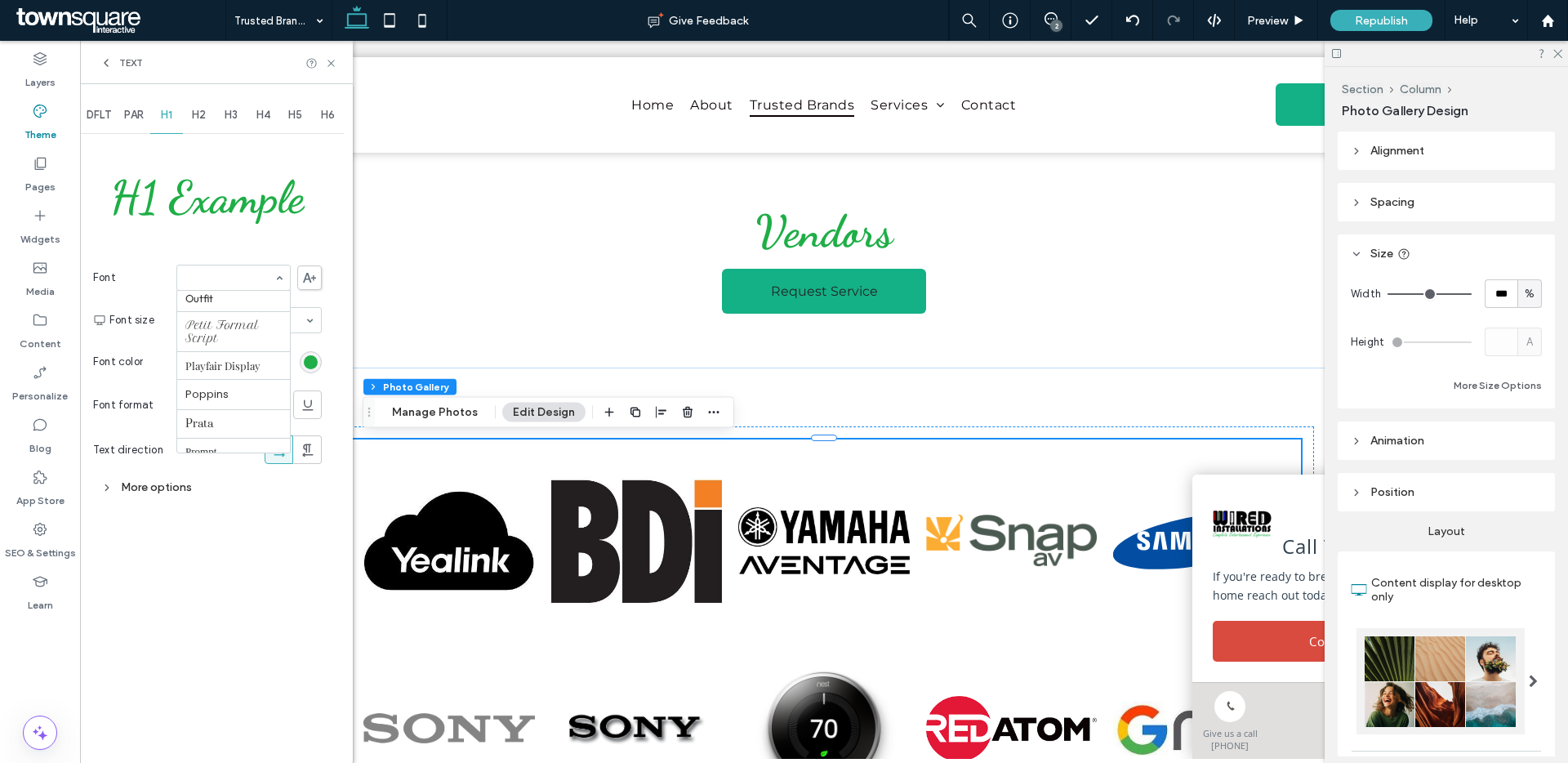 scroll, scrollTop: 1136, scrollLeft: 0, axis: vertical 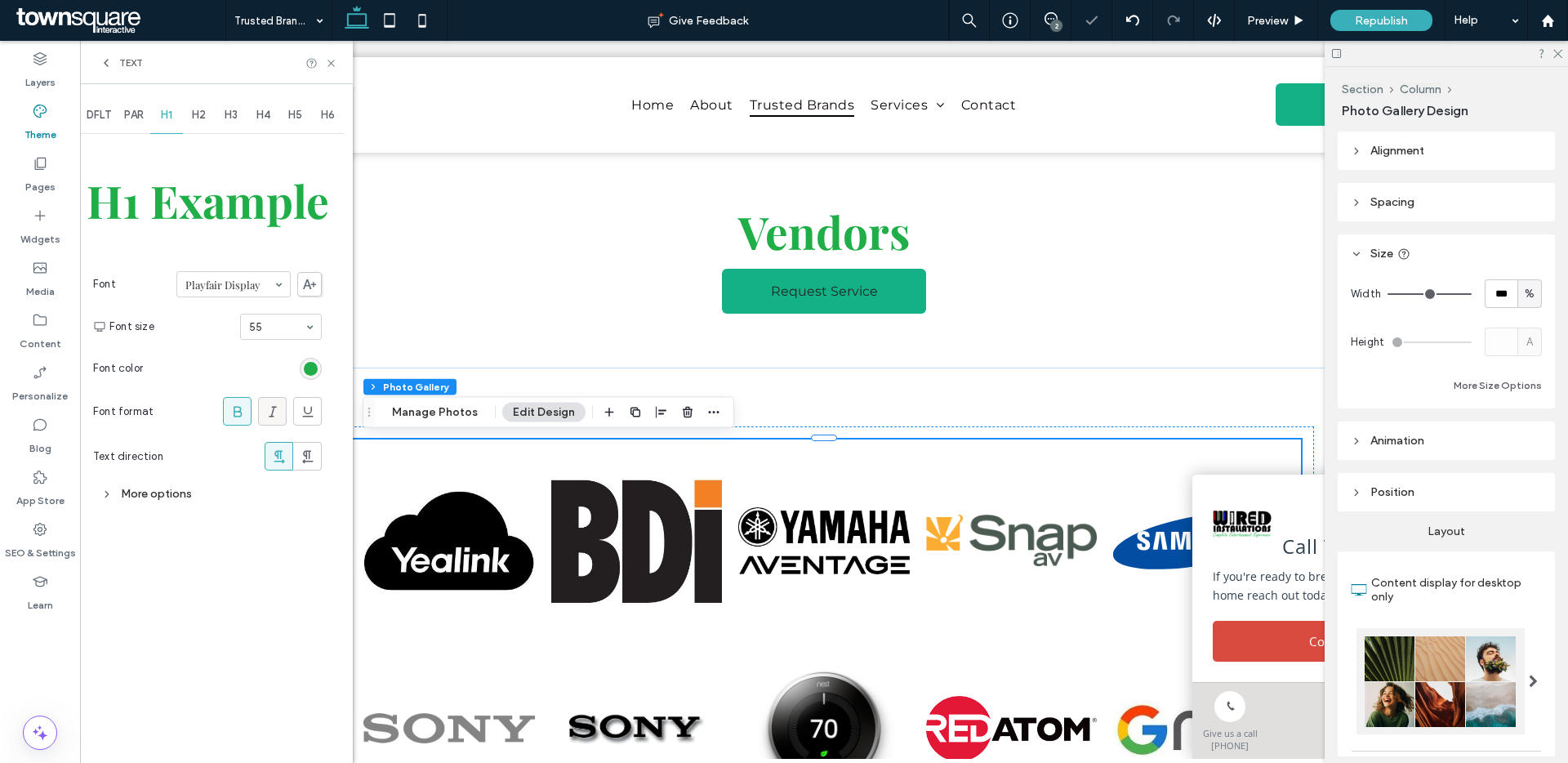 click 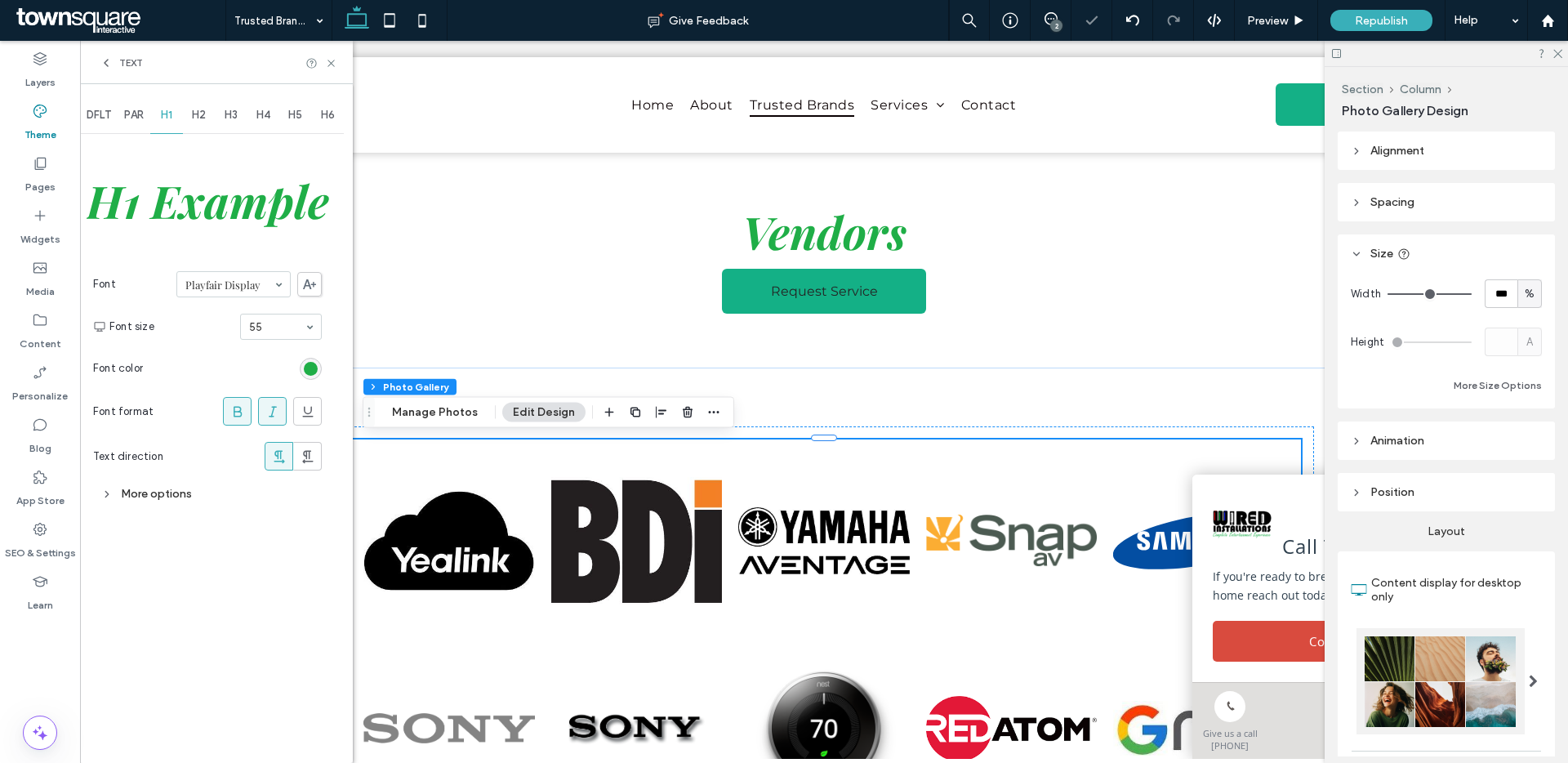 click on "Font format" at bounding box center (207, 411) 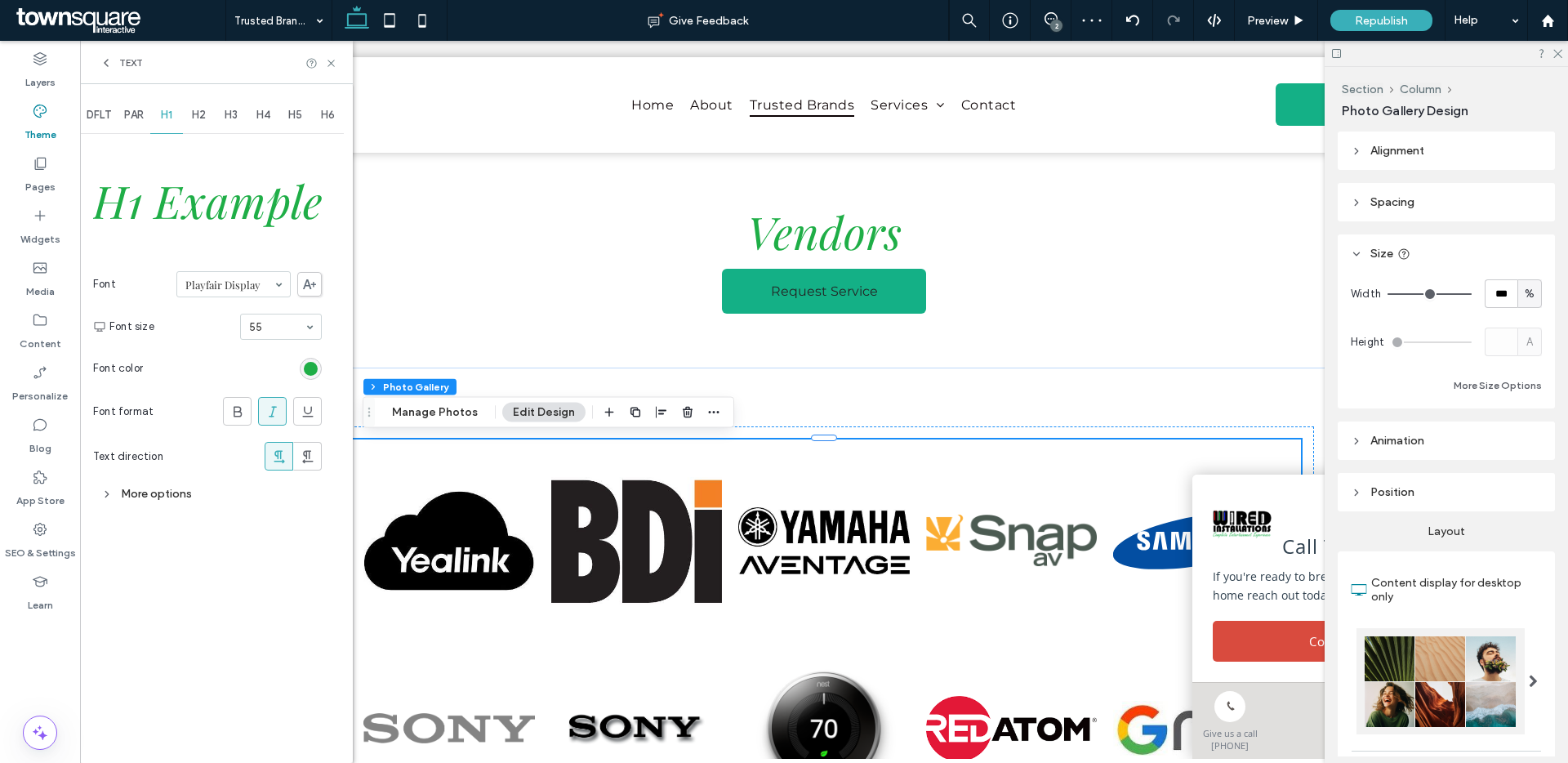 click on "Text" at bounding box center (216, 62) 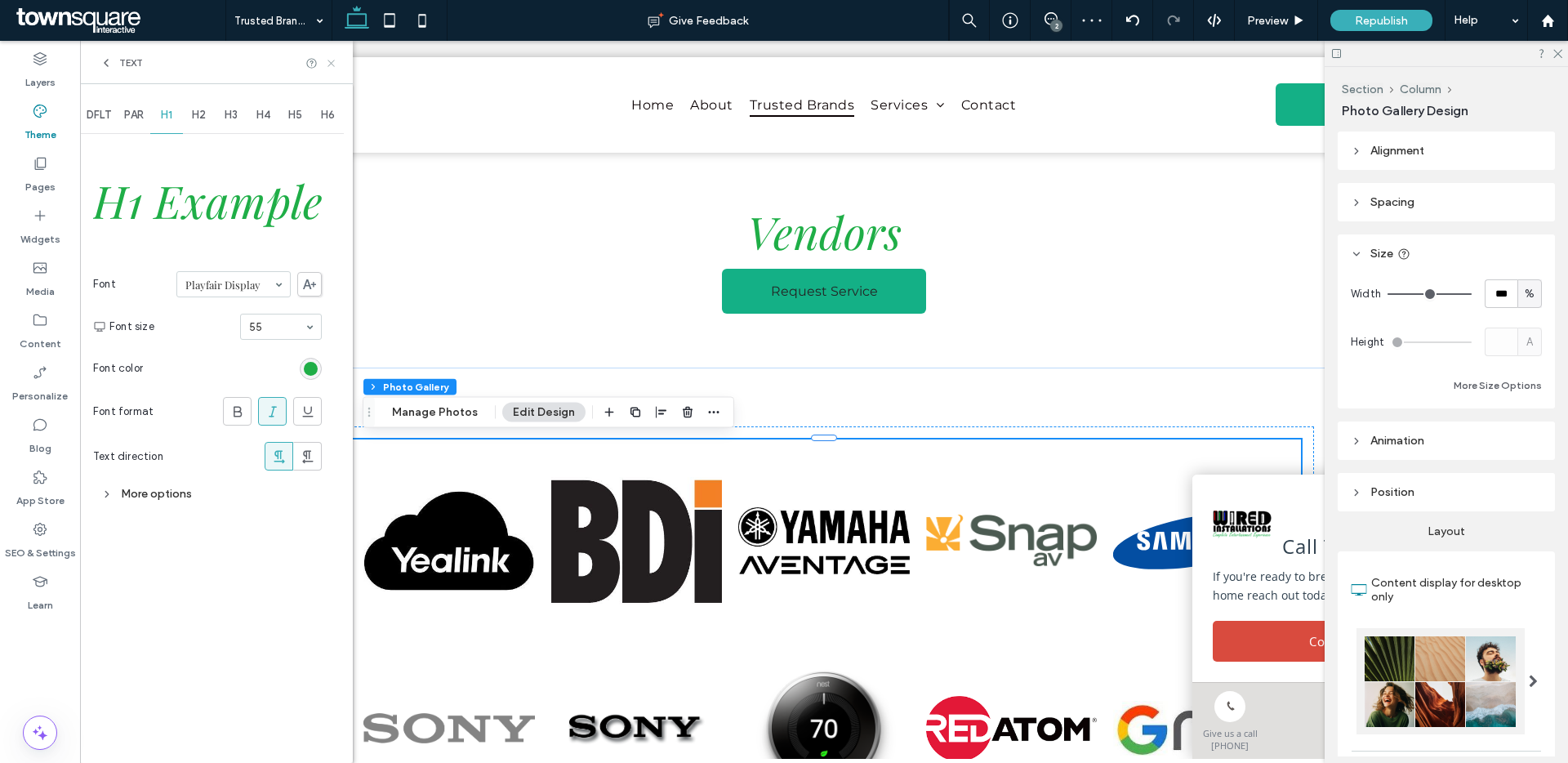 drag, startPoint x: 333, startPoint y: 58, endPoint x: 253, endPoint y: 18, distance: 89.44272 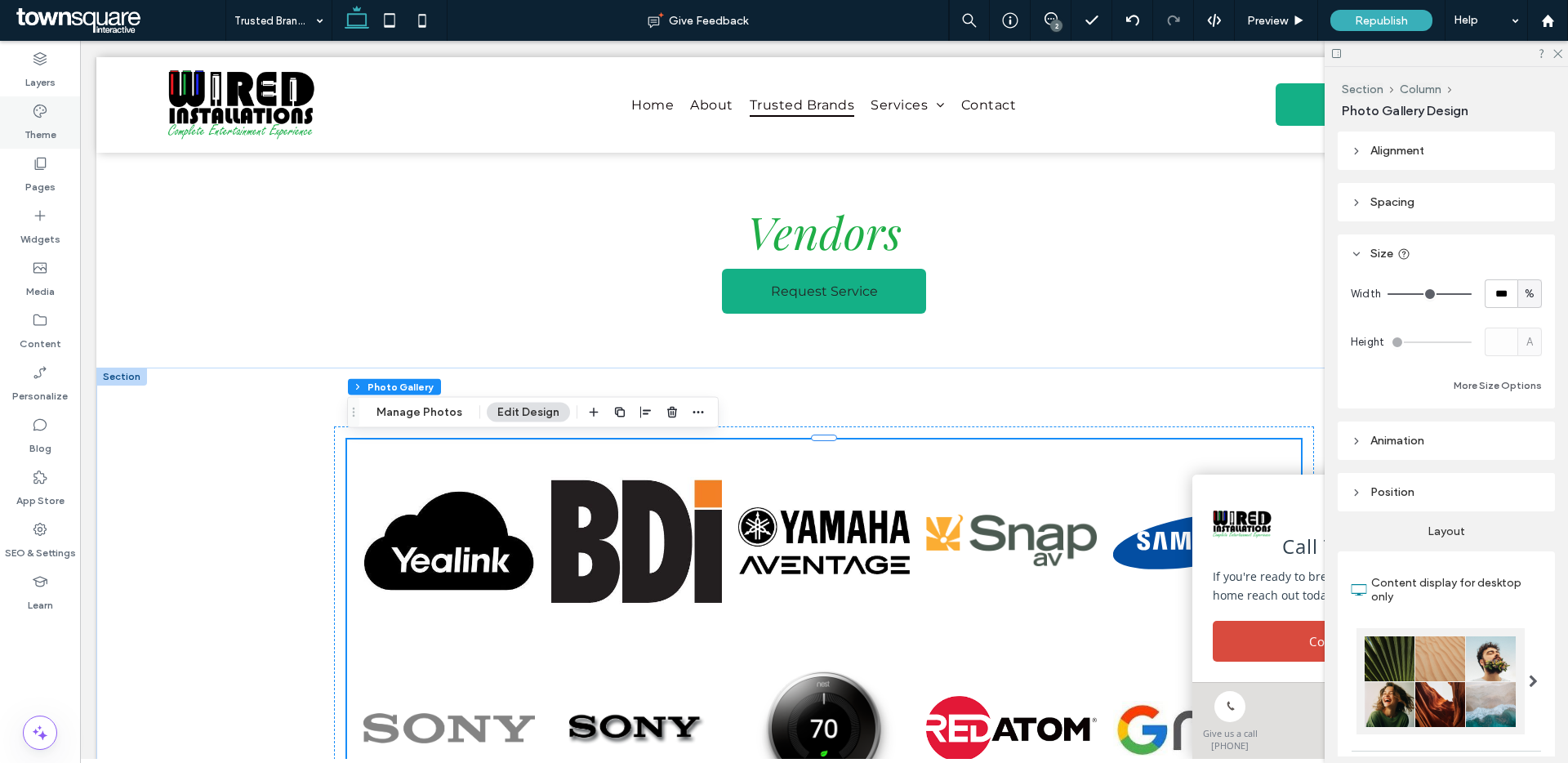 click on "Theme" at bounding box center [40, 131] 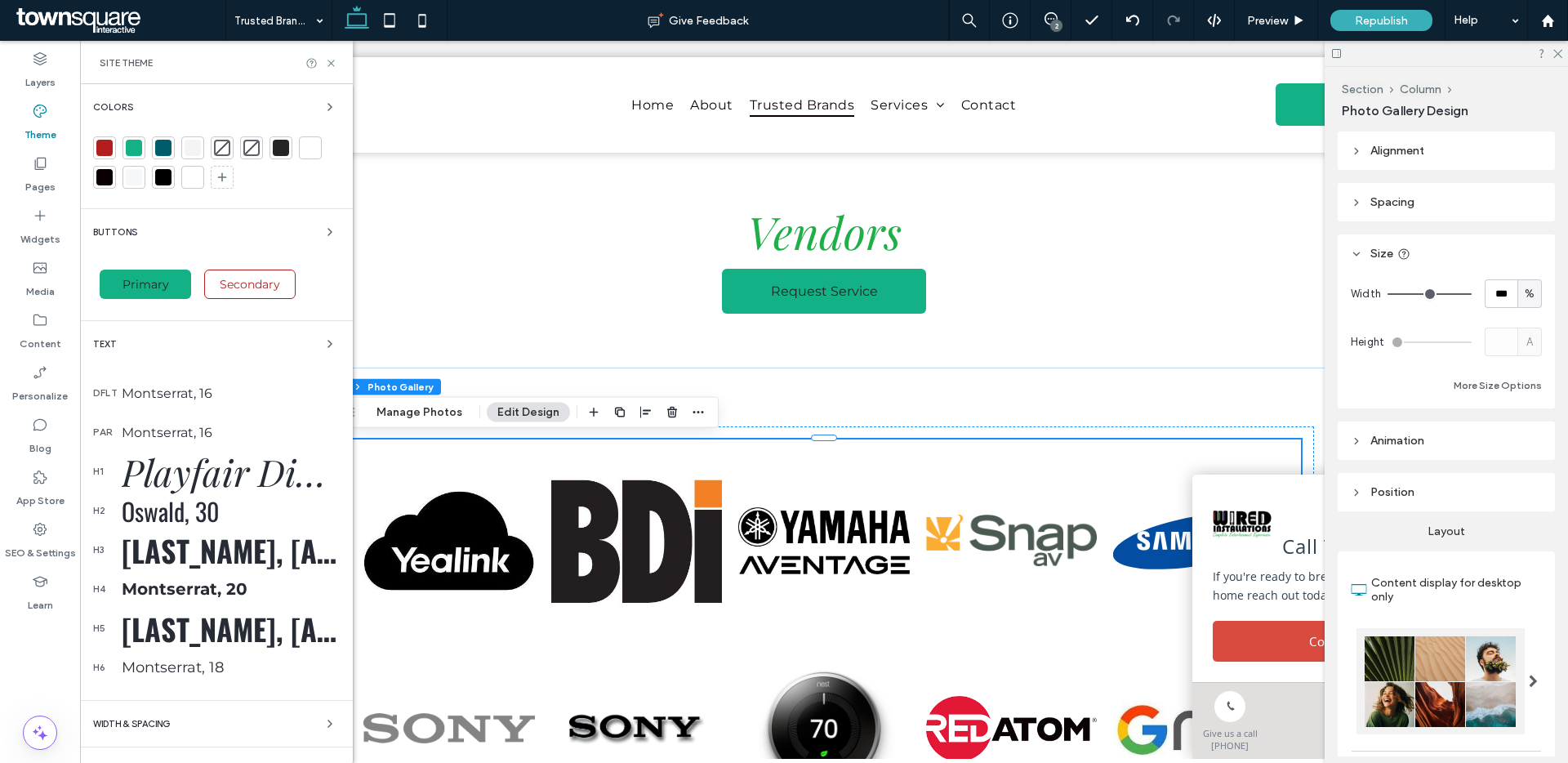 click on "Playfair Display, 55" at bounding box center [230, 471] 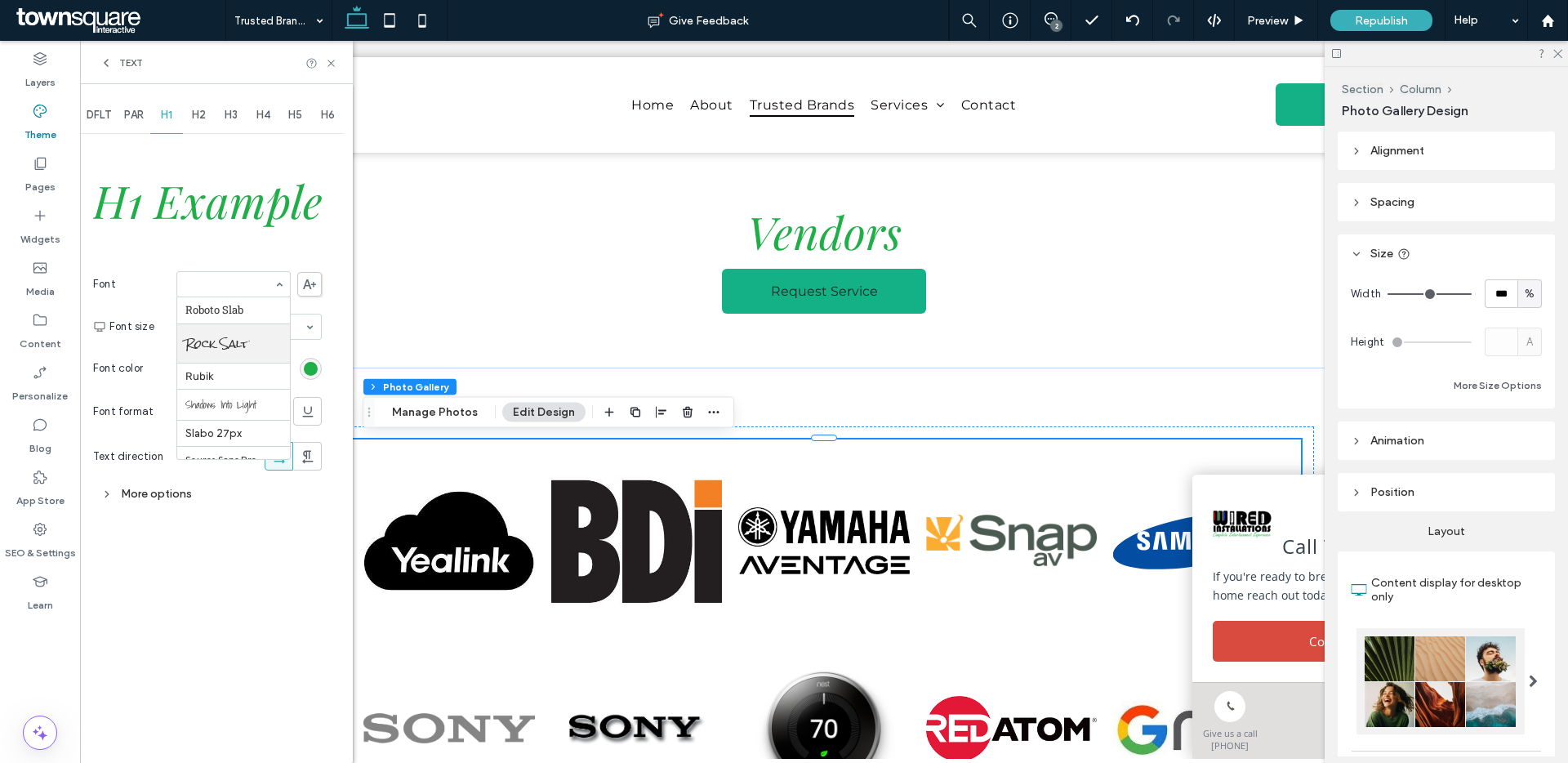 scroll, scrollTop: 1582, scrollLeft: 0, axis: vertical 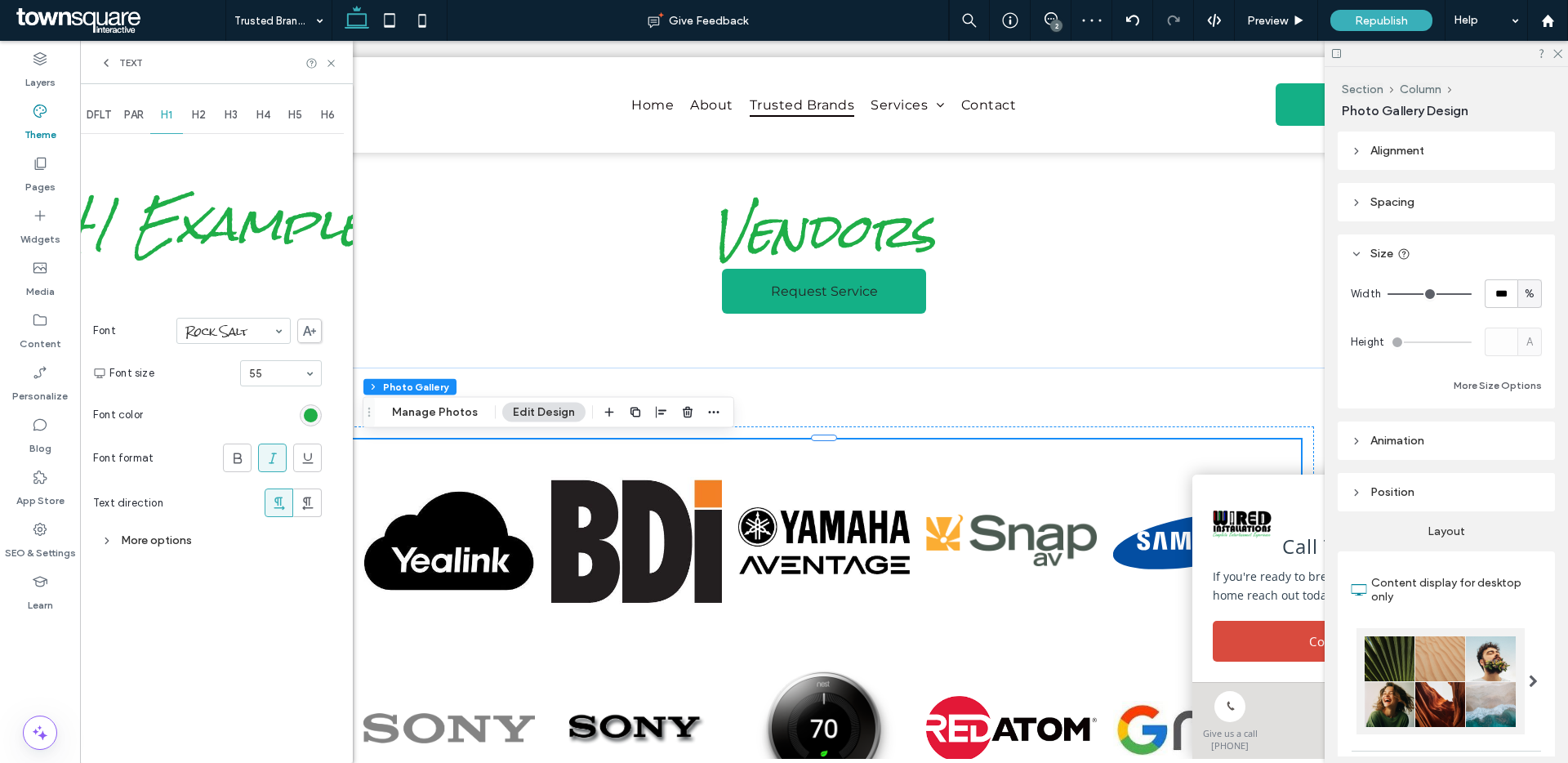 click on "More options" at bounding box center [207, 540] 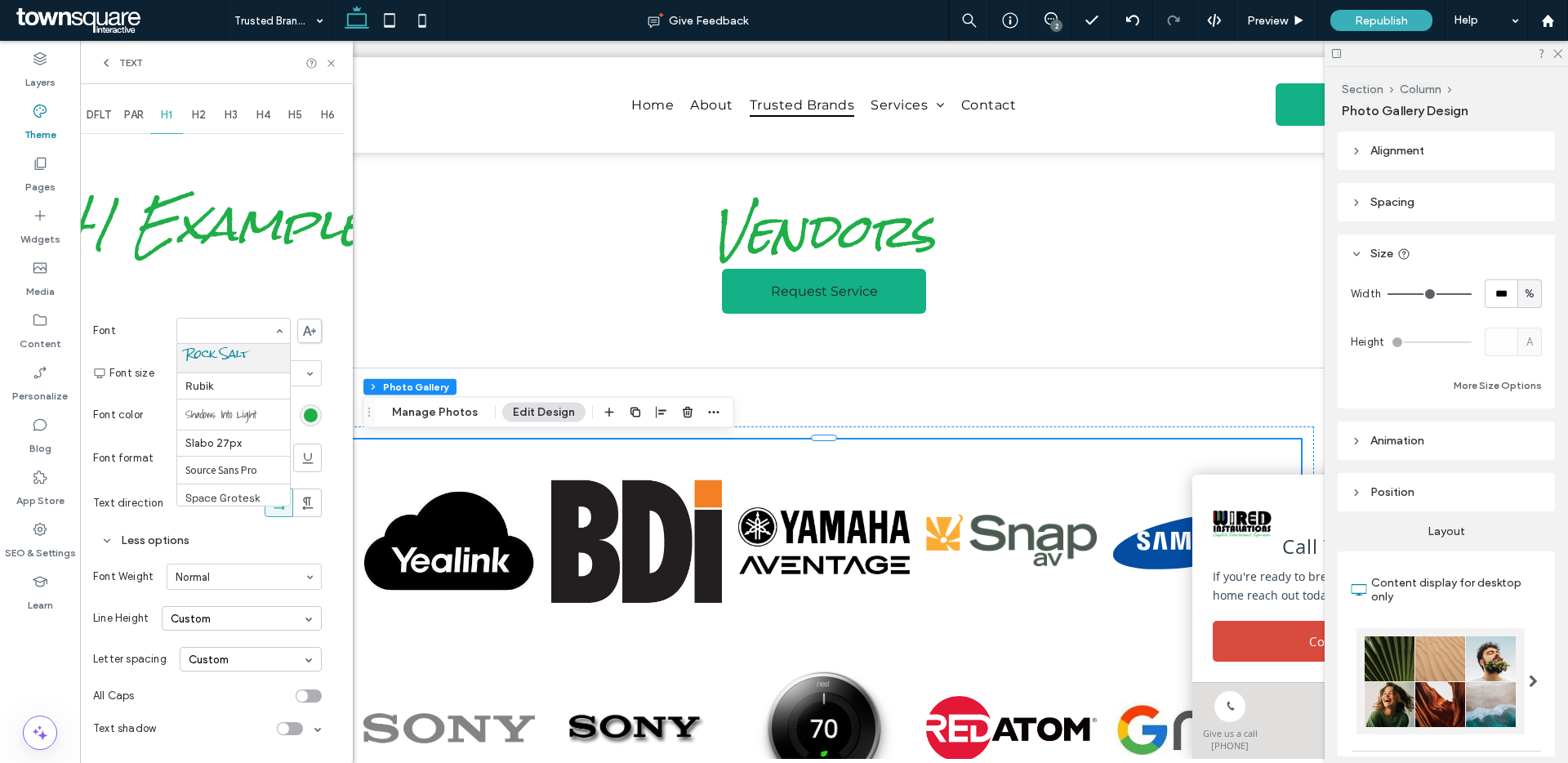 scroll, scrollTop: 1613, scrollLeft: 0, axis: vertical 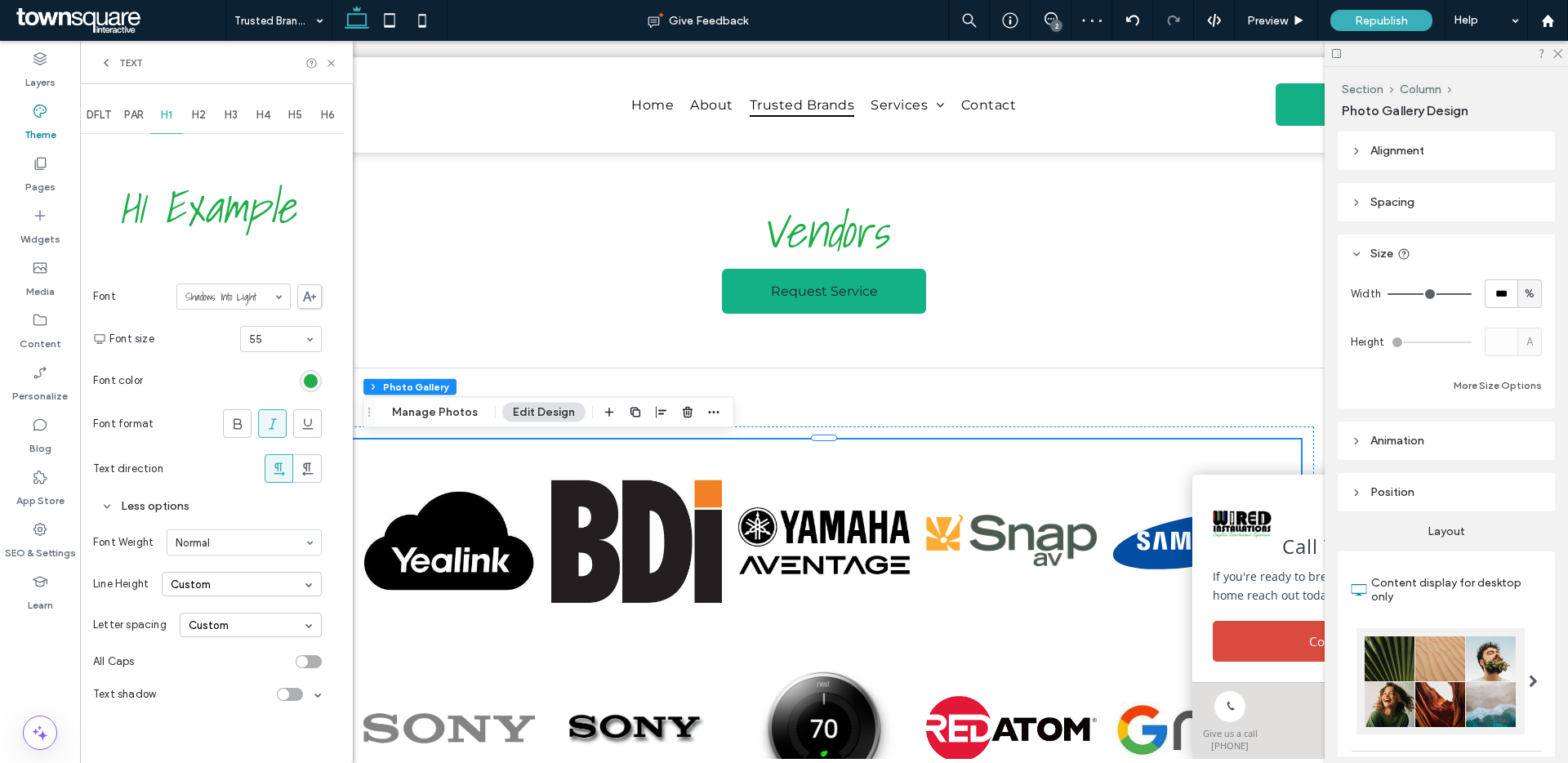click at bounding box center (229, 297) 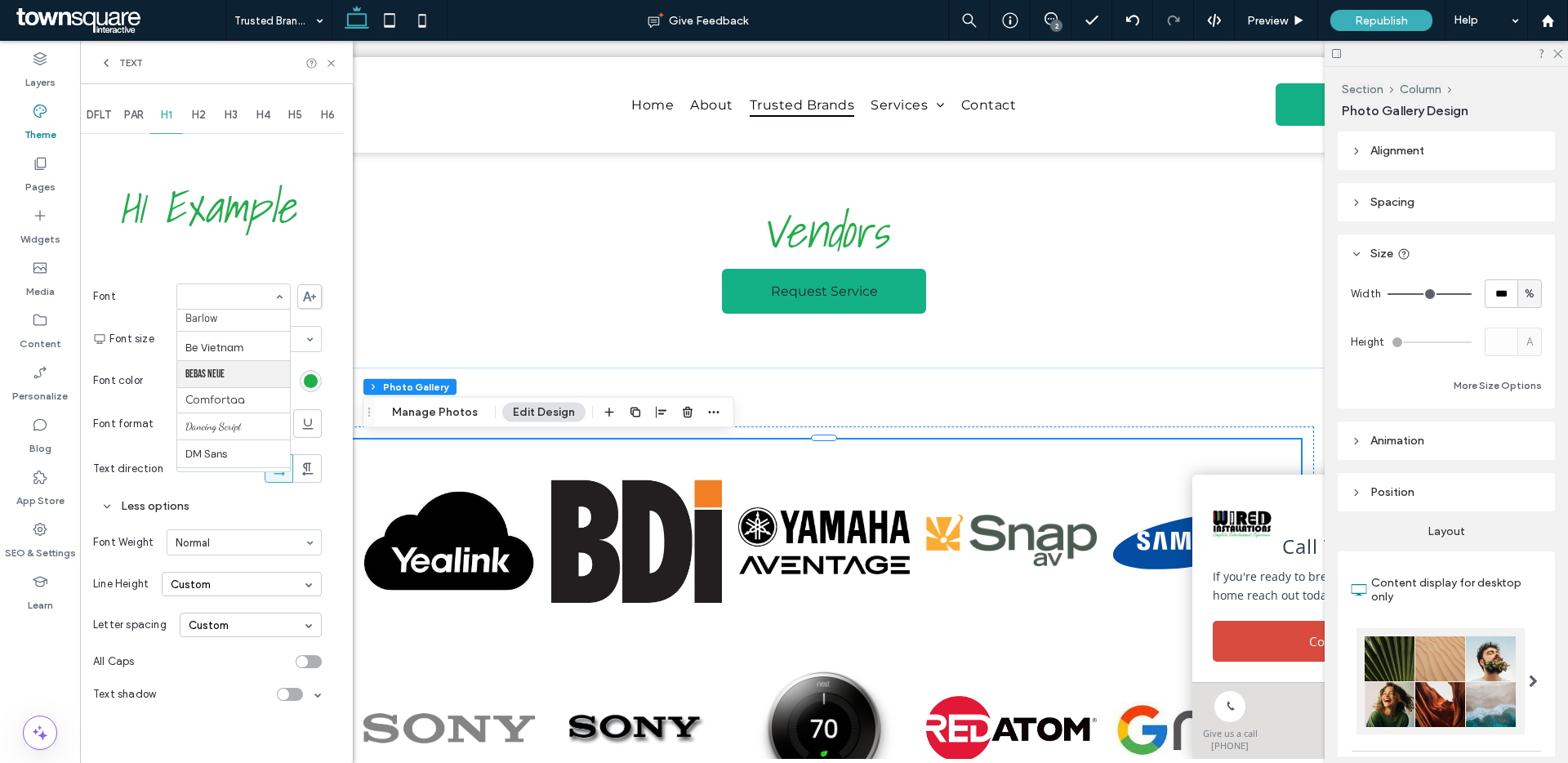 scroll, scrollTop: 195, scrollLeft: 0, axis: vertical 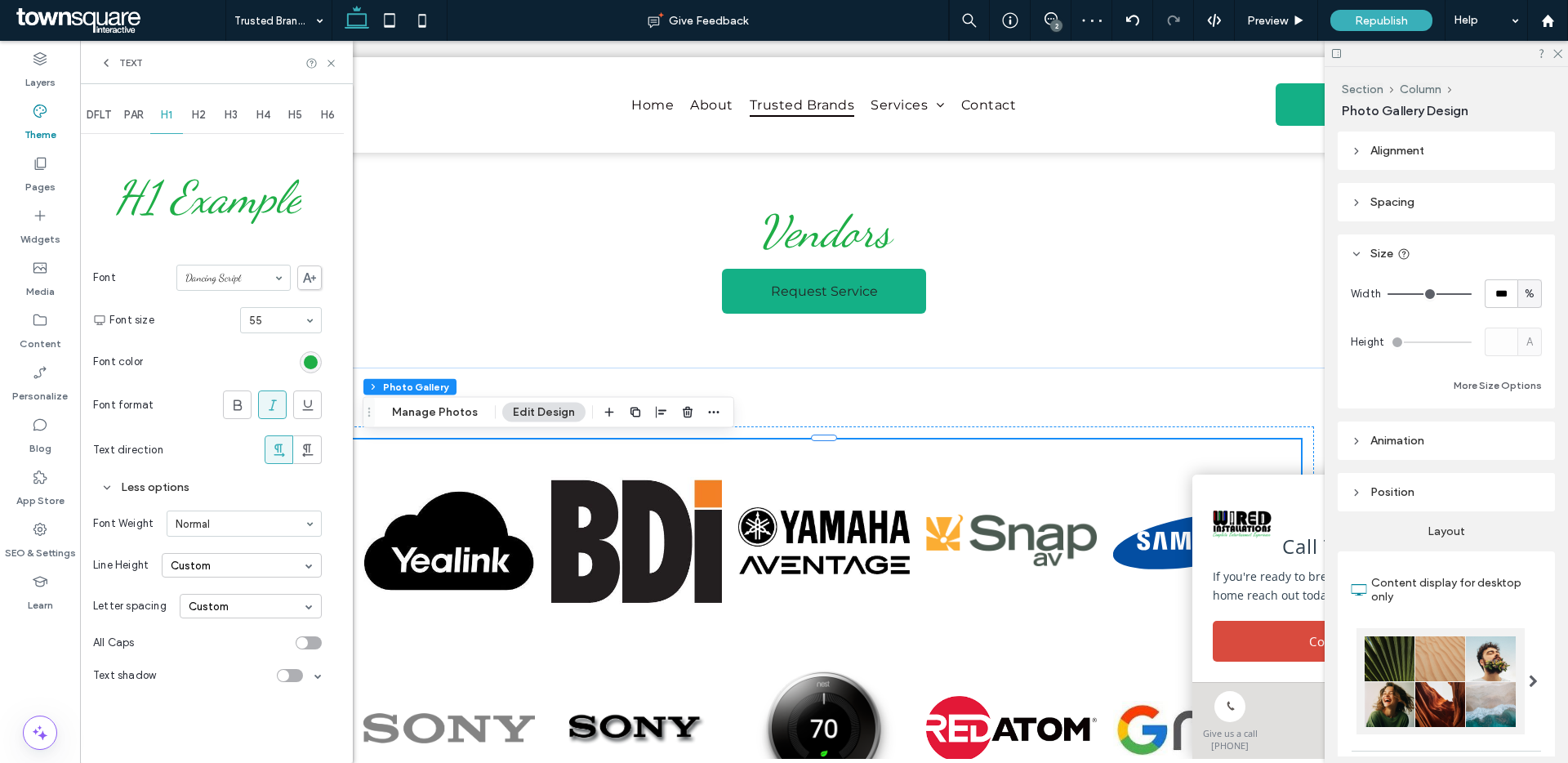 click on "H2" at bounding box center [199, 115] 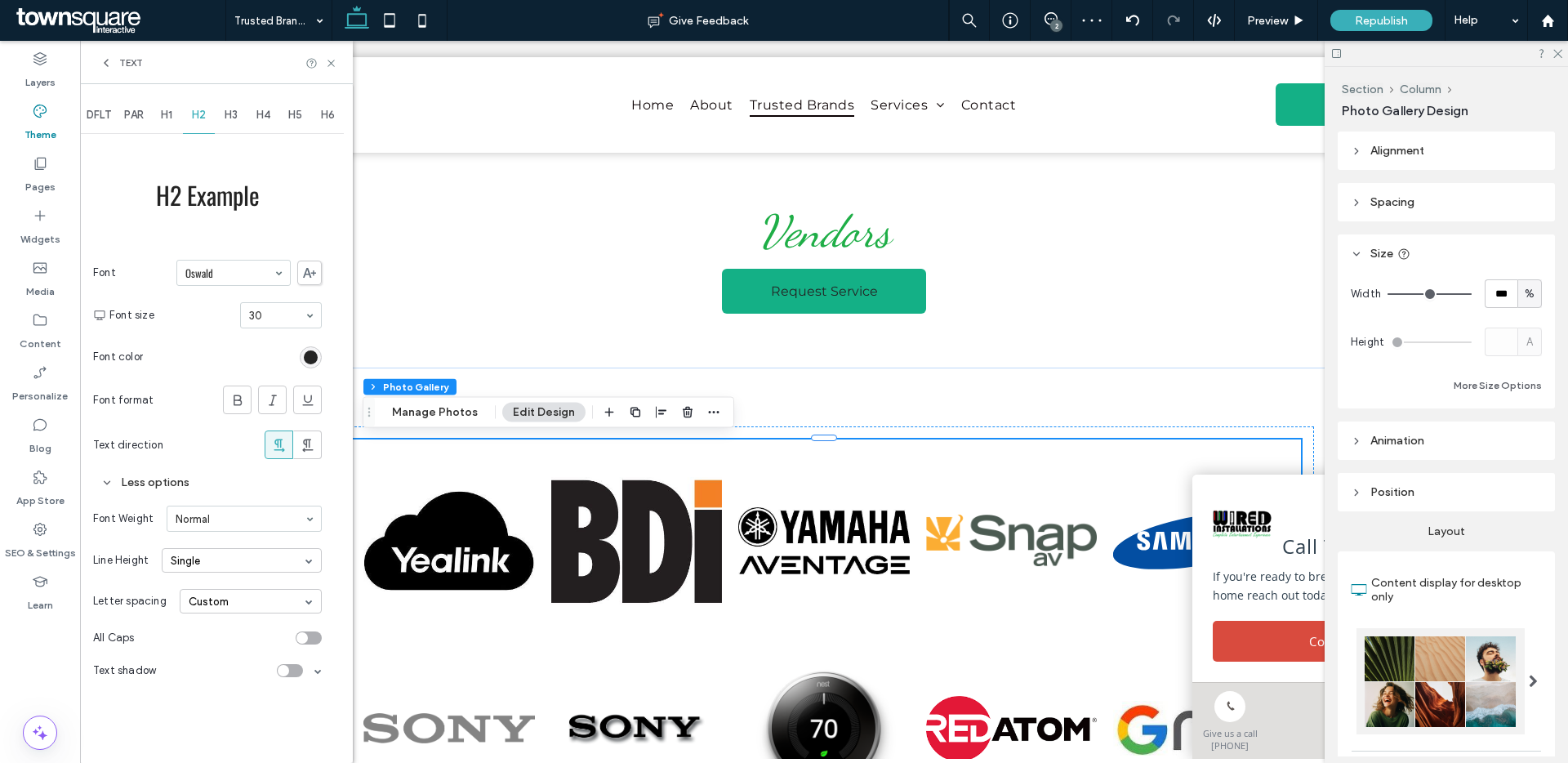 click on "H4" at bounding box center [264, 115] 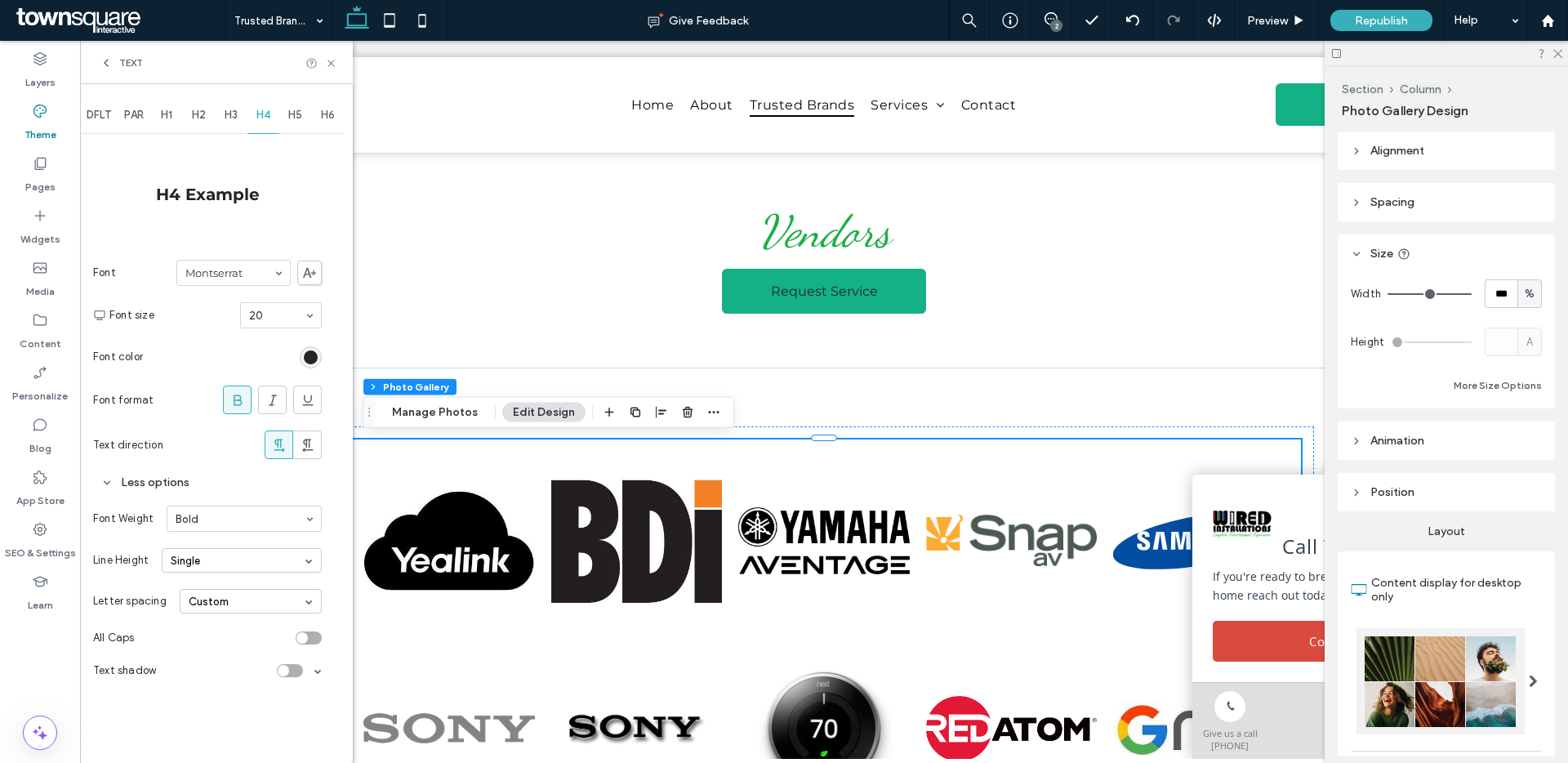 click on "H1" at bounding box center (167, 115) 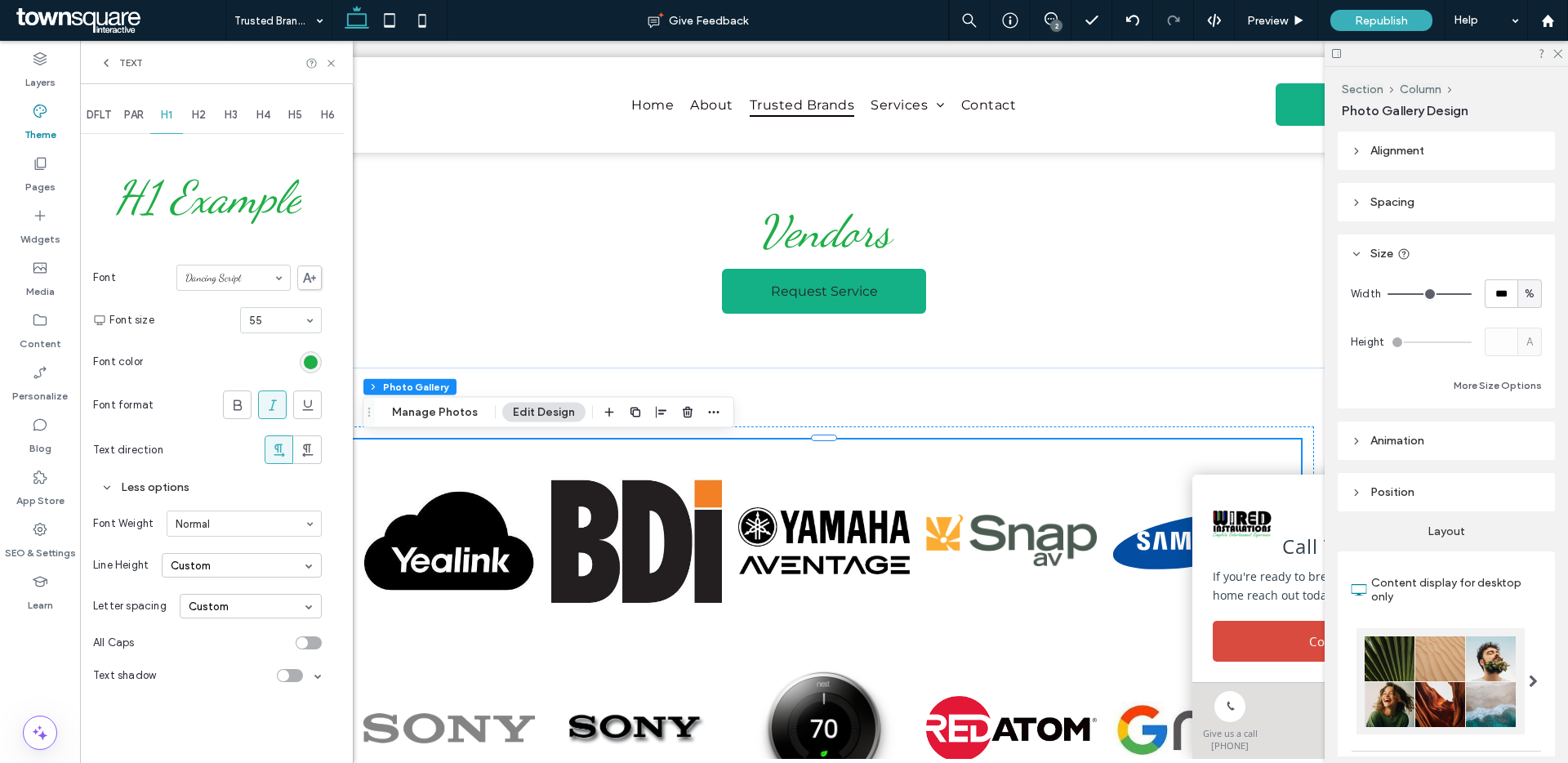 click on "H3" at bounding box center (231, 115) 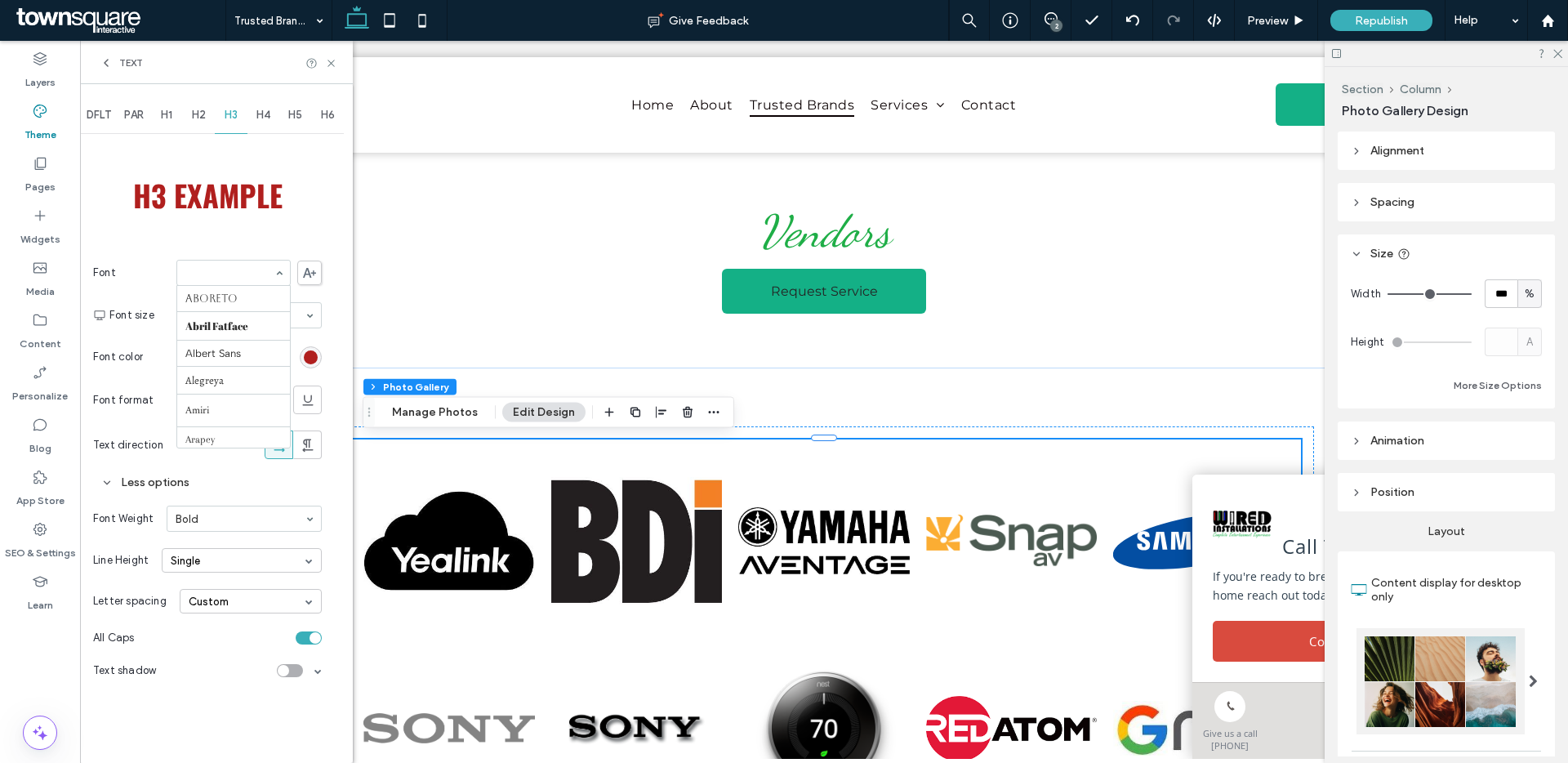 scroll, scrollTop: 301, scrollLeft: 0, axis: vertical 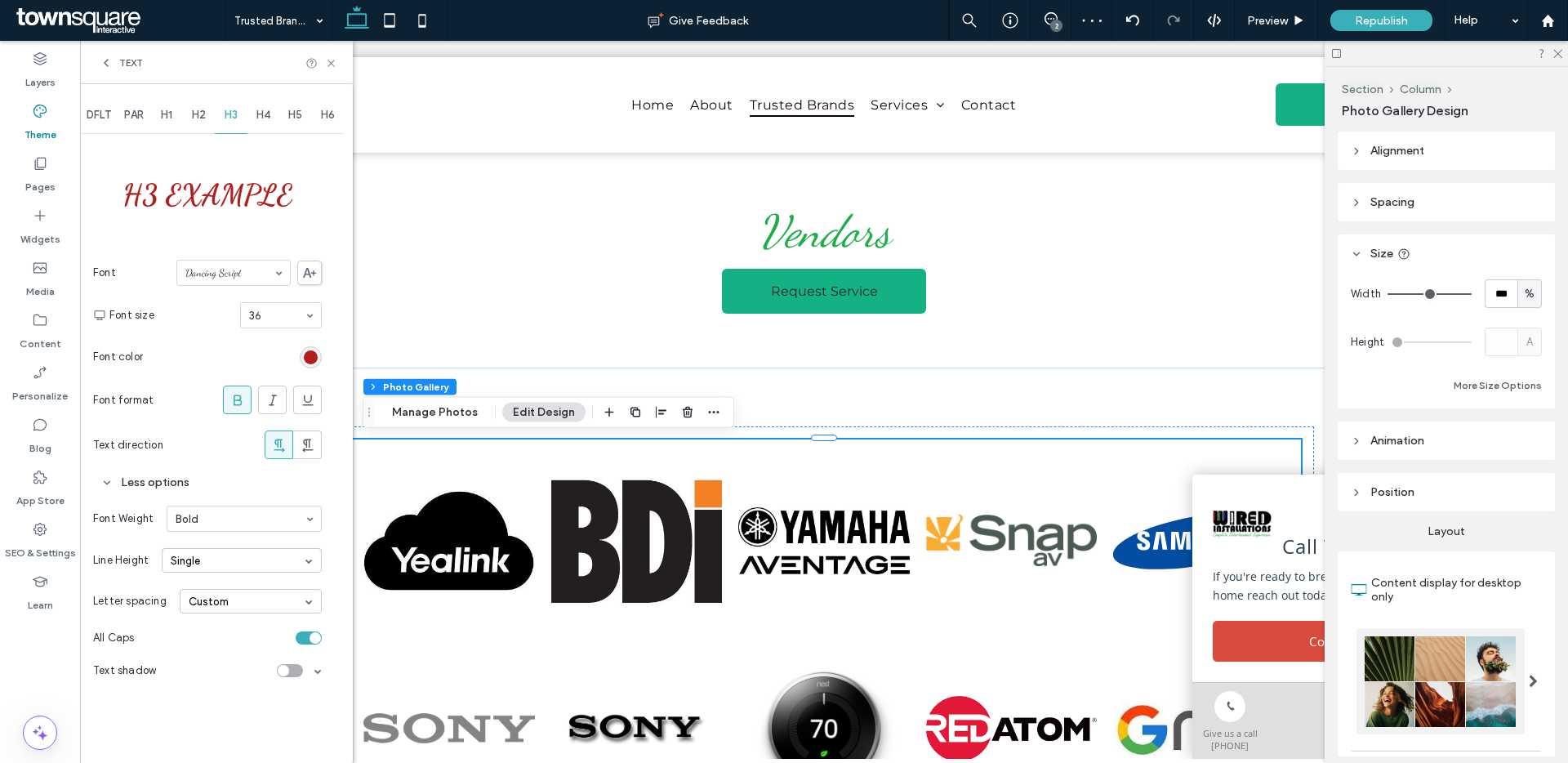 click at bounding box center [309, 638] 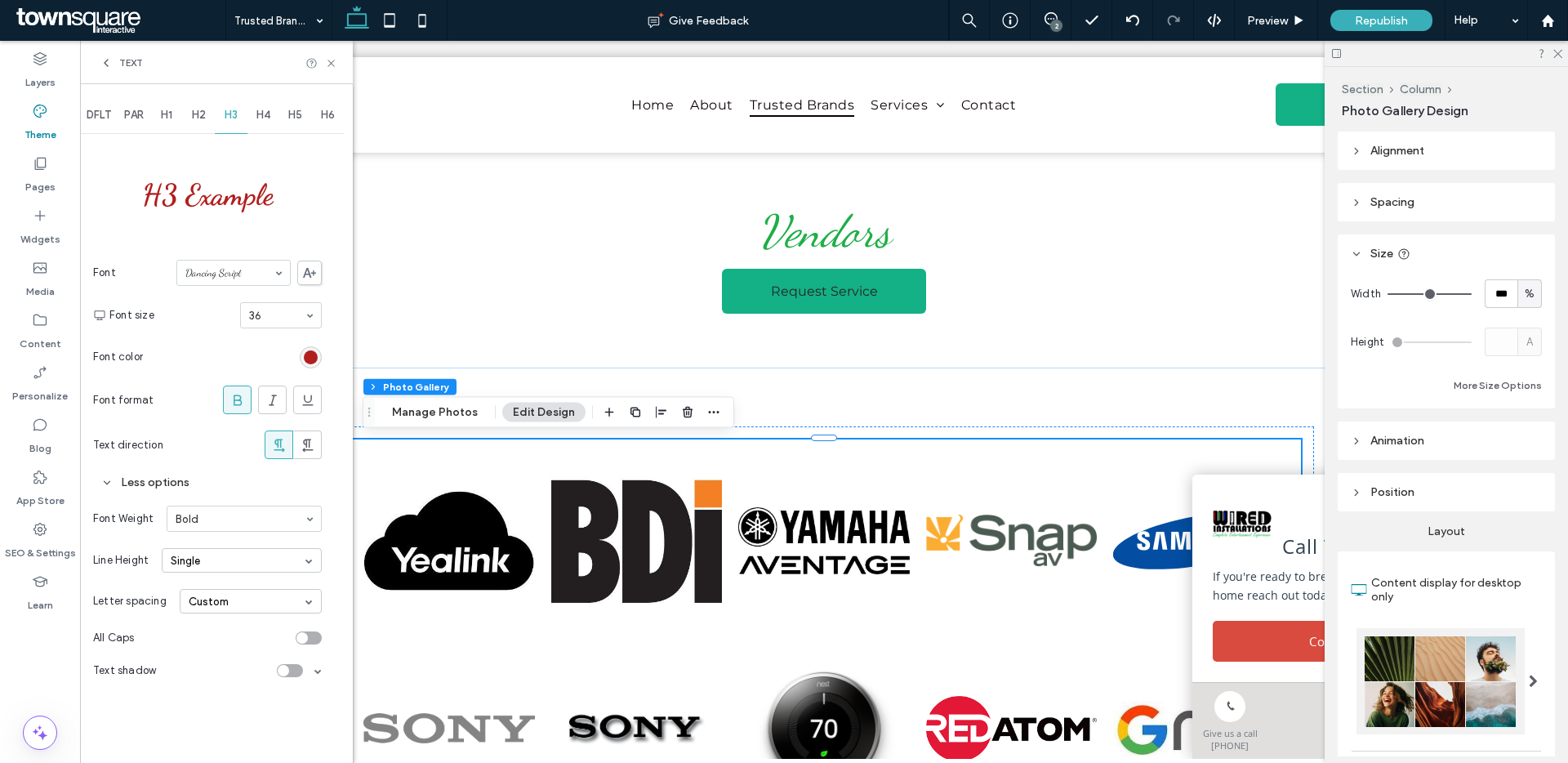 click on "H4" at bounding box center (263, 115) 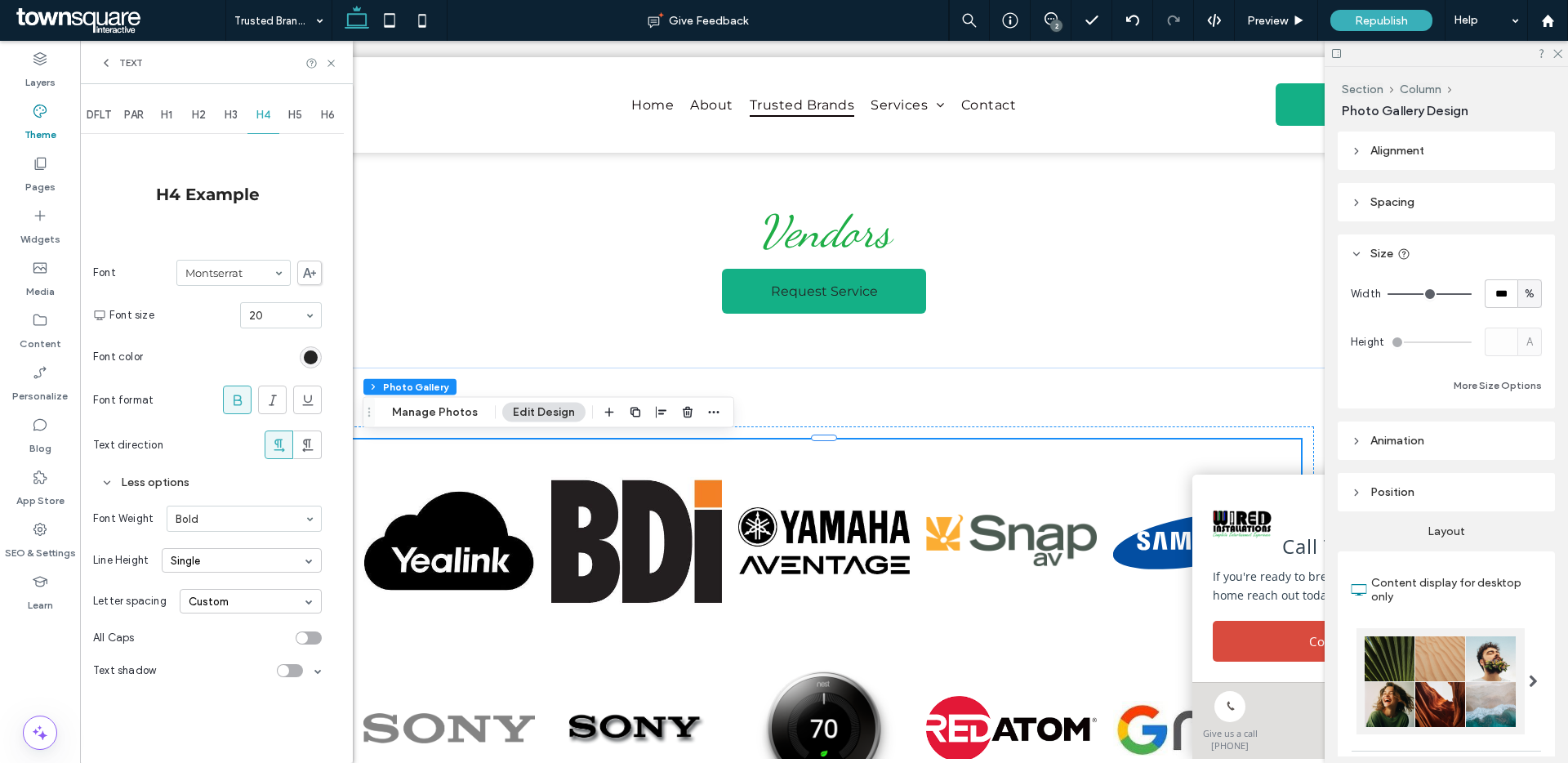 click on "H5" at bounding box center (296, 115) 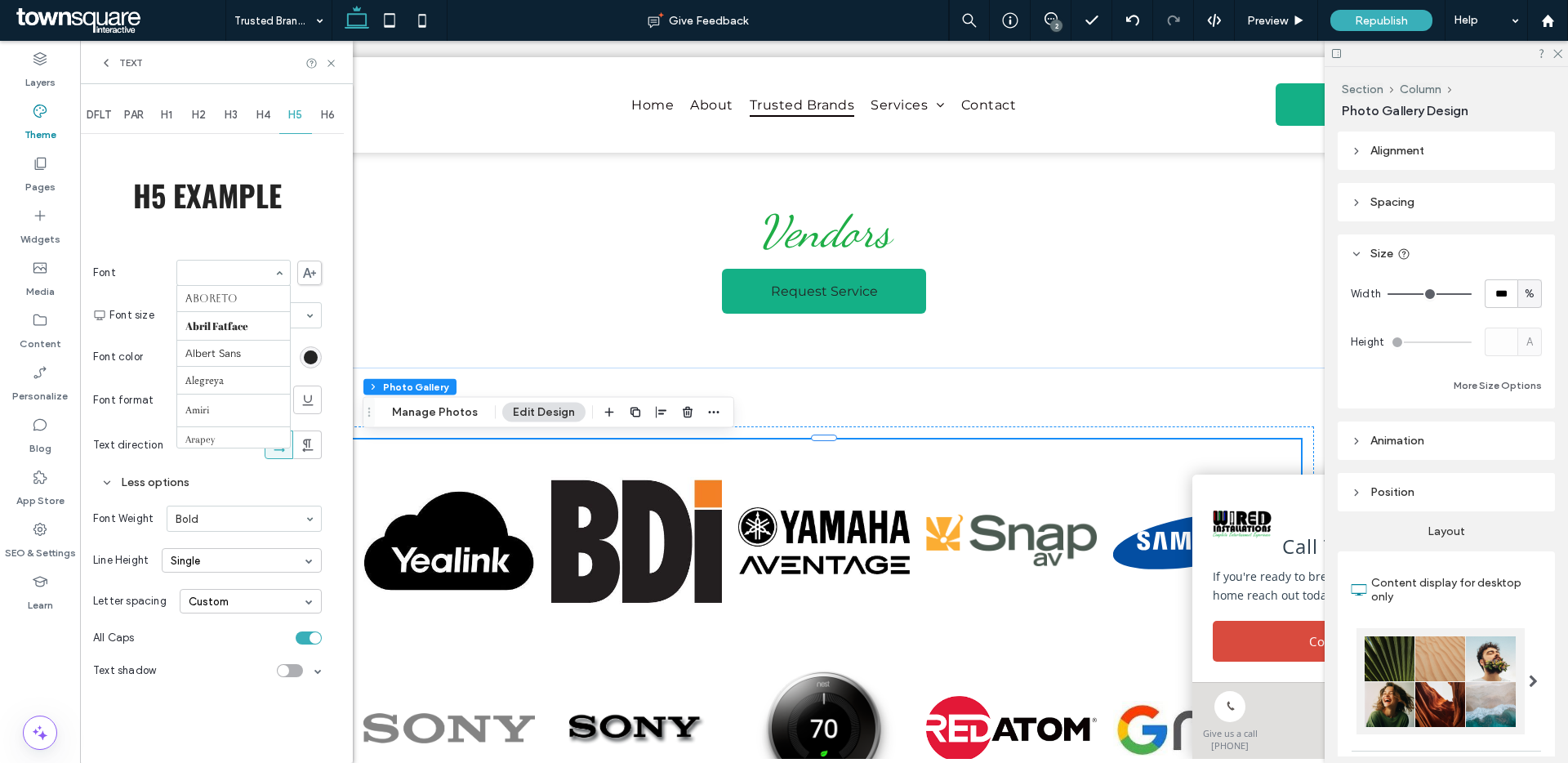 scroll, scrollTop: 301, scrollLeft: 0, axis: vertical 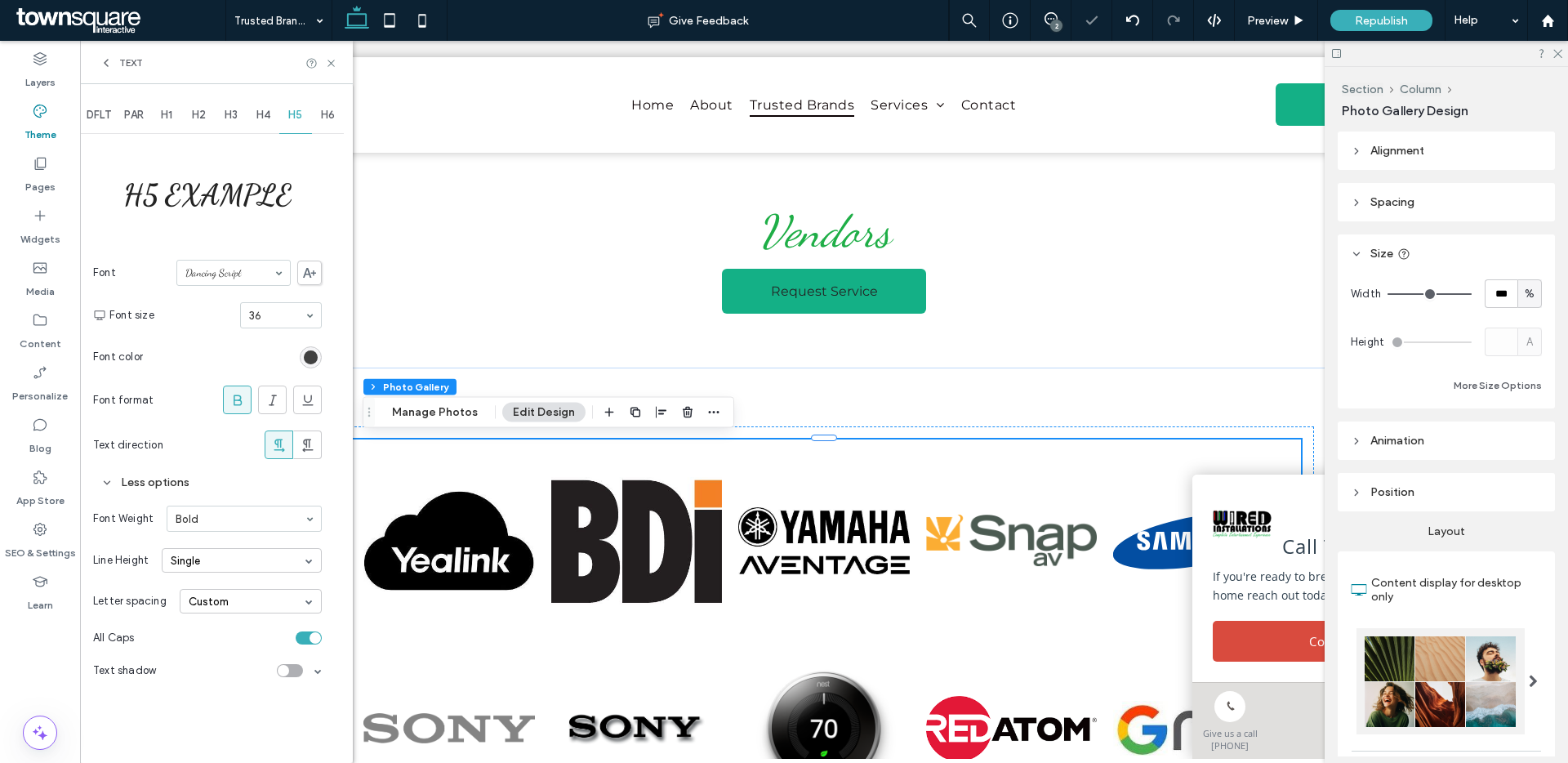 click at bounding box center [310, 357] 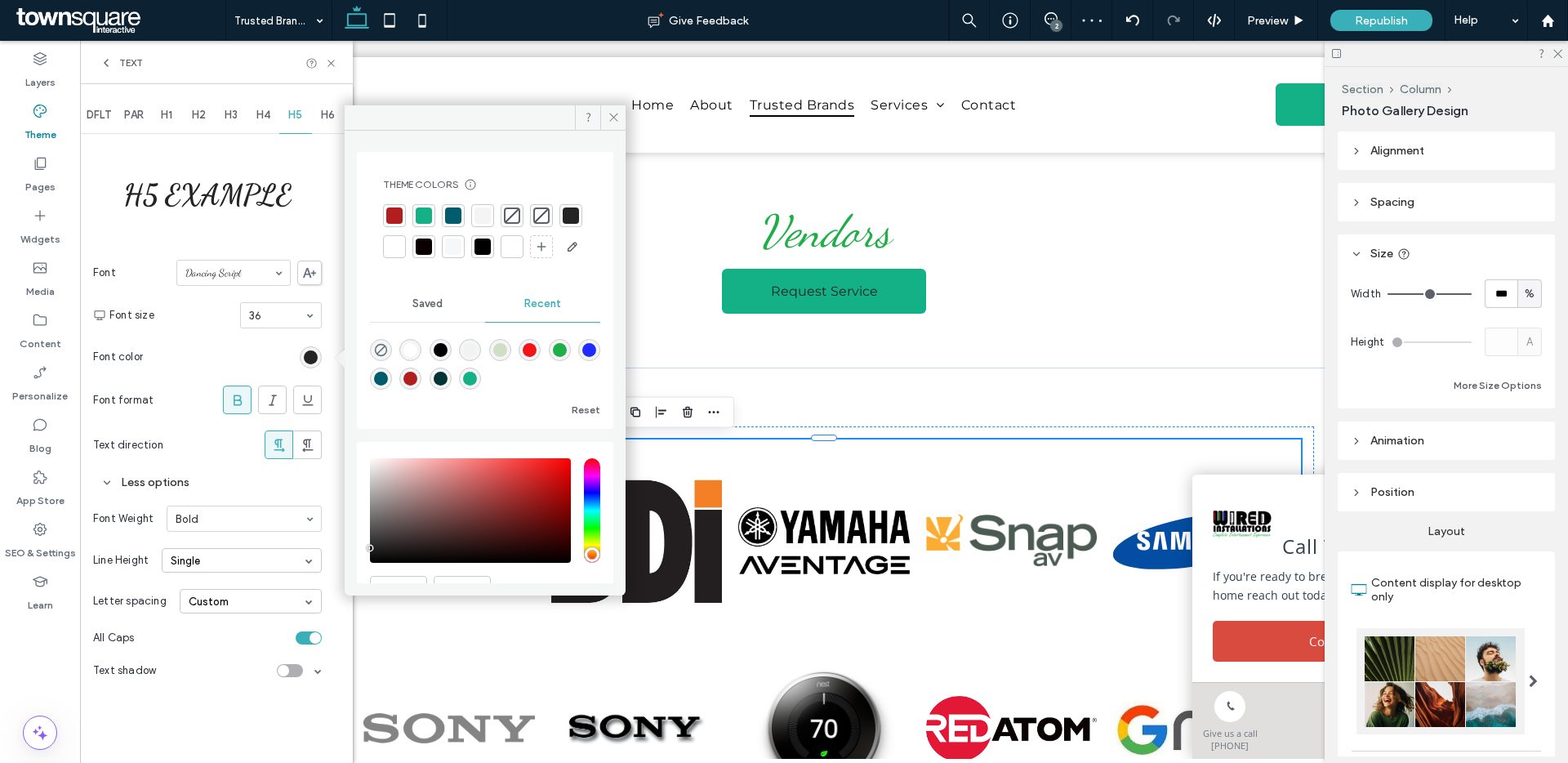 click at bounding box center (559, 350) 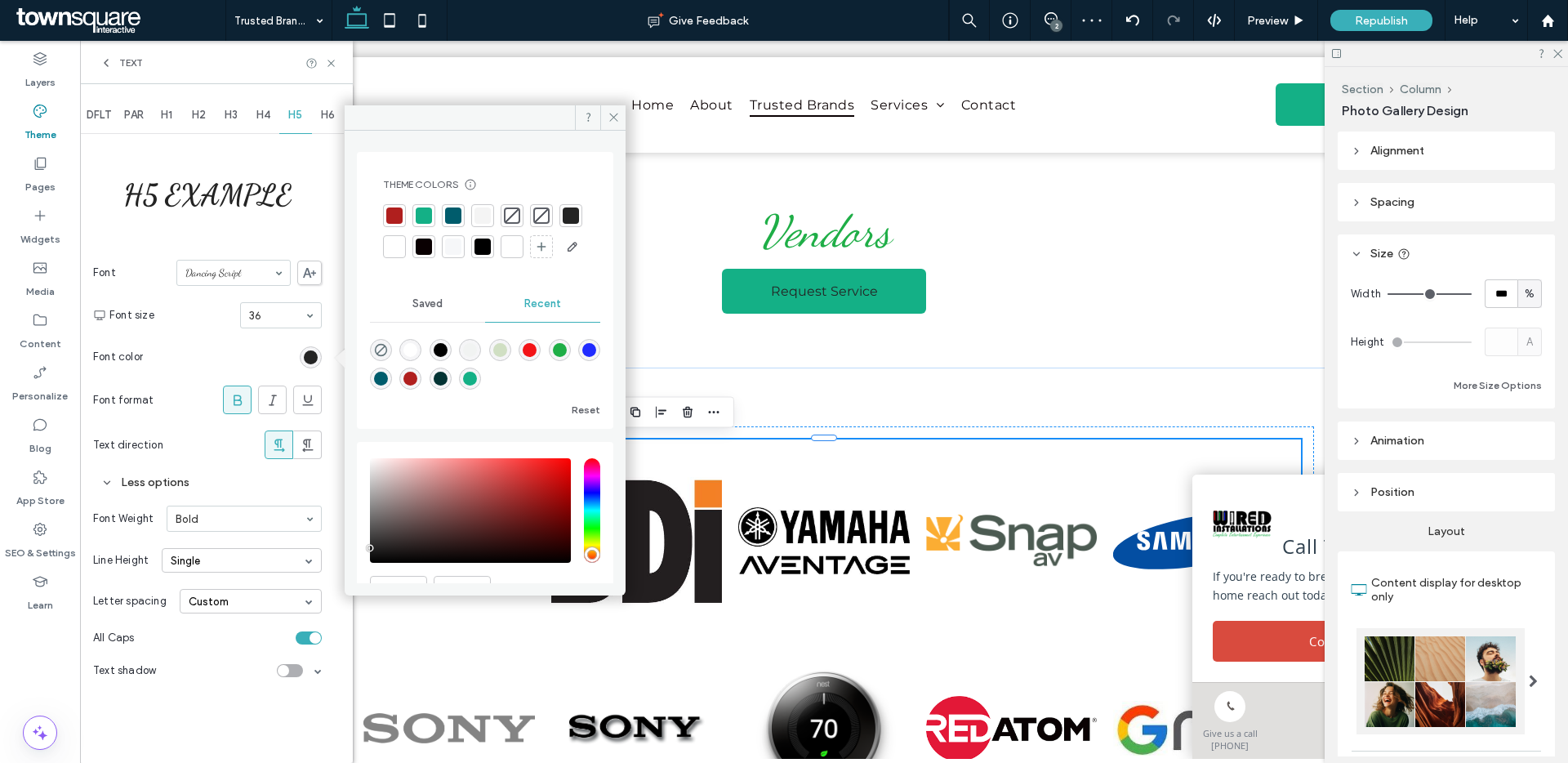 type on "*******" 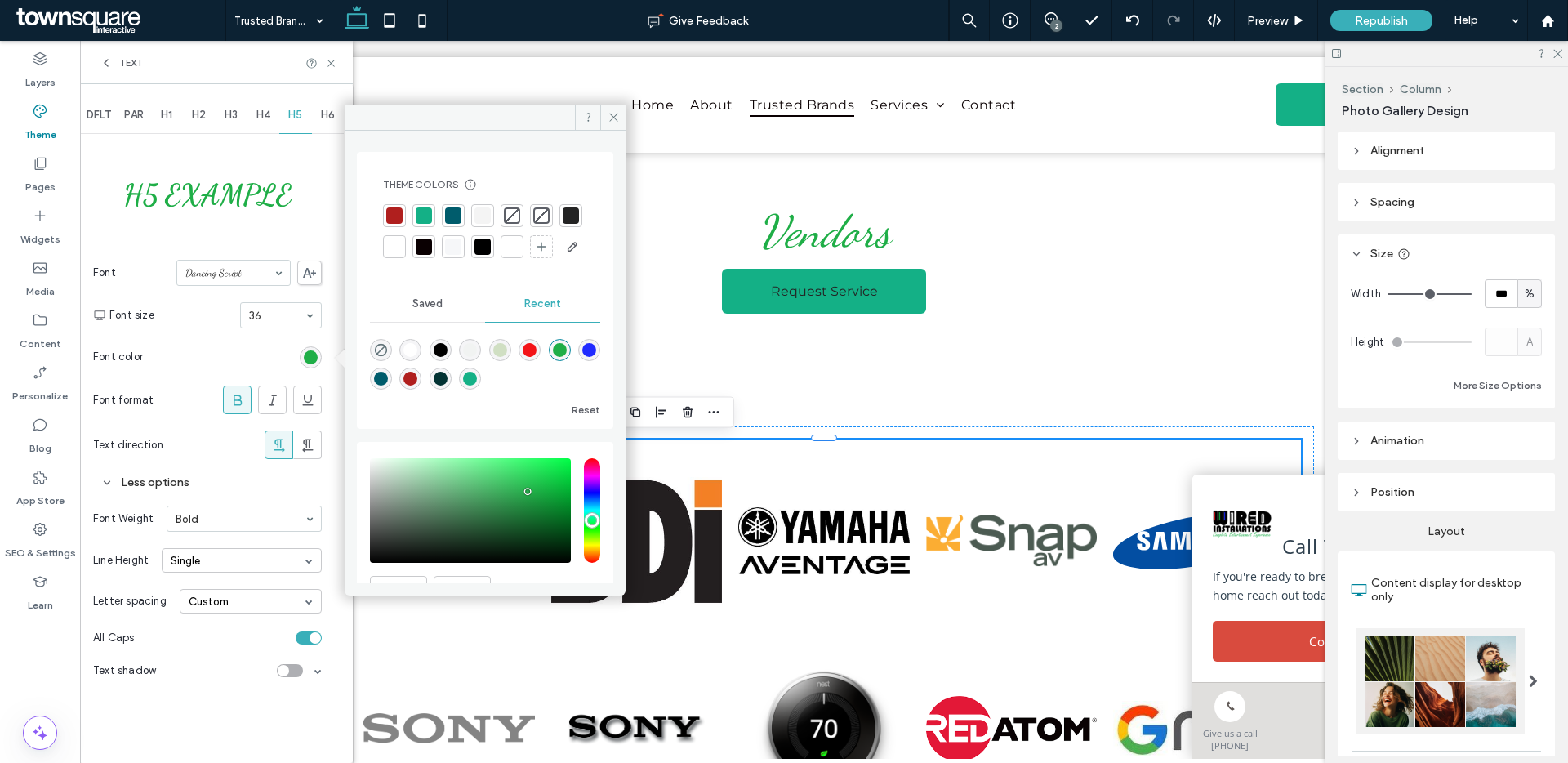 click at bounding box center [309, 638] 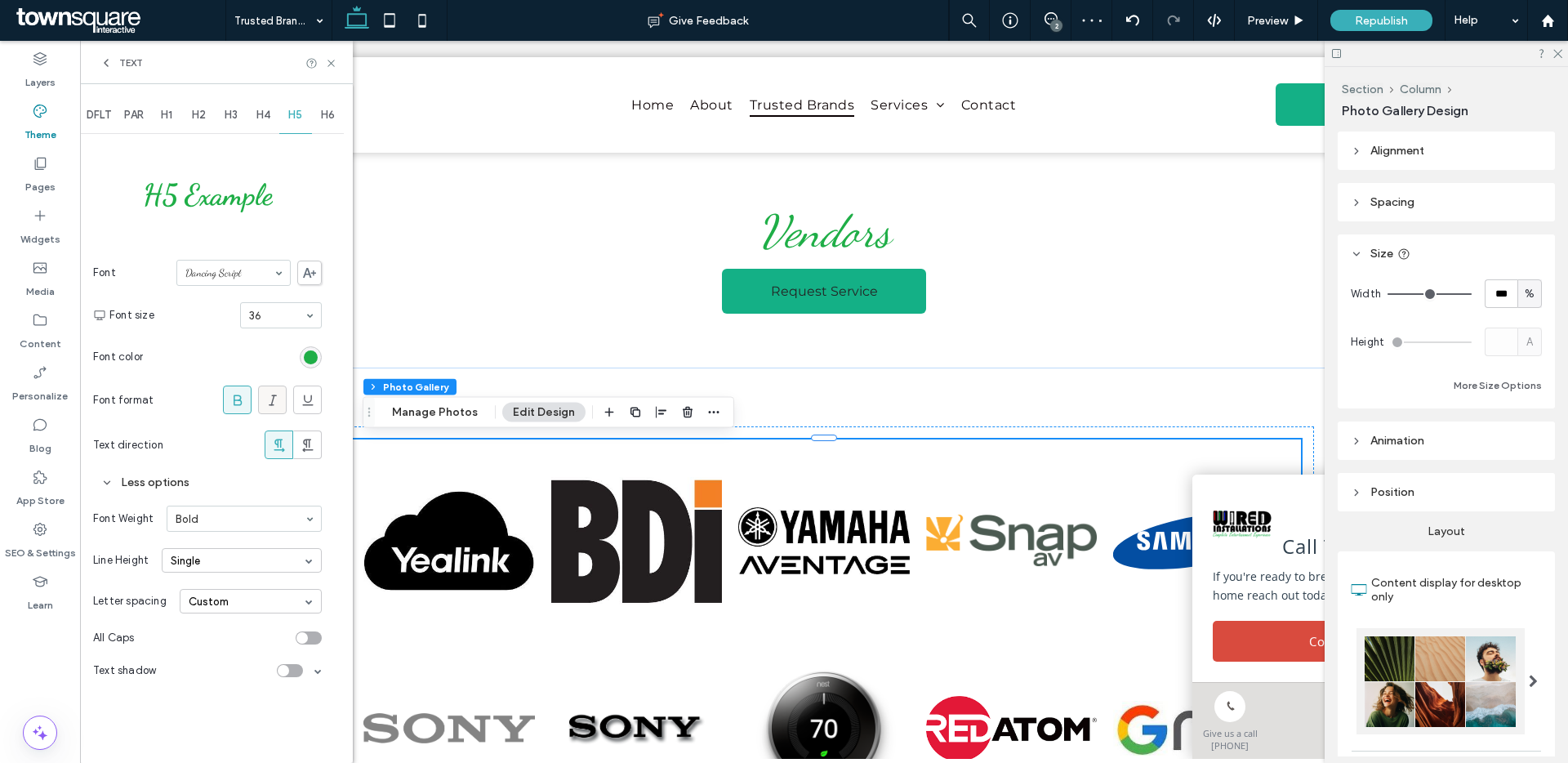 click 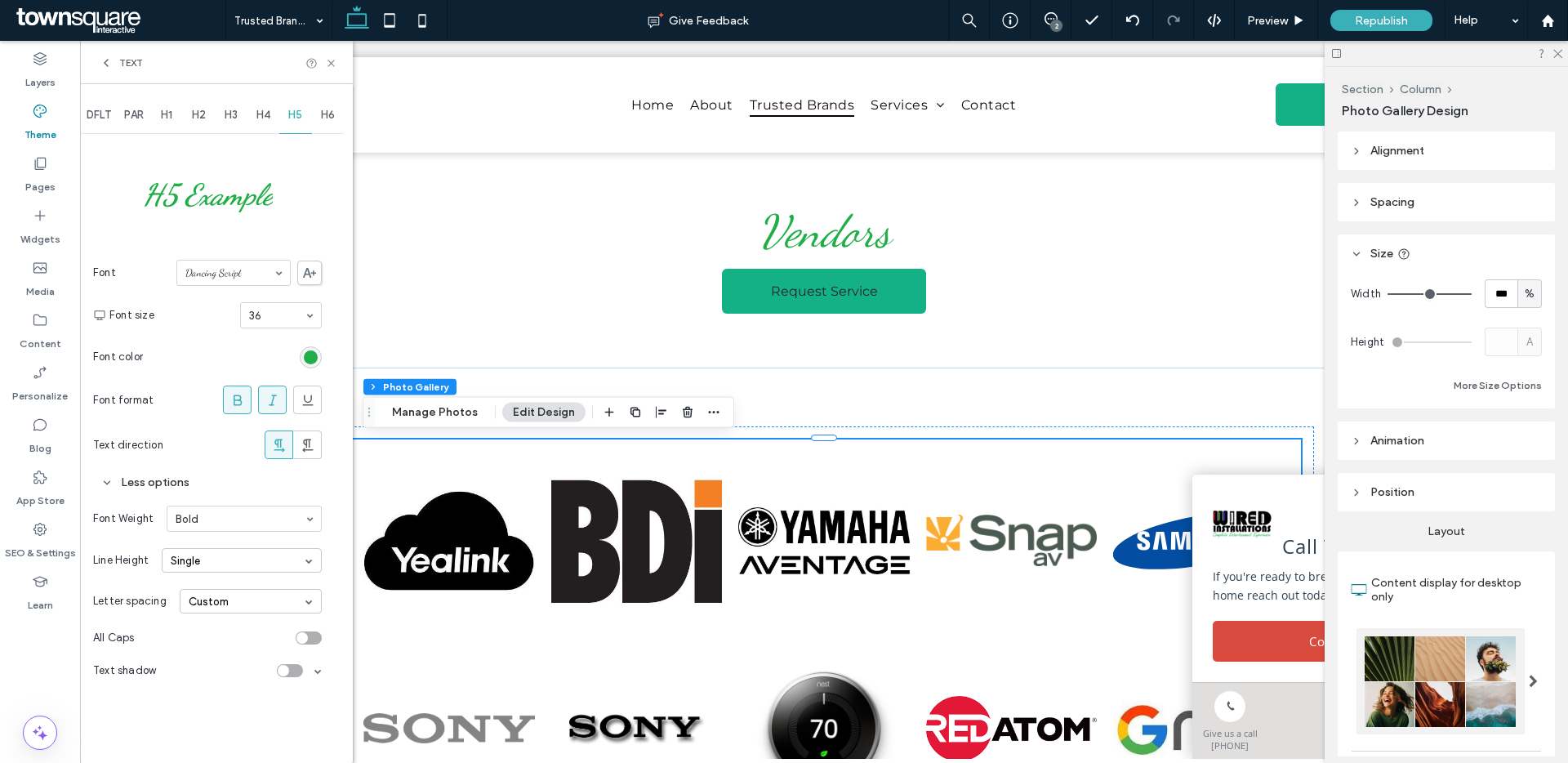 click on "H6" at bounding box center (328, 115) 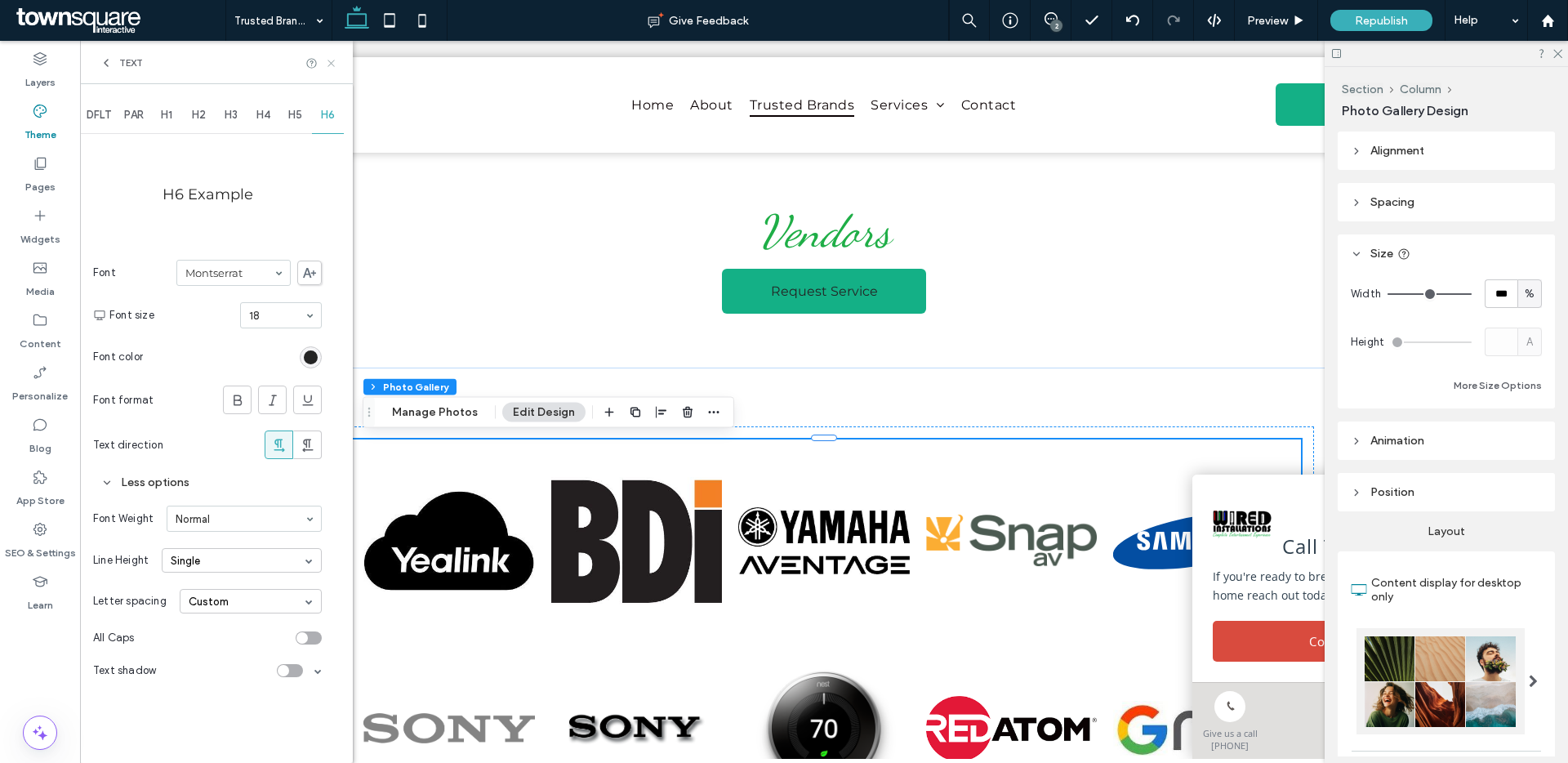 click 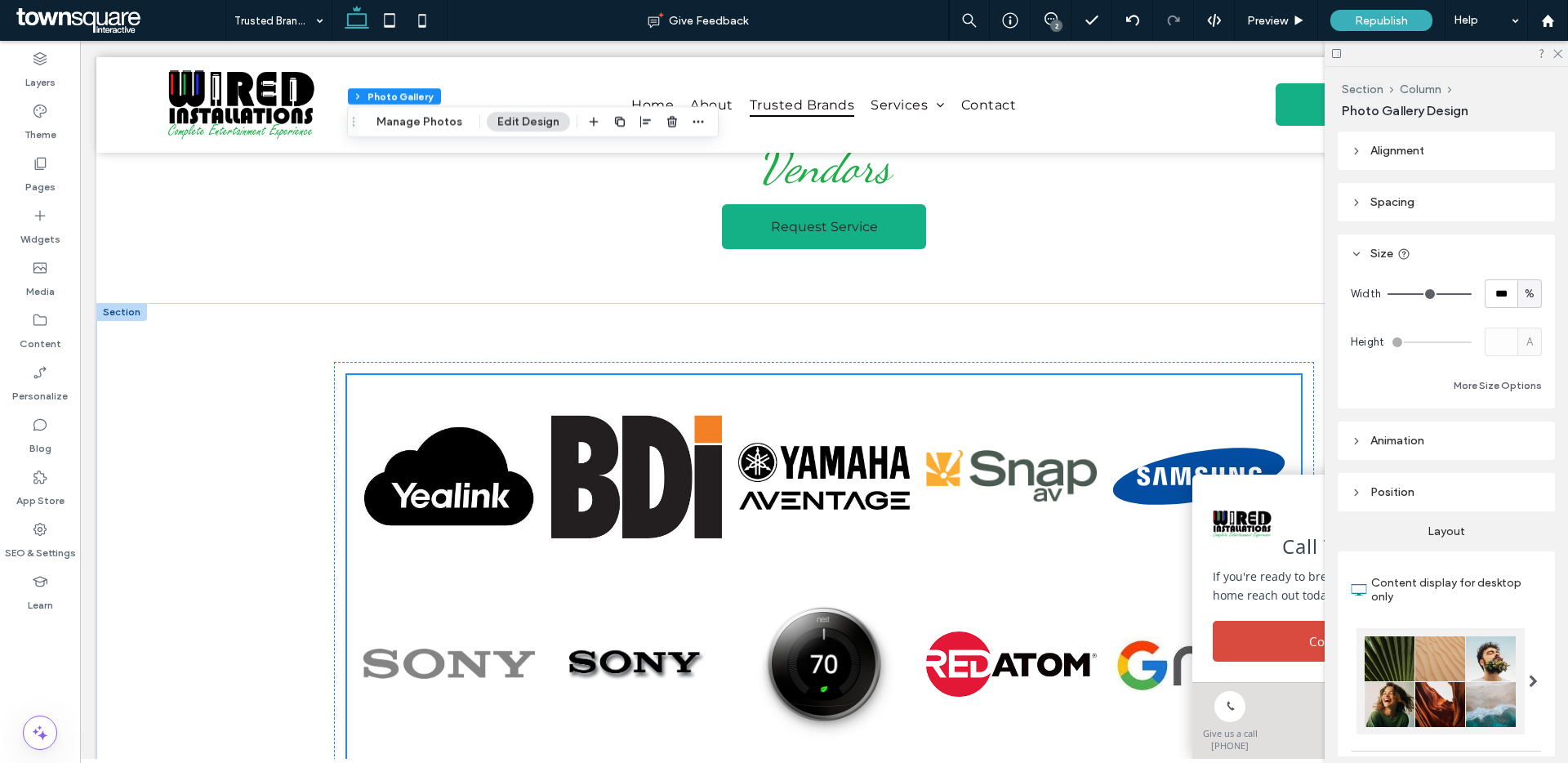 scroll, scrollTop: 0, scrollLeft: 0, axis: both 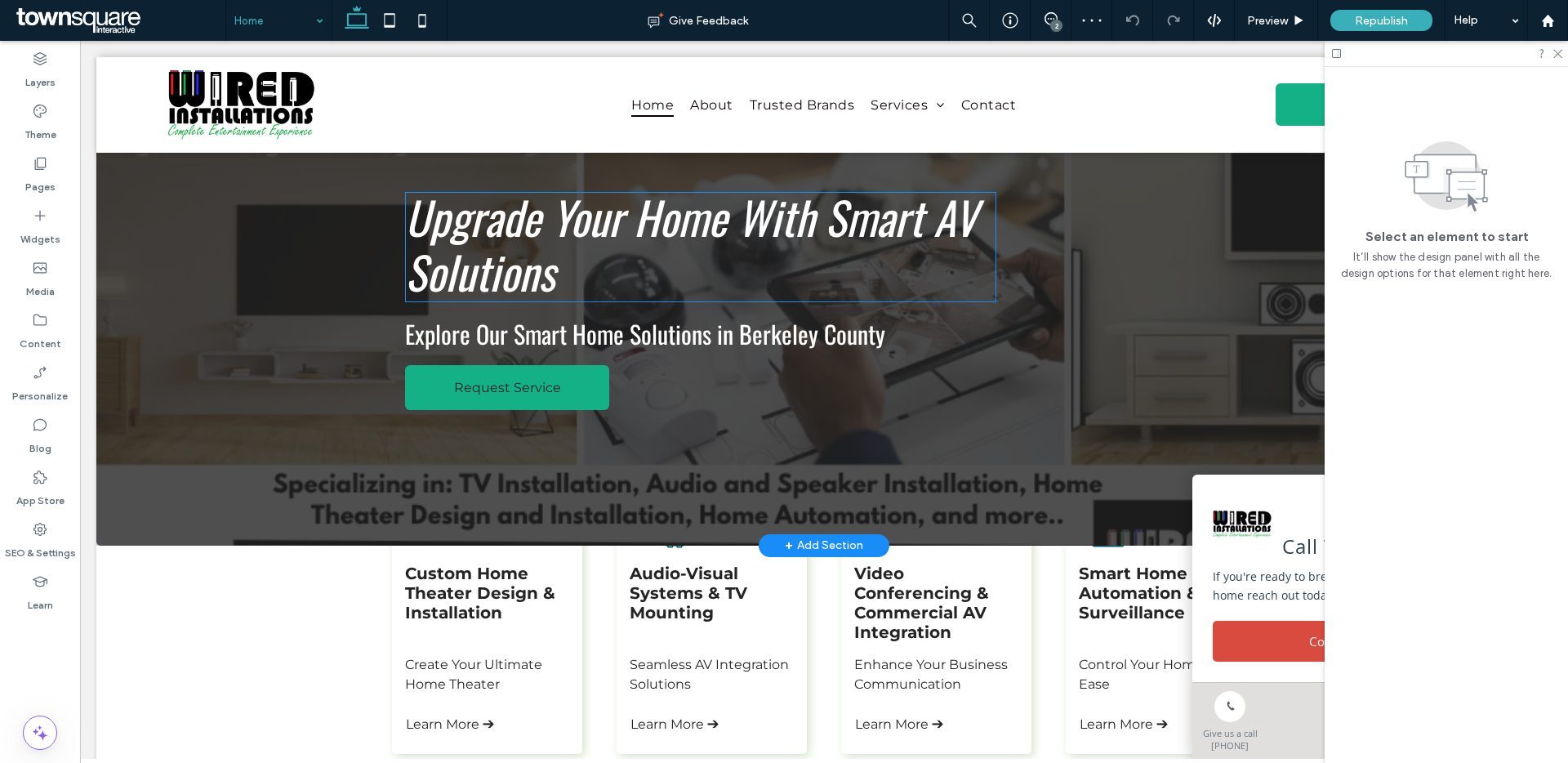 click on "Upgrade Your Home With Smart AV Solutions" at bounding box center [691, 244] 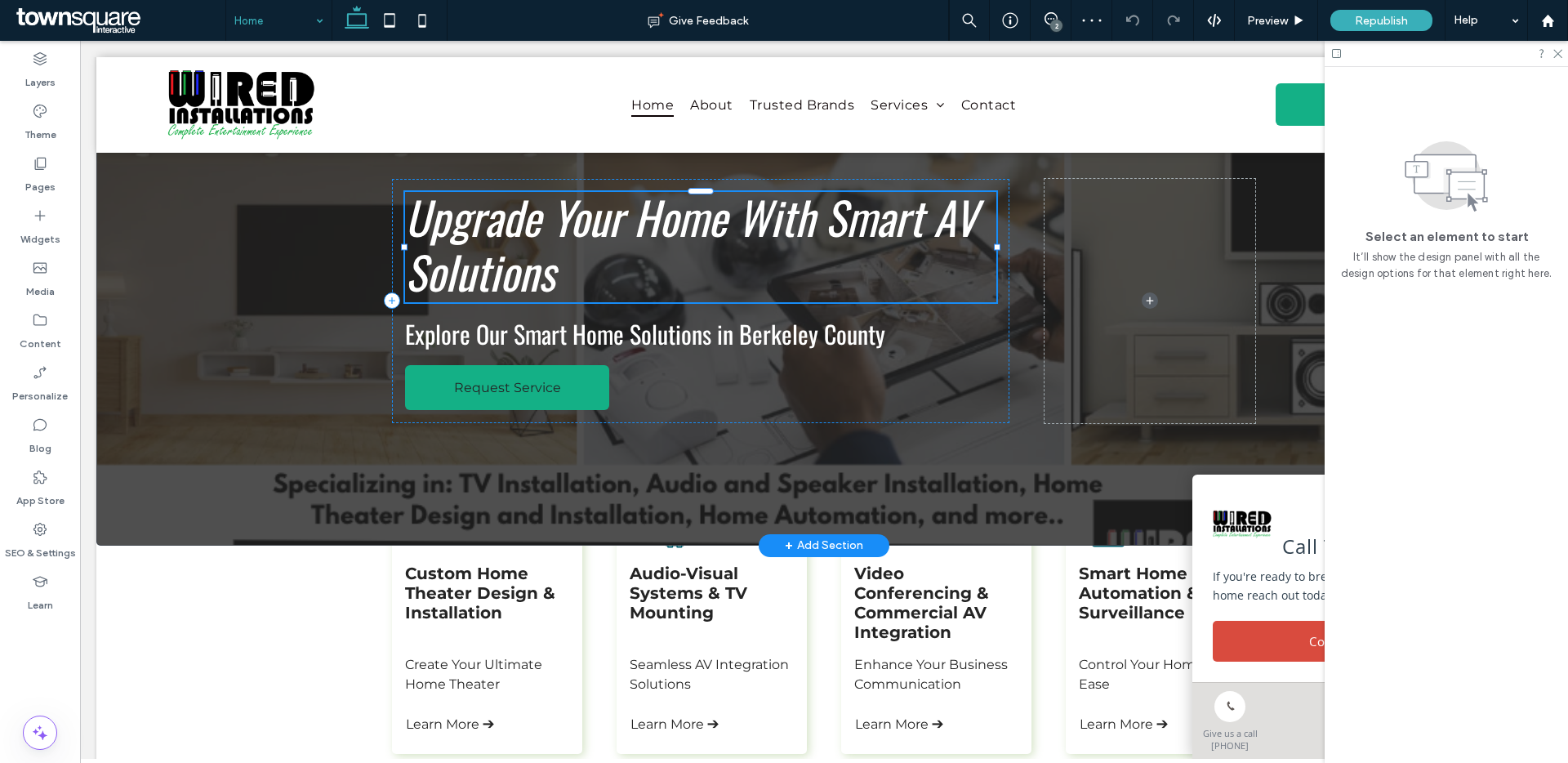 click on "Upgrade Your Home With Smart AV Solutions" at bounding box center (691, 244) 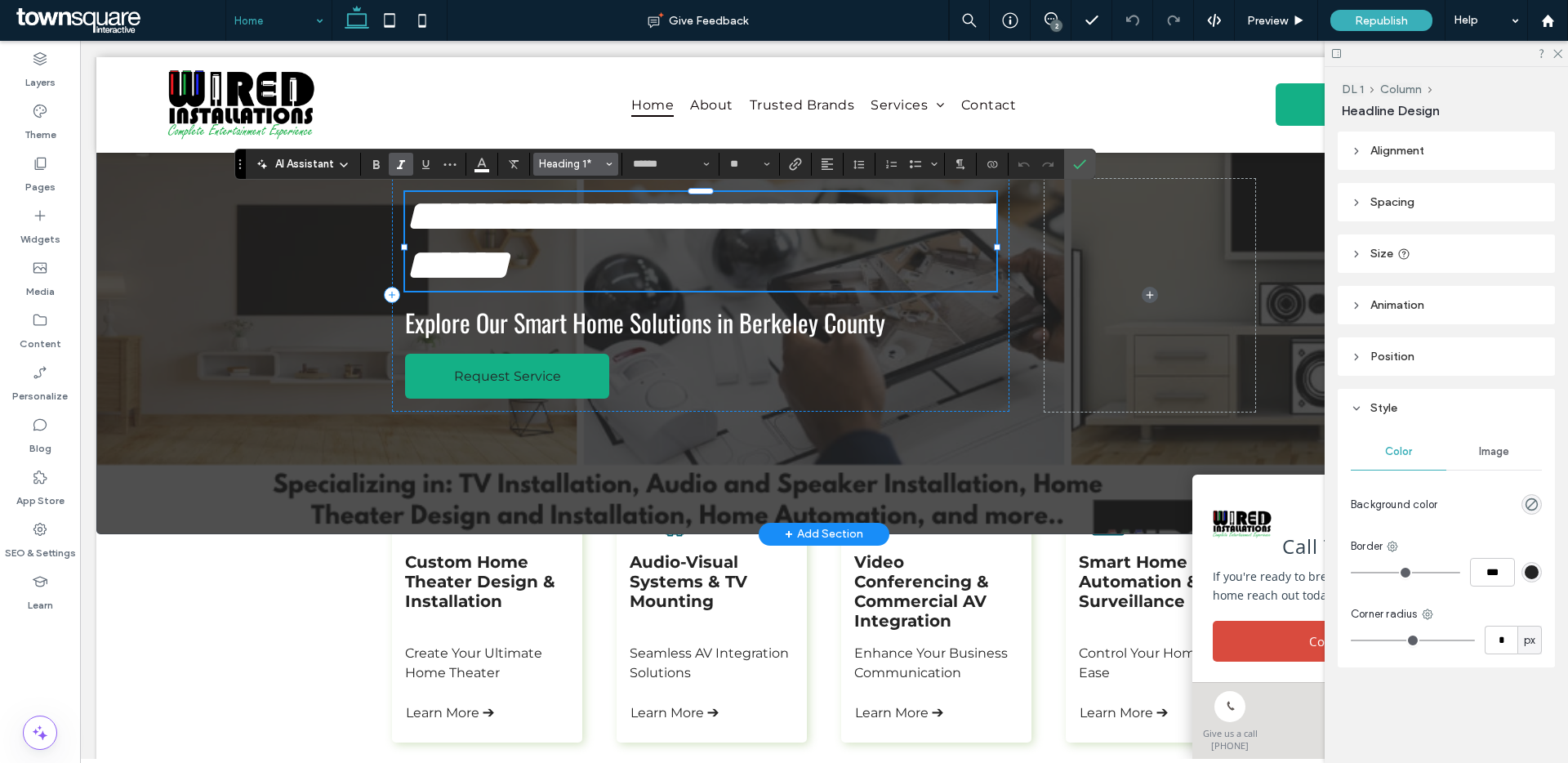 click on "Heading 1*" at bounding box center [576, 164] 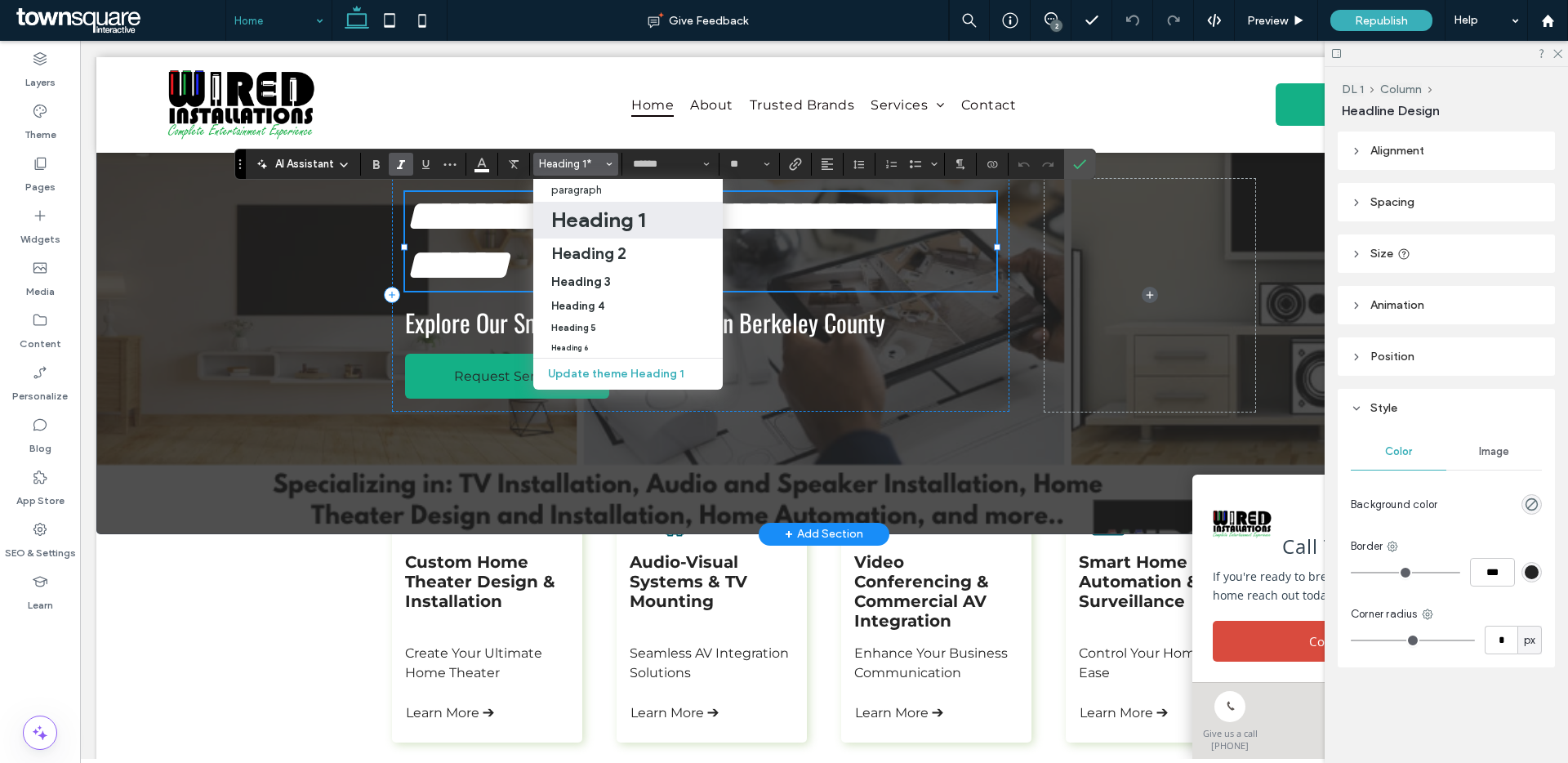 click on "Heading 1" at bounding box center (598, 220) 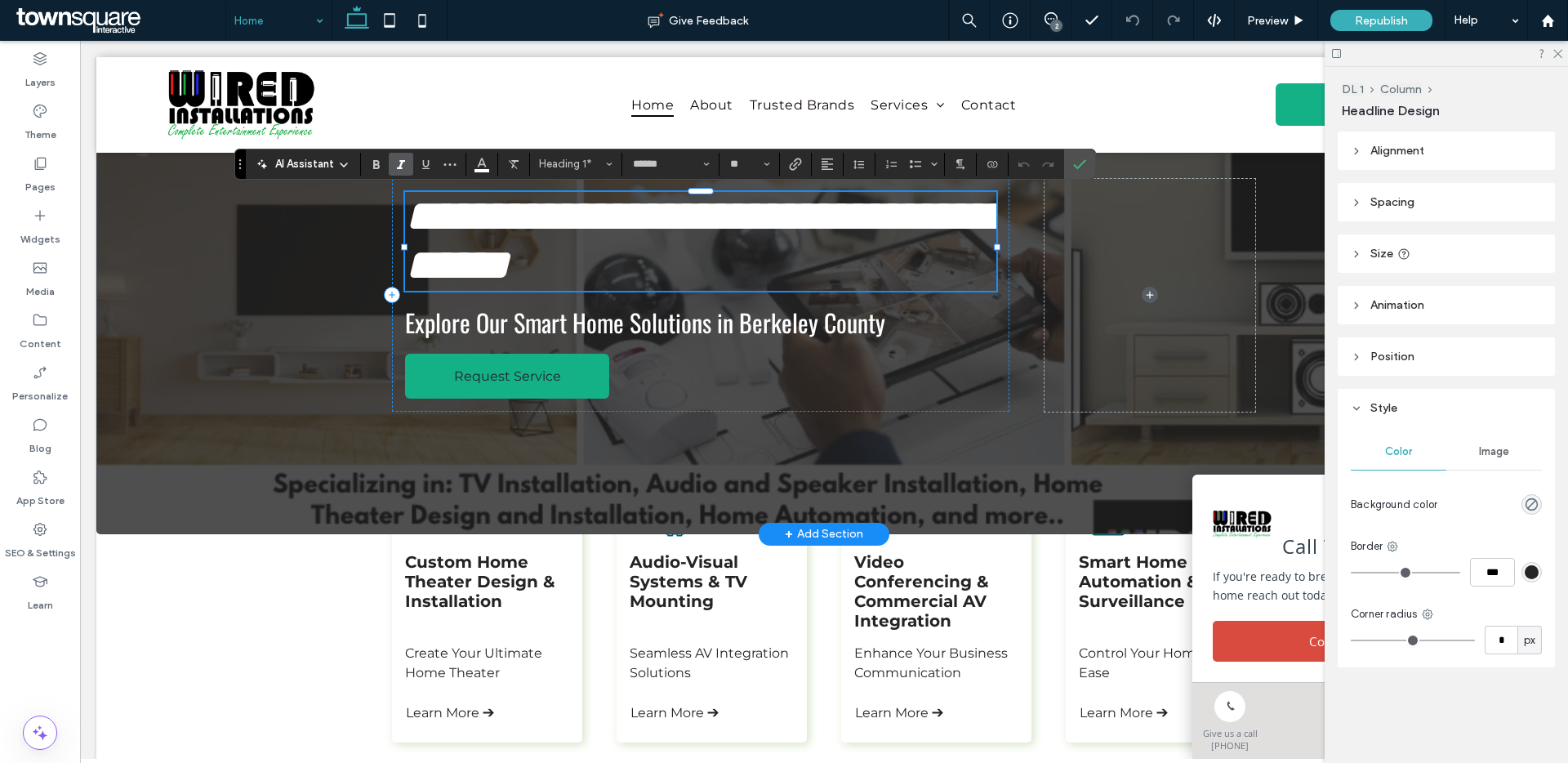 type on "**********" 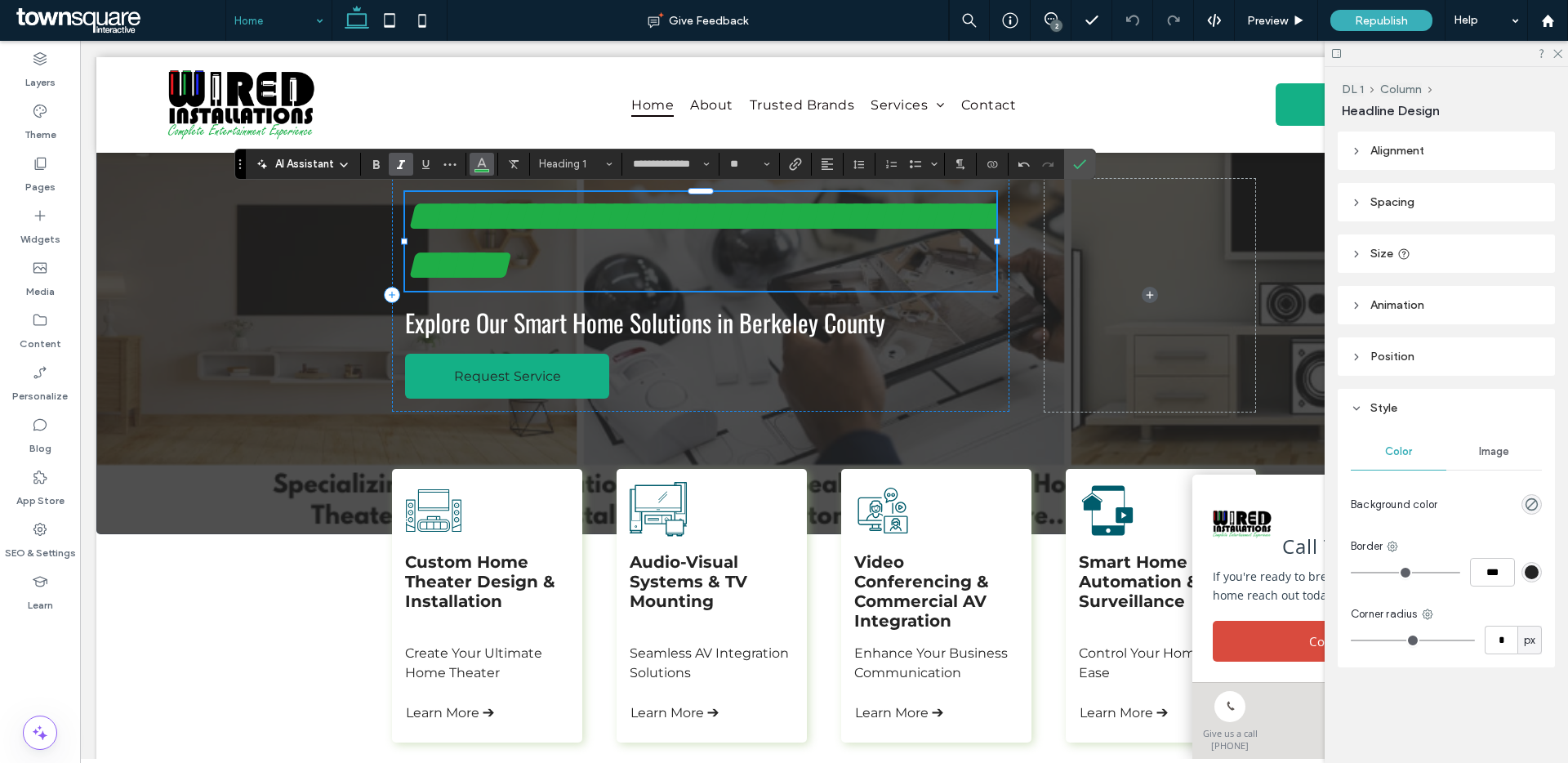 click 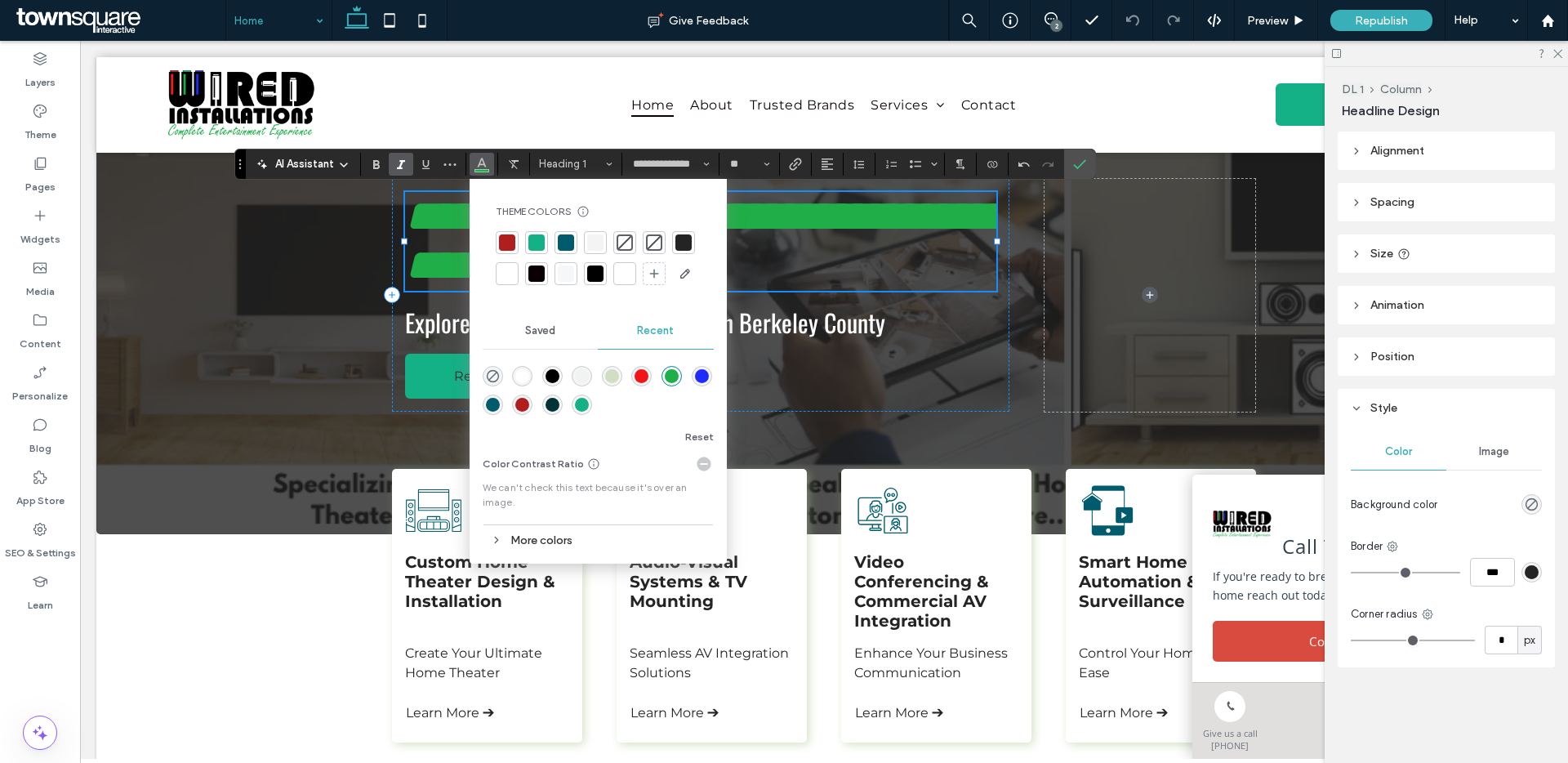 click at bounding box center (507, 274) 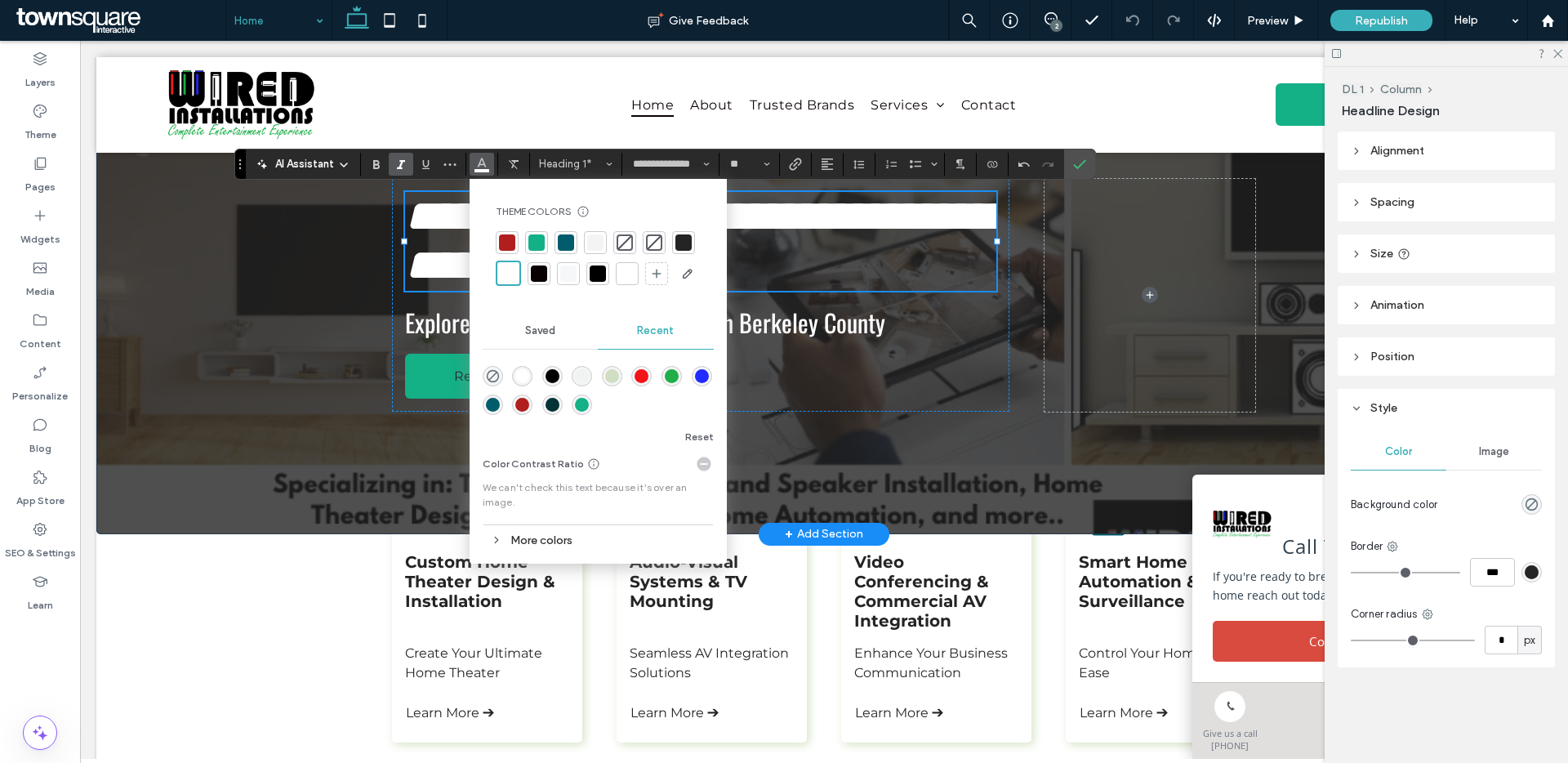 click on "**********" at bounding box center (824, 315) 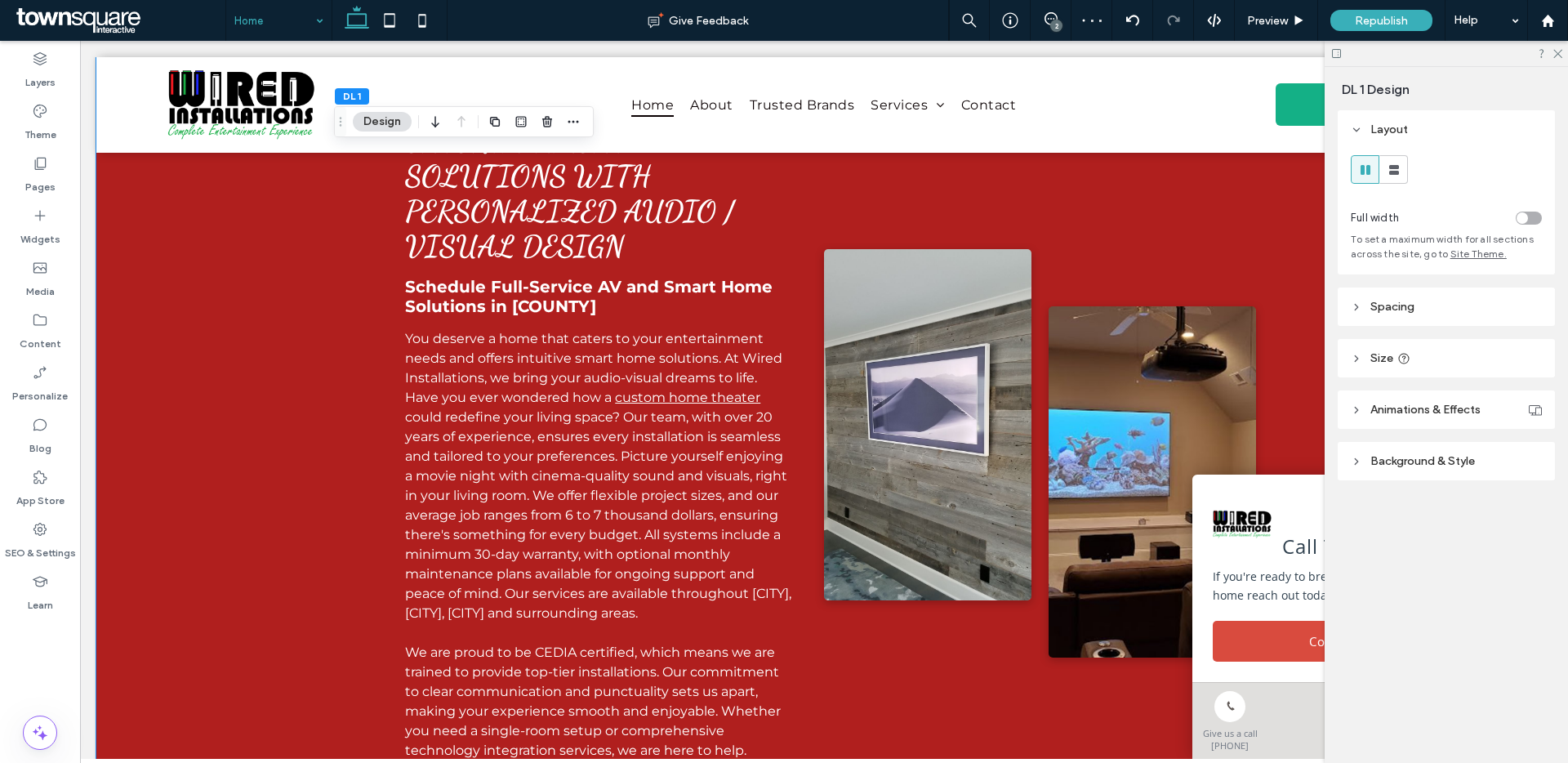 scroll, scrollTop: 981, scrollLeft: 0, axis: vertical 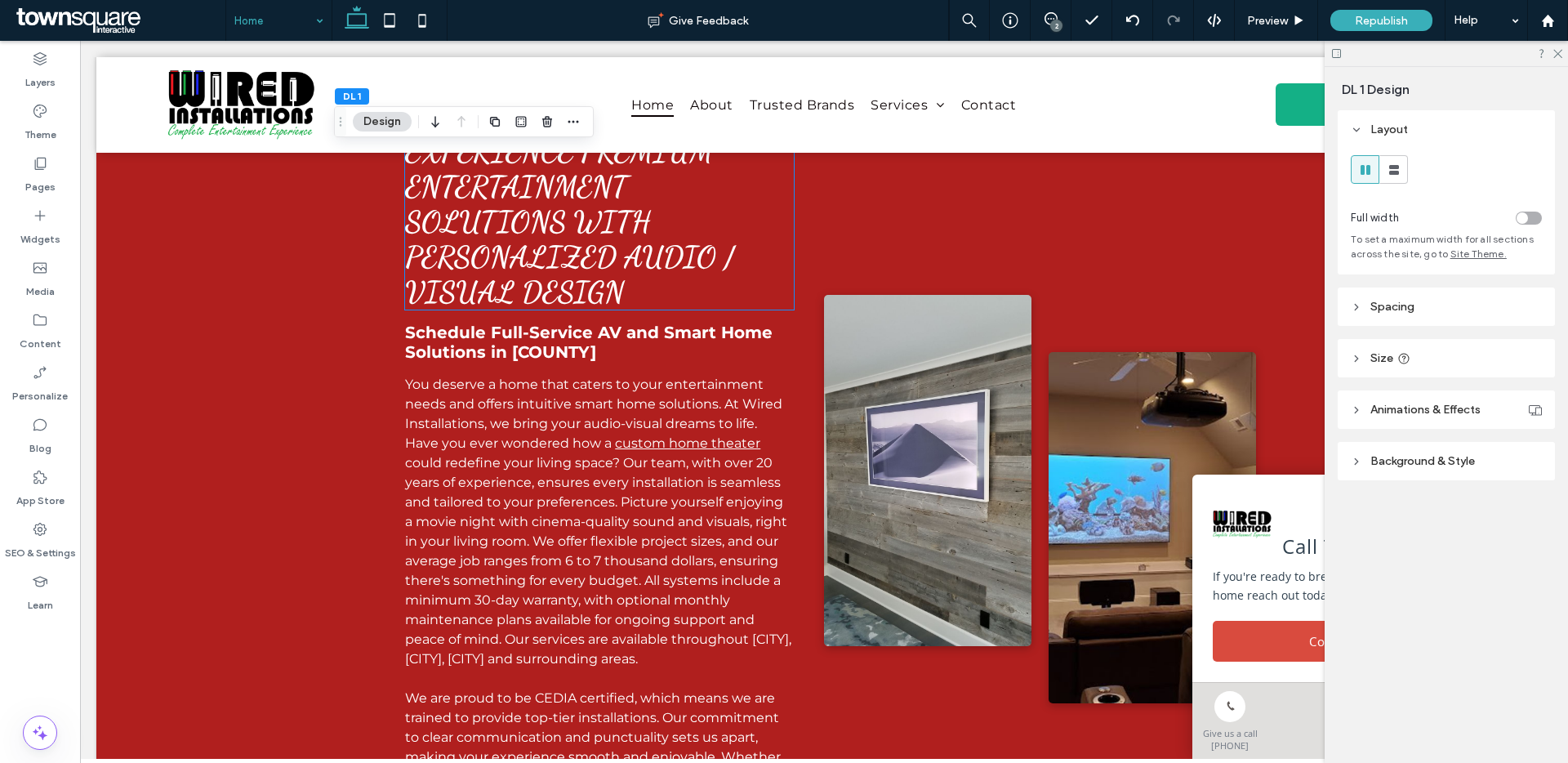 click on "EXPERIENCE PREMIUM ENTERTAINMENT SOLUTIONS WITH PERSONALIZED AUDIO / VISUAL DESIGN" at bounding box center (569, 221) 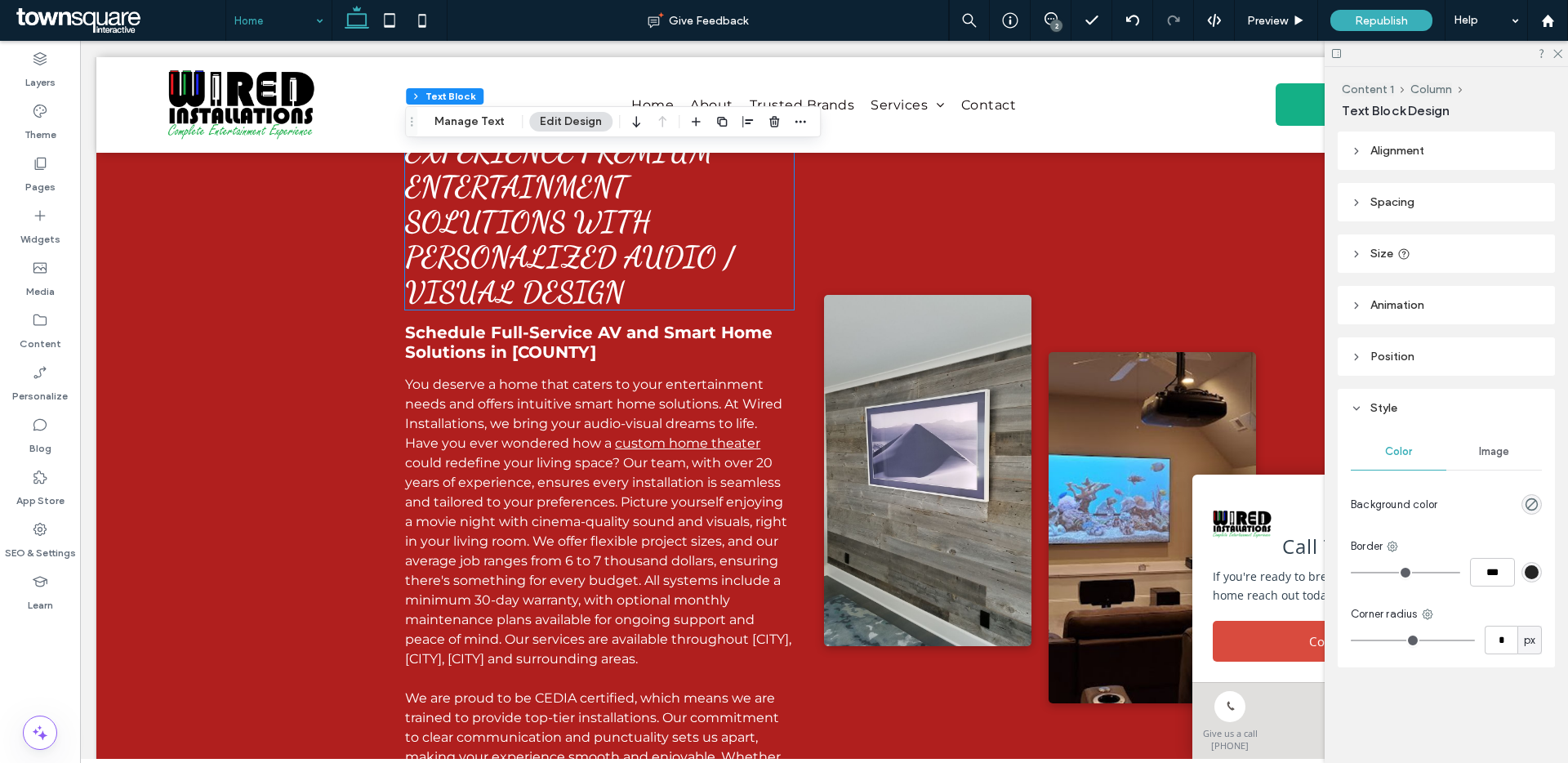 click on "EXPERIENCE PREMIUM ENTERTAINMENT SOLUTIONS WITH PERSONALIZED AUDIO / VISUAL DESIGN" at bounding box center (569, 221) 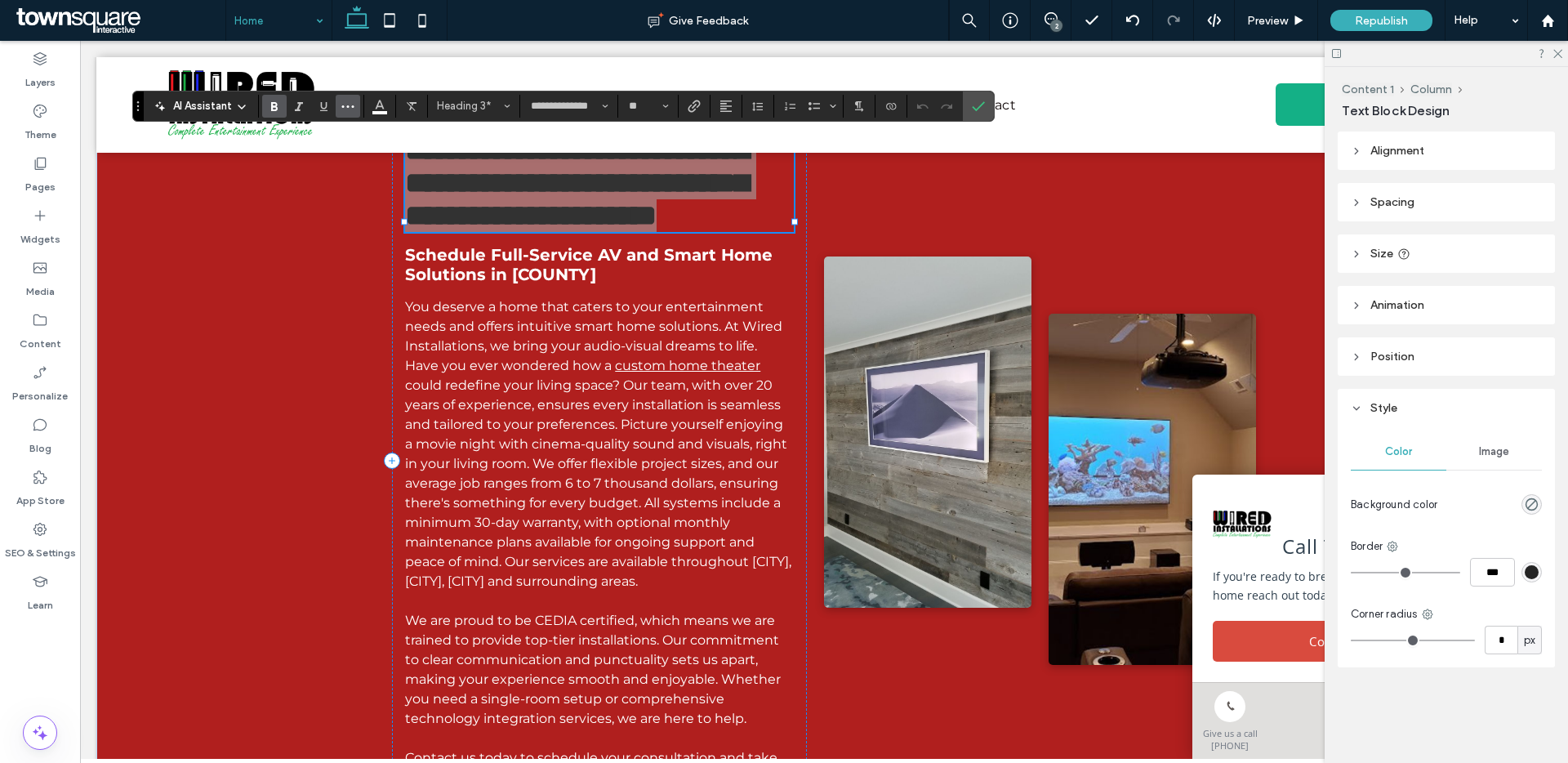 click at bounding box center (348, 106) 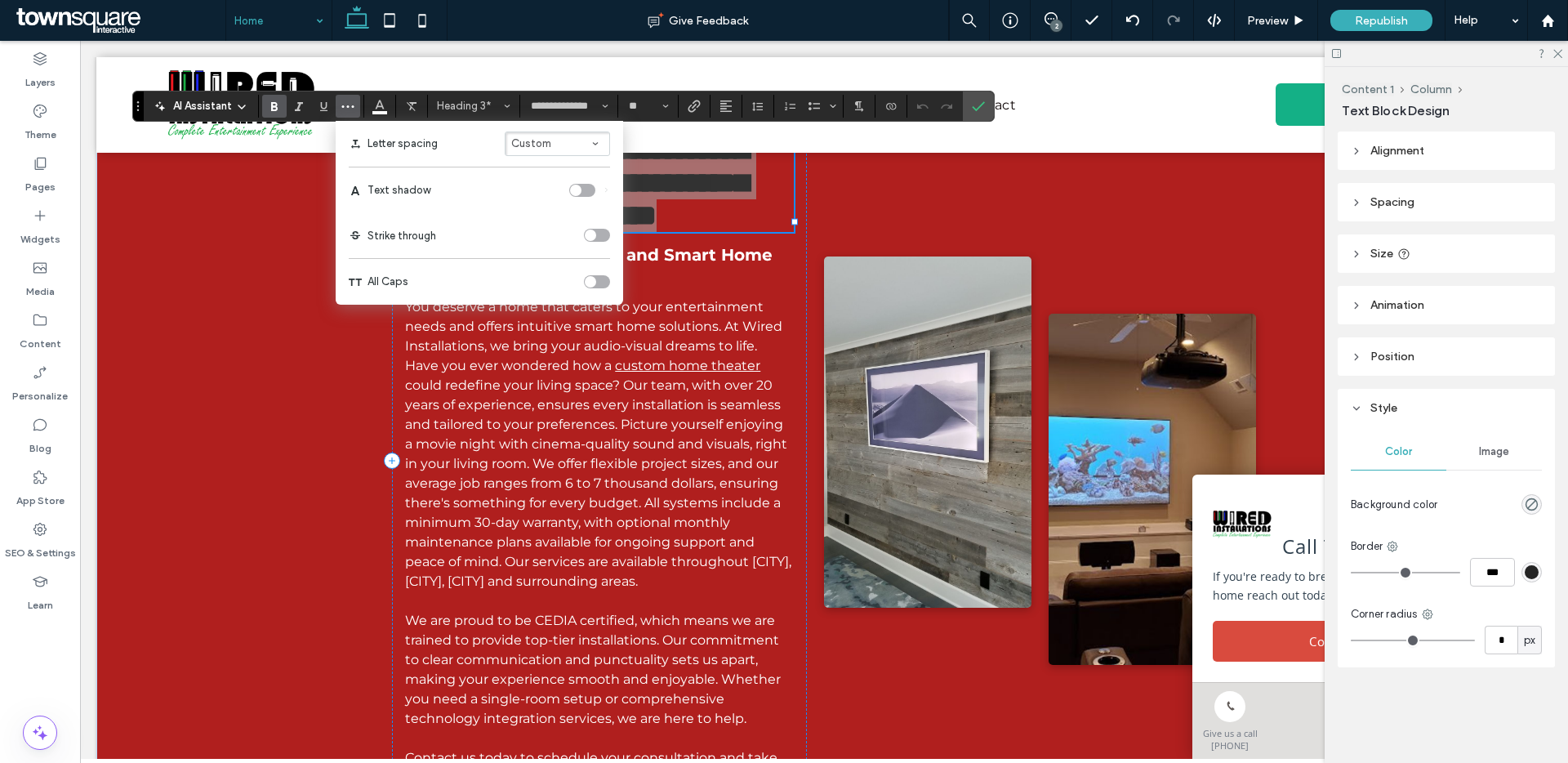 click at bounding box center (590, 282) 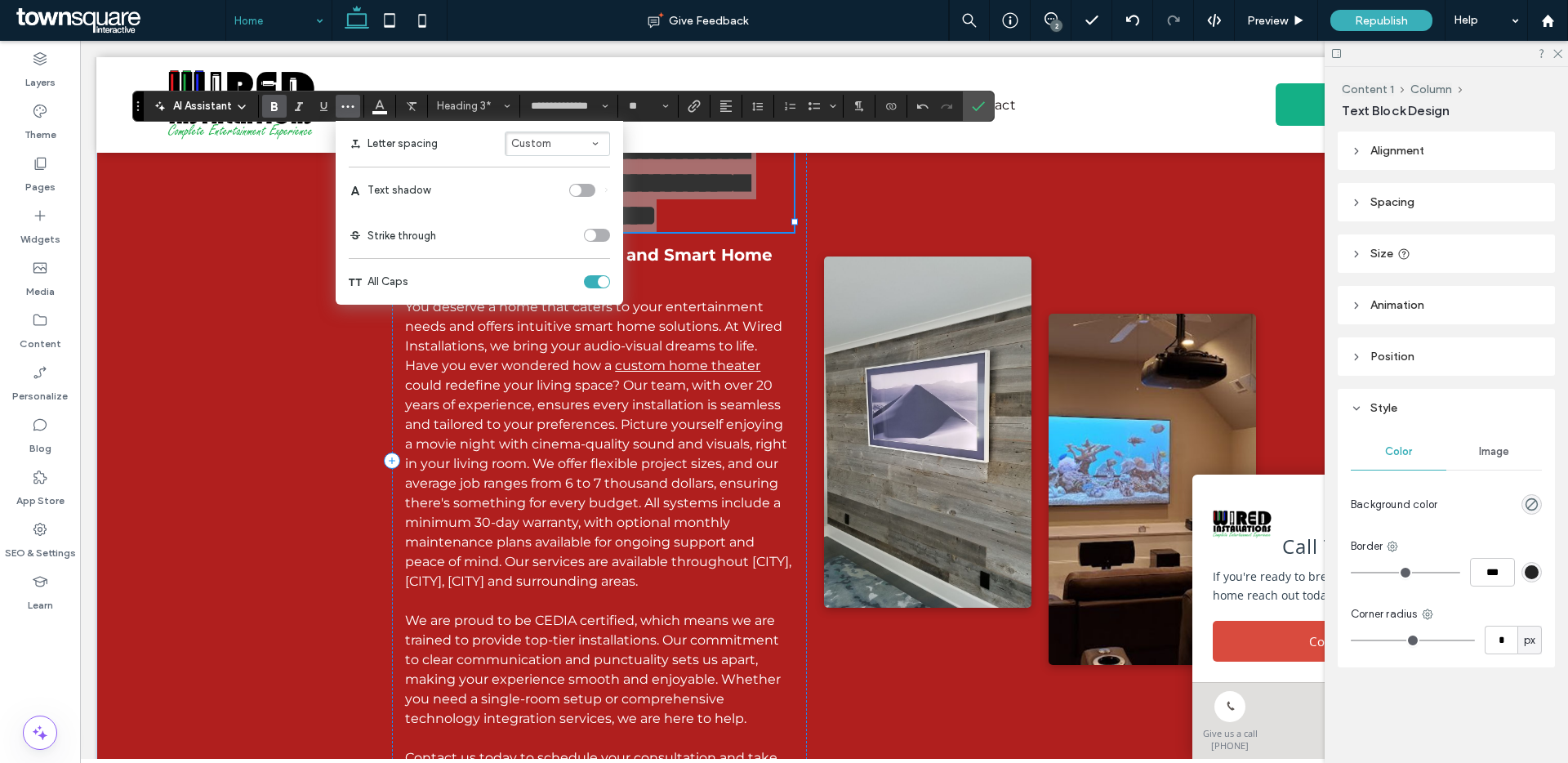 click at bounding box center [597, 282] 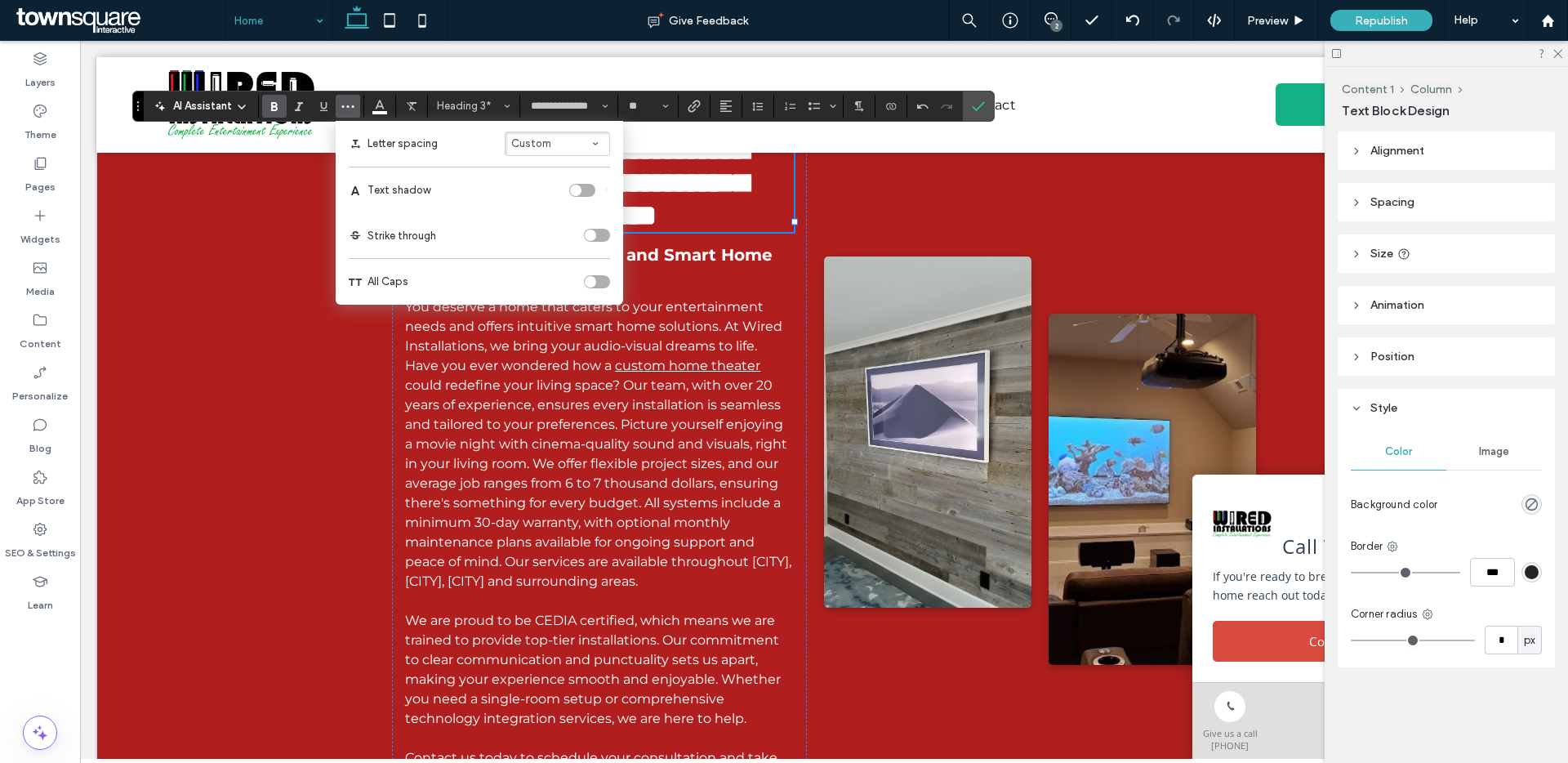 click on "**********" at bounding box center (599, 183) 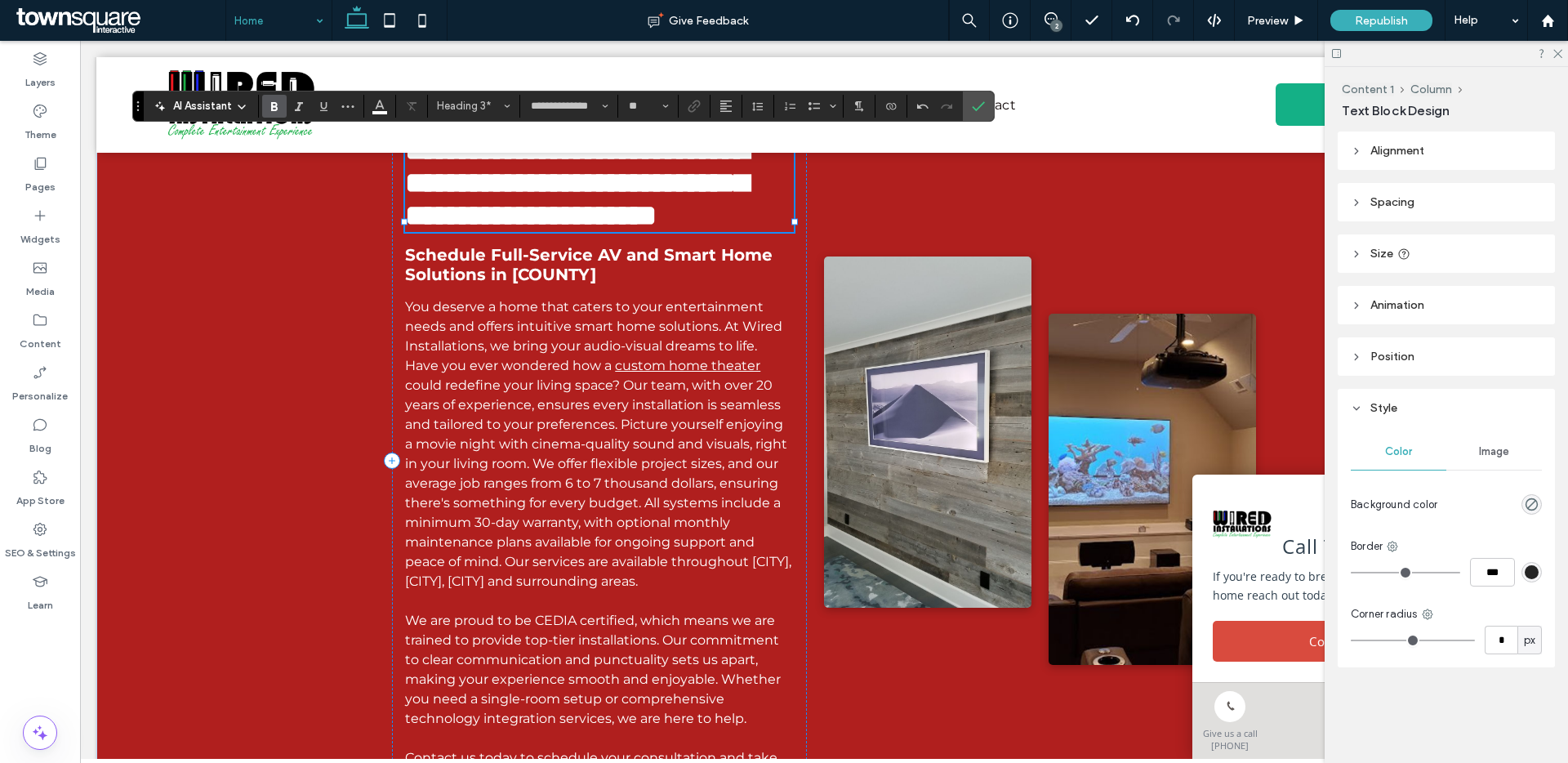 click on "**********" at bounding box center [577, 183] 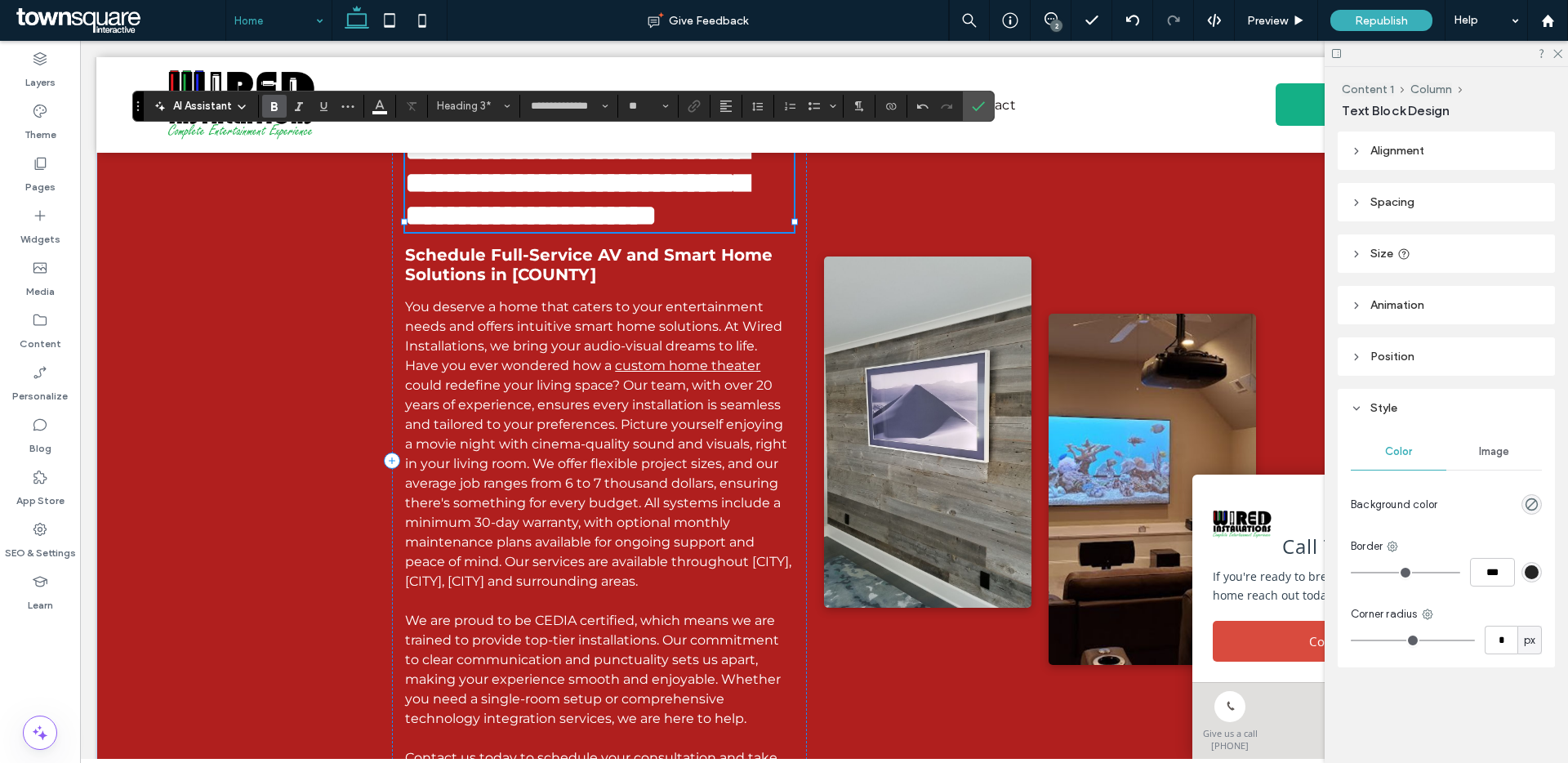 click on "**********" at bounding box center (599, 183) 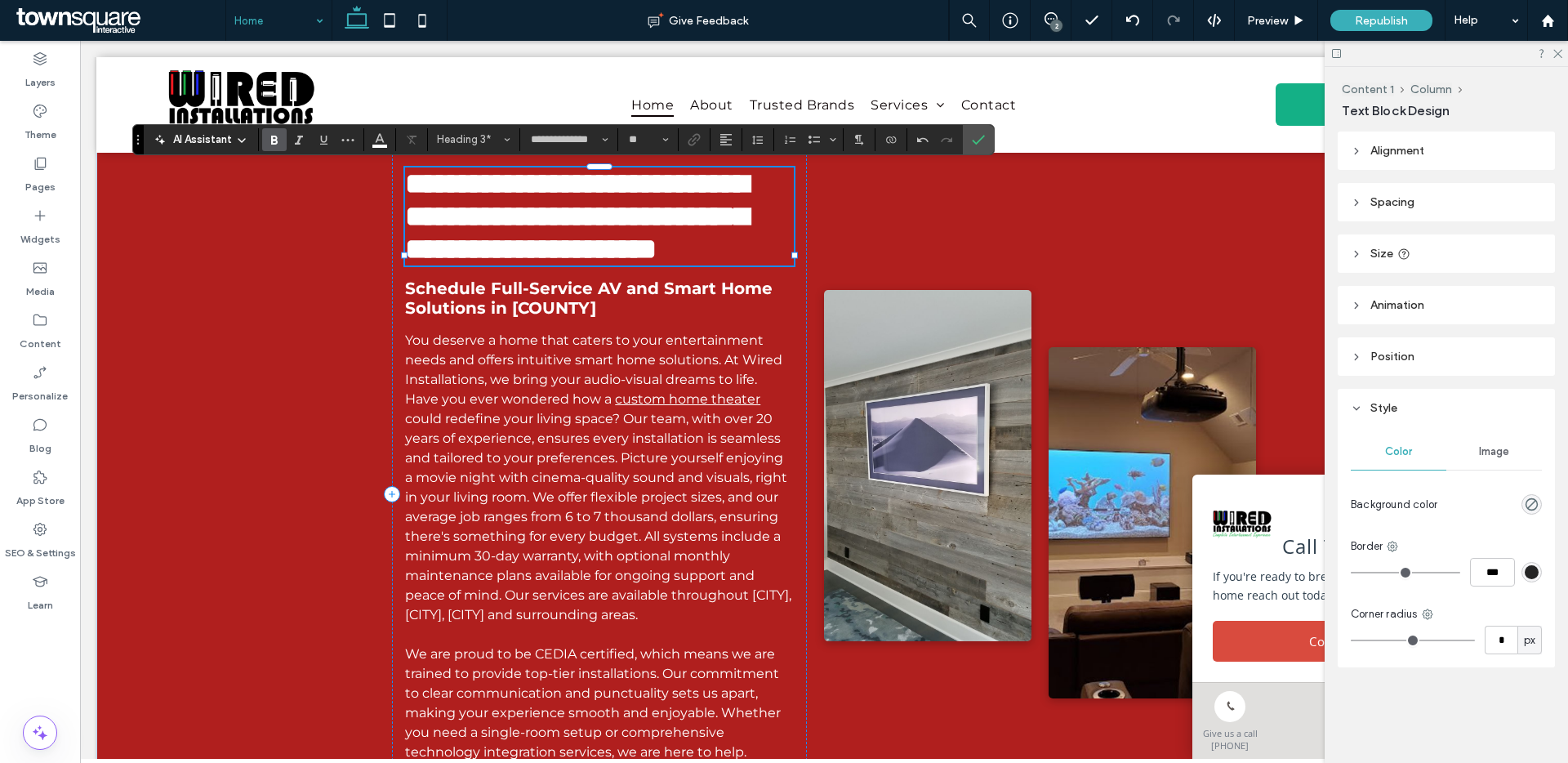 scroll, scrollTop: 932, scrollLeft: 0, axis: vertical 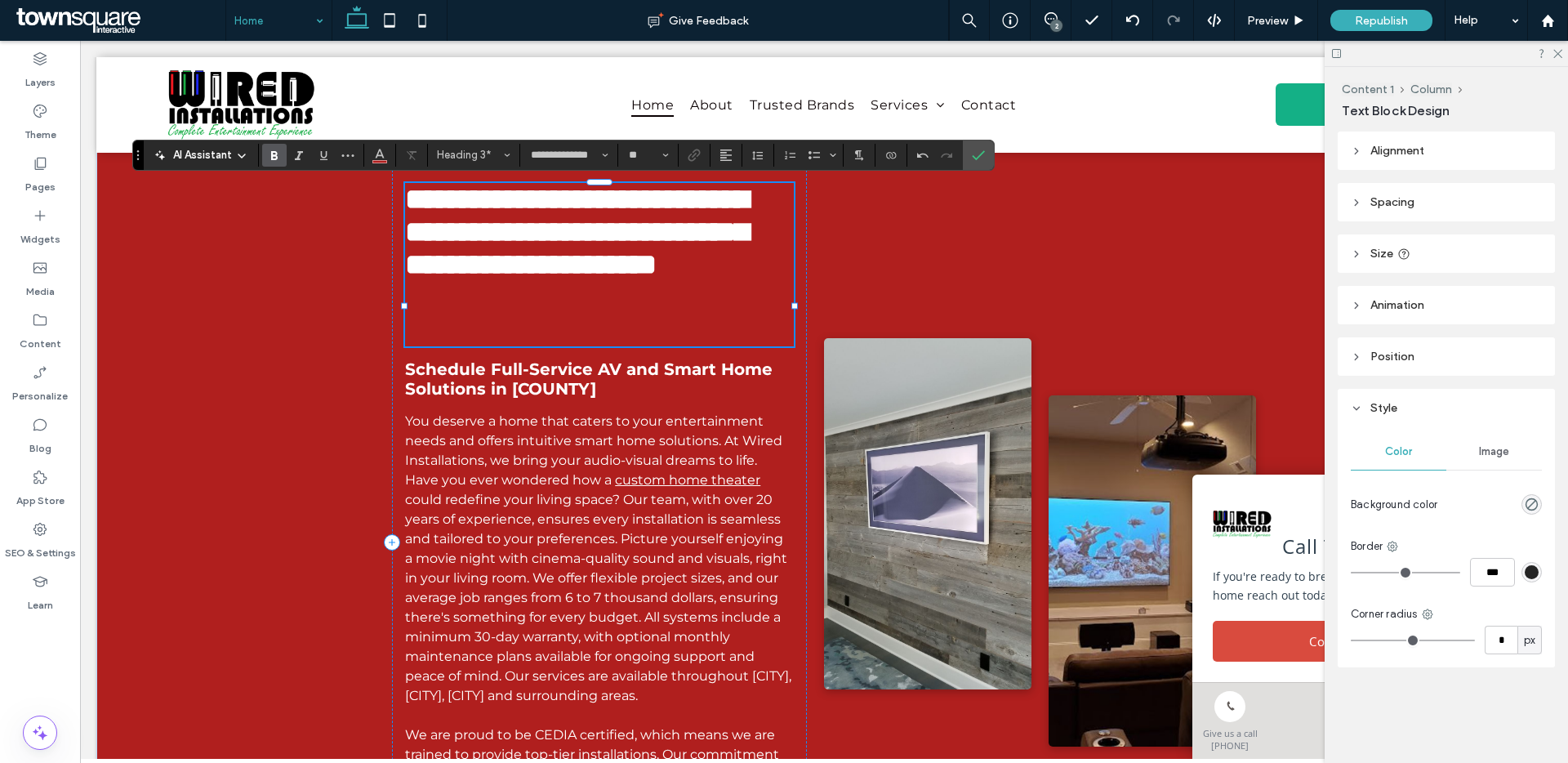 type 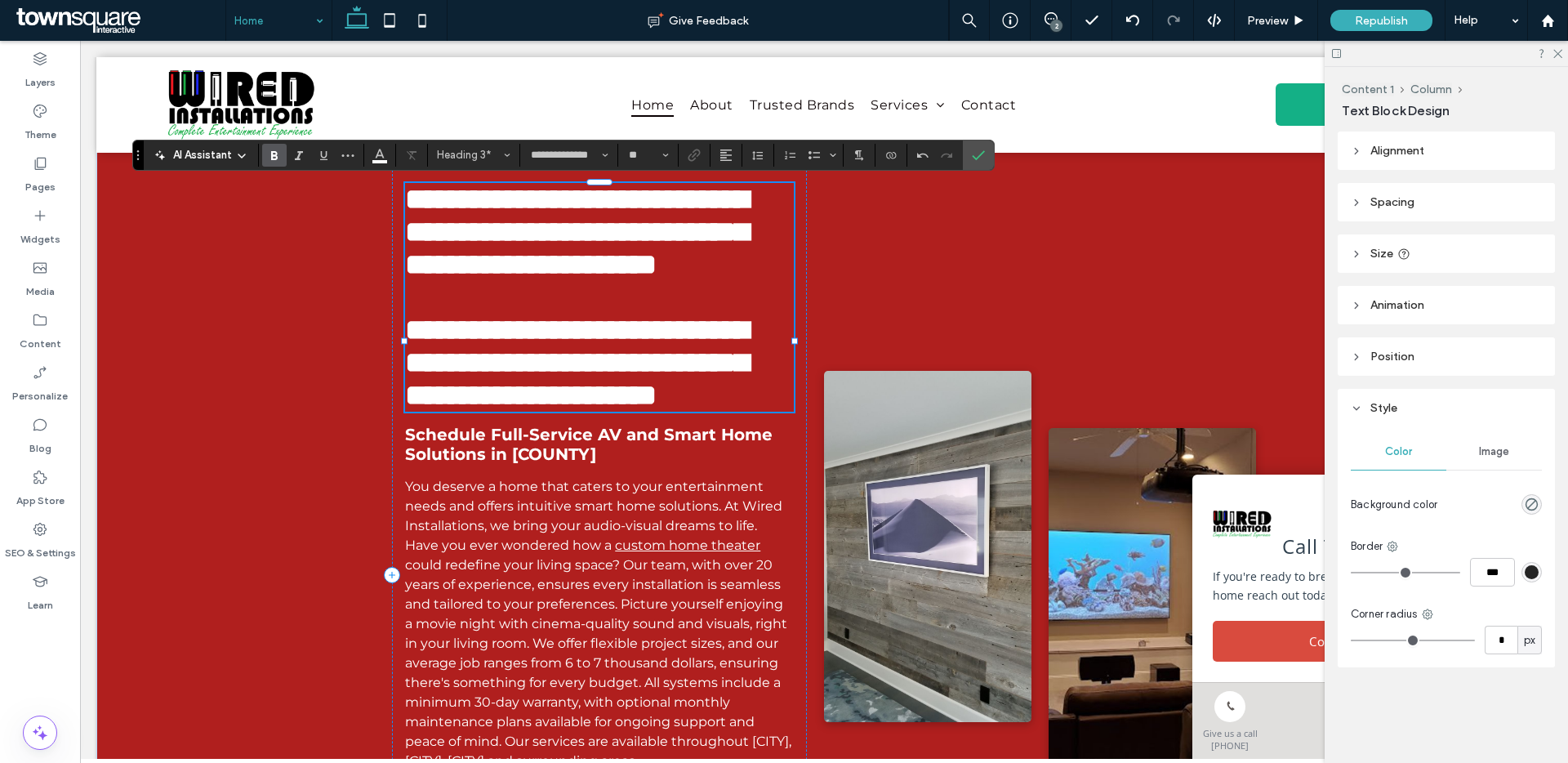 click on "**********" at bounding box center (577, 232) 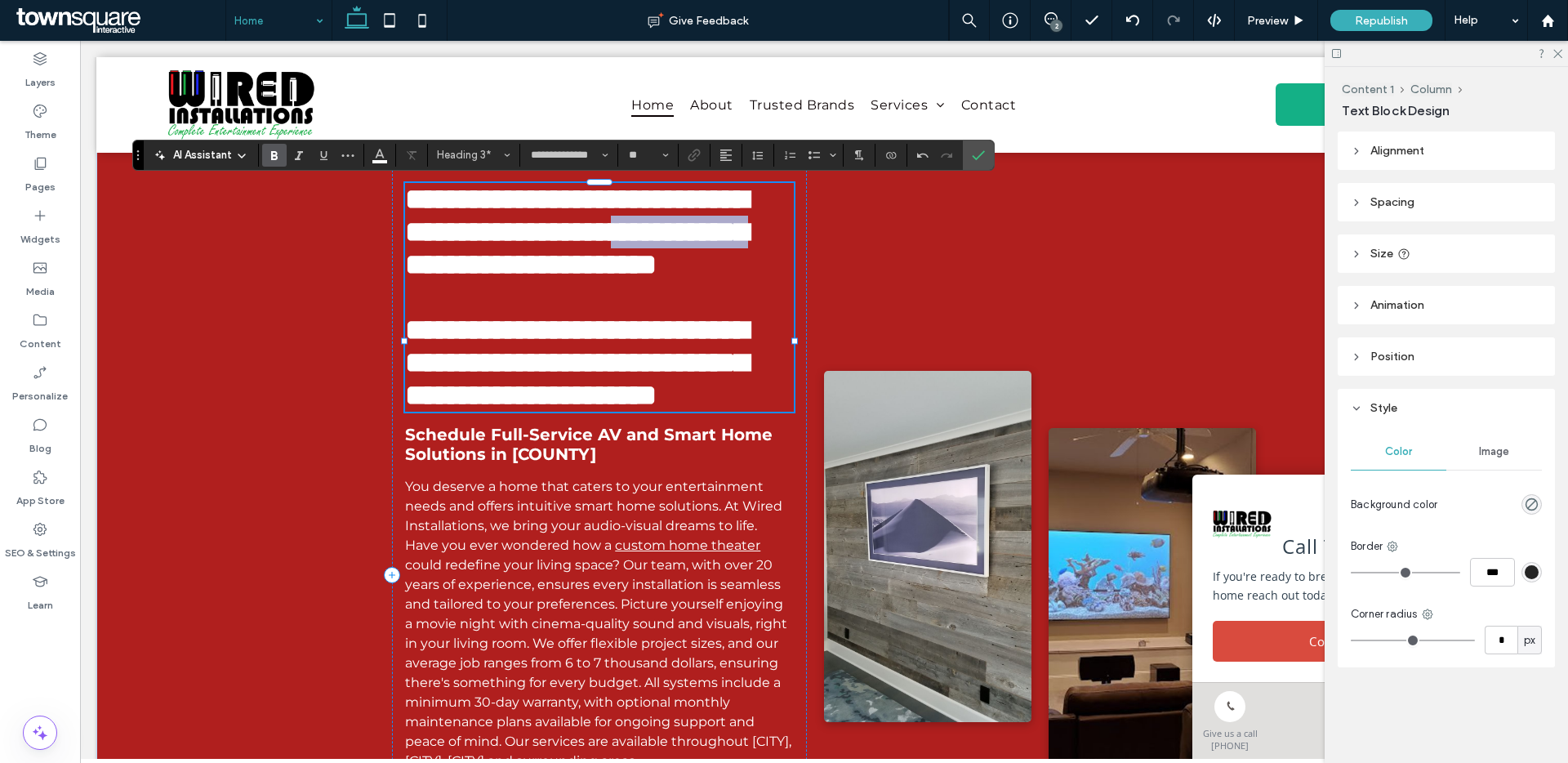 click on "**********" at bounding box center [577, 232] 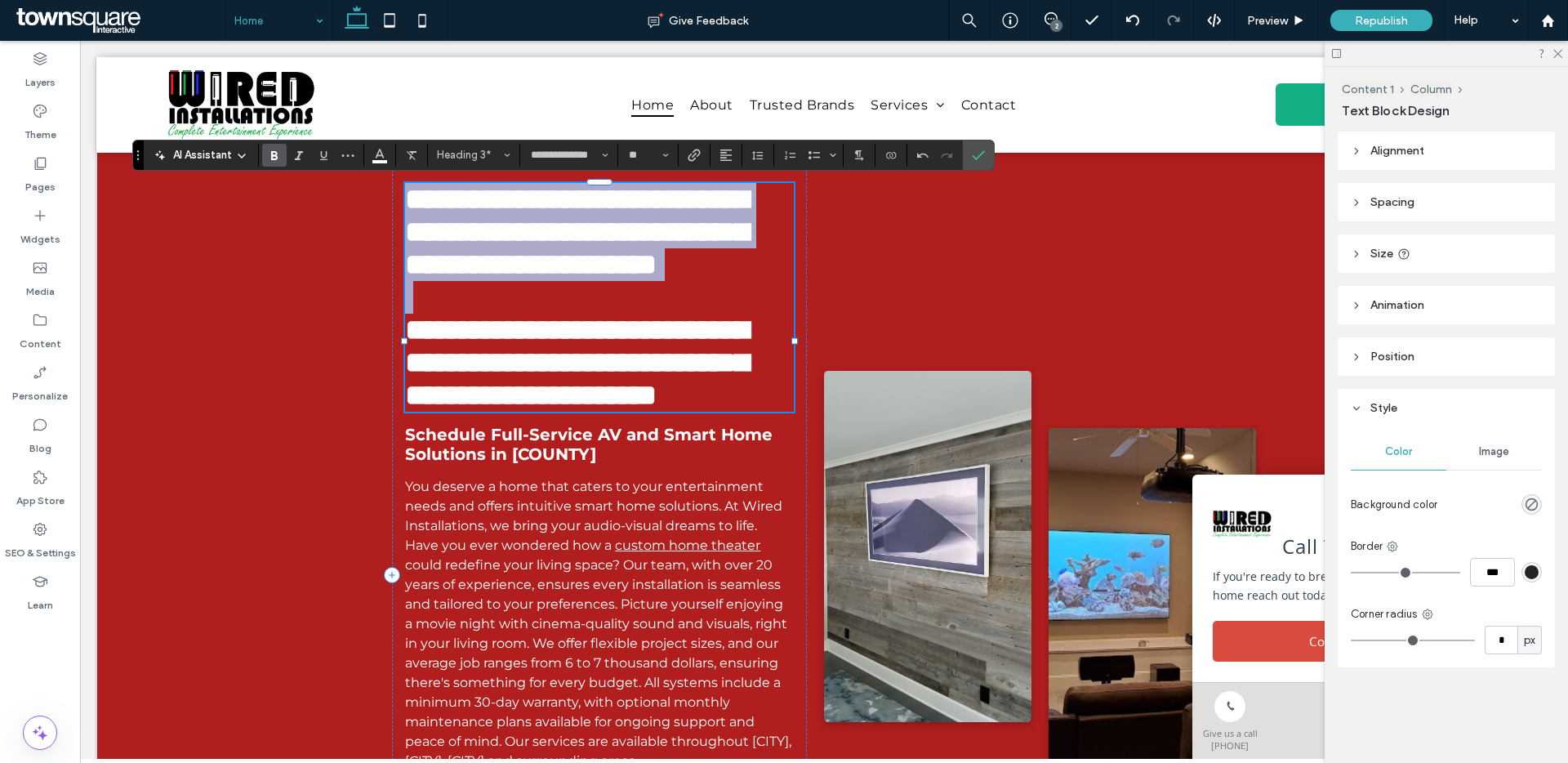 click on "**********" at bounding box center [577, 232] 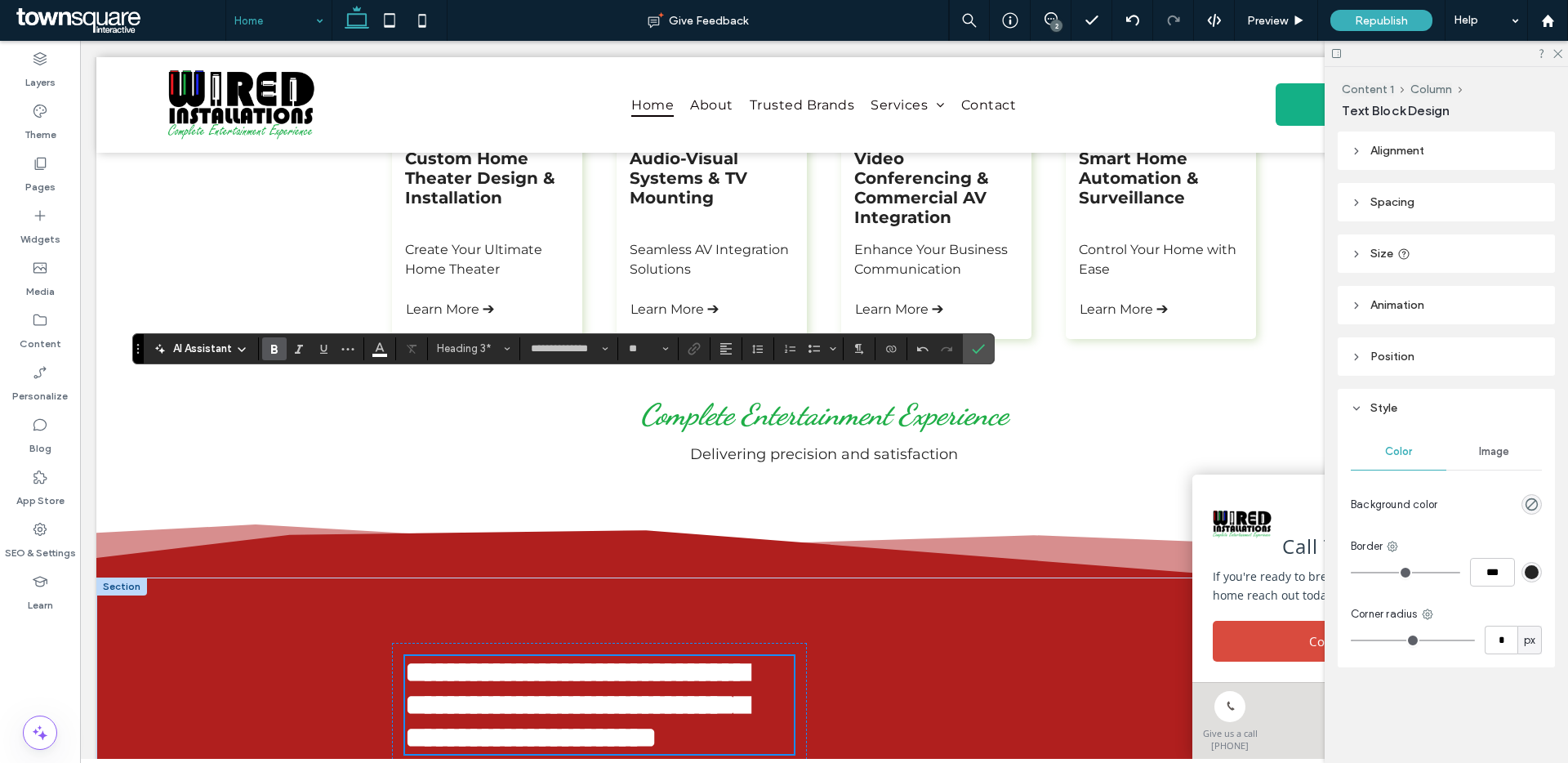 scroll, scrollTop: 0, scrollLeft: 0, axis: both 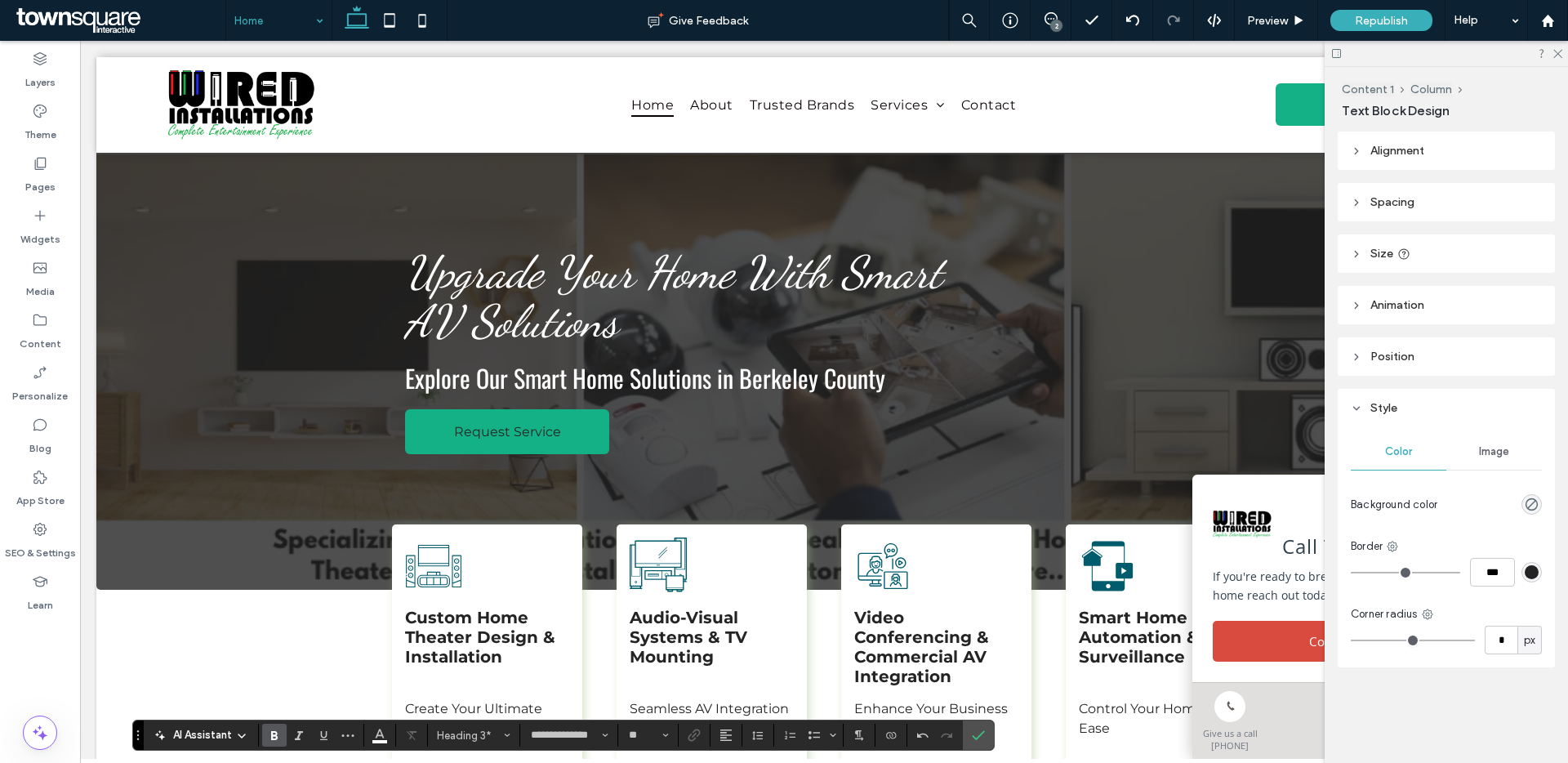 click on "2" at bounding box center (1056, 25) 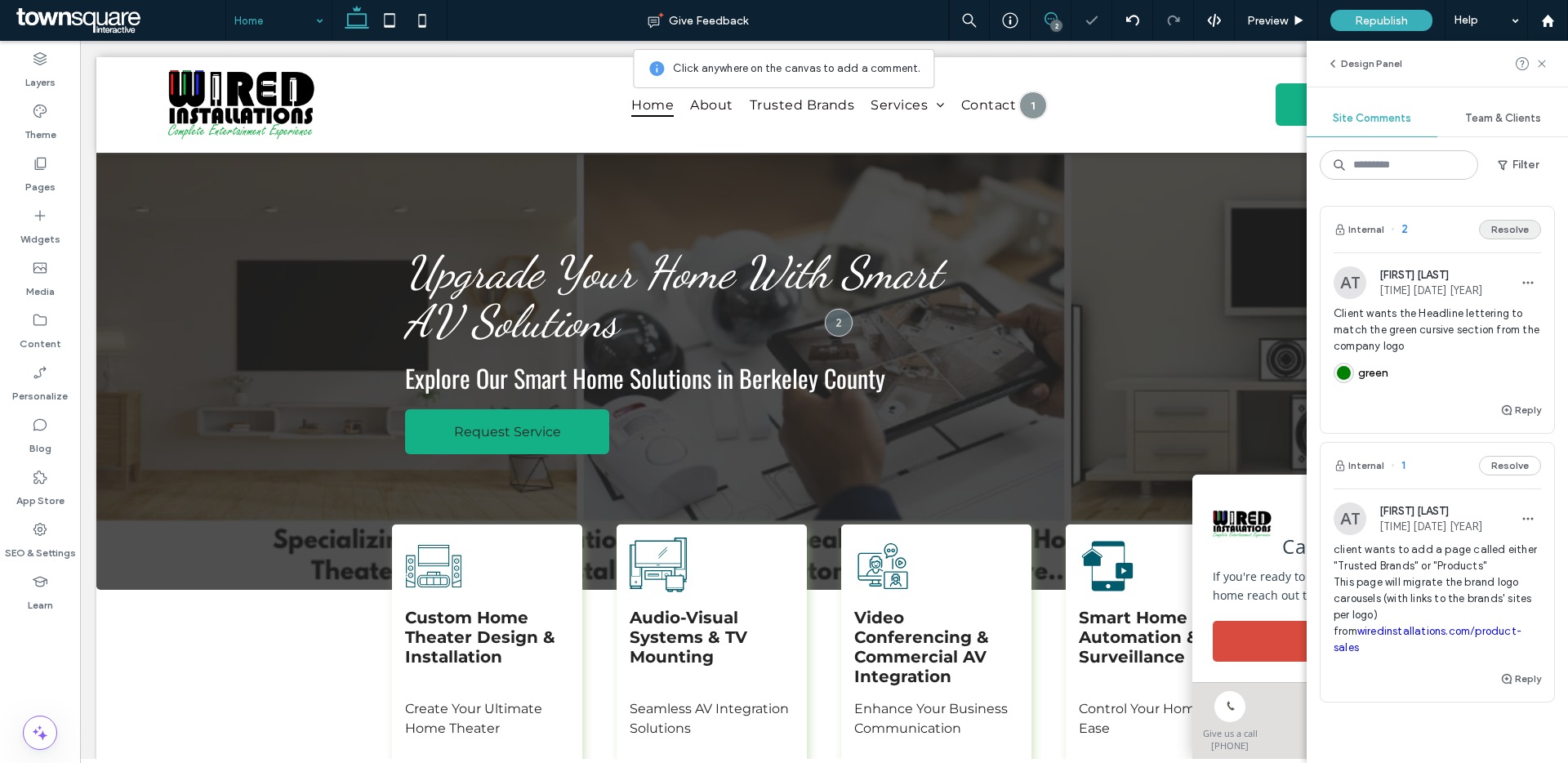 click on "Resolve" at bounding box center (1510, 230) 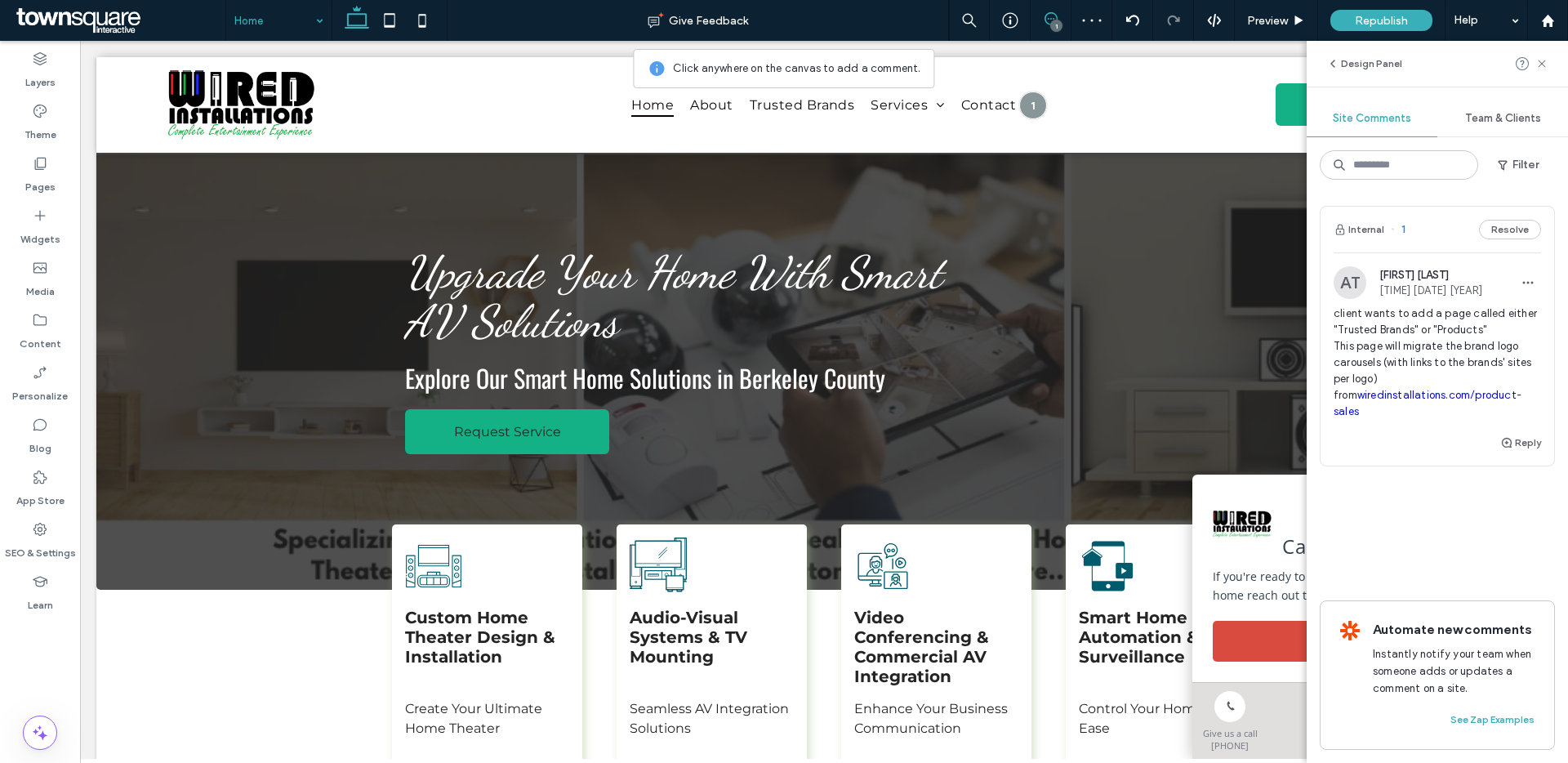click on "Resolve" at bounding box center [1510, 230] 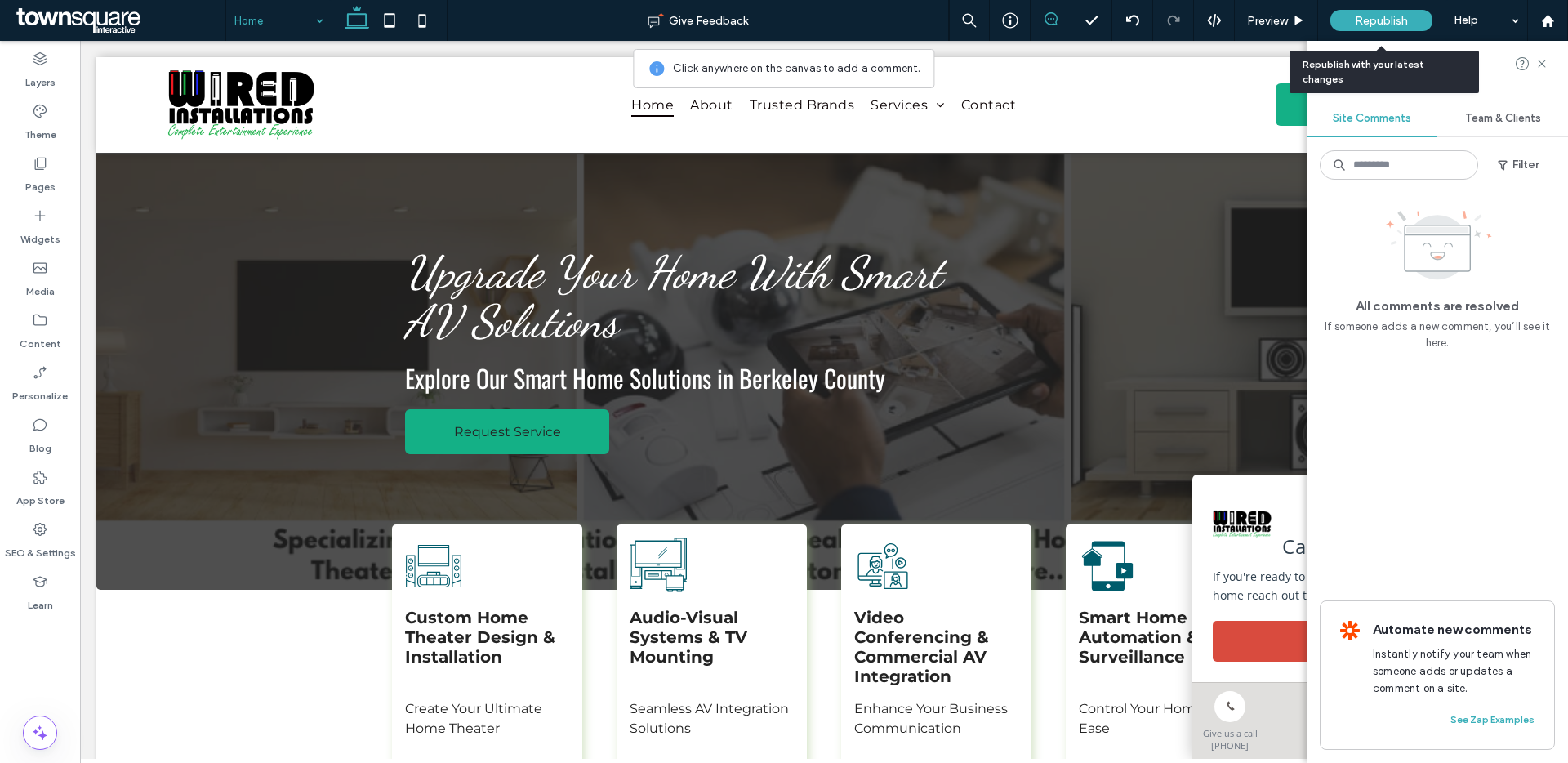 click on "Republish" at bounding box center [1381, 20] 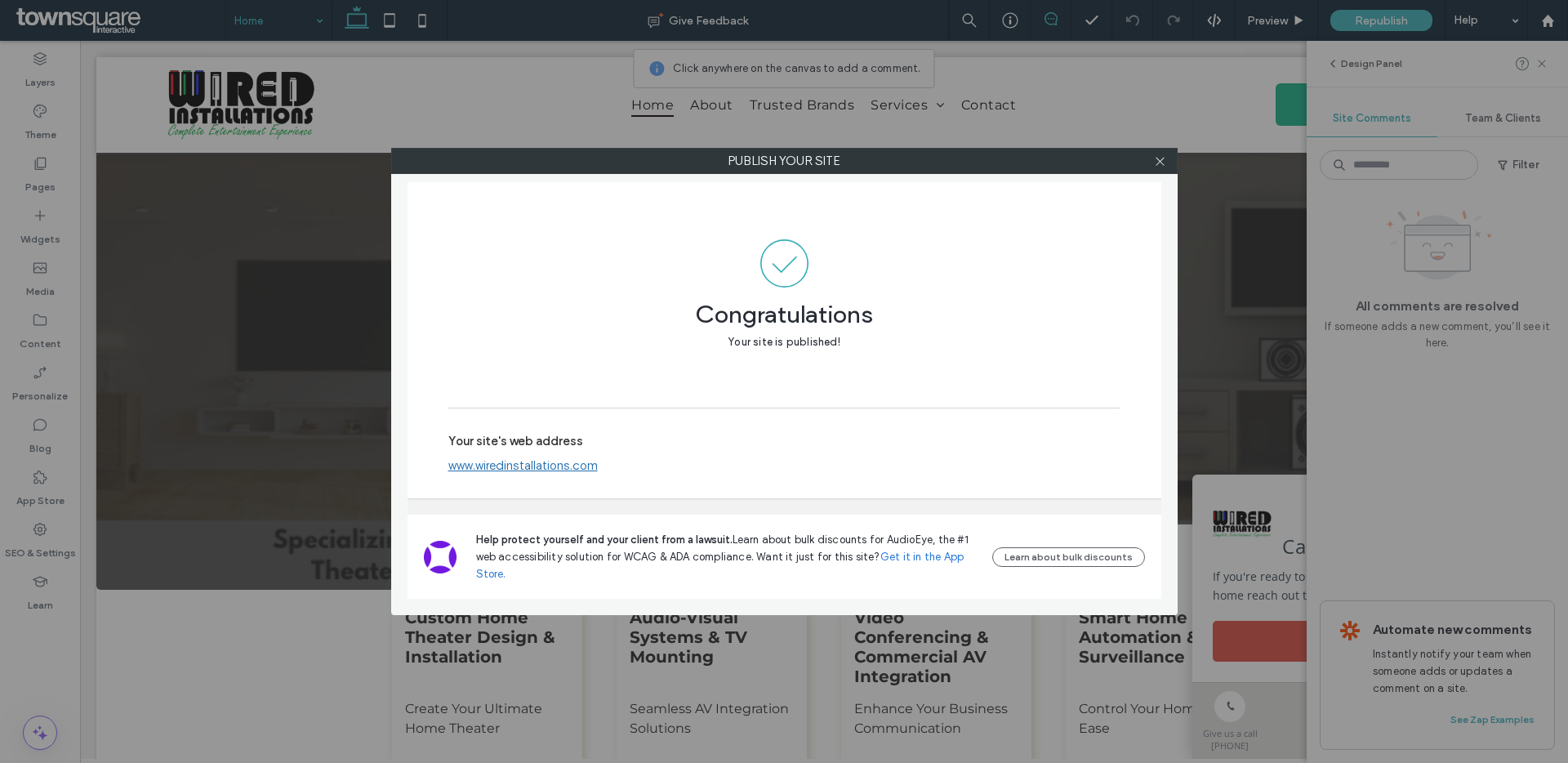 drag, startPoint x: 626, startPoint y: 479, endPoint x: 447, endPoint y: 466, distance: 179.47145 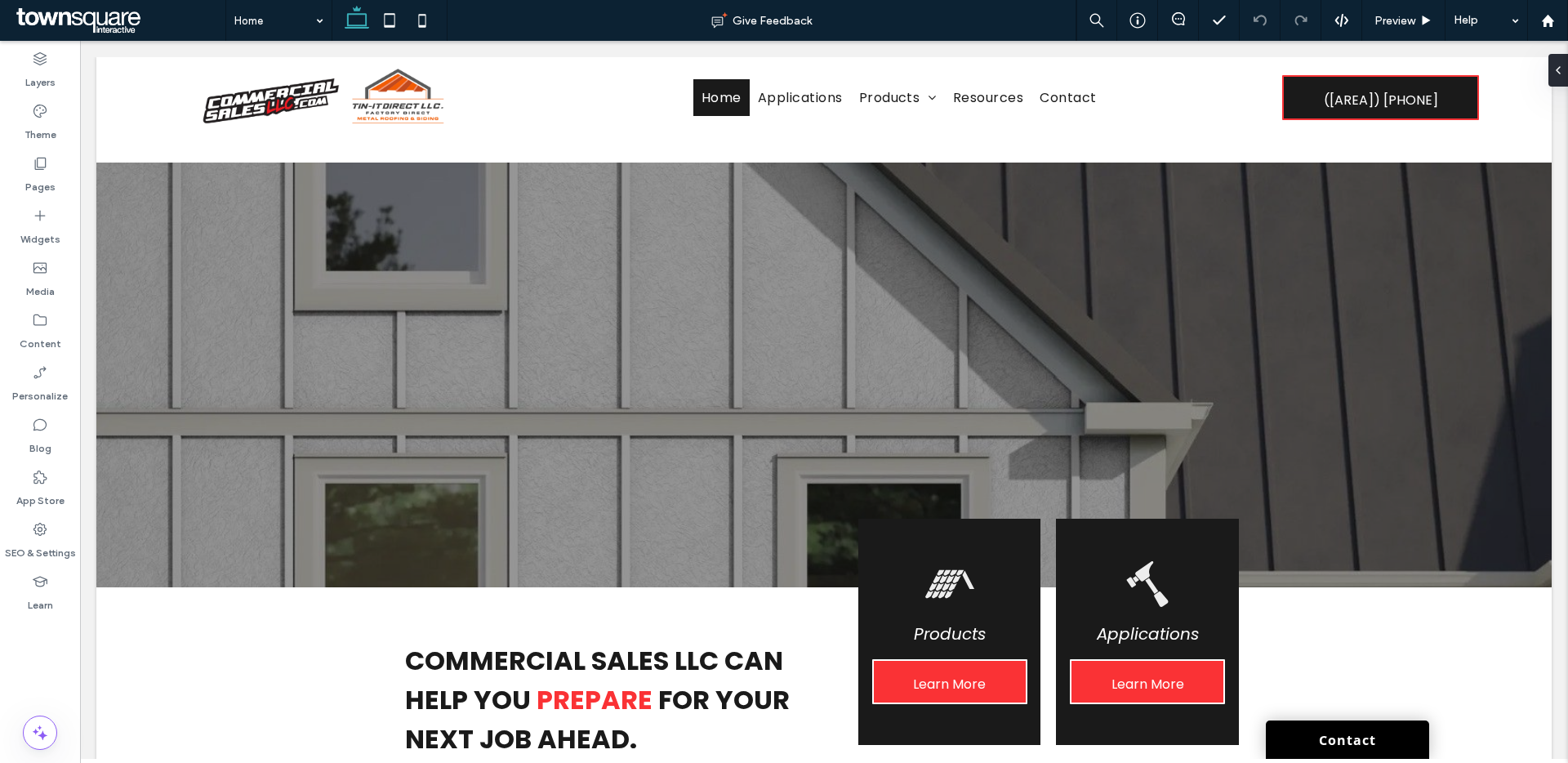 scroll, scrollTop: 2730, scrollLeft: 0, axis: vertical 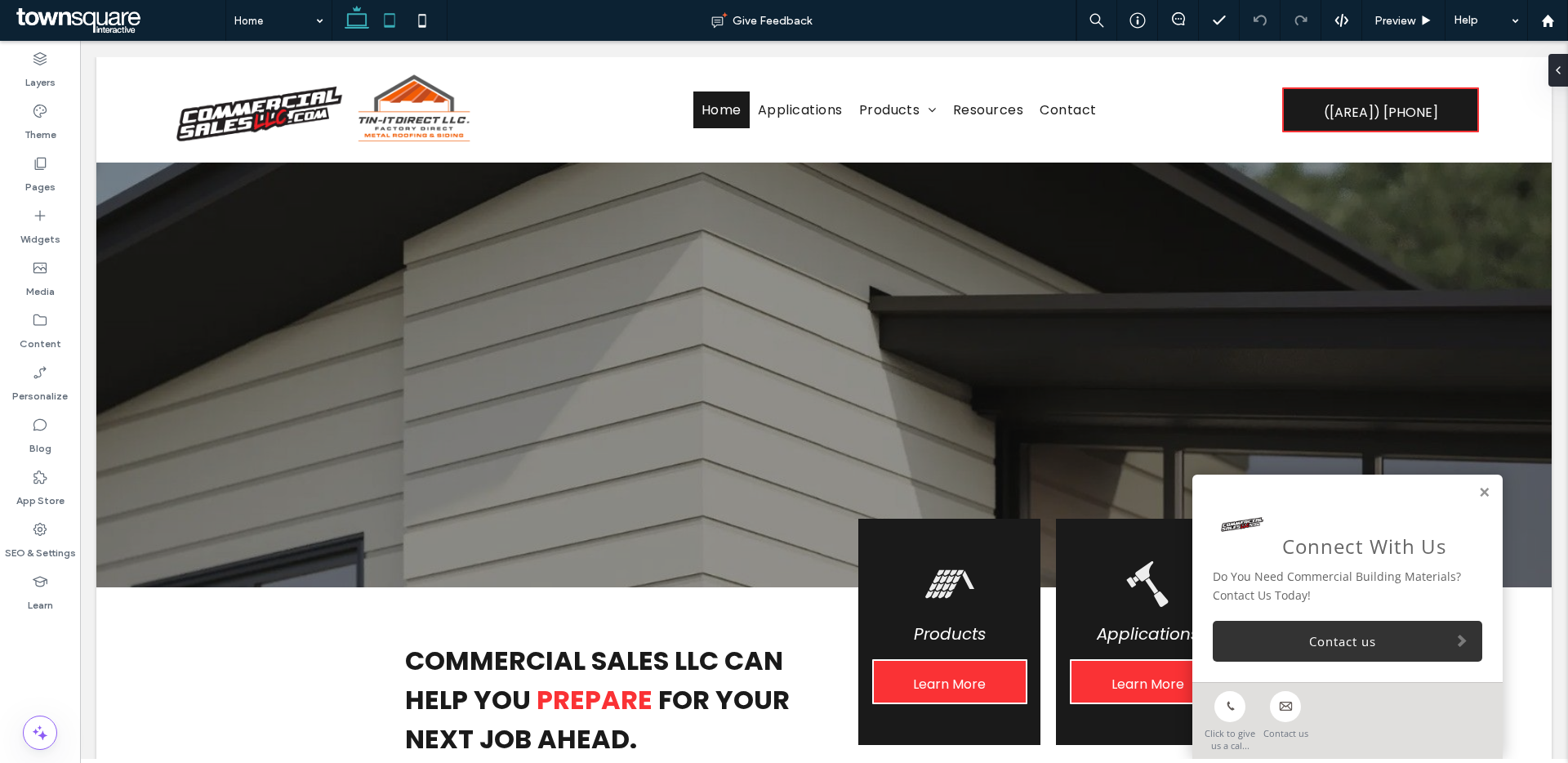 click 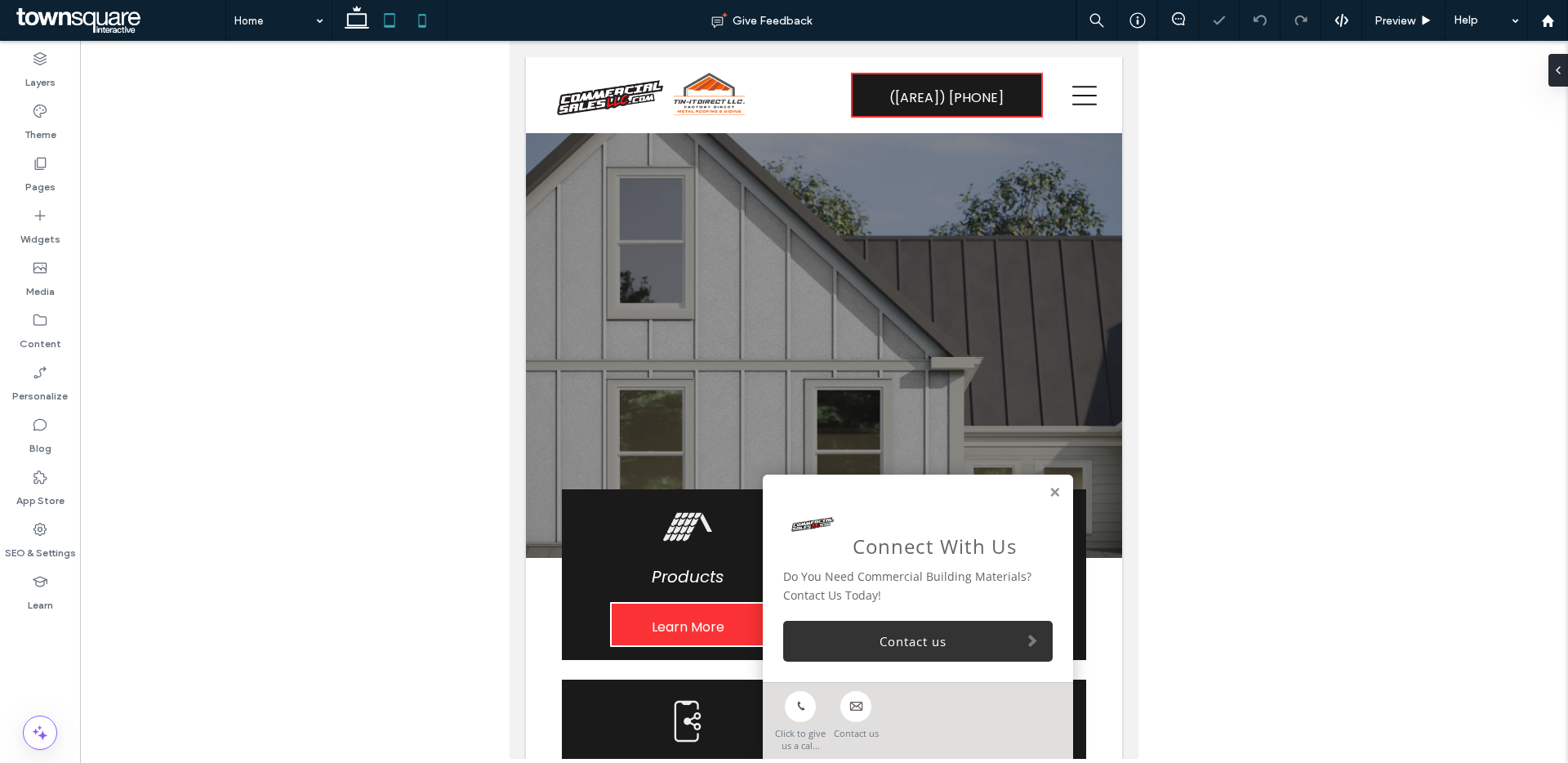 click 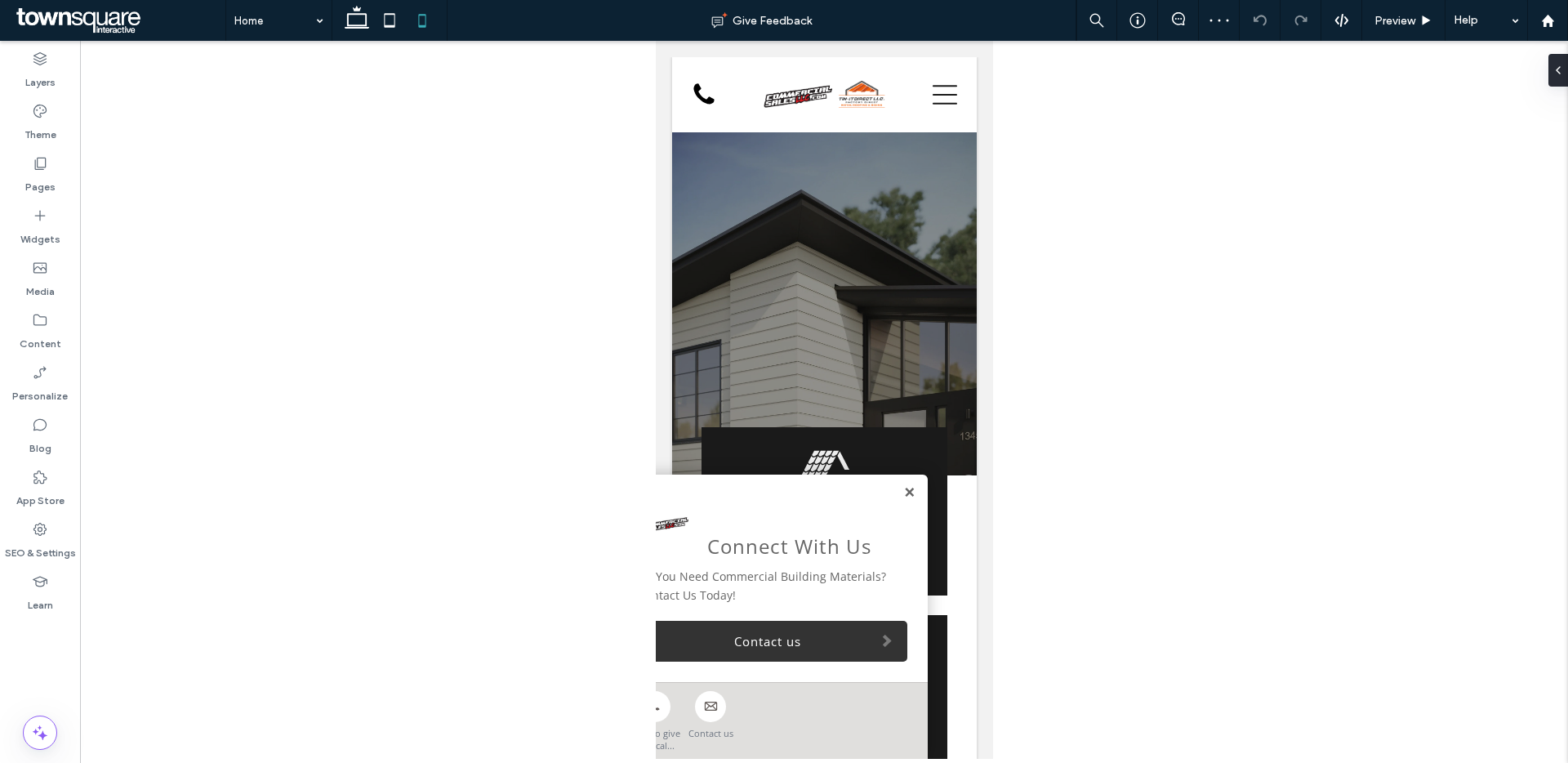 click at bounding box center [908, 493] 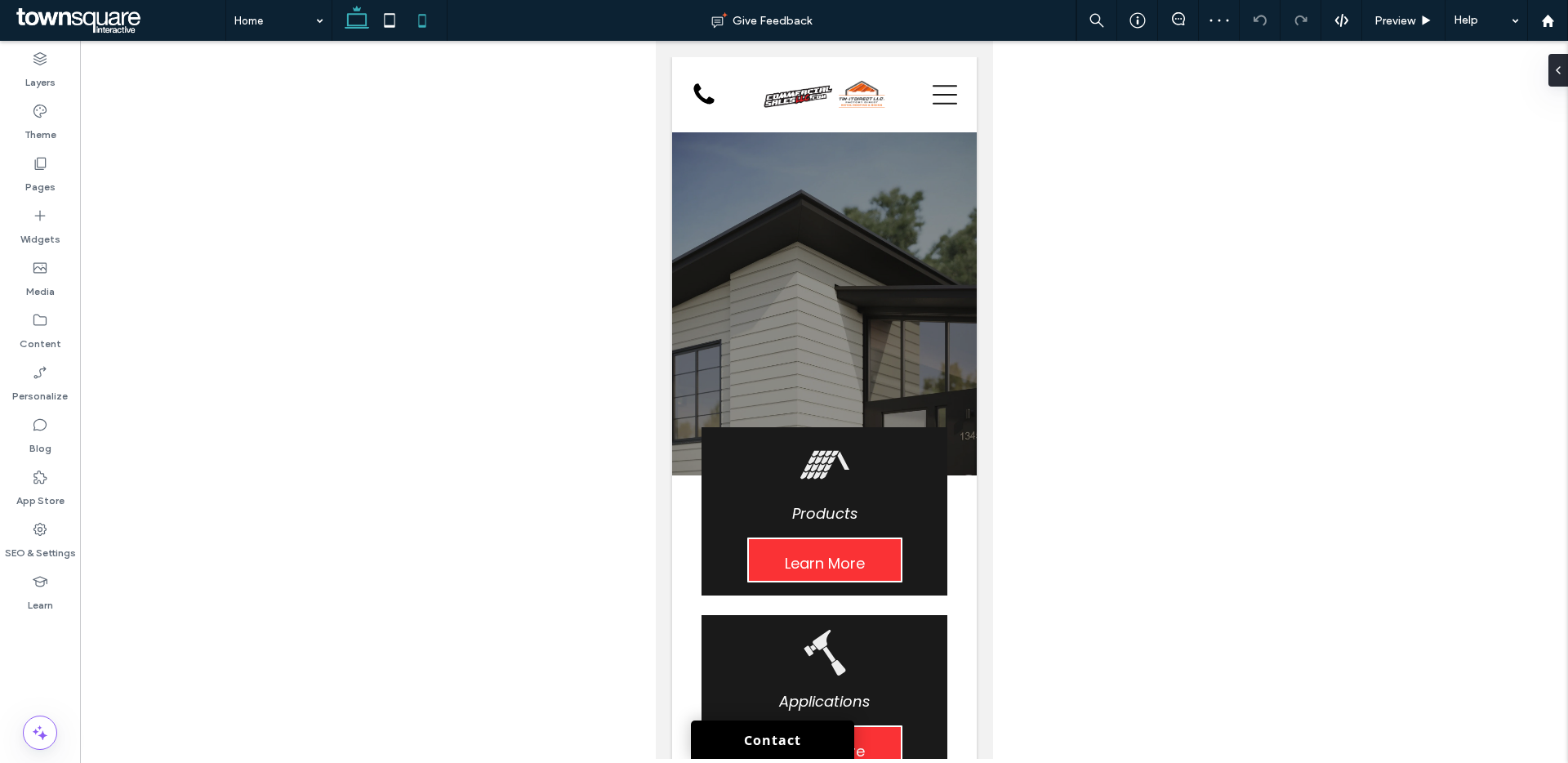 click 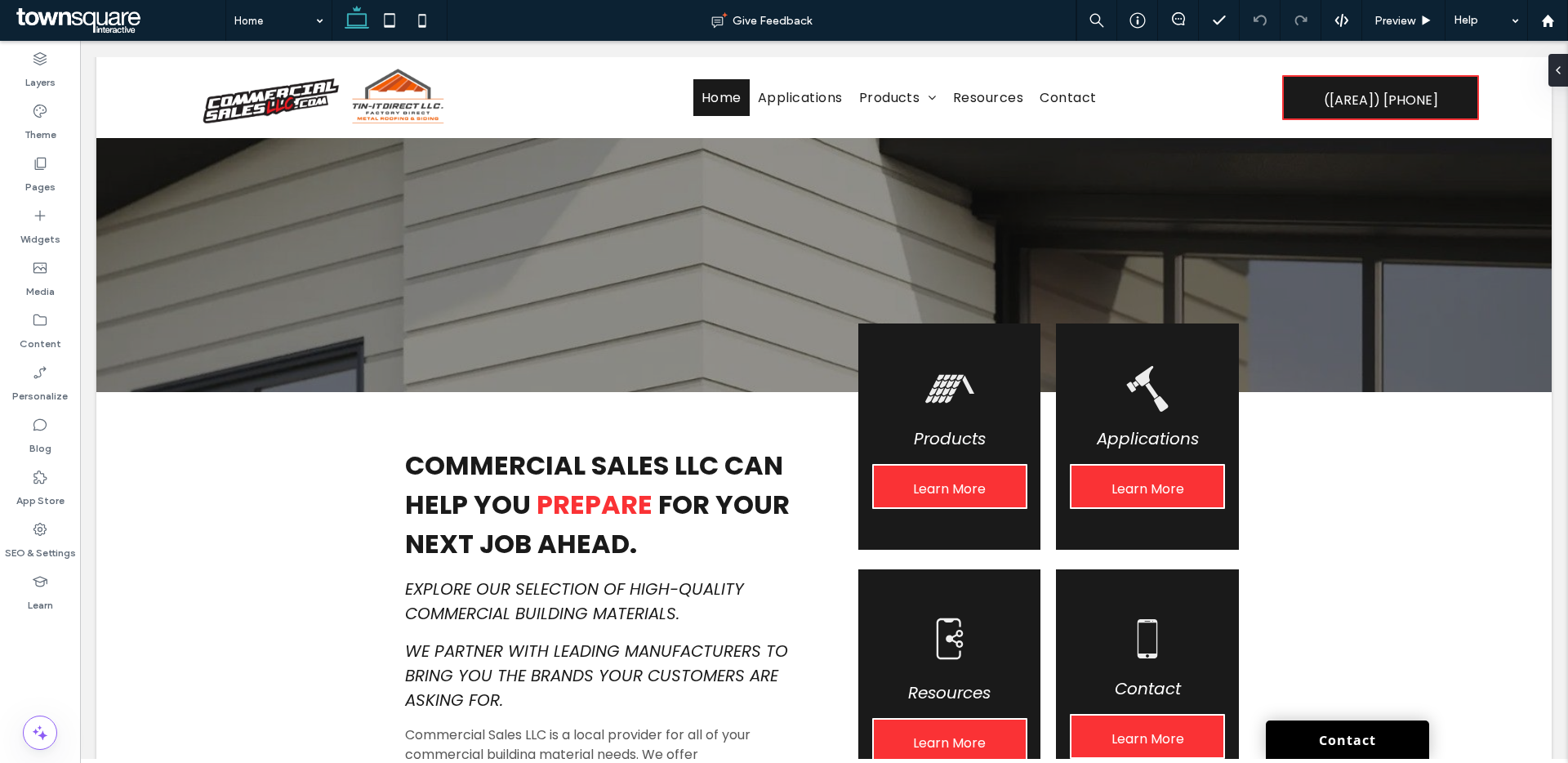 scroll, scrollTop: 0, scrollLeft: 0, axis: both 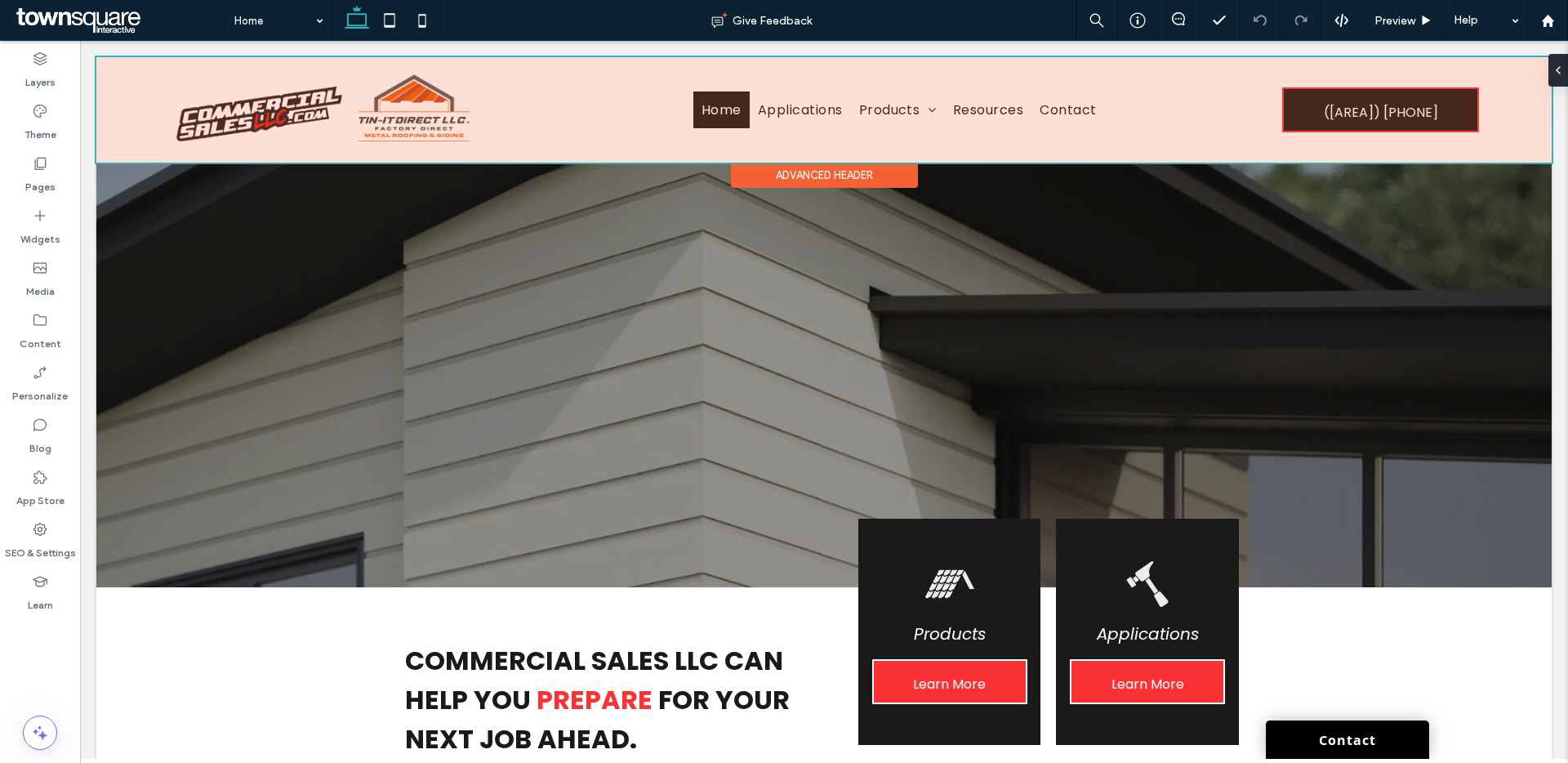 click at bounding box center [824, 109] 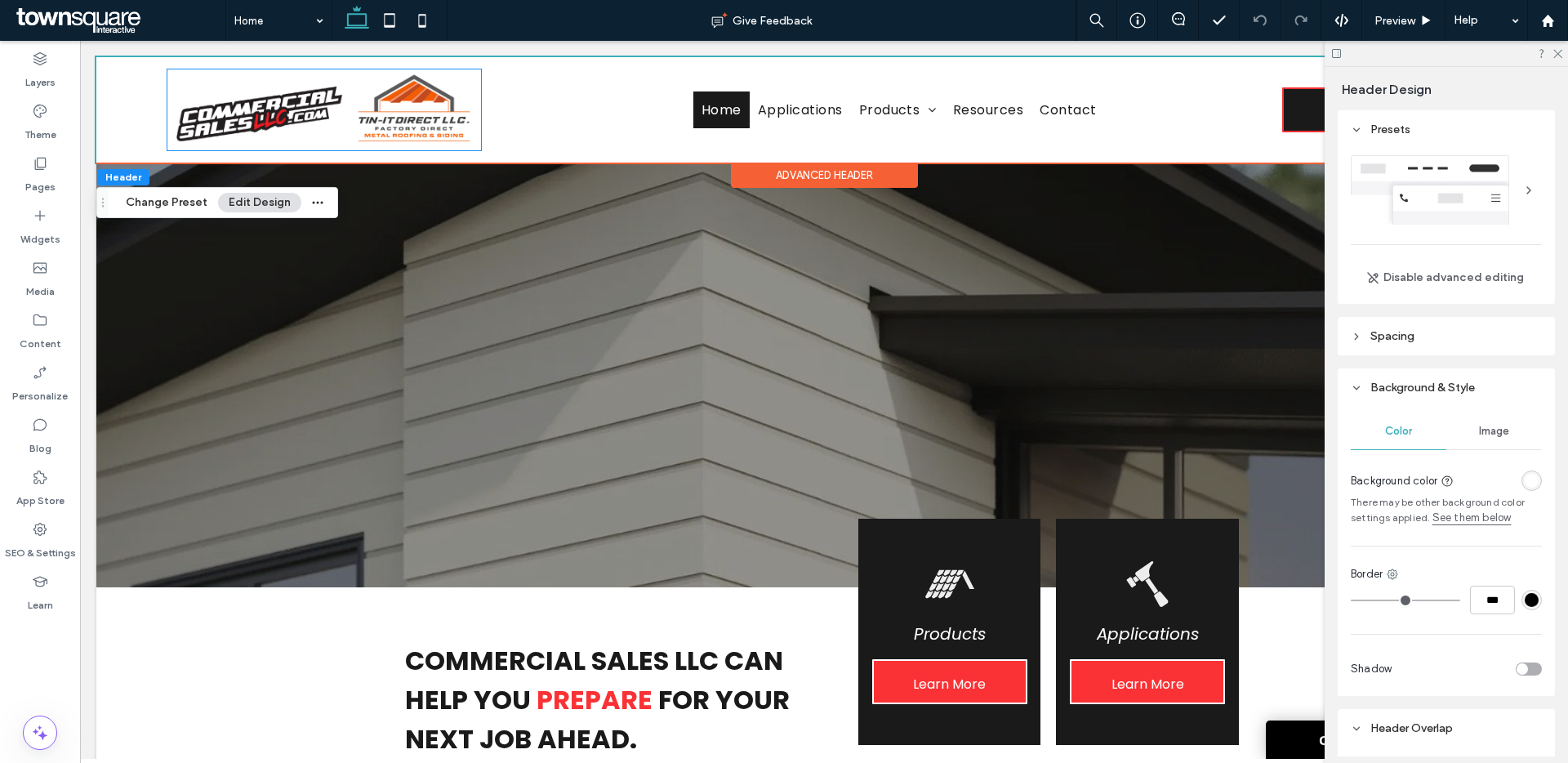 click at bounding box center (324, 109) 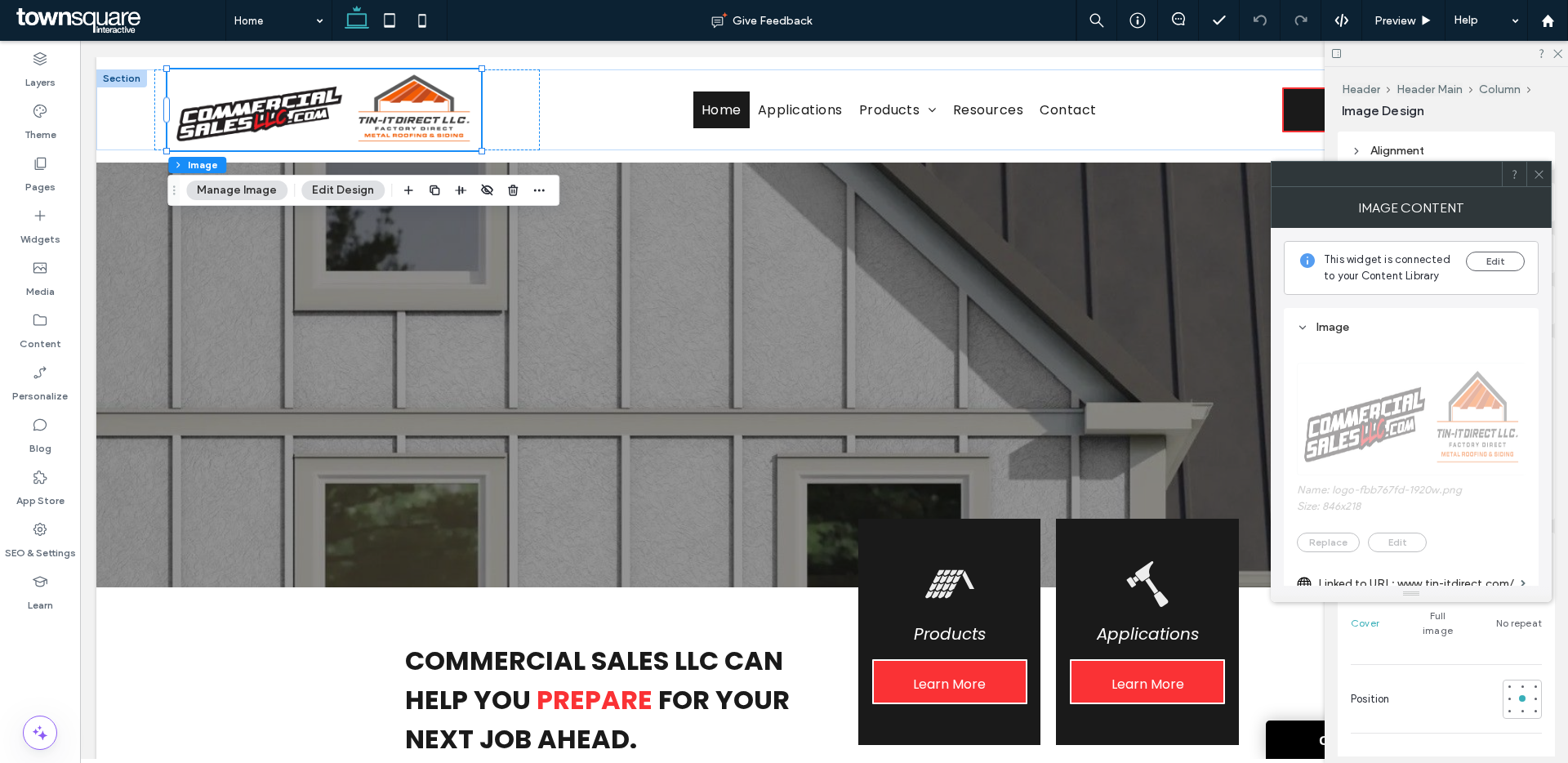 scroll, scrollTop: 139, scrollLeft: 0, axis: vertical 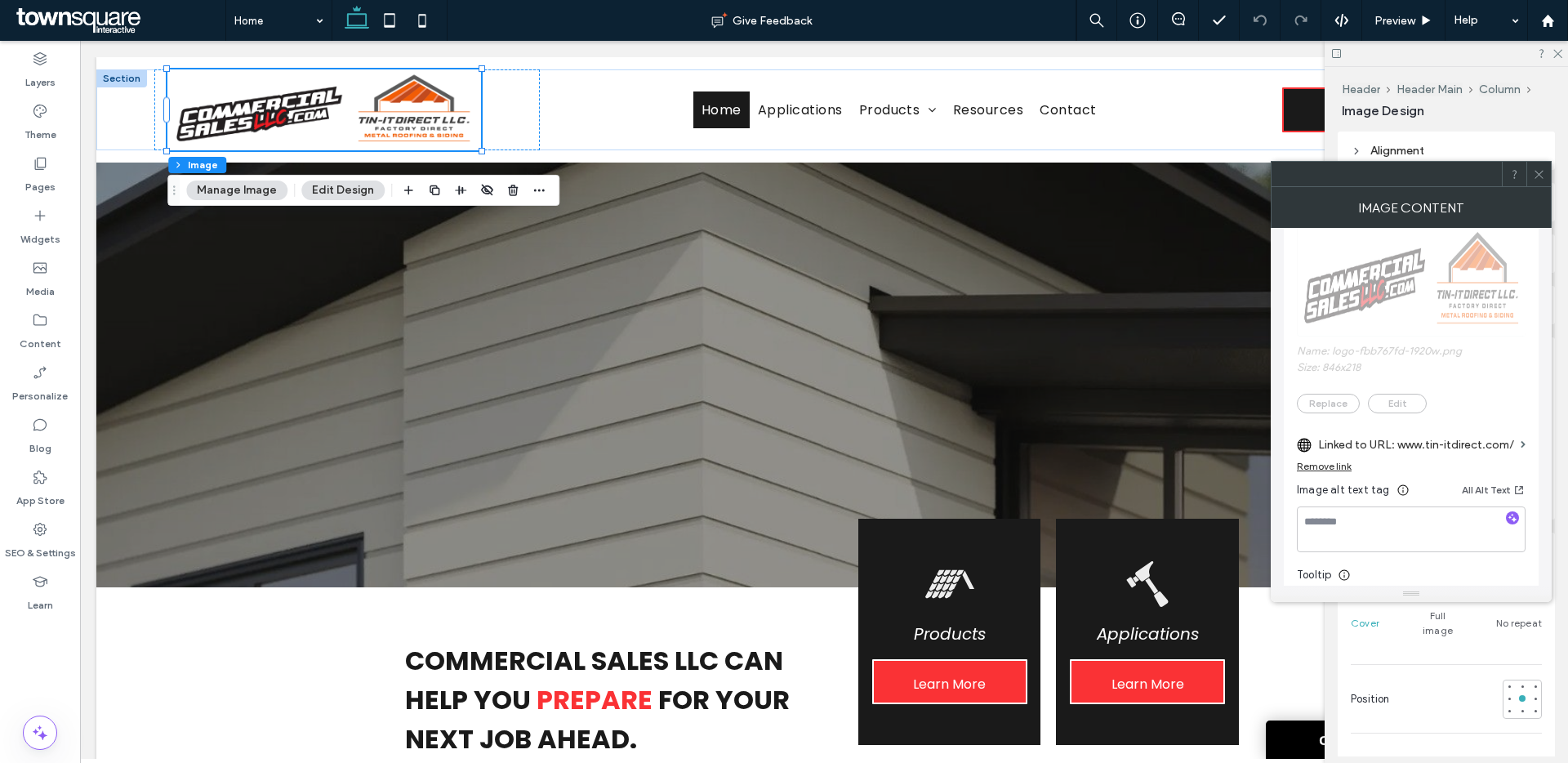 click 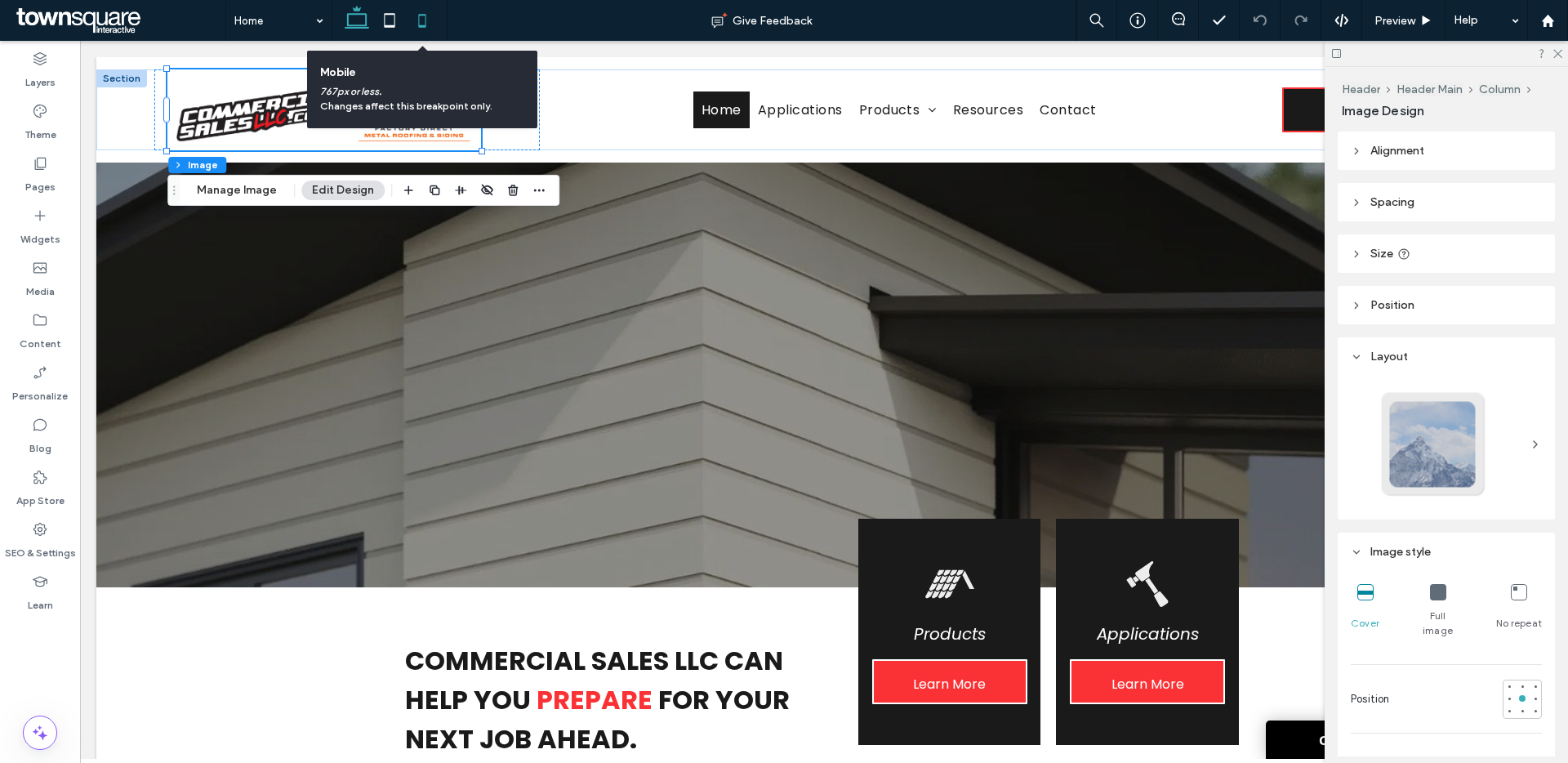 click 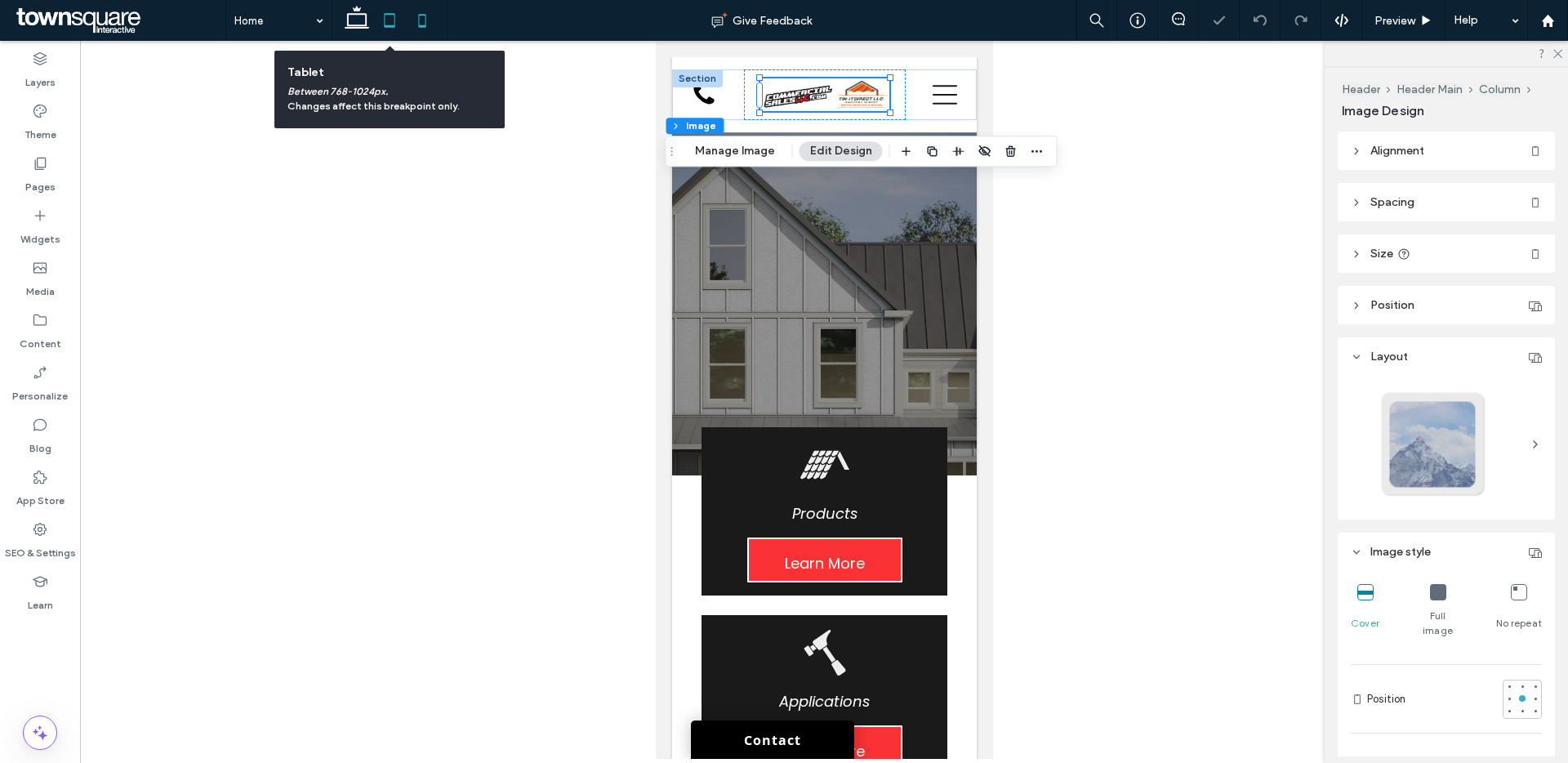 click 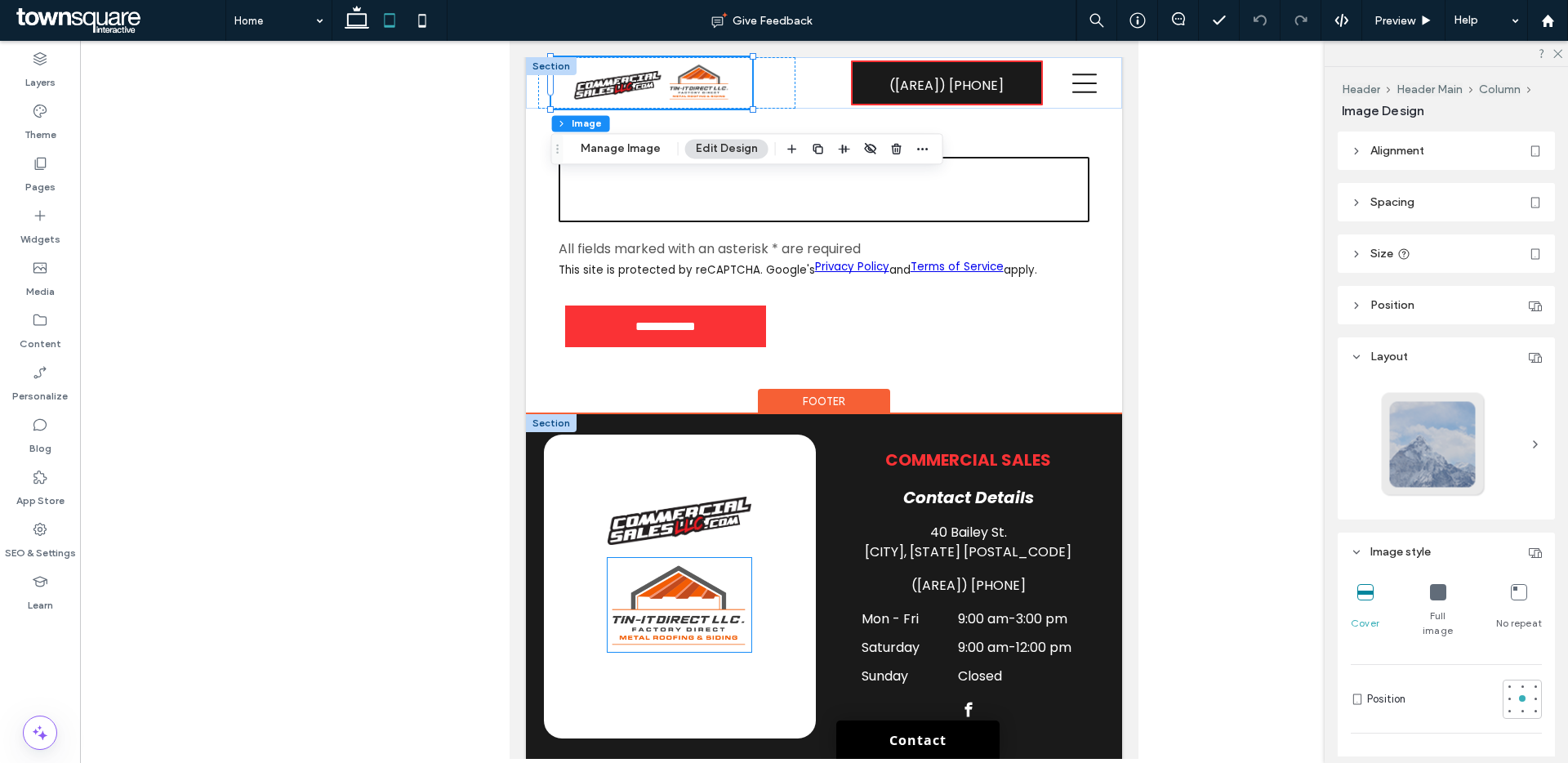 click at bounding box center [679, 605] 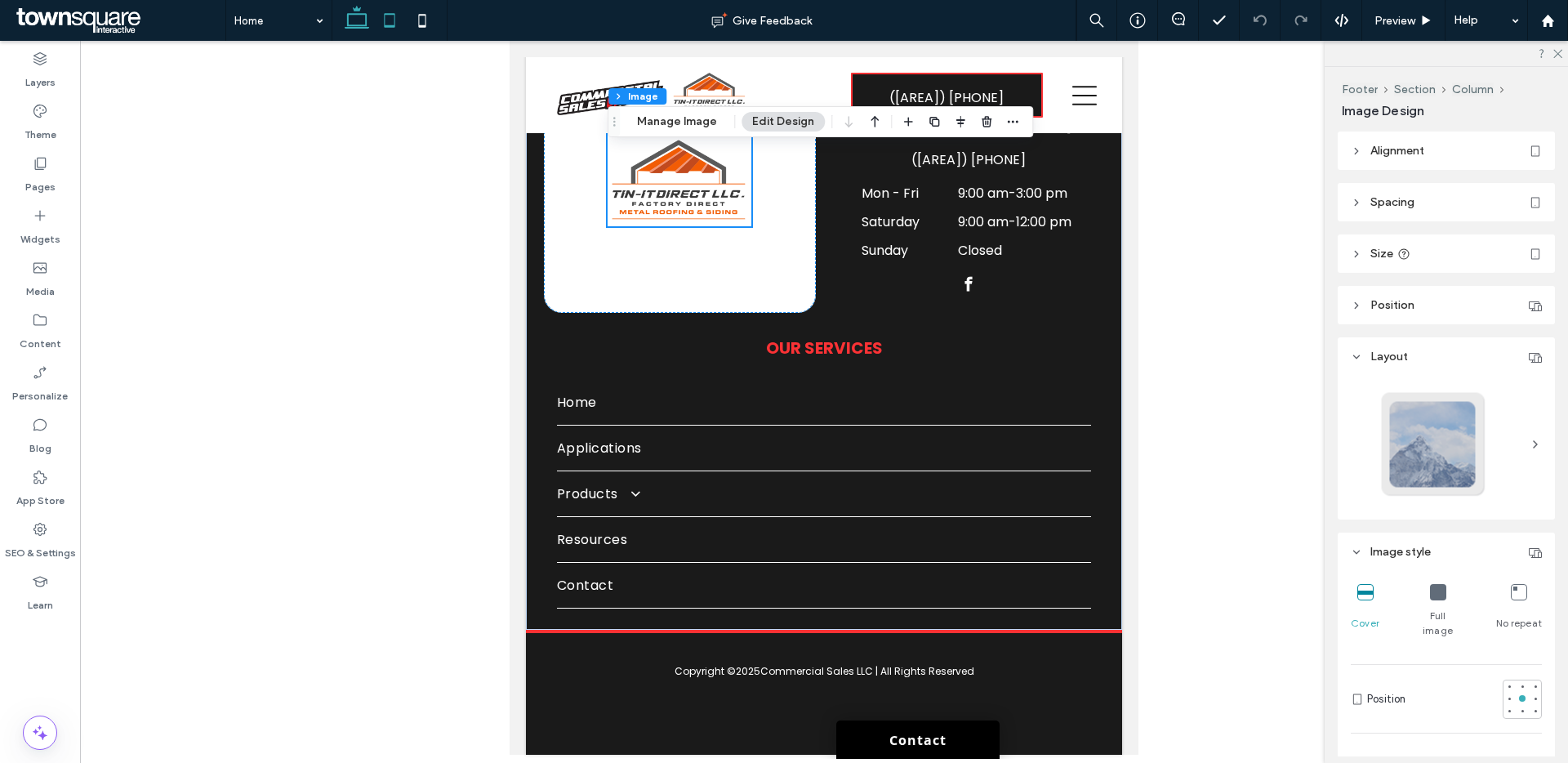 scroll, scrollTop: 3010, scrollLeft: 0, axis: vertical 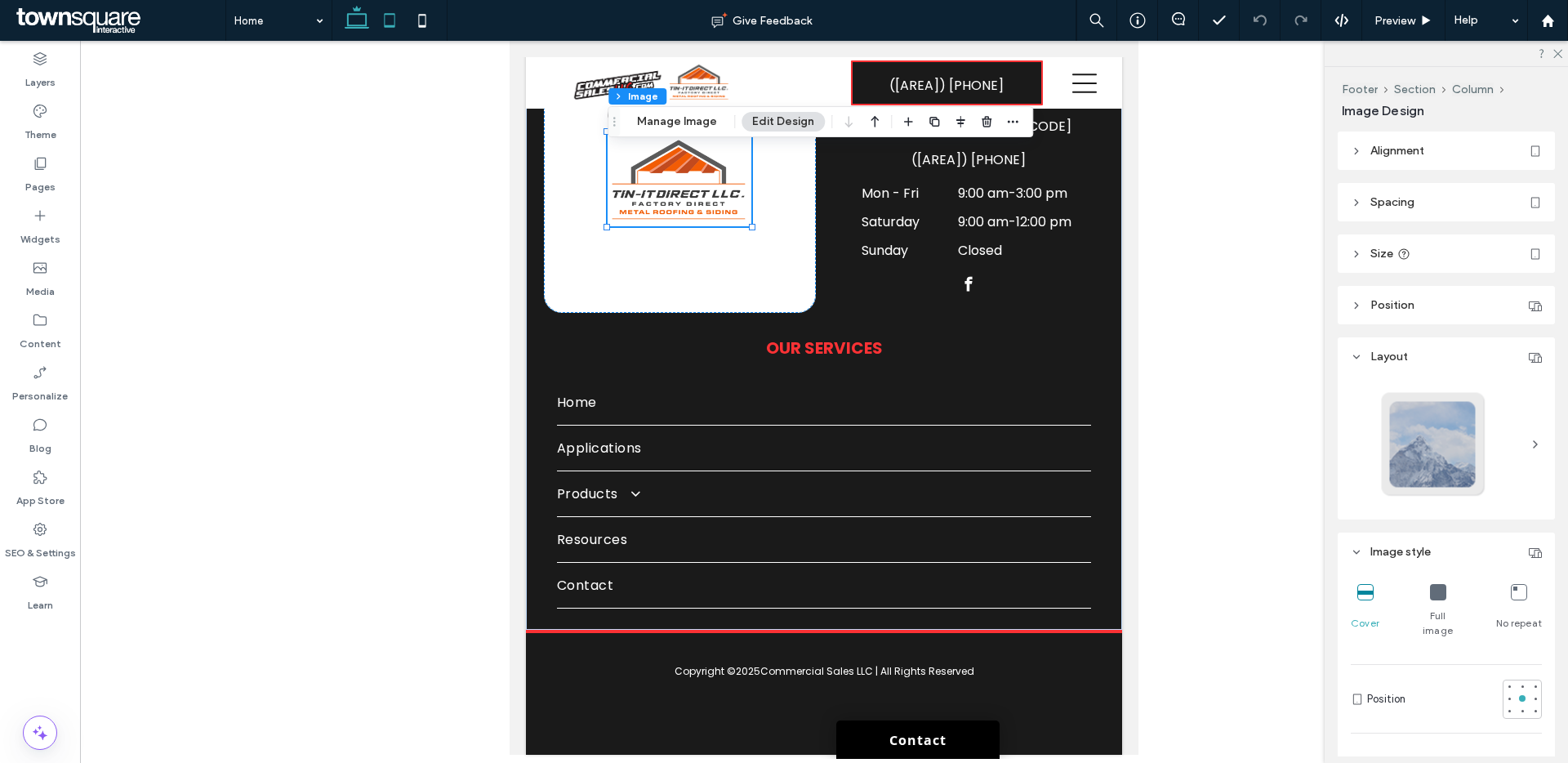 click 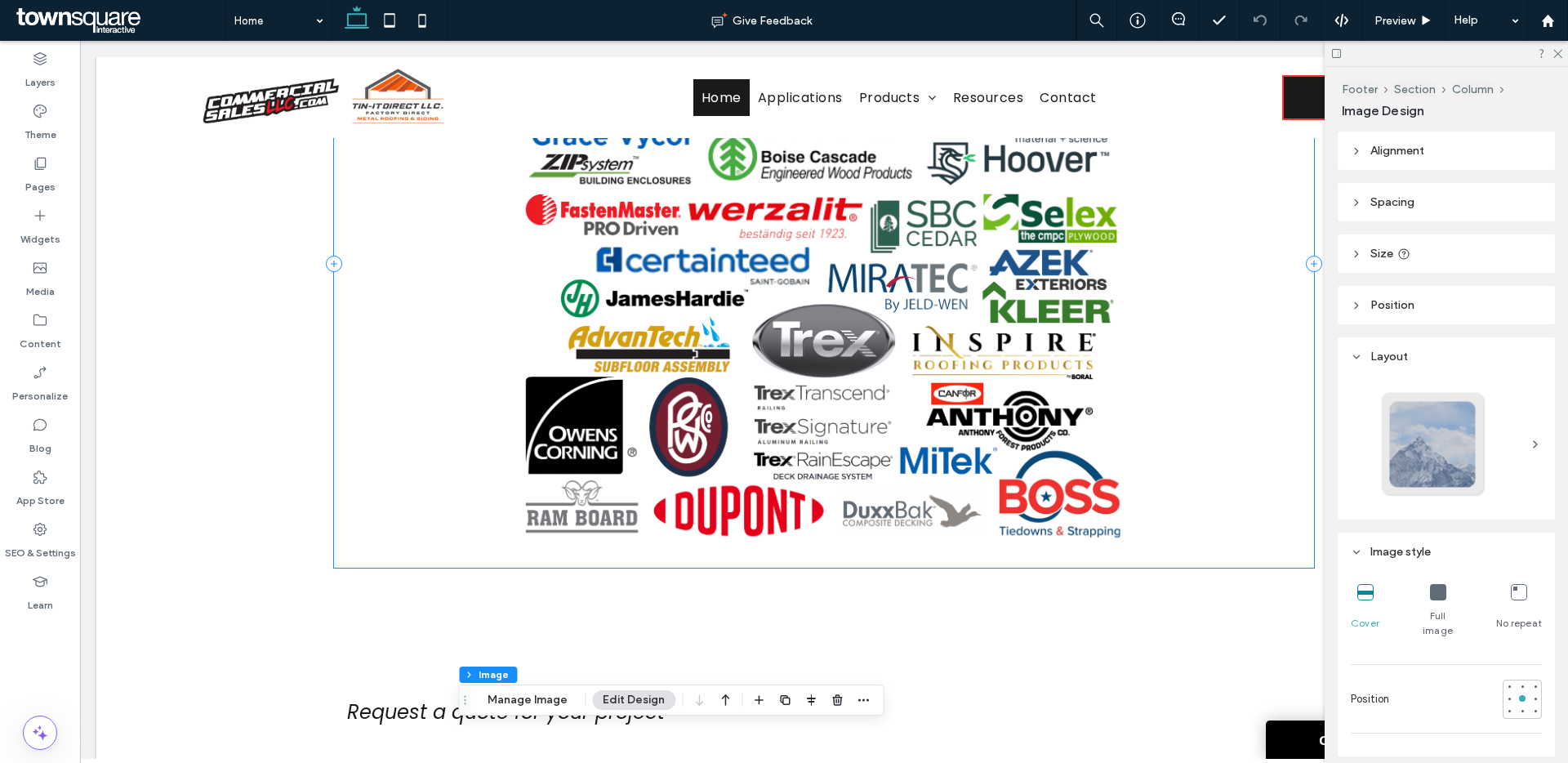 scroll, scrollTop: 1911, scrollLeft: 0, axis: vertical 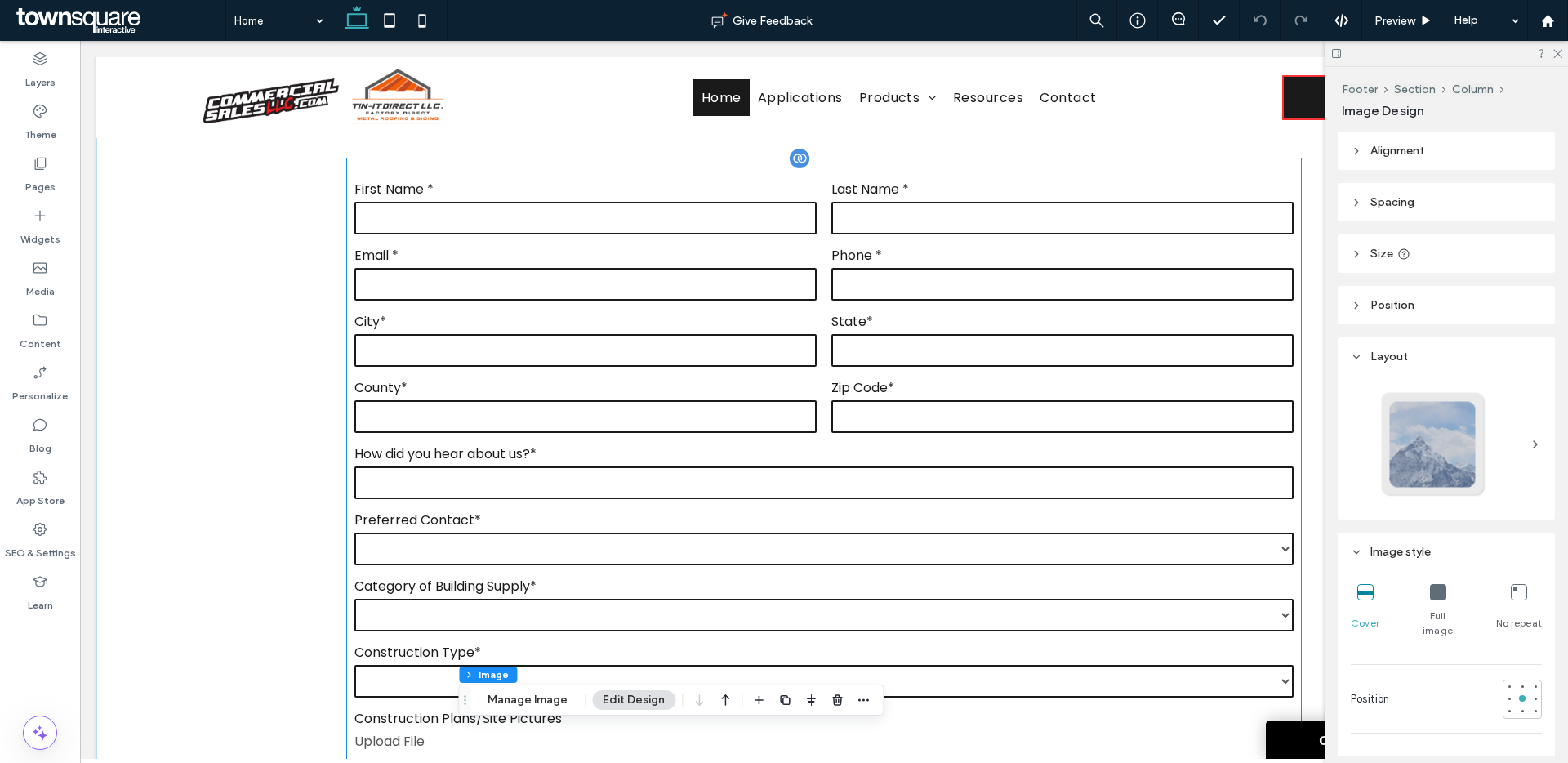 click on "**********" at bounding box center [824, 588] 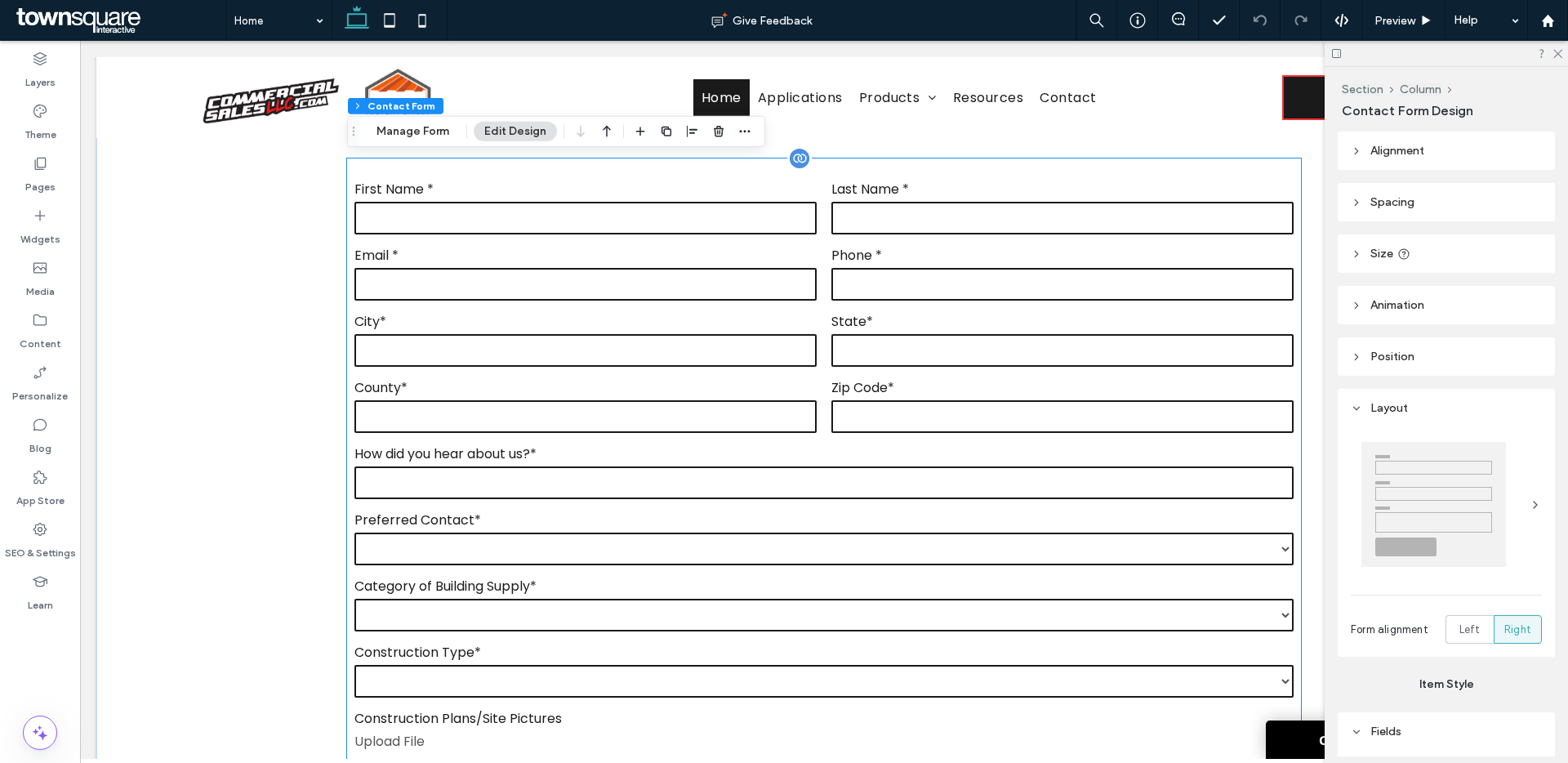 click on "**********" at bounding box center (824, 588) 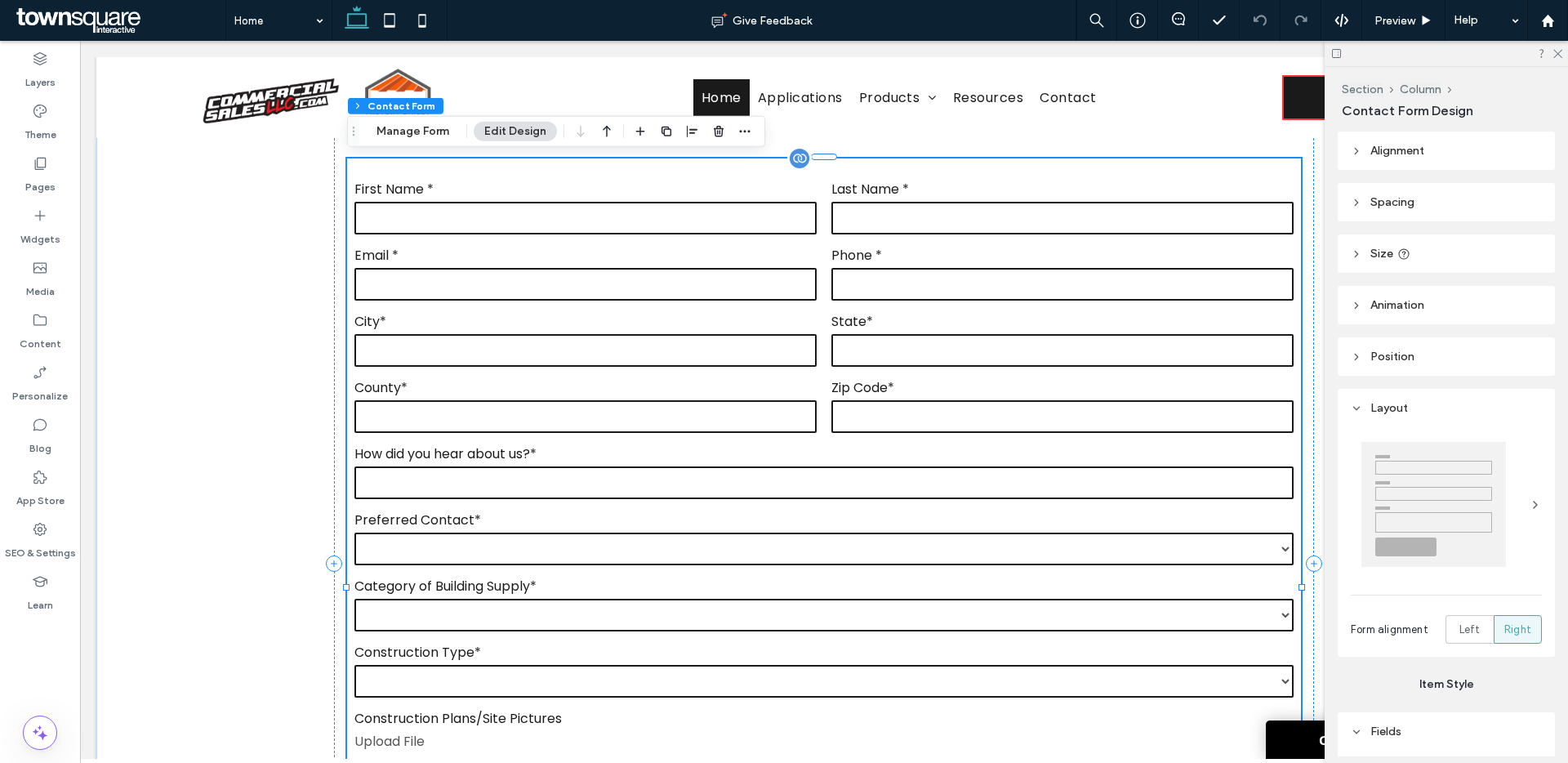 type on "*" 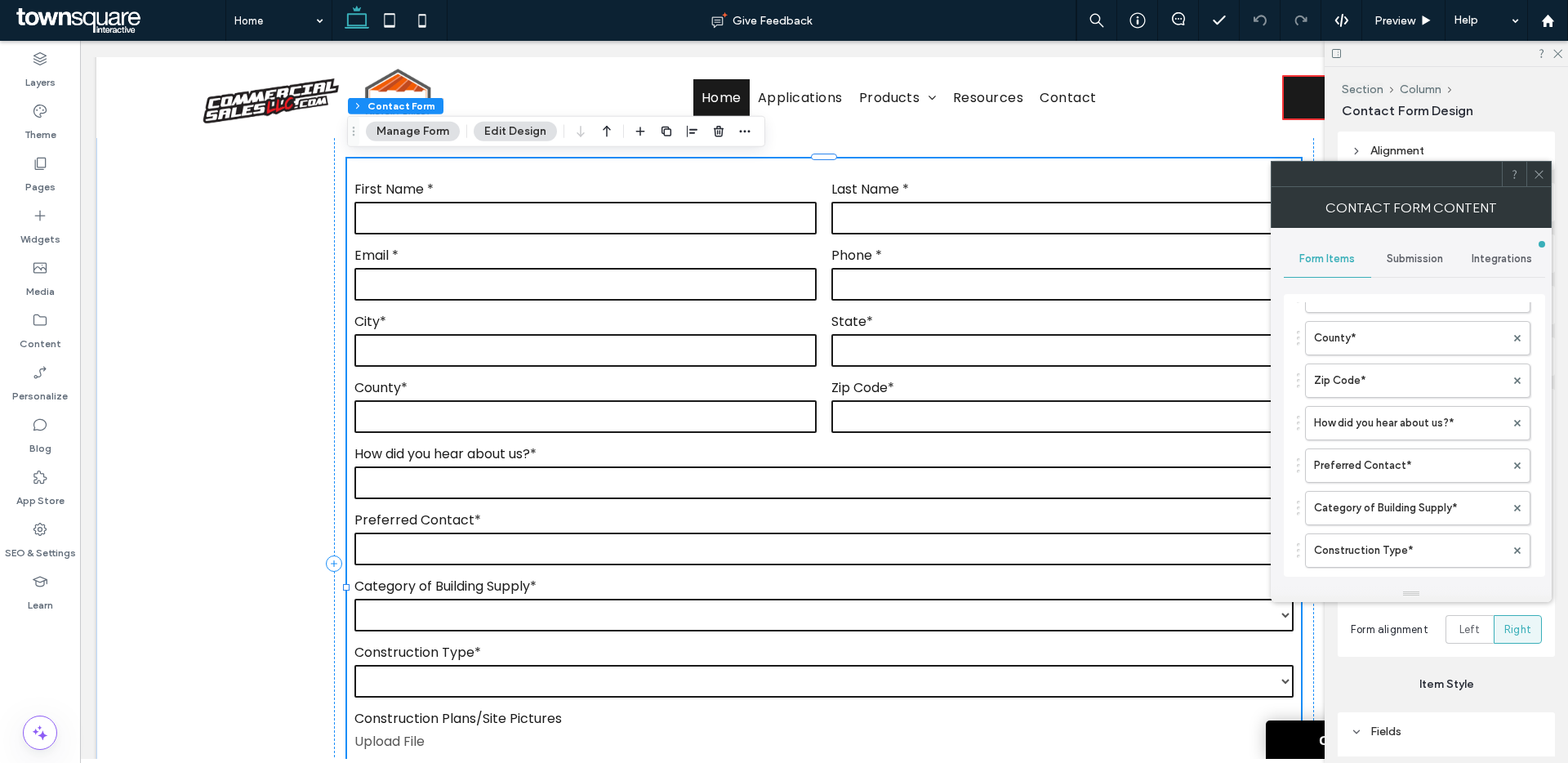 scroll, scrollTop: 337, scrollLeft: 0, axis: vertical 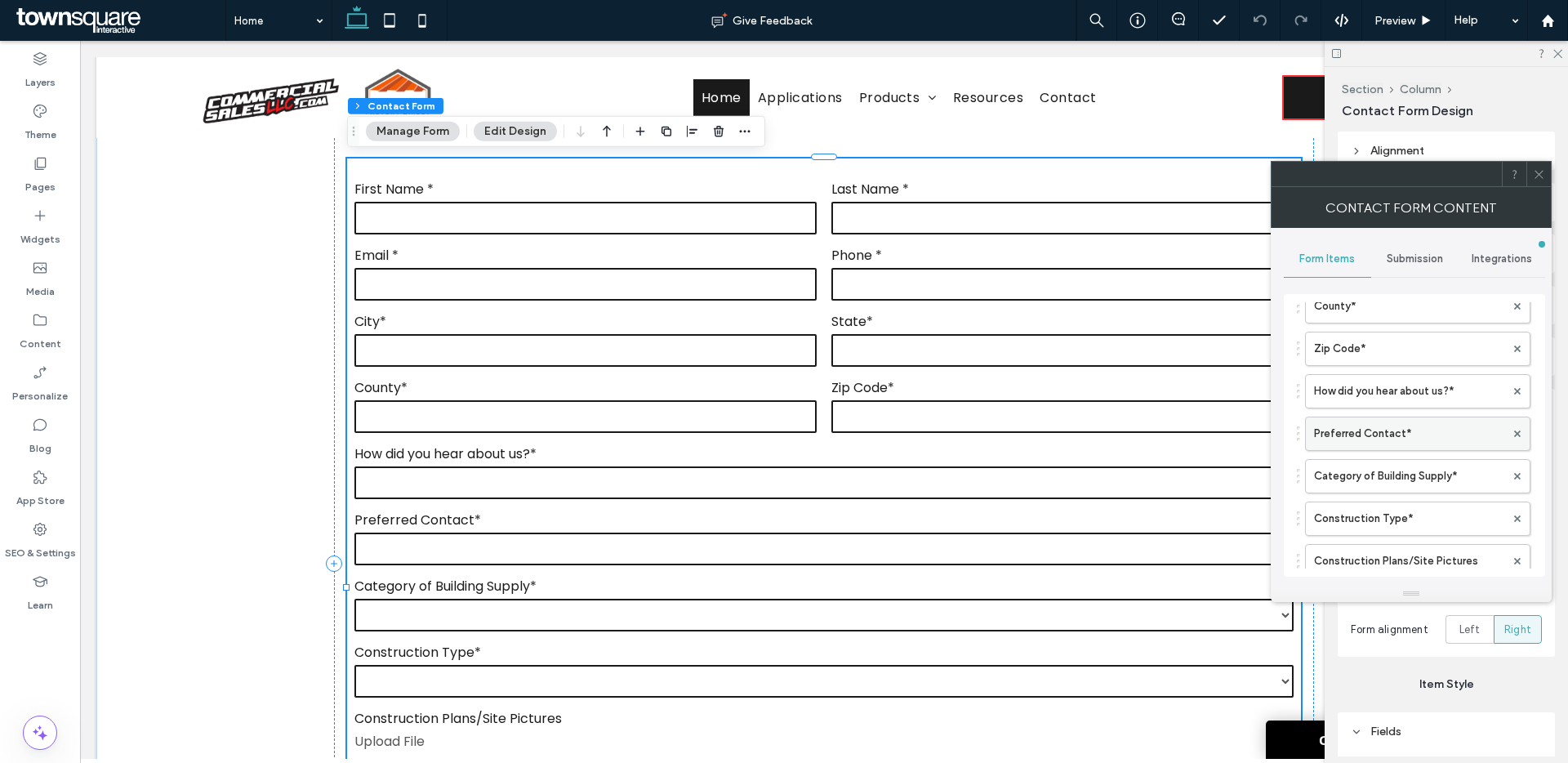 click on "Preferred Contact*" at bounding box center (1410, 434) 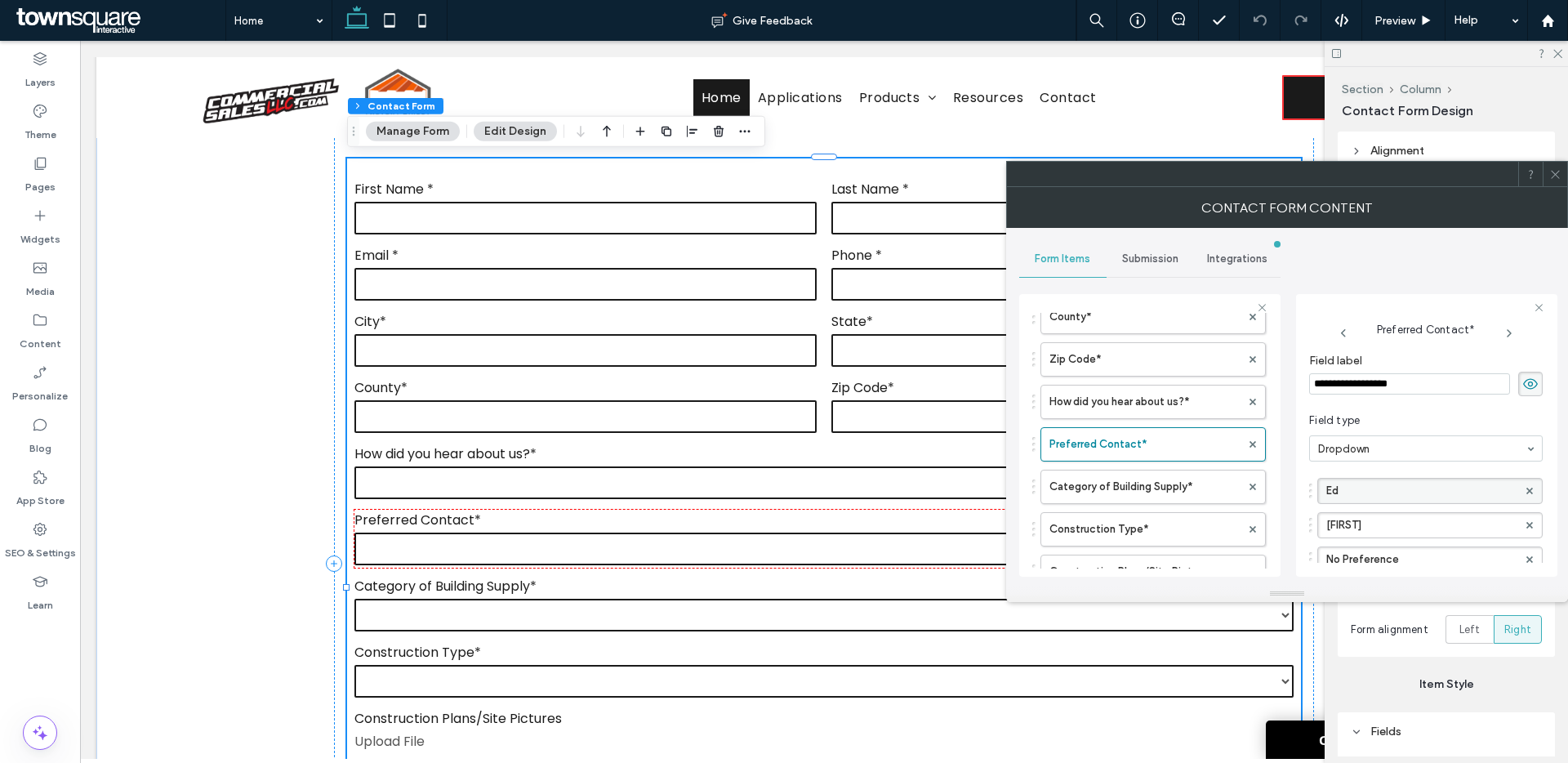 scroll, scrollTop: 60, scrollLeft: 0, axis: vertical 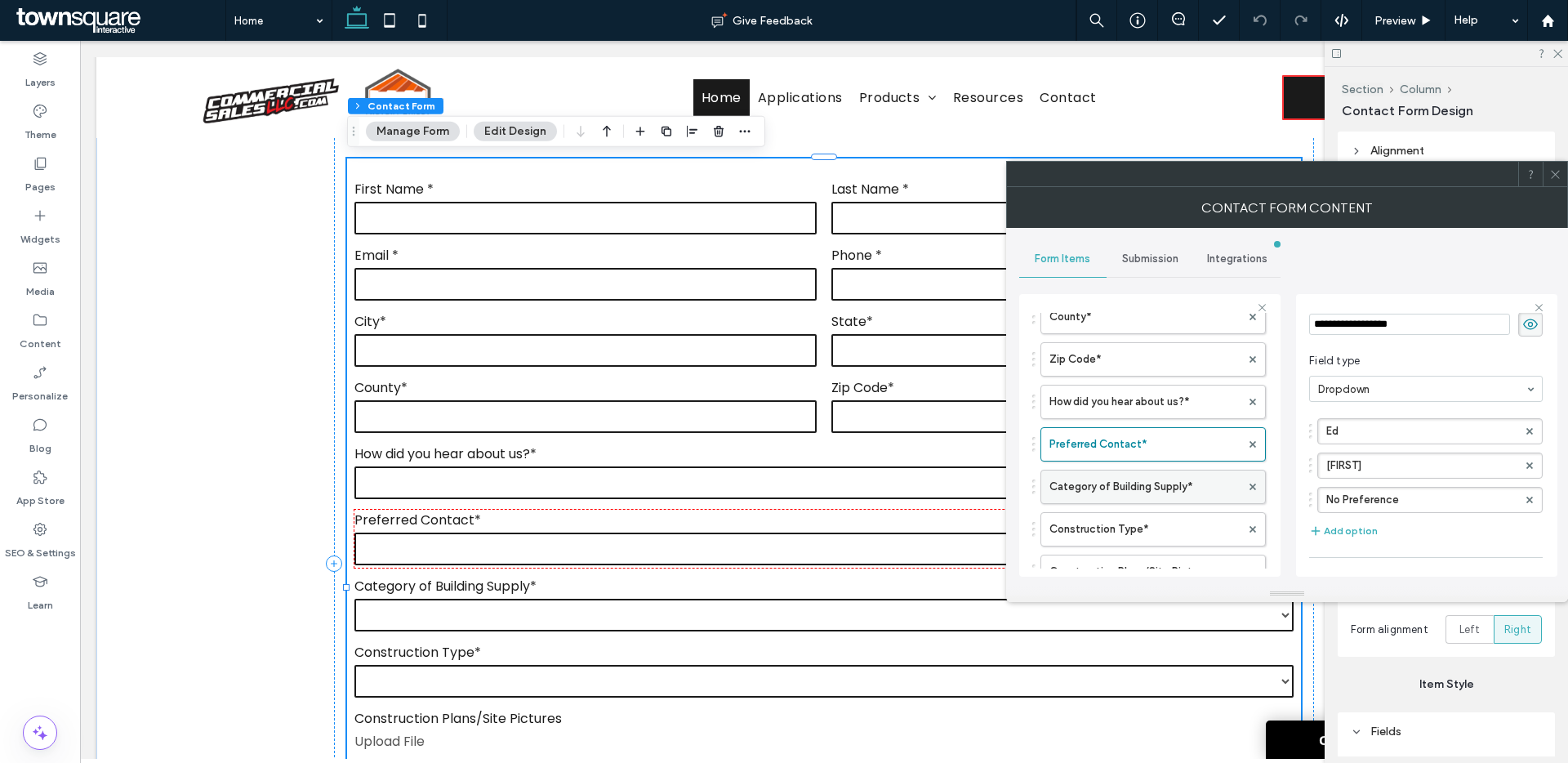 click on "Category of Building Supply*" at bounding box center [1145, 487] 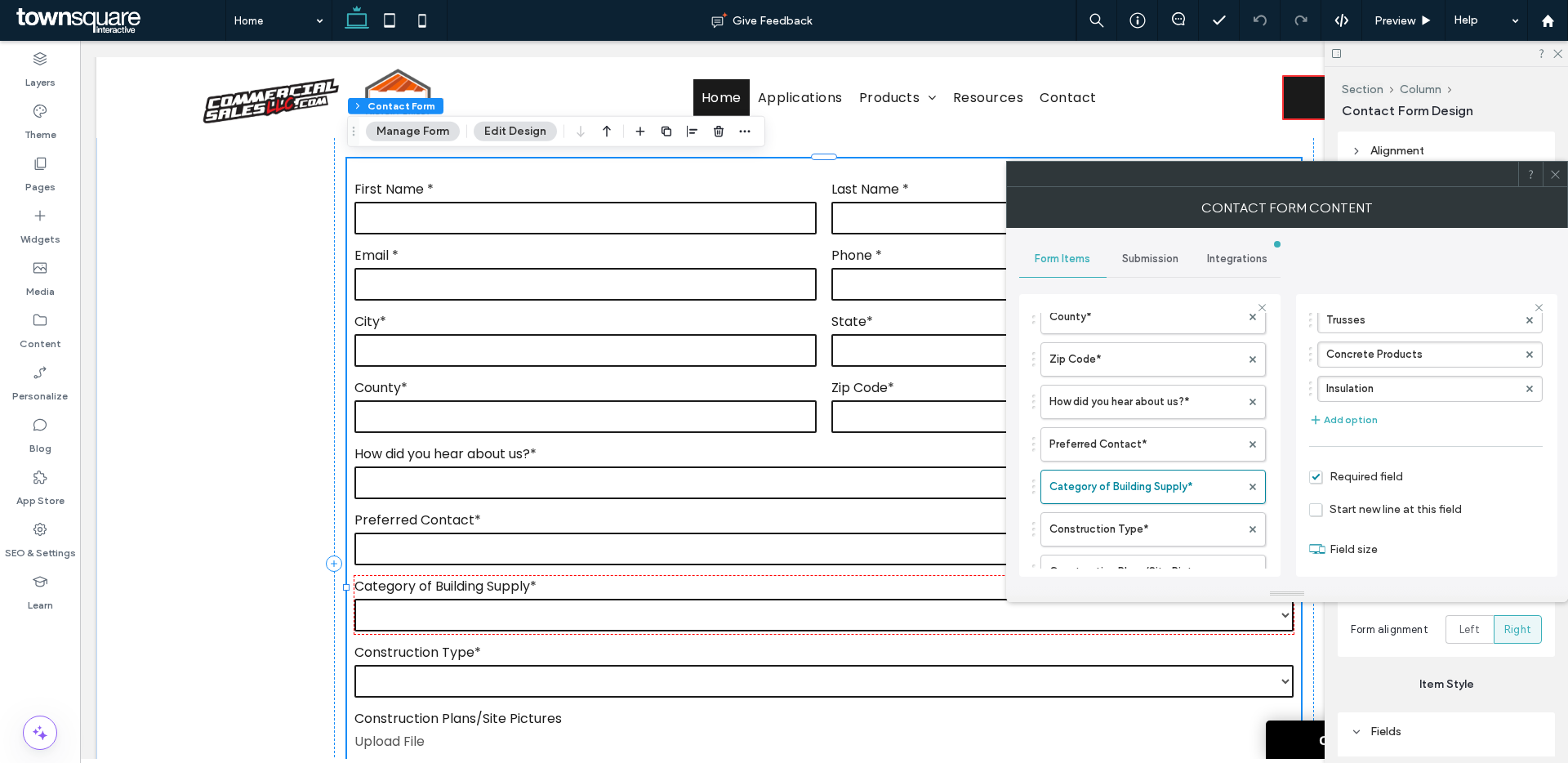 scroll, scrollTop: 549, scrollLeft: 0, axis: vertical 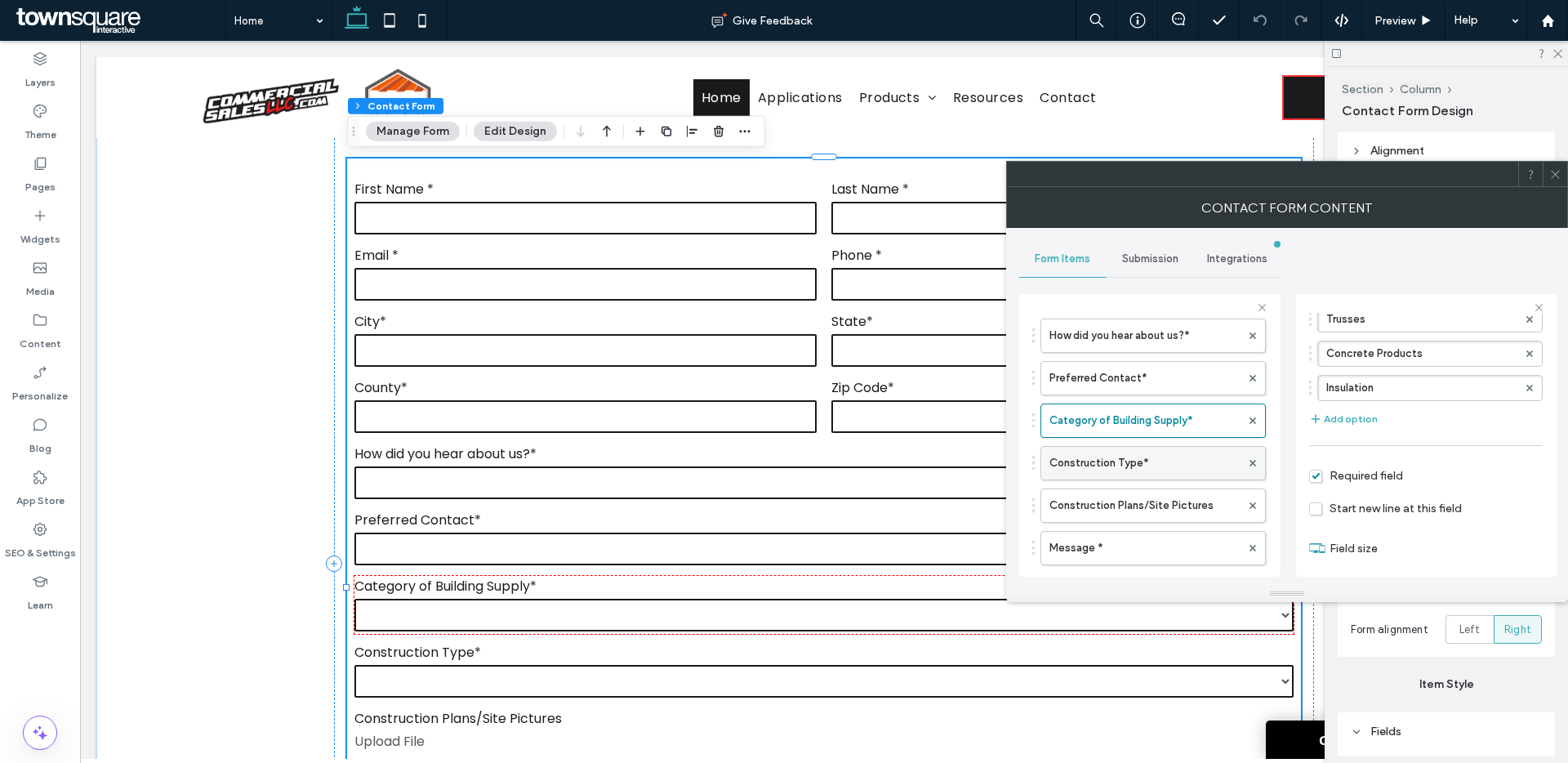 click on "Construction Type*" at bounding box center [1145, 463] 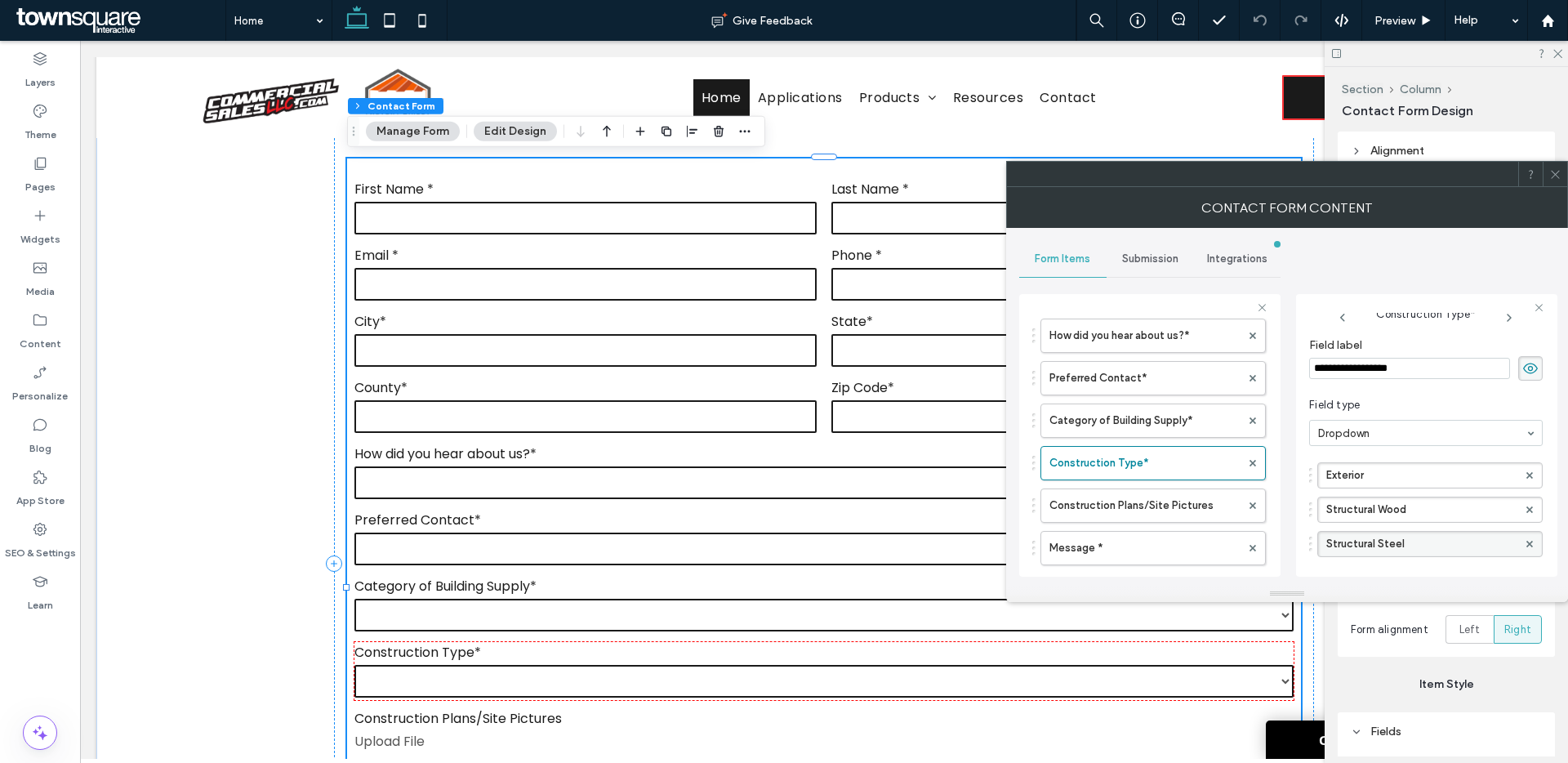 scroll, scrollTop: 0, scrollLeft: 0, axis: both 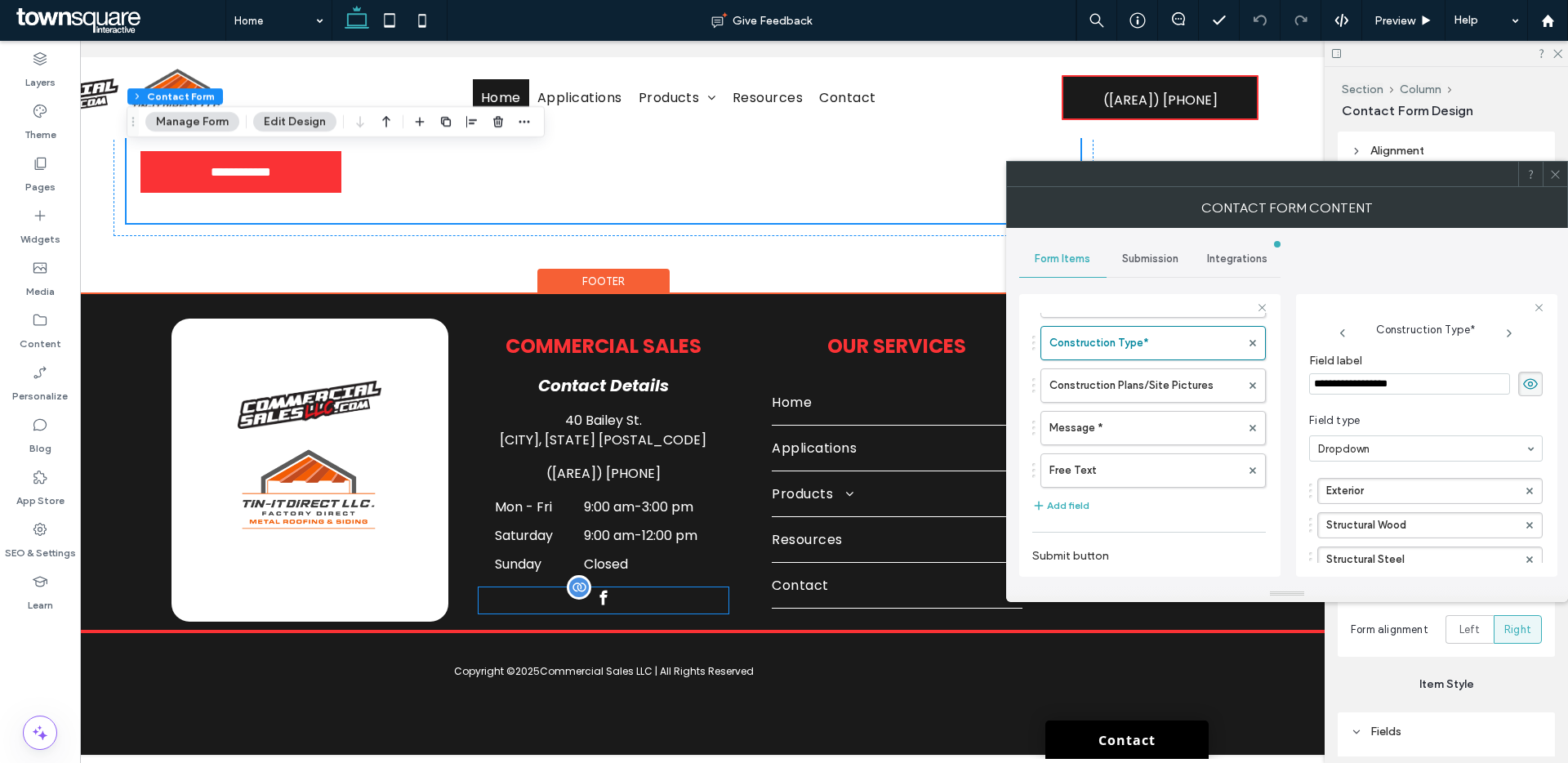 click at bounding box center (604, 600) 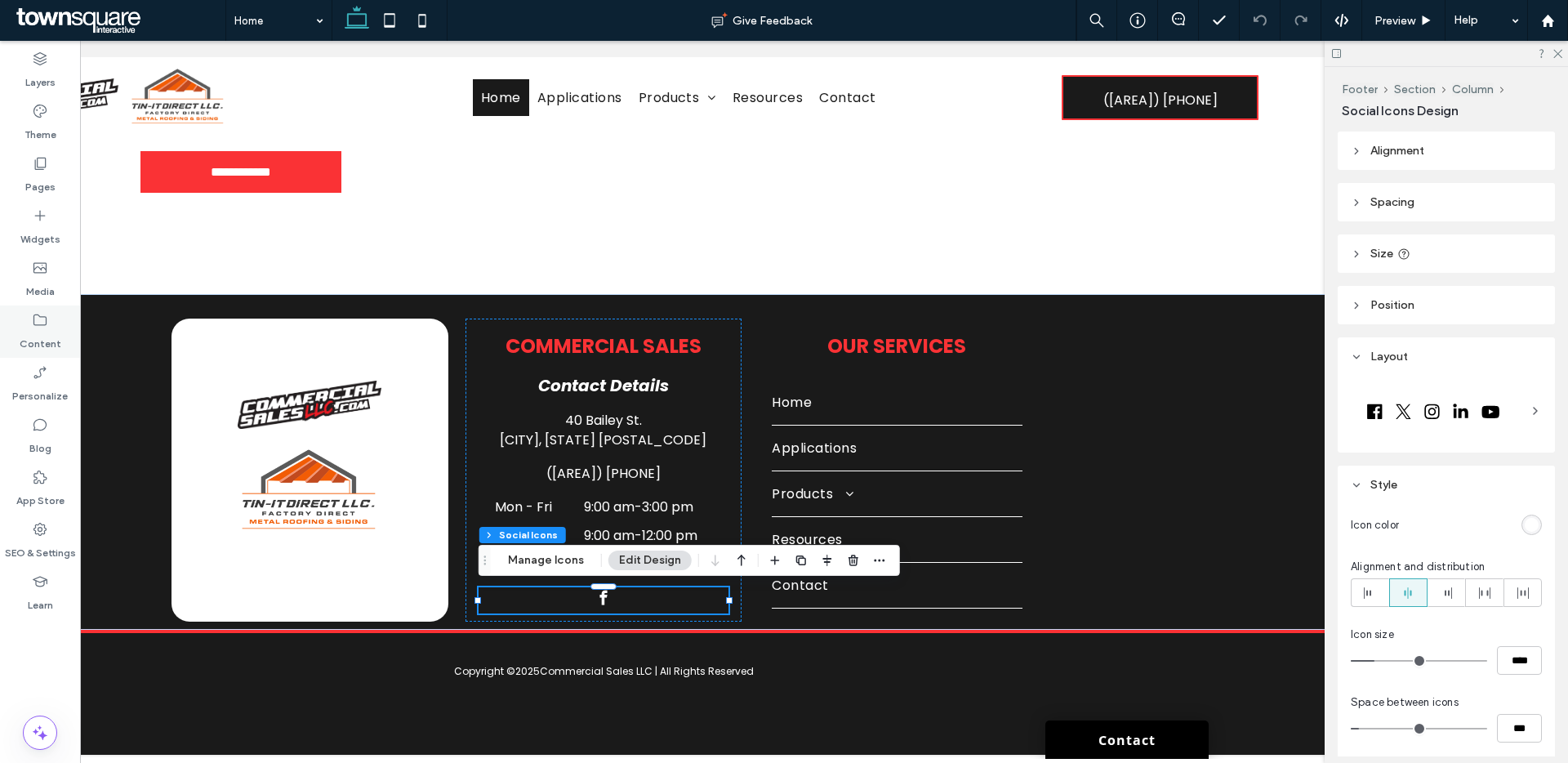 click 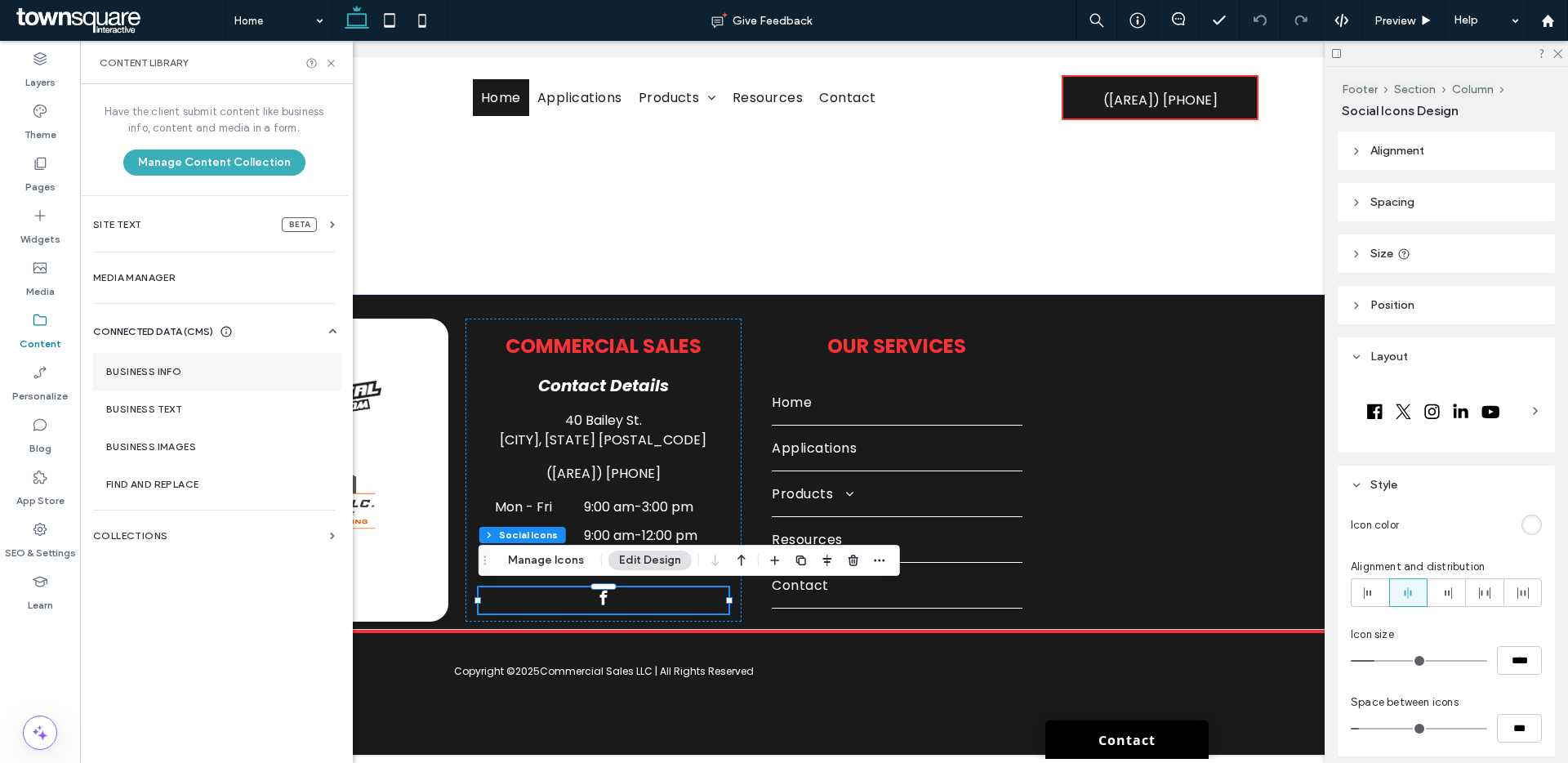 click on "Business Info" at bounding box center [217, 372] 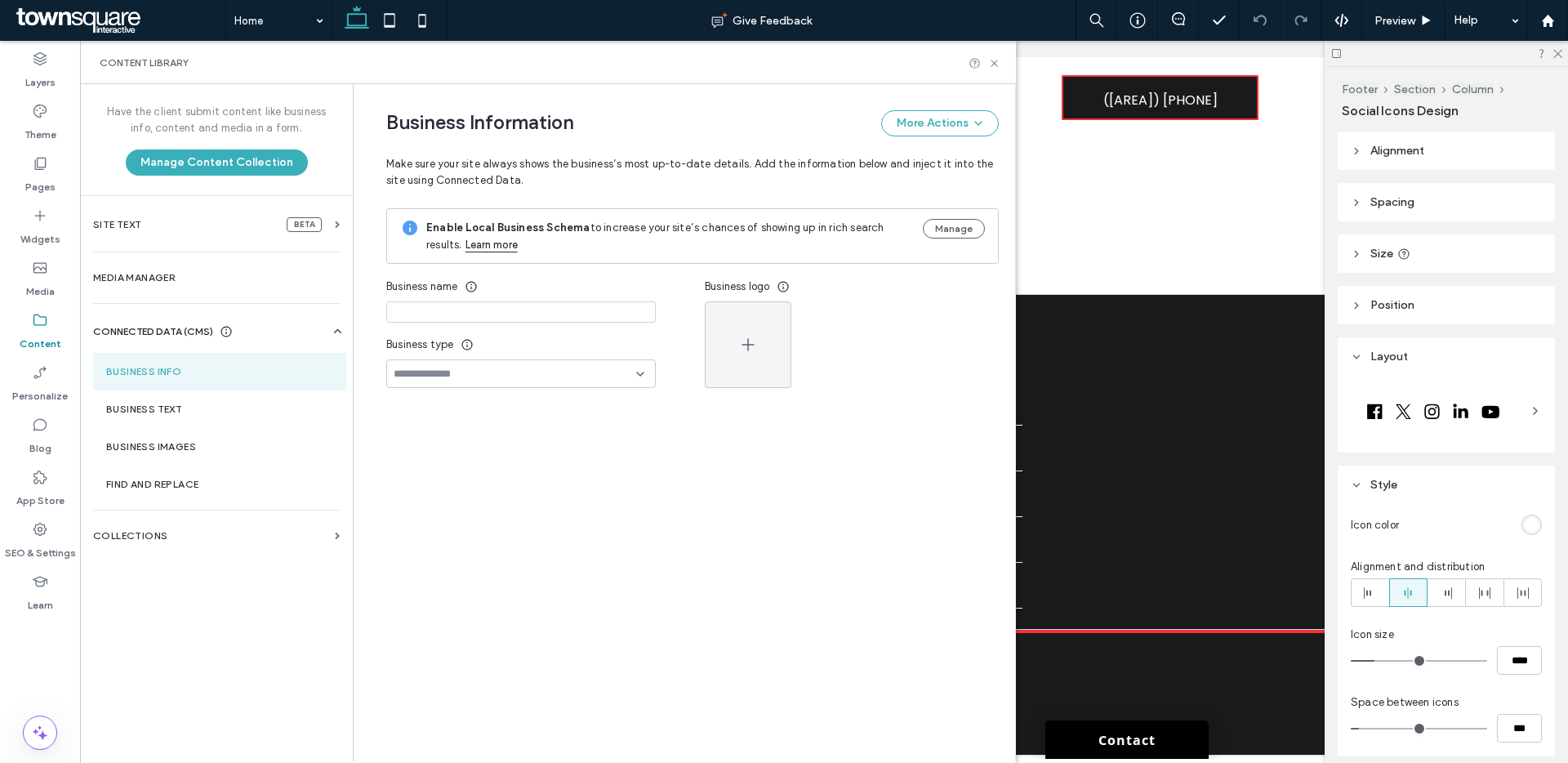 type on "**********" 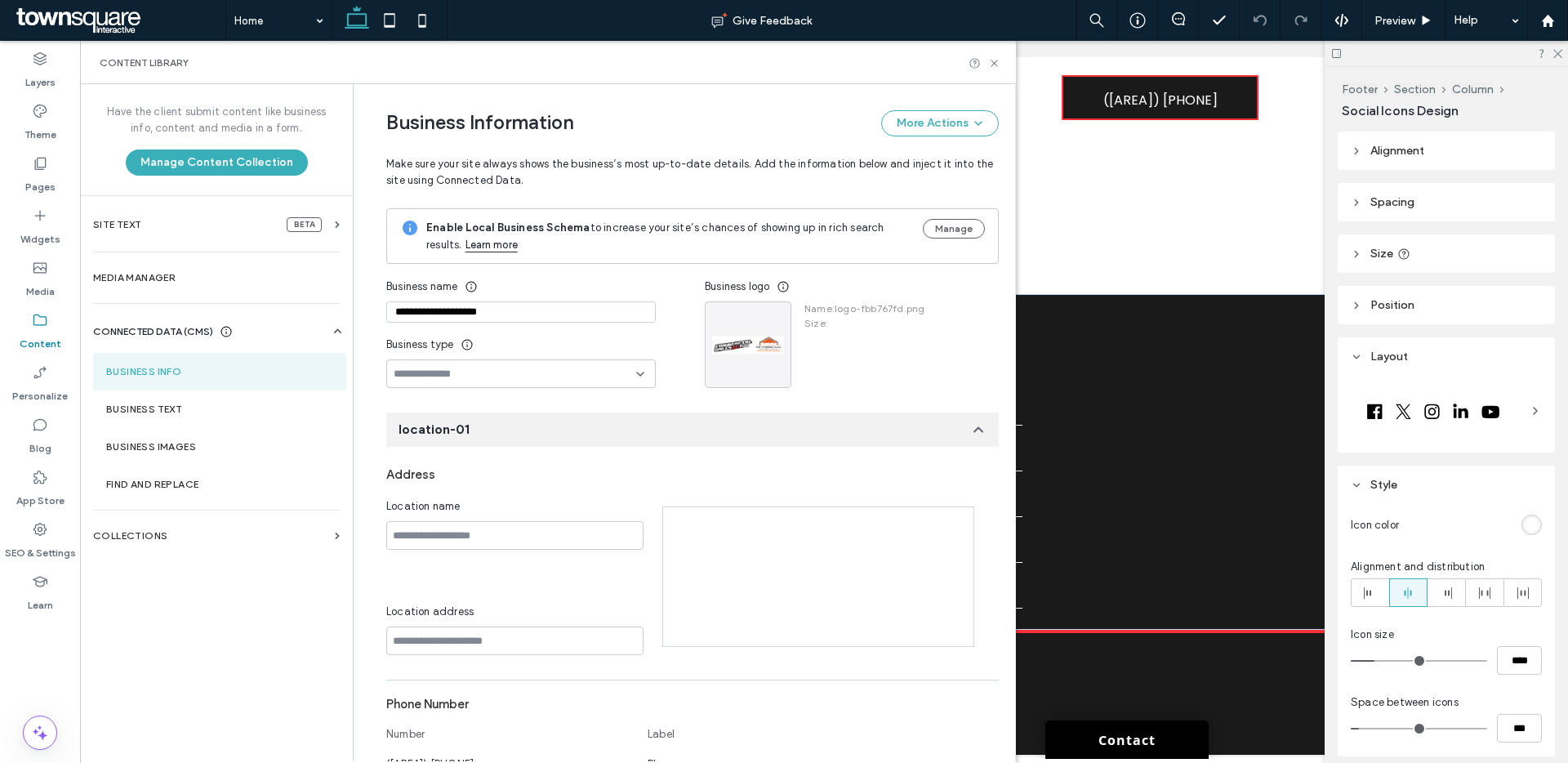 scroll, scrollTop: 80, scrollLeft: 0, axis: vertical 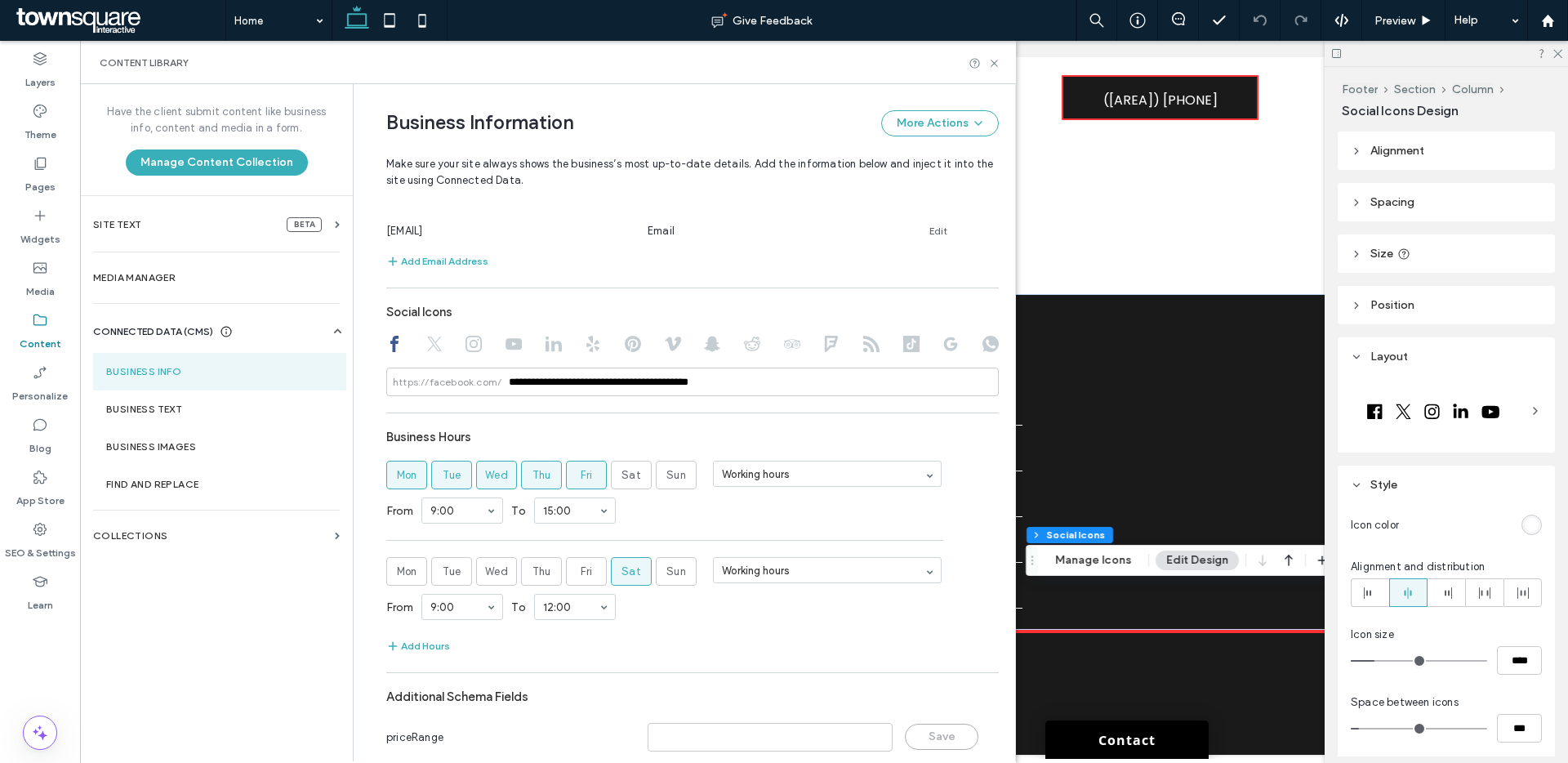 click 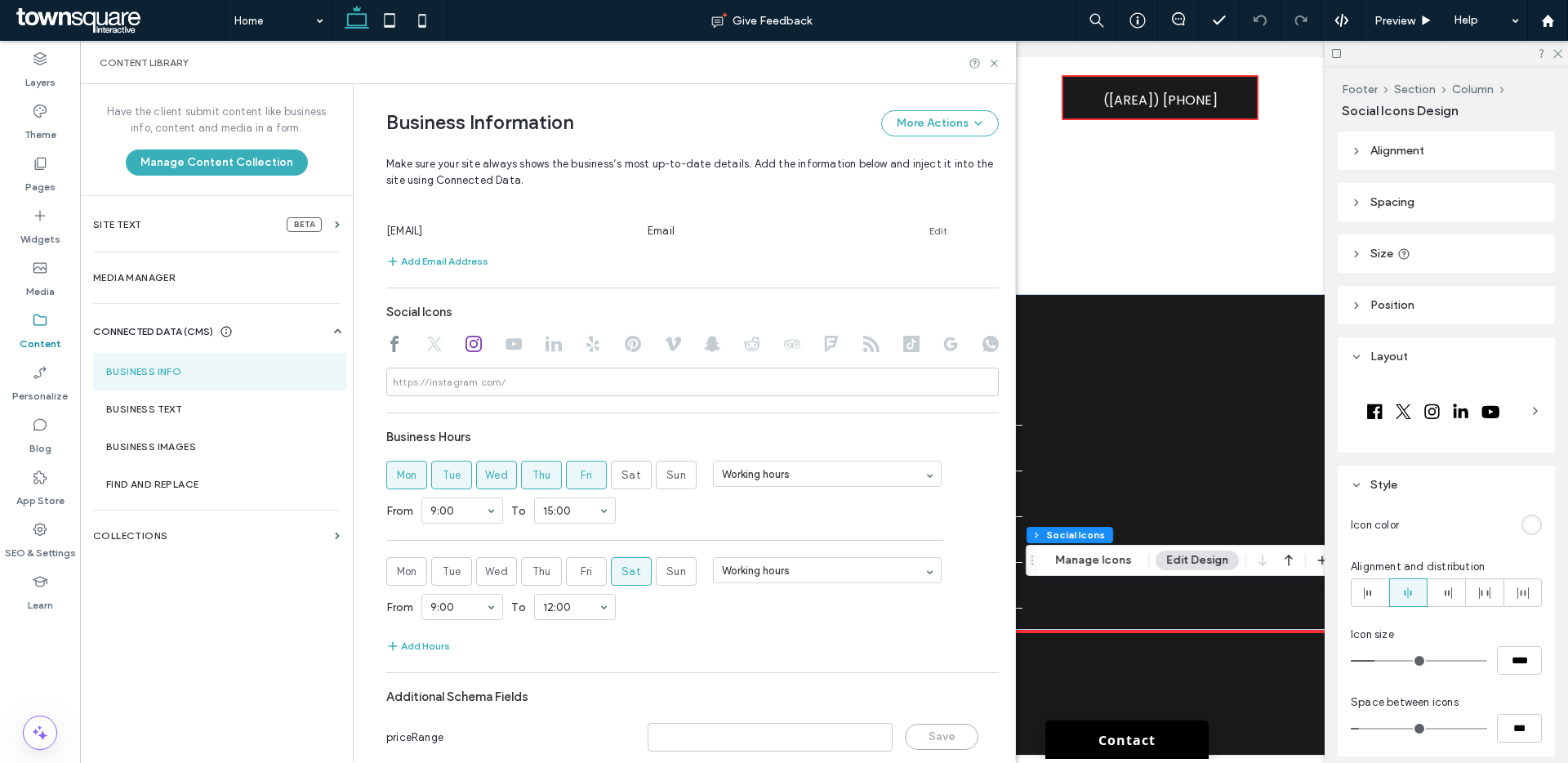 click on "Address Location name Location address © Mapbox   © OpenStreetMap   Improve this map Phone Number Number Label (518) 500-2024 Phone Edit Add Phone Number Email Email Label eross.rw@gmail.com Email Edit Add Email Address Social Icons https://instagram.com/ Business Hours Mon Tue Wed Thu Fri Sat Sun Working hours From 9:00 To 15:00 Mon Tue Wed Thu Fri Sat Sun Working hours From 9:00 To 12:00 Add Hours Additional Schema Fields priceRange Save Add Custom Fields" at bounding box center (693, 291) 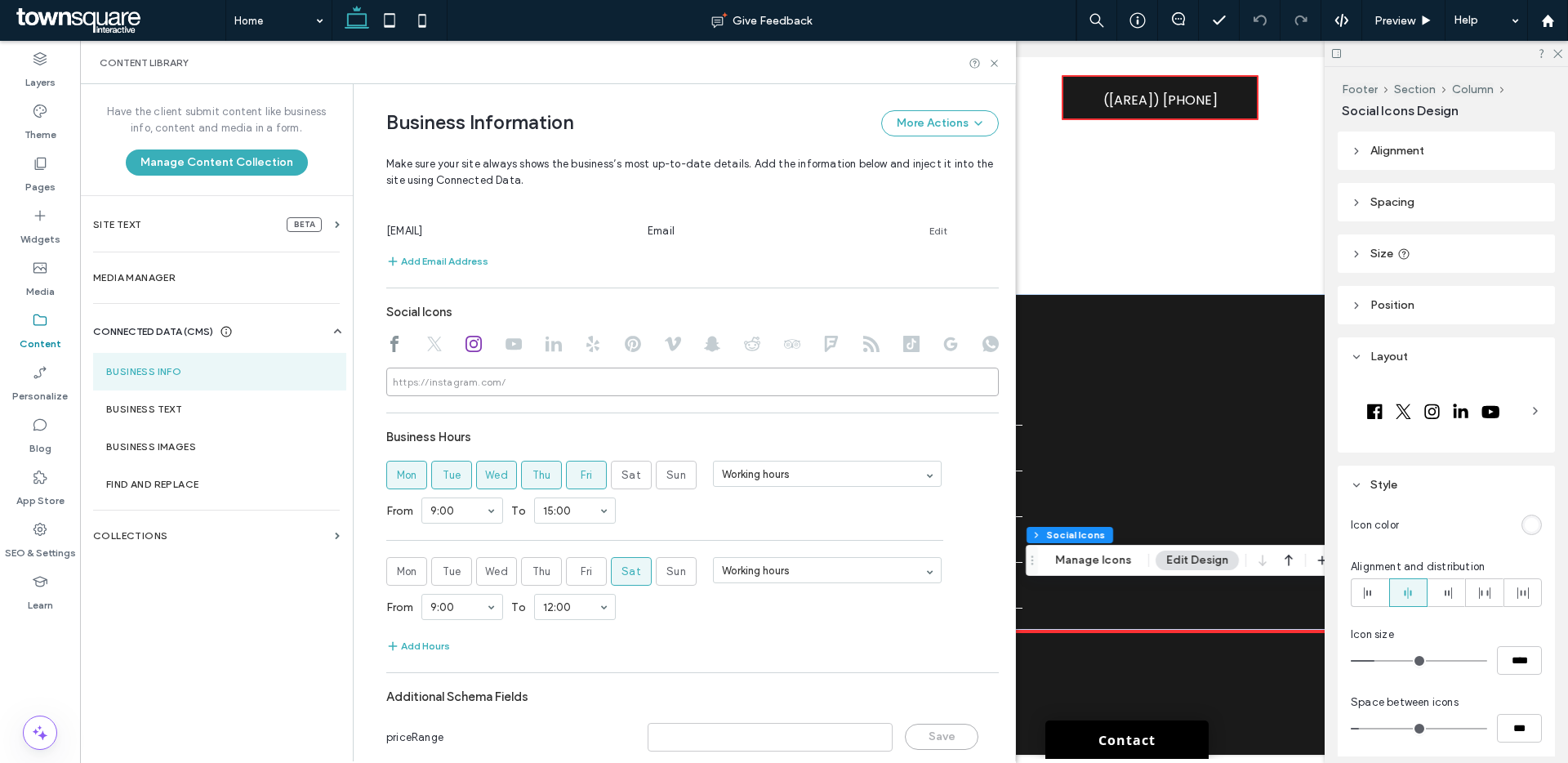 click at bounding box center (693, 382) 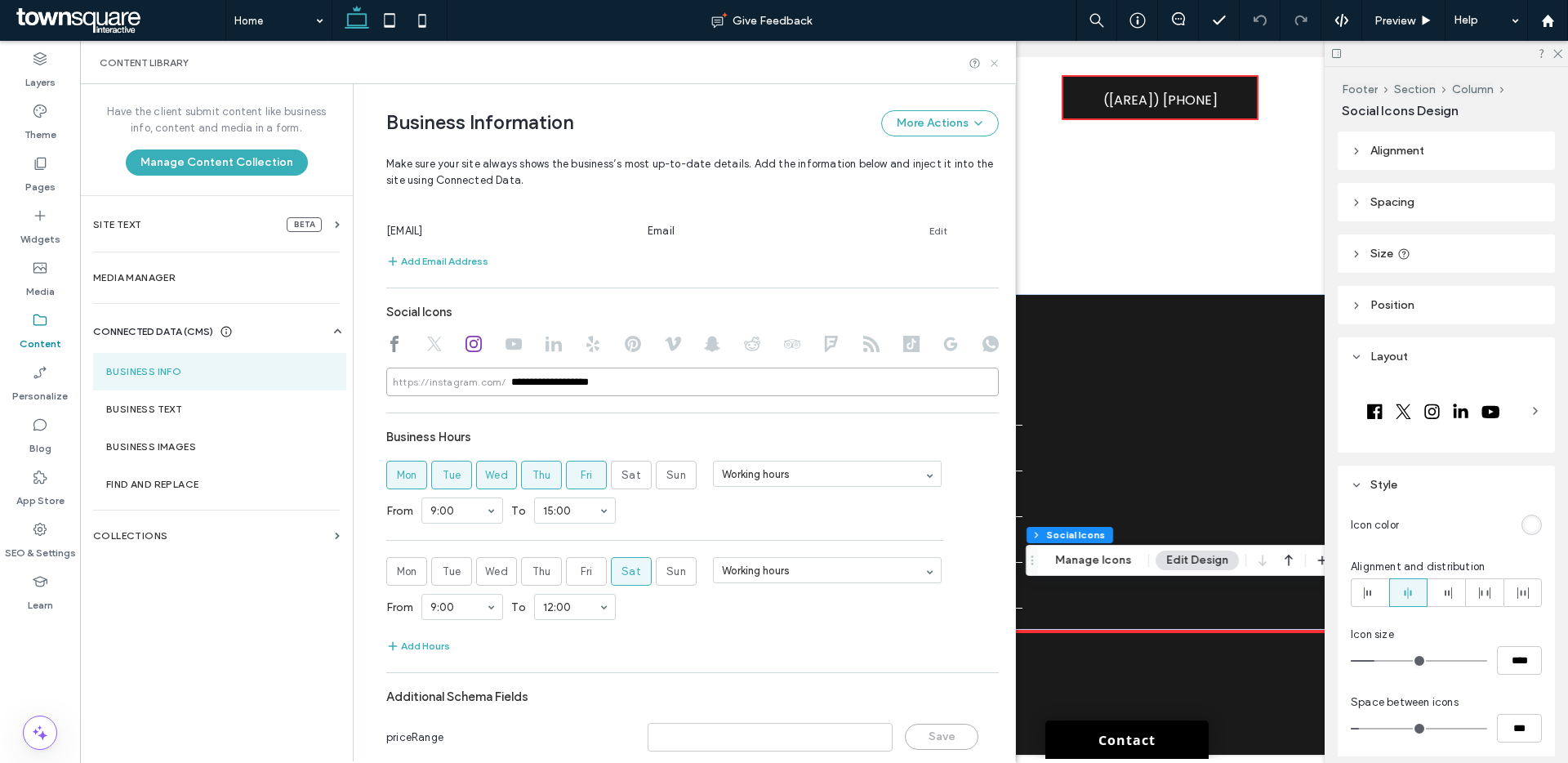 type on "**********" 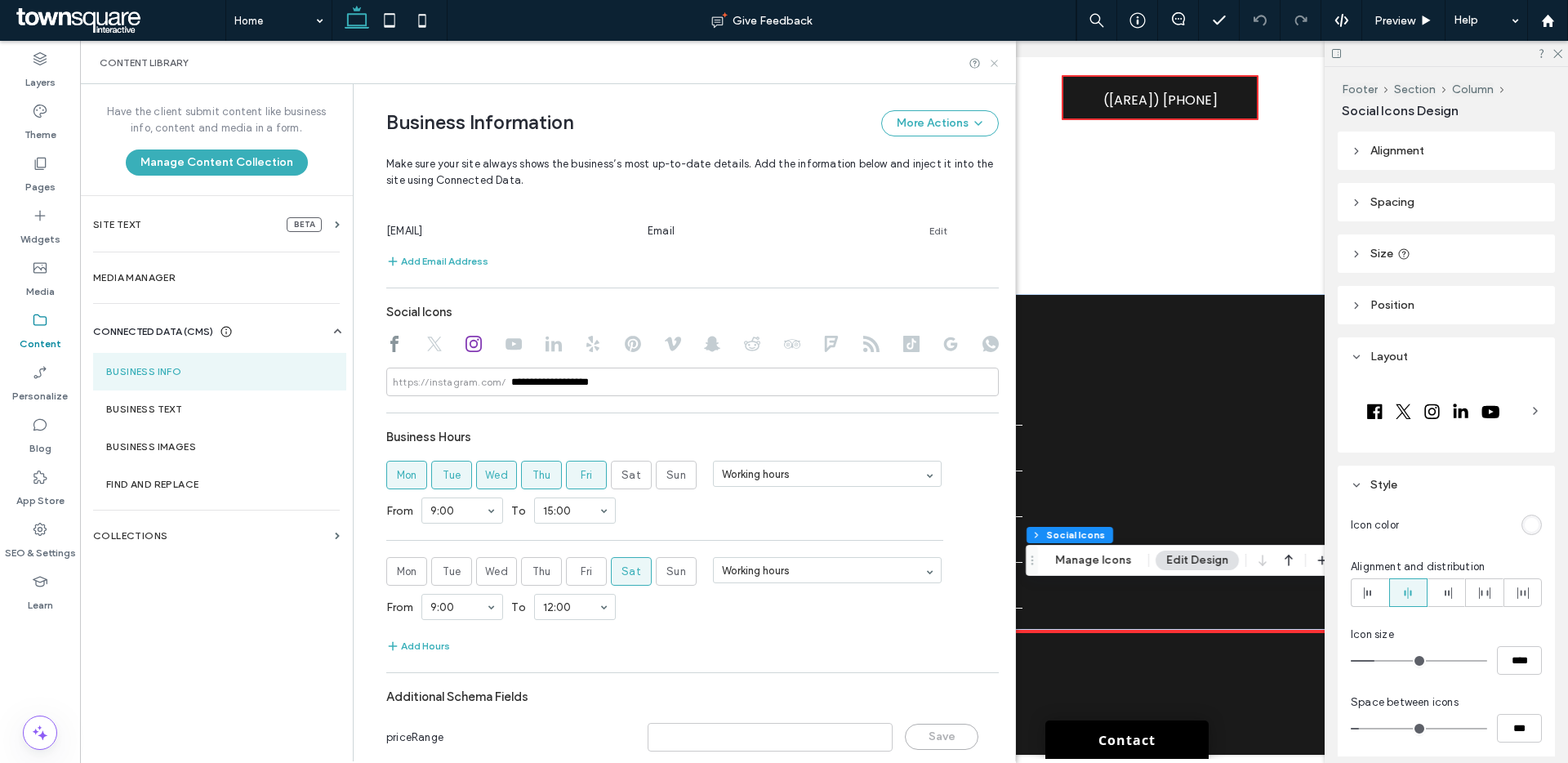 click 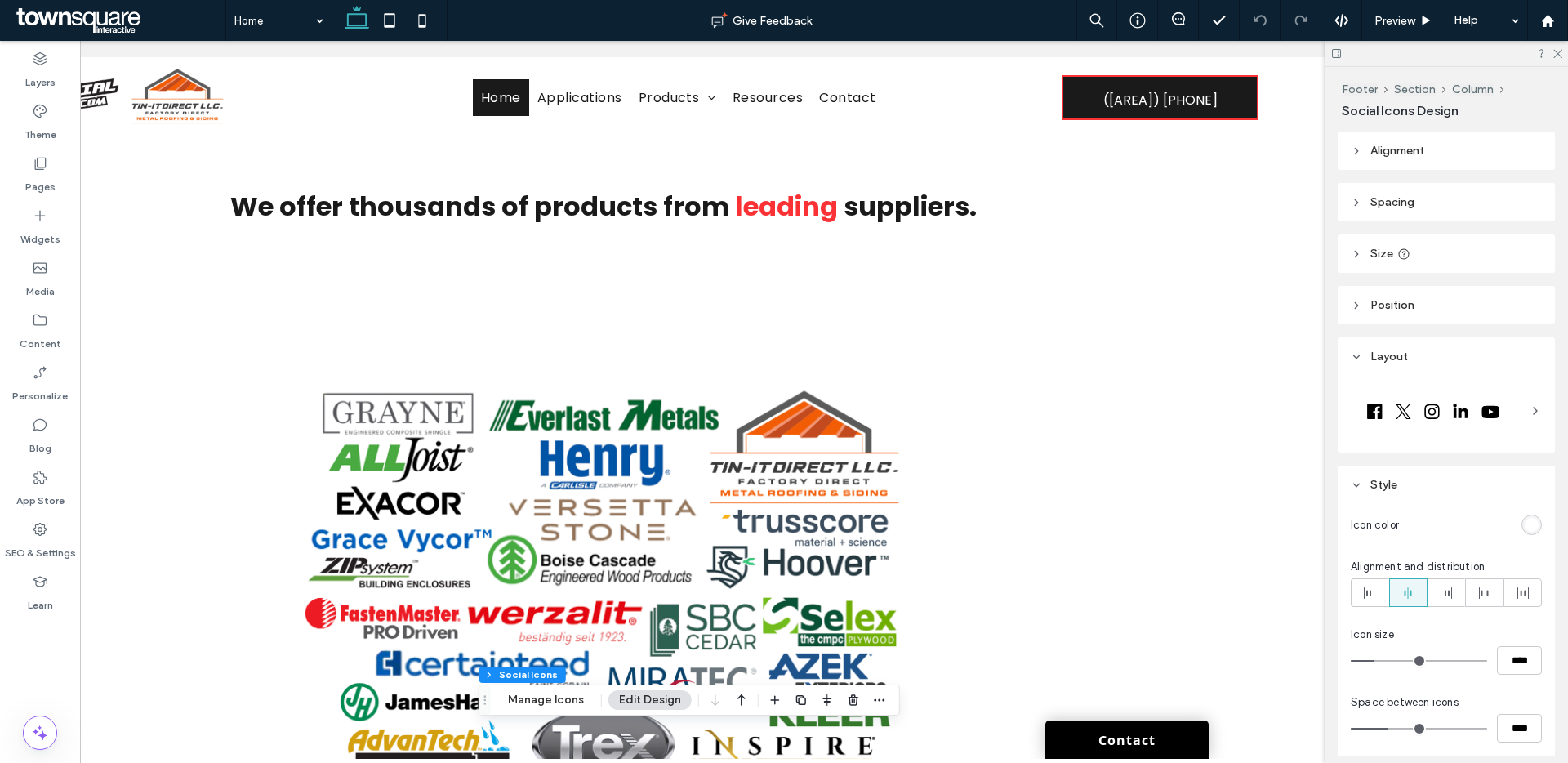 scroll, scrollTop: 588, scrollLeft: 0, axis: vertical 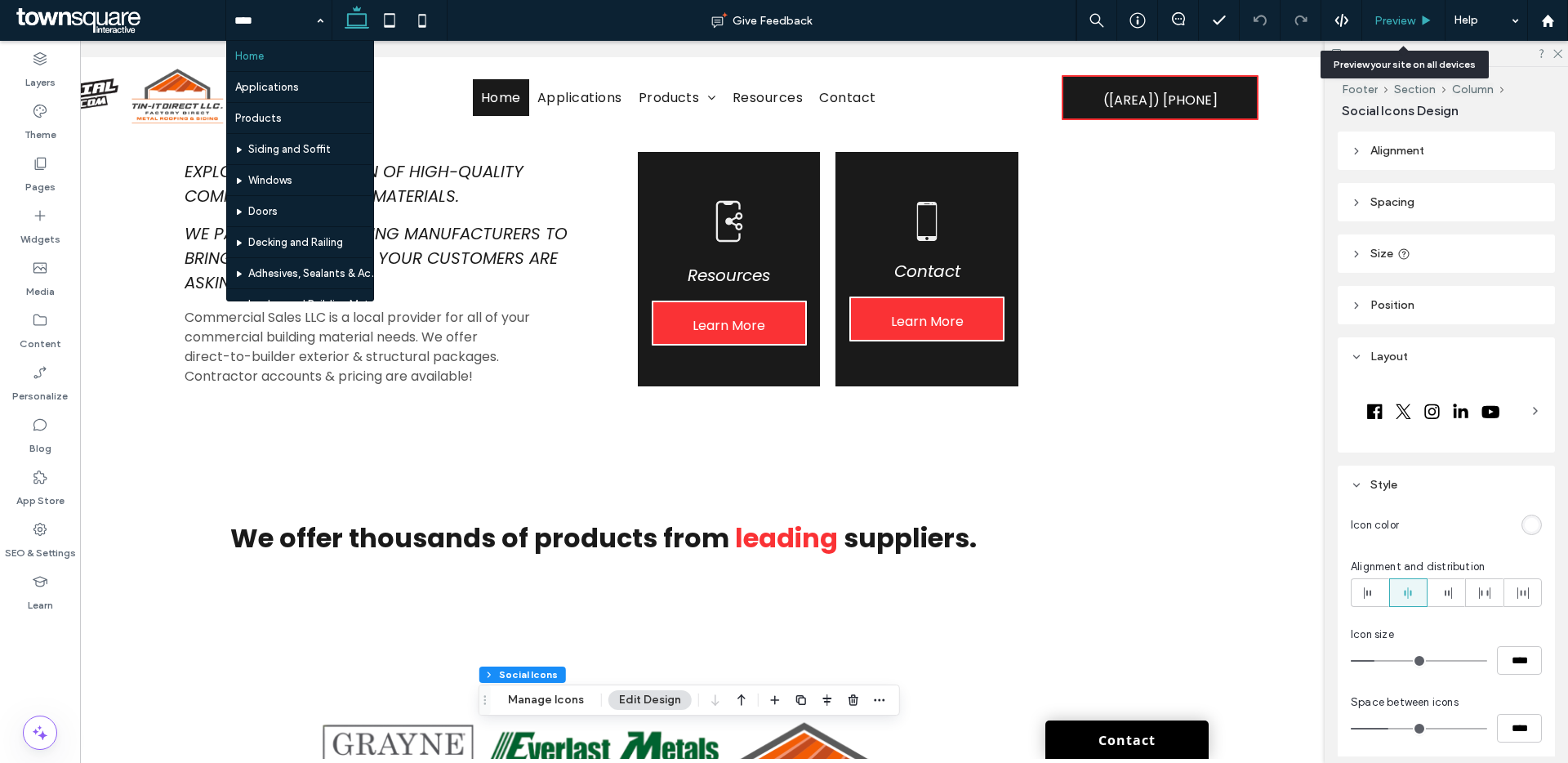 click on "Preview" at bounding box center [1404, 20] 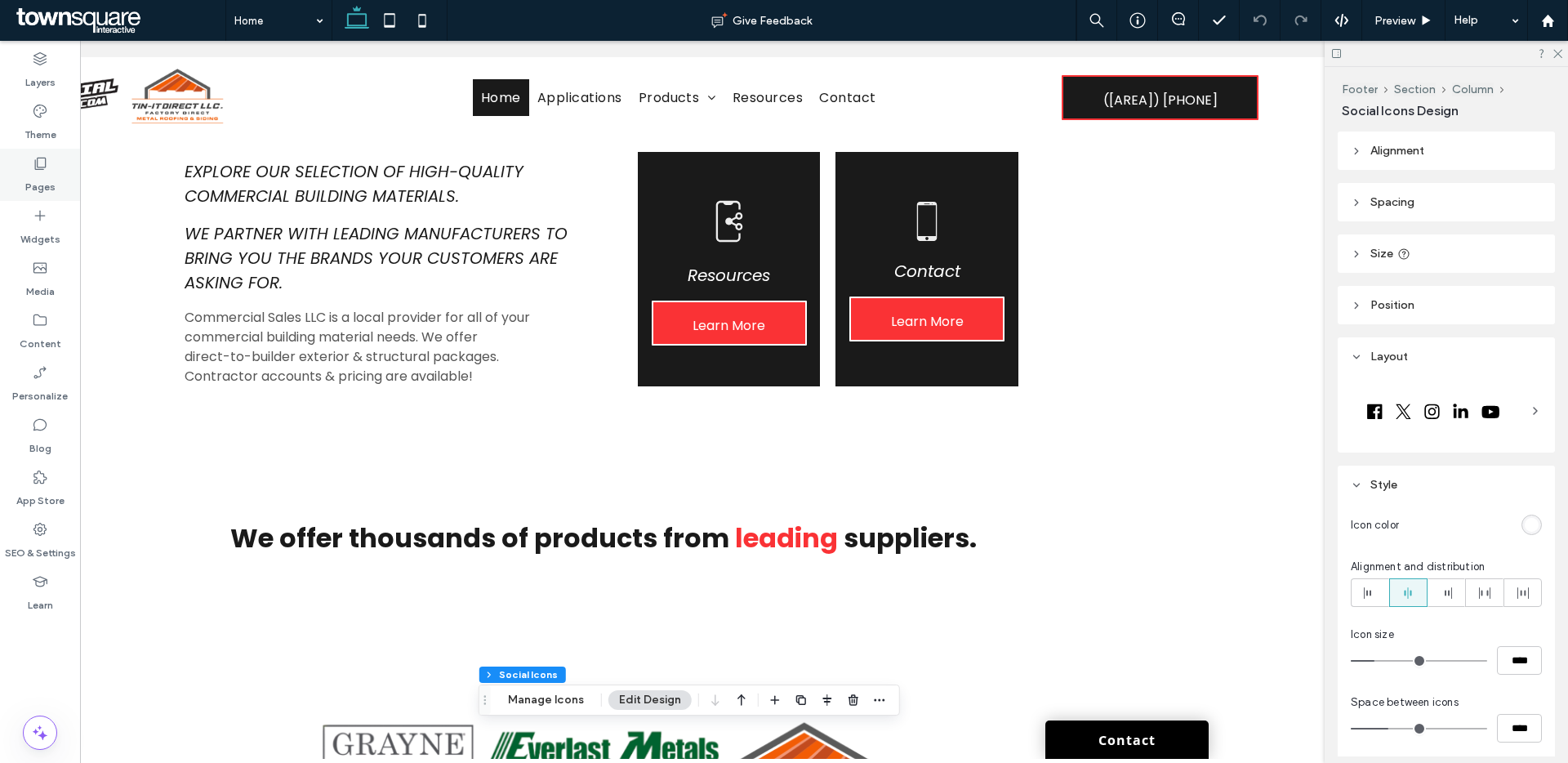 click on "Pages" at bounding box center [40, 183] 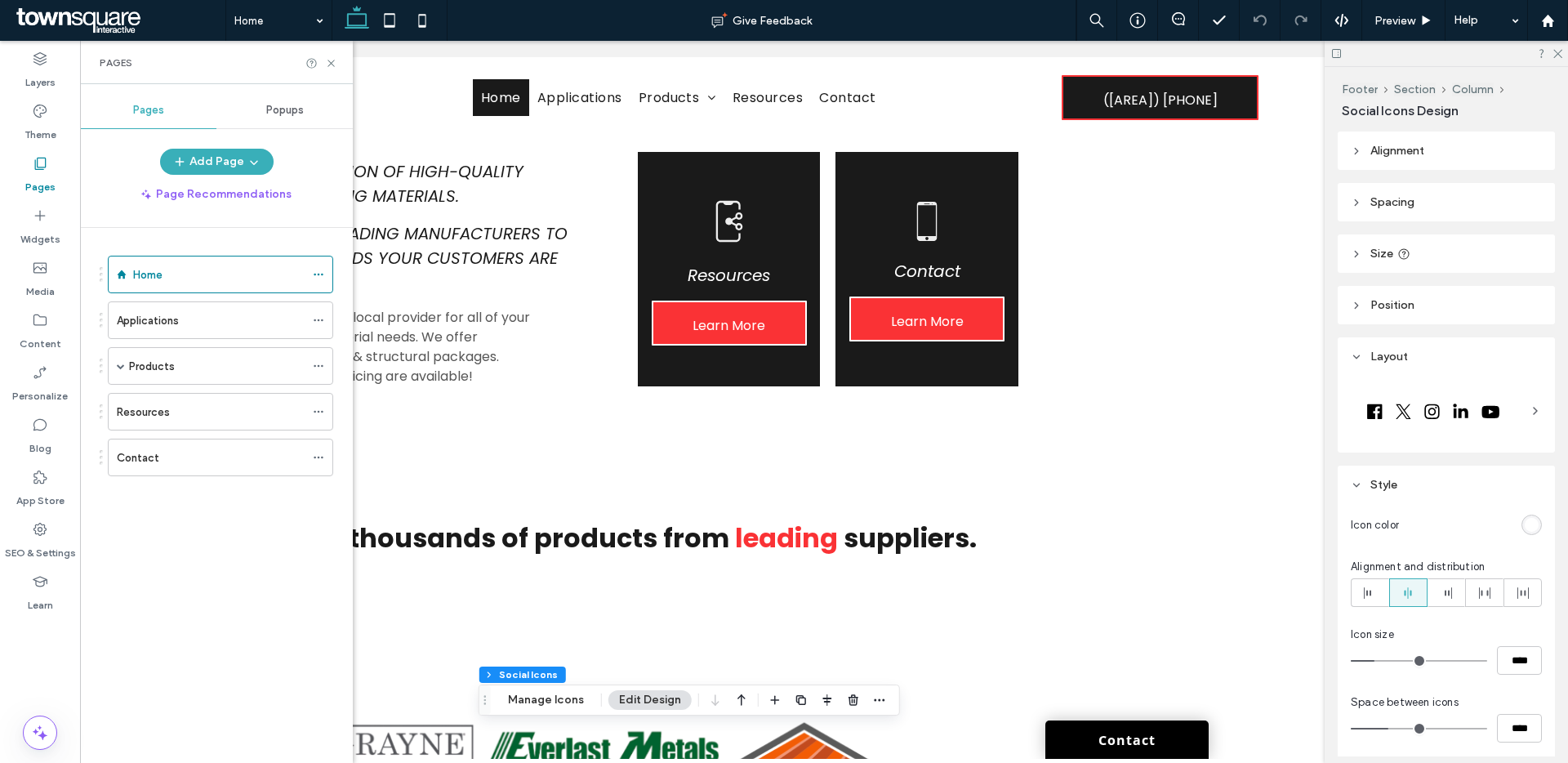 click on "Products" at bounding box center (216, 366) 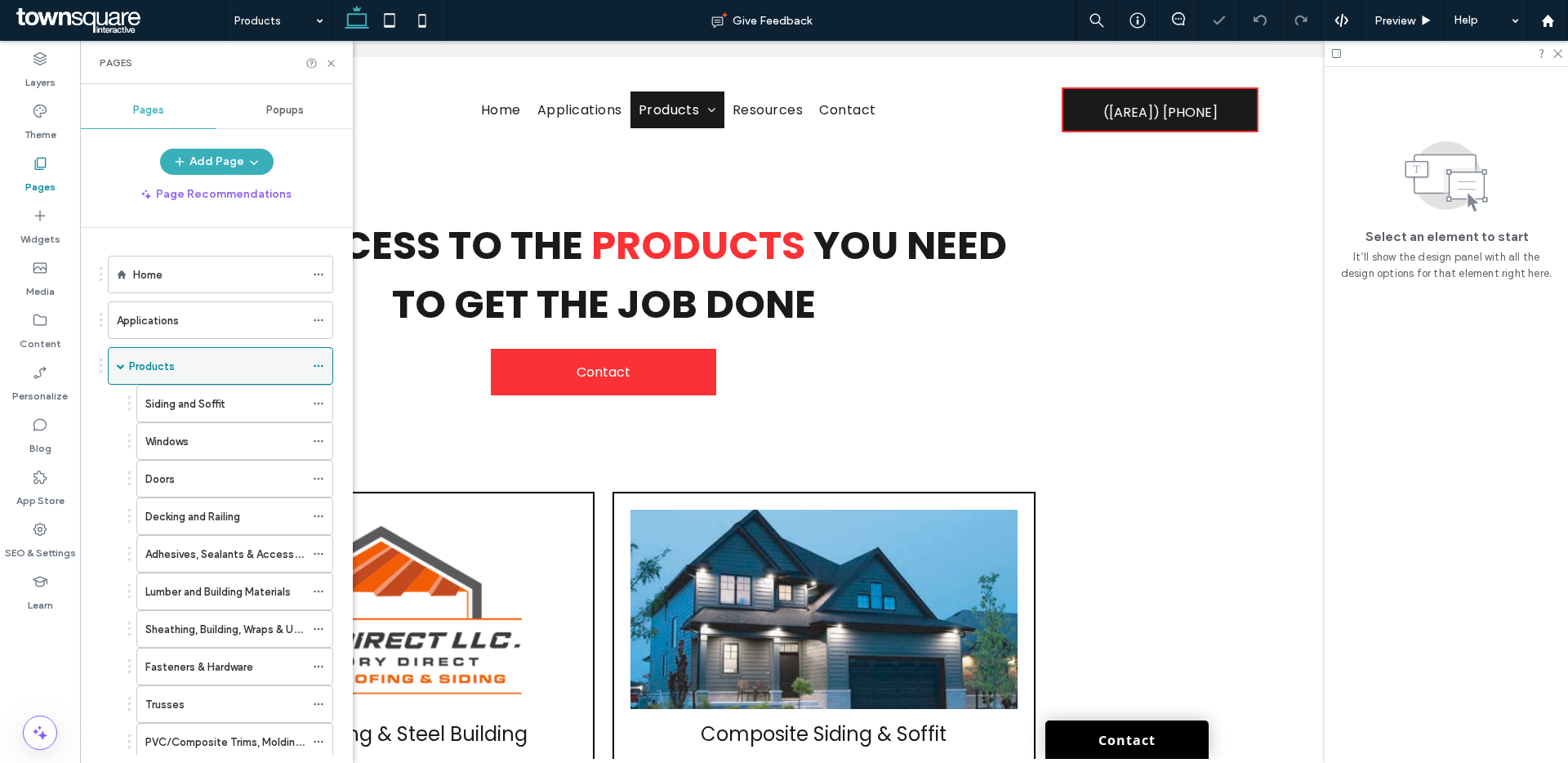 scroll, scrollTop: 0, scrollLeft: 0, axis: both 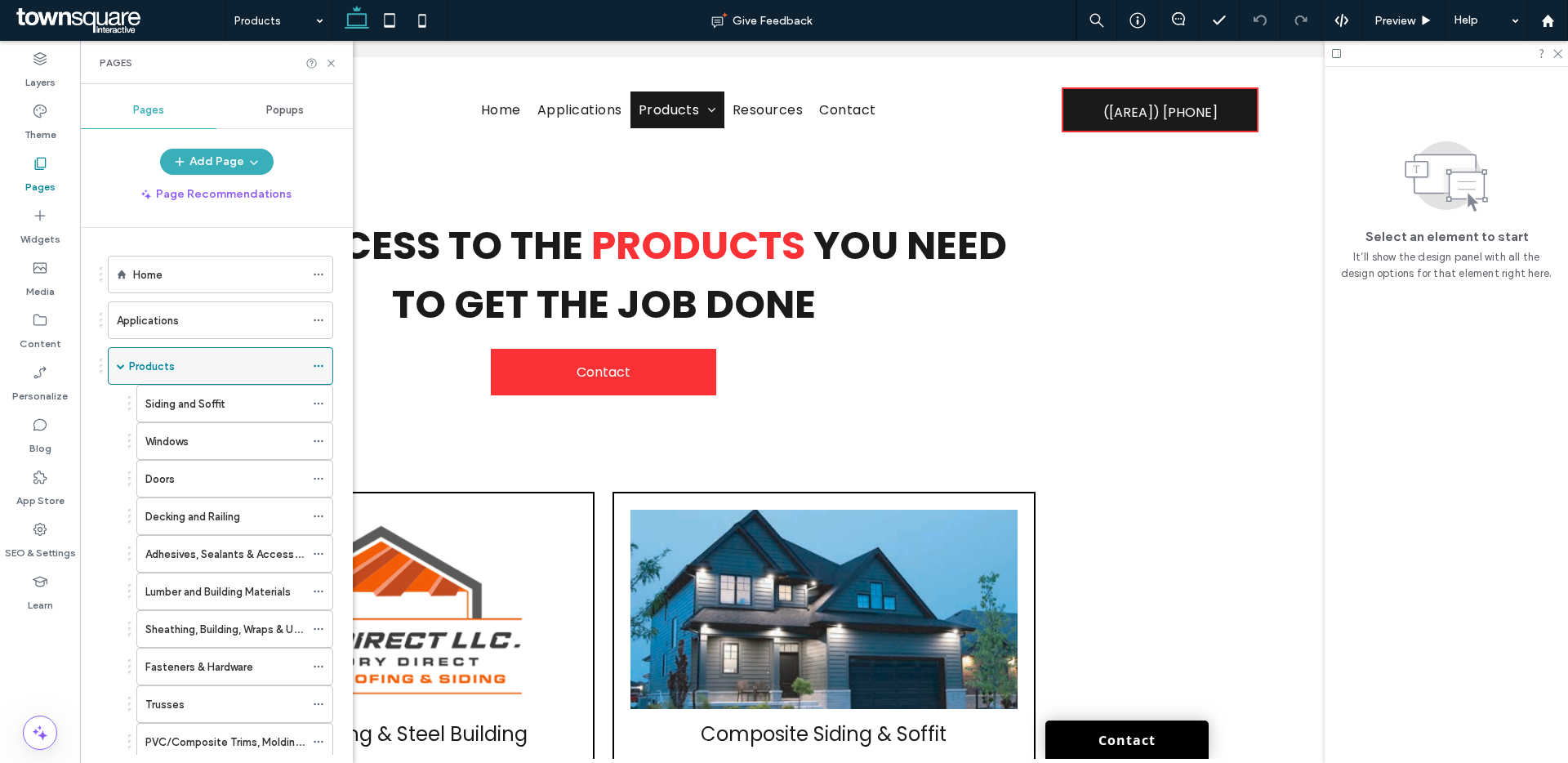 click 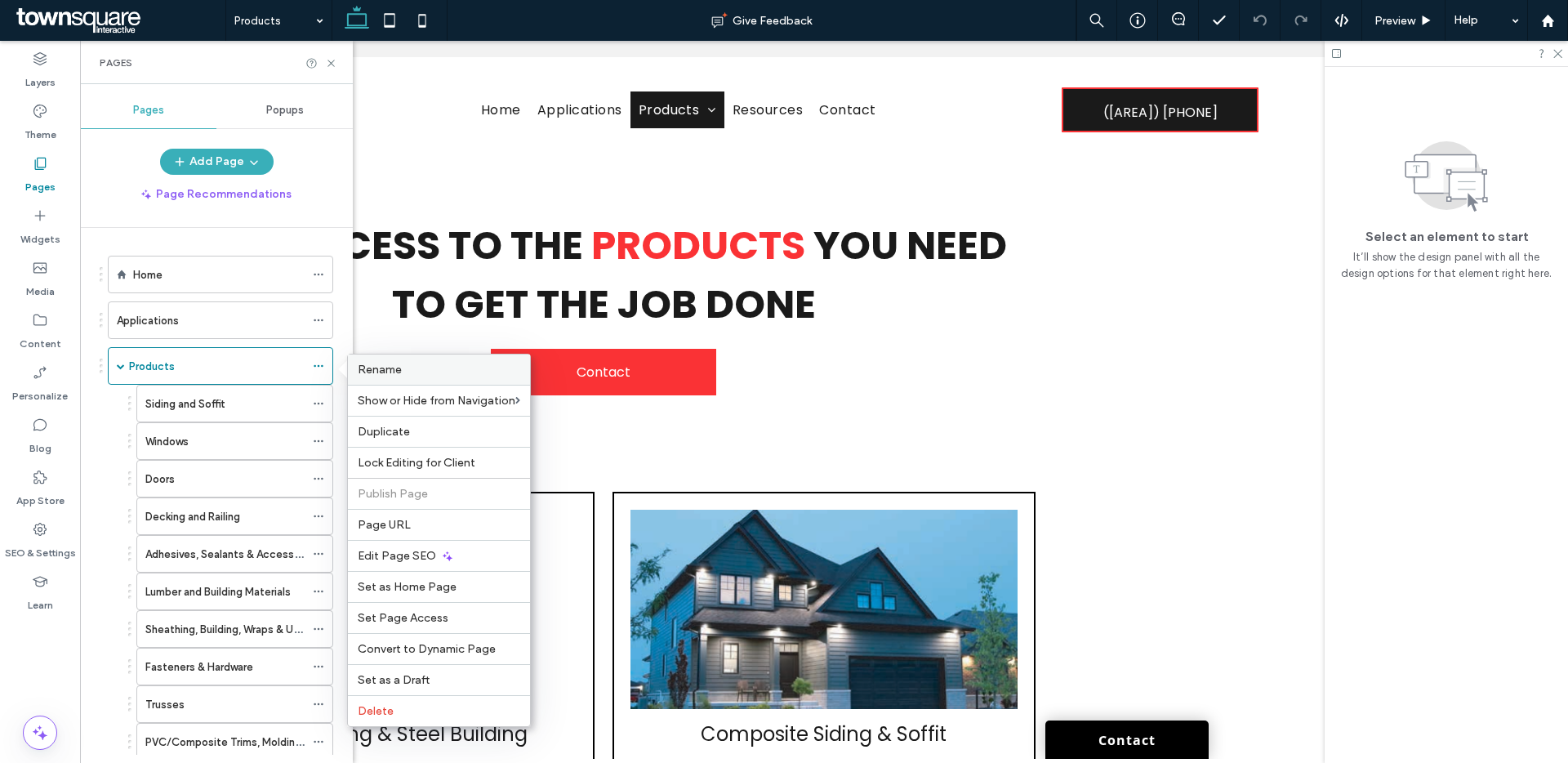 click on "Rename" at bounding box center [439, 369] 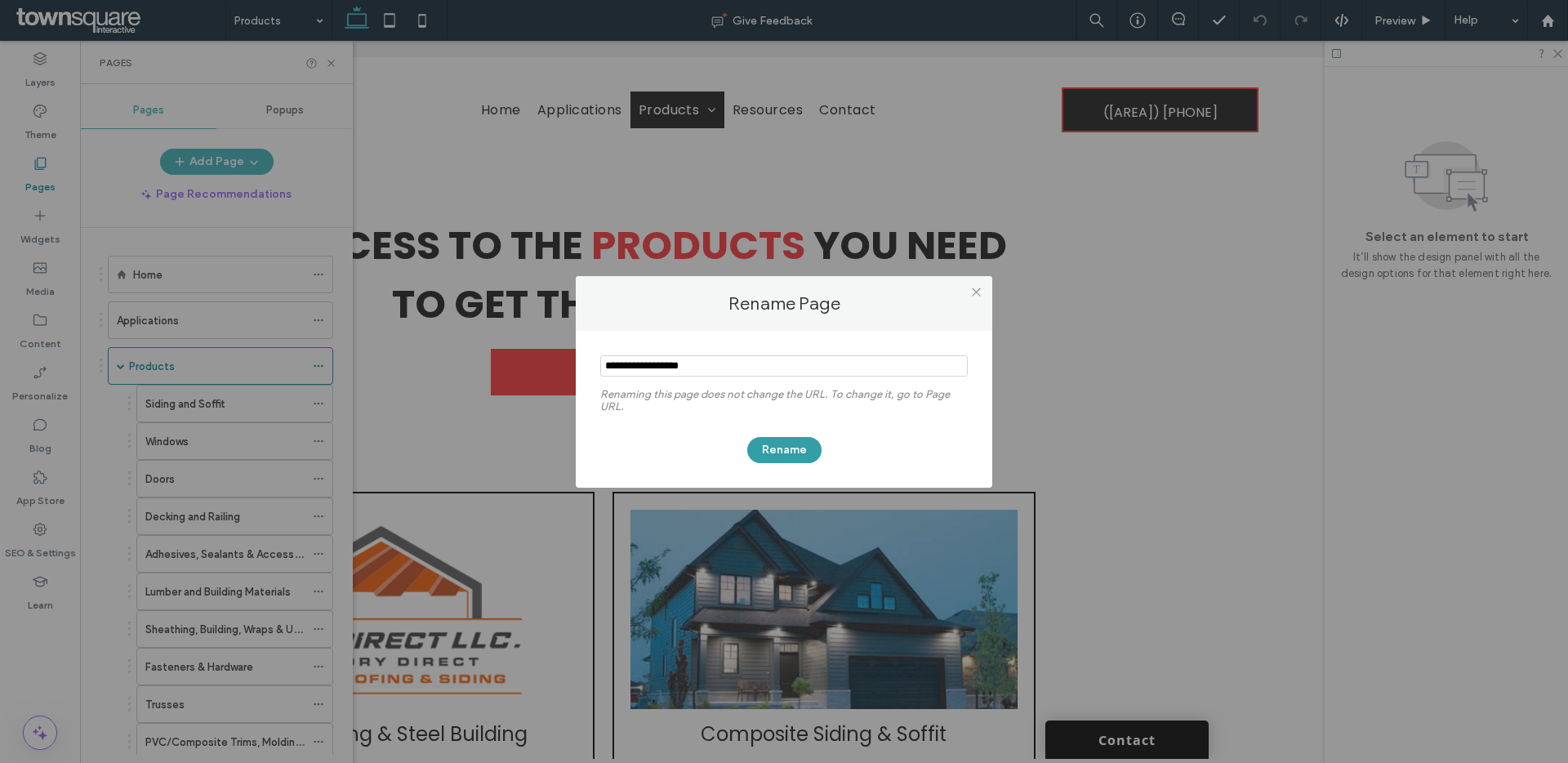 type on "**********" 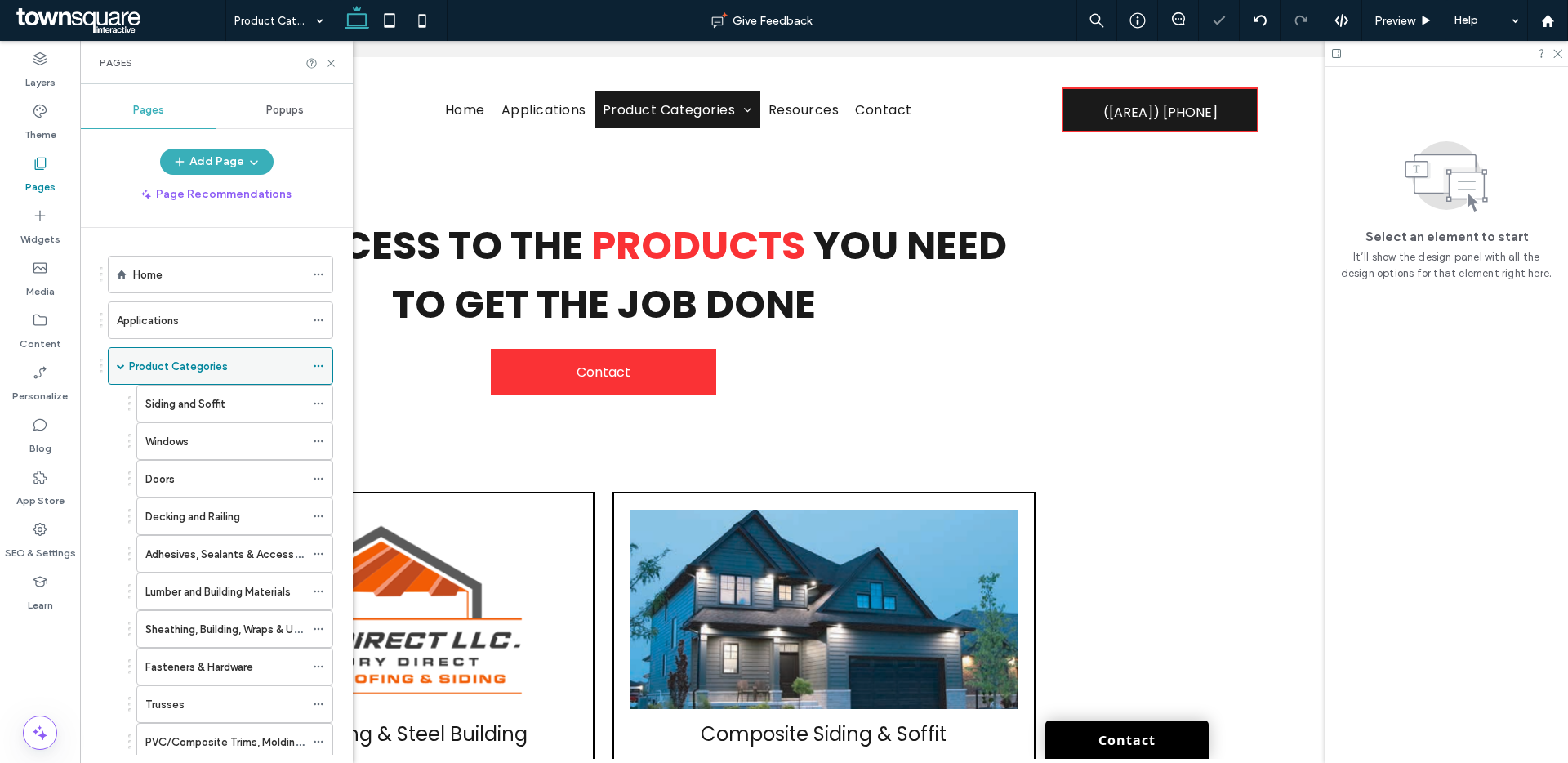 click 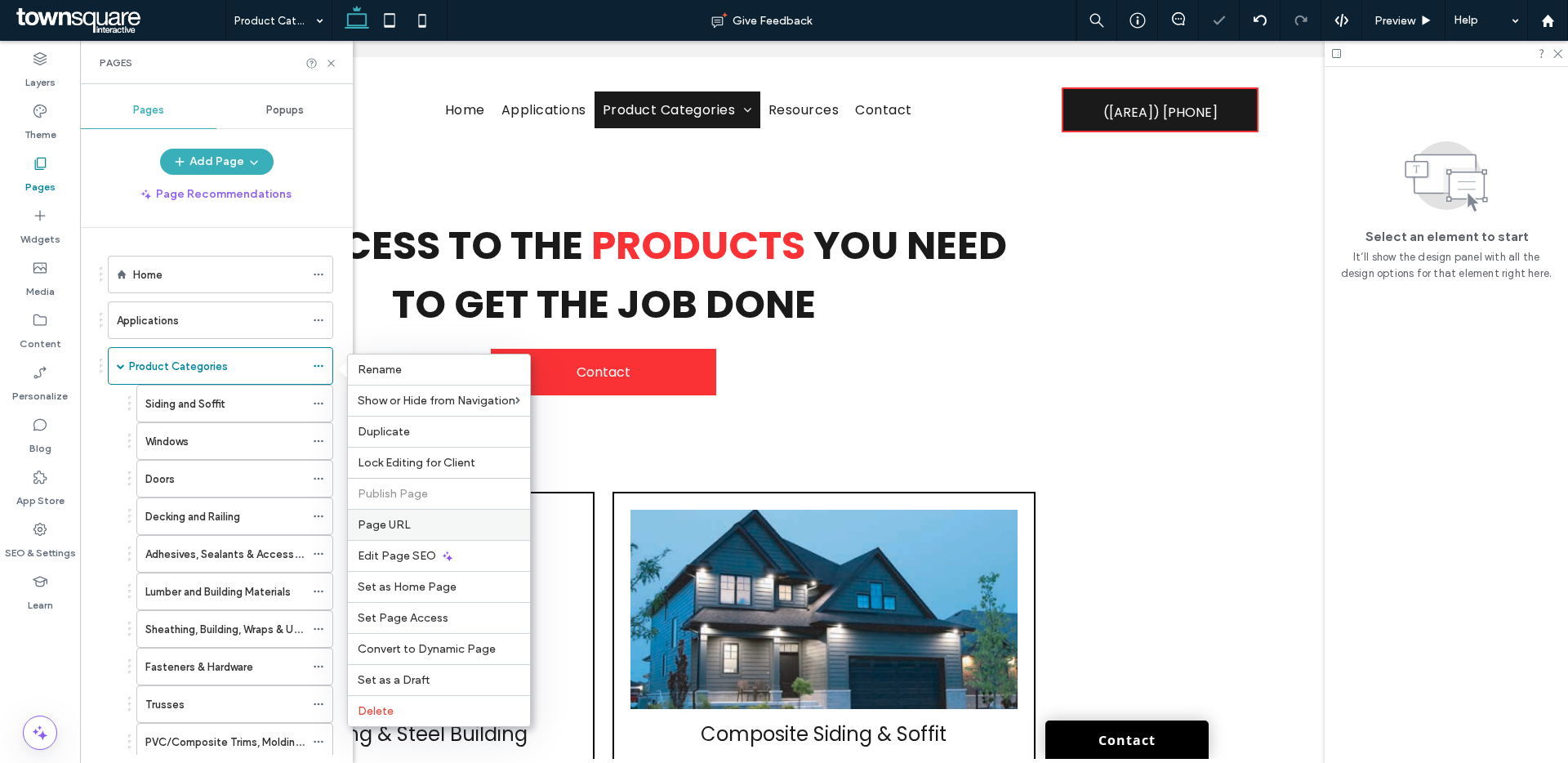 click on "Page URL" at bounding box center [384, 524] 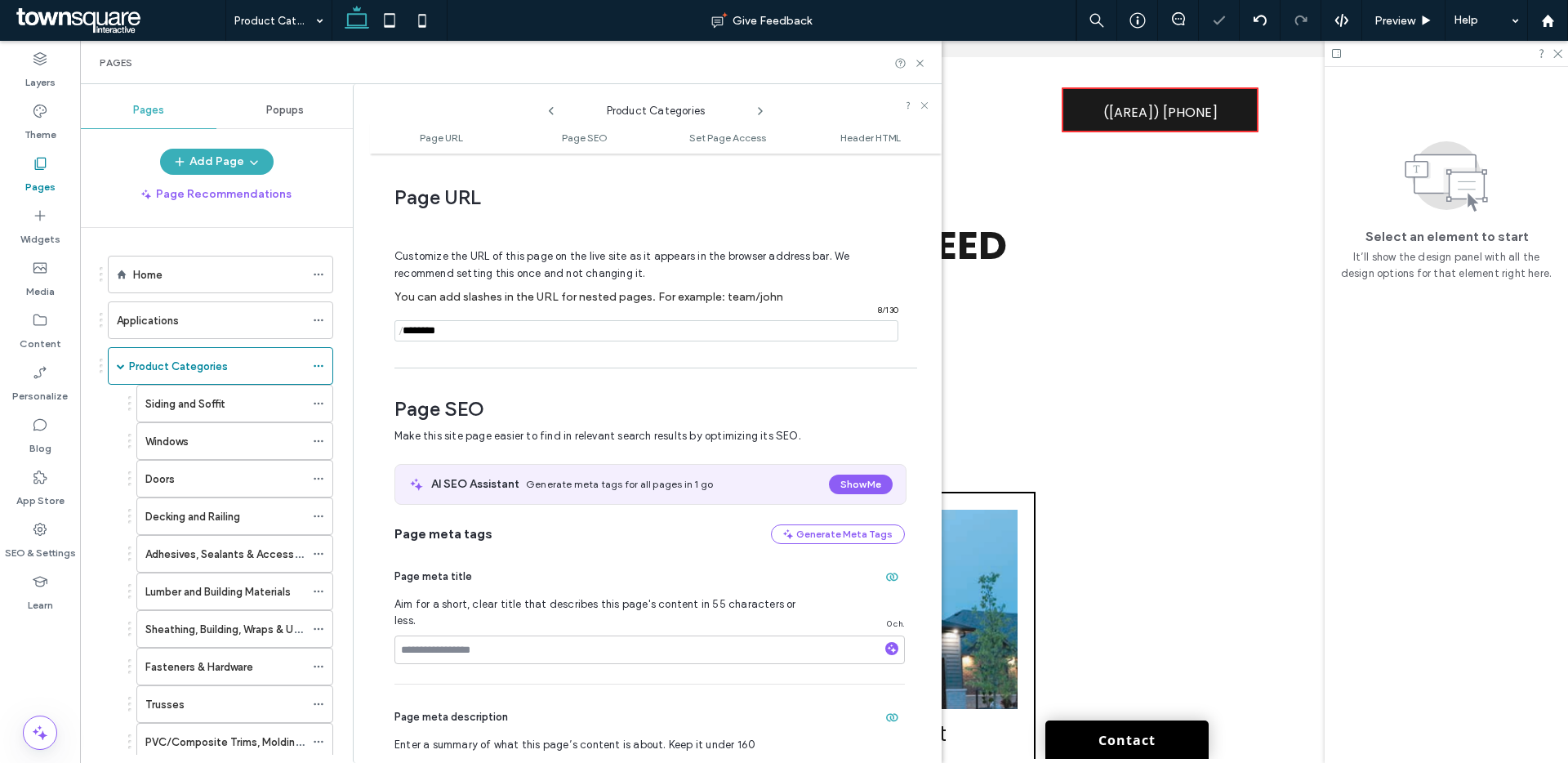 scroll, scrollTop: 8, scrollLeft: 0, axis: vertical 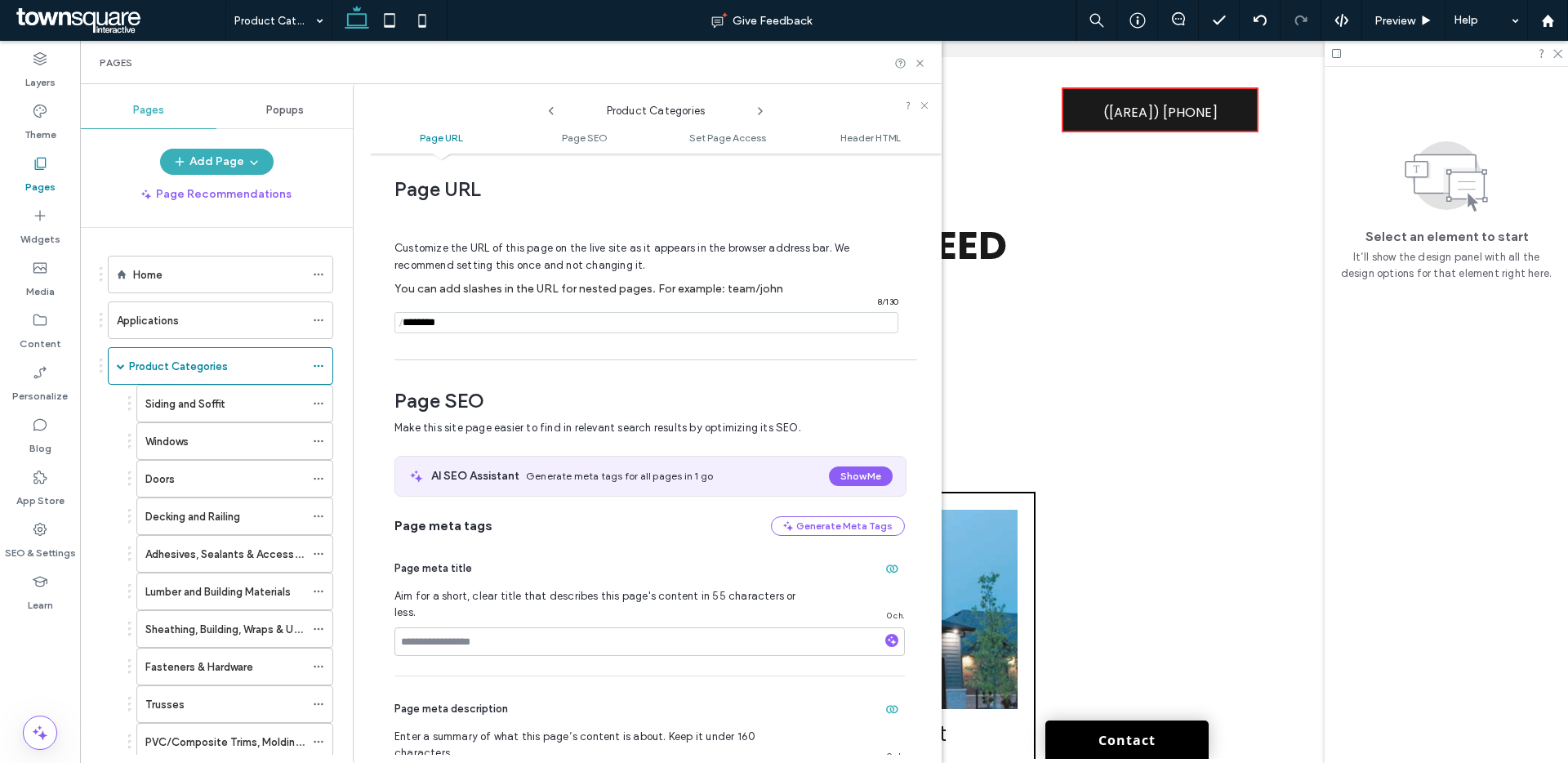 click at bounding box center [646, 323] 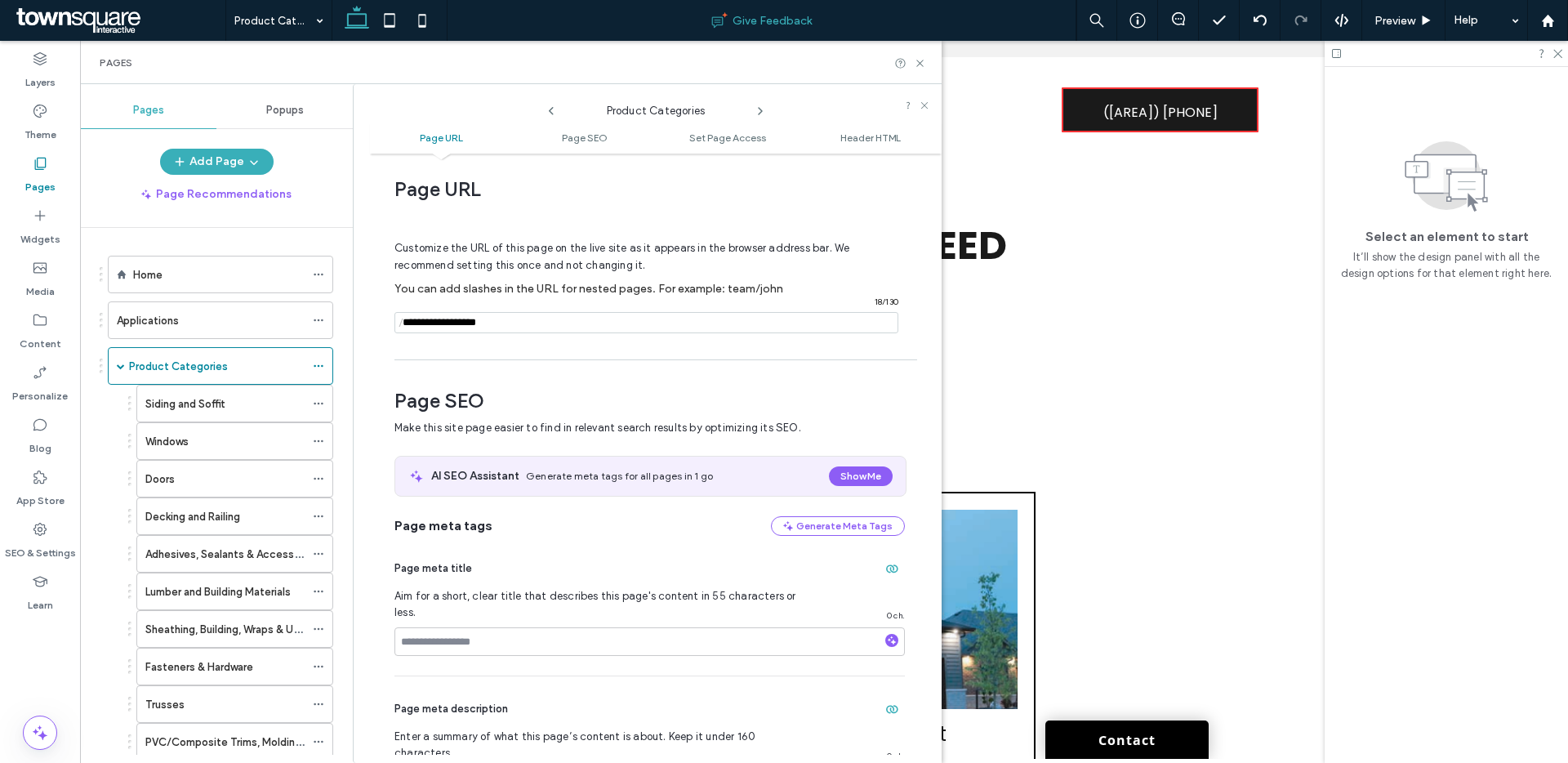 type on "**********" 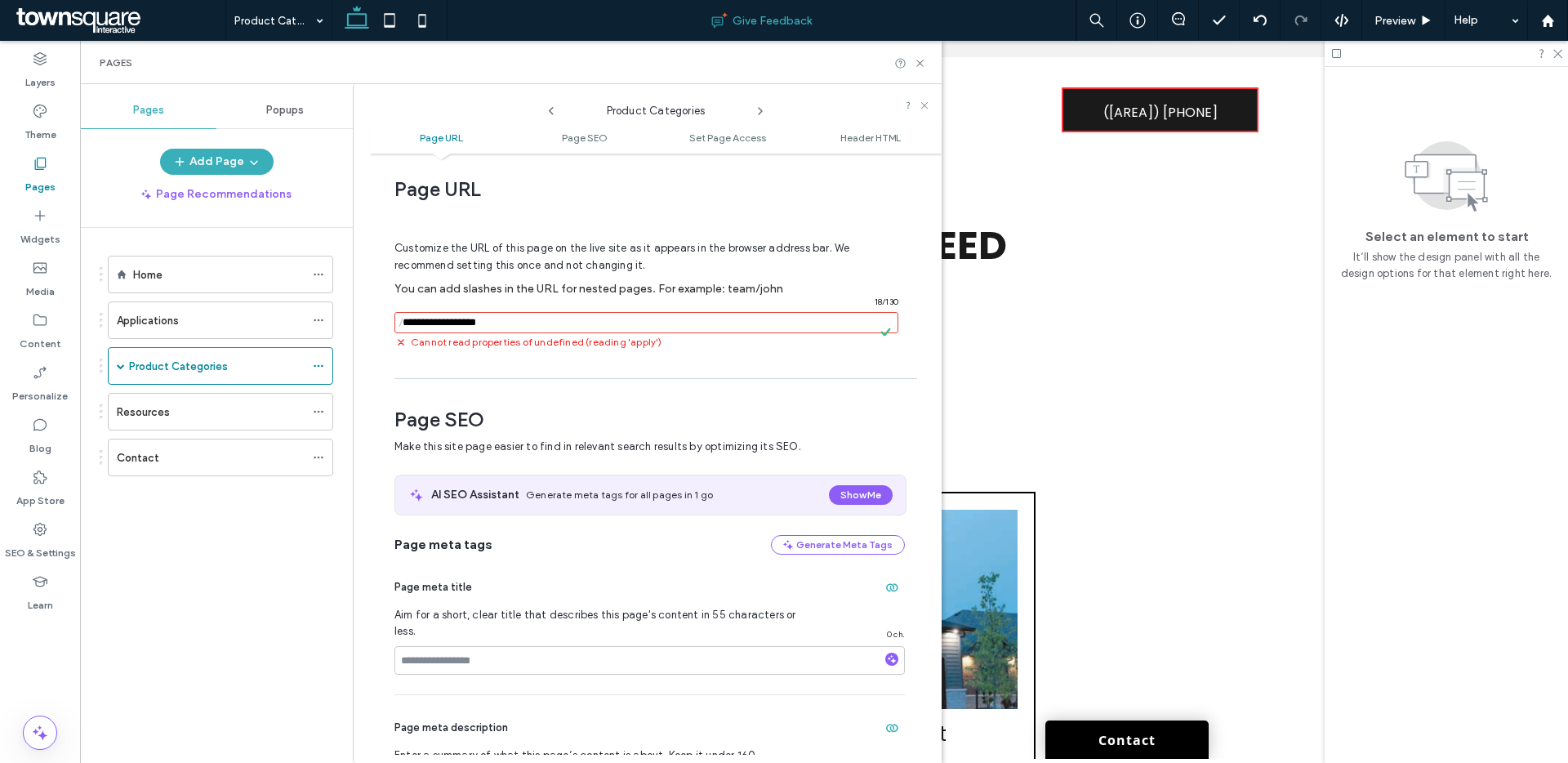 scroll, scrollTop: 0, scrollLeft: 0, axis: both 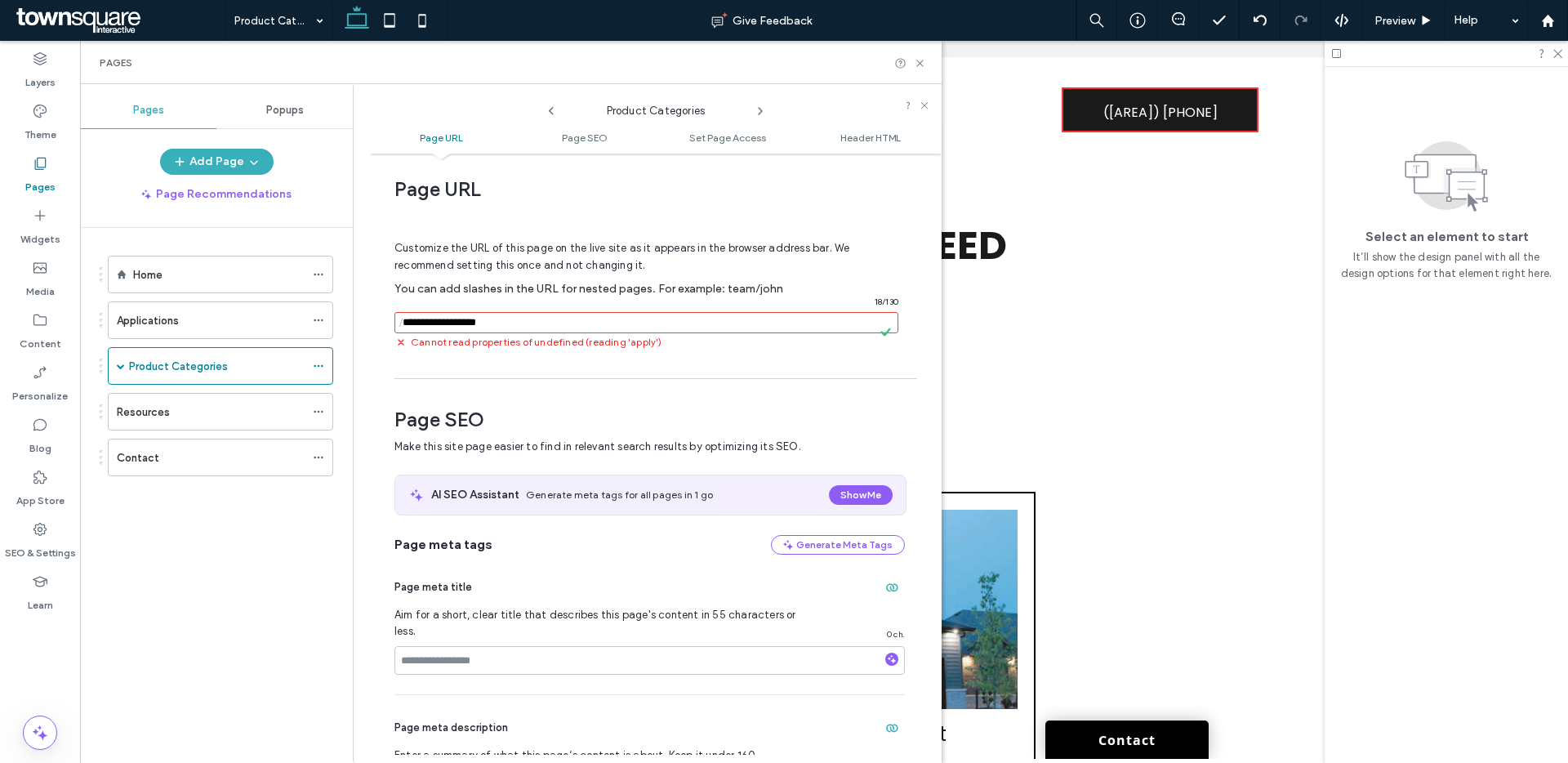 click at bounding box center [646, 323] 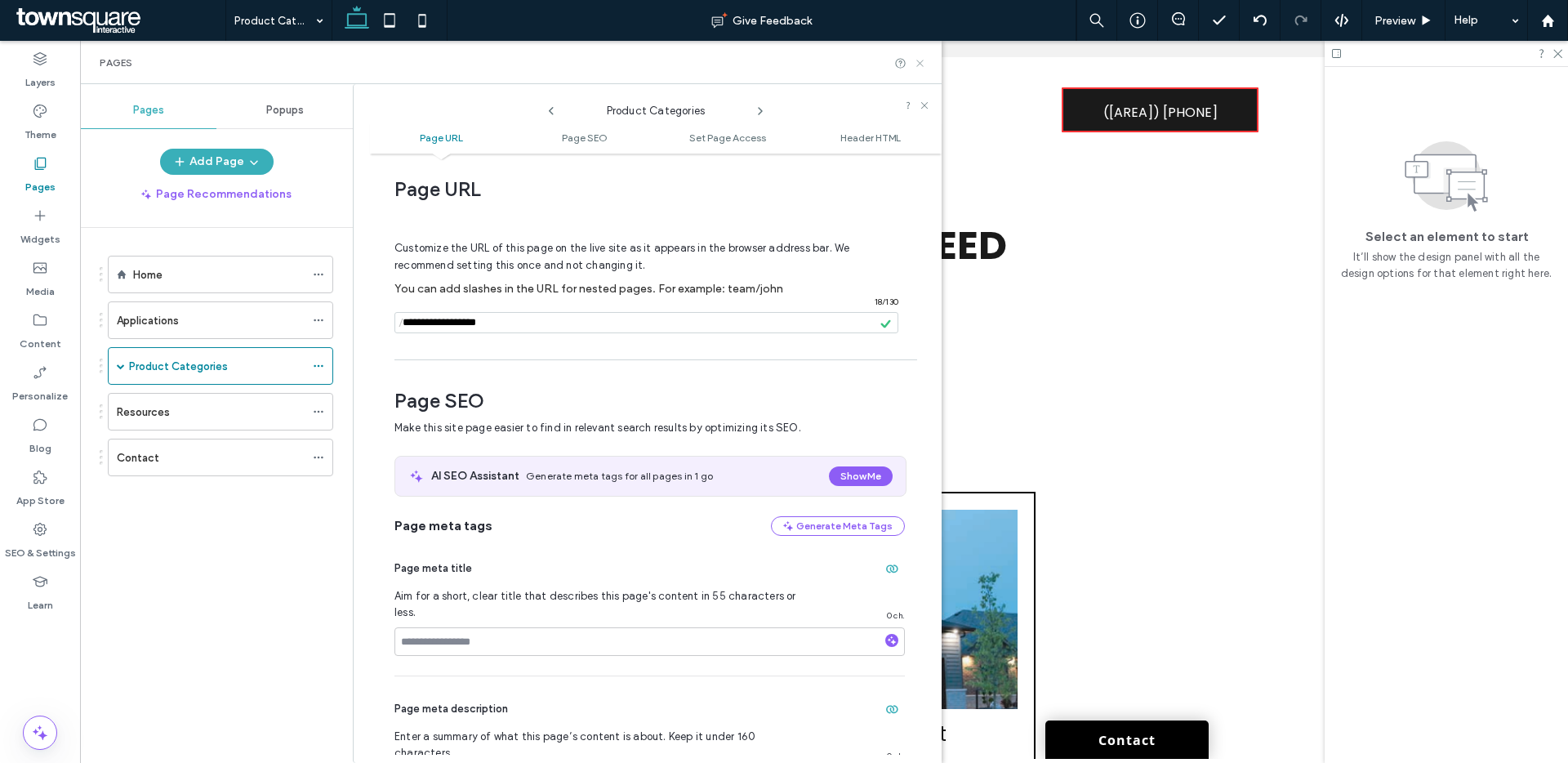 click 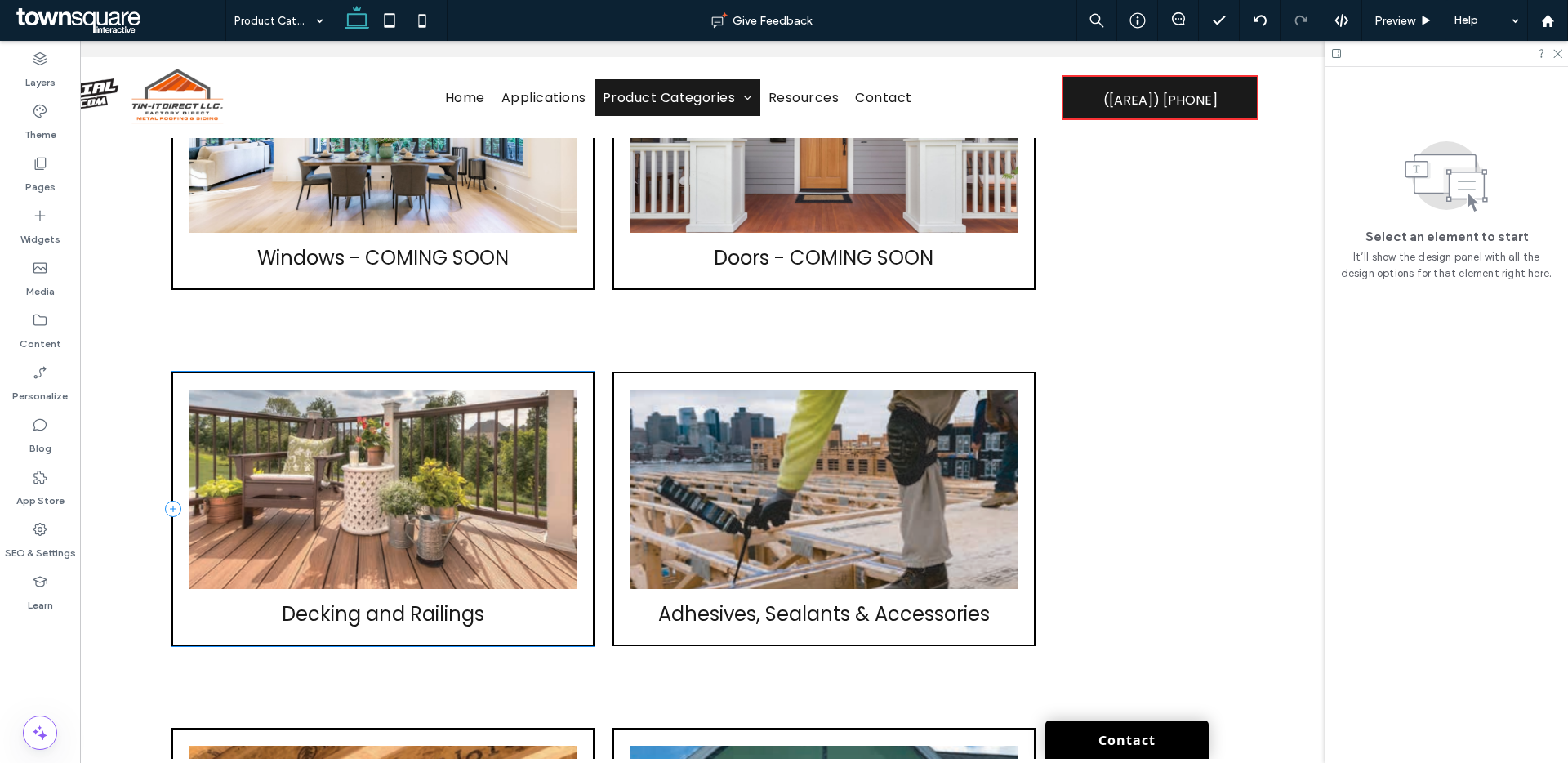 scroll, scrollTop: 1389, scrollLeft: 0, axis: vertical 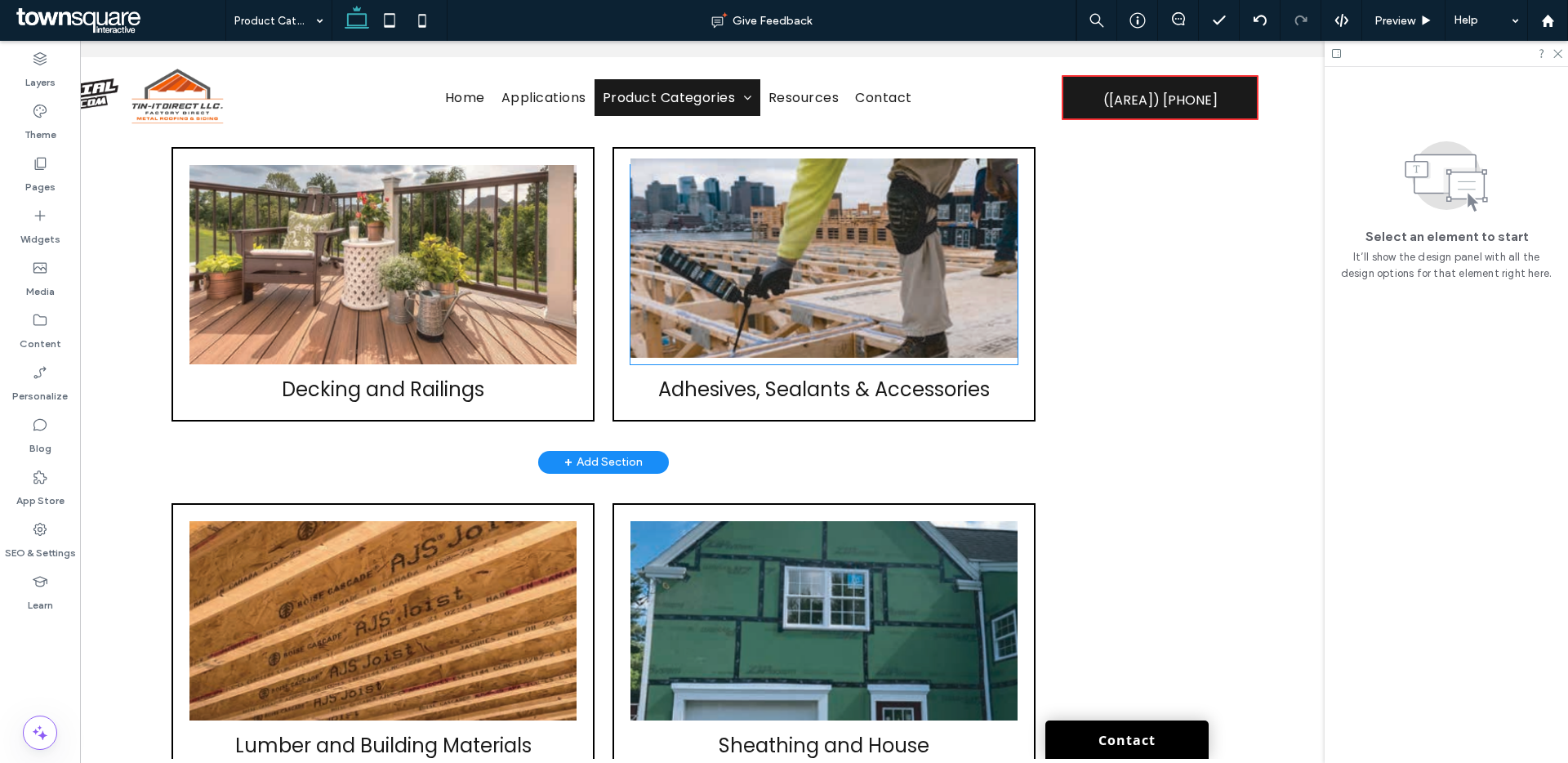 click at bounding box center [824, 258] 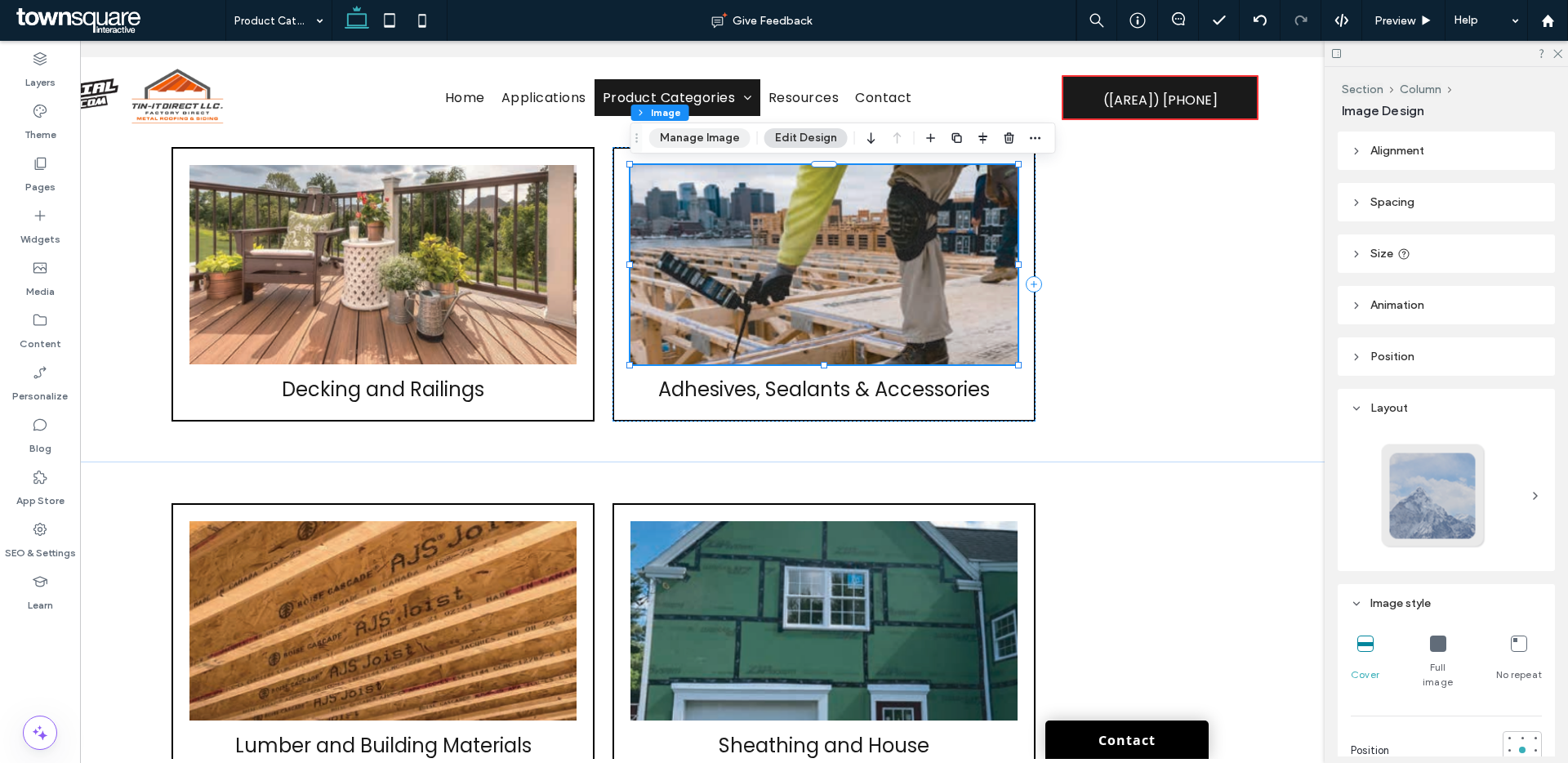 click on "Manage Image" at bounding box center (700, 138) 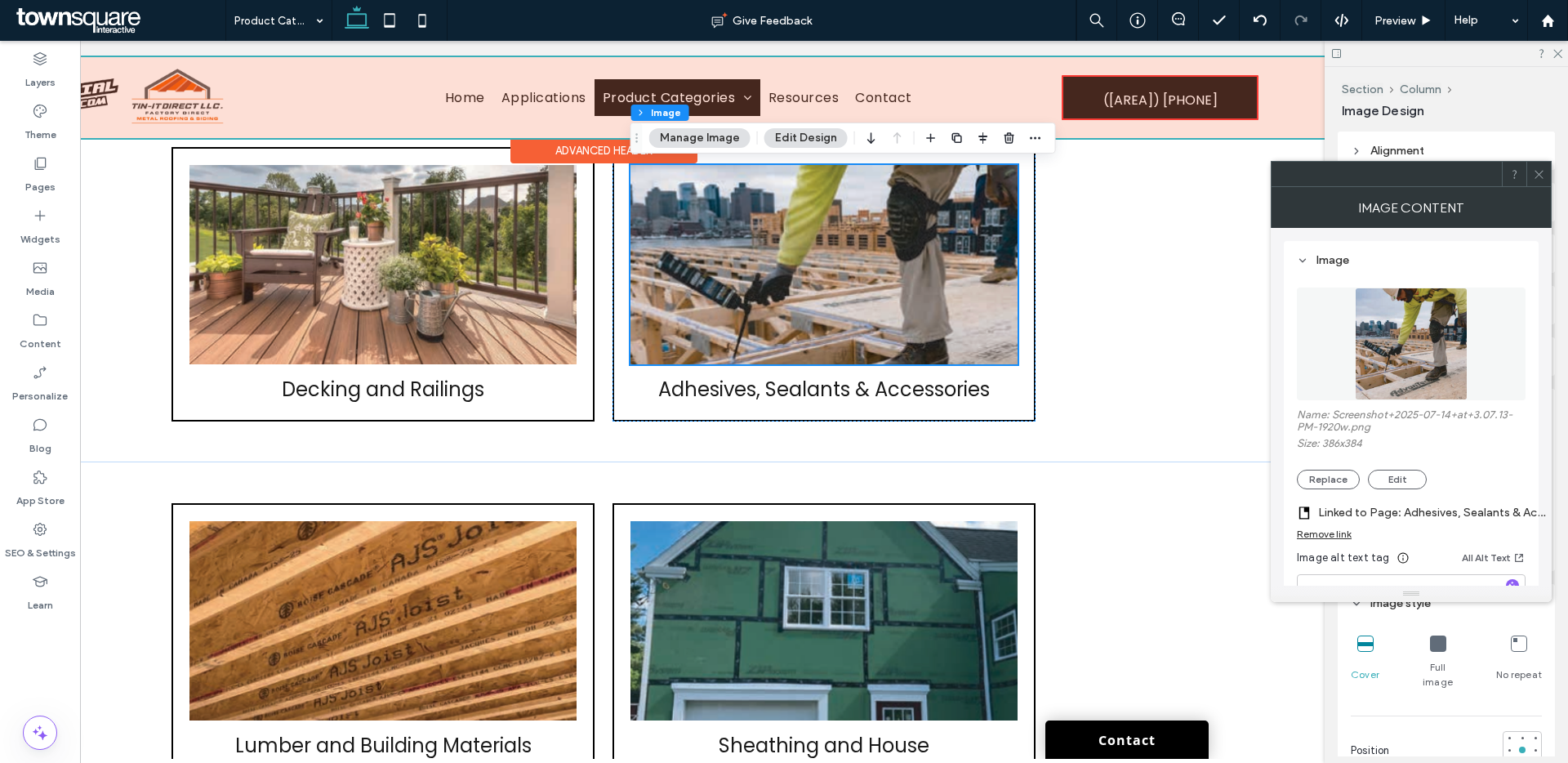 scroll, scrollTop: 0, scrollLeft: 220, axis: horizontal 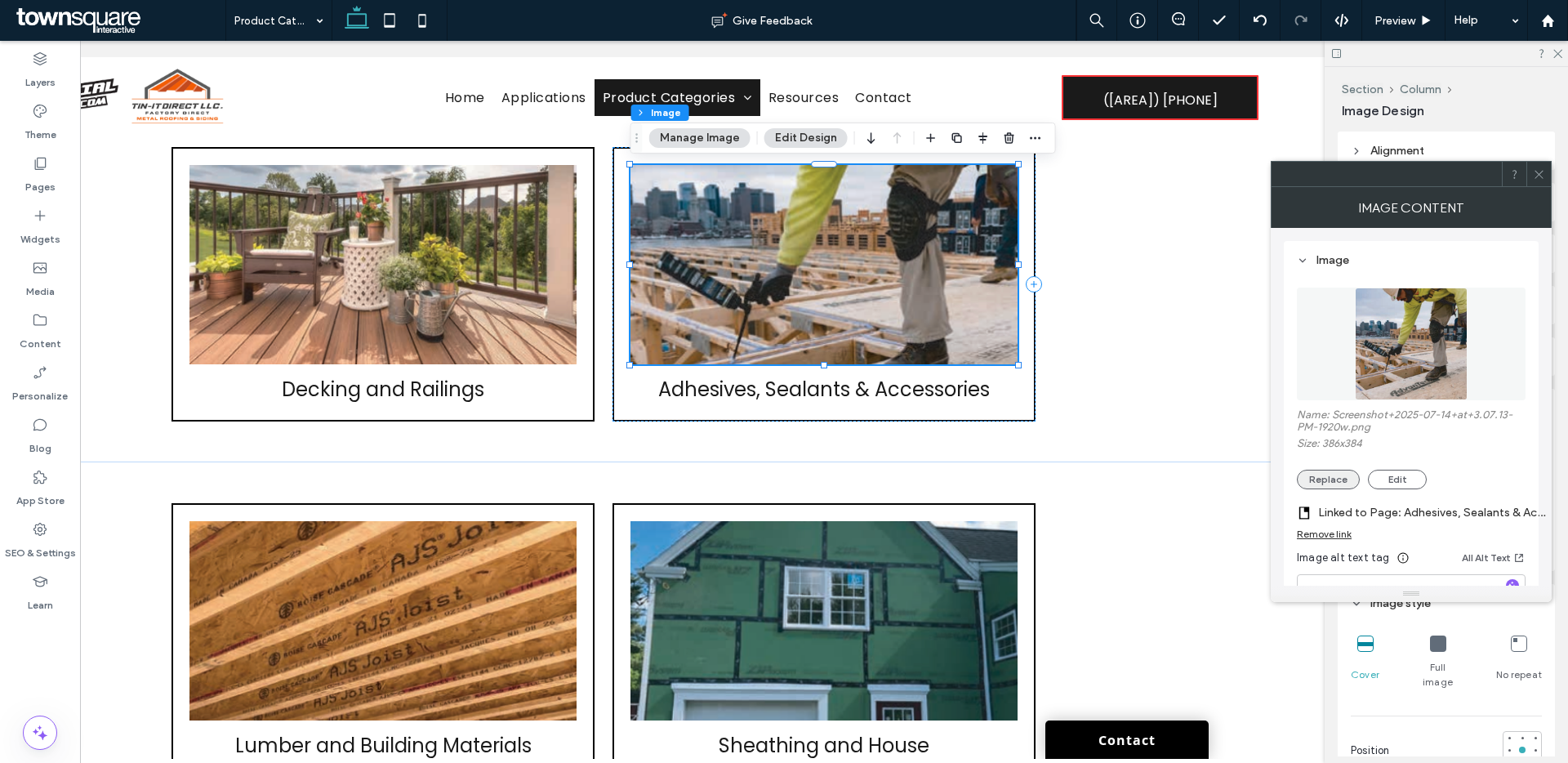 click on "Replace" at bounding box center (1328, 480) 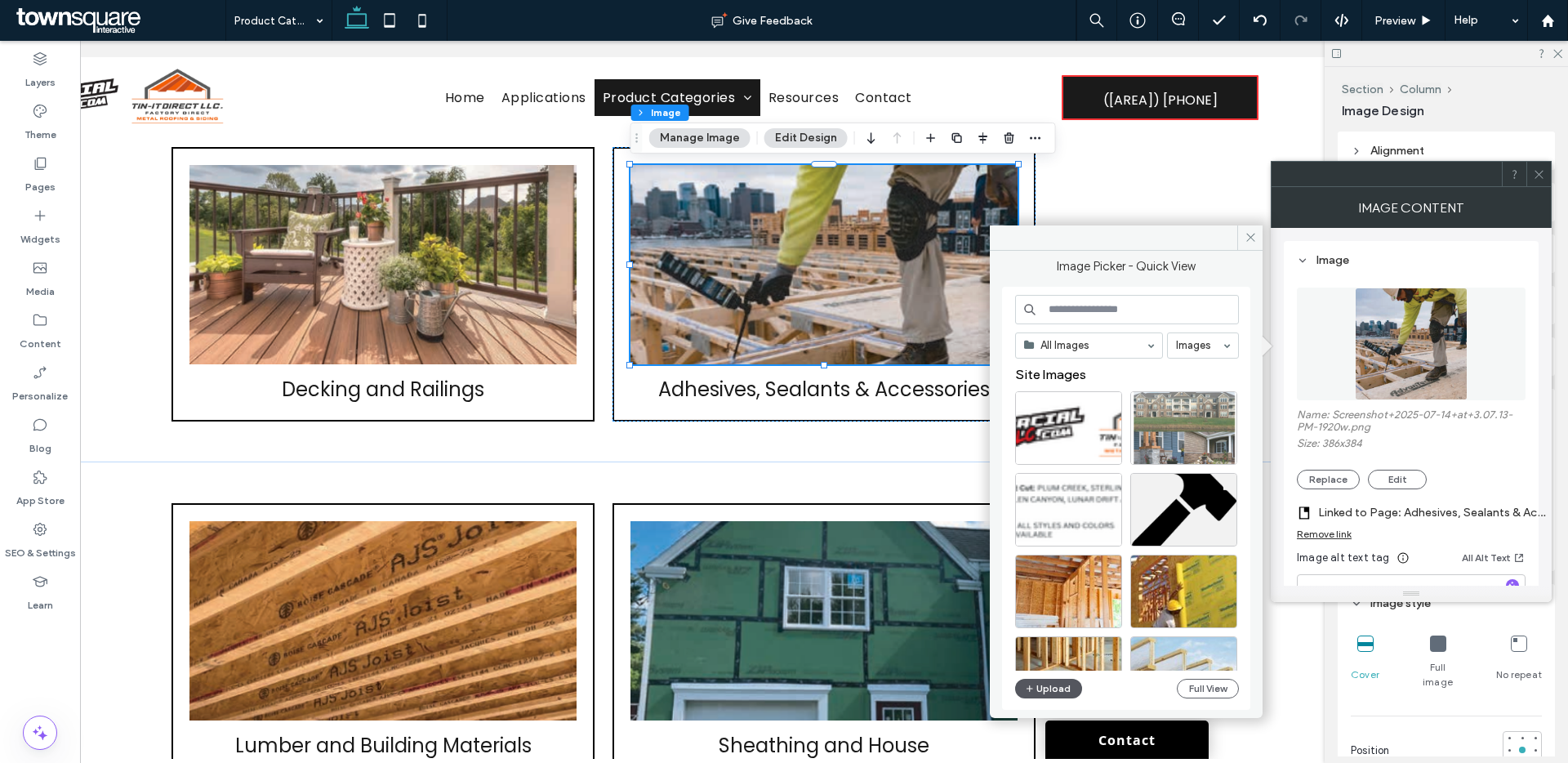 click on "Upload" at bounding box center [1049, 689] 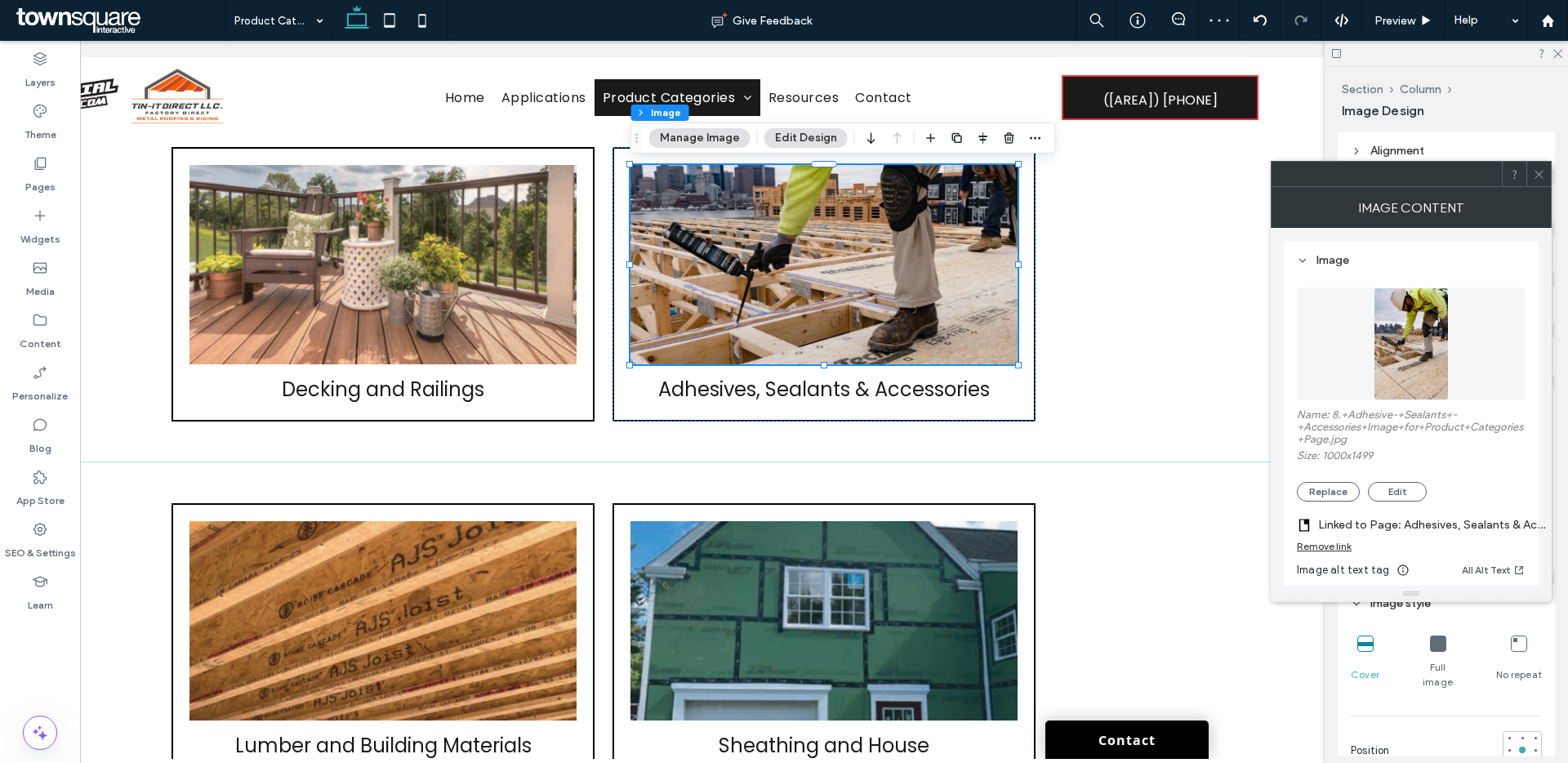 click 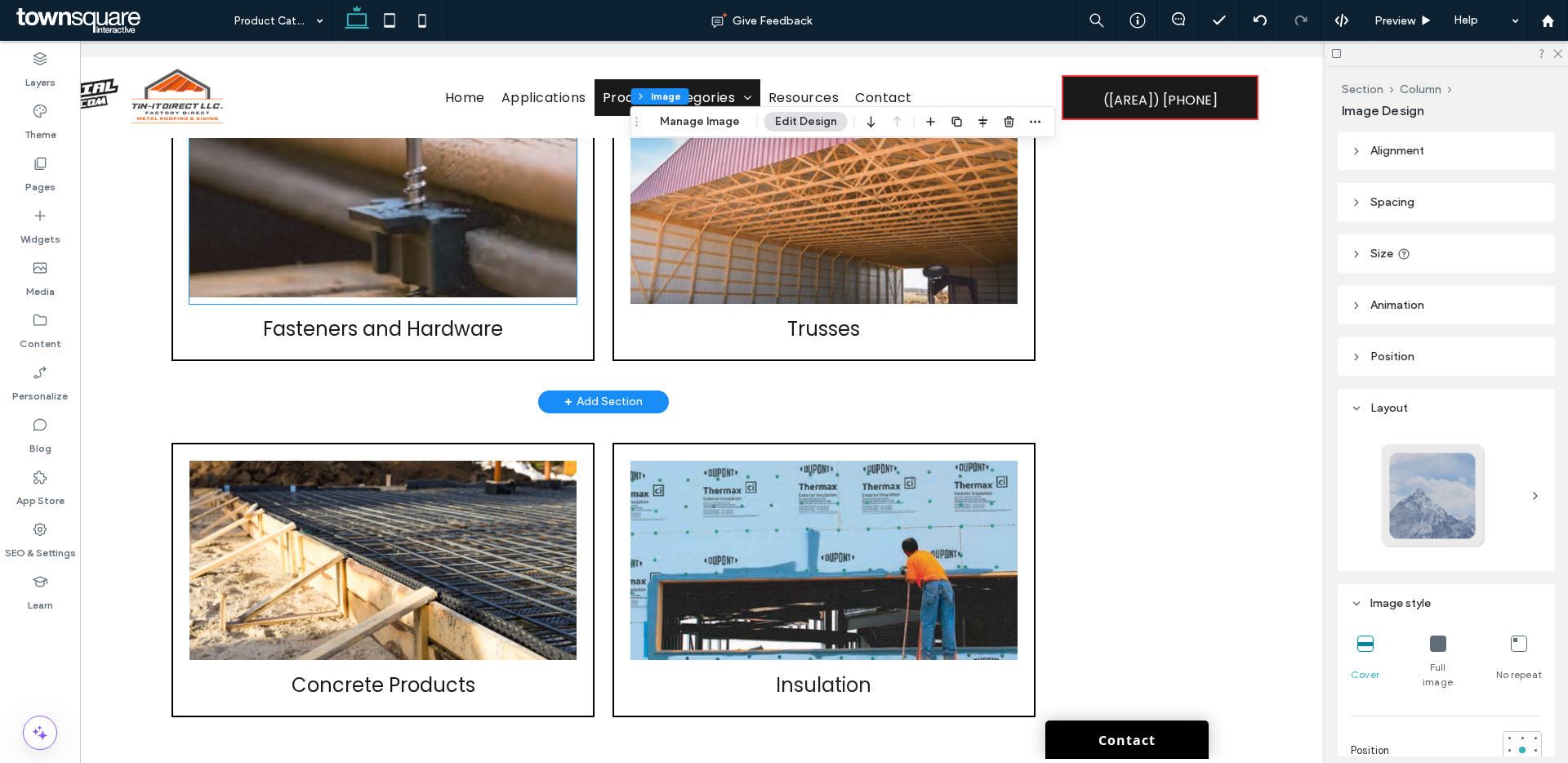 scroll, scrollTop: 2378, scrollLeft: 0, axis: vertical 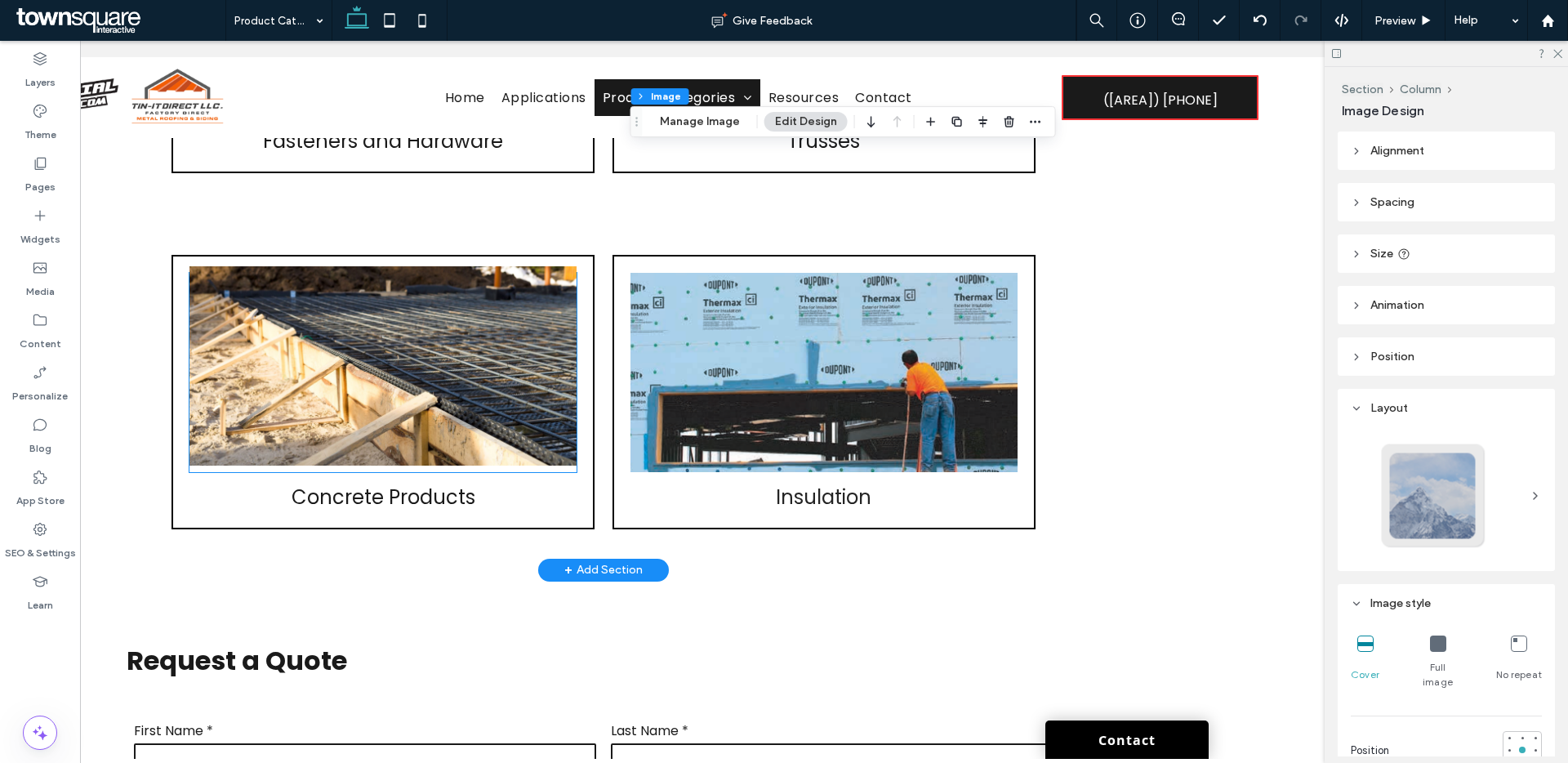 click at bounding box center [383, 366] 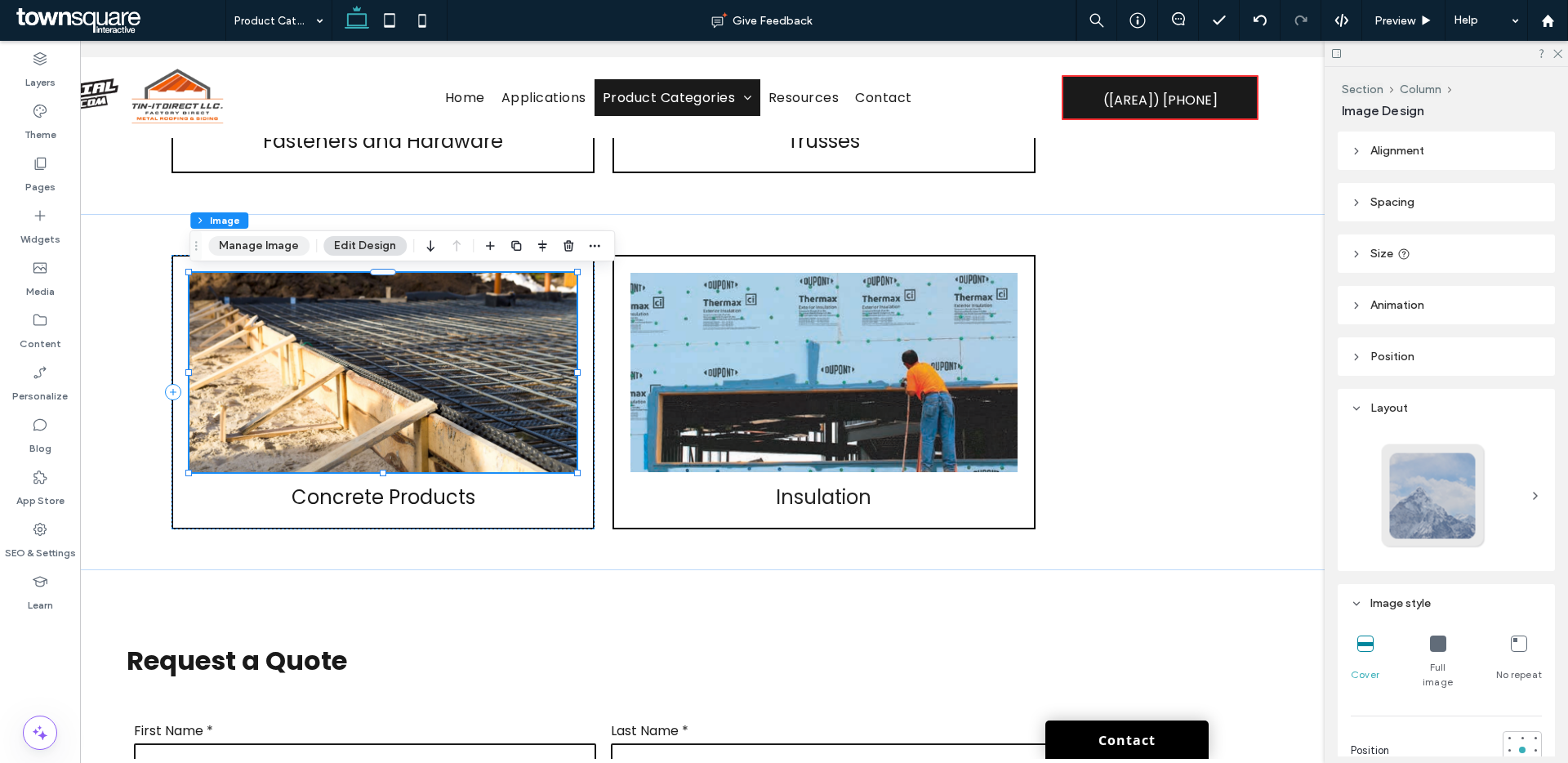 click on "Manage Image" at bounding box center [259, 246] 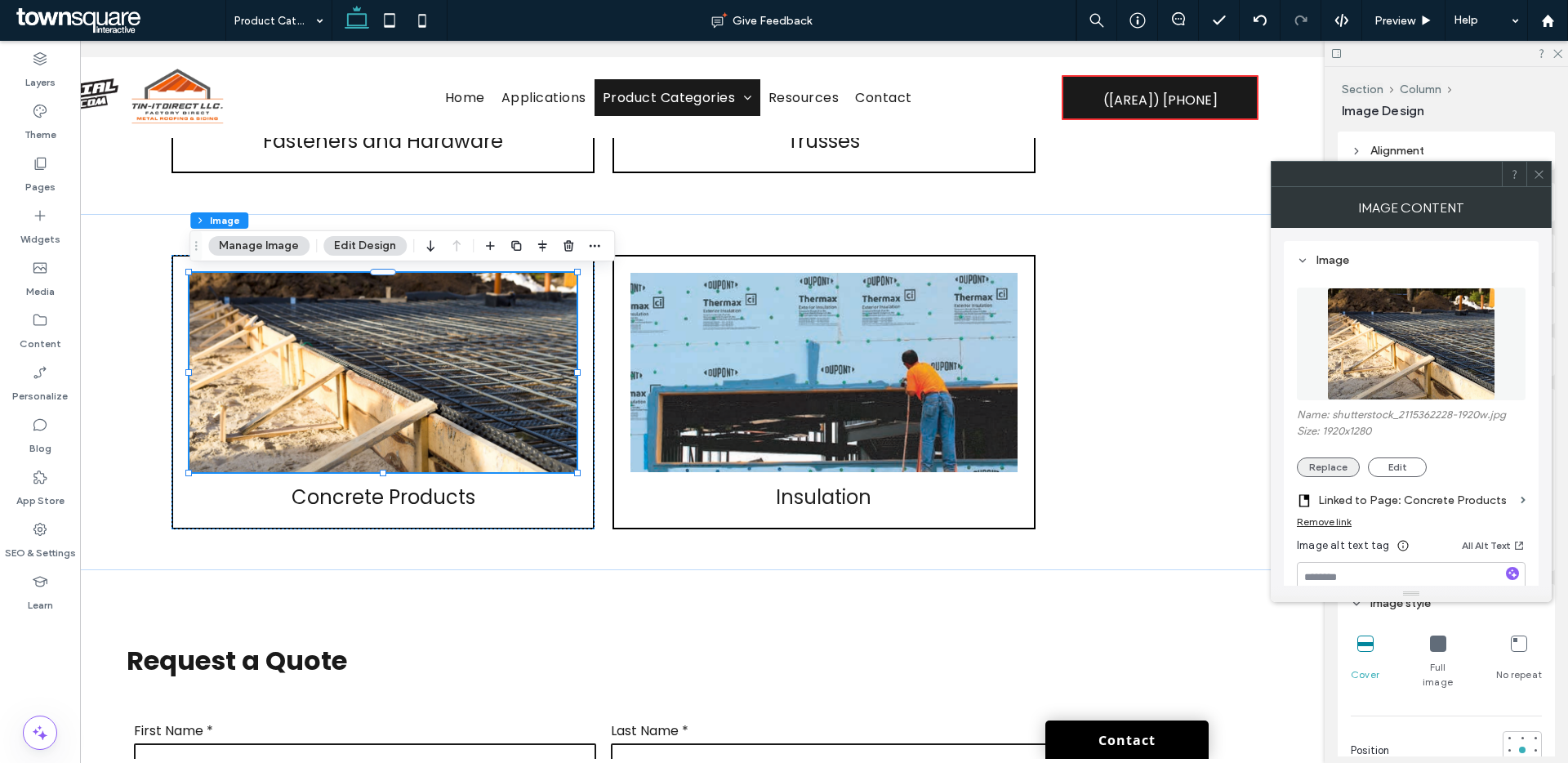 click on "Replace" at bounding box center (1328, 467) 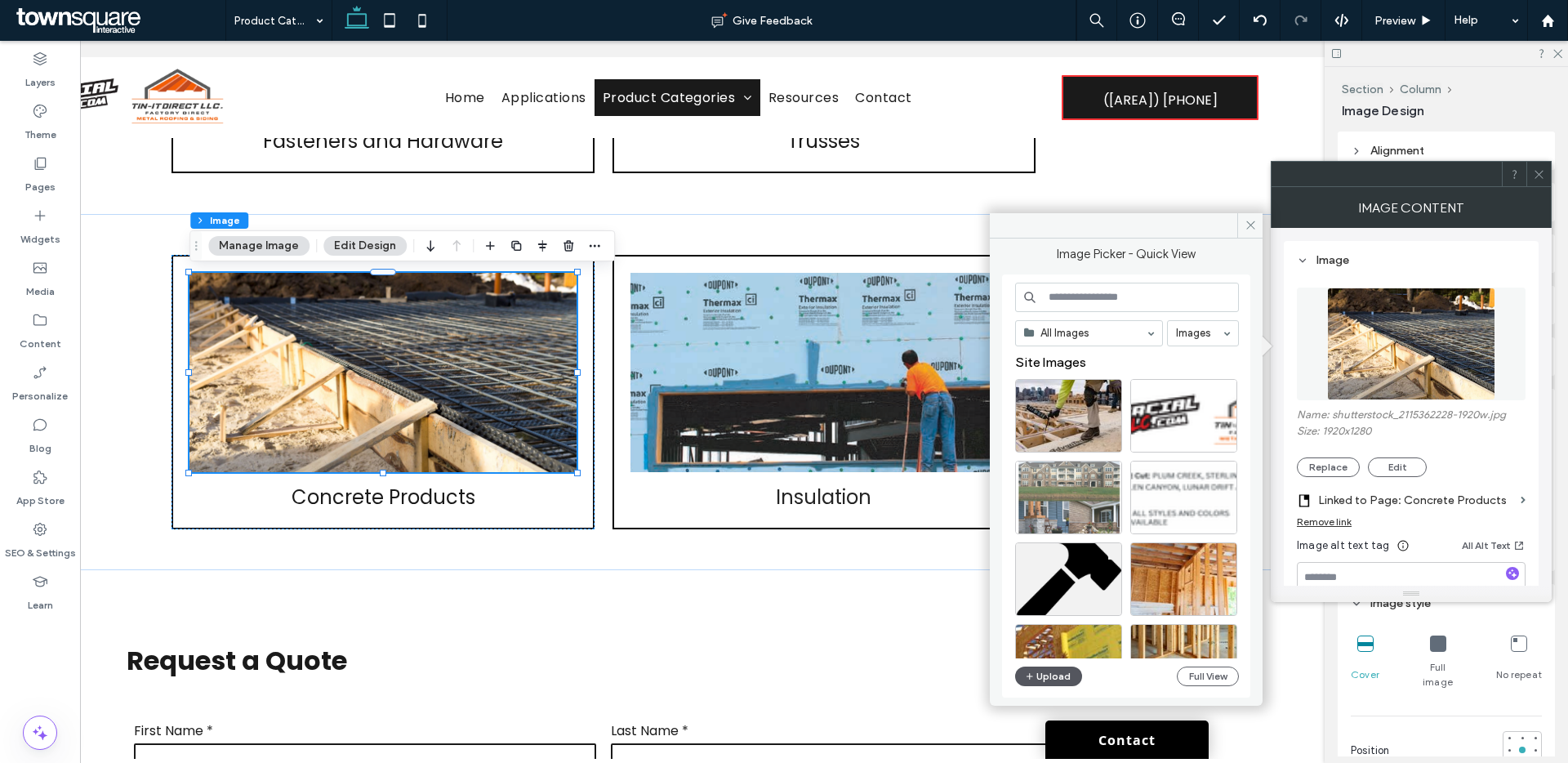 click 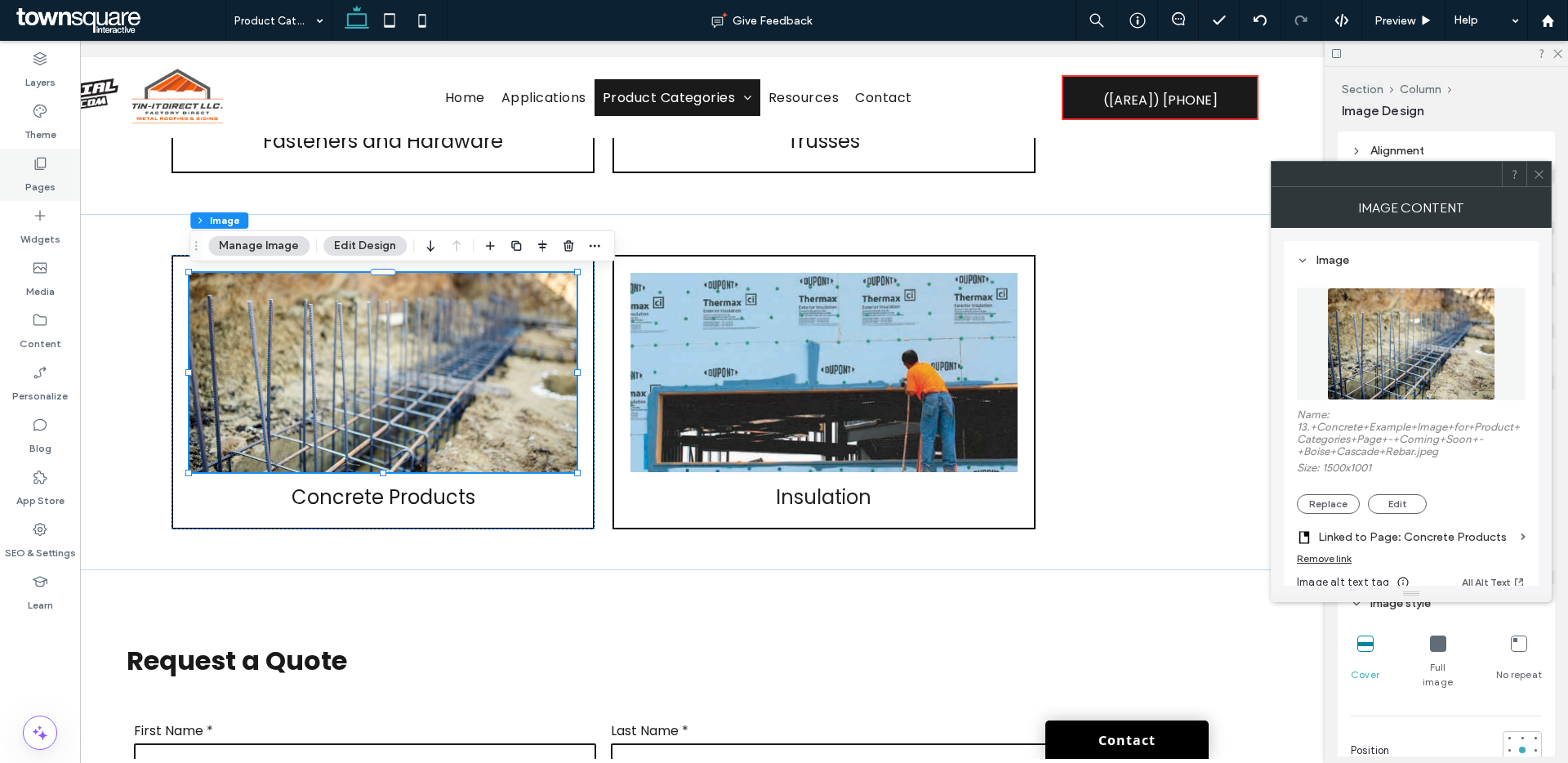 click 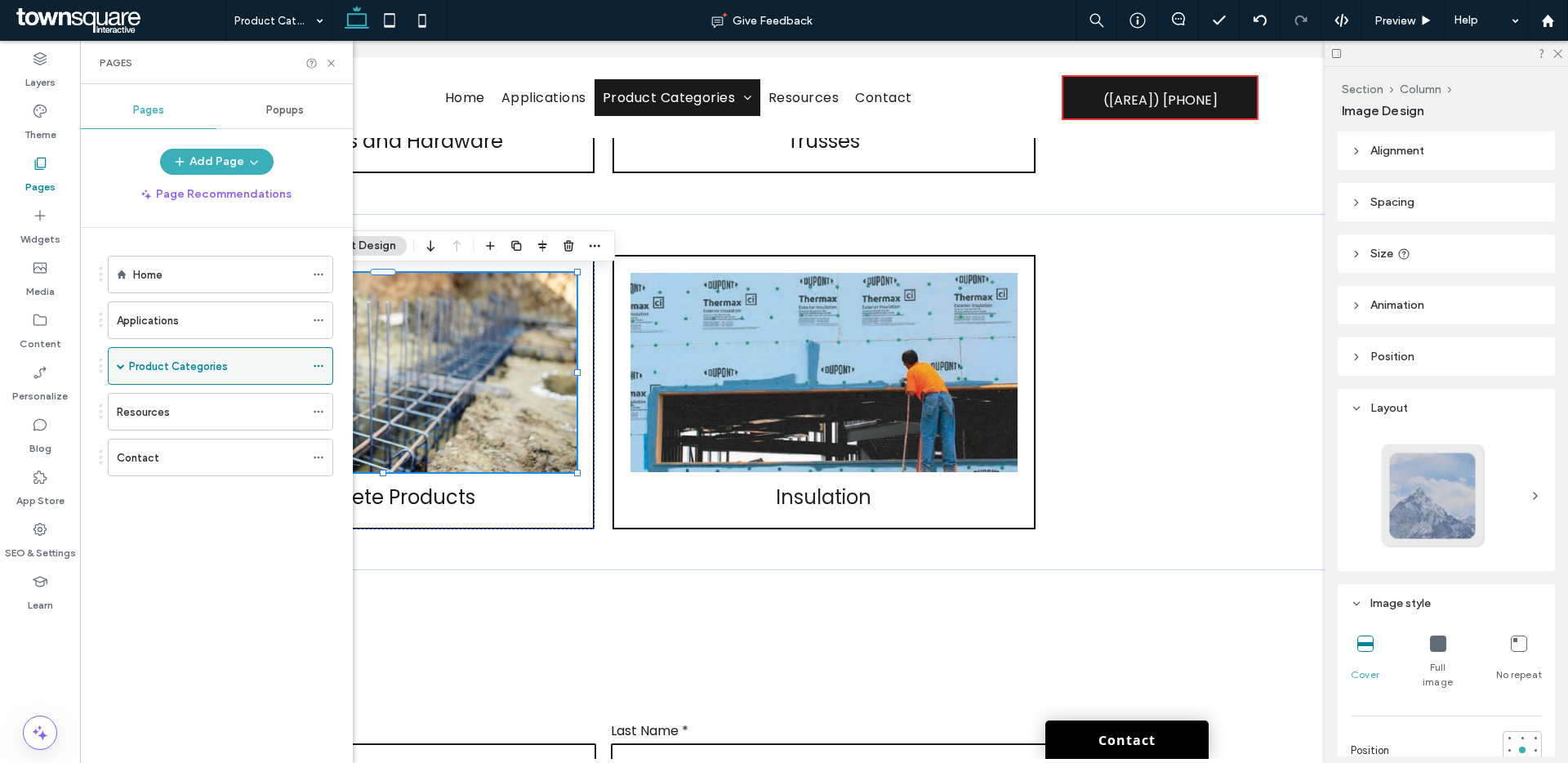 click on "Product Categories" at bounding box center [220, 366] 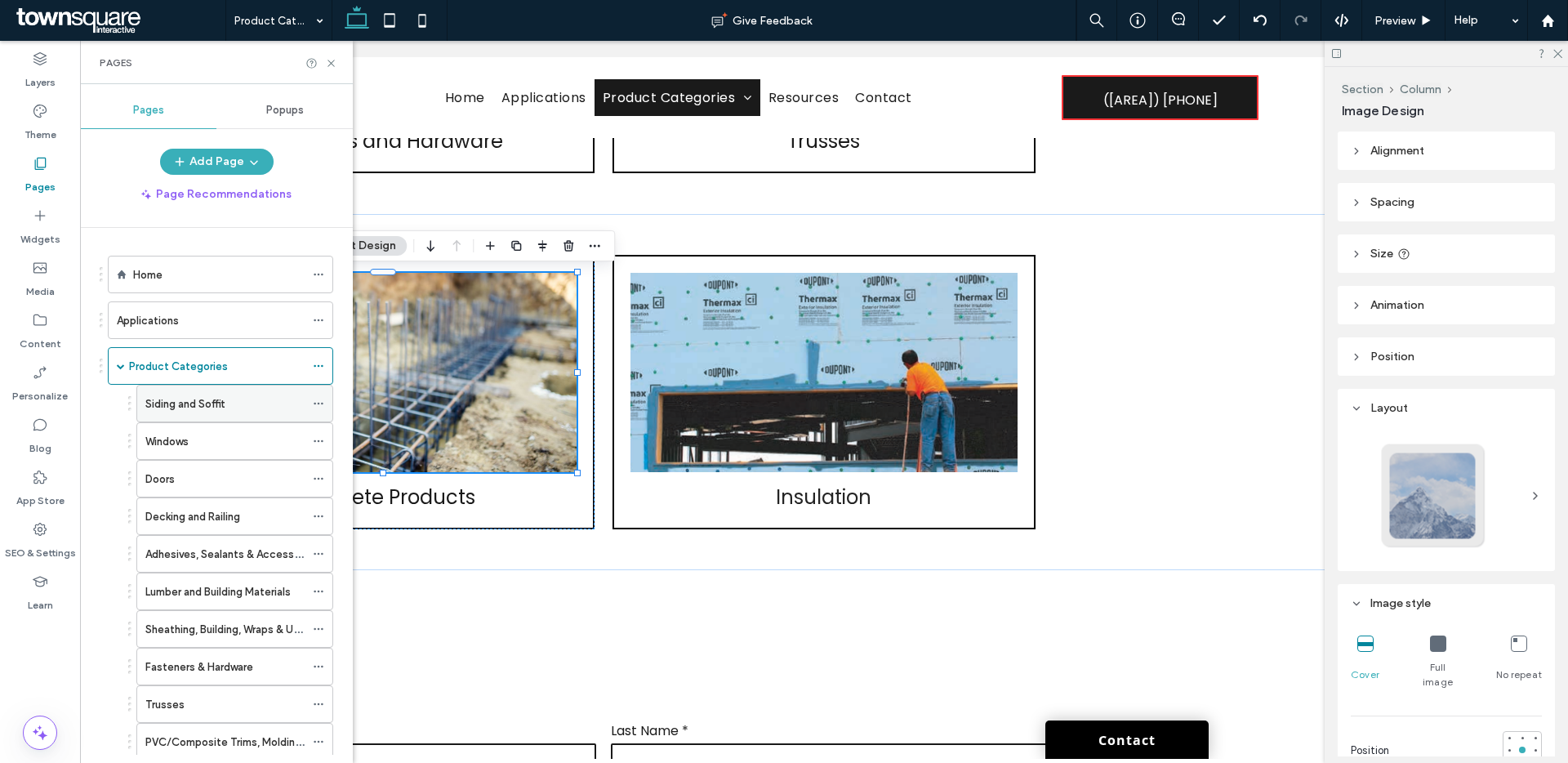 click 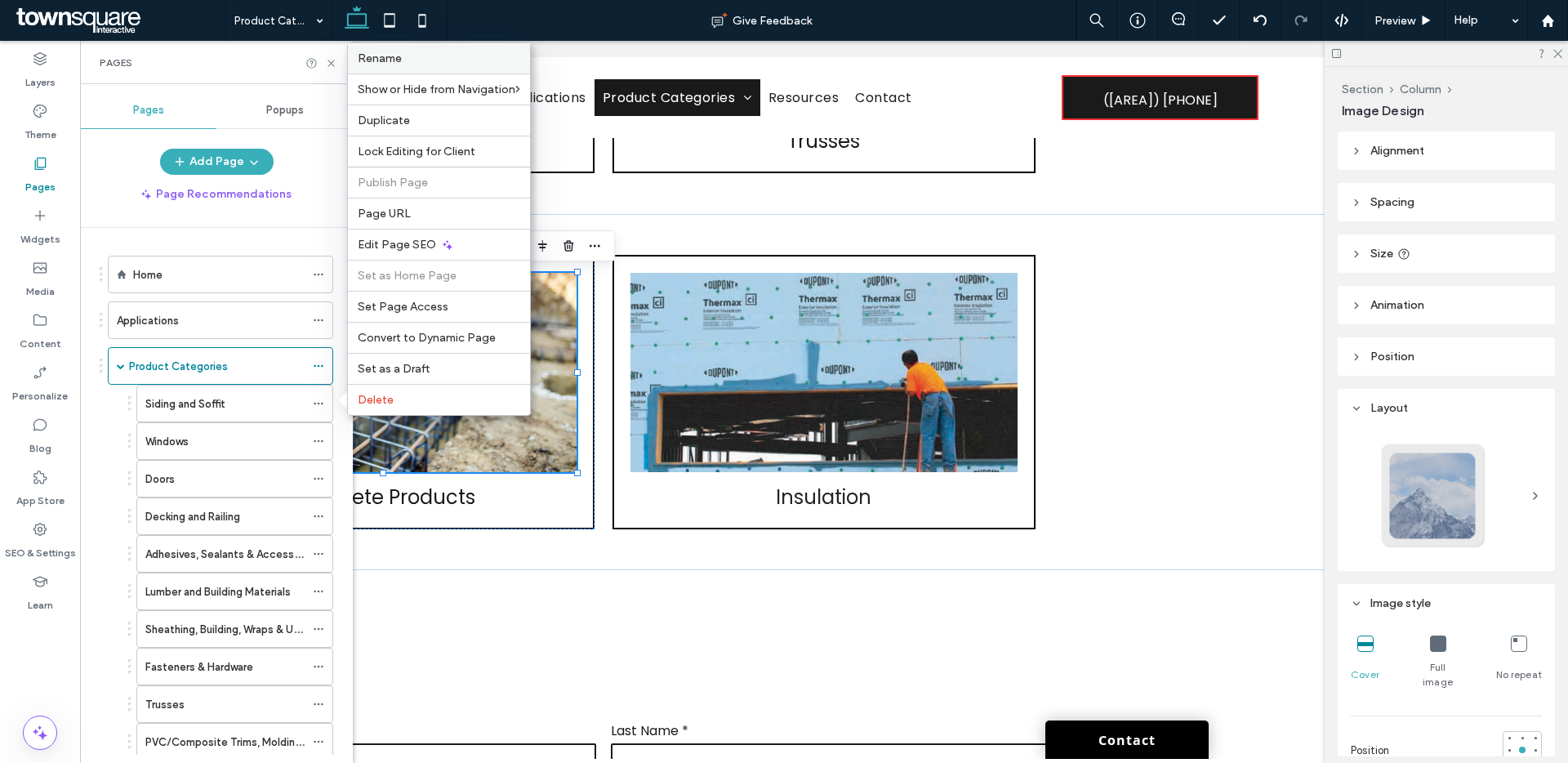 click on "Rename" at bounding box center (439, 58) 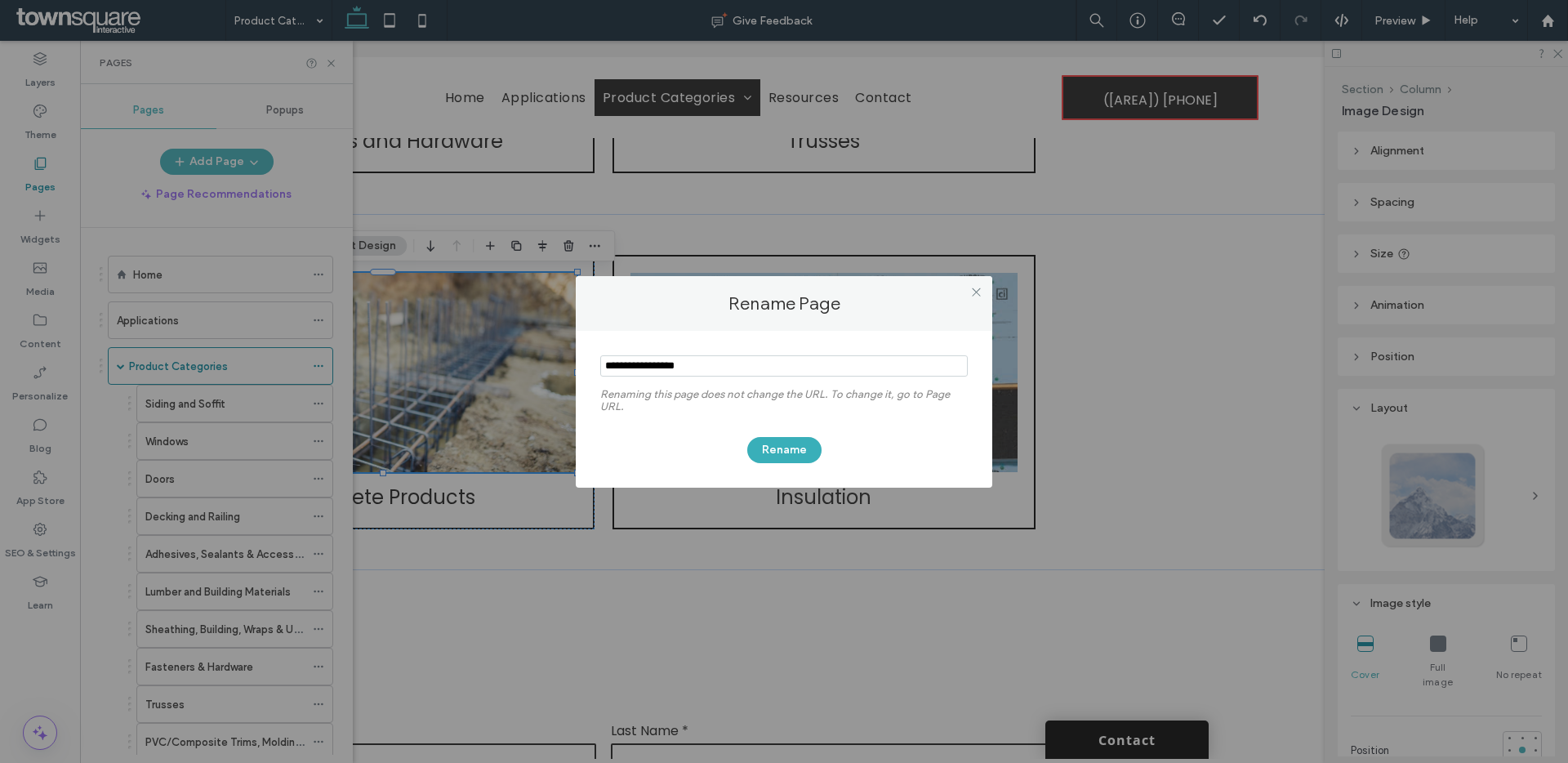 click at bounding box center (784, 368) 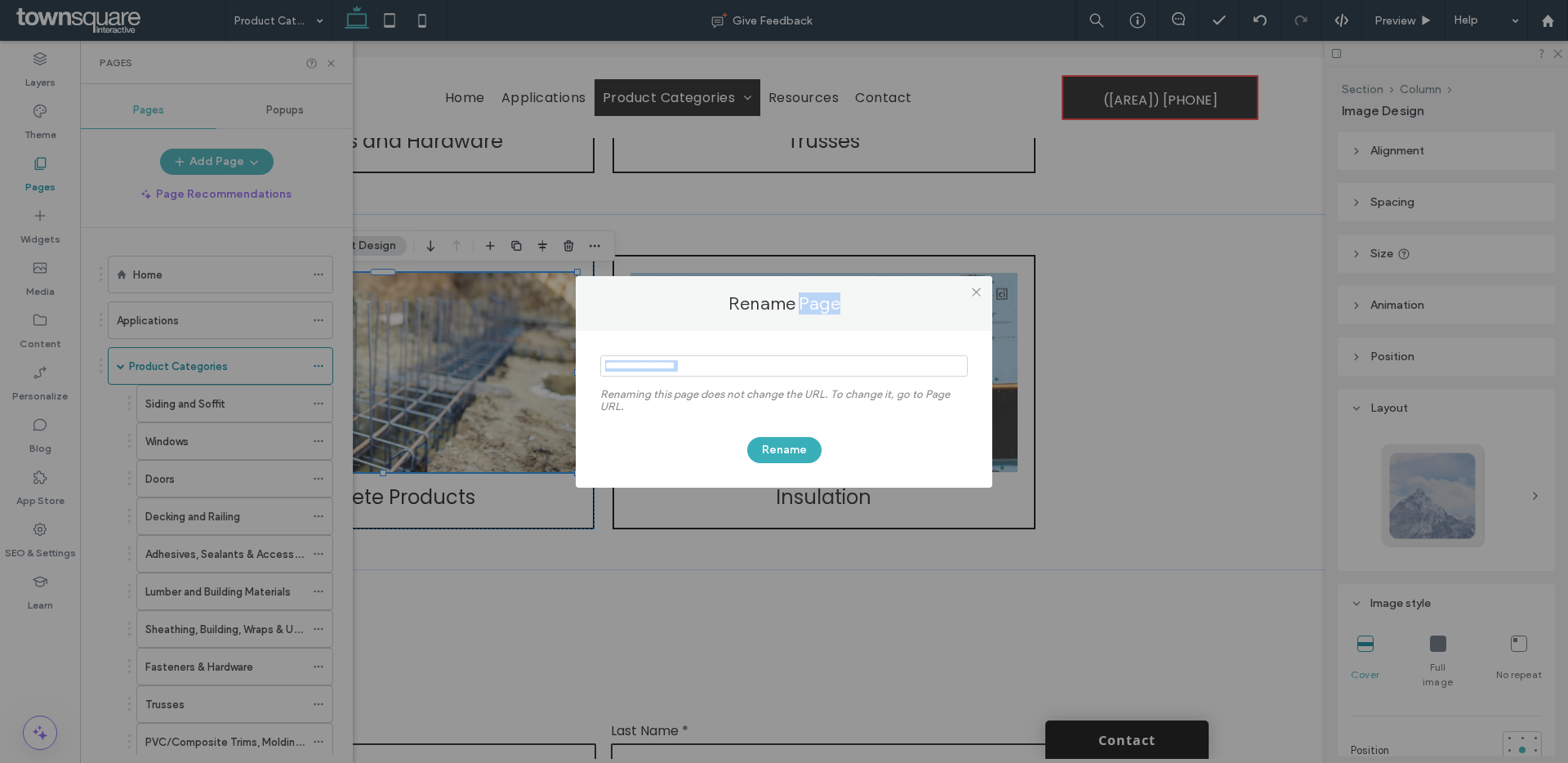 click at bounding box center (784, 368) 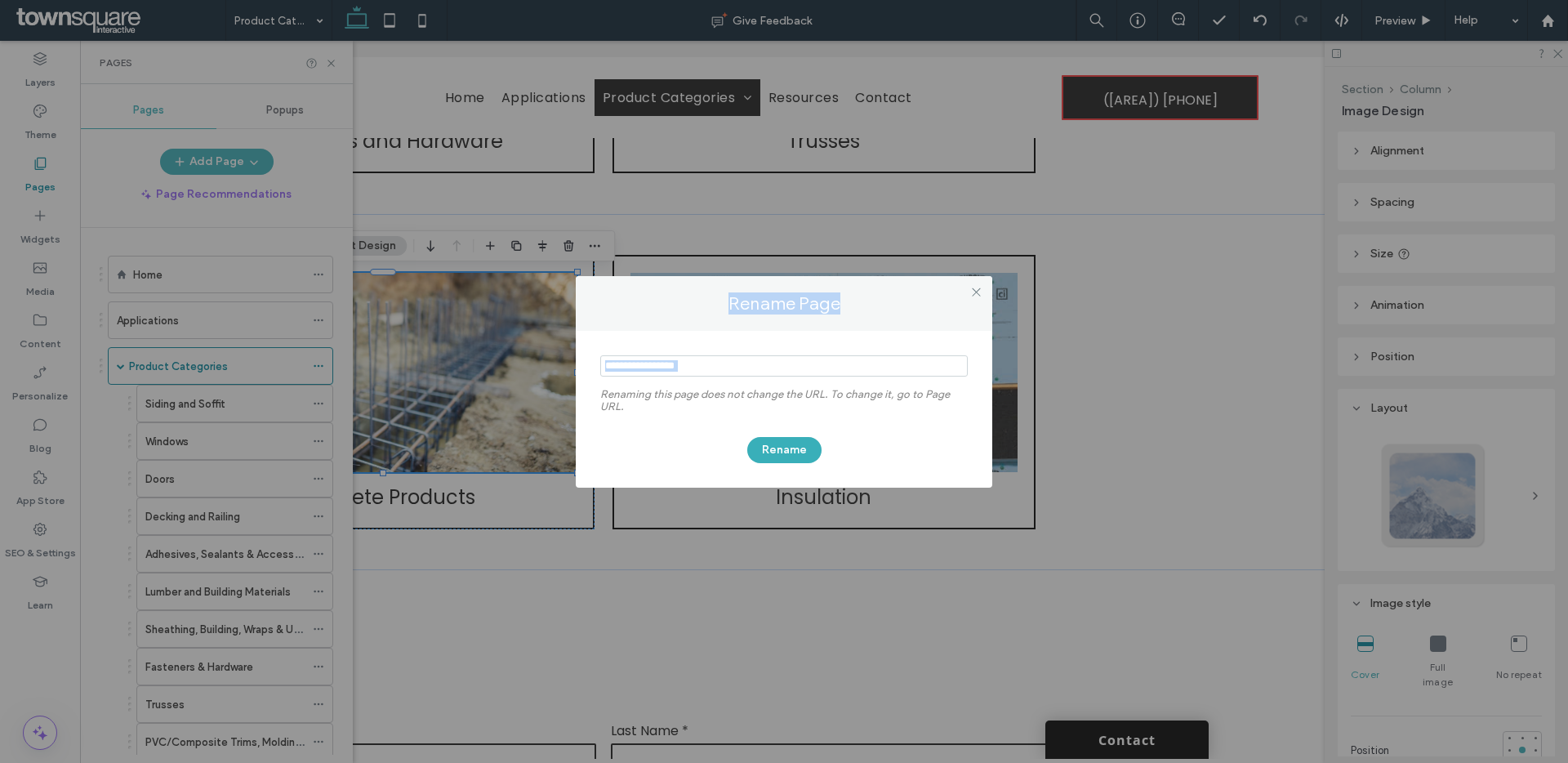 click at bounding box center [784, 368] 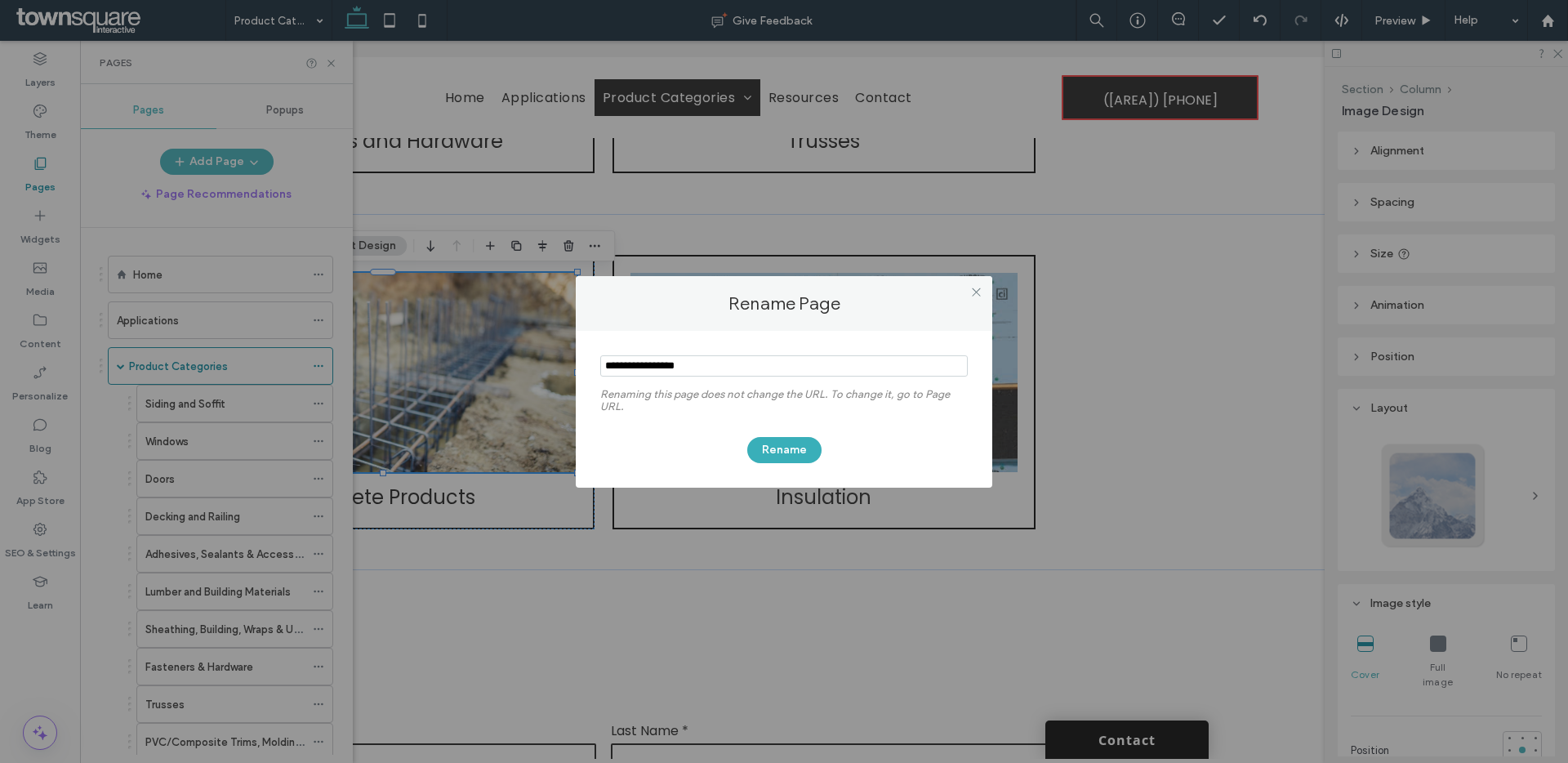 click at bounding box center [784, 366] 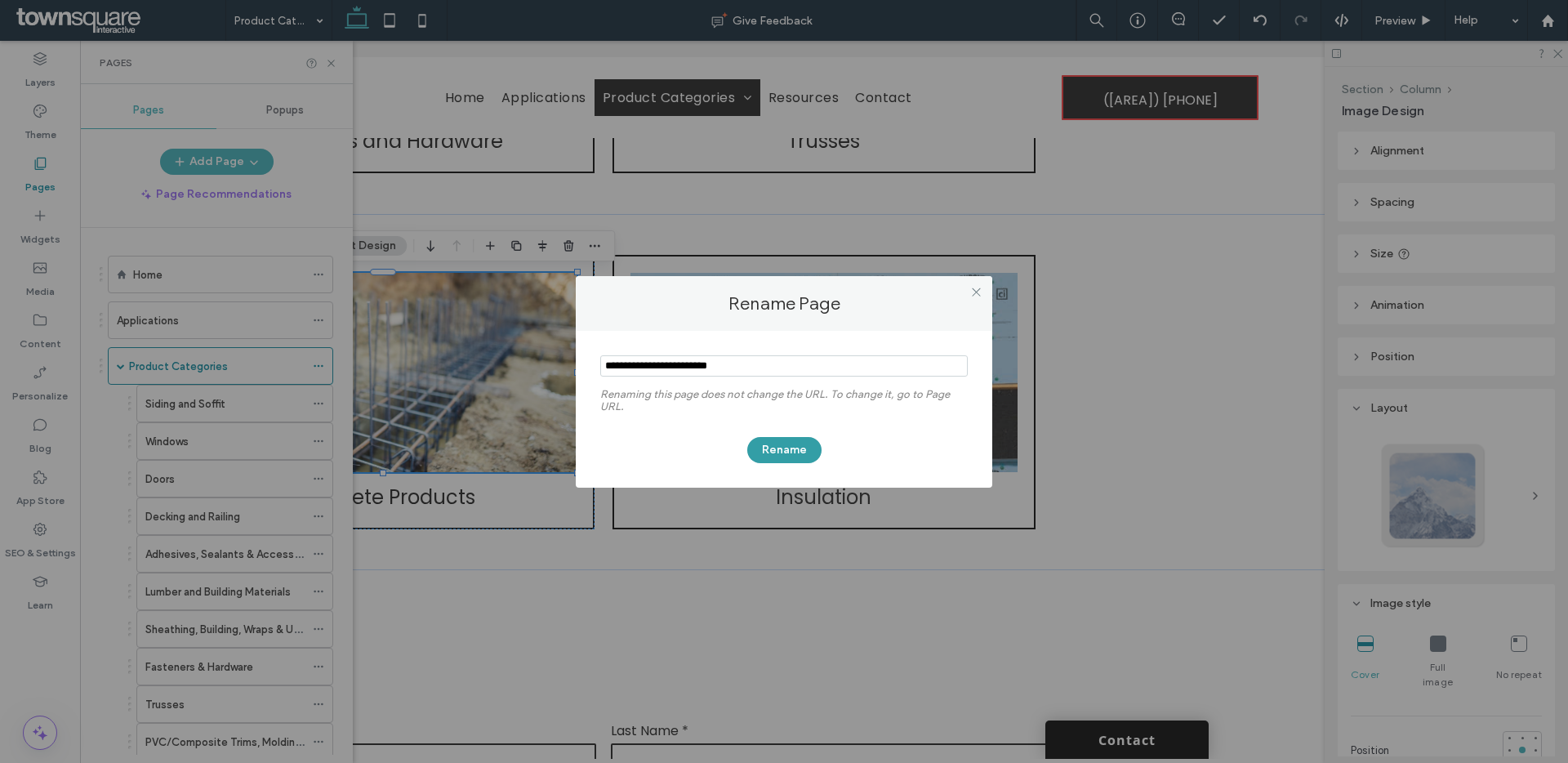 type on "**********" 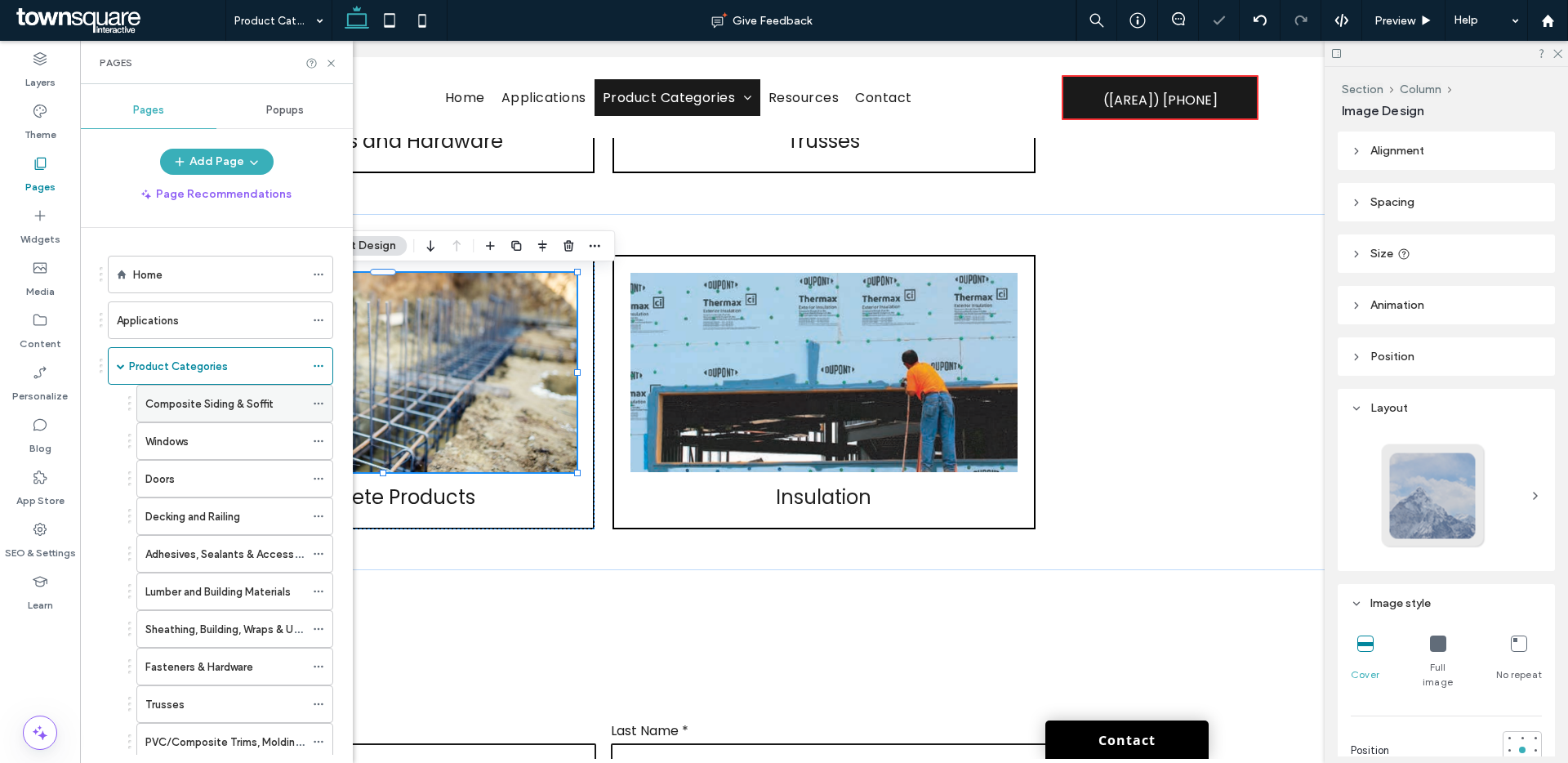 click 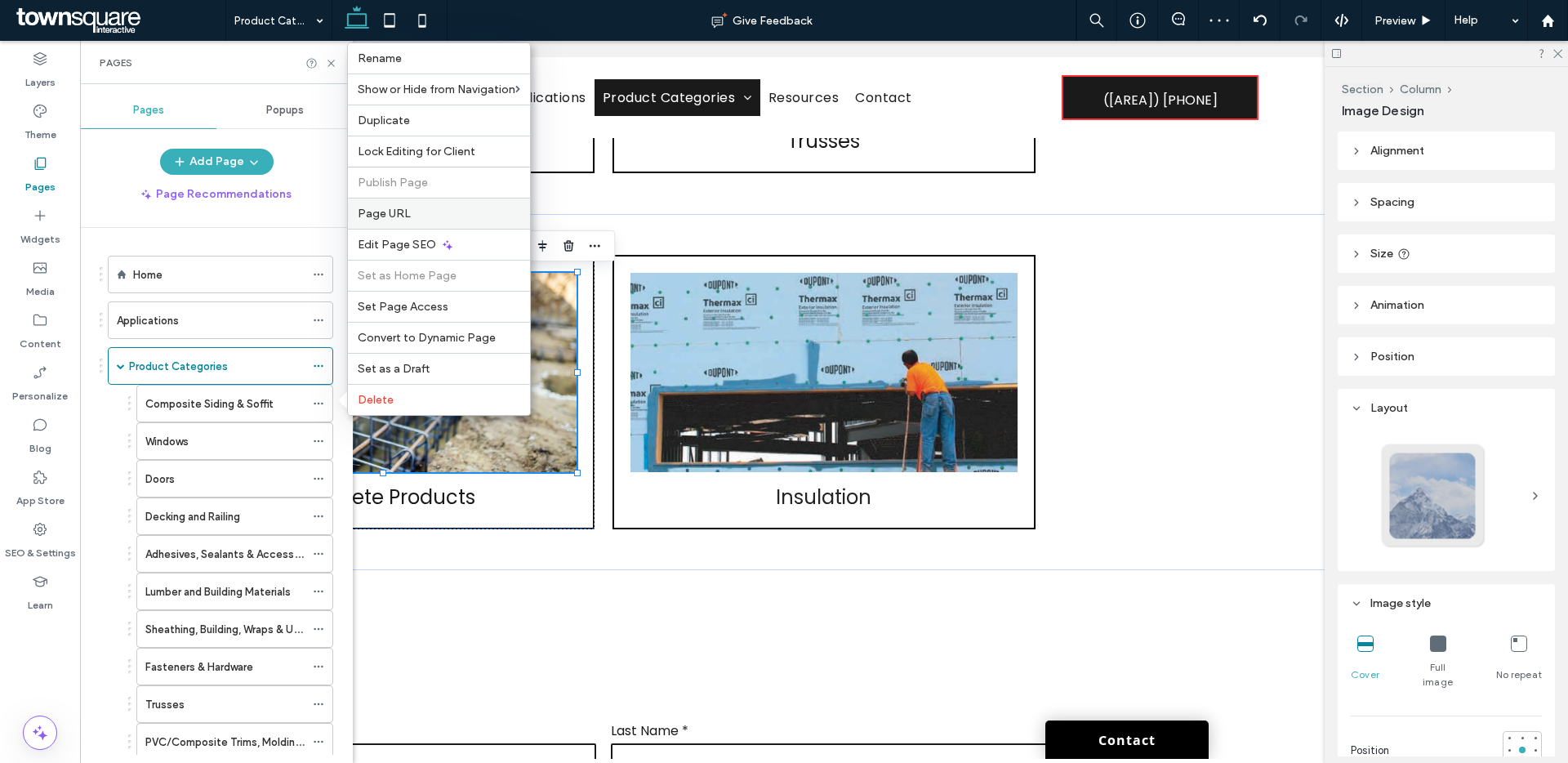 click on "Page URL" at bounding box center [439, 213] 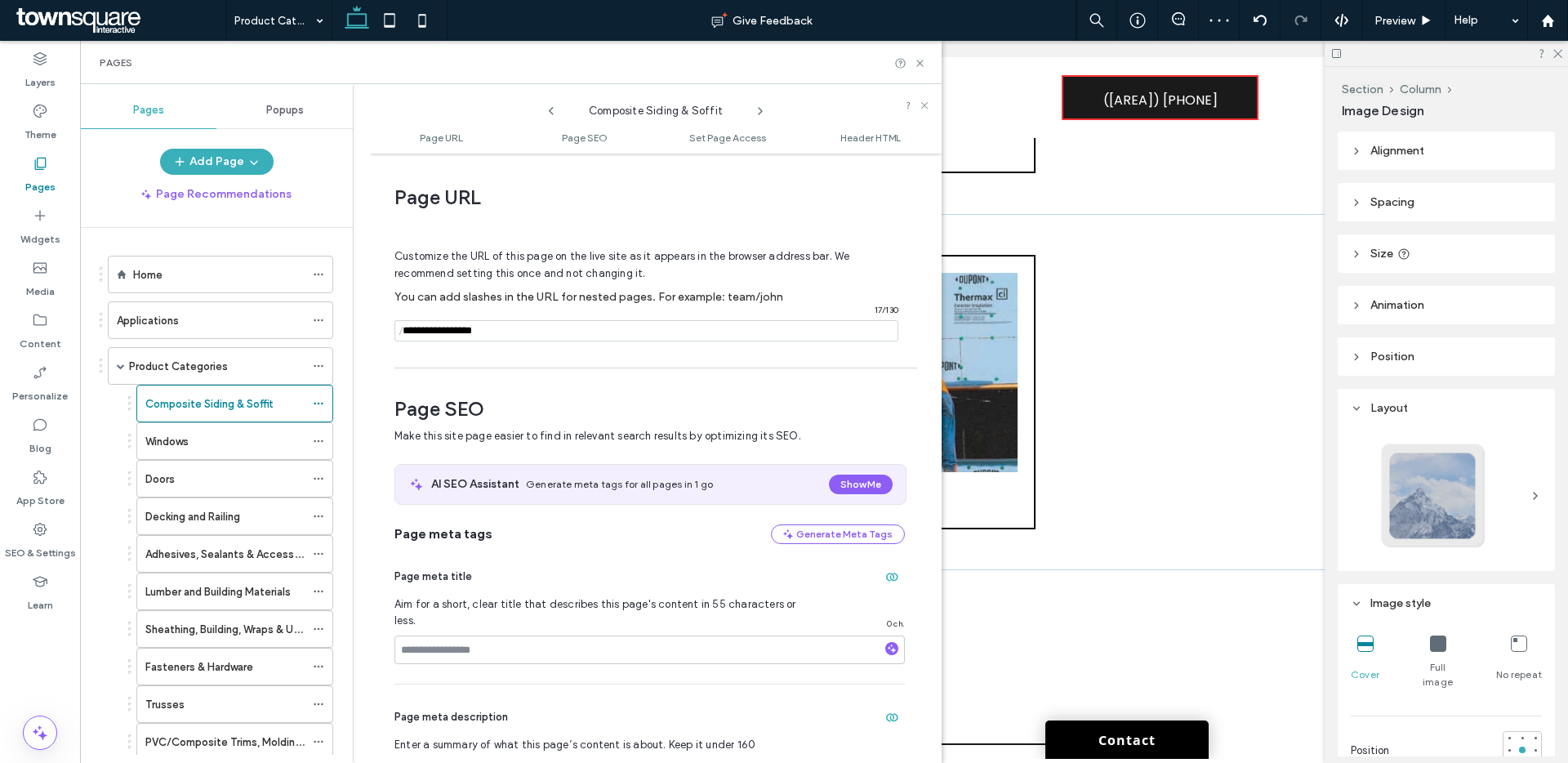 scroll, scrollTop: 8, scrollLeft: 0, axis: vertical 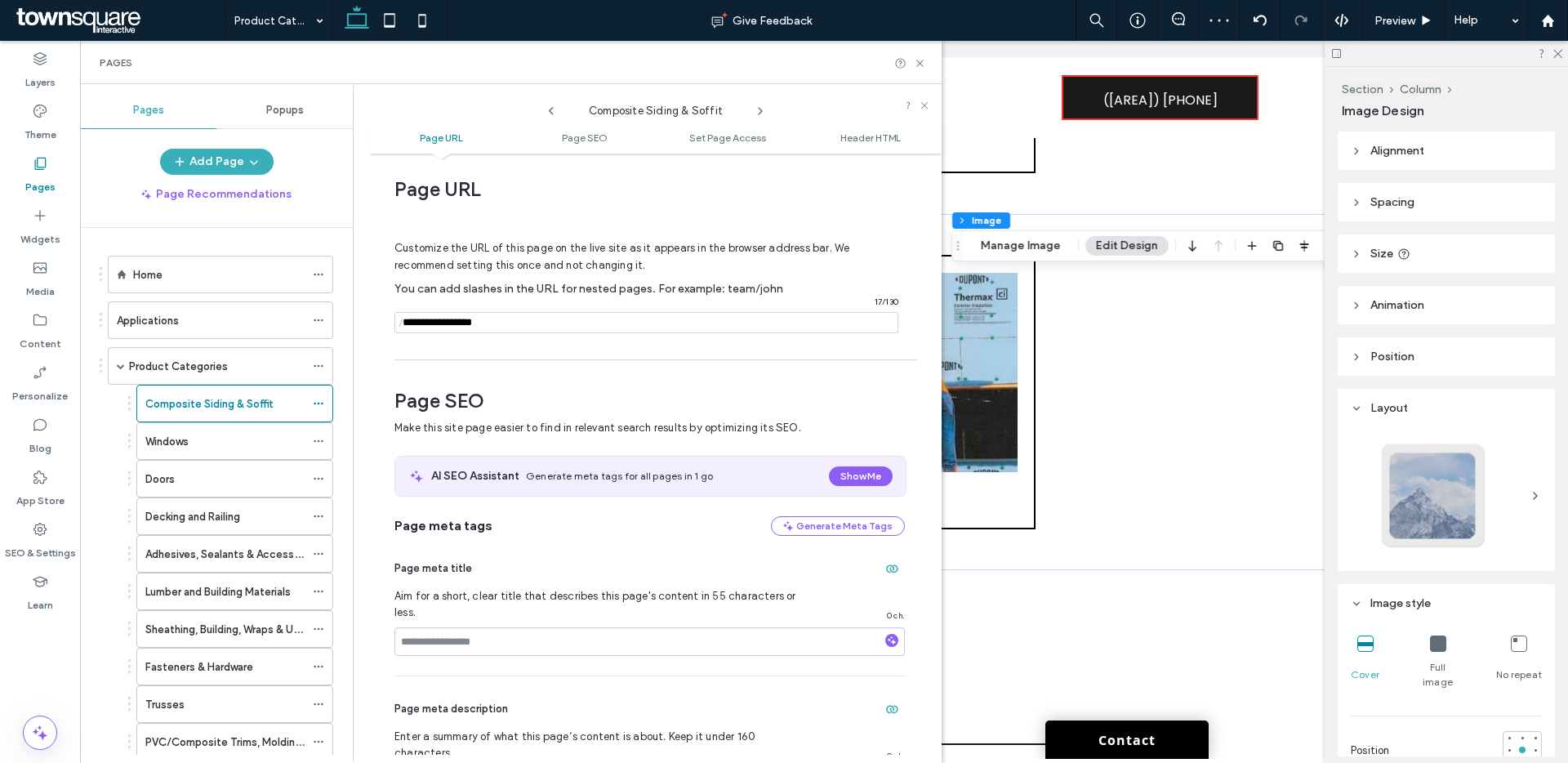 click at bounding box center [646, 323] 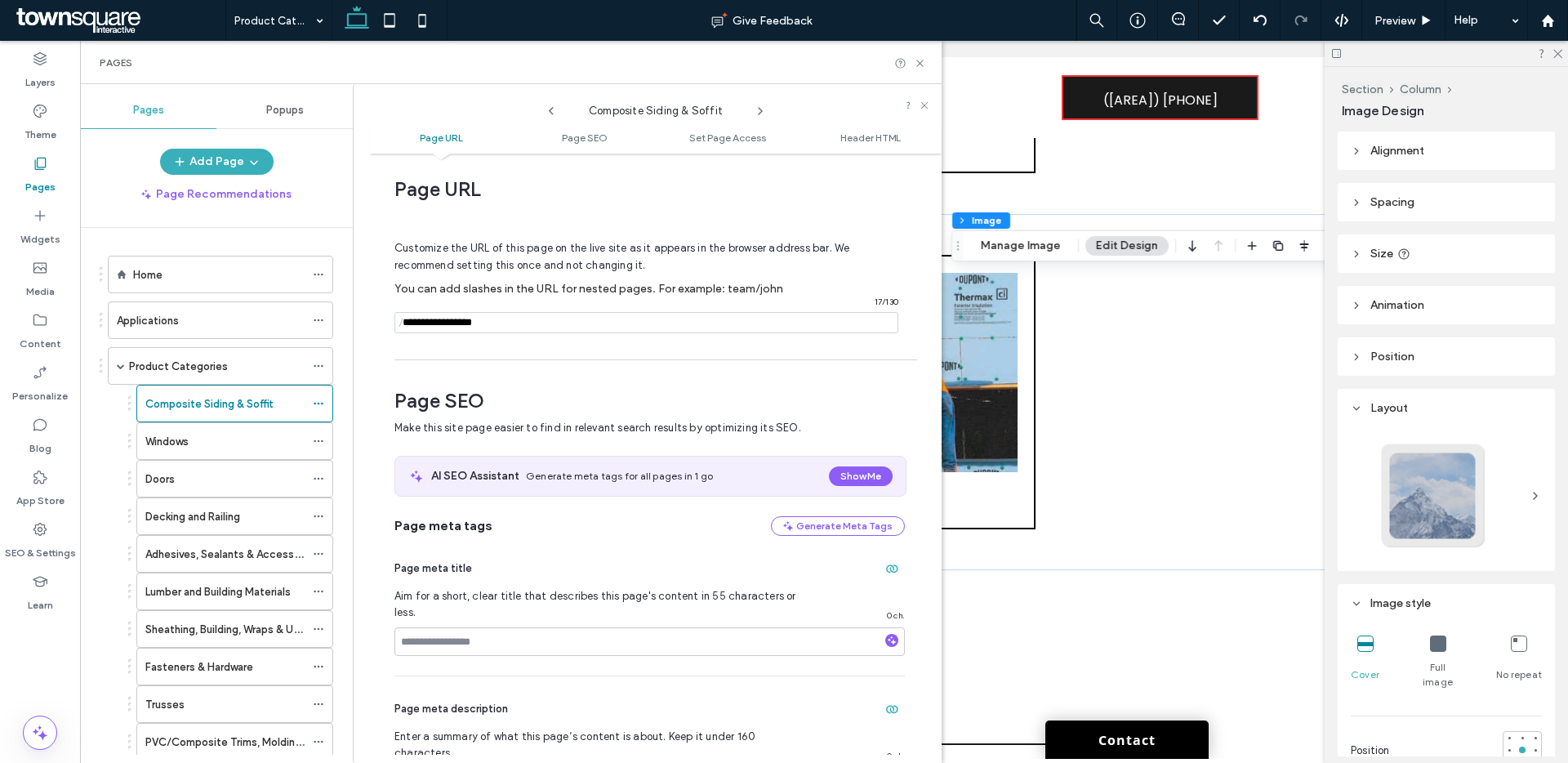 click at bounding box center (646, 323) 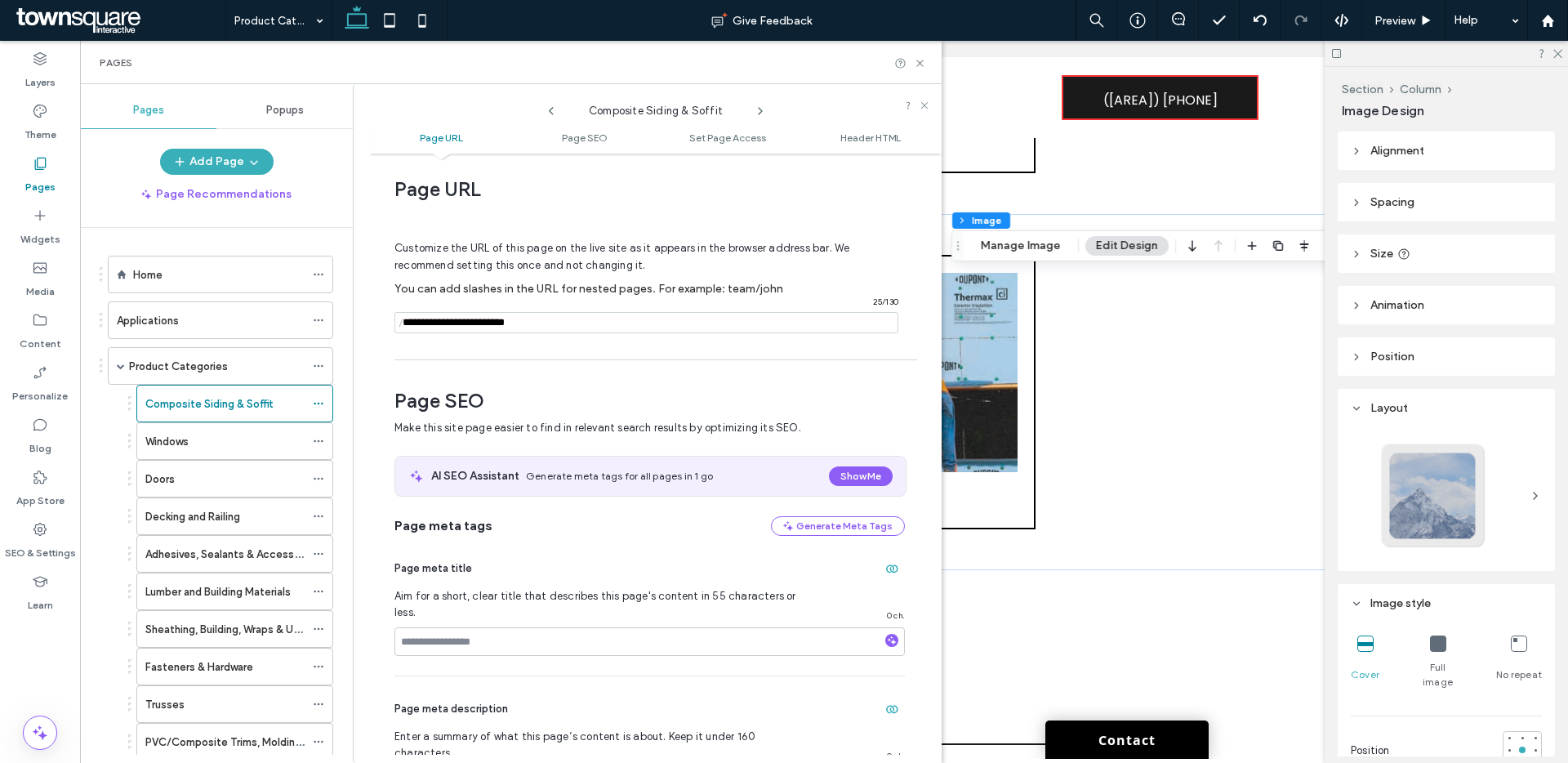 click at bounding box center [646, 323] 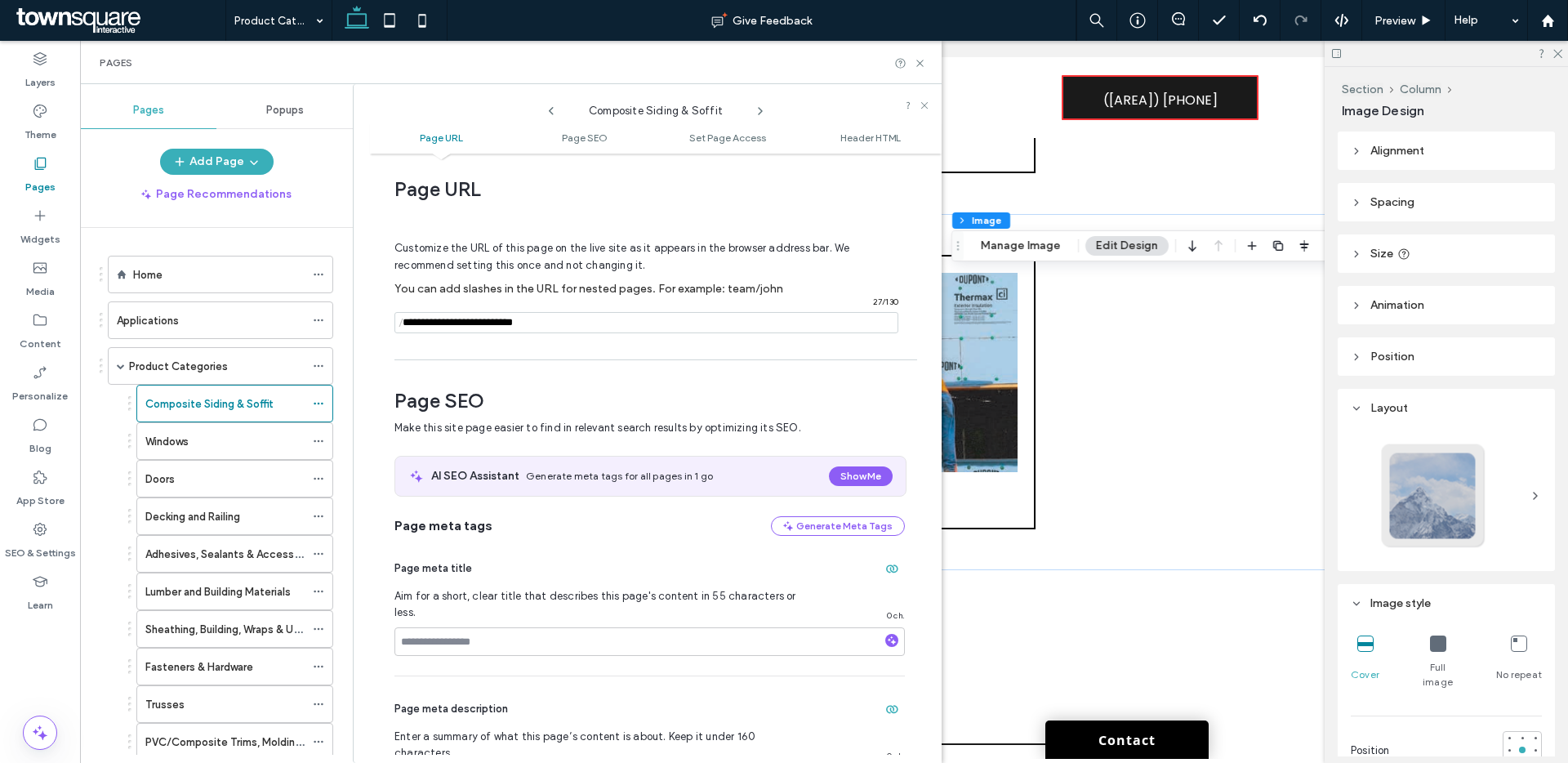 click at bounding box center [646, 323] 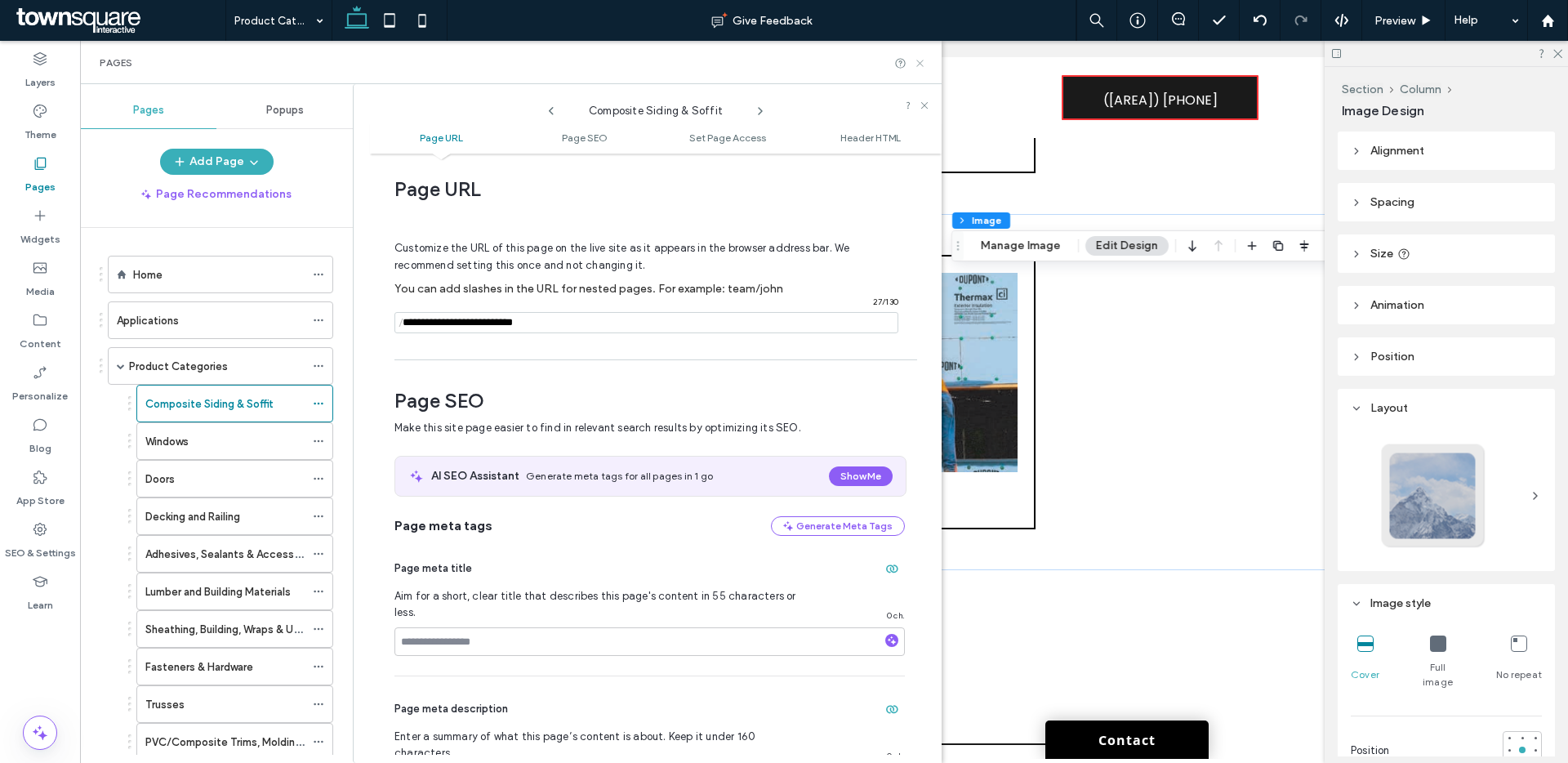 type on "**********" 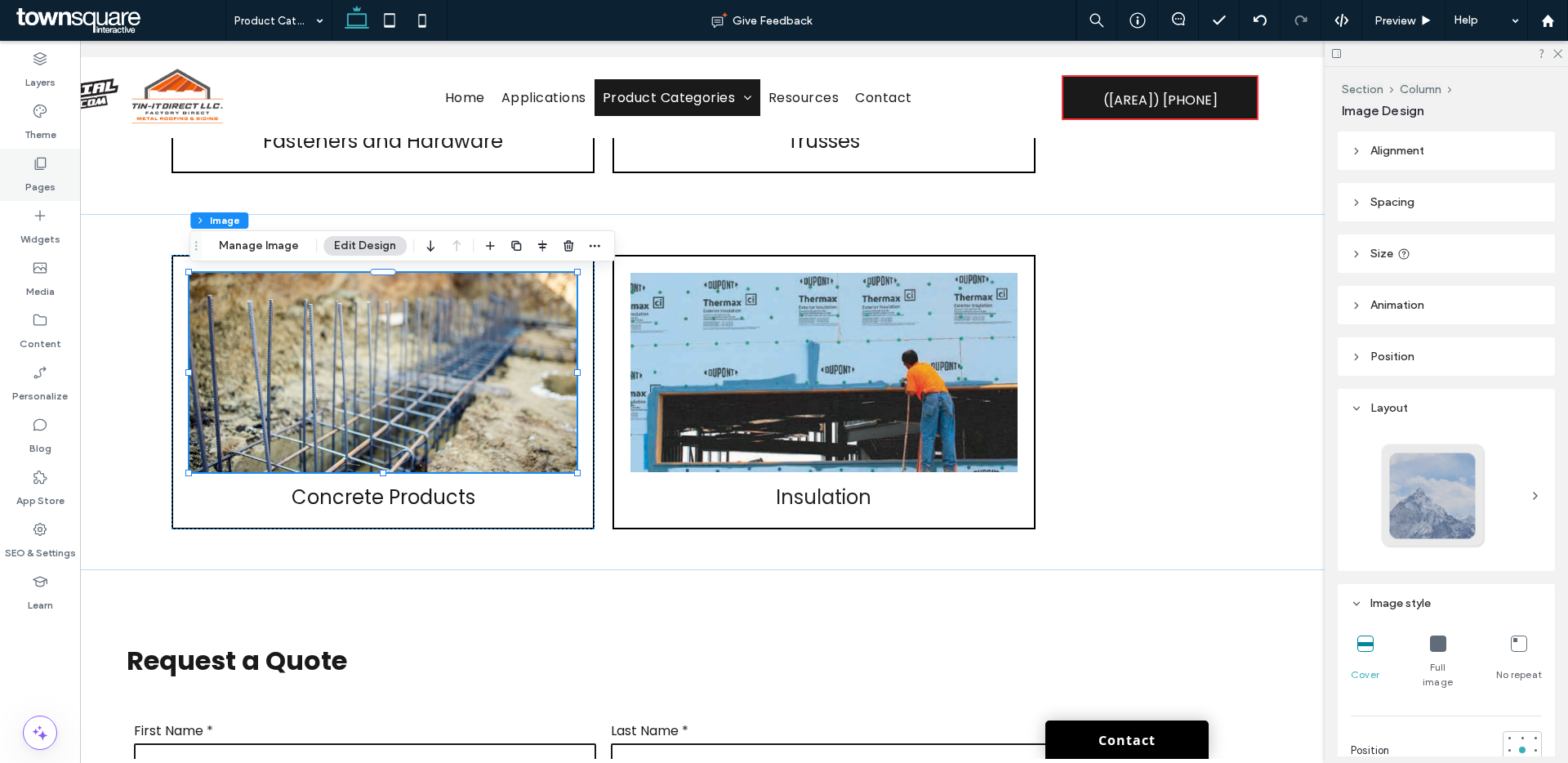 click 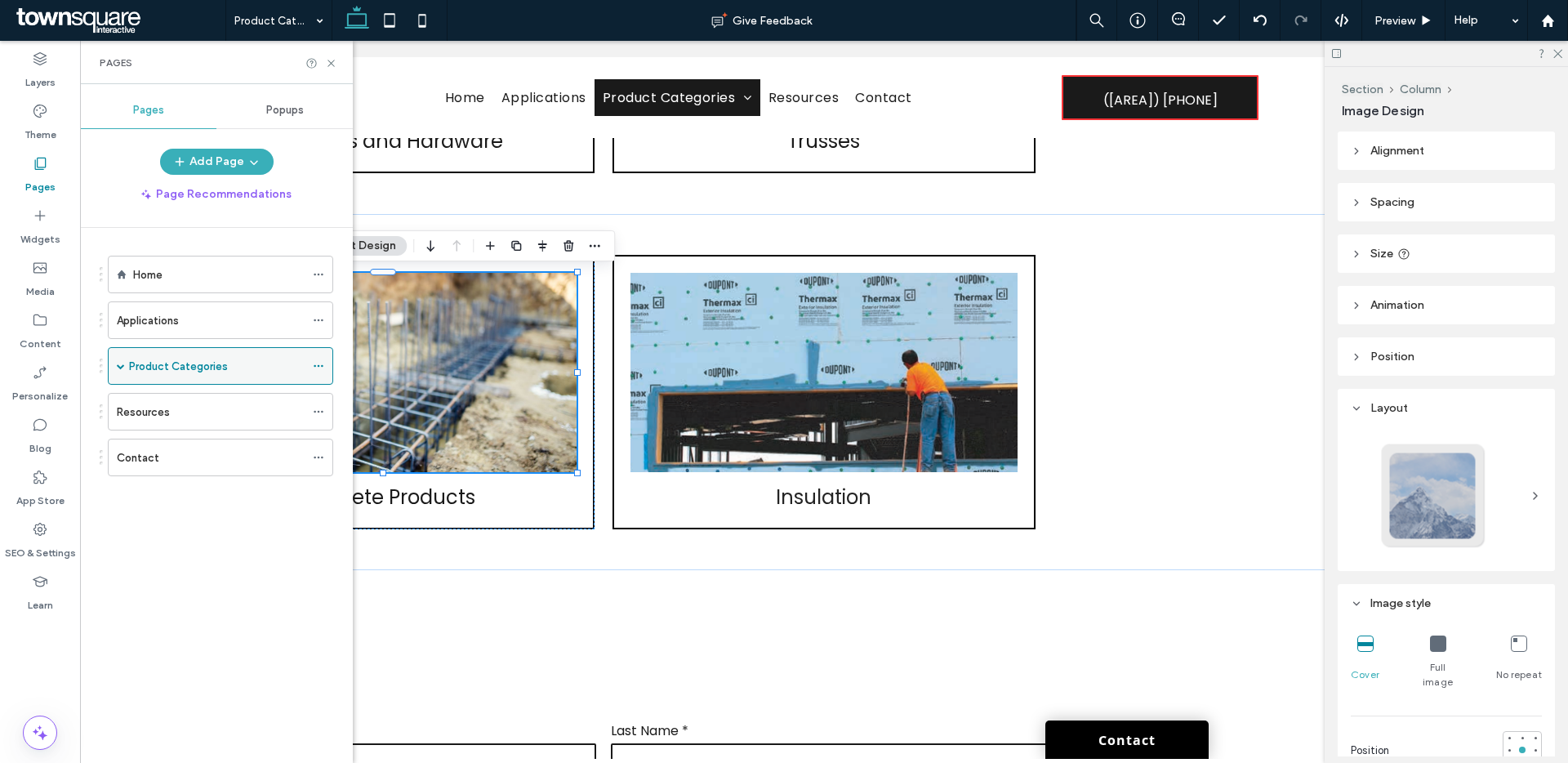 click at bounding box center (121, 366) 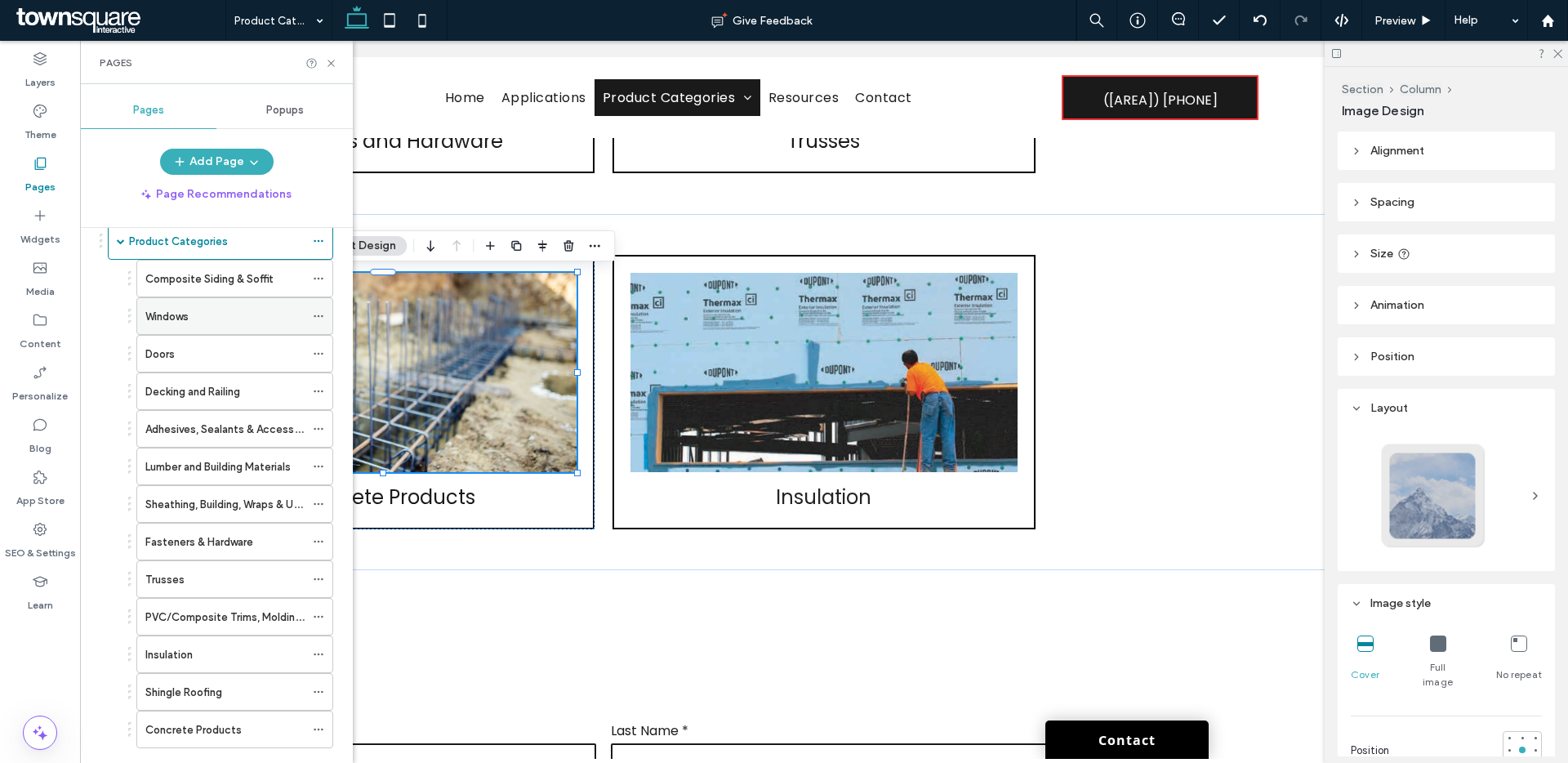 scroll, scrollTop: 123, scrollLeft: 0, axis: vertical 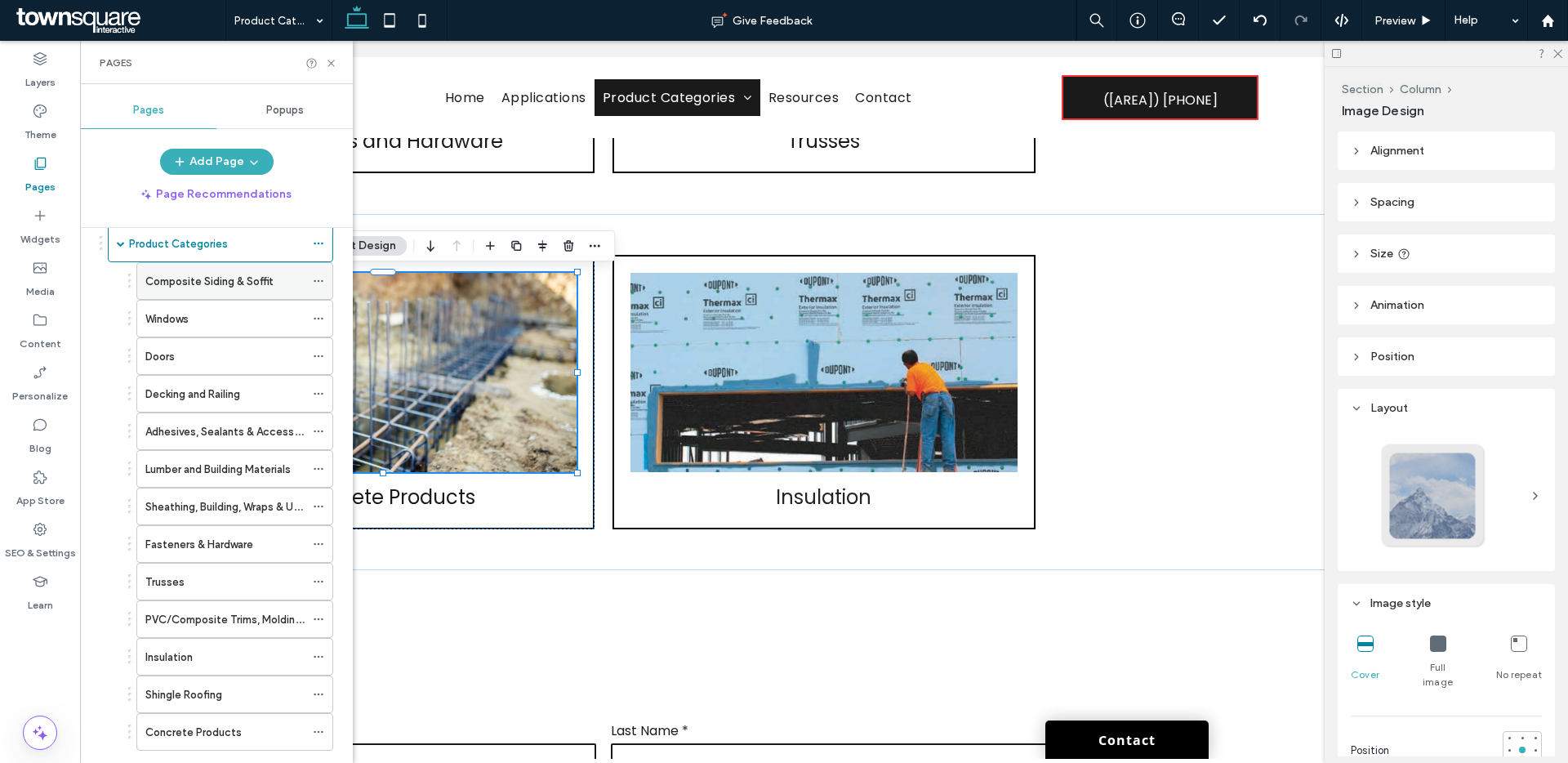 click on "Composite Siding & Soffit" at bounding box center (209, 281) 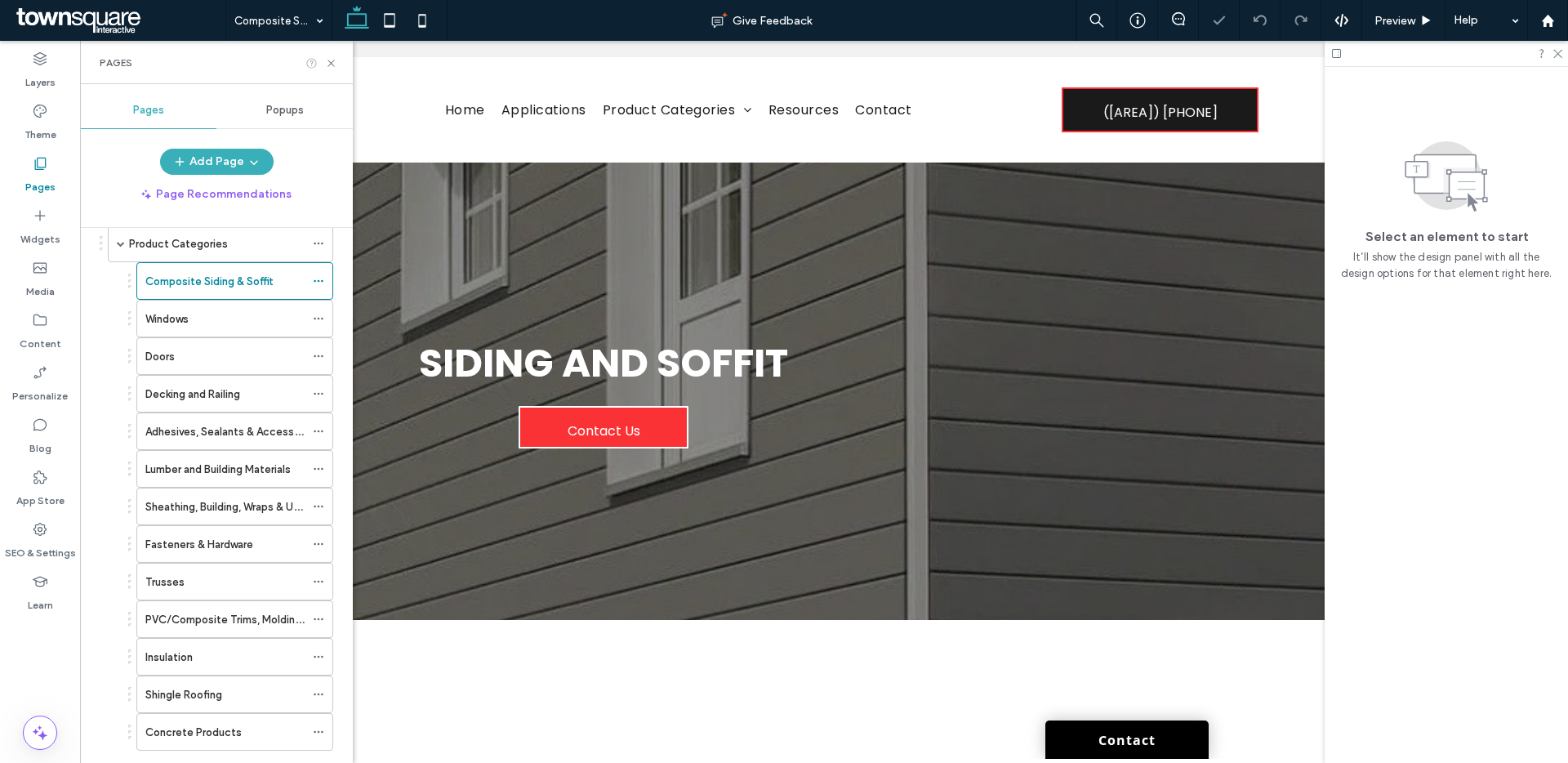 scroll, scrollTop: 0, scrollLeft: 0, axis: both 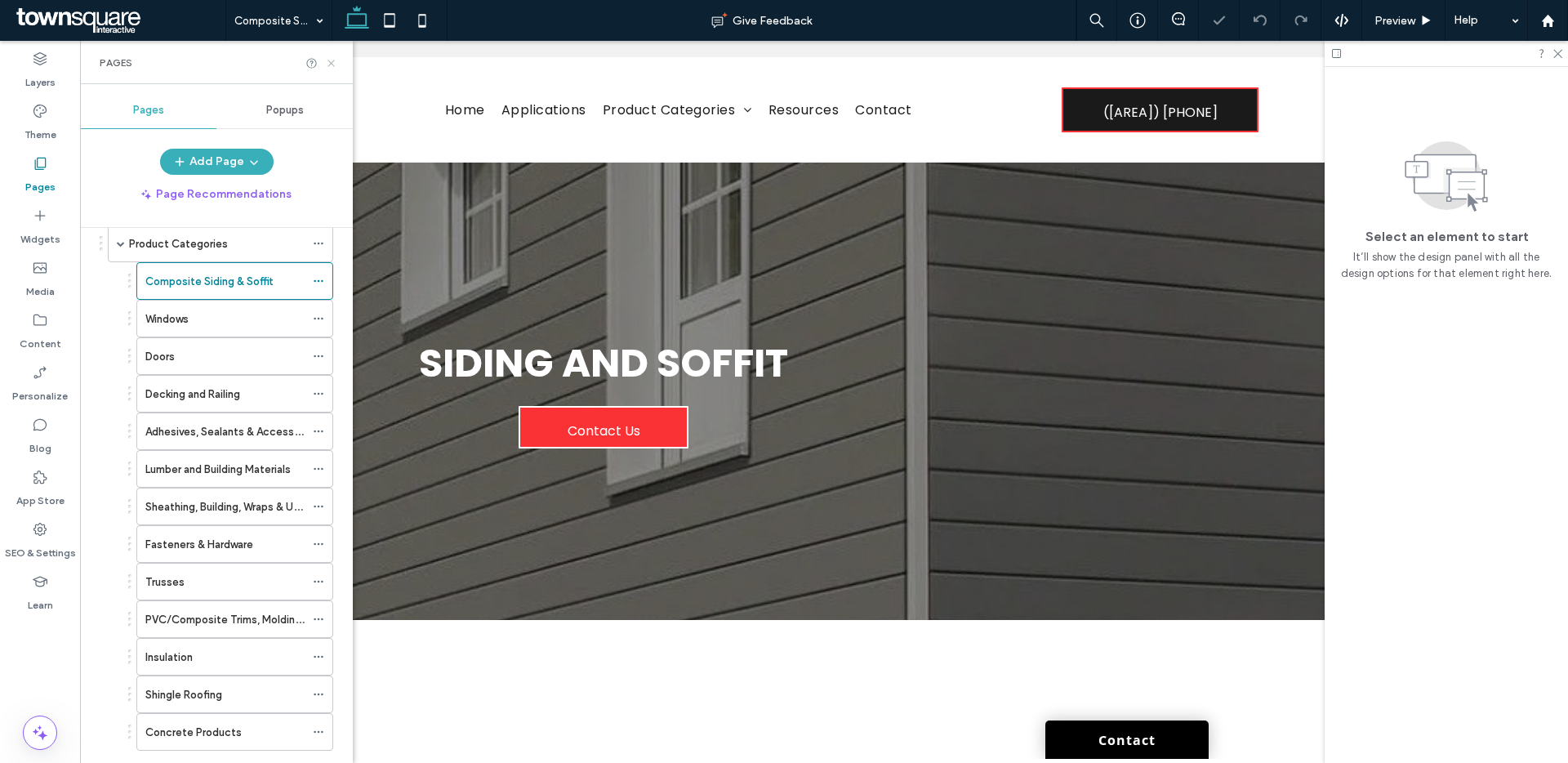 click 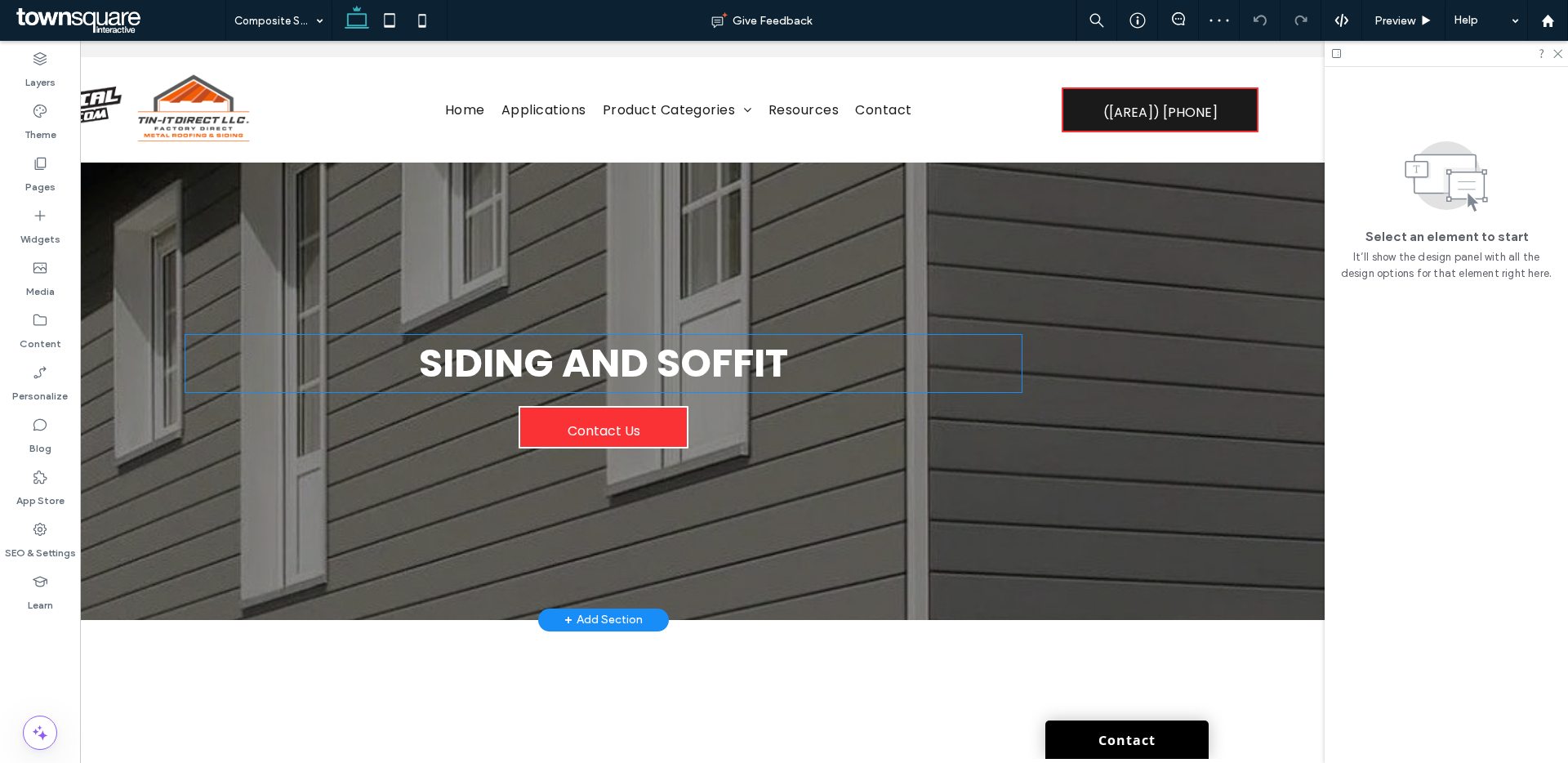 click on "Siding and soffit" at bounding box center [604, 363] 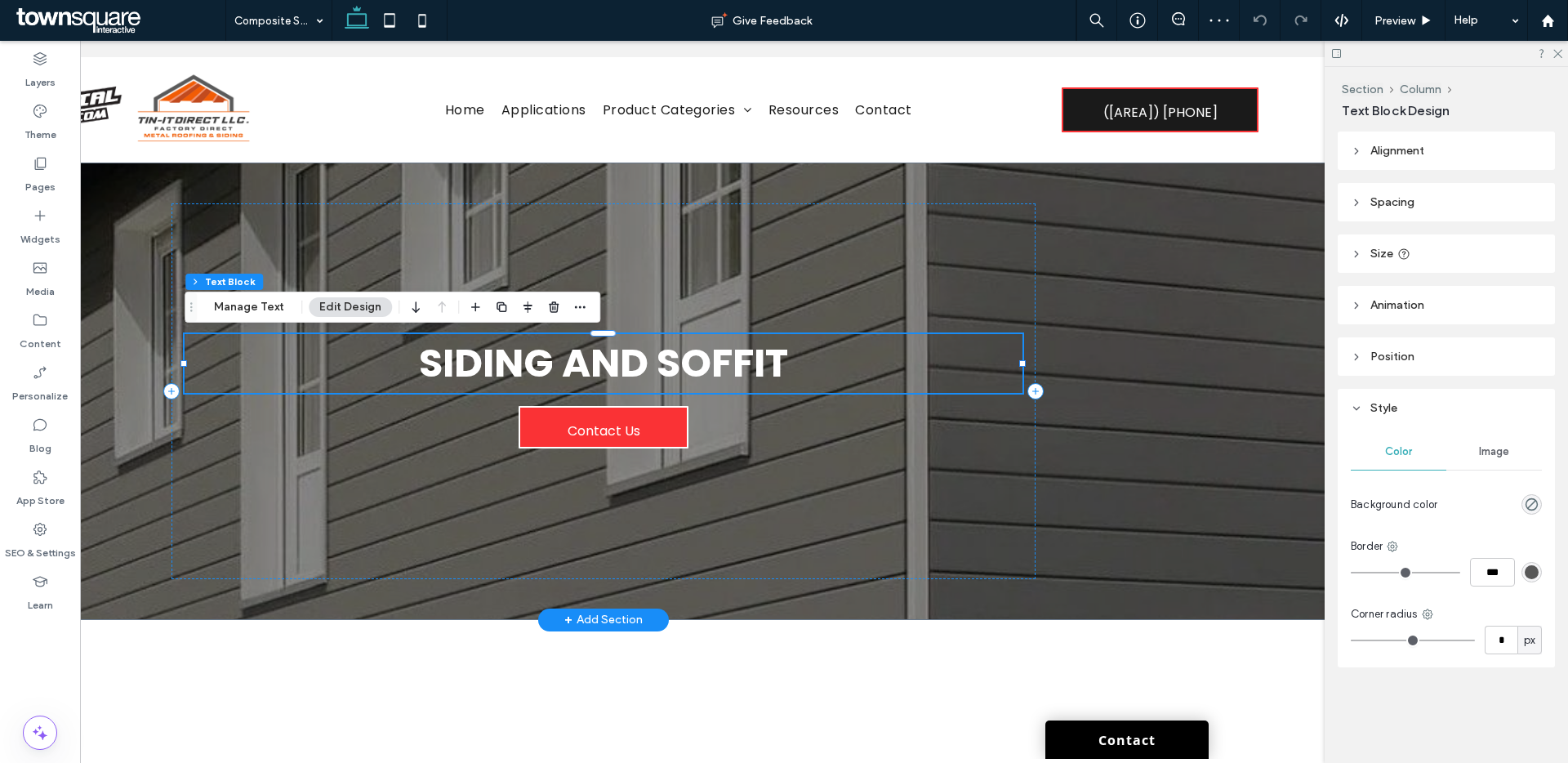 click on "Siding and soffit" at bounding box center [604, 363] 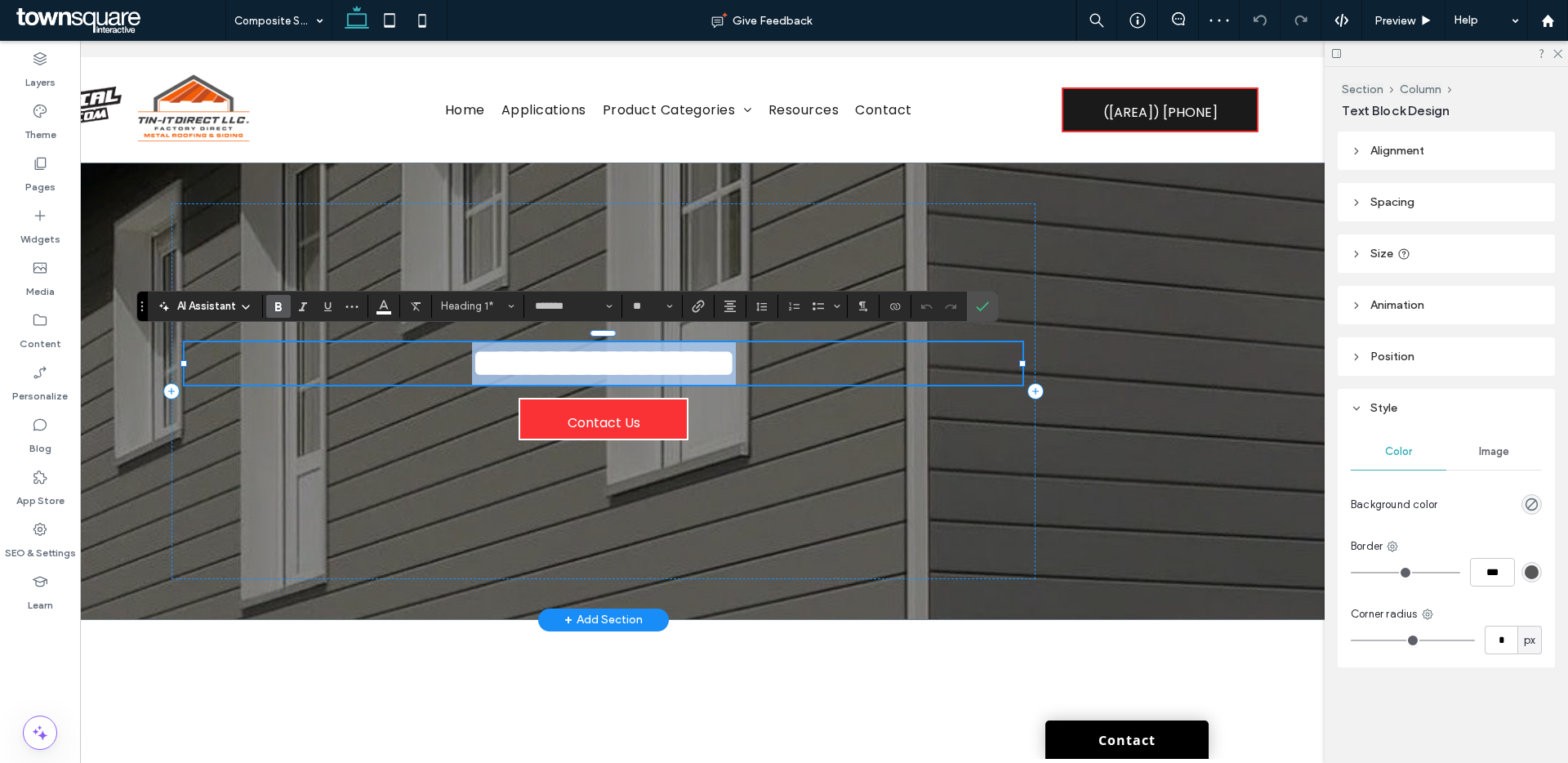 paste 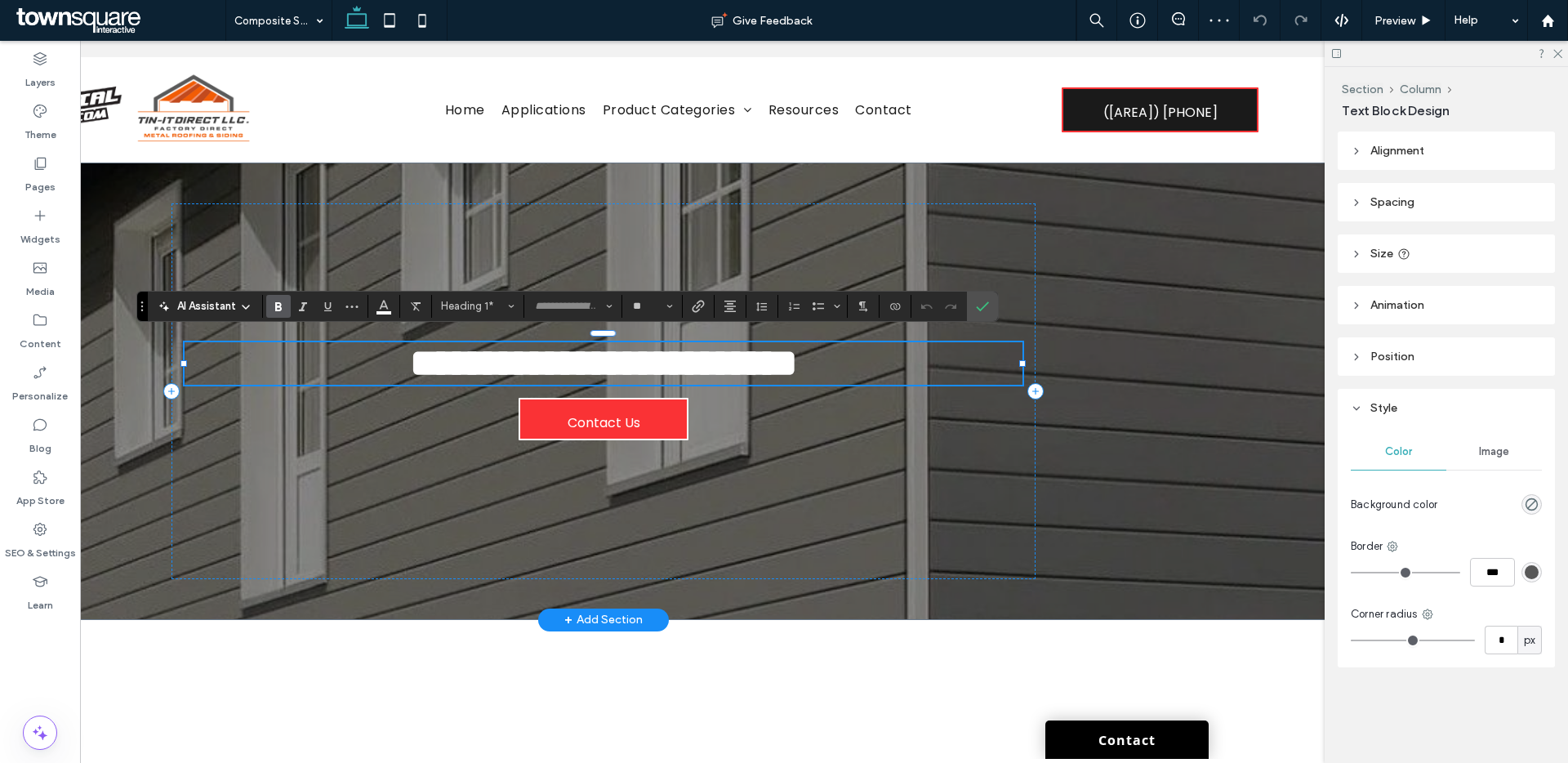 scroll, scrollTop: 0, scrollLeft: 0, axis: both 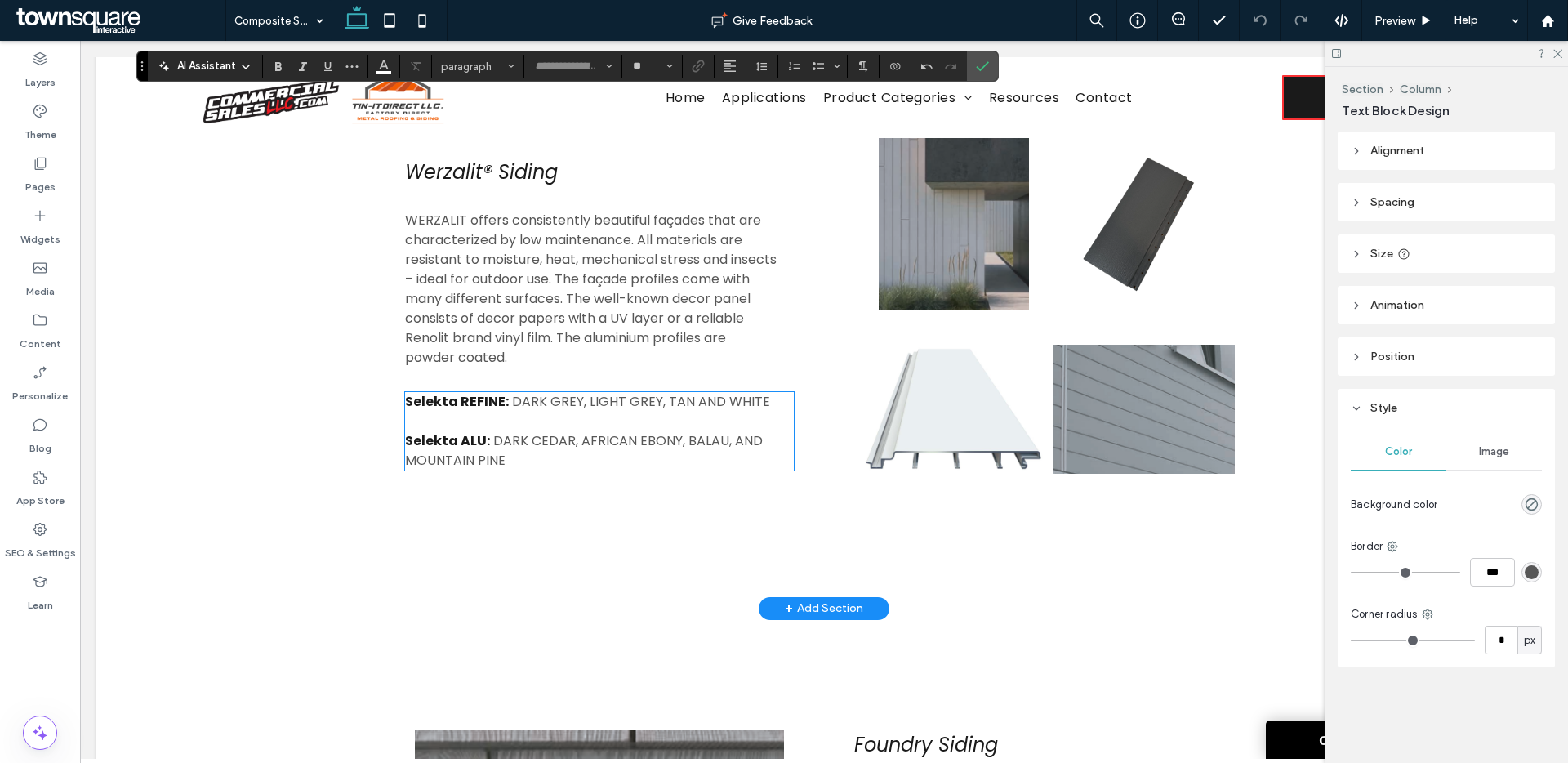 click on "DARK CEDAR, AFRICAN EBONY, BALAU, AND MOUNTAIN PINE" at bounding box center (584, 450) 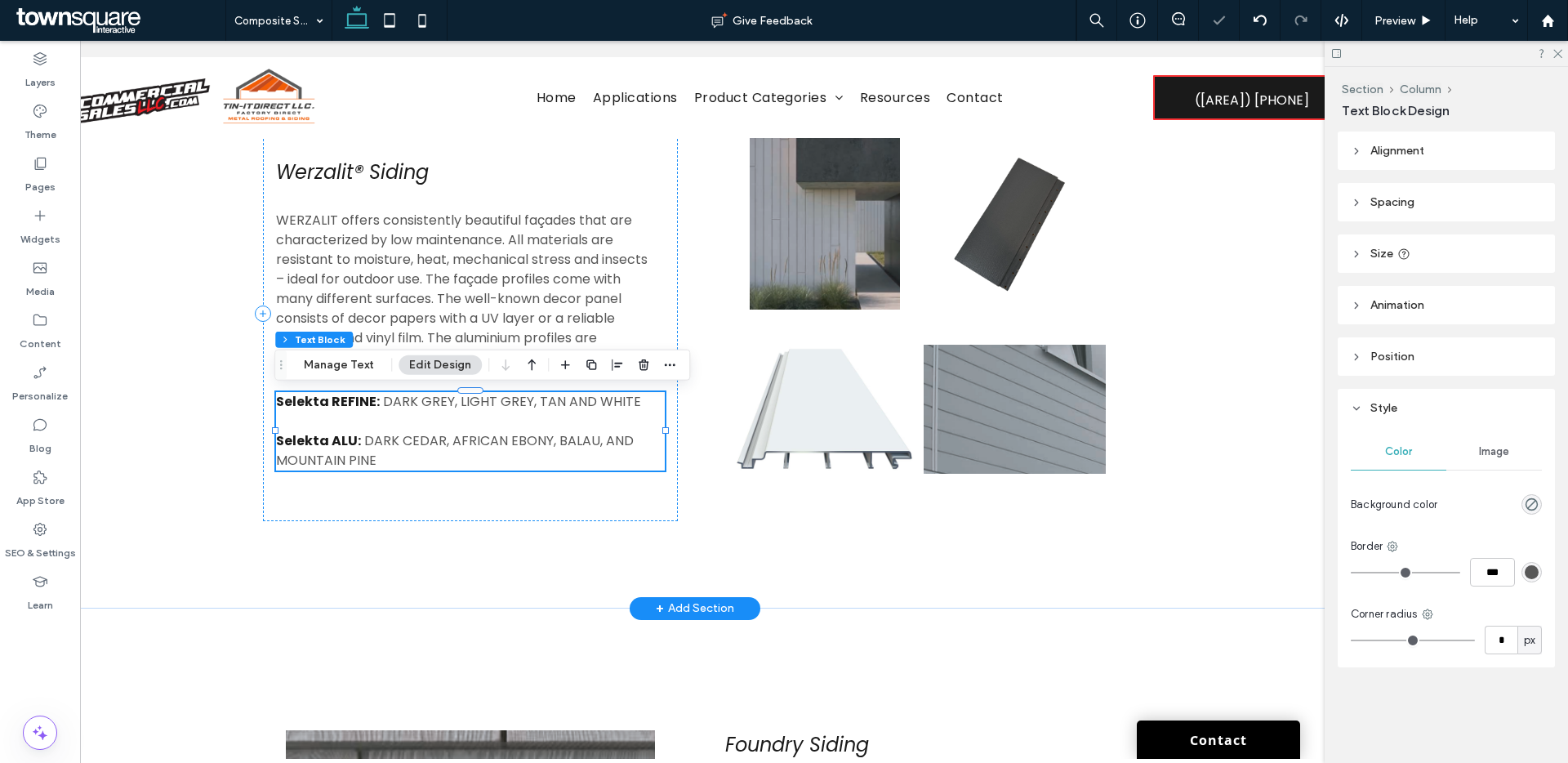 scroll, scrollTop: 0, scrollLeft: 159, axis: horizontal 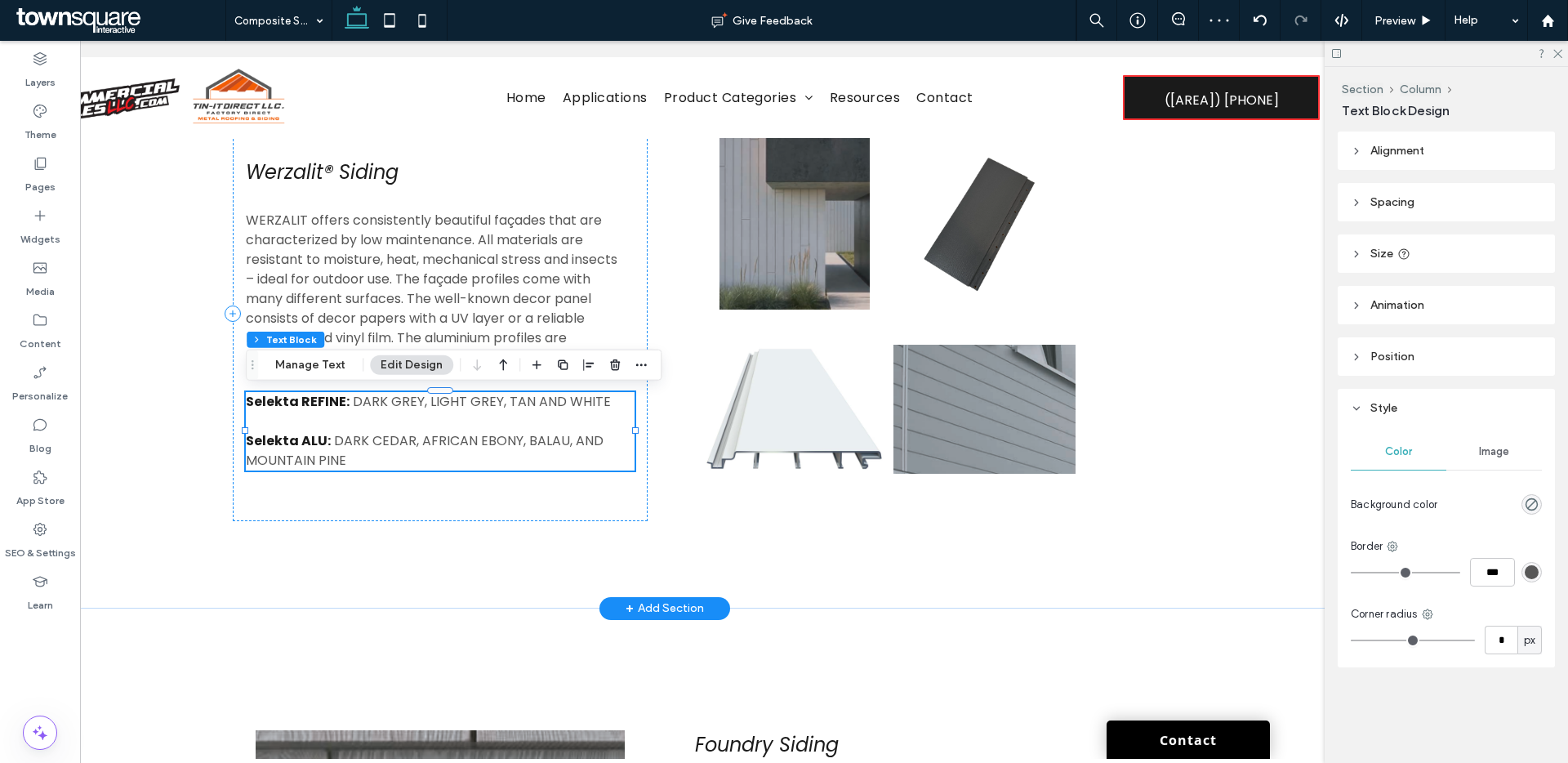 click at bounding box center (440, 422) 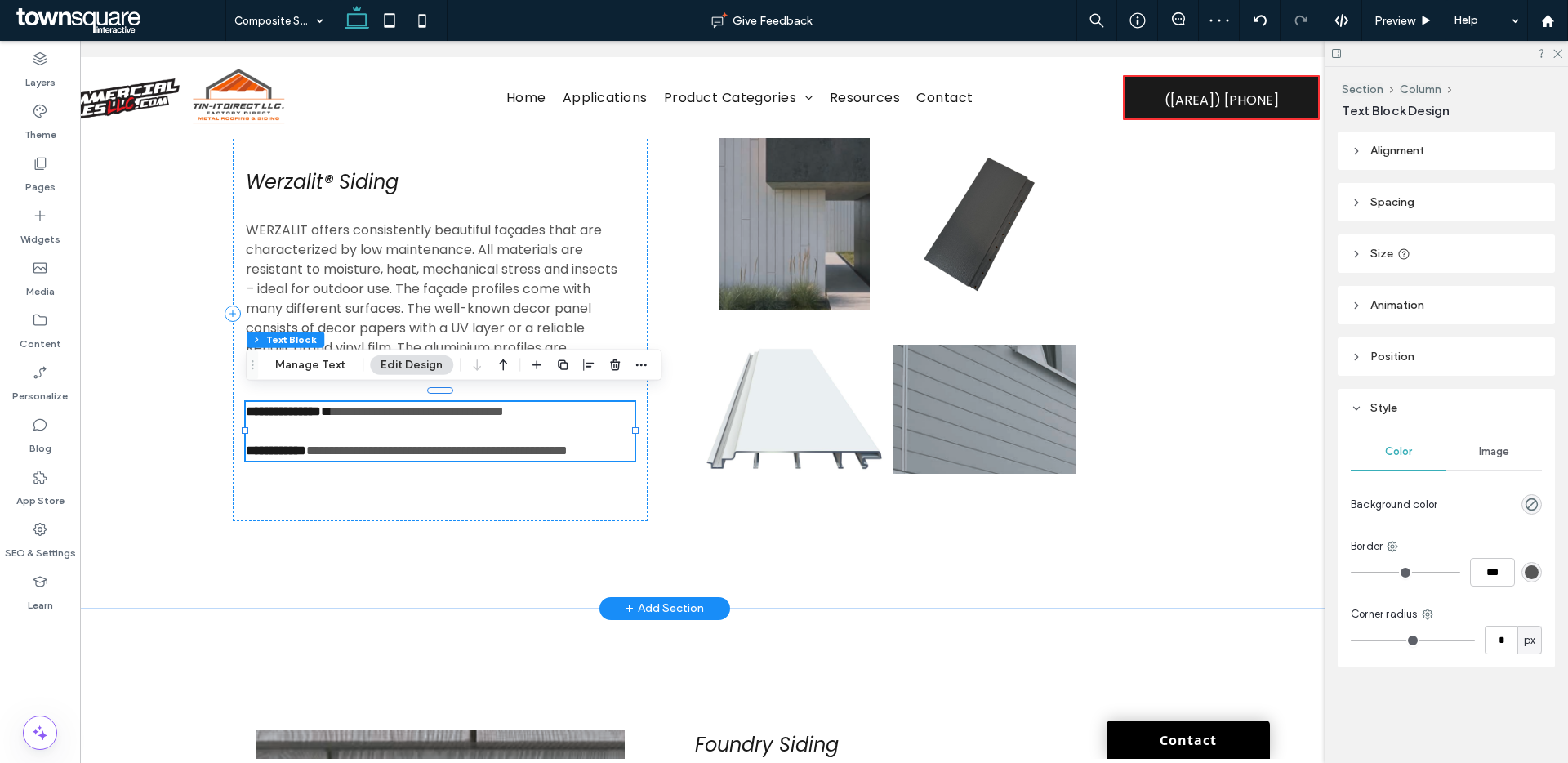 click at bounding box center [440, 431] 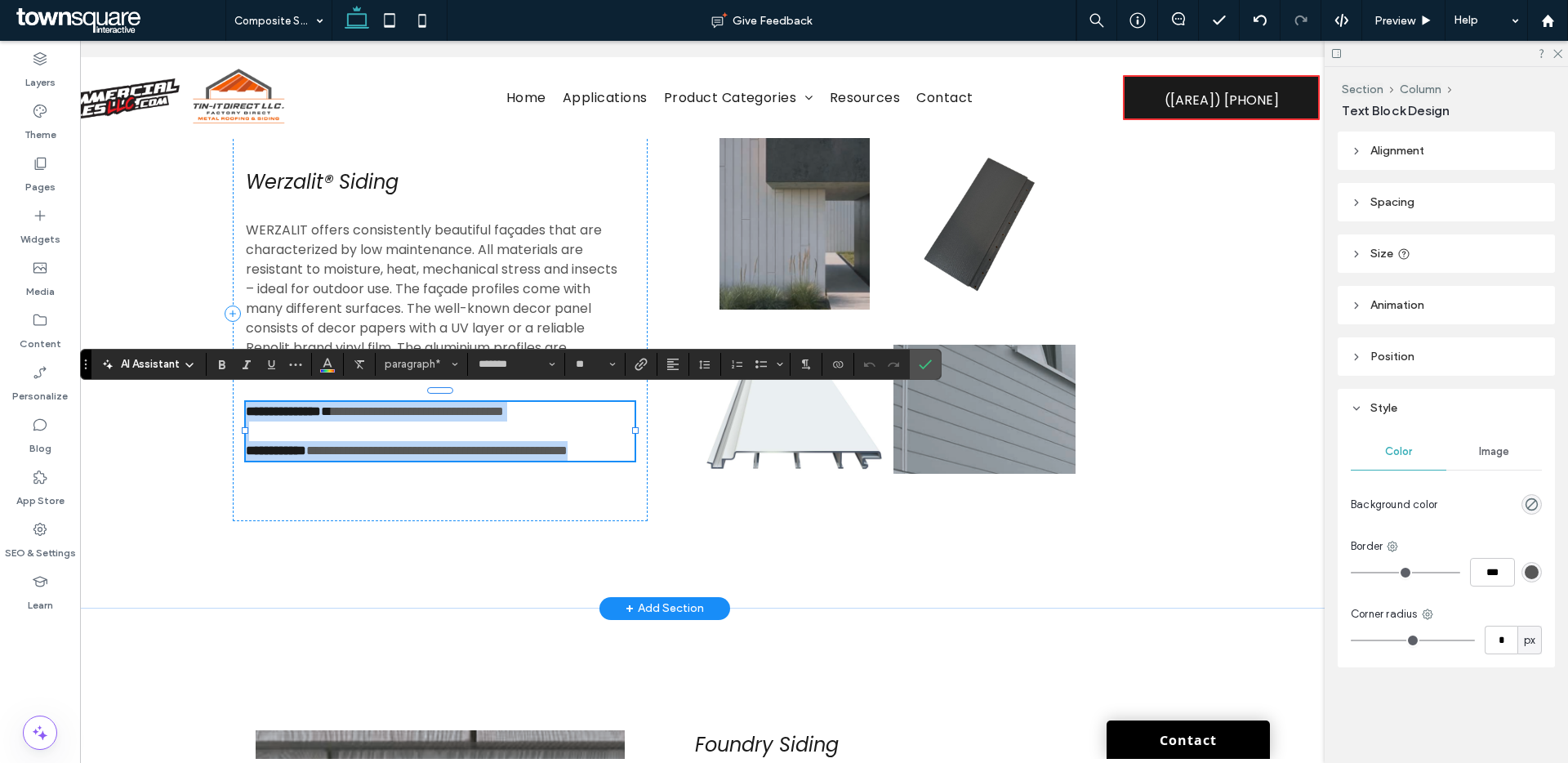 click on "**********" at bounding box center (283, 411) 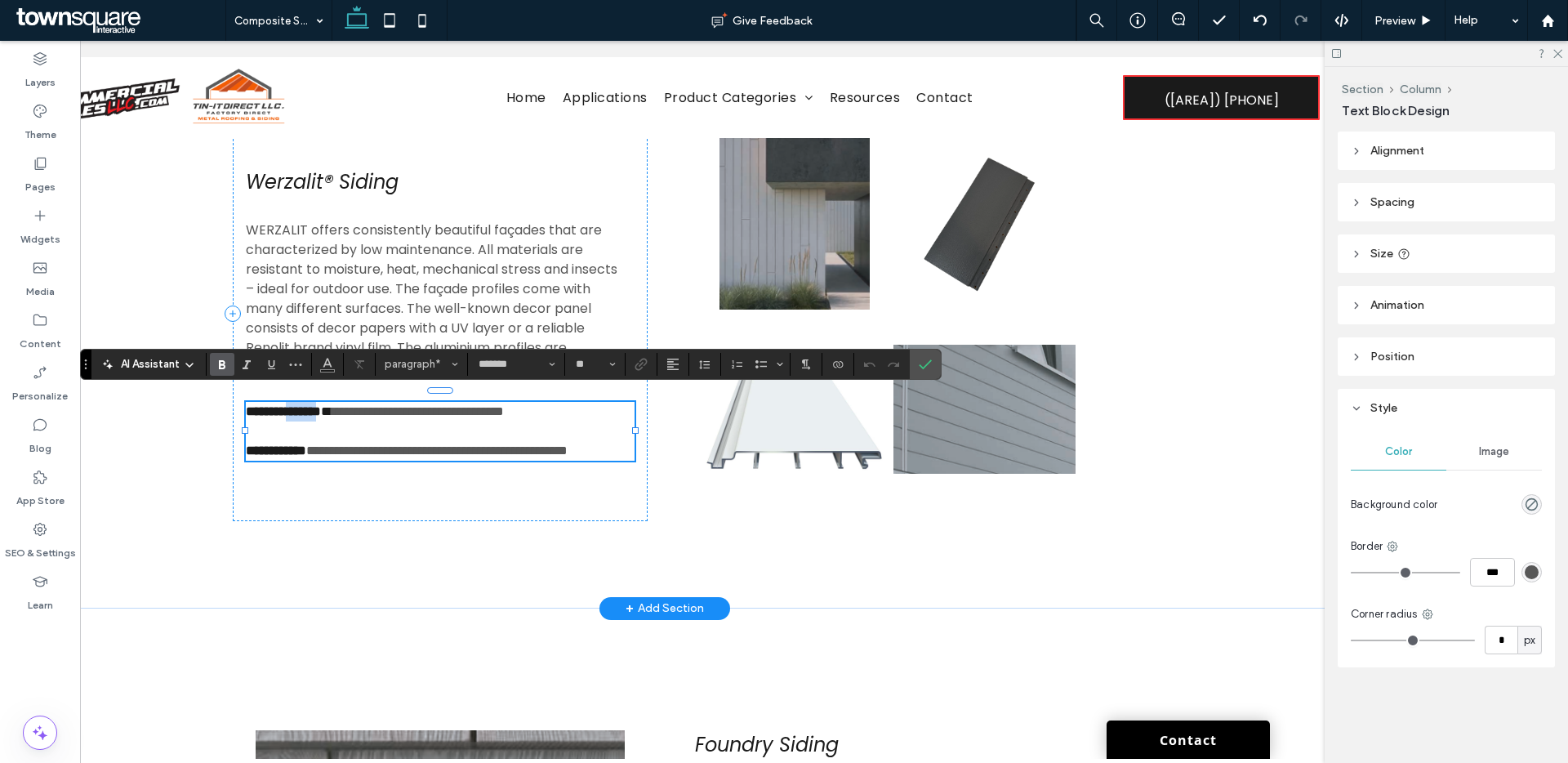 click on "**********" at bounding box center [283, 411] 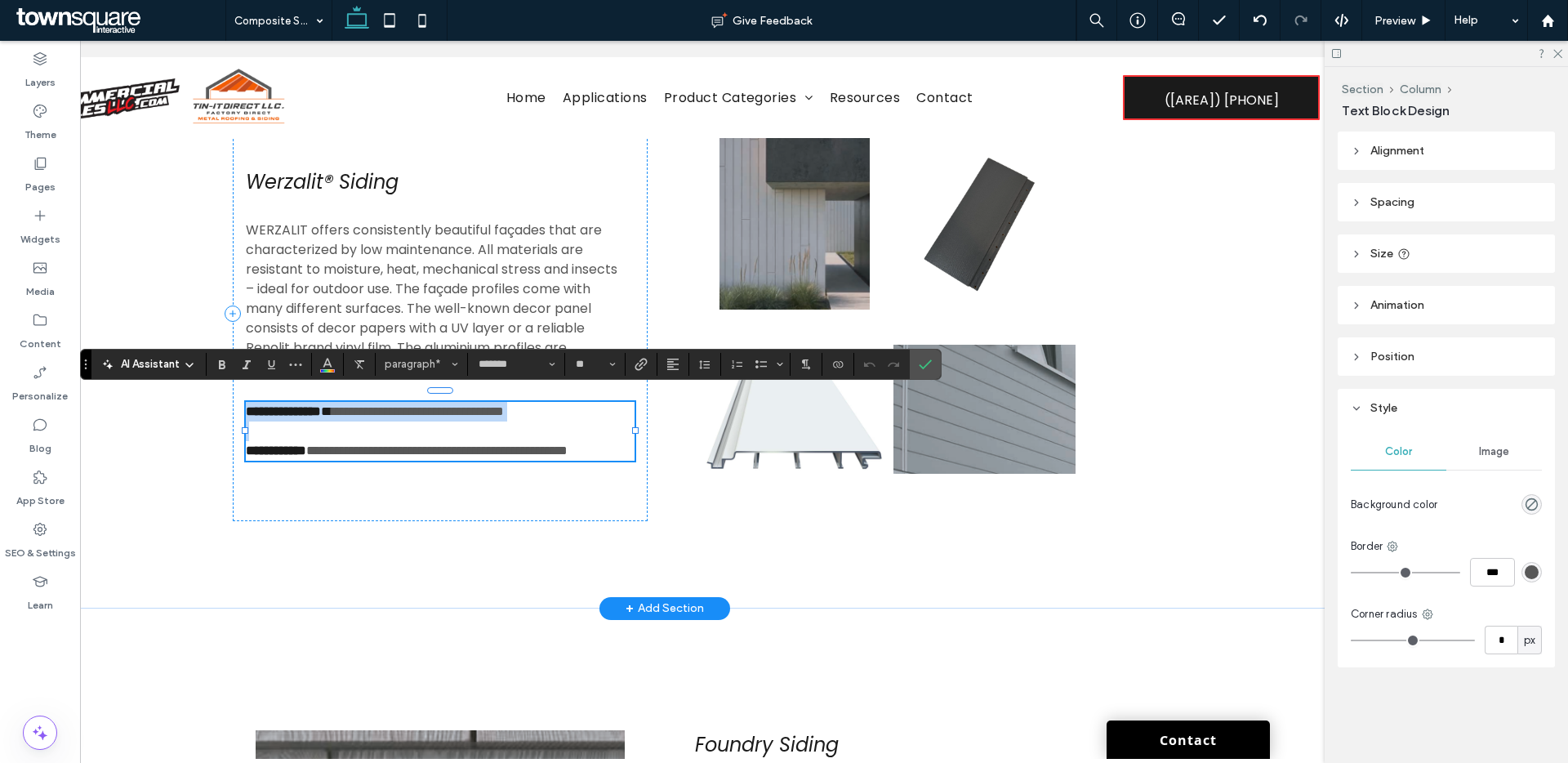 click on "**********" at bounding box center [283, 411] 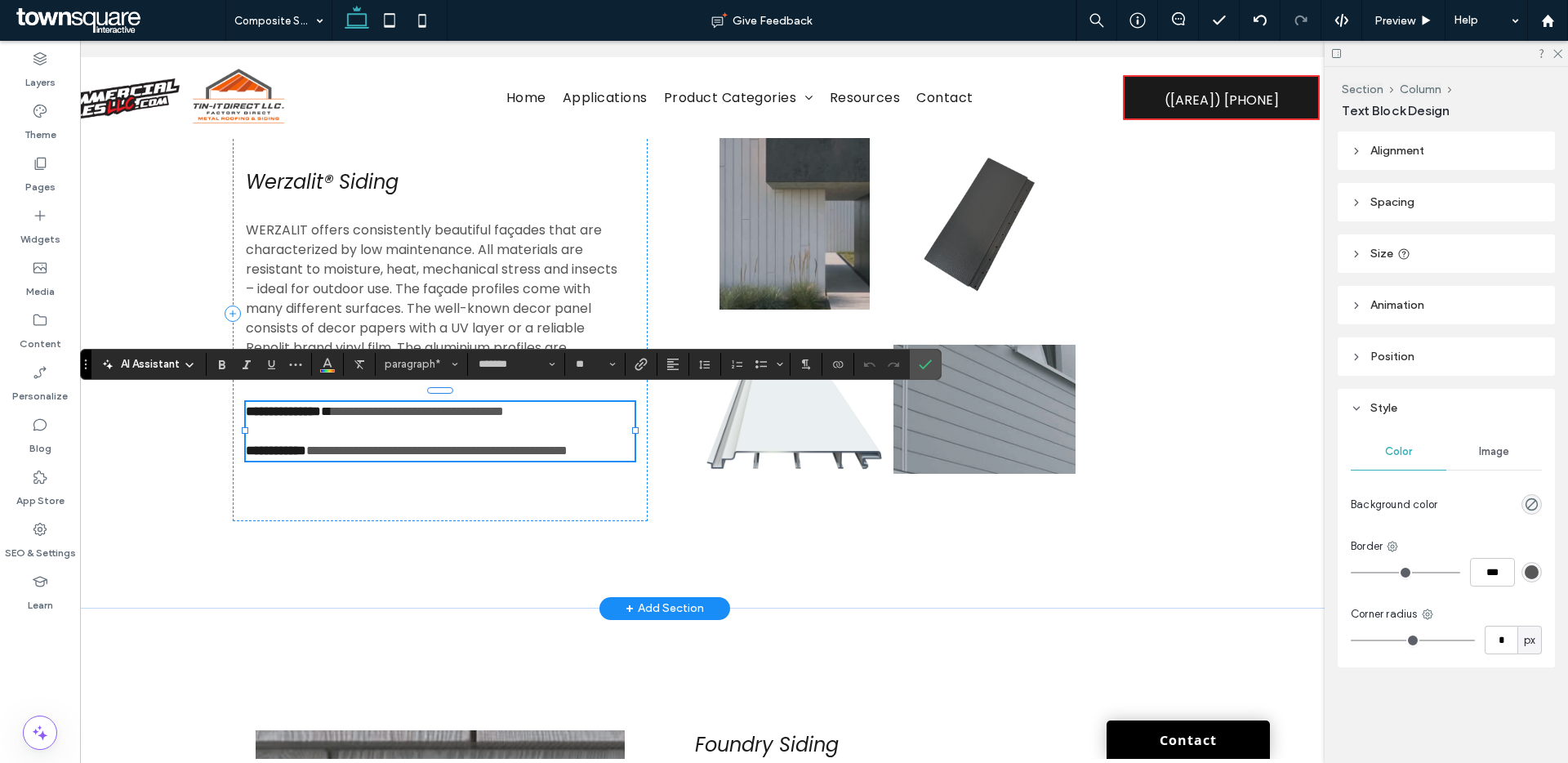 click on "**********" at bounding box center [440, 451] 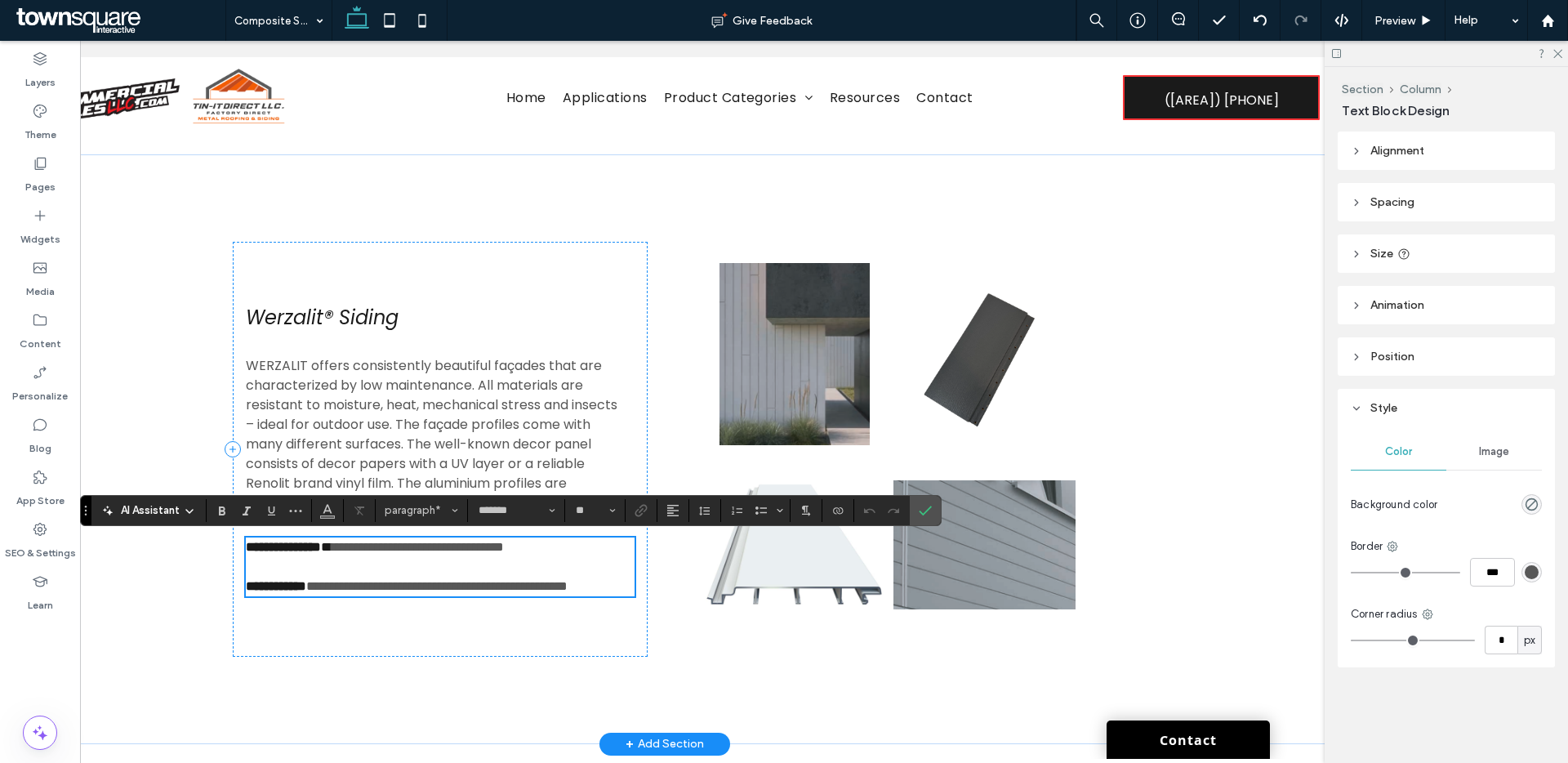 scroll, scrollTop: 941, scrollLeft: 0, axis: vertical 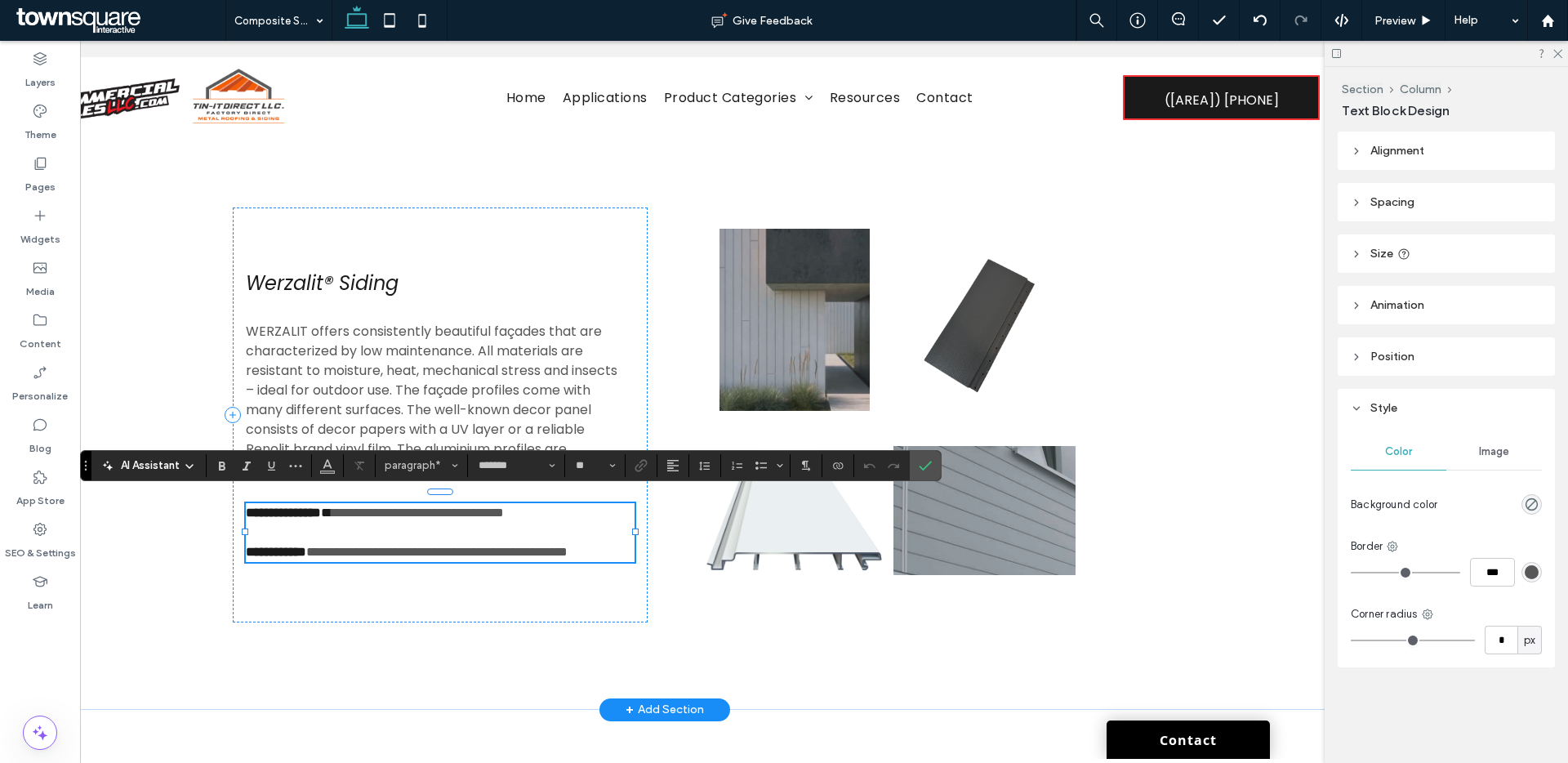 click at bounding box center [440, 533] 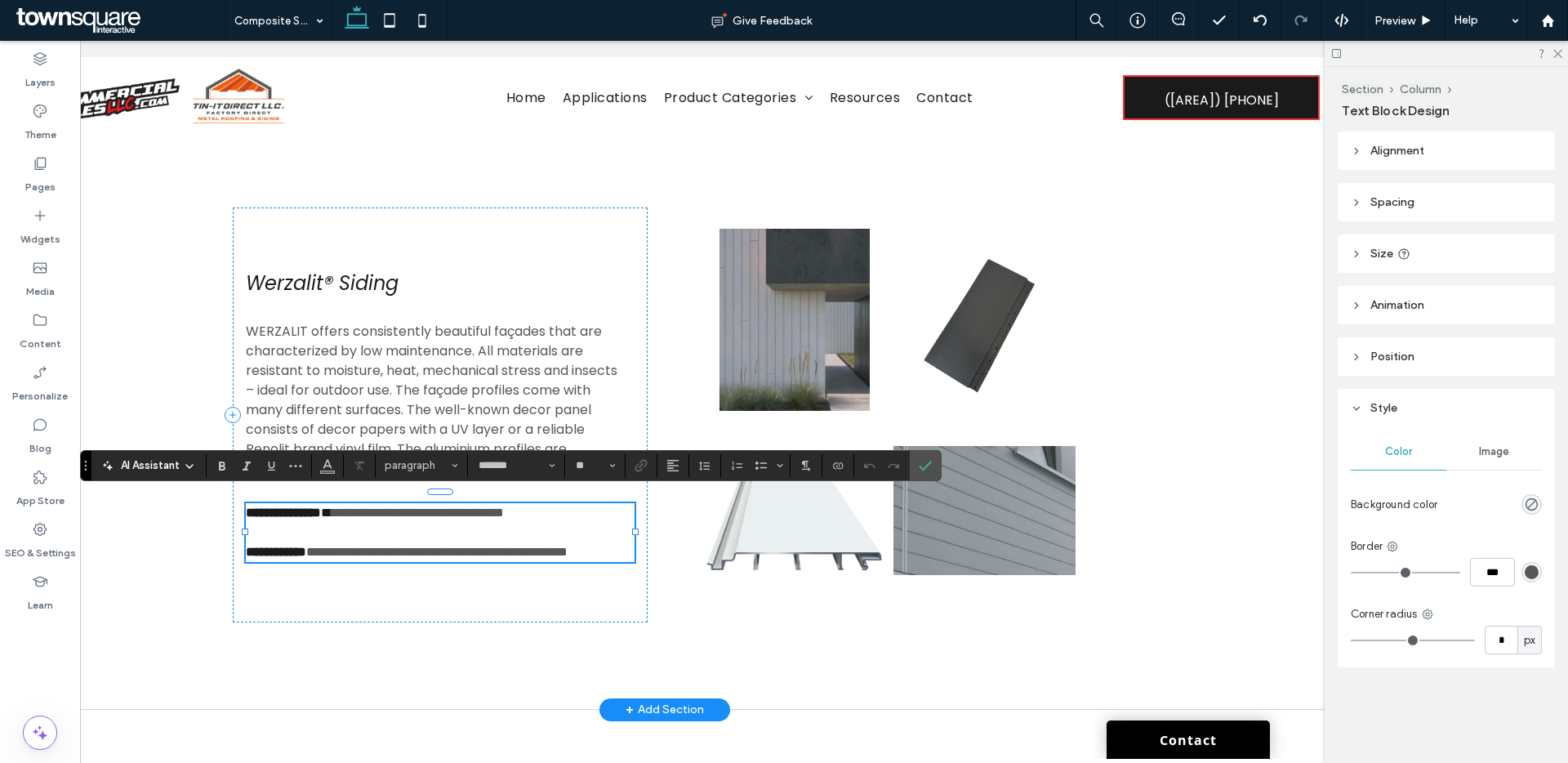 click on "**********" at bounding box center [440, 552] 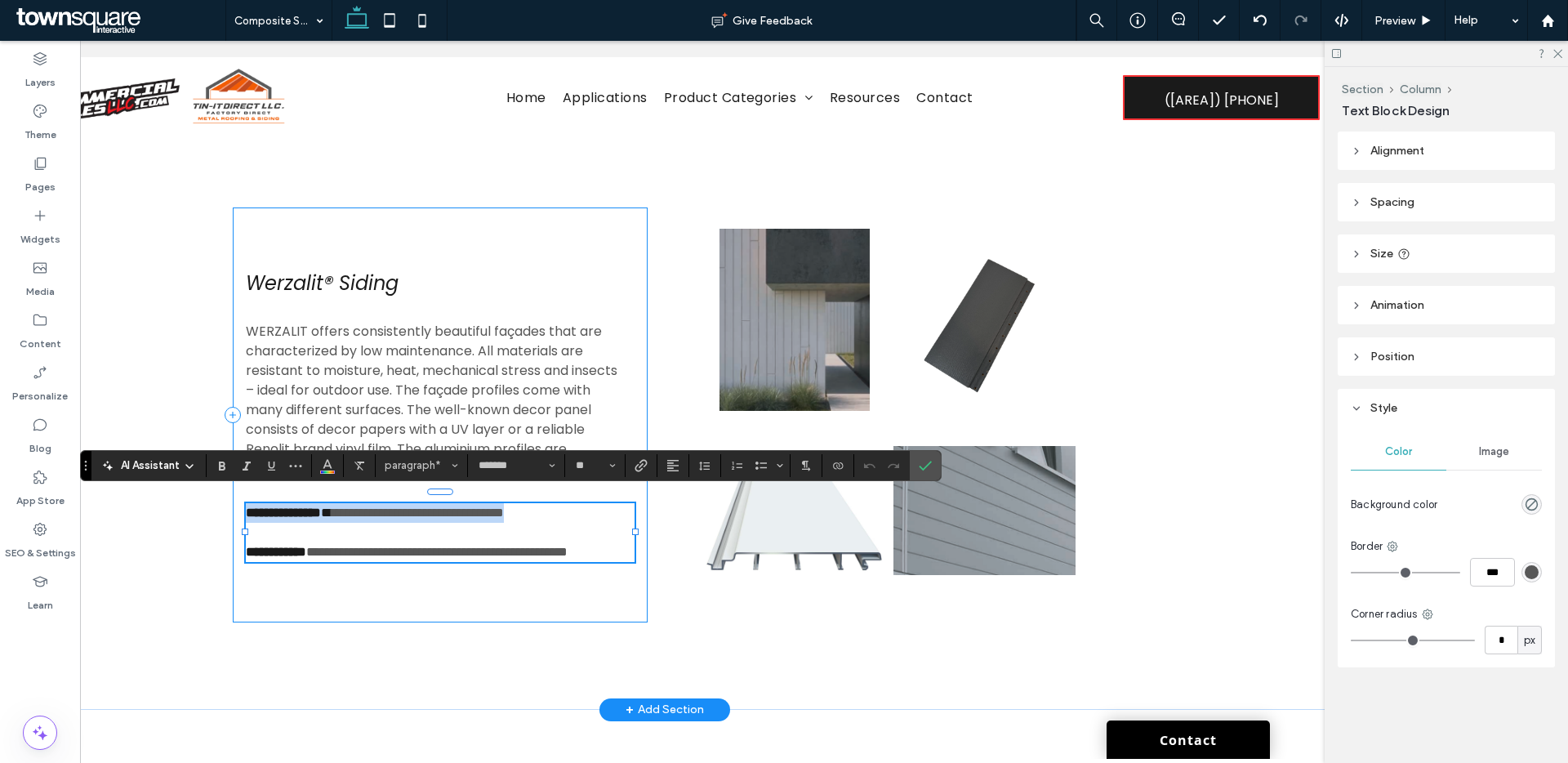 drag, startPoint x: 627, startPoint y: 501, endPoint x: 244, endPoint y: 491, distance: 383.1305 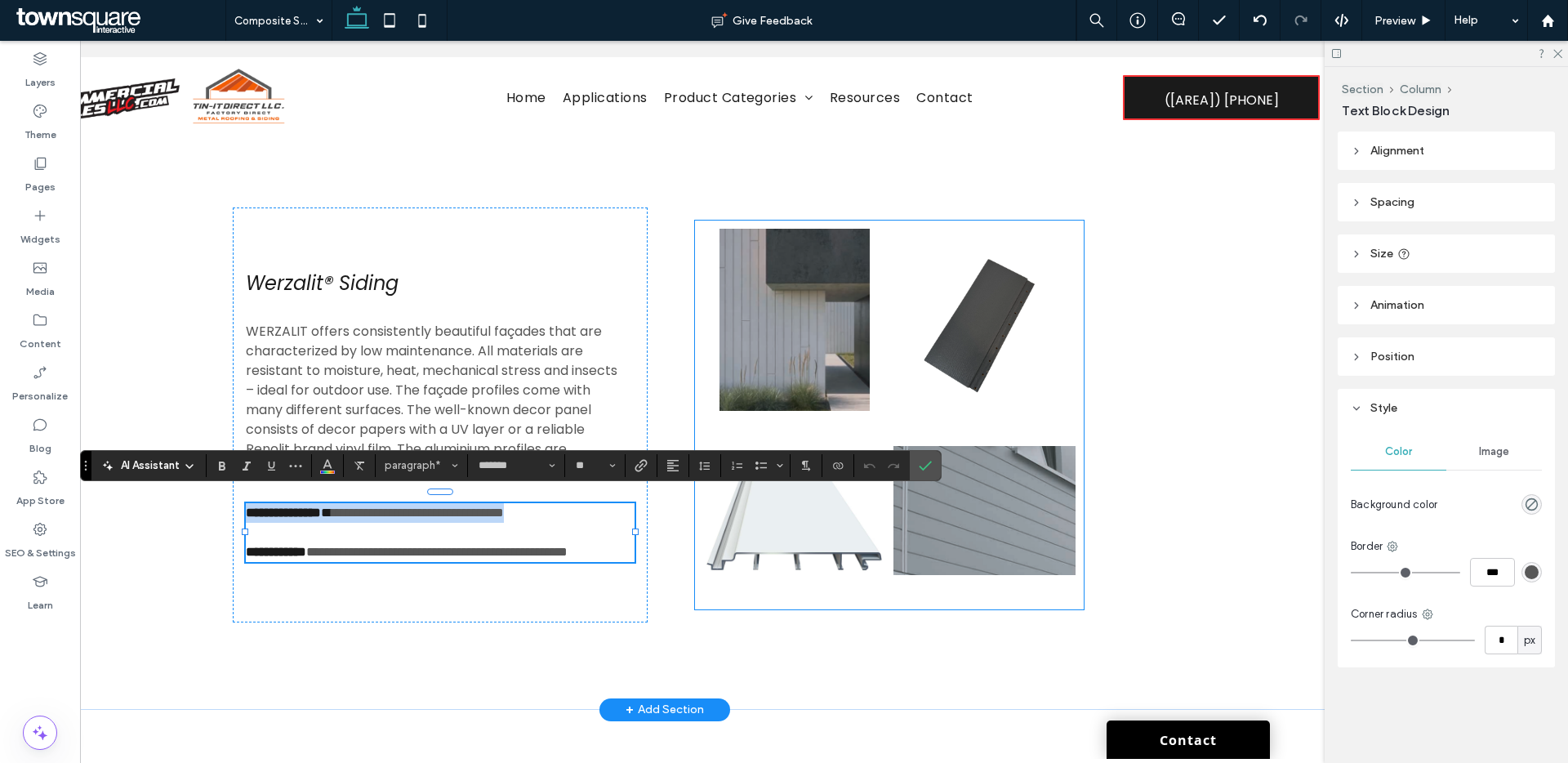 click at bounding box center [794, 319] 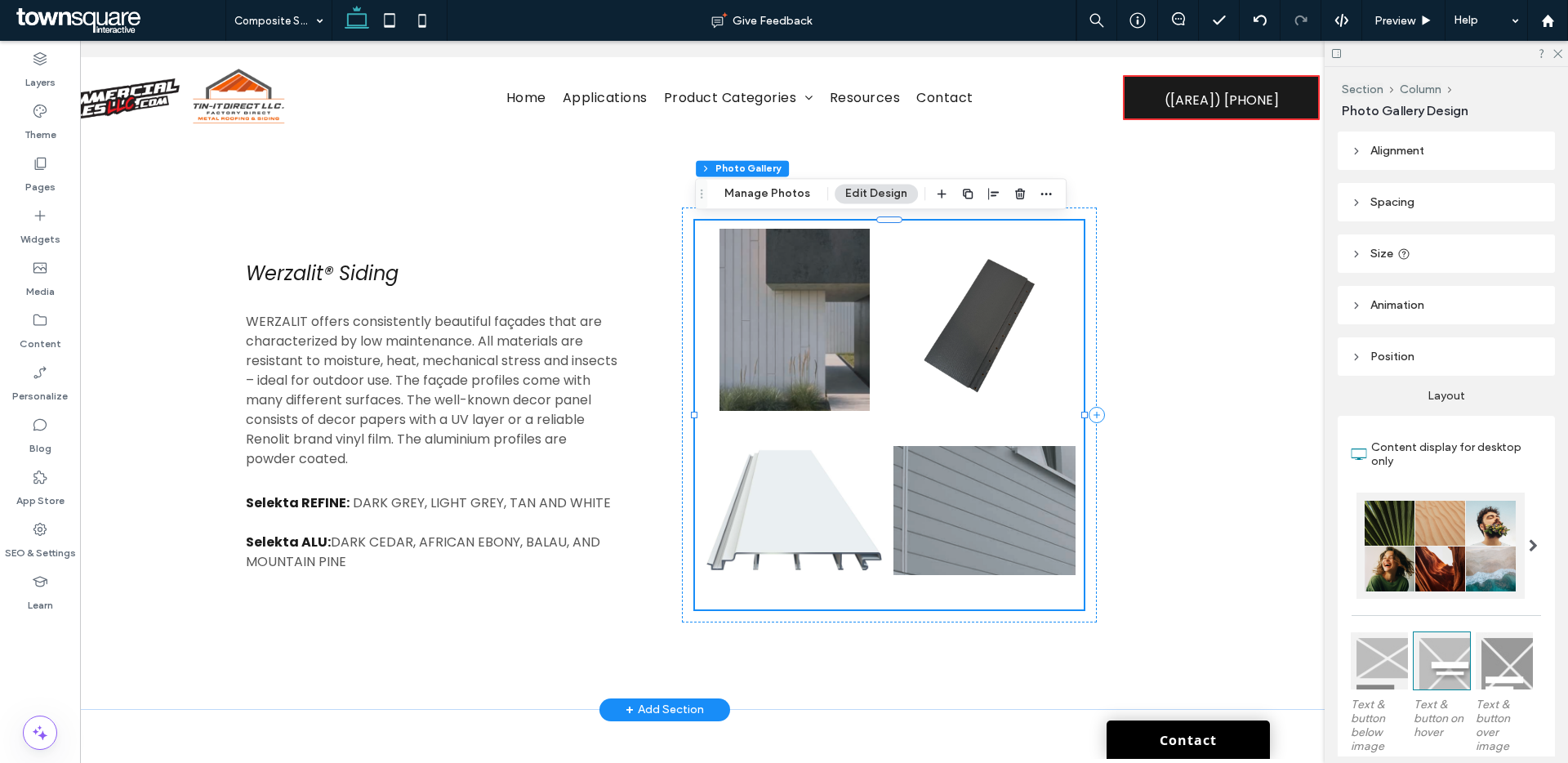 click at bounding box center [794, 319] 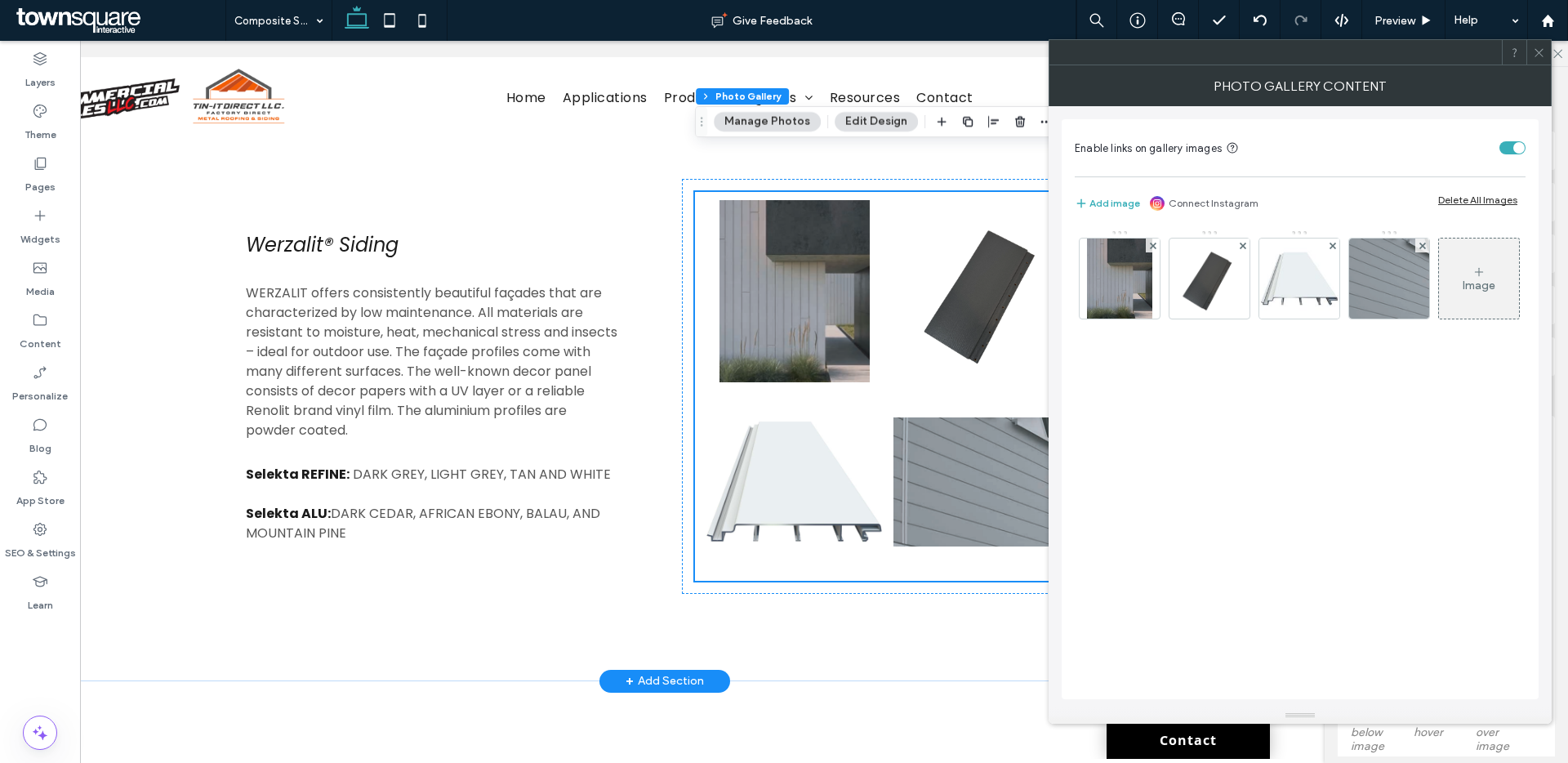scroll, scrollTop: 921, scrollLeft: 0, axis: vertical 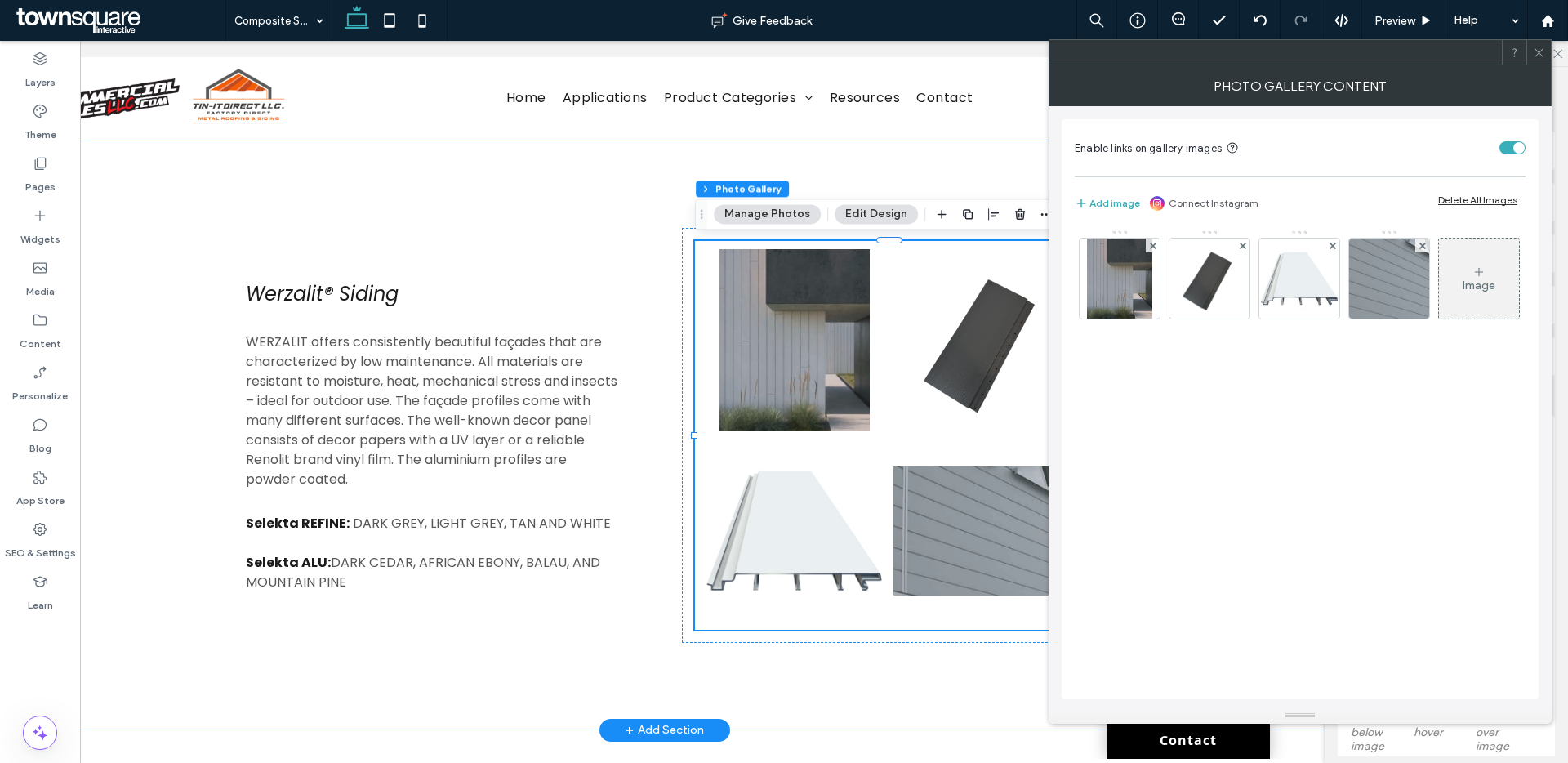 click at bounding box center [794, 340] 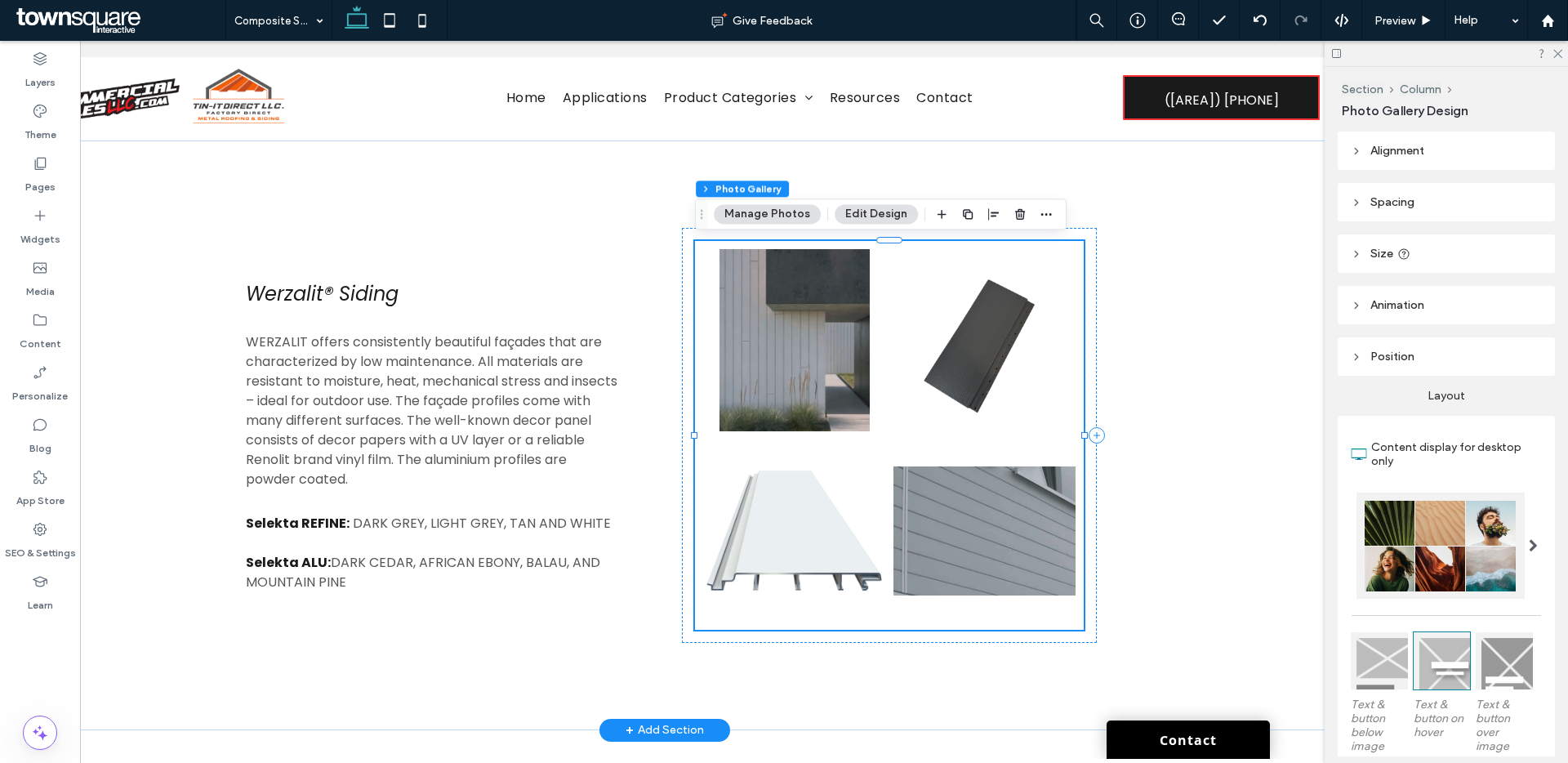 click at bounding box center [794, 340] 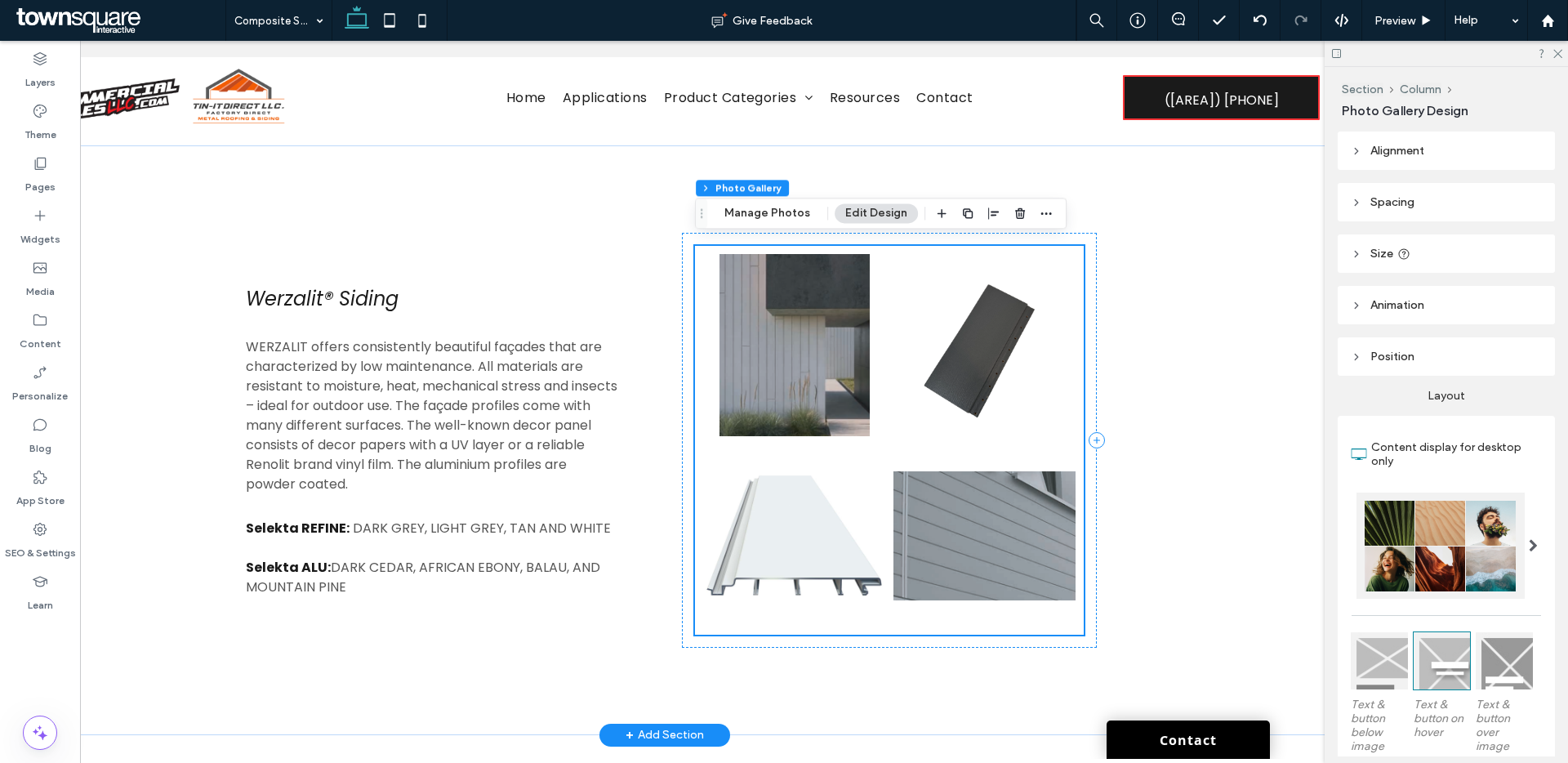 scroll, scrollTop: 915, scrollLeft: 0, axis: vertical 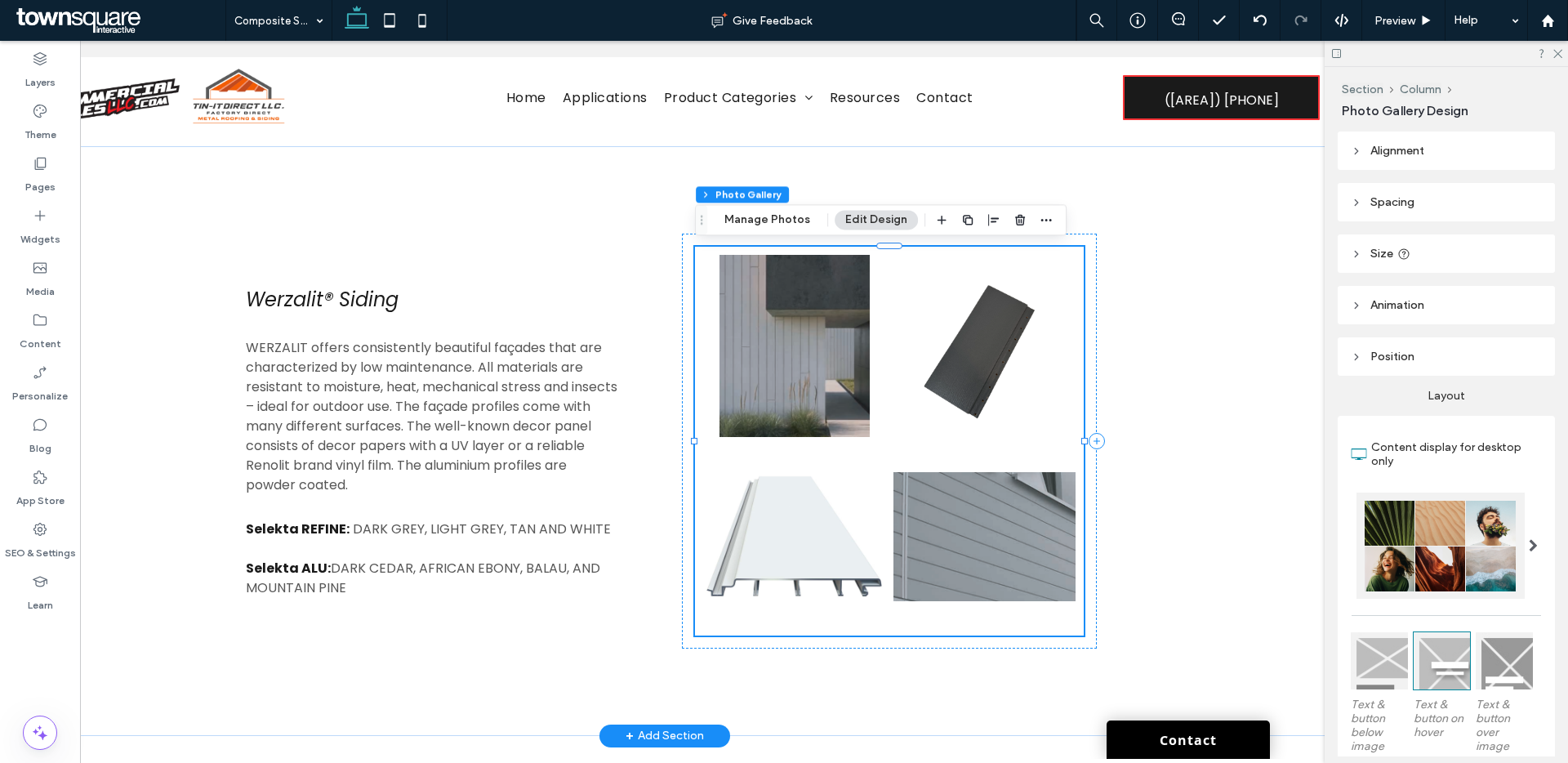 click at bounding box center [794, 346] 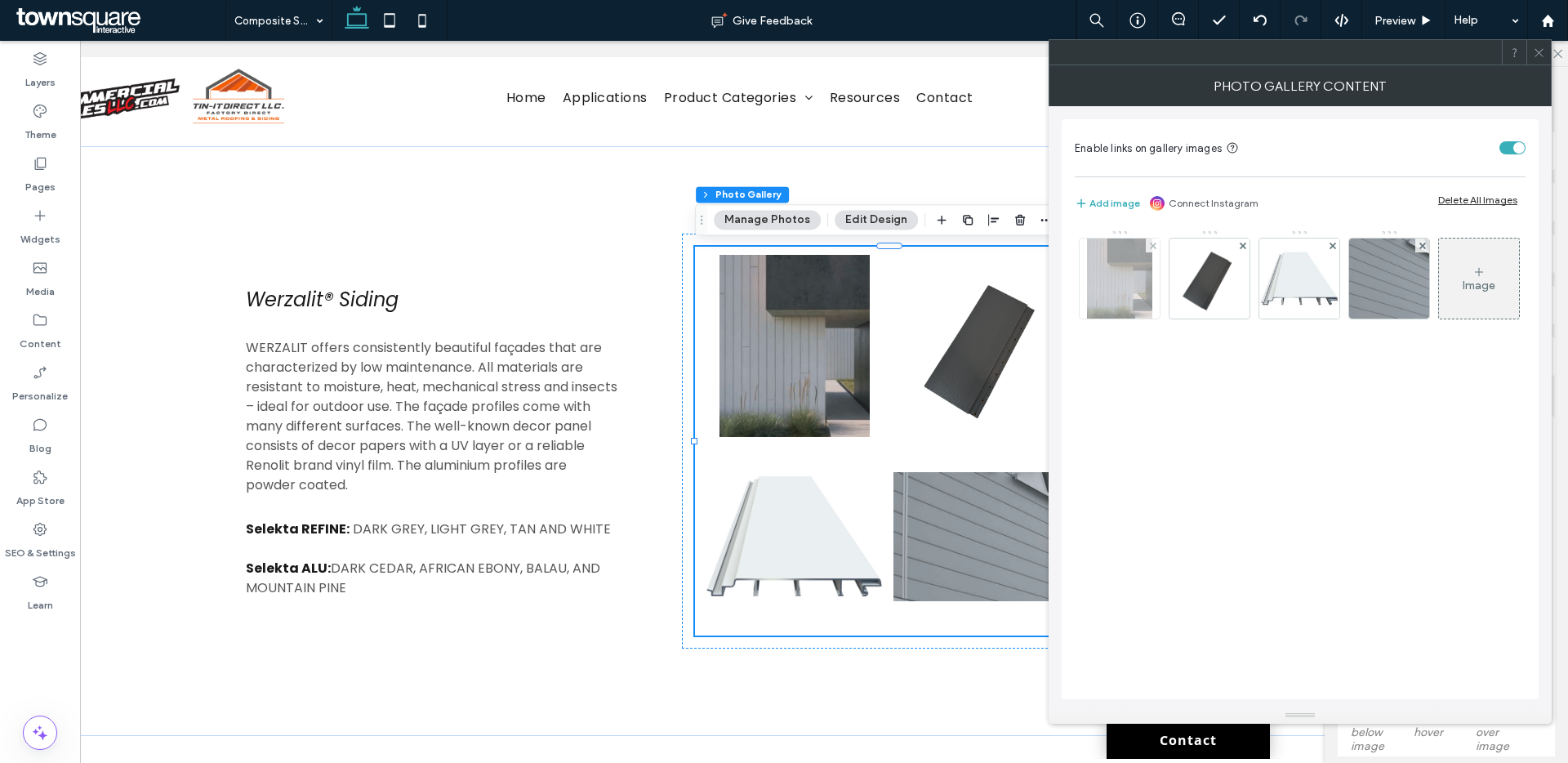 click at bounding box center [1120, 279] 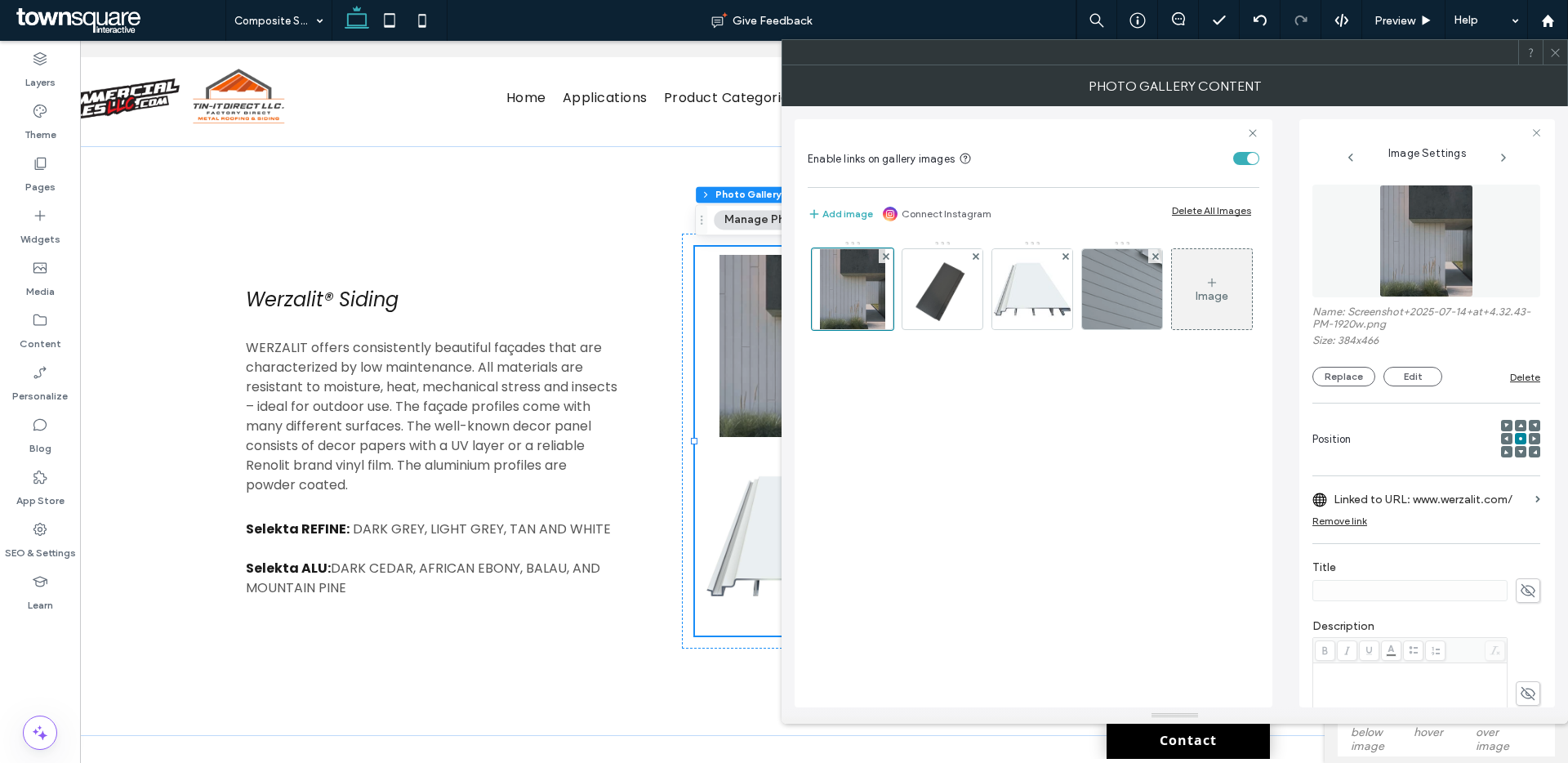 click on "Linked to URL: www.werzalit.com/" at bounding box center (1431, 499) 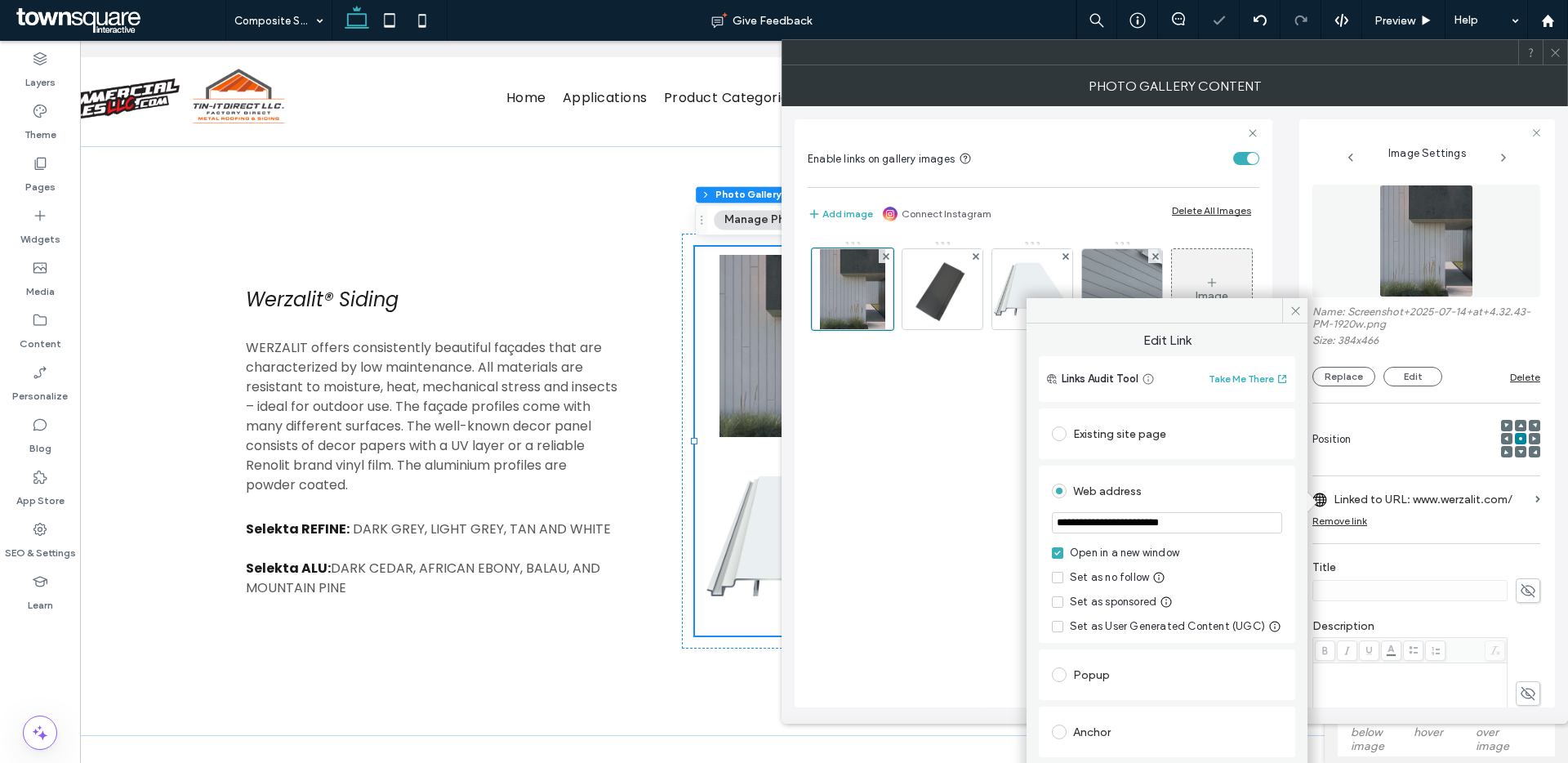 click on "**********" at bounding box center [1167, 523] 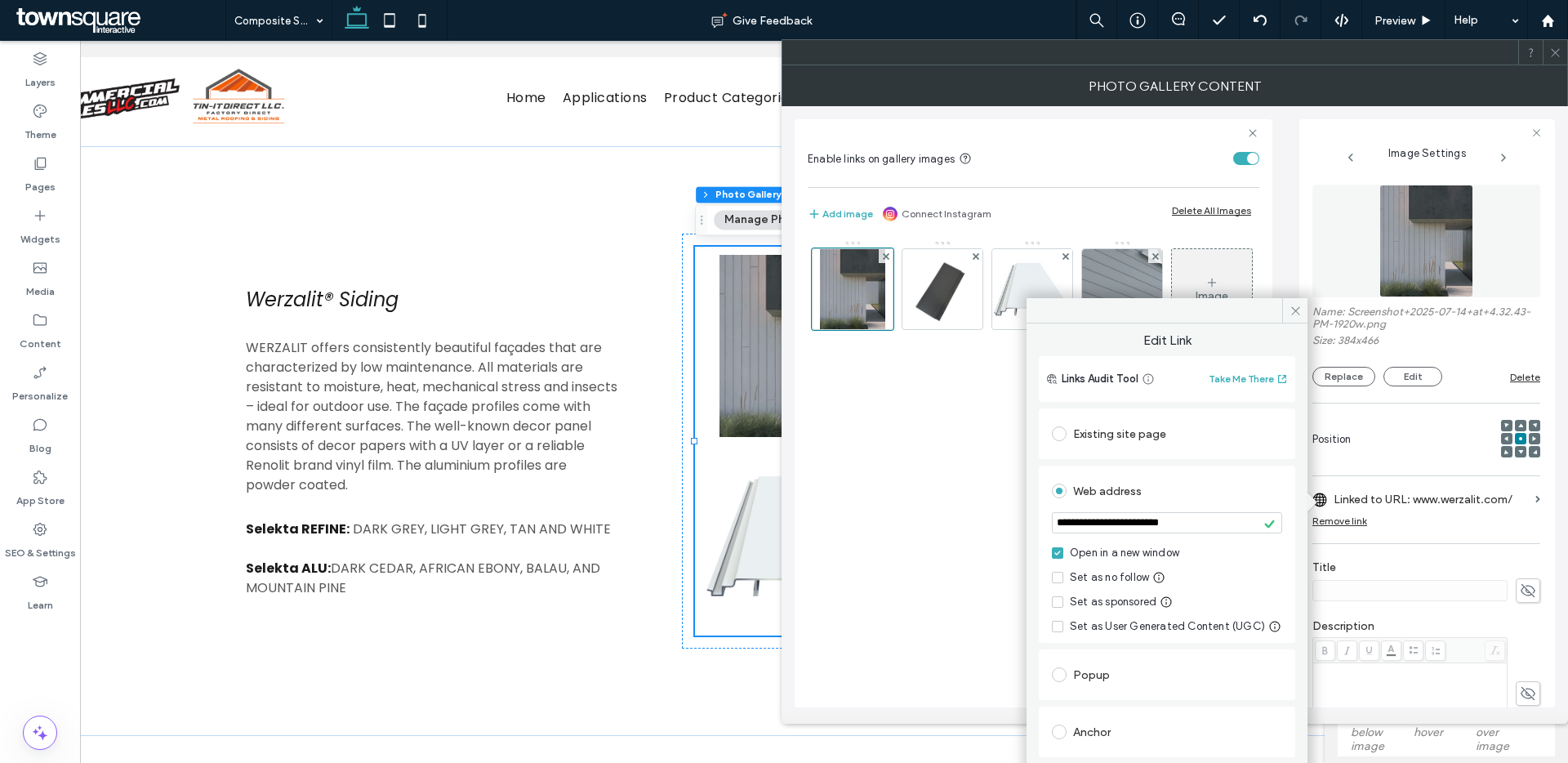 click on "**********" at bounding box center [1167, 523] 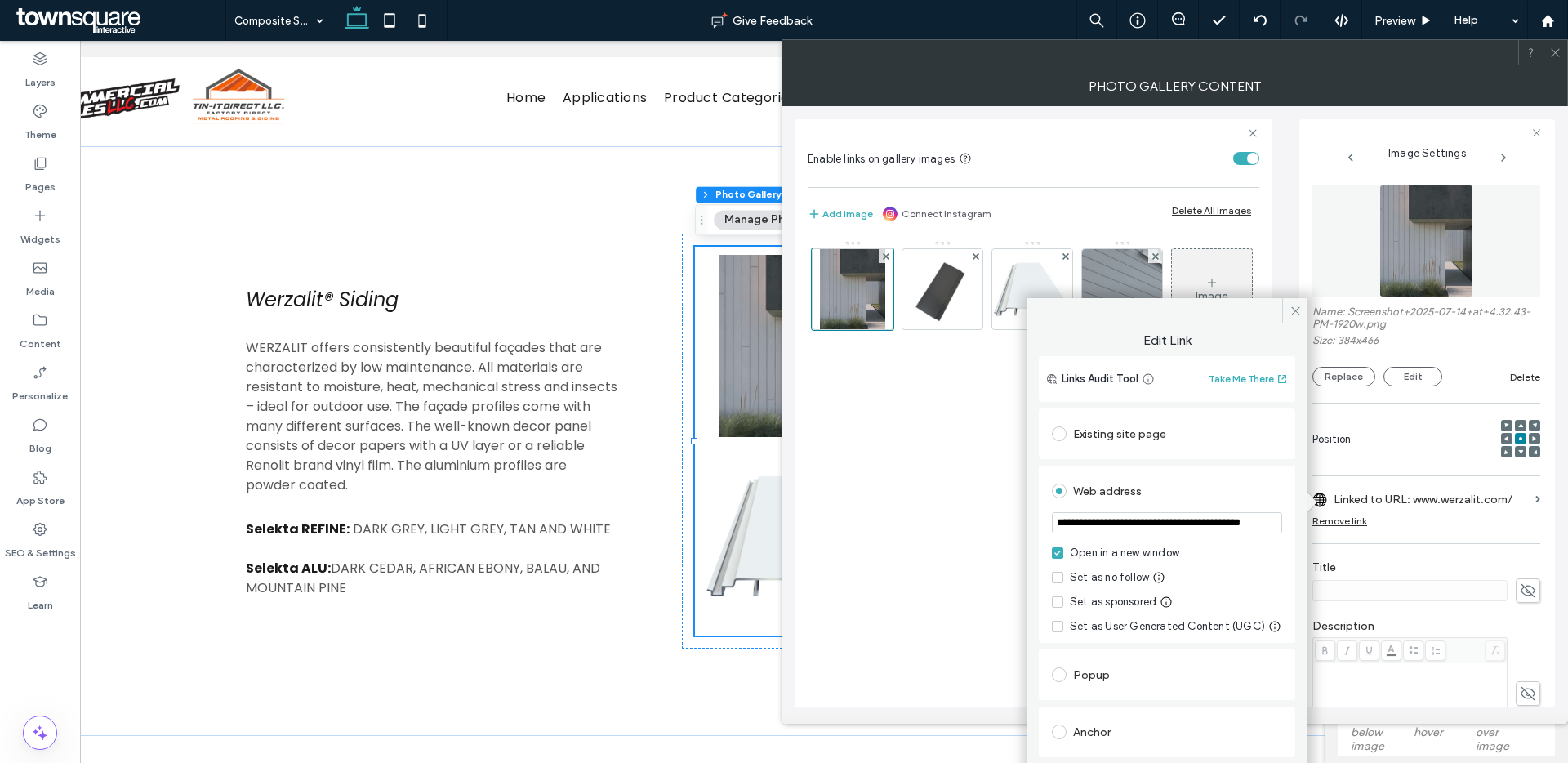 scroll, scrollTop: 0, scrollLeft: 37, axis: horizontal 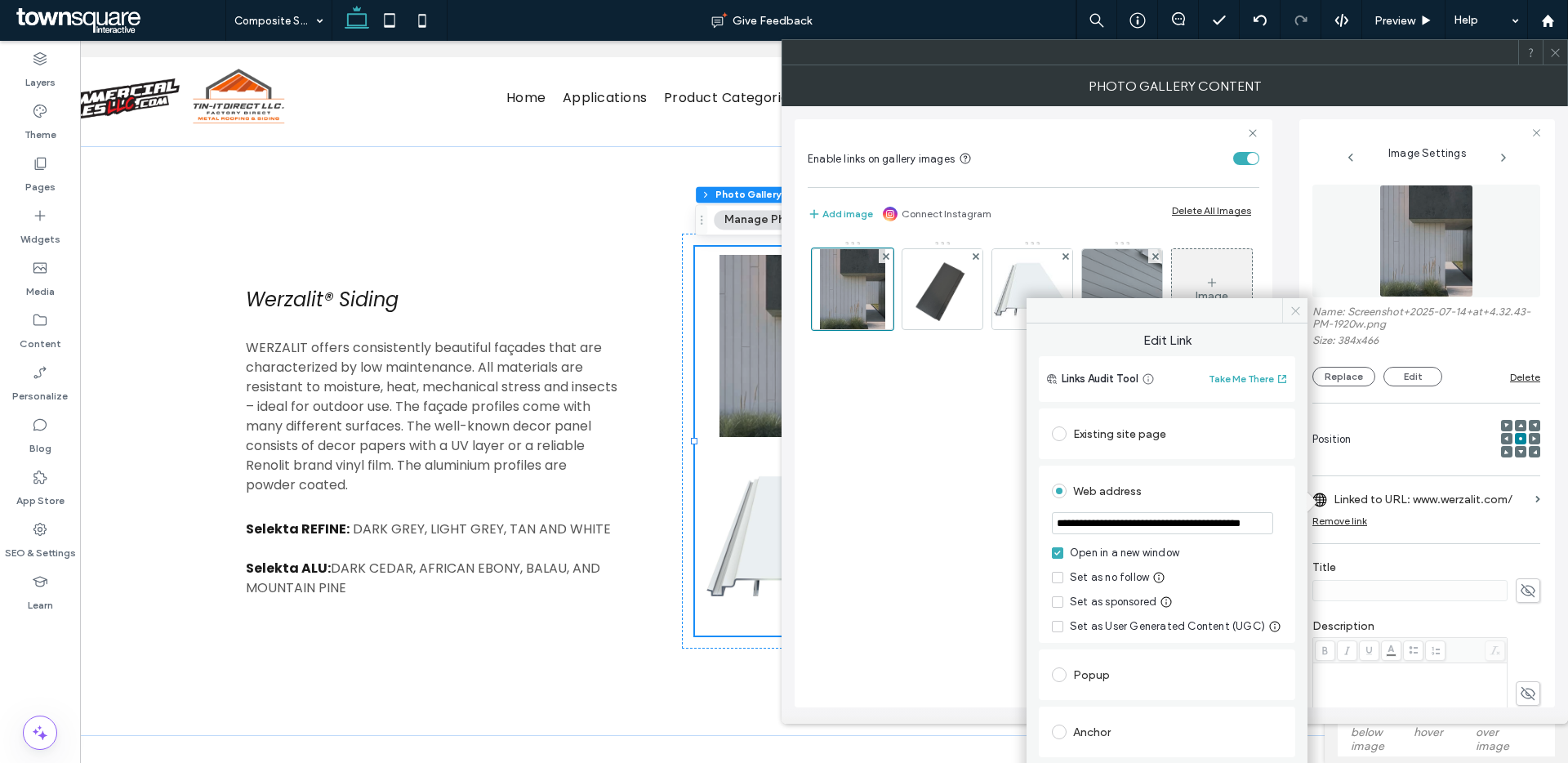 type on "**********" 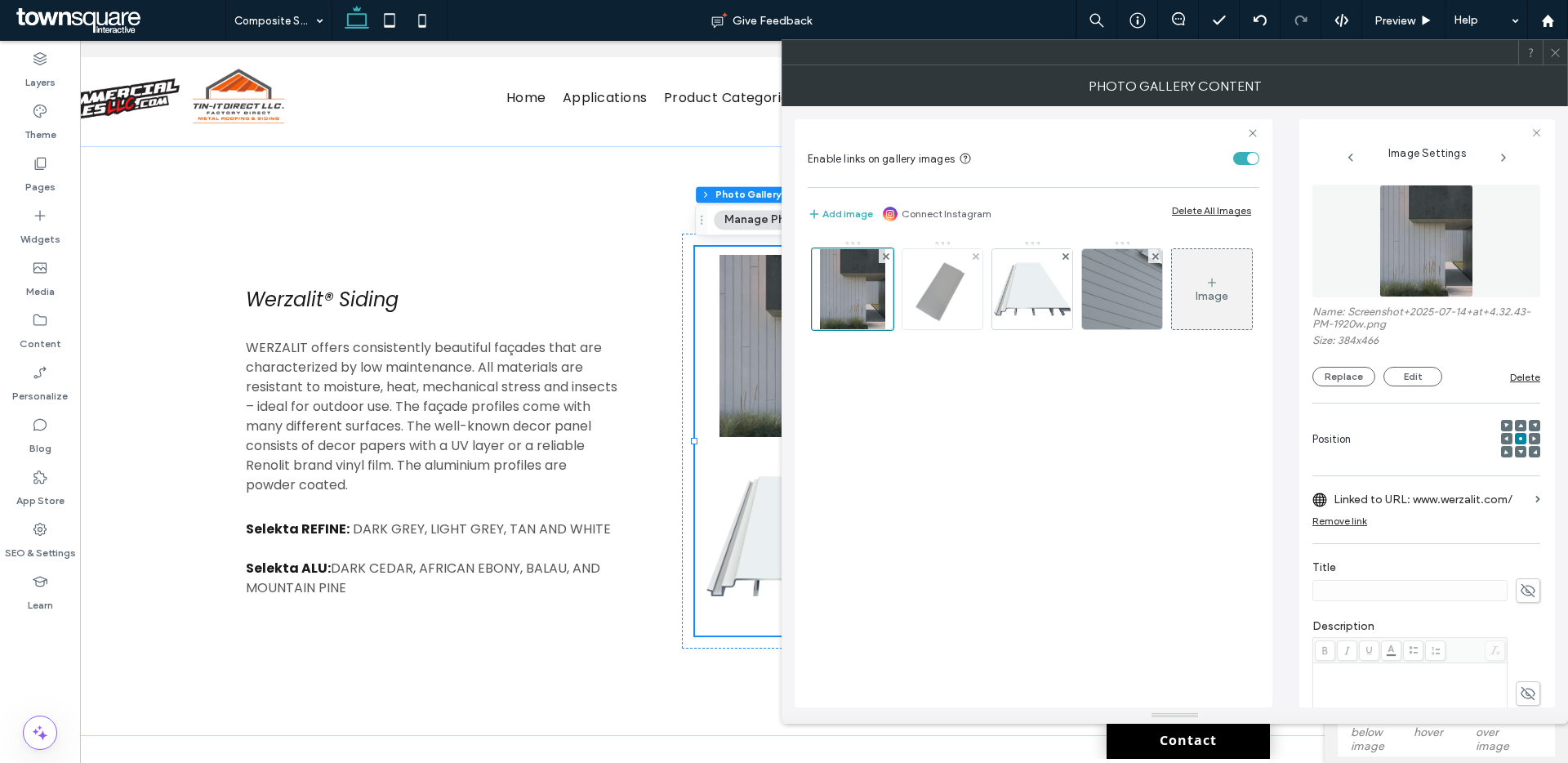 click at bounding box center (942, 289) 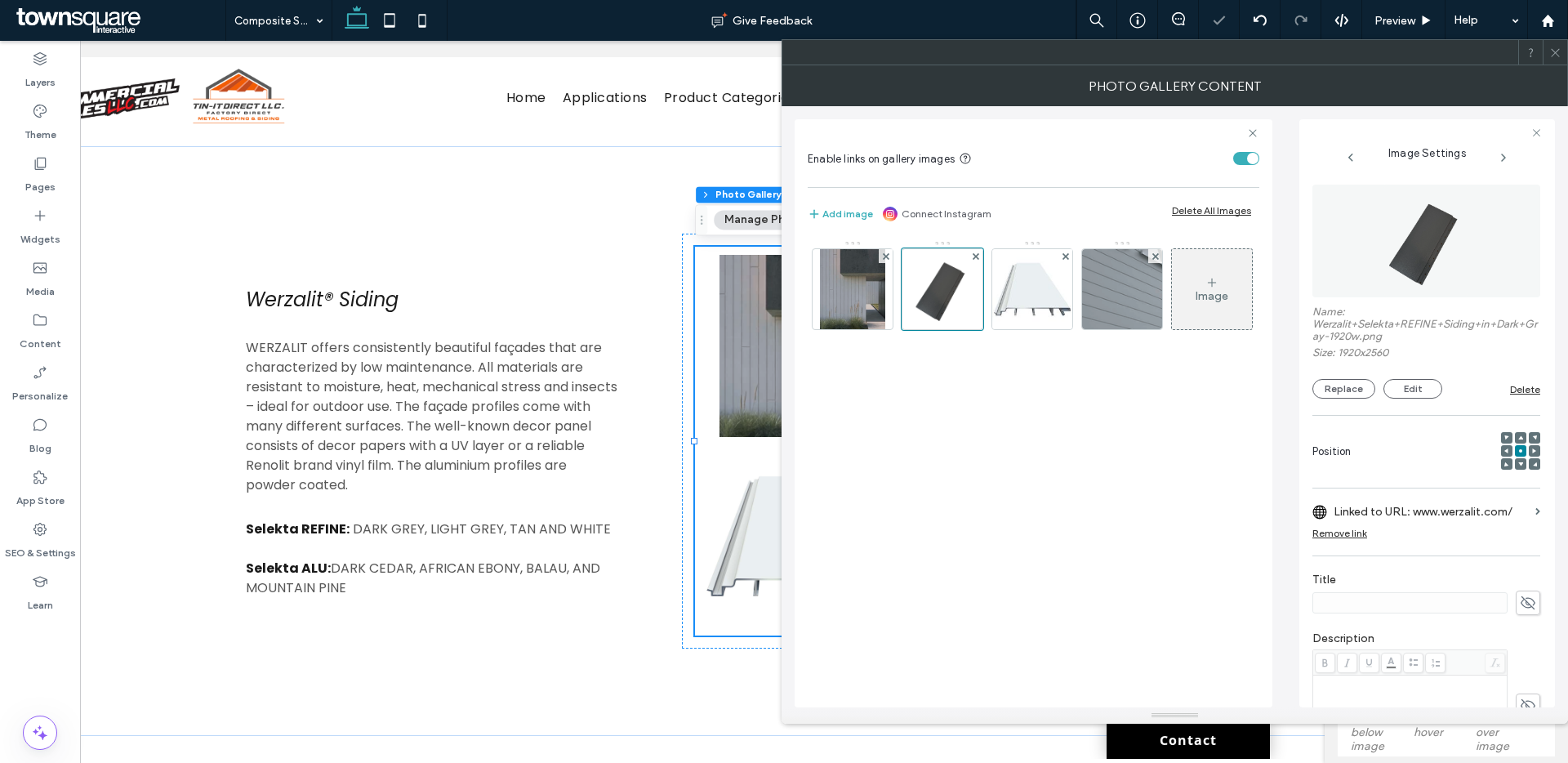 click on "Linked to URL: www.werzalit.com/" at bounding box center (1431, 511) 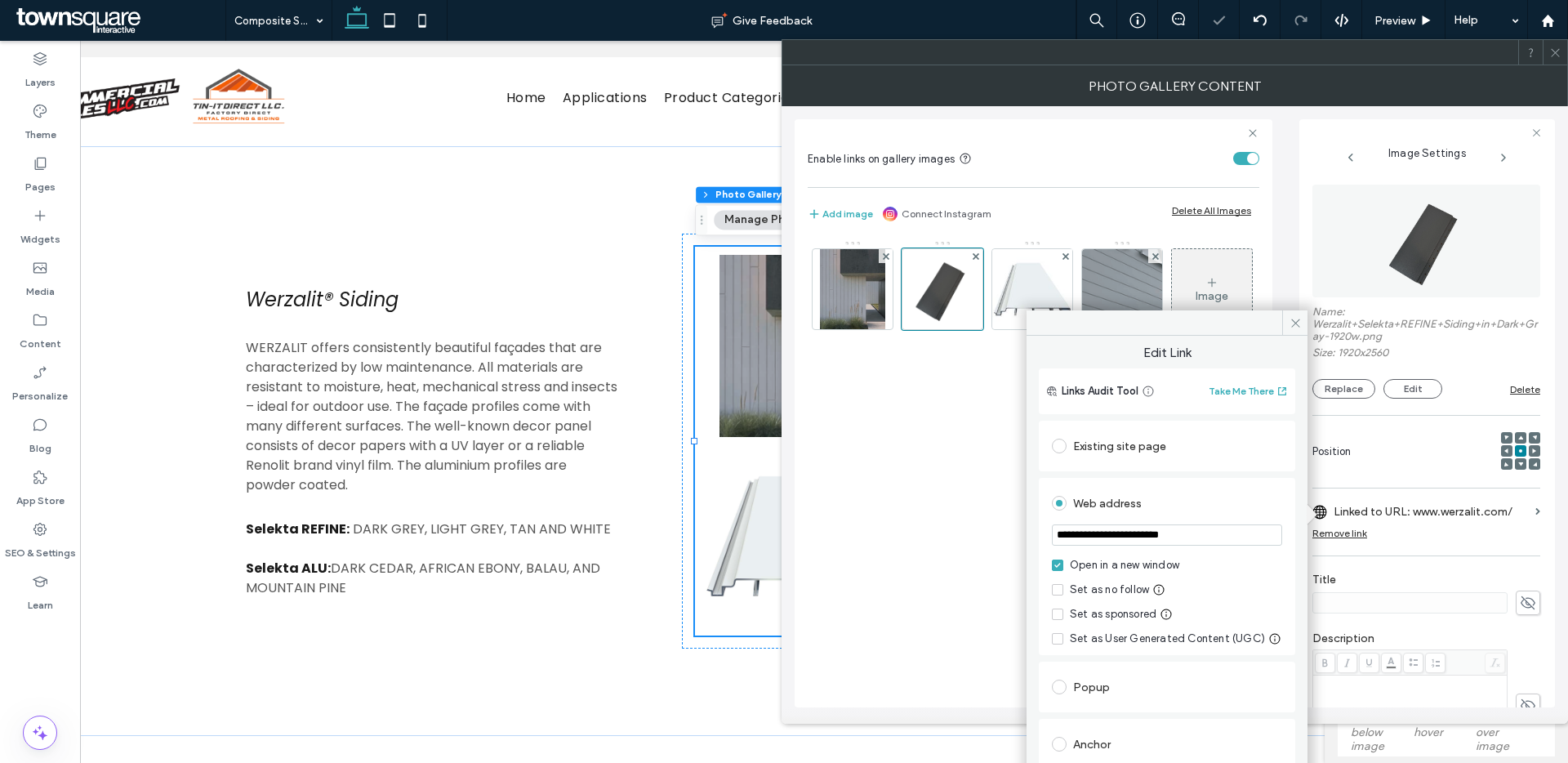 click on "**********" at bounding box center [1167, 535] 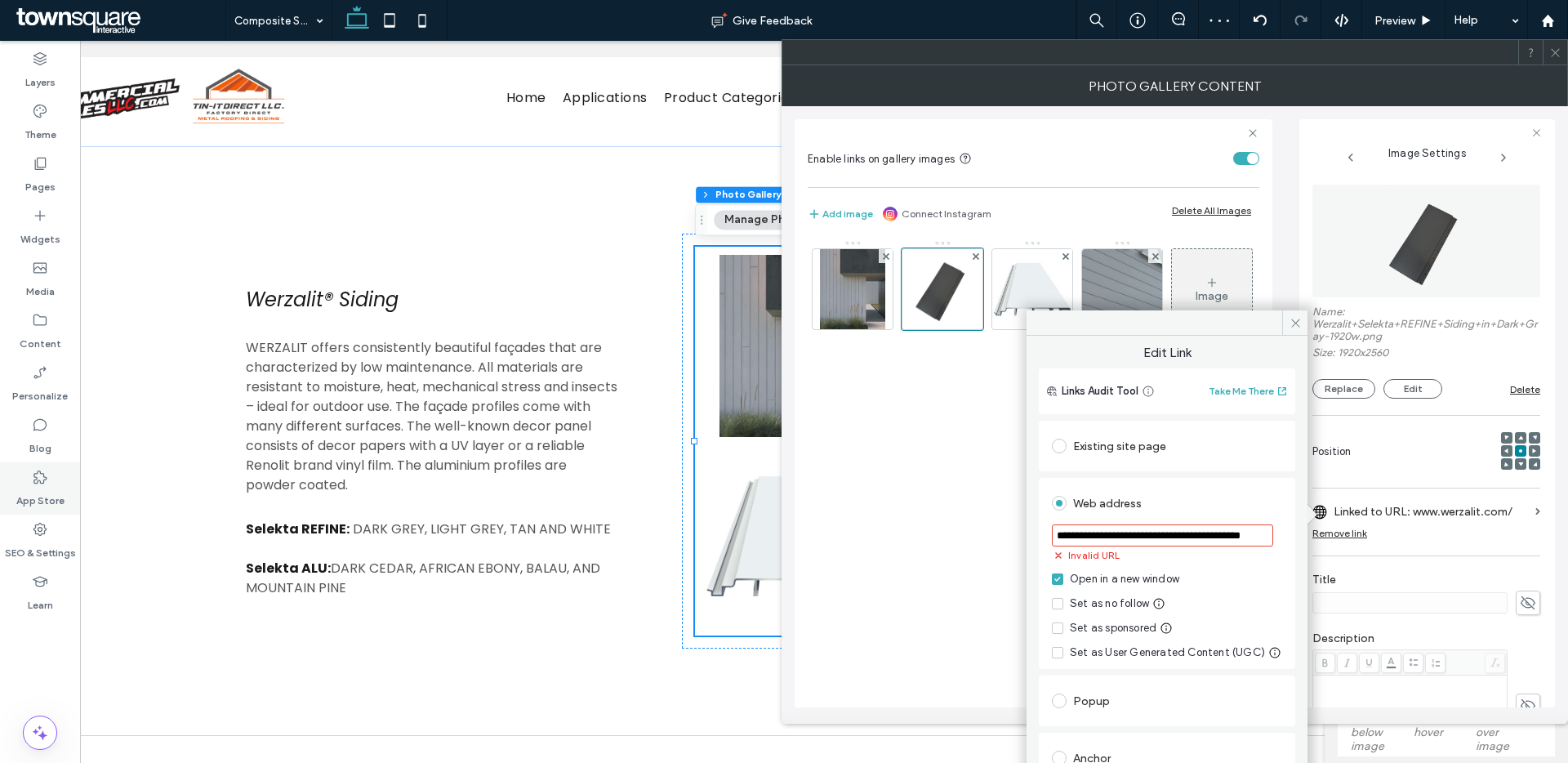 scroll, scrollTop: 0, scrollLeft: 0, axis: both 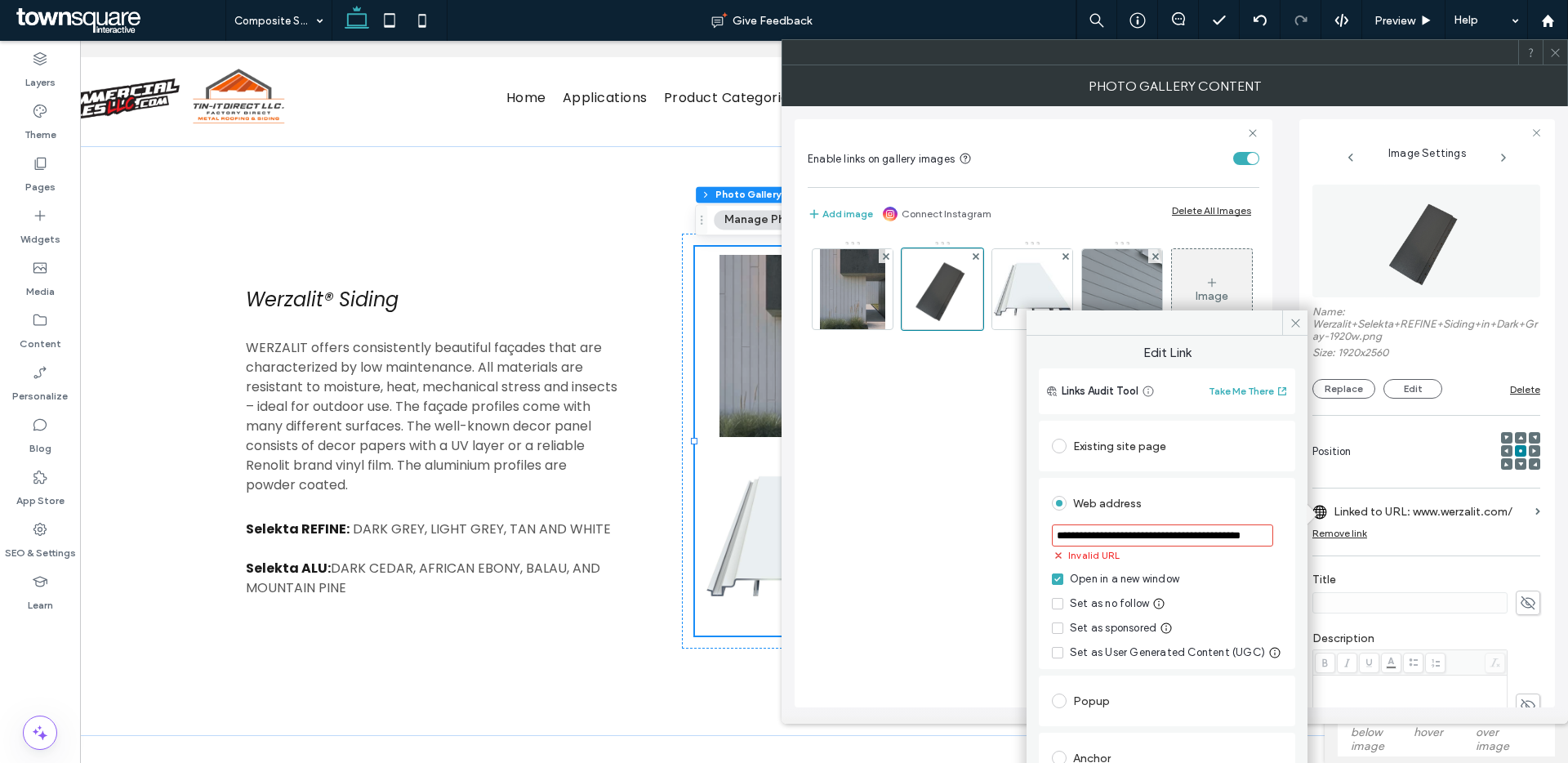 click on "**********" at bounding box center (1162, 535) 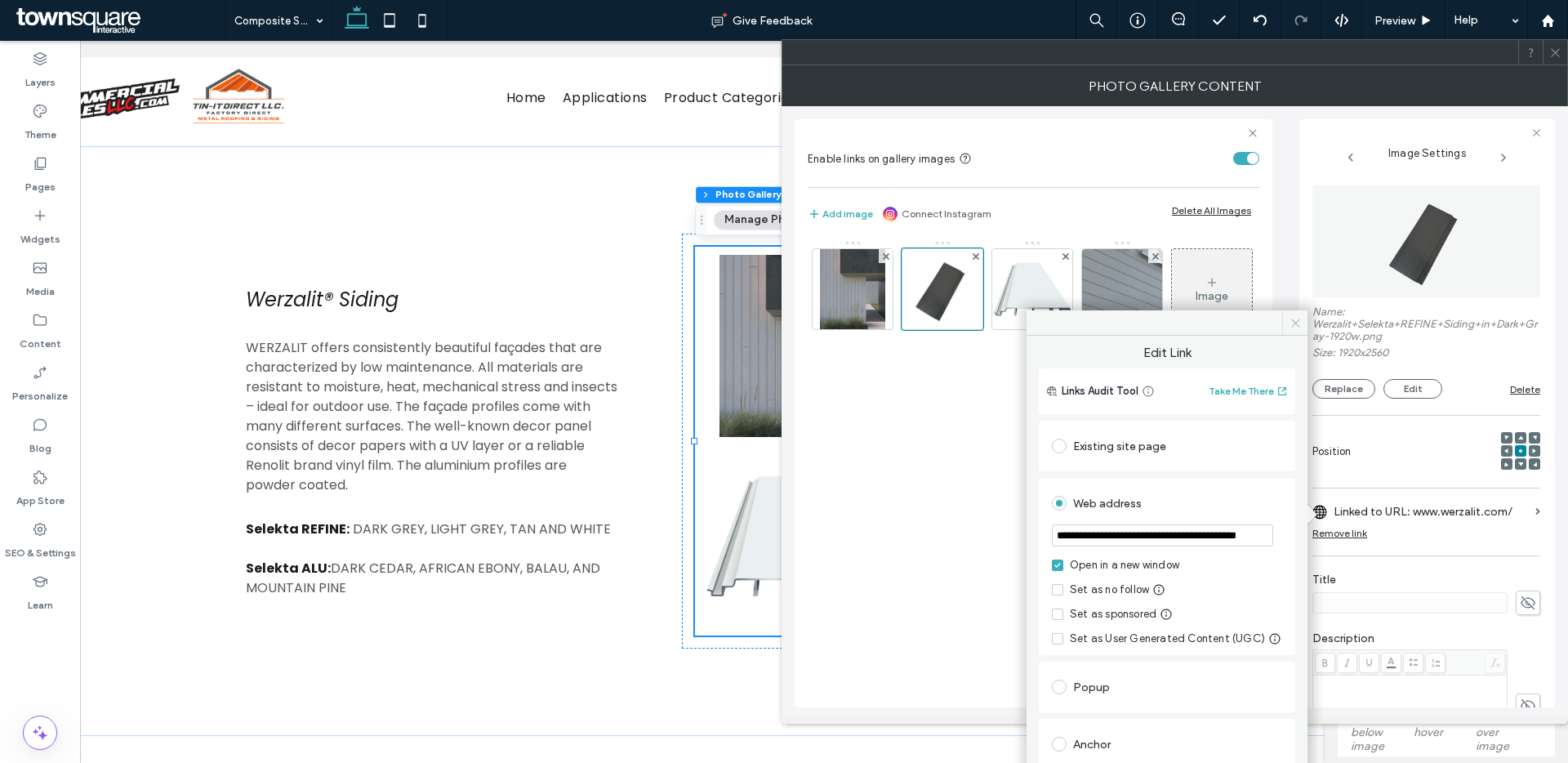 type on "**********" 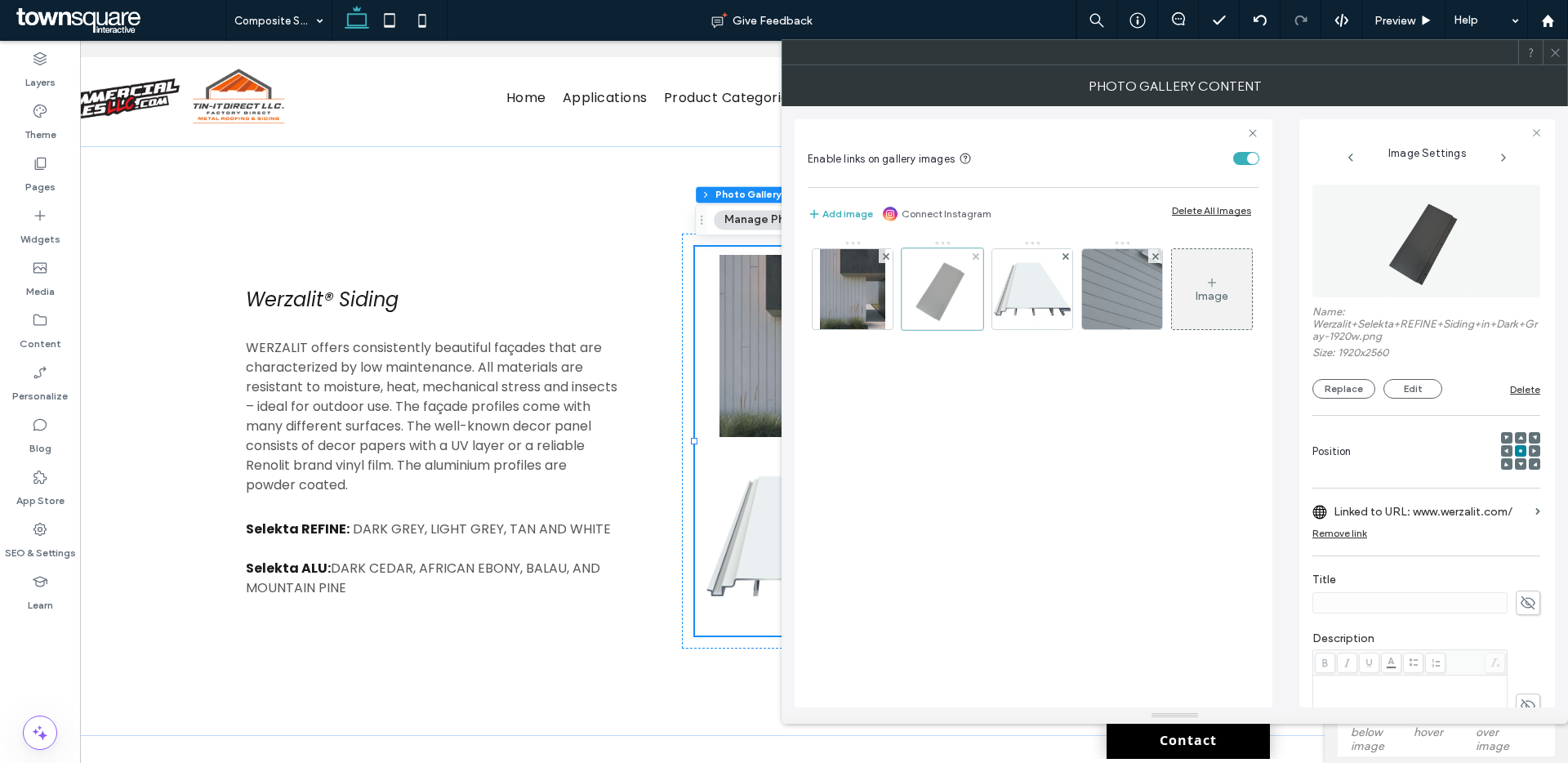 click at bounding box center (942, 289) 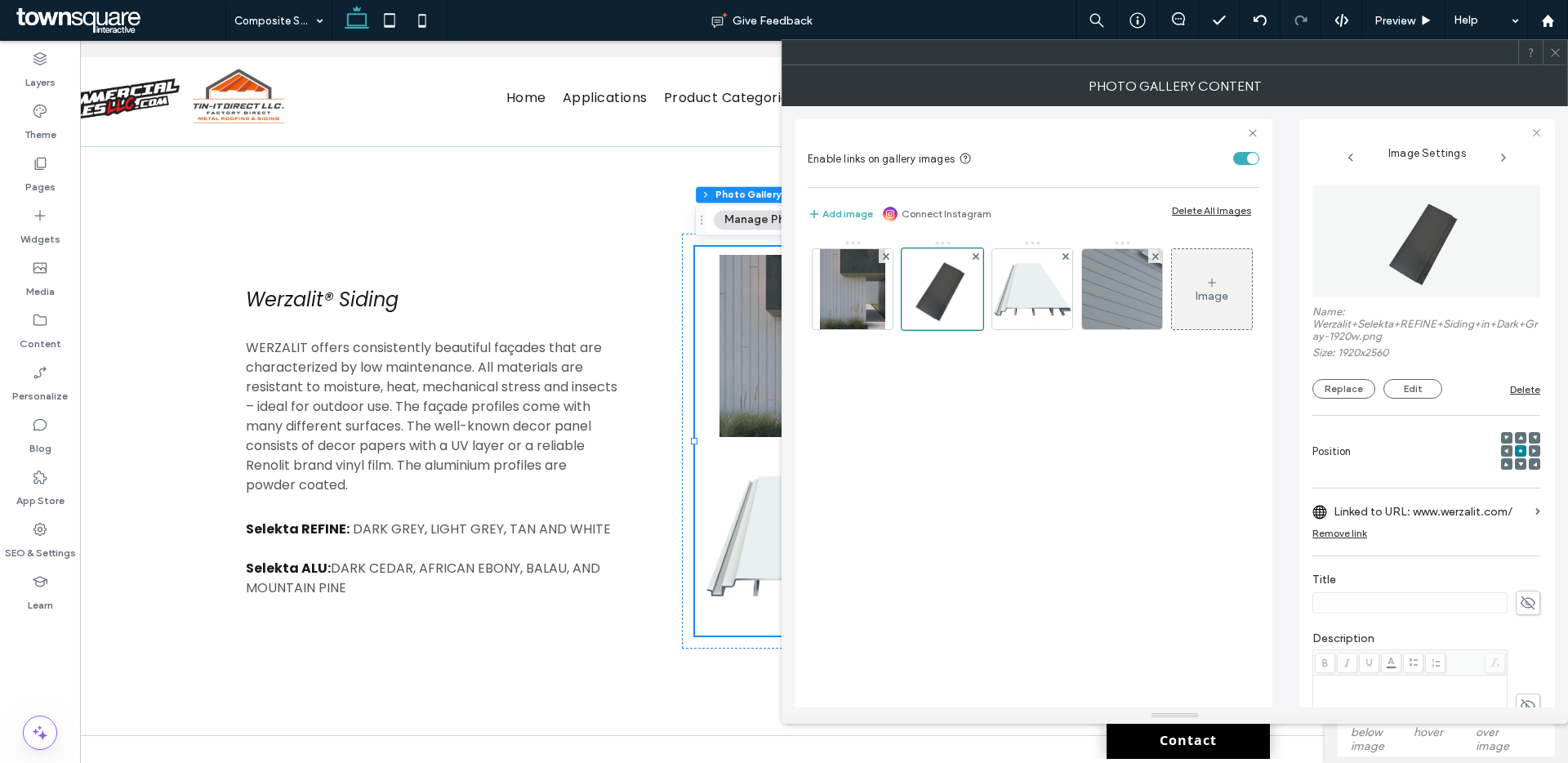 click on "Linked to URL: www.werzalit.com/" at bounding box center [1431, 511] 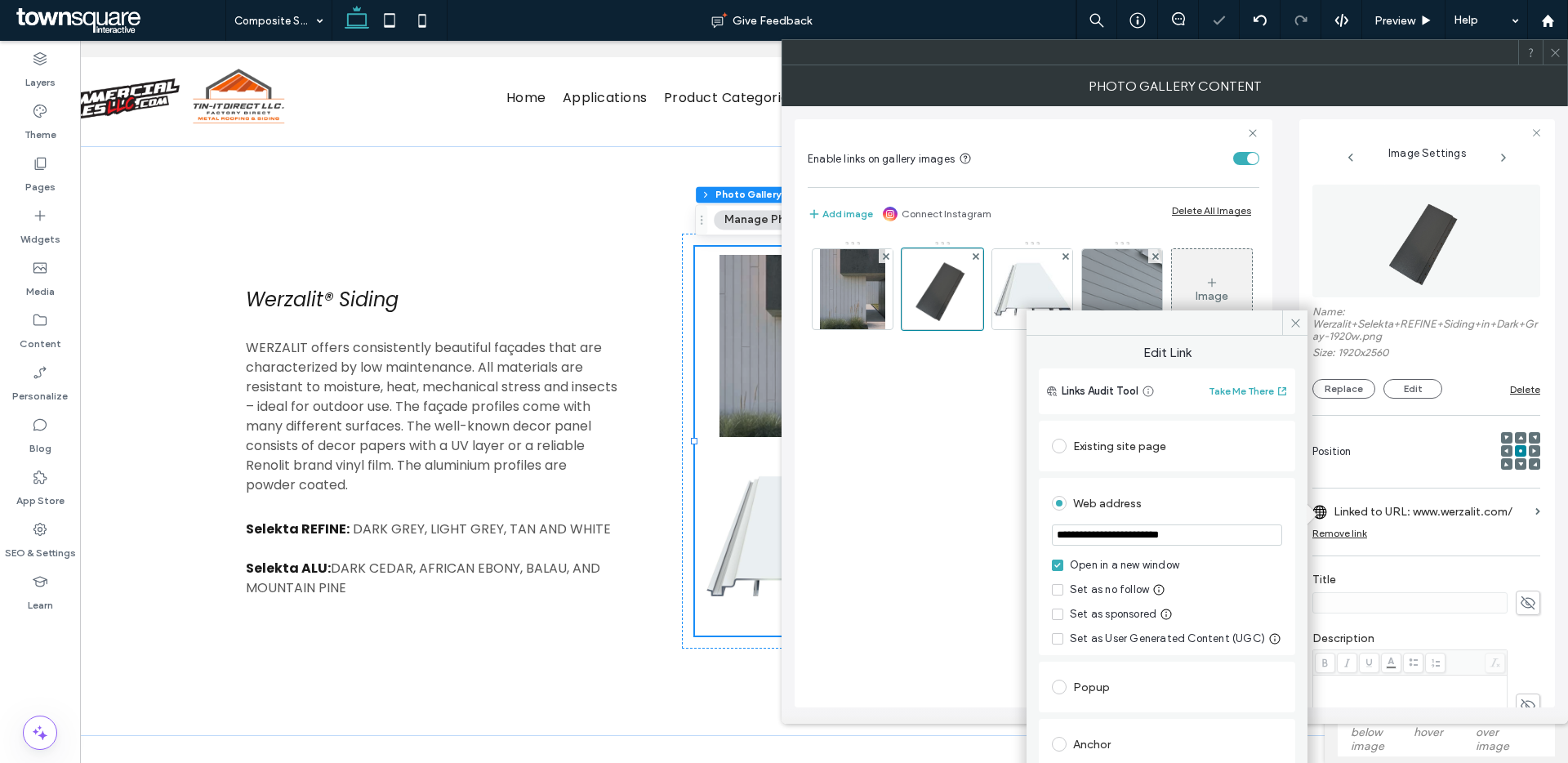 click on "**********" at bounding box center (1167, 535) 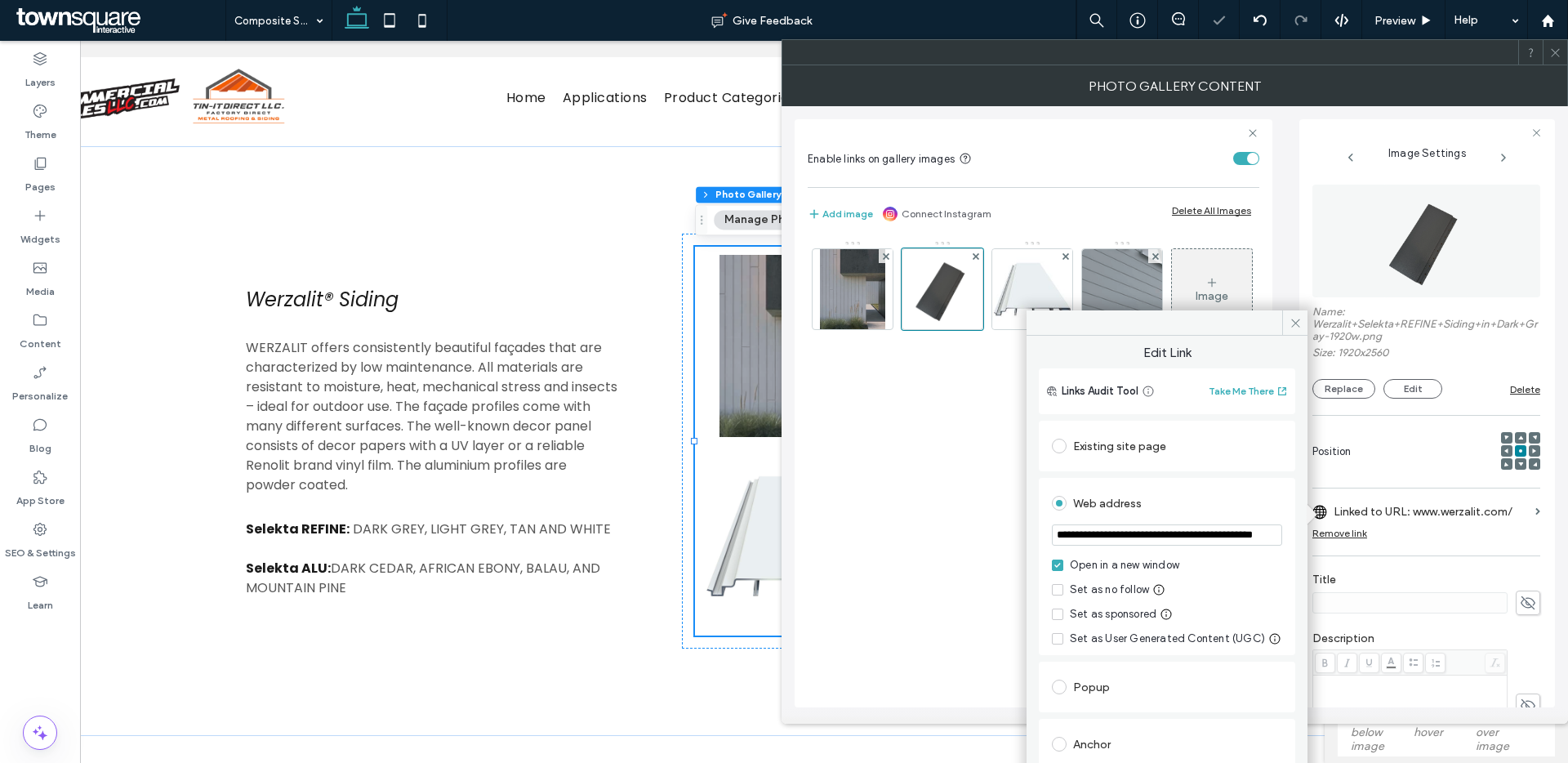 scroll, scrollTop: 0, scrollLeft: 60, axis: horizontal 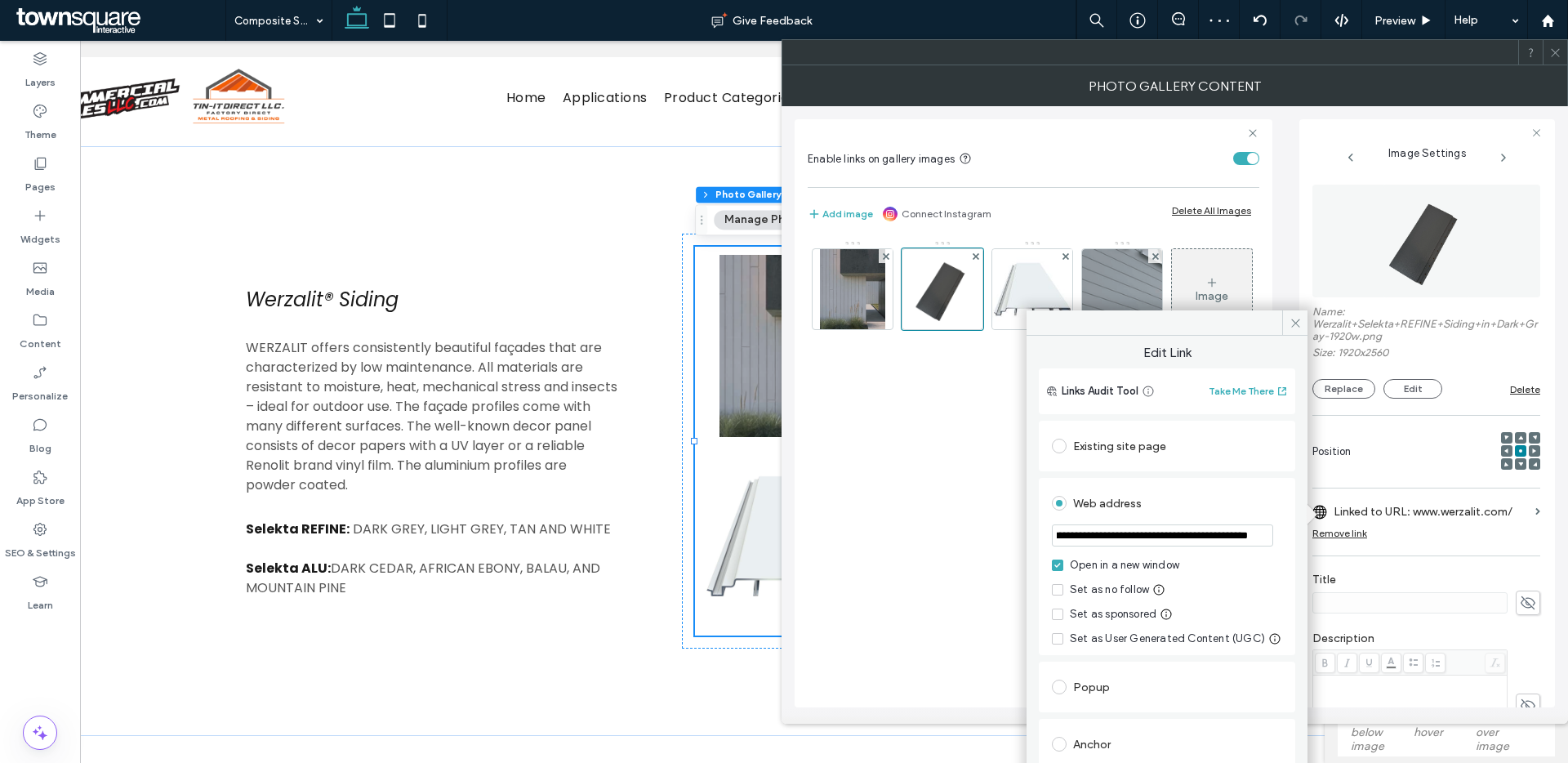 click on "**********" at bounding box center (1162, 535) 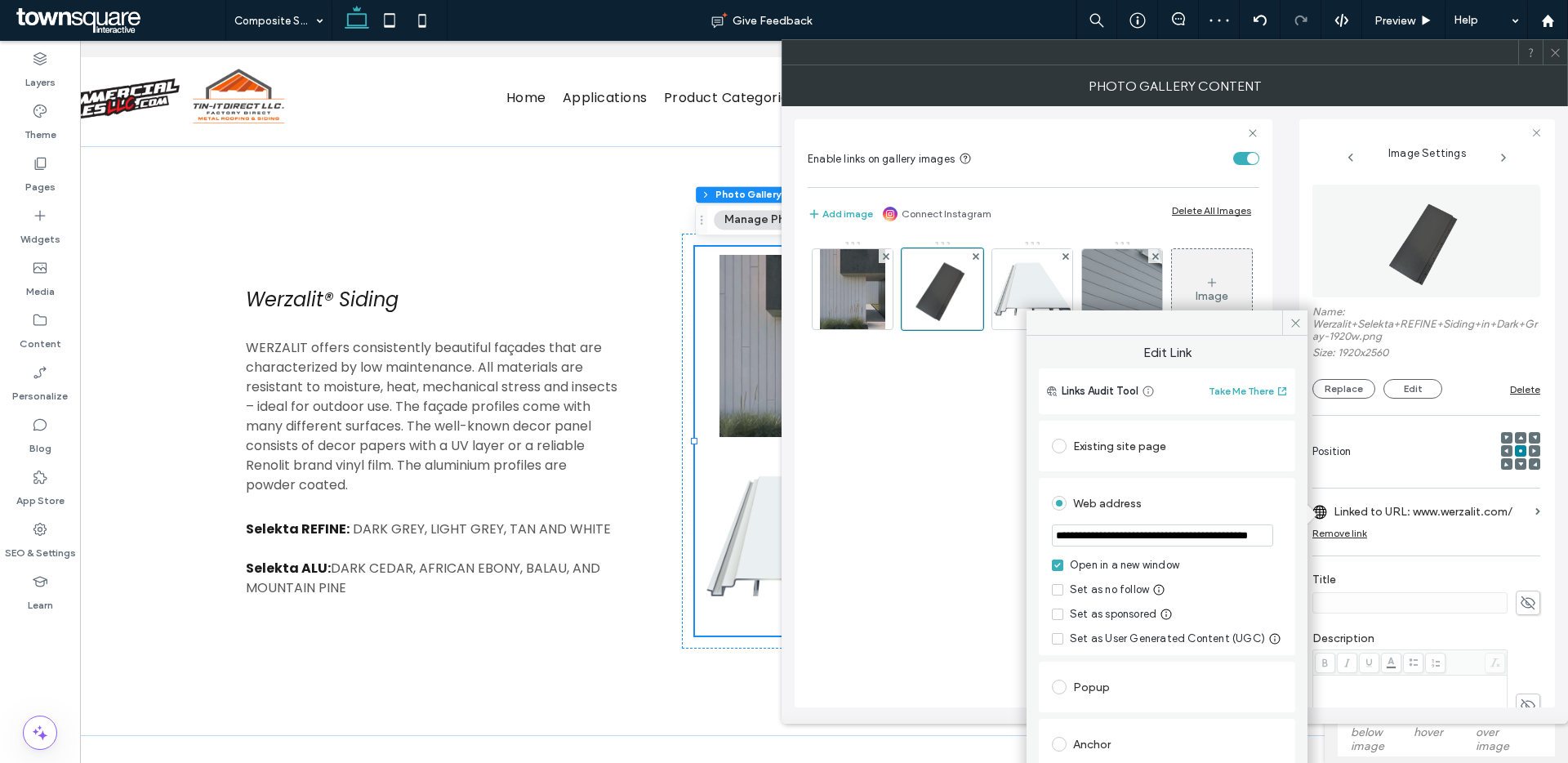 scroll, scrollTop: 0, scrollLeft: 57, axis: horizontal 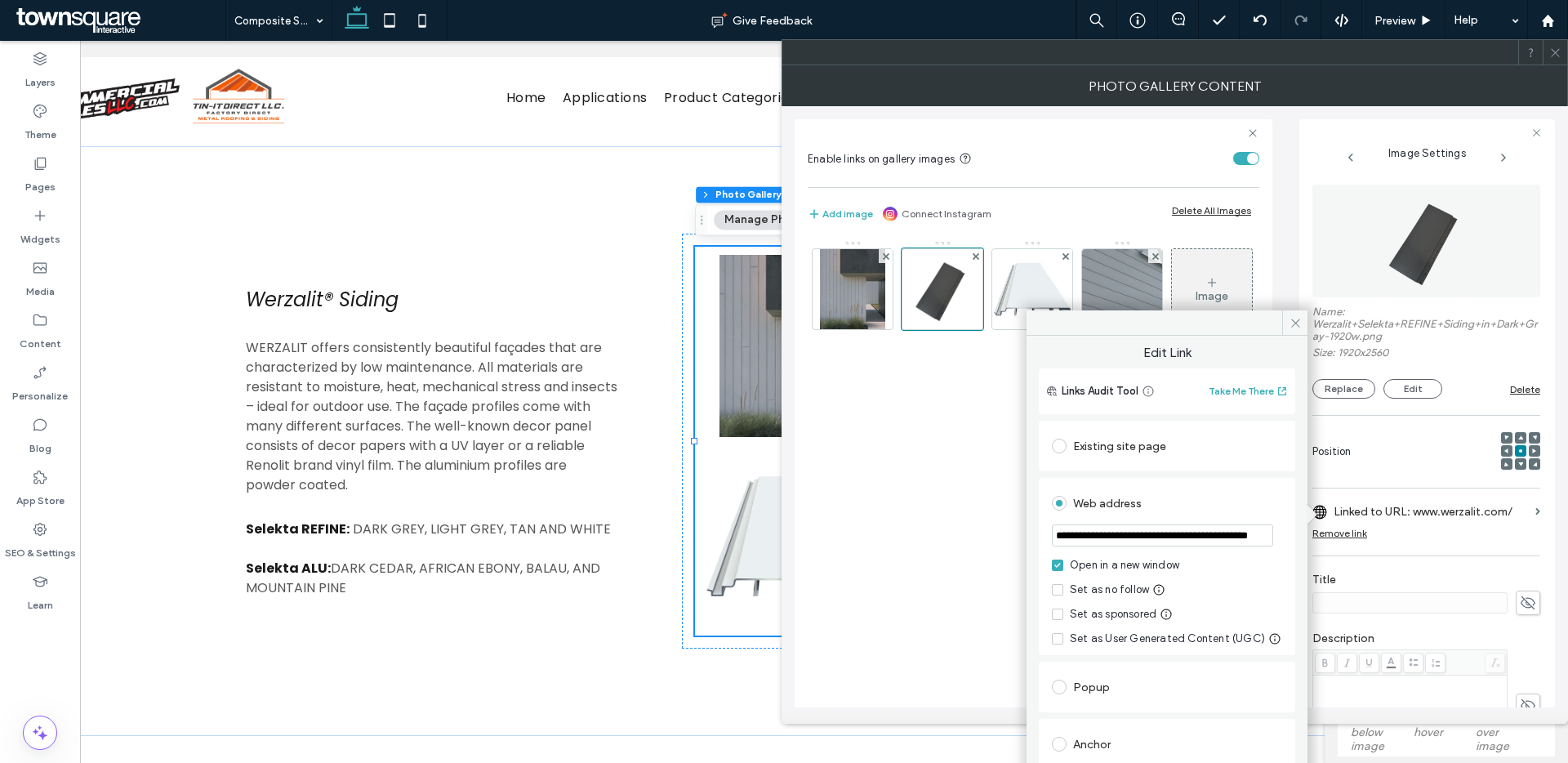 click on "**********" at bounding box center [1162, 535] 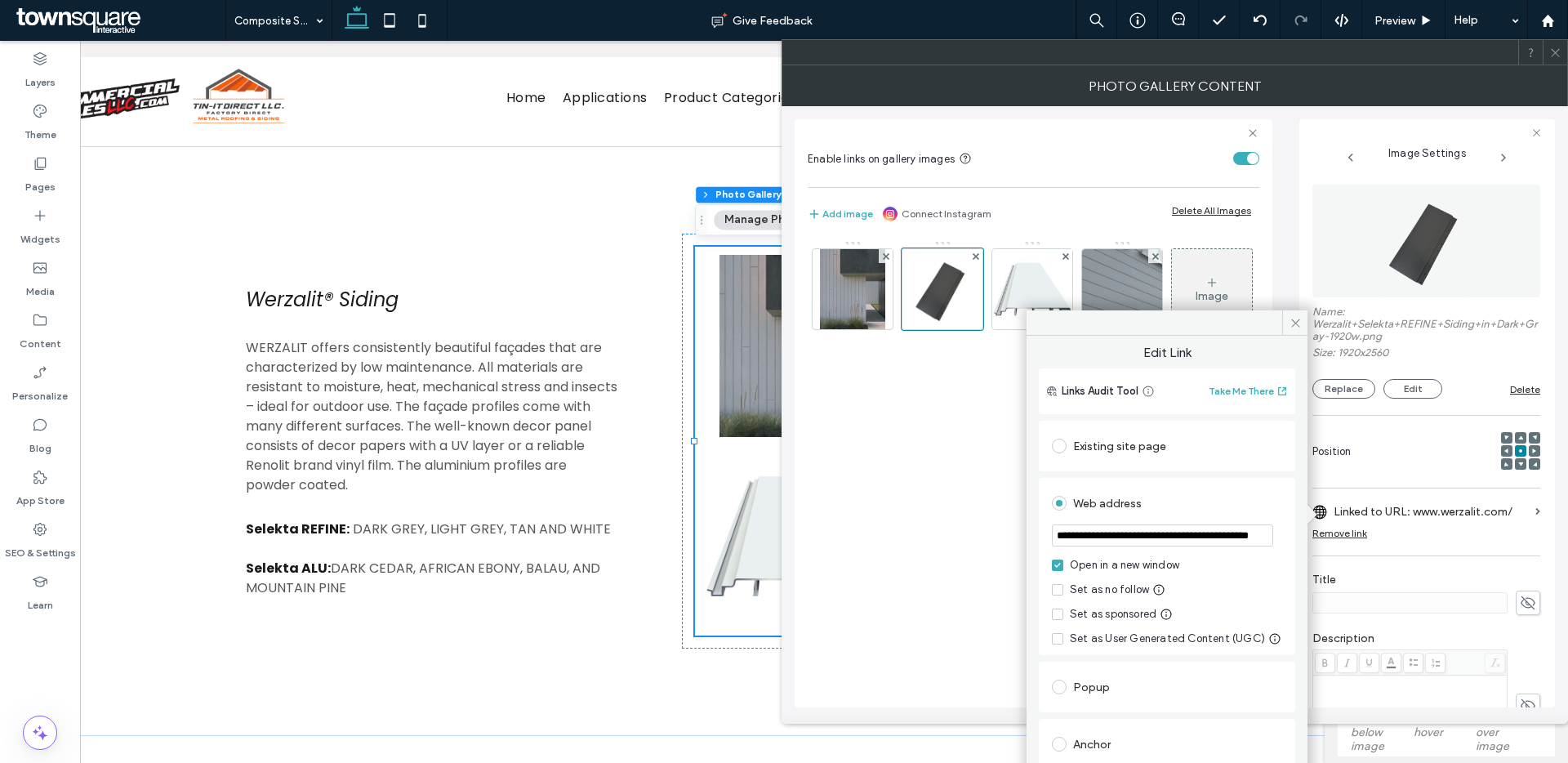 drag, startPoint x: 1164, startPoint y: 536, endPoint x: 1053, endPoint y: 533, distance: 111.0405 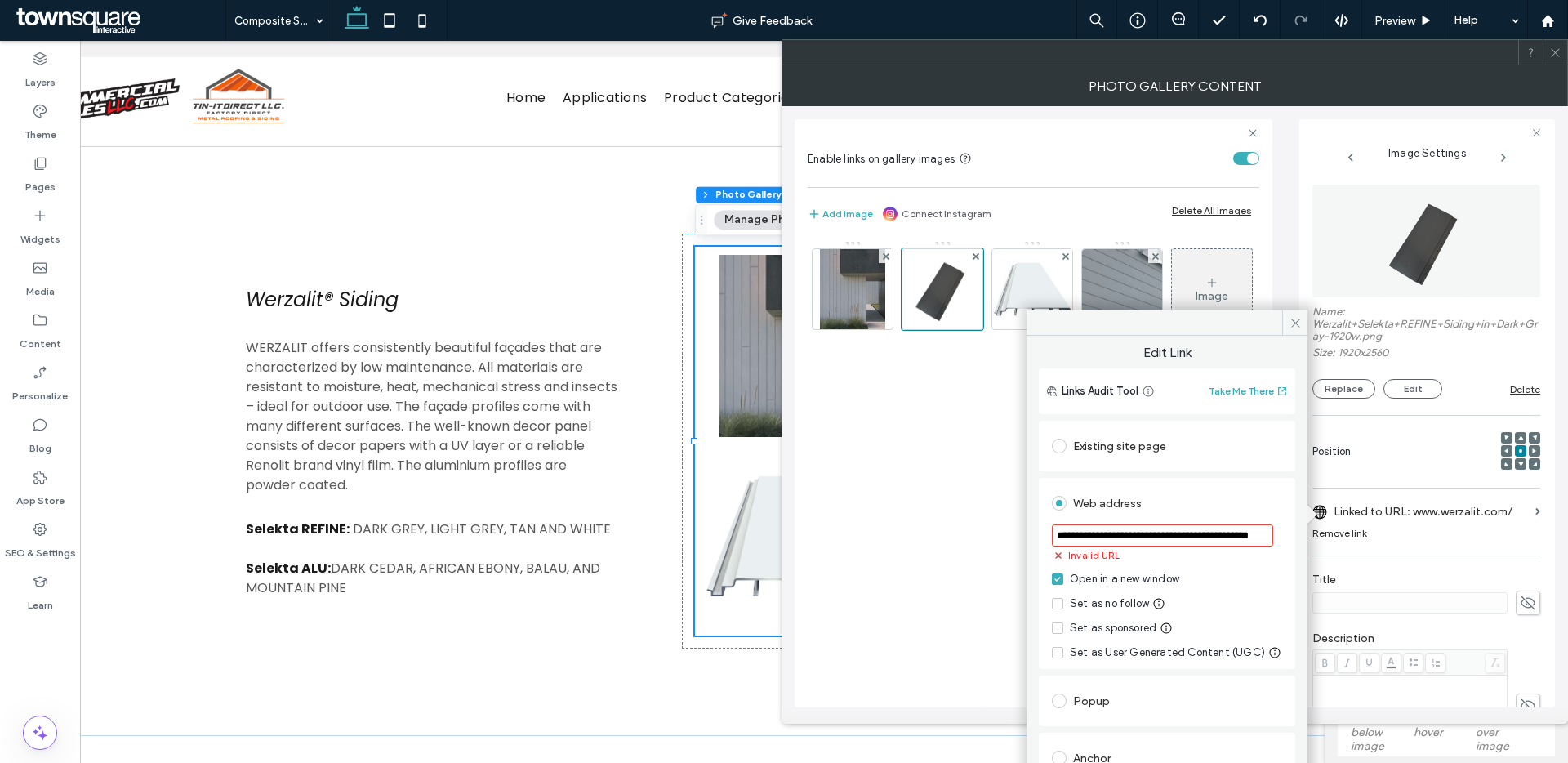 click on "Web address" at bounding box center [1167, 503] 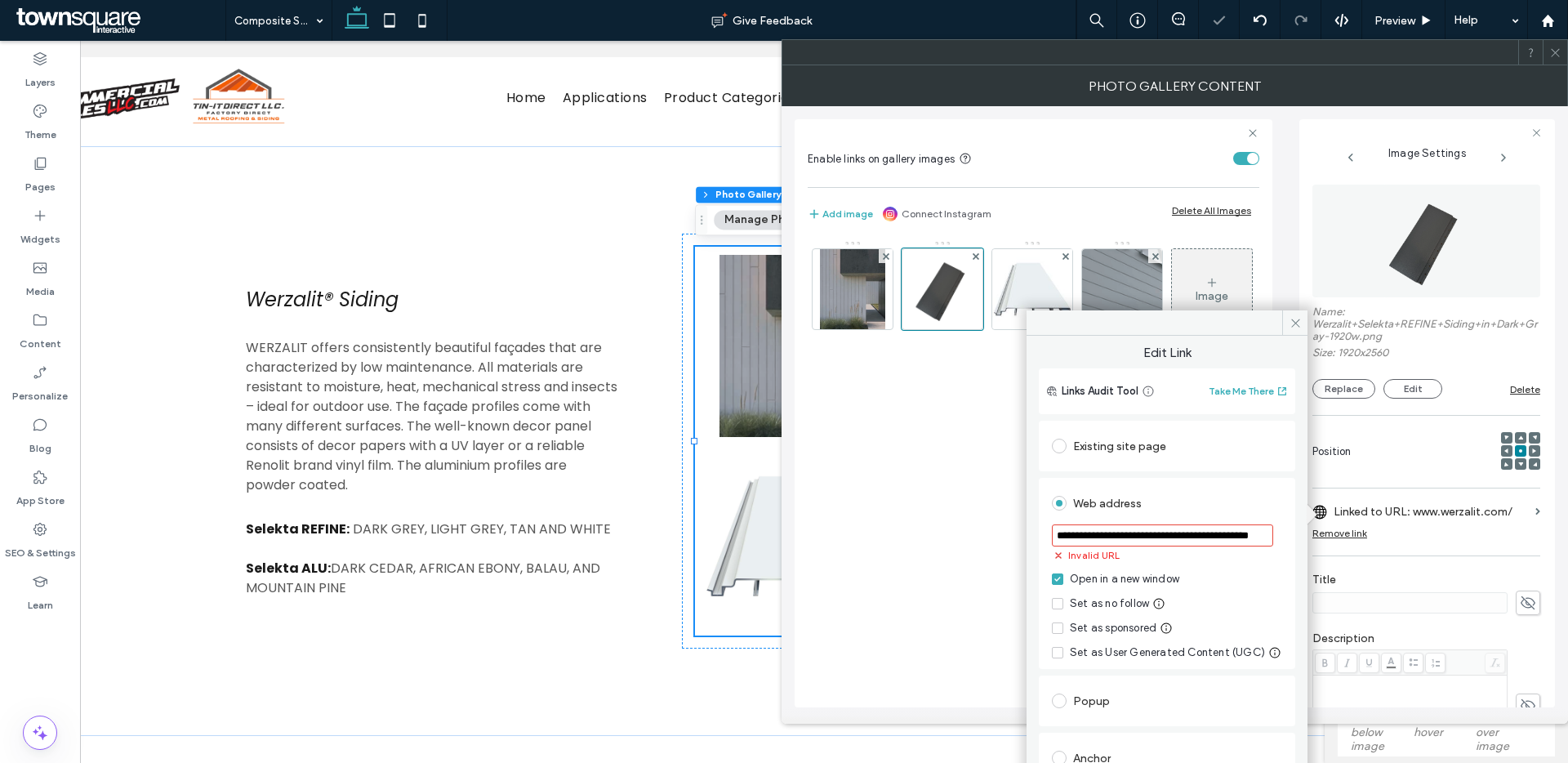 click on "**********" at bounding box center [1162, 535] 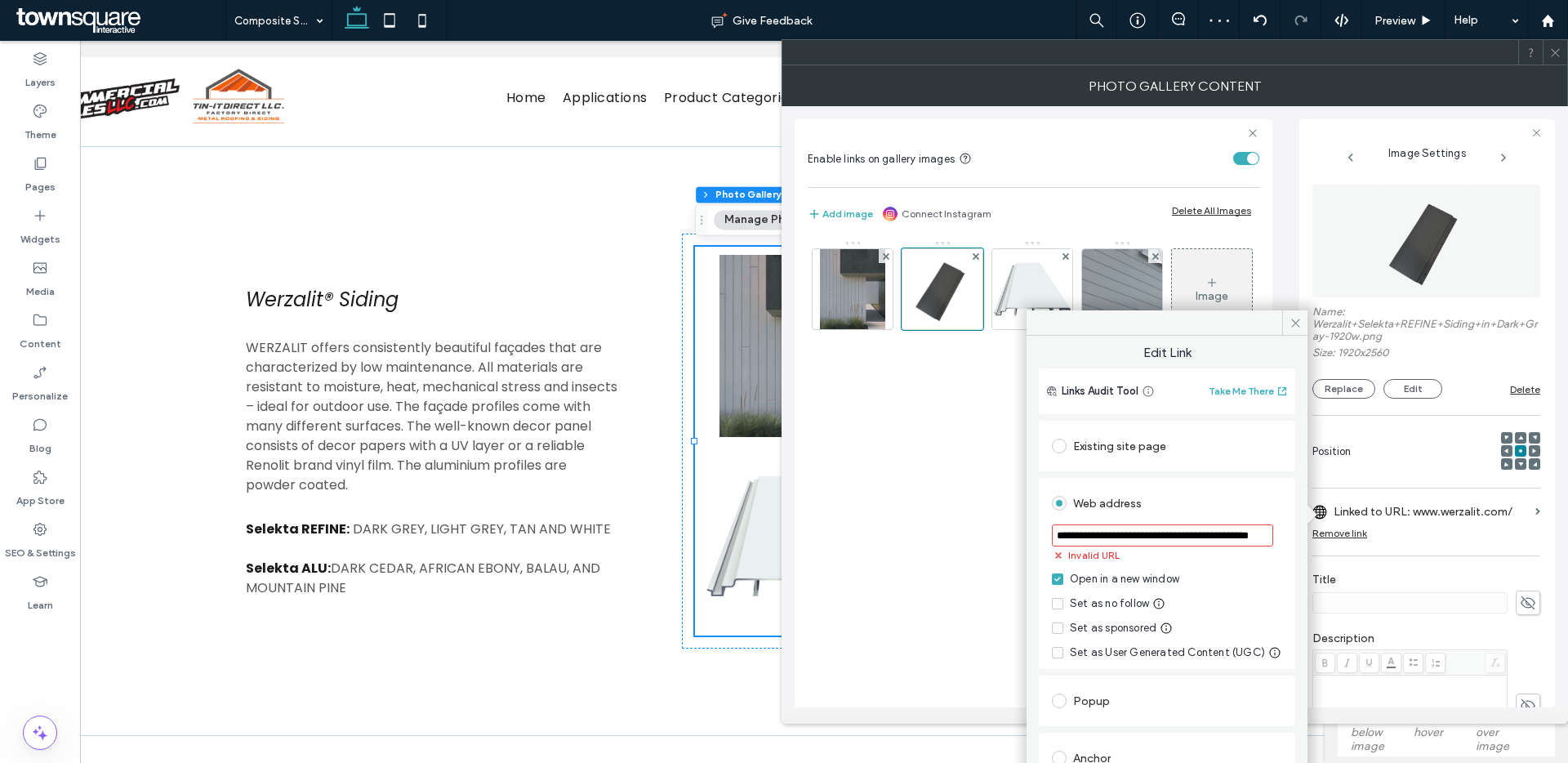 click on "**********" at bounding box center (1162, 535) 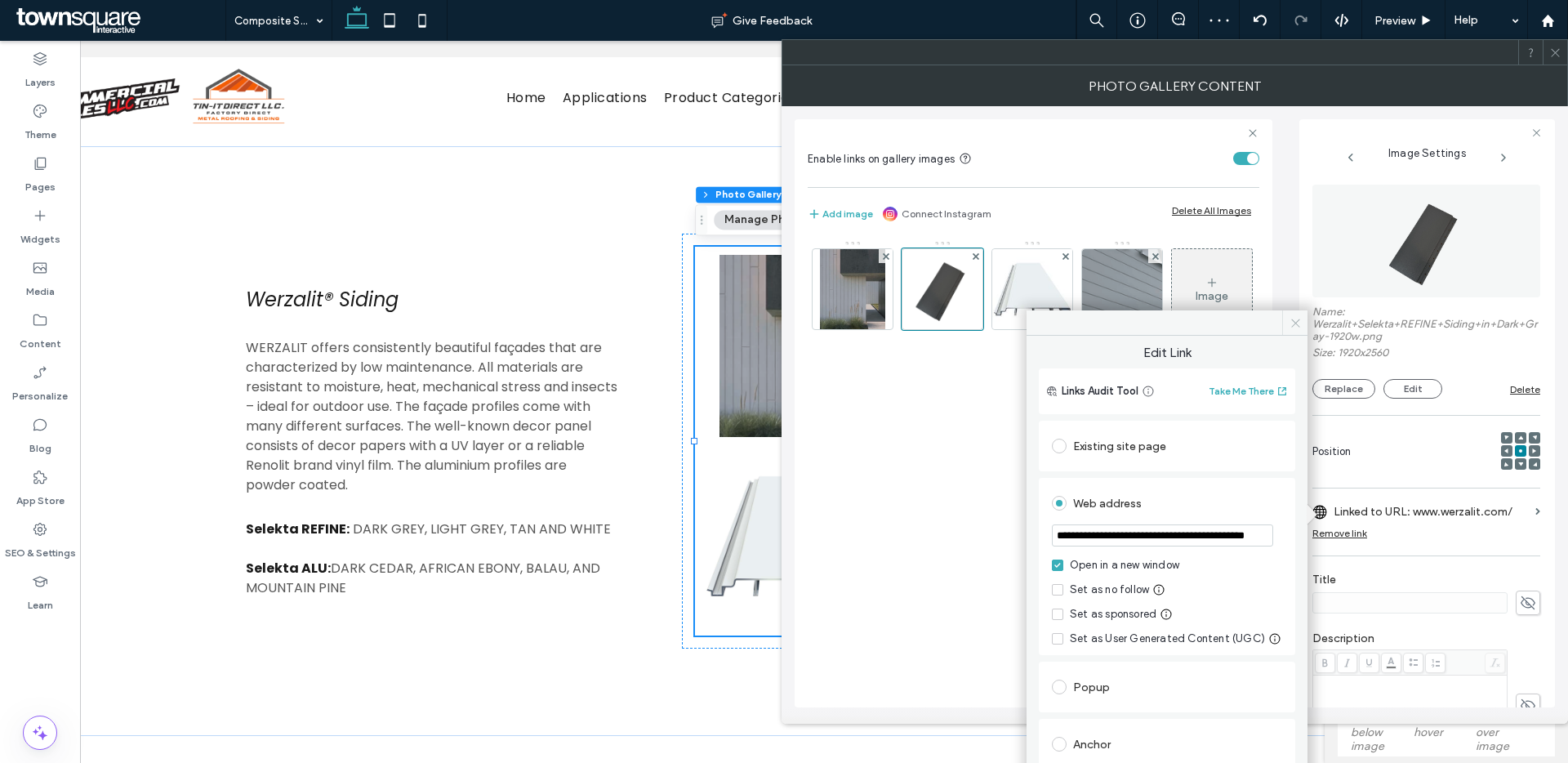 type on "**********" 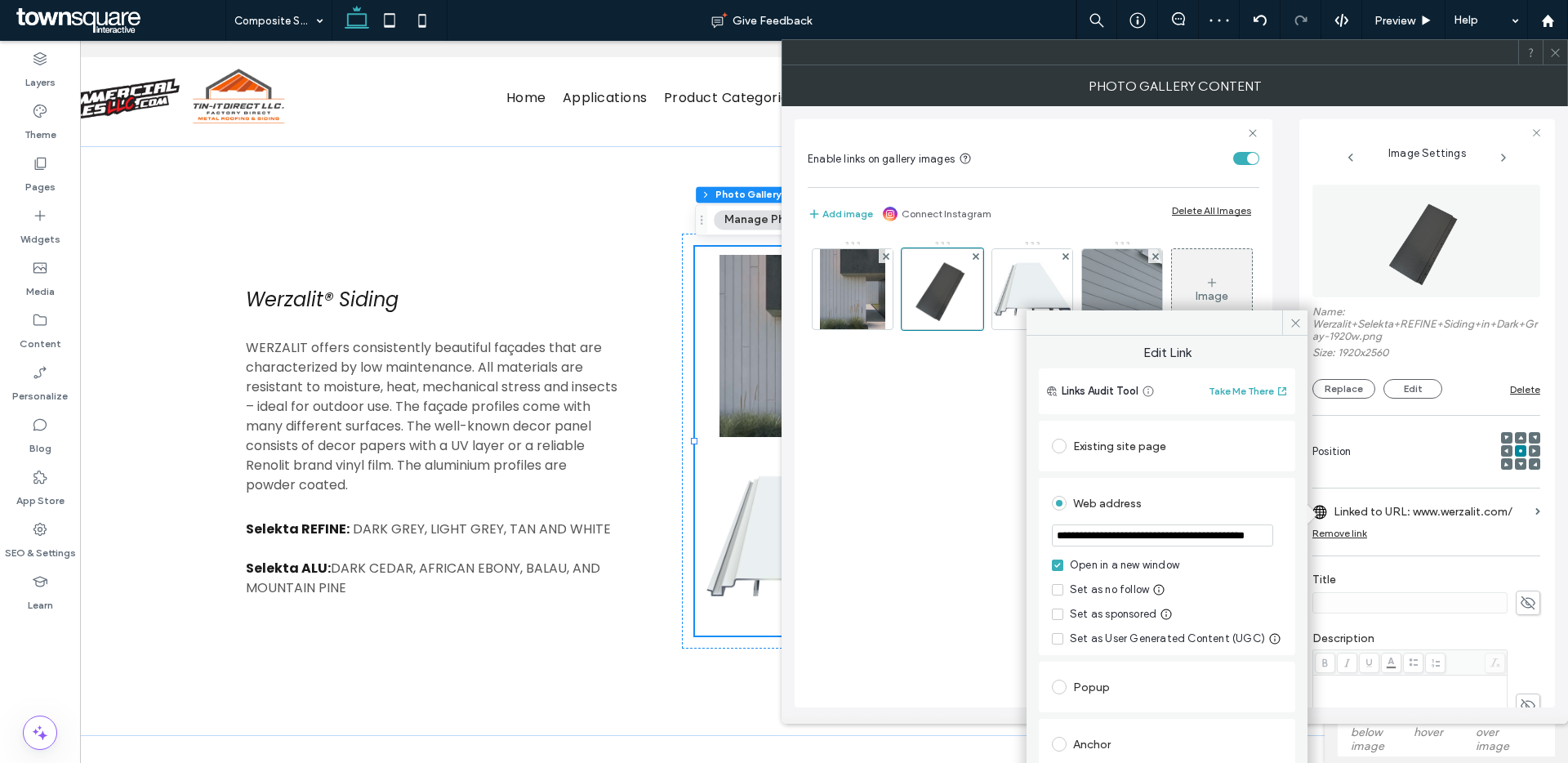 click 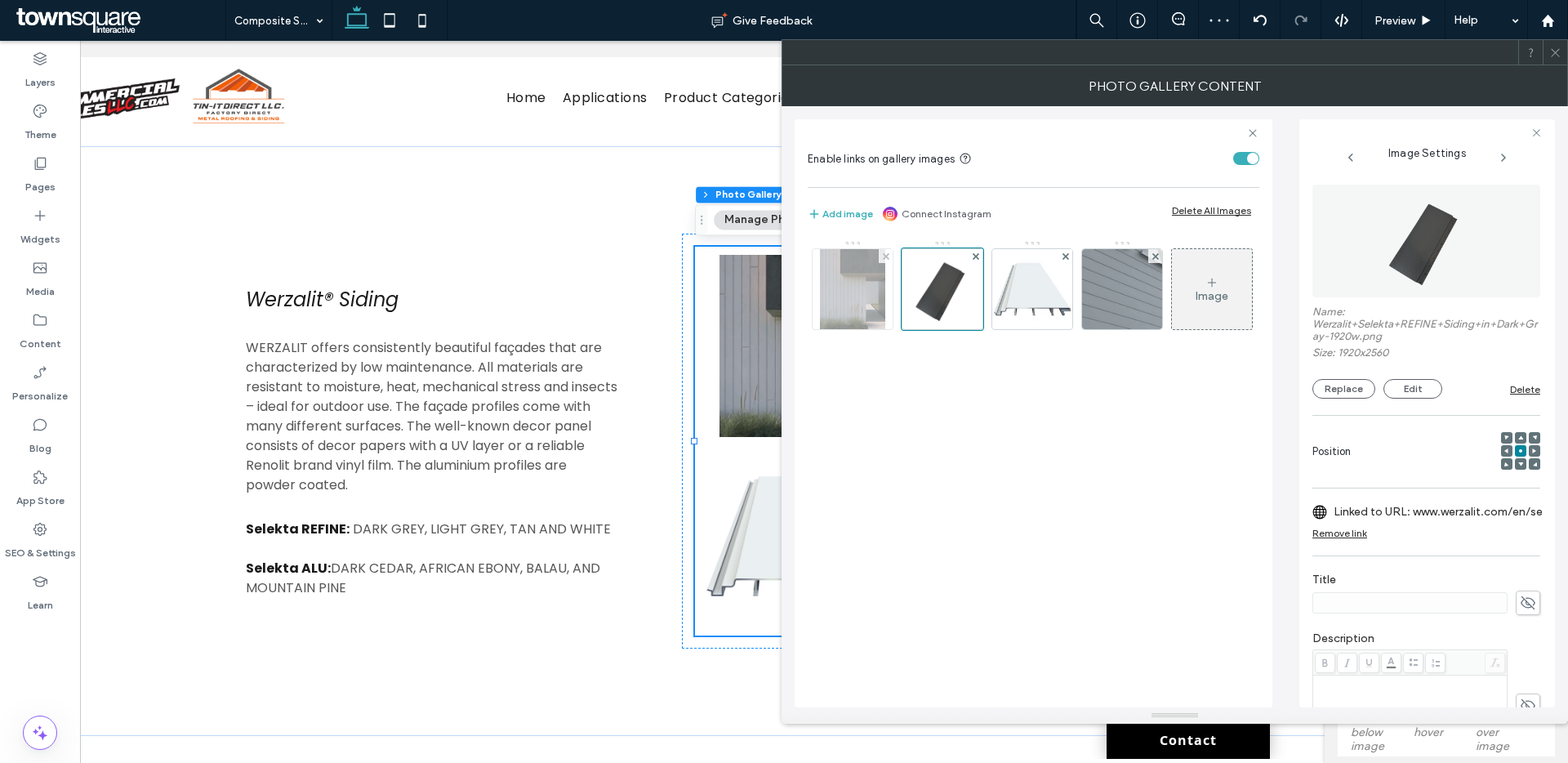 click at bounding box center [853, 289] 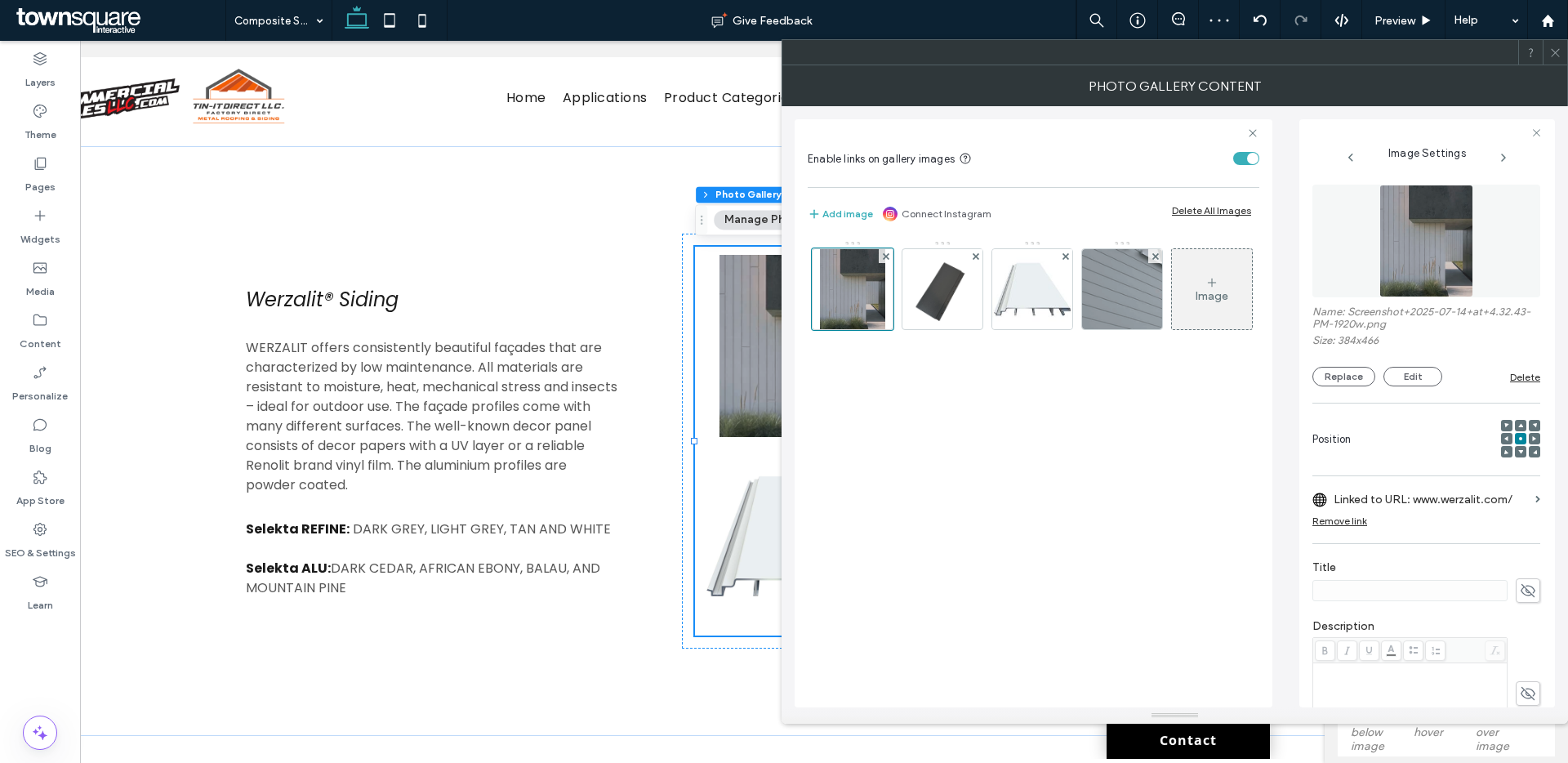 click on "Linked to URL: www.werzalit.com/" at bounding box center [1431, 499] 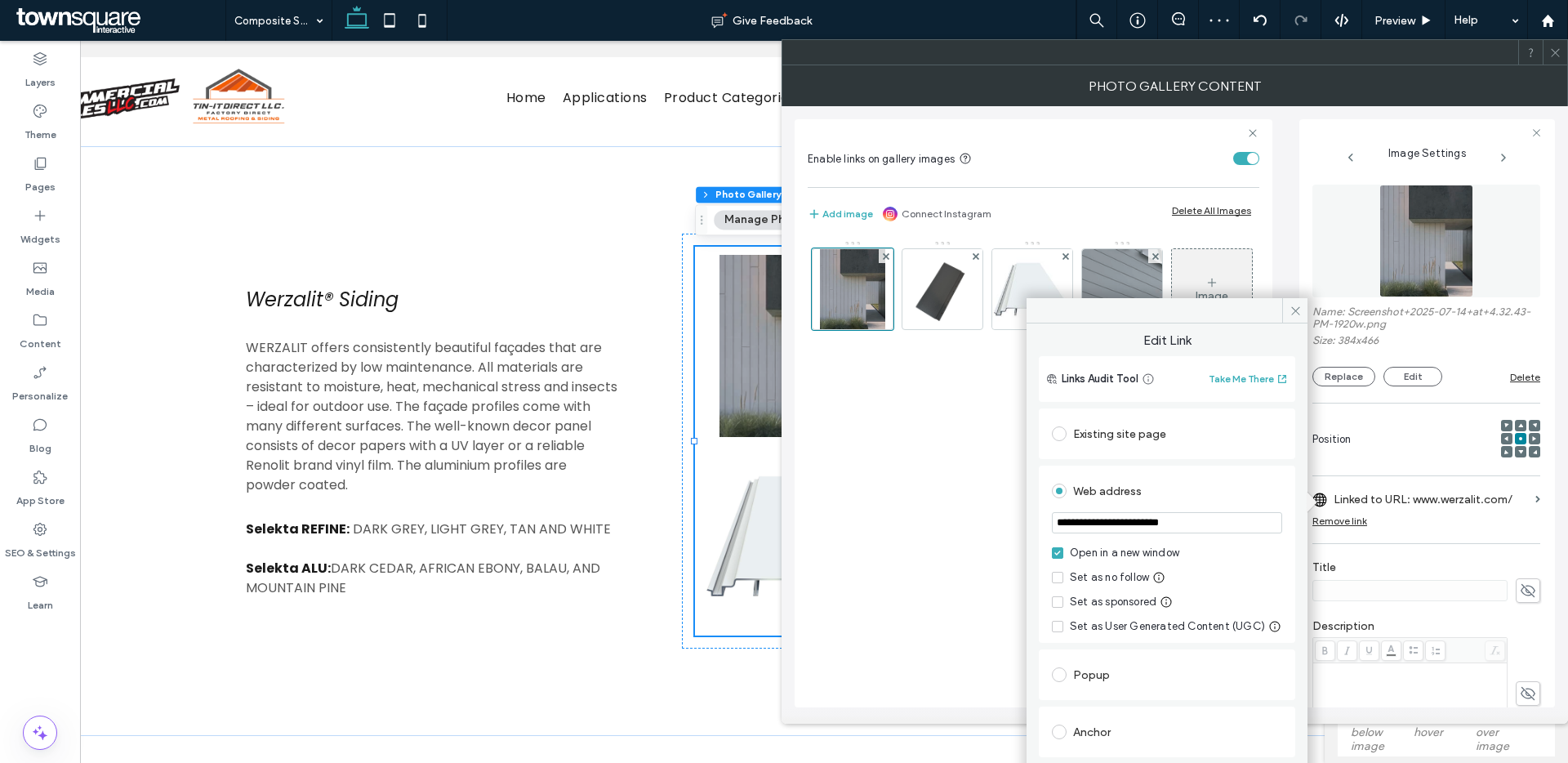 click on "**********" at bounding box center (1167, 523) 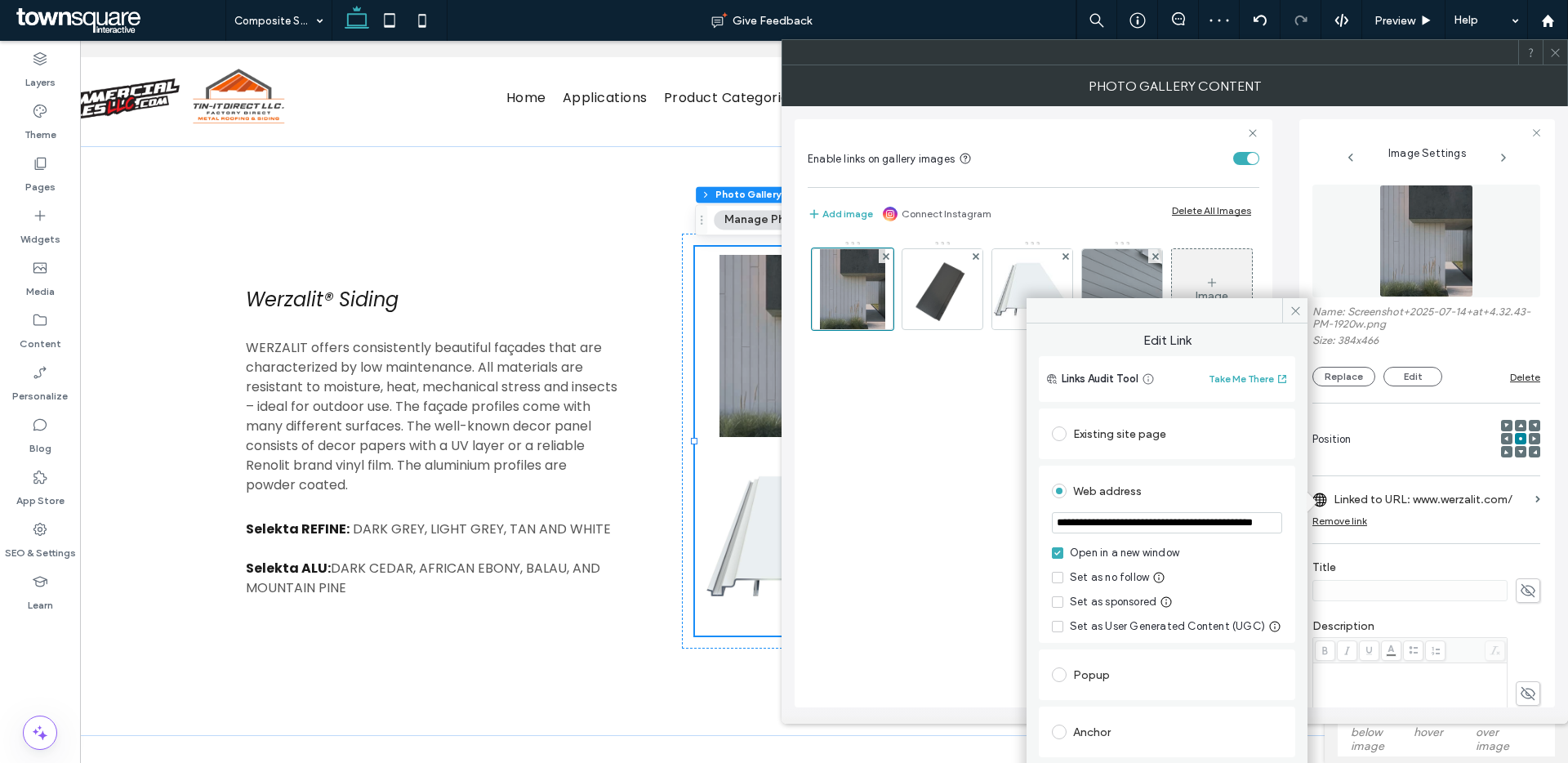 scroll, scrollTop: 0, scrollLeft: 60, axis: horizontal 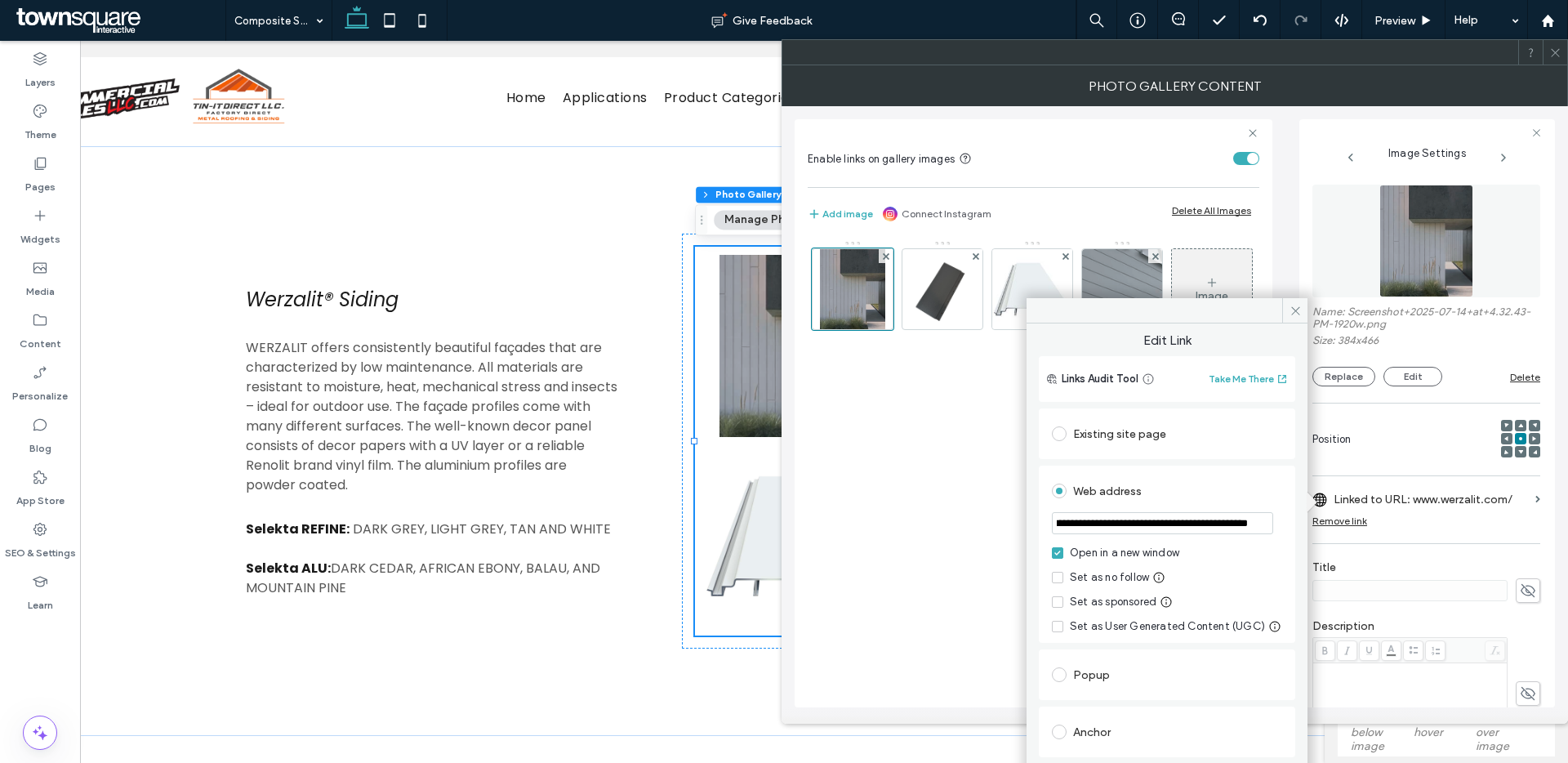 click on "**********" at bounding box center (1162, 523) 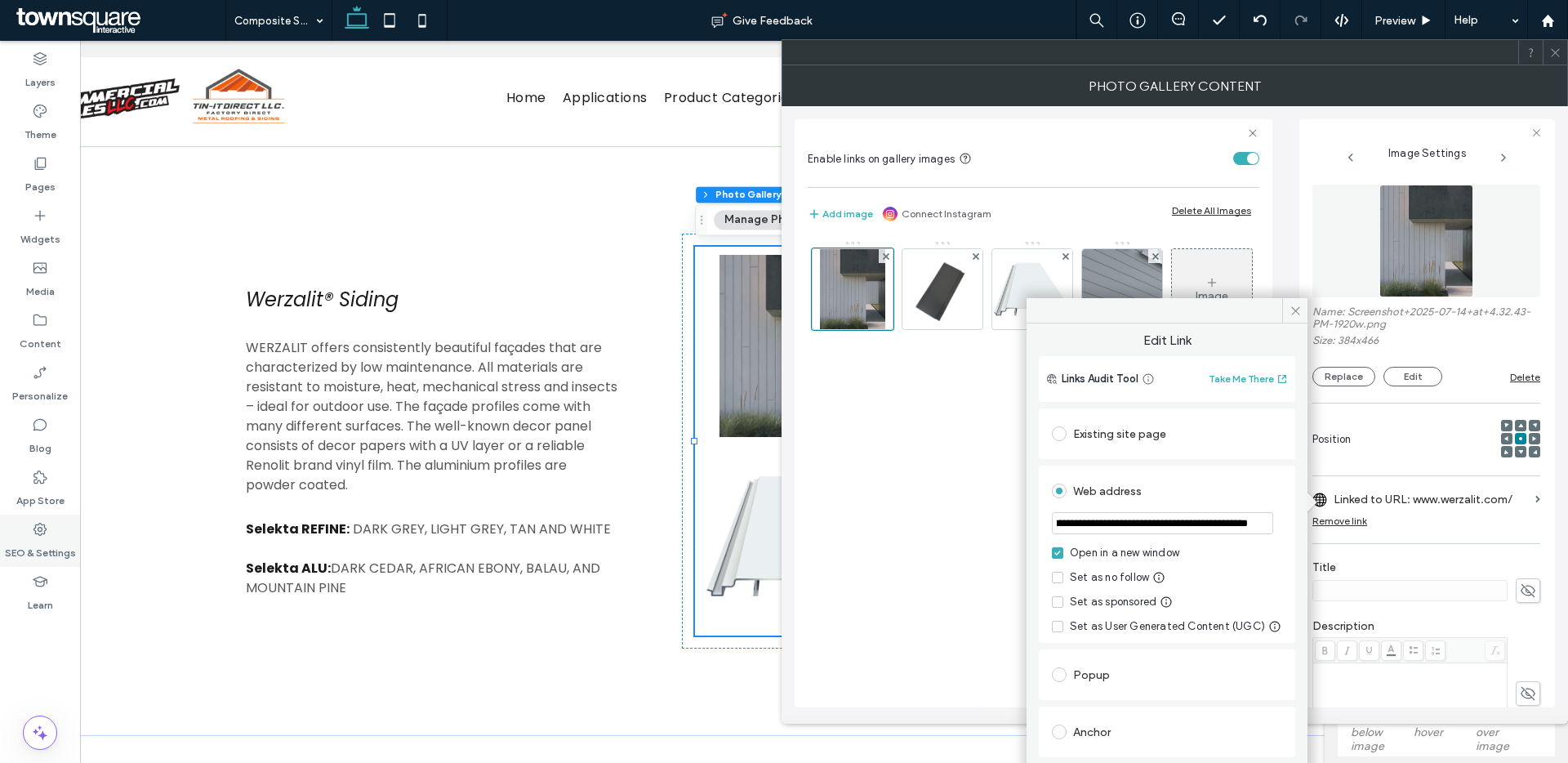 scroll, scrollTop: 0, scrollLeft: 0, axis: both 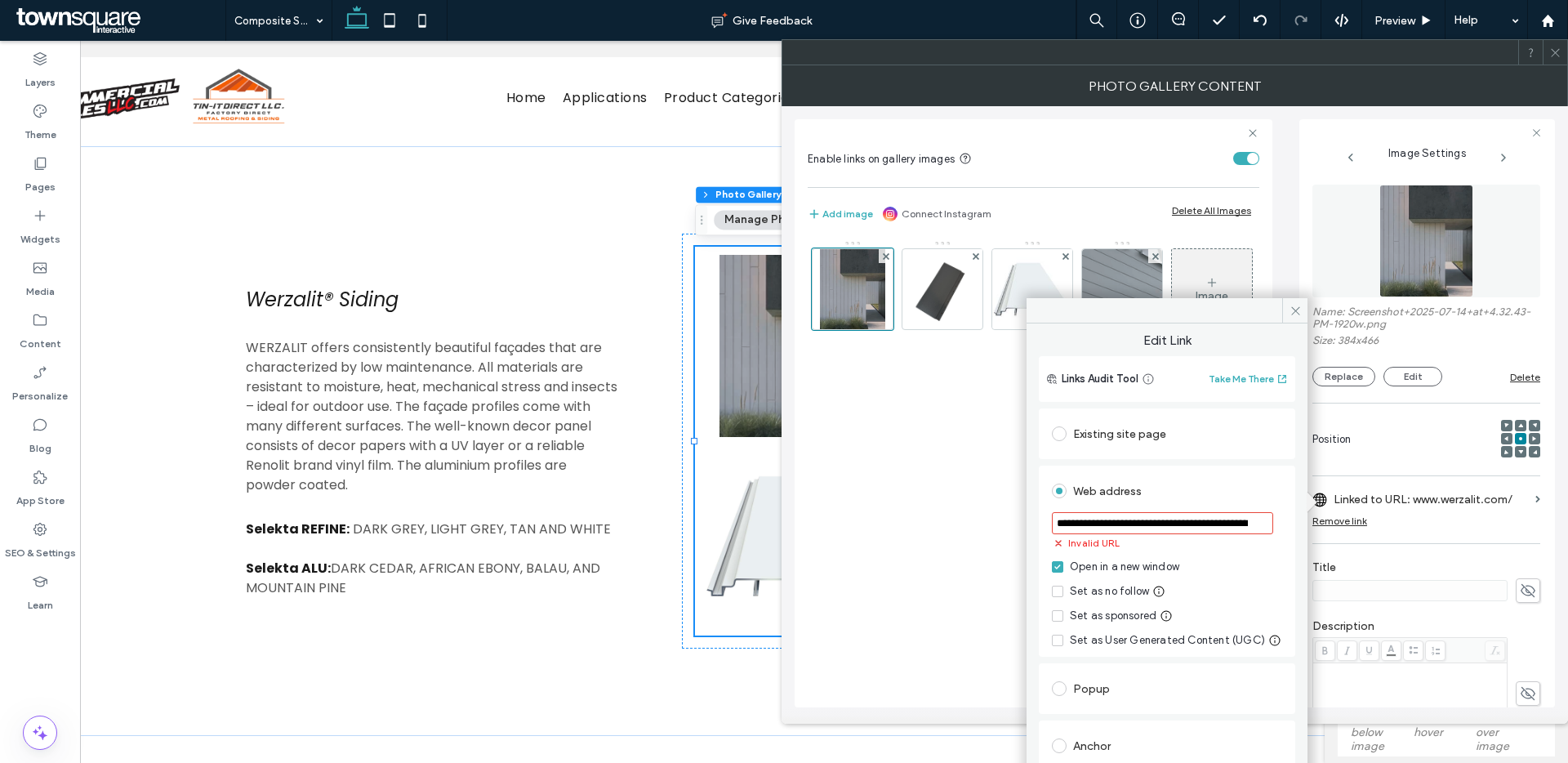 drag, startPoint x: 1207, startPoint y: 525, endPoint x: 1231, endPoint y: 542, distance: 29.41088 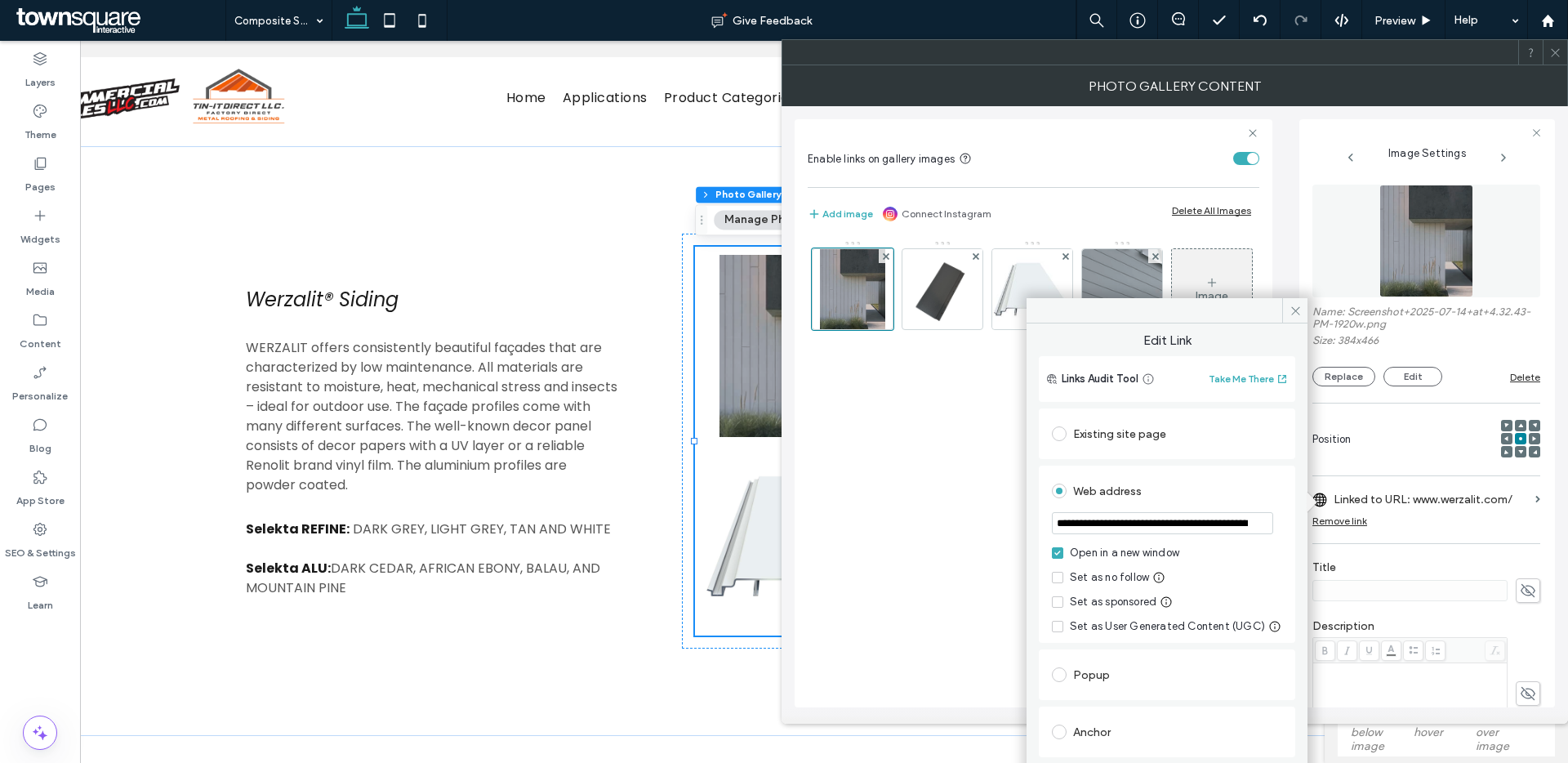 paste 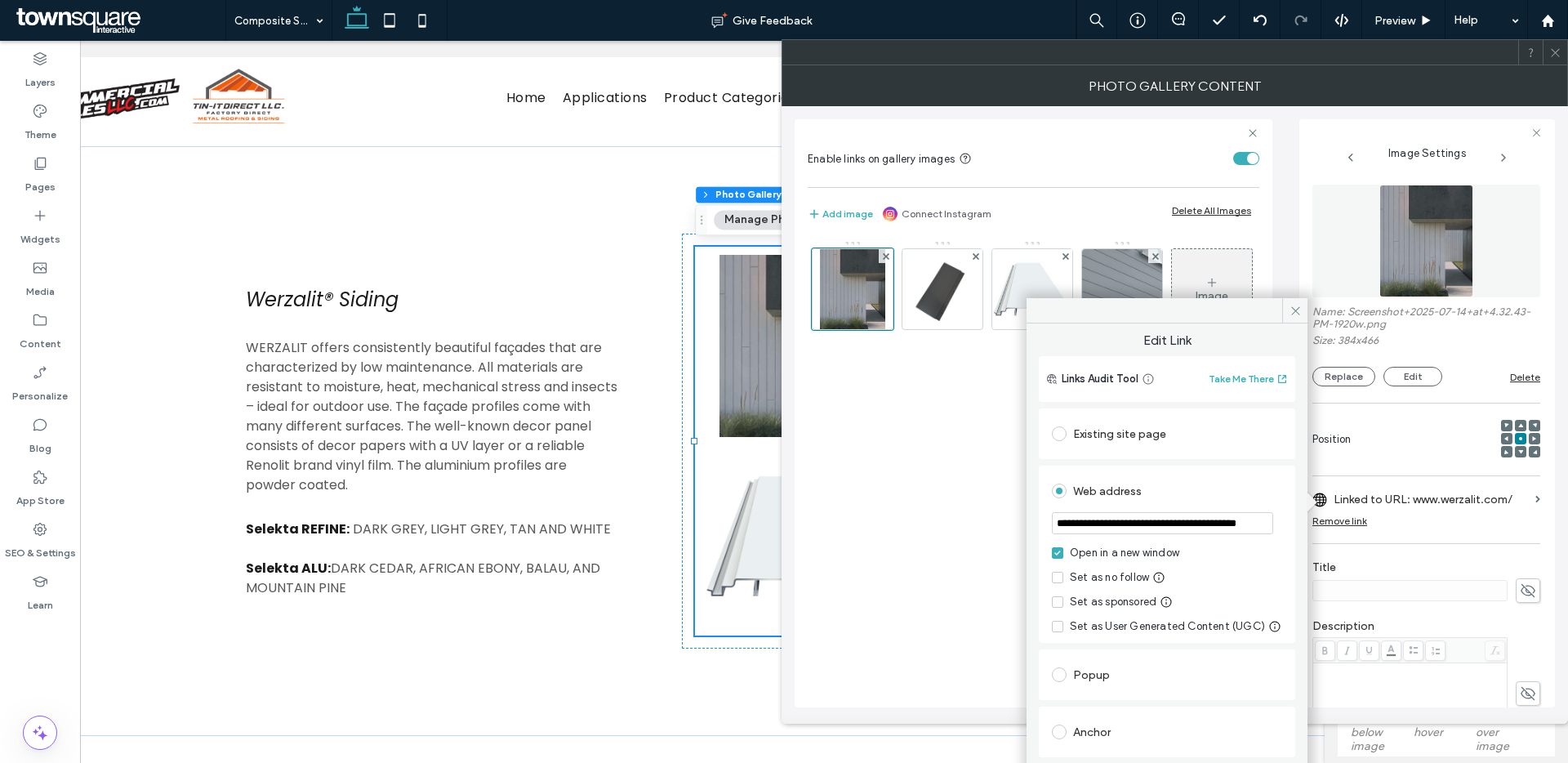 scroll, scrollTop: 0, scrollLeft: 34, axis: horizontal 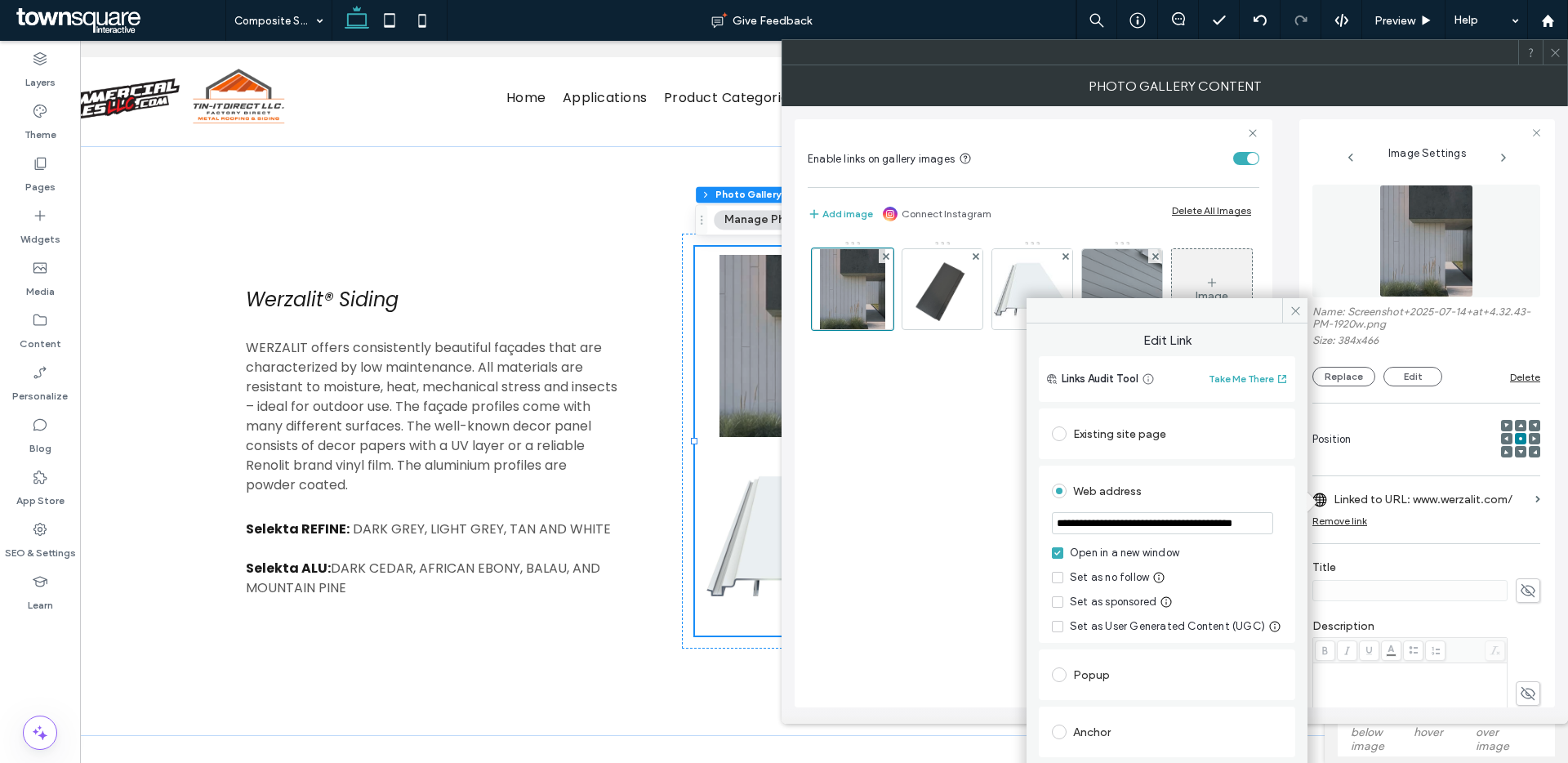 type on "**********" 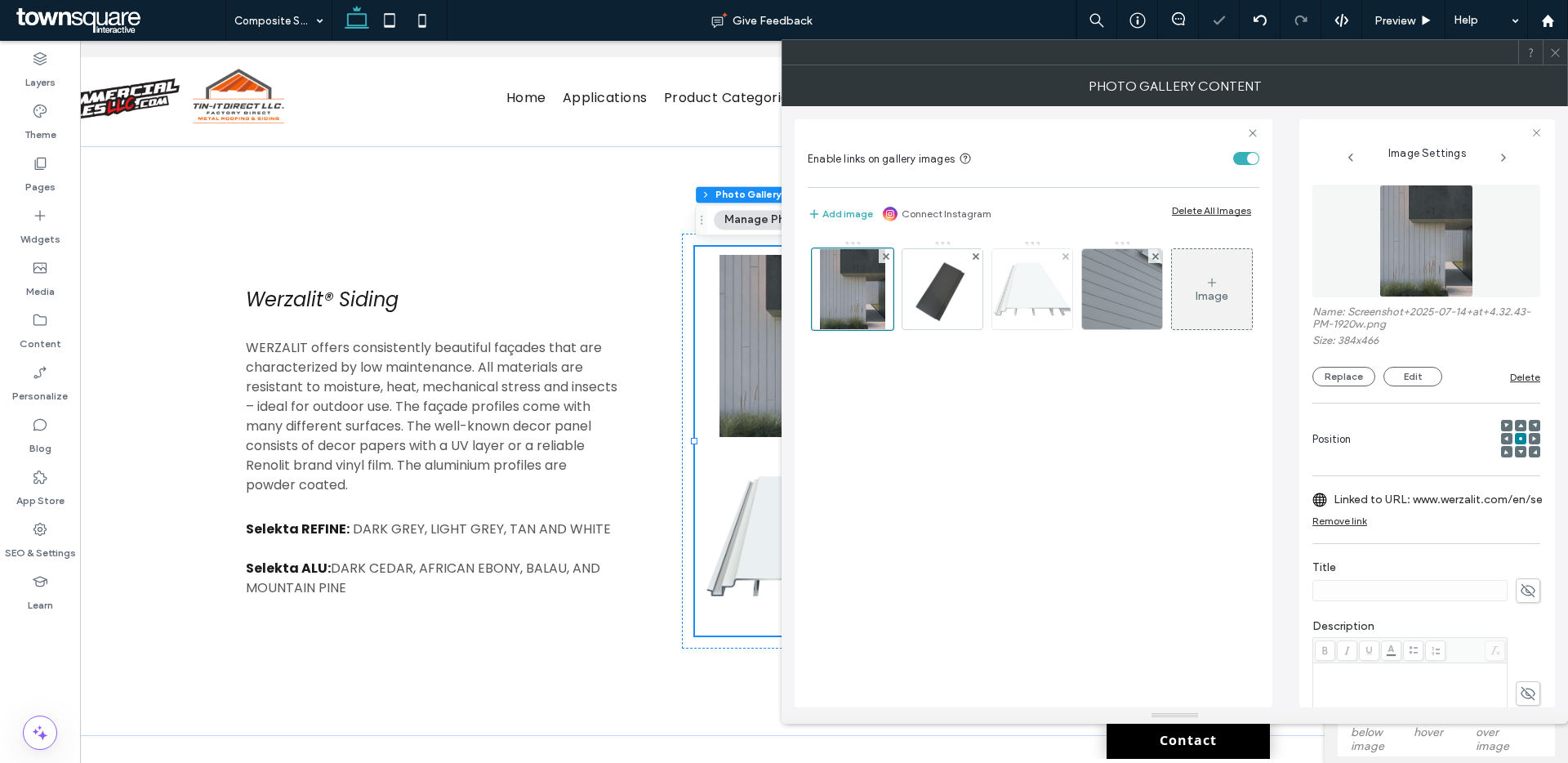 click at bounding box center [1032, 289] 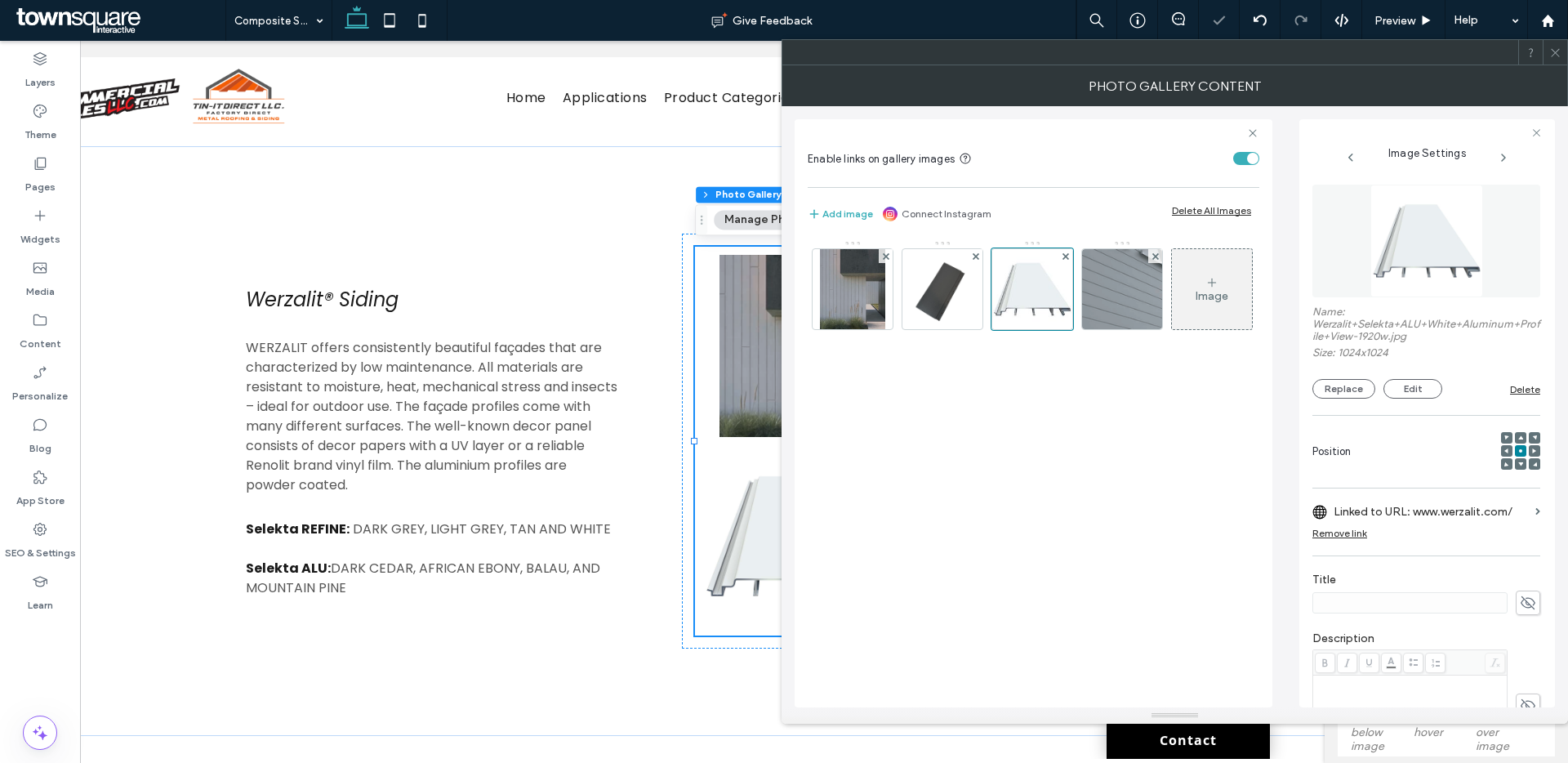 click on "Linked to URL: www.werzalit.com/" at bounding box center [1431, 511] 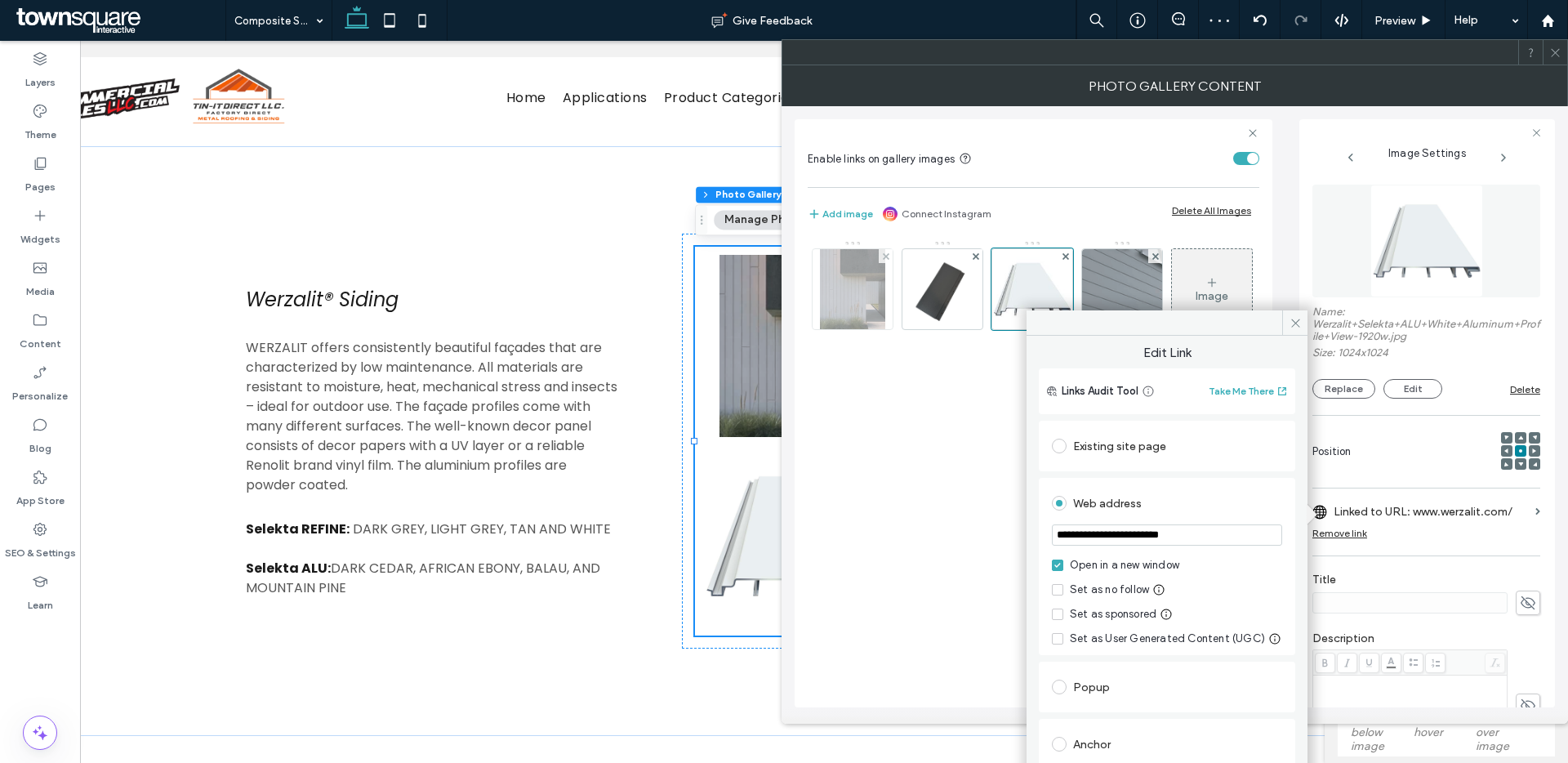 click at bounding box center [853, 289] 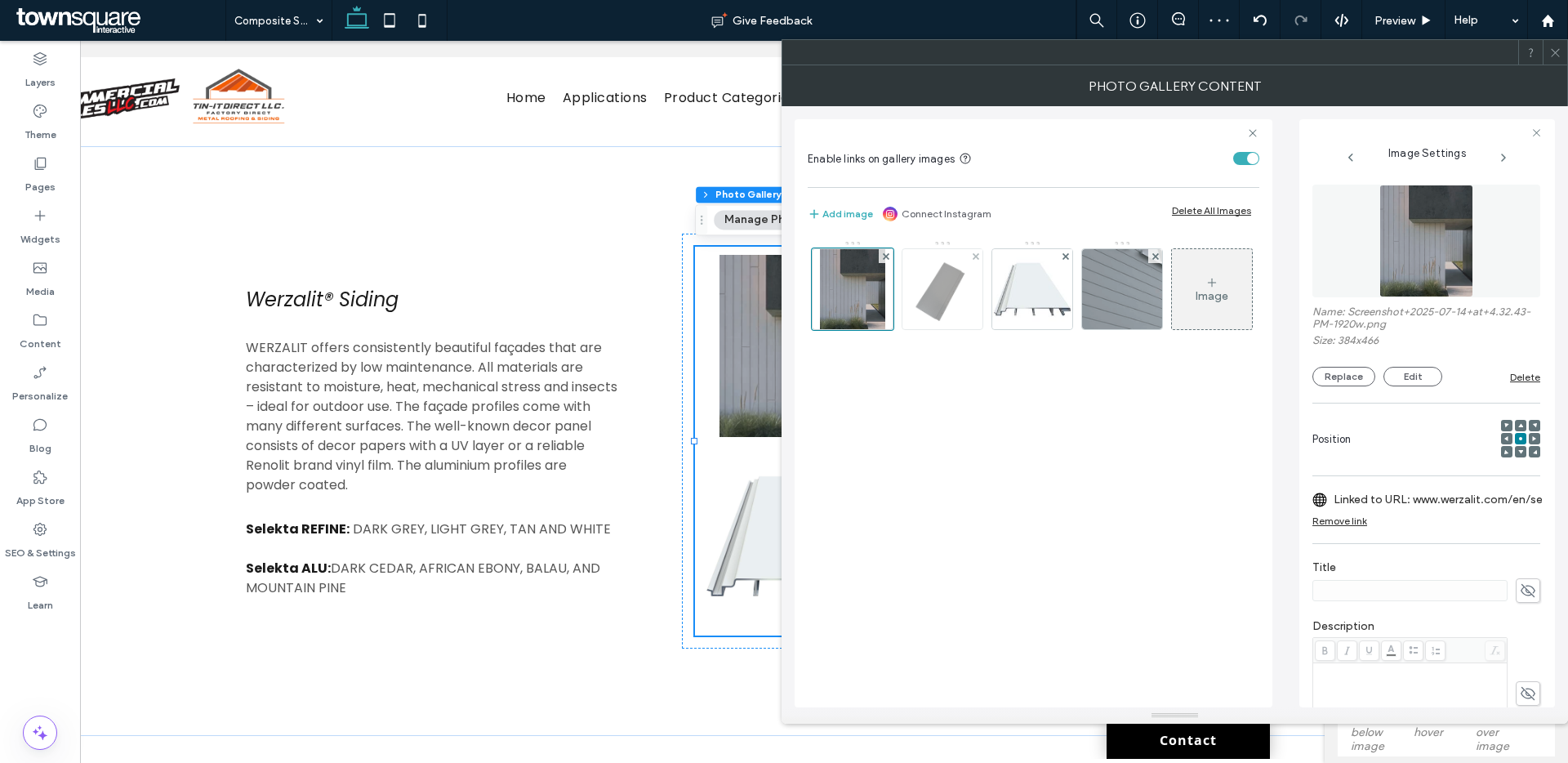 click at bounding box center [942, 289] 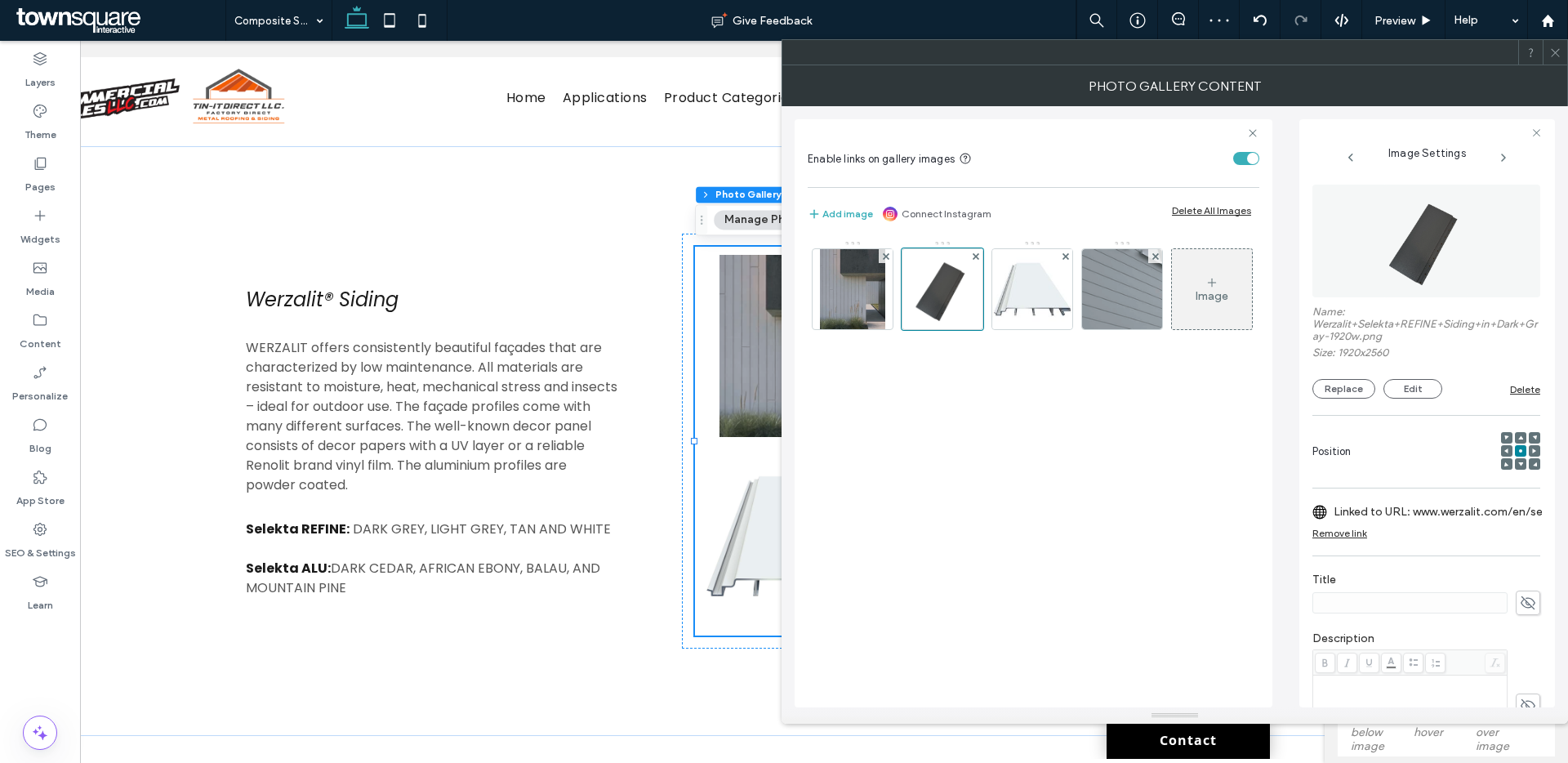 click on "Linked to URL: www.werzalit.com/en/selekta-aluminium/" at bounding box center [1447, 511] 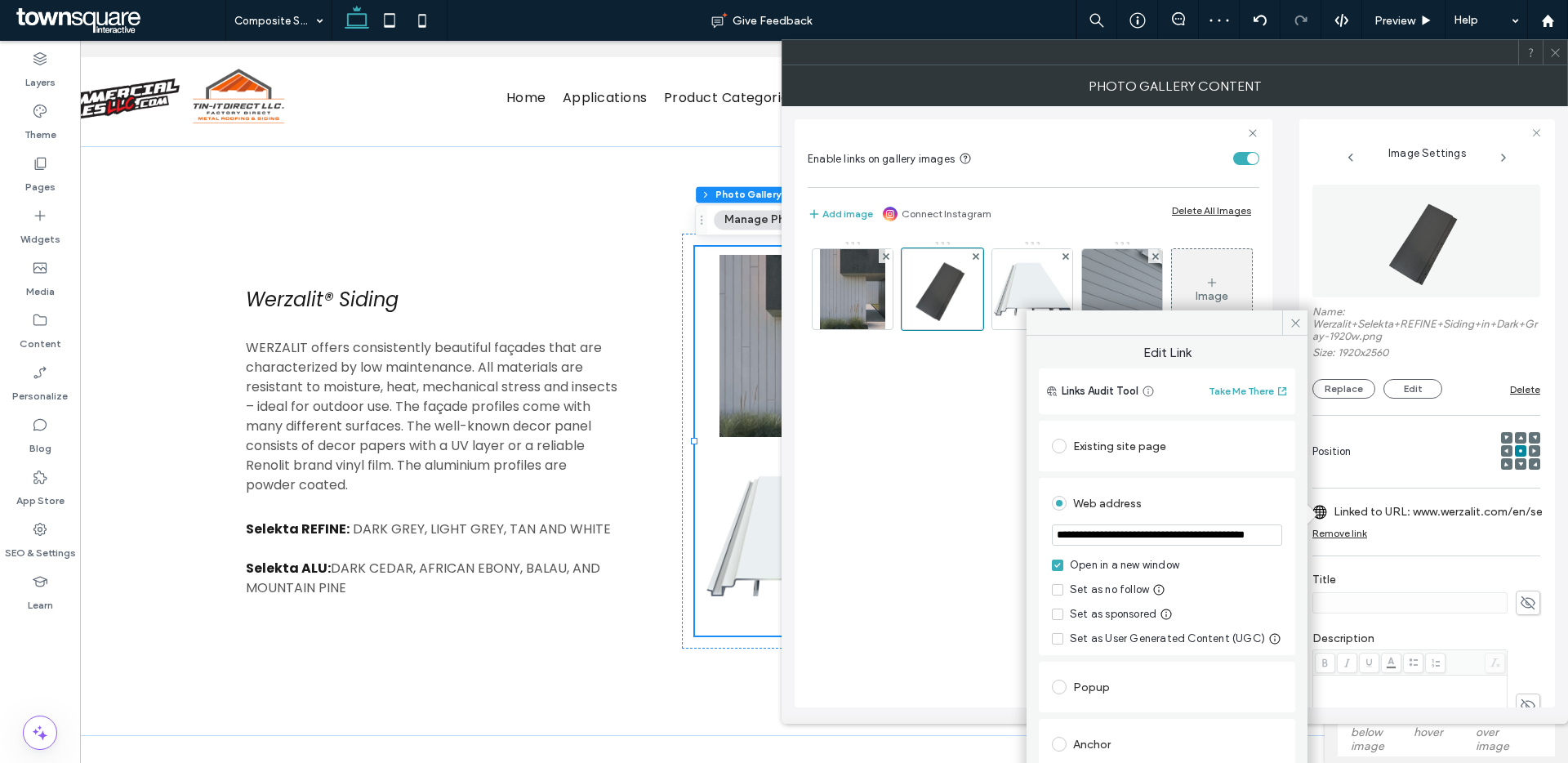 click on "**********" at bounding box center (1167, 535) 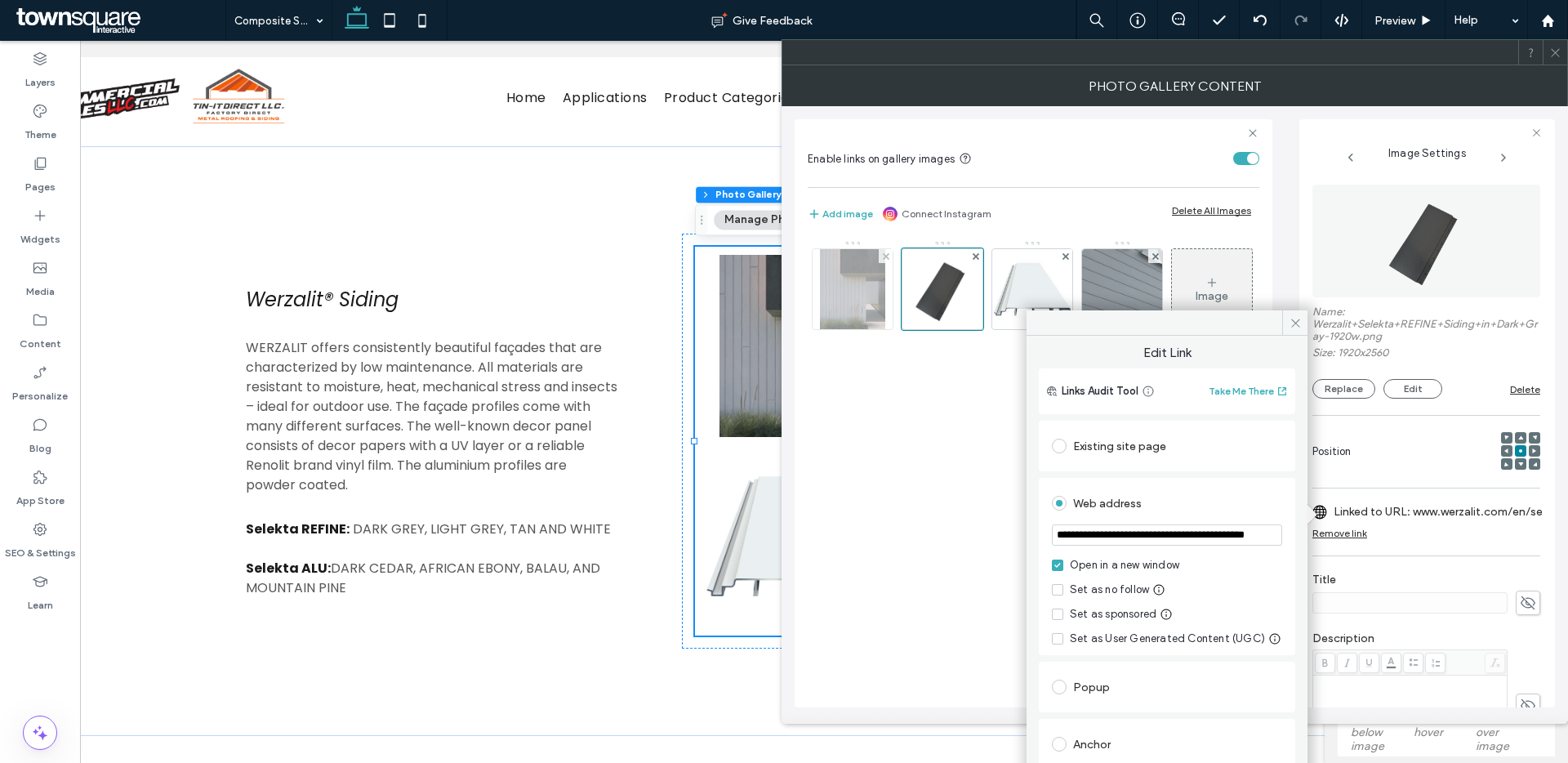 click at bounding box center [853, 289] 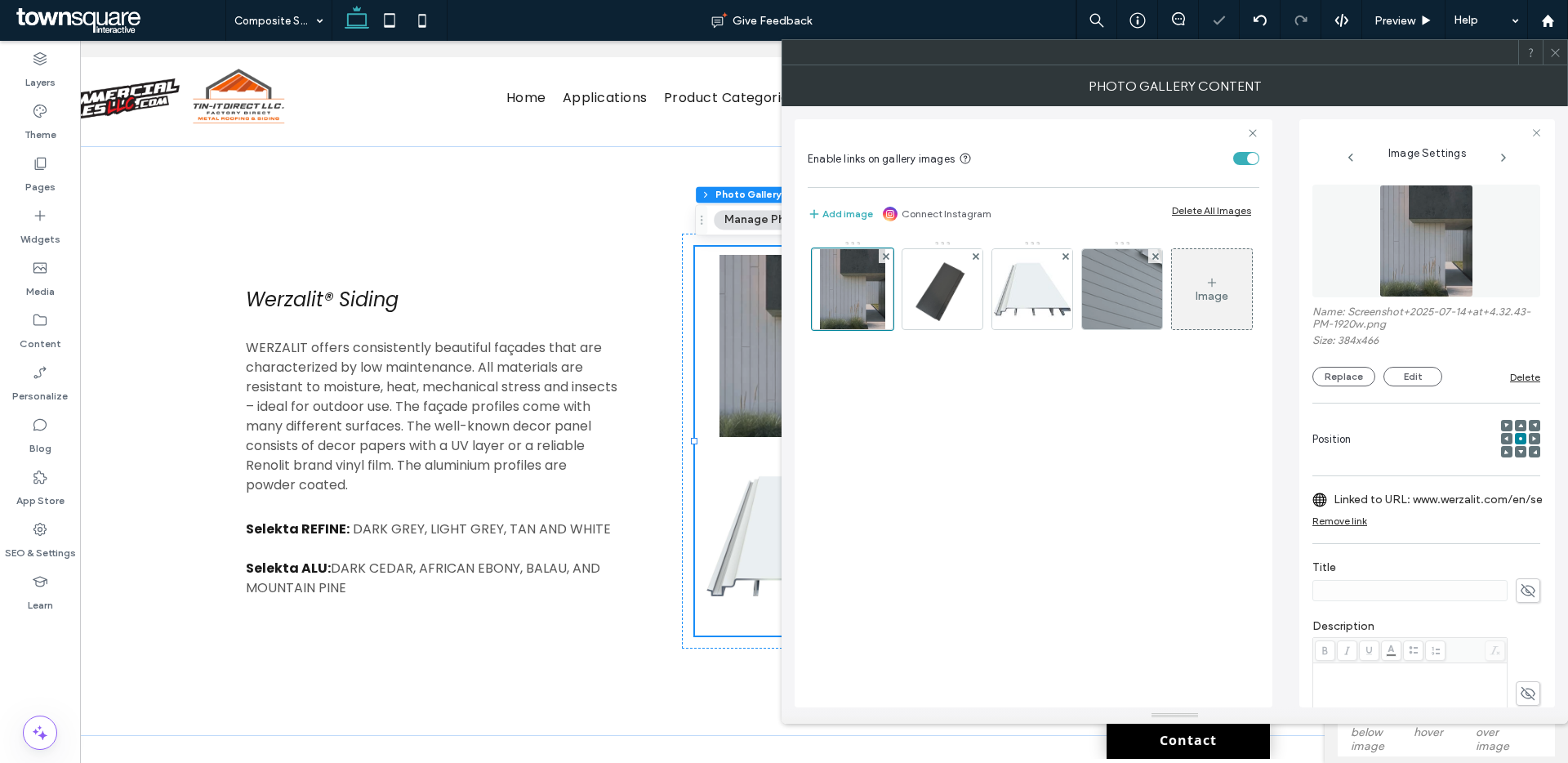 click on "Linked to URL: www.werzalit.com/en/selekta-refine/" at bounding box center [1447, 499] 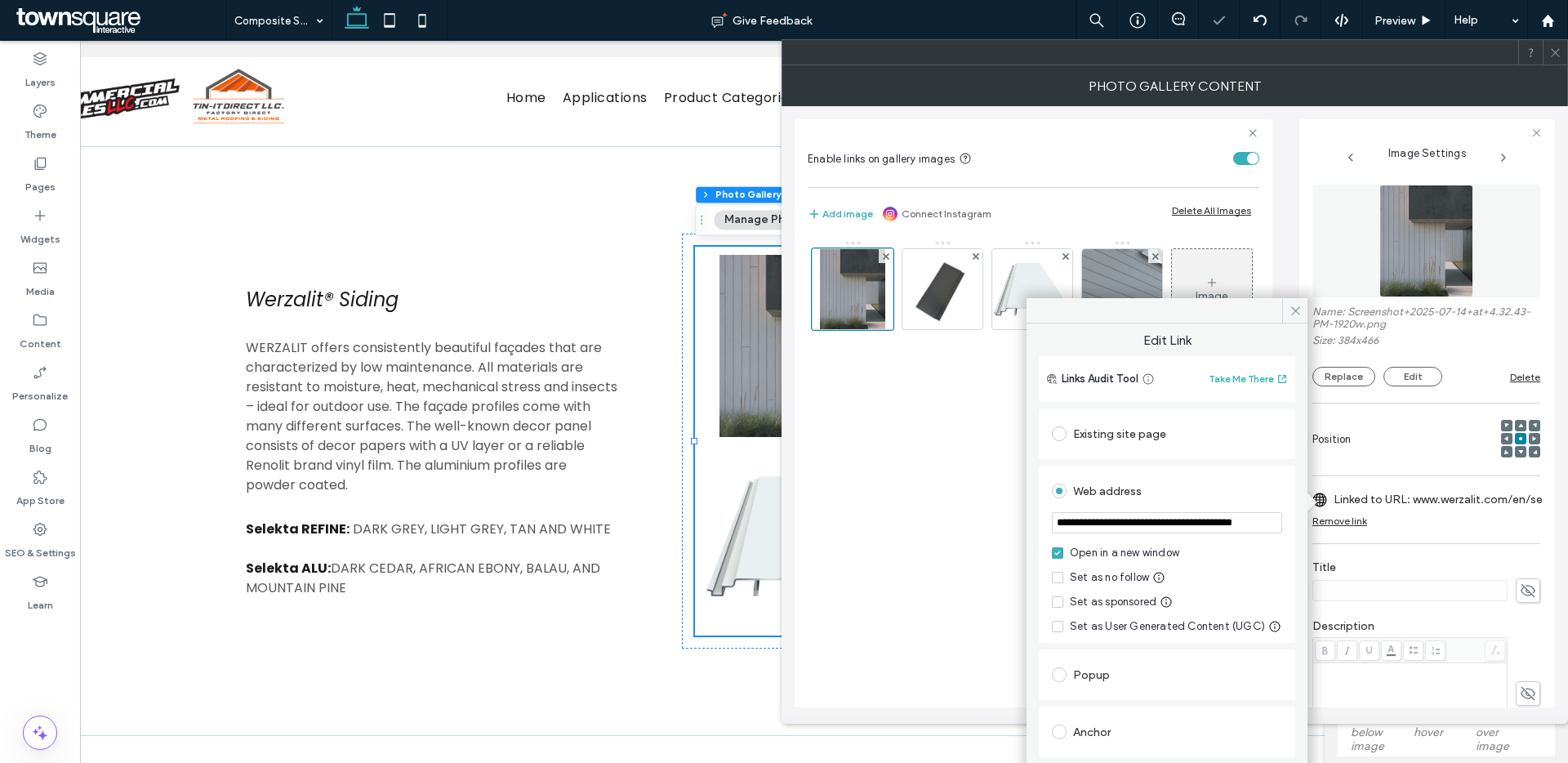 click on "**********" at bounding box center [1167, 523] 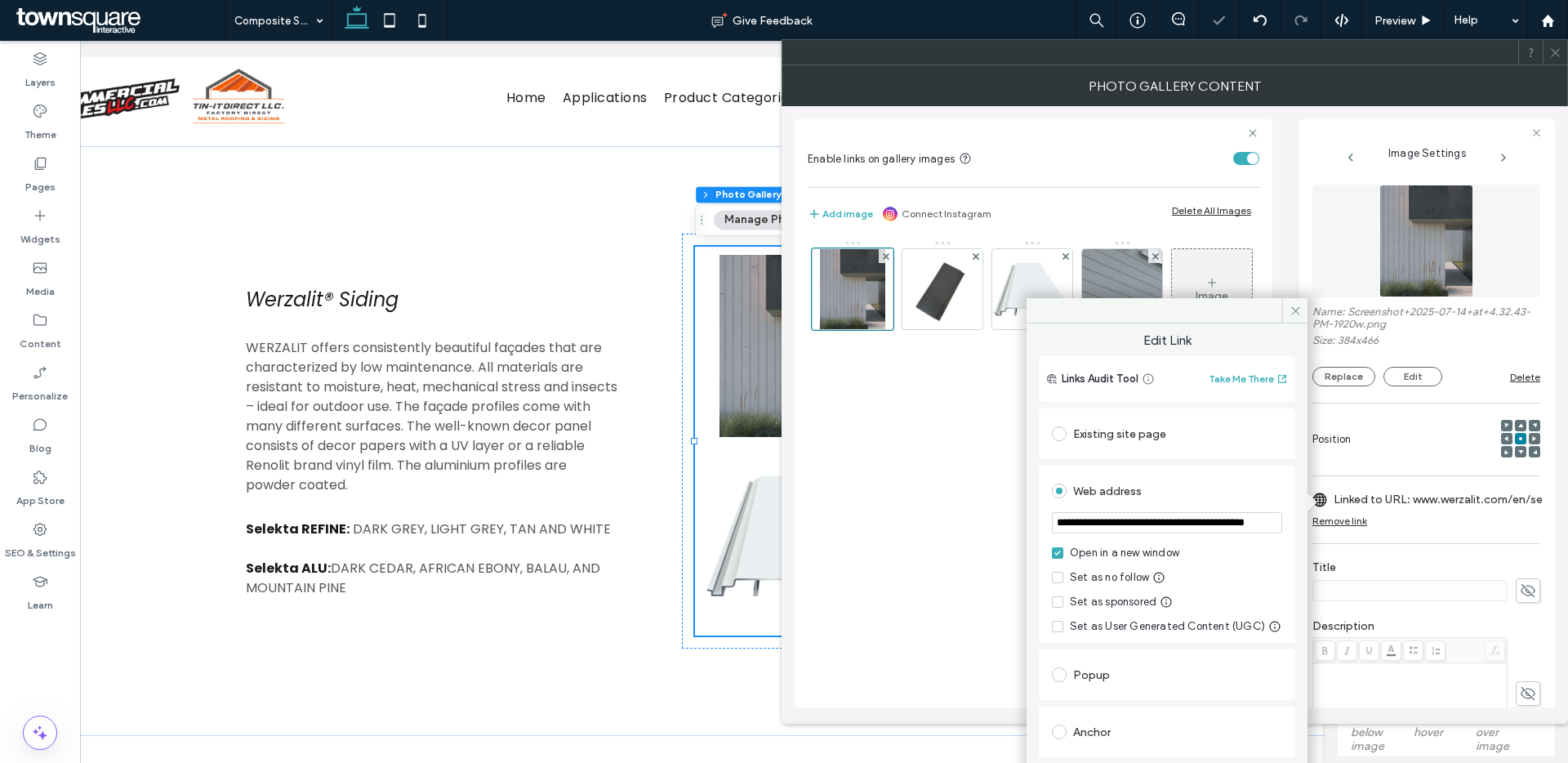 scroll, scrollTop: 0, scrollLeft: 55, axis: horizontal 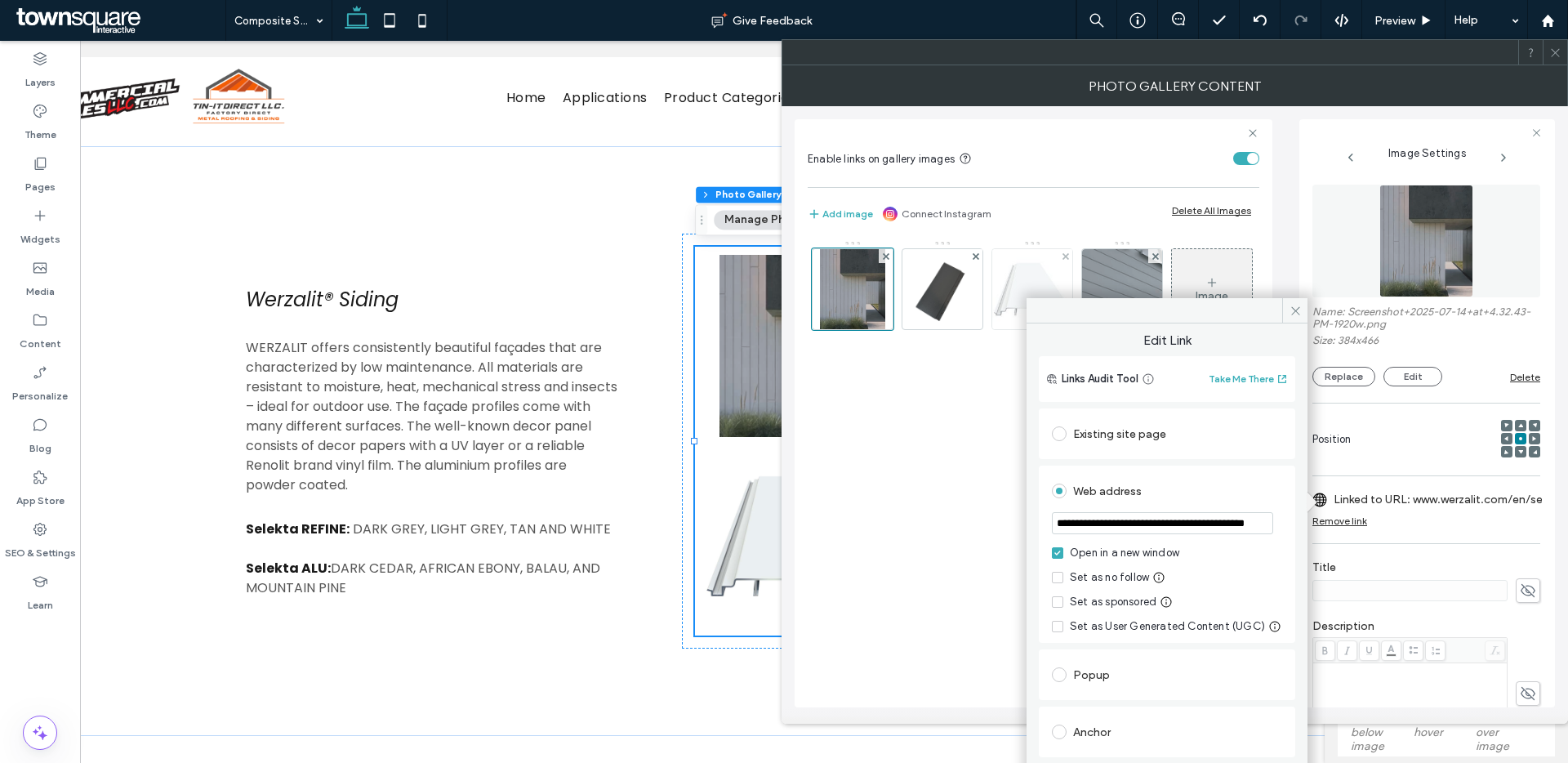 type on "**********" 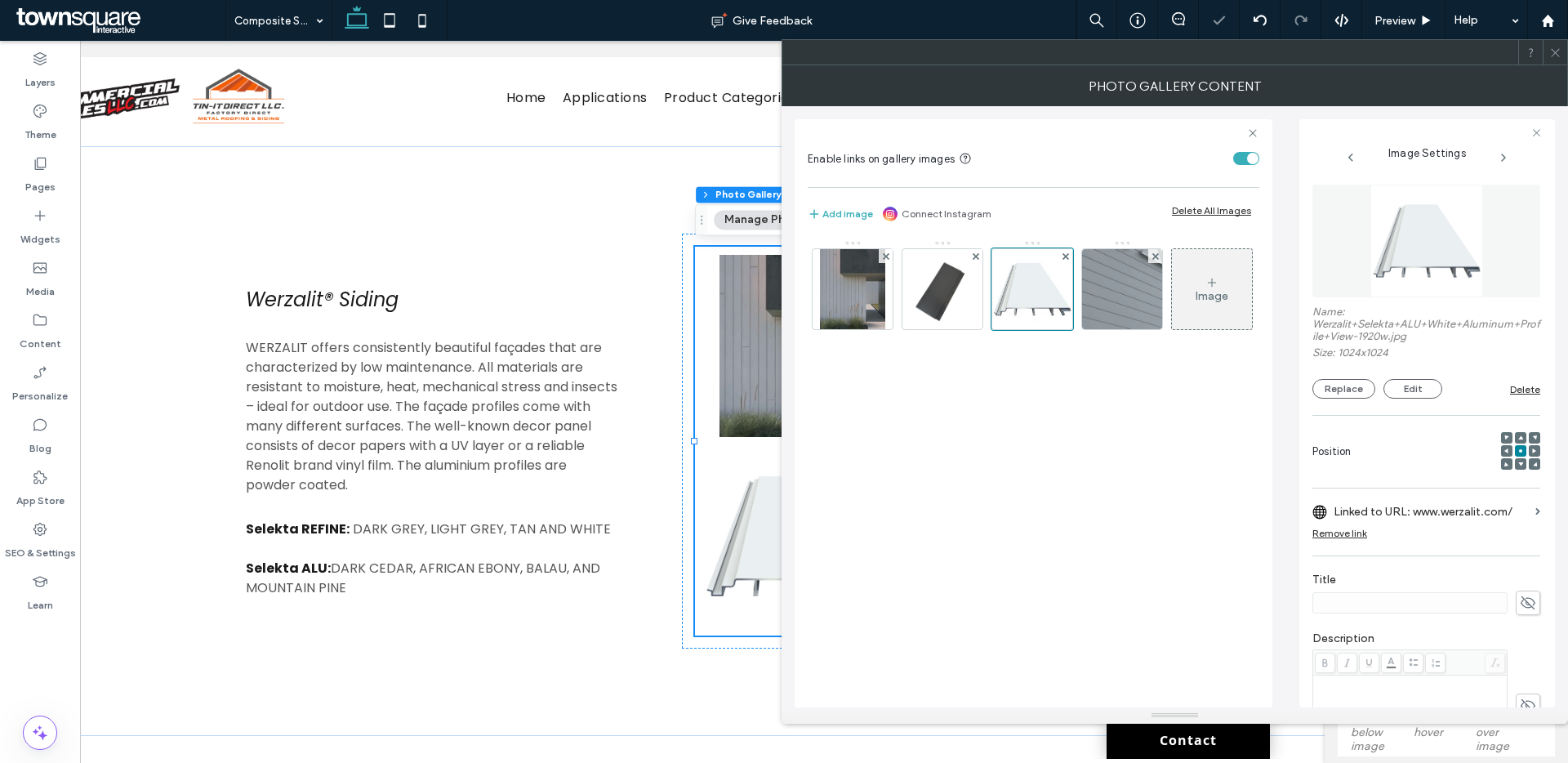 click on "Linked to URL: www.werzalit.com/" at bounding box center [1431, 511] 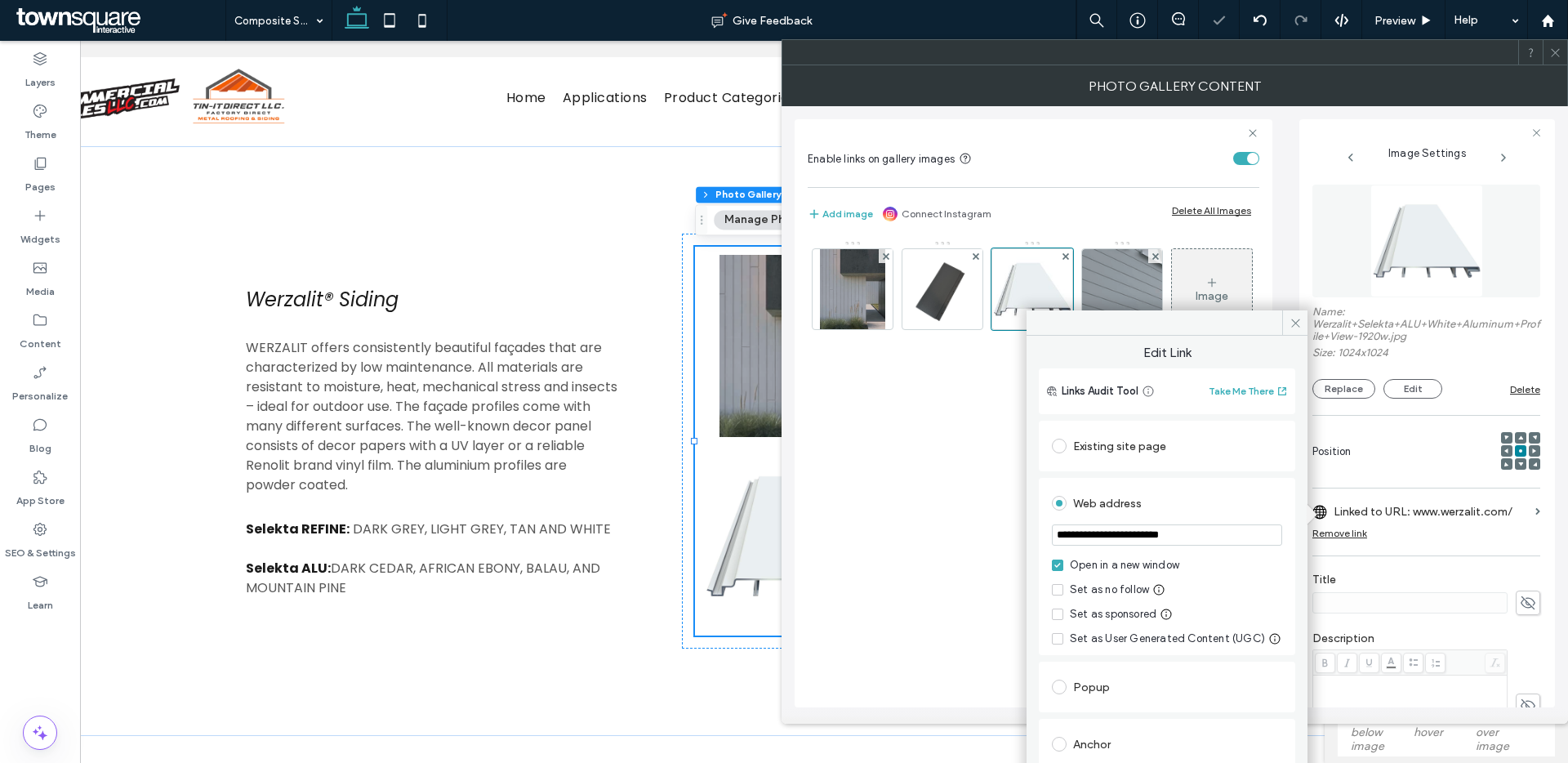 click on "**********" at bounding box center (1167, 535) 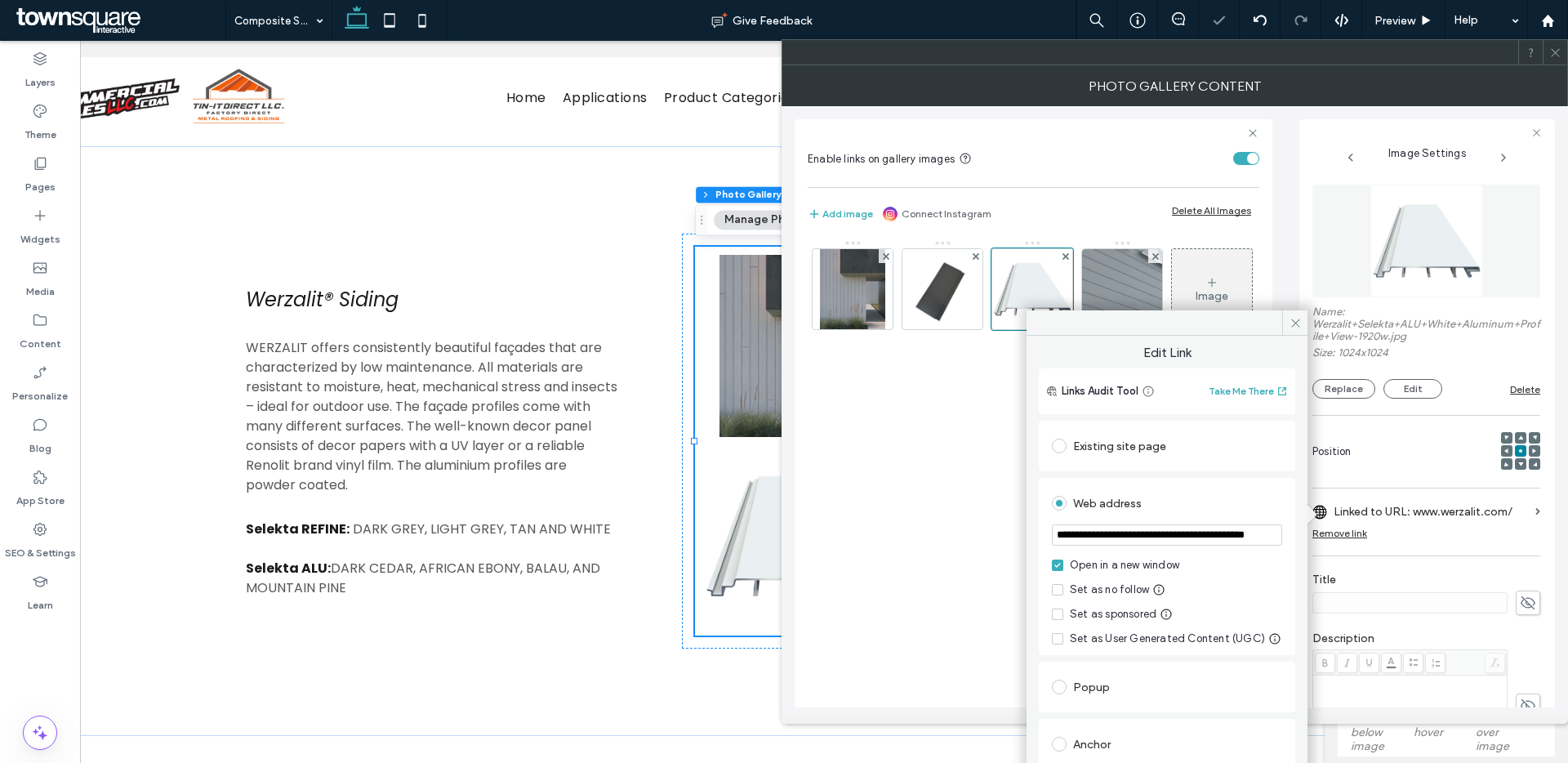scroll, scrollTop: 0, scrollLeft: 55, axis: horizontal 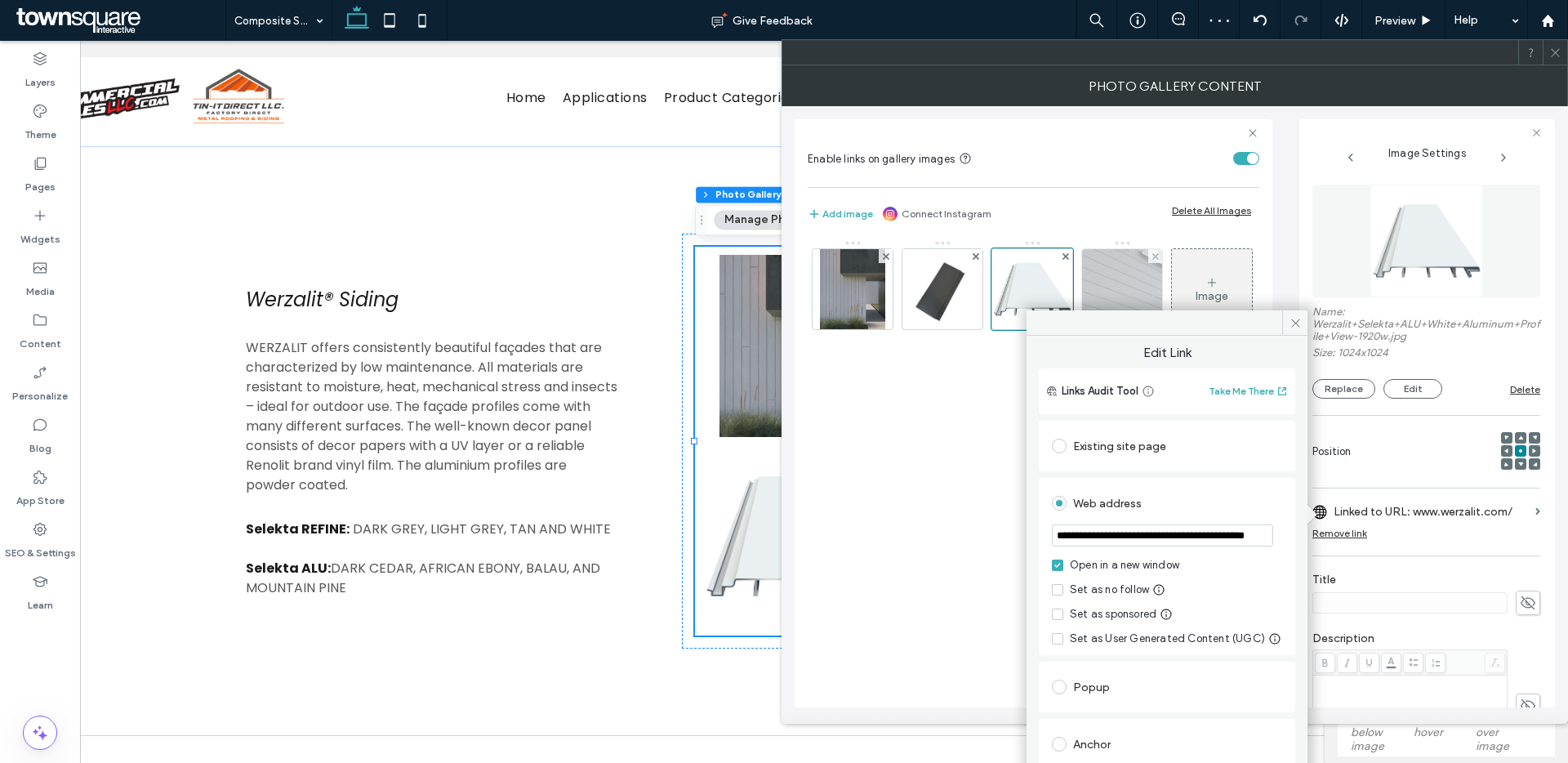type on "**********" 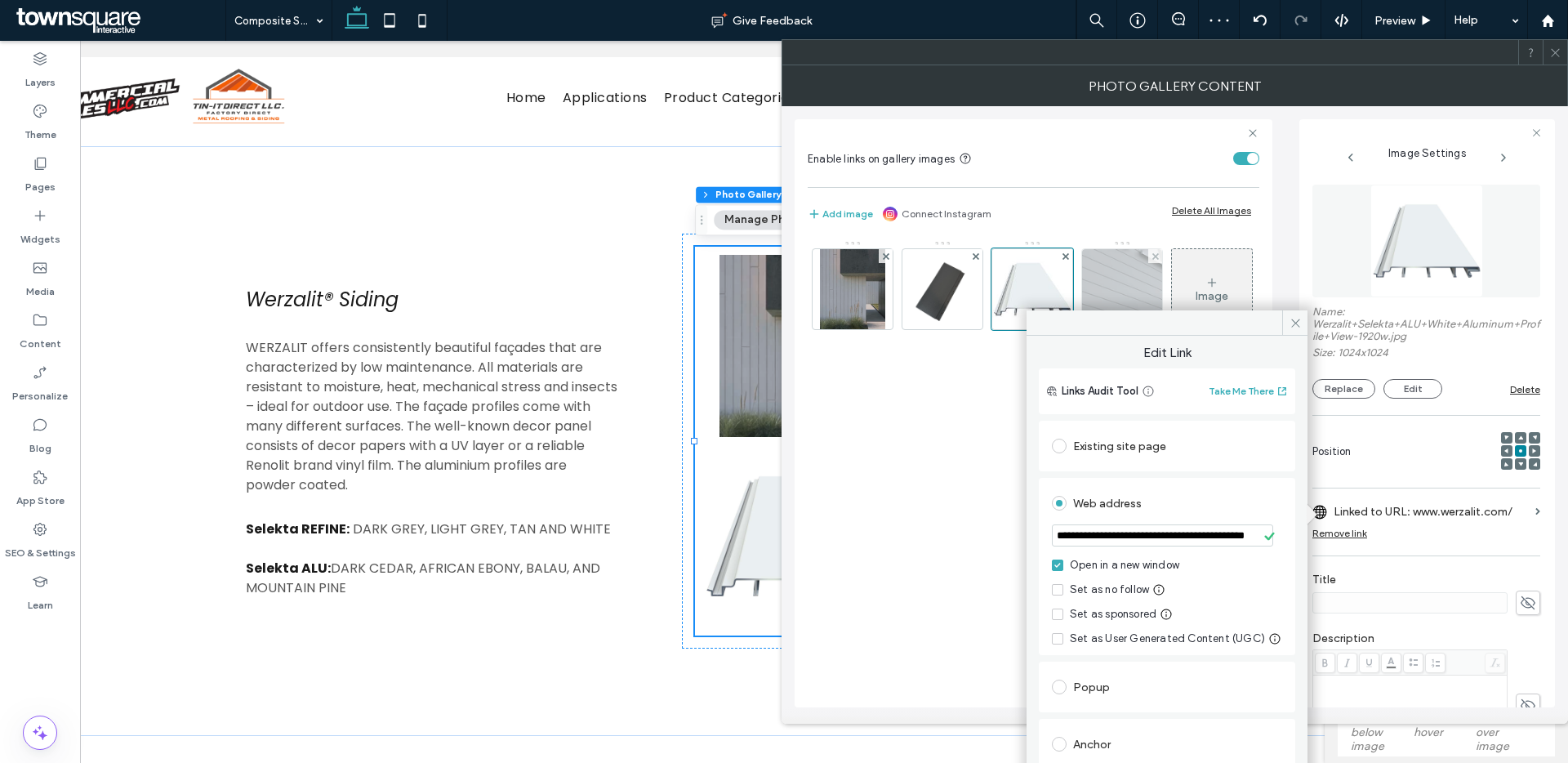 click at bounding box center [1122, 289] 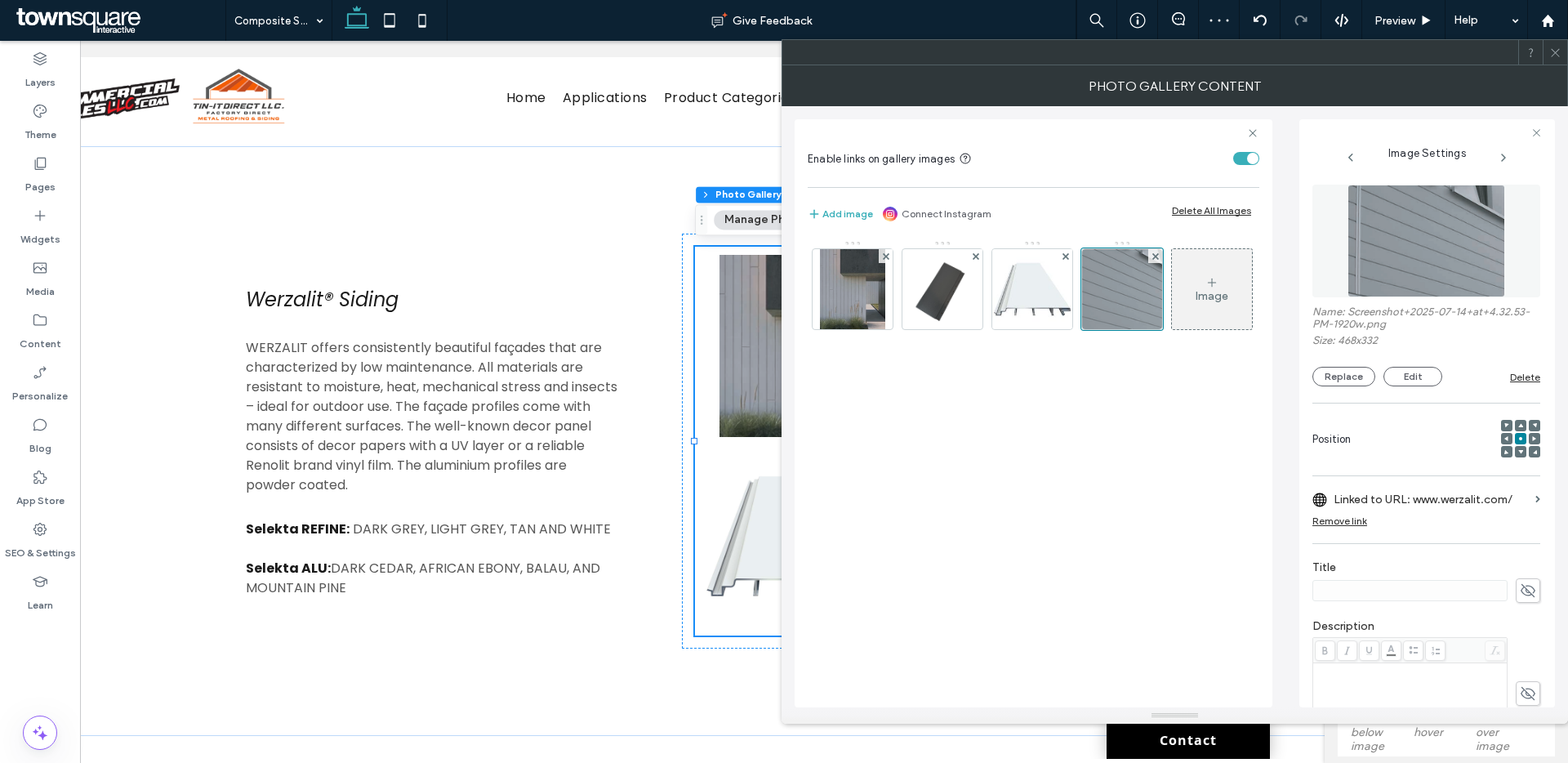 click on "Linked to URL: www.werzalit.com/" at bounding box center [1431, 499] 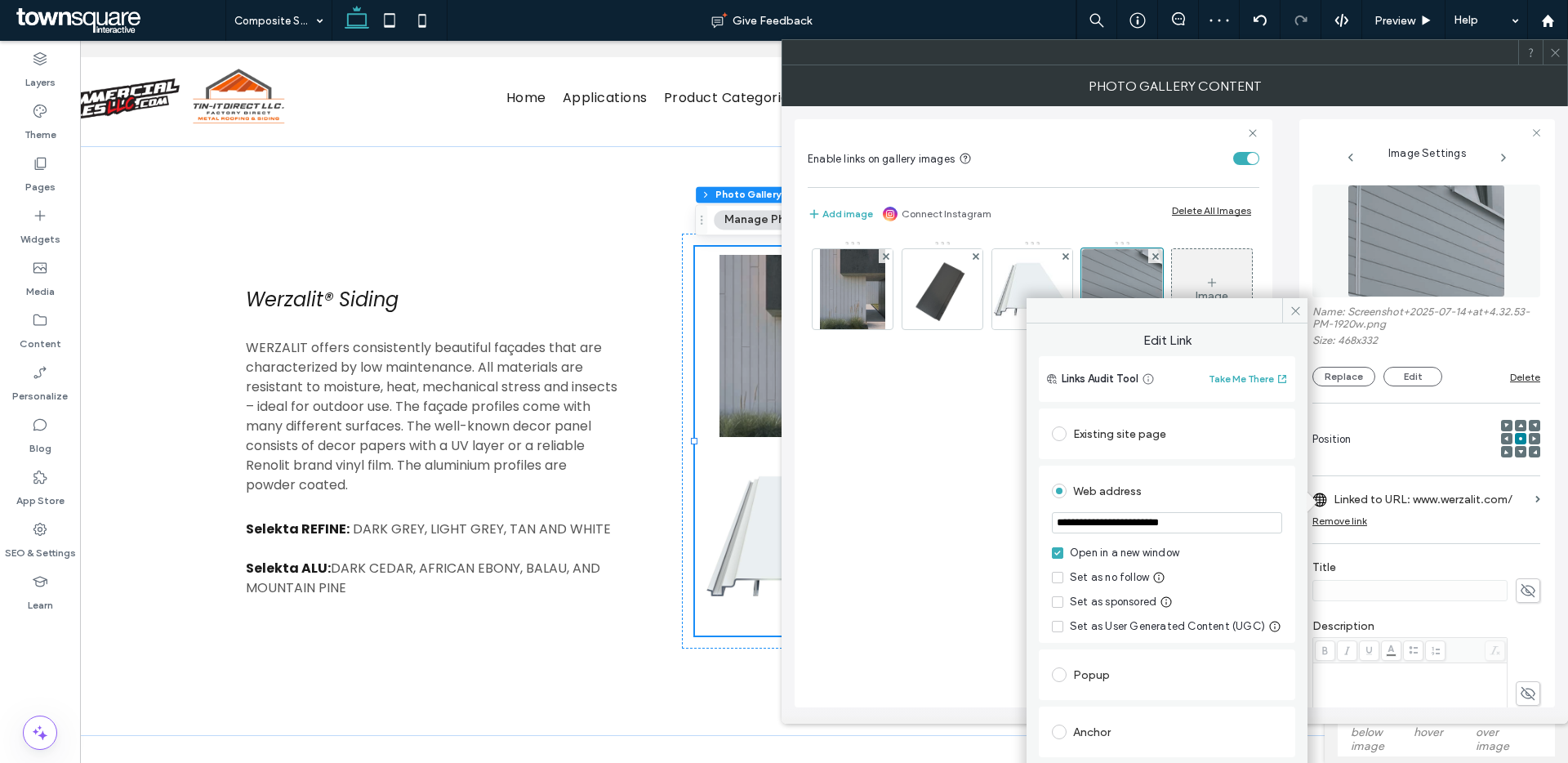 click on "**********" at bounding box center [1167, 523] 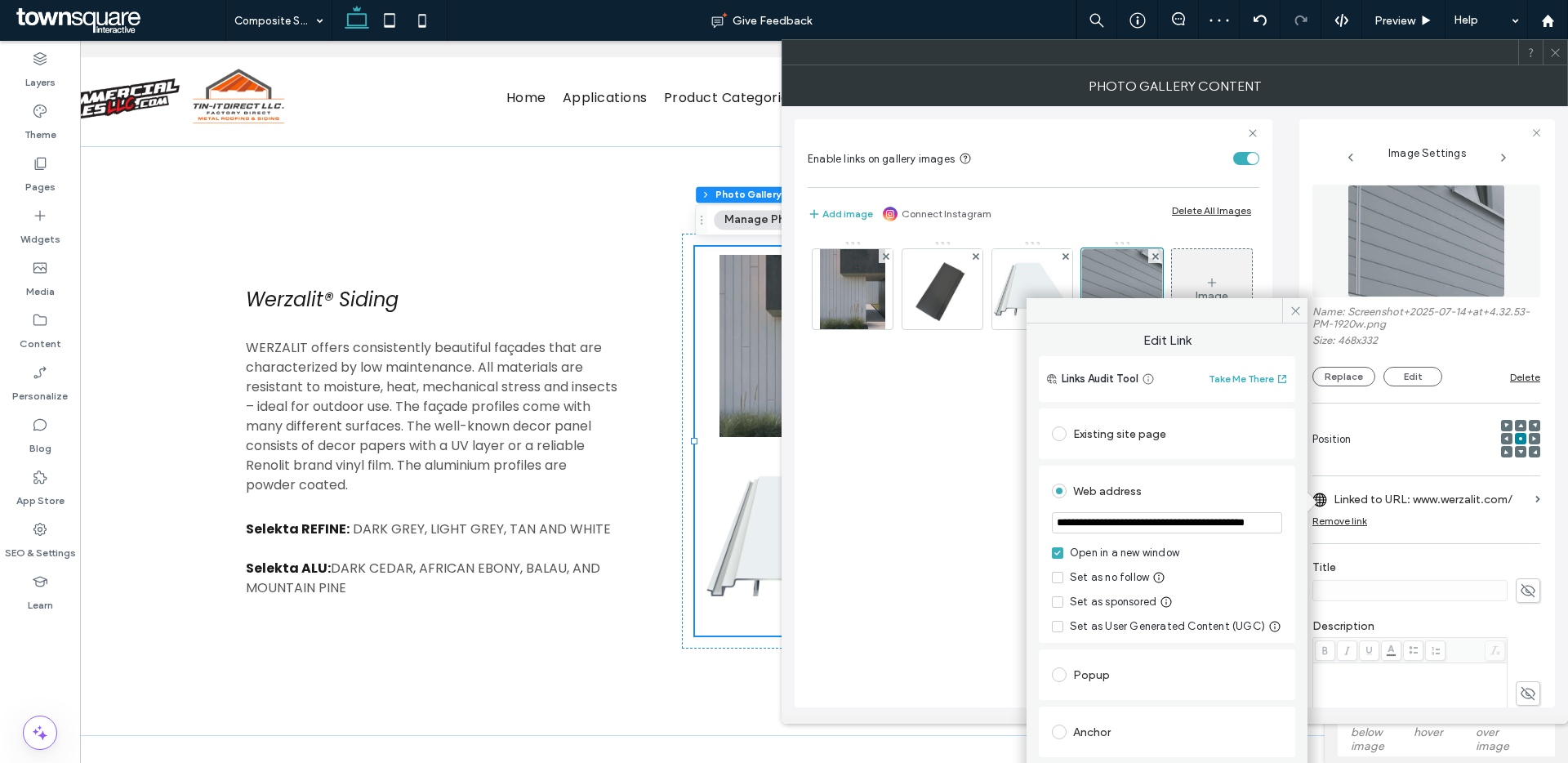scroll, scrollTop: 0, scrollLeft: 55, axis: horizontal 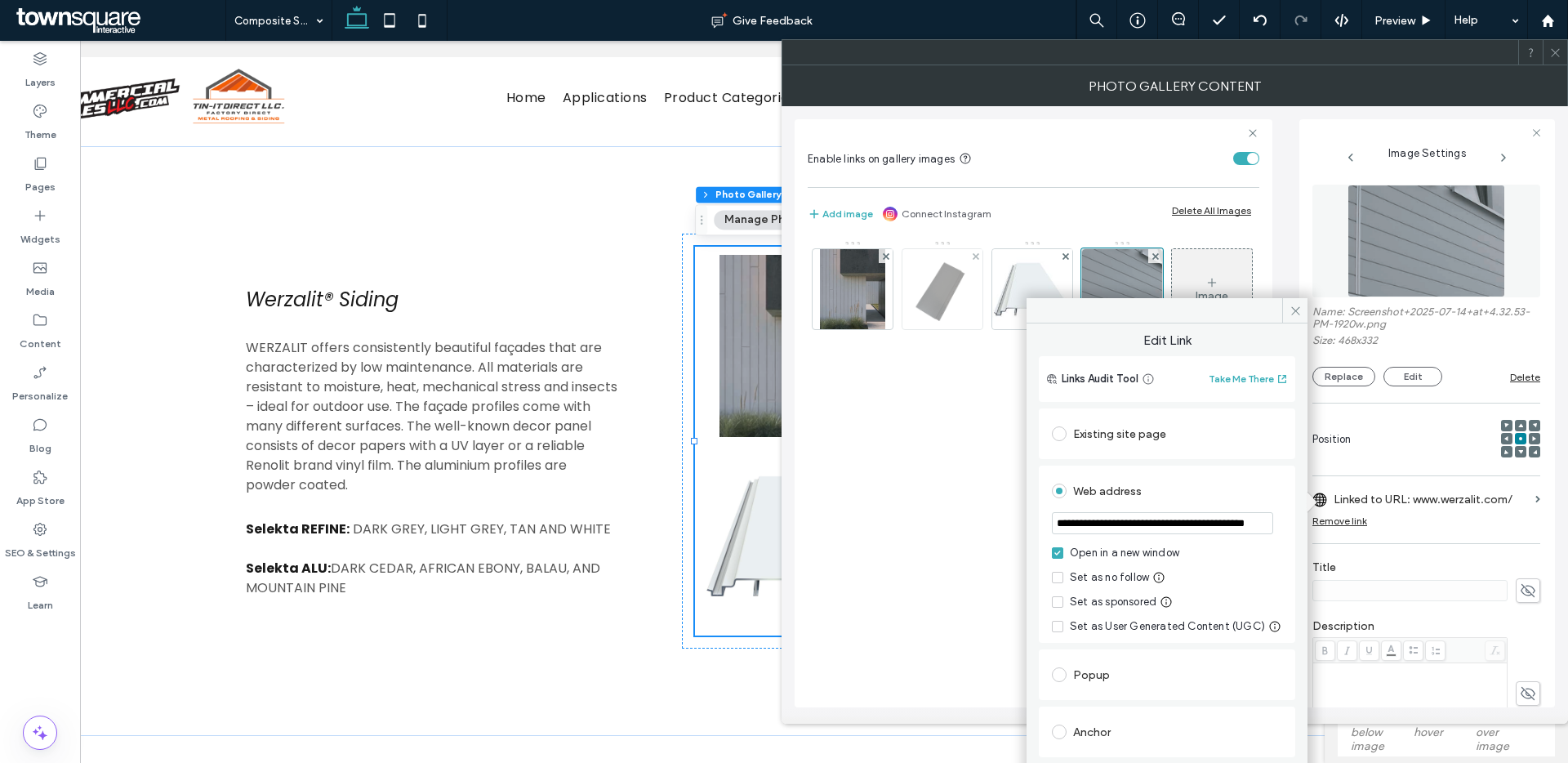 type on "**********" 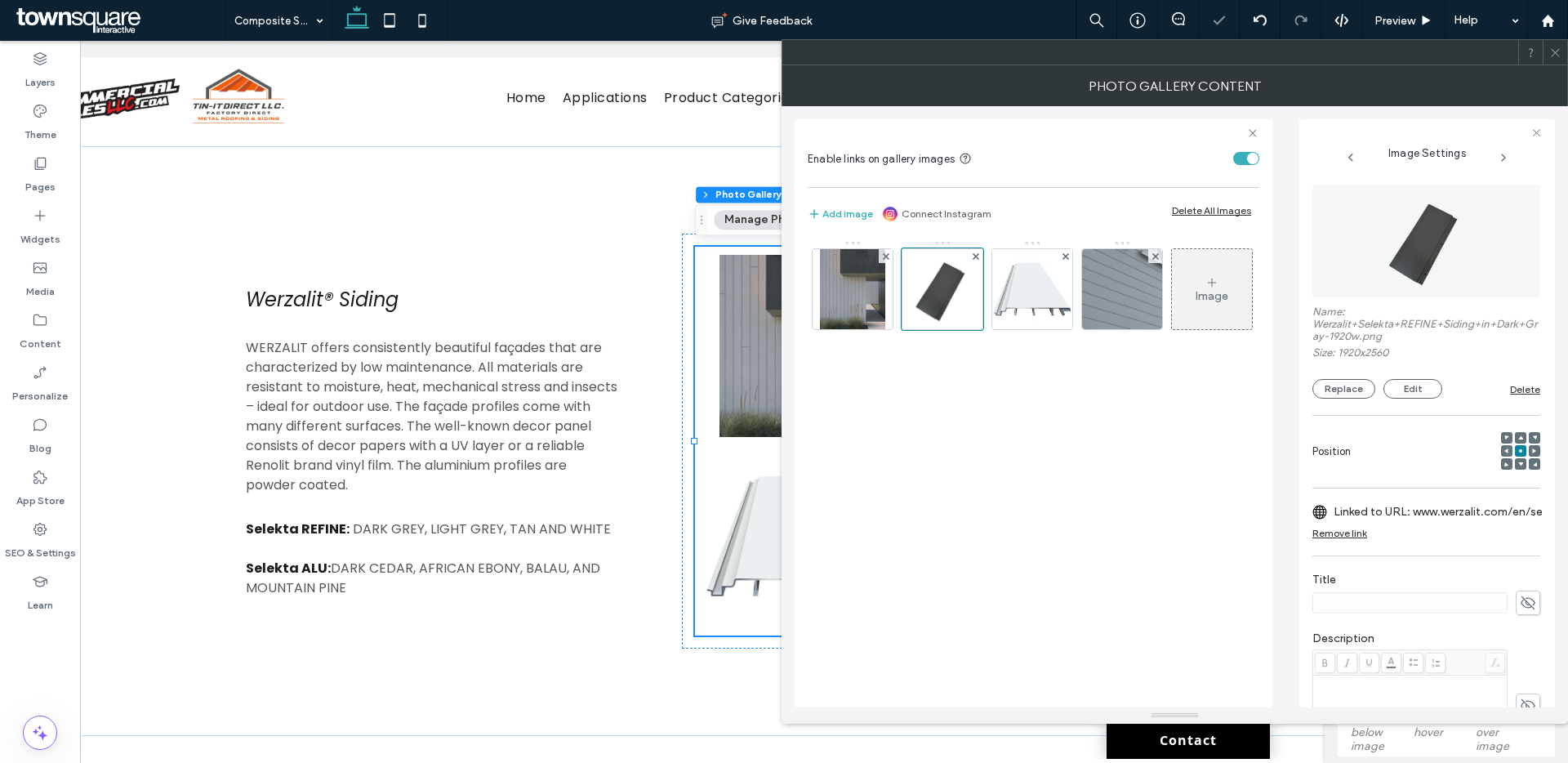 click on "Linked to URL: www.werzalit.com/en/selekta-aluminium/" at bounding box center (1447, 511) 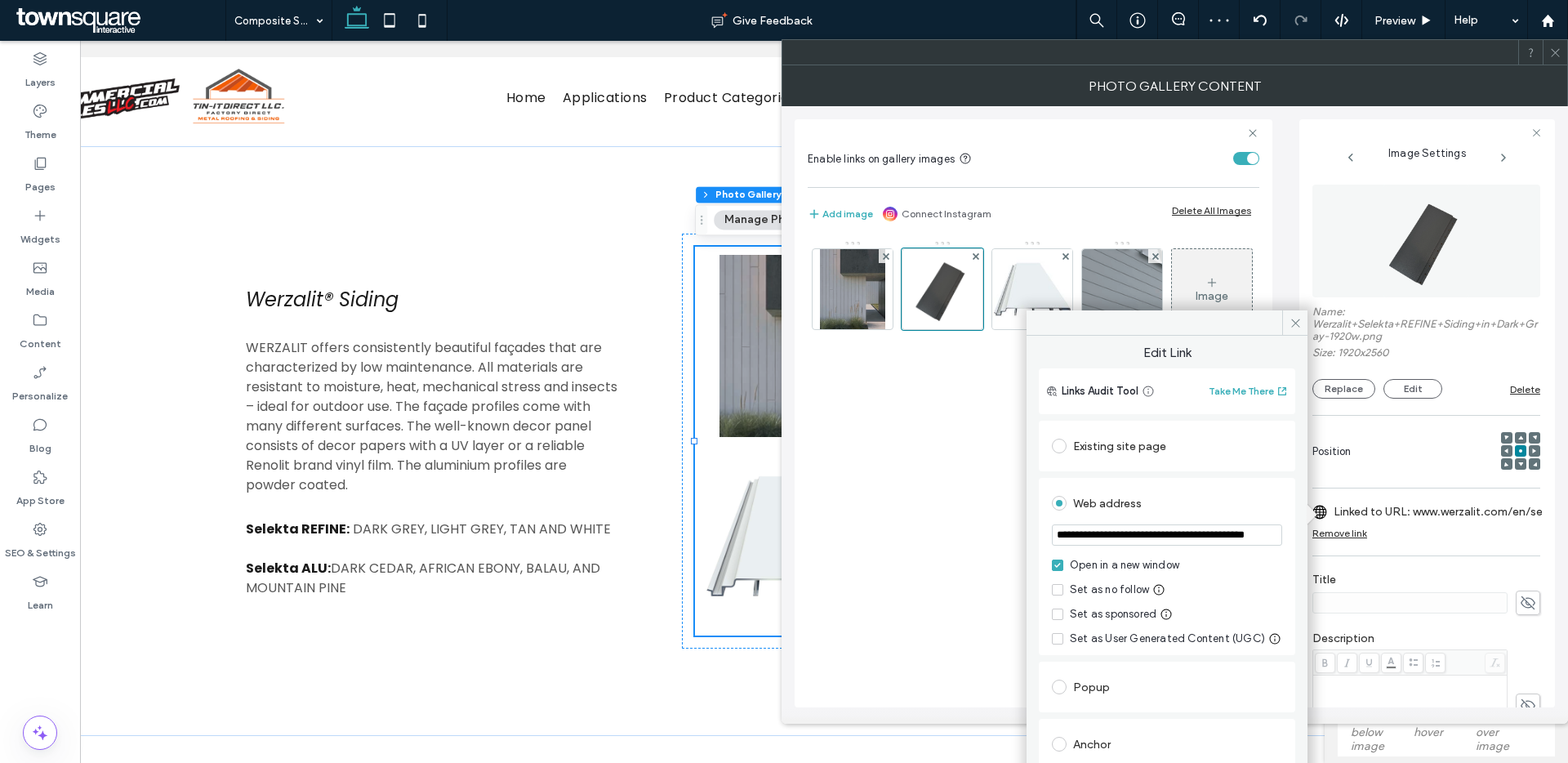 click on "**********" at bounding box center (1167, 535) 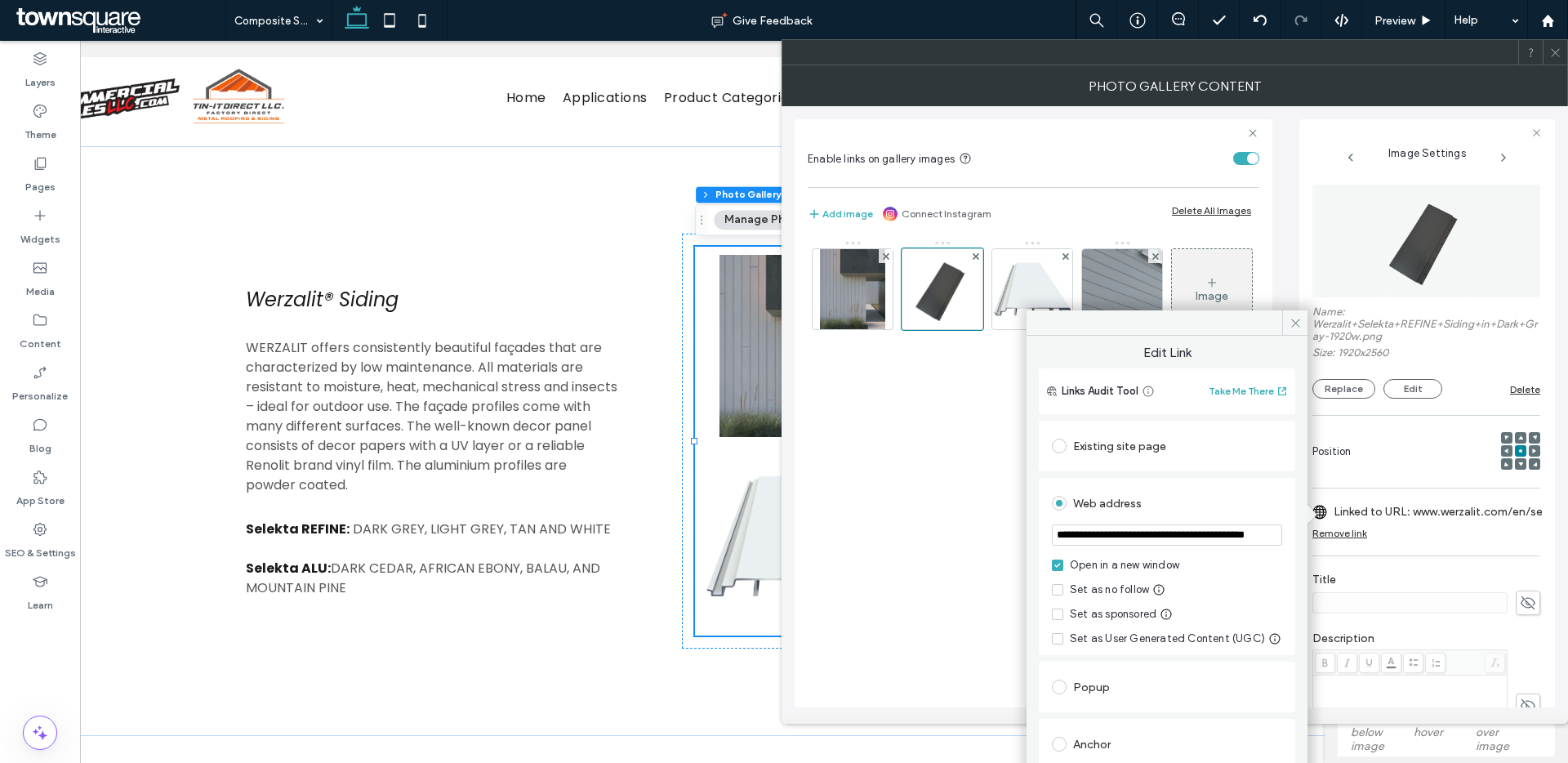 click on "**********" at bounding box center (1167, 535) 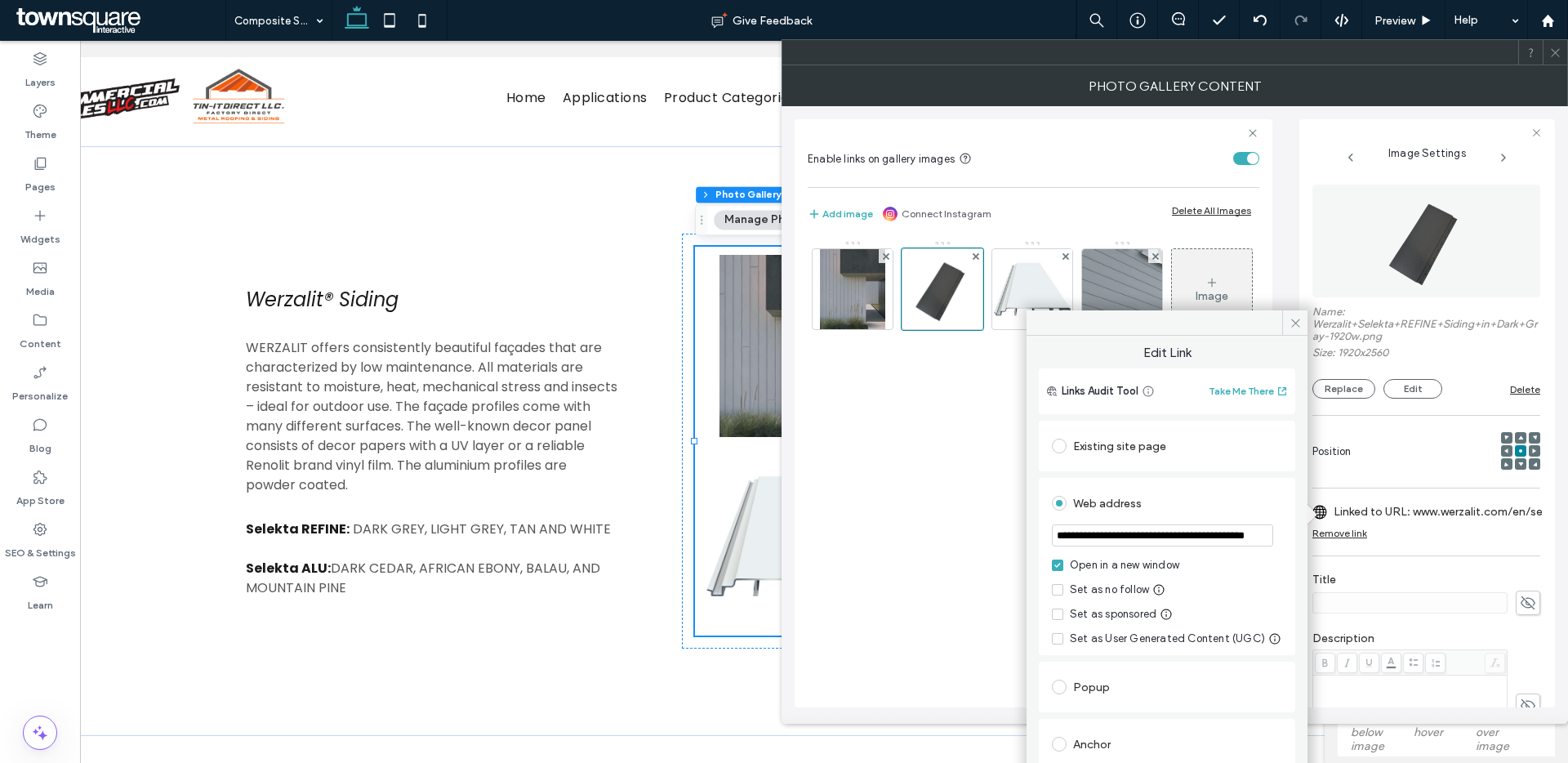 drag, startPoint x: 1207, startPoint y: 535, endPoint x: 1297, endPoint y: 535, distance: 90 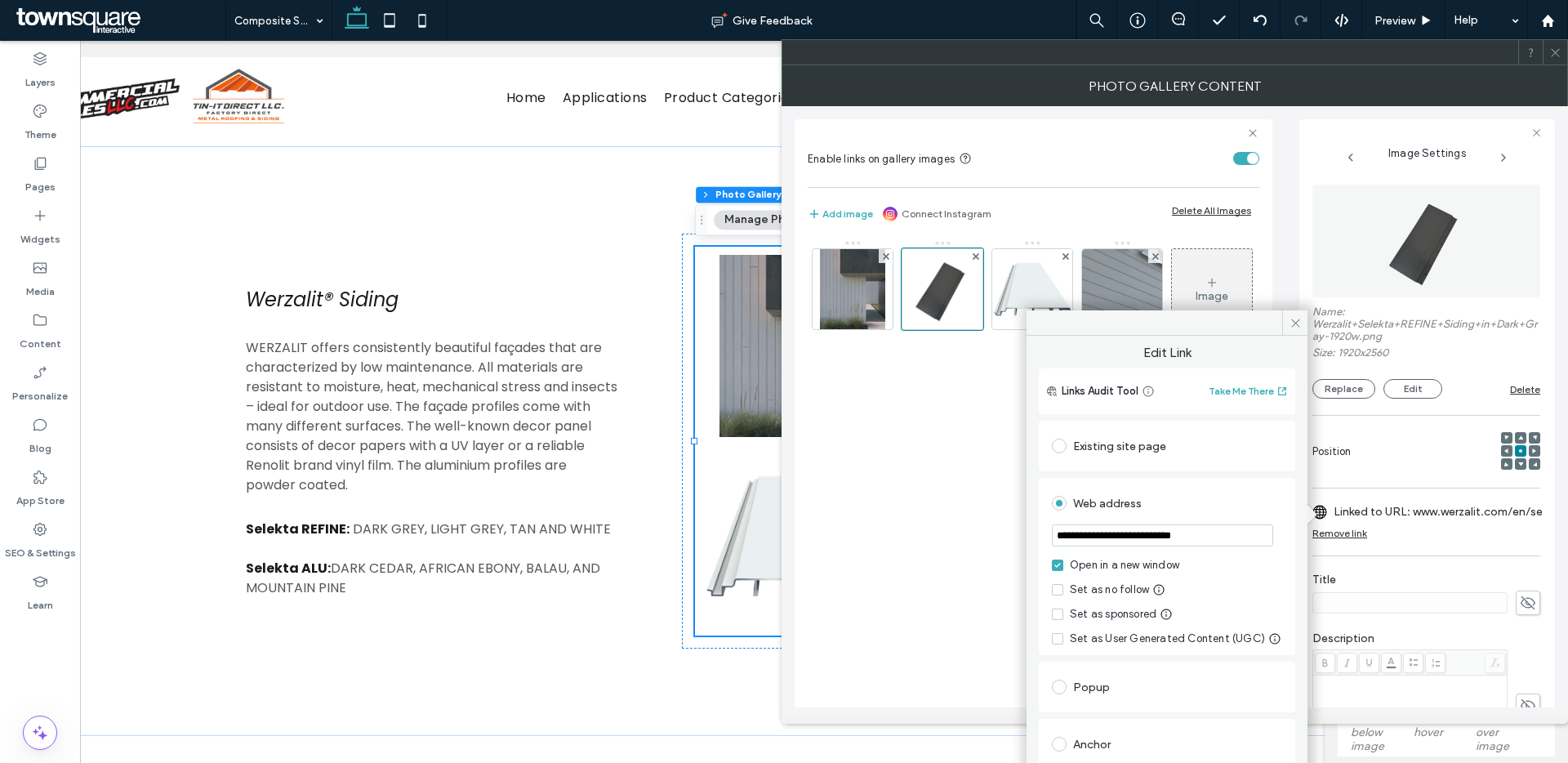 scroll, scrollTop: 0, scrollLeft: 0, axis: both 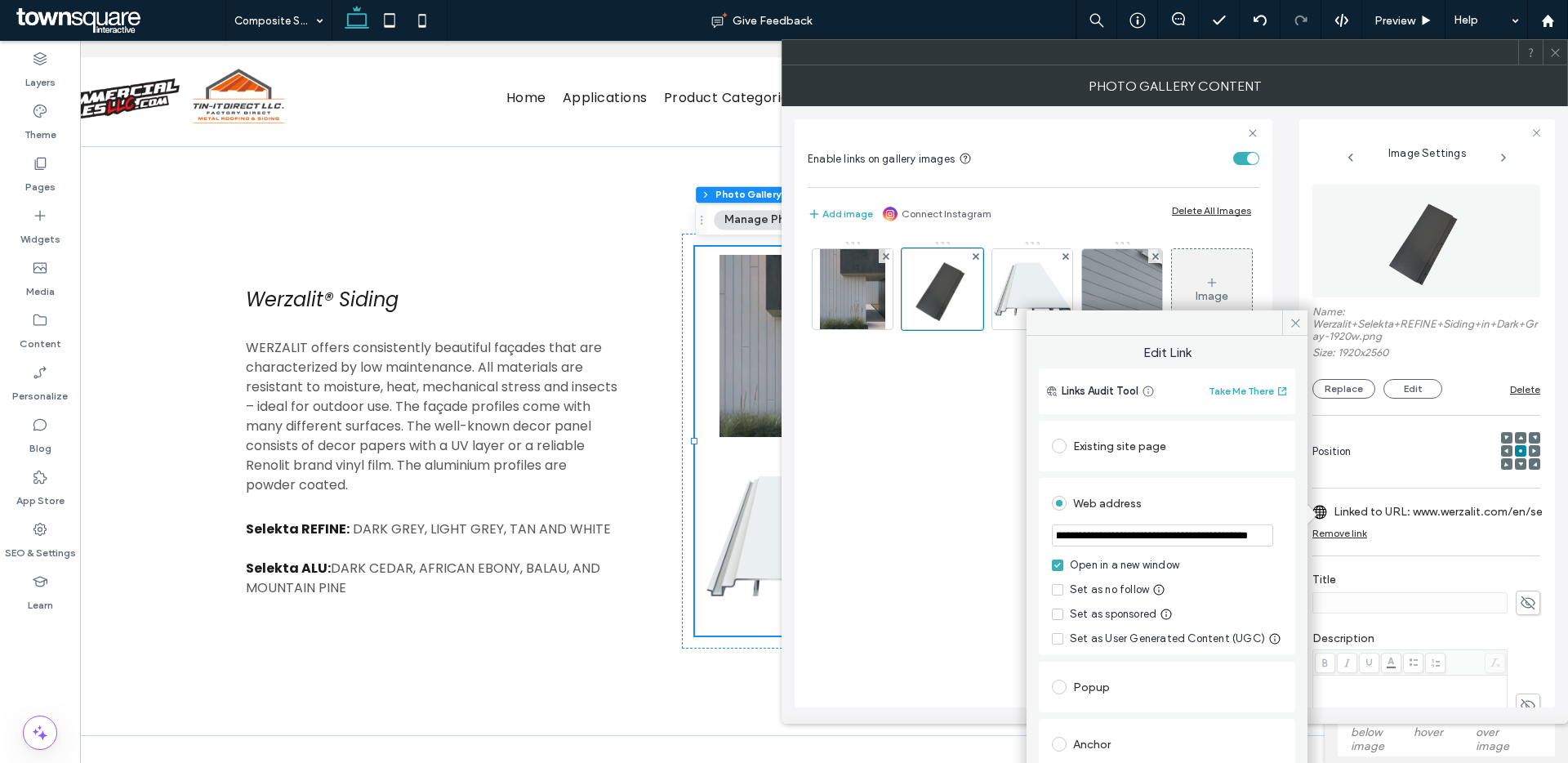drag, startPoint x: 1244, startPoint y: 536, endPoint x: 1196, endPoint y: 538, distance: 48.04165 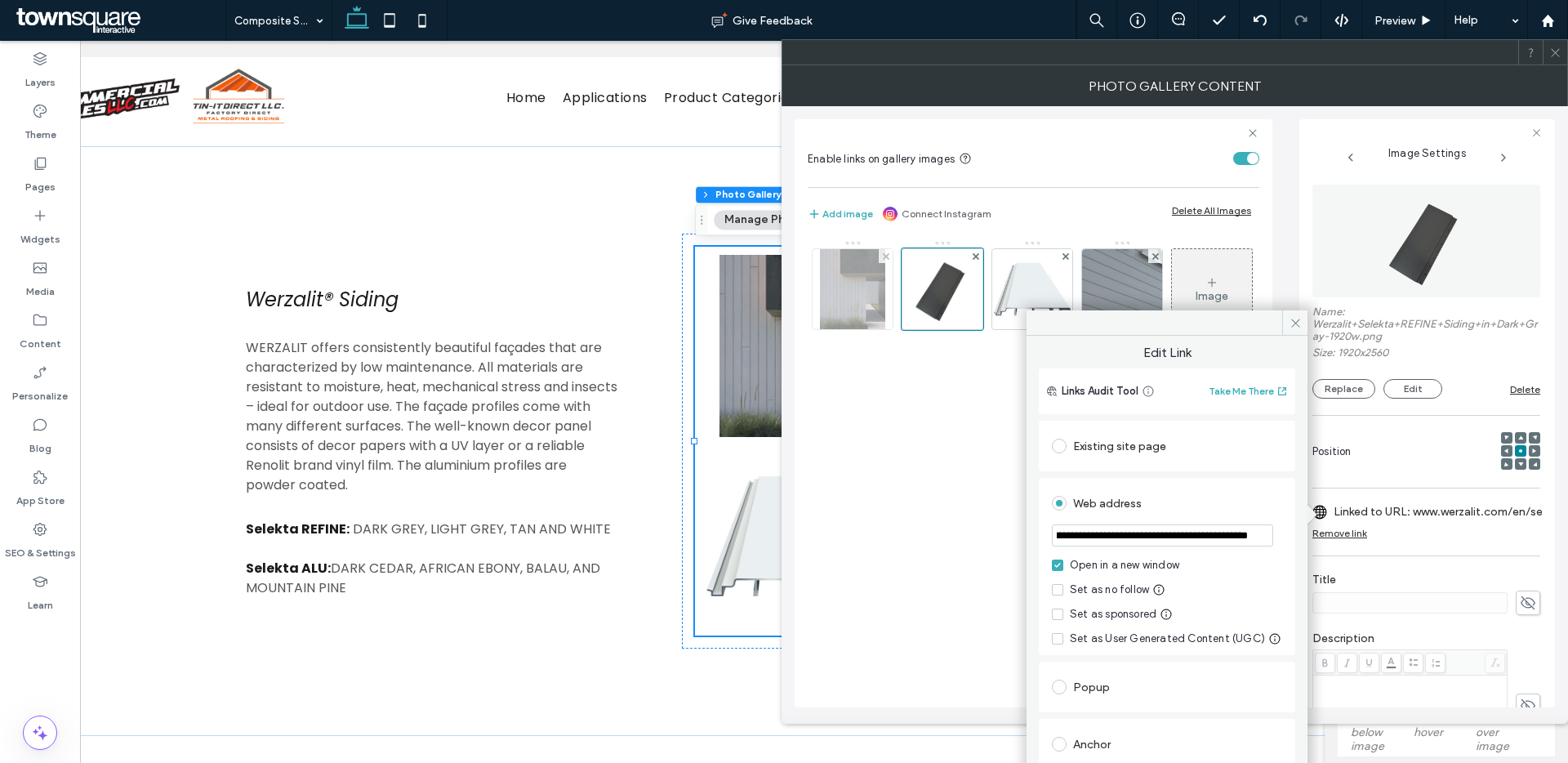 type on "**********" 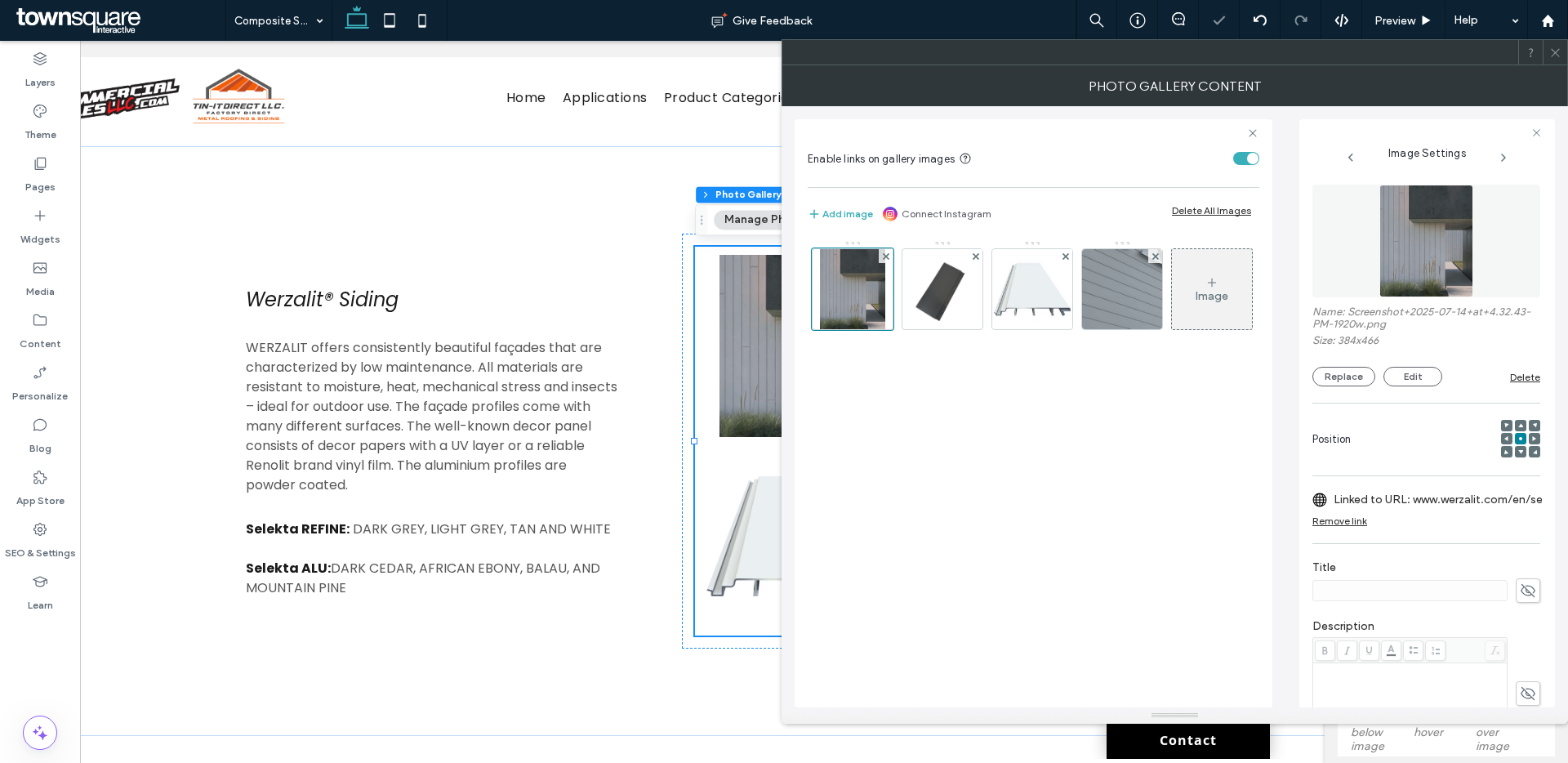 click on "Linked to URL: www.werzalit.com/en/selekta-aluminium/" at bounding box center [1447, 499] 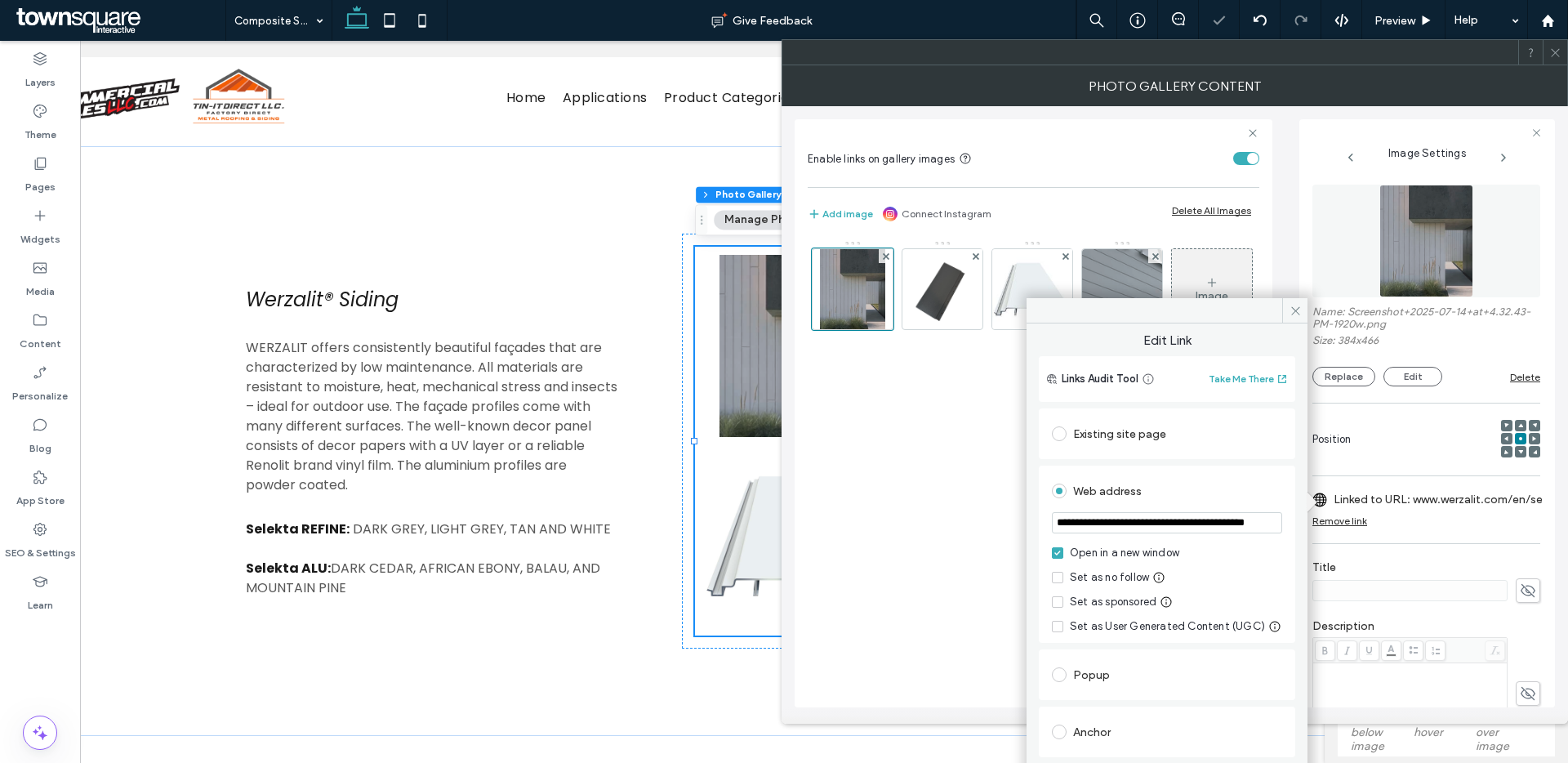 click on "**********" at bounding box center [1167, 523] 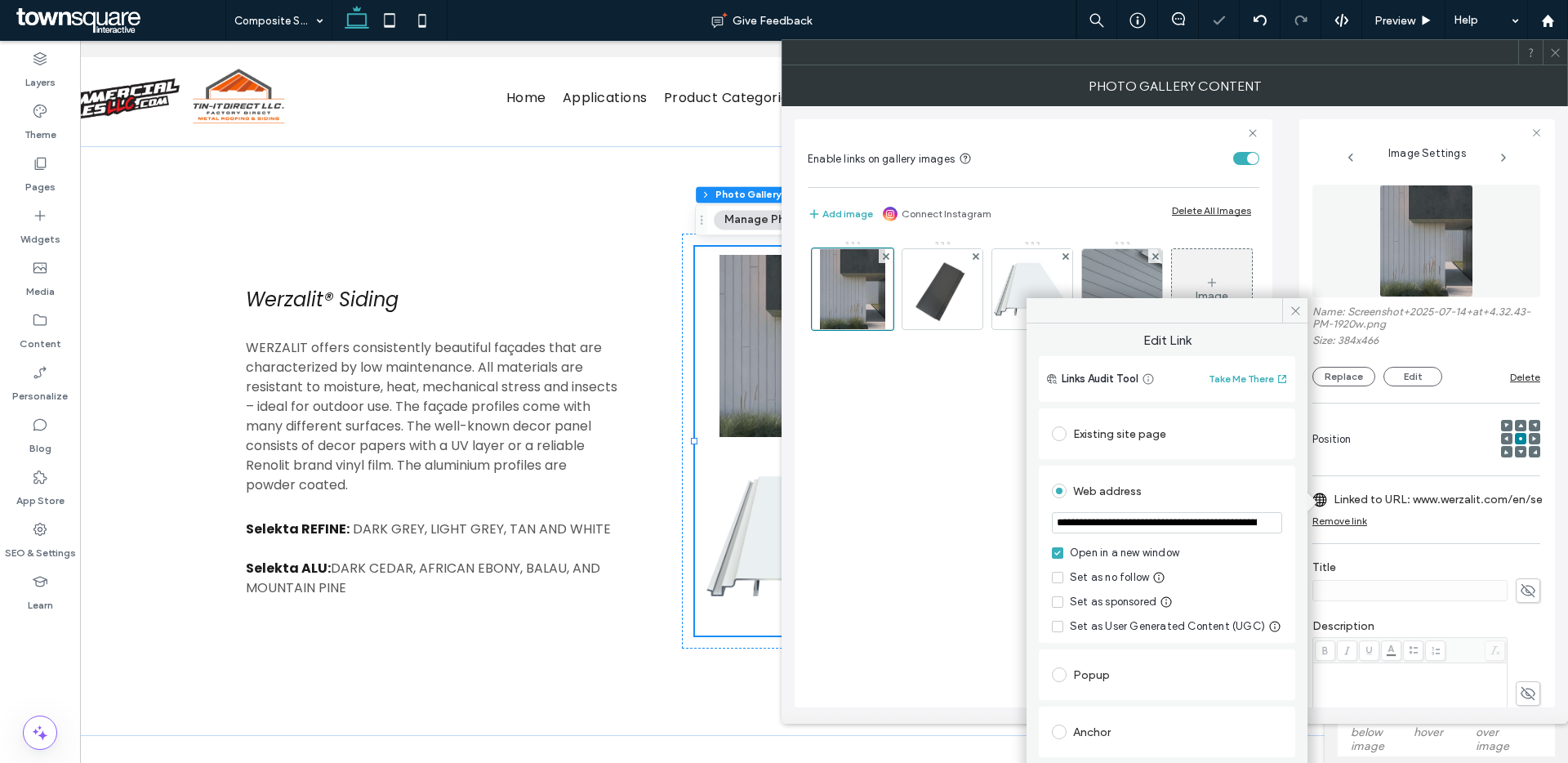 scroll, scrollTop: 0, scrollLeft: 182, axis: horizontal 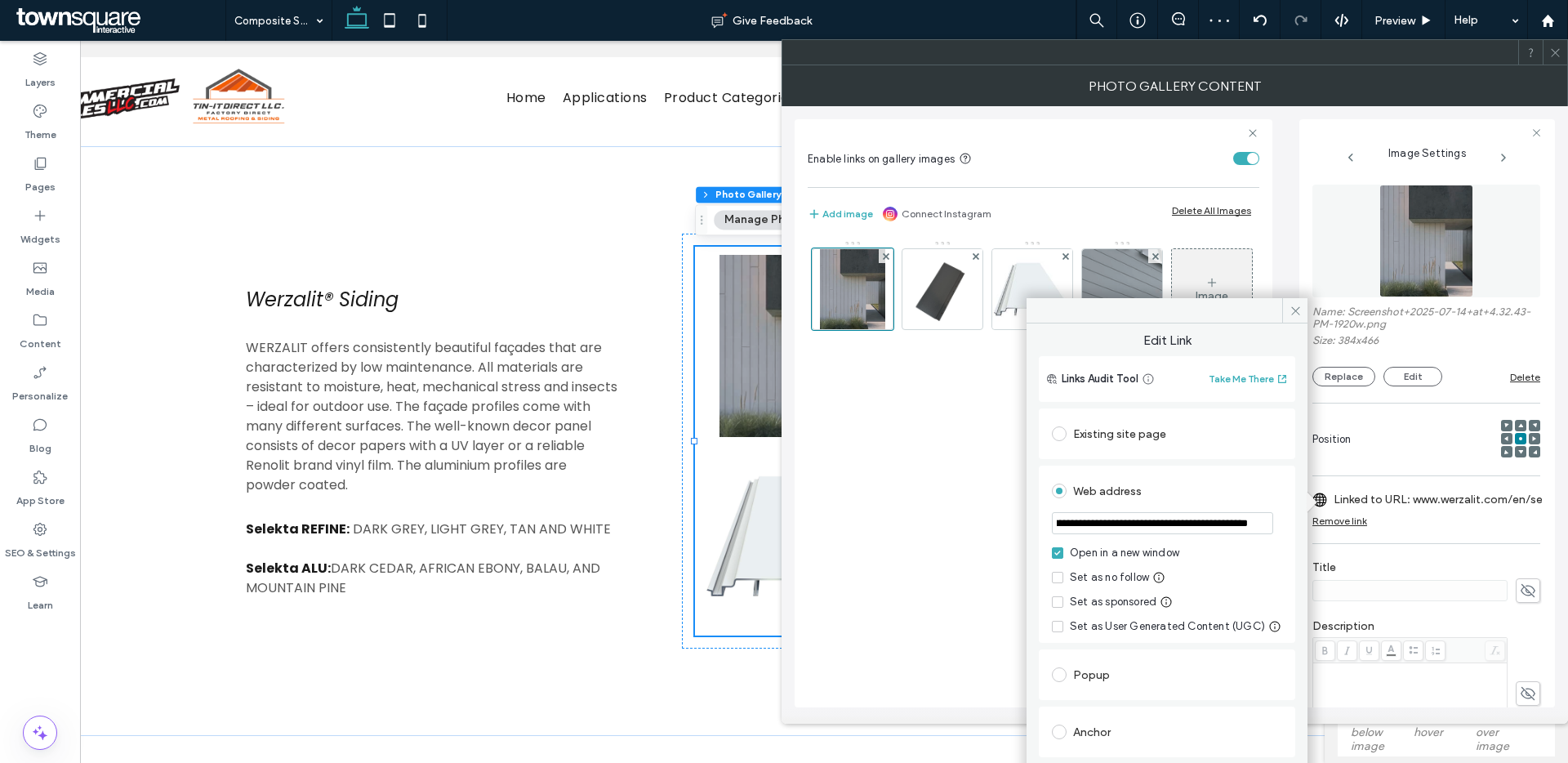 type on "**********" 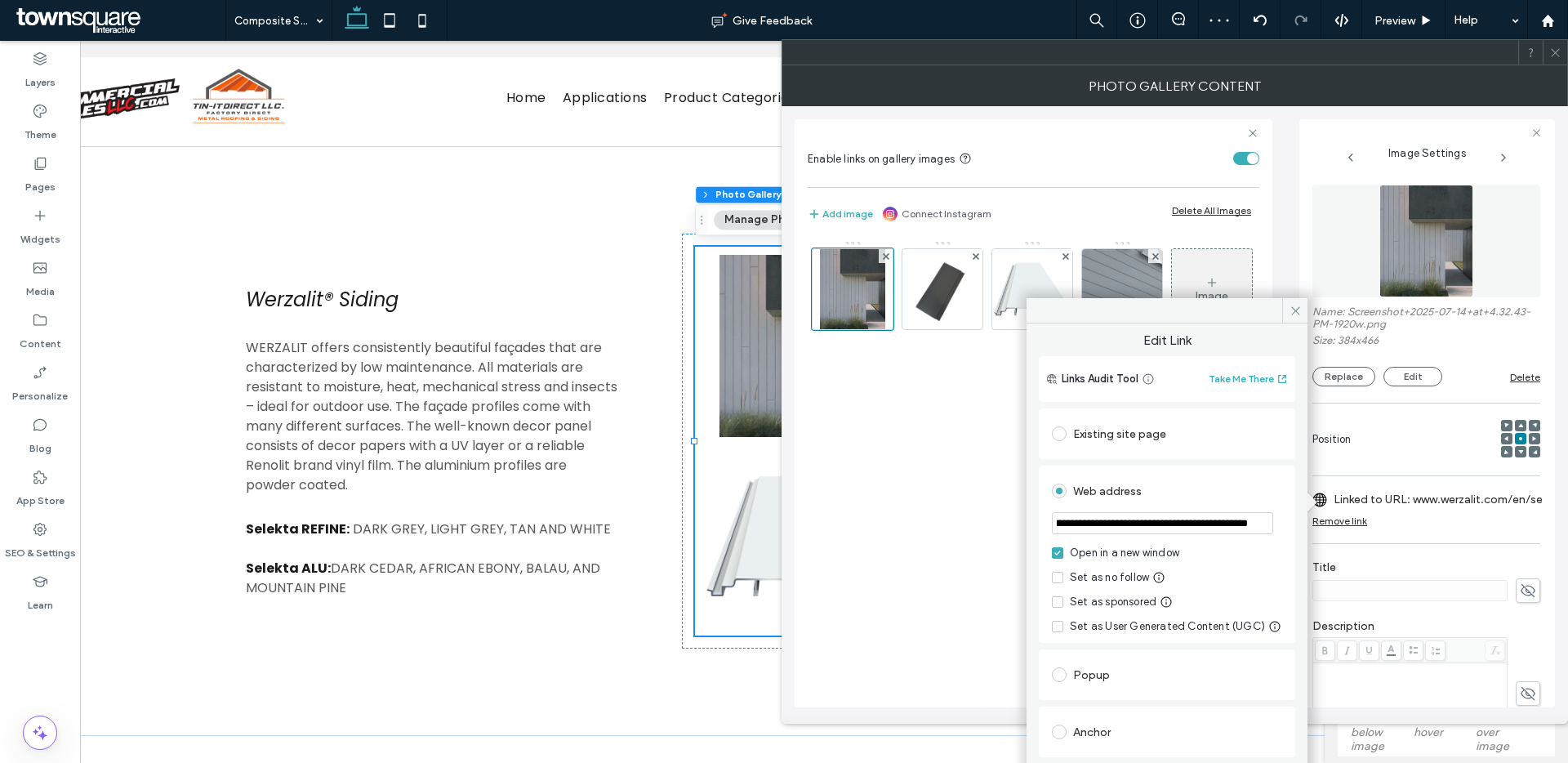 click 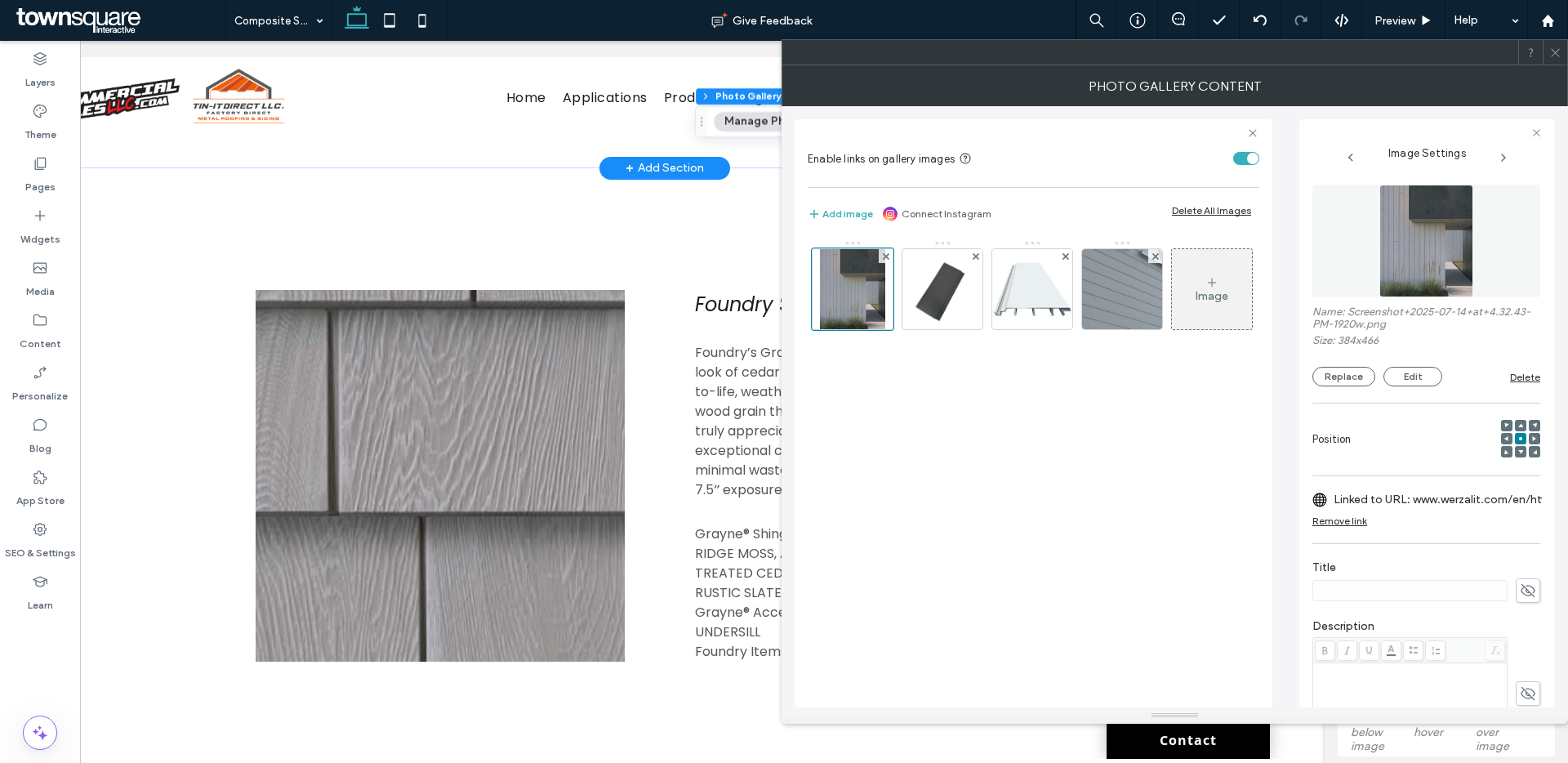 scroll, scrollTop: 1525, scrollLeft: 0, axis: vertical 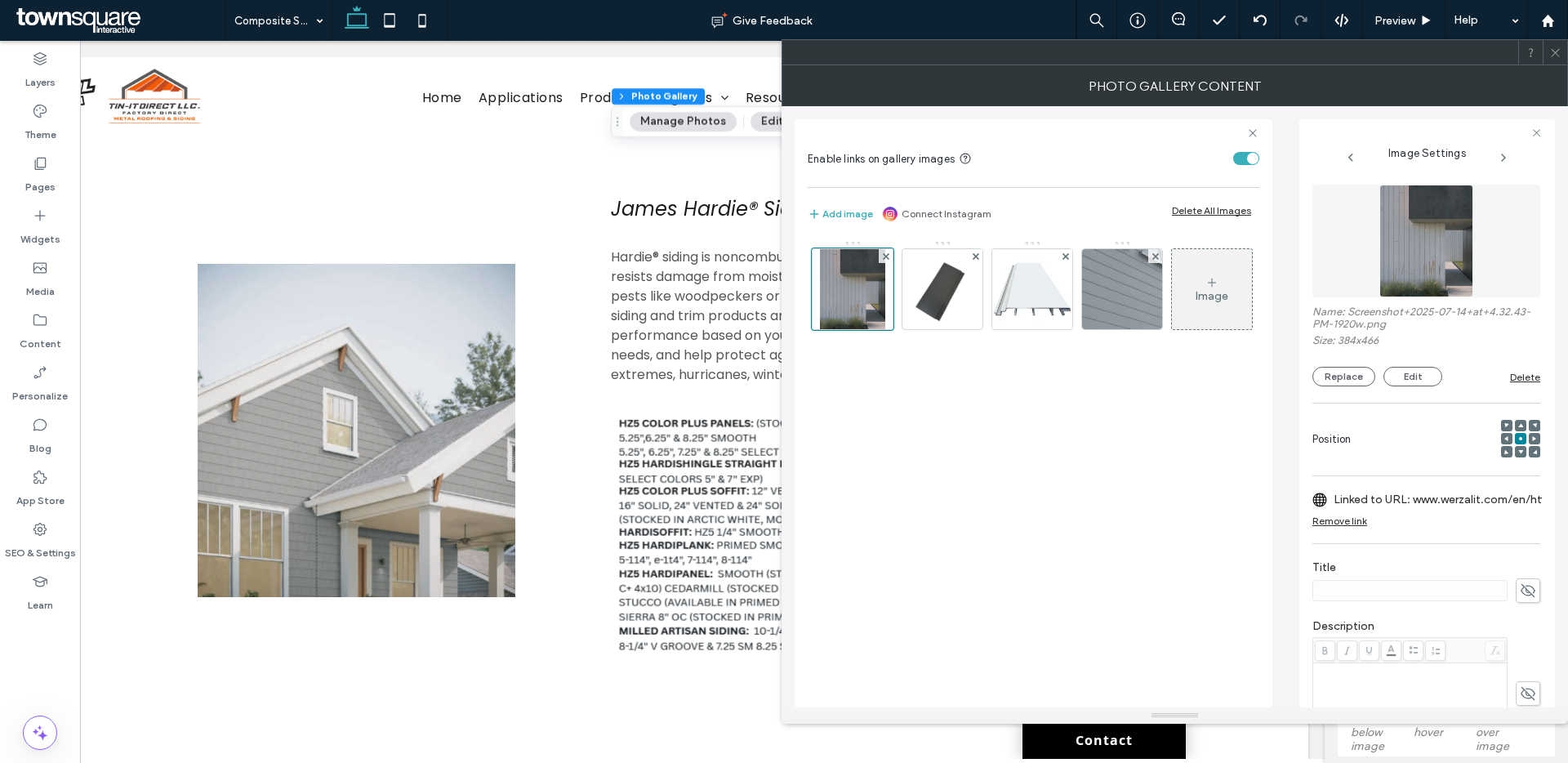 click 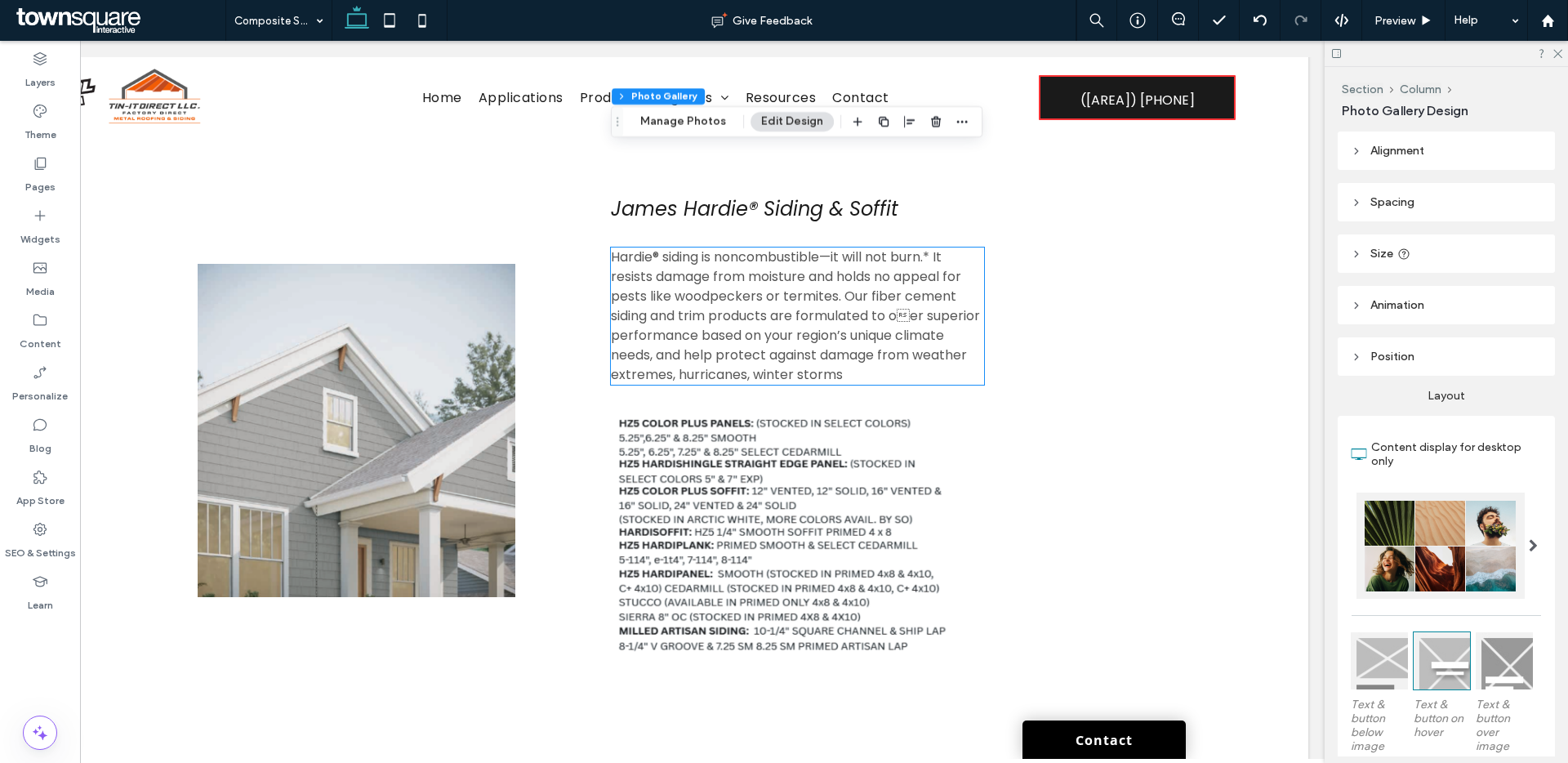 click on "Hardie® siding is noncombustible—it will not burn.* It resists damage from moisture and holds no appeal for pests like woodpeckers or termites. Our fiber cement siding and trim products are formulated to oer superior performance based on your region’s unique climate needs, and help protect against damage from weather extremes, hurricanes, winter storms" at bounding box center [795, 315] 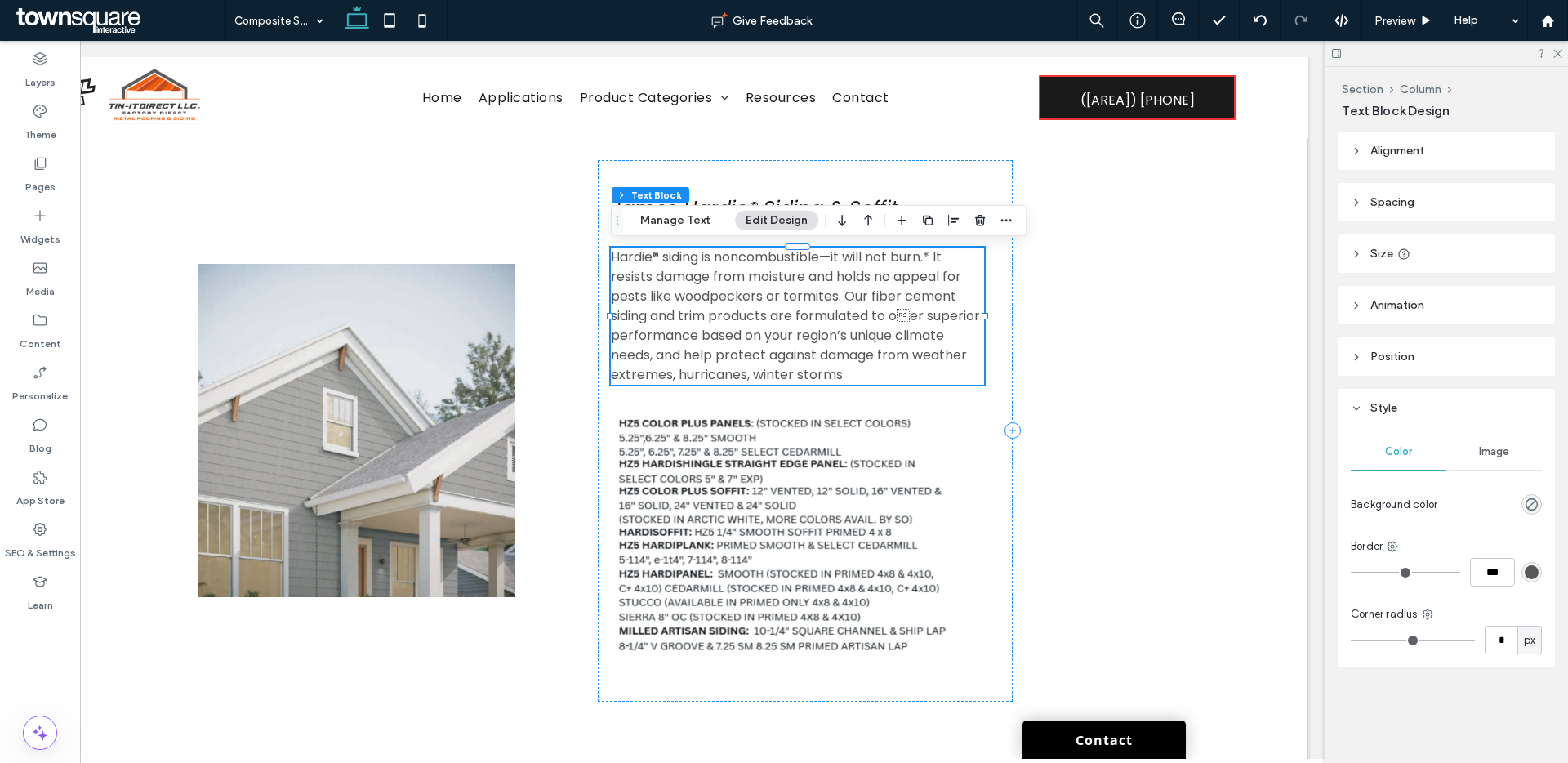 click on "Hardie® siding is noncombustible—it will not burn.* It resists damage from moisture and holds no appeal for pests like woodpeckers or termites. Our fiber cement siding and trim products are formulated to oer superior performance based on your region’s unique climate needs, and help protect against damage from weather extremes, hurricanes, winter storms" at bounding box center [795, 315] 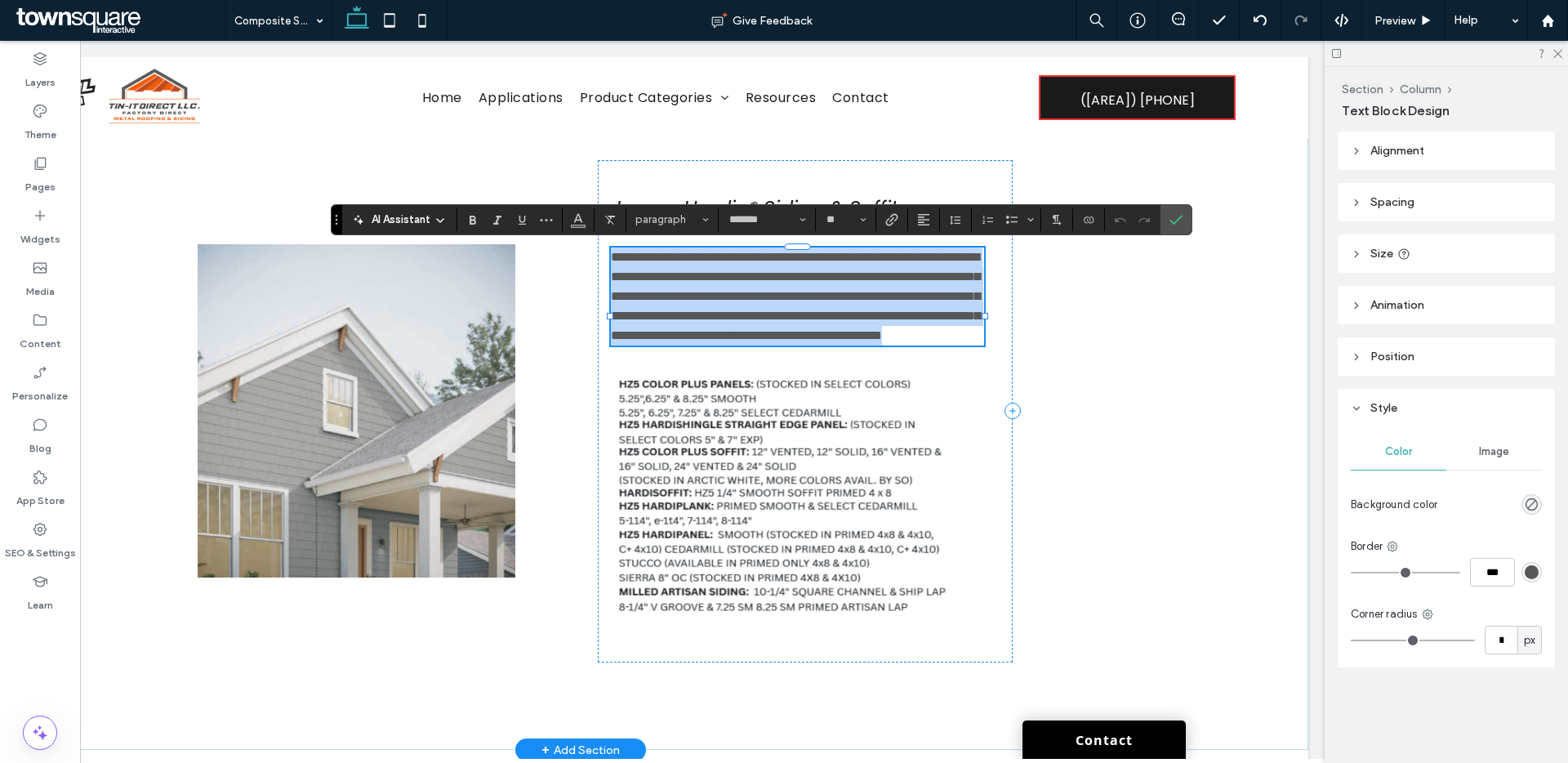 click on "**********" at bounding box center (795, 296) 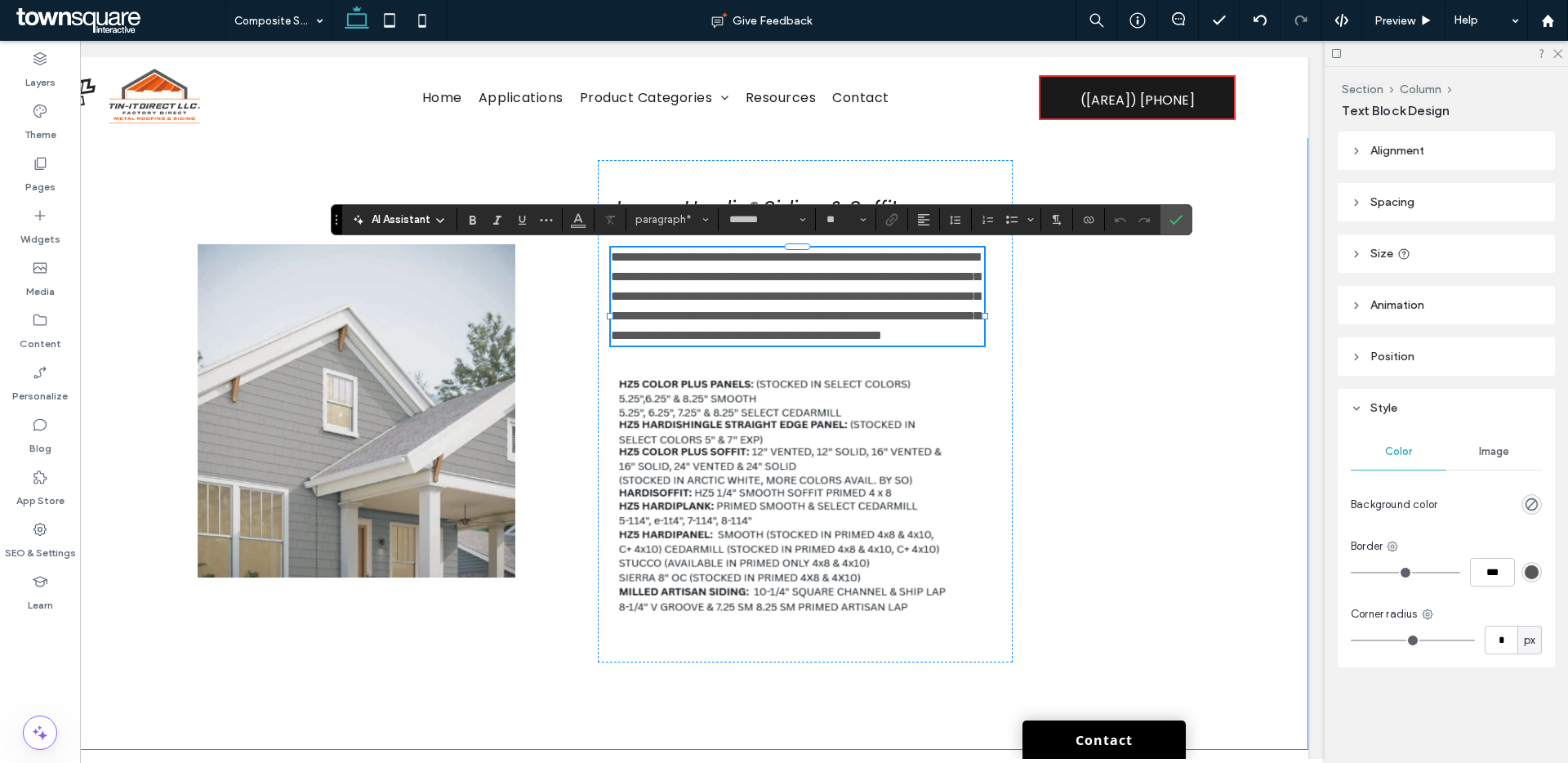 type 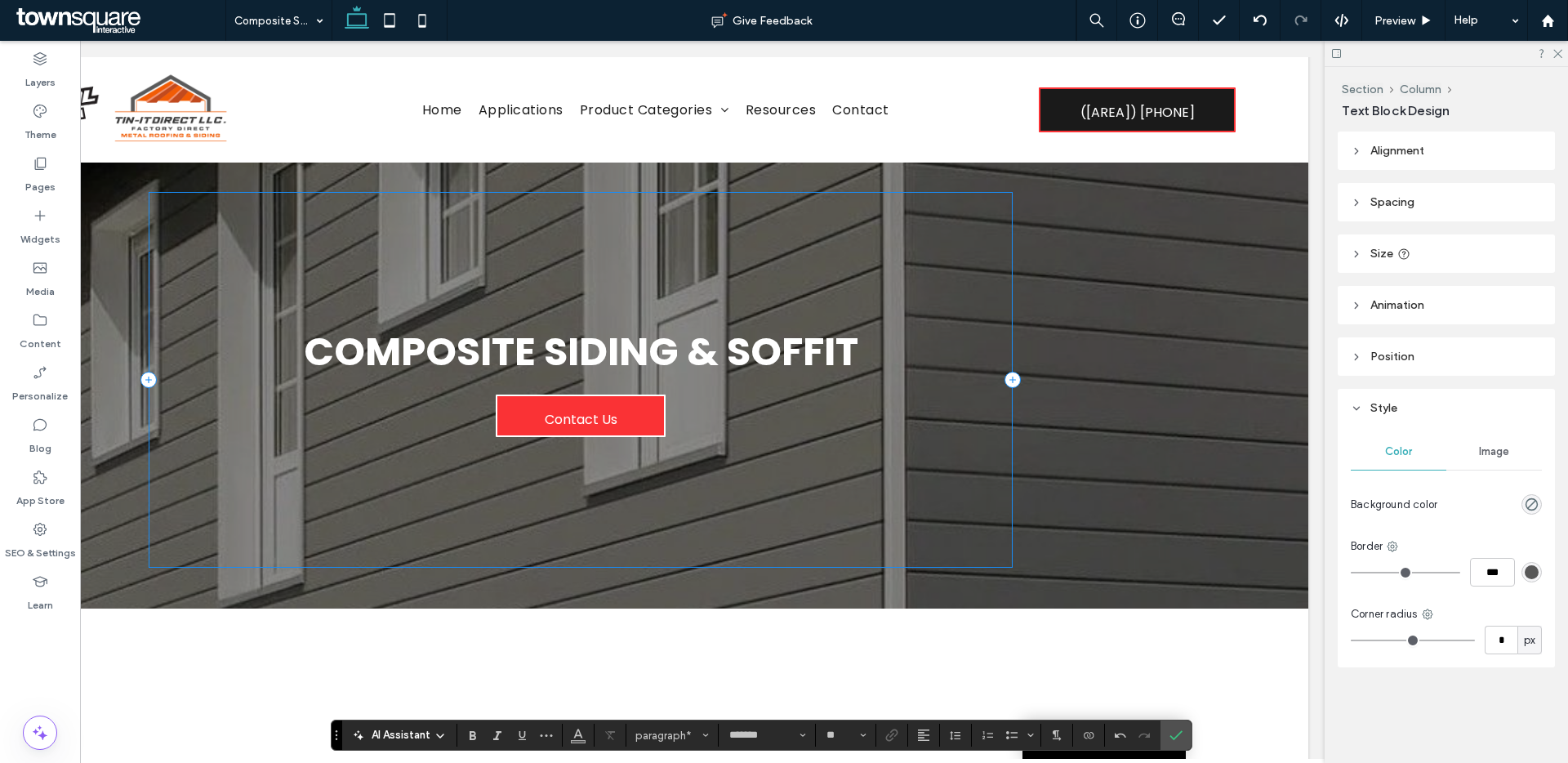 scroll, scrollTop: 0, scrollLeft: 0, axis: both 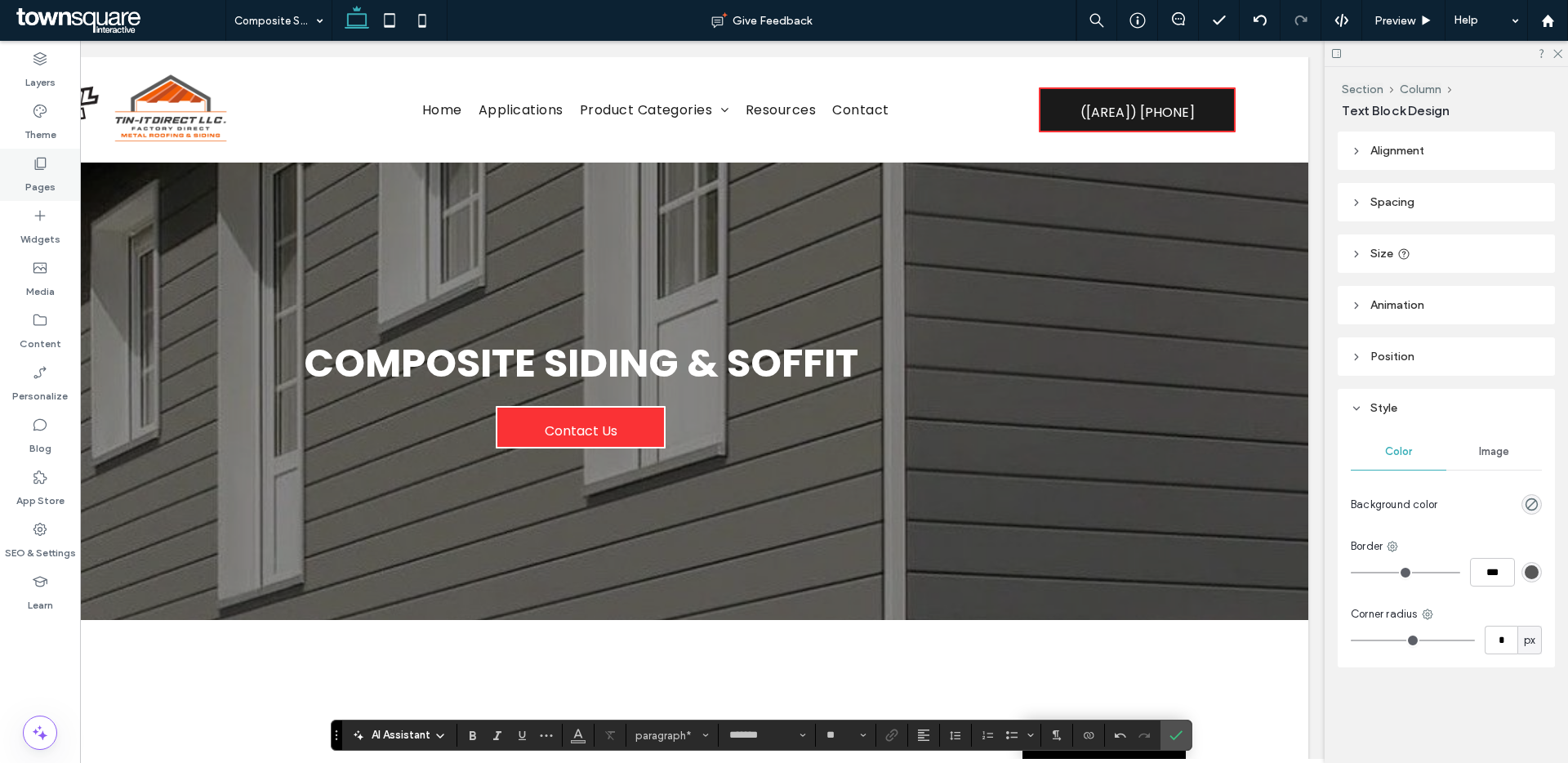 click on "Pages" at bounding box center [40, 183] 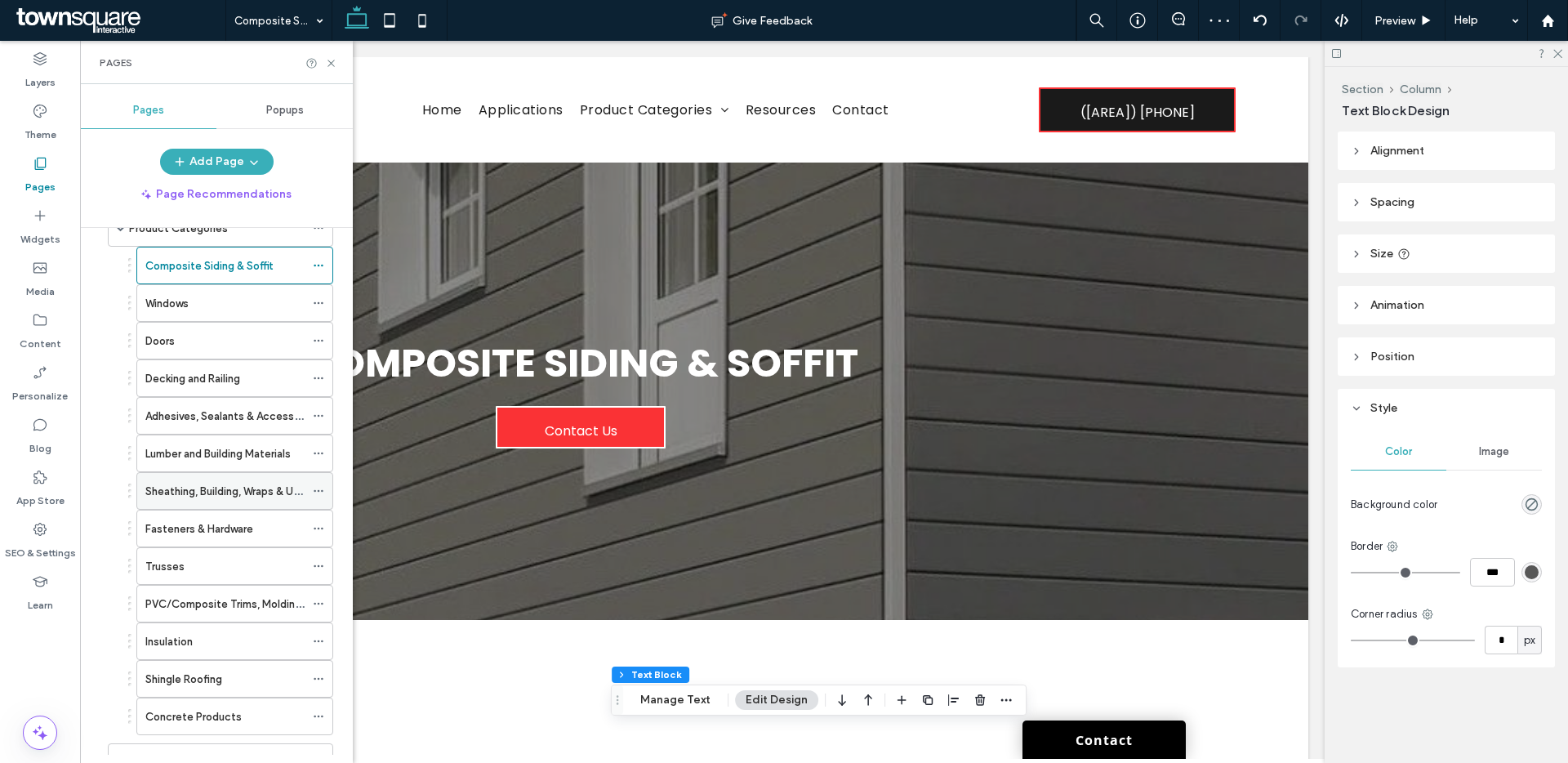 scroll, scrollTop: 160, scrollLeft: 0, axis: vertical 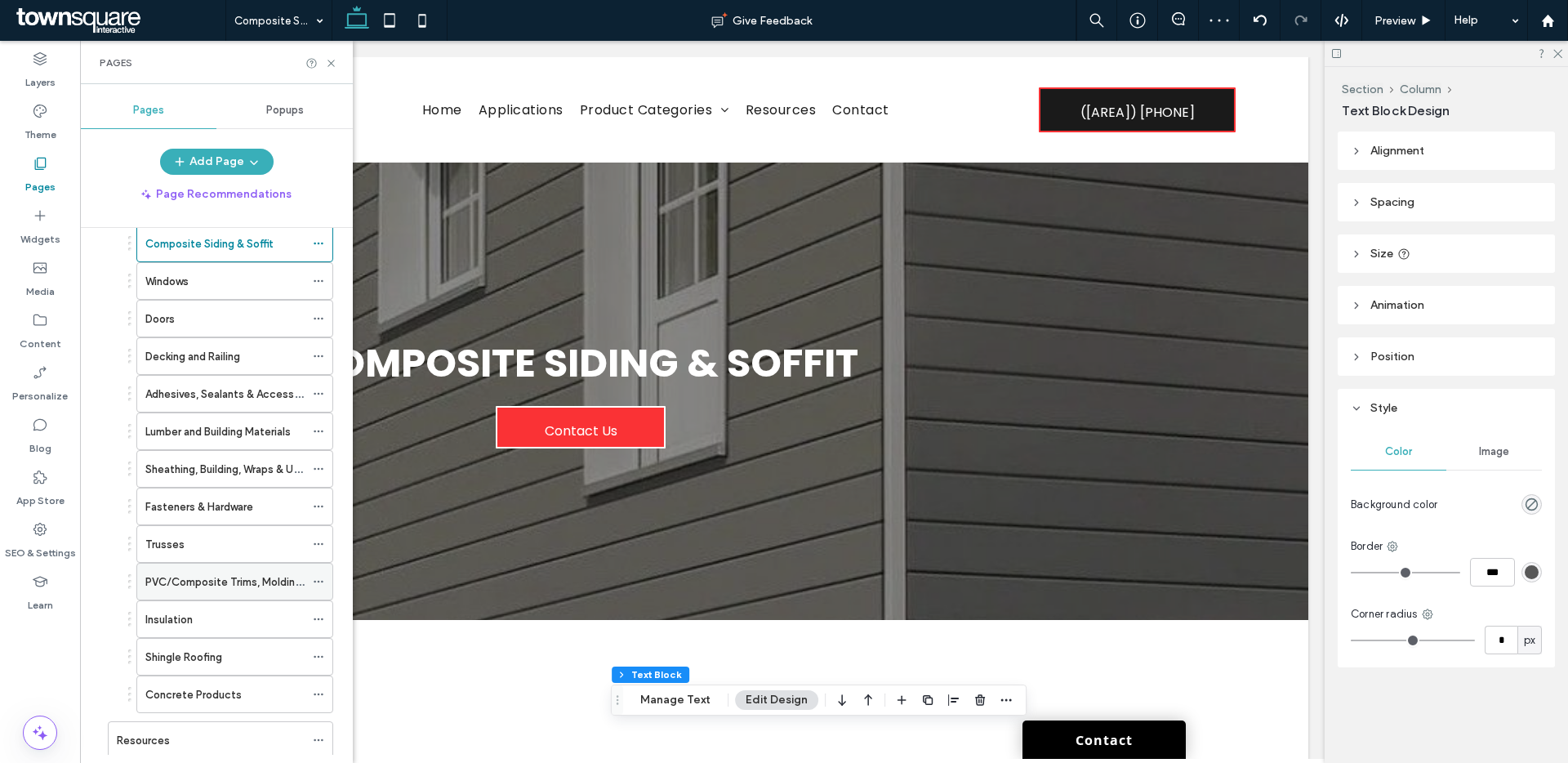 click on "PVC/Composite Trims, Moldings & Wall Panels" at bounding box center [260, 582] 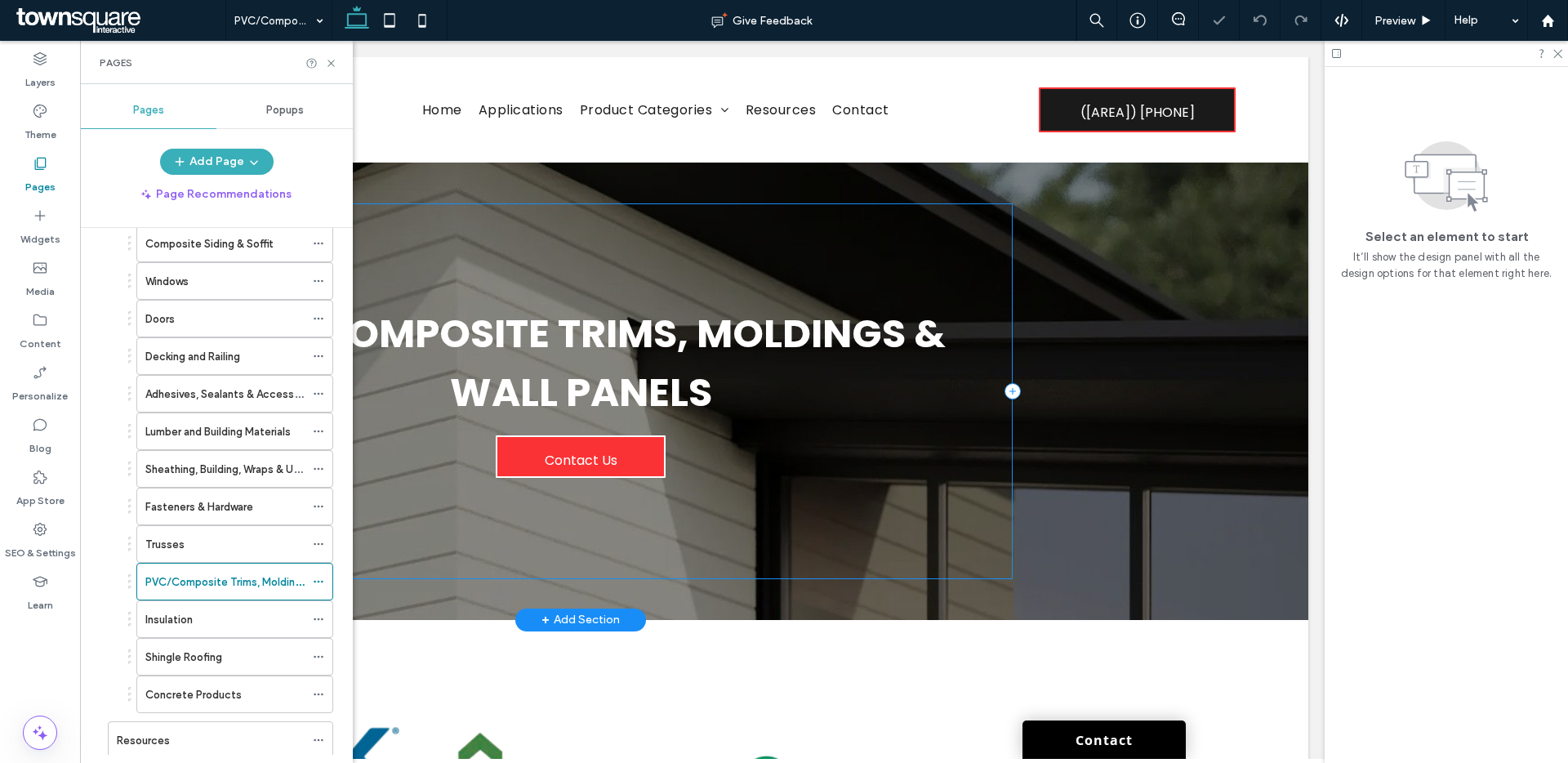 scroll, scrollTop: 0, scrollLeft: 0, axis: both 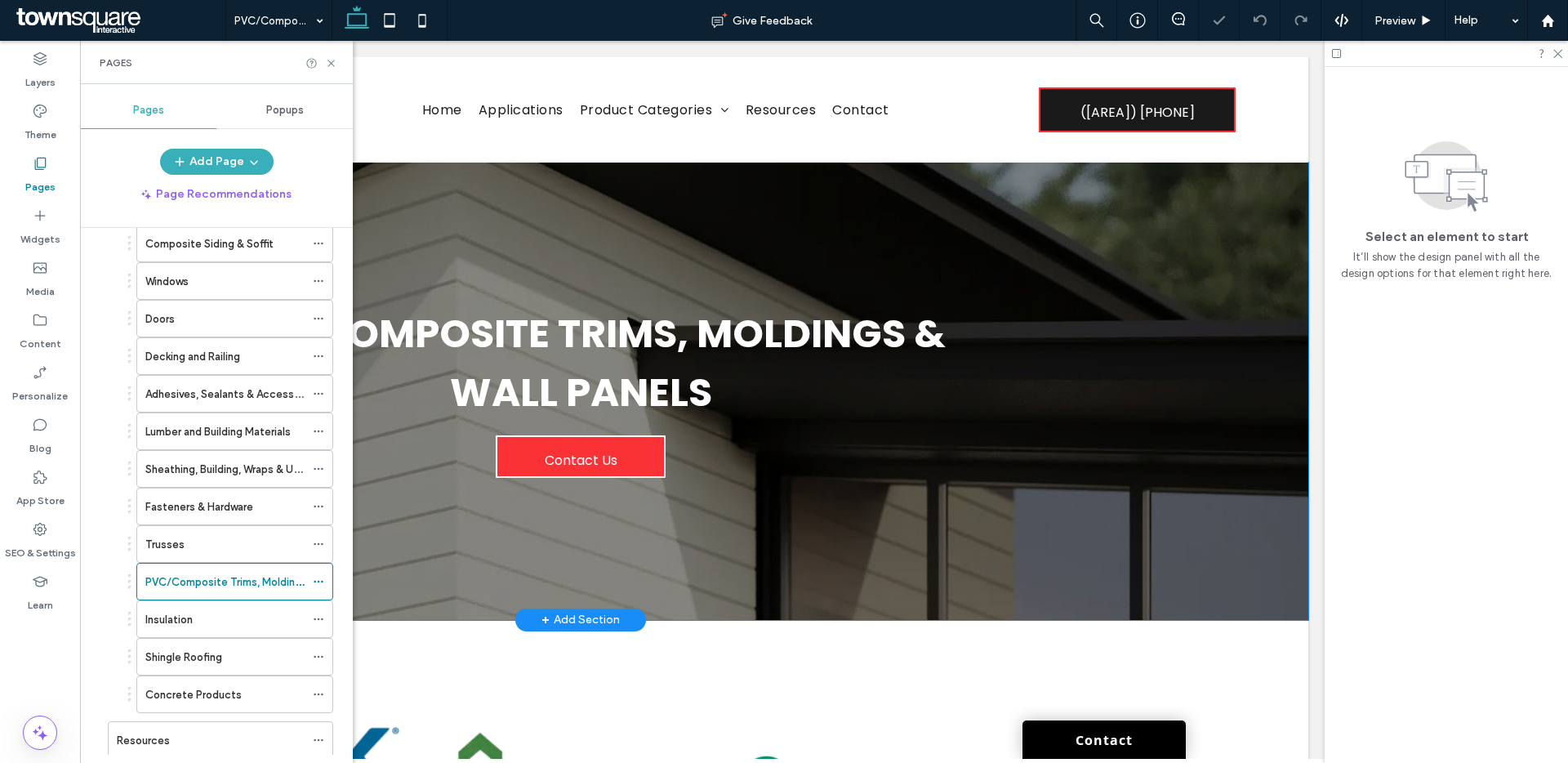 click on "pvc/composite trims, moldings & wall panels
Contact Us" at bounding box center (581, 391) 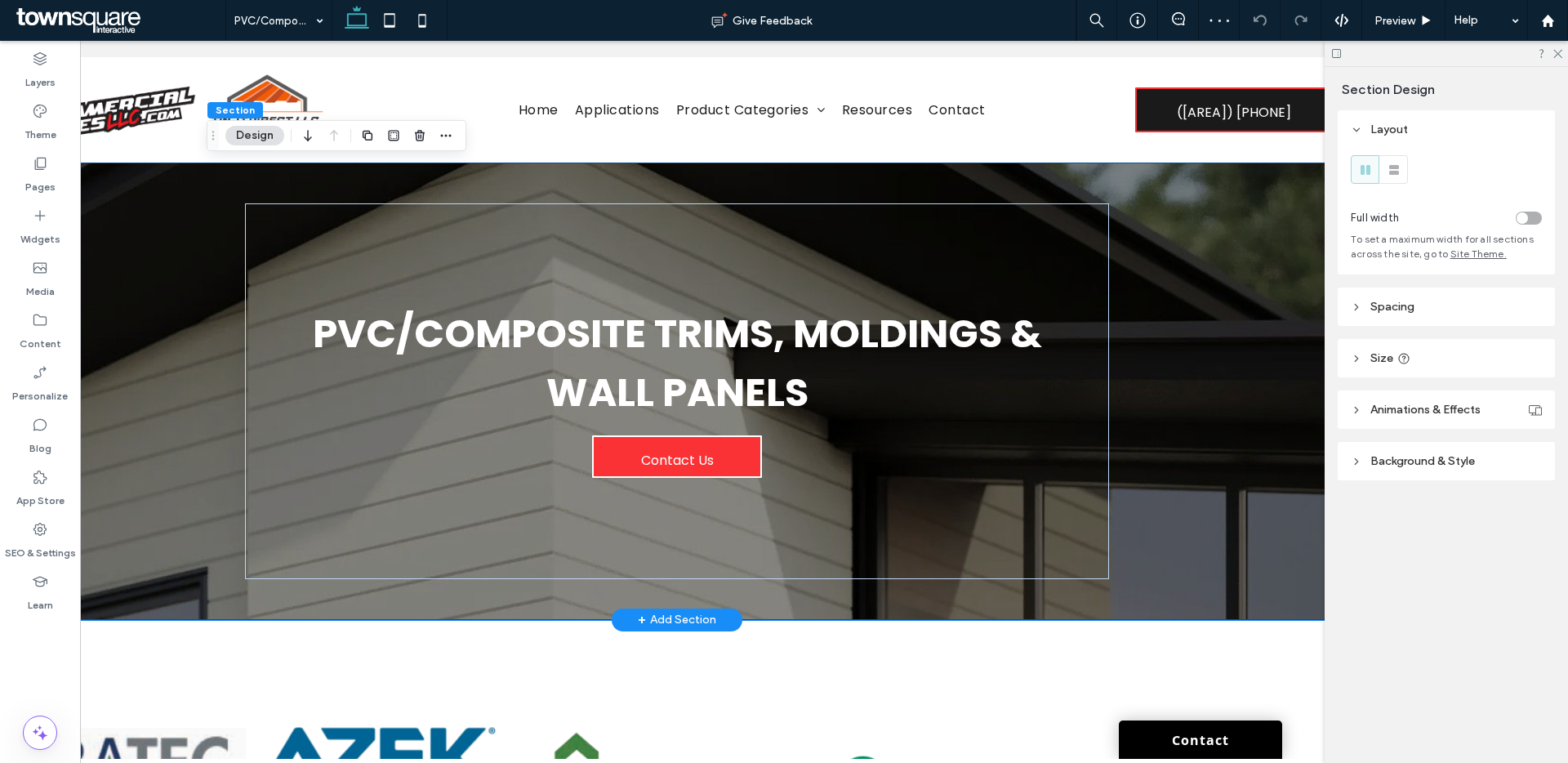 scroll, scrollTop: 0, scrollLeft: 127, axis: horizontal 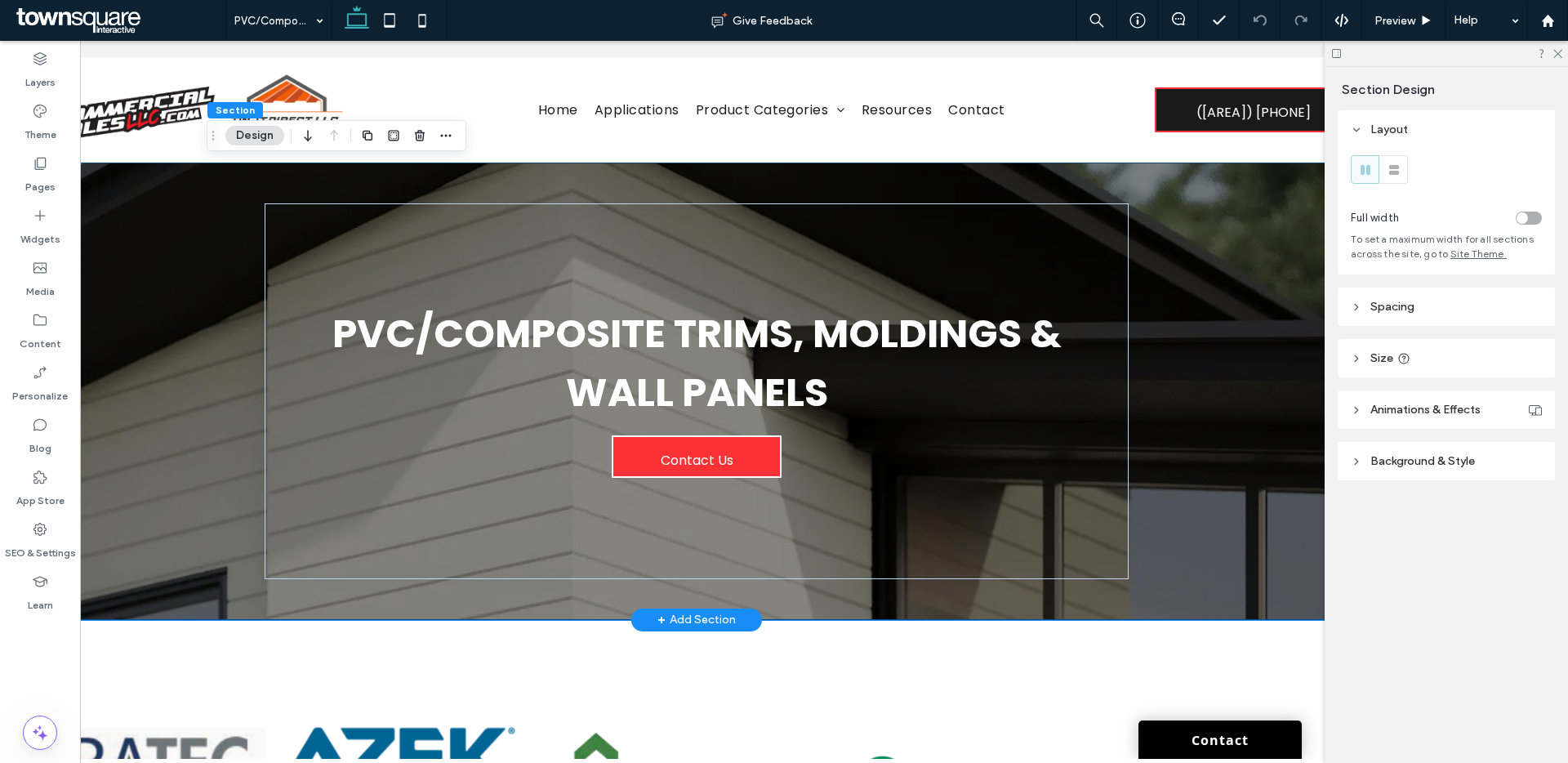 click on "pvc/composite trims, moldings & wall panels
Contact Us" at bounding box center [697, 391] 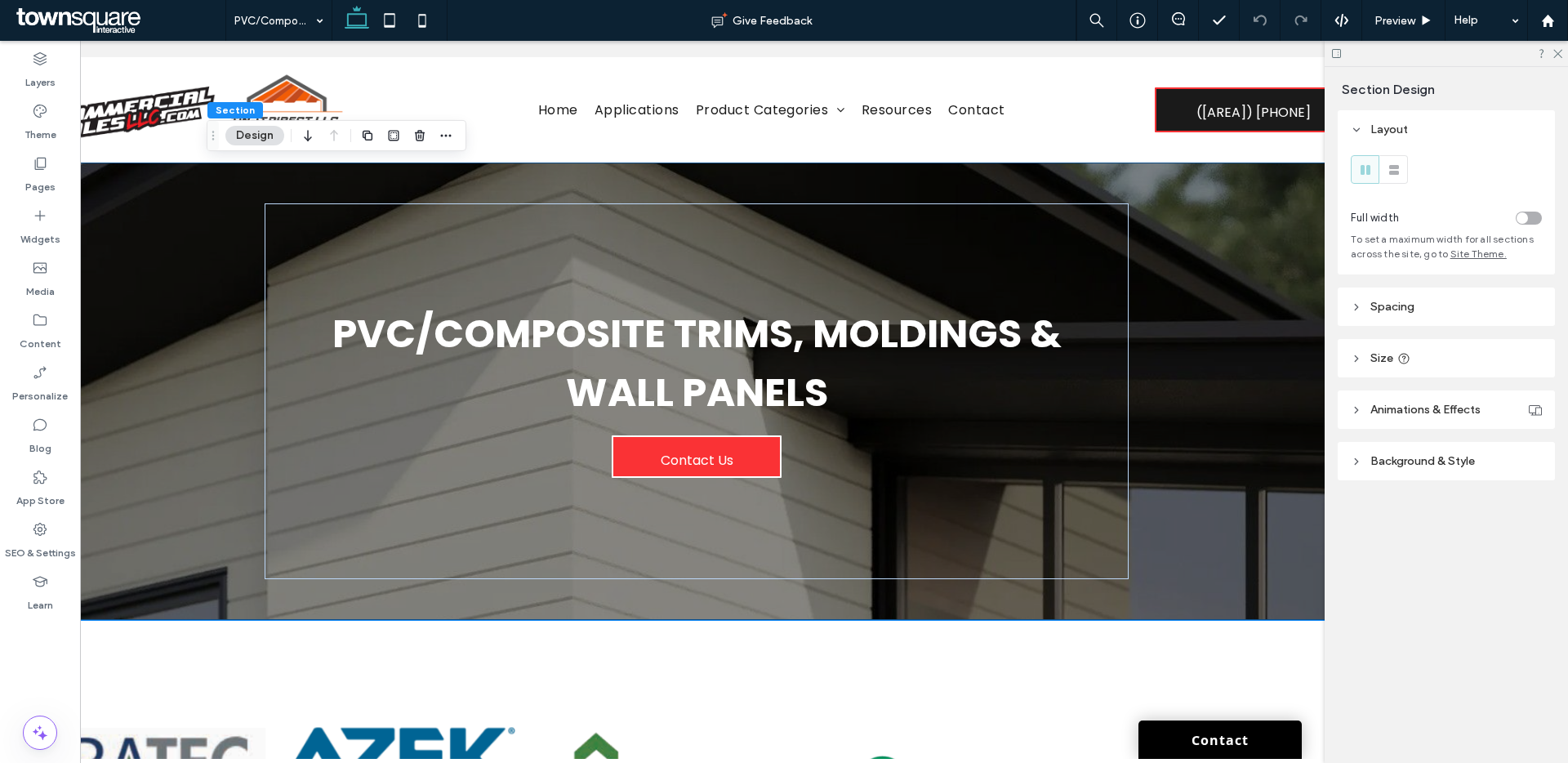 click on "Background & Style" at bounding box center (1446, 461) 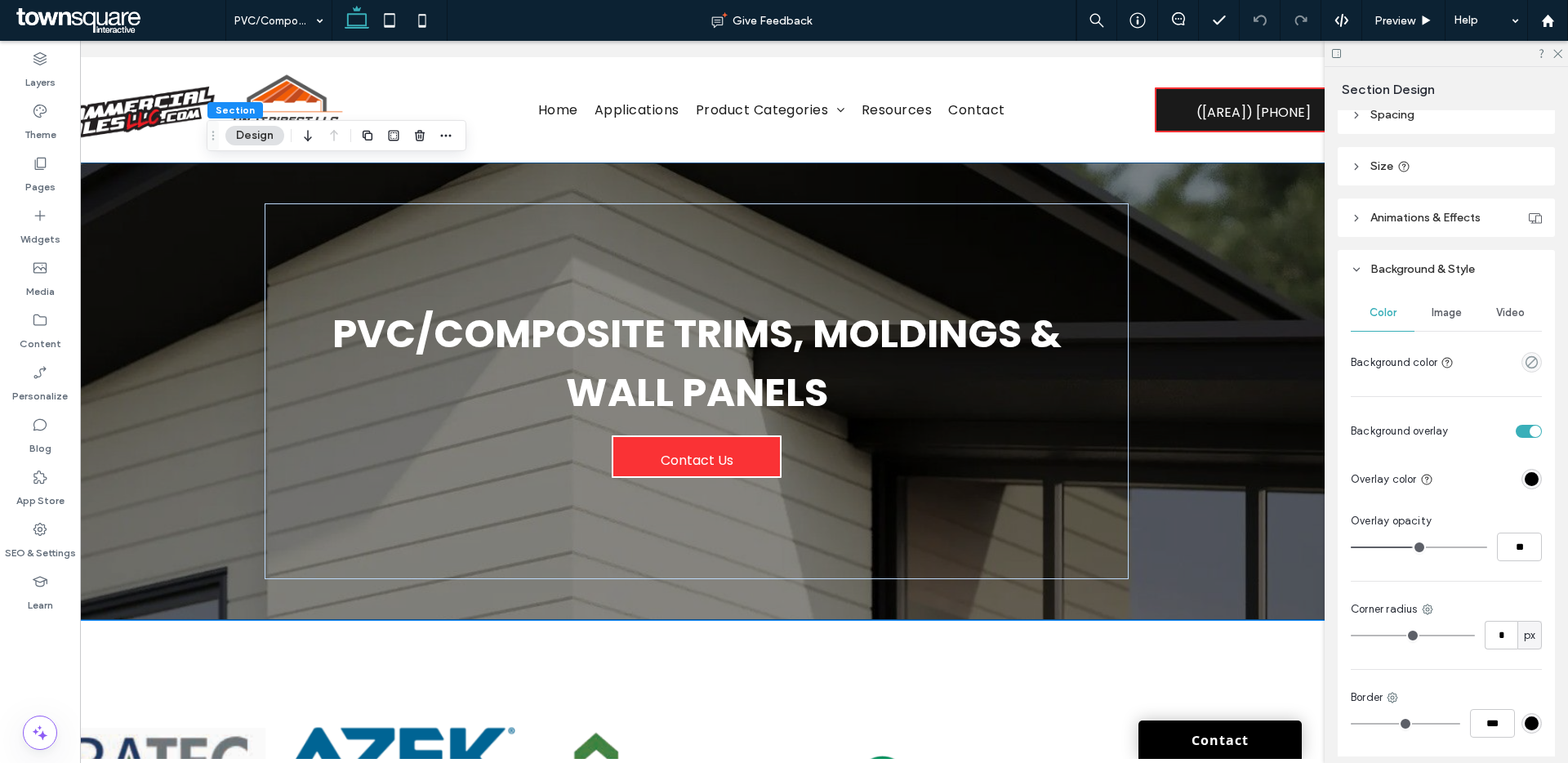 scroll, scrollTop: 193, scrollLeft: 0, axis: vertical 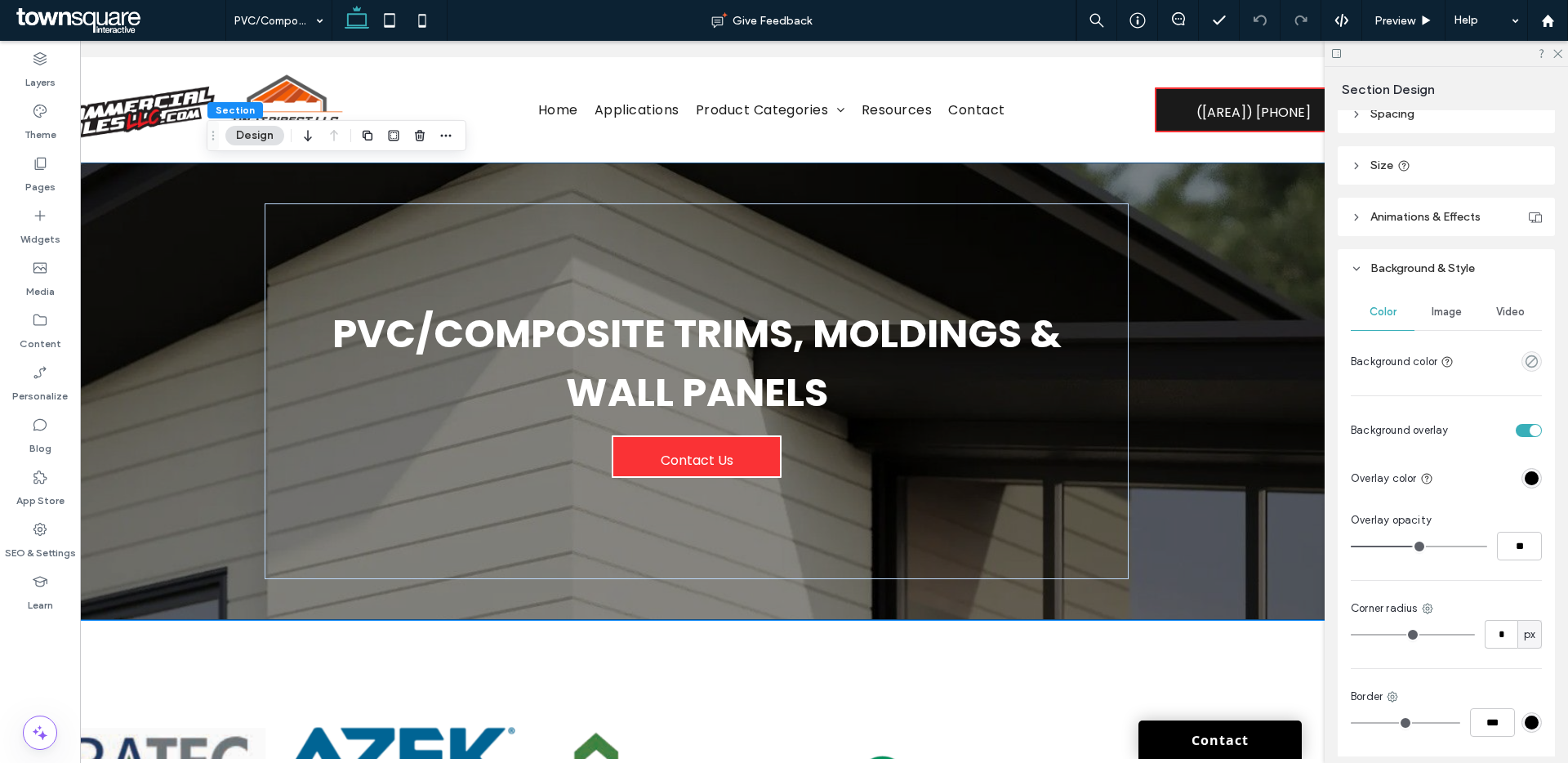 click on "Image" at bounding box center [1446, 312] 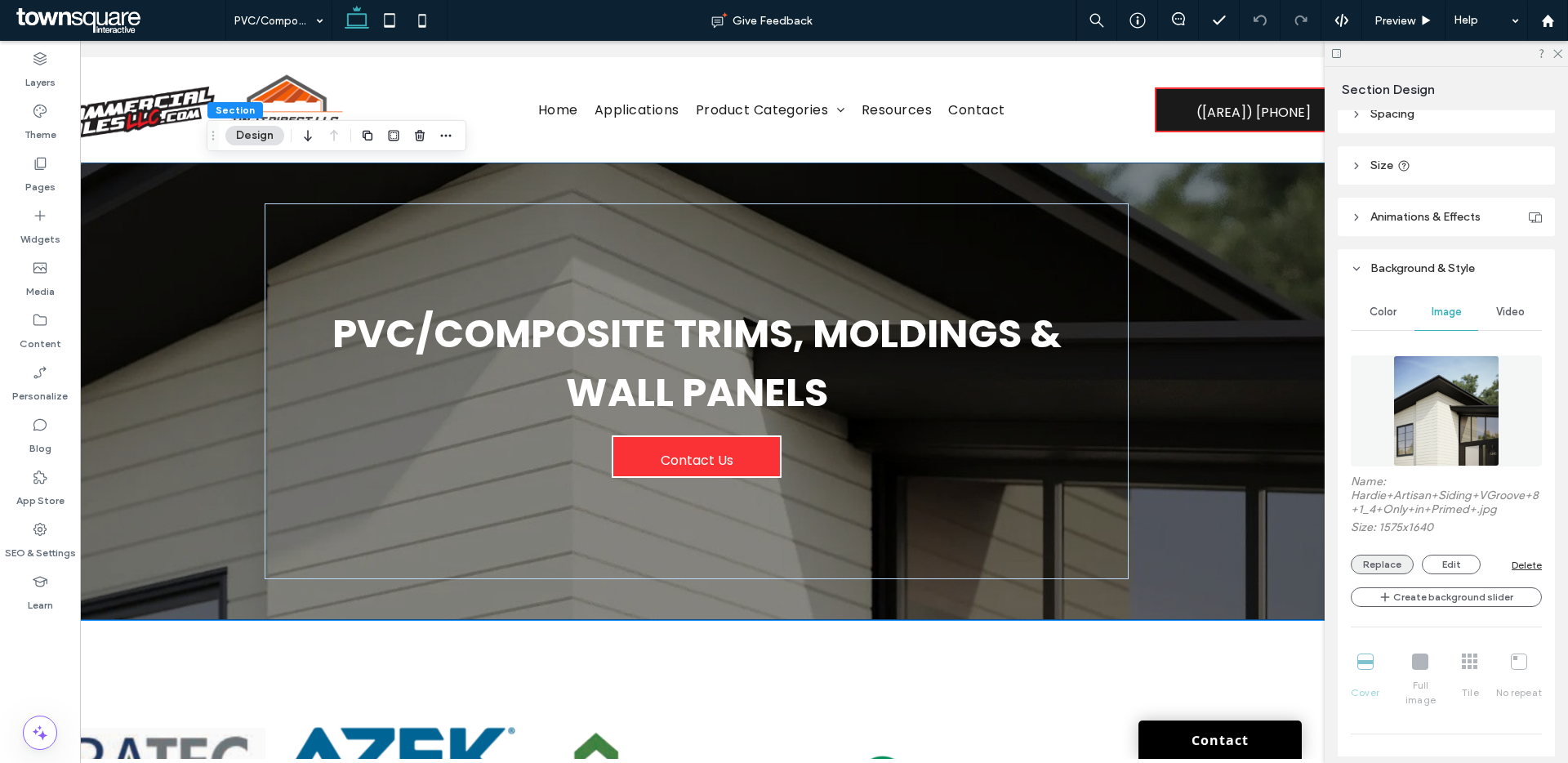 click on "Replace" at bounding box center (1382, 564) 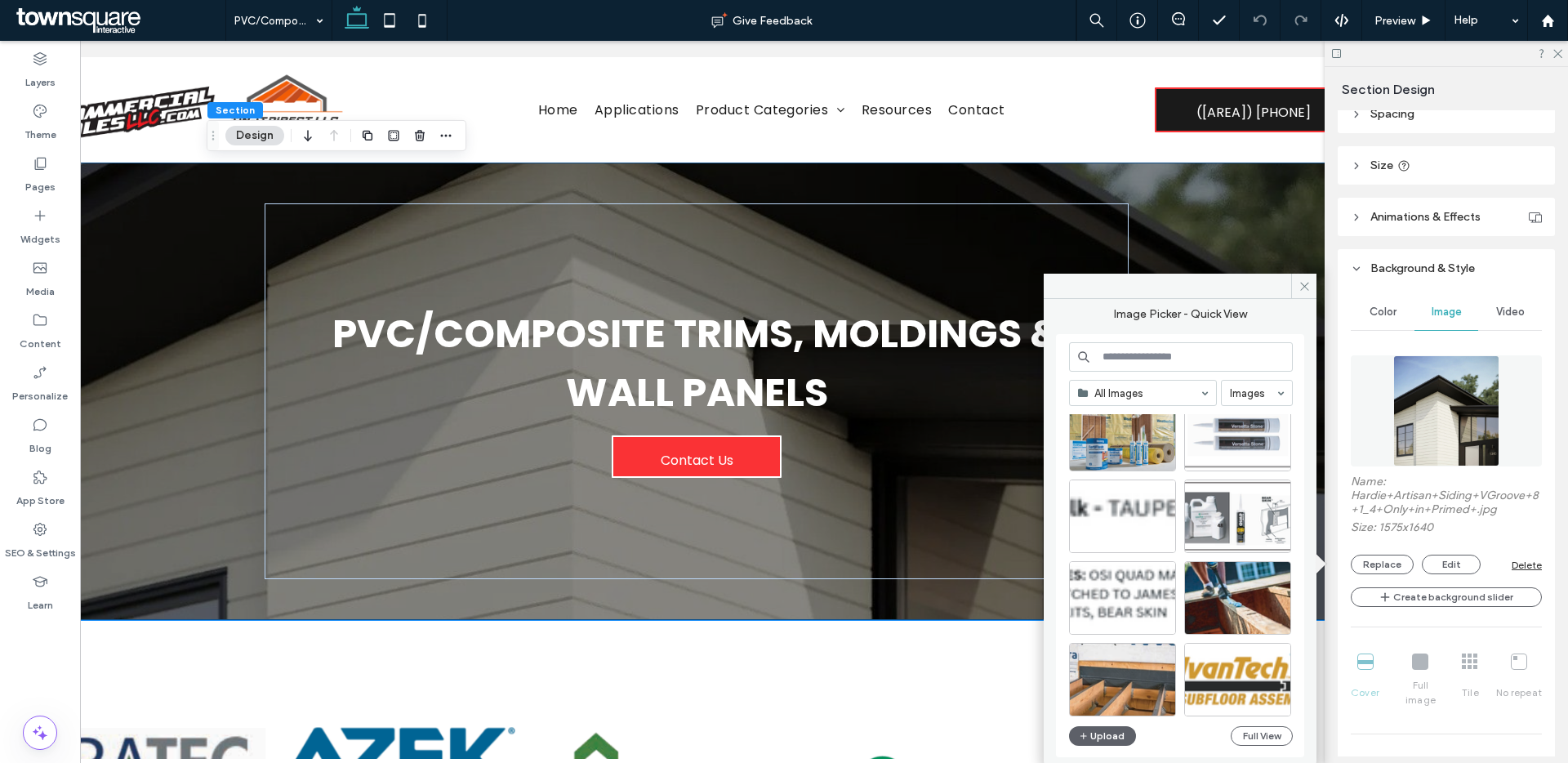 scroll, scrollTop: 3099, scrollLeft: 0, axis: vertical 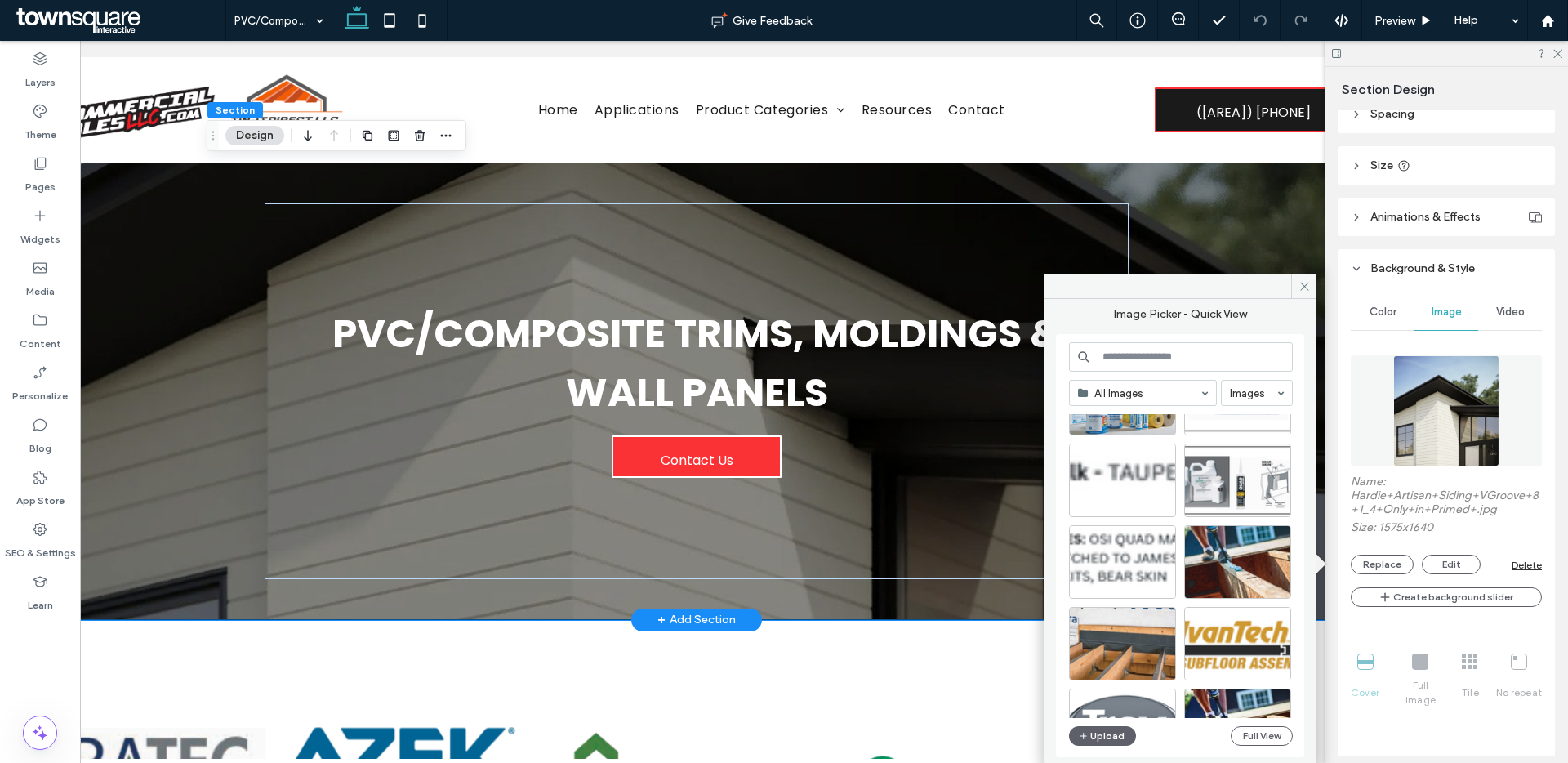 click on "pvc/composite trims, moldings & wall panels
Contact Us" at bounding box center [697, 391] 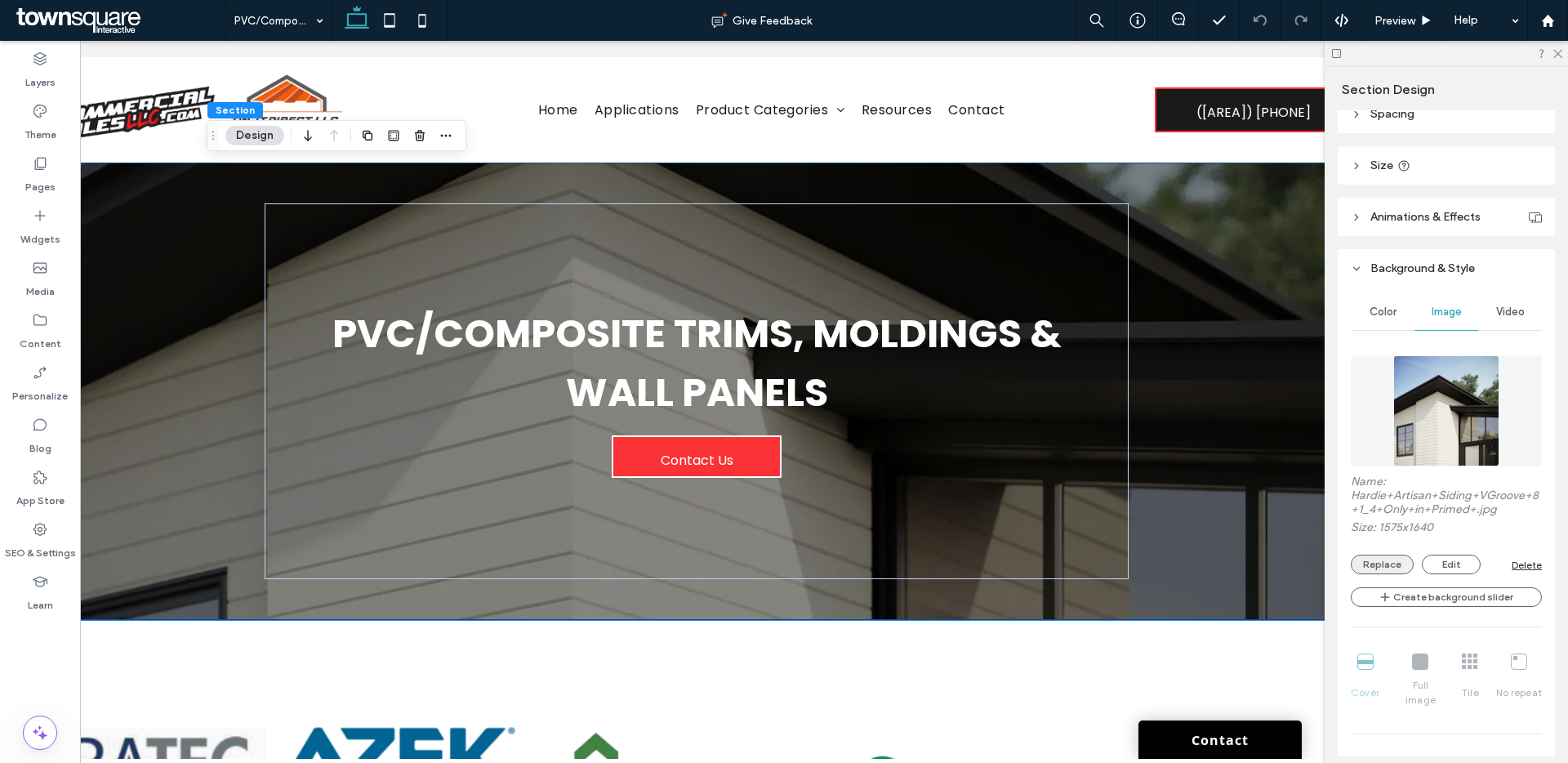 click on "Replace" at bounding box center (1382, 564) 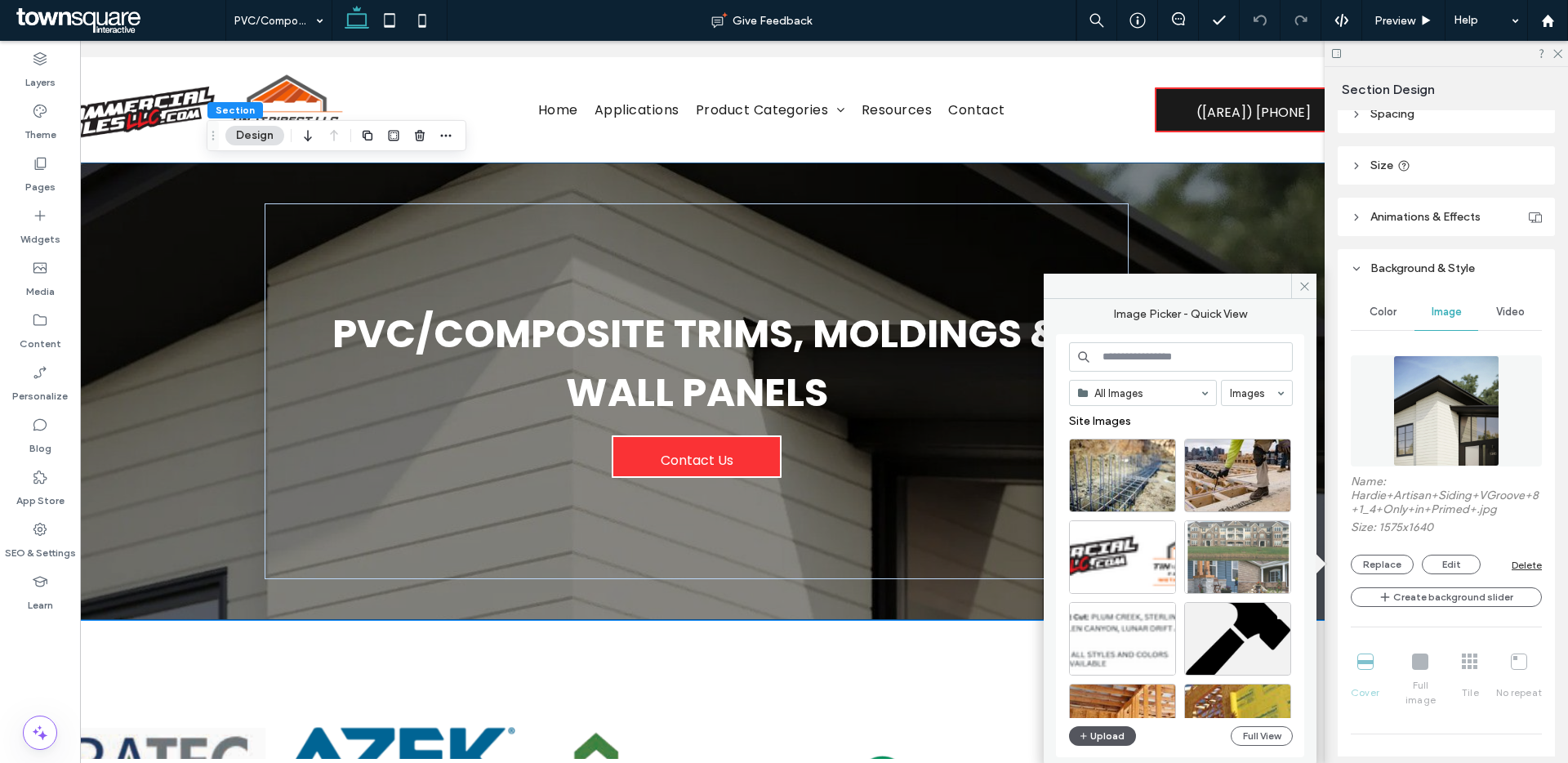 click on "Upload" at bounding box center [1102, 736] 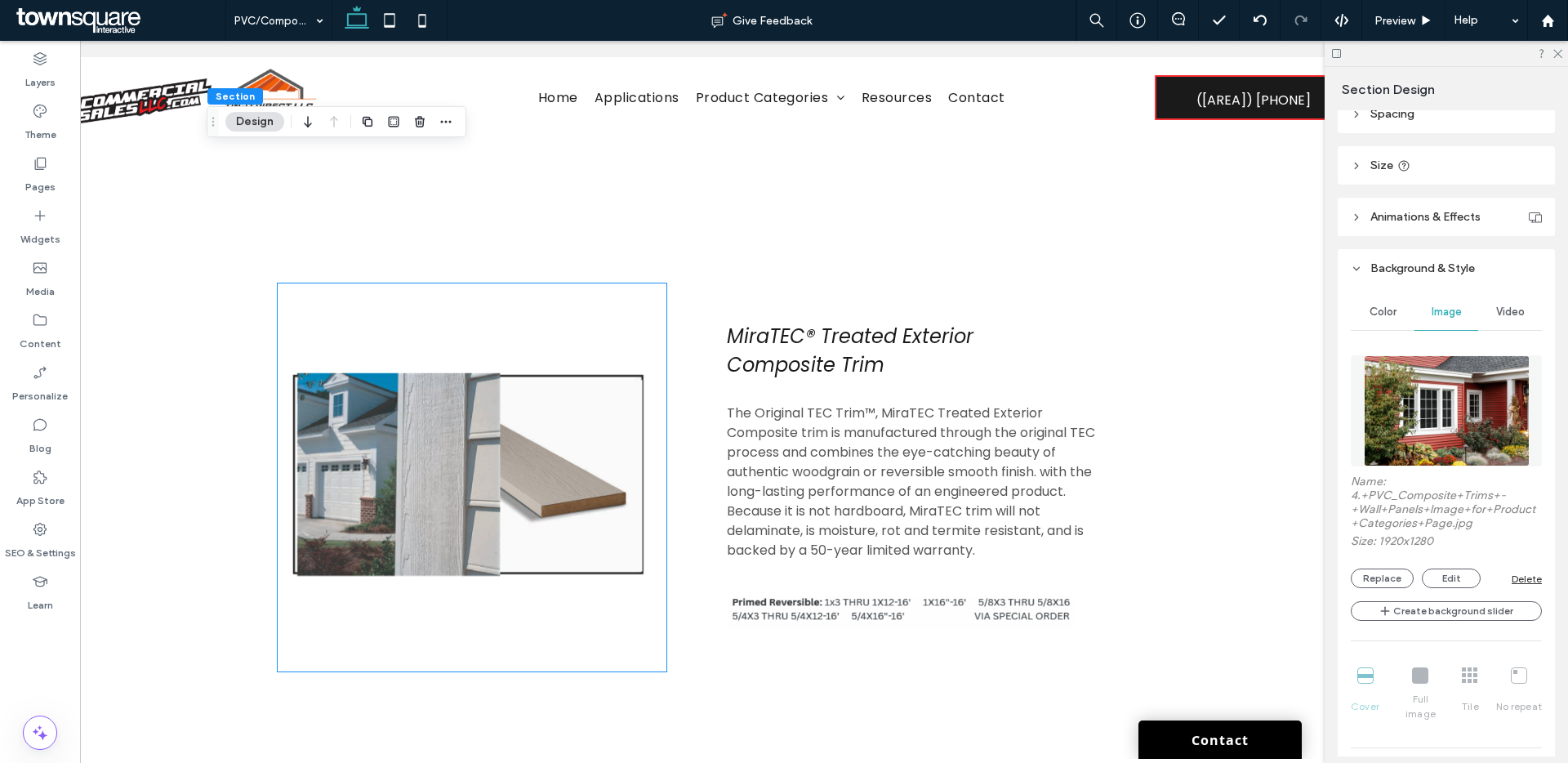 scroll, scrollTop: 769, scrollLeft: 0, axis: vertical 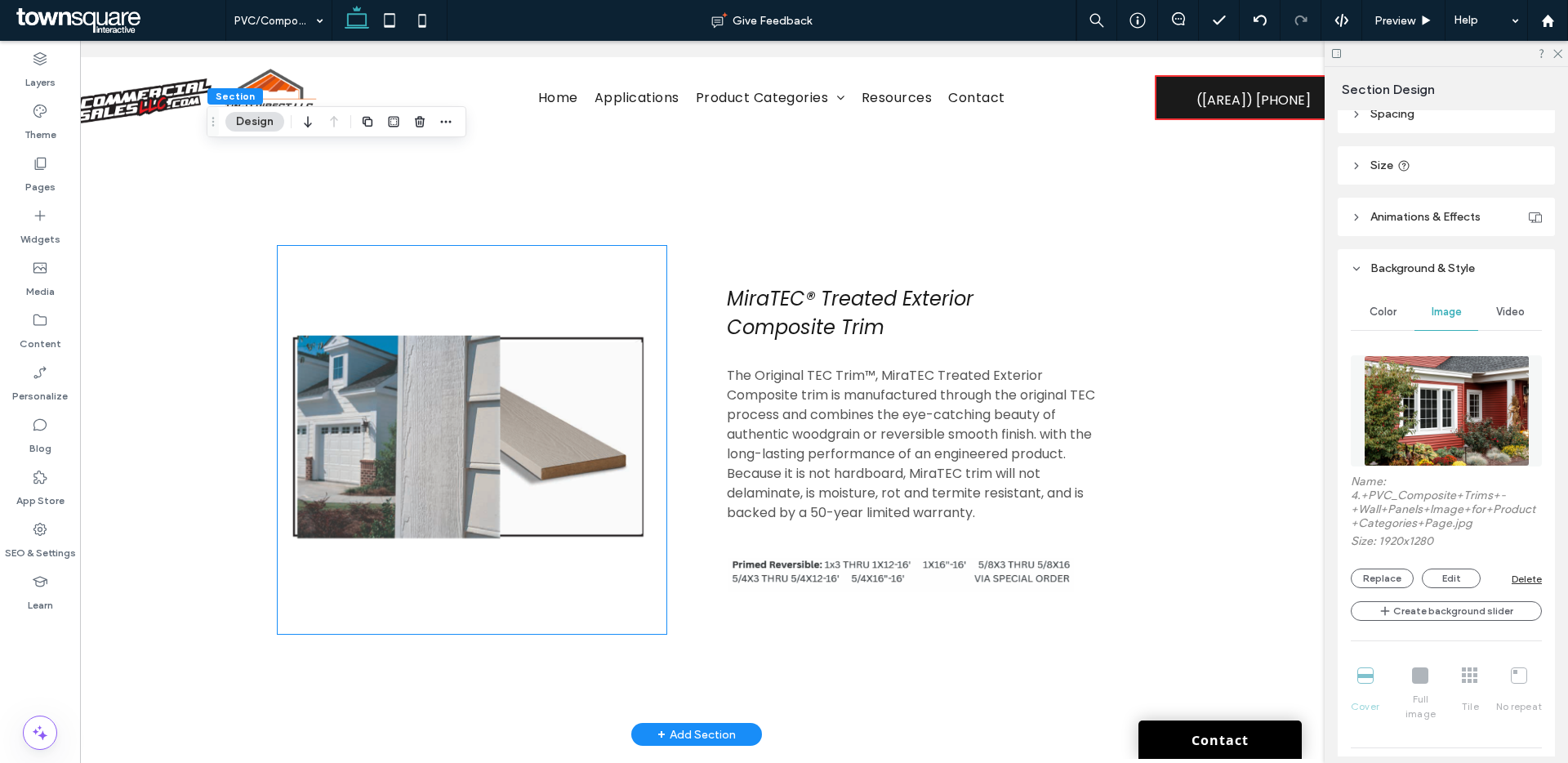 click at bounding box center [472, 440] 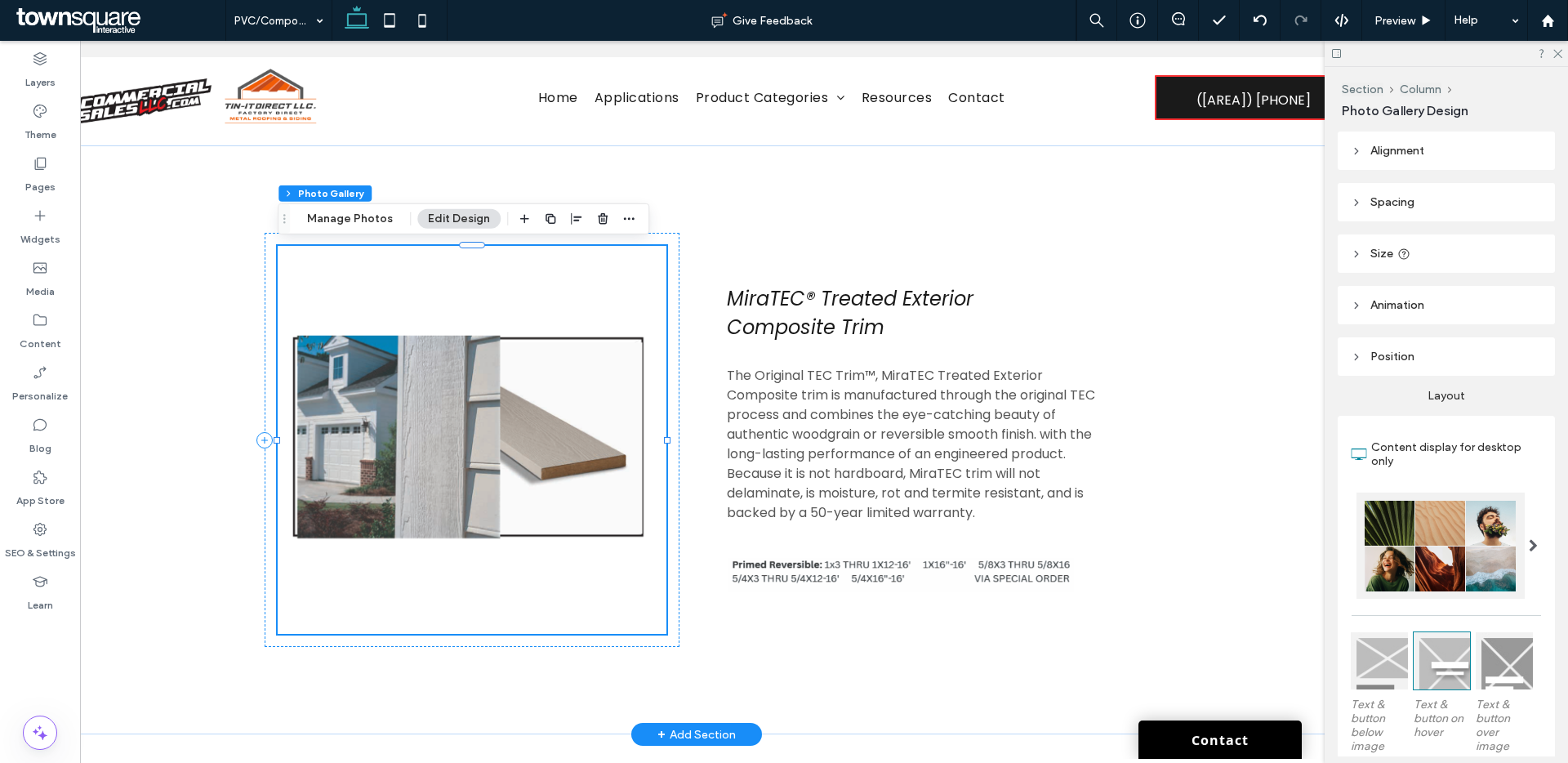 click at bounding box center [472, 440] 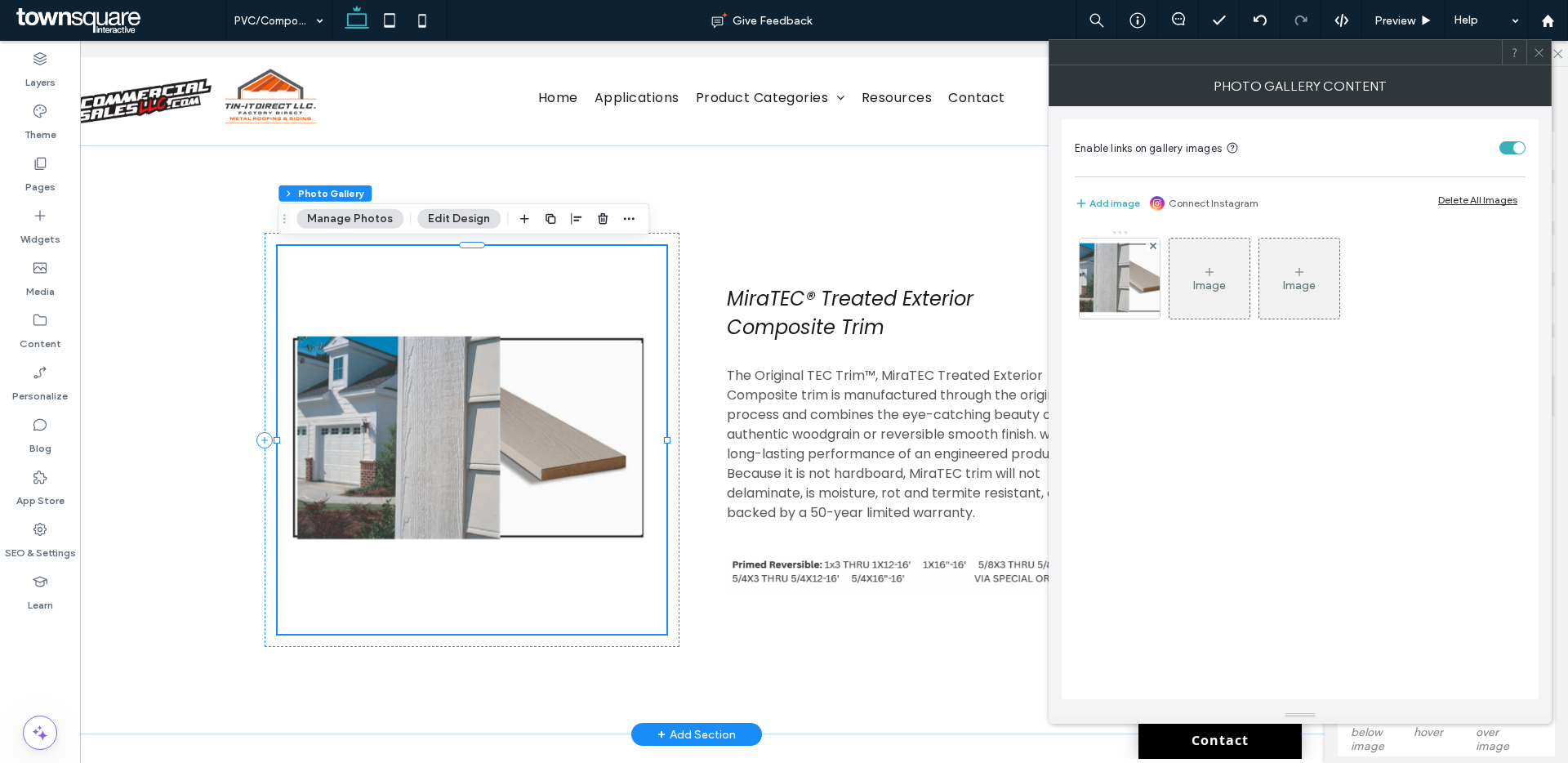 click at bounding box center (472, 440) 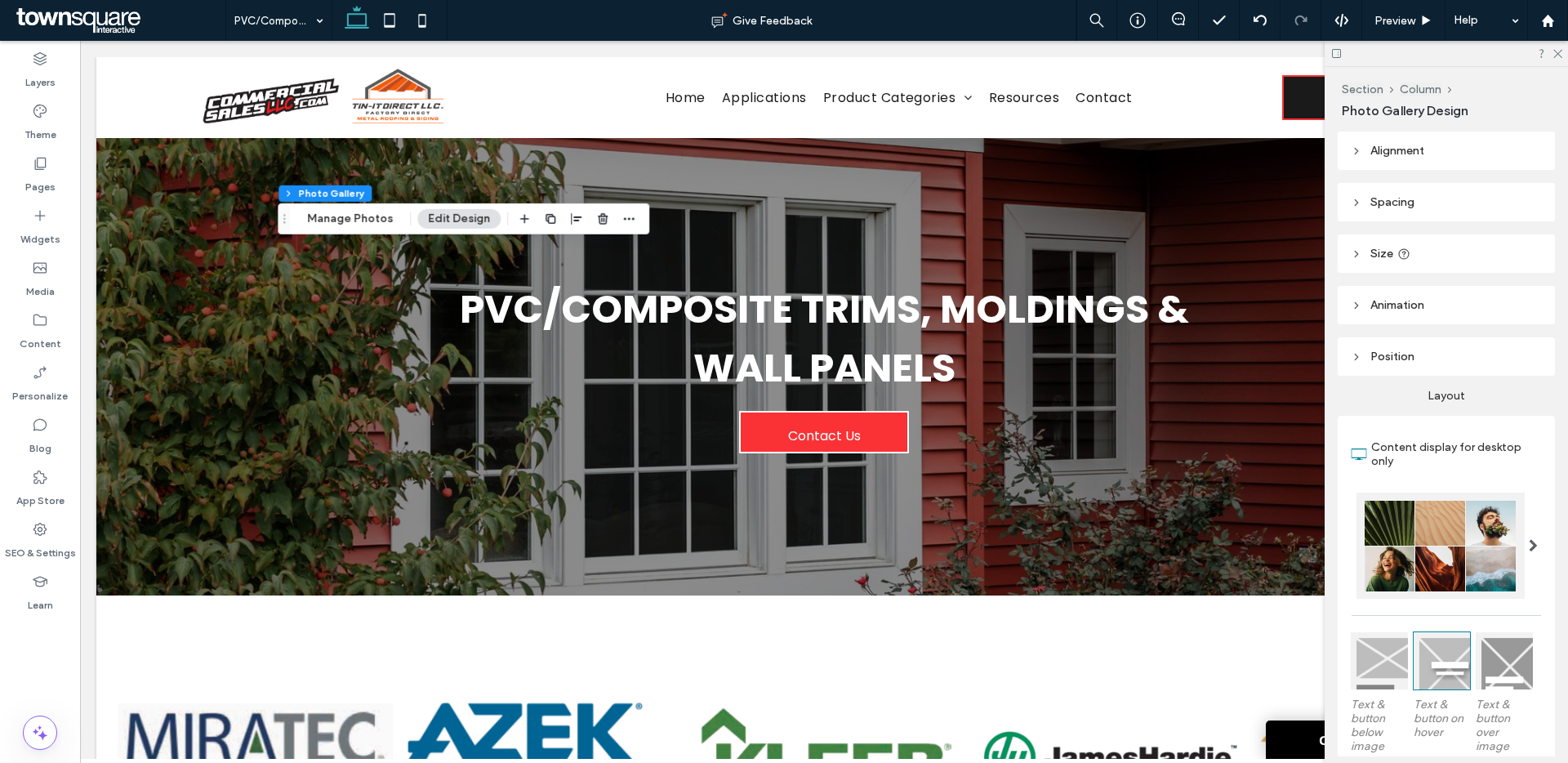 scroll, scrollTop: 769, scrollLeft: 0, axis: vertical 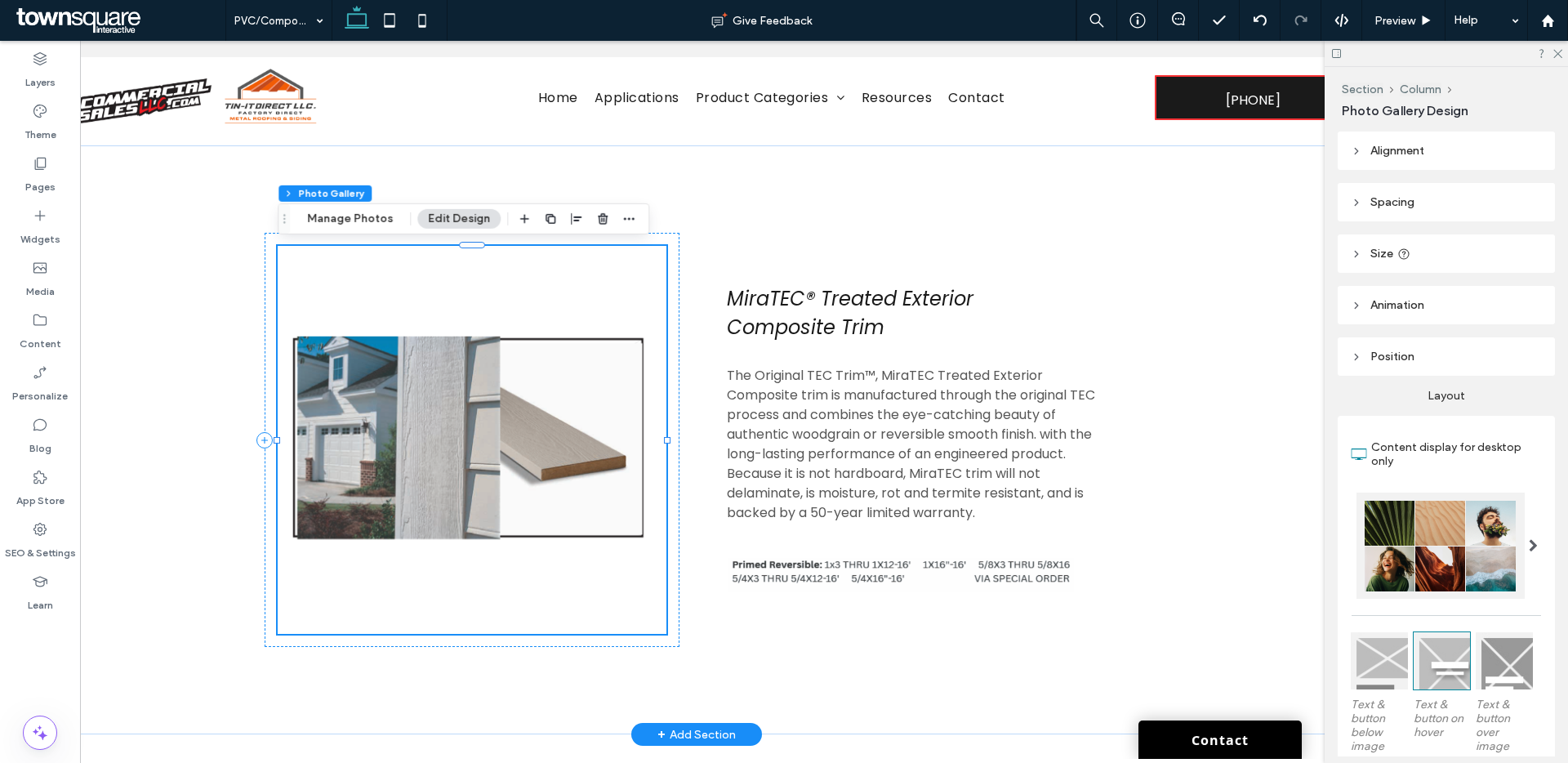 click at bounding box center (472, 440) 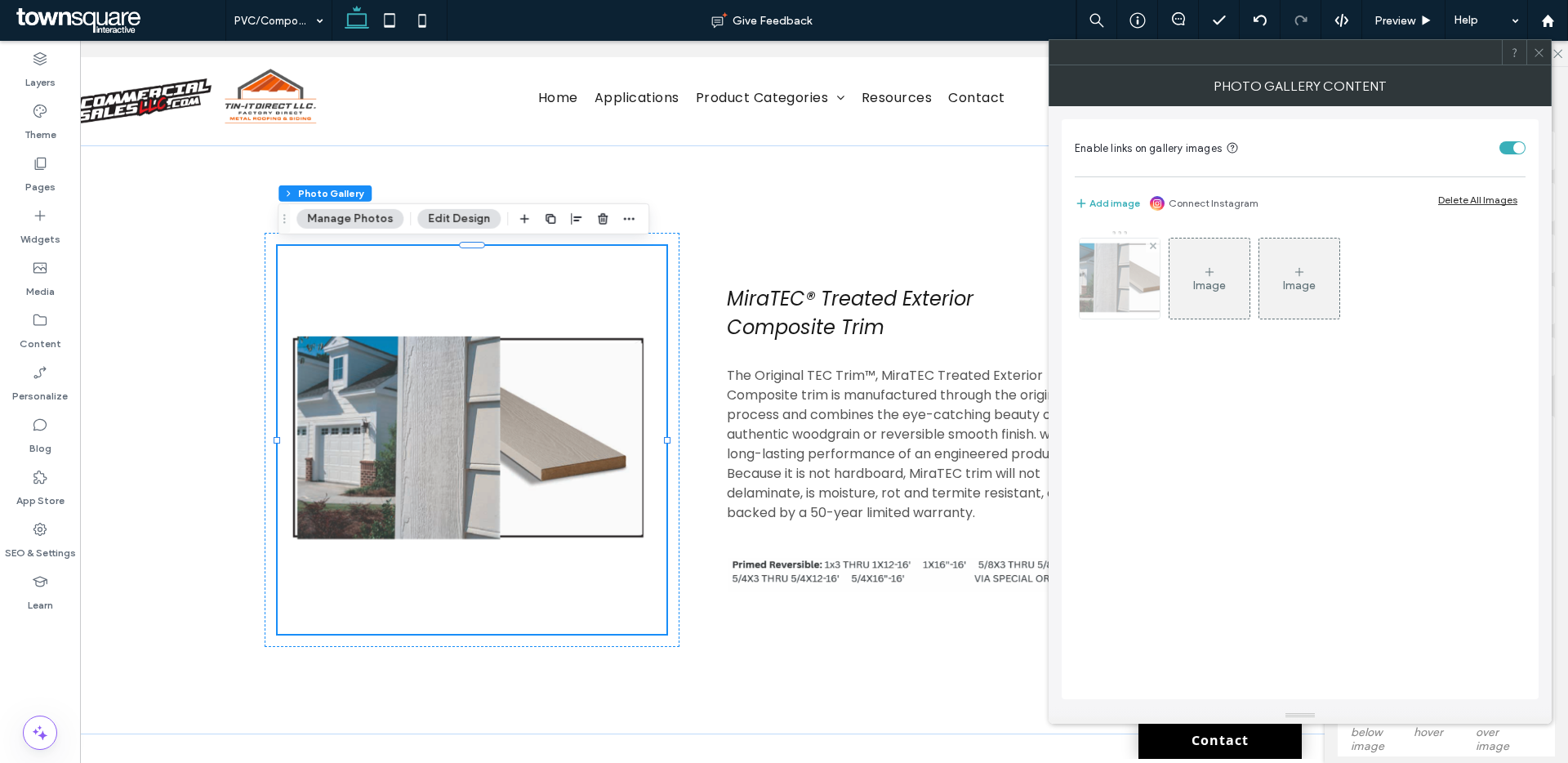 click at bounding box center (1119, 279) 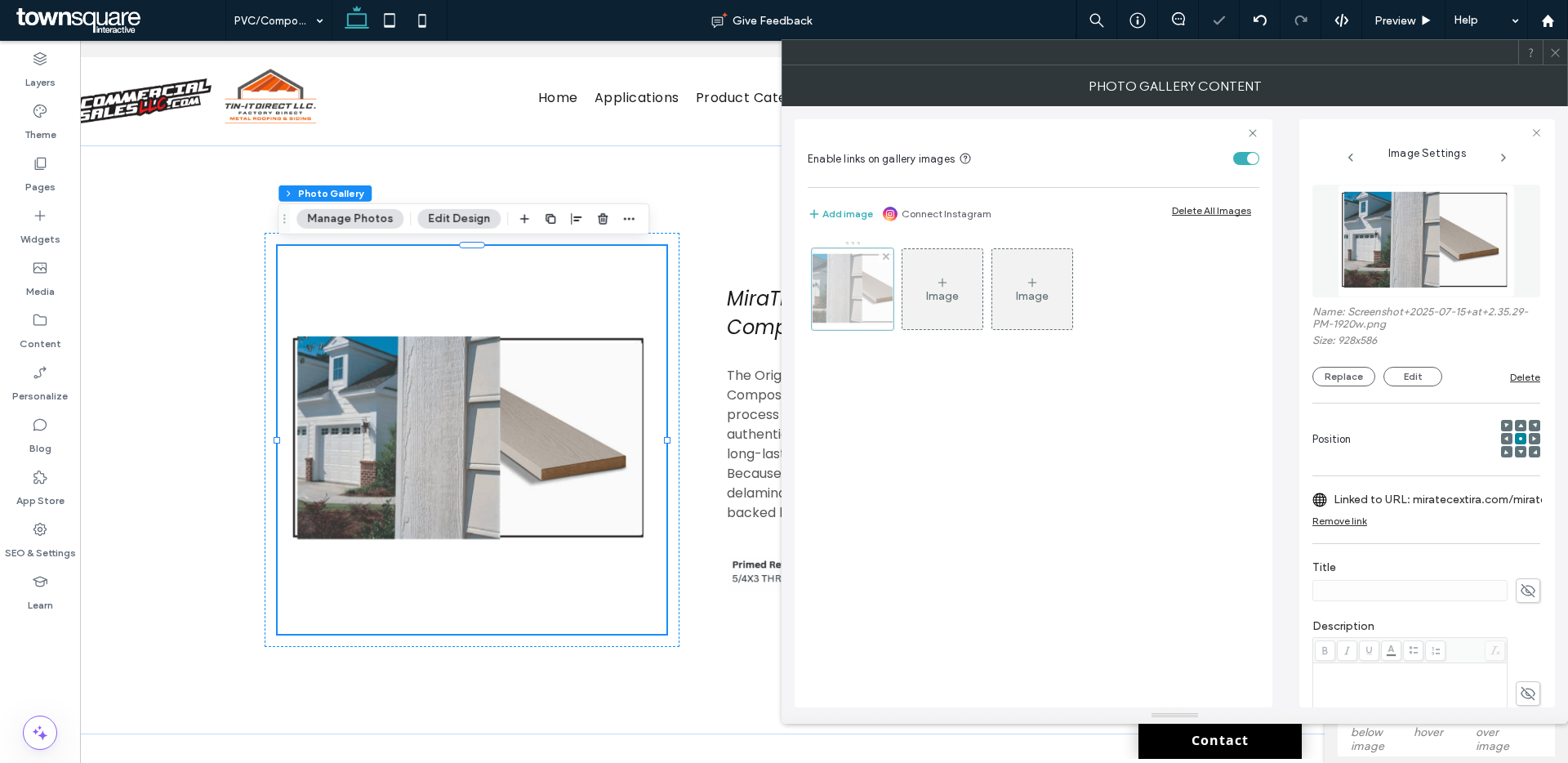 click at bounding box center (885, 256) 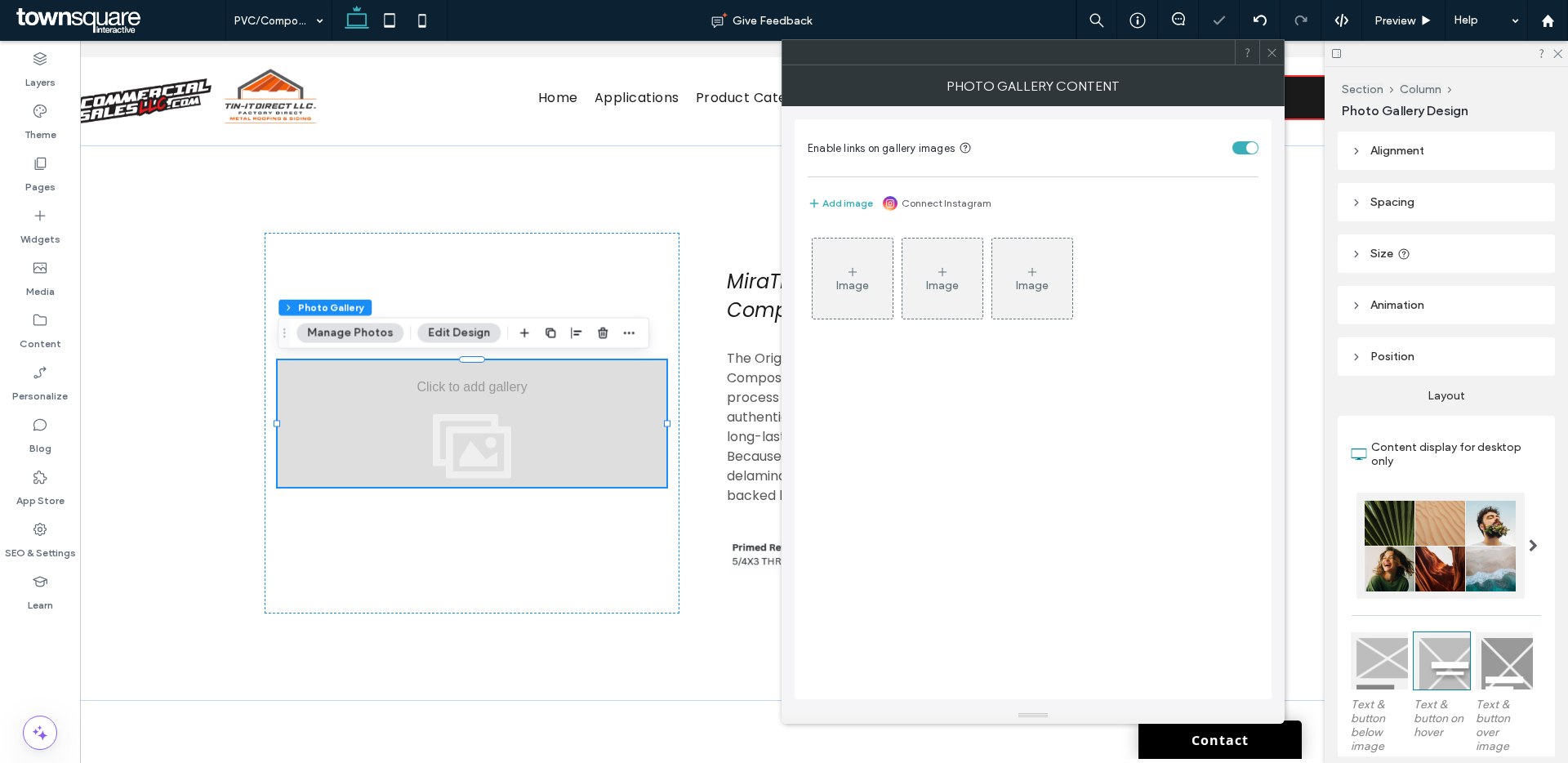 click 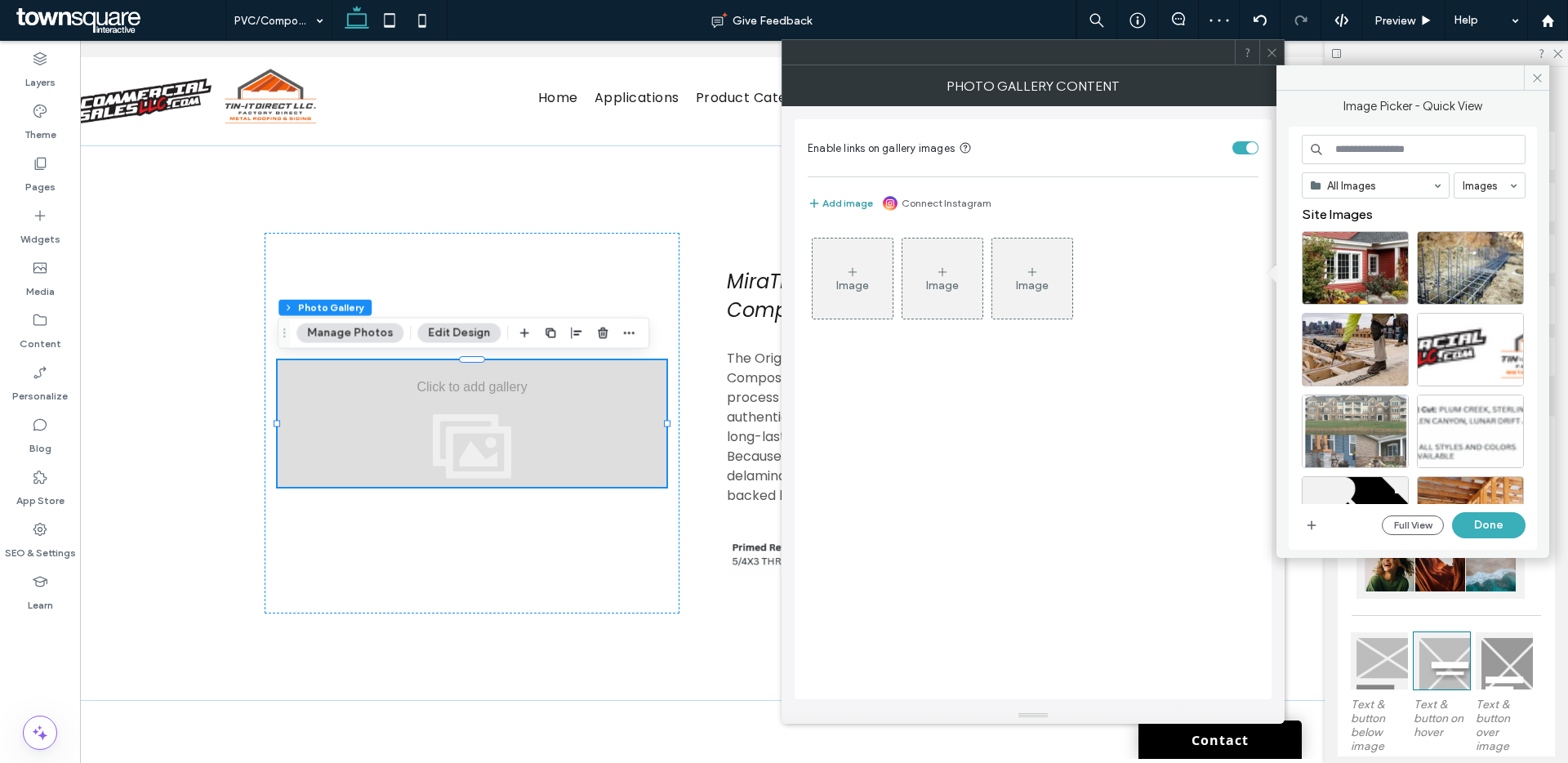 click on "Add image" at bounding box center [840, 203] 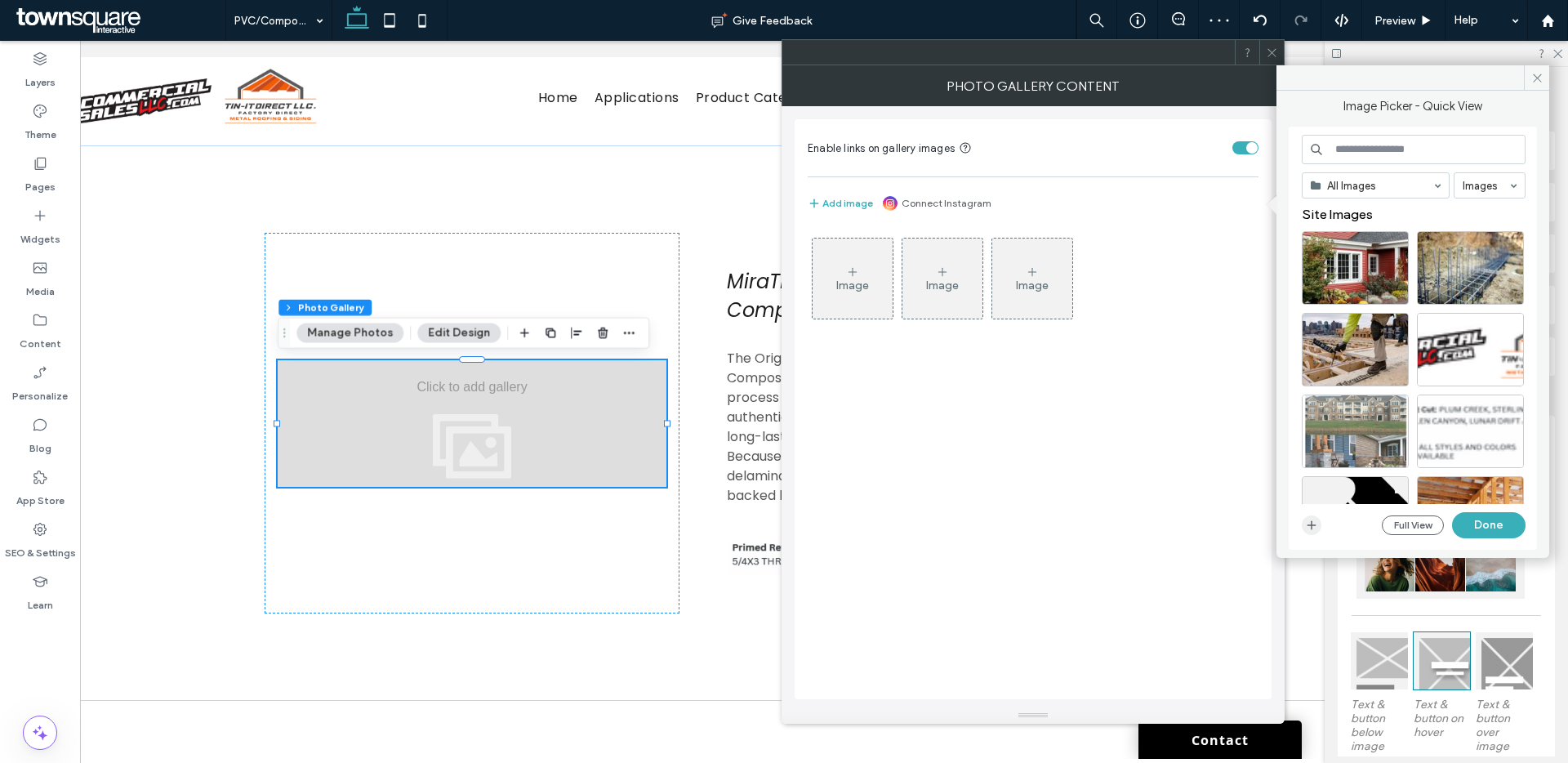 click 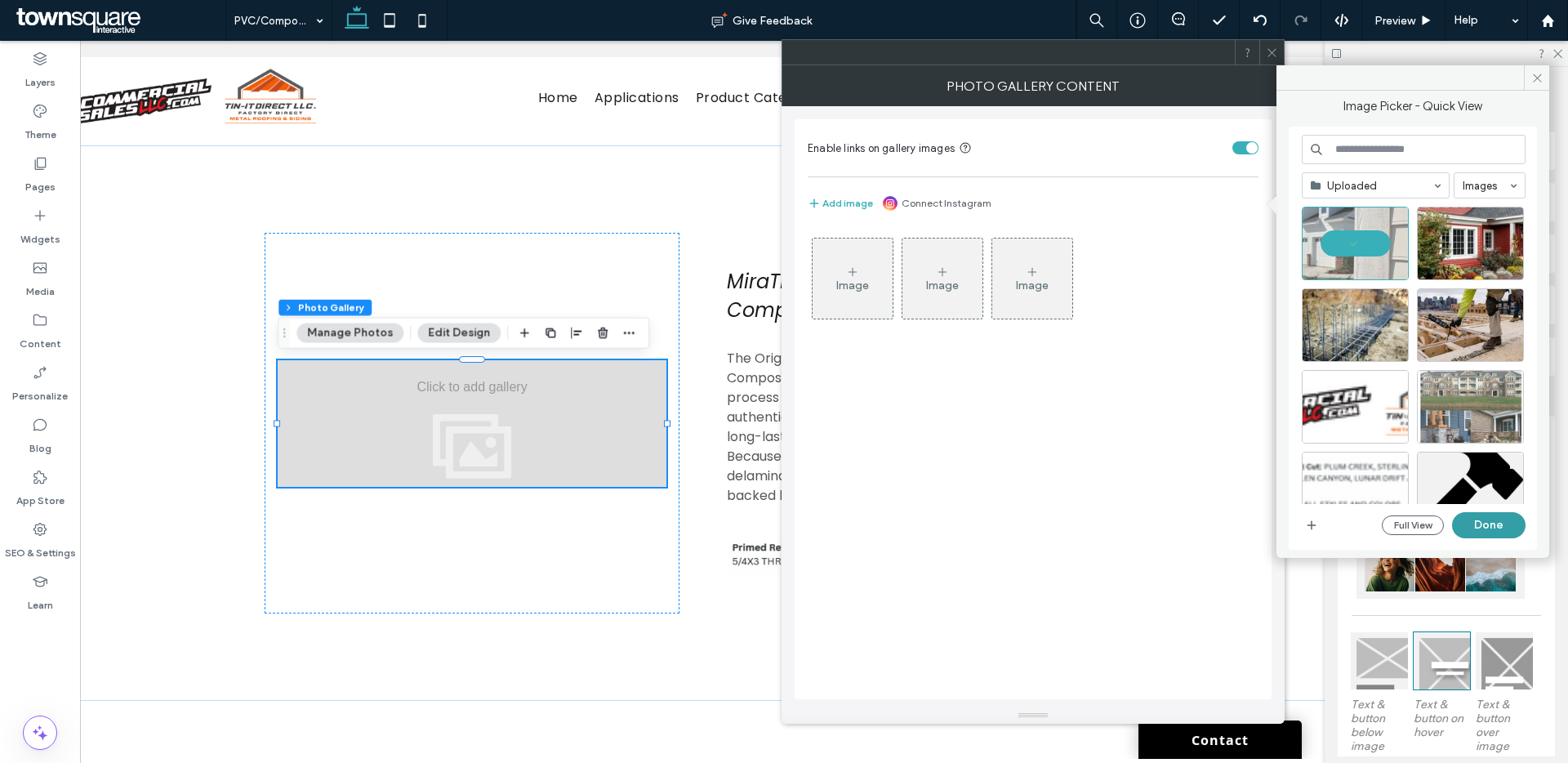 click on "Done" at bounding box center (1489, 525) 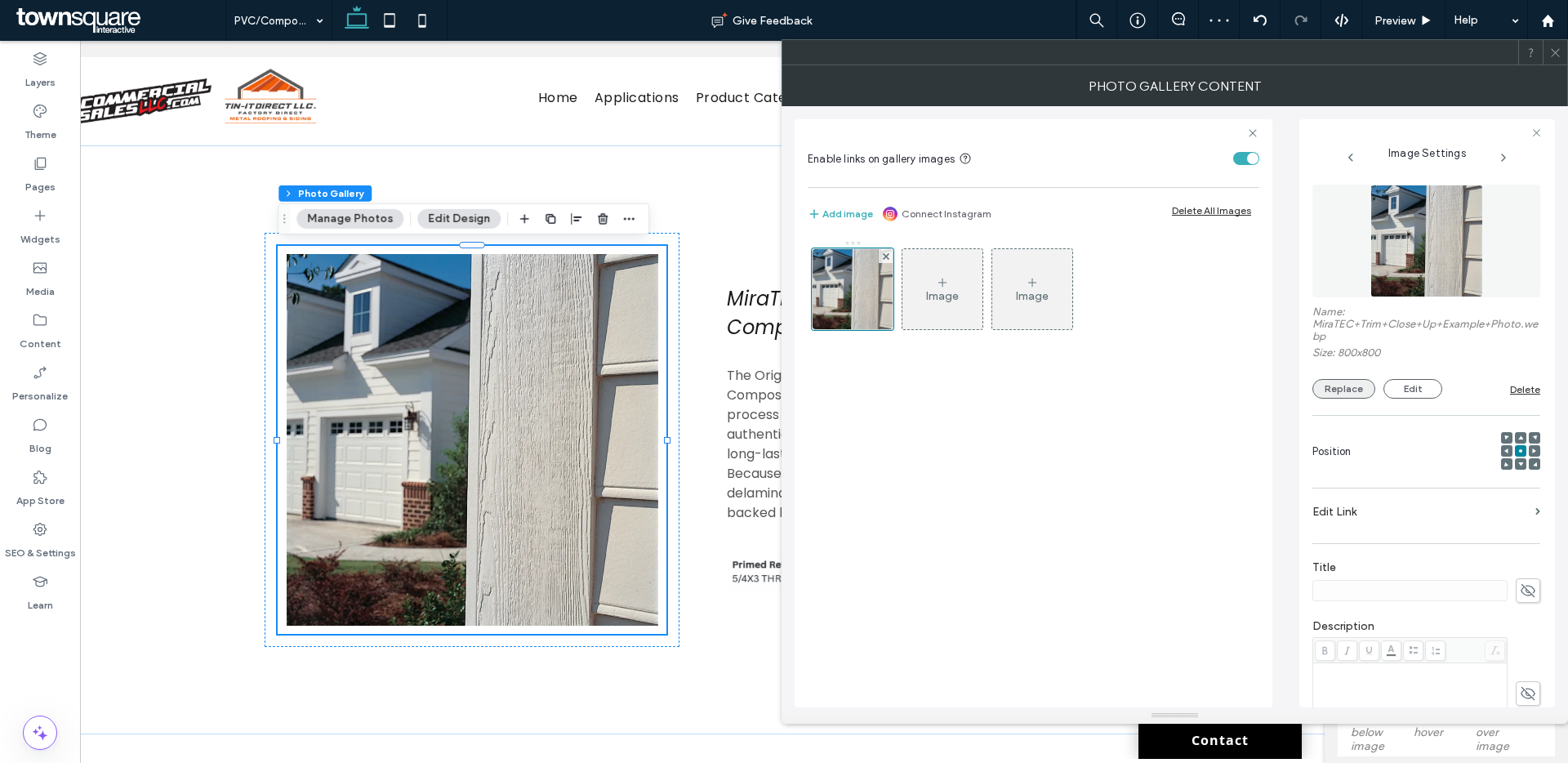 click on "Replace" at bounding box center [1343, 389] 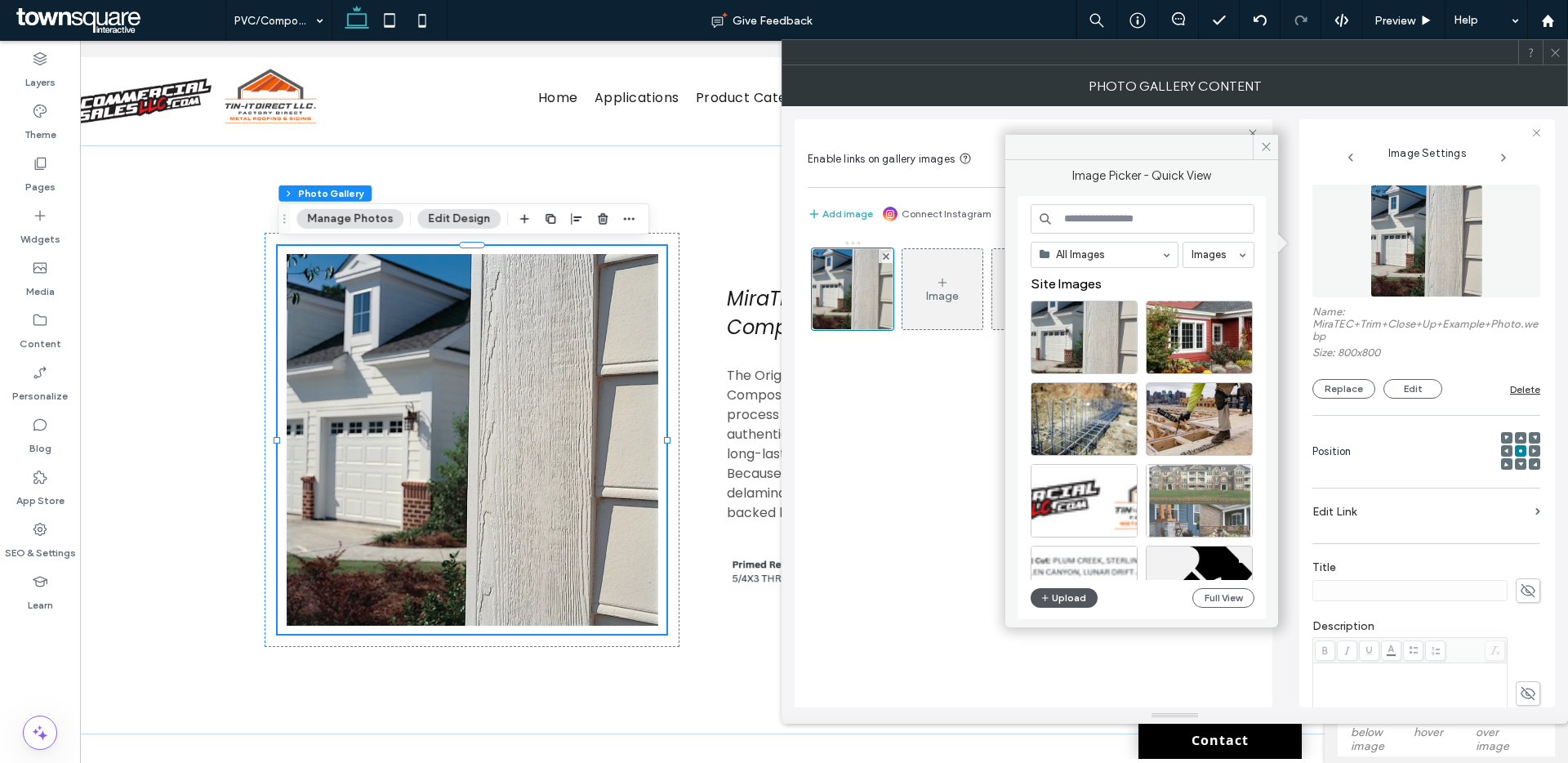 click on "Upload" at bounding box center (1064, 598) 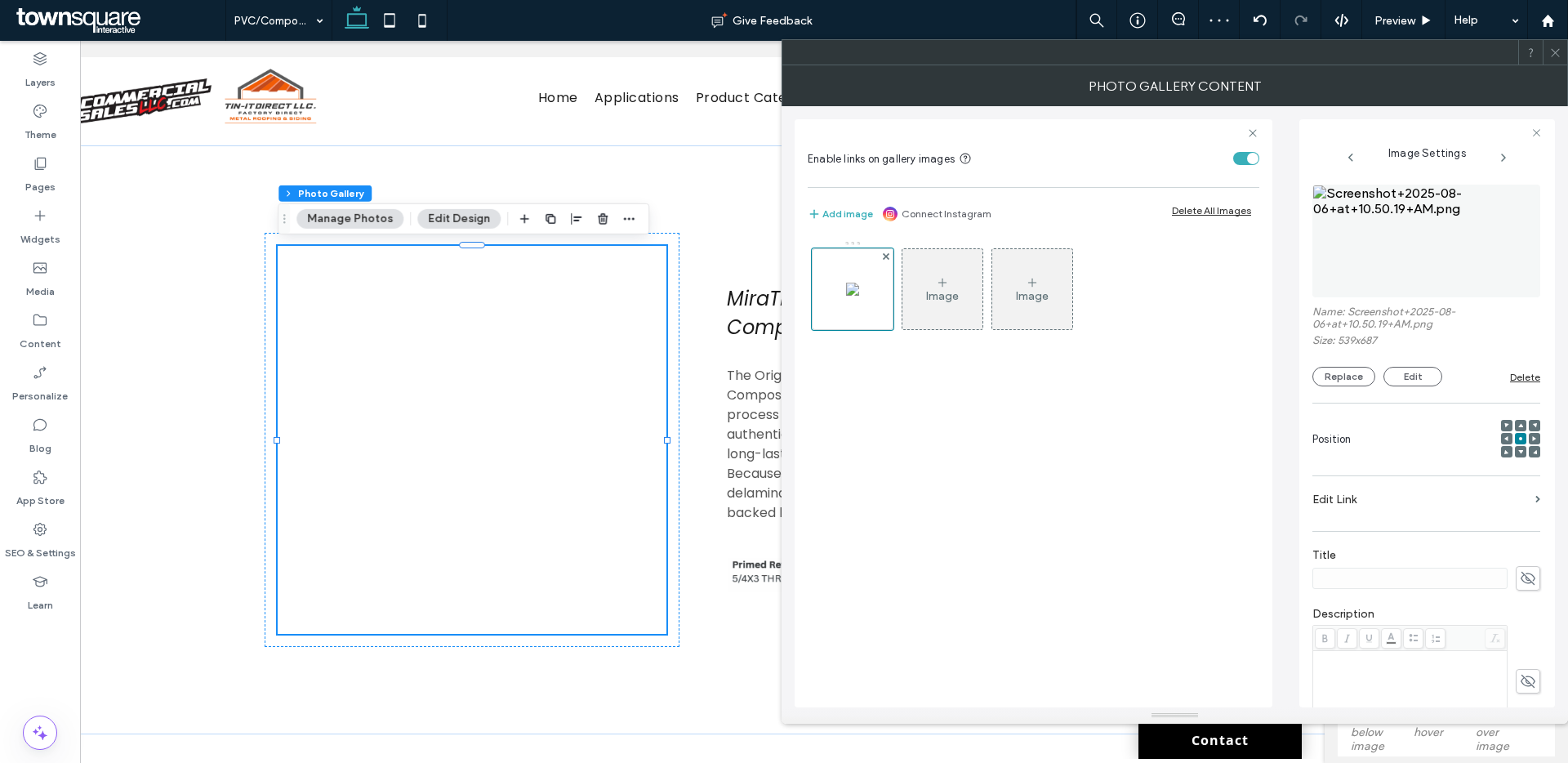 click on "Delete" at bounding box center [1525, 377] 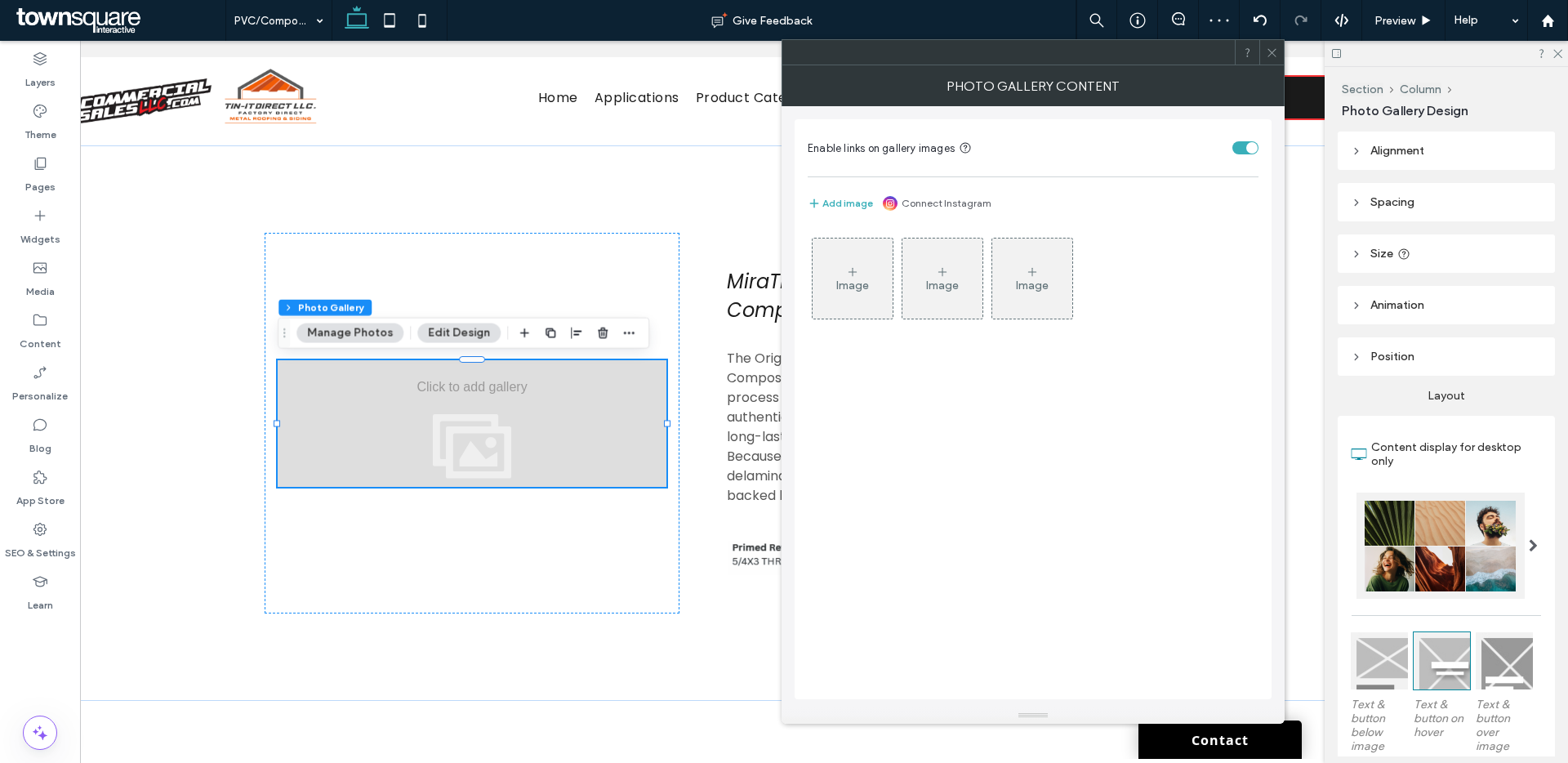 click on "Image" at bounding box center (853, 279) 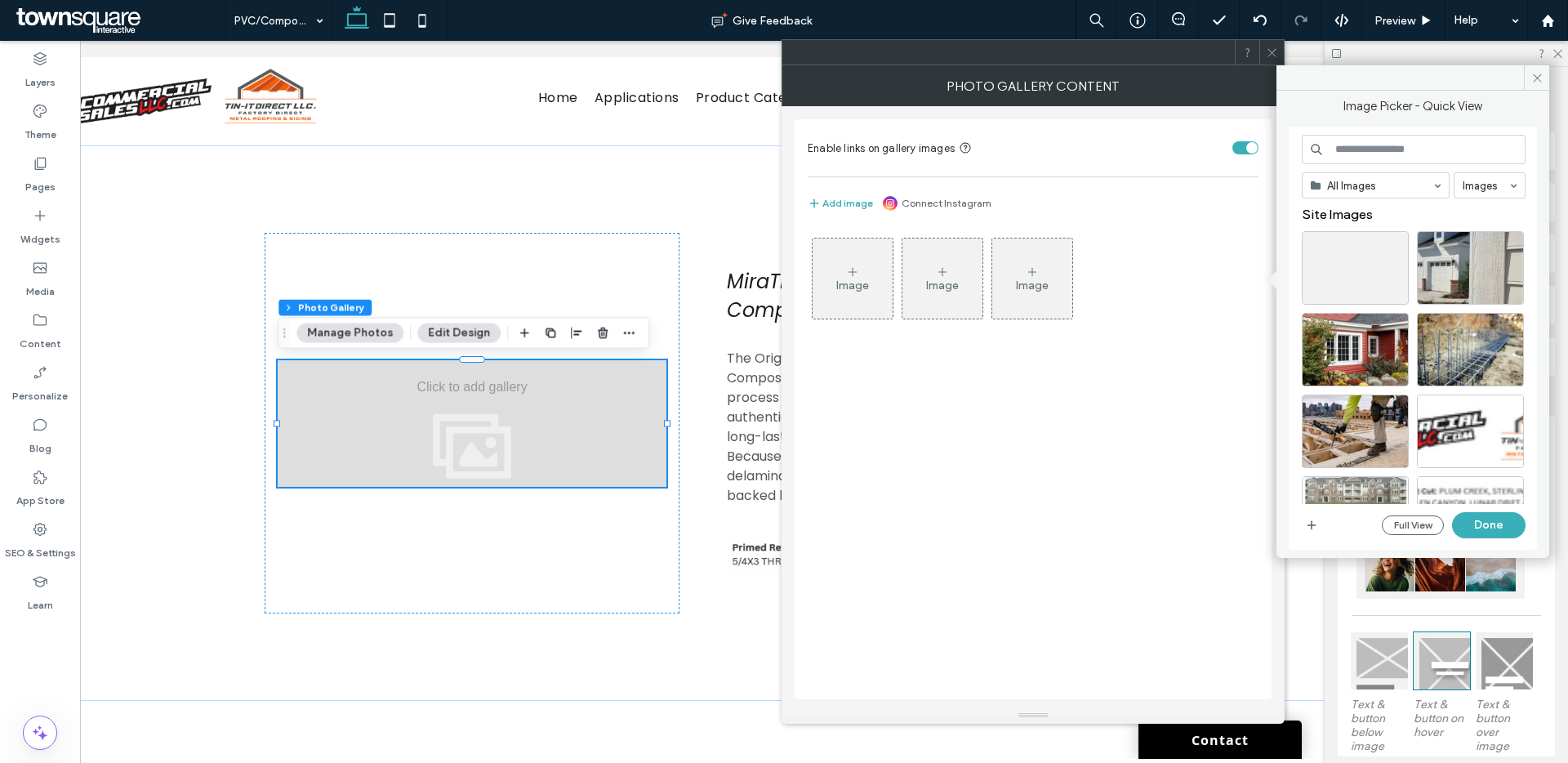 click on "Image" at bounding box center (853, 279) 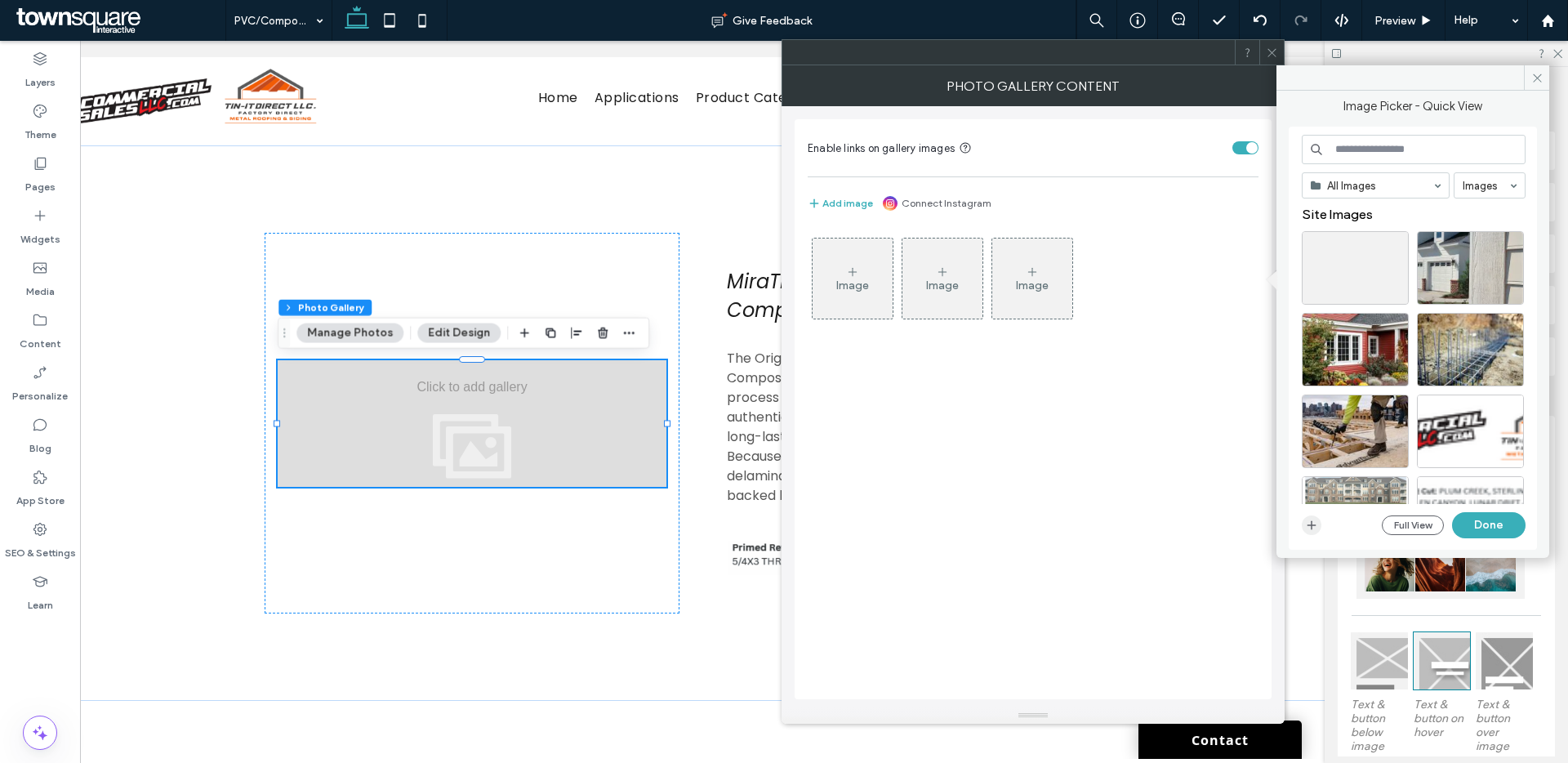 click at bounding box center (1312, 525) 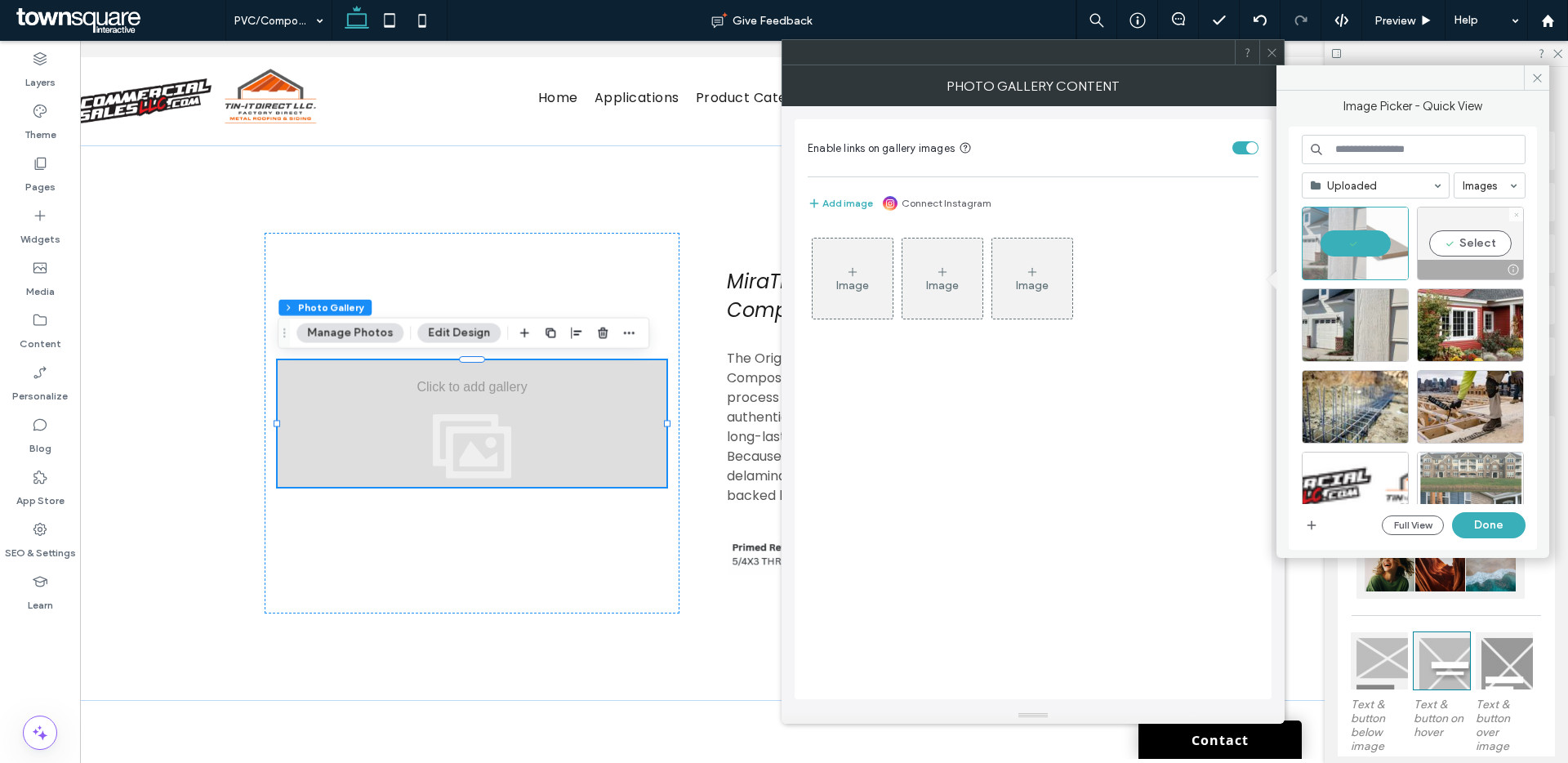 click 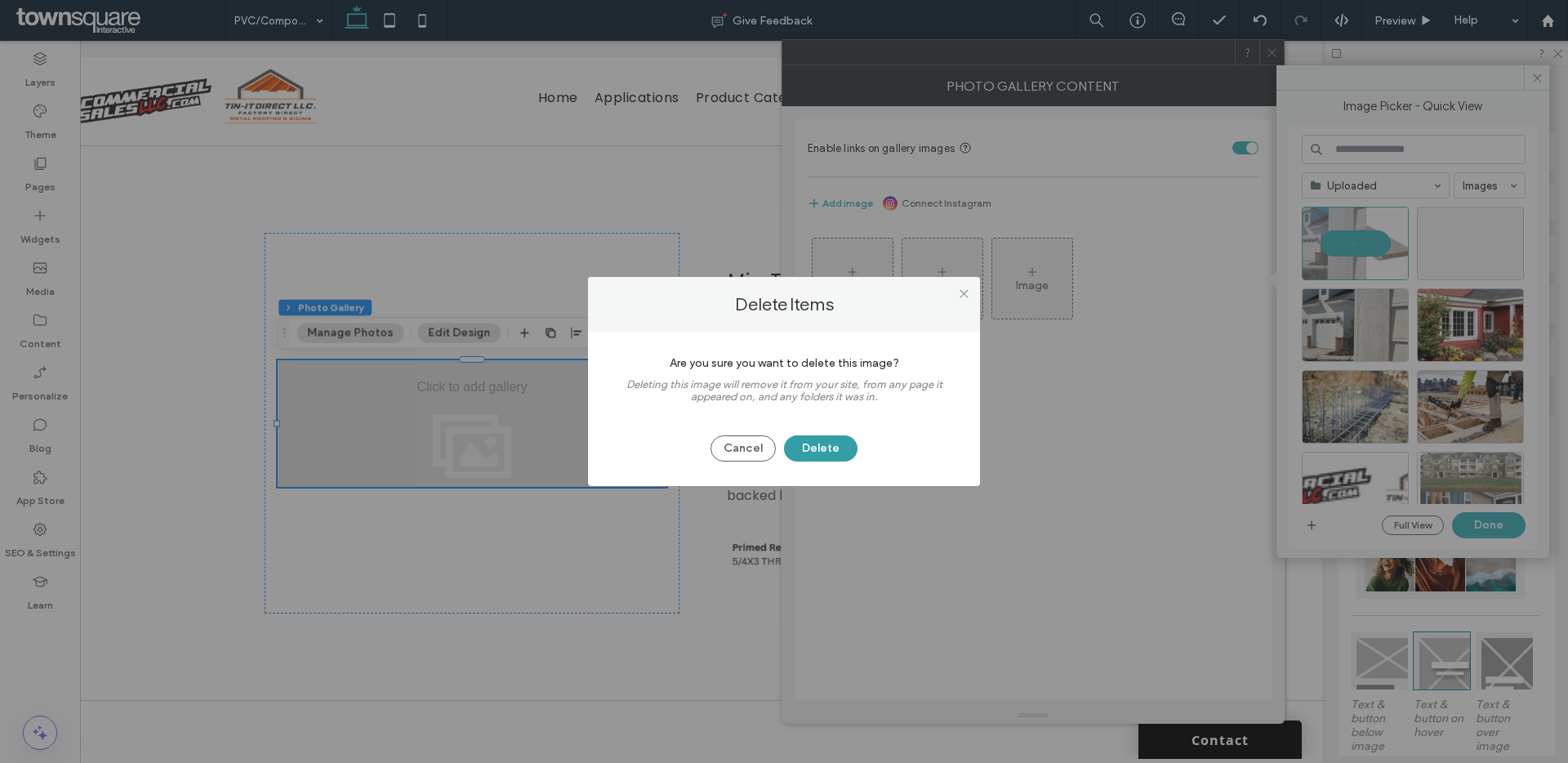 click on "Delete" at bounding box center [821, 448] 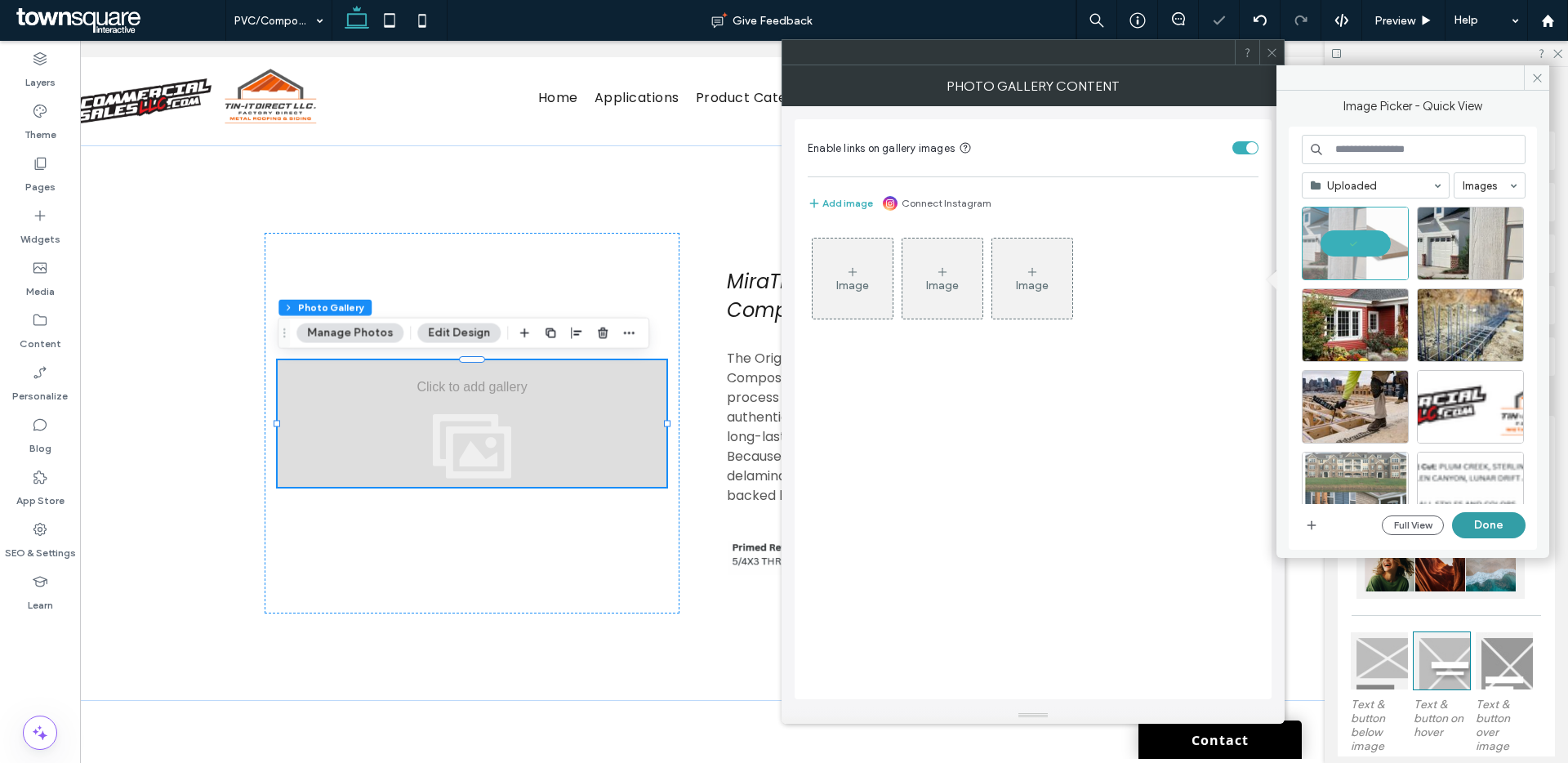 click on "Done" at bounding box center [1489, 525] 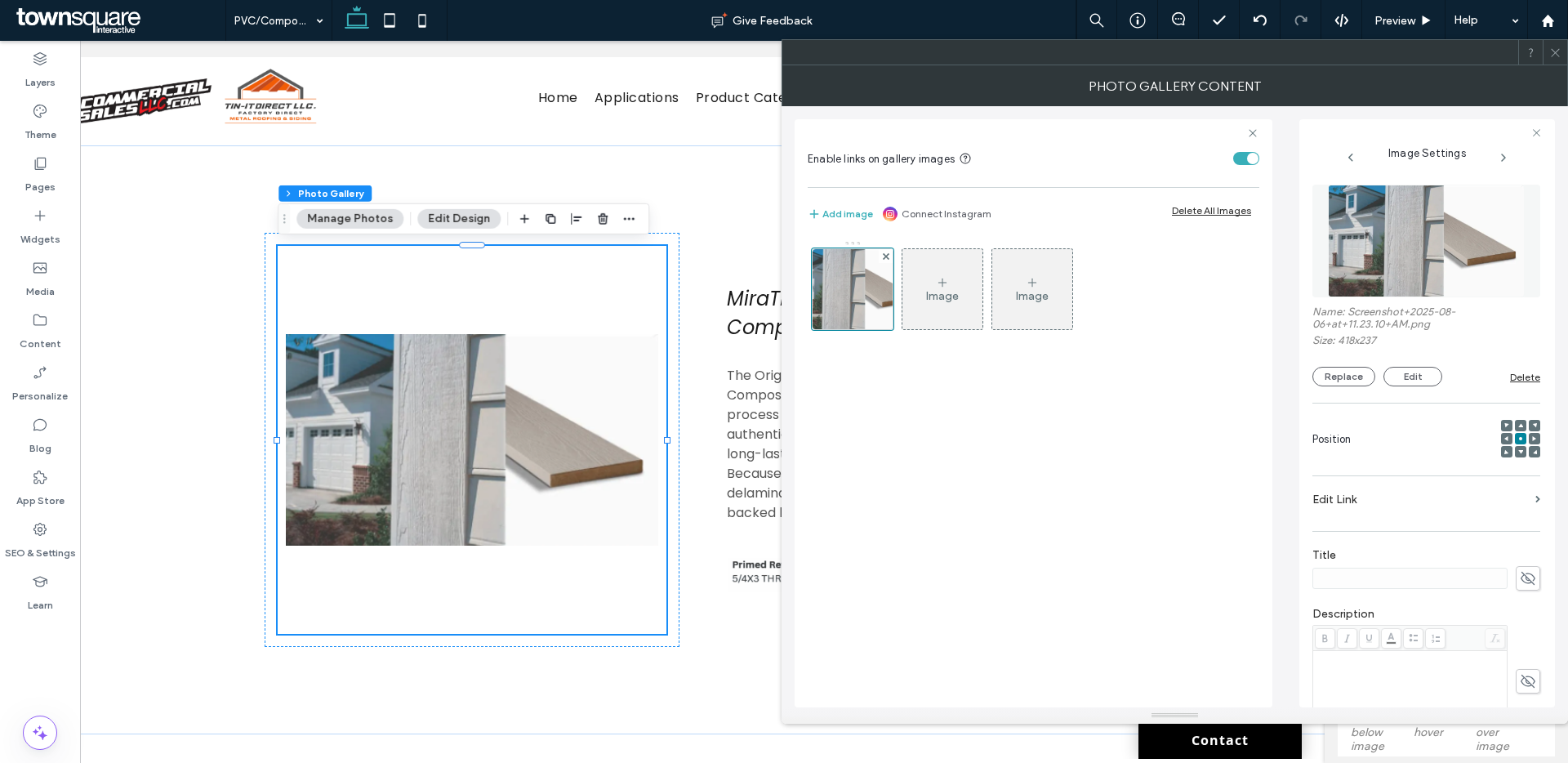 click 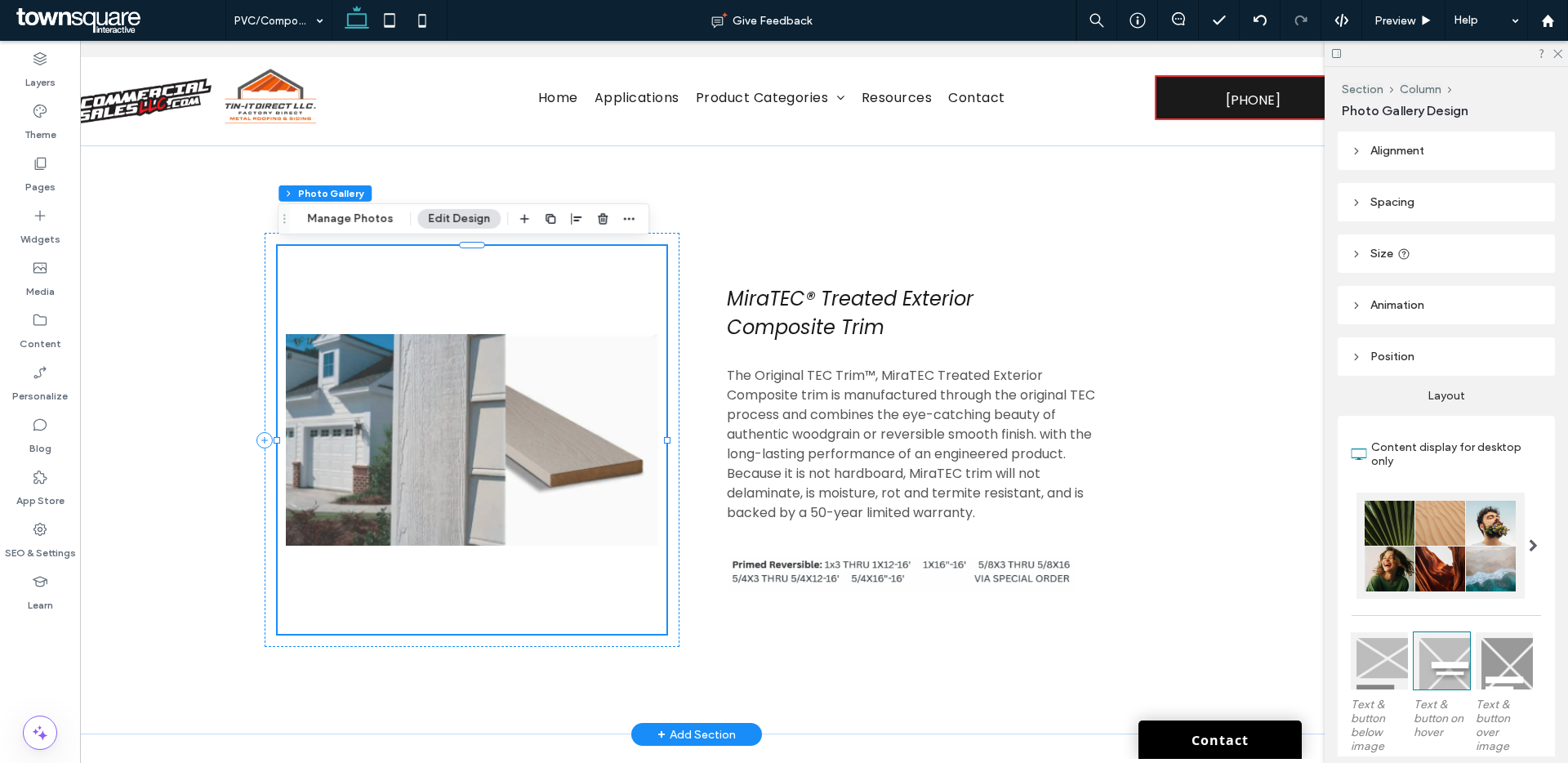 click at bounding box center (472, 440) 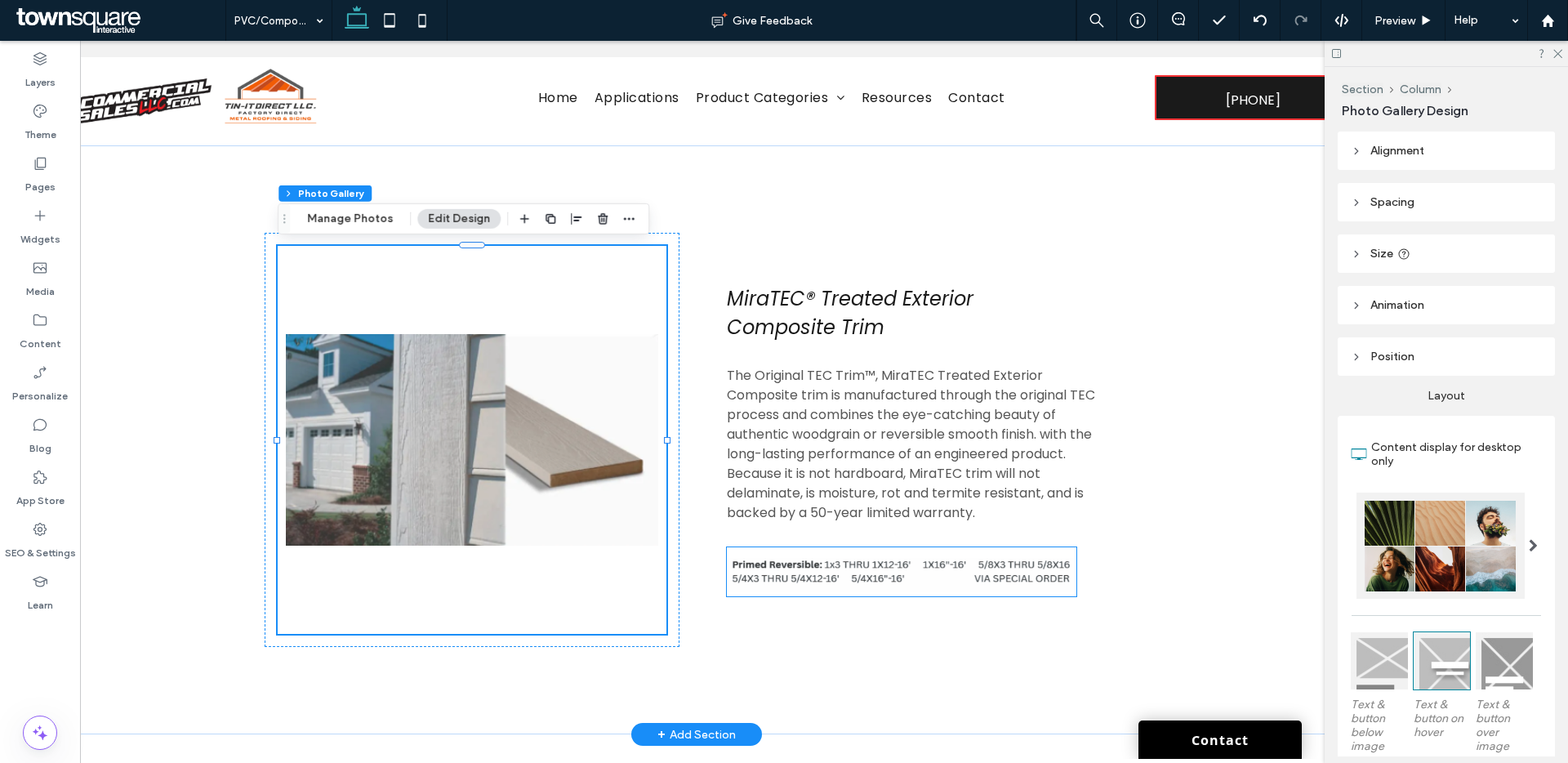 click at bounding box center [902, 572] 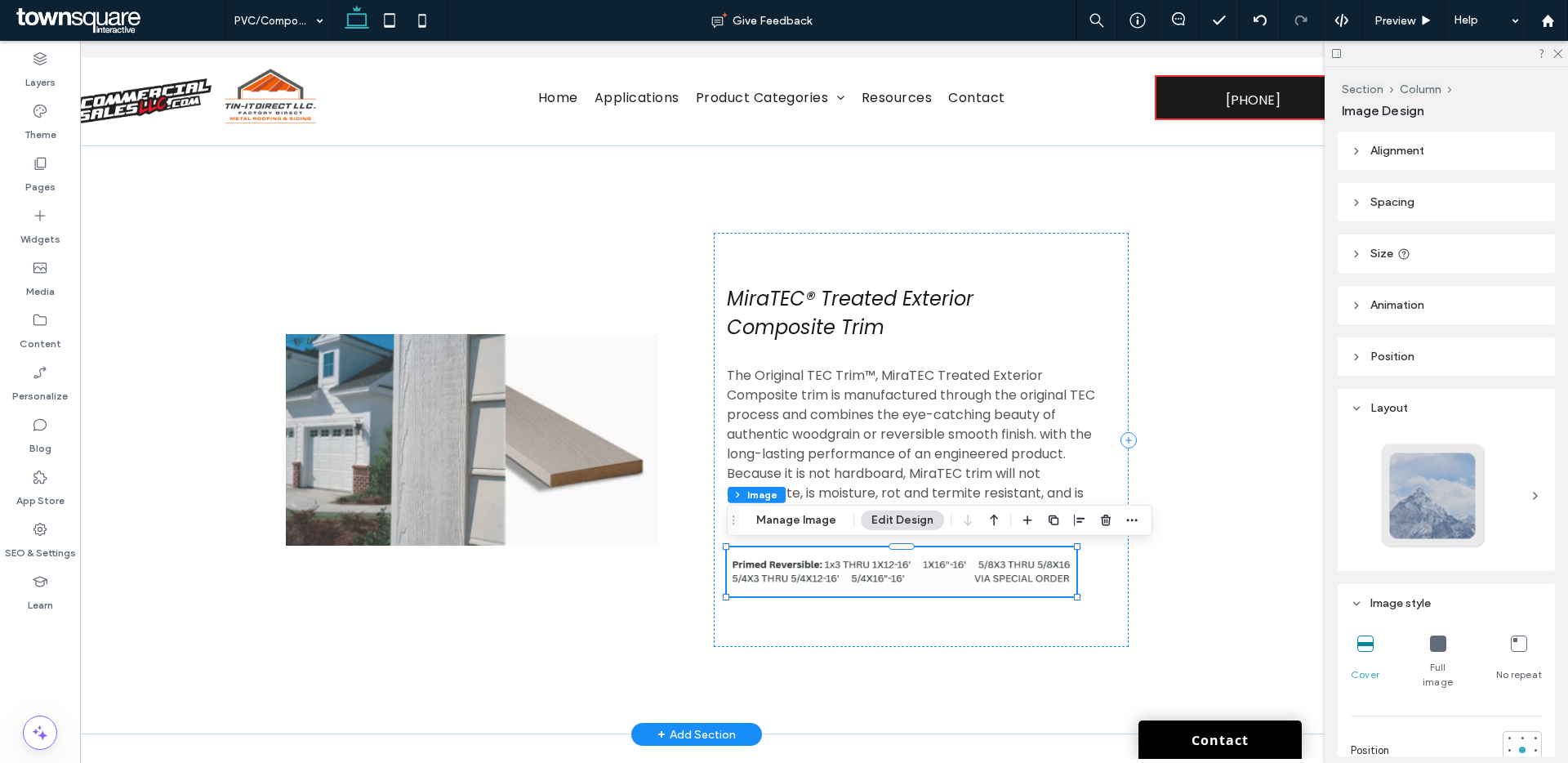 click at bounding box center (902, 572) 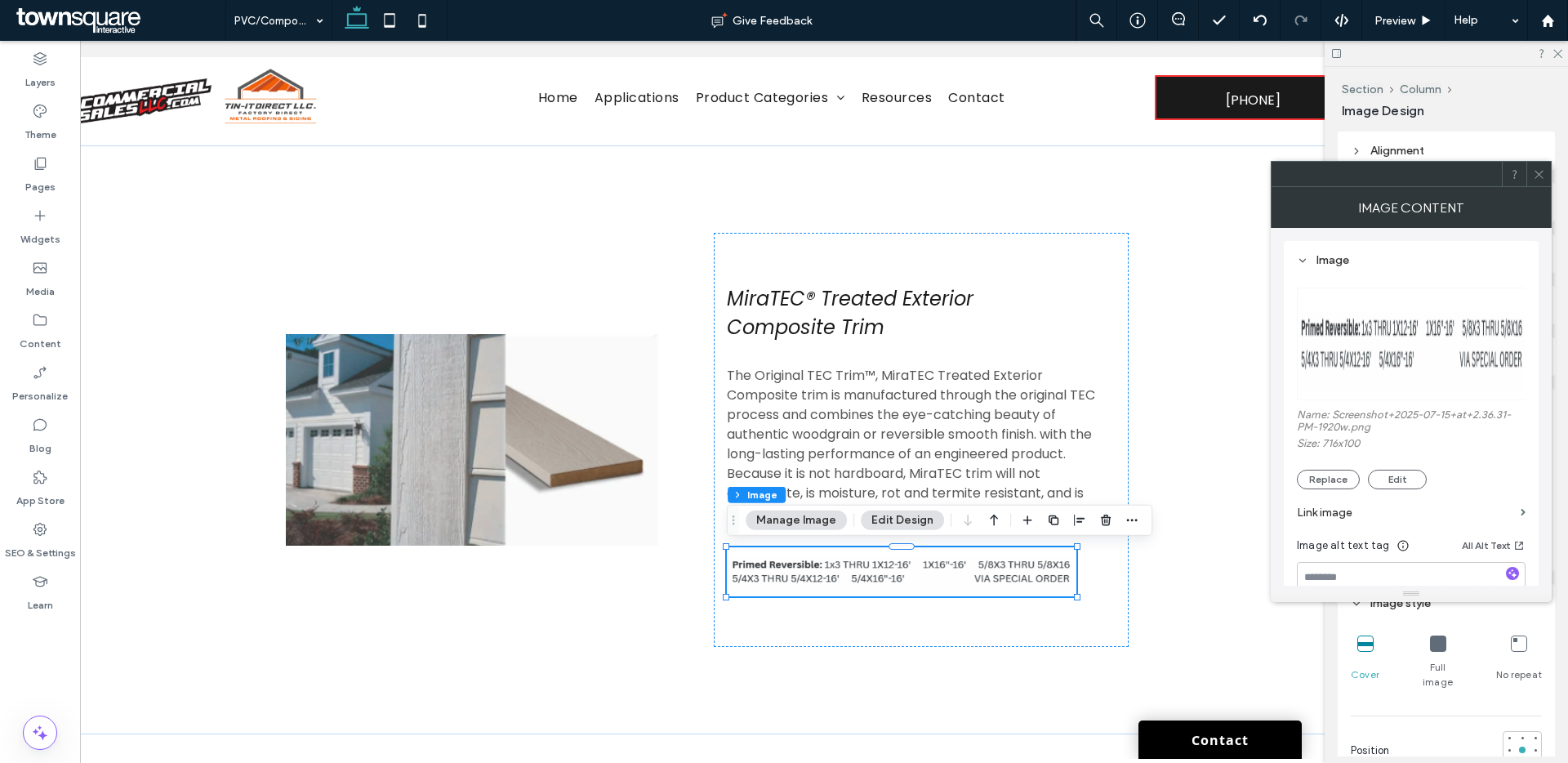 click 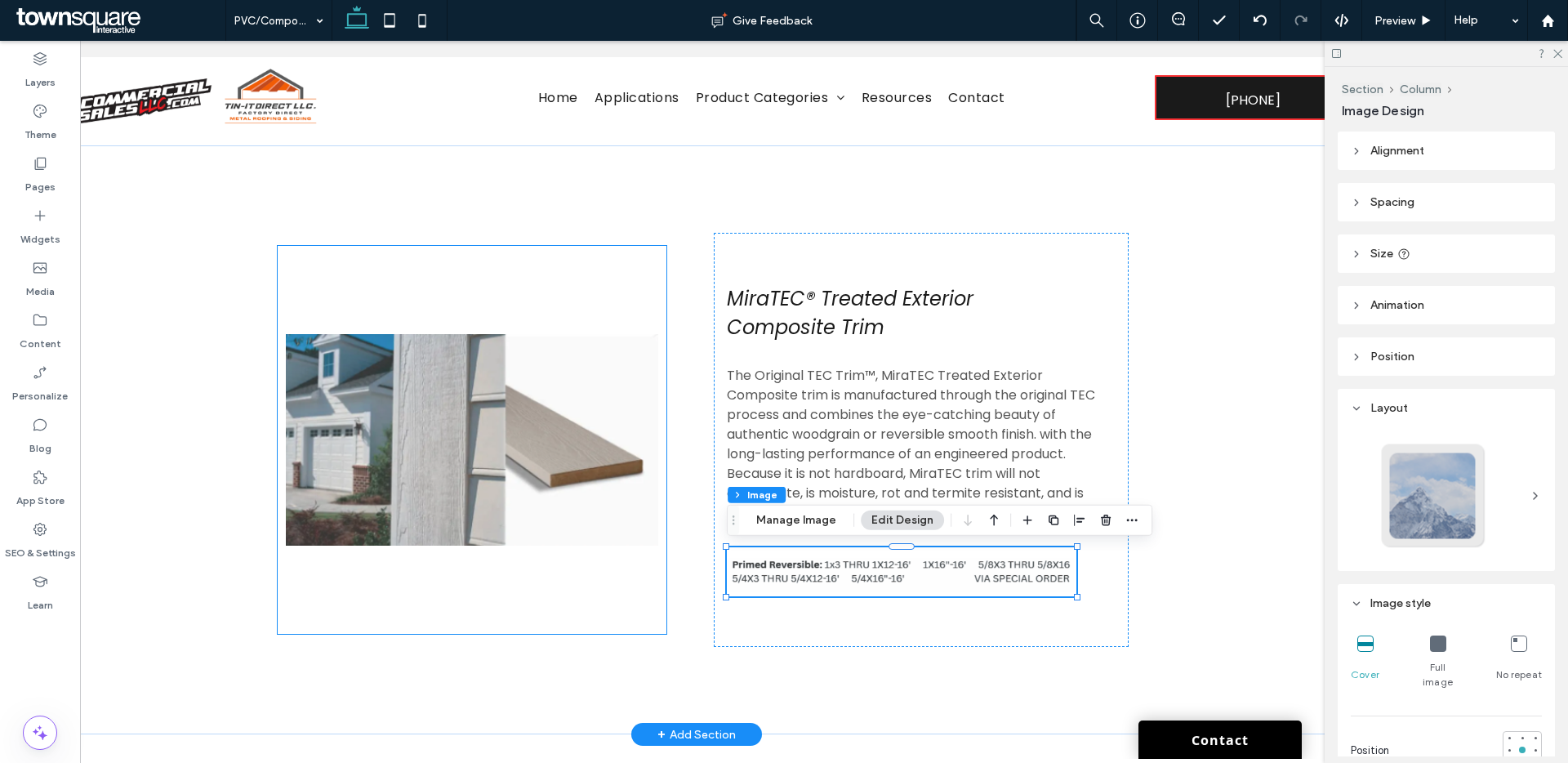 click at bounding box center (472, 440) 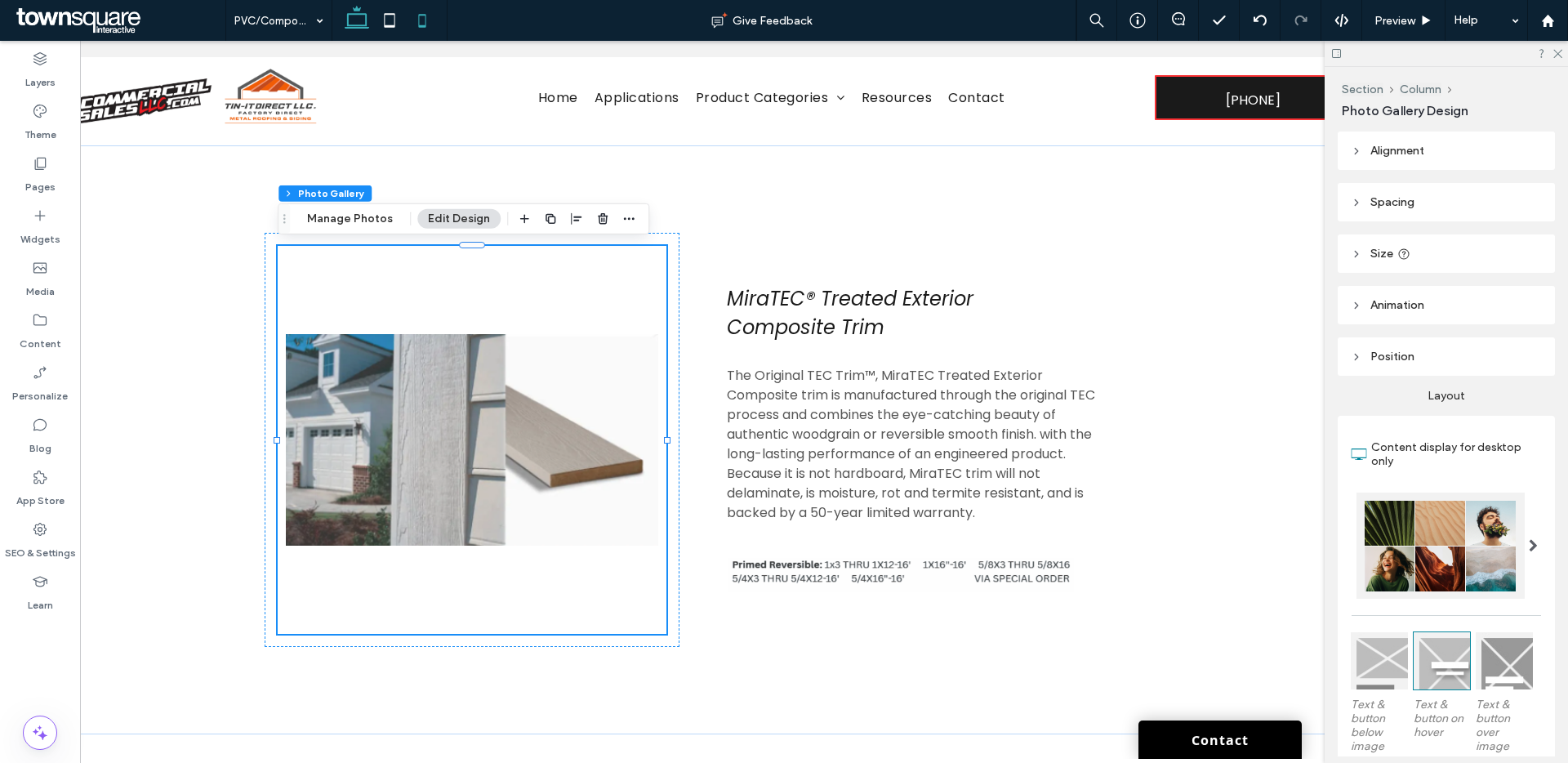 click 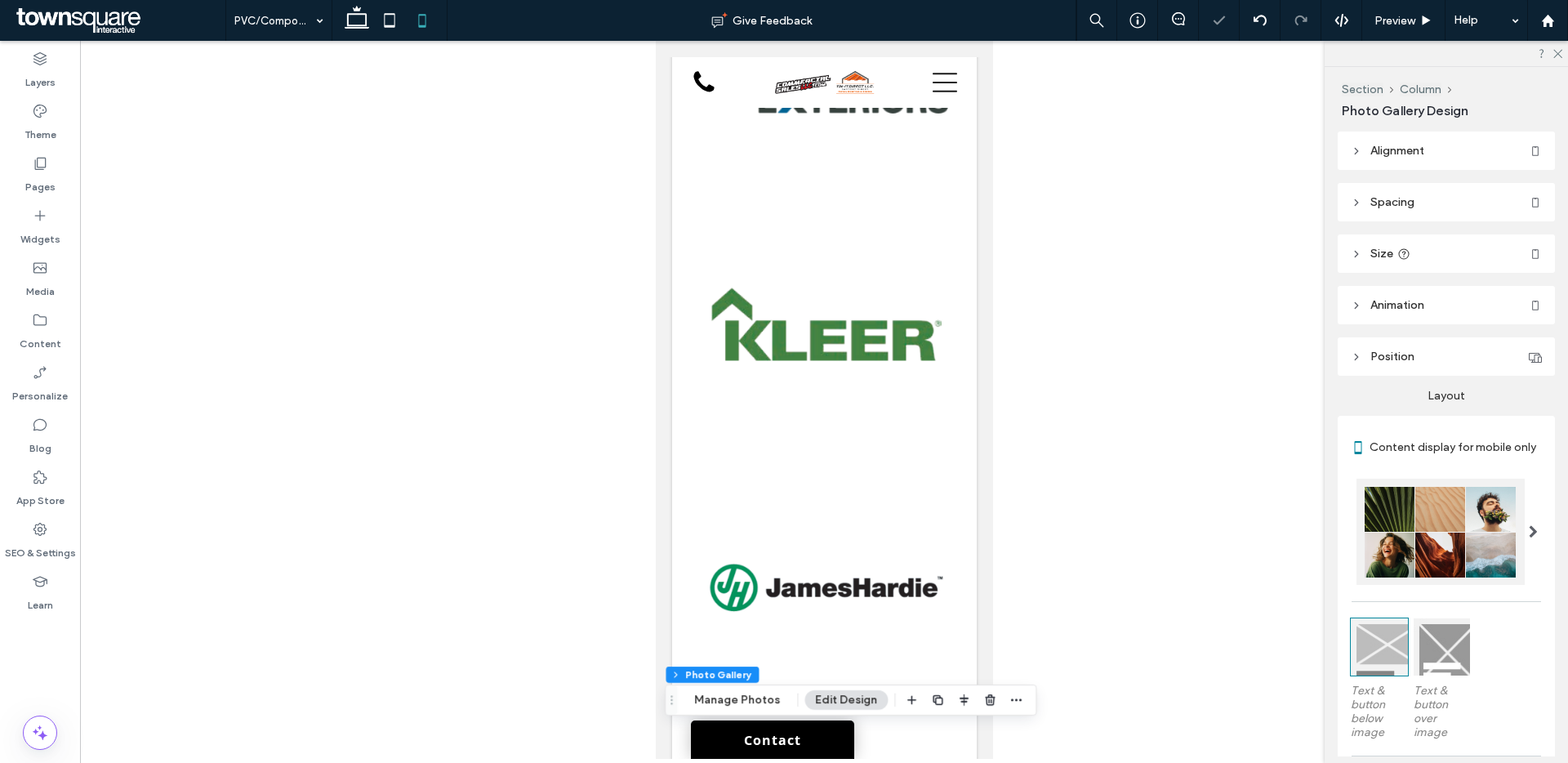 scroll, scrollTop: 426, scrollLeft: 0, axis: vertical 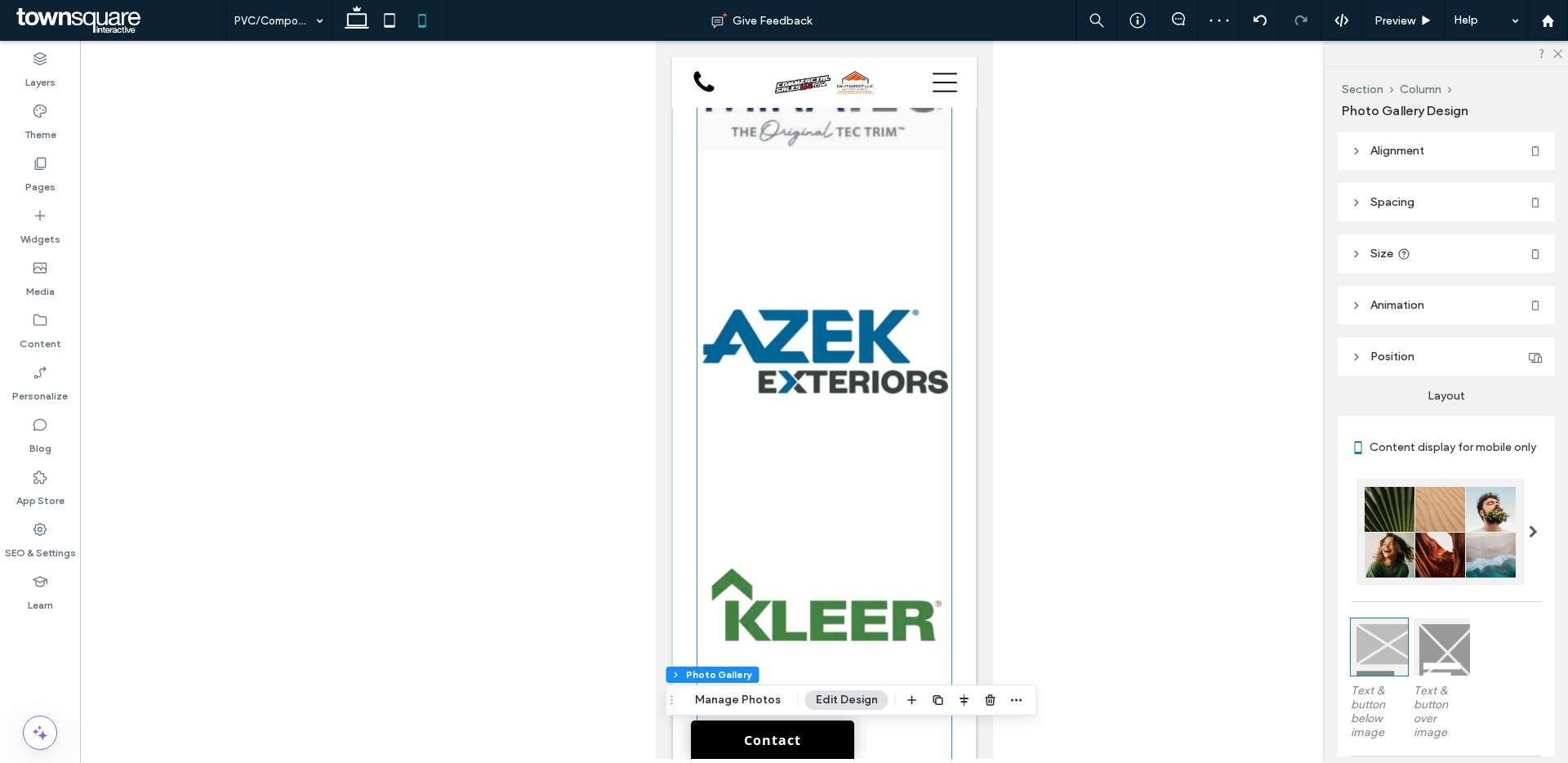 click at bounding box center [823, 356] 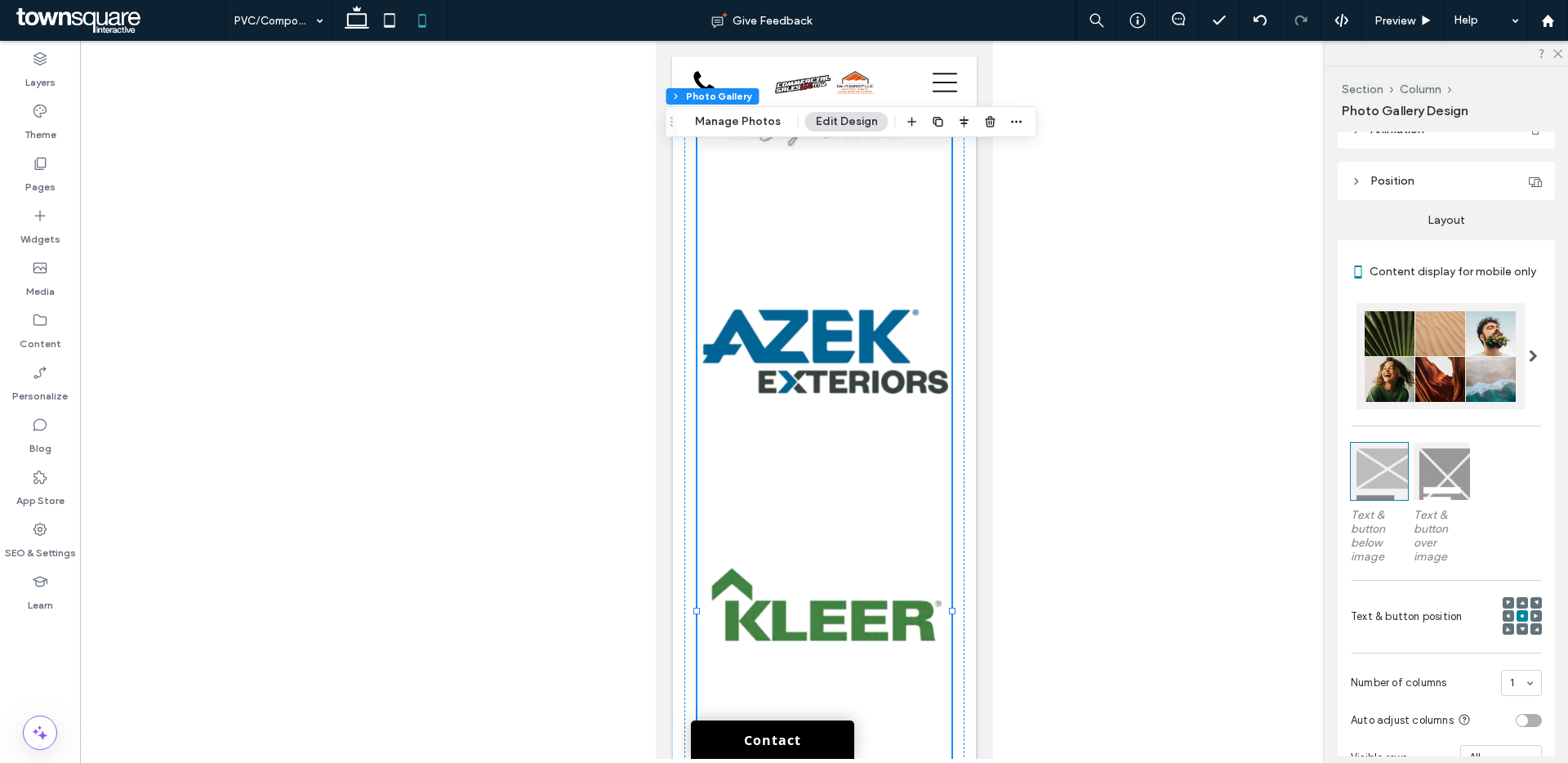 scroll, scrollTop: 453, scrollLeft: 0, axis: vertical 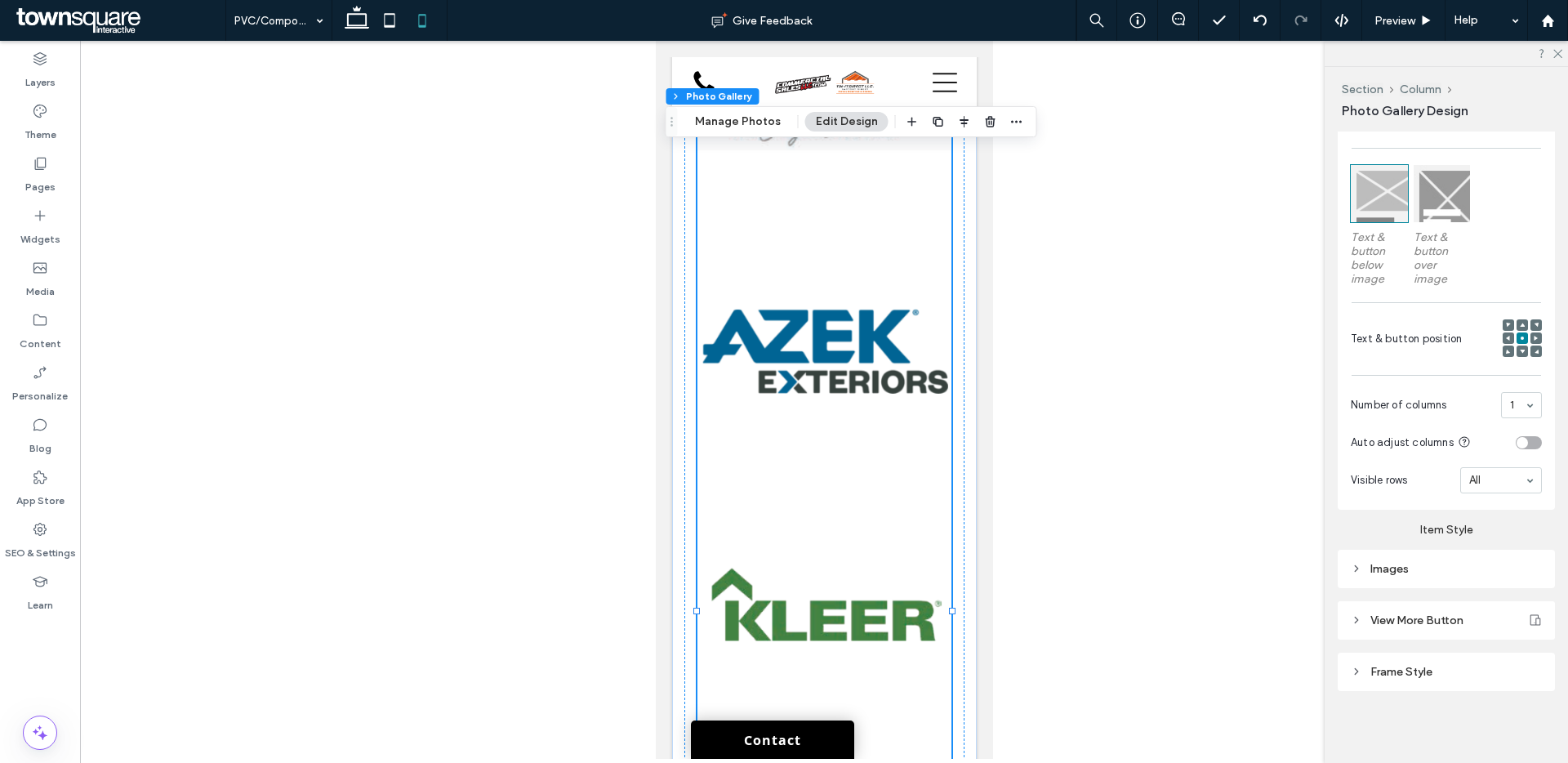 click on "Images" at bounding box center [1446, 569] 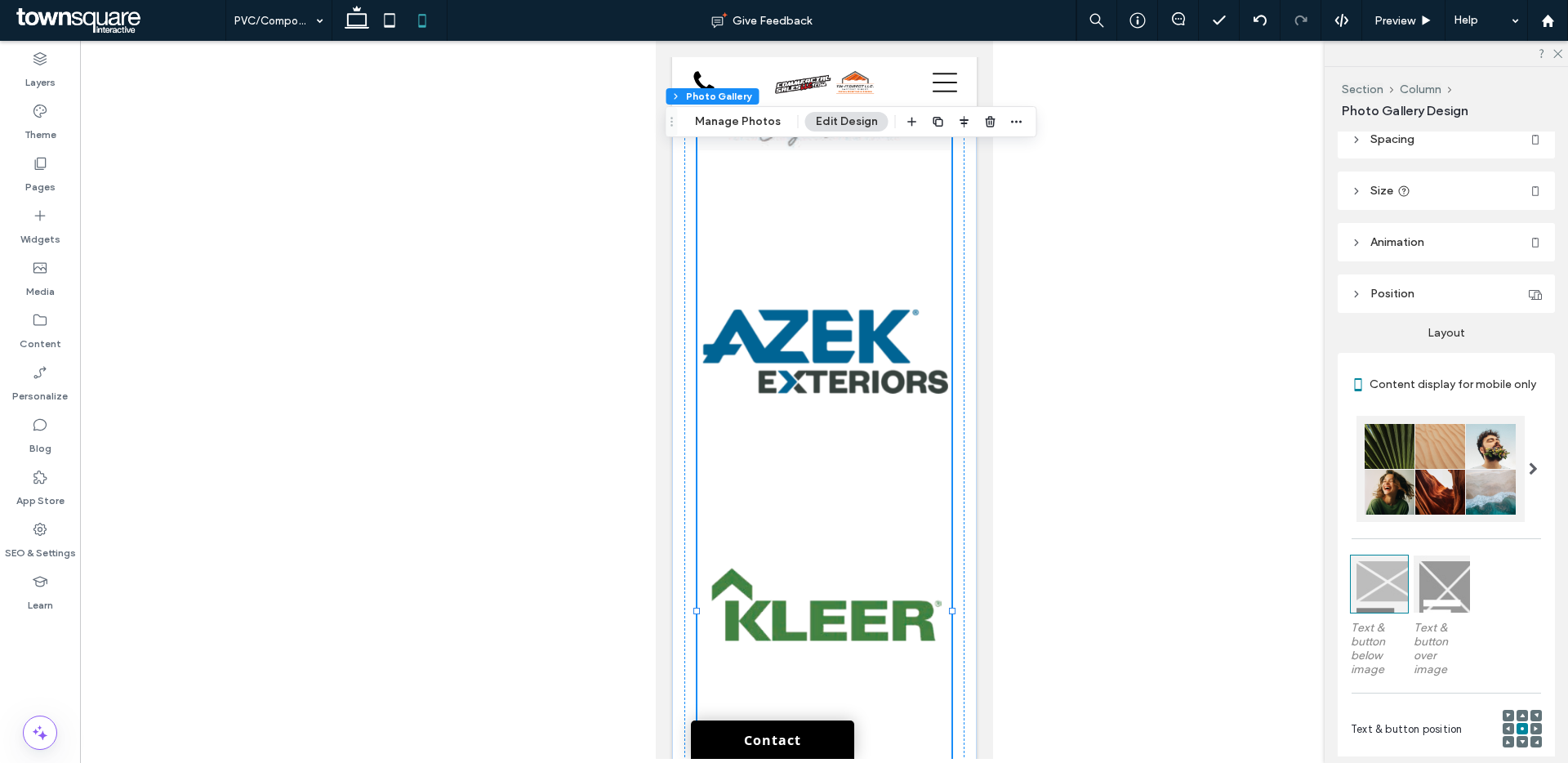 scroll, scrollTop: 0, scrollLeft: 0, axis: both 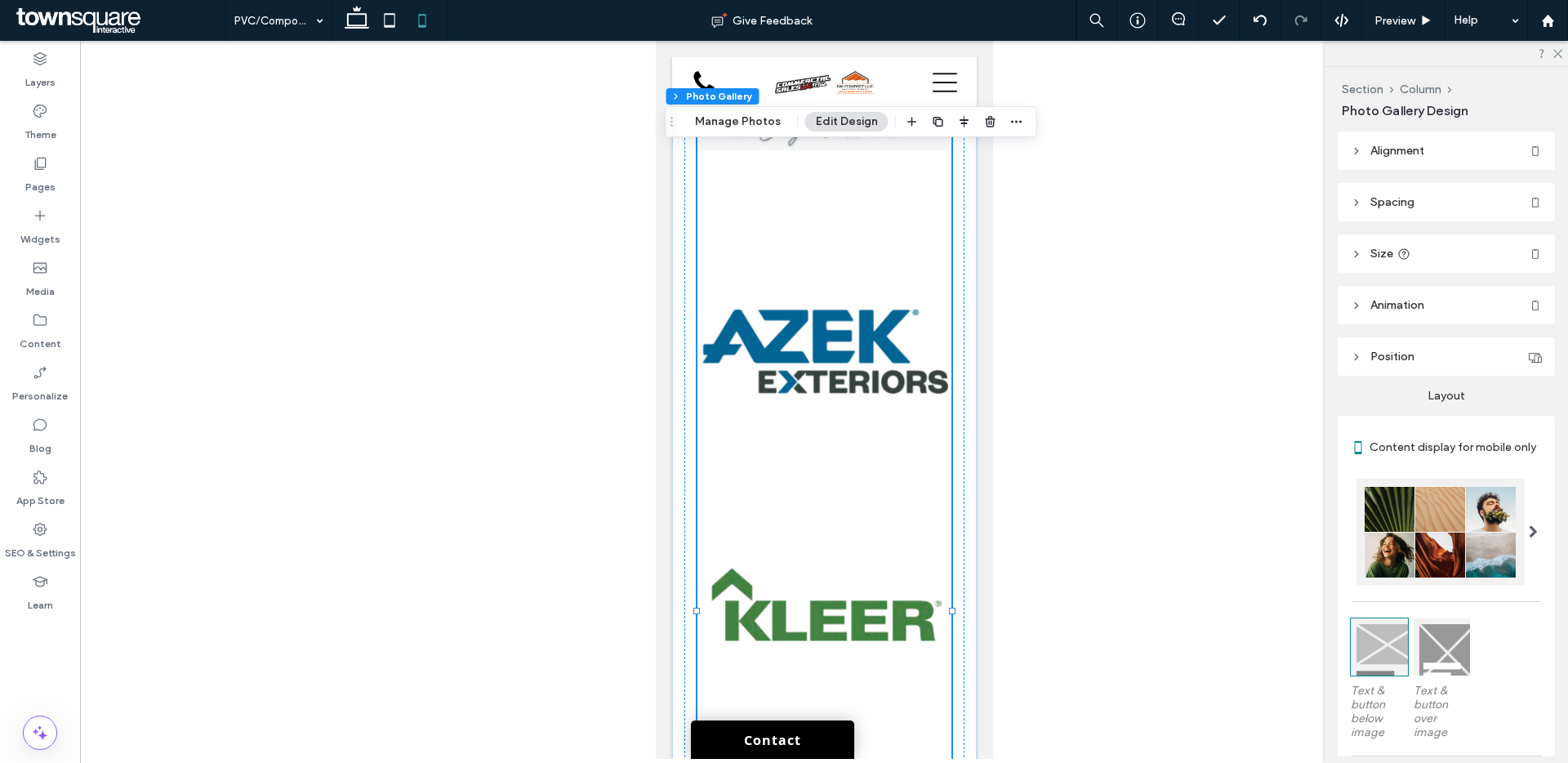 click on "Spacing" at bounding box center (1446, 202) 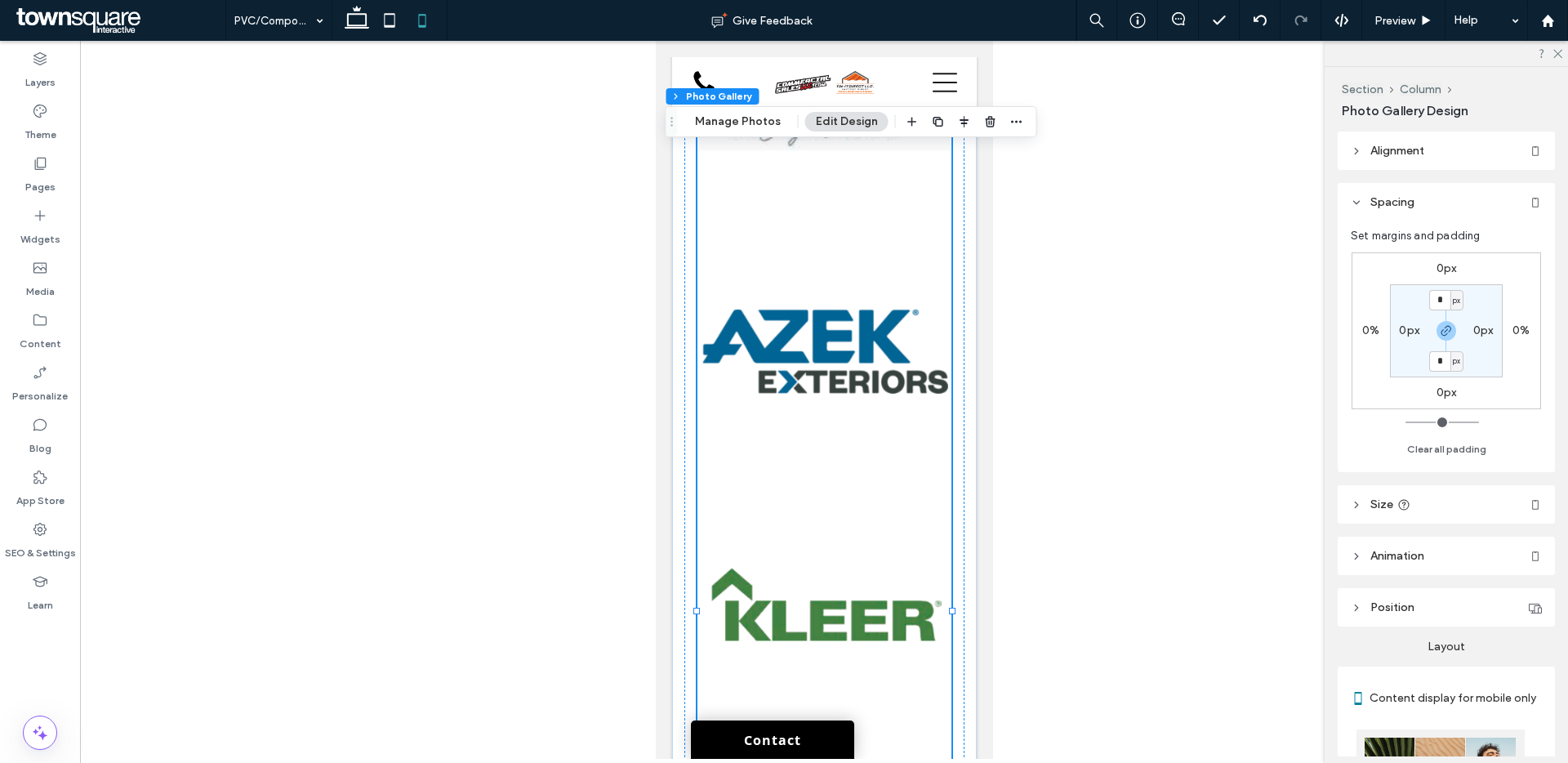 click on "Size" at bounding box center (1446, 504) 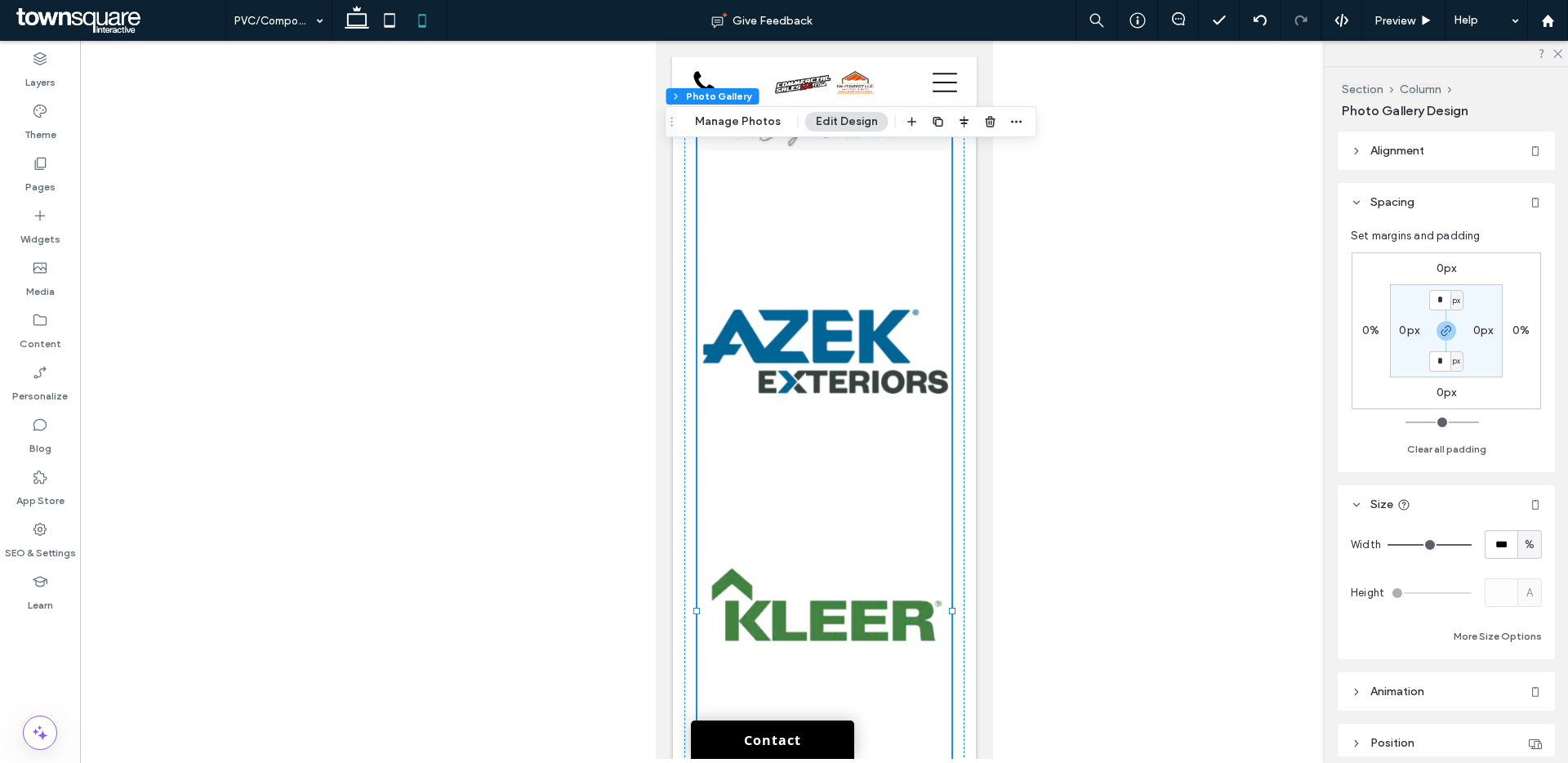 click on "Alignment" at bounding box center [1446, 150] 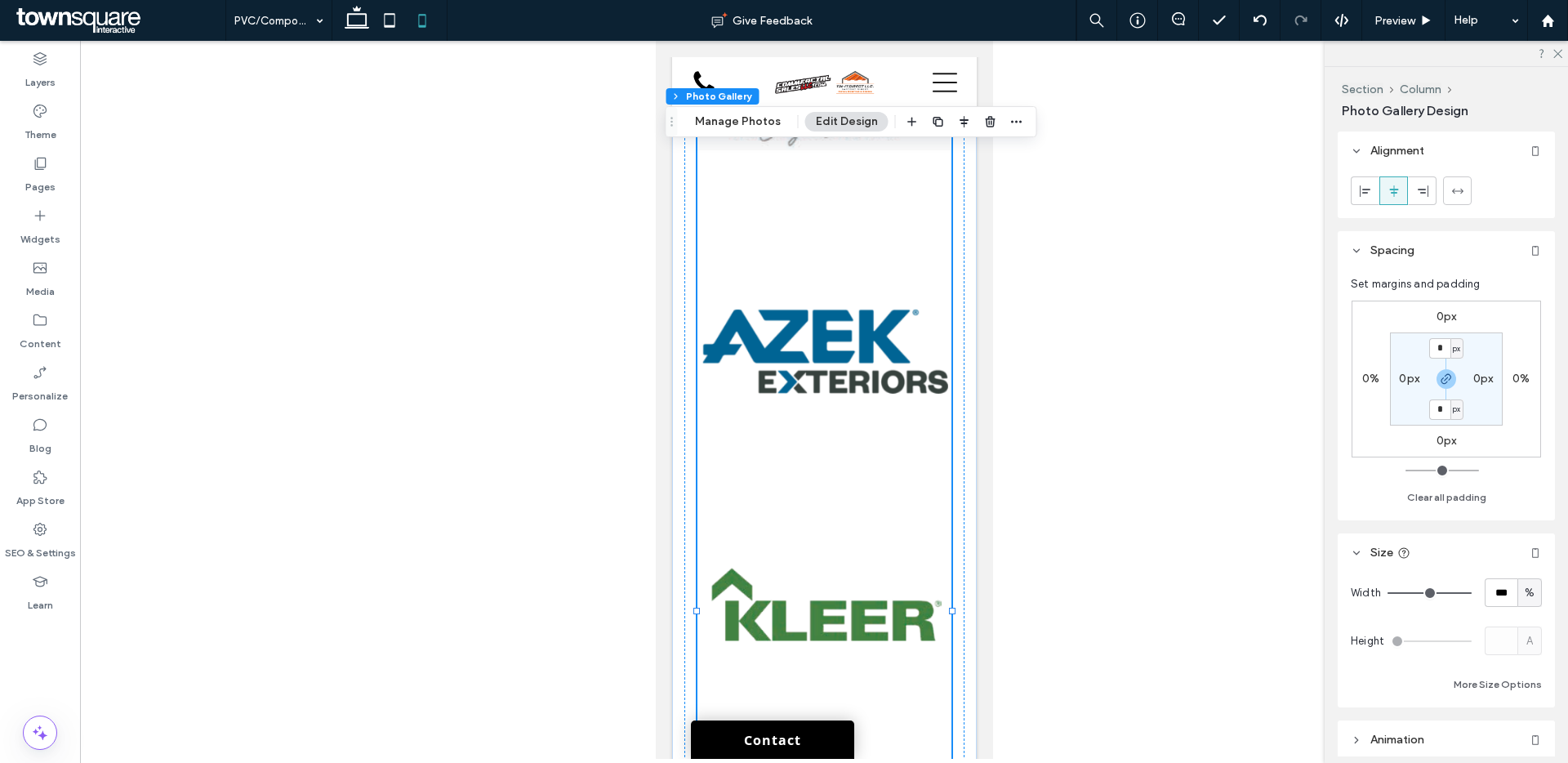 click at bounding box center (823, 356) 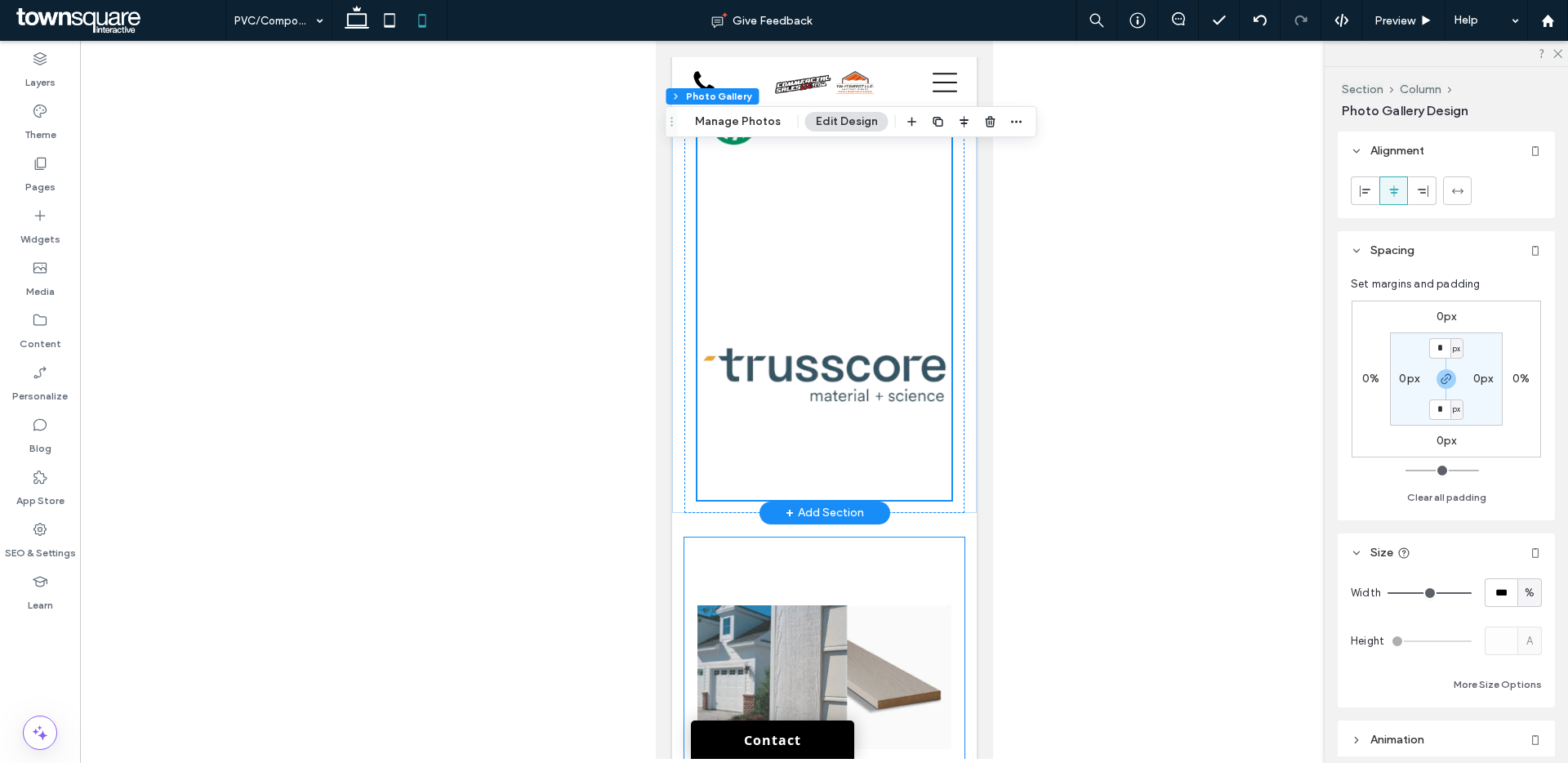 scroll, scrollTop: 1270, scrollLeft: 0, axis: vertical 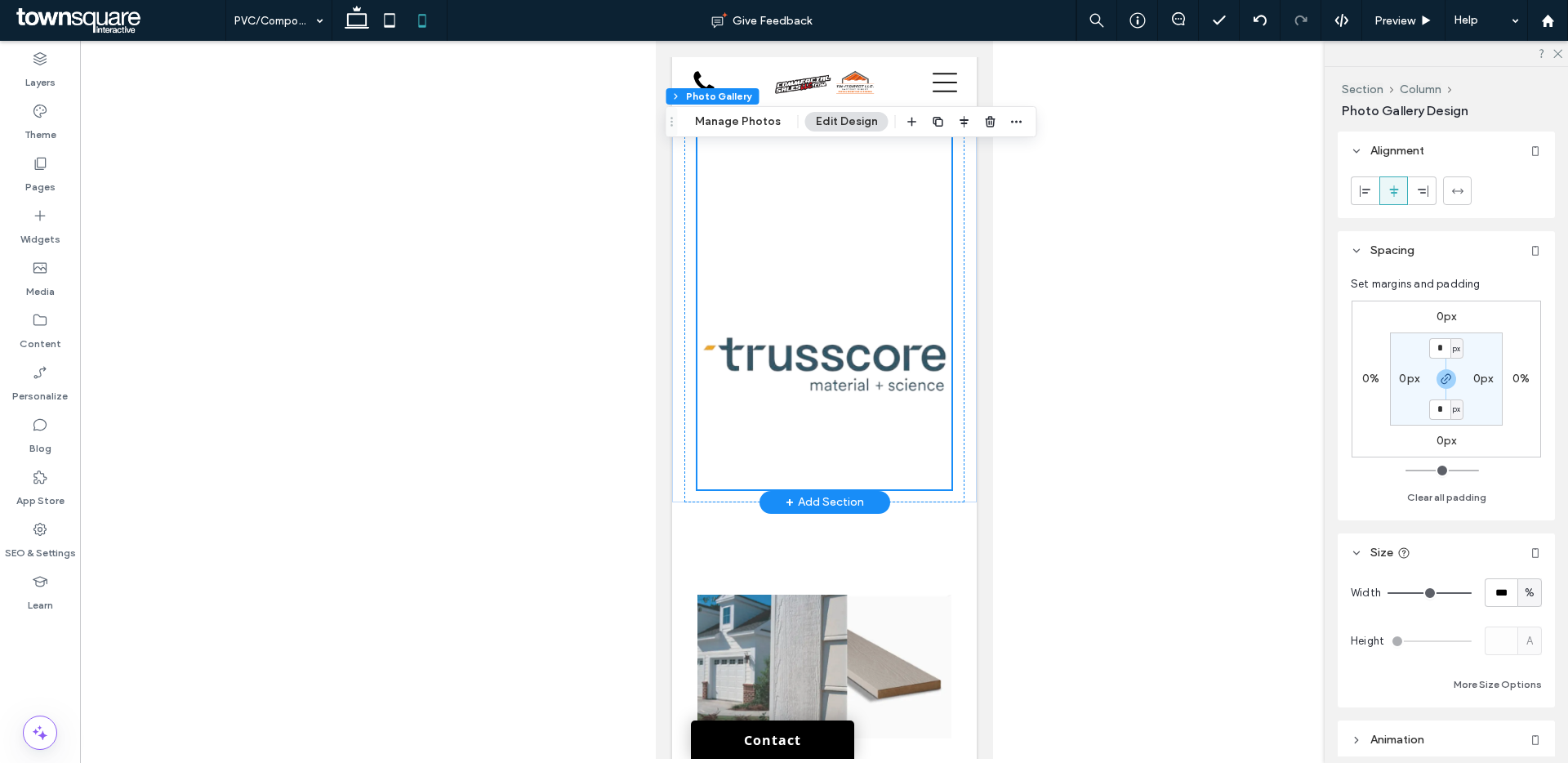 click at bounding box center (823, 362) 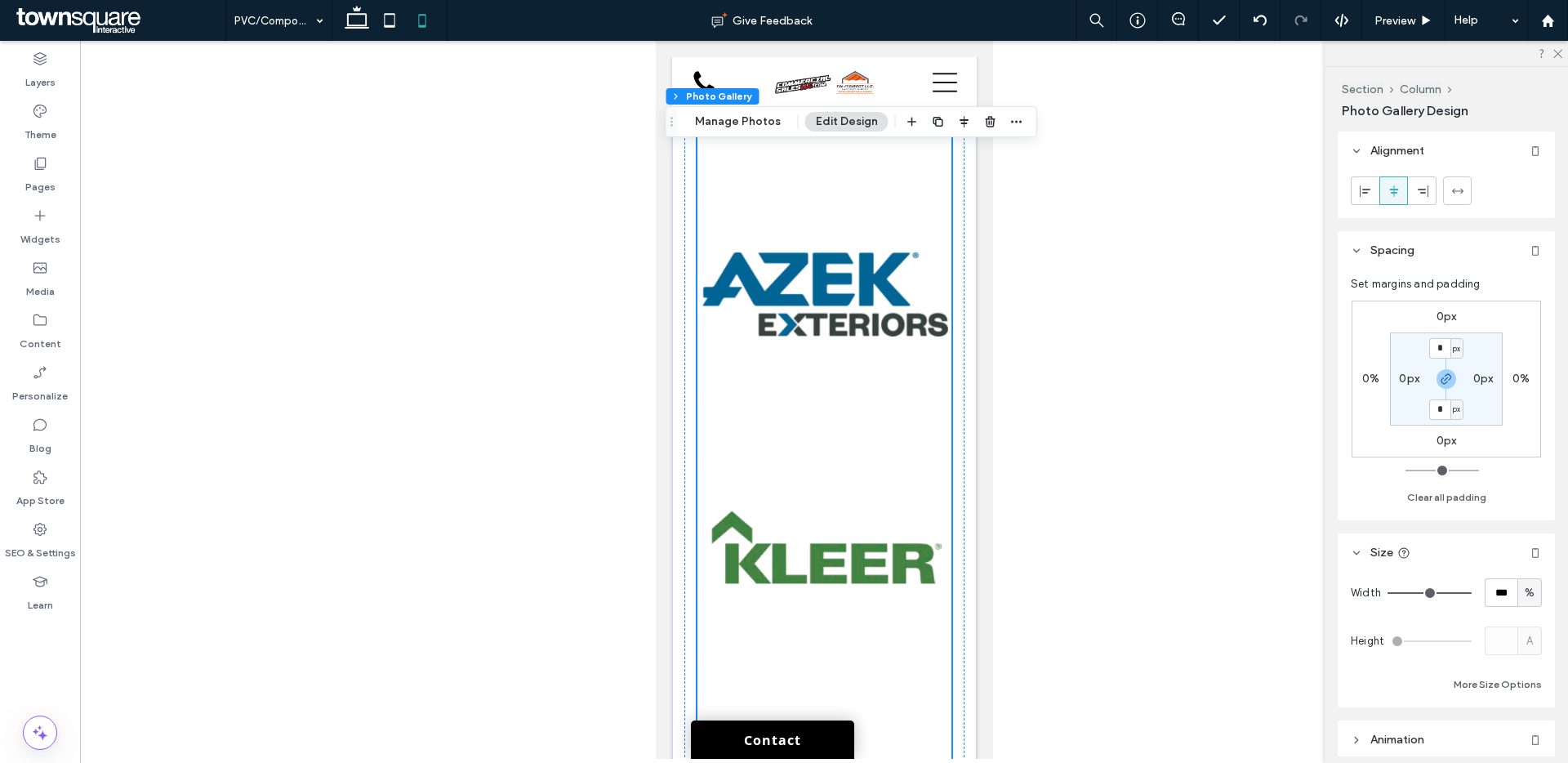 scroll, scrollTop: 569, scrollLeft: 0, axis: vertical 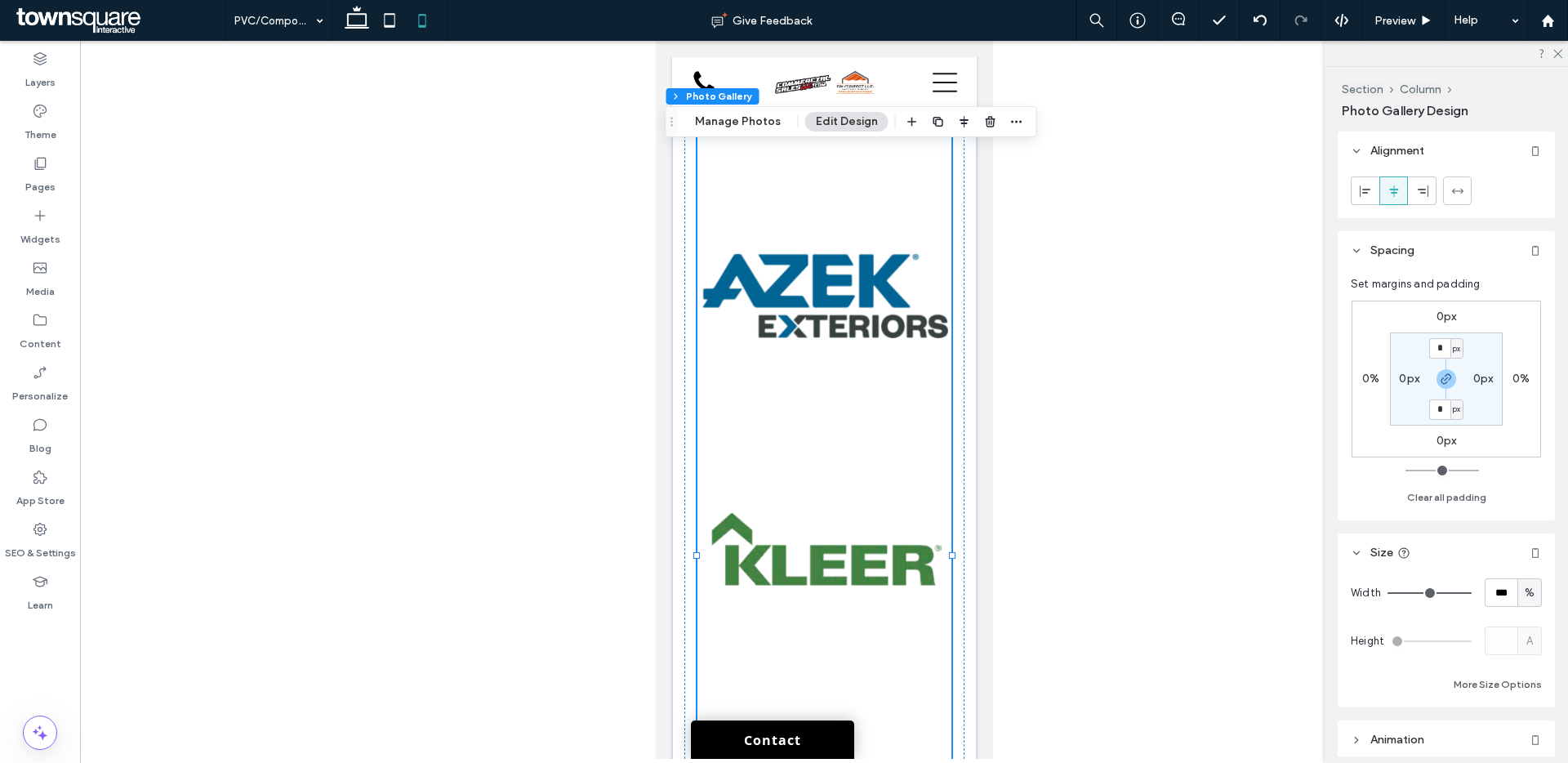 click at bounding box center [823, 301] 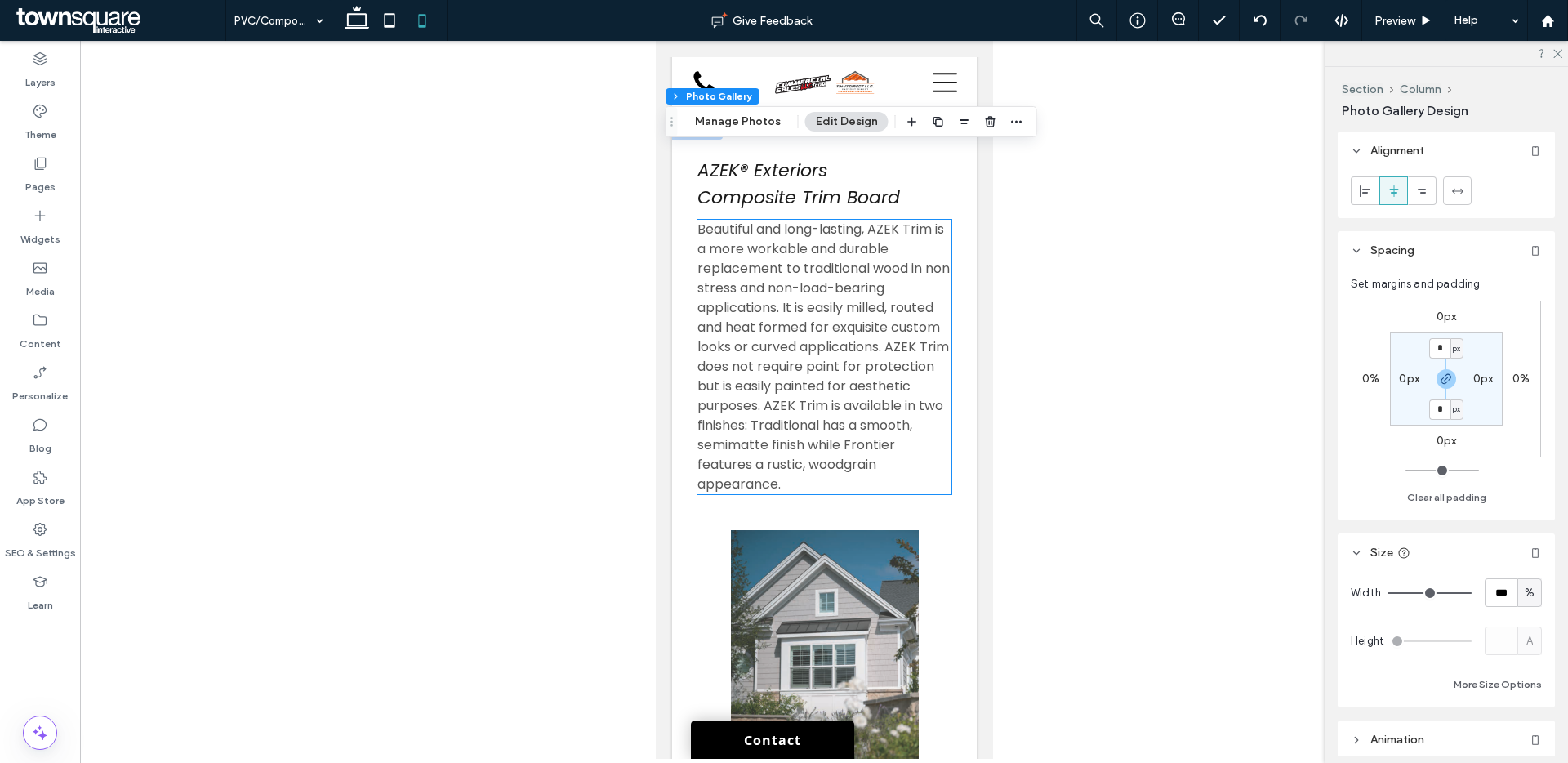 scroll, scrollTop: 2367, scrollLeft: 0, axis: vertical 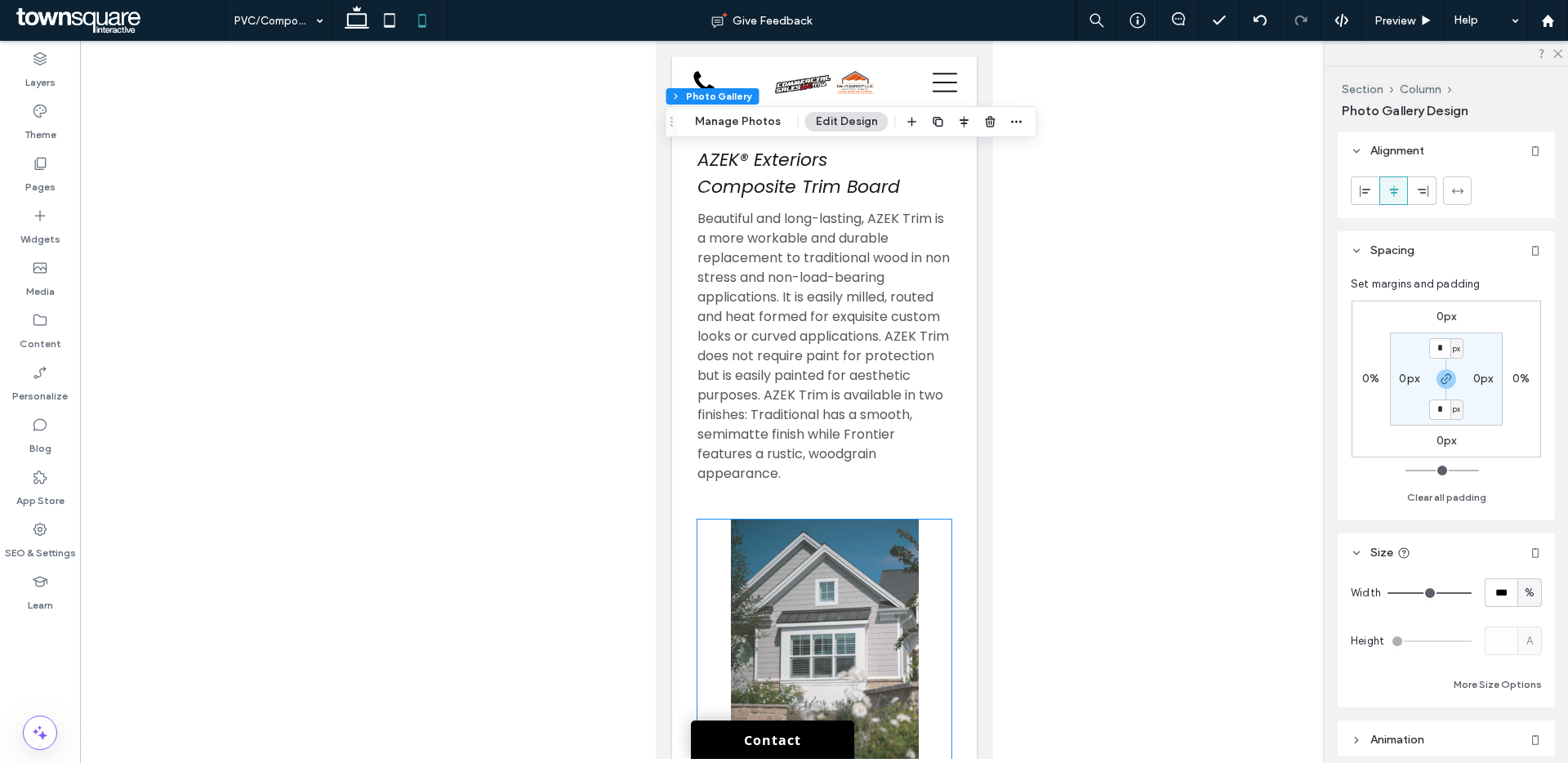 click at bounding box center (823, 646) 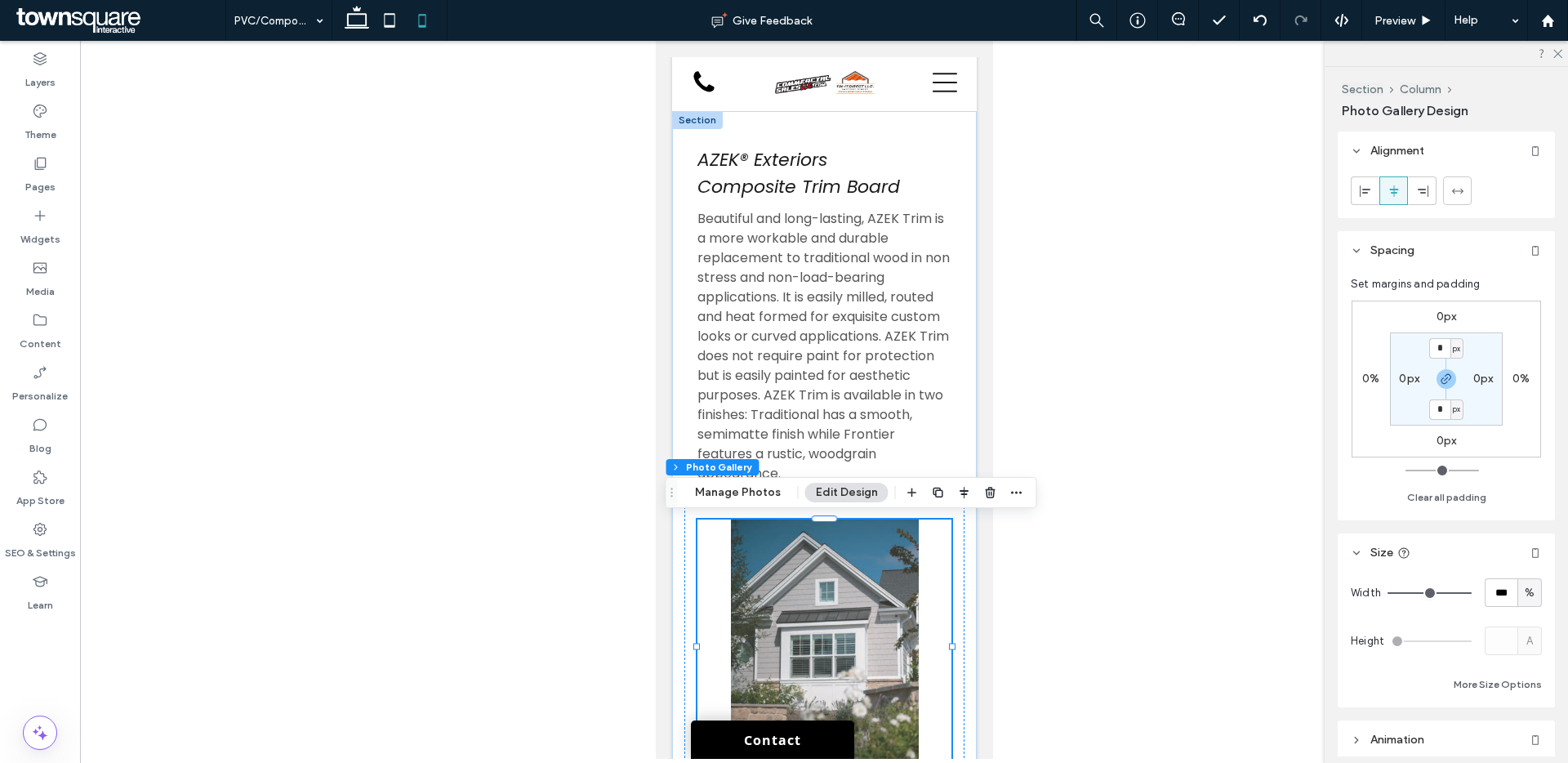 click at bounding box center [823, 646] 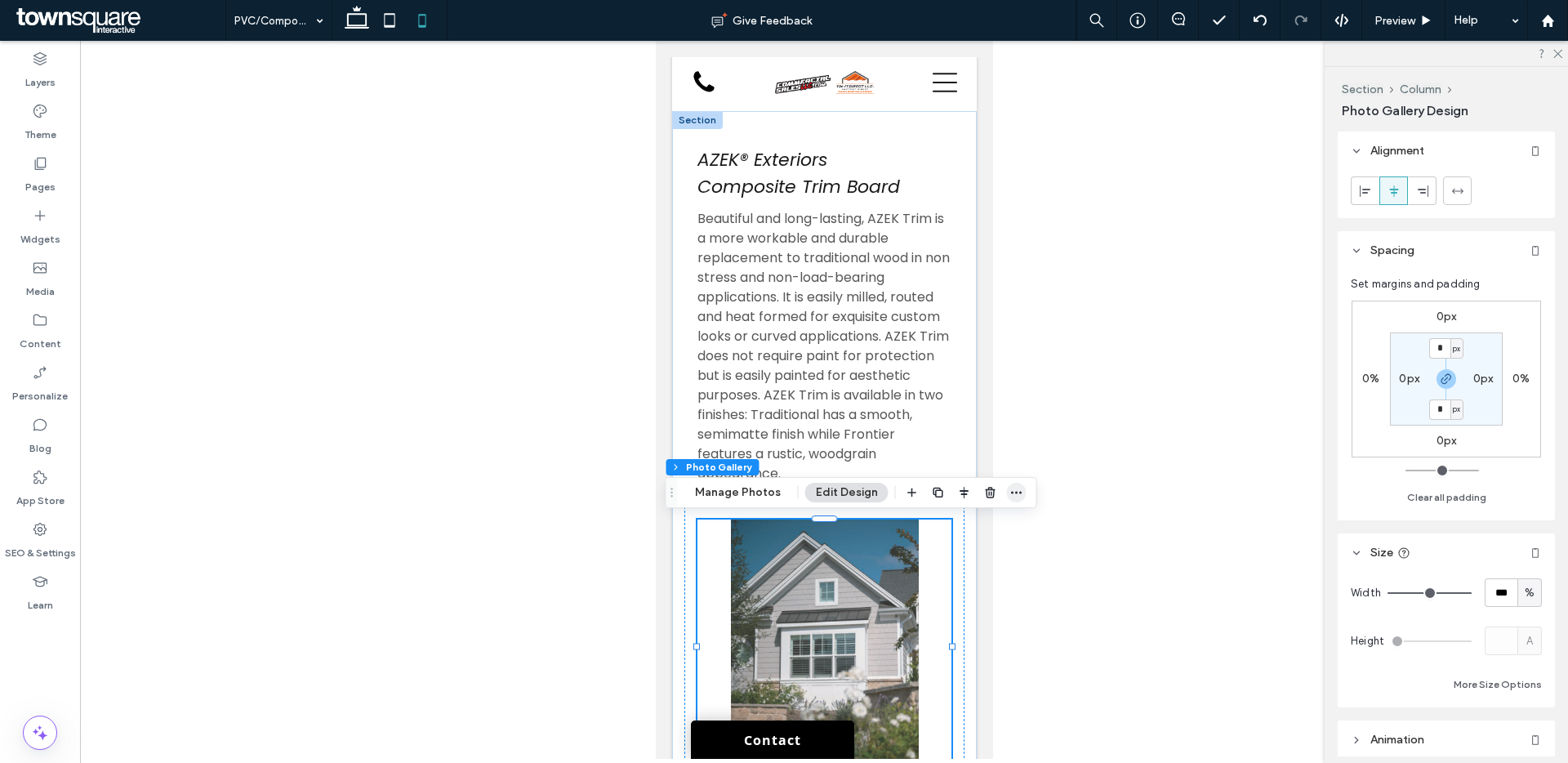 click 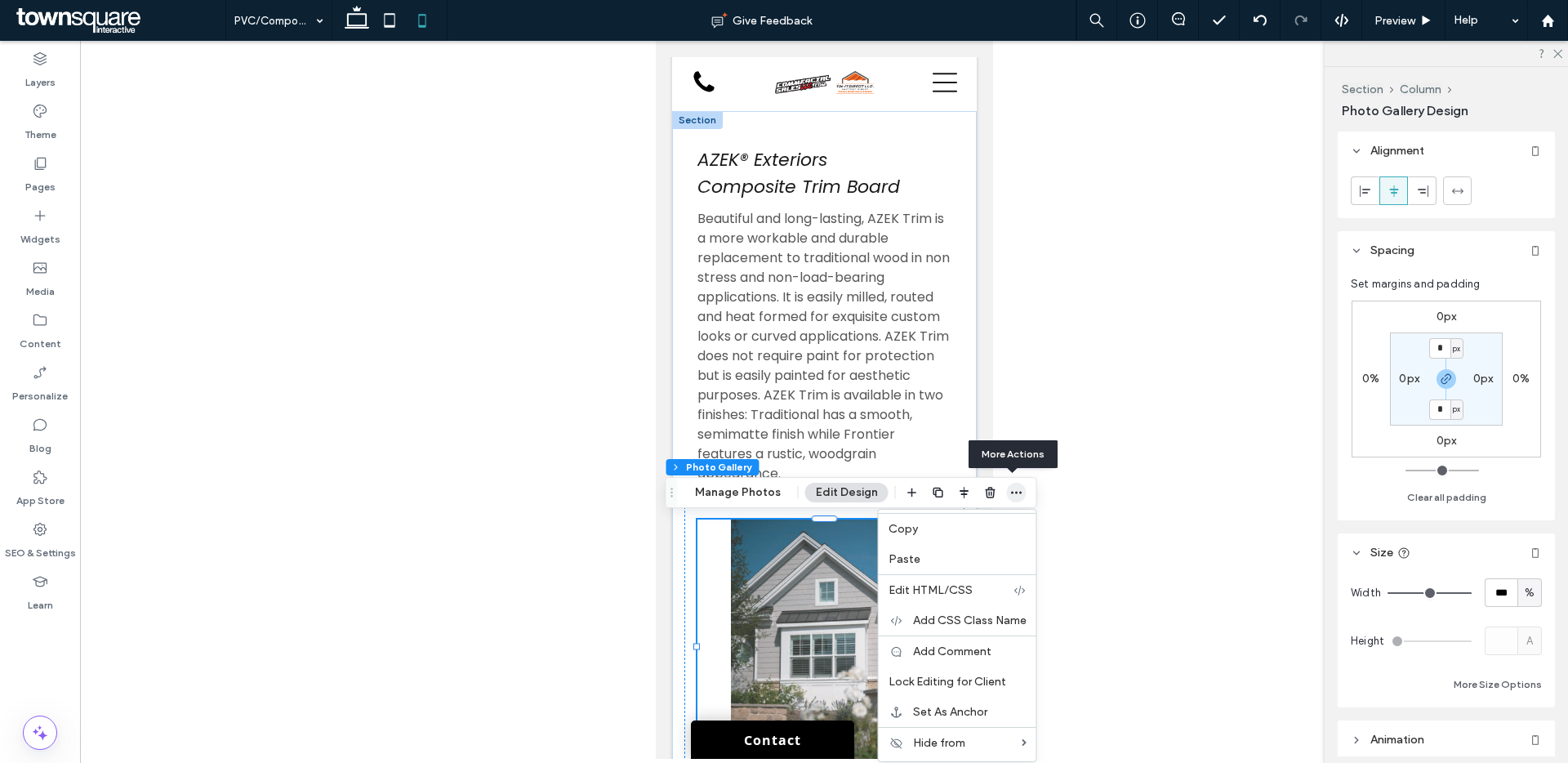 click 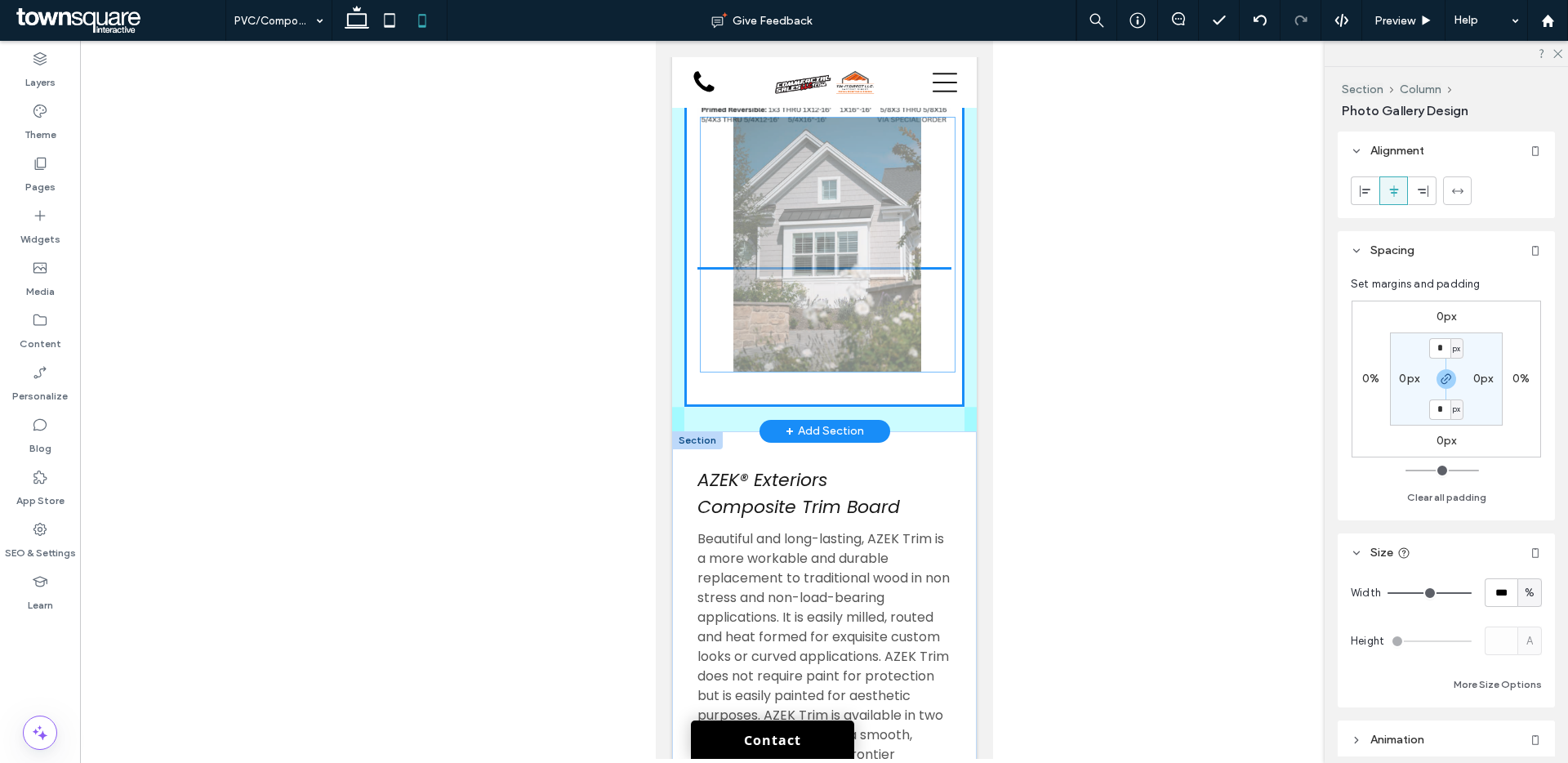 scroll, scrollTop: 2294, scrollLeft: 0, axis: vertical 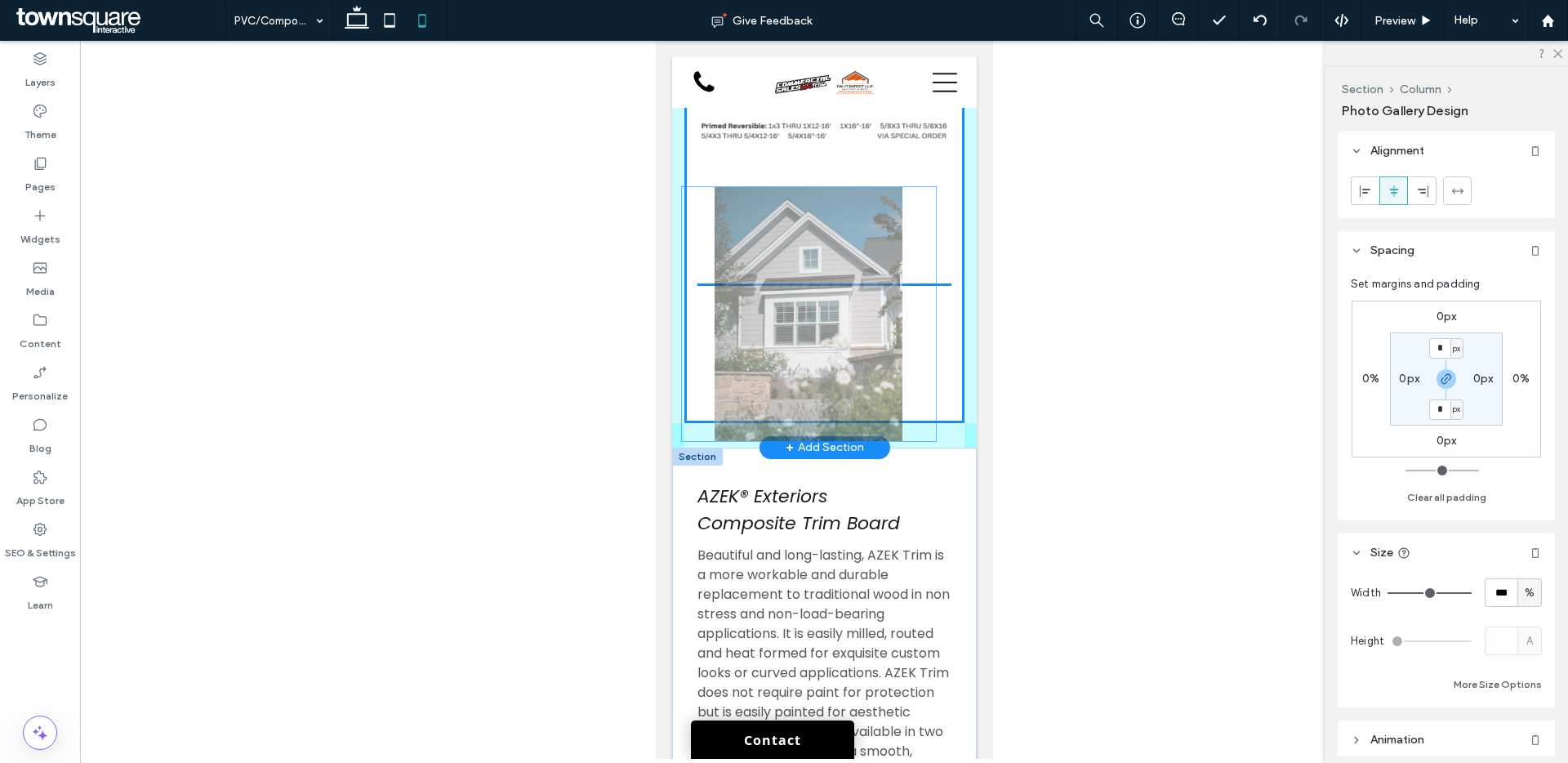 drag, startPoint x: 704, startPoint y: 570, endPoint x: 688, endPoint y: 238, distance: 332.38532 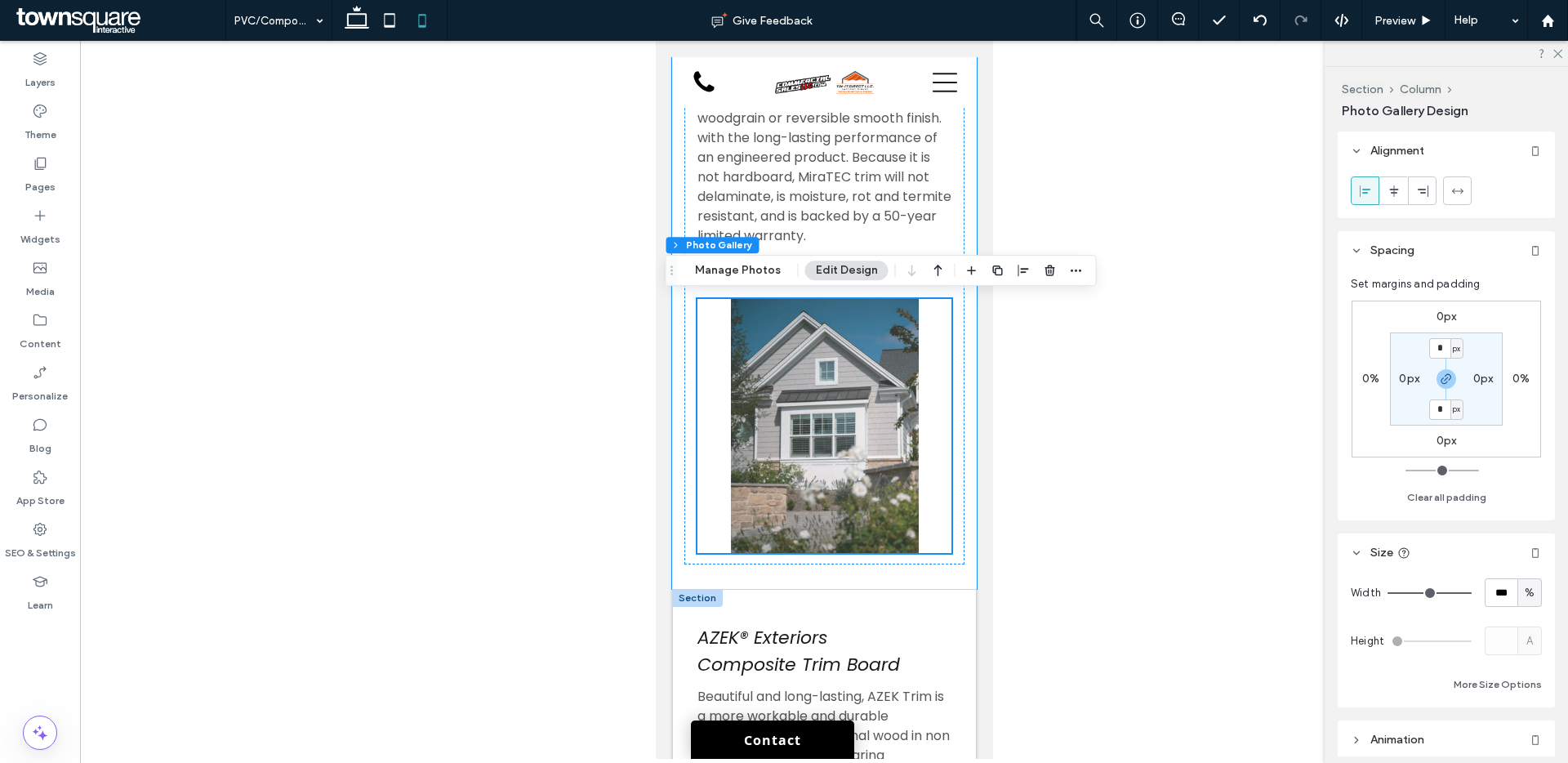 scroll, scrollTop: 2152, scrollLeft: 0, axis: vertical 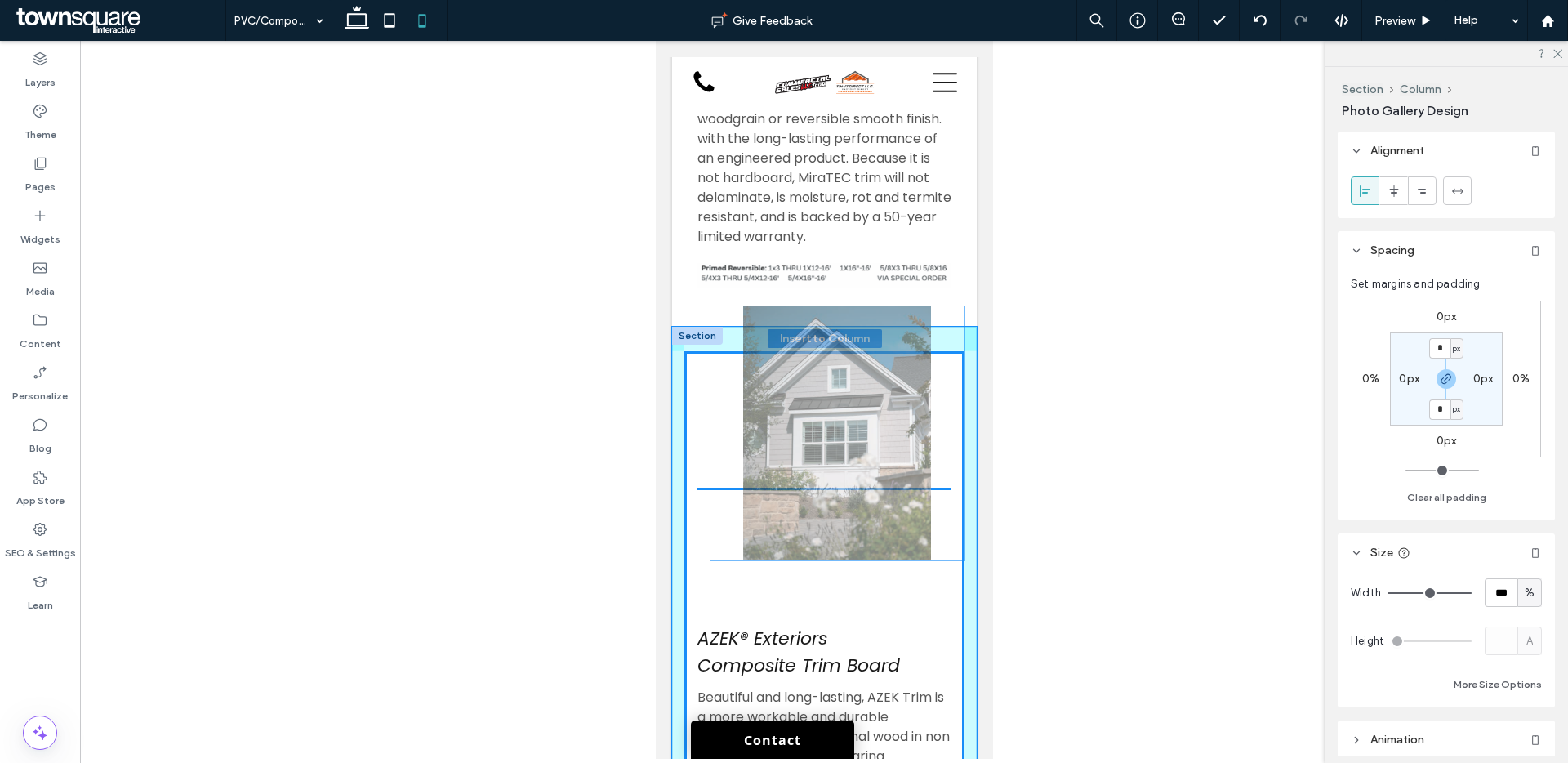drag, startPoint x: 925, startPoint y: 426, endPoint x: 937, endPoint y: 440, distance: 18.439089 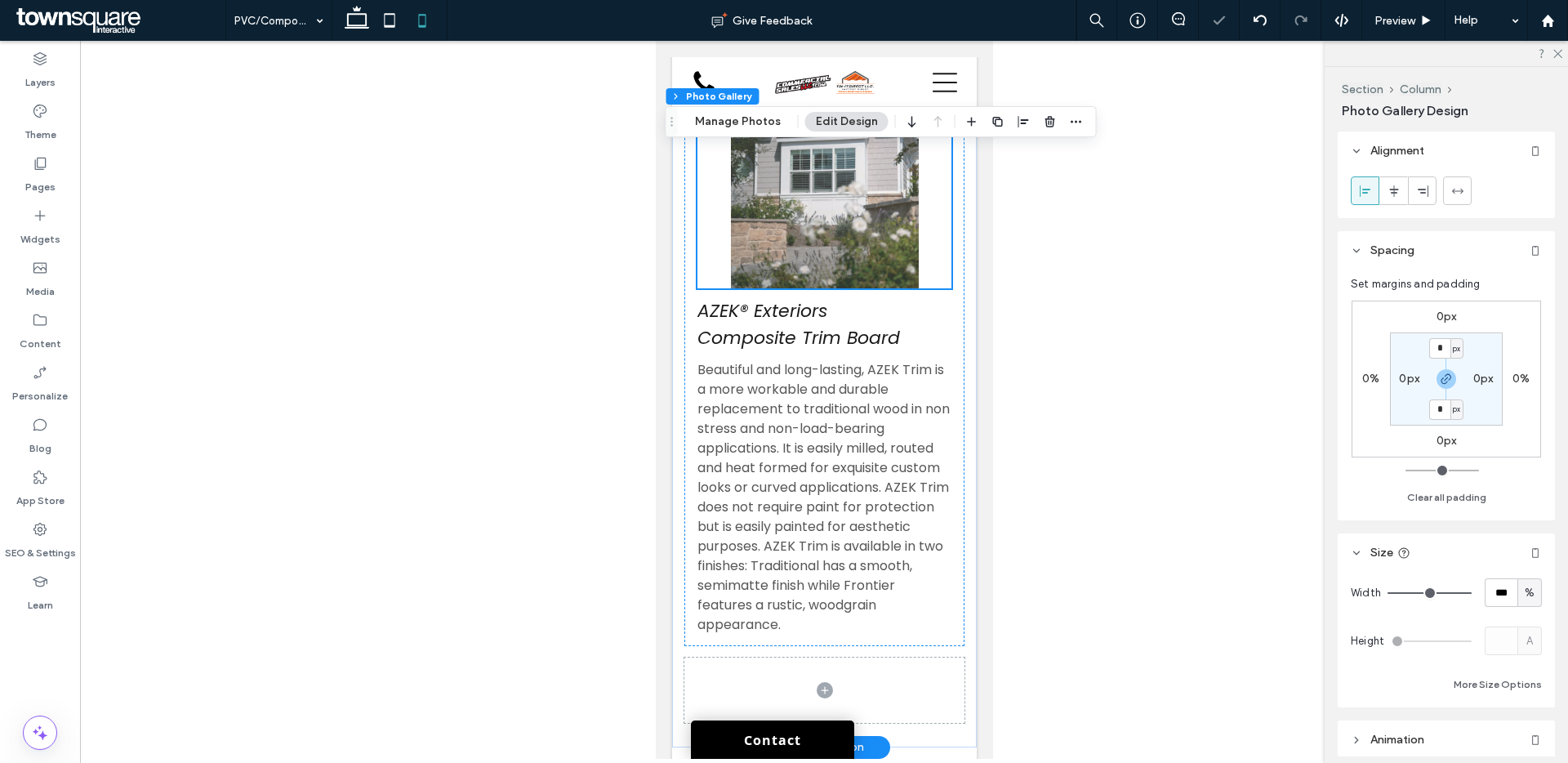 scroll, scrollTop: 2511, scrollLeft: 0, axis: vertical 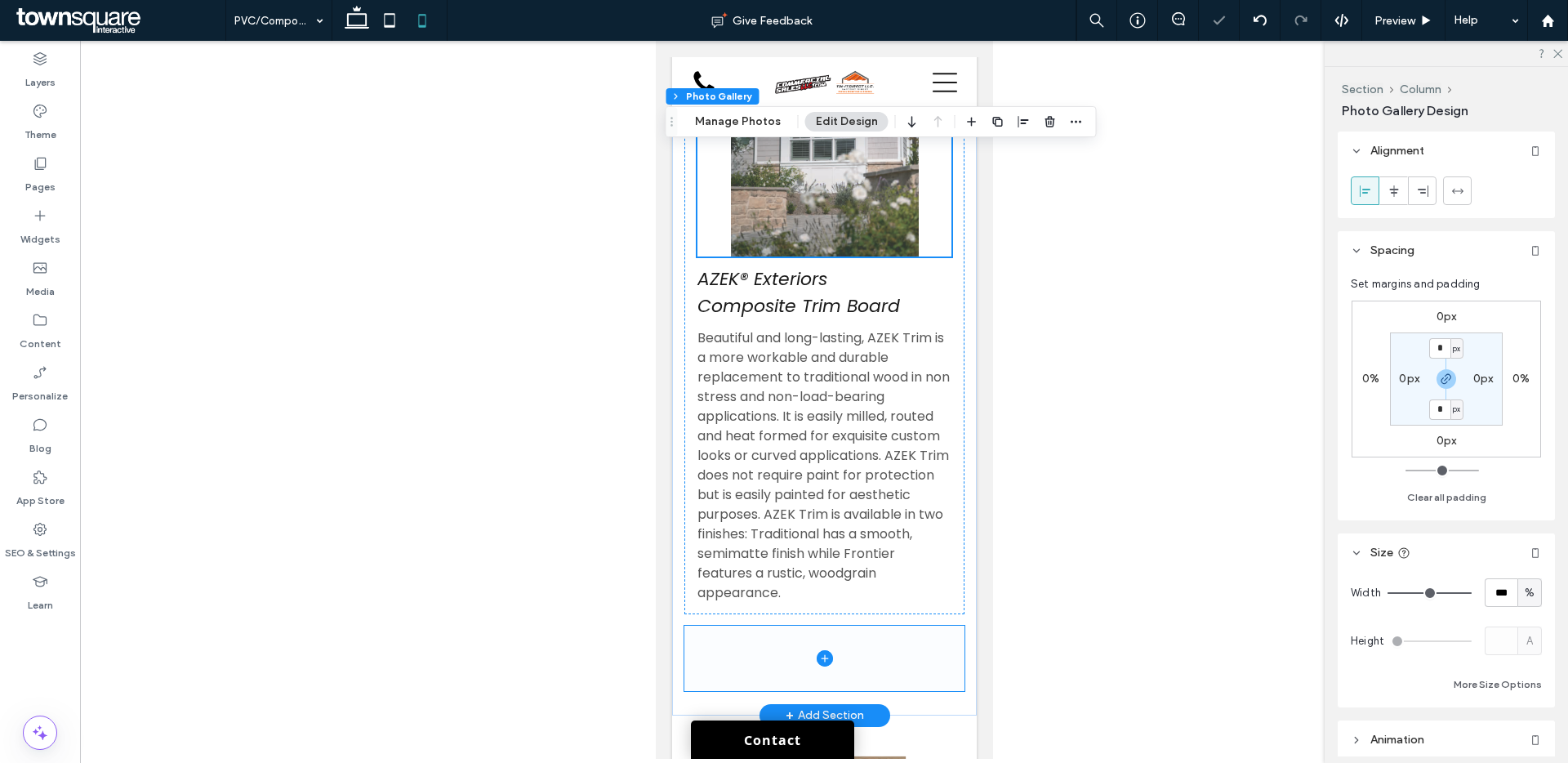 click at bounding box center (823, 658) 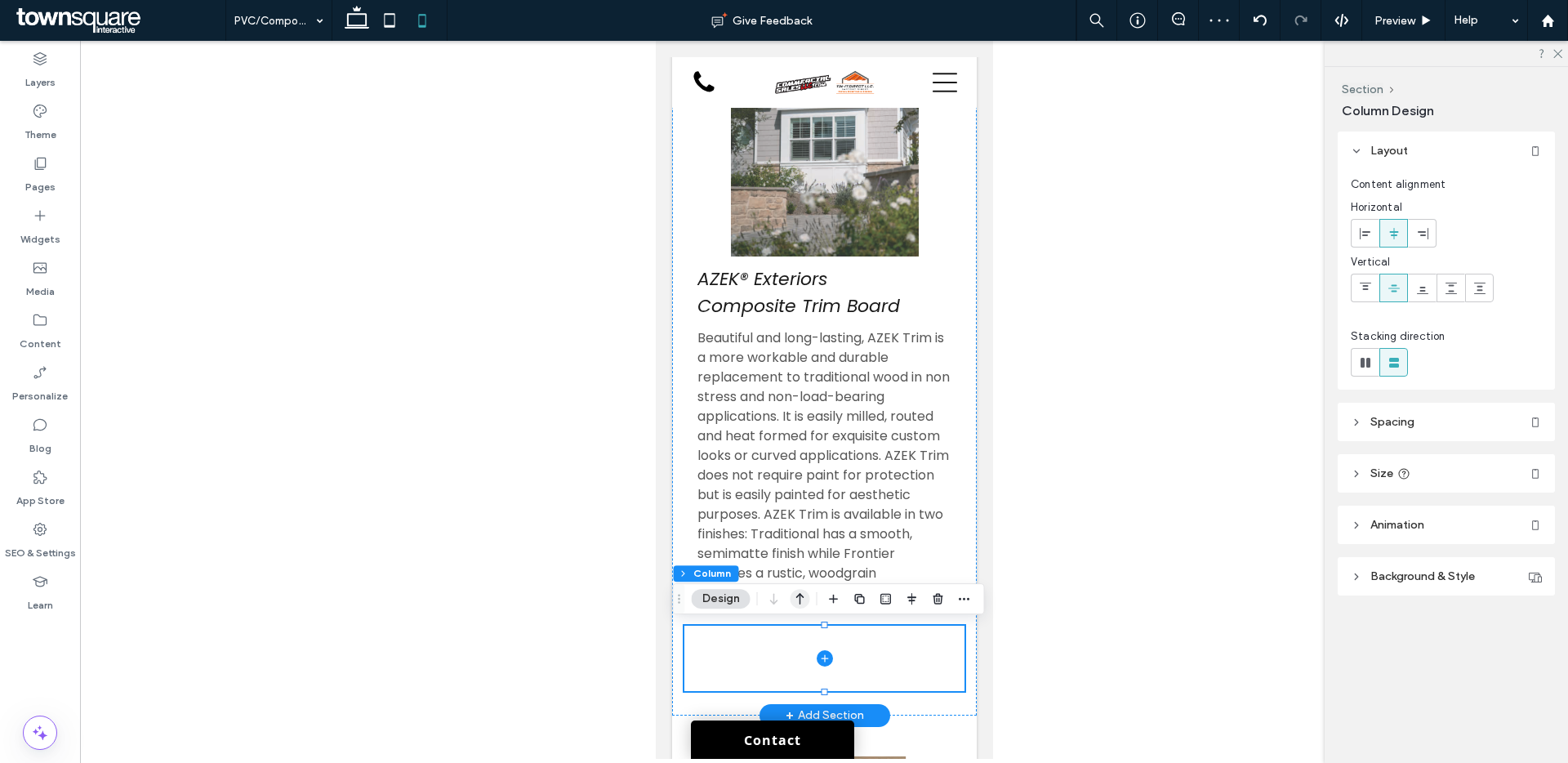 click 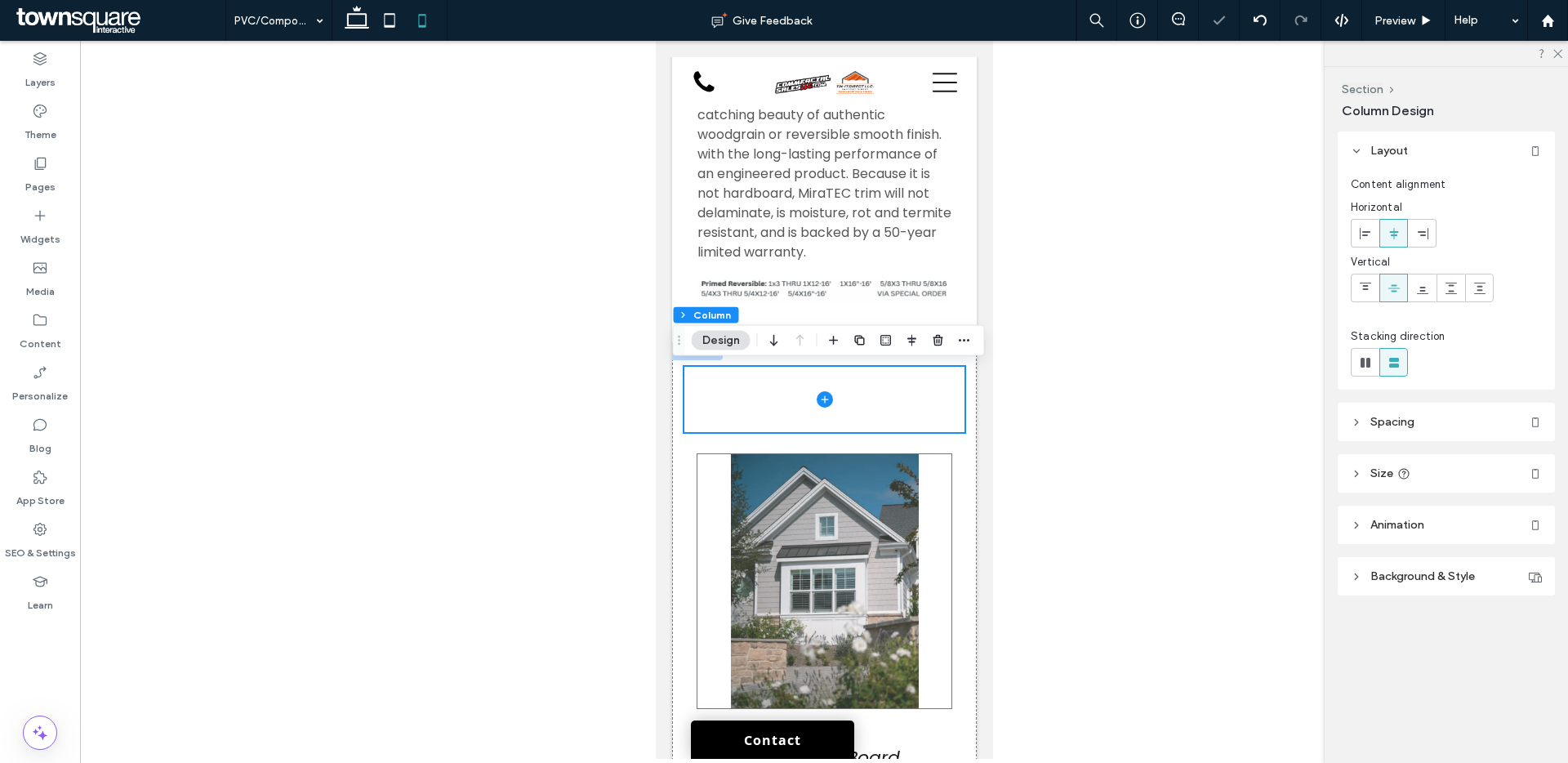 scroll, scrollTop: 2135, scrollLeft: 0, axis: vertical 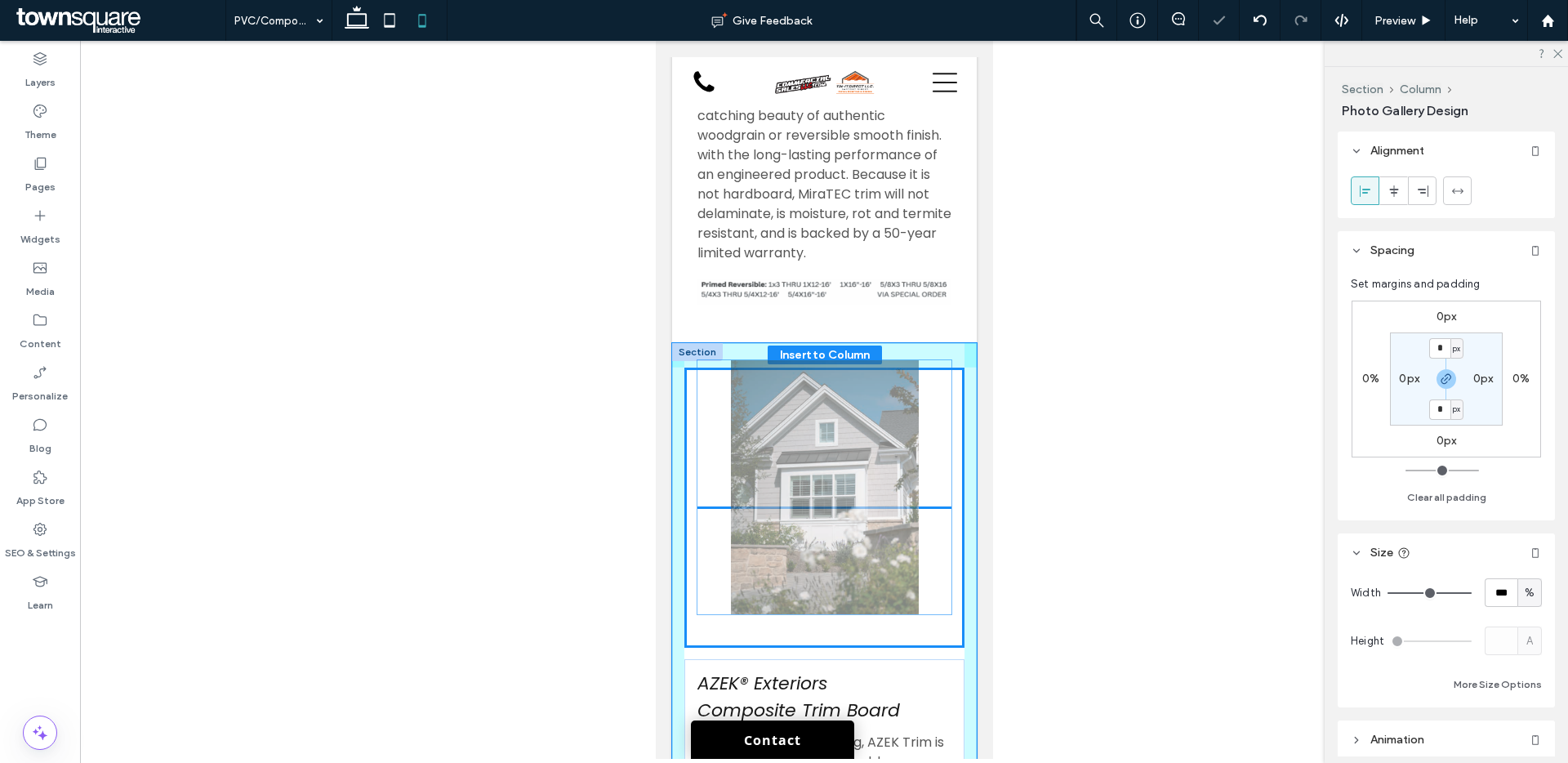 drag, startPoint x: 854, startPoint y: 511, endPoint x: 854, endPoint y: 417, distance: 94 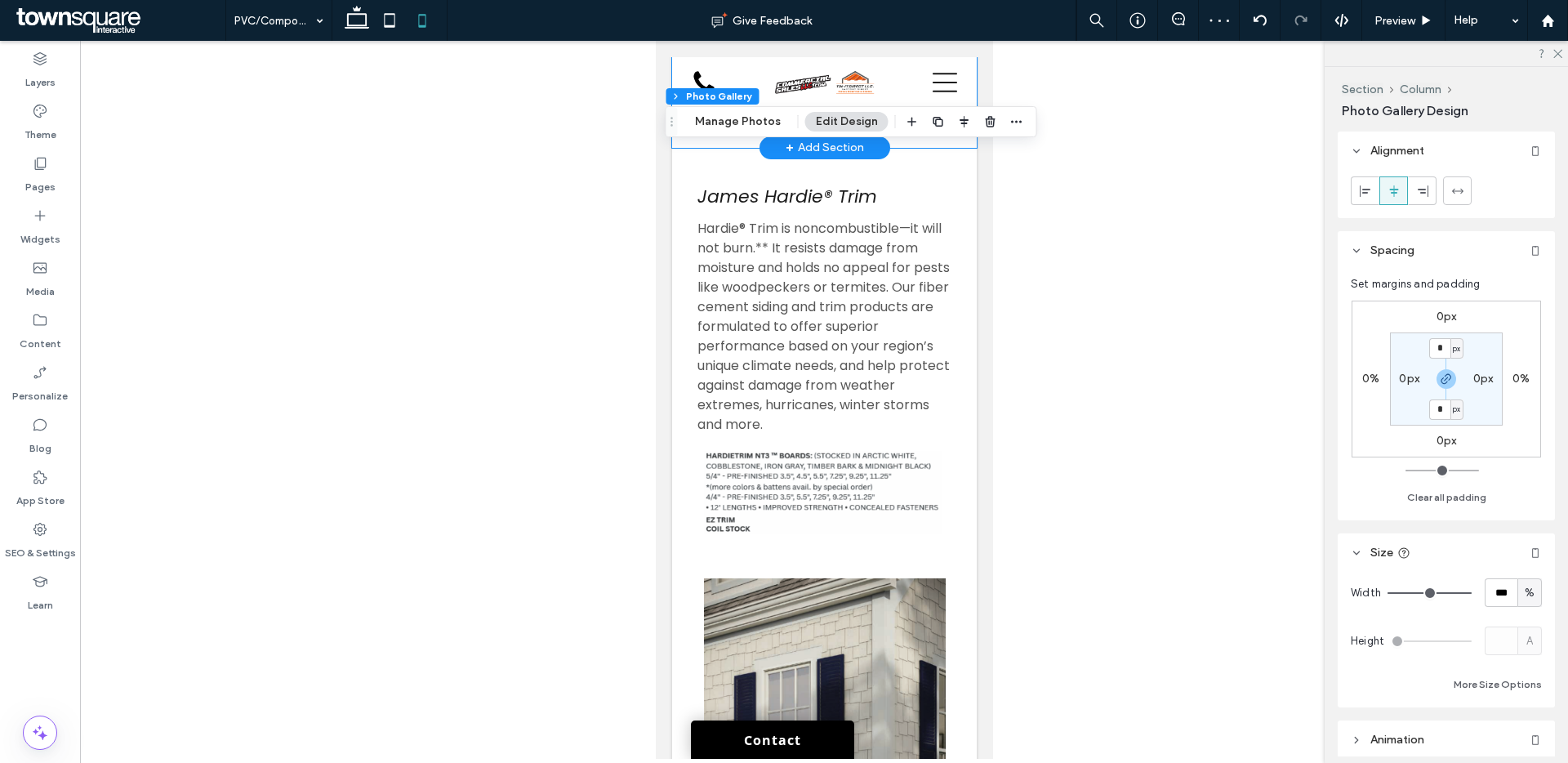 scroll, scrollTop: 3846, scrollLeft: 0, axis: vertical 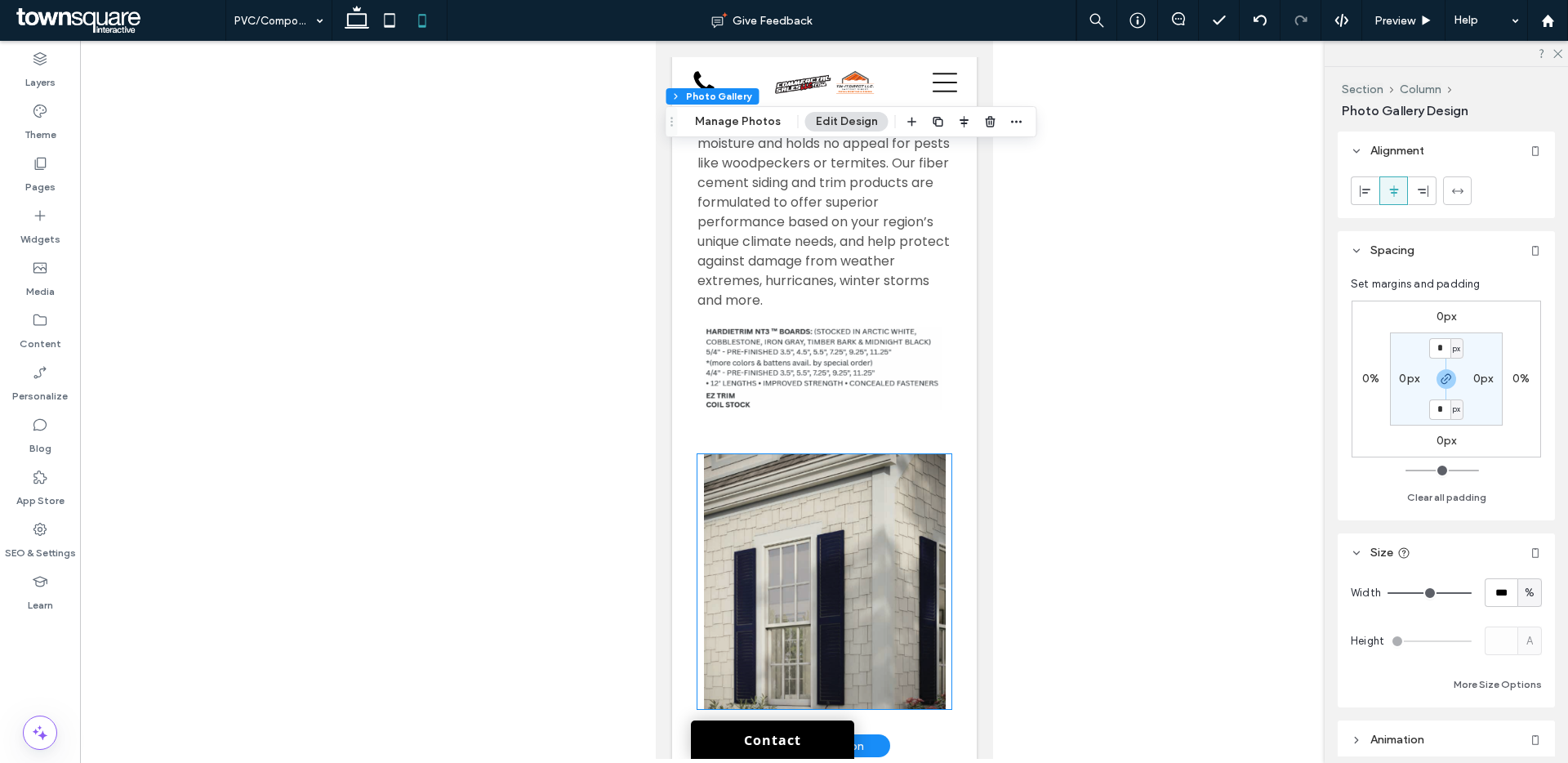 click at bounding box center (823, 581) 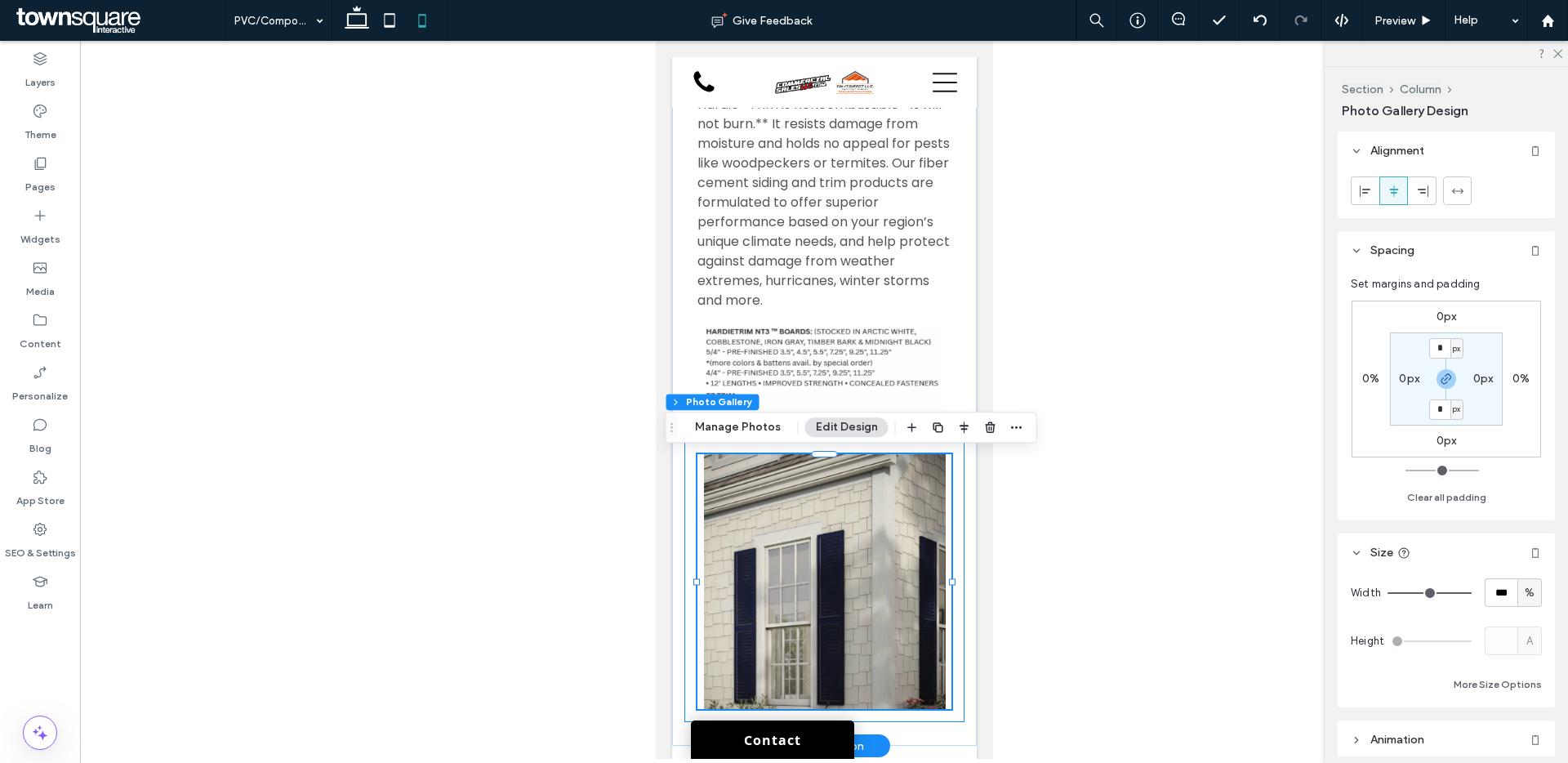 click on "Button" at bounding box center (823, 581) 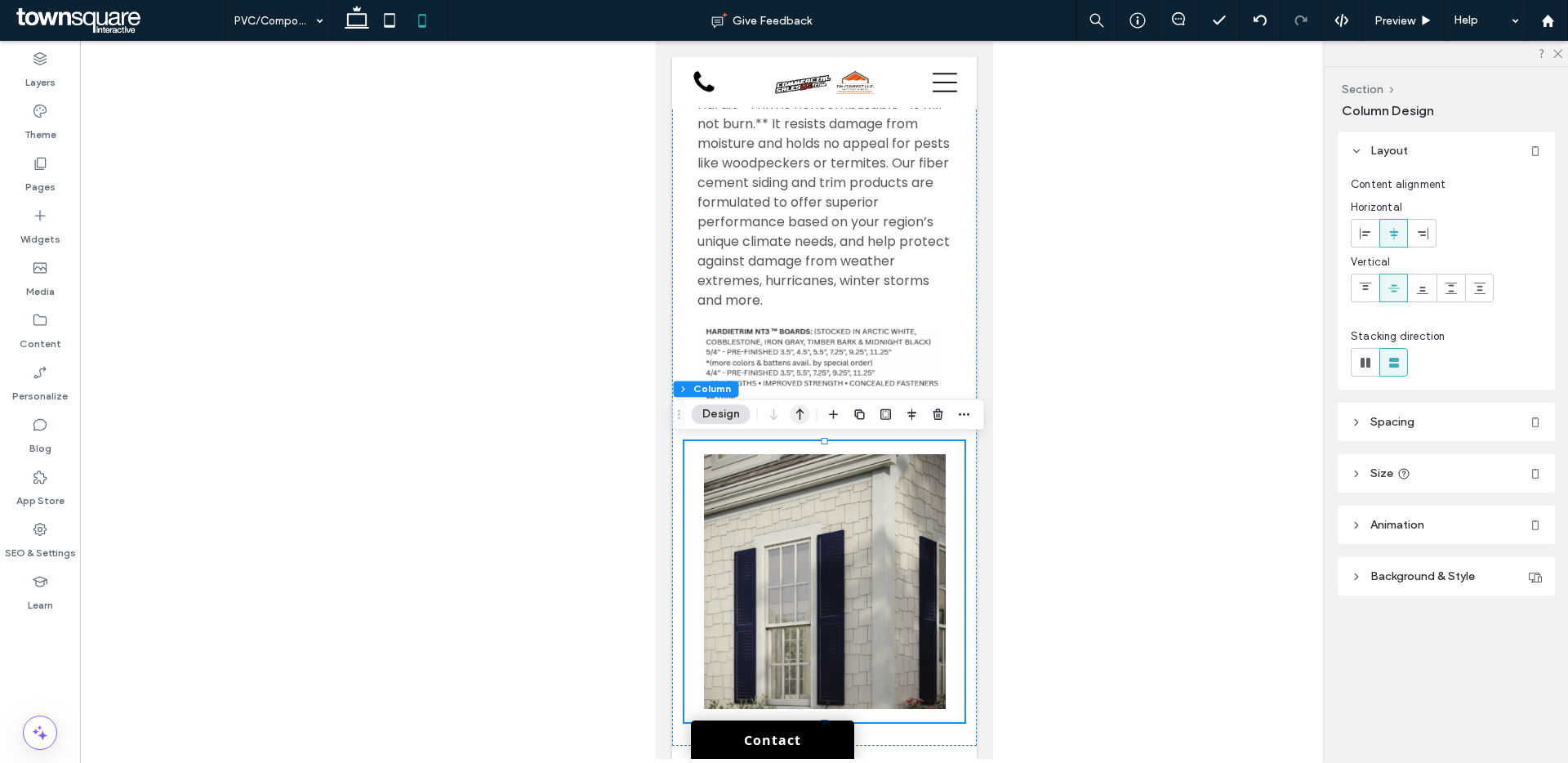click 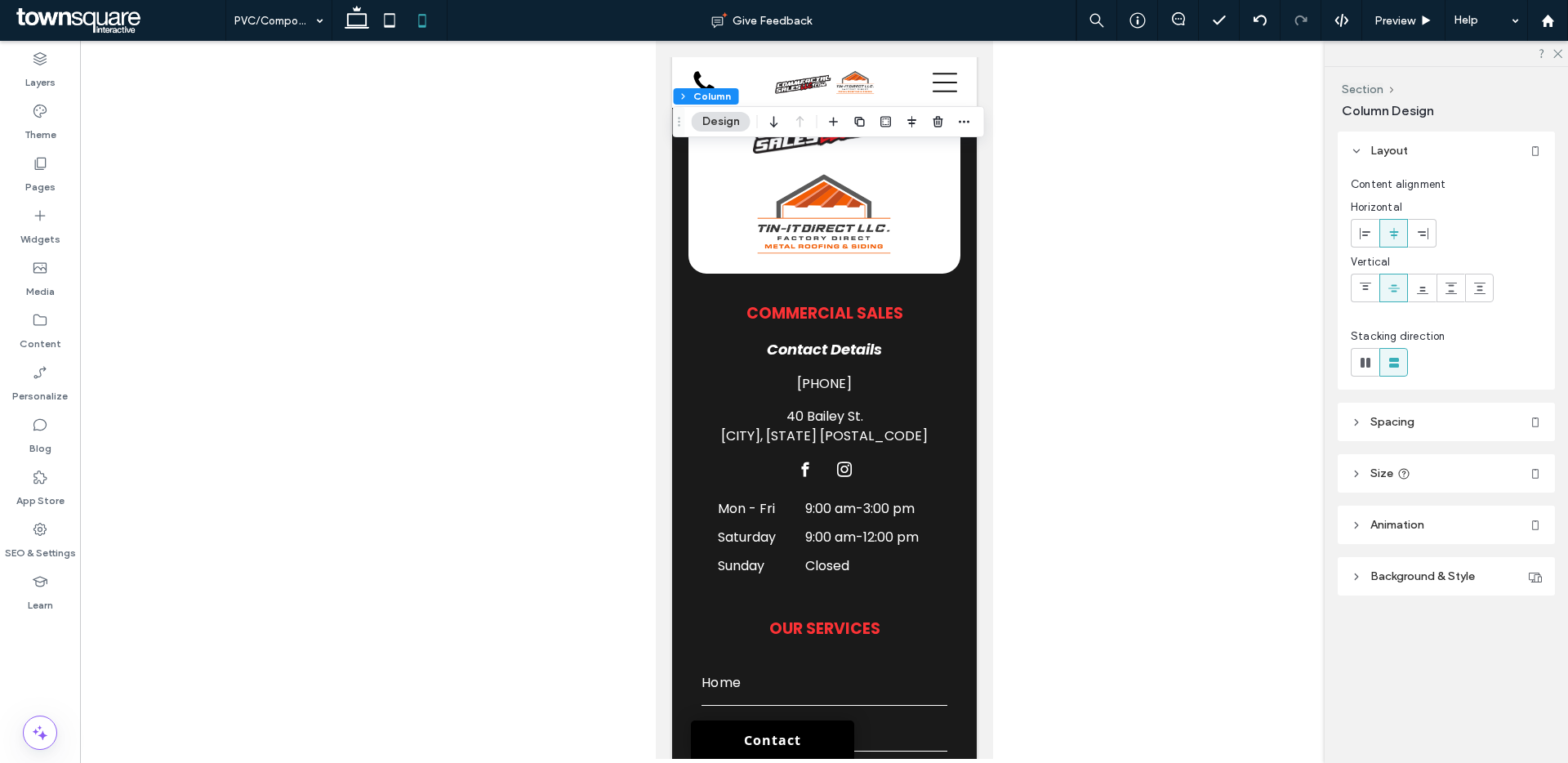 scroll, scrollTop: 6463, scrollLeft: 0, axis: vertical 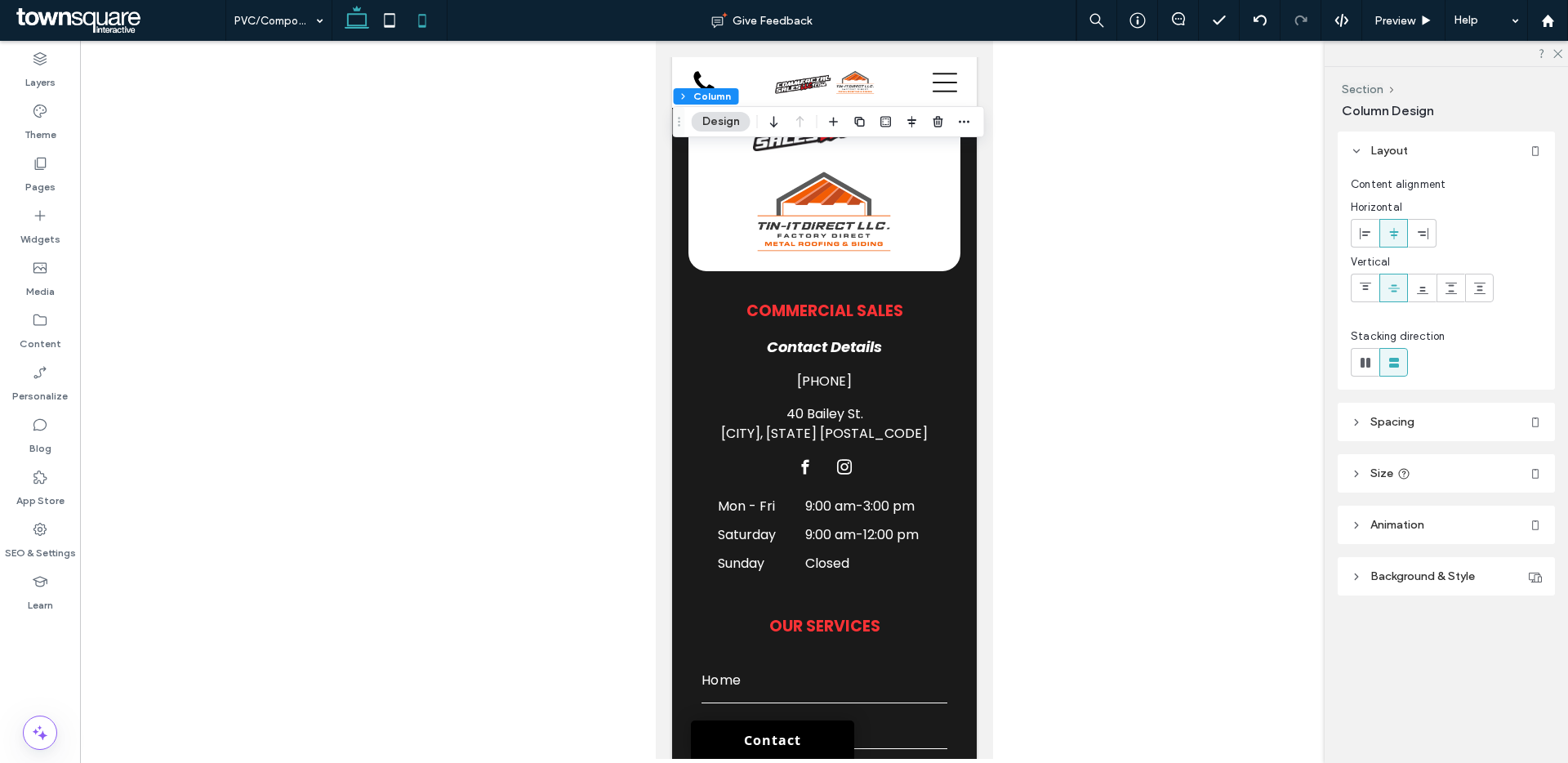 click 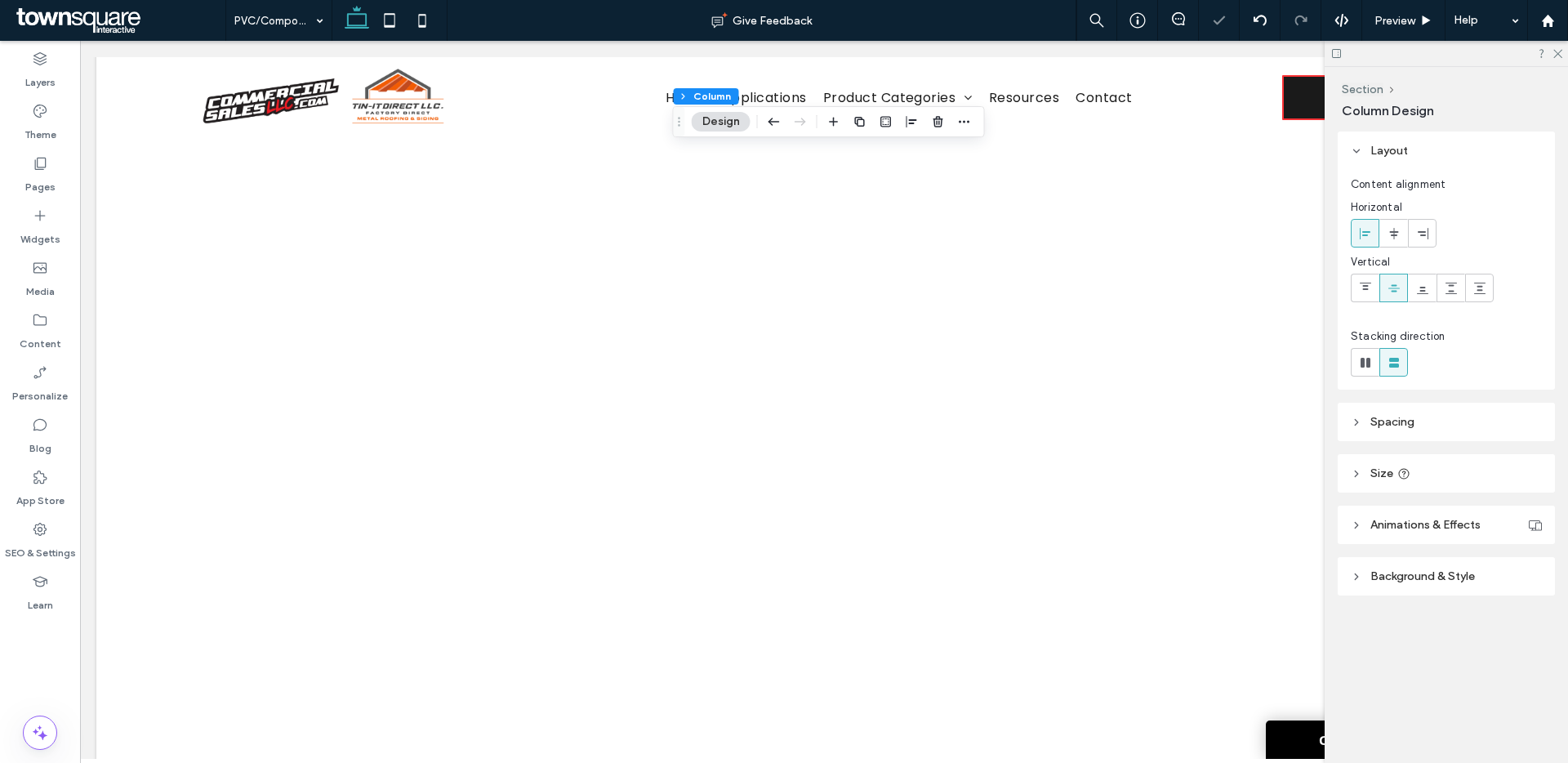 type on "**" 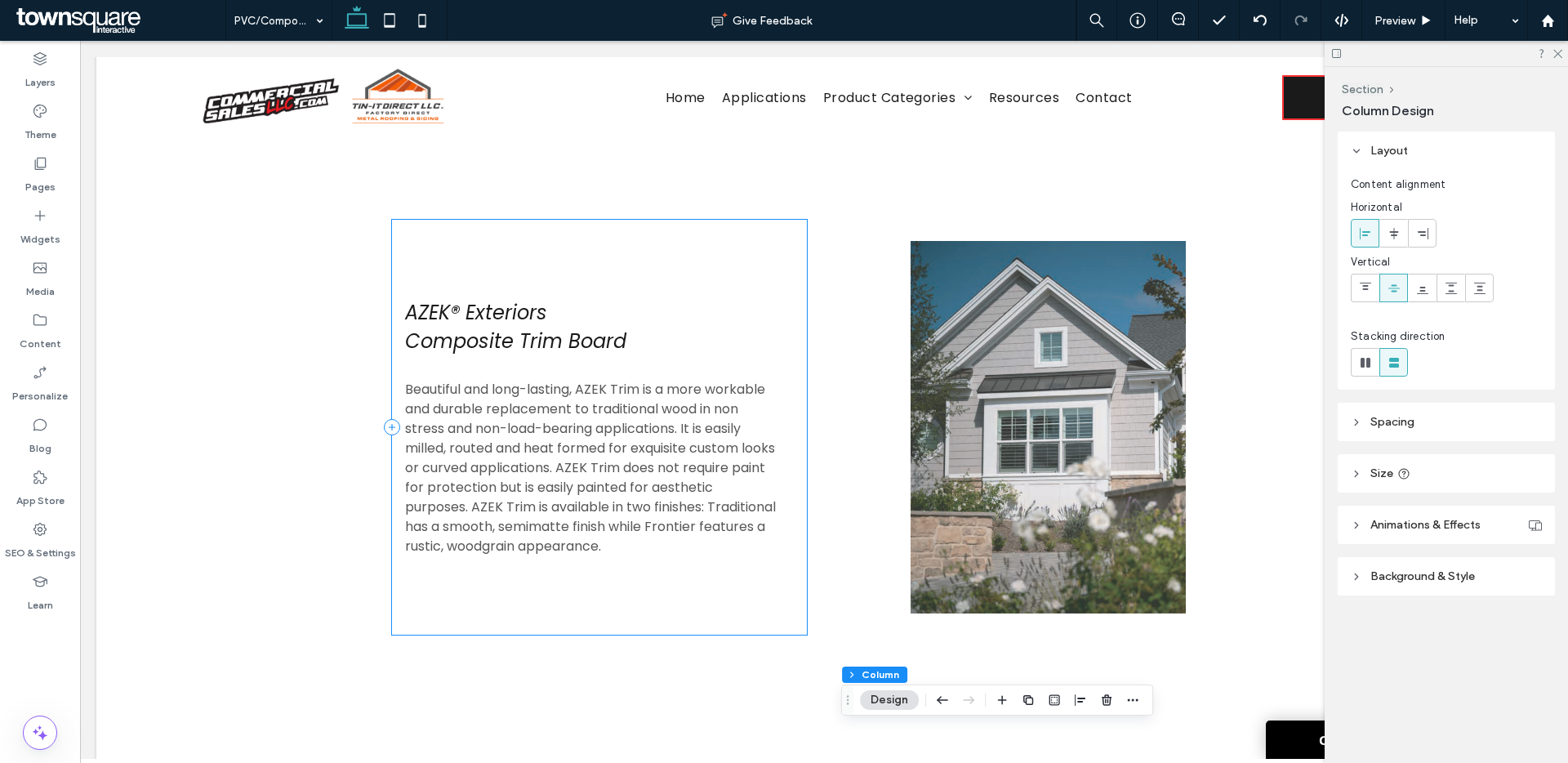 scroll, scrollTop: 1644, scrollLeft: 0, axis: vertical 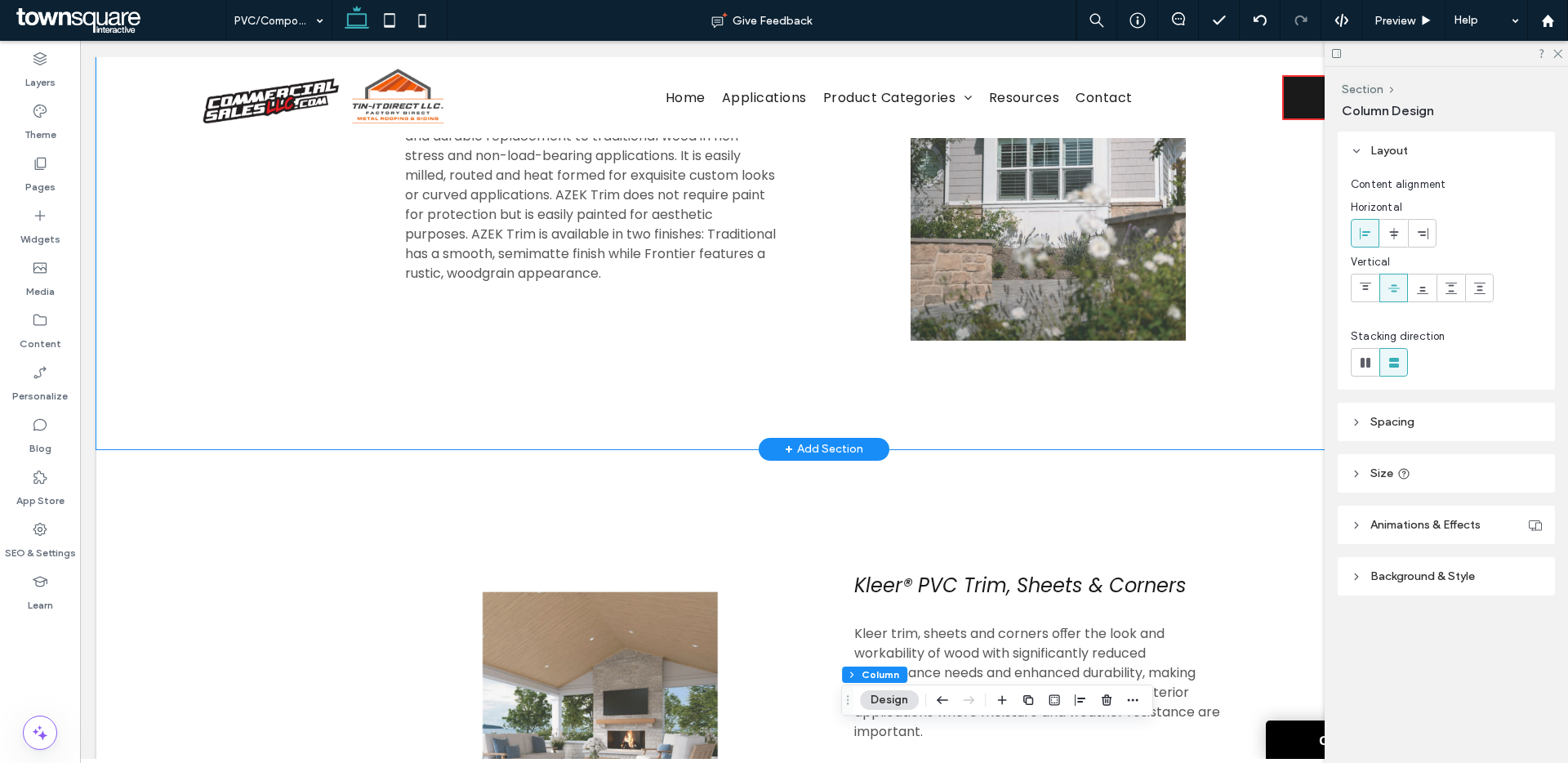 click on "AZEK® Exteriors
Composite Trim Board
Beautiful and long-lasting, AZEK Trim is a more workable and durable replacement to traditional wood in non stress and non-load-bearing applications. It is easily milled, routed and heat formed for exquisite custom looks or curved applications. AZEK Trim does not require paint for protection but is easily painted for aesthetic purposes. AZEK Trim is available in two finishes: Traditional has a smooth, semimatte finish while Frontier features a rustic, woodgrain appearance.
Button" at bounding box center [824, 154] 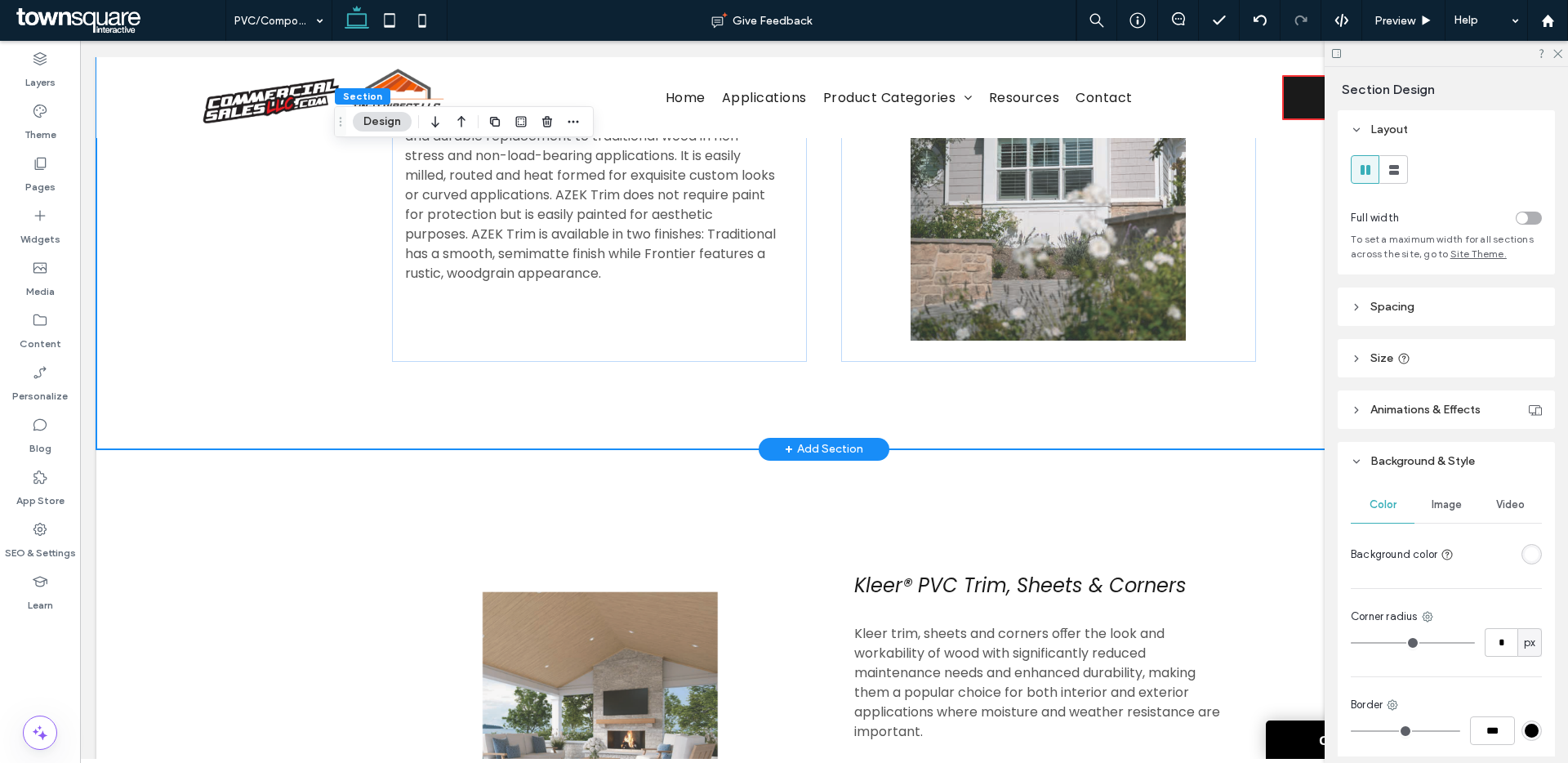 click on "AZEK® Exteriors
Composite Trim Board
Beautiful and long-lasting, AZEK Trim is a more workable and durable replacement to traditional wood in non stress and non-load-bearing applications. It is easily milled, routed and heat formed for exquisite custom looks or curved applications. AZEK Trim does not require paint for protection but is easily painted for aesthetic purposes. AZEK Trim is available in two finishes: Traditional has a smooth, semimatte finish while Frontier features a rustic, woodgrain appearance.
Button" at bounding box center (824, 154) 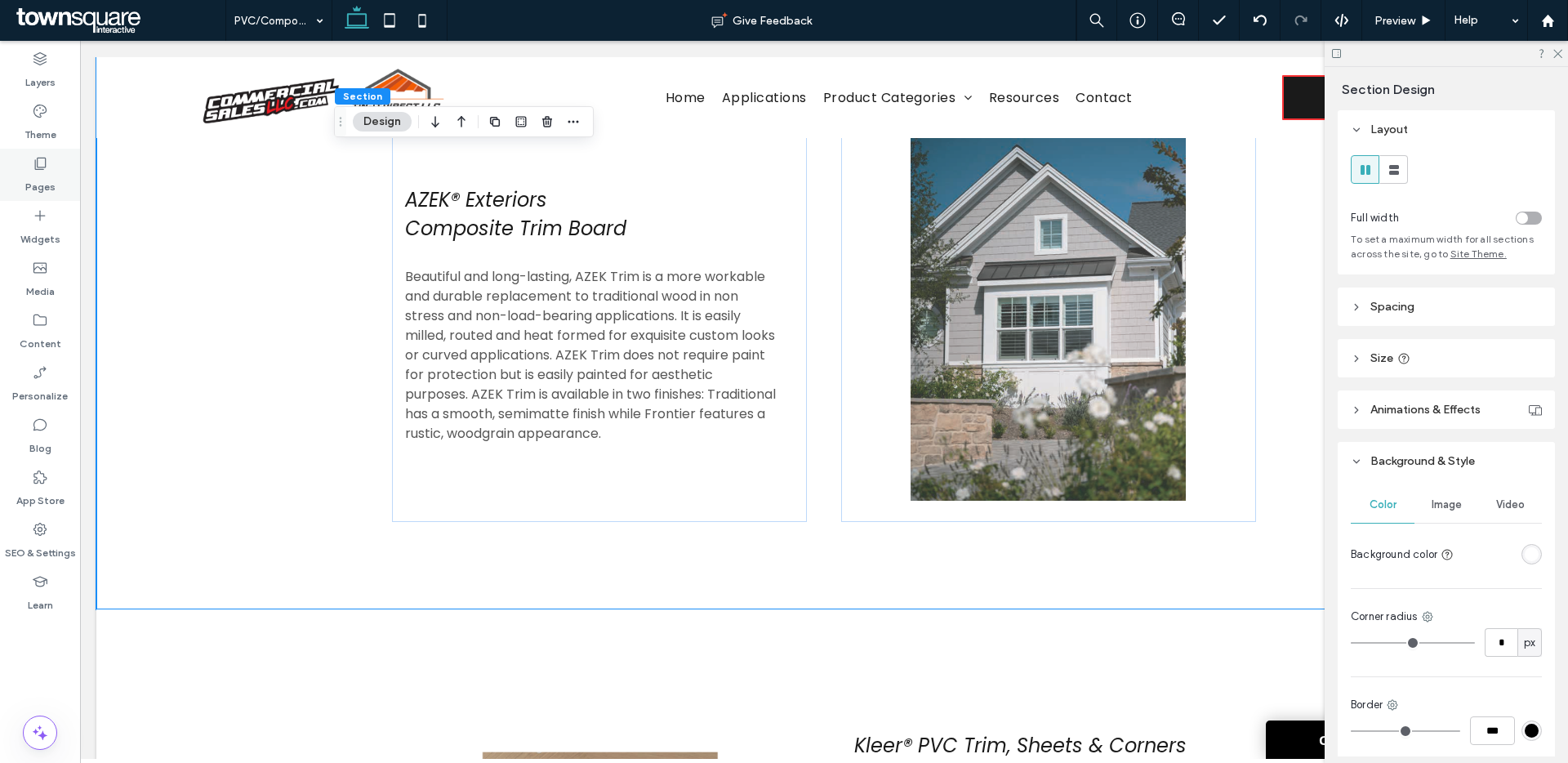 click on "Pages" at bounding box center (40, 183) 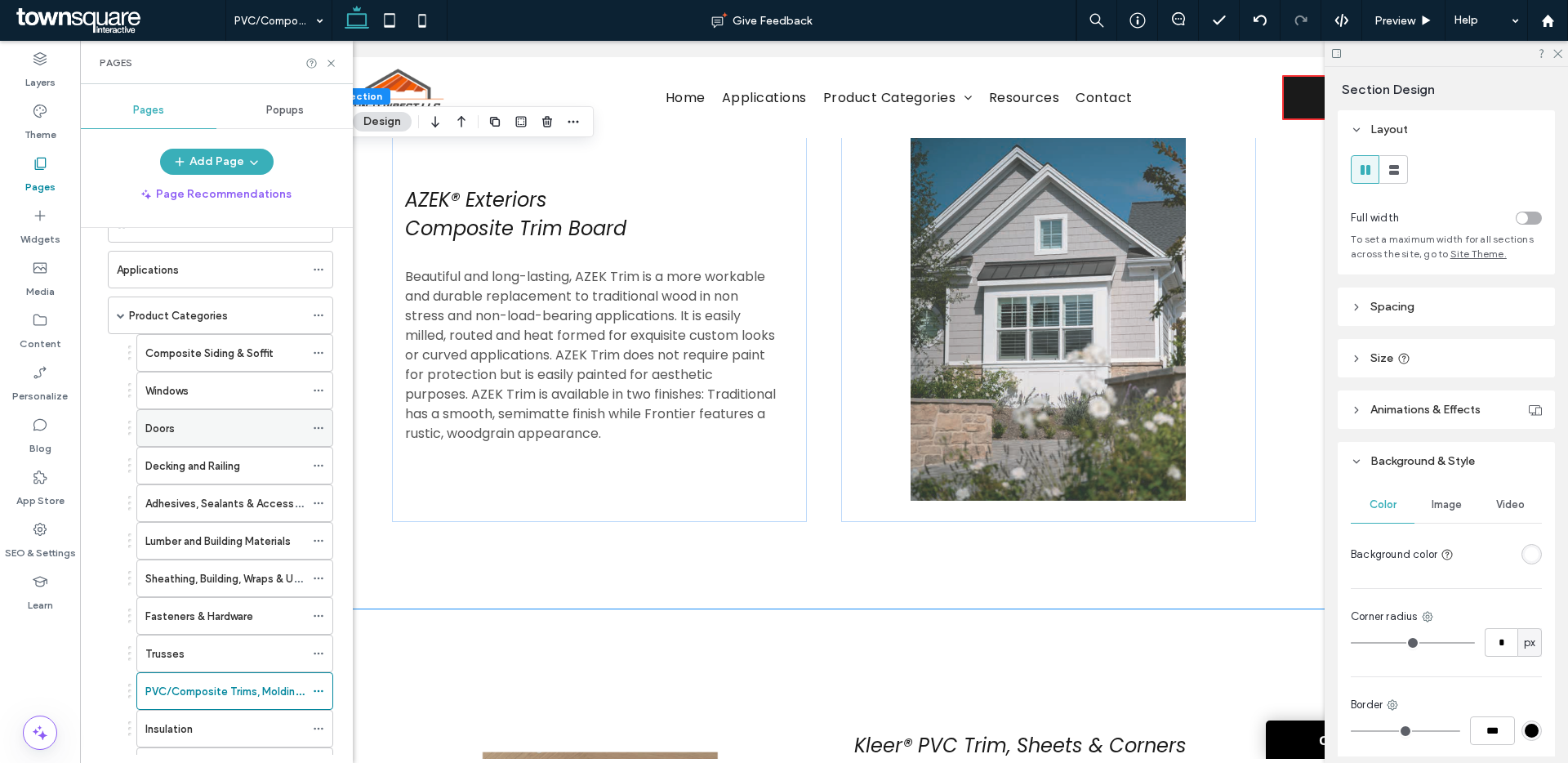 scroll, scrollTop: 66, scrollLeft: 0, axis: vertical 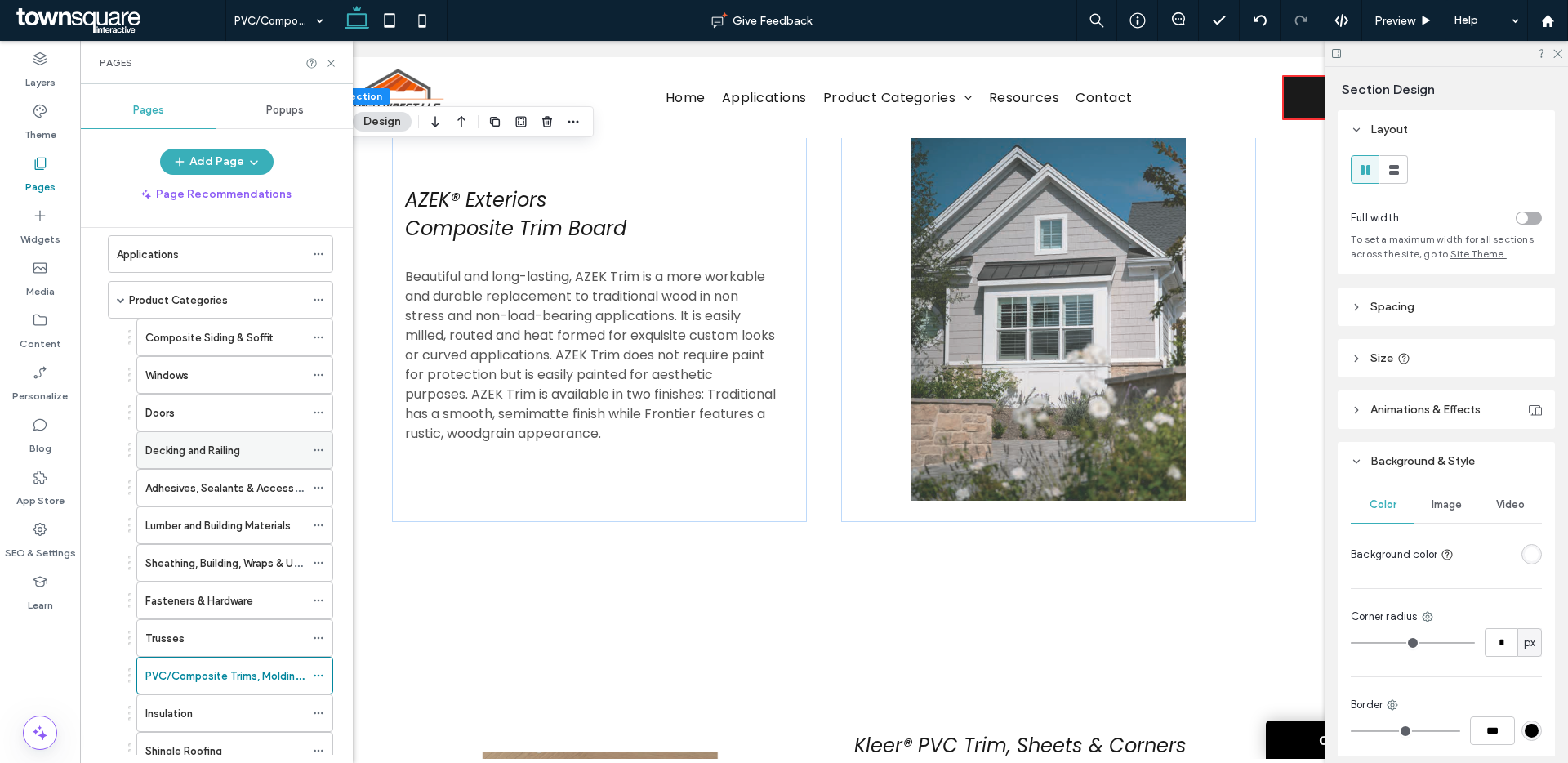 click 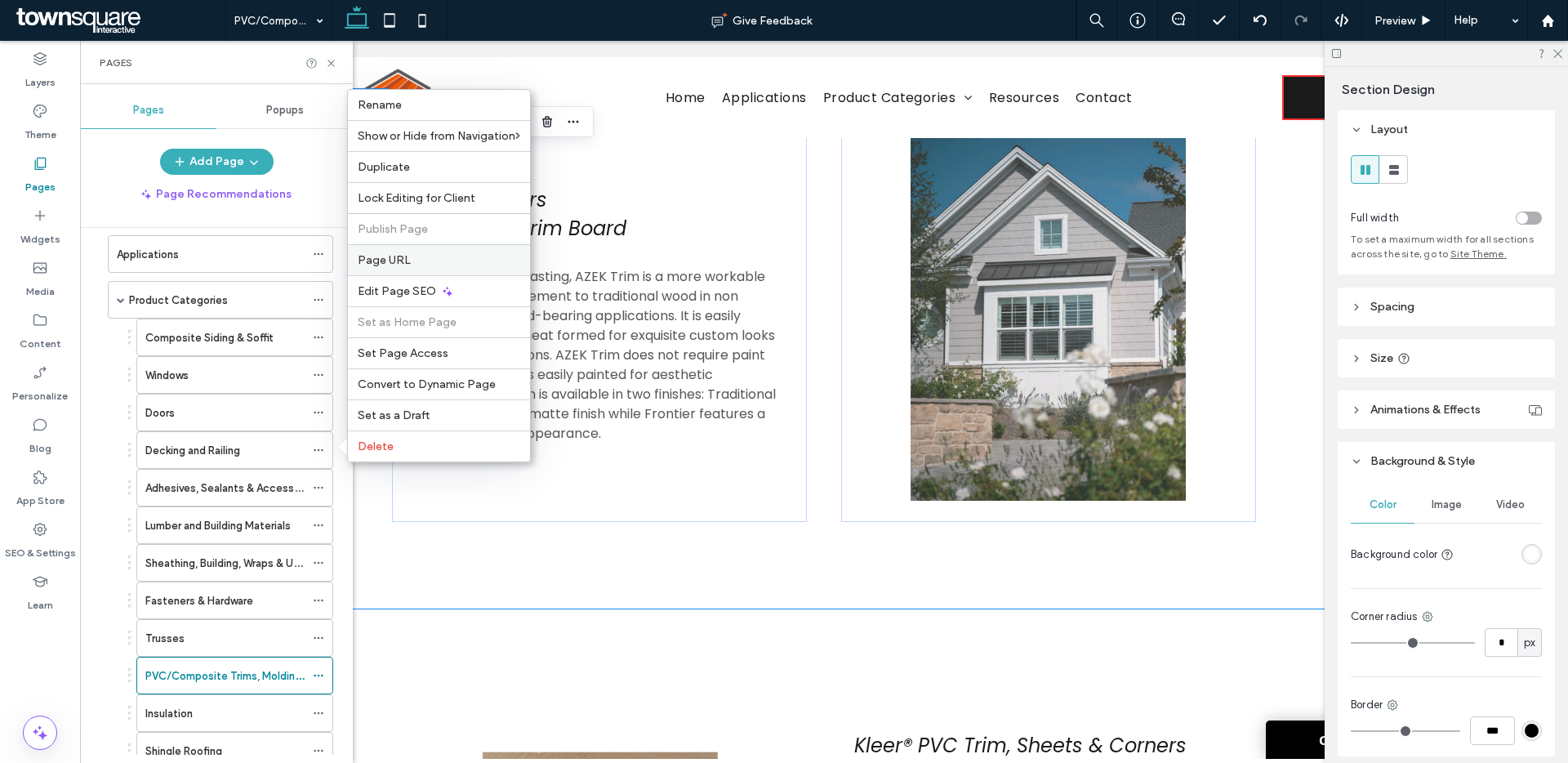 click on "Page URL" at bounding box center (439, 260) 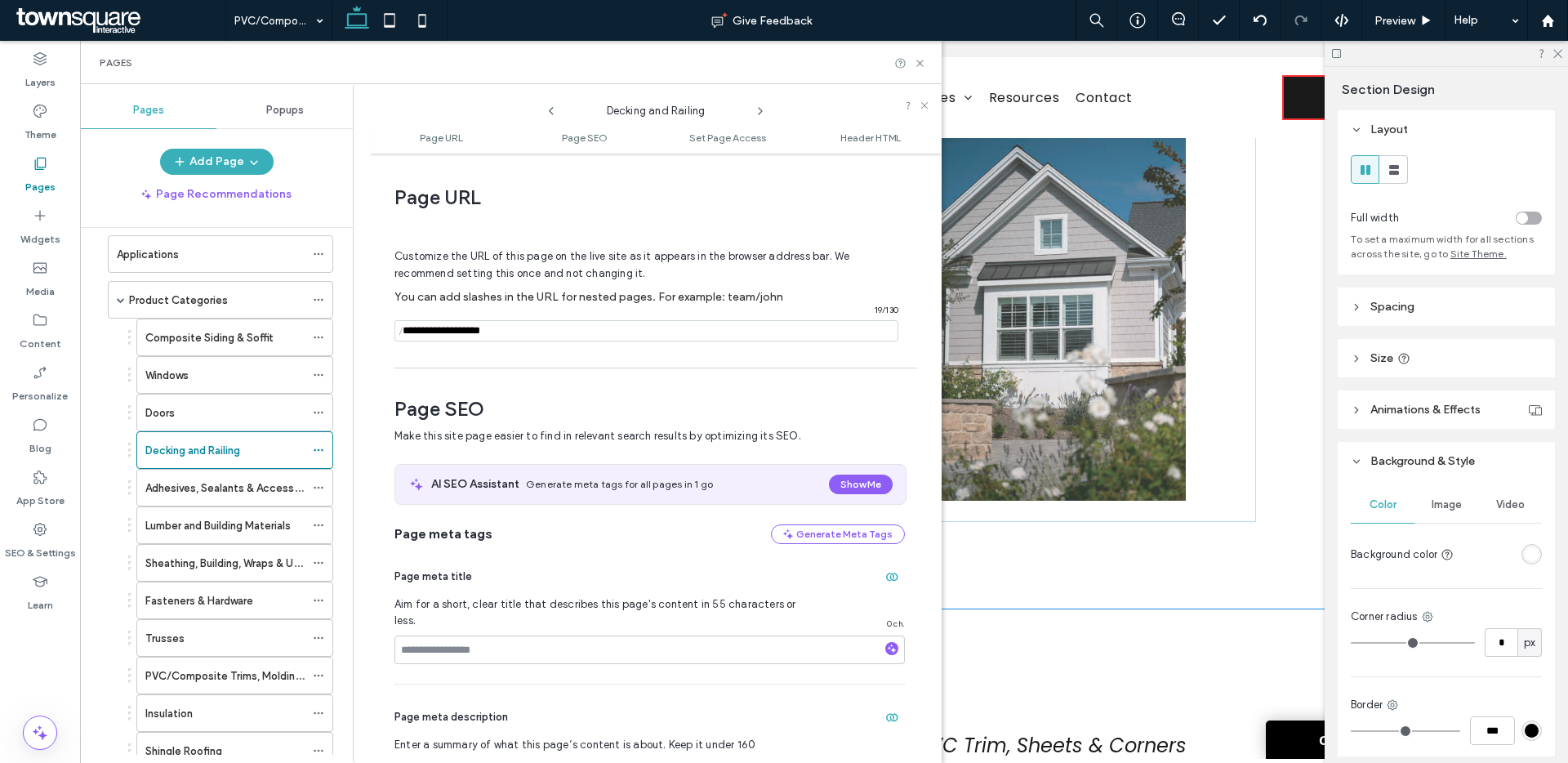 scroll, scrollTop: 8, scrollLeft: 0, axis: vertical 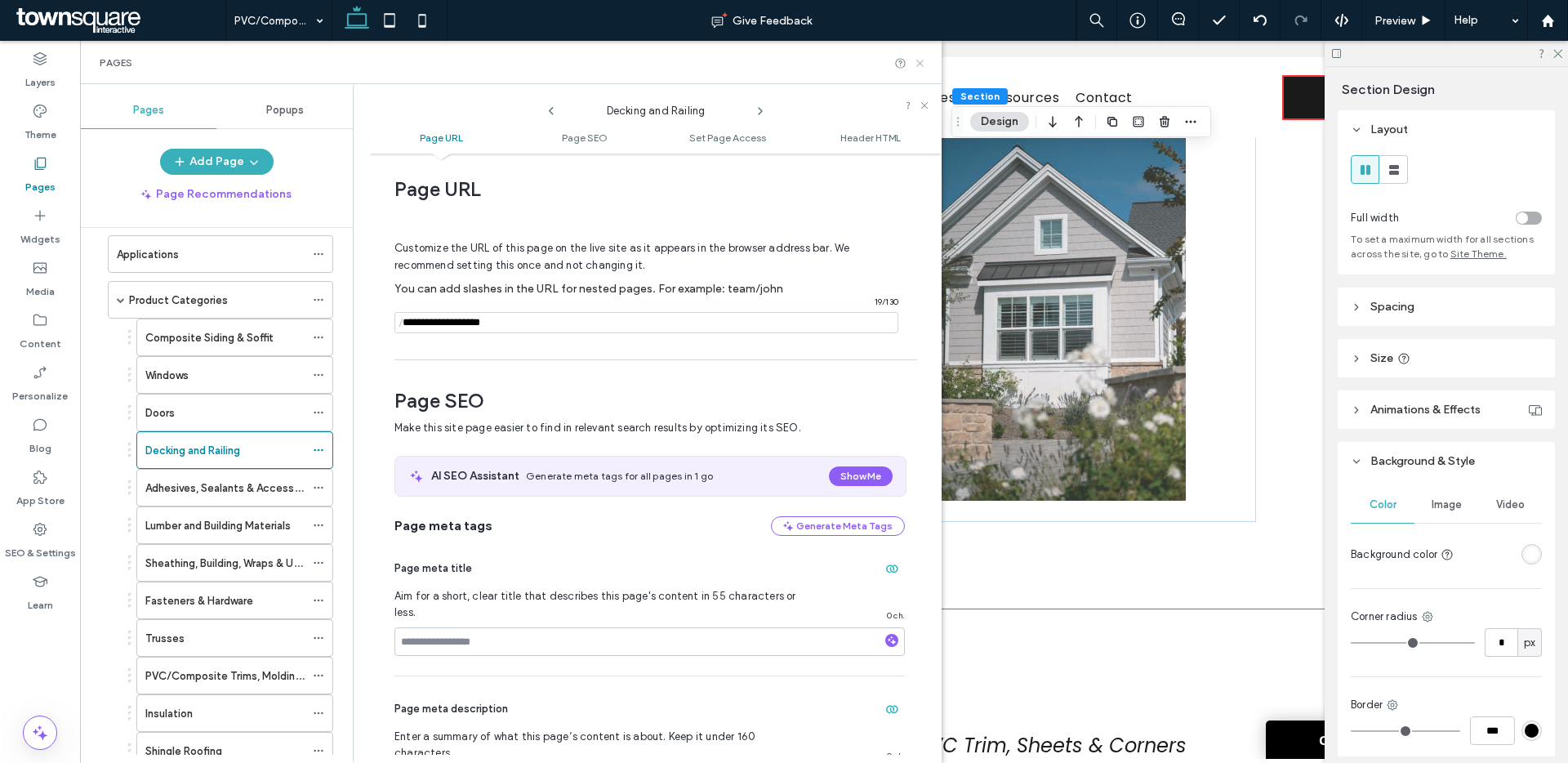 click 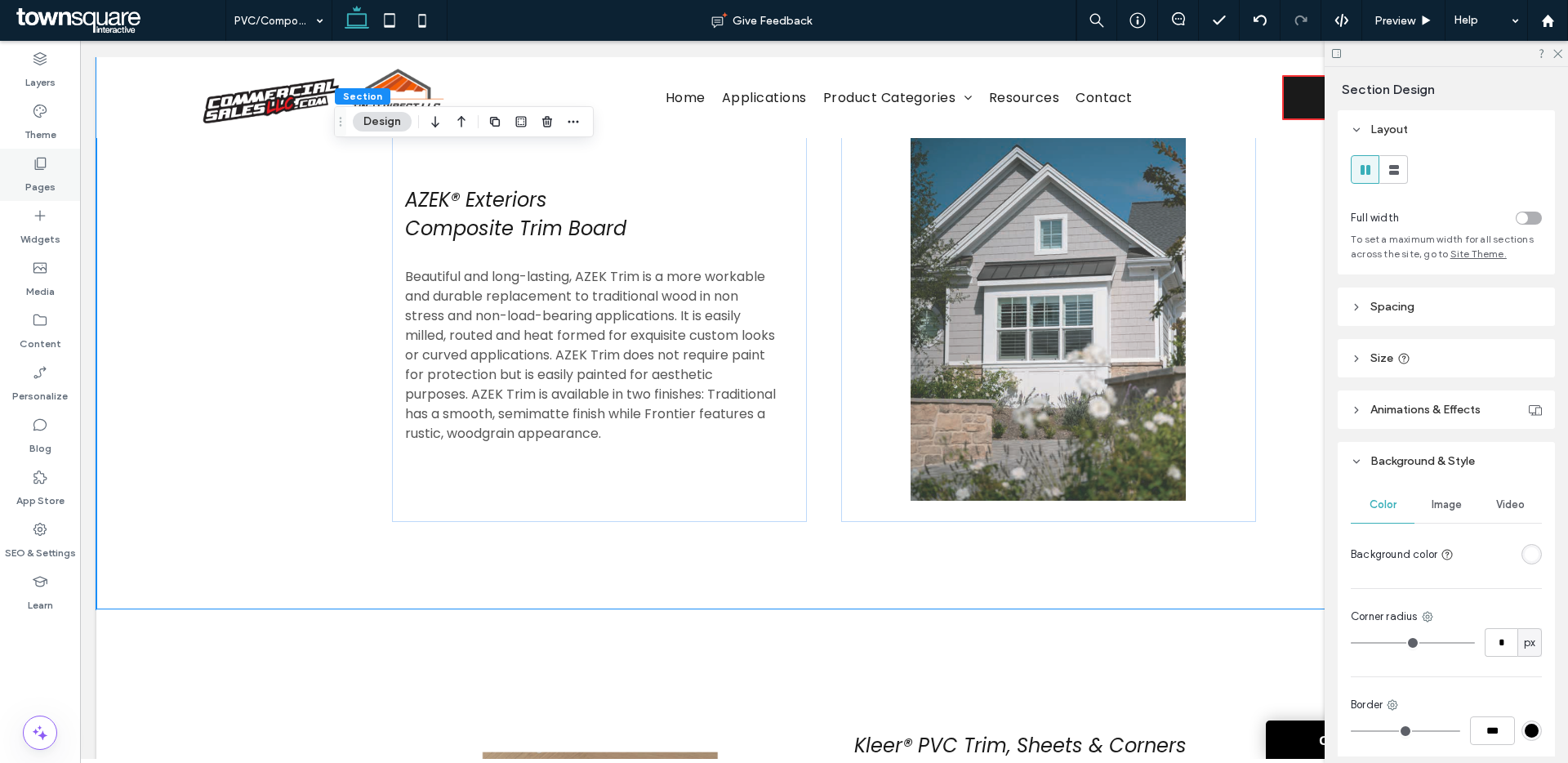 click on "Pages" at bounding box center [40, 175] 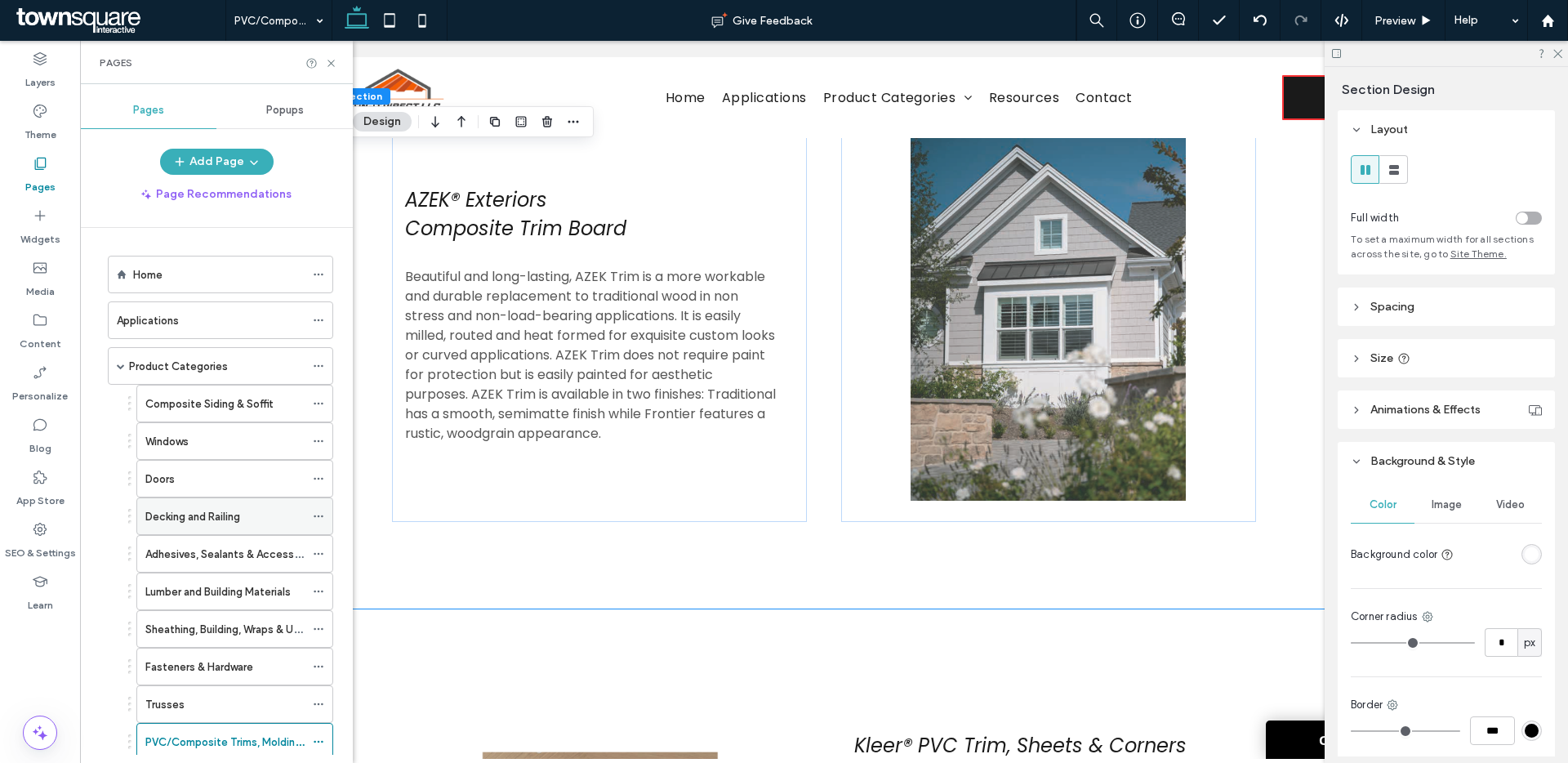 click on "Decking and Railing" at bounding box center [193, 516] 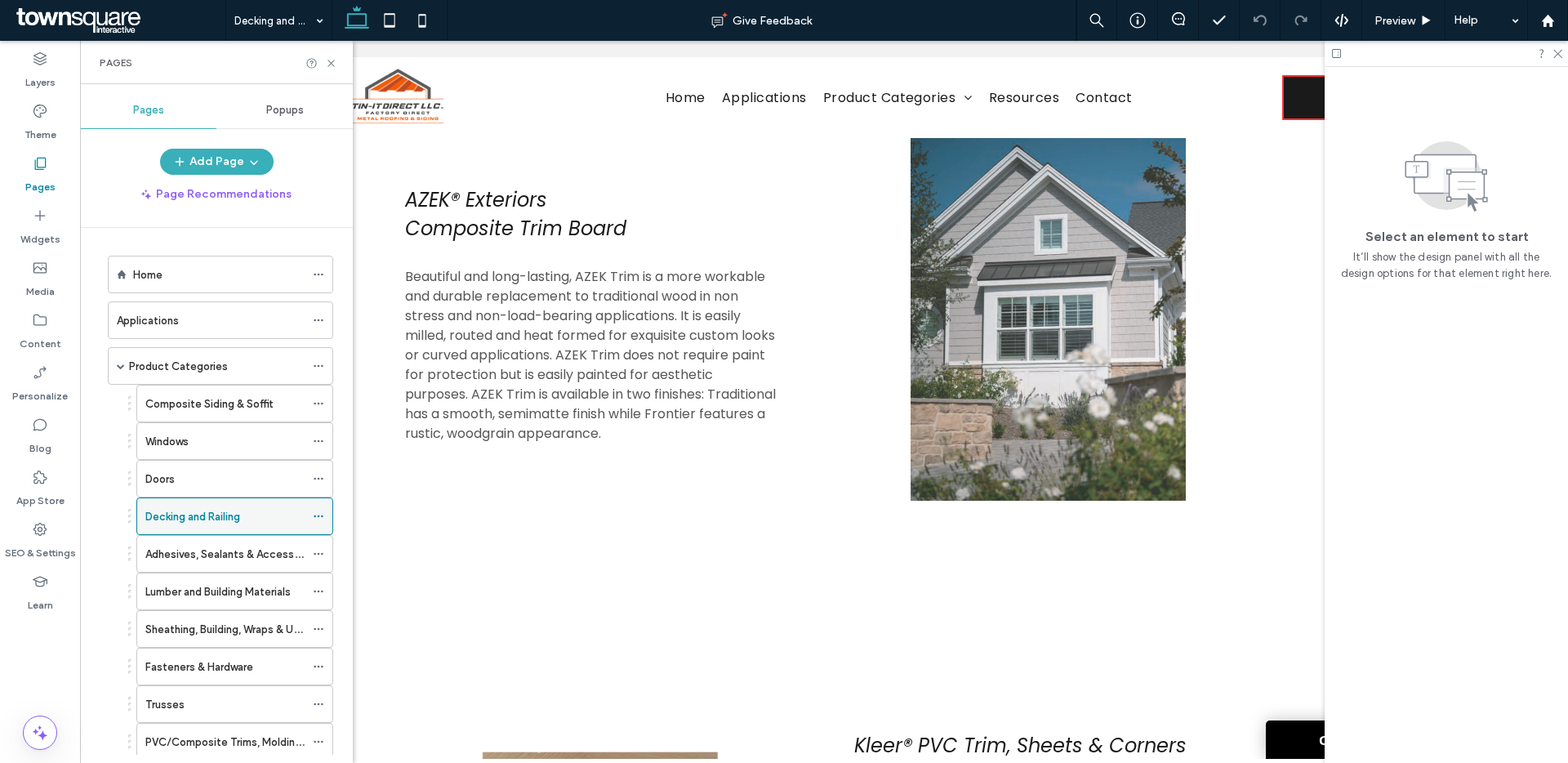 click 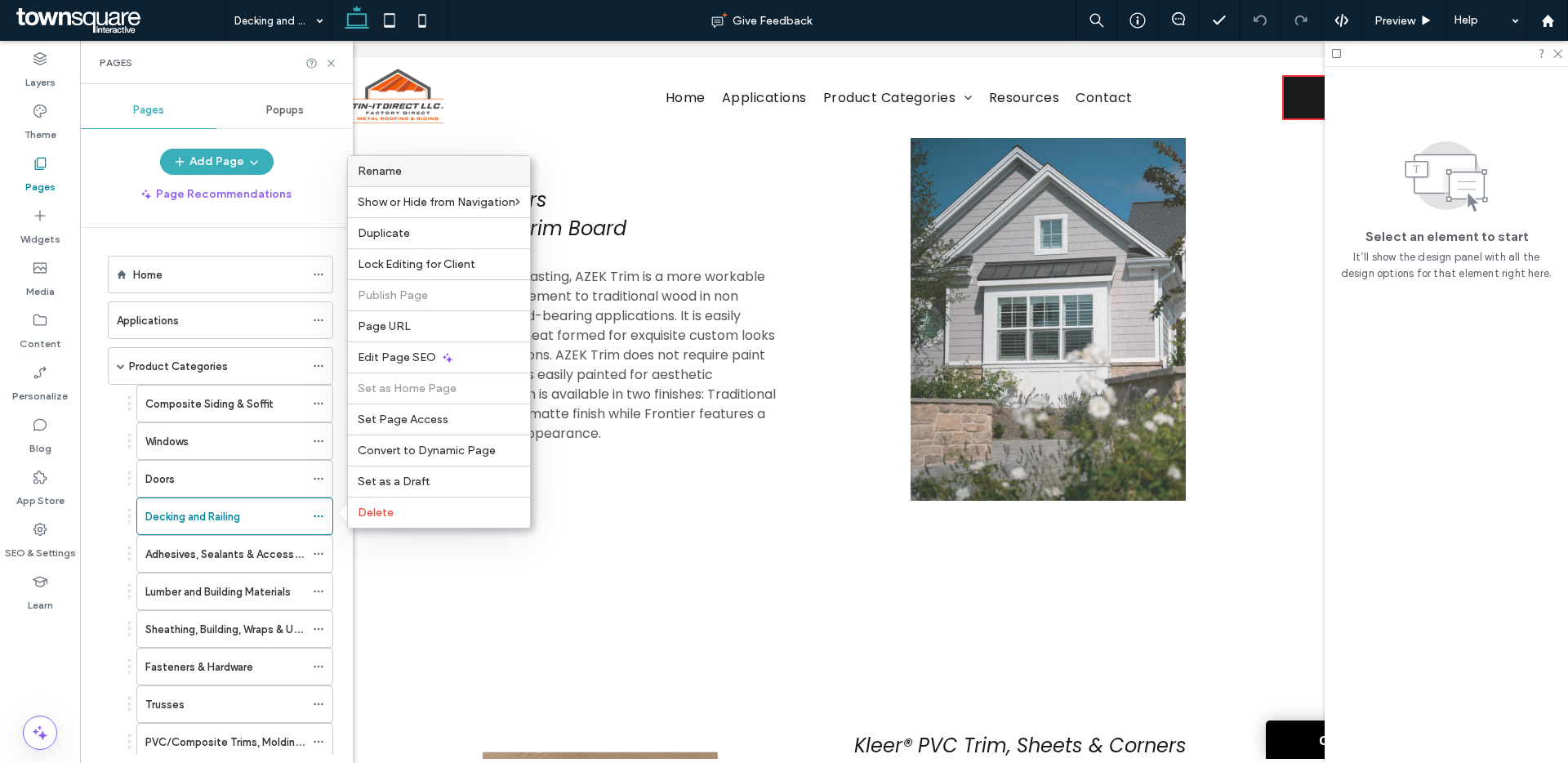 click on "Rename" at bounding box center [439, 171] 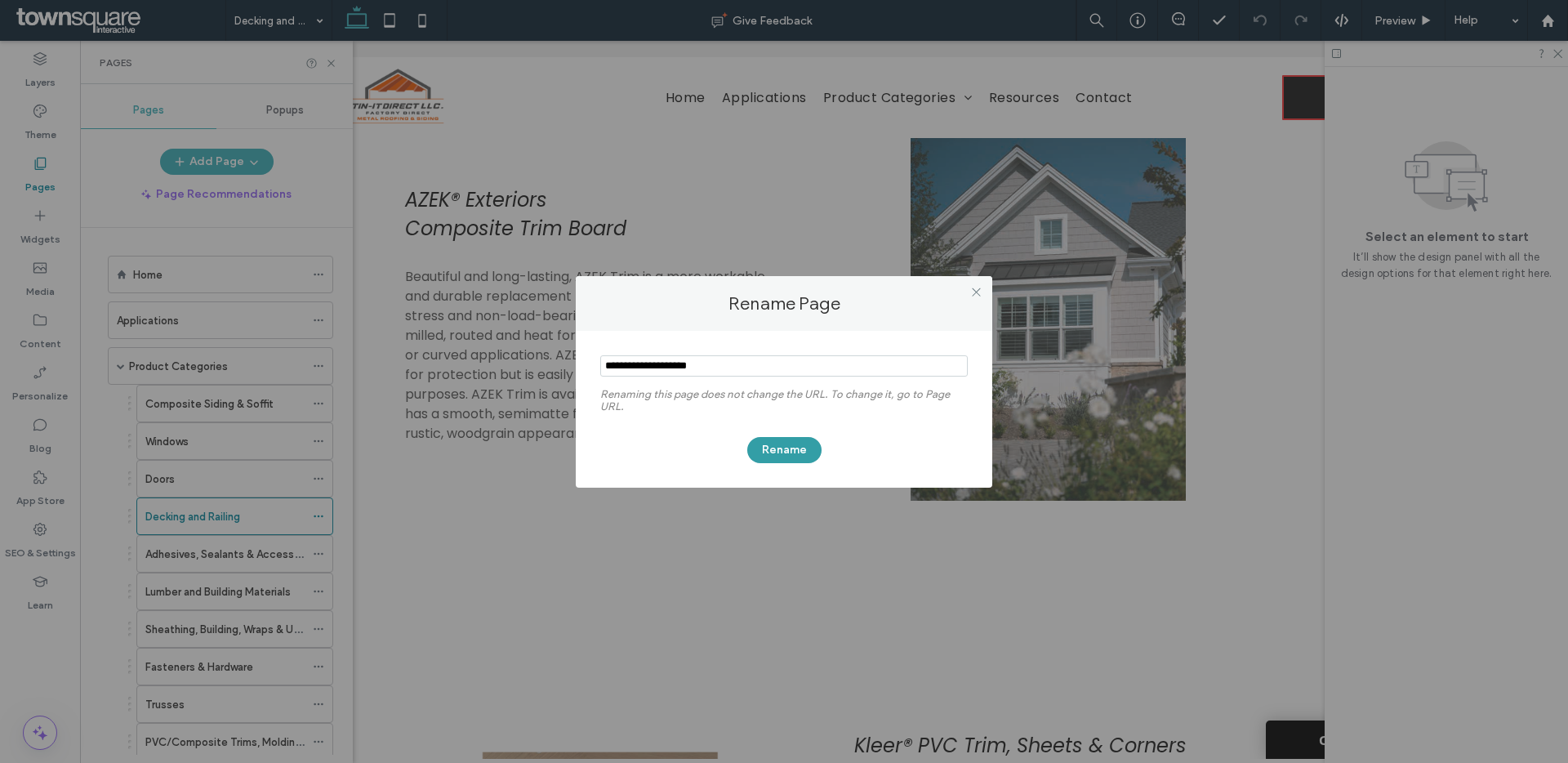 type on "**********" 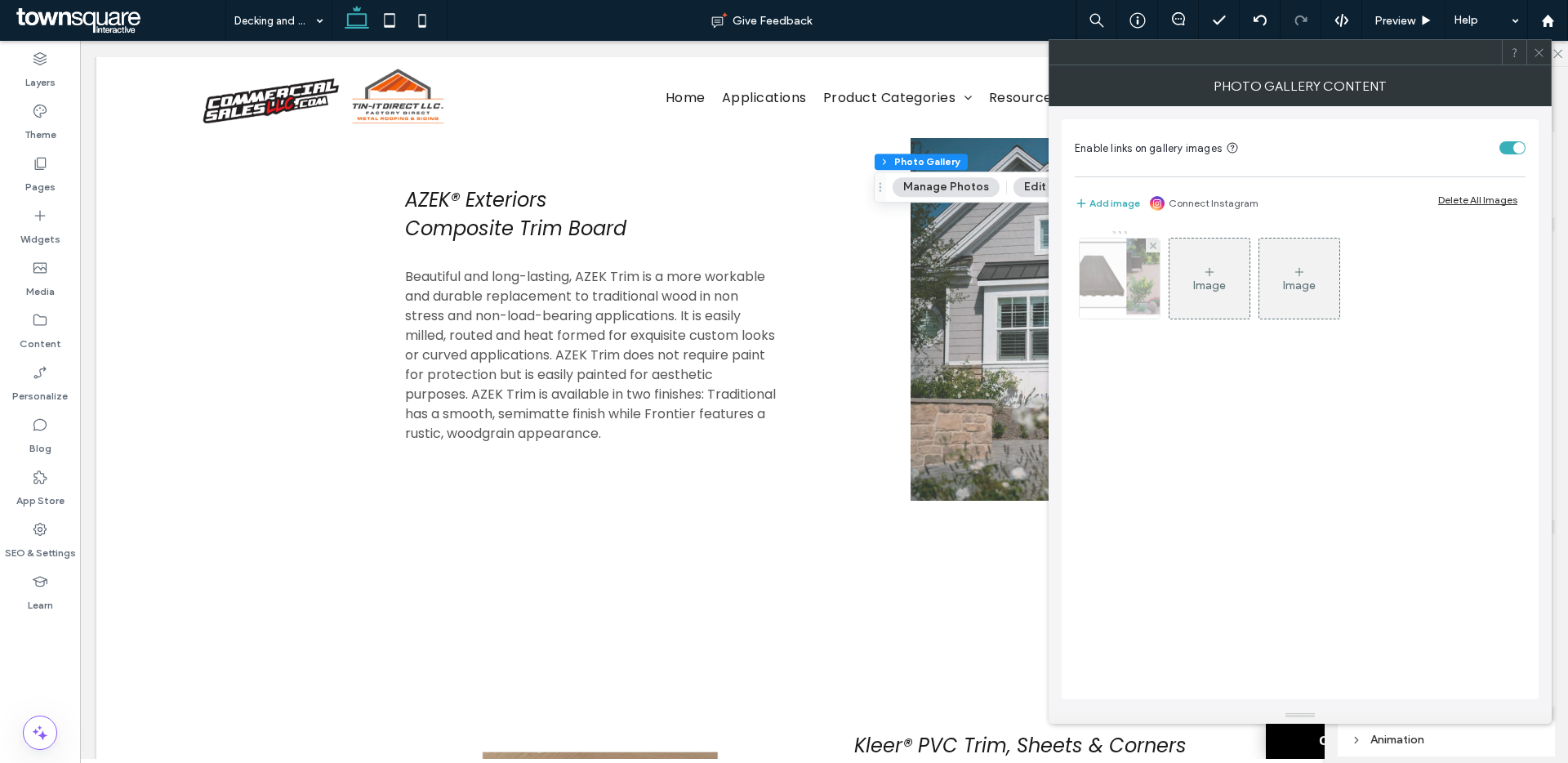 click at bounding box center [1120, 279] 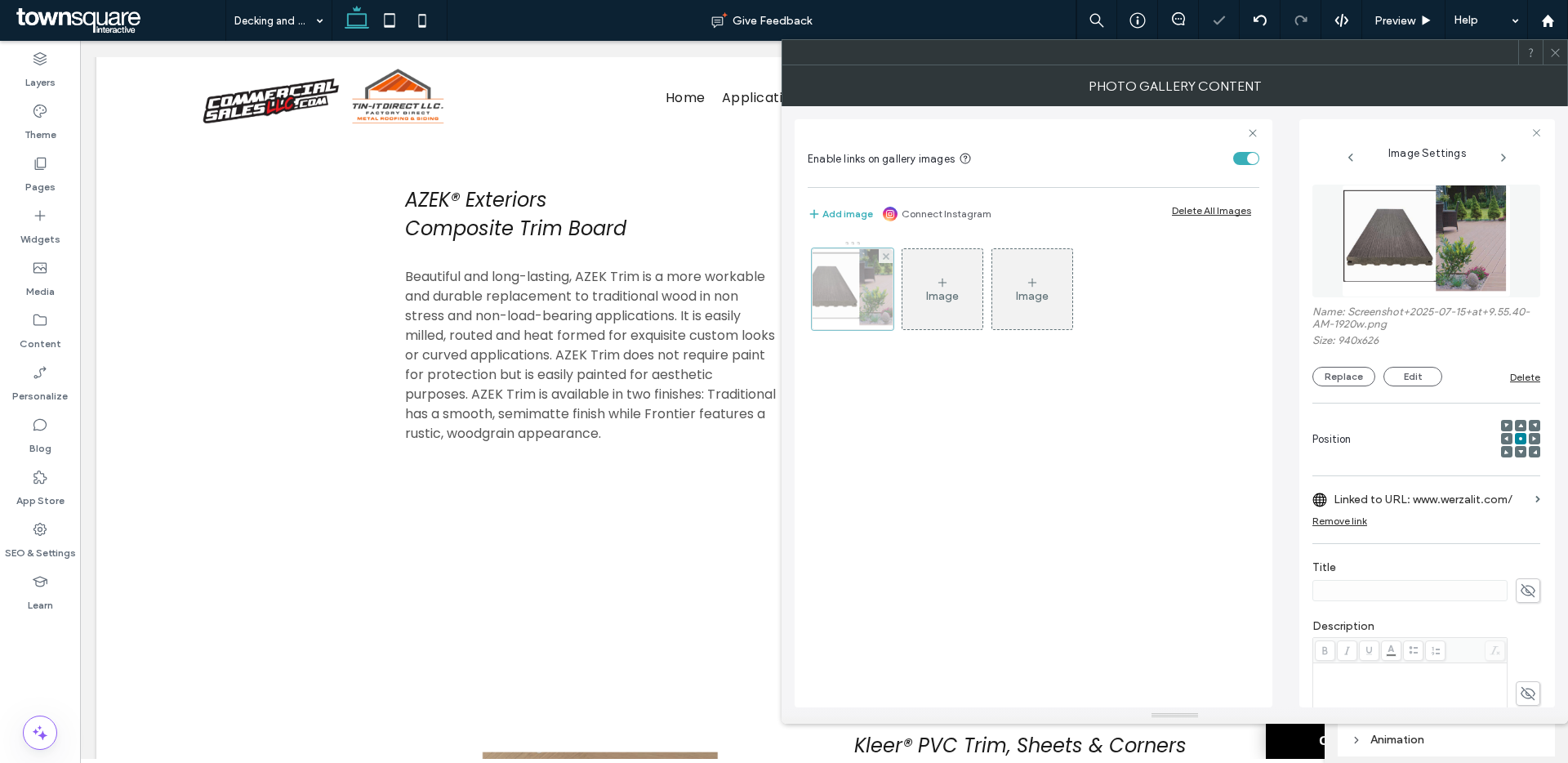 click at bounding box center (885, 256) 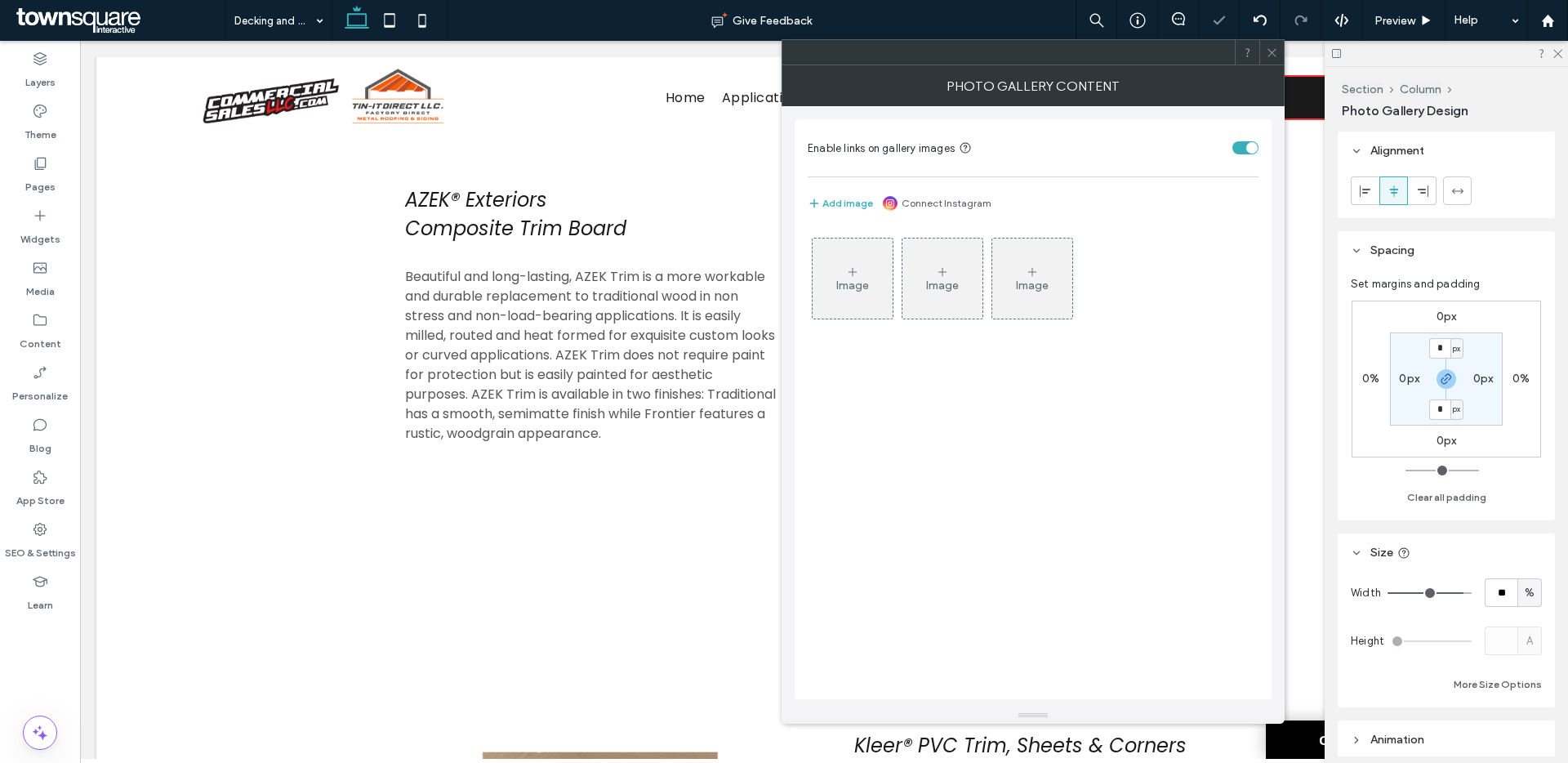 click on "Image" at bounding box center (853, 285) 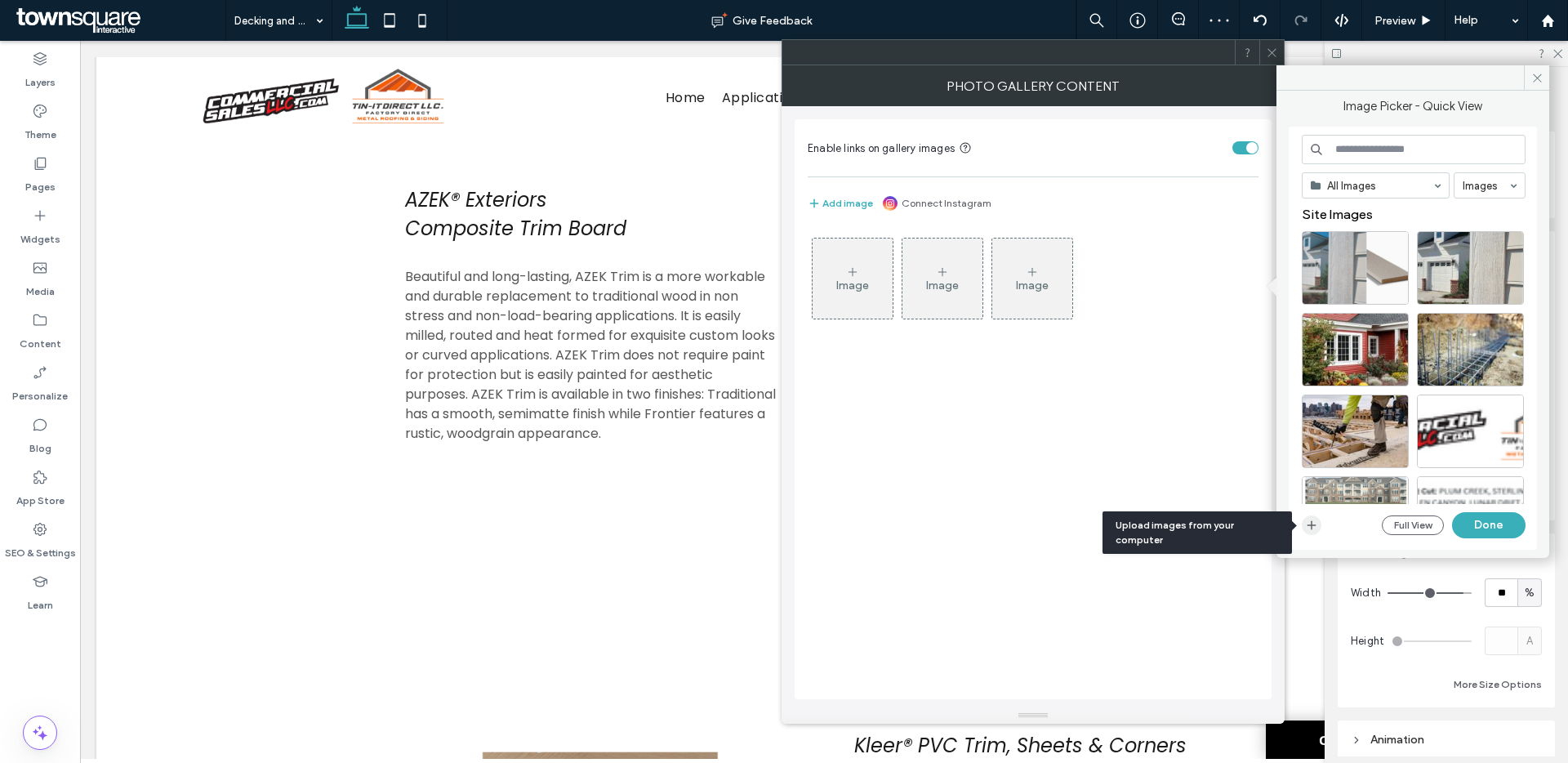 click 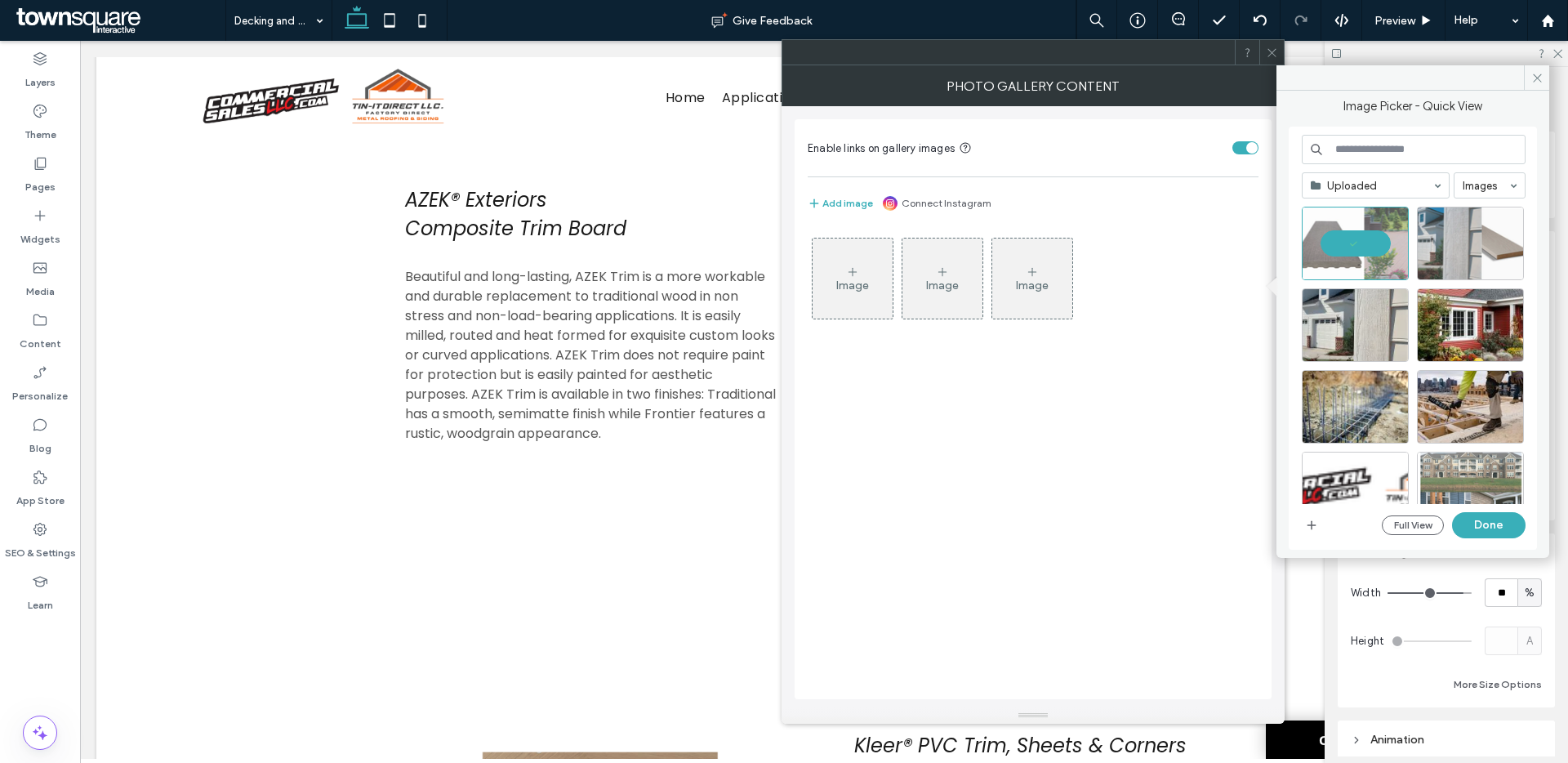 click on "Done" at bounding box center [1489, 525] 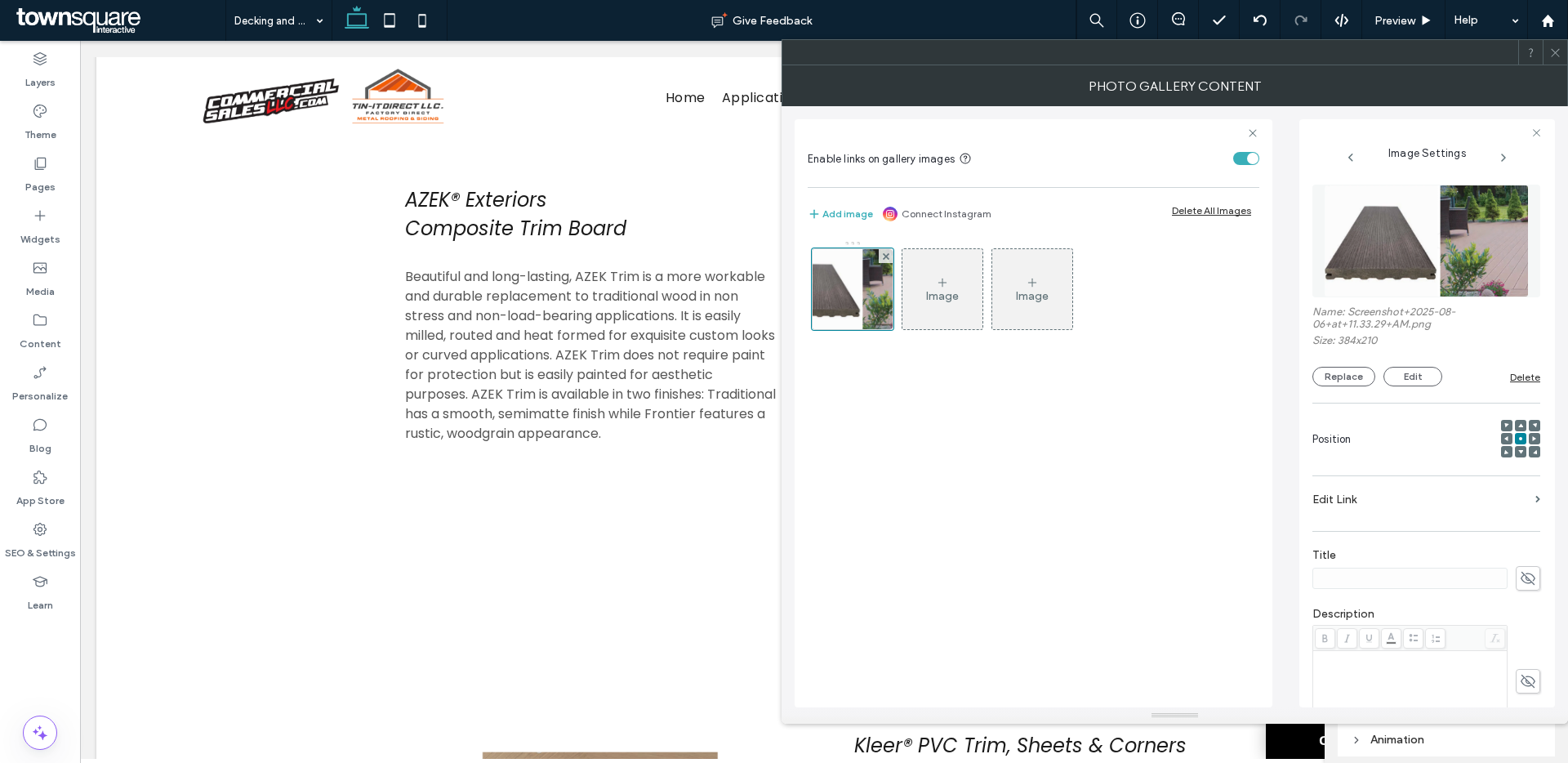 click 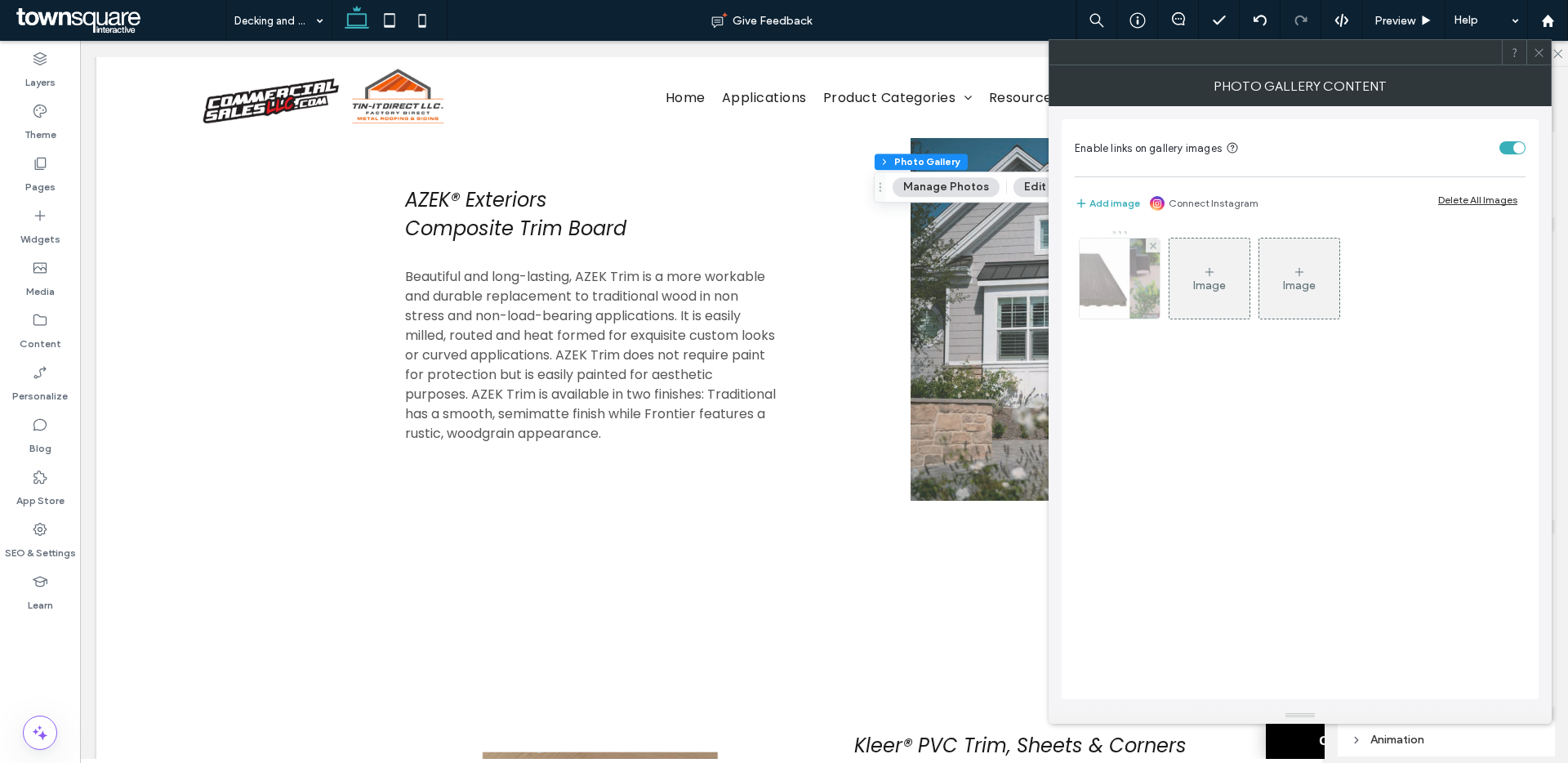 click at bounding box center (1119, 279) 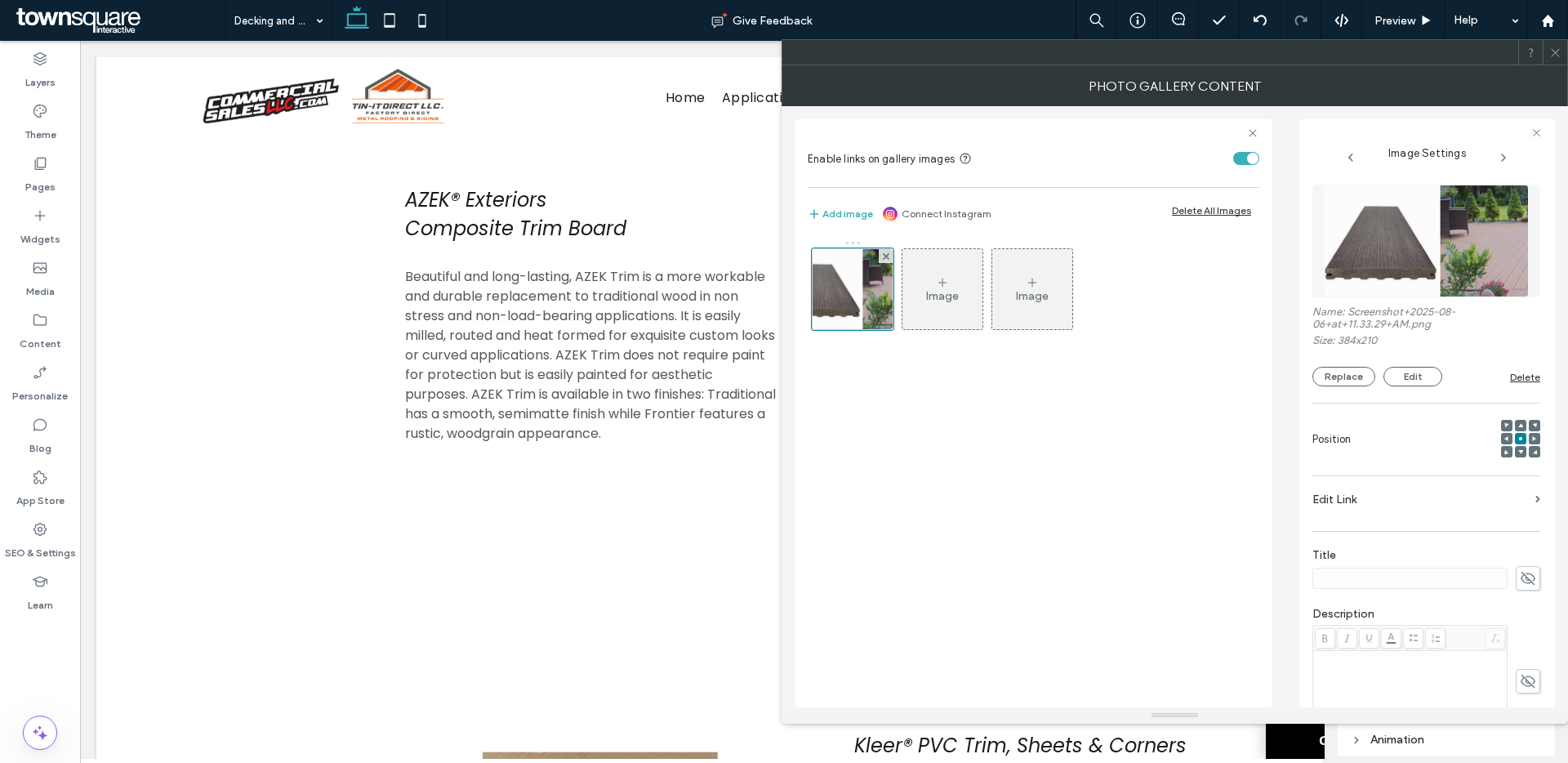 scroll, scrollTop: 63, scrollLeft: 0, axis: vertical 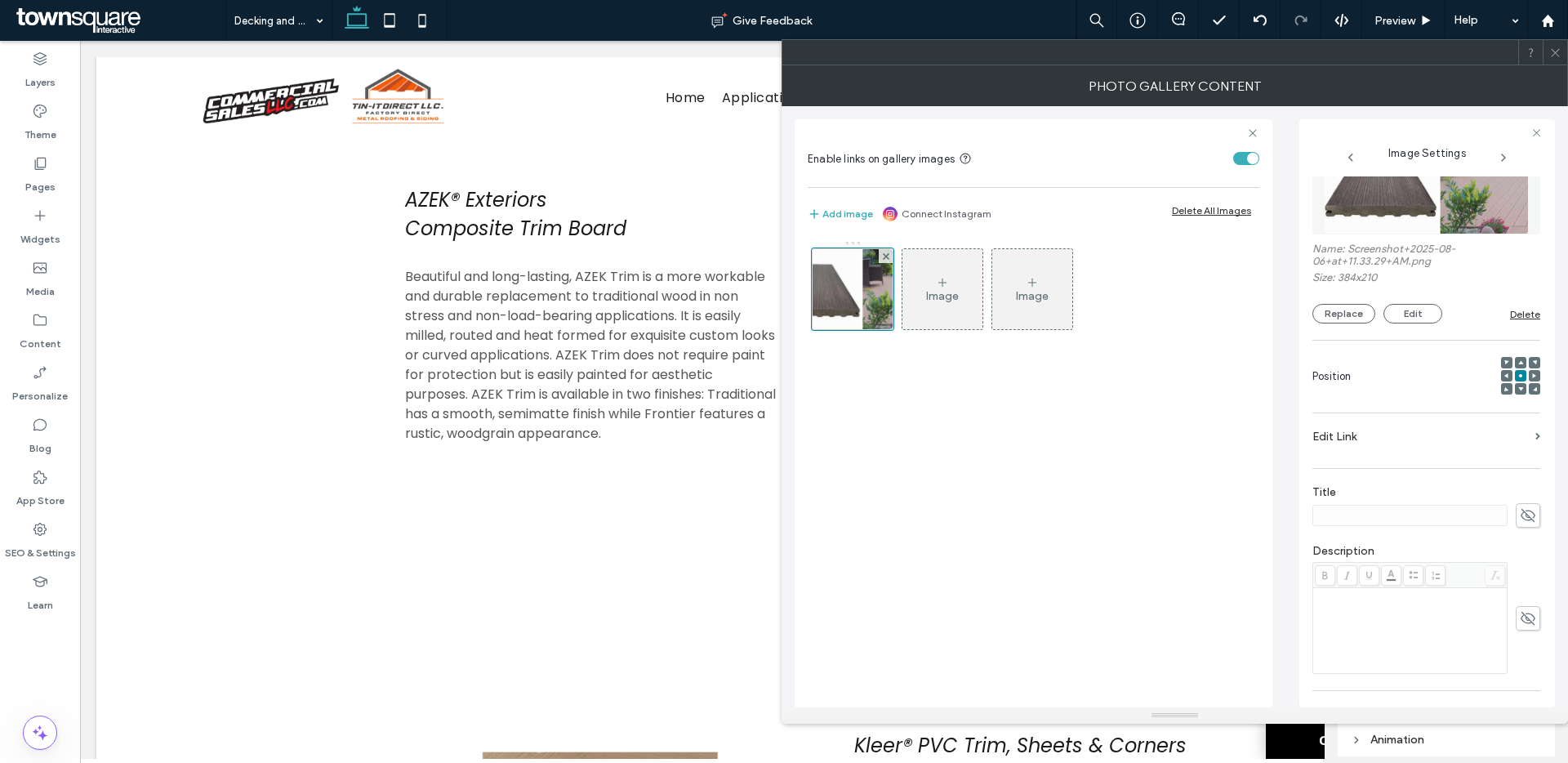 click on "Edit Link" at bounding box center [1420, 436] 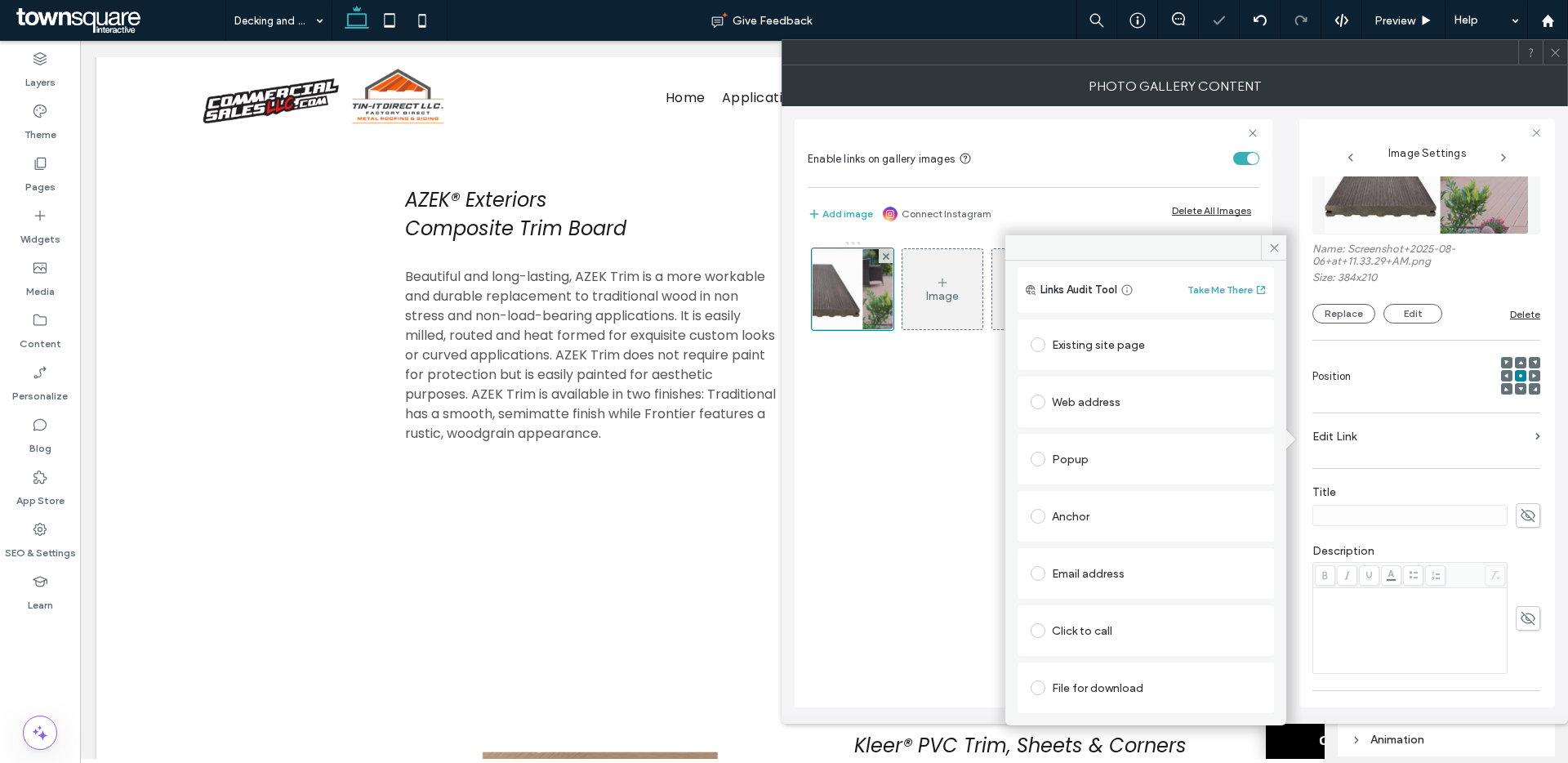scroll, scrollTop: 0, scrollLeft: 0, axis: both 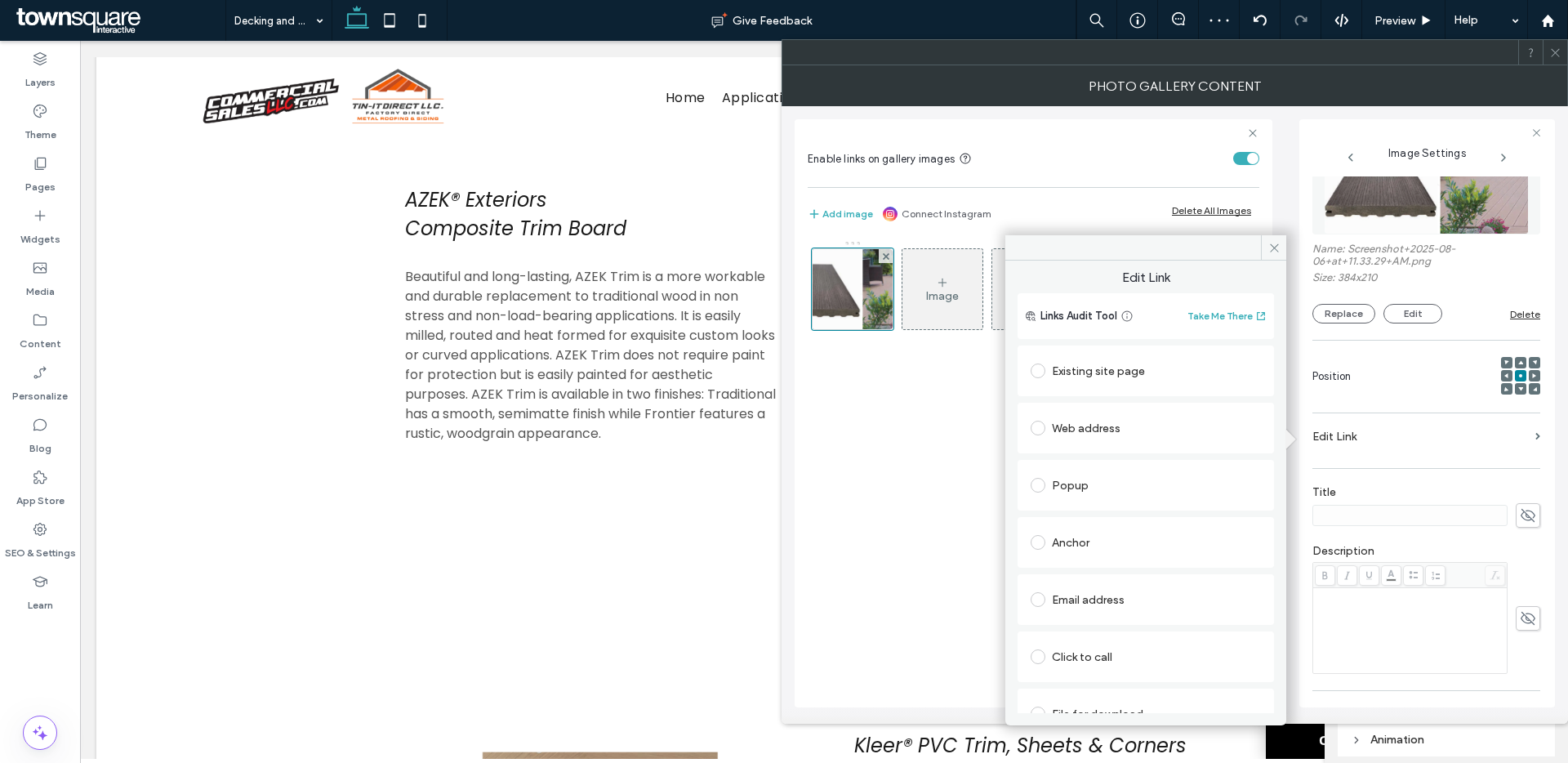 click on "Existing site page" at bounding box center (1146, 371) 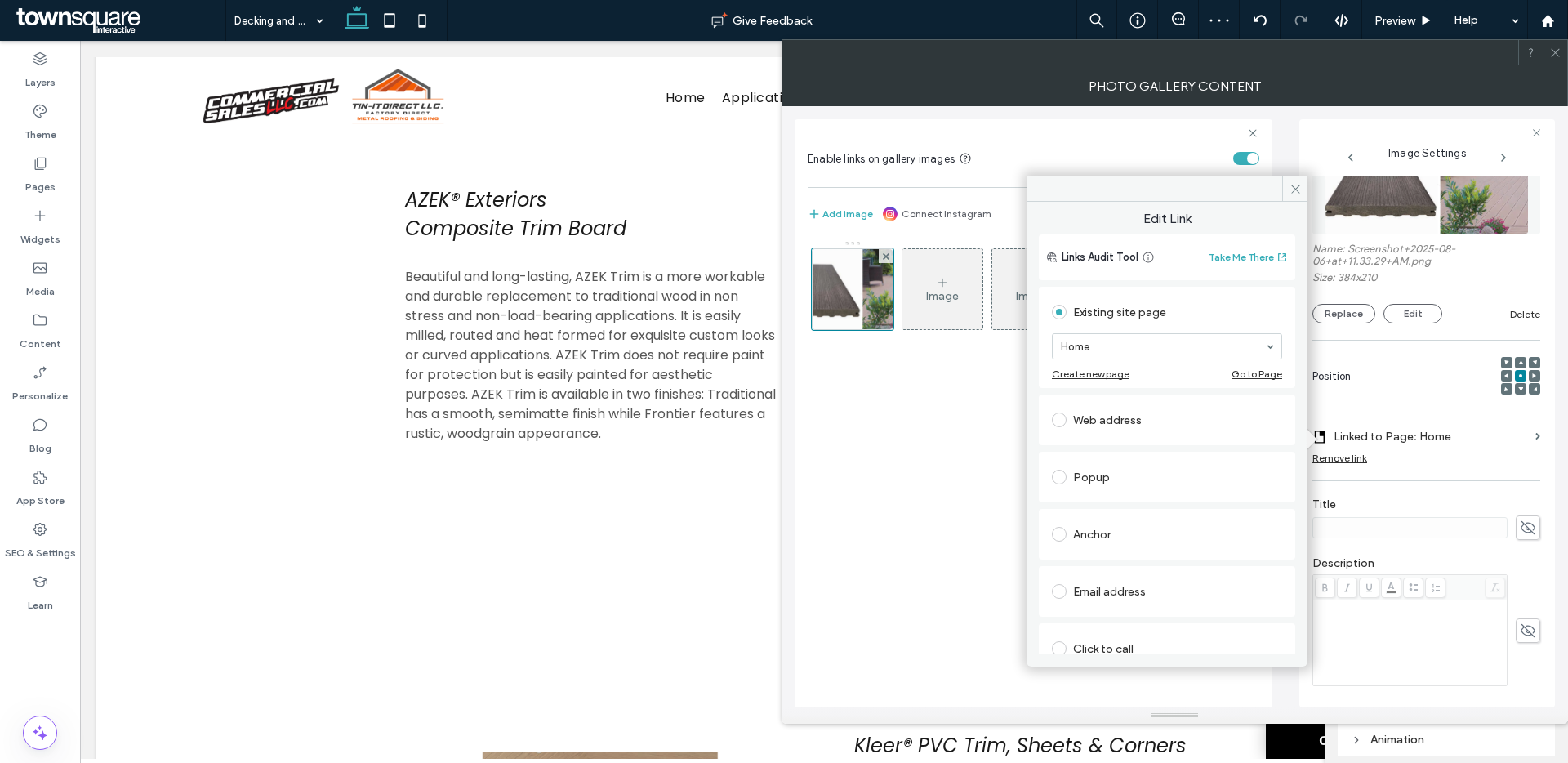 click on "Web address" at bounding box center (1167, 420) 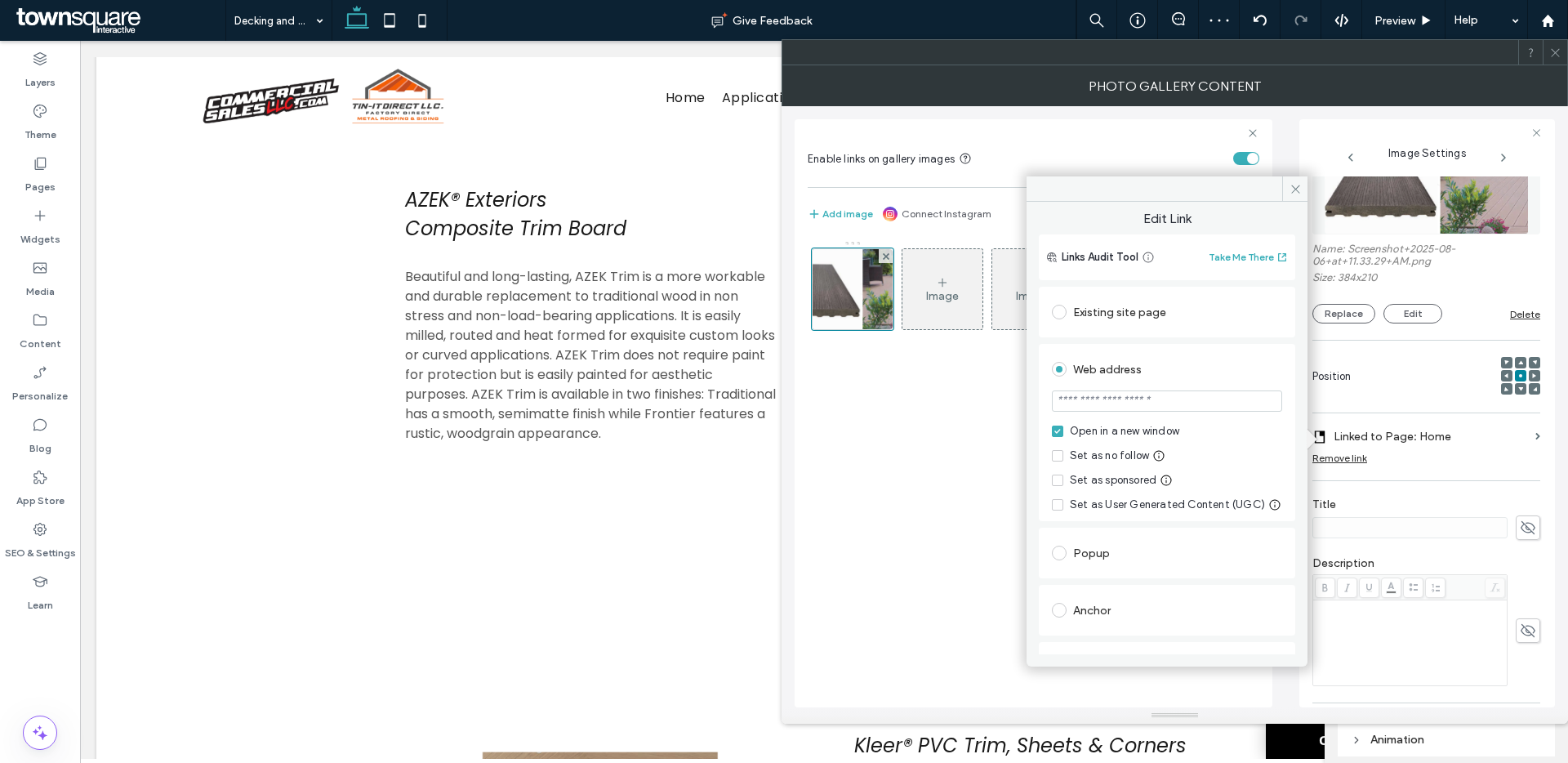click at bounding box center [1167, 401] 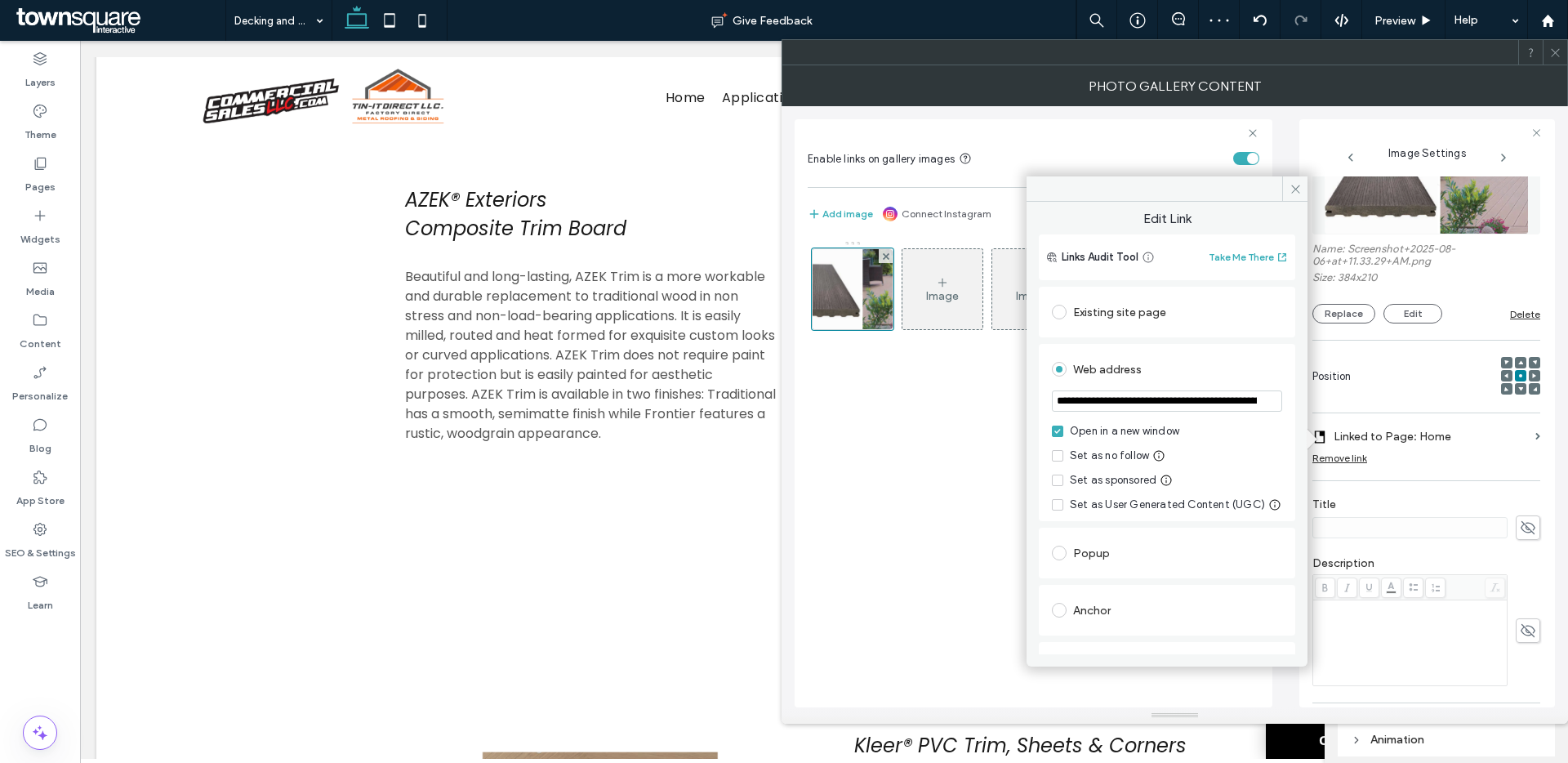 scroll, scrollTop: 0, scrollLeft: 86, axis: horizontal 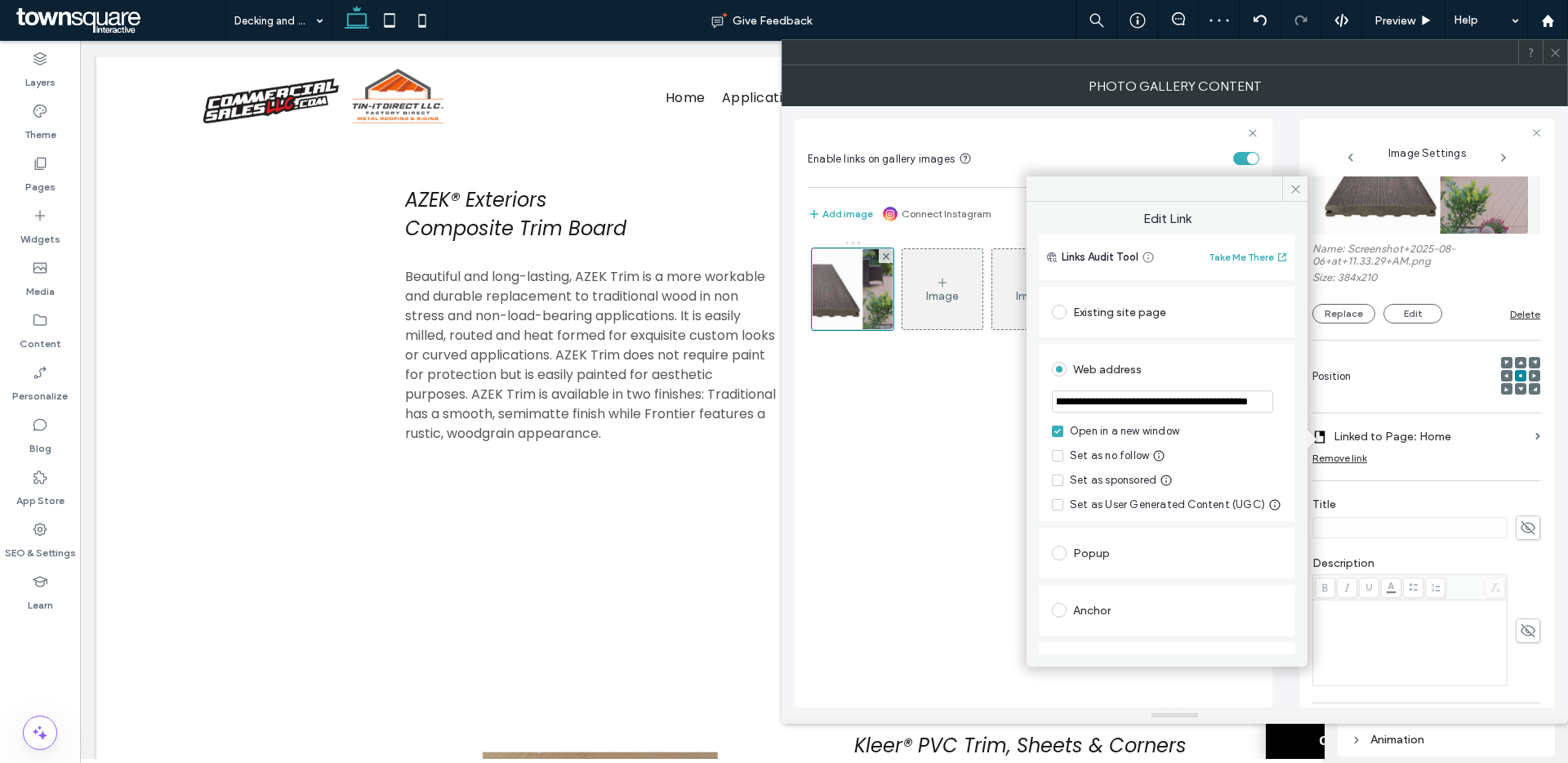 click on "**********" at bounding box center [1162, 401] 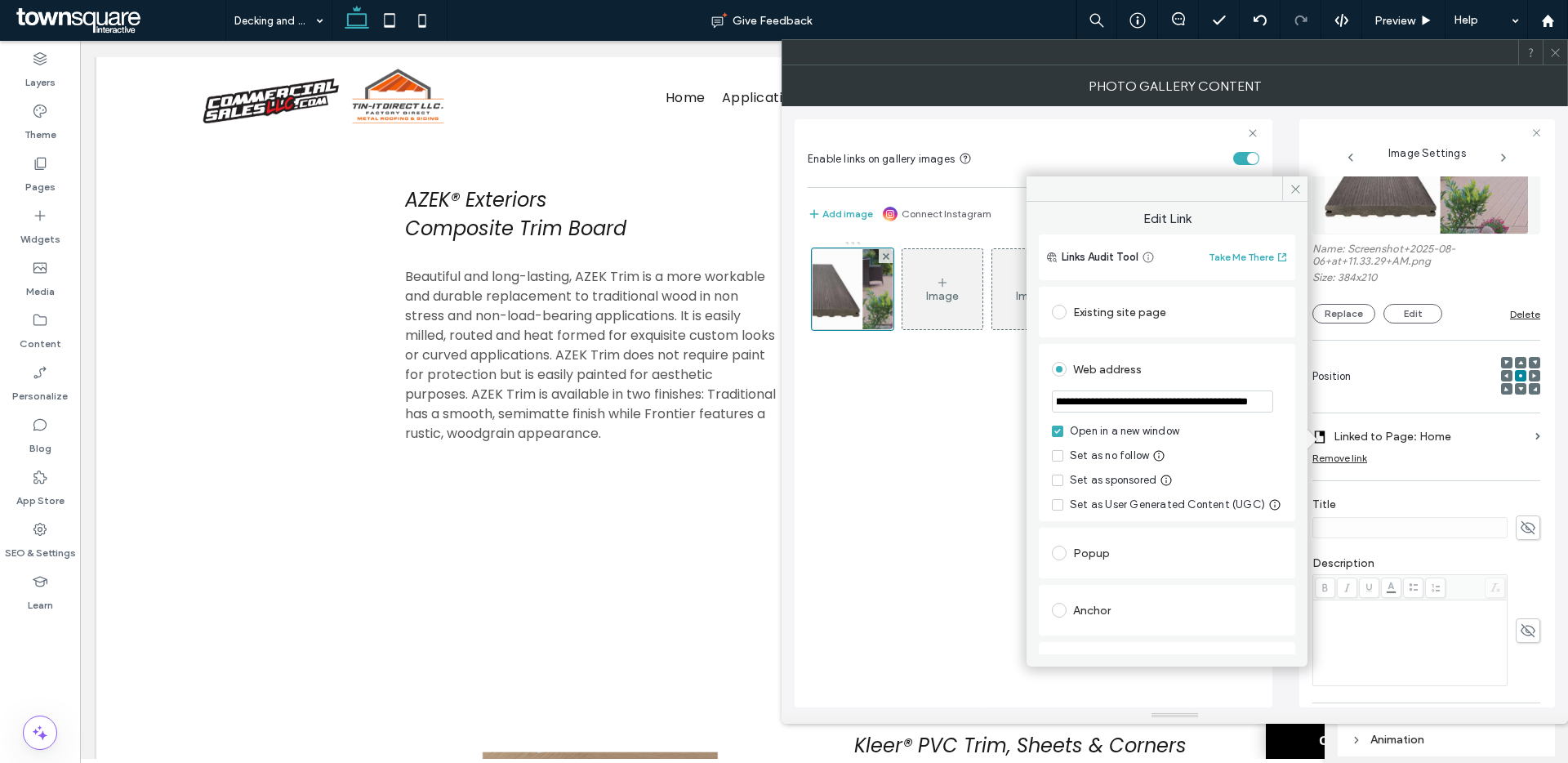 scroll, scrollTop: 0, scrollLeft: 84, axis: horizontal 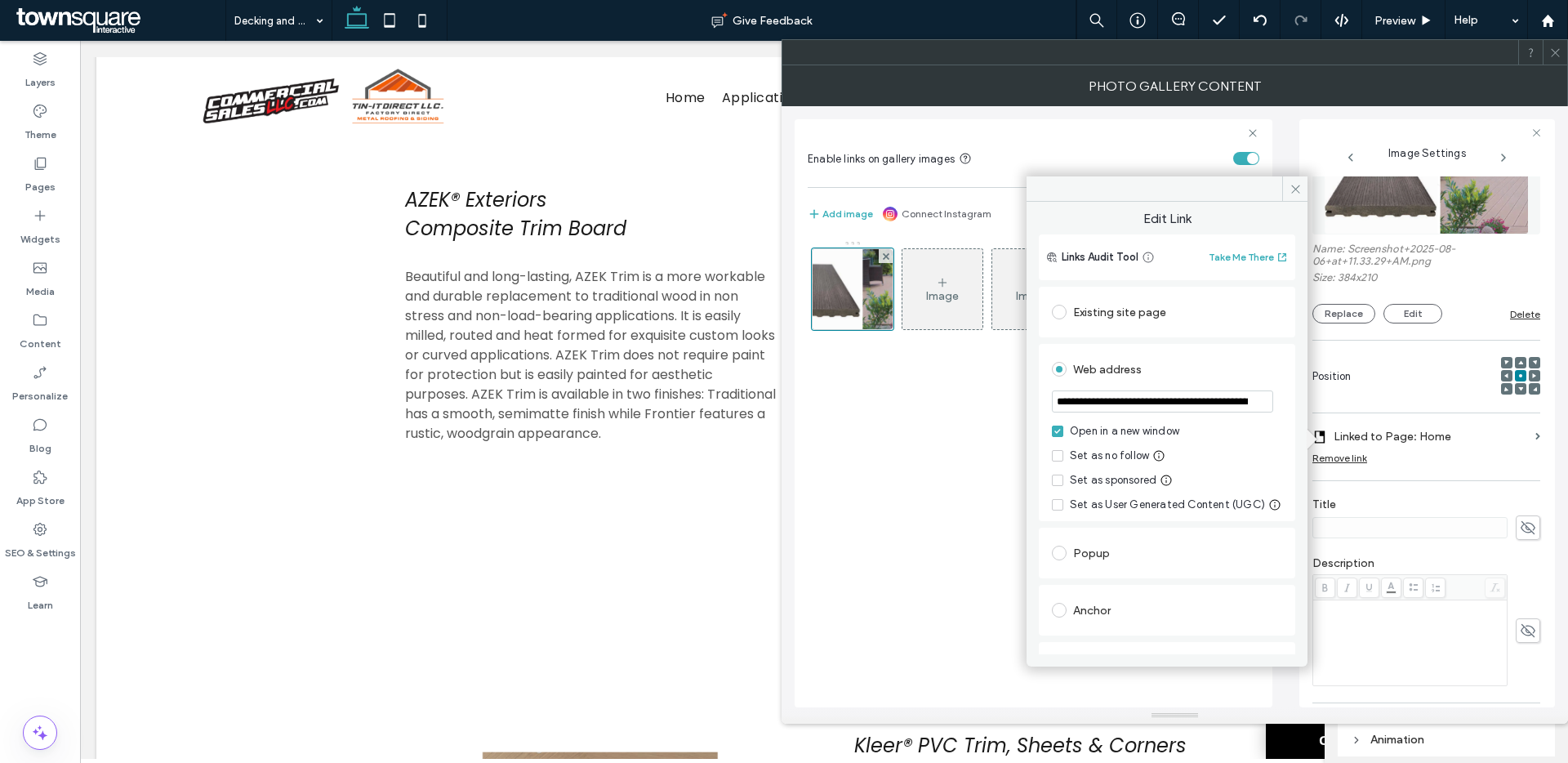 drag, startPoint x: 1125, startPoint y: 409, endPoint x: 1056, endPoint y: 388, distance: 72.12489 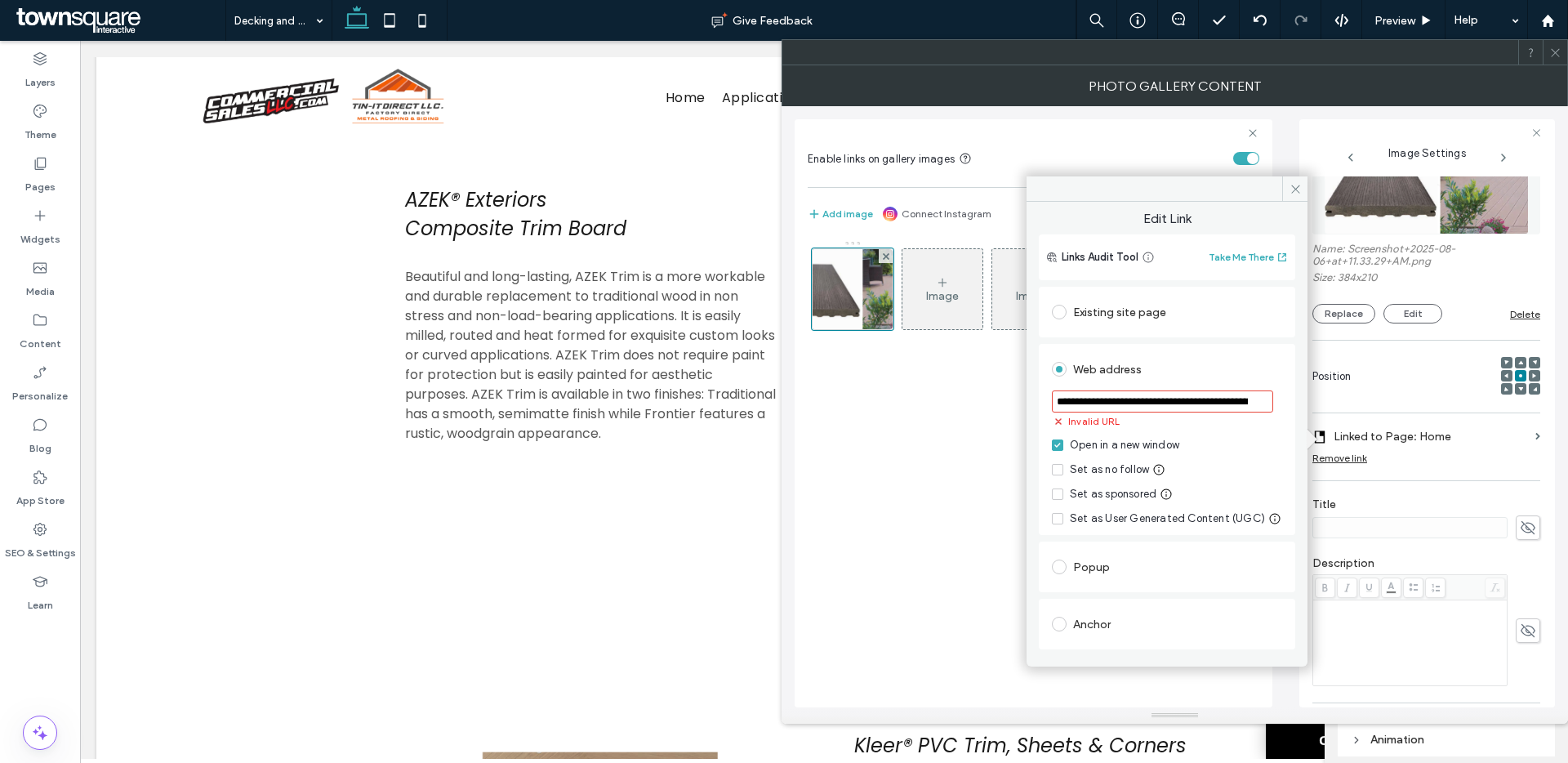 click on "Image Image" at bounding box center [1033, 466] 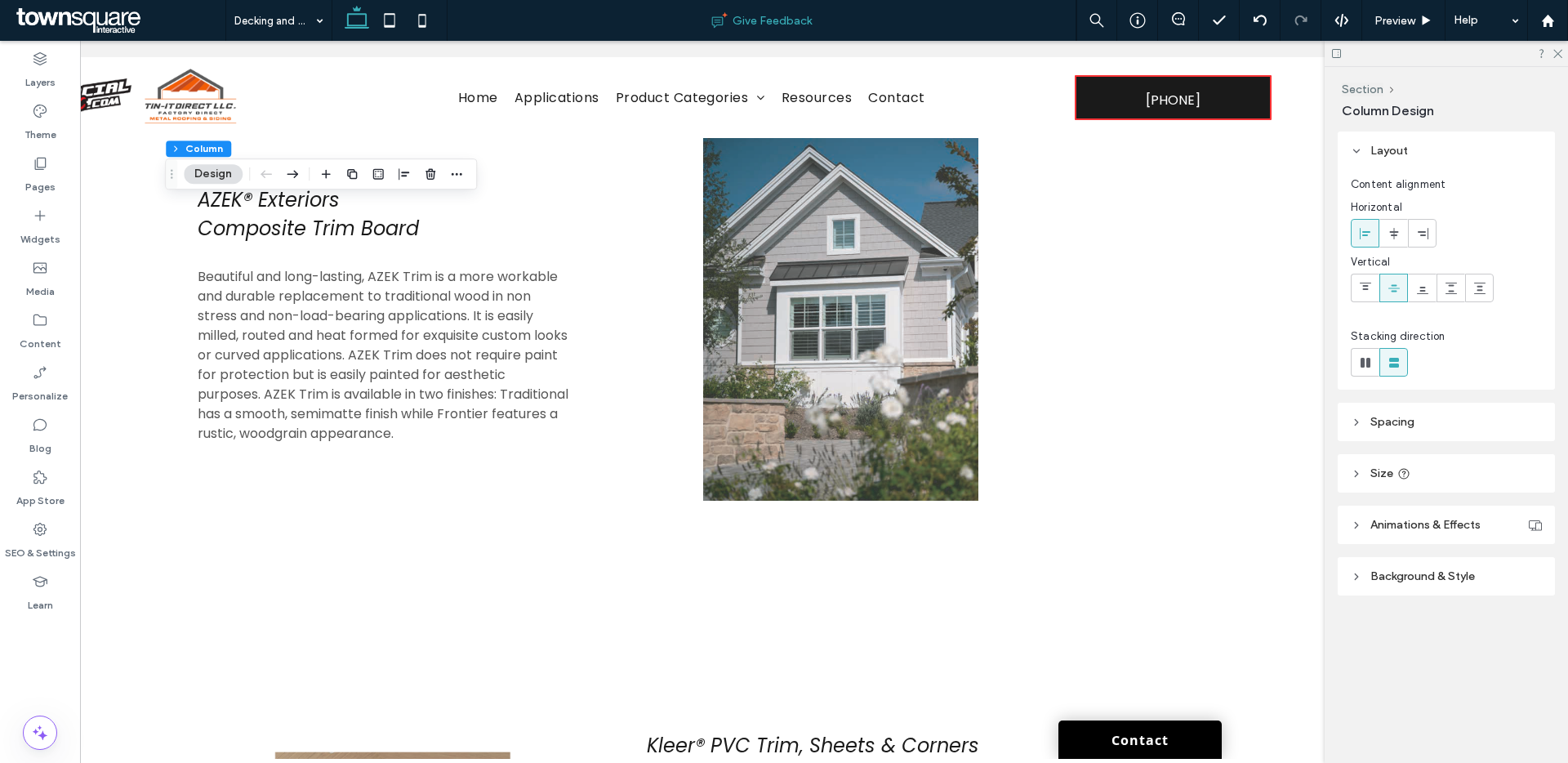 scroll, scrollTop: 0, scrollLeft: 227, axis: horizontal 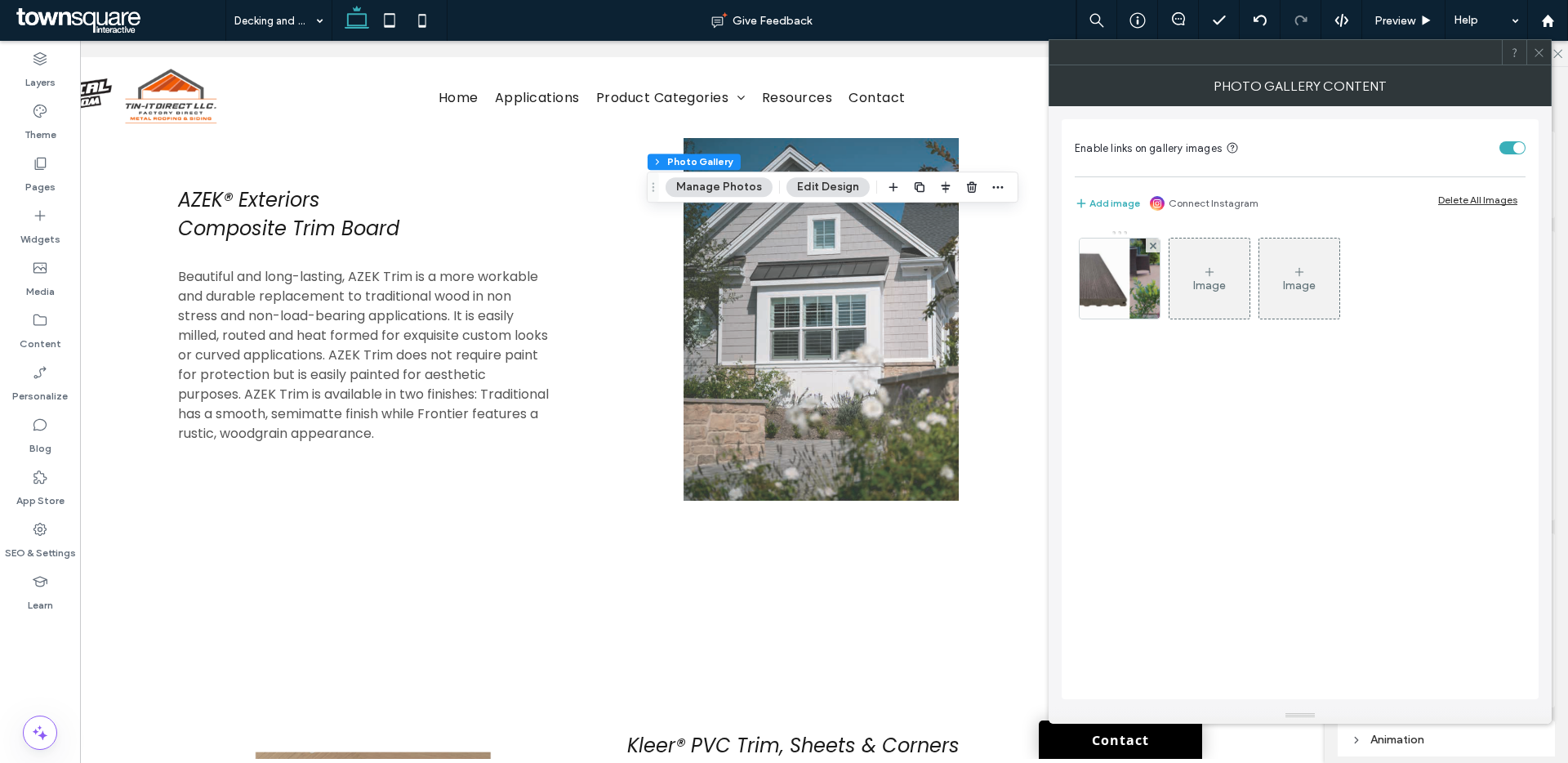 click on "Image" at bounding box center [1209, 279] 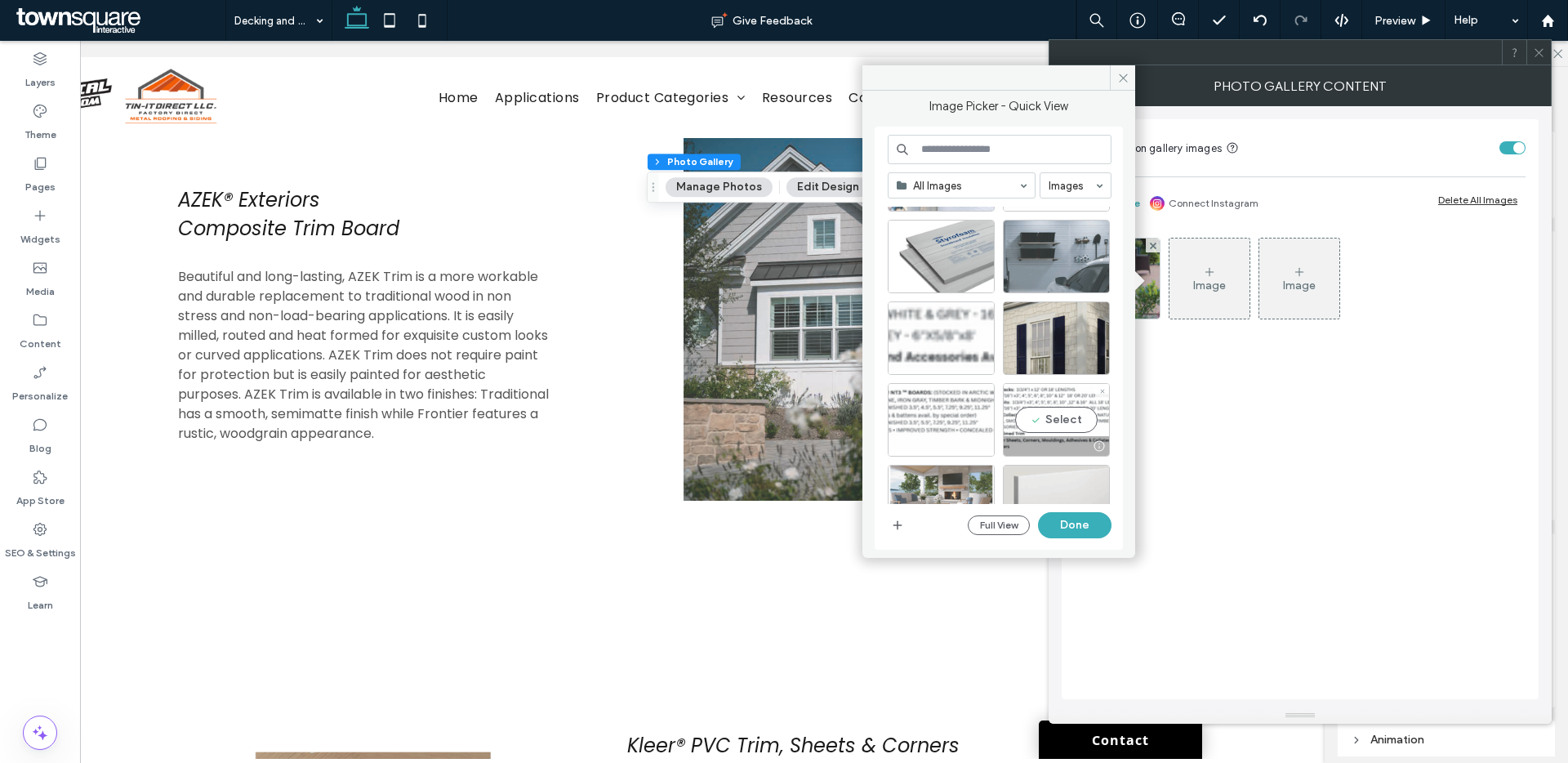 scroll, scrollTop: 749, scrollLeft: 0, axis: vertical 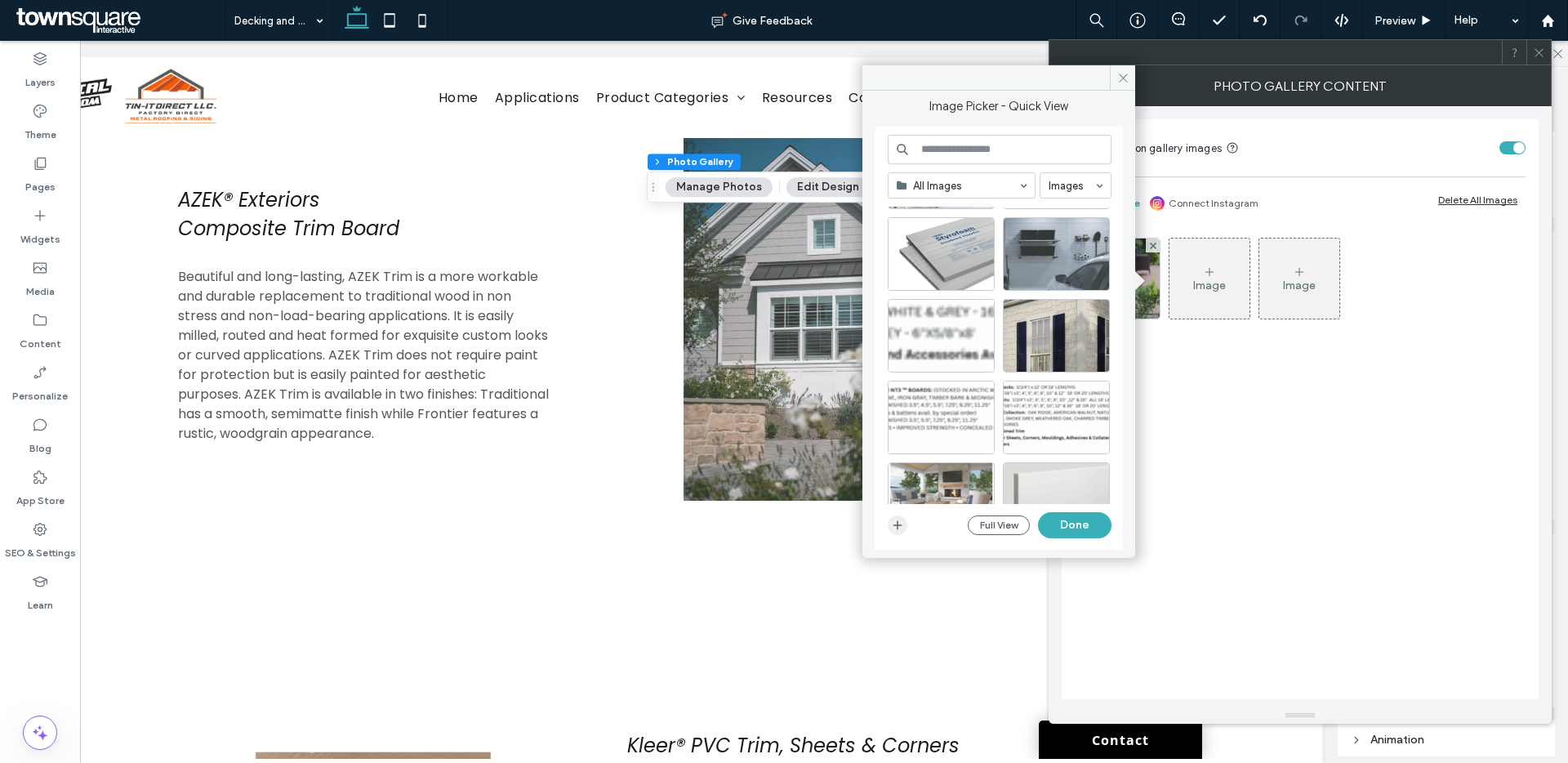 click 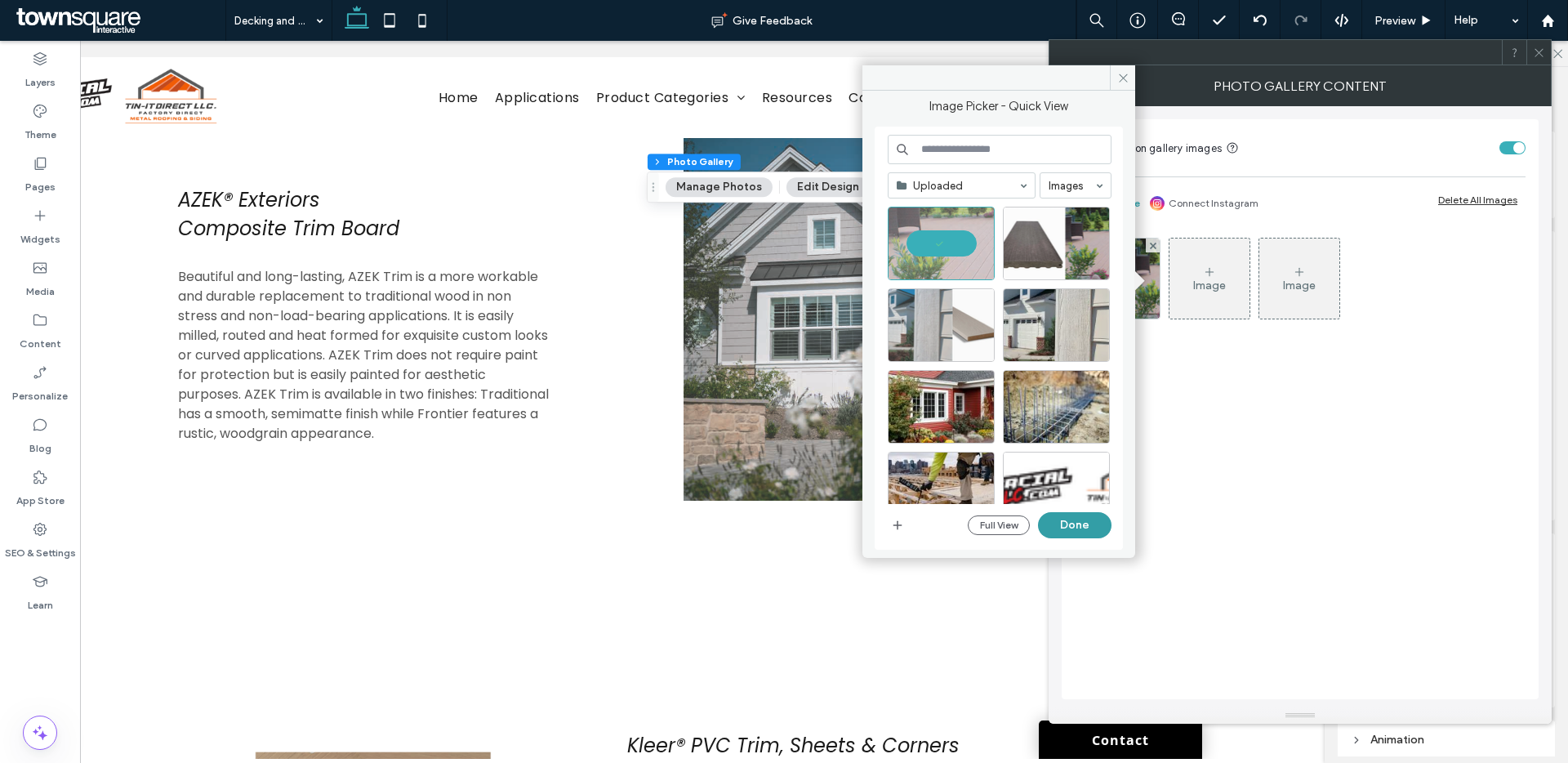 click on "Done" at bounding box center (1075, 525) 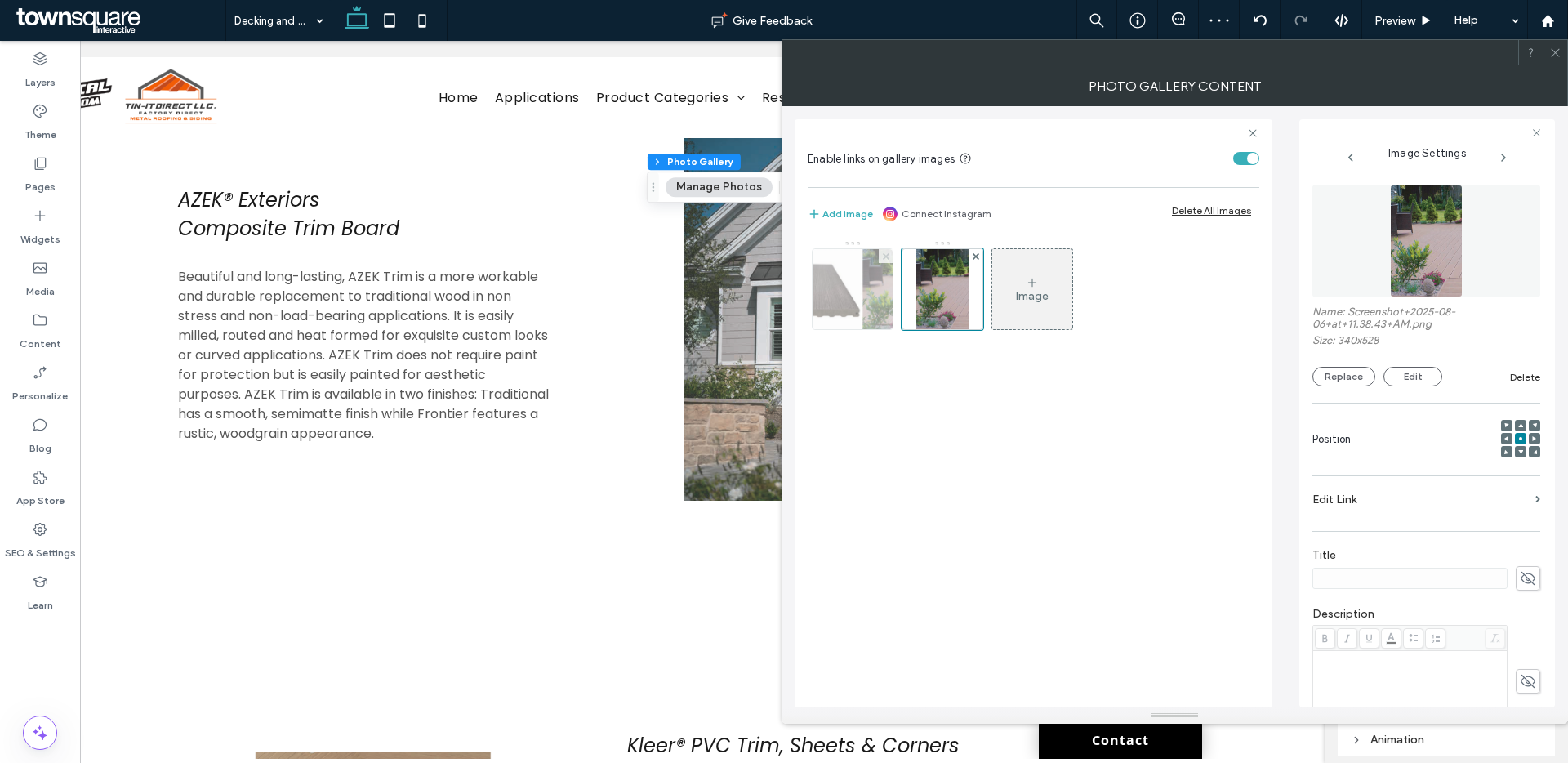 click 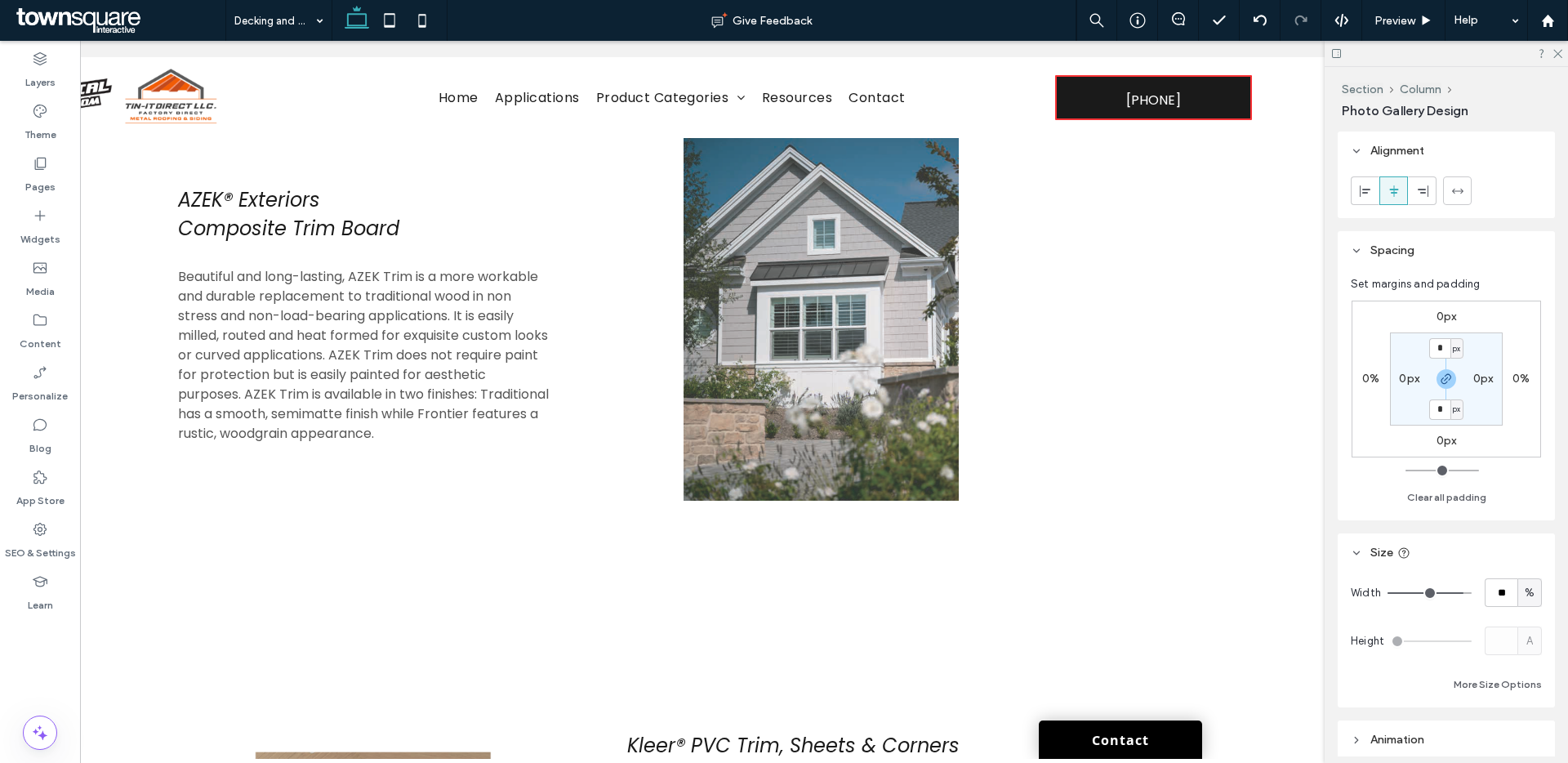 type on "**" 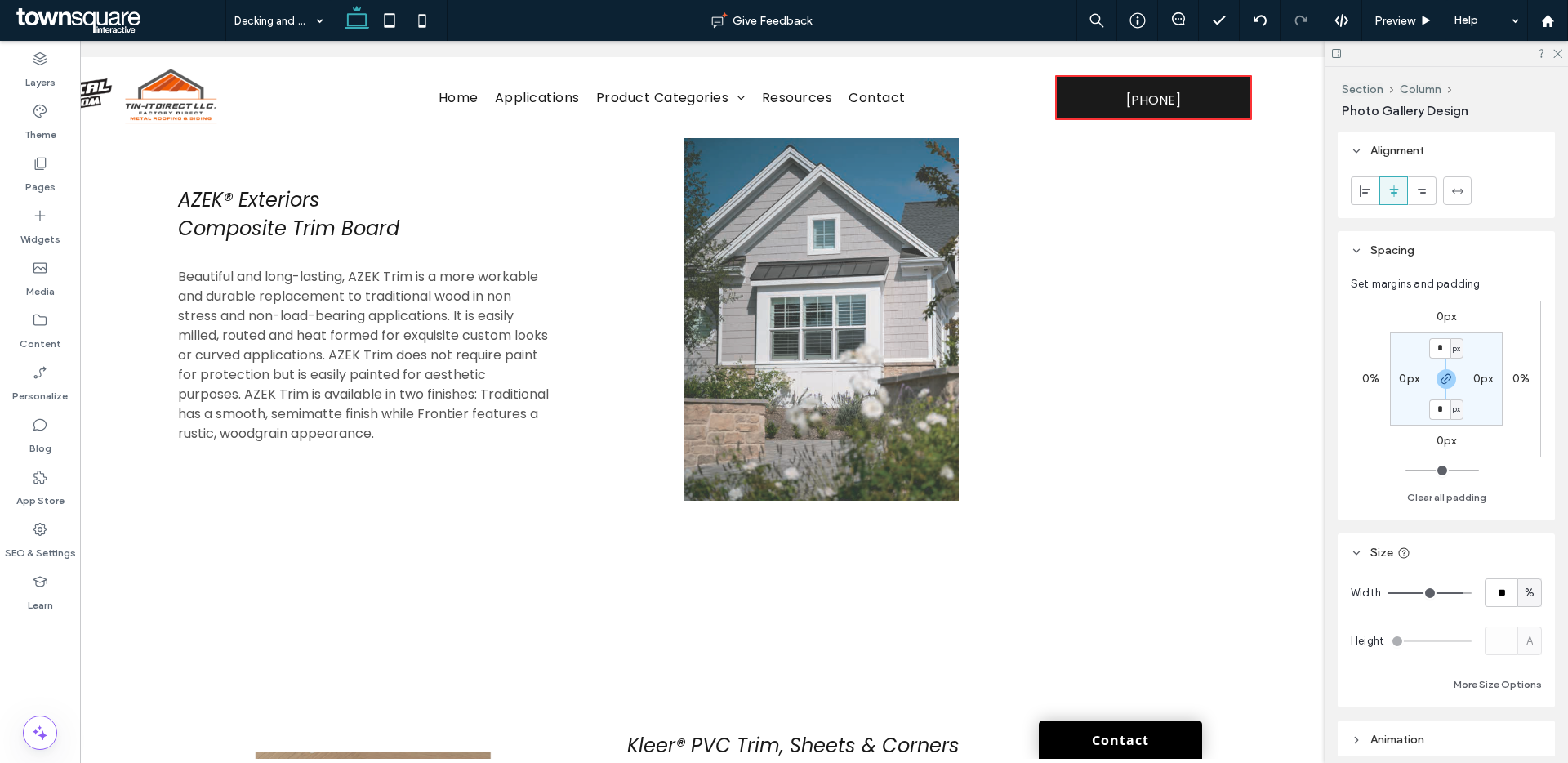 type on "****" 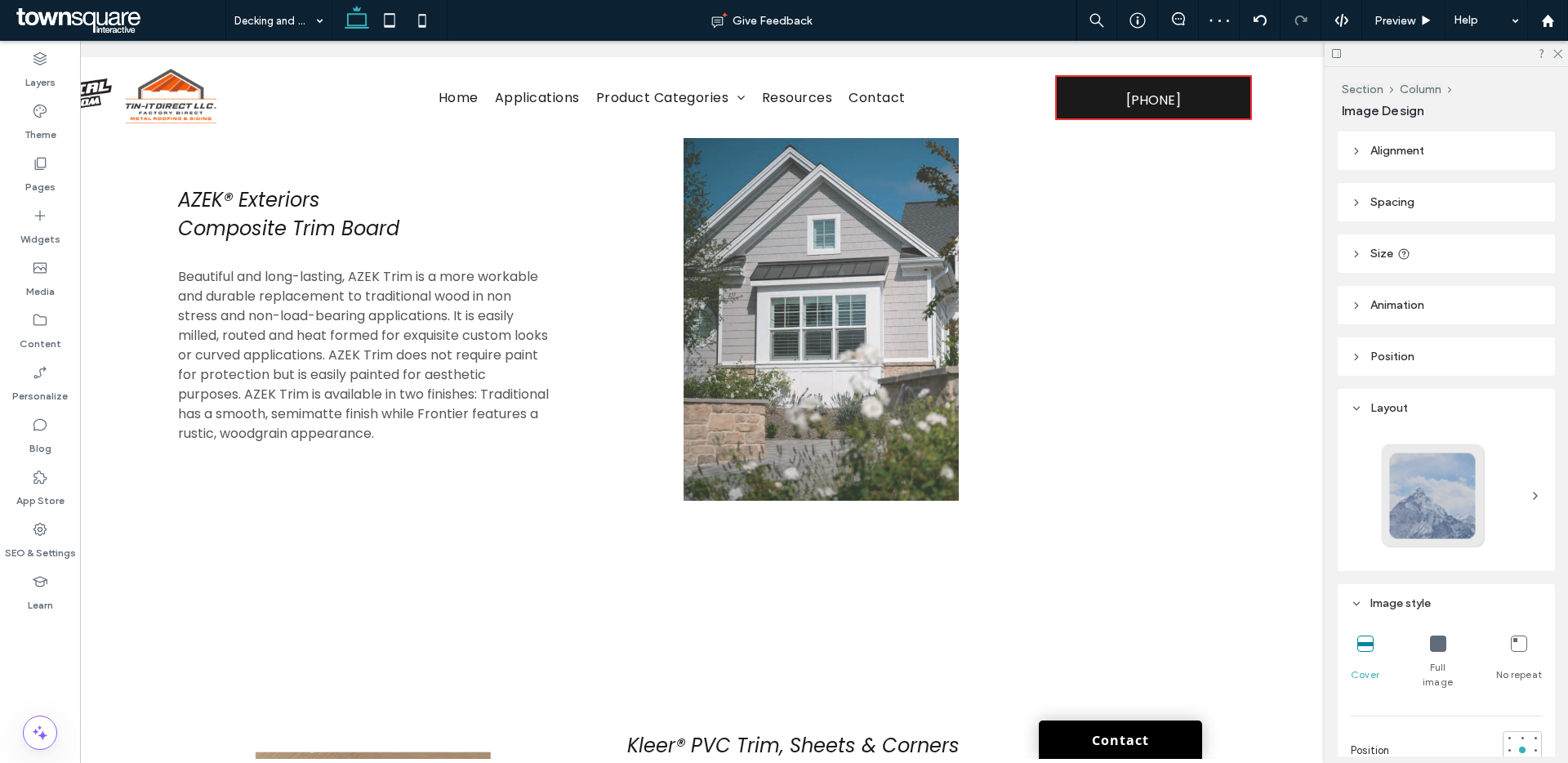 type on "**" 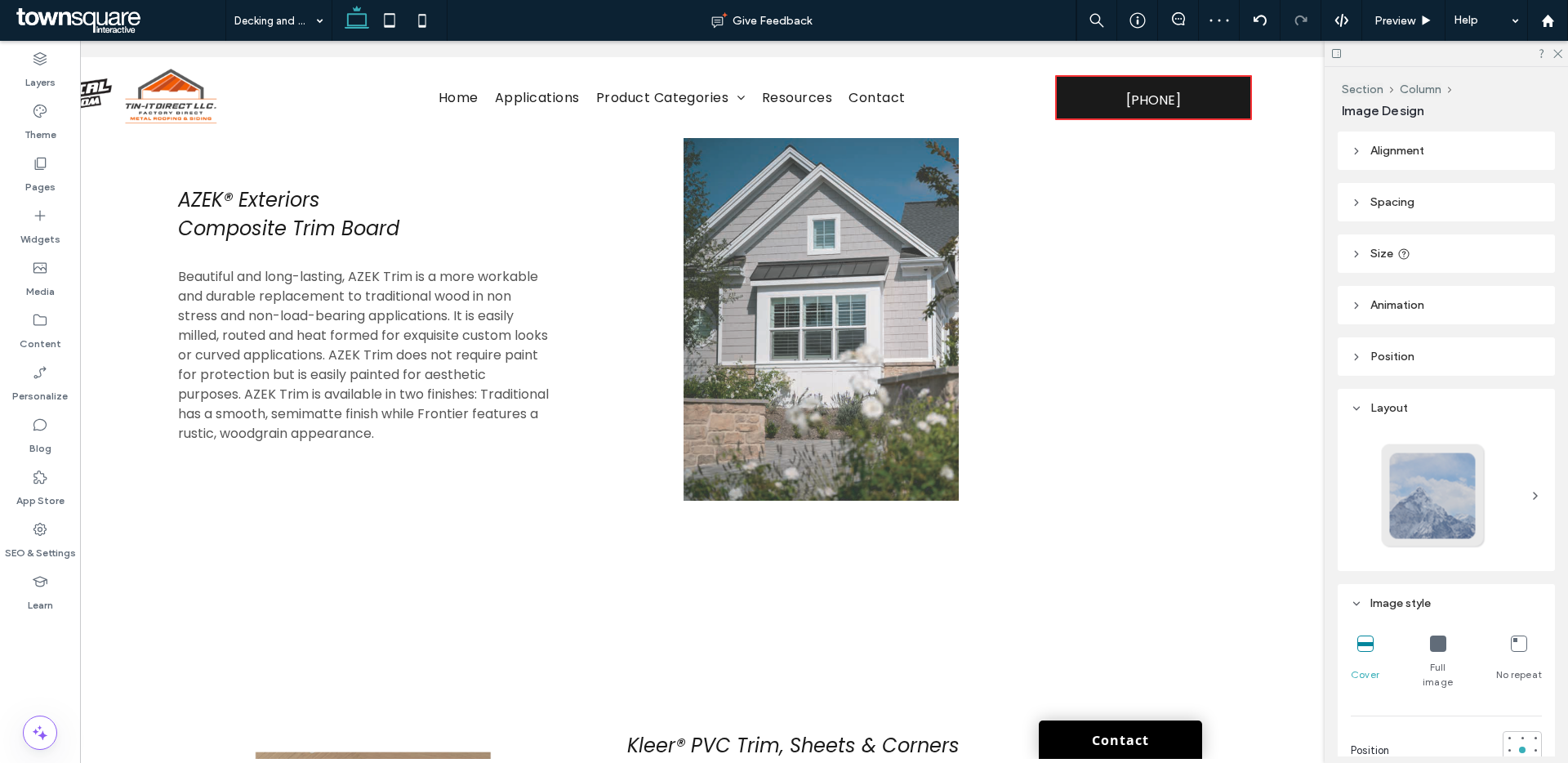 type on "****" 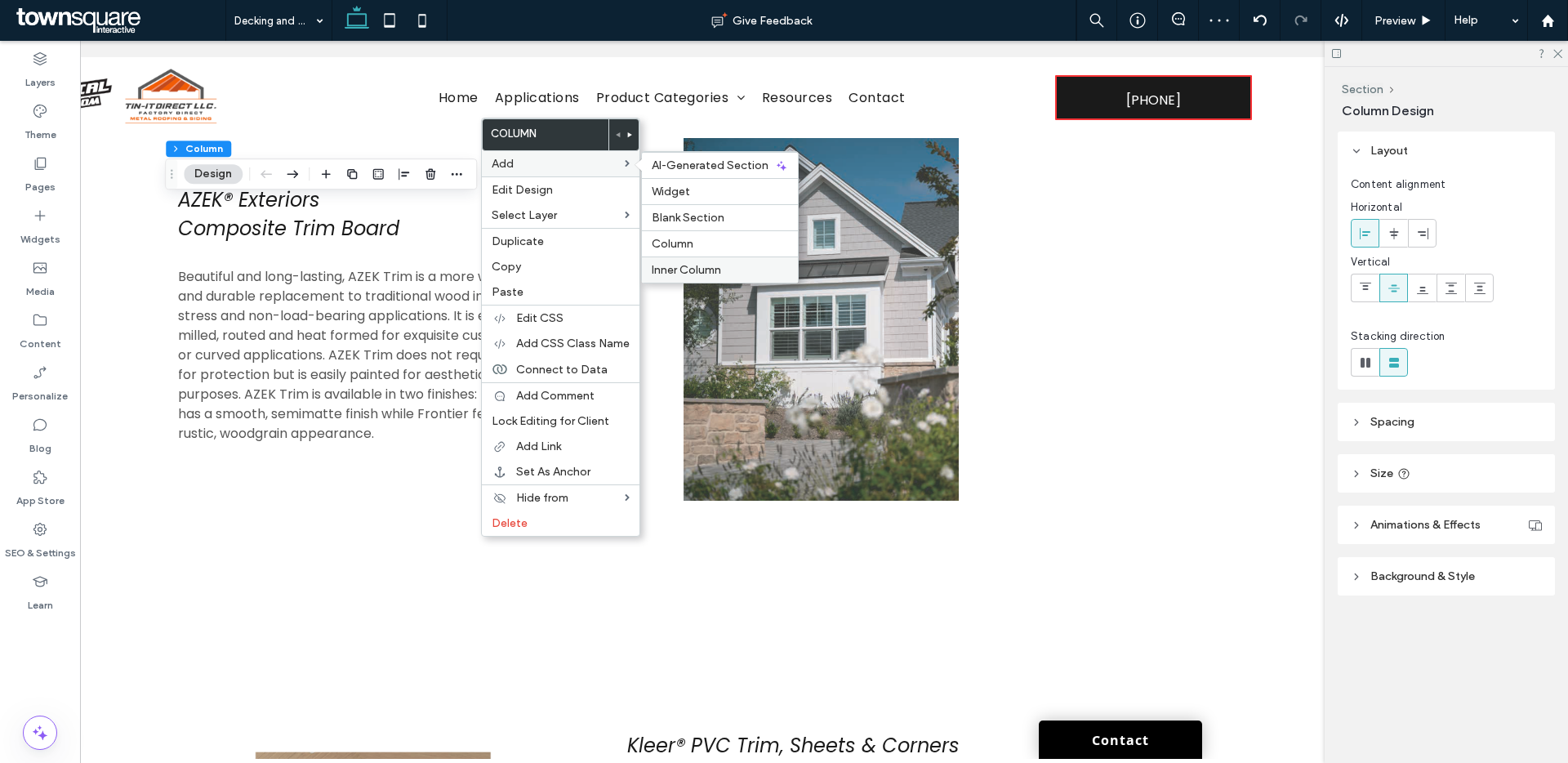 click on "Inner Column" at bounding box center (719, 270) 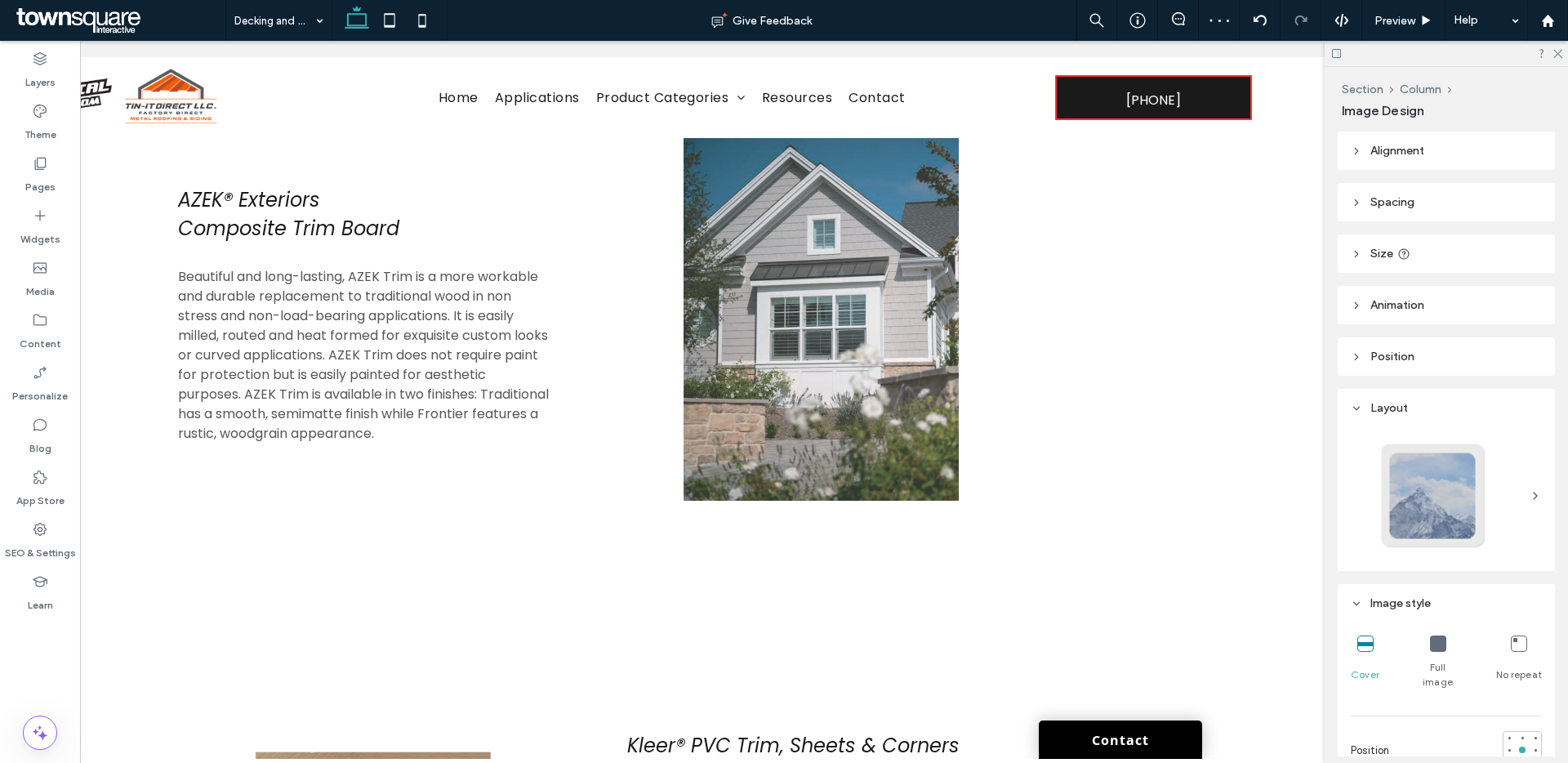 type on "**" 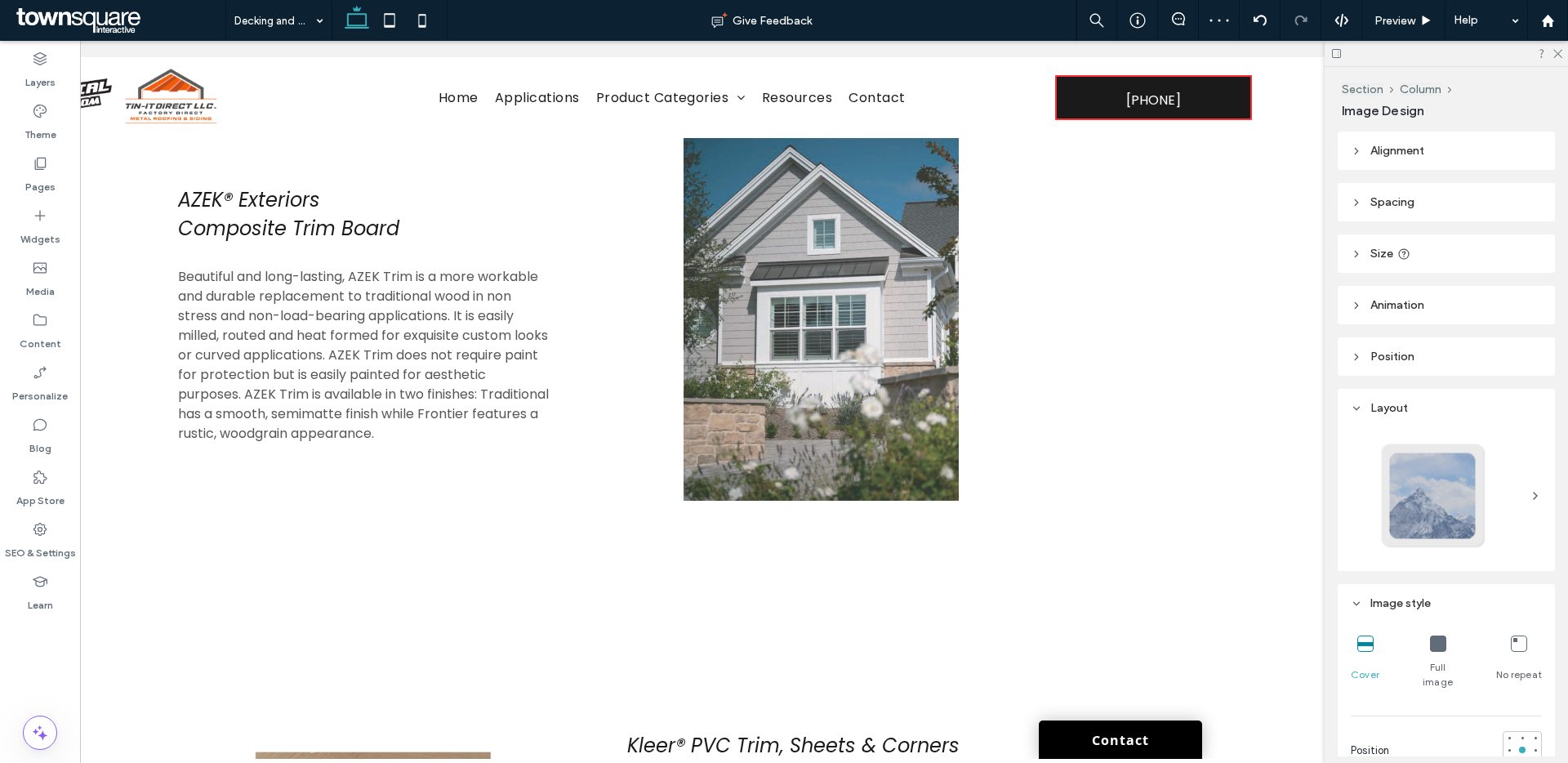 type on "**" 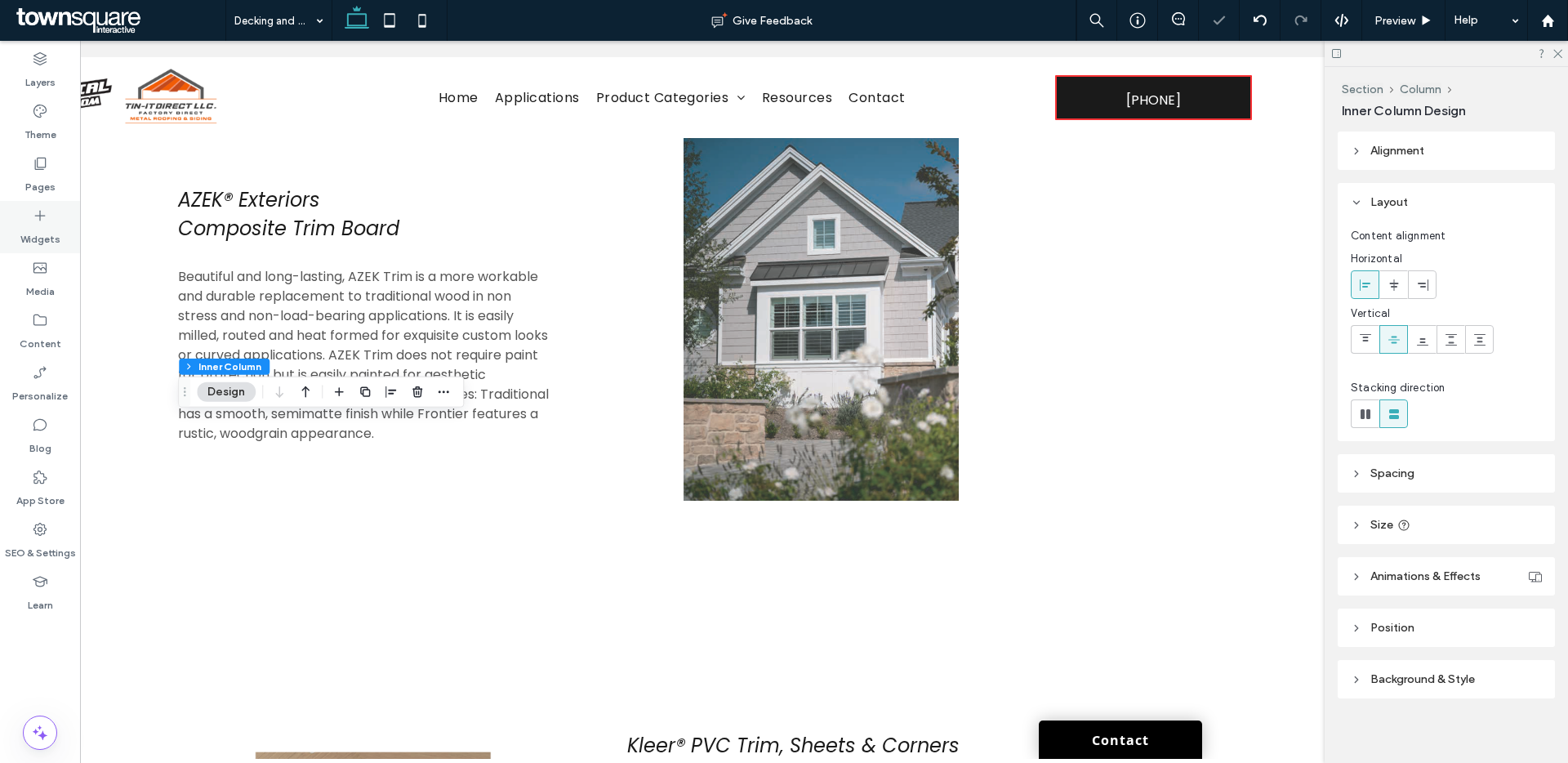 click on "Widgets" at bounding box center [40, 235] 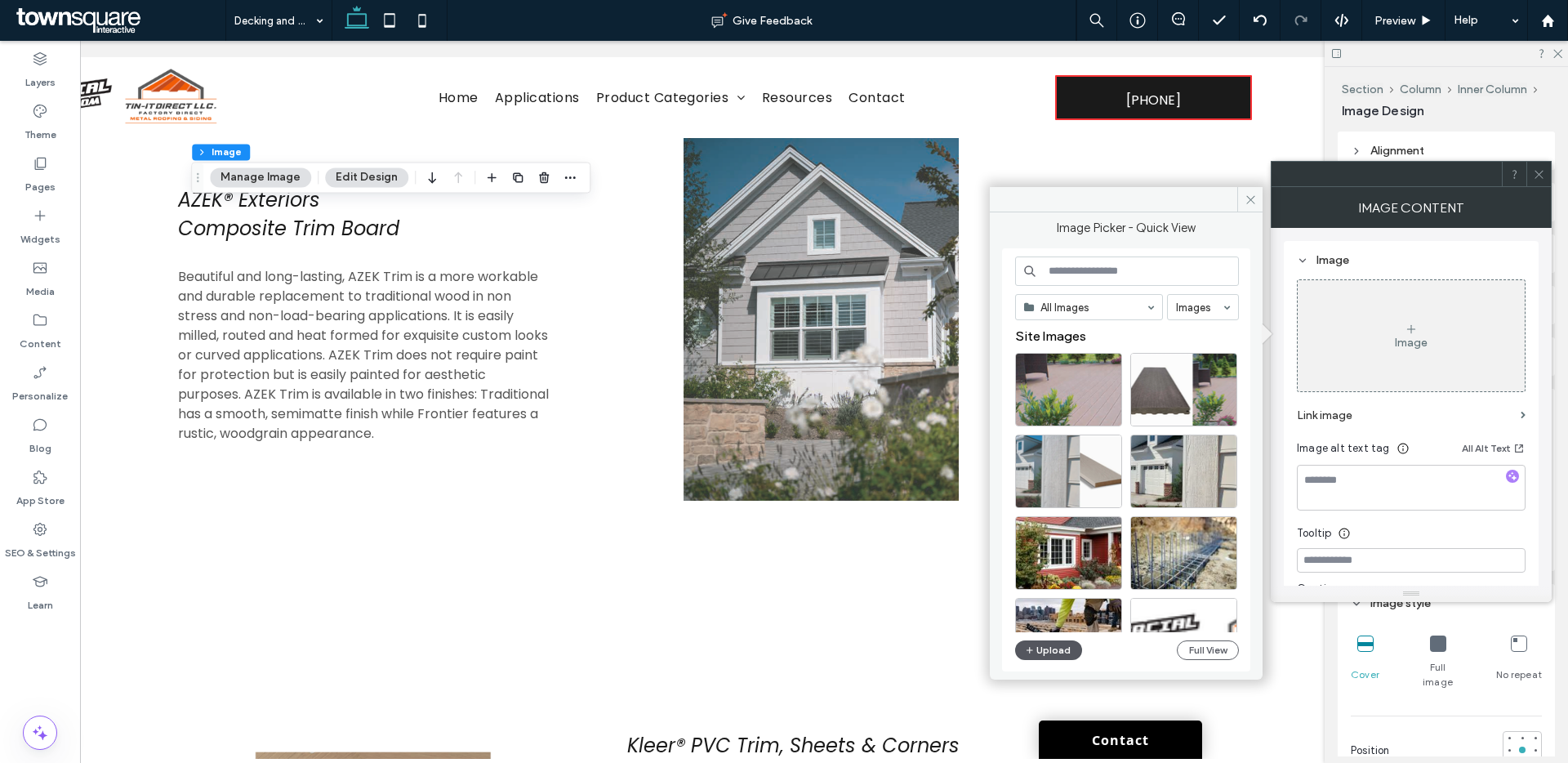 click on "Upload" at bounding box center [1049, 650] 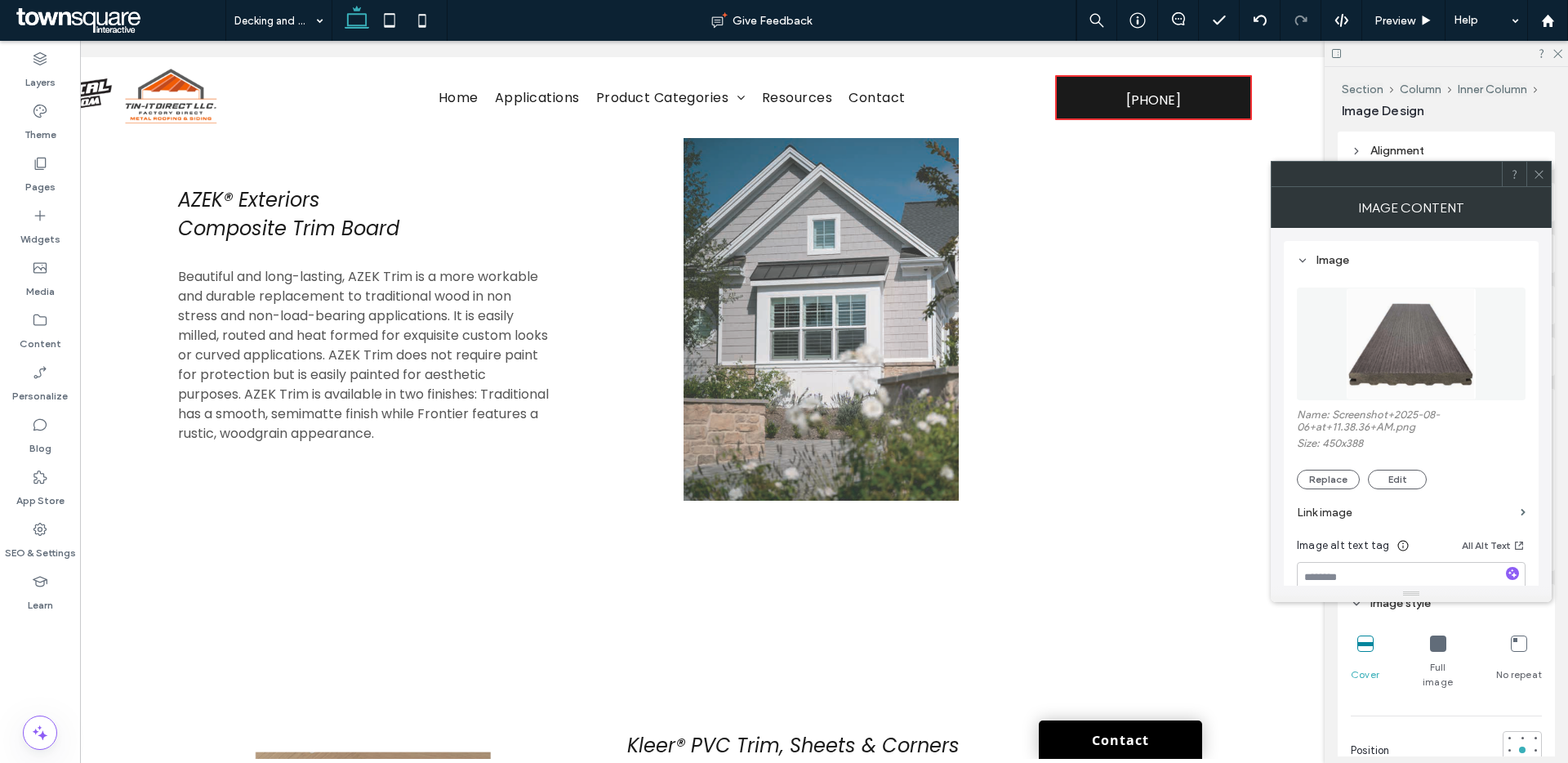 type on "**" 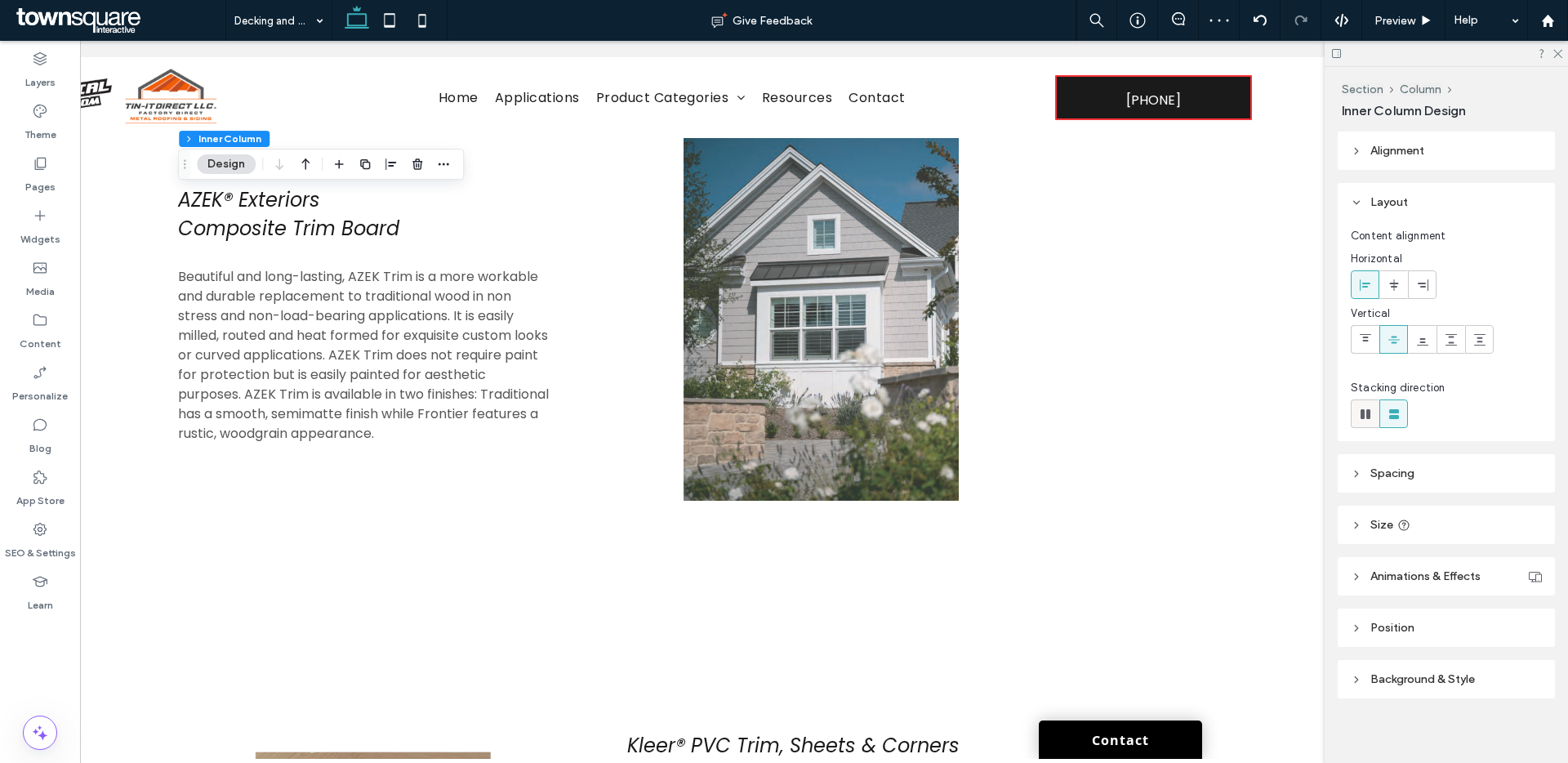click 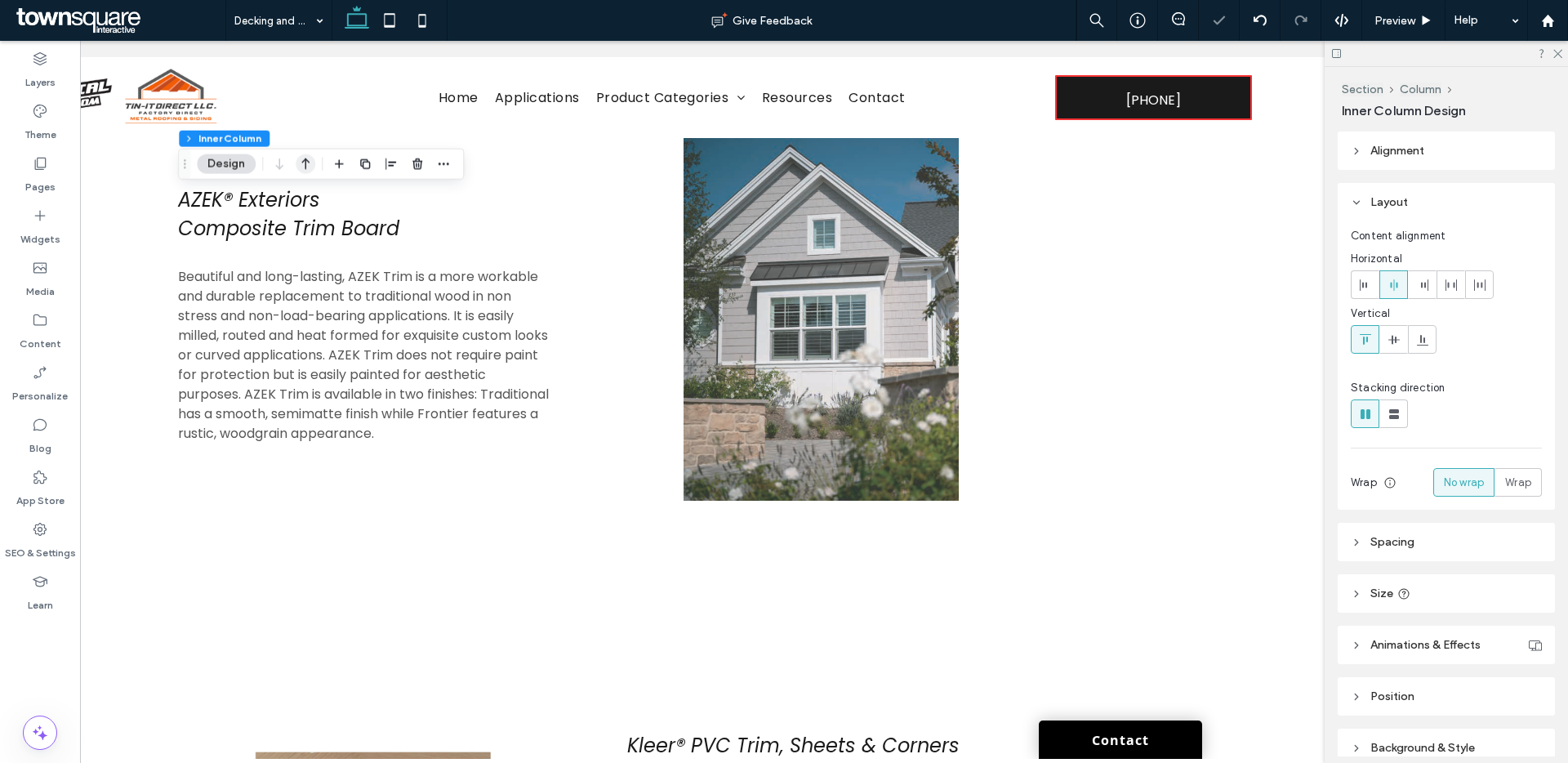 click 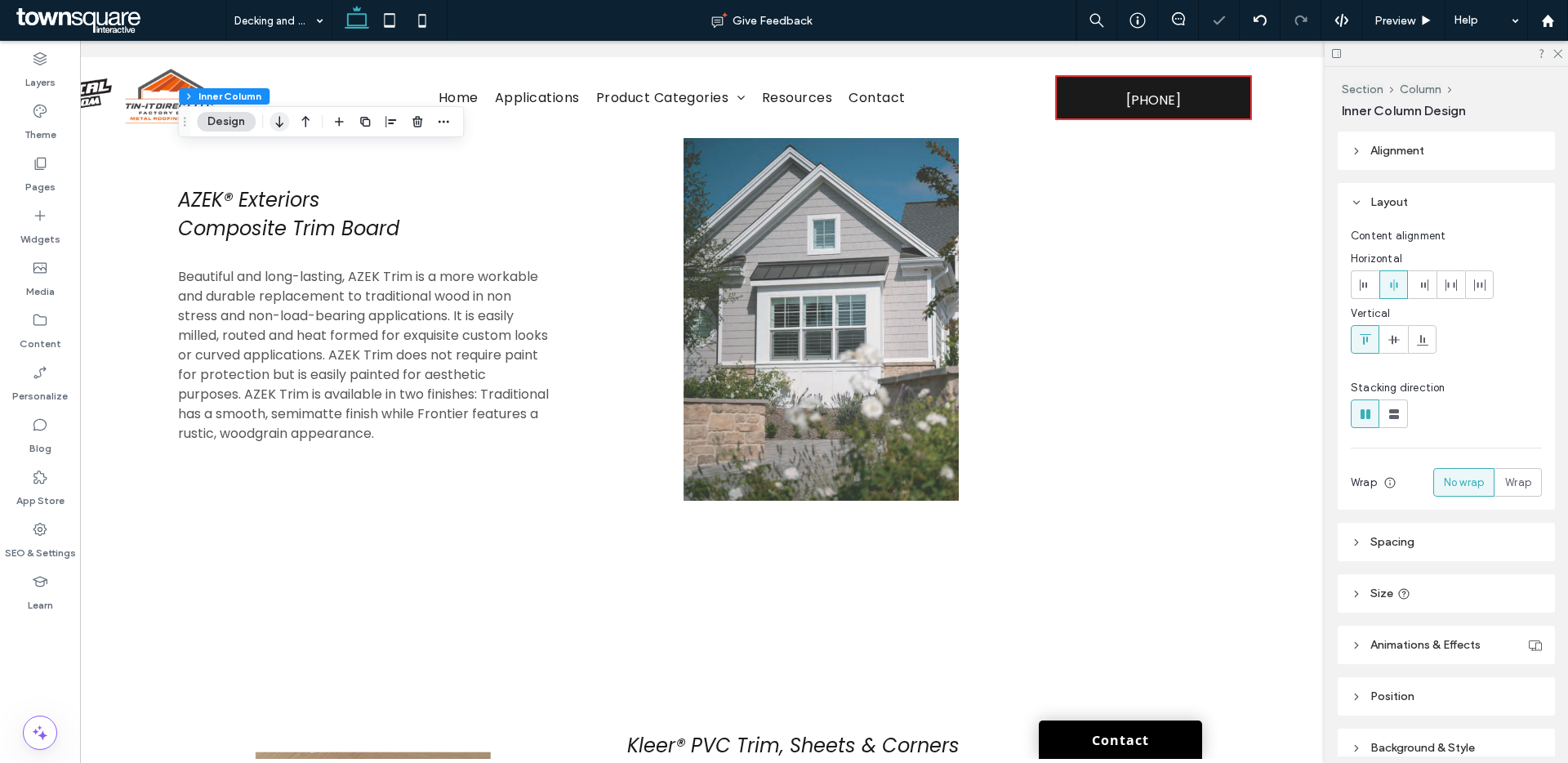 click 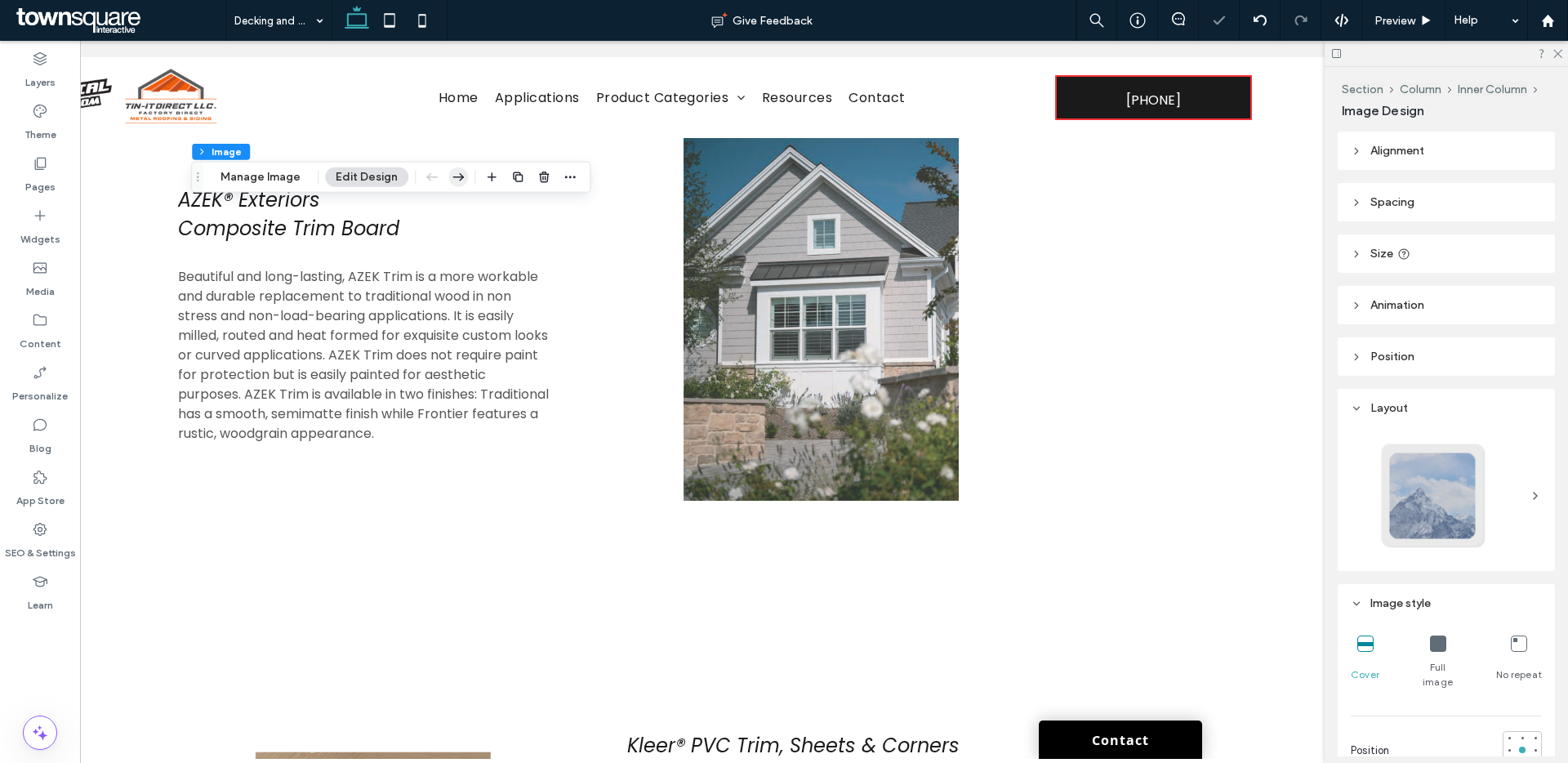 click 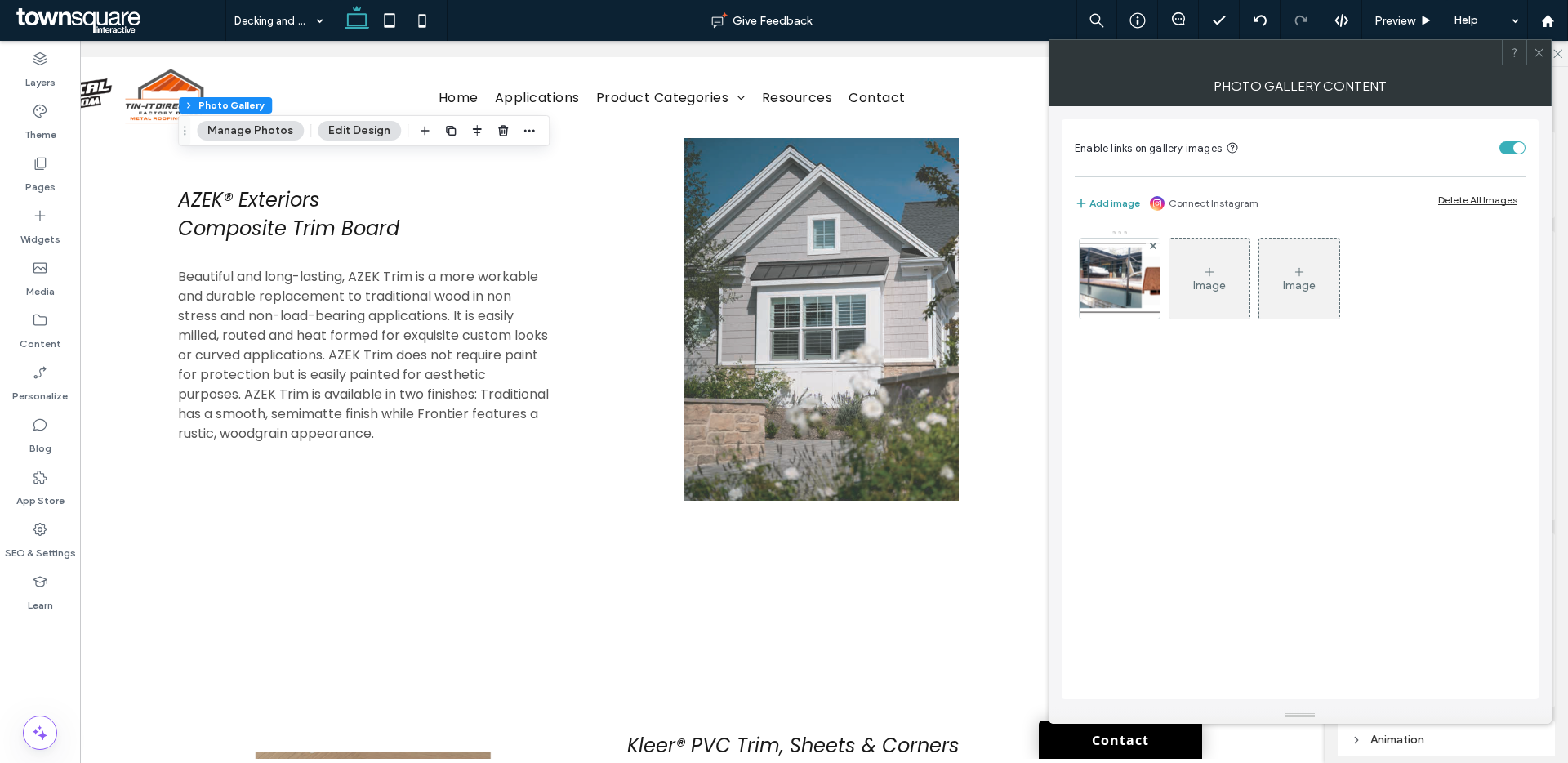 click on "Add image" at bounding box center (1107, 203) 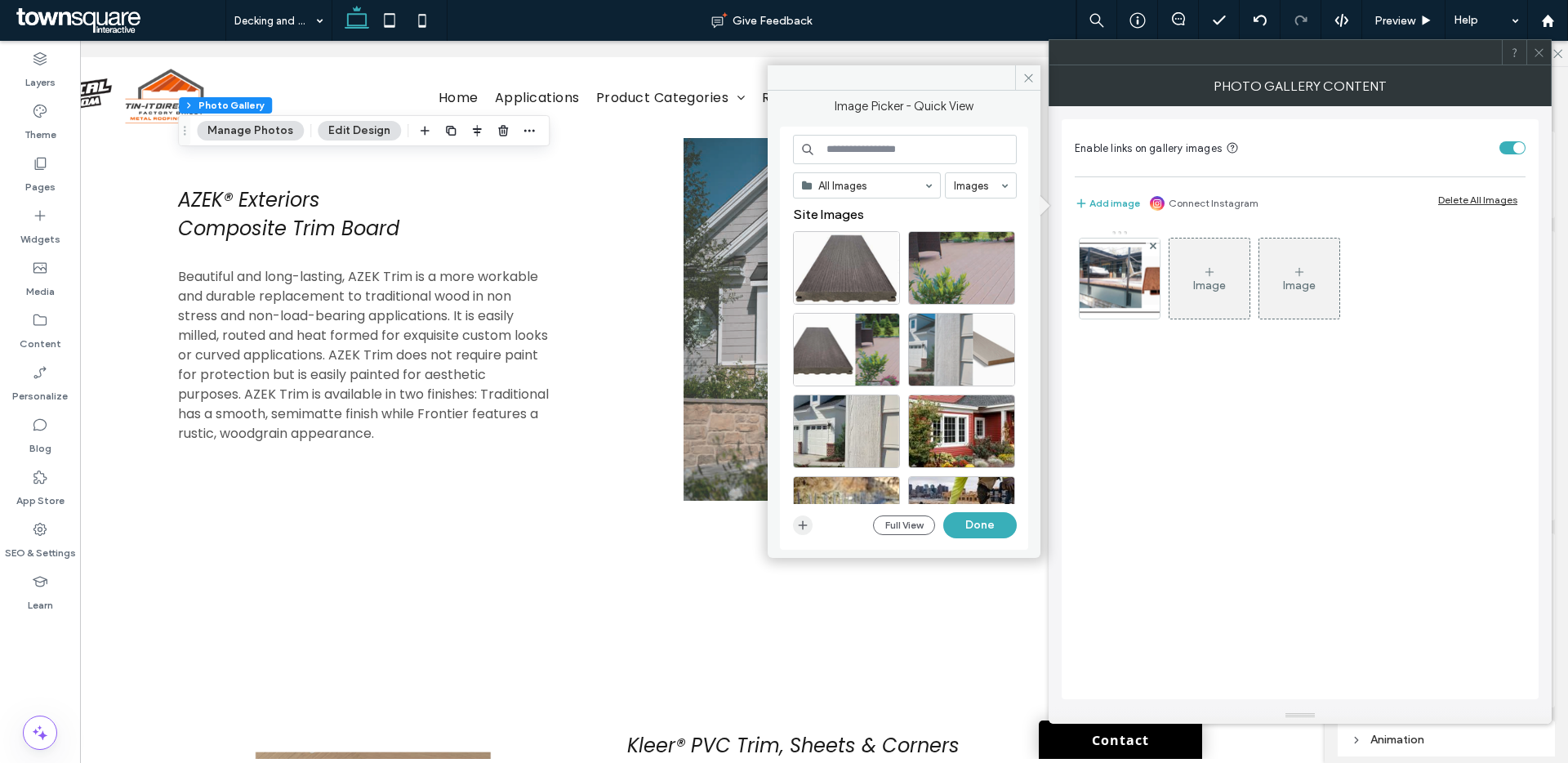 click 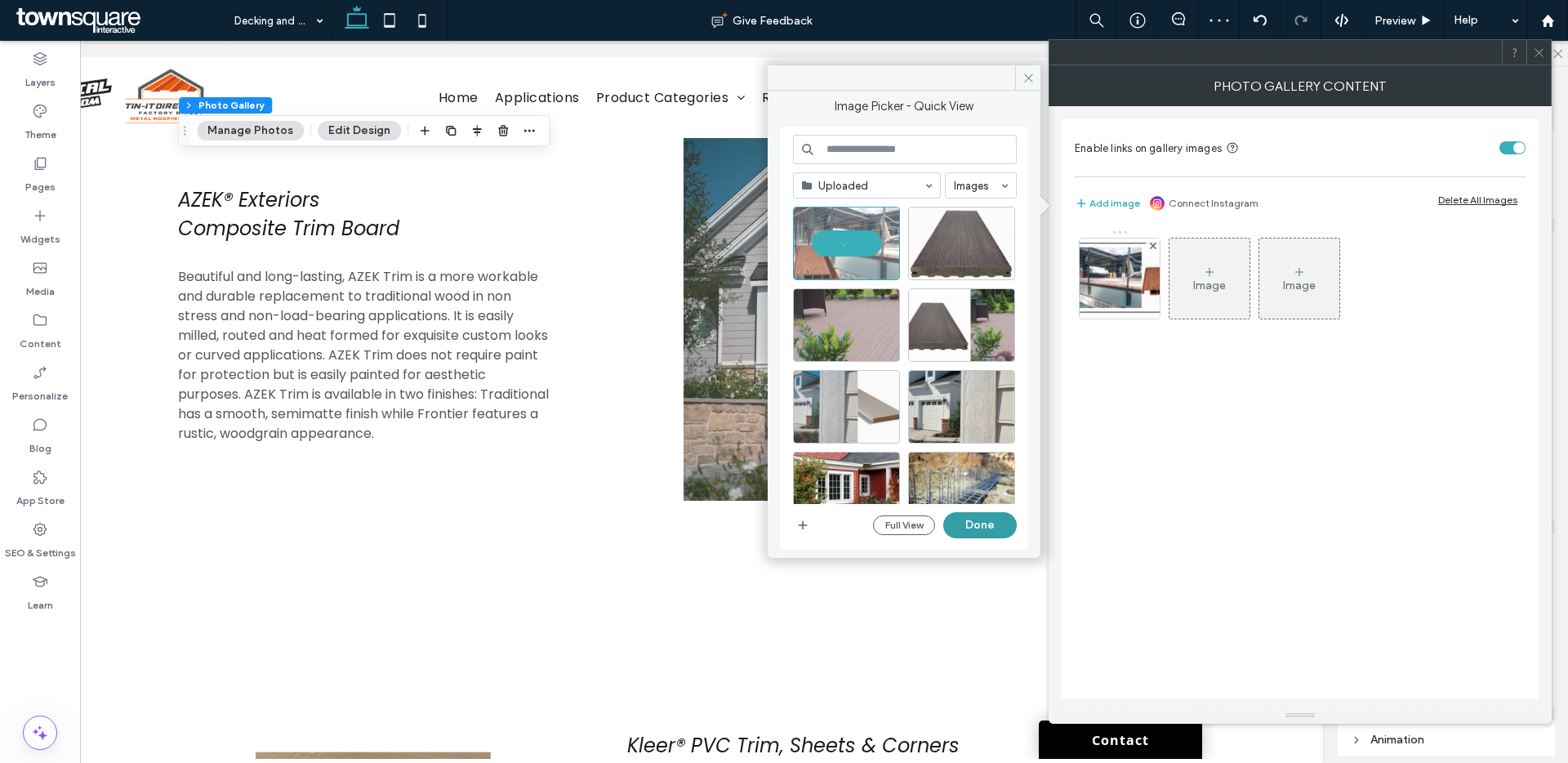 click on "Done" at bounding box center (980, 525) 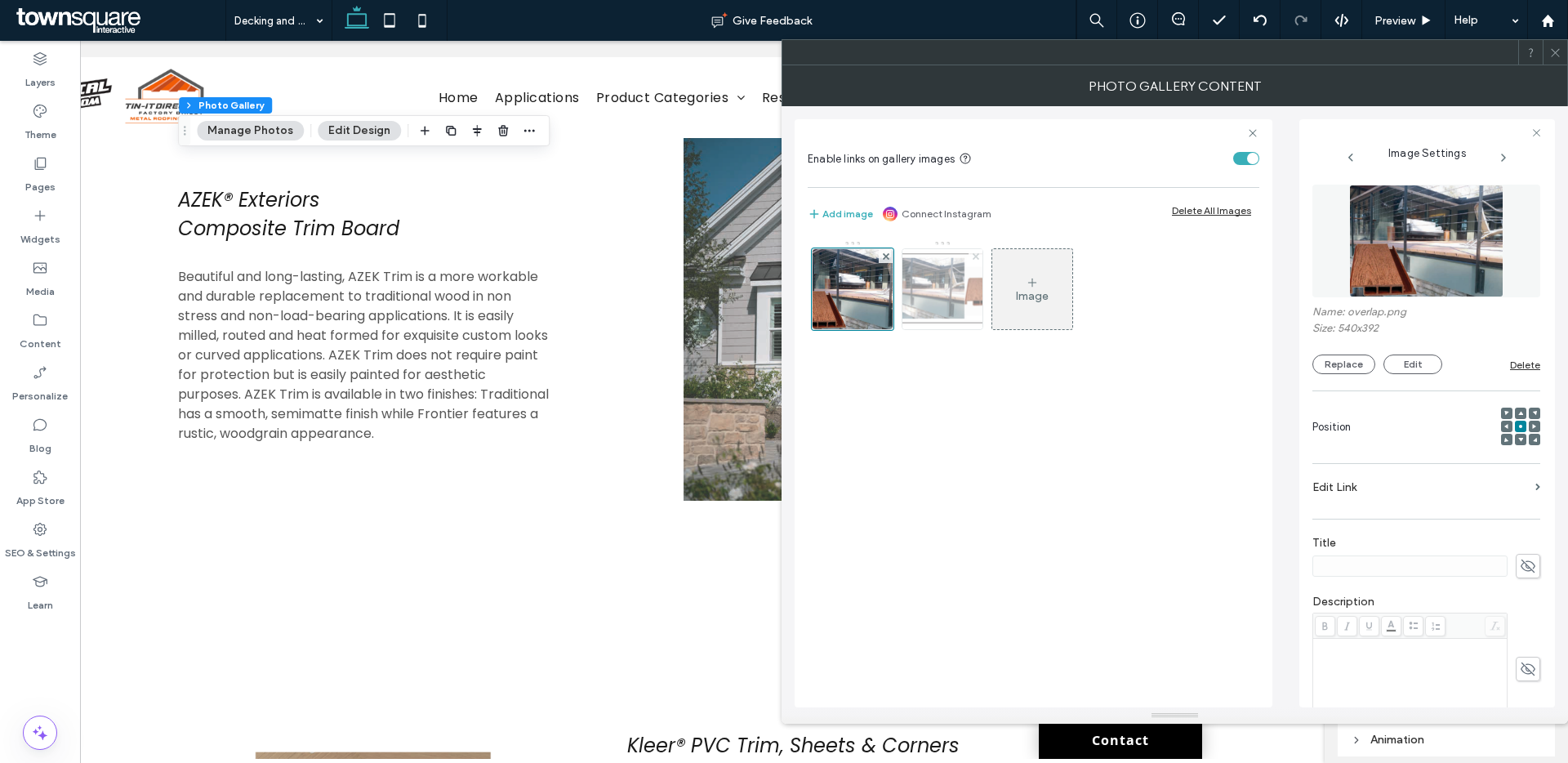 click 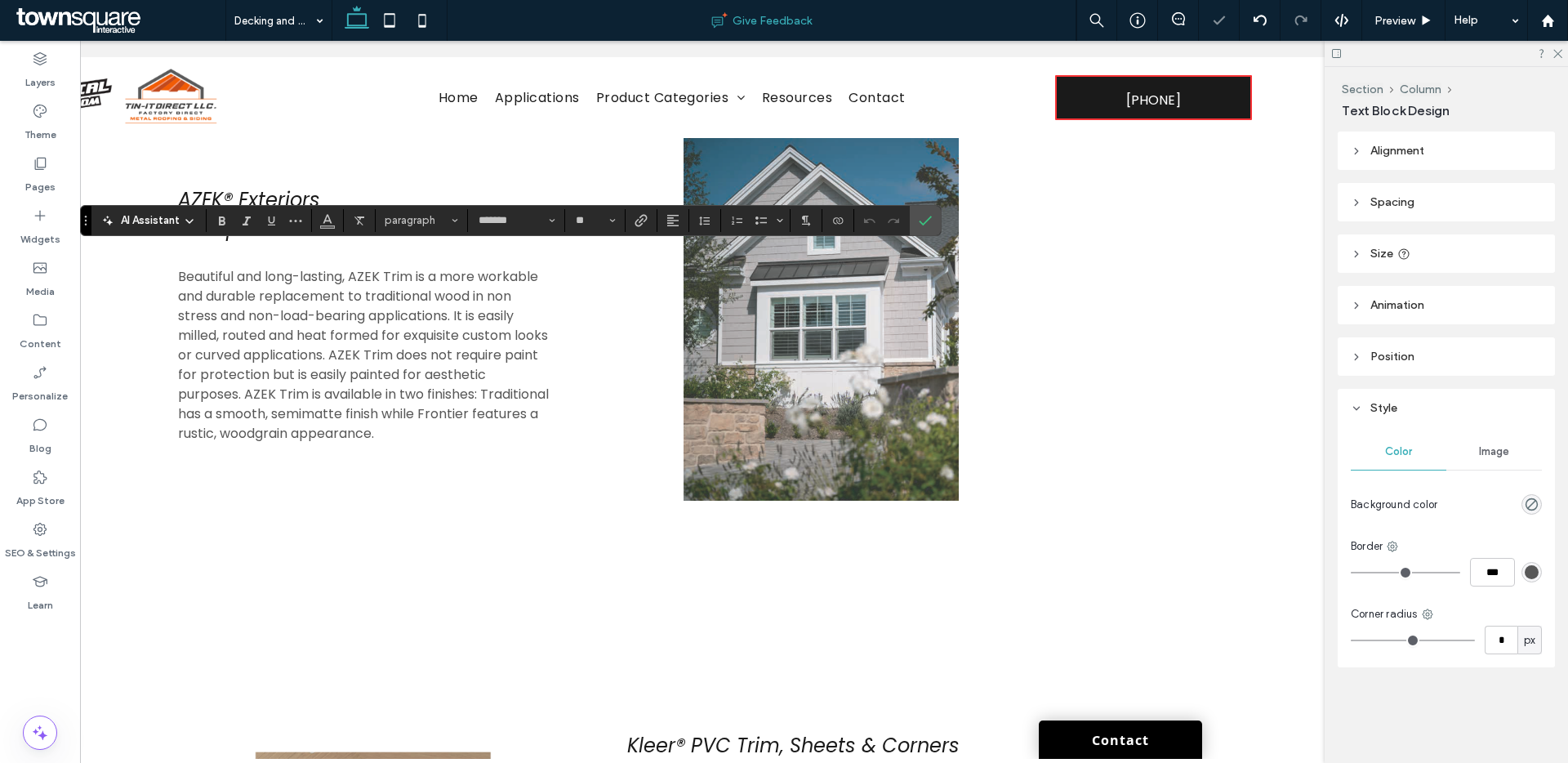 type 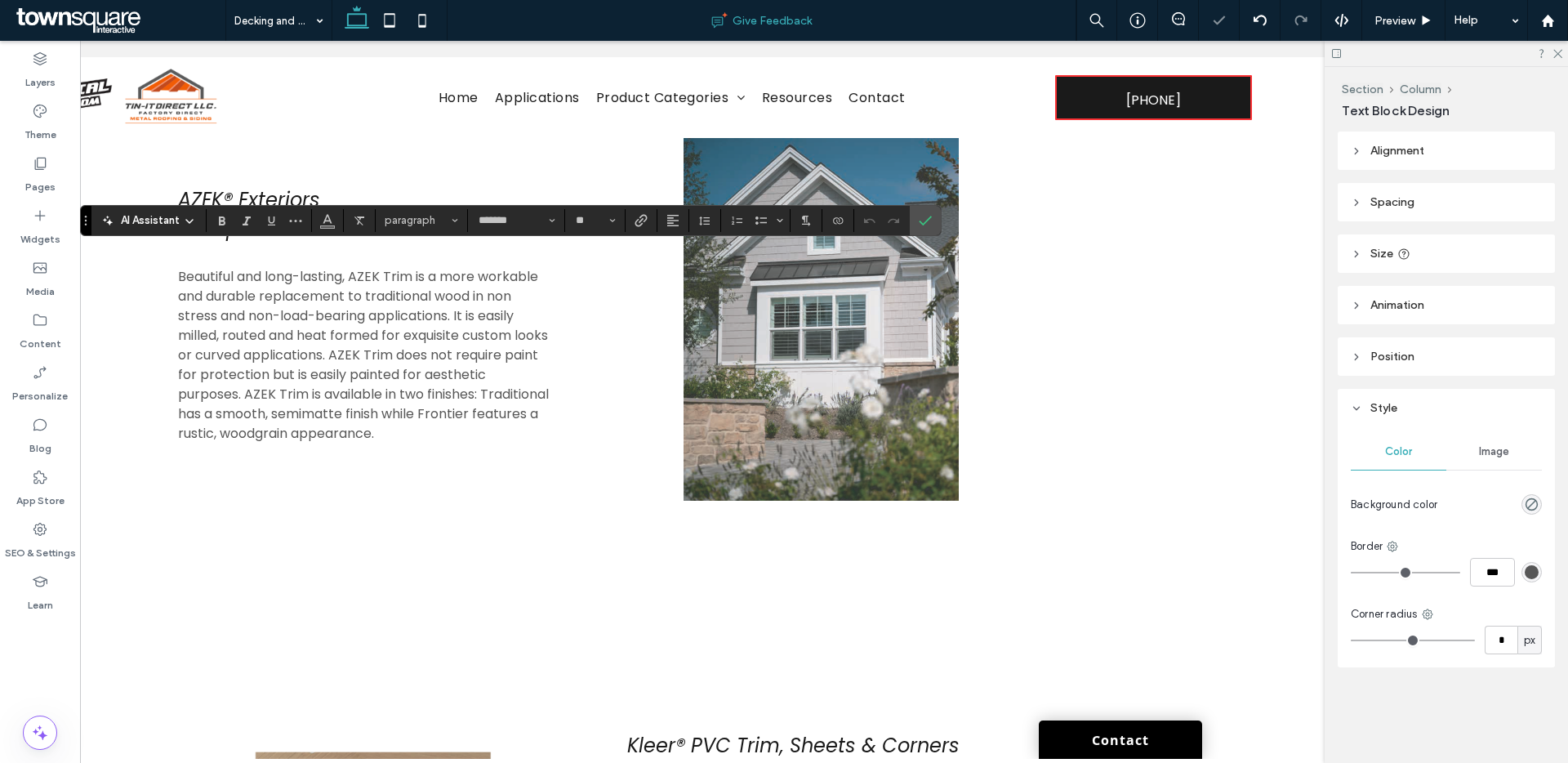 type on "**" 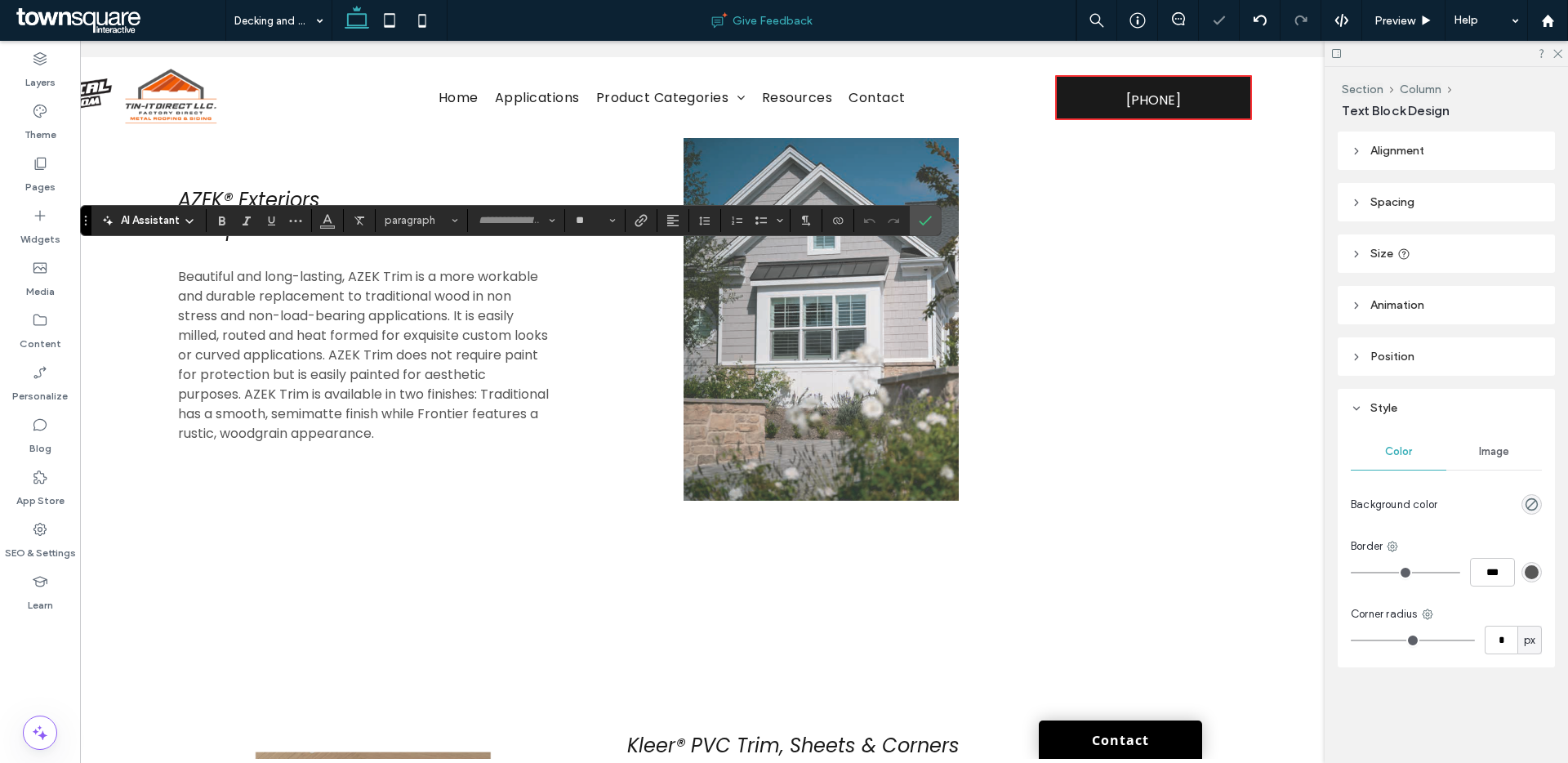 scroll, scrollTop: 0, scrollLeft: 0, axis: both 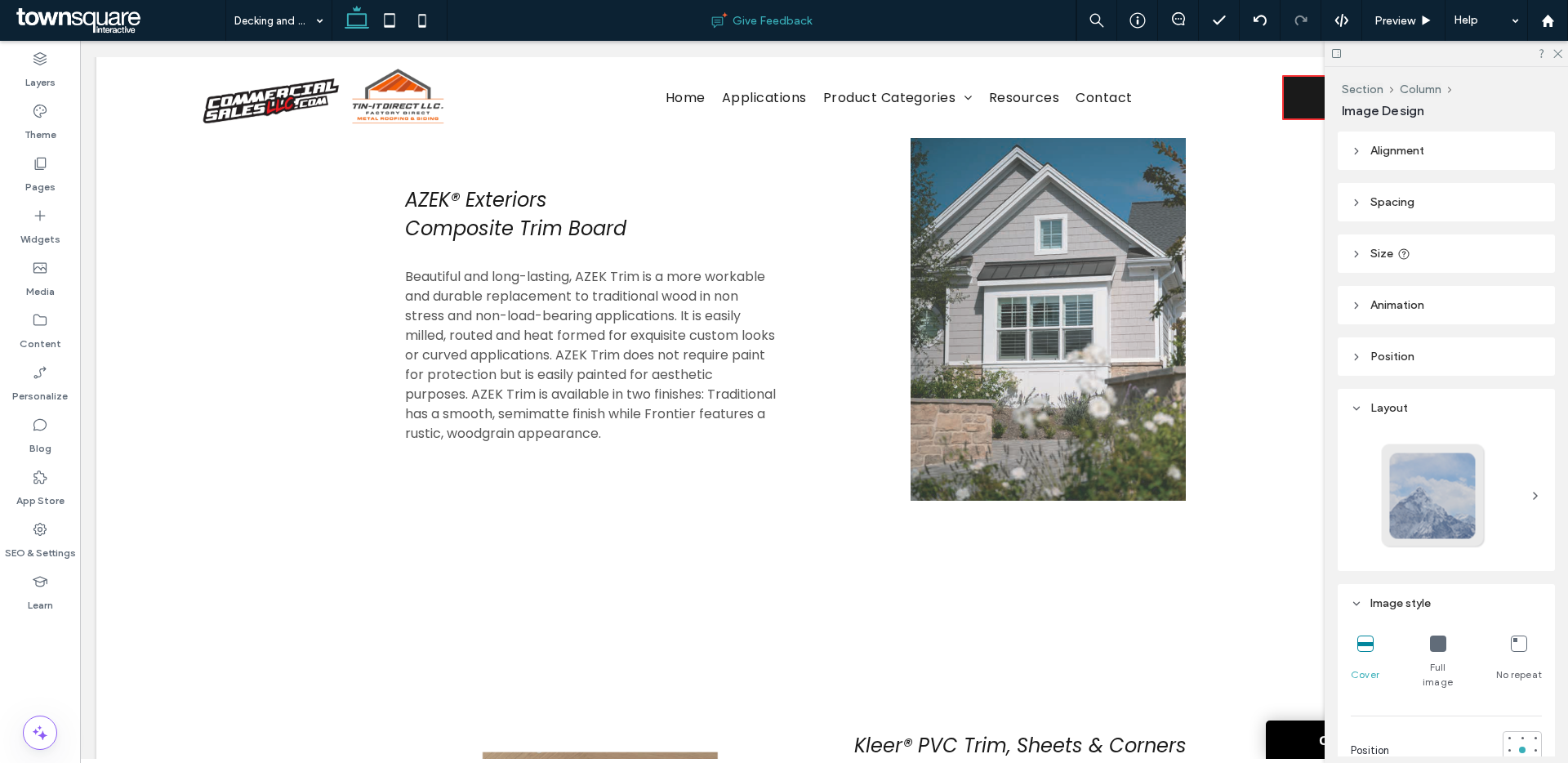 type on "**" 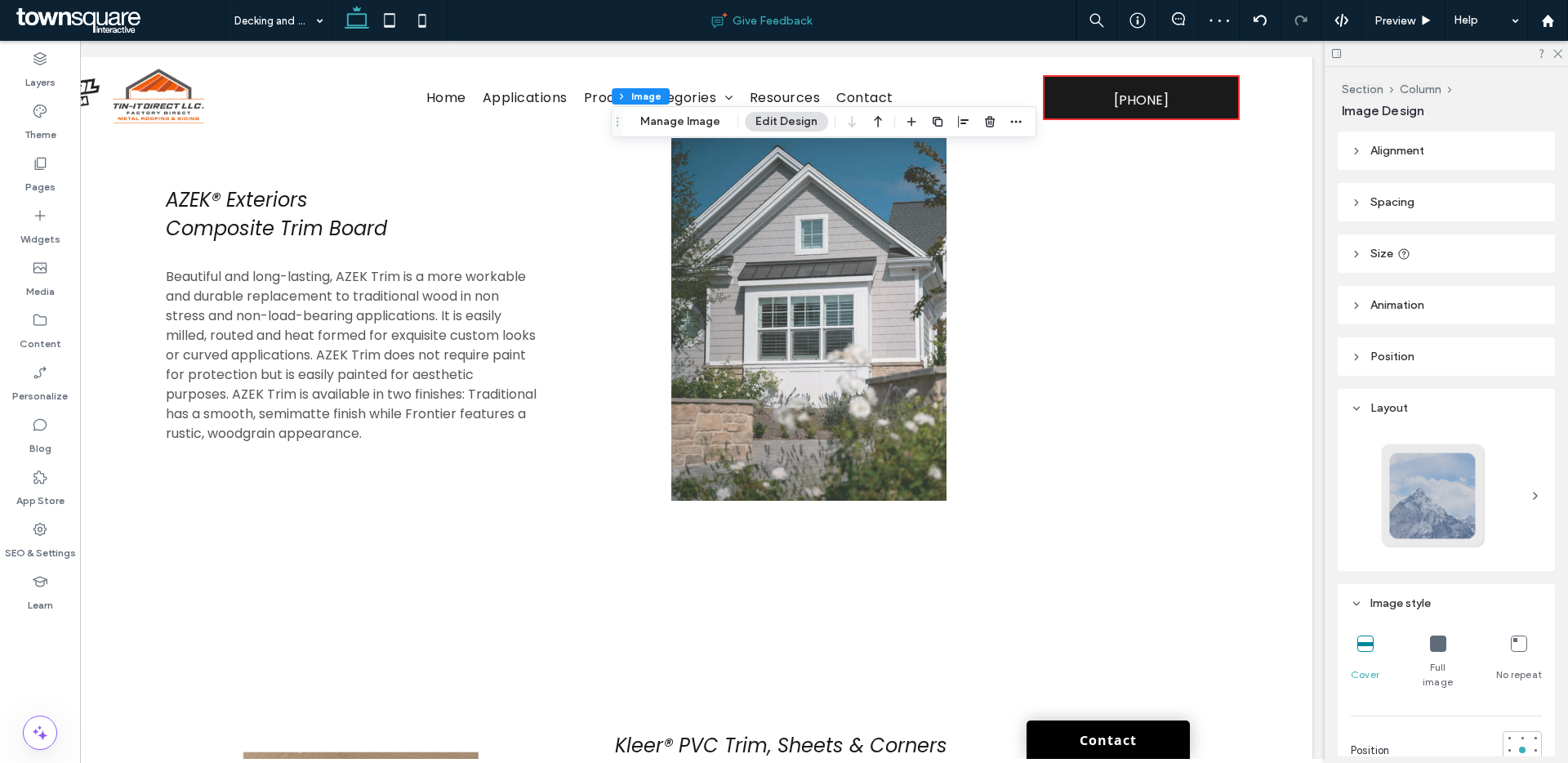 scroll, scrollTop: 0, scrollLeft: 243, axis: horizontal 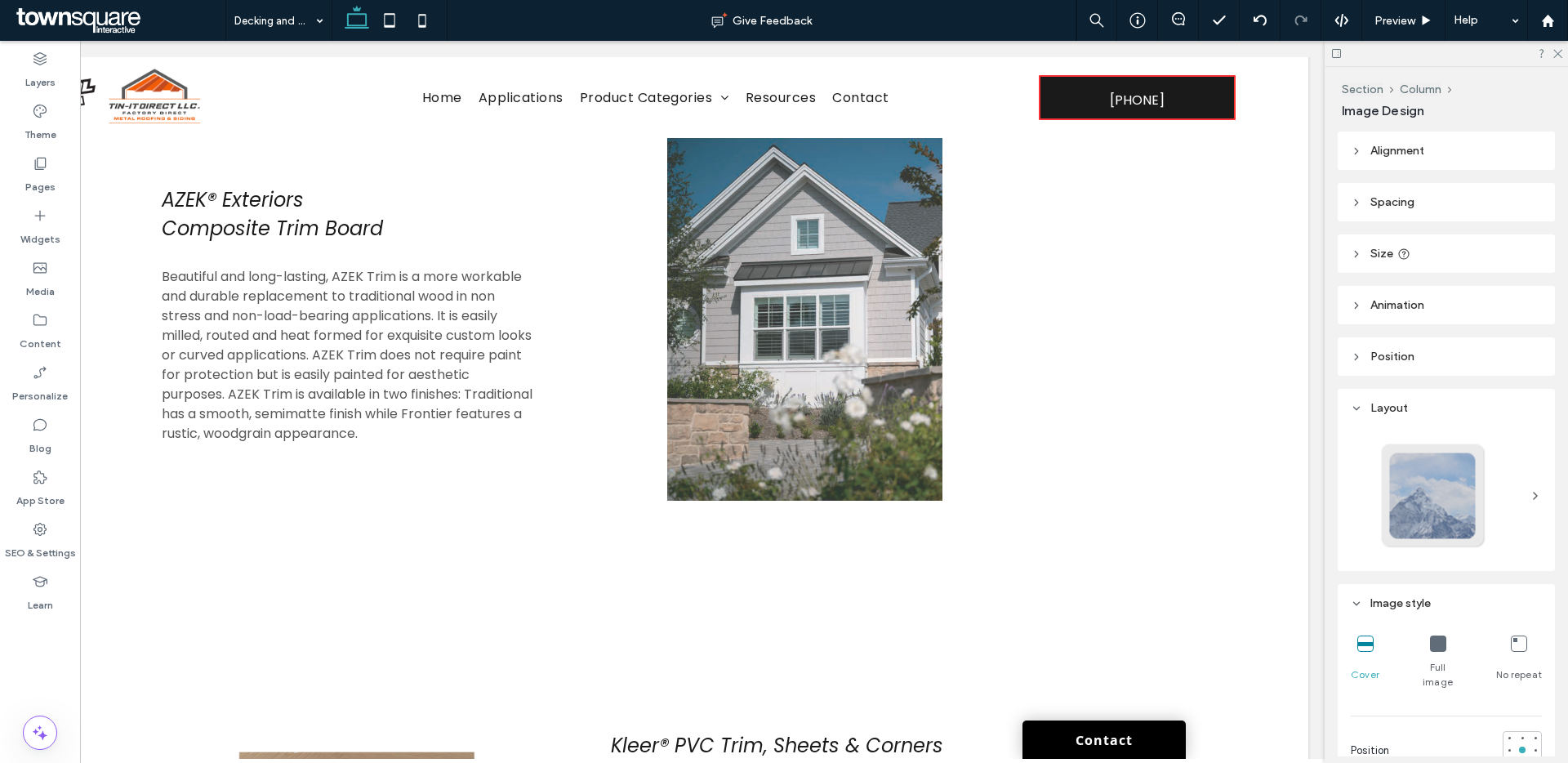 type on "**" 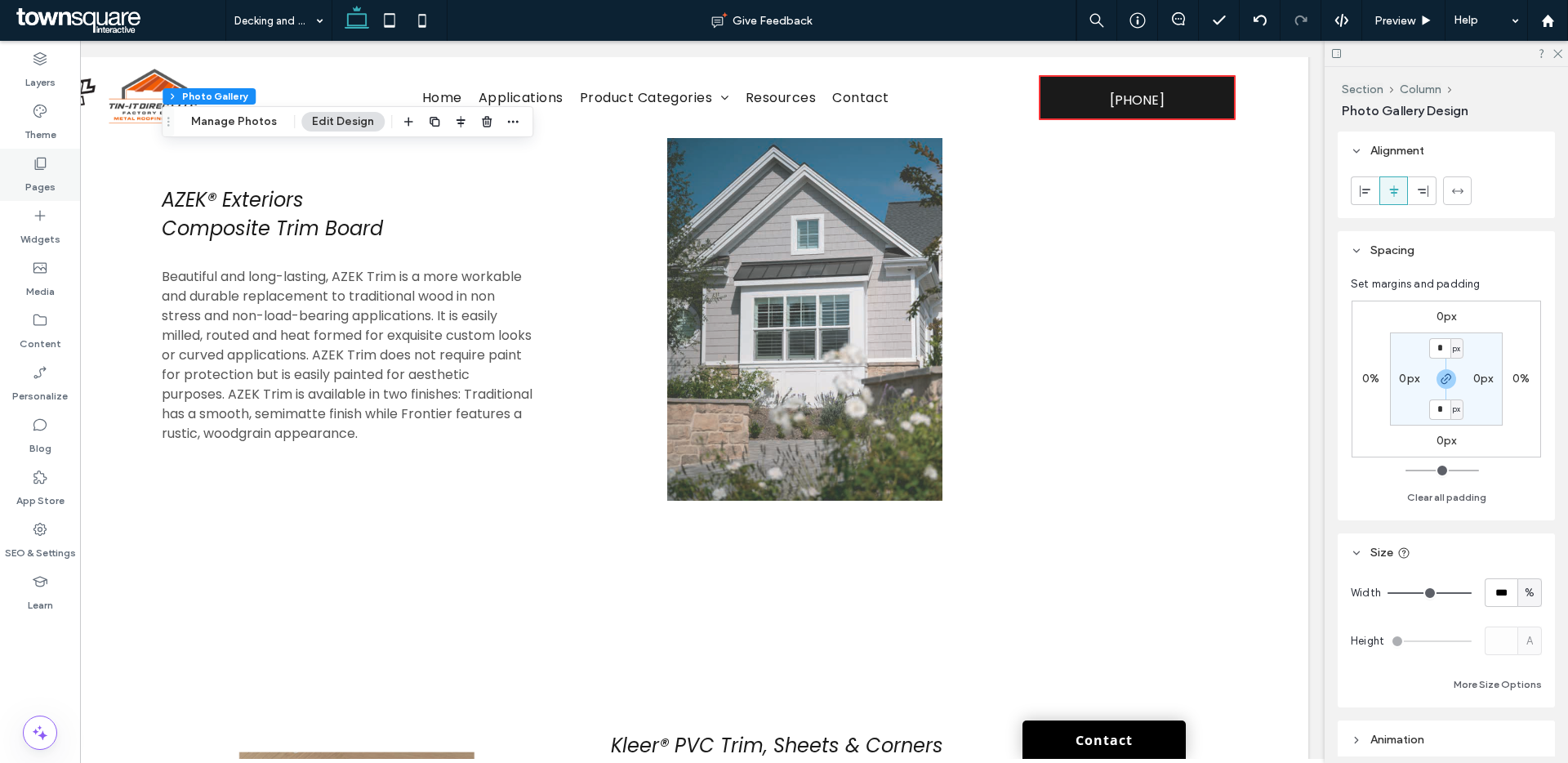 click 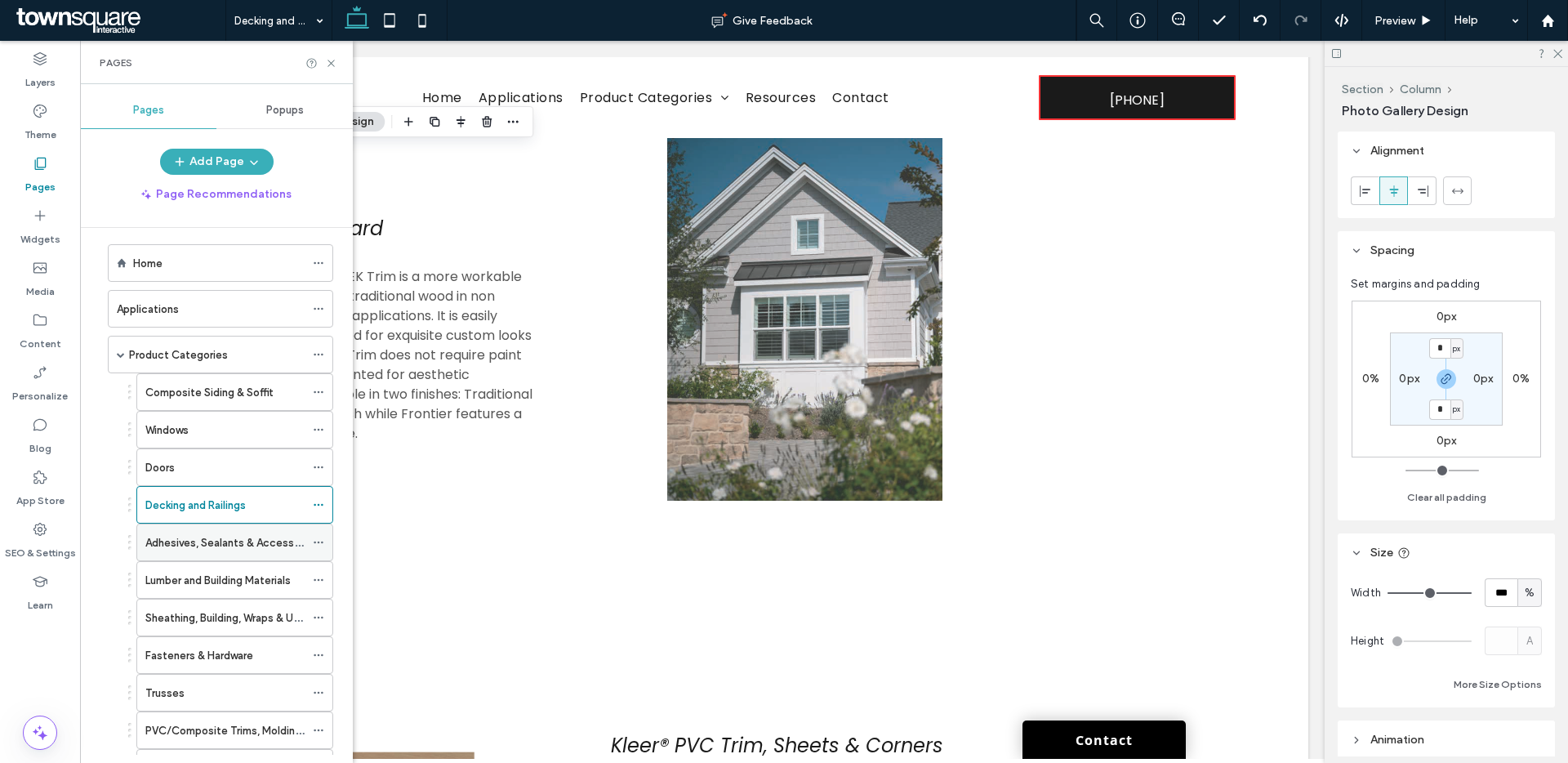 scroll, scrollTop: 12, scrollLeft: 0, axis: vertical 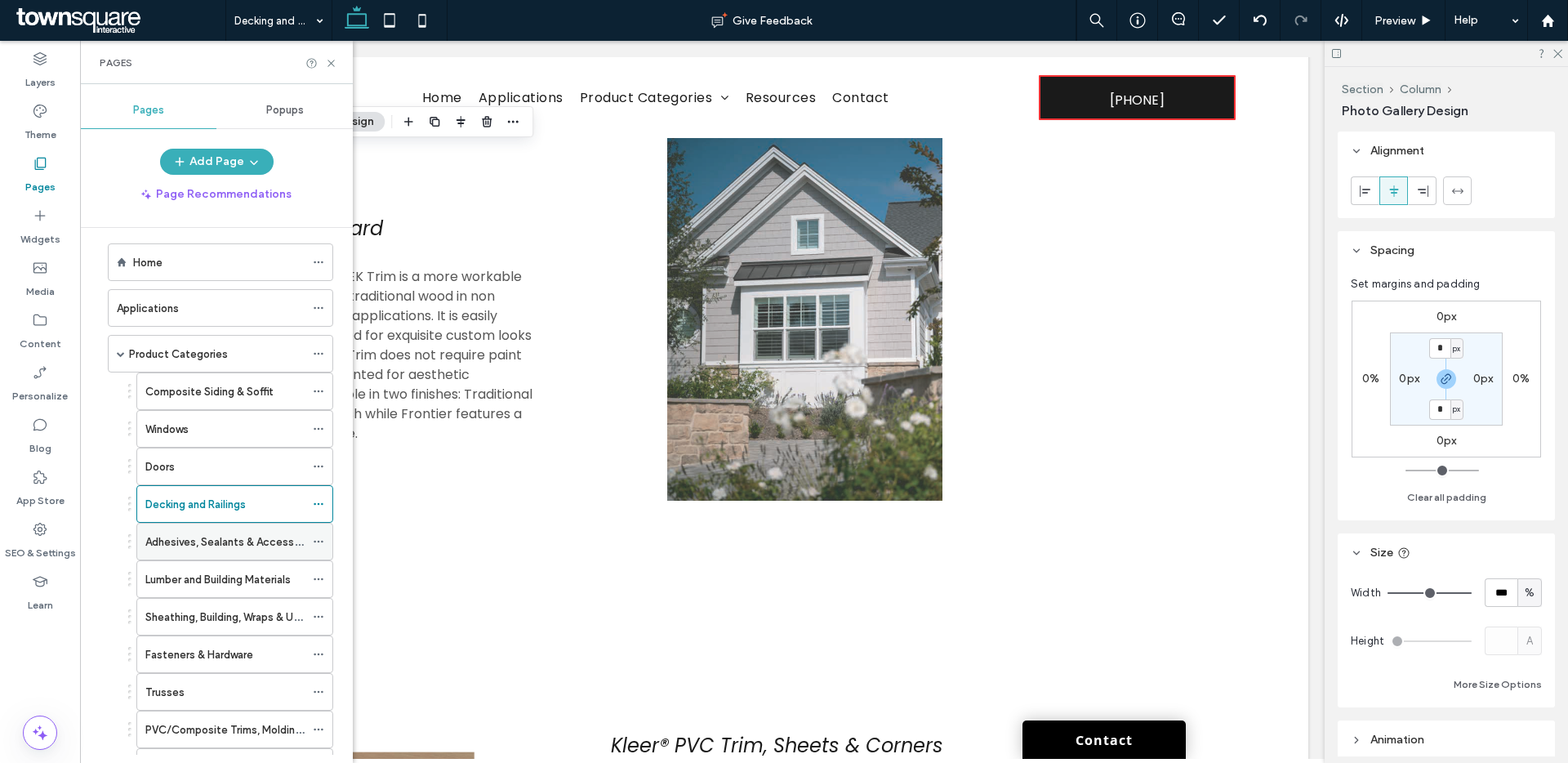 click on "Adhesives, Sealants & Accessories" at bounding box center [232, 542] 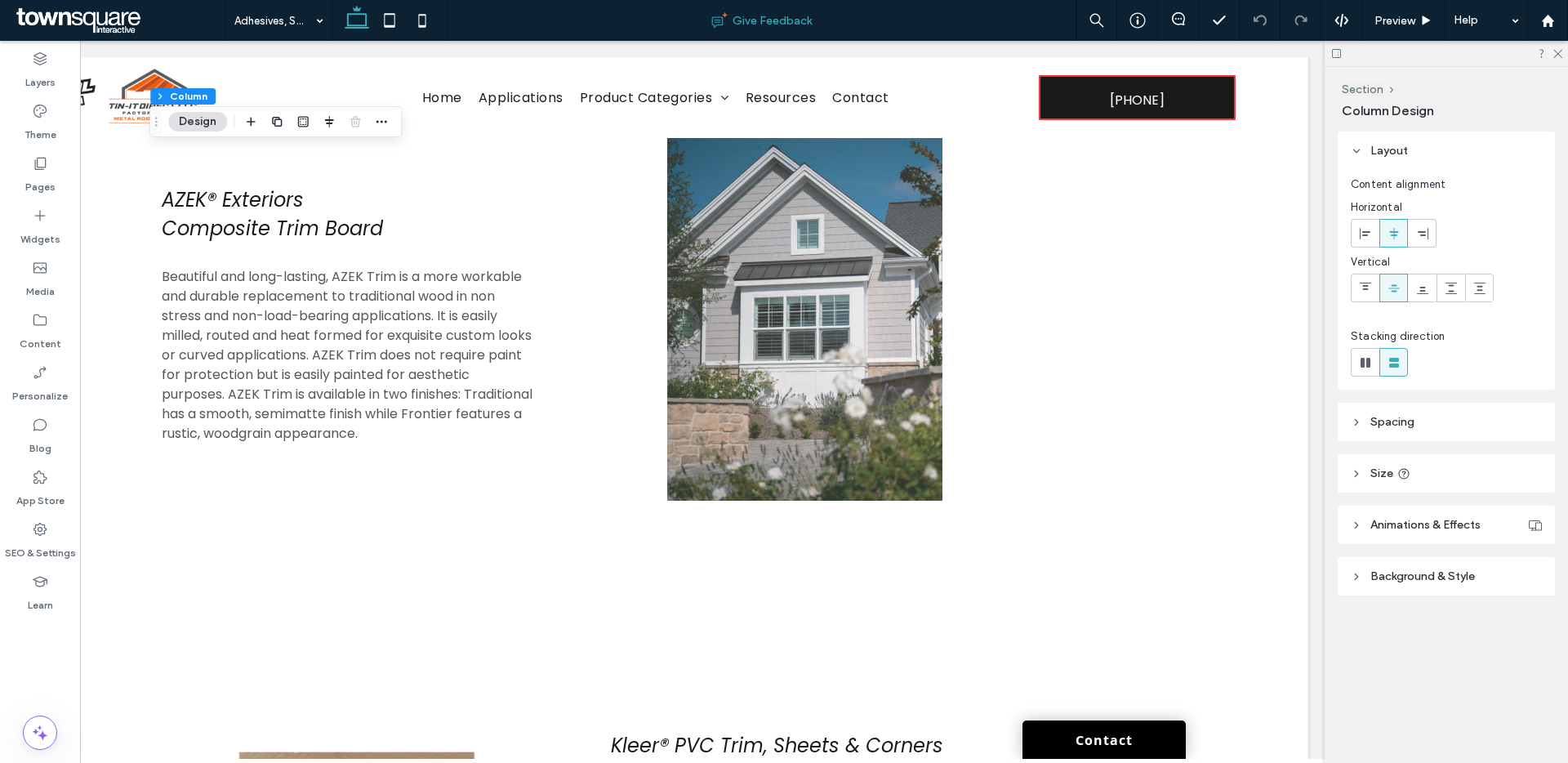 scroll, scrollTop: 0, scrollLeft: 0, axis: both 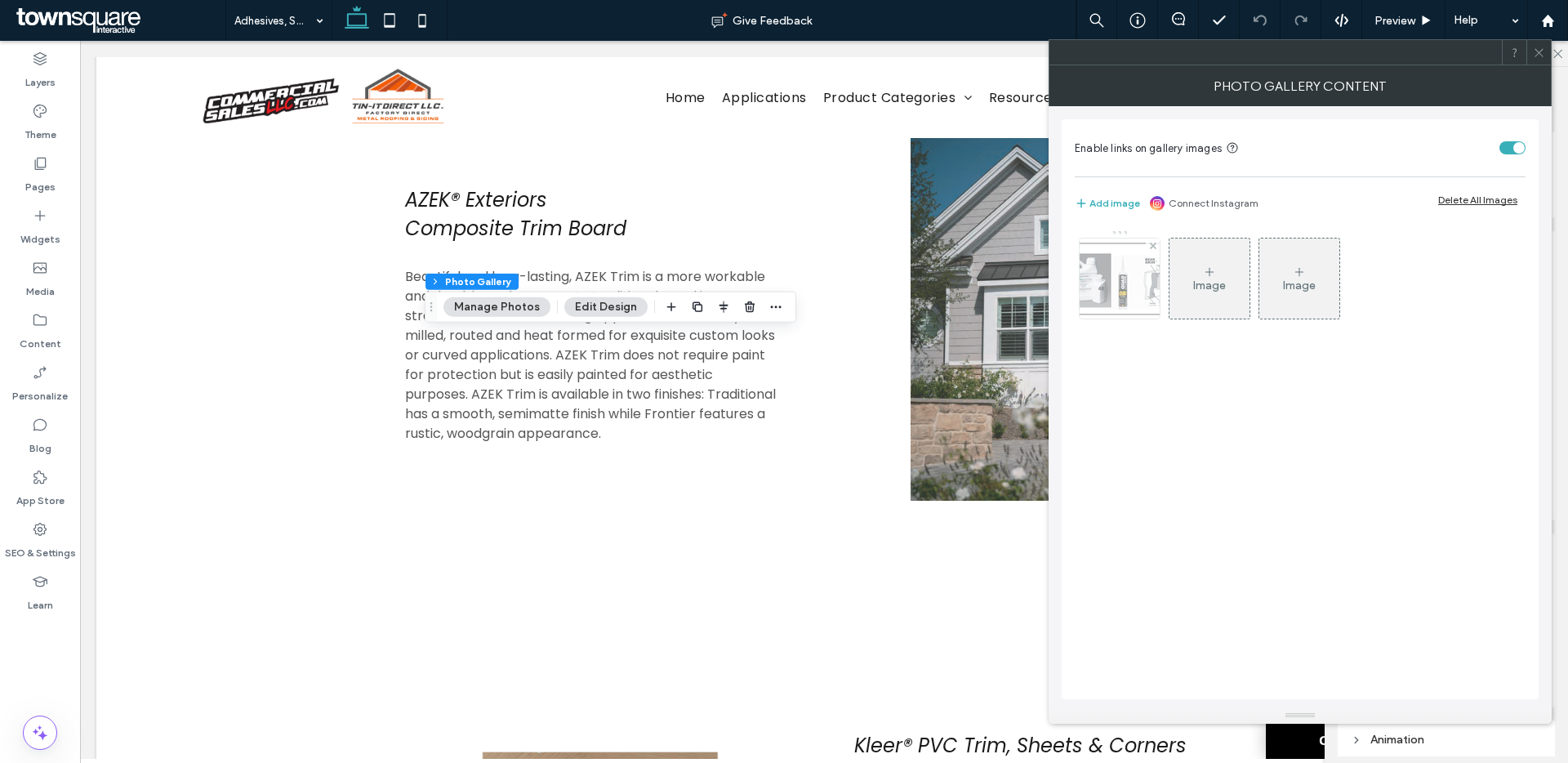 click at bounding box center (1152, 245) 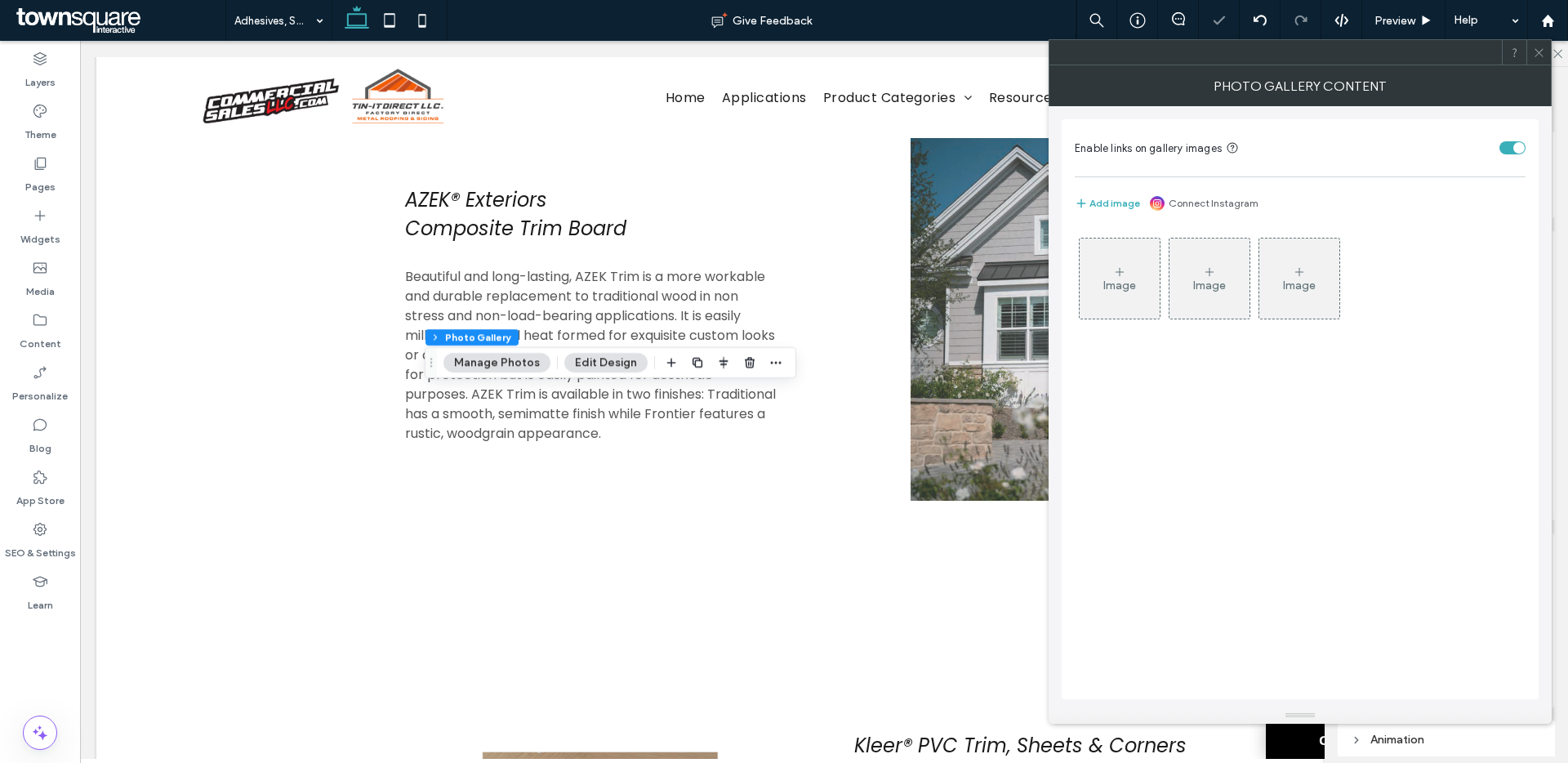 click on "Image" at bounding box center [1120, 279] 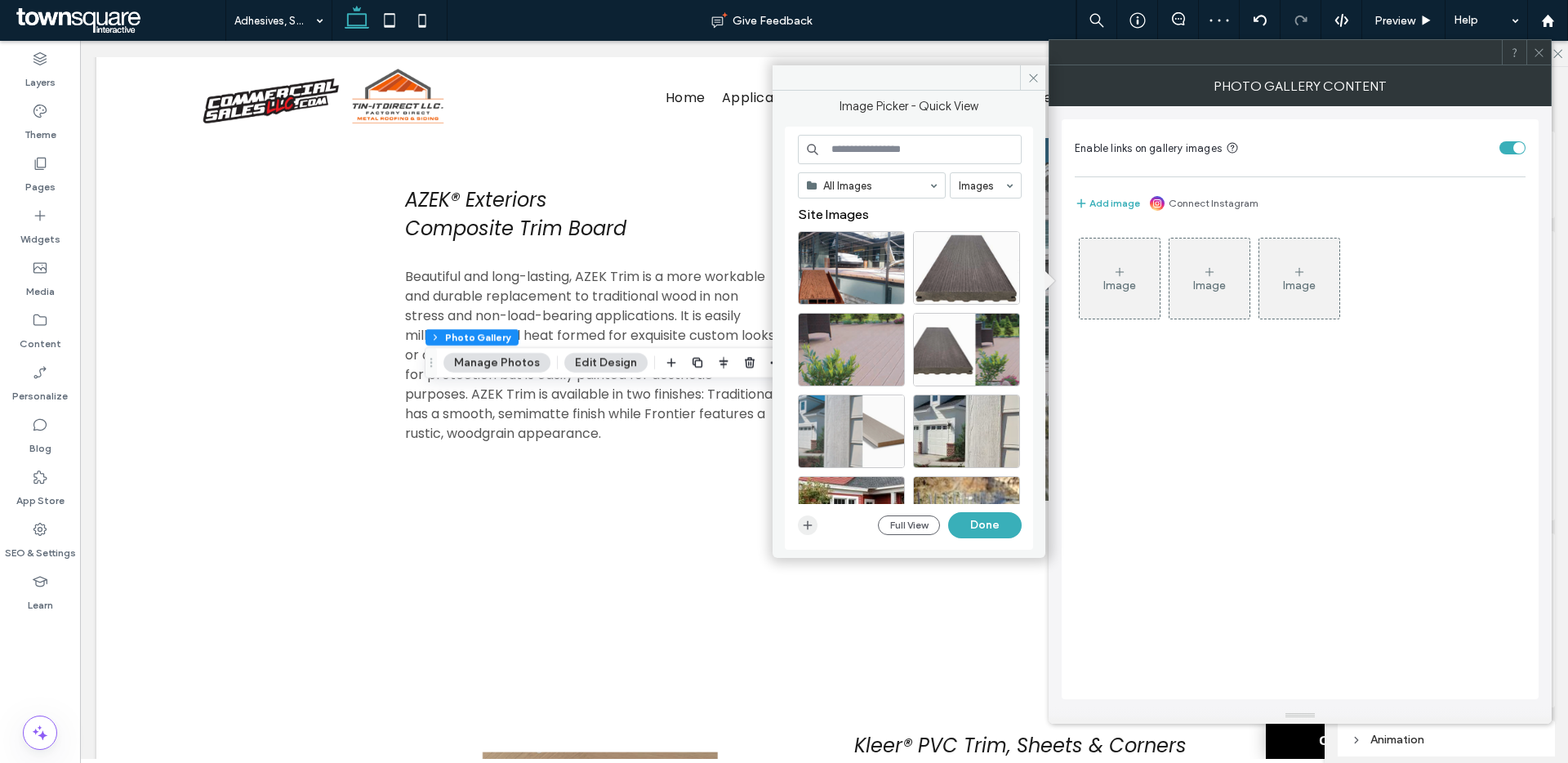 click 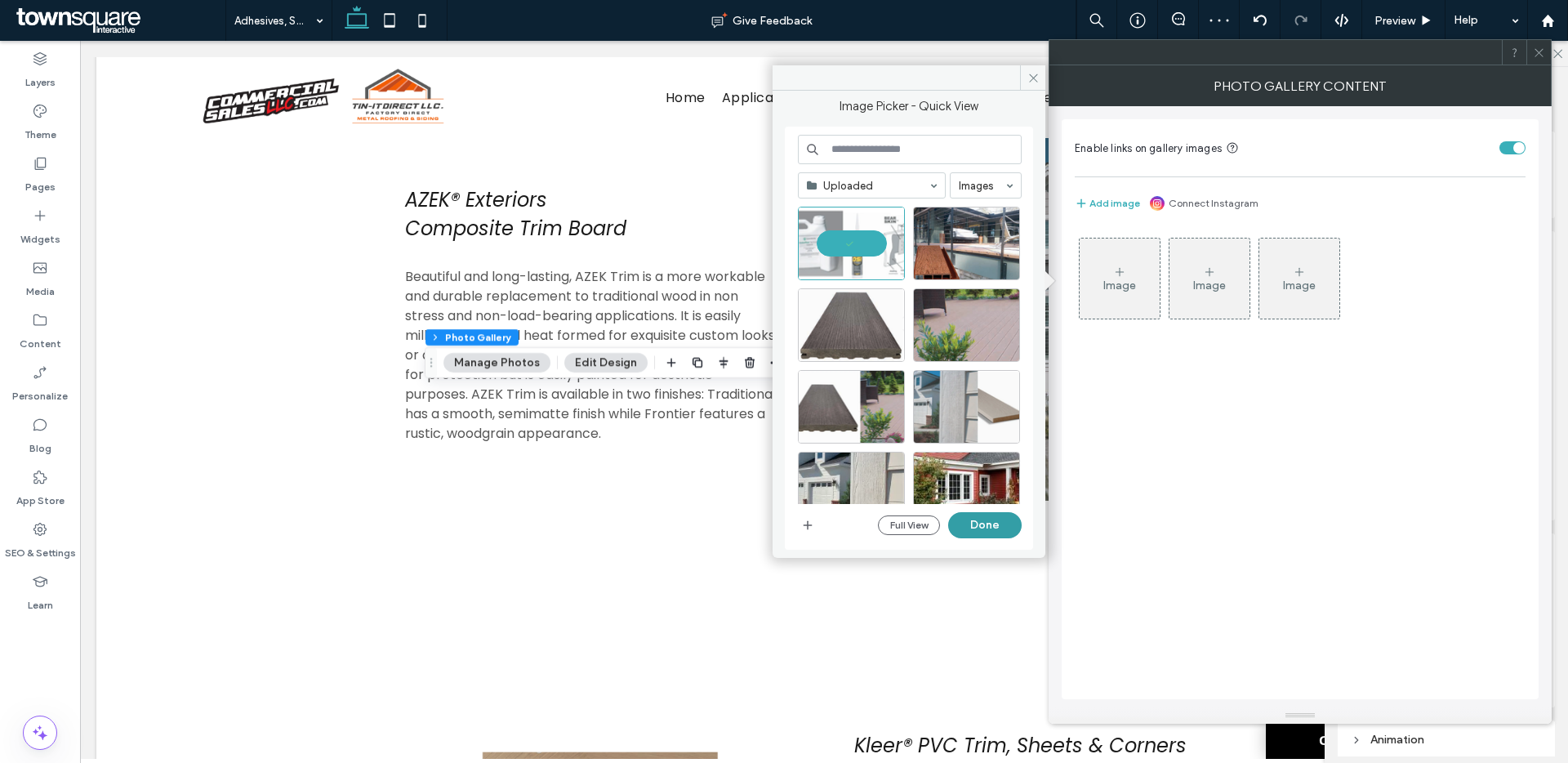 click on "Done" at bounding box center (985, 525) 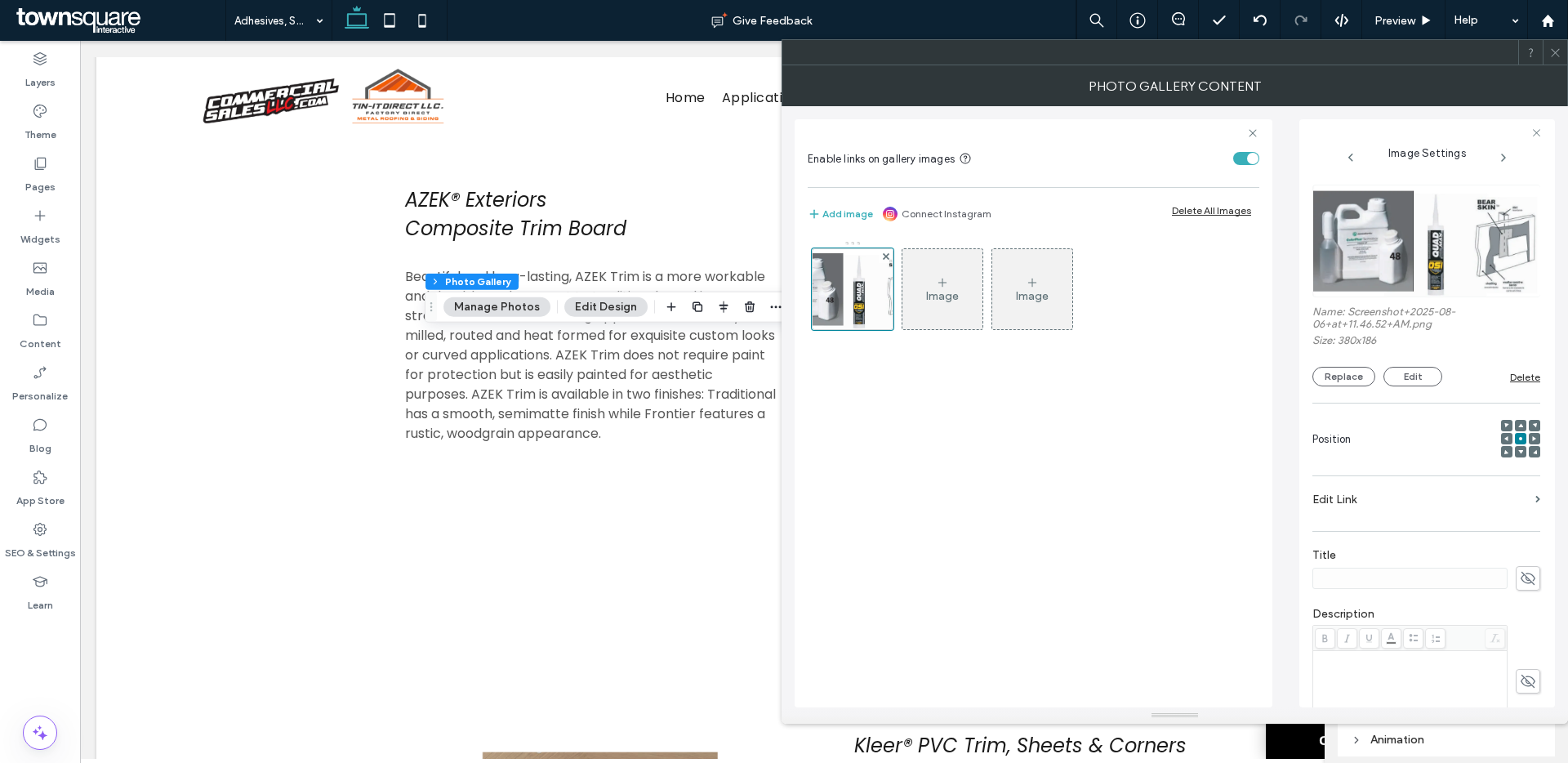 click 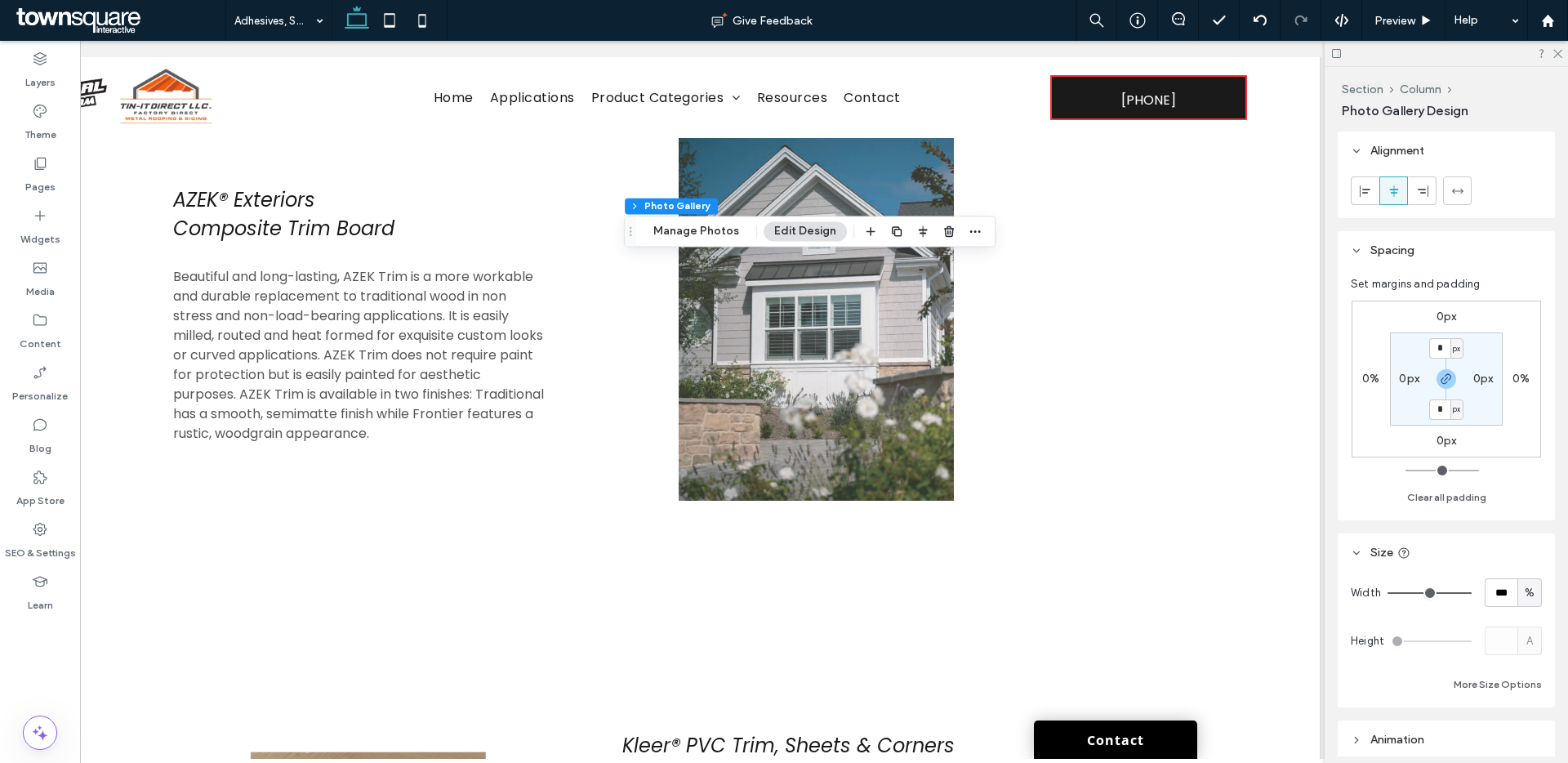 scroll, scrollTop: 0, scrollLeft: 236, axis: horizontal 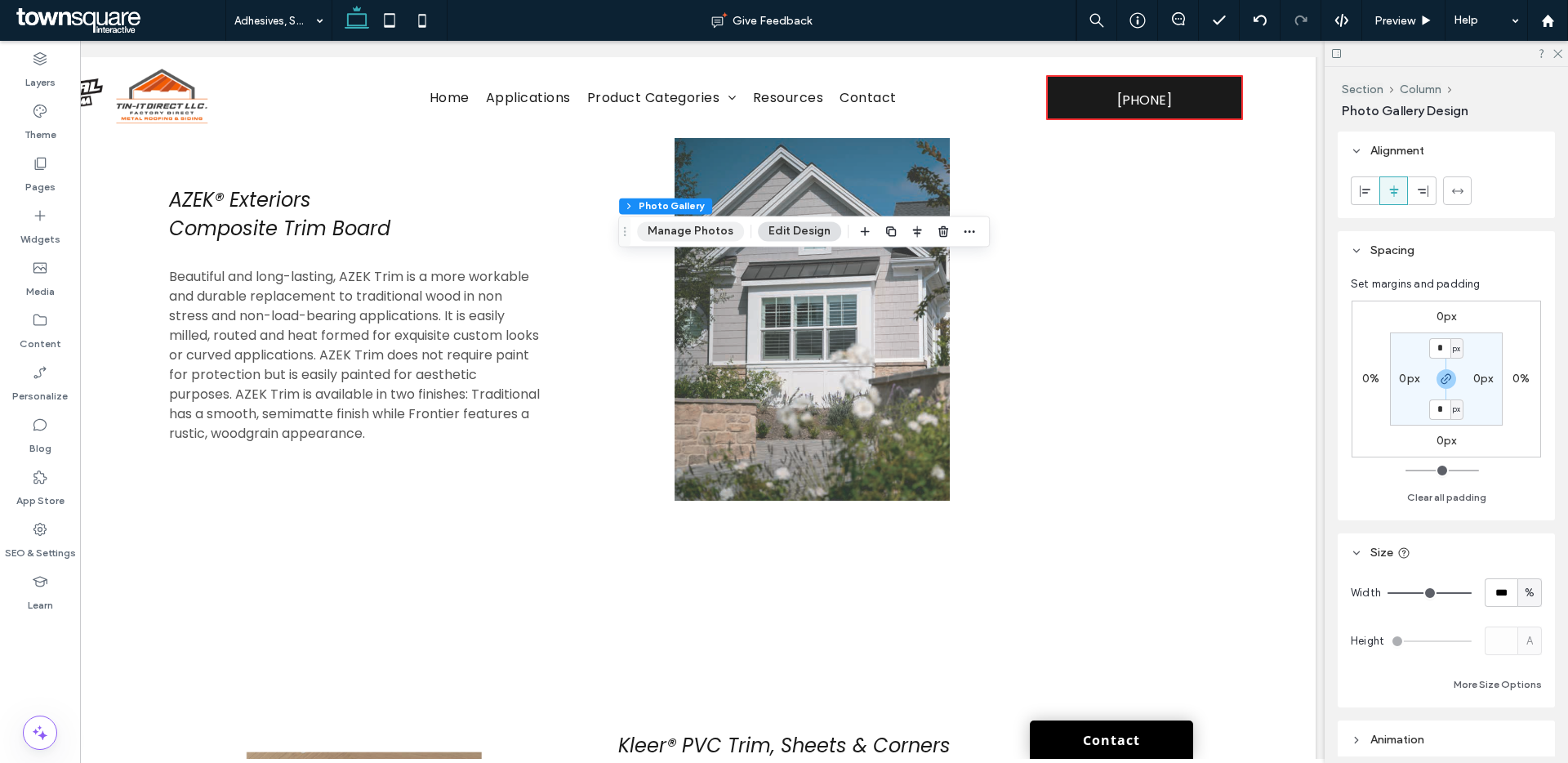 click on "Manage Photos" at bounding box center (690, 231) 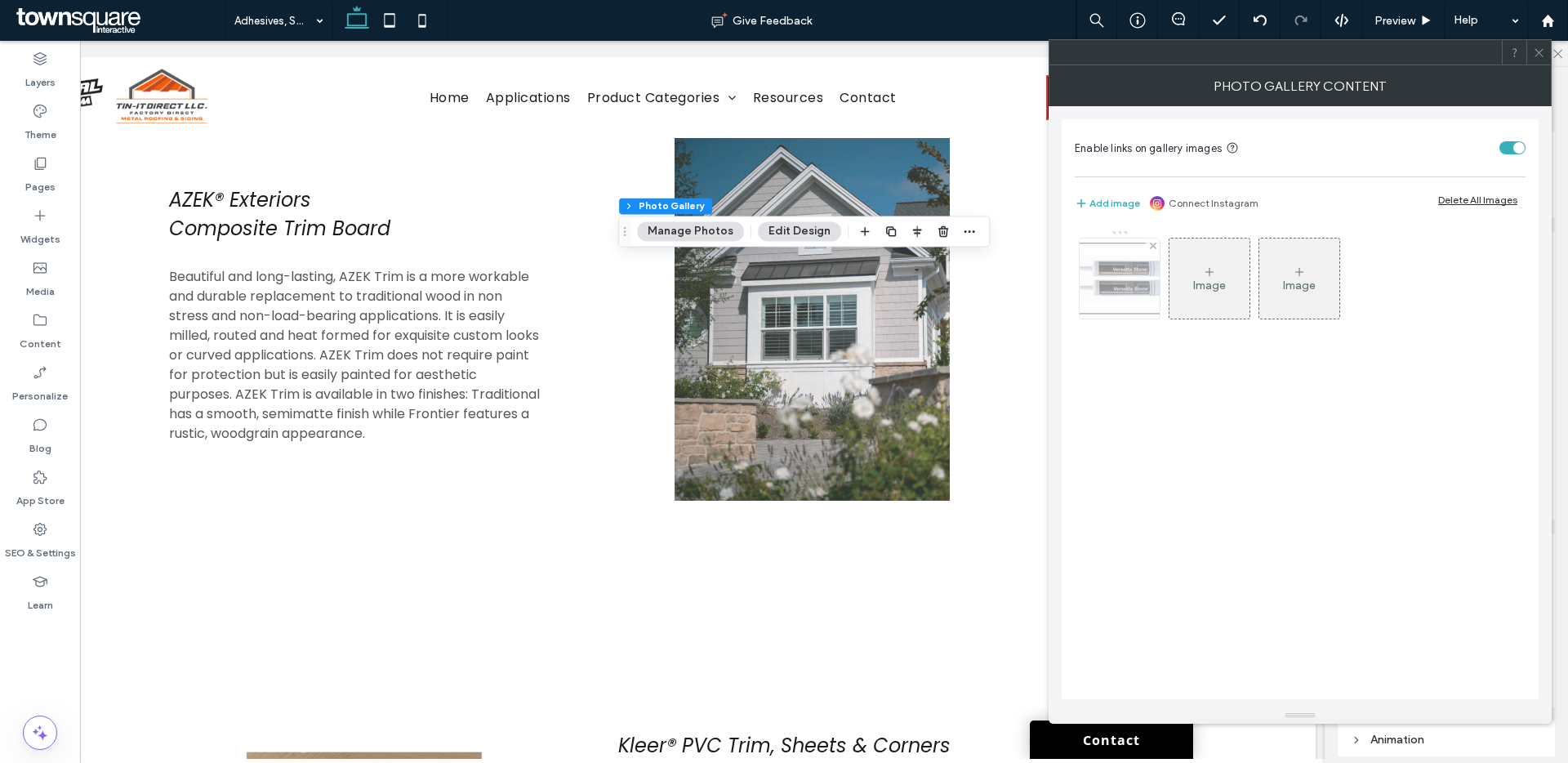 click at bounding box center [1120, 279] 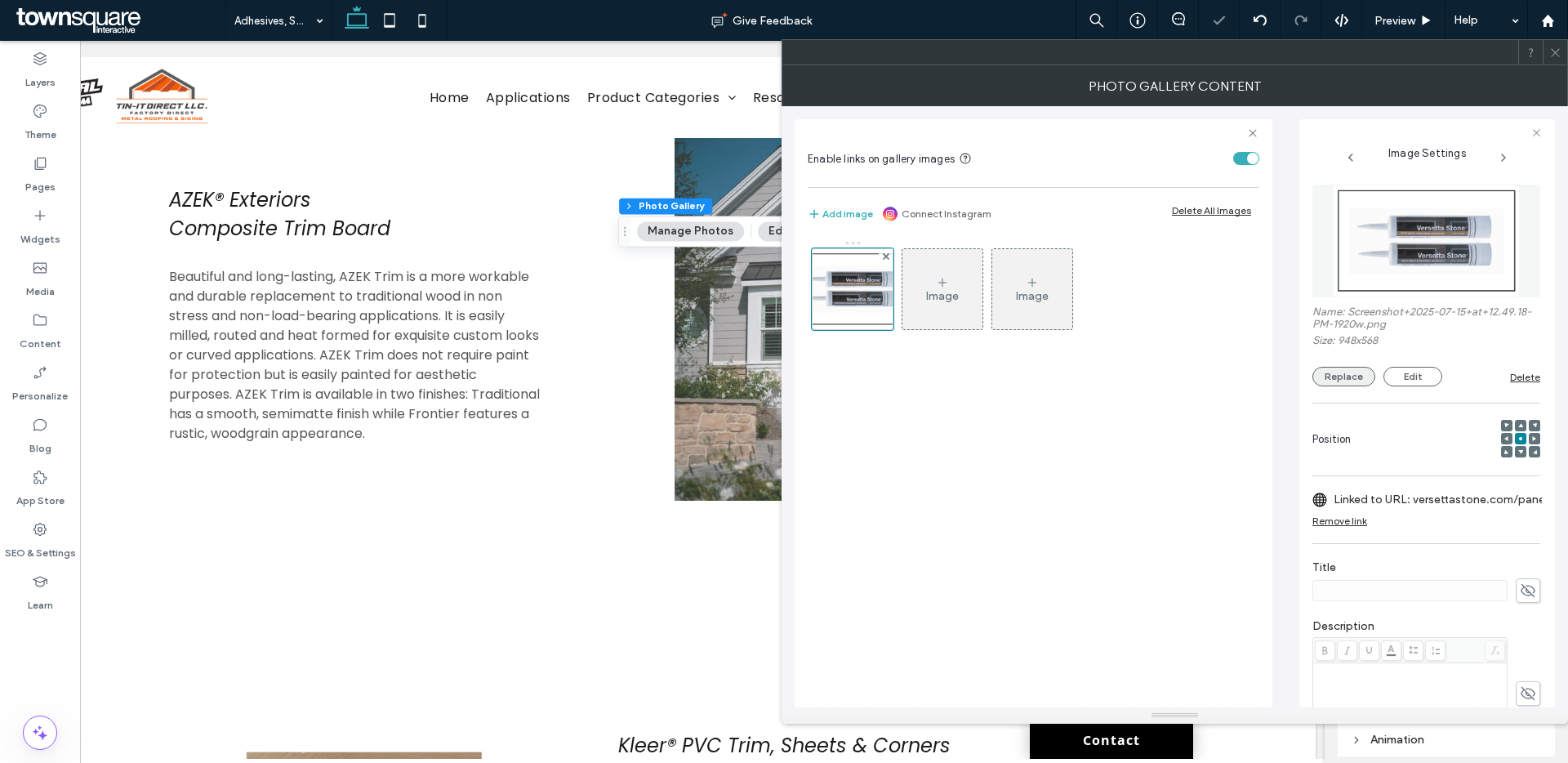 click on "Replace" at bounding box center [1343, 377] 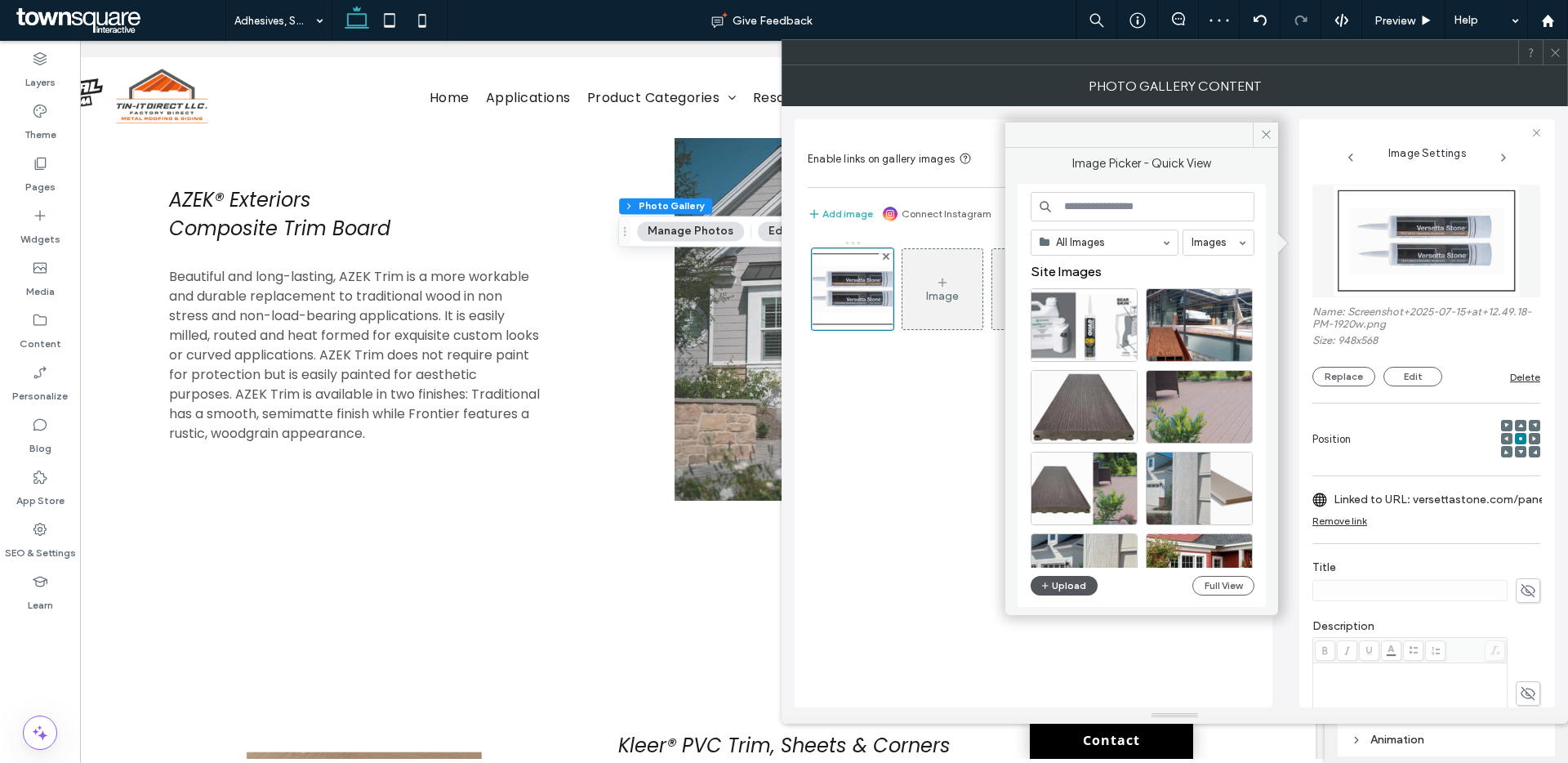 click on "Upload" at bounding box center (1064, 586) 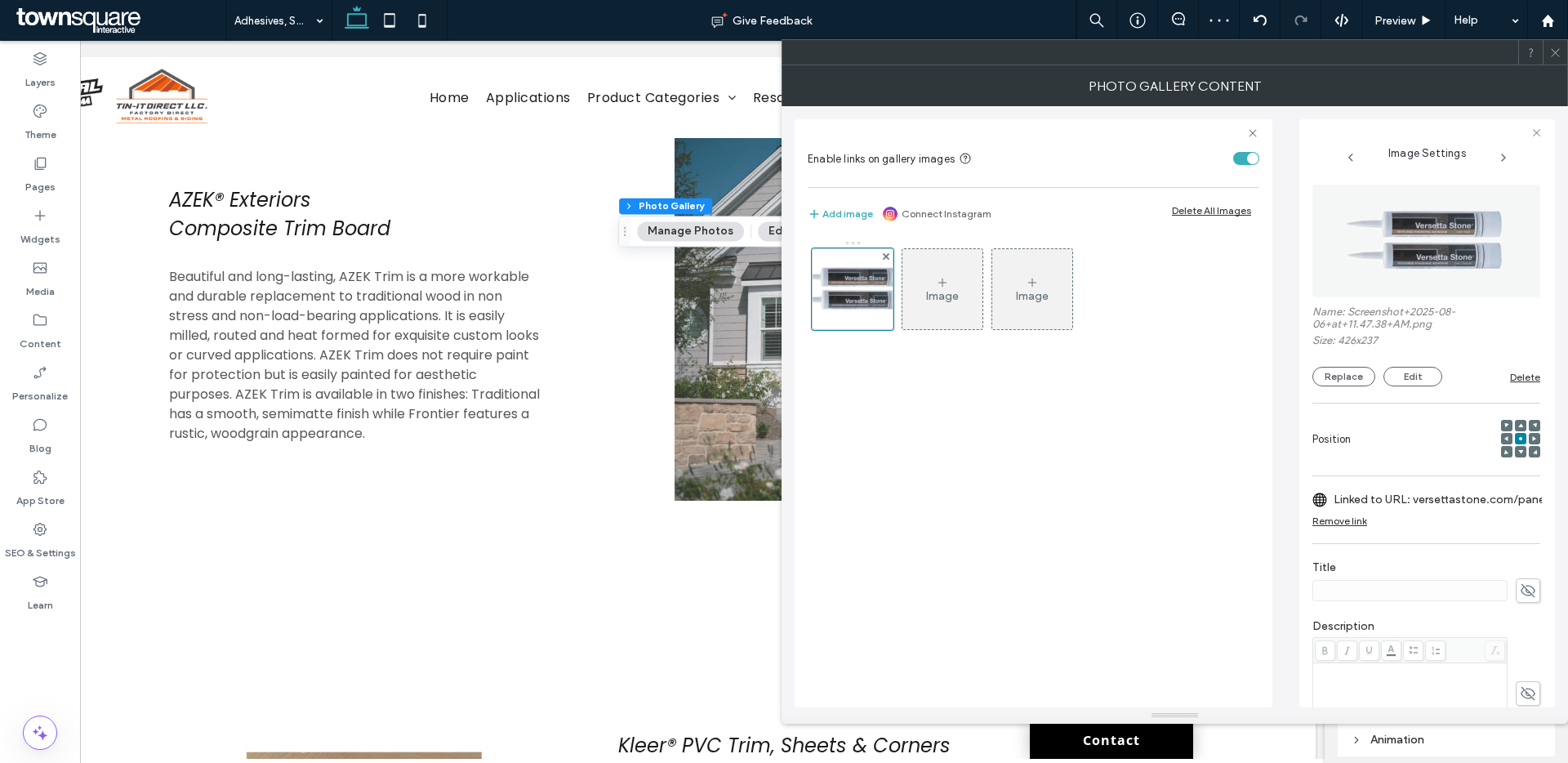 click 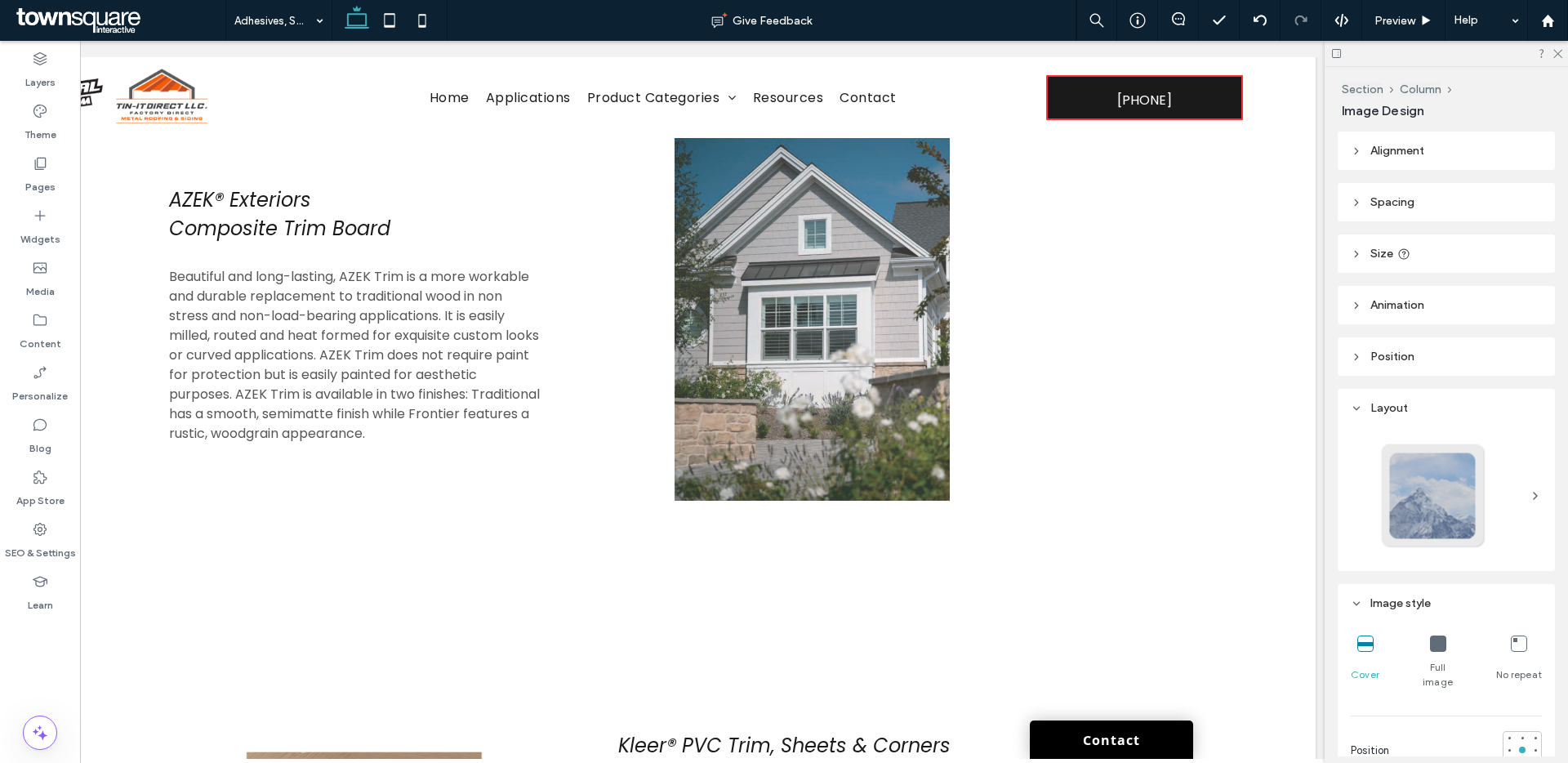 type on "**" 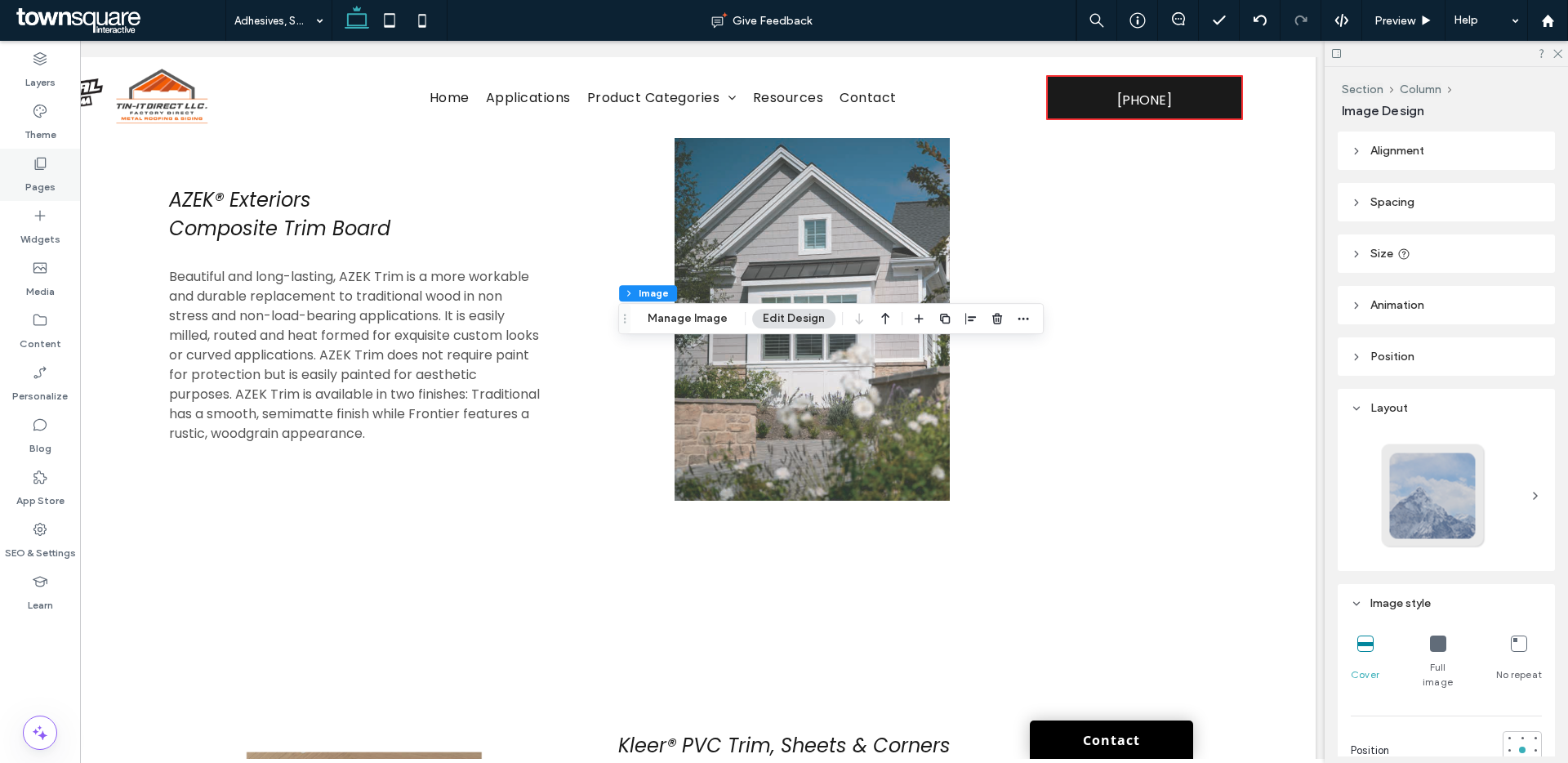 click on "Pages" at bounding box center (40, 175) 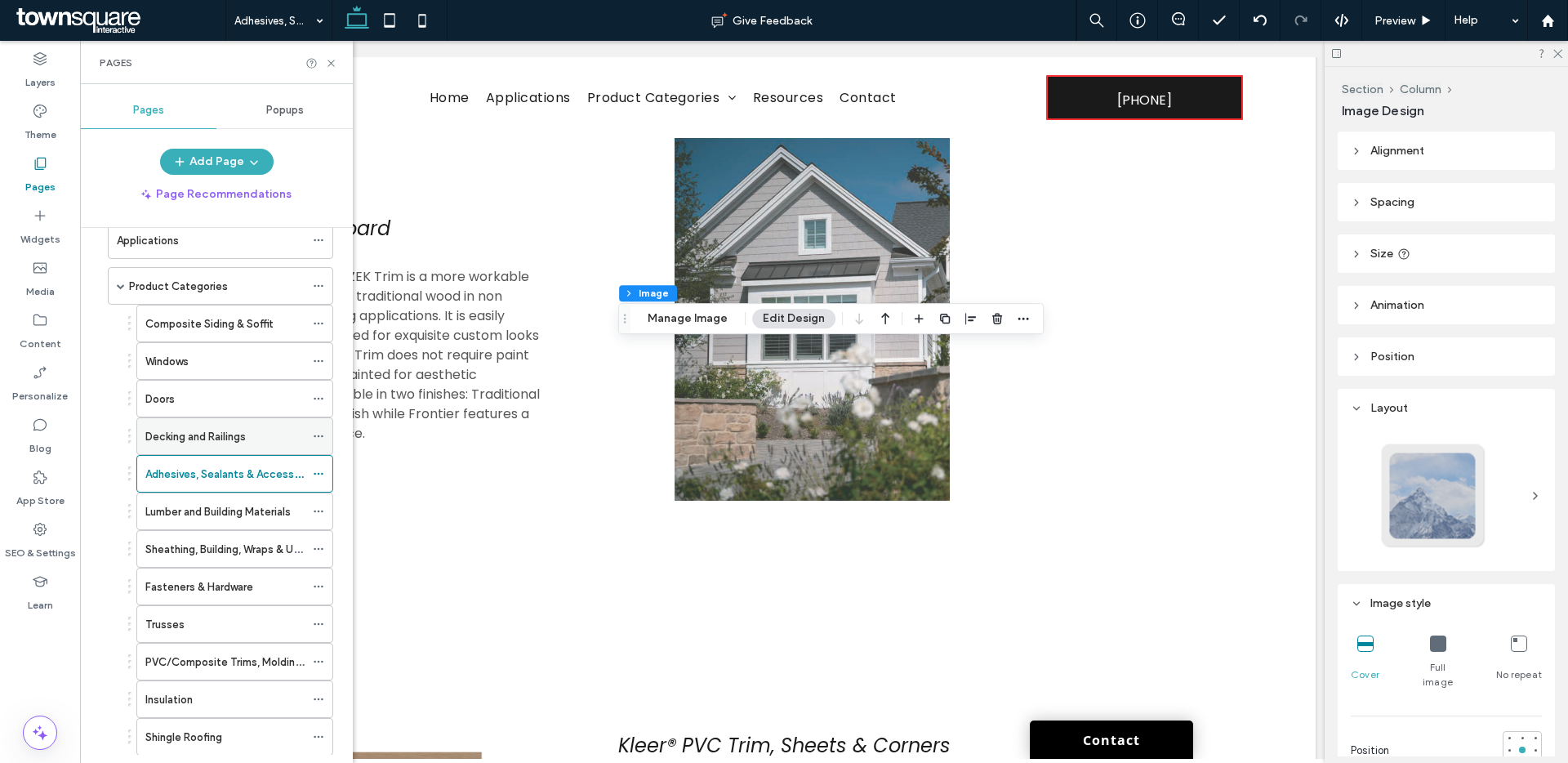 scroll, scrollTop: 109, scrollLeft: 0, axis: vertical 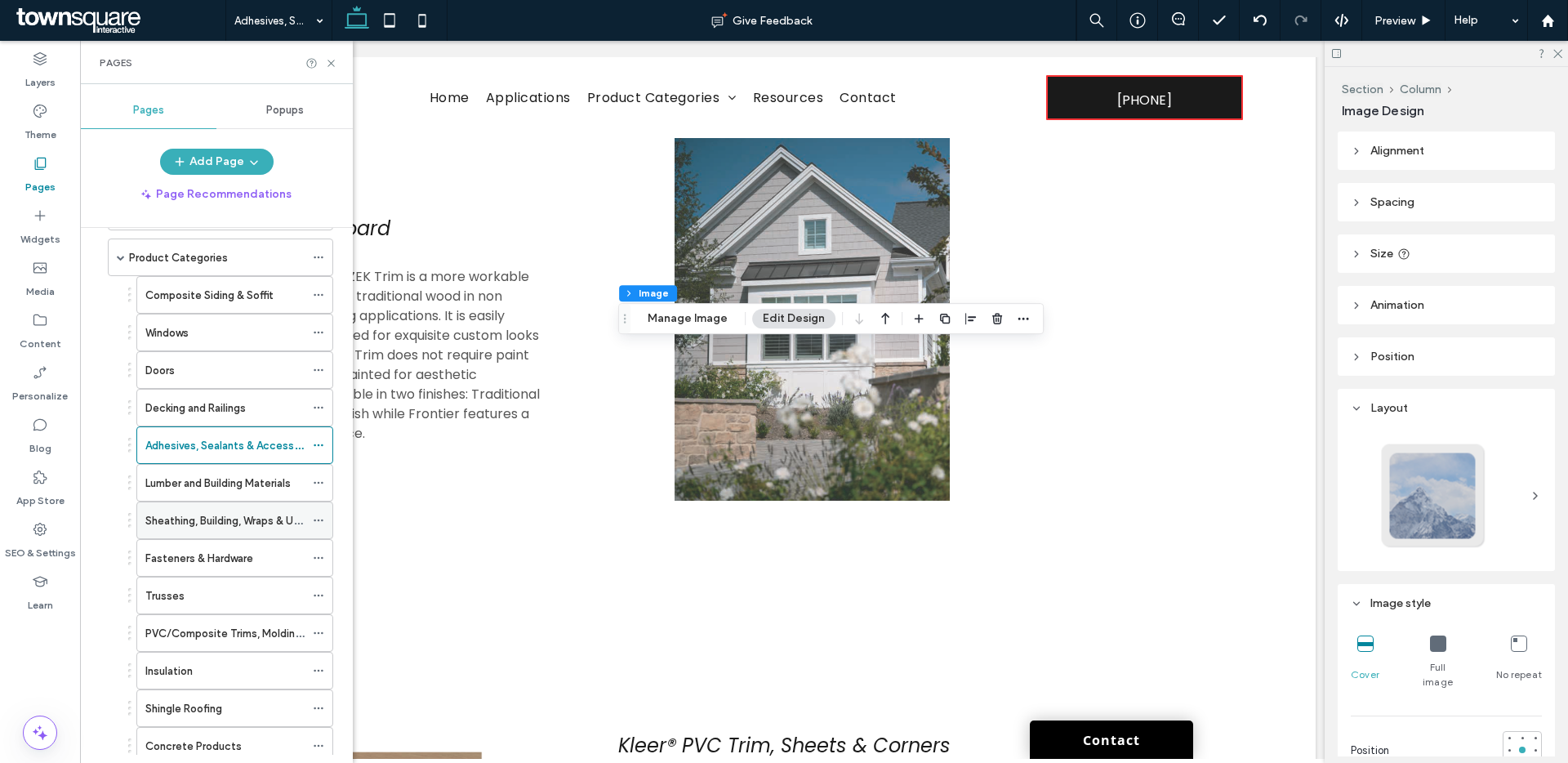 click on "Sheathing, Building, Wraps & Underlayment" at bounding box center [250, 520] 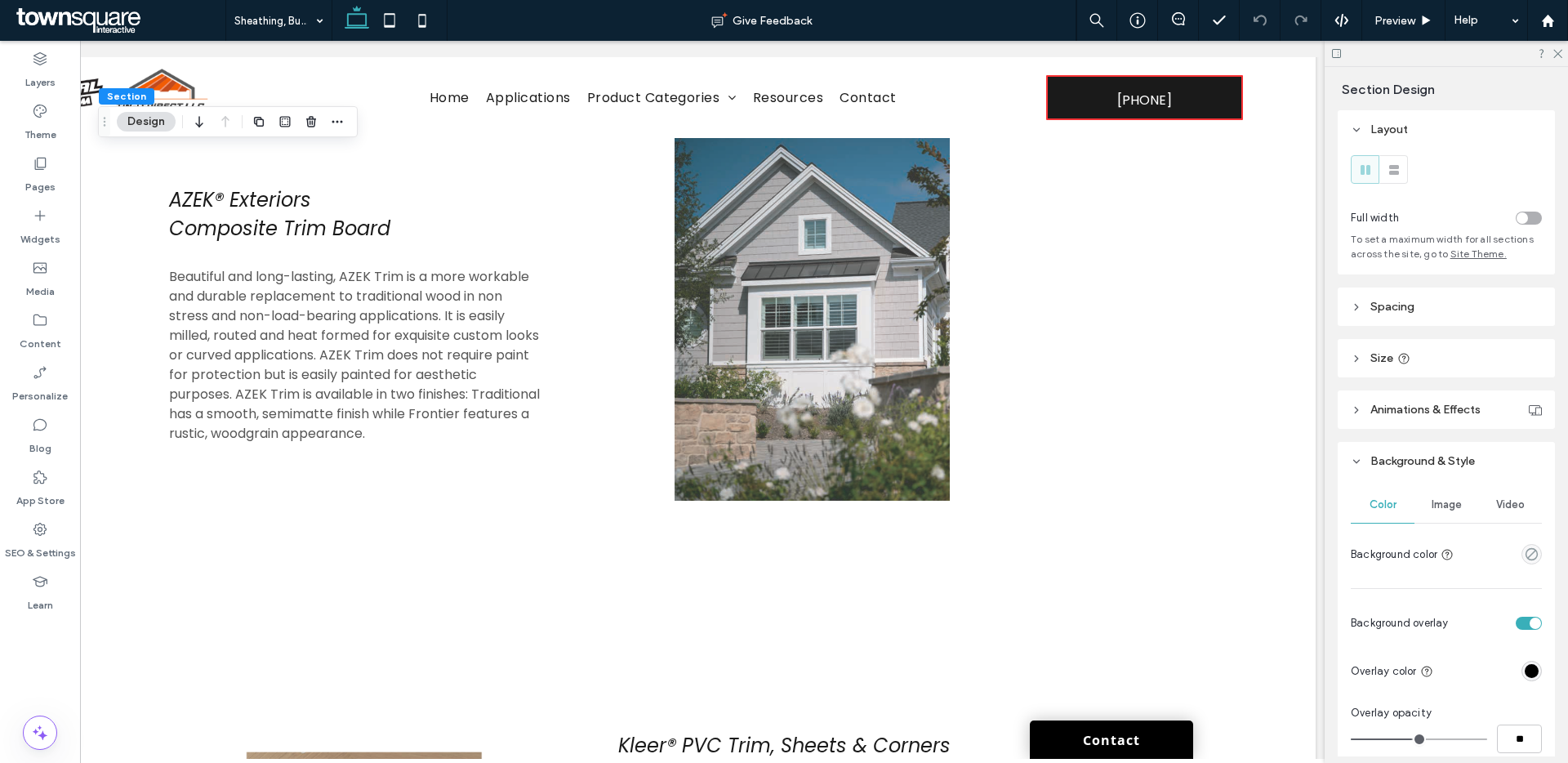 click on "Image" at bounding box center [1446, 505] 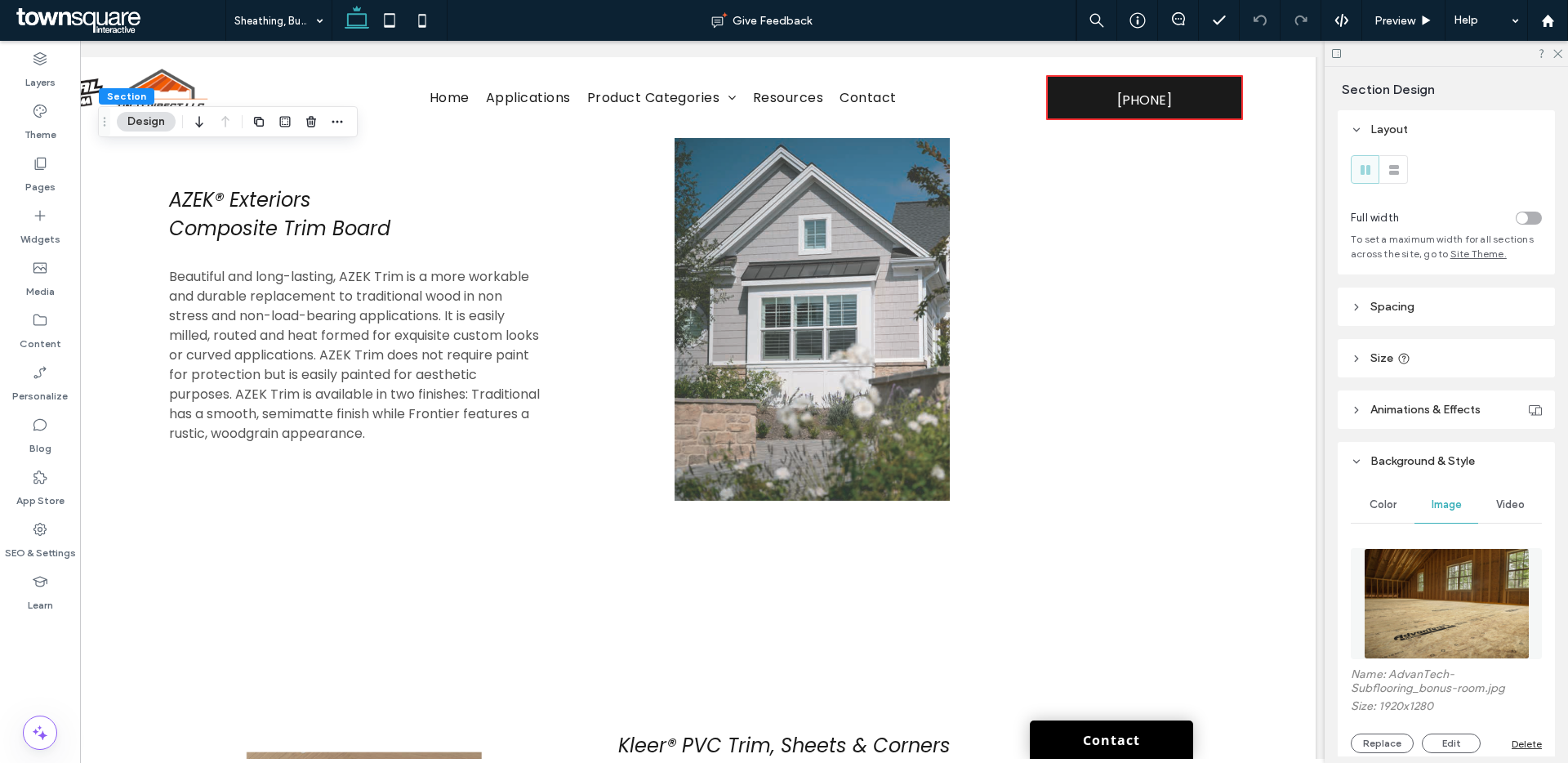 click at bounding box center [1446, 604] 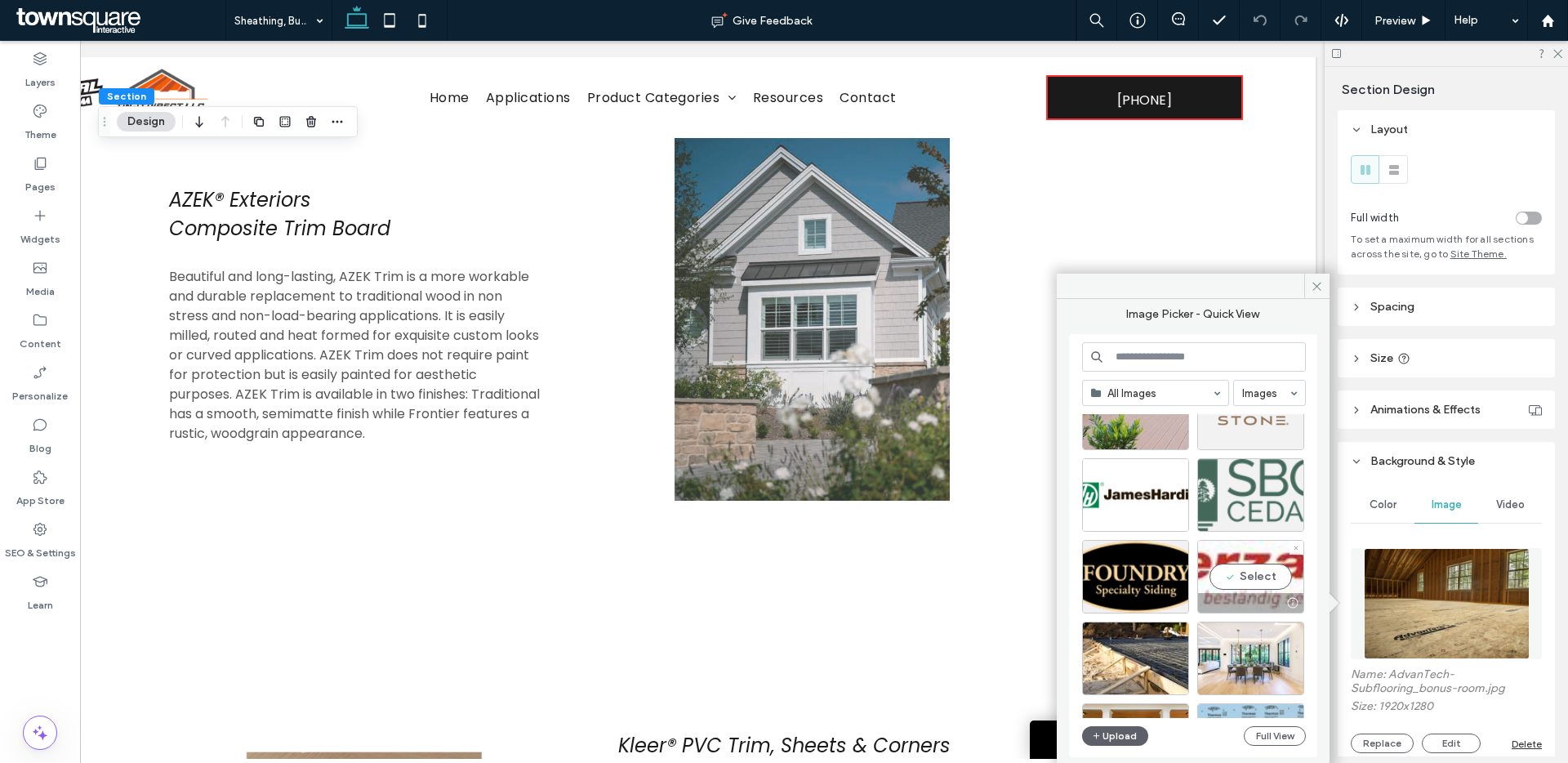scroll, scrollTop: 7030, scrollLeft: 0, axis: vertical 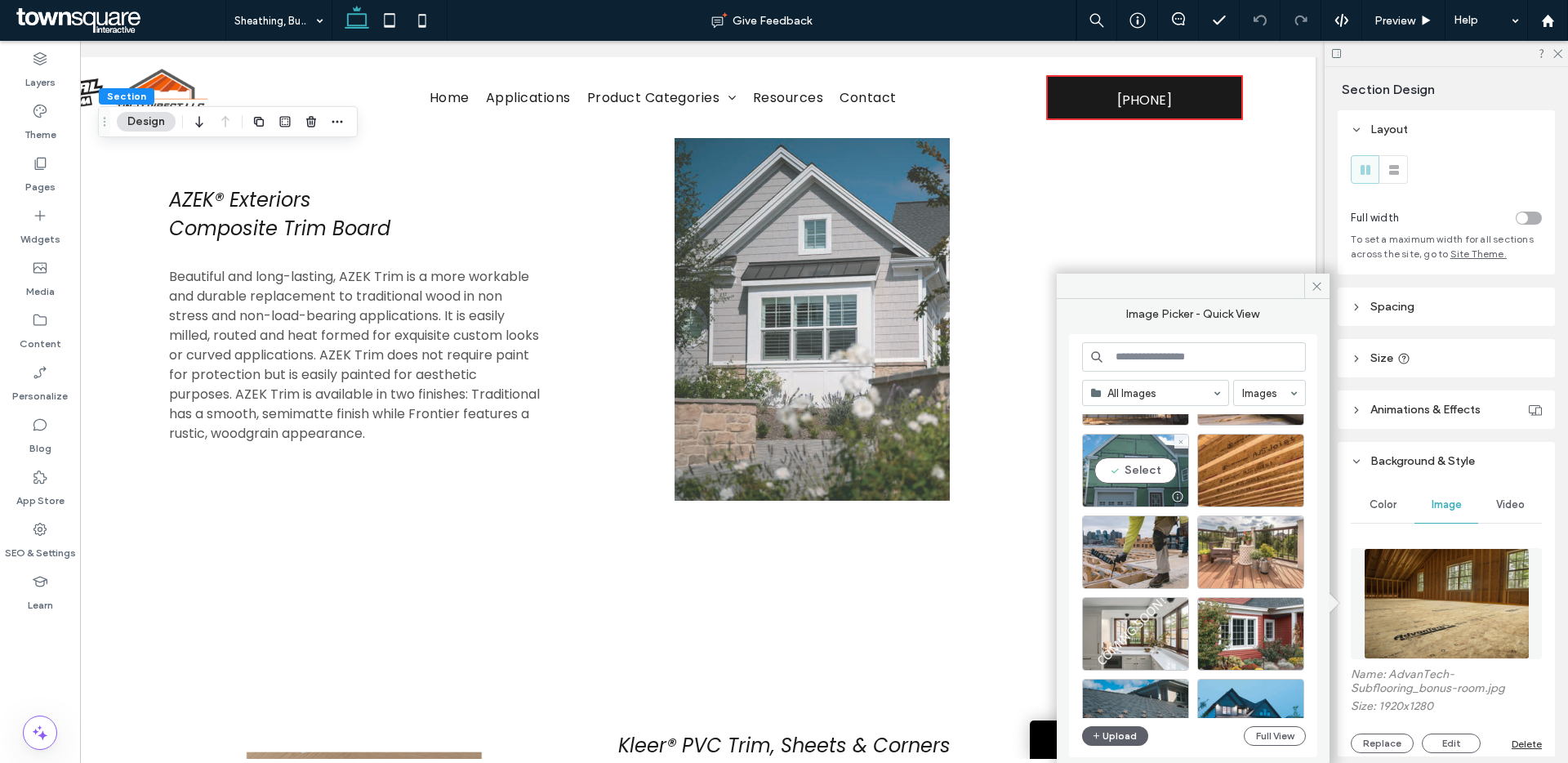 click on "Select" at bounding box center [1135, 471] 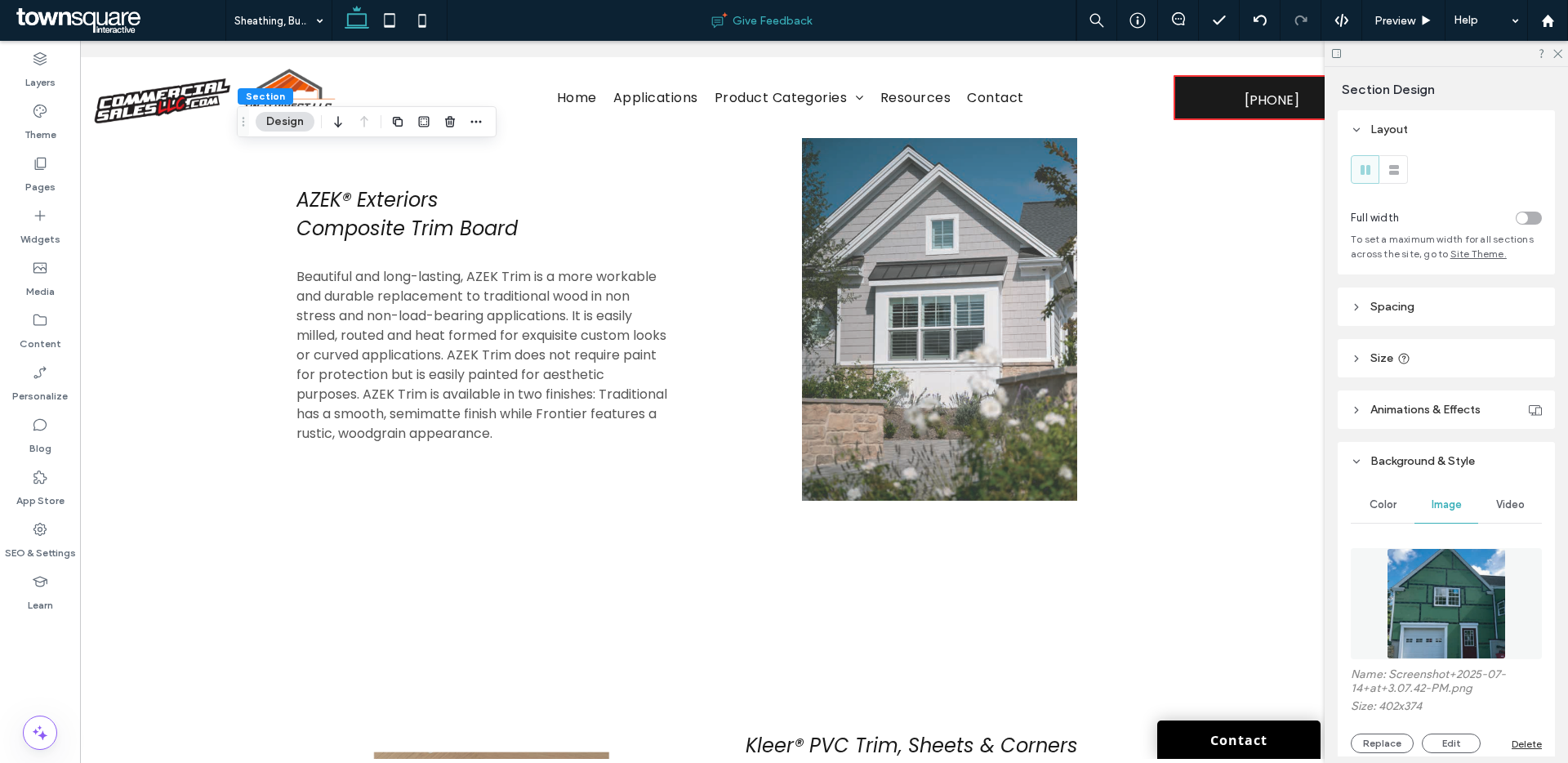 scroll, scrollTop: 0, scrollLeft: 46, axis: horizontal 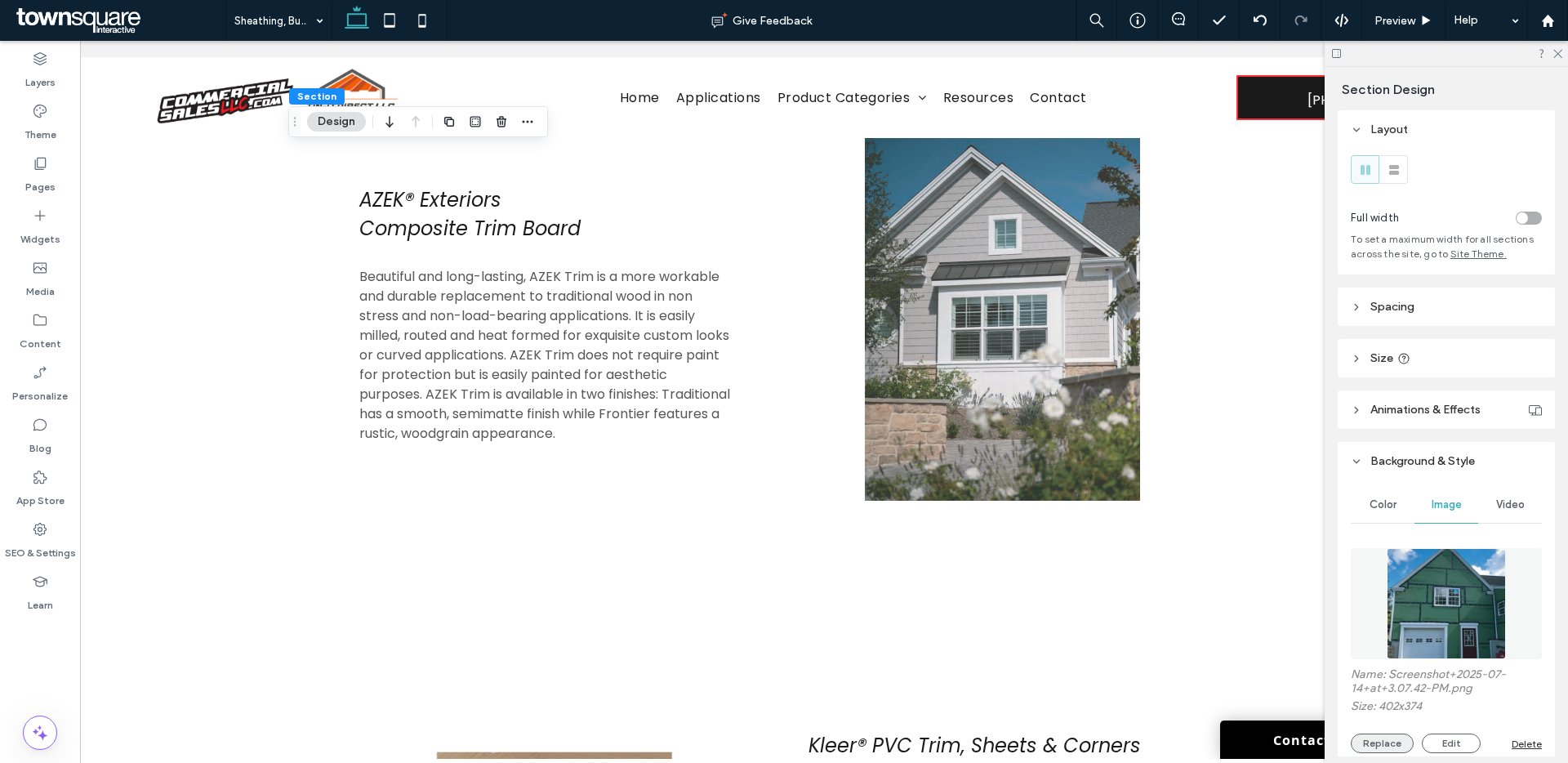 click on "Replace" at bounding box center (1382, 743) 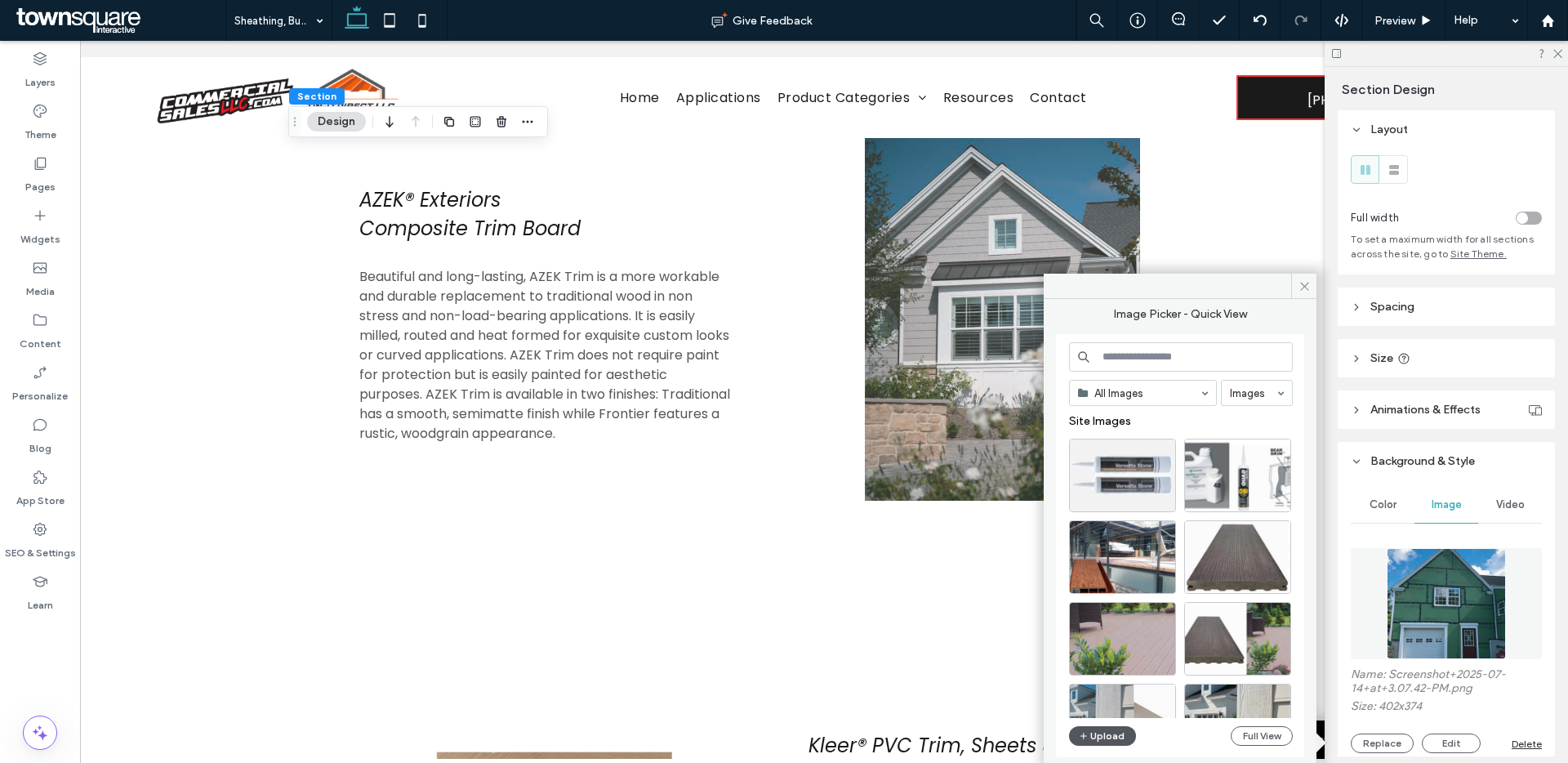 click on "Upload" at bounding box center (1102, 736) 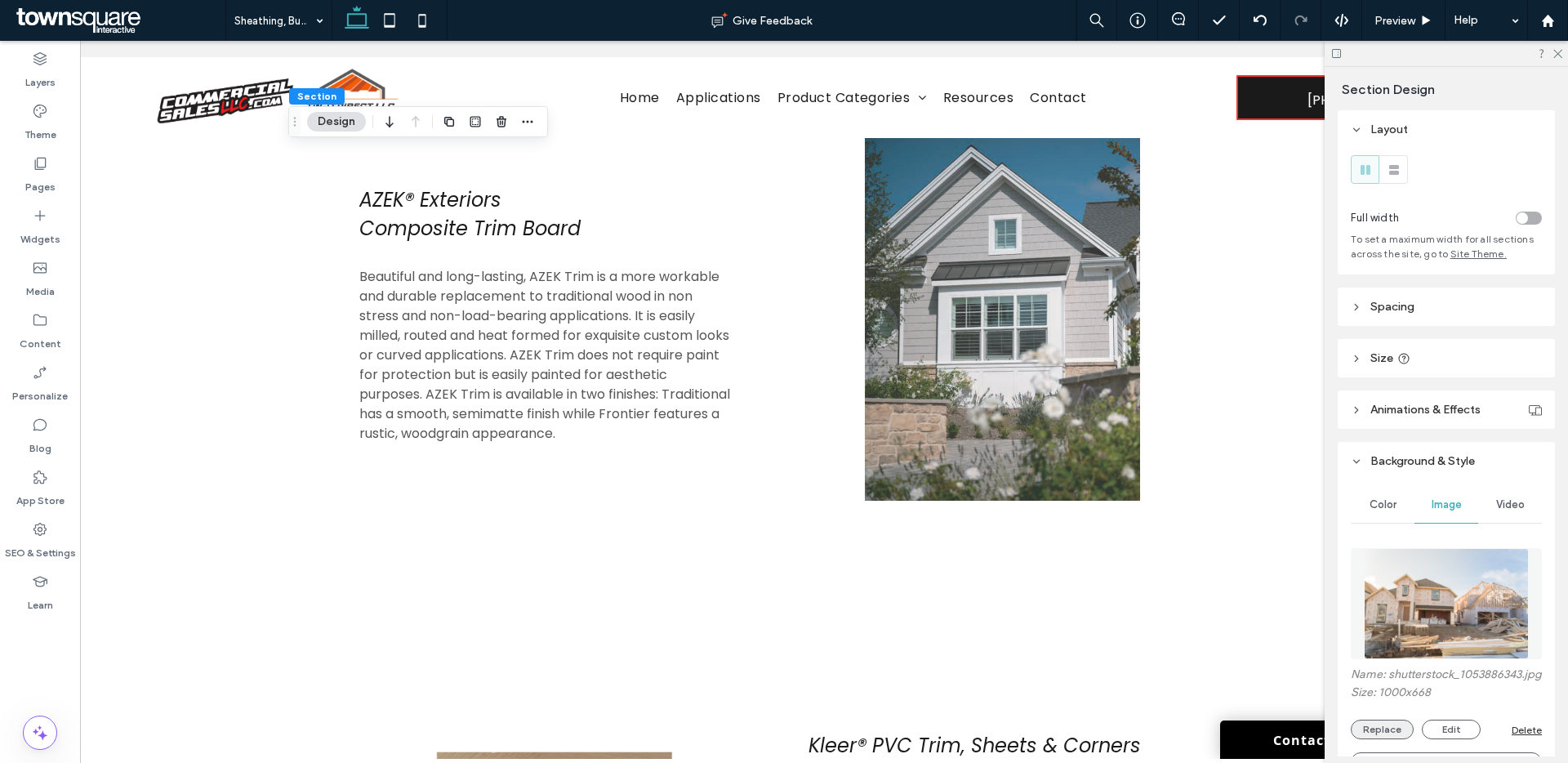 click on "Replace" at bounding box center [1382, 730] 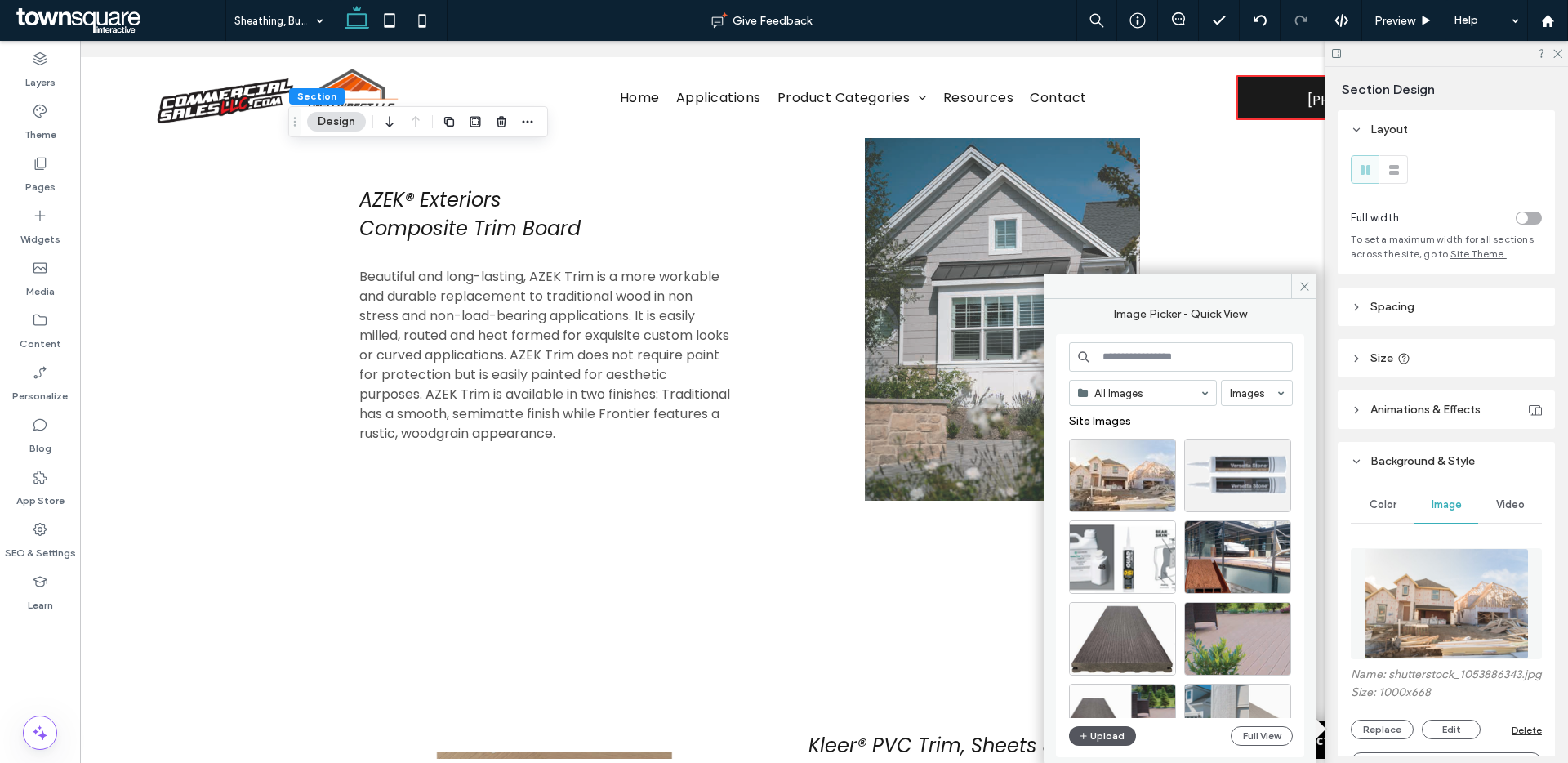 click on "All Images Images Site Images Upload Full View" at bounding box center [1181, 546] 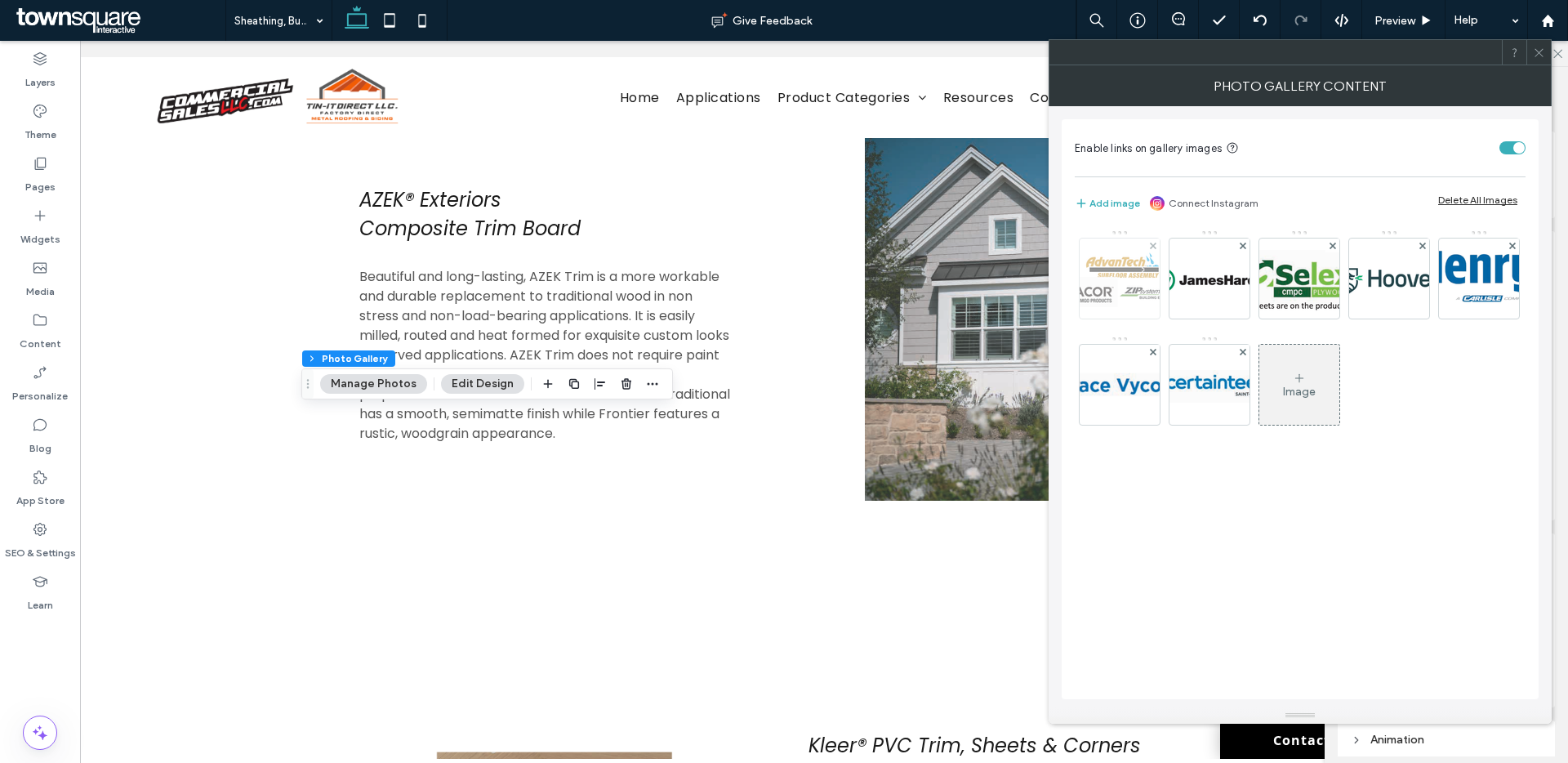 click at bounding box center (1120, 279) 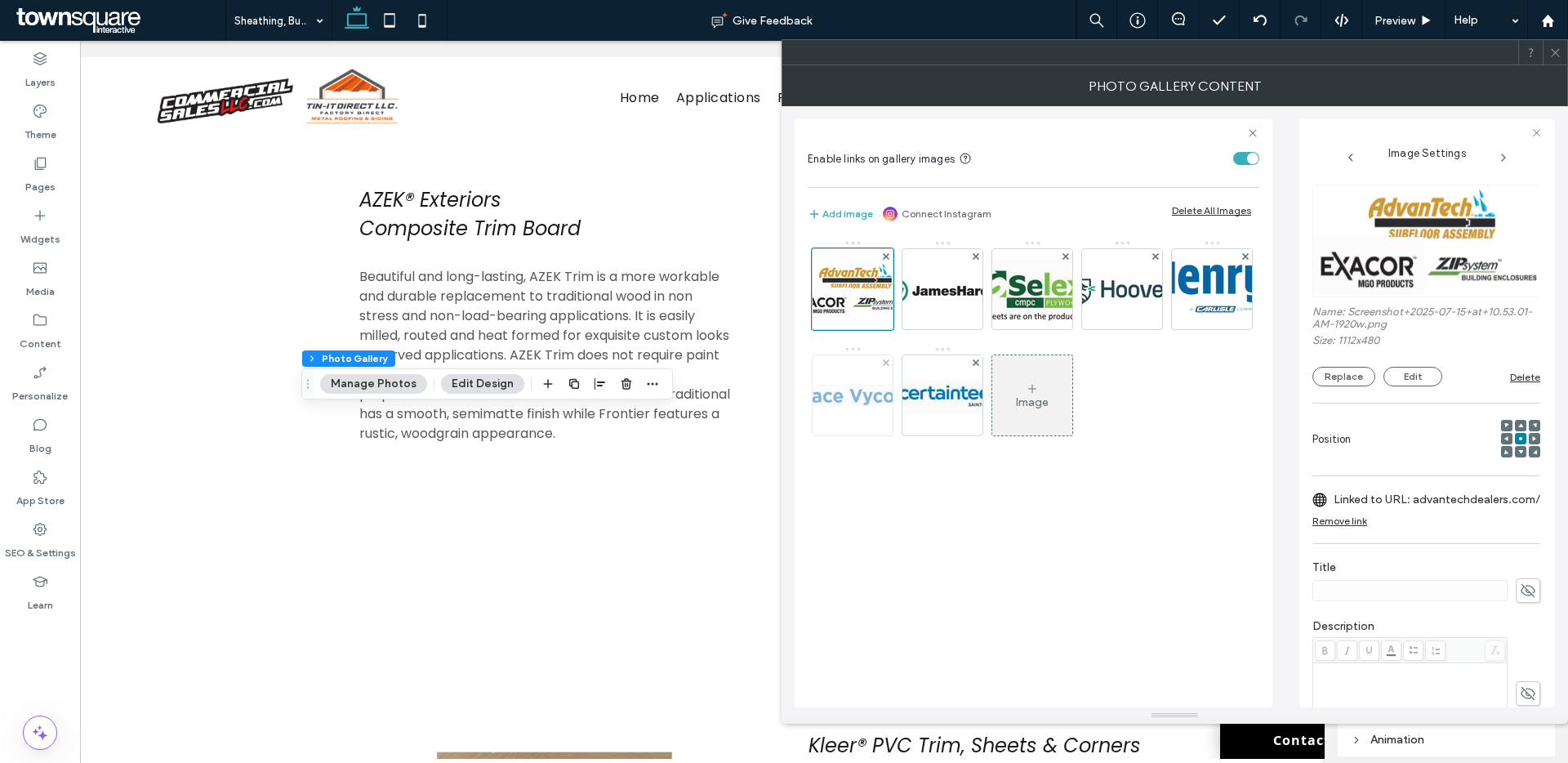scroll, scrollTop: 0, scrollLeft: 46, axis: horizontal 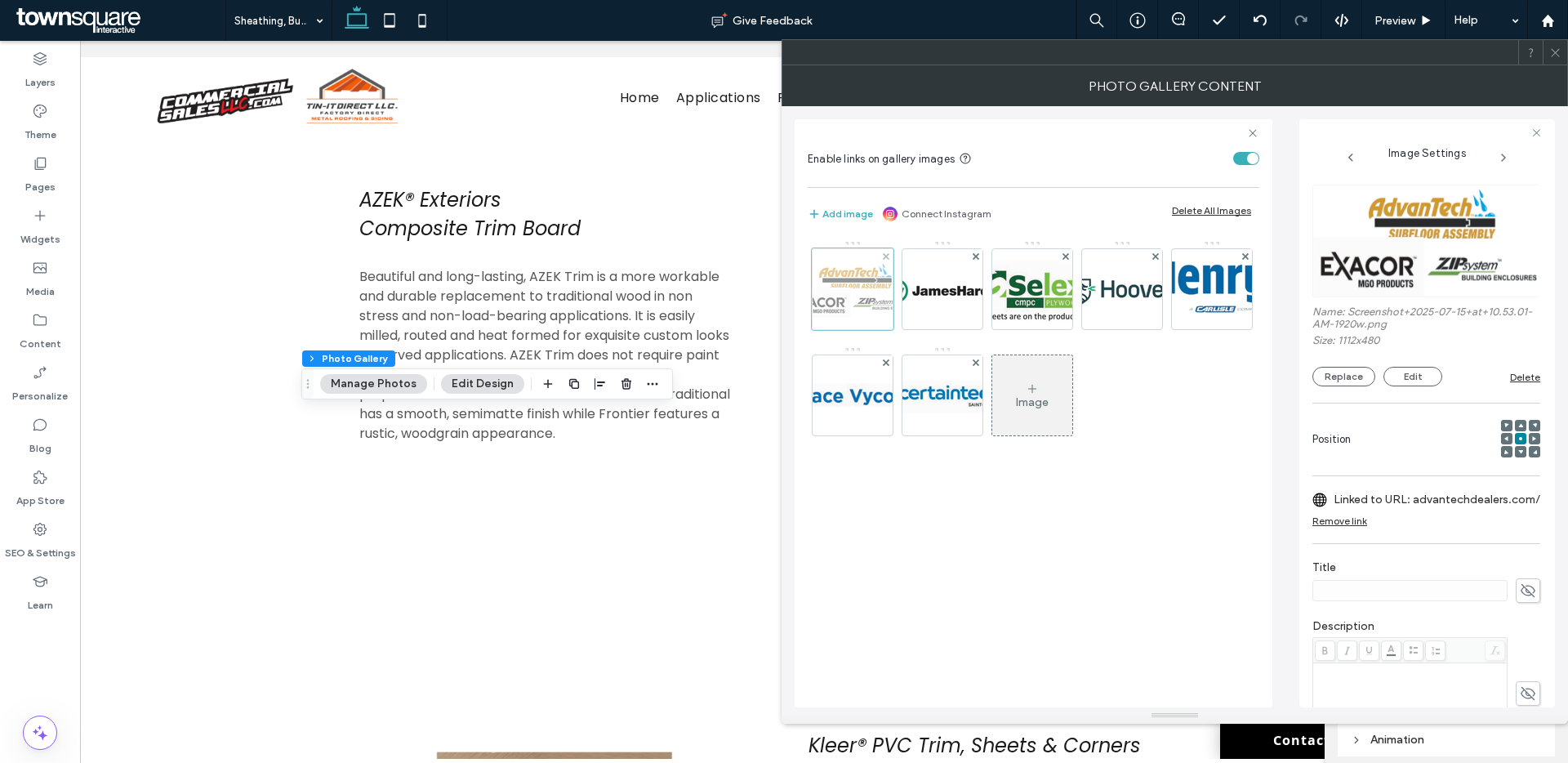 click at bounding box center [853, 289] 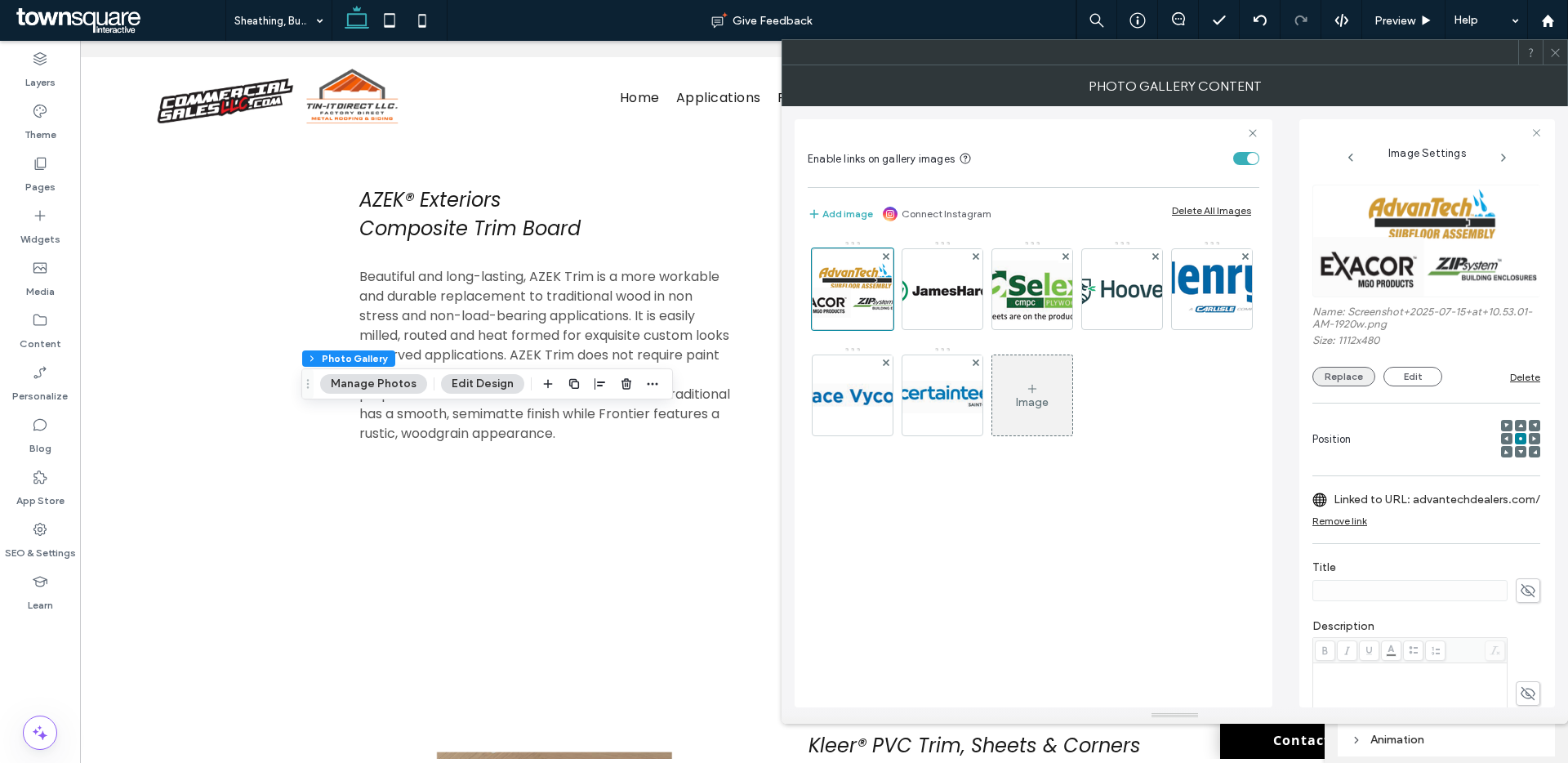 click on "Replace" at bounding box center [1343, 377] 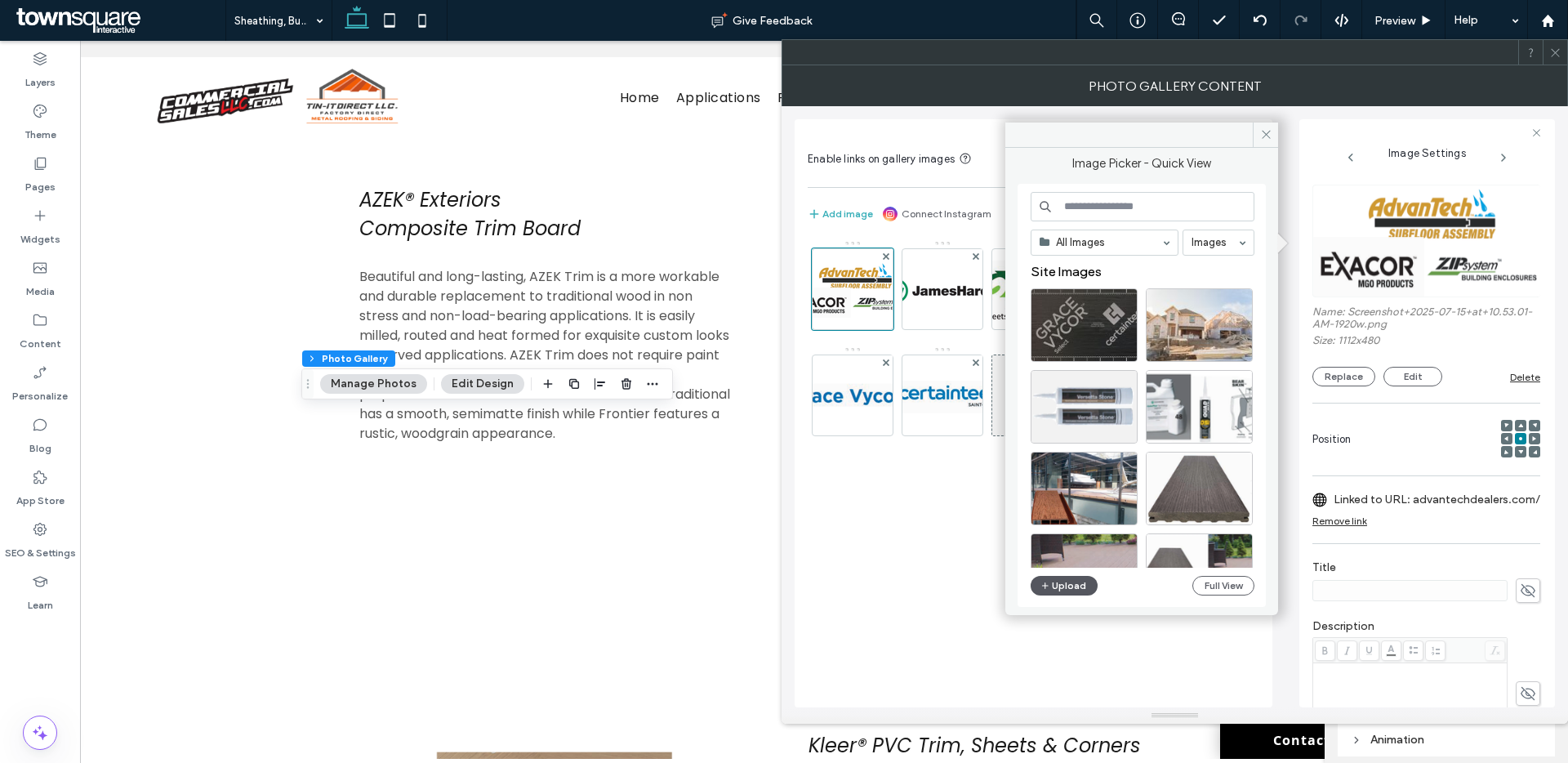 click 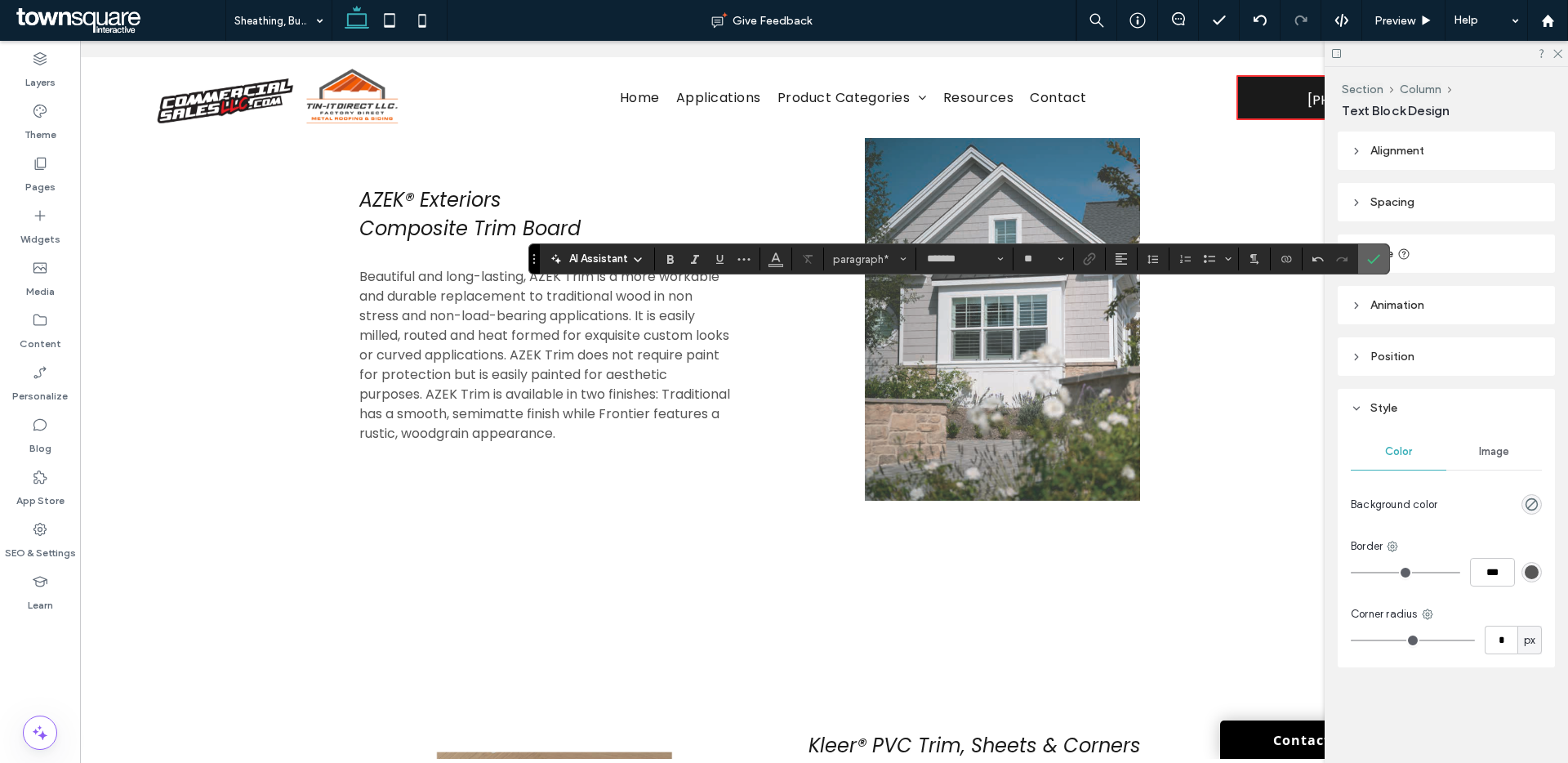 click 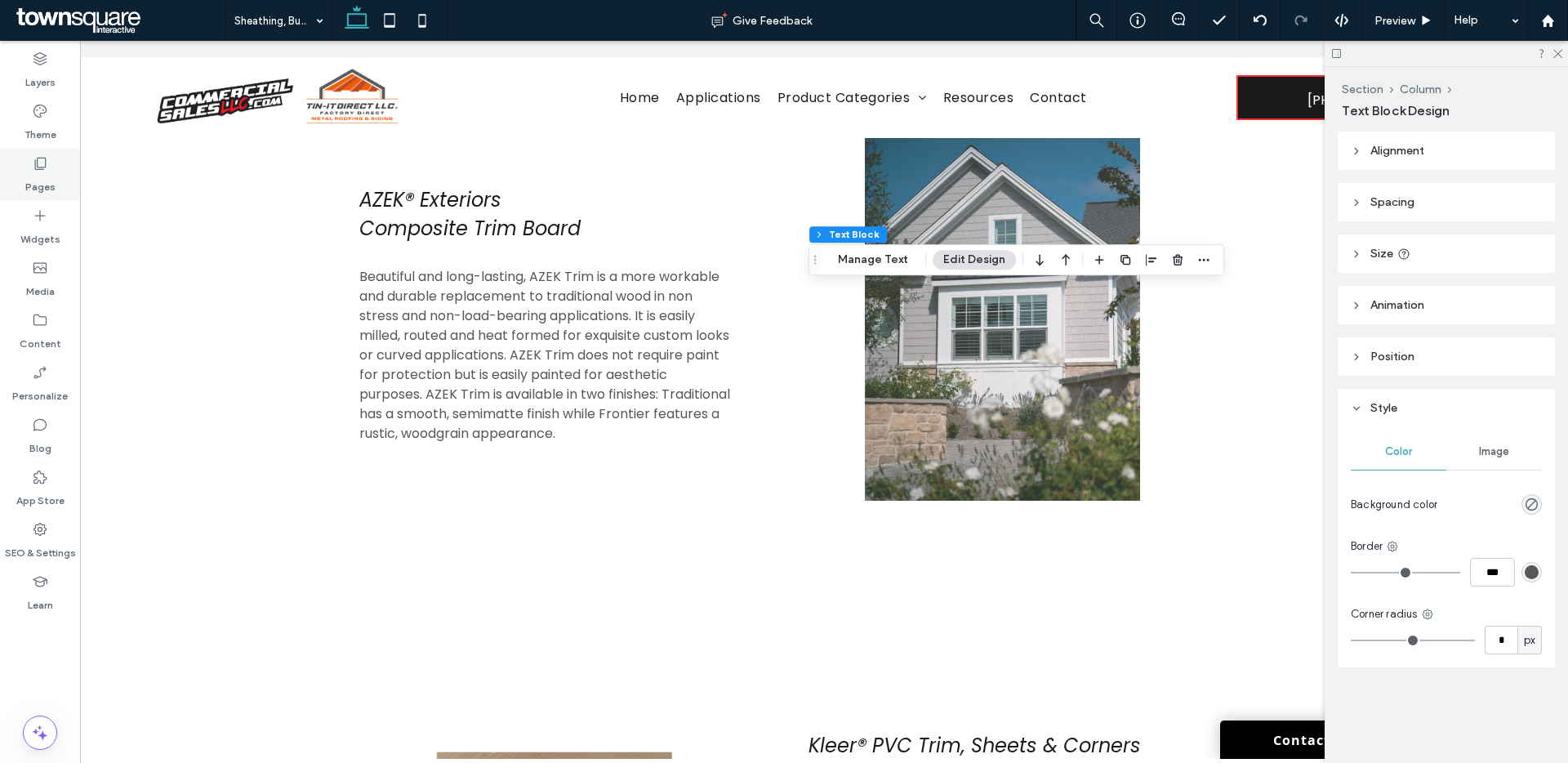 click 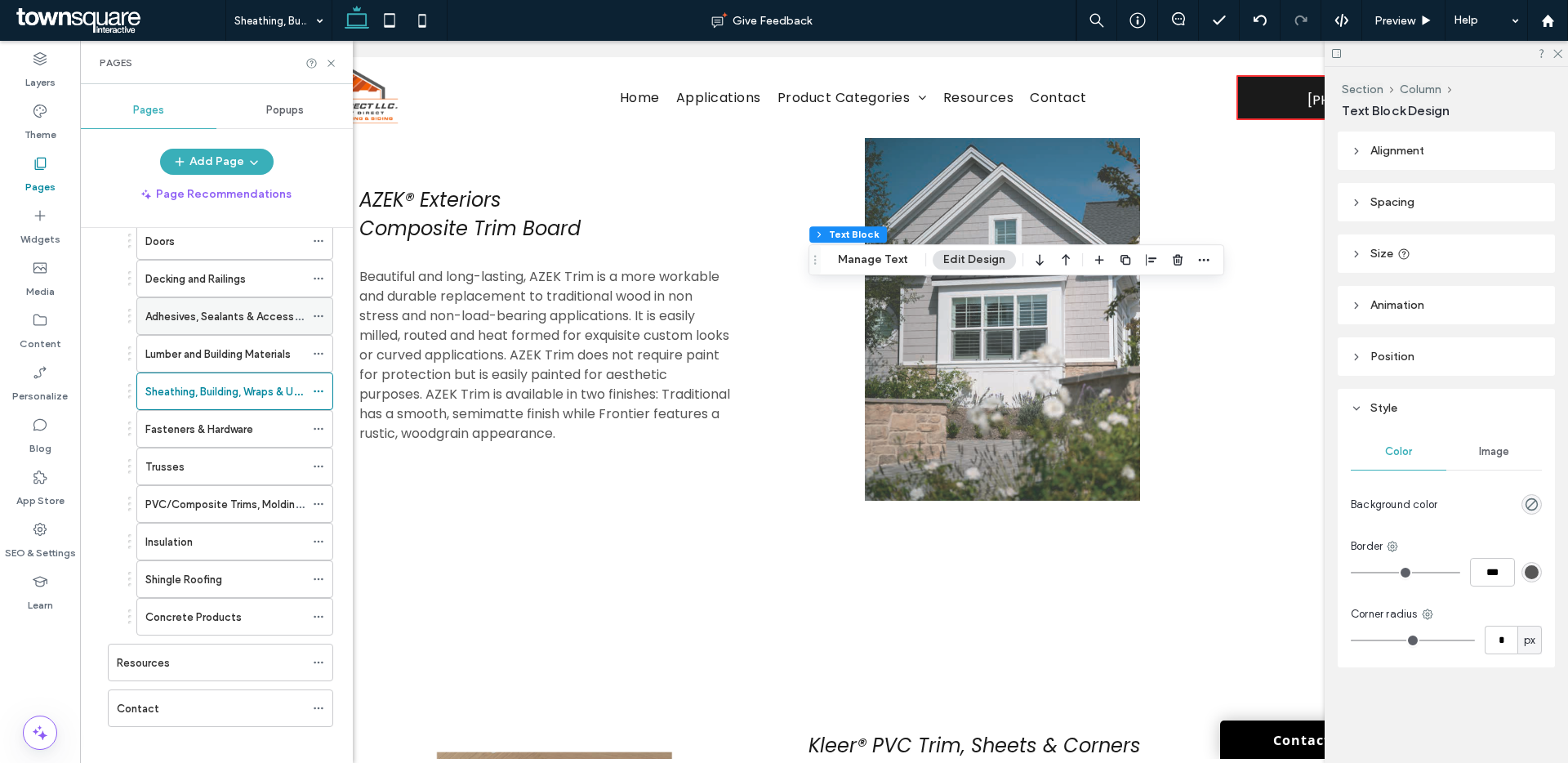 scroll, scrollTop: 251, scrollLeft: 0, axis: vertical 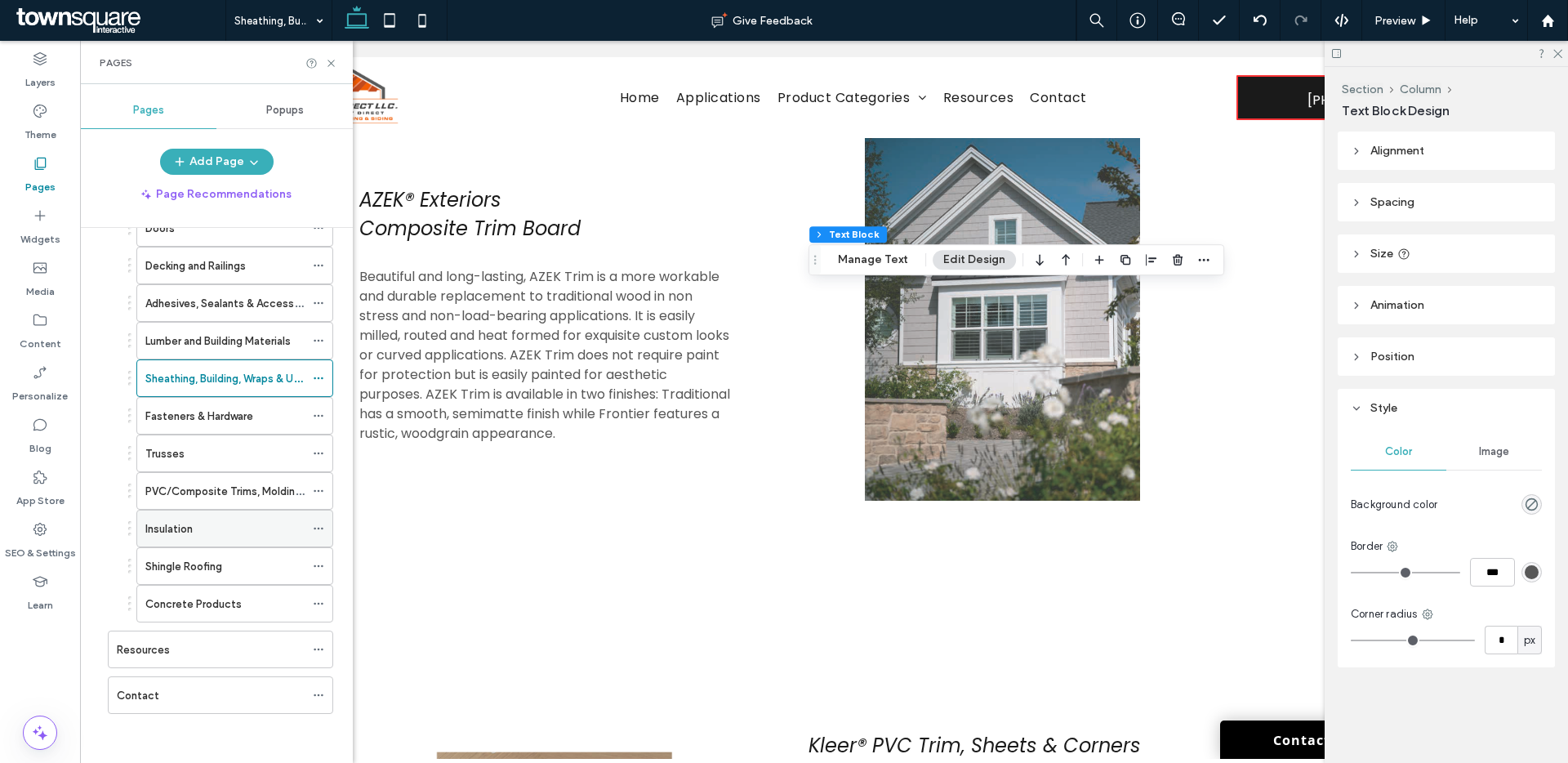 click on "Insulation" at bounding box center [225, 529] 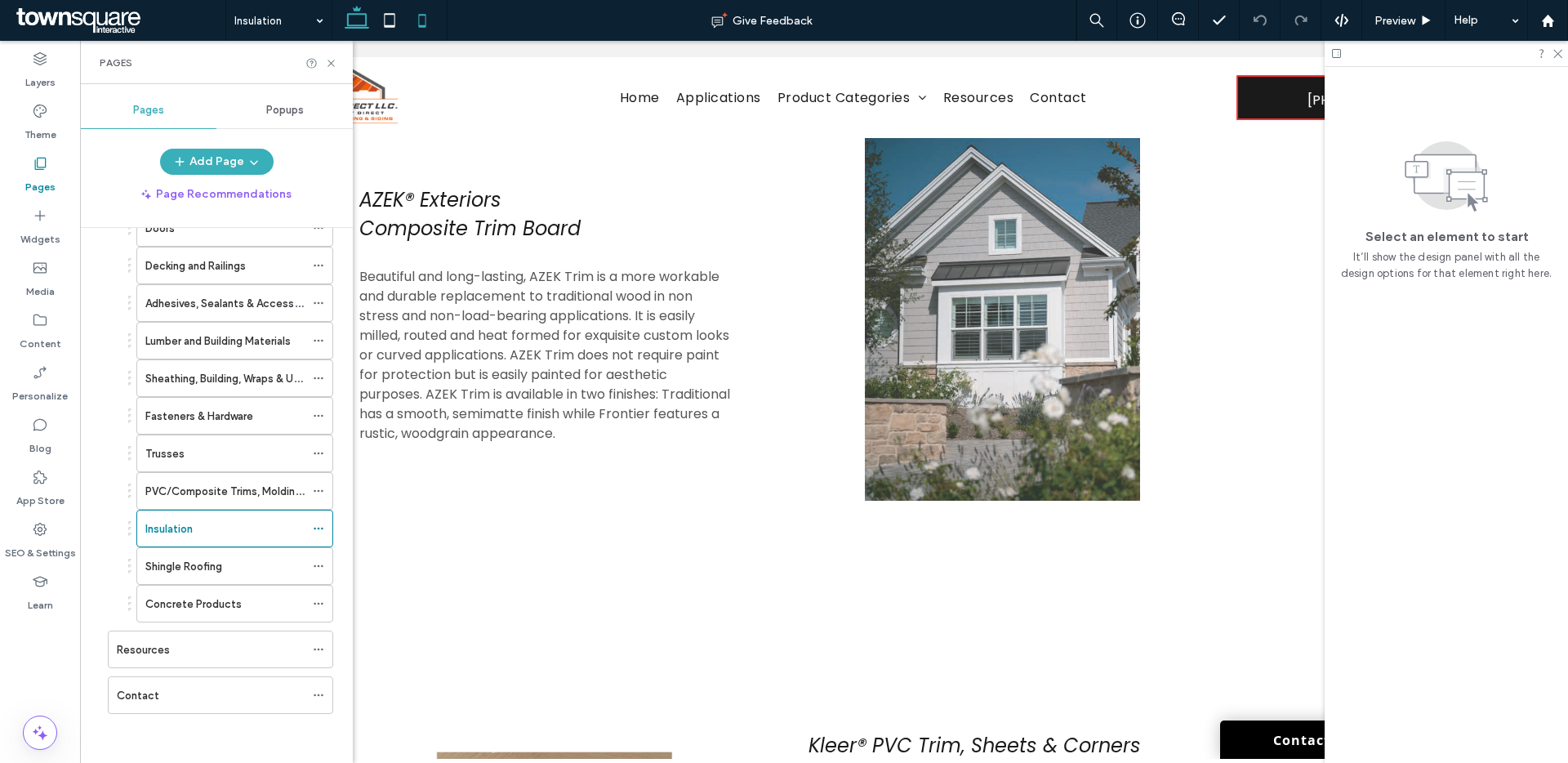 scroll, scrollTop: 251, scrollLeft: 0, axis: vertical 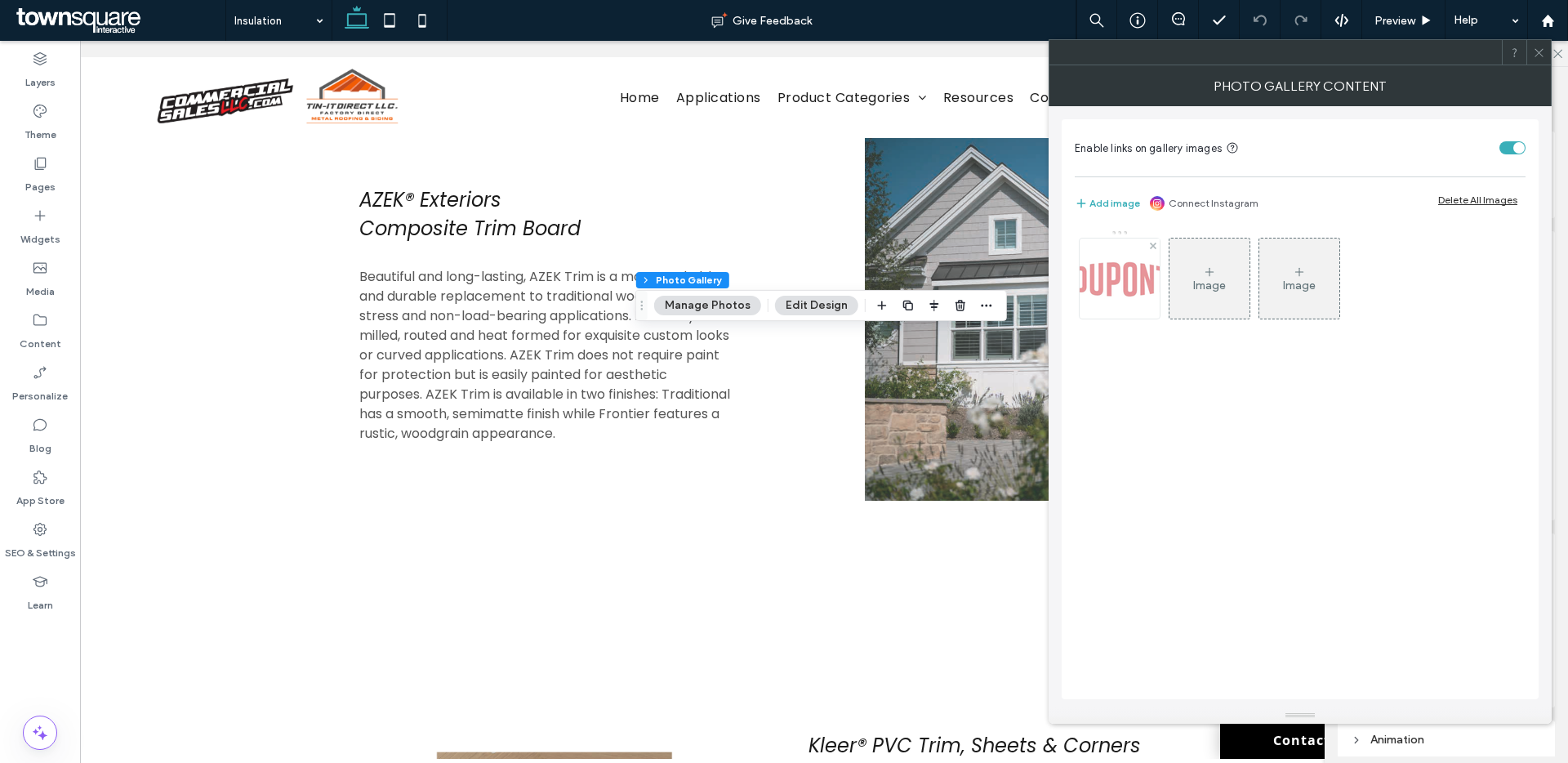 click at bounding box center (1120, 279) 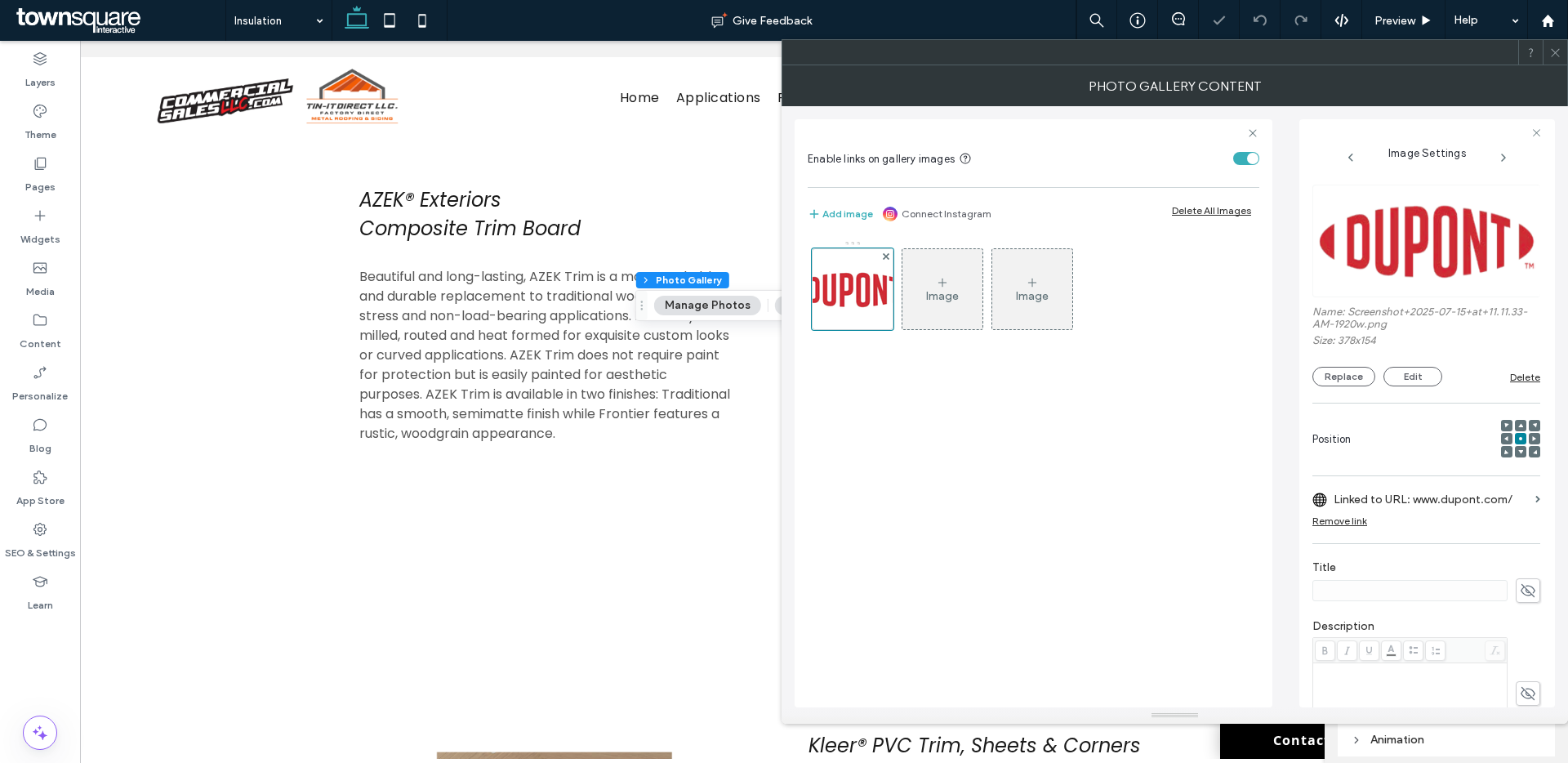 click on "Linked to URL: www.dupont.com/" at bounding box center (1431, 499) 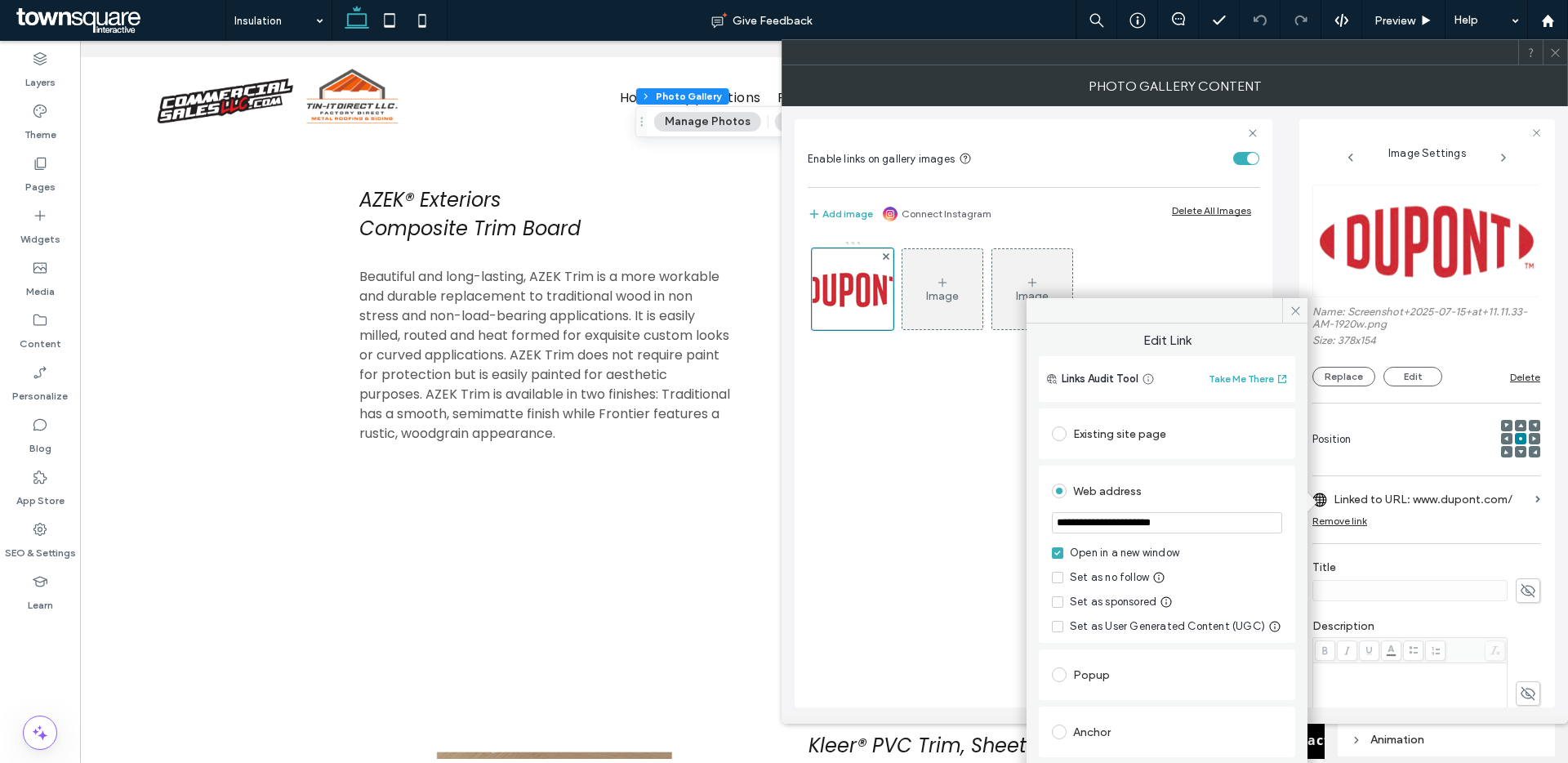 scroll, scrollTop: 199, scrollLeft: 0, axis: vertical 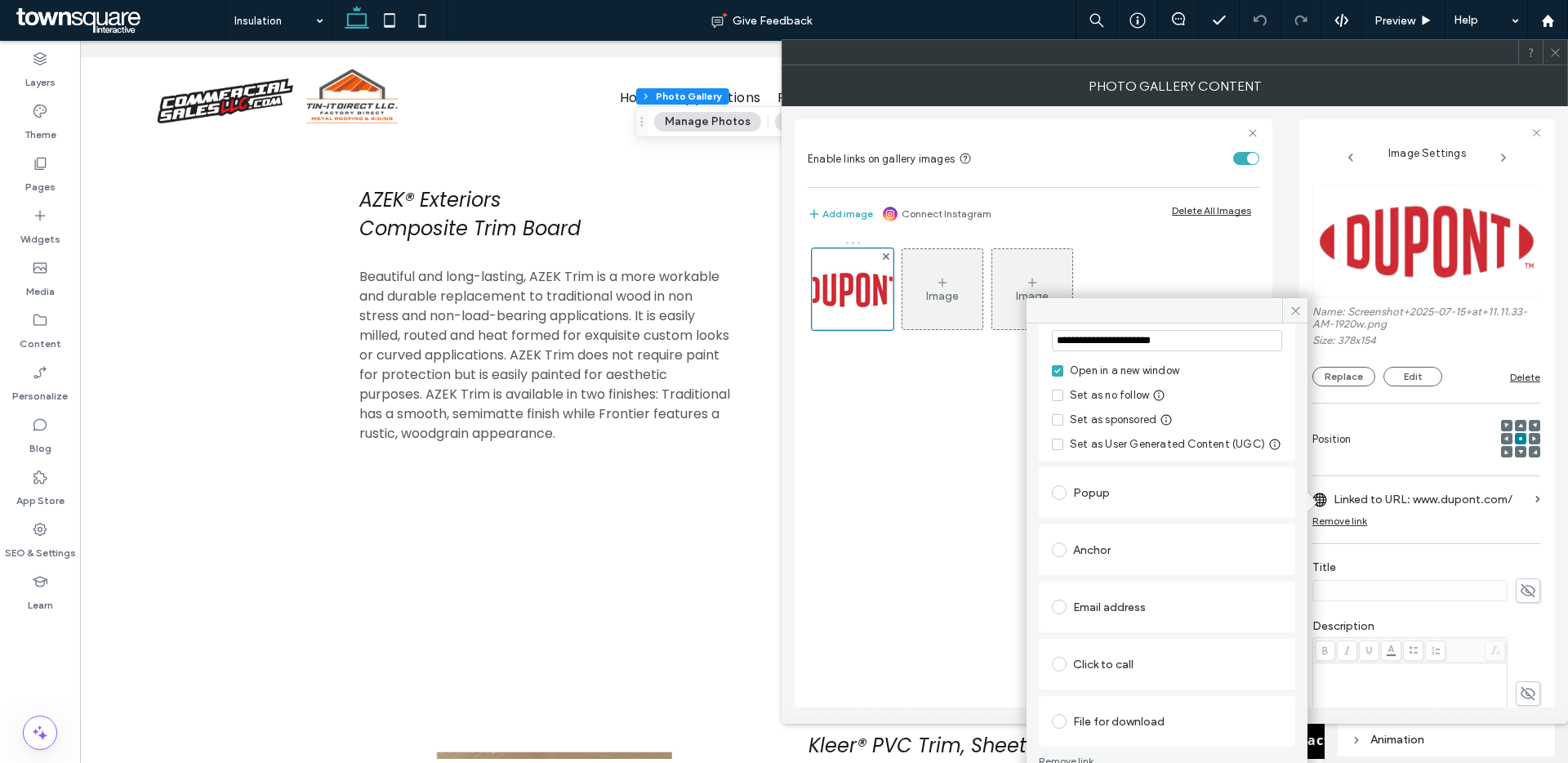 click on "Remove link" at bounding box center (1167, 761) 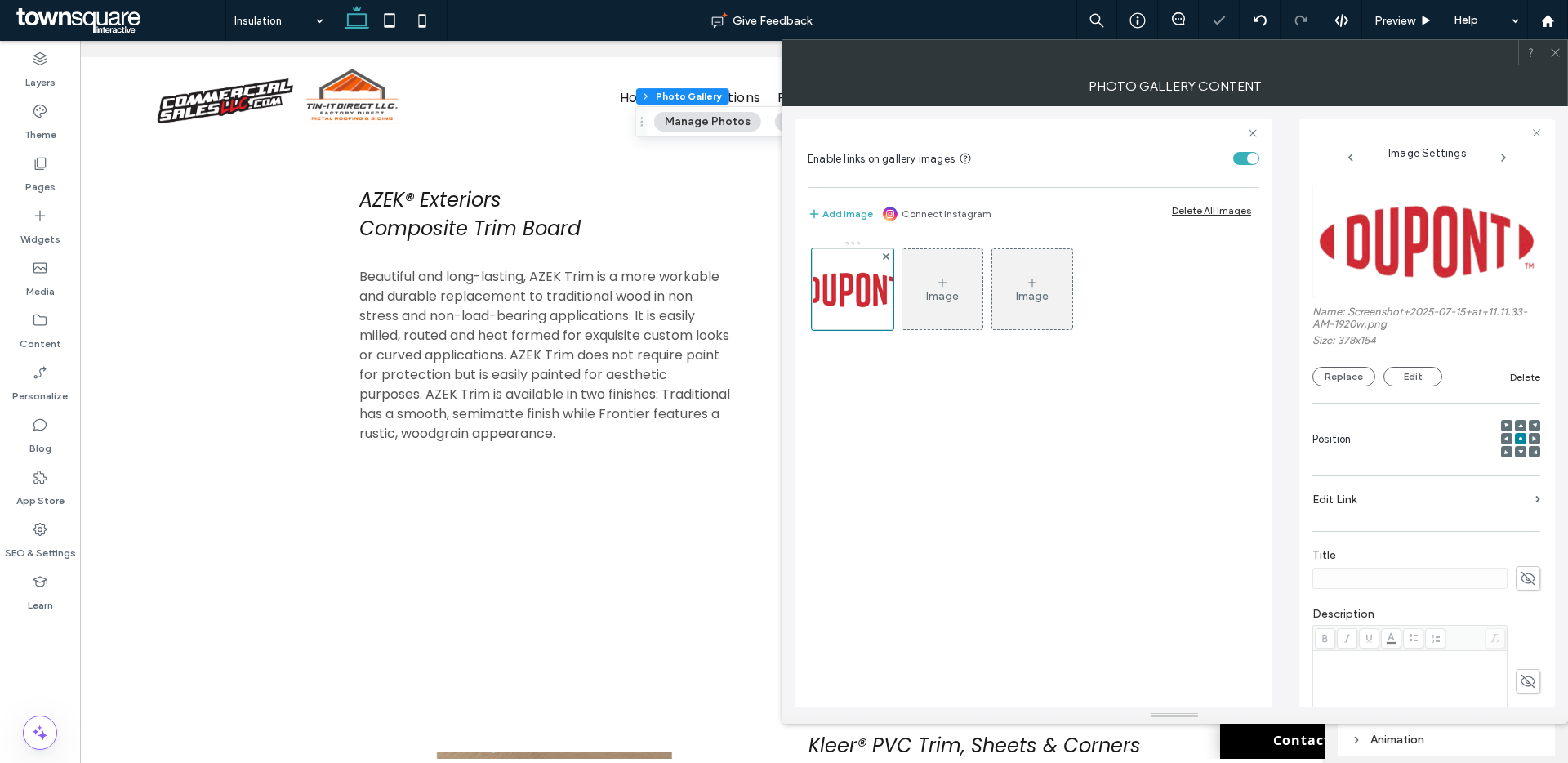 scroll, scrollTop: 237, scrollLeft: 0, axis: vertical 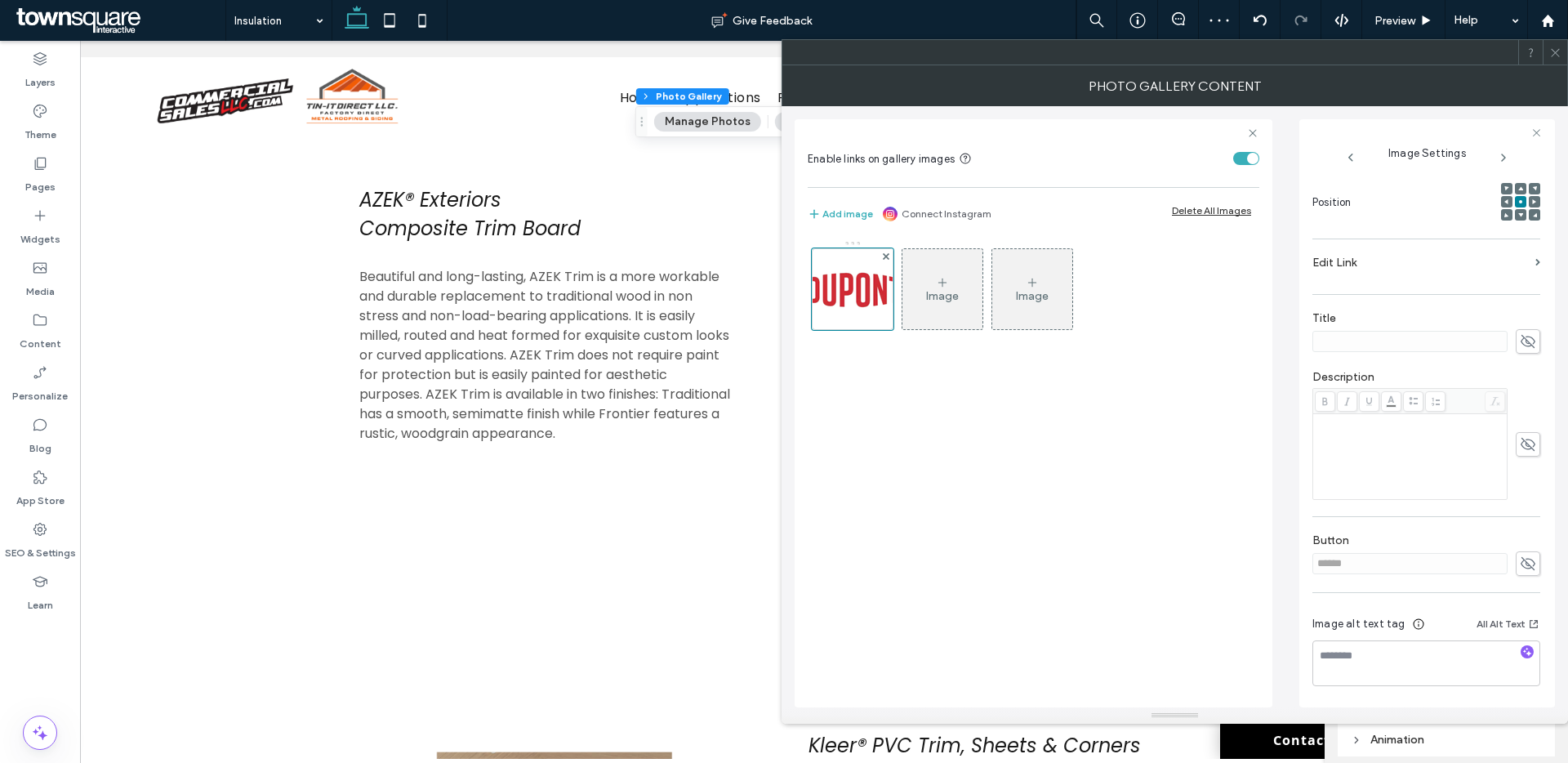 click 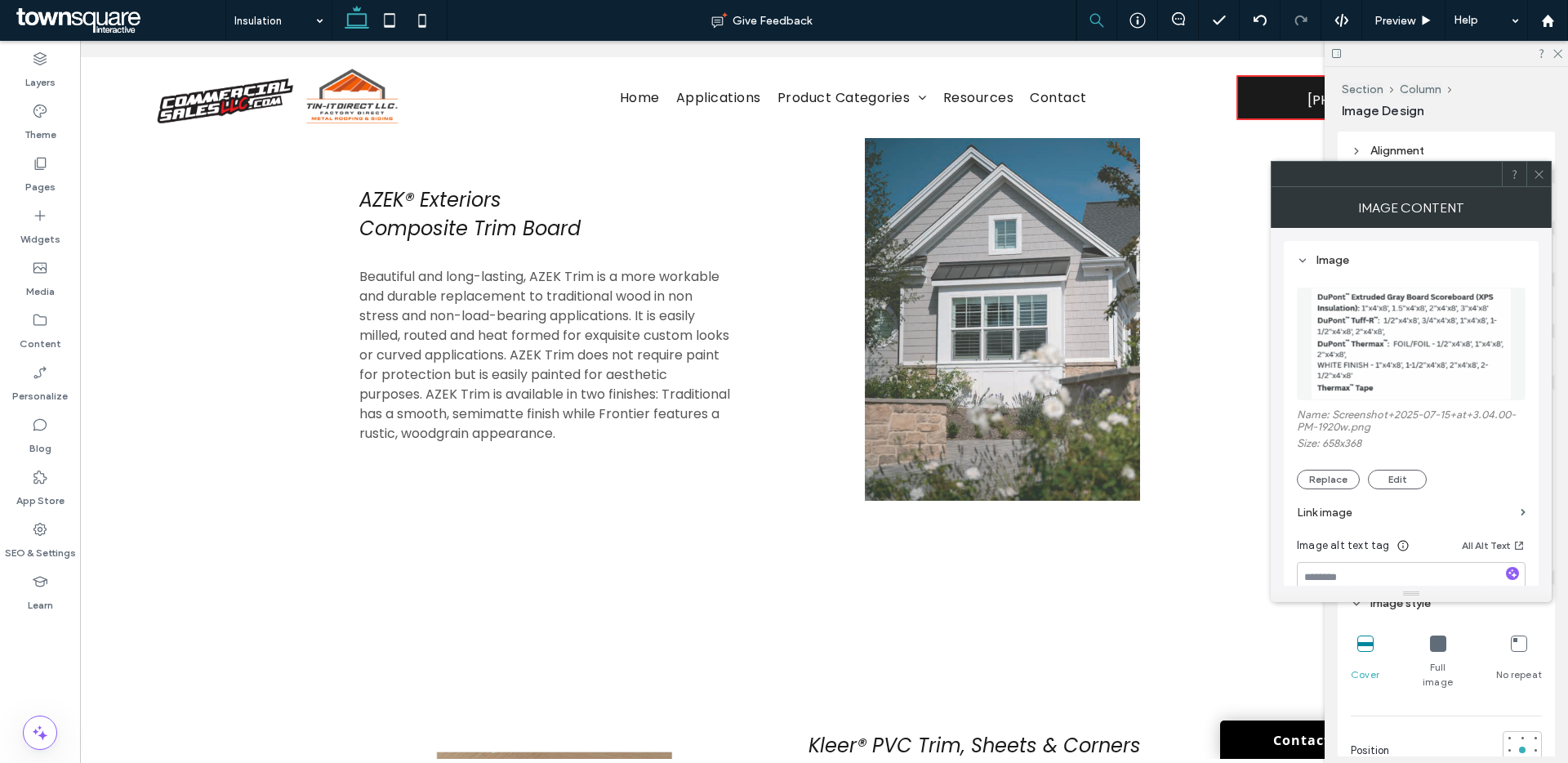 type on "**" 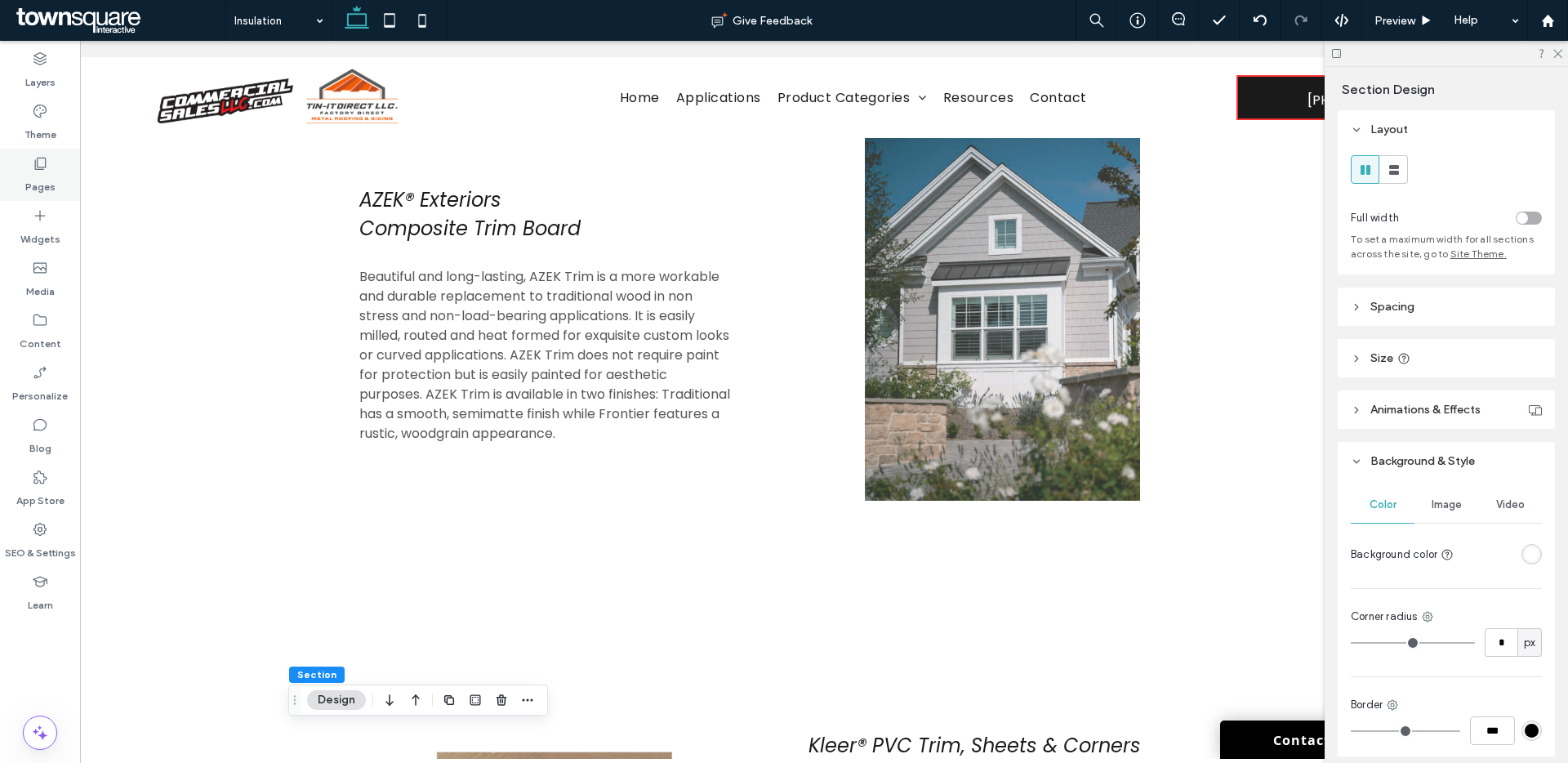 click 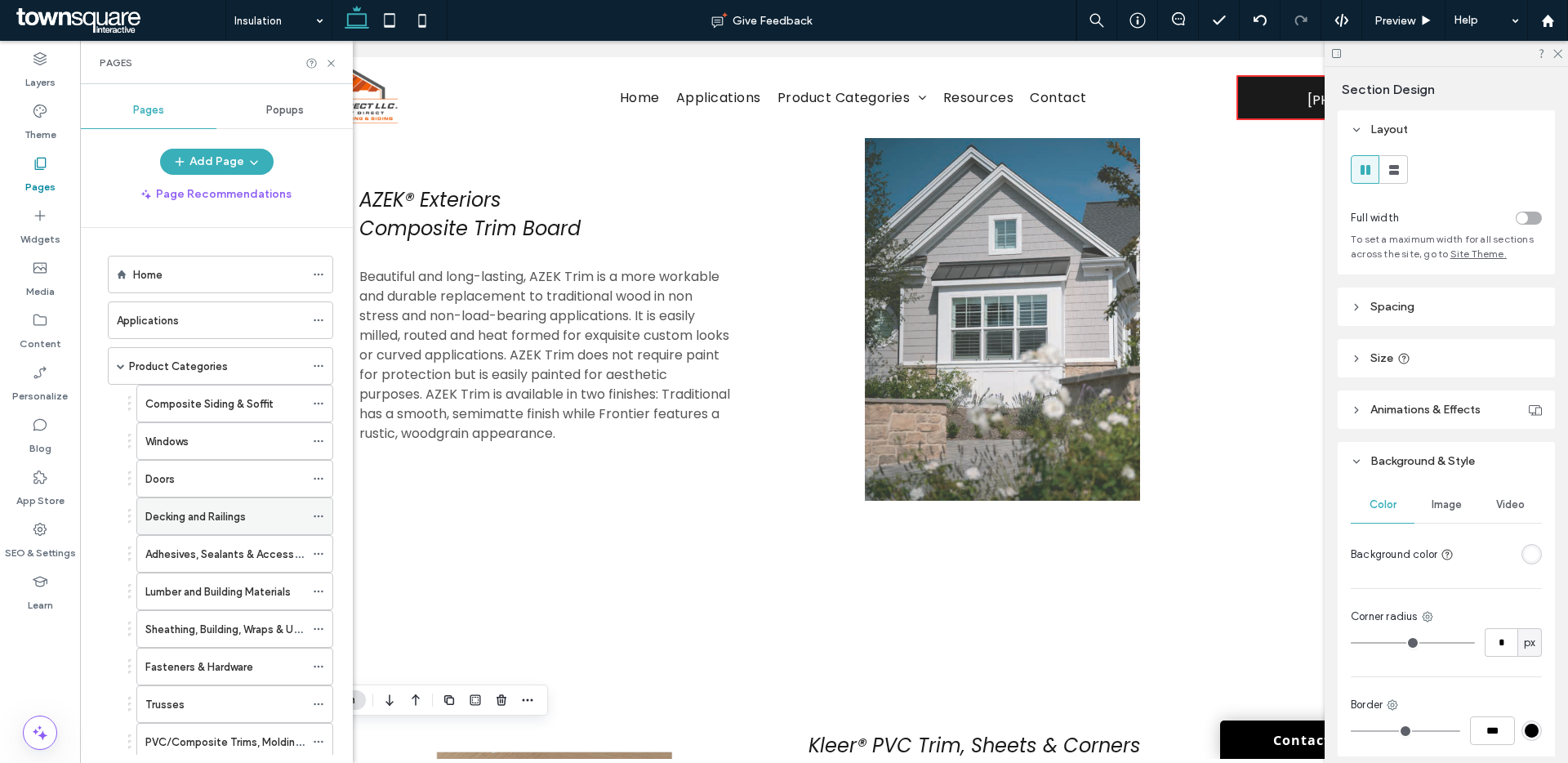 scroll, scrollTop: 251, scrollLeft: 0, axis: vertical 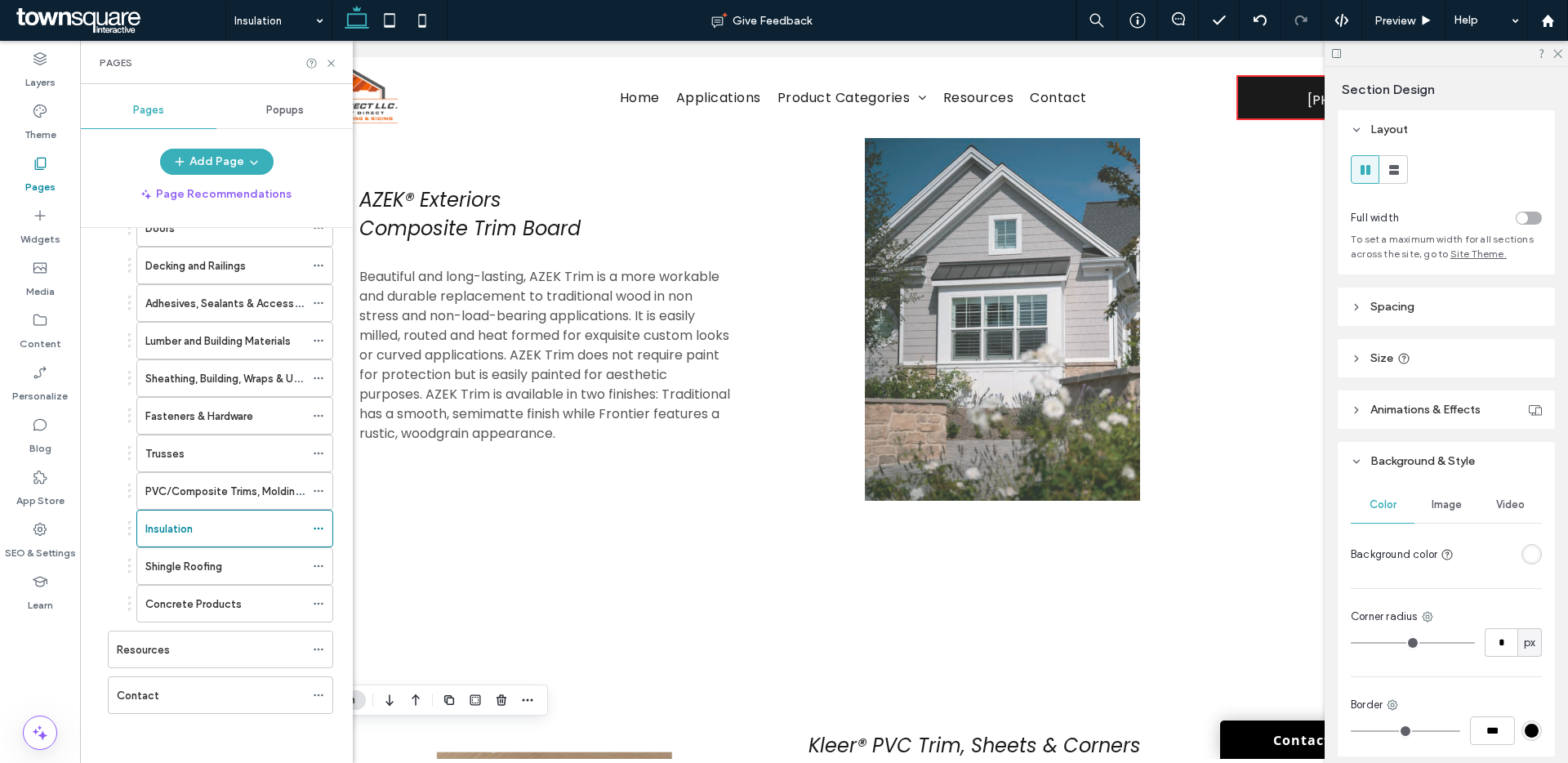 click on "Resources" at bounding box center [211, 649] 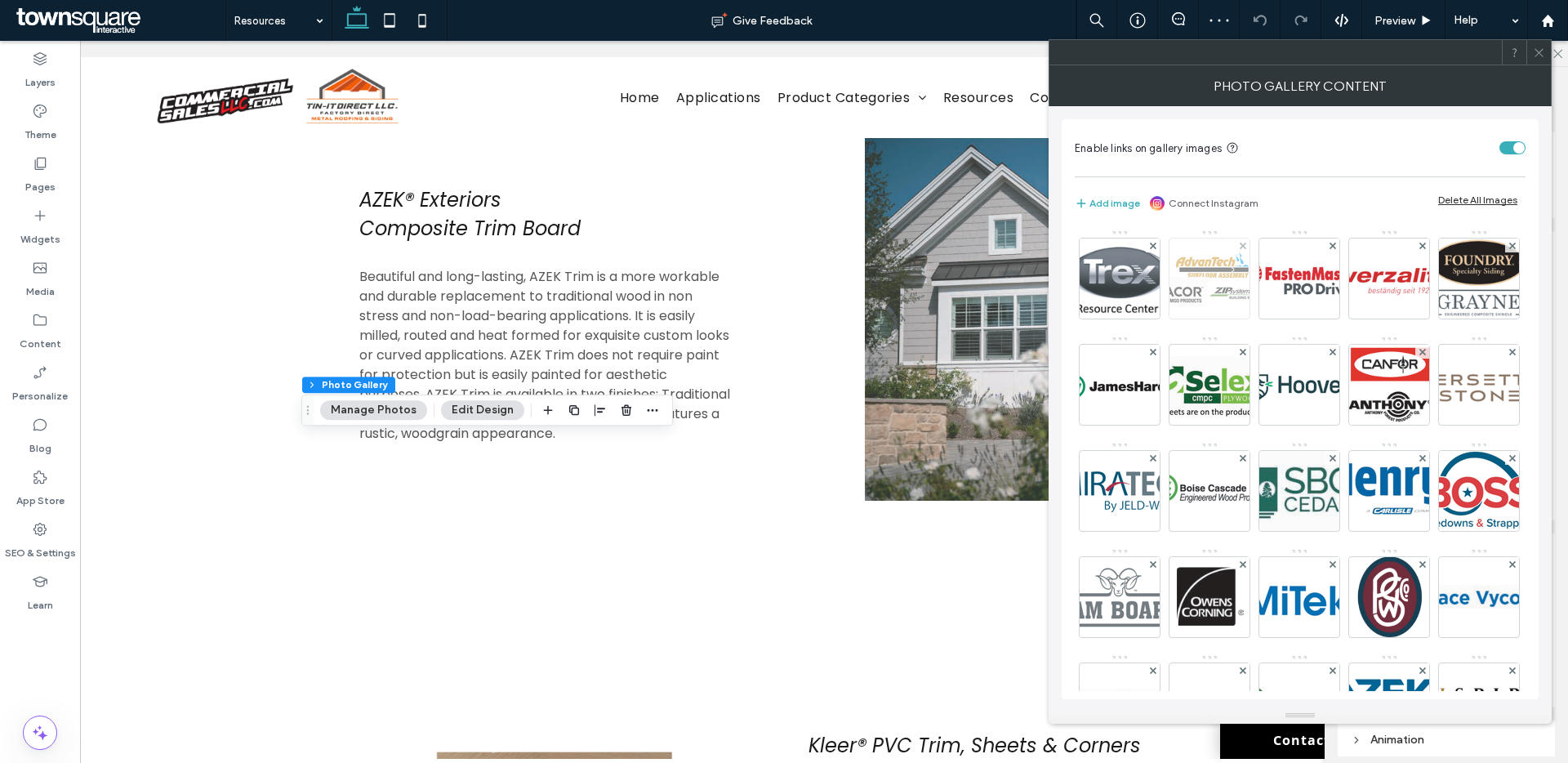 click at bounding box center (1209, 279) 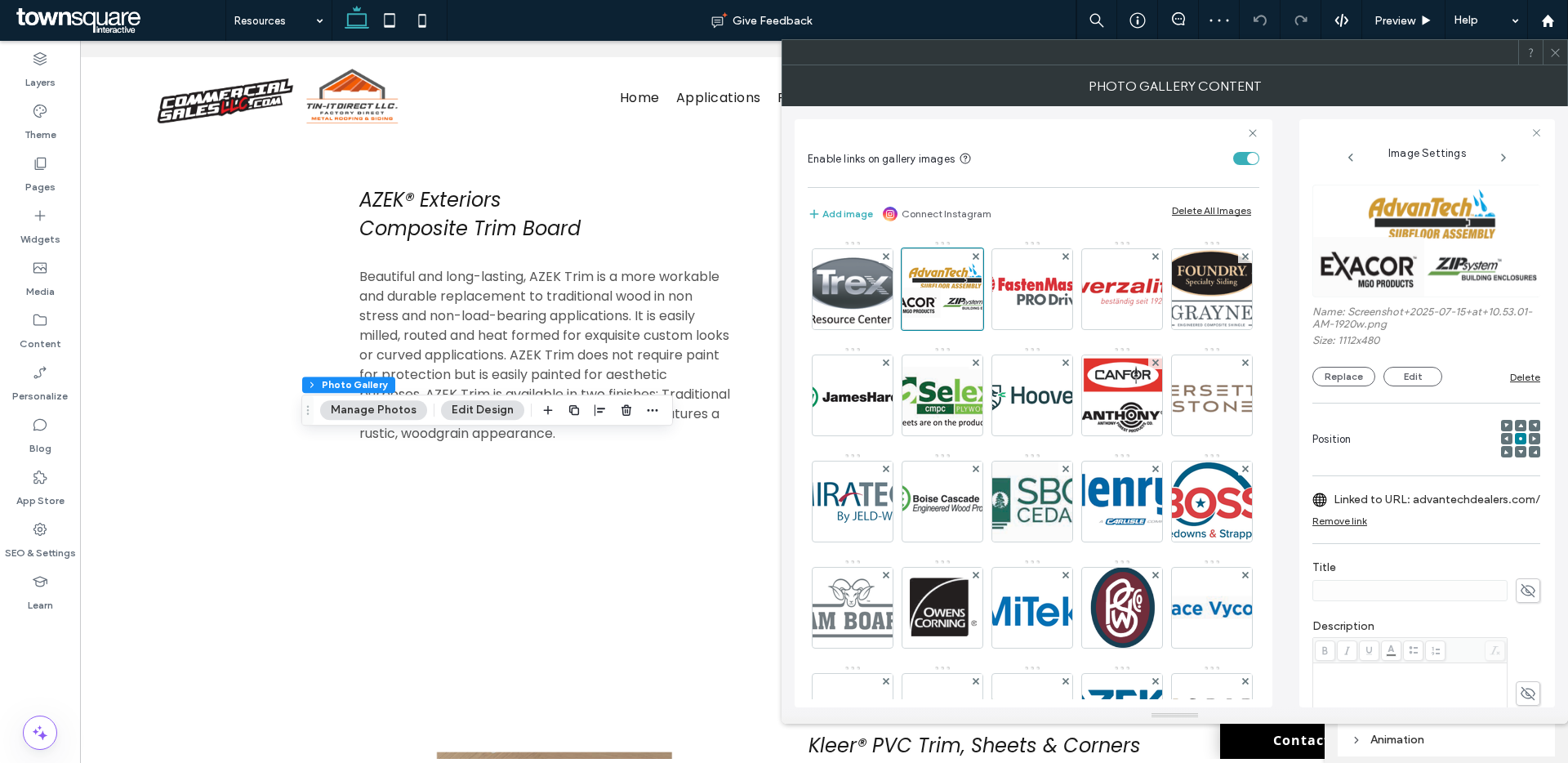 click on "Linked to URL: advantechdealers.com/" at bounding box center [1437, 499] 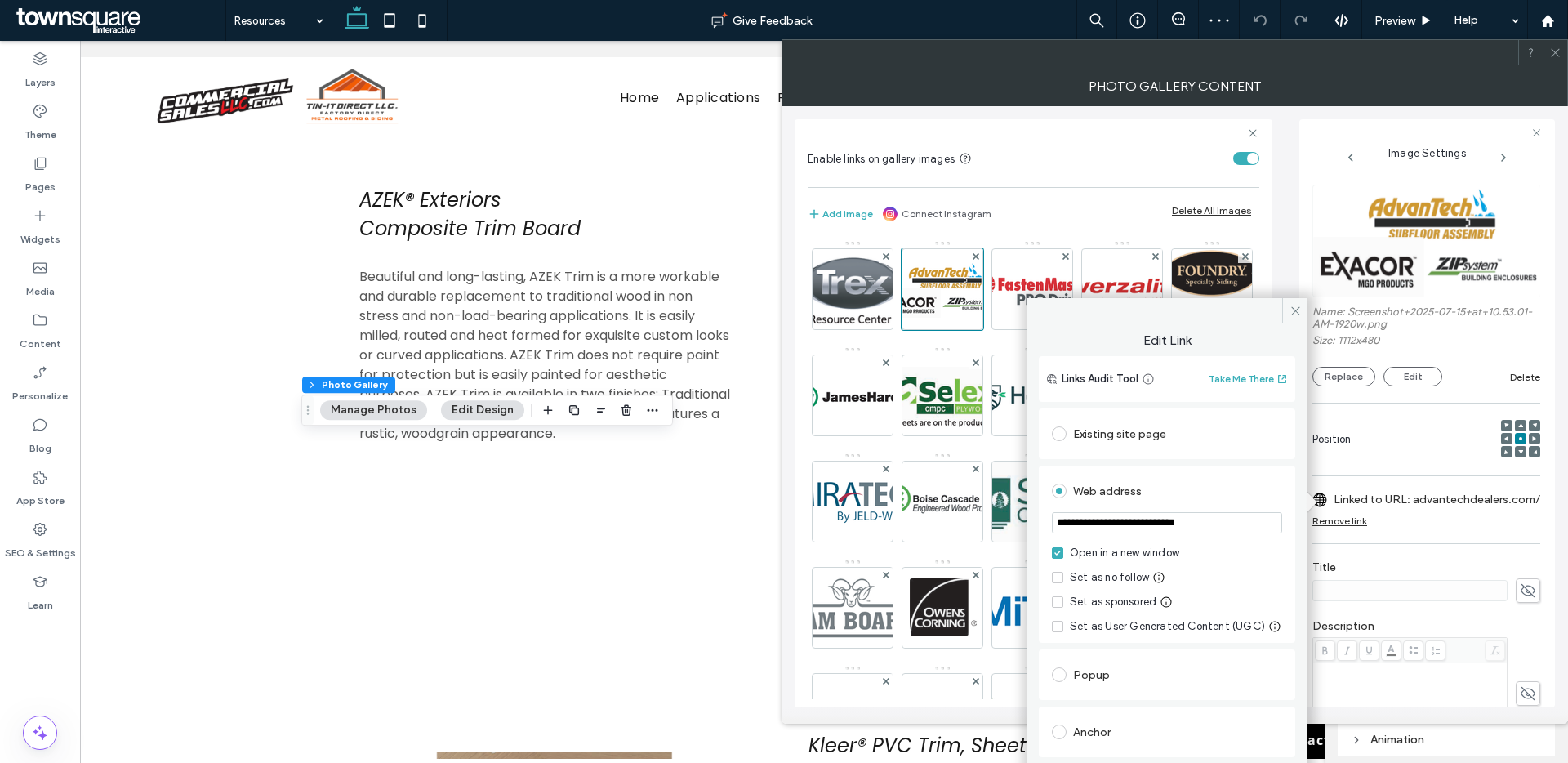 click on "**********" at bounding box center (1167, 523) 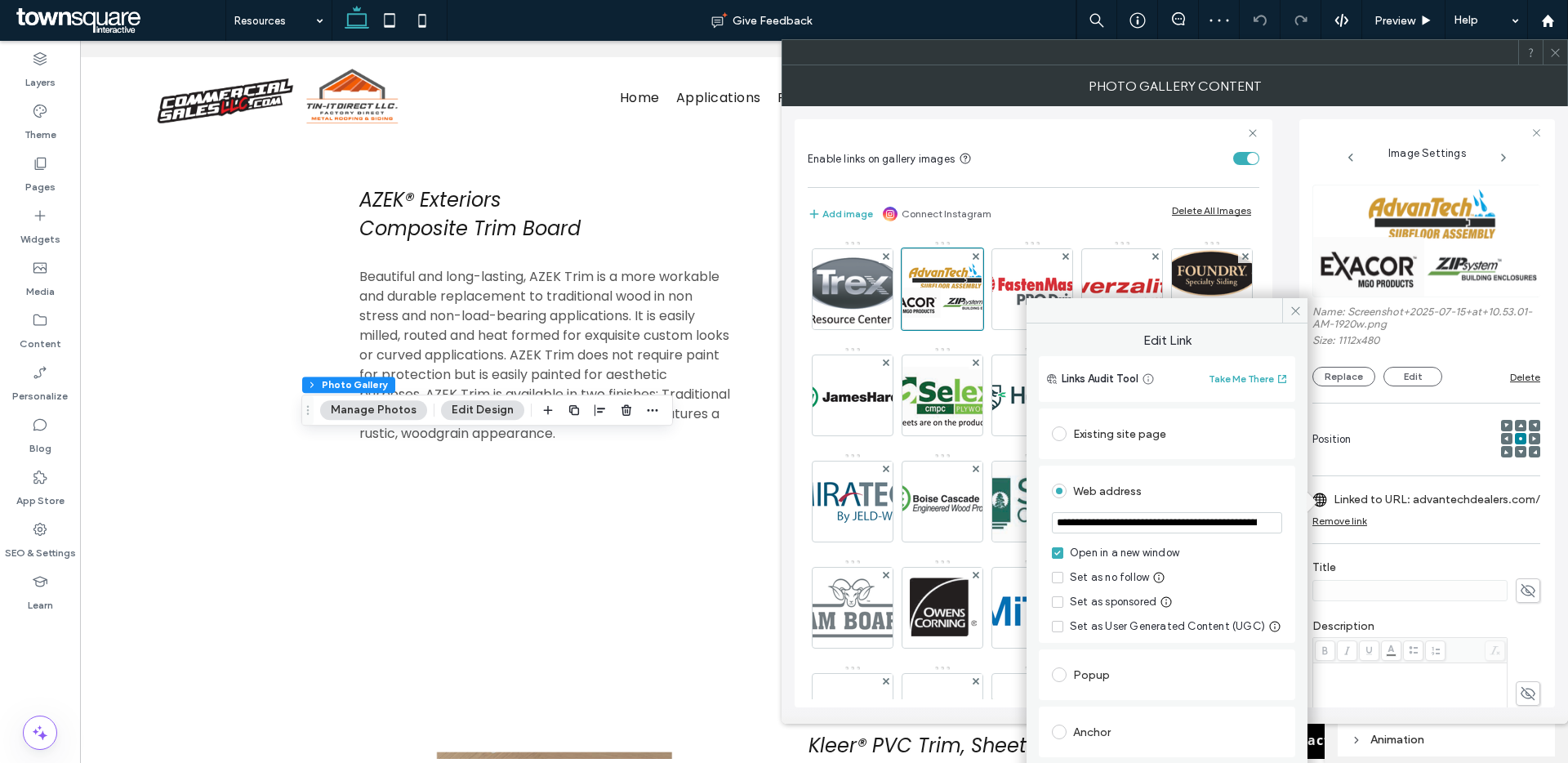 scroll, scrollTop: 0, scrollLeft: 412, axis: horizontal 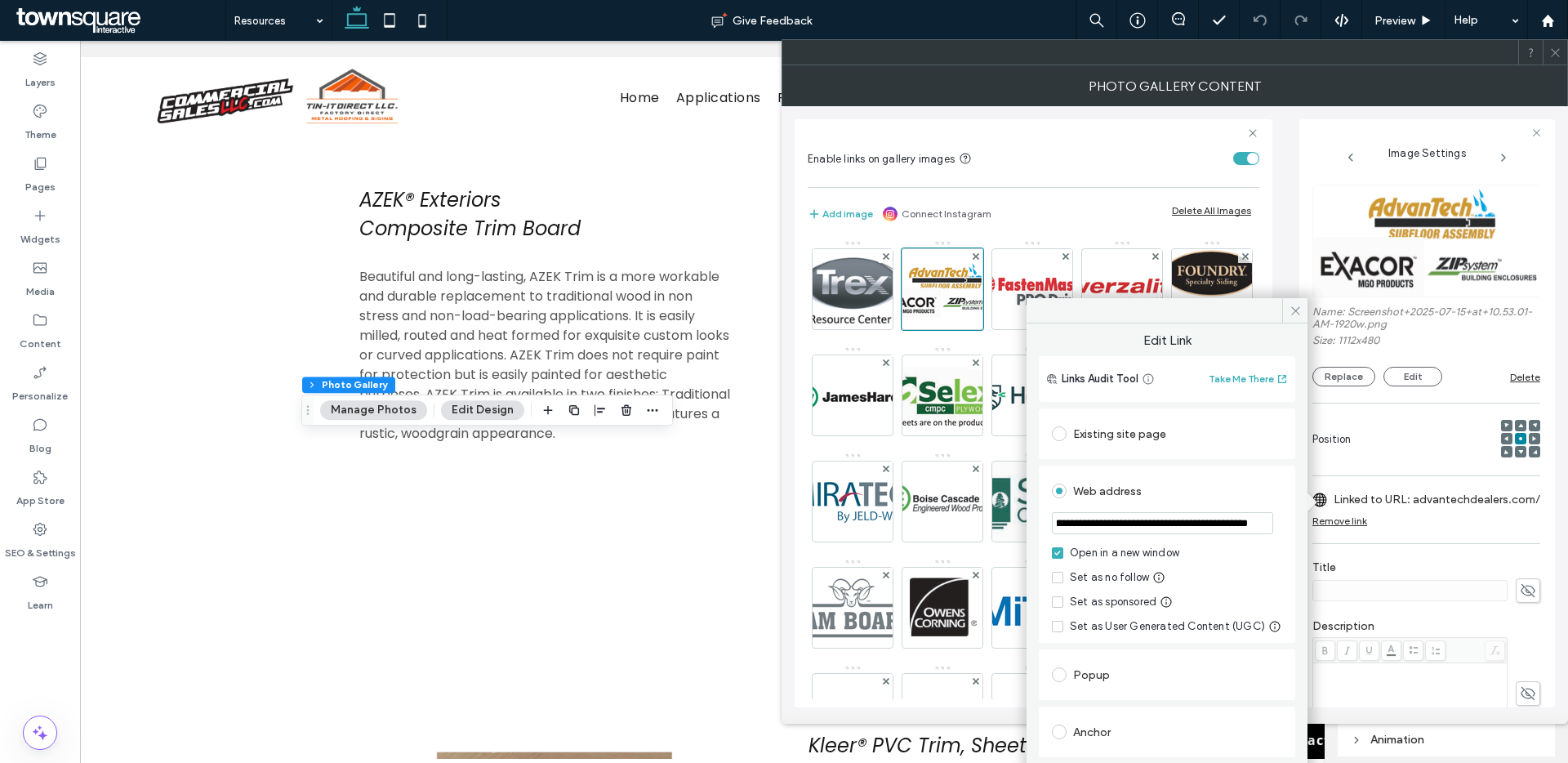 click on "**********" at bounding box center [1162, 523] 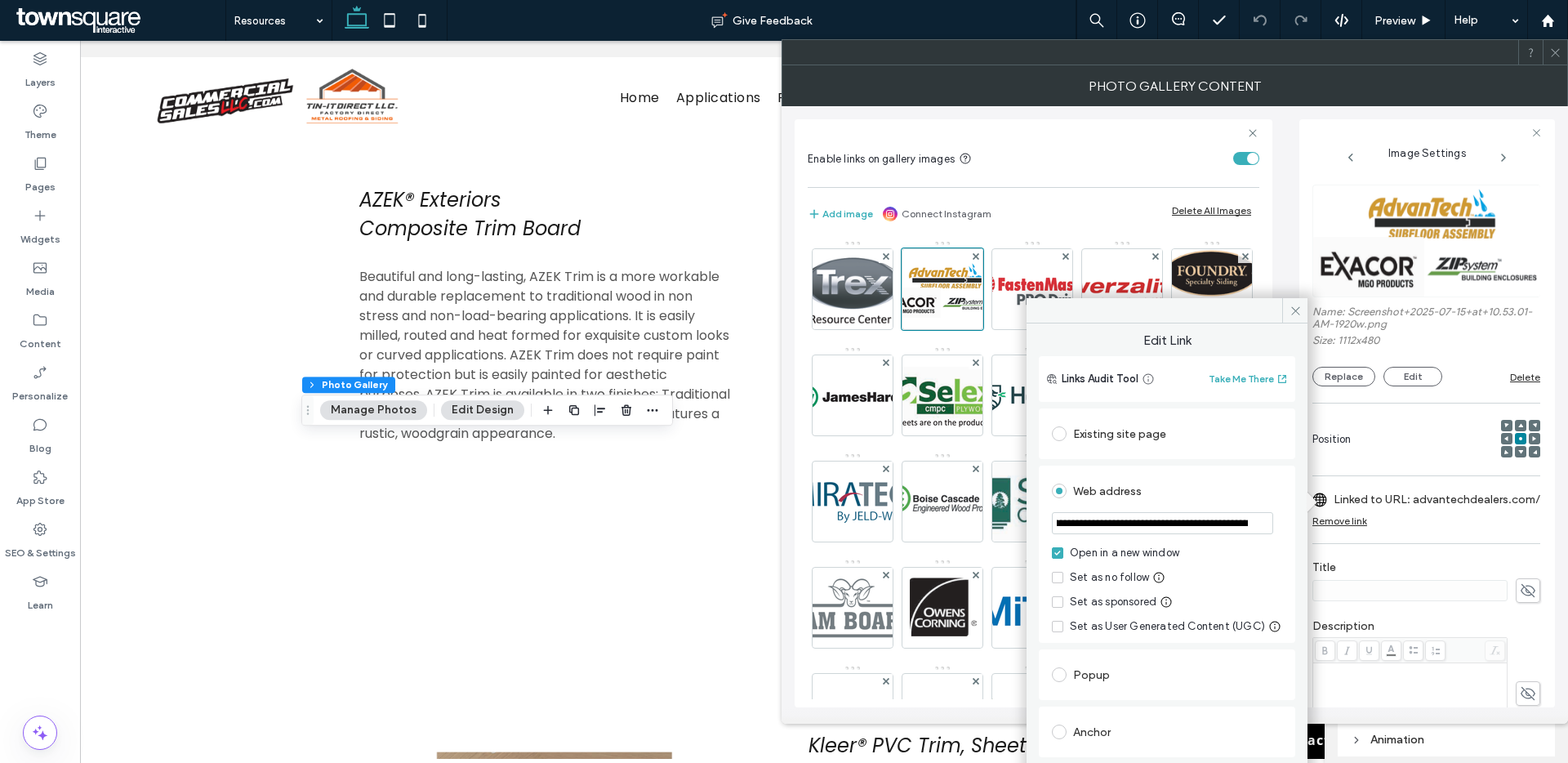 drag, startPoint x: 1103, startPoint y: 525, endPoint x: 1062, endPoint y: 522, distance: 41.10961 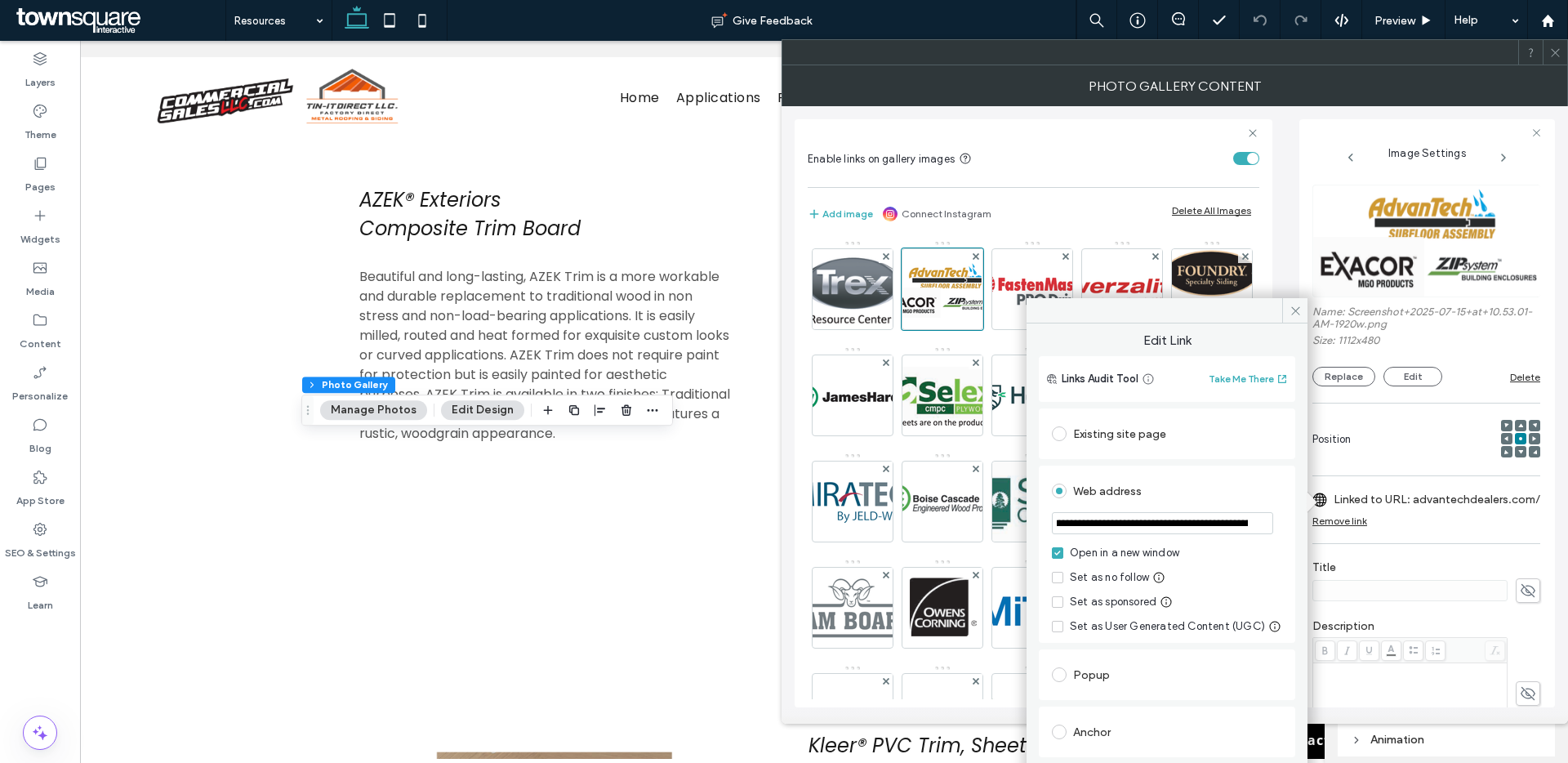 click on "**********" at bounding box center (1162, 523) 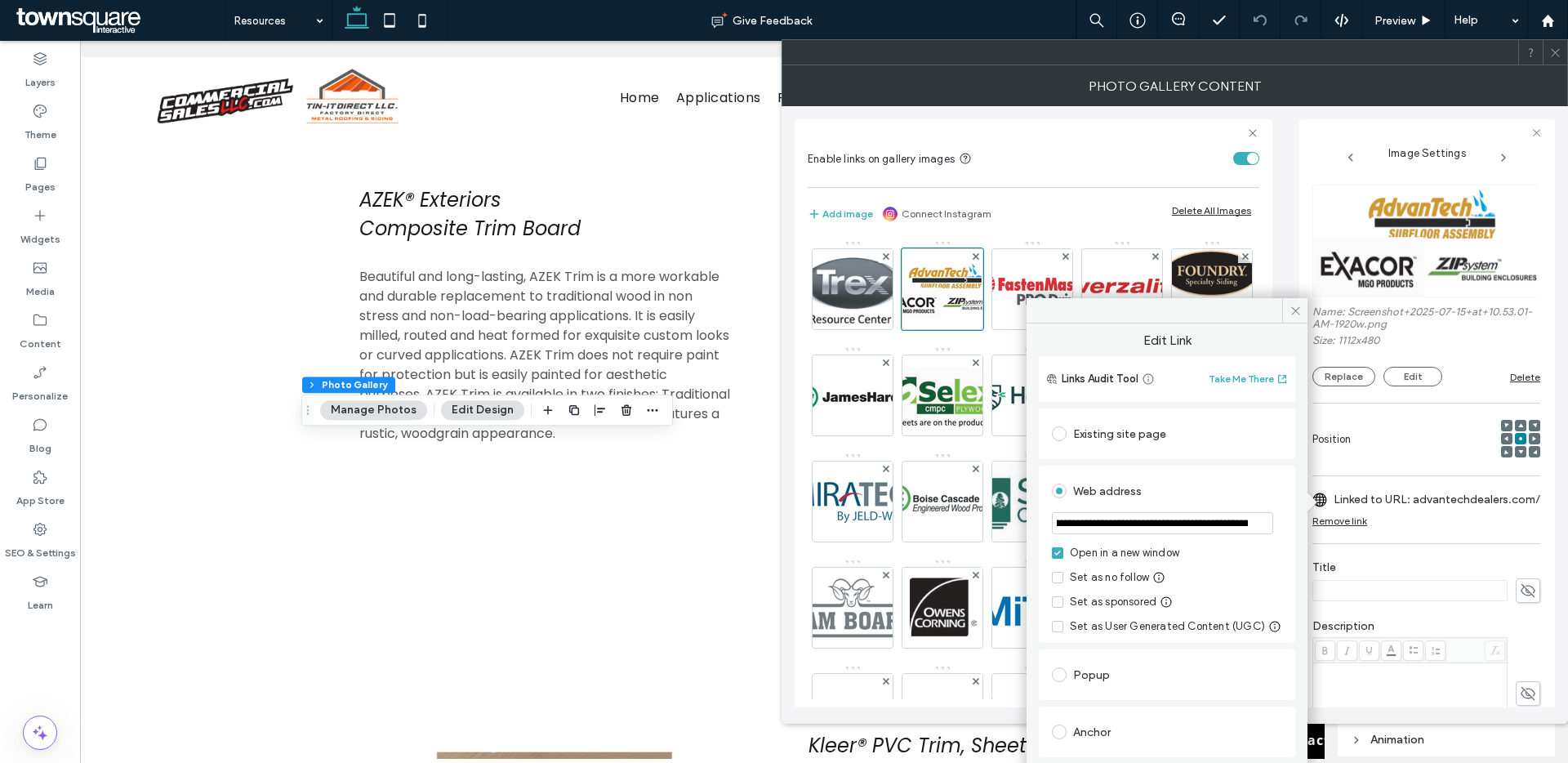 scroll, scrollTop: 0, scrollLeft: 0, axis: both 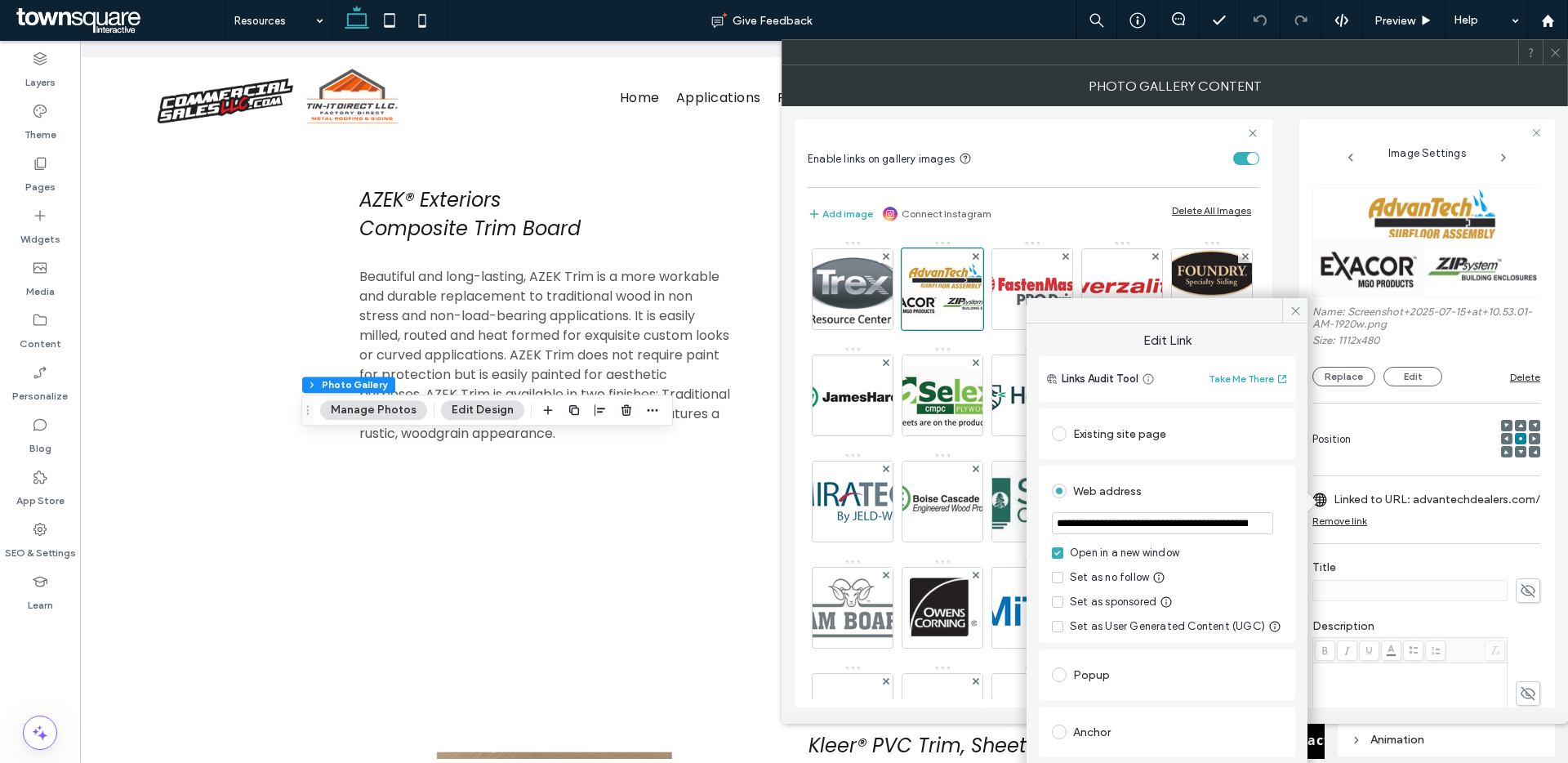 drag, startPoint x: 1084, startPoint y: 524, endPoint x: 1045, endPoint y: 520, distance: 39.204592 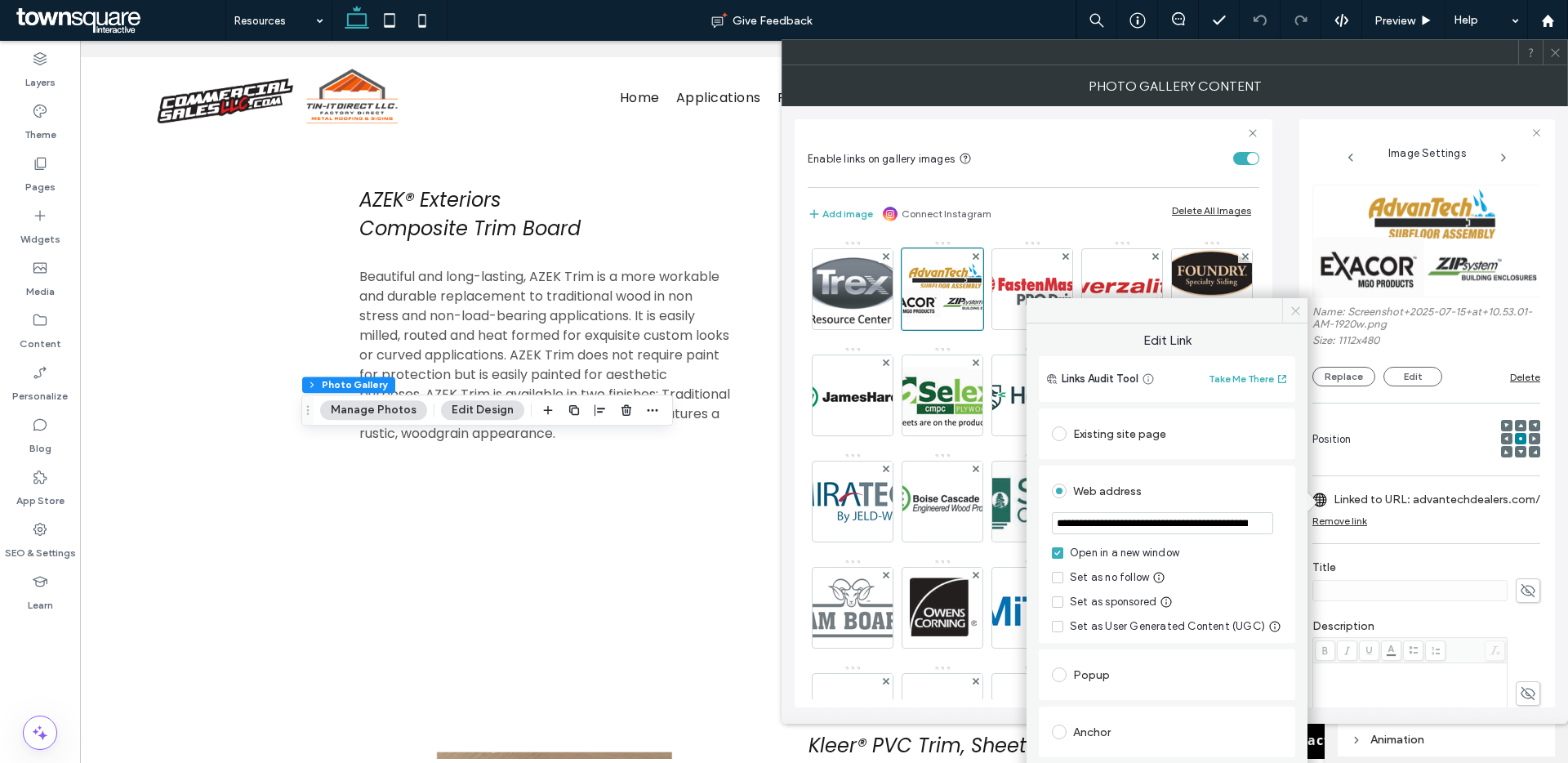 type on "**********" 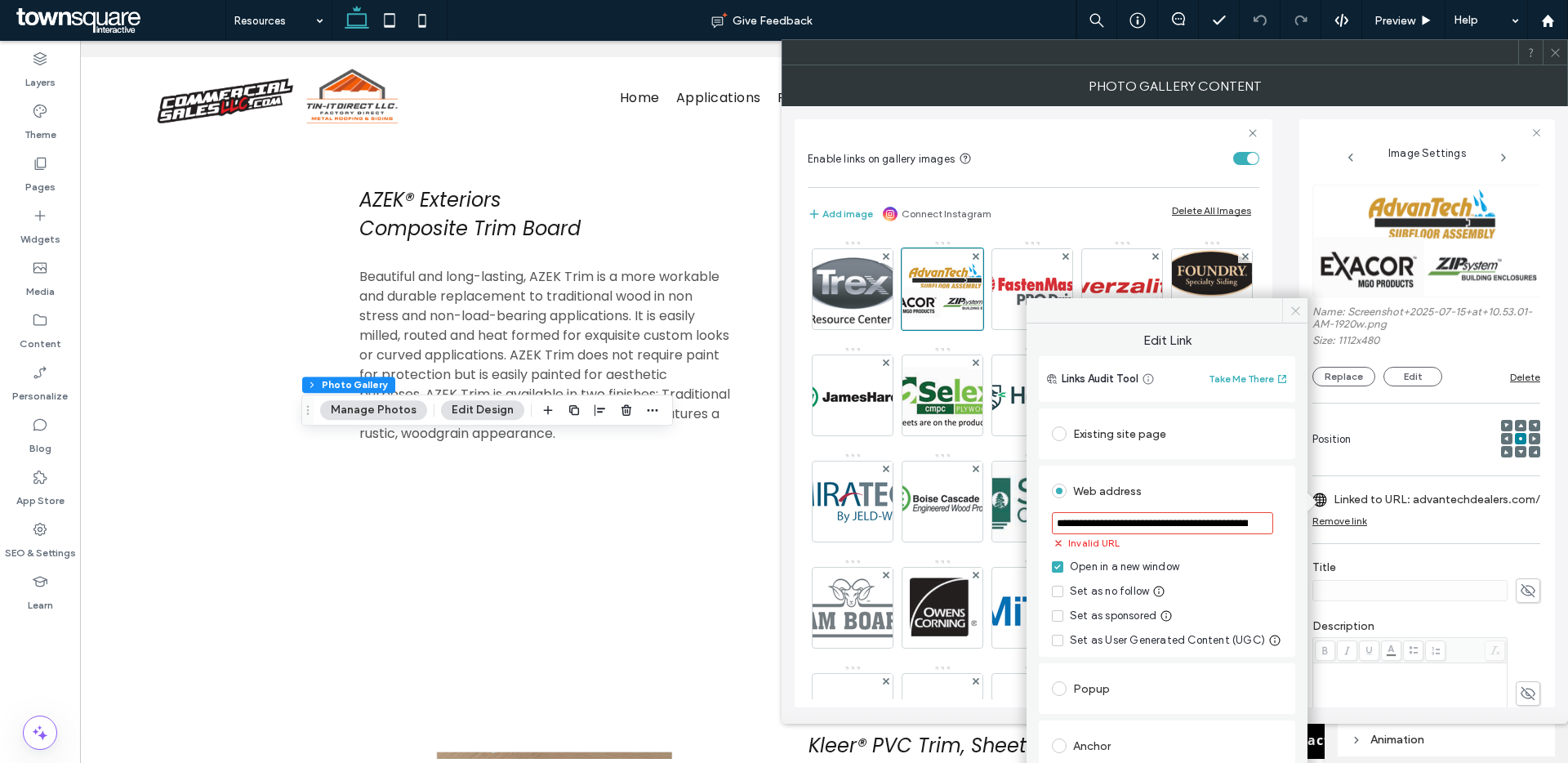 click 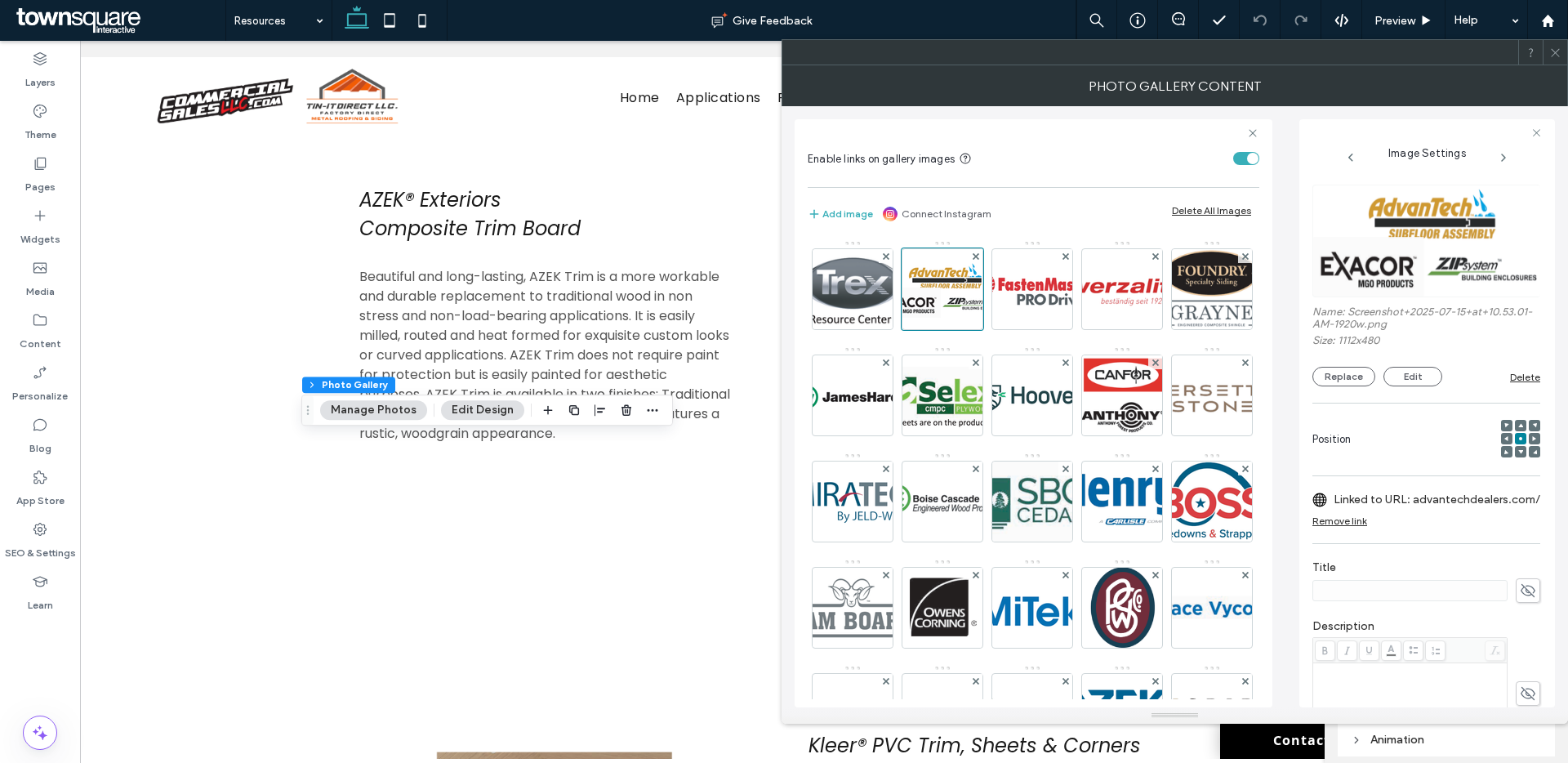 click on "Linked to URL: advantechdealers.com/" at bounding box center (1437, 499) 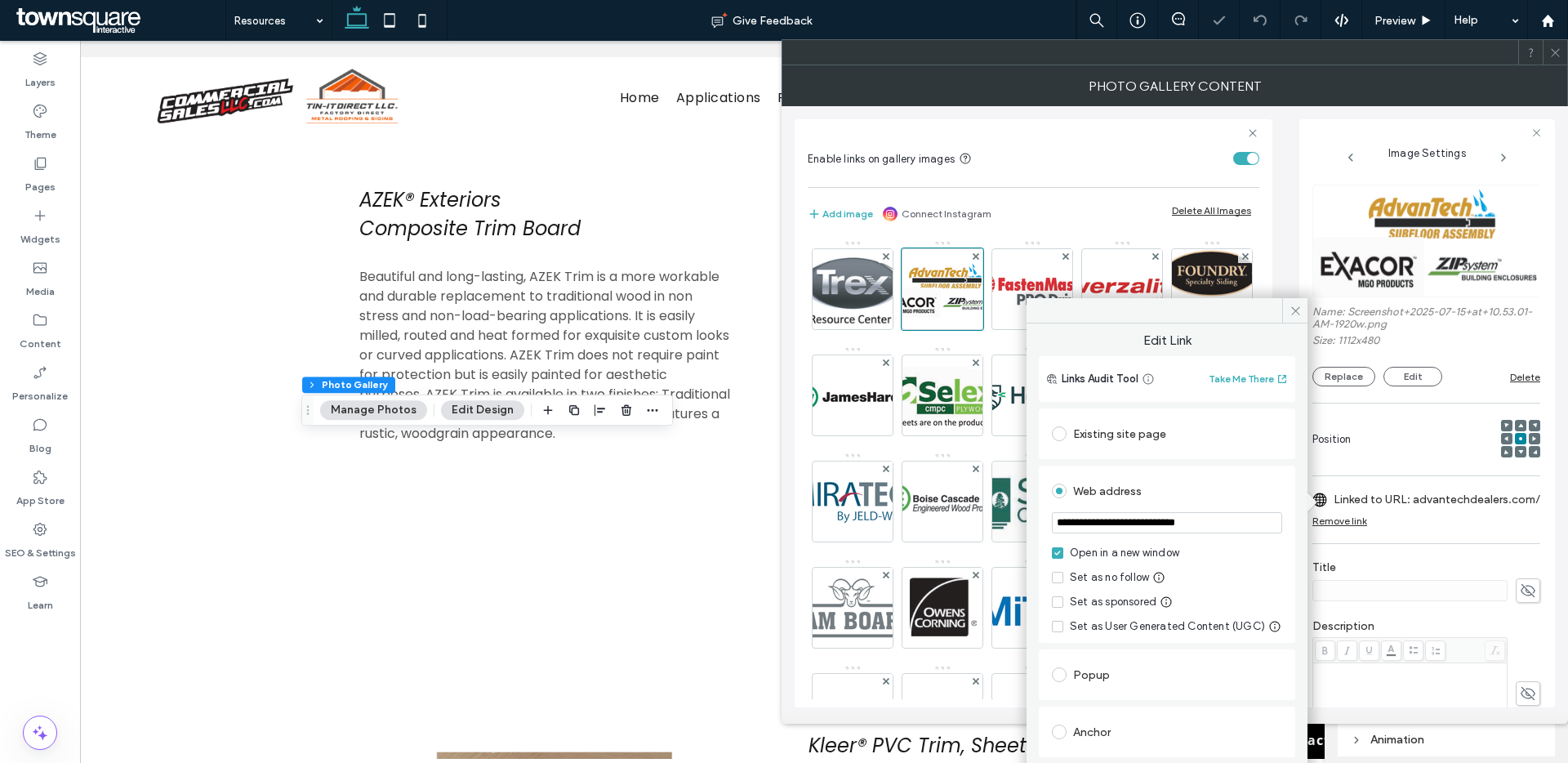 click on "**********" at bounding box center (1167, 523) 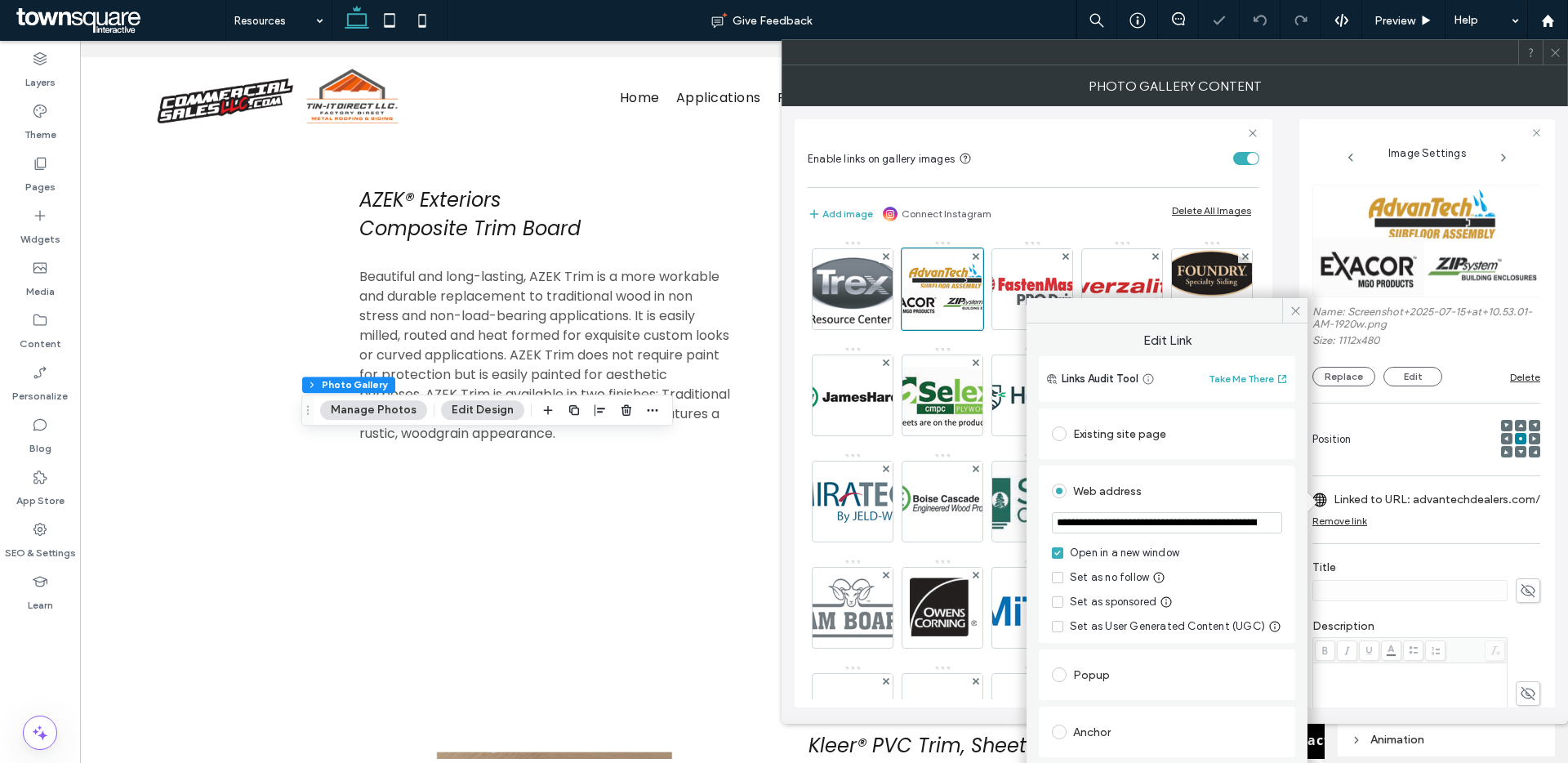 scroll, scrollTop: 0, scrollLeft: 412, axis: horizontal 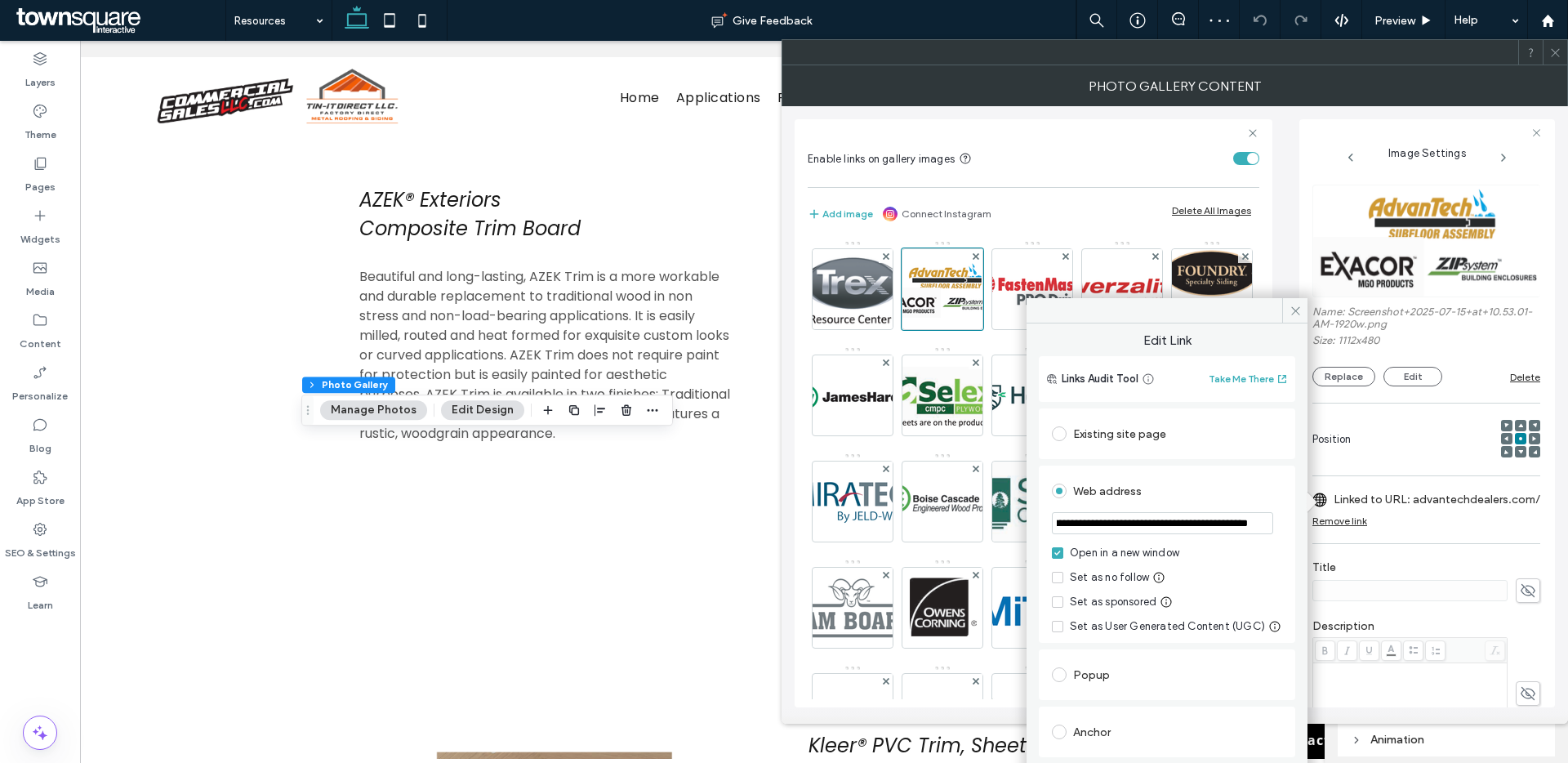 click on "**********" at bounding box center [1162, 523] 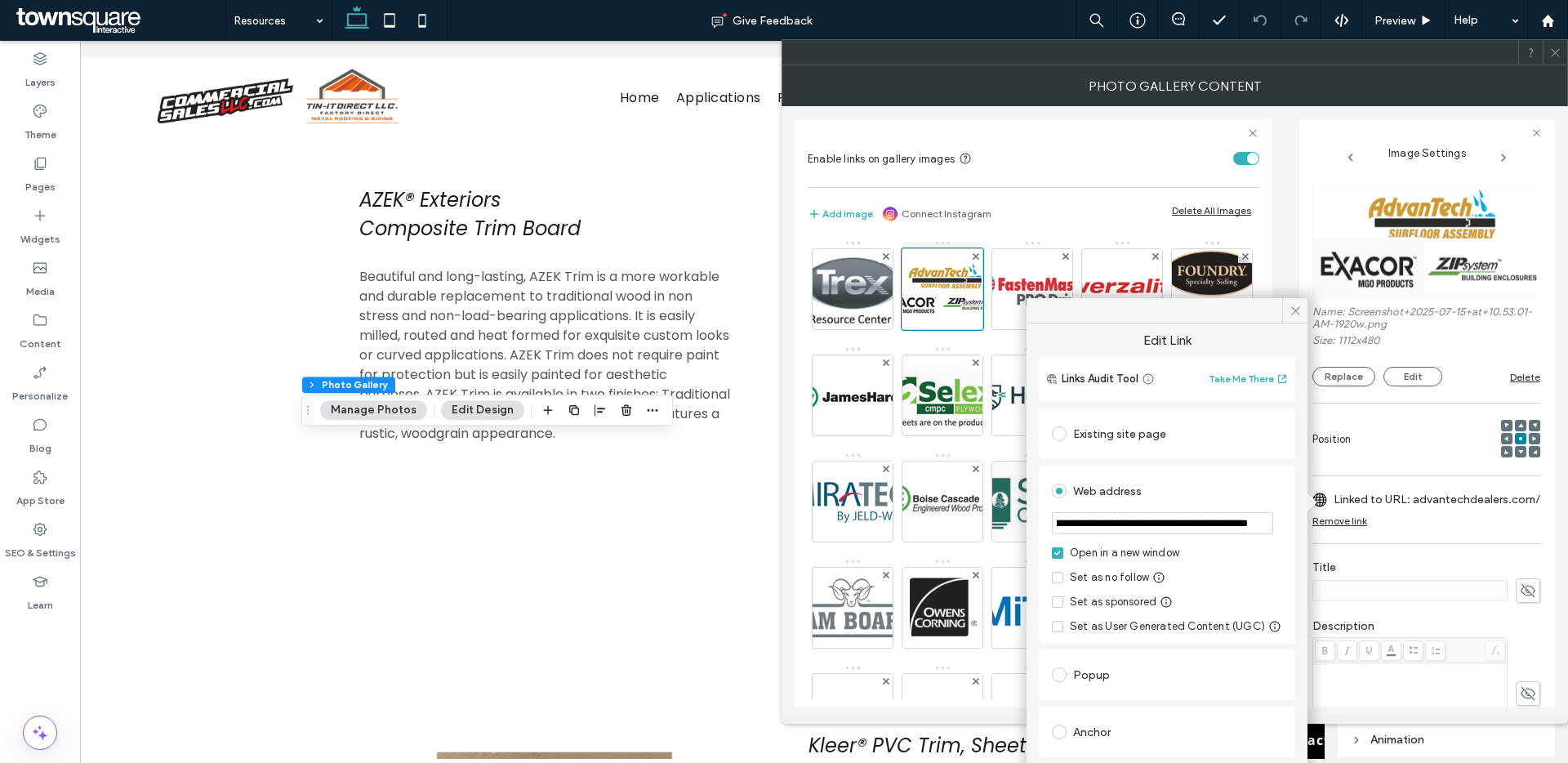 scroll, scrollTop: 0, scrollLeft: 410, axis: horizontal 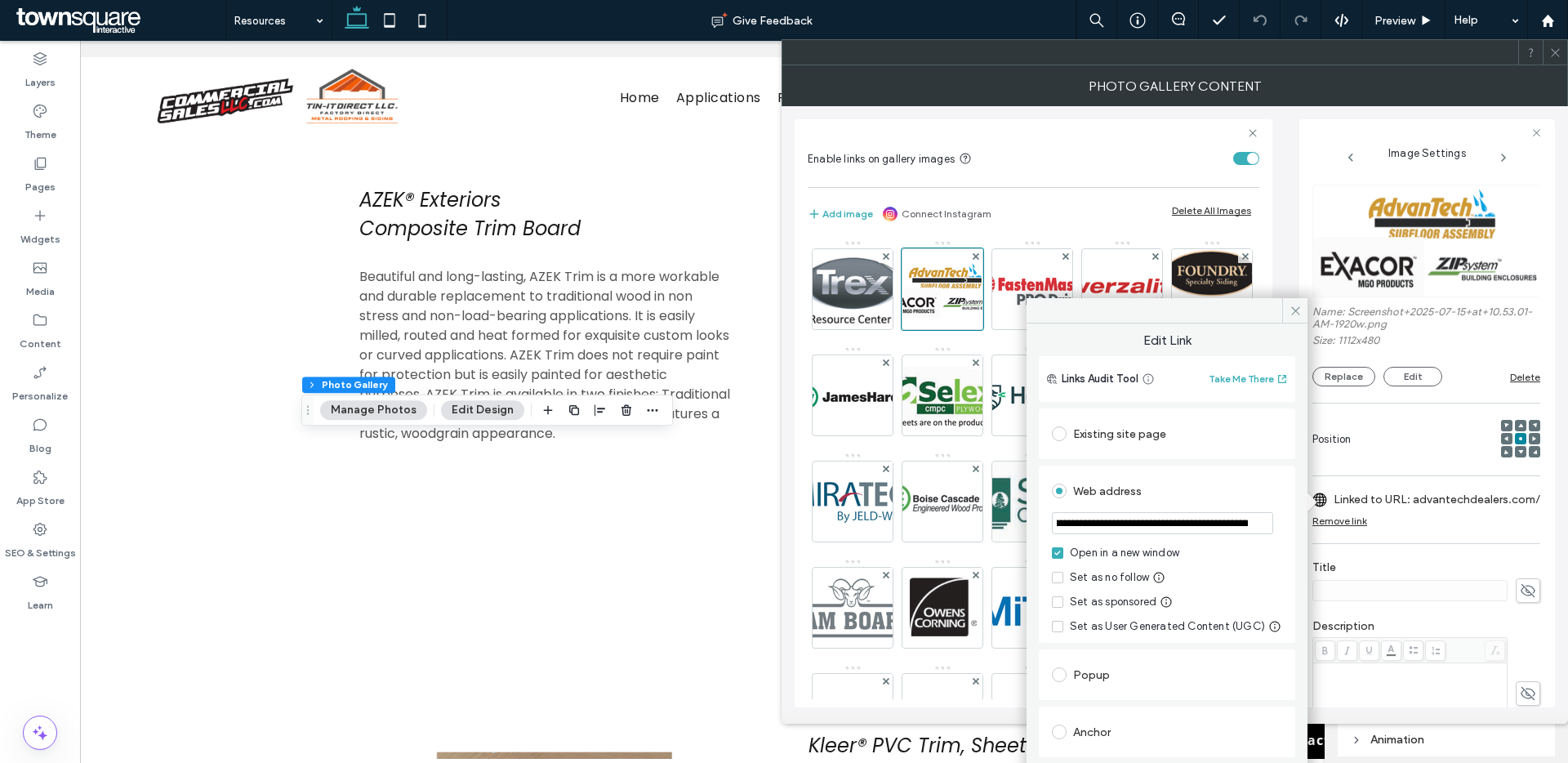 click on "**********" at bounding box center (1162, 523) 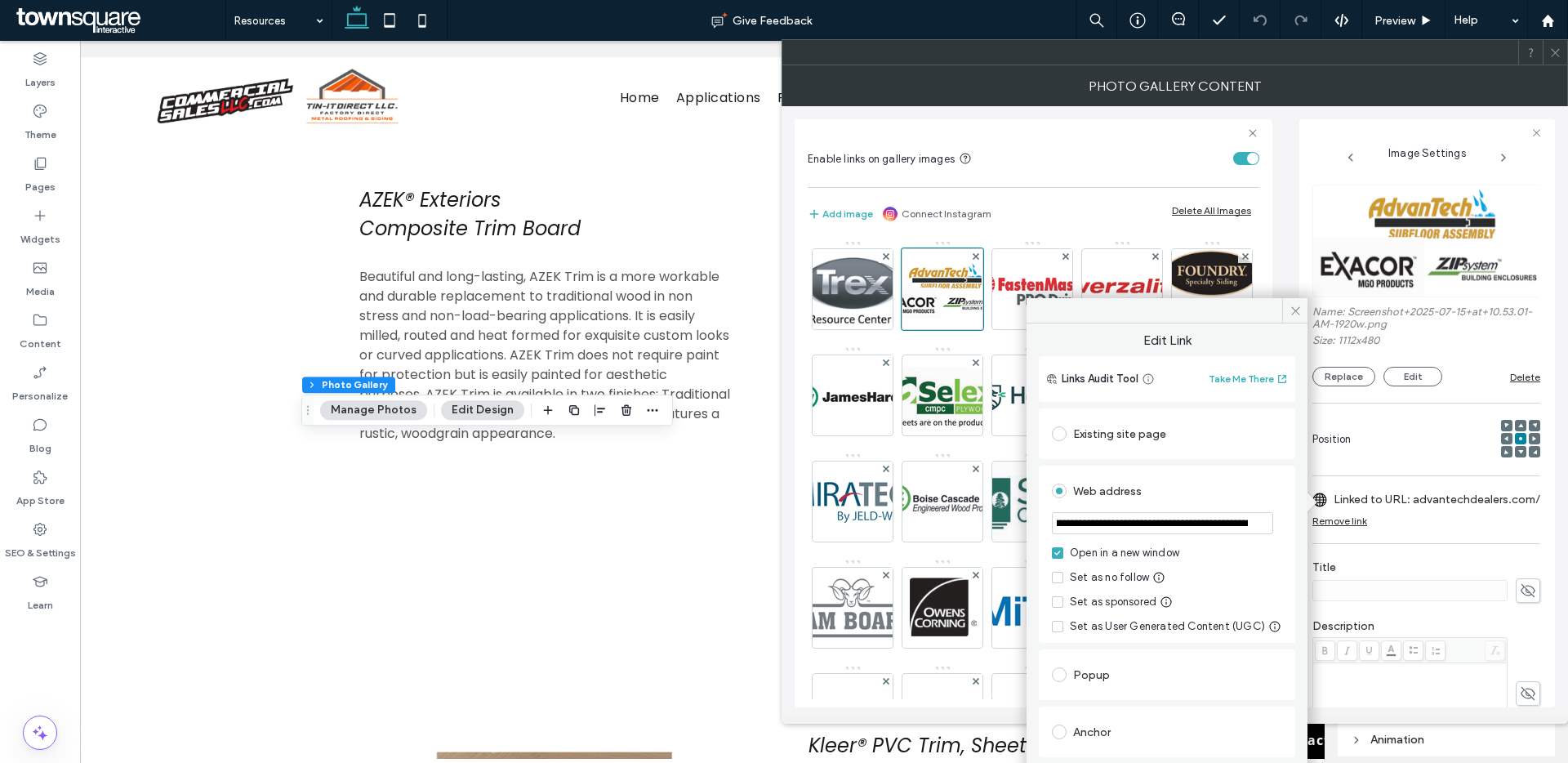 drag, startPoint x: 1128, startPoint y: 526, endPoint x: 1059, endPoint y: 519, distance: 69.35416 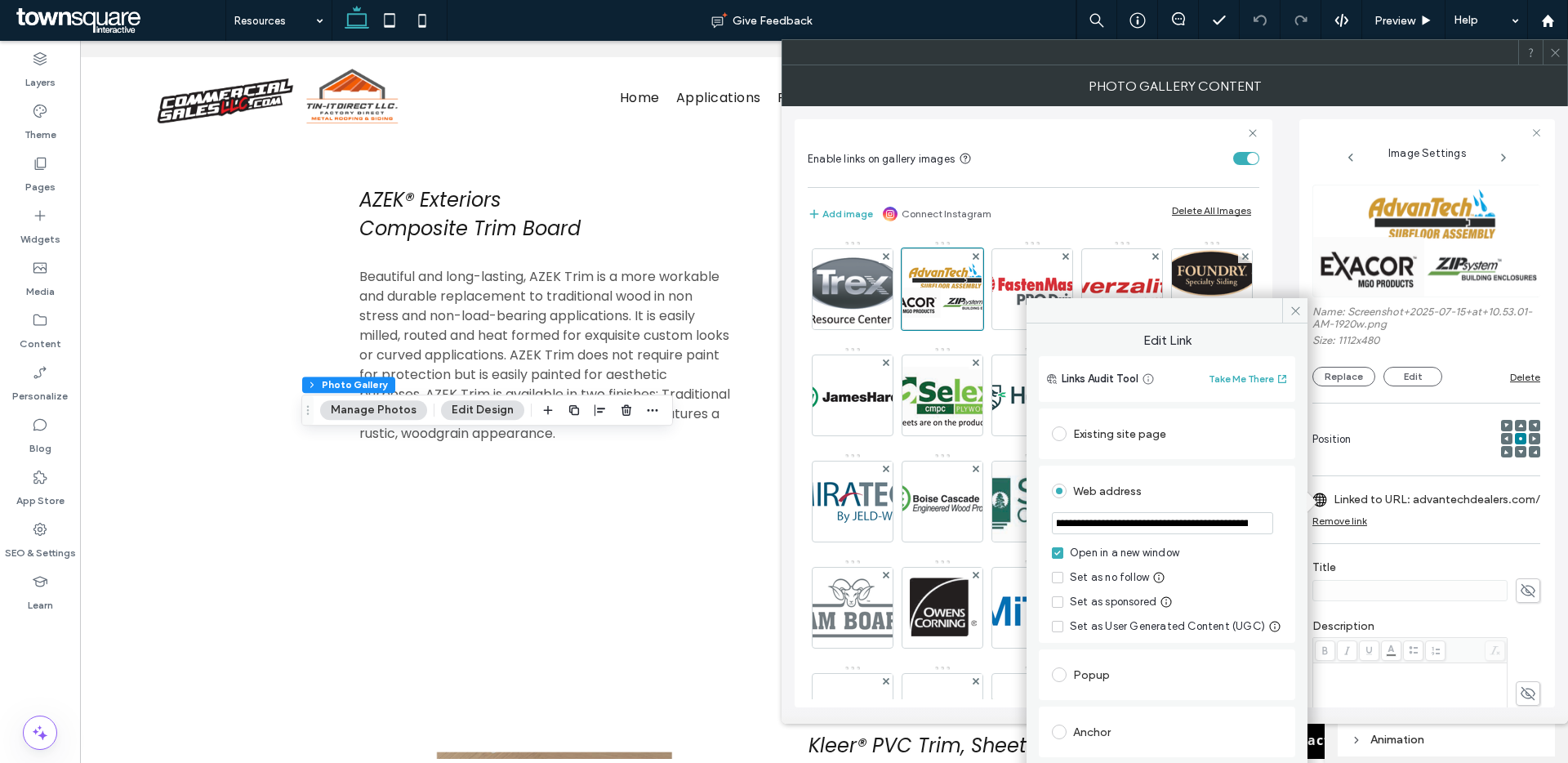 scroll, scrollTop: 0, scrollLeft: 0, axis: both 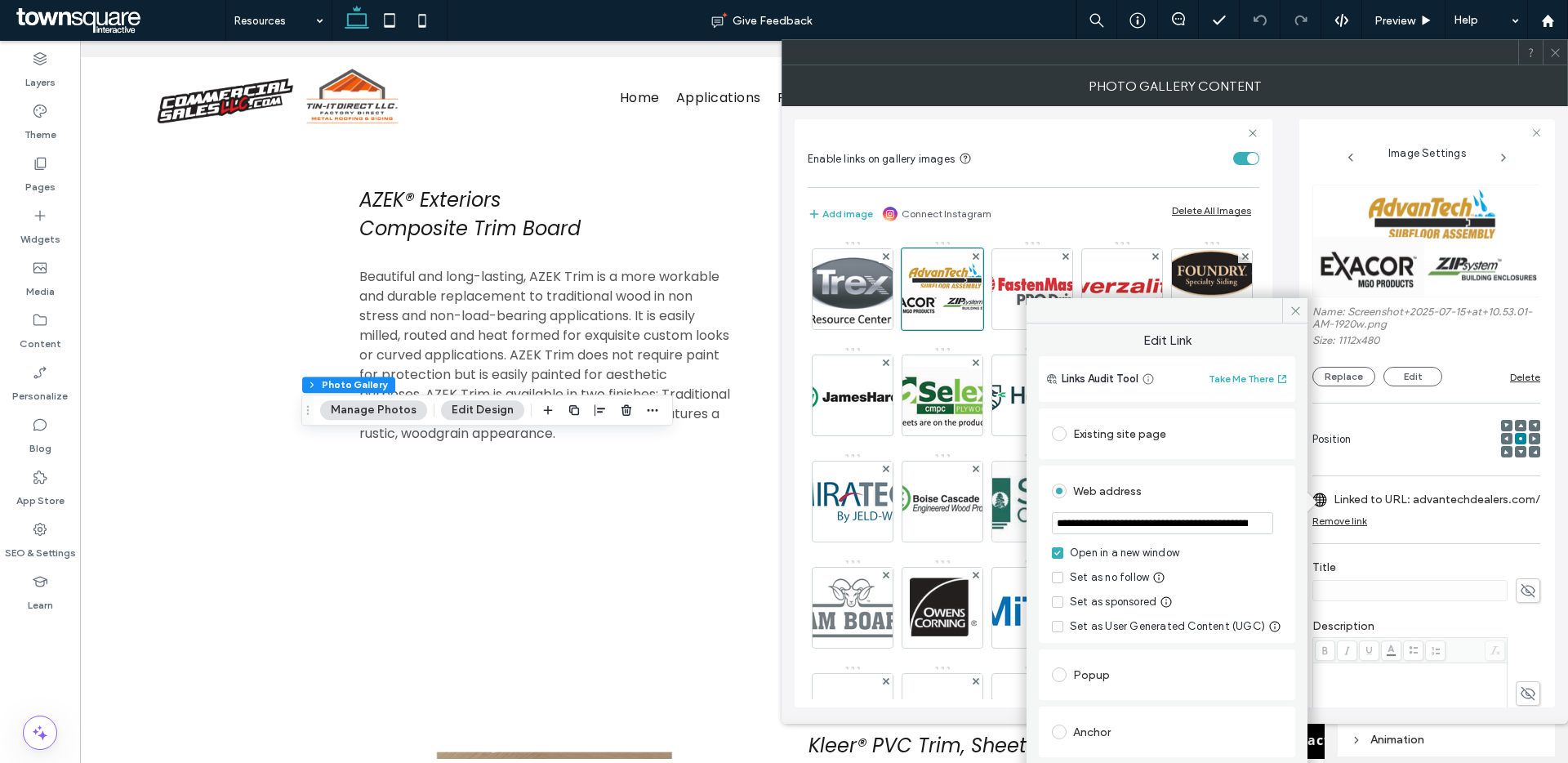 drag, startPoint x: 1120, startPoint y: 522, endPoint x: 1053, endPoint y: 521, distance: 67.007462 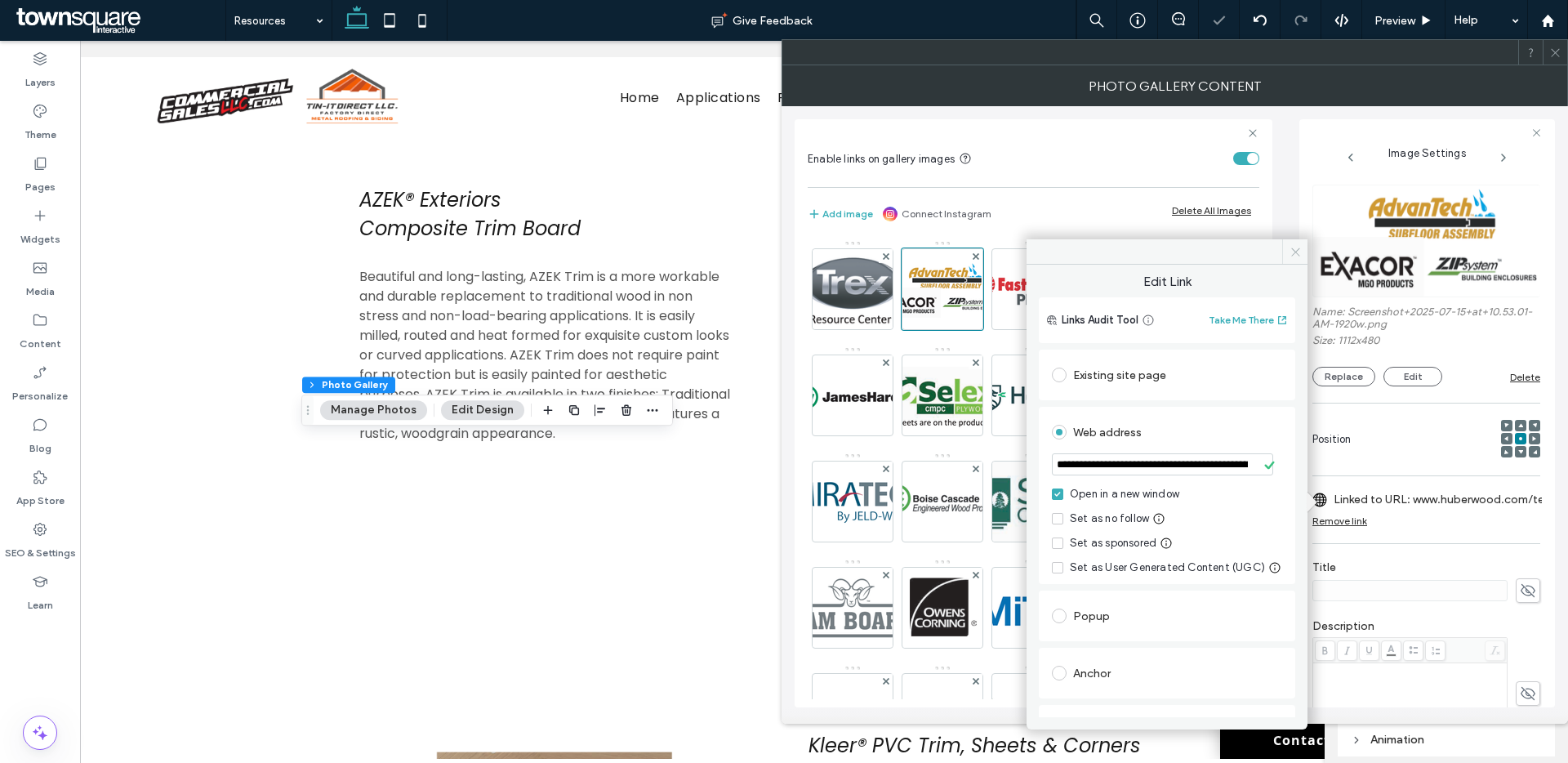 click at bounding box center [1294, 252] 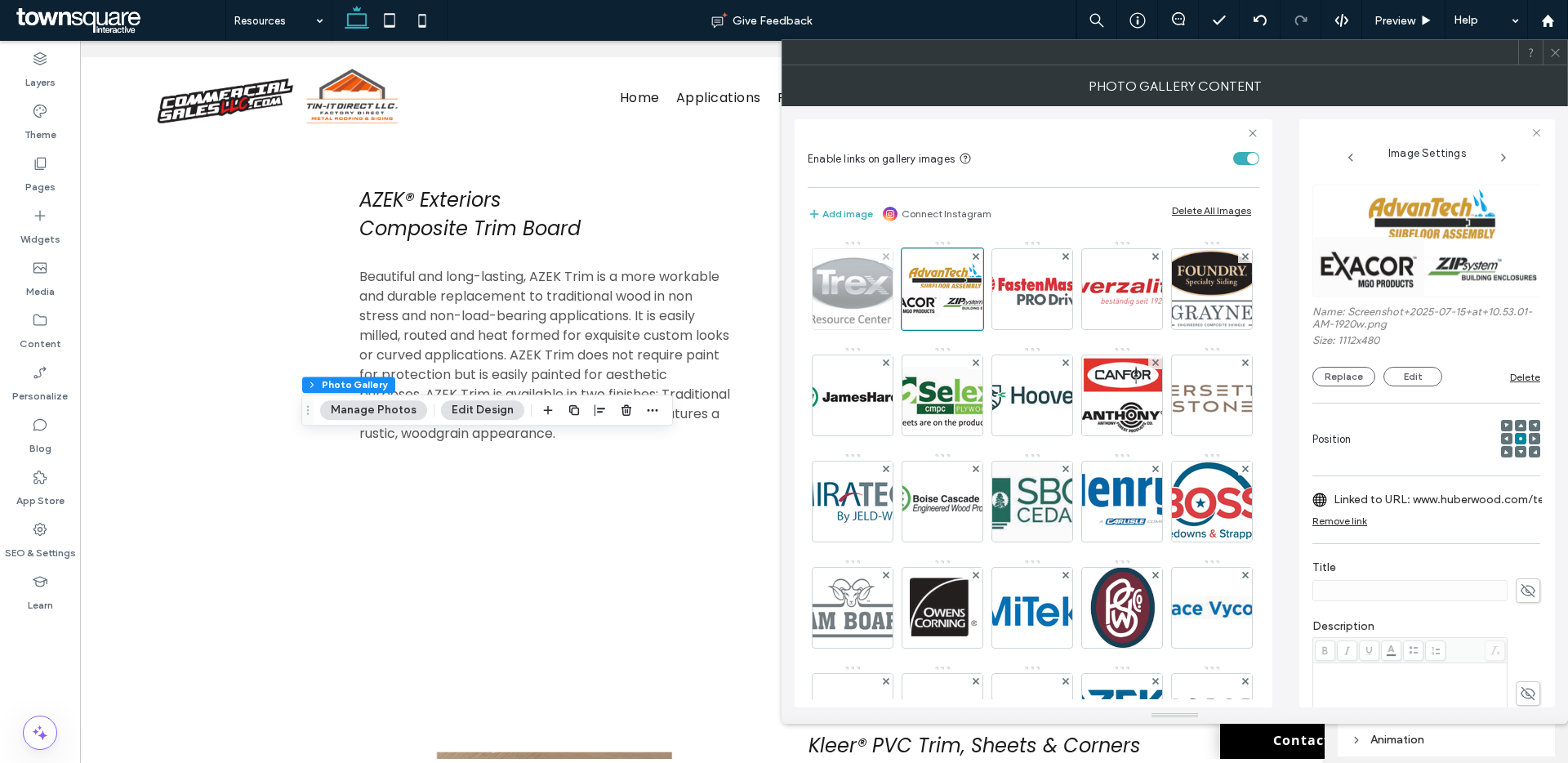 click at bounding box center [853, 289] 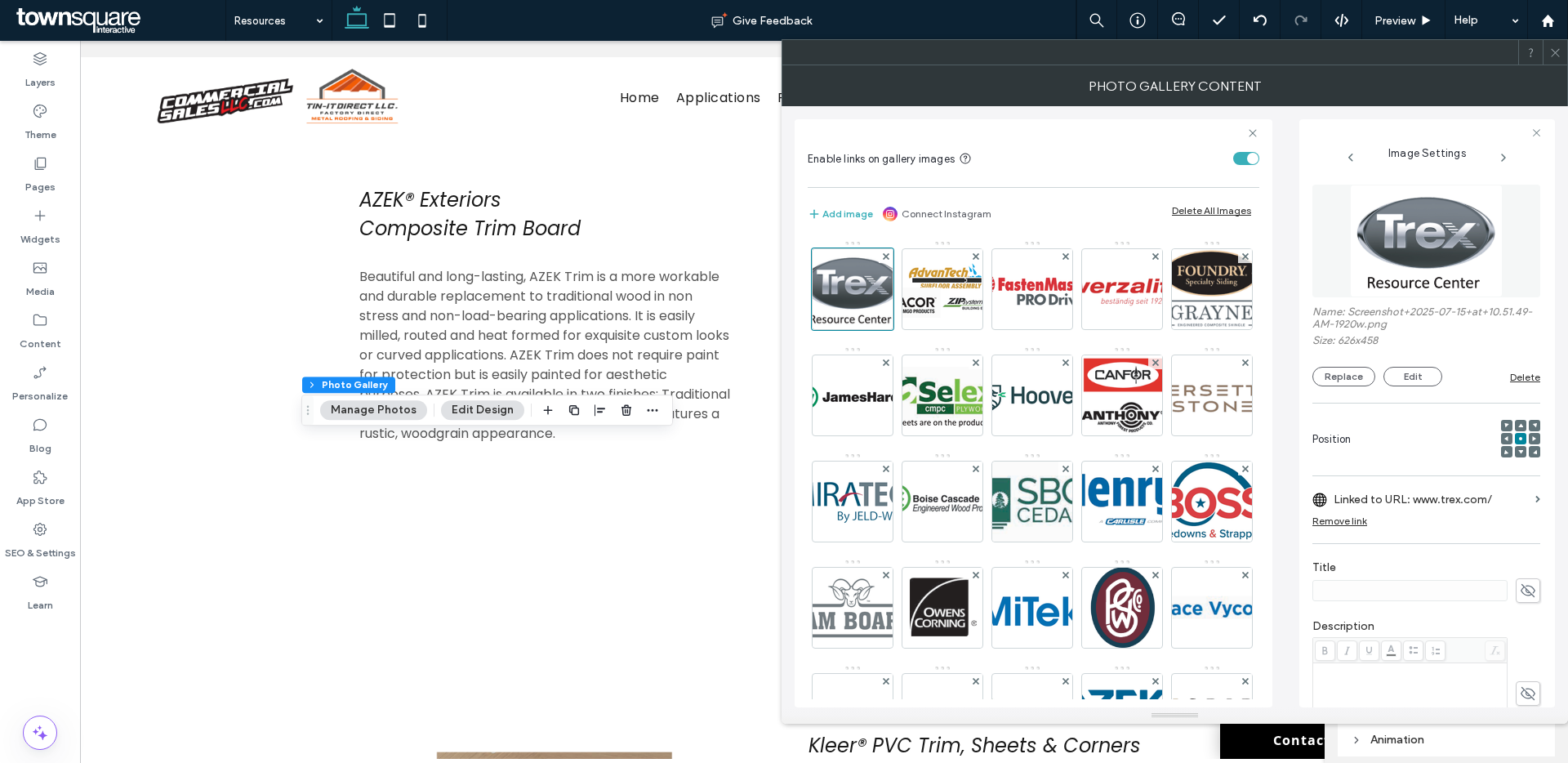 click on "Linked to URL: www.trex.com/" at bounding box center [1431, 499] 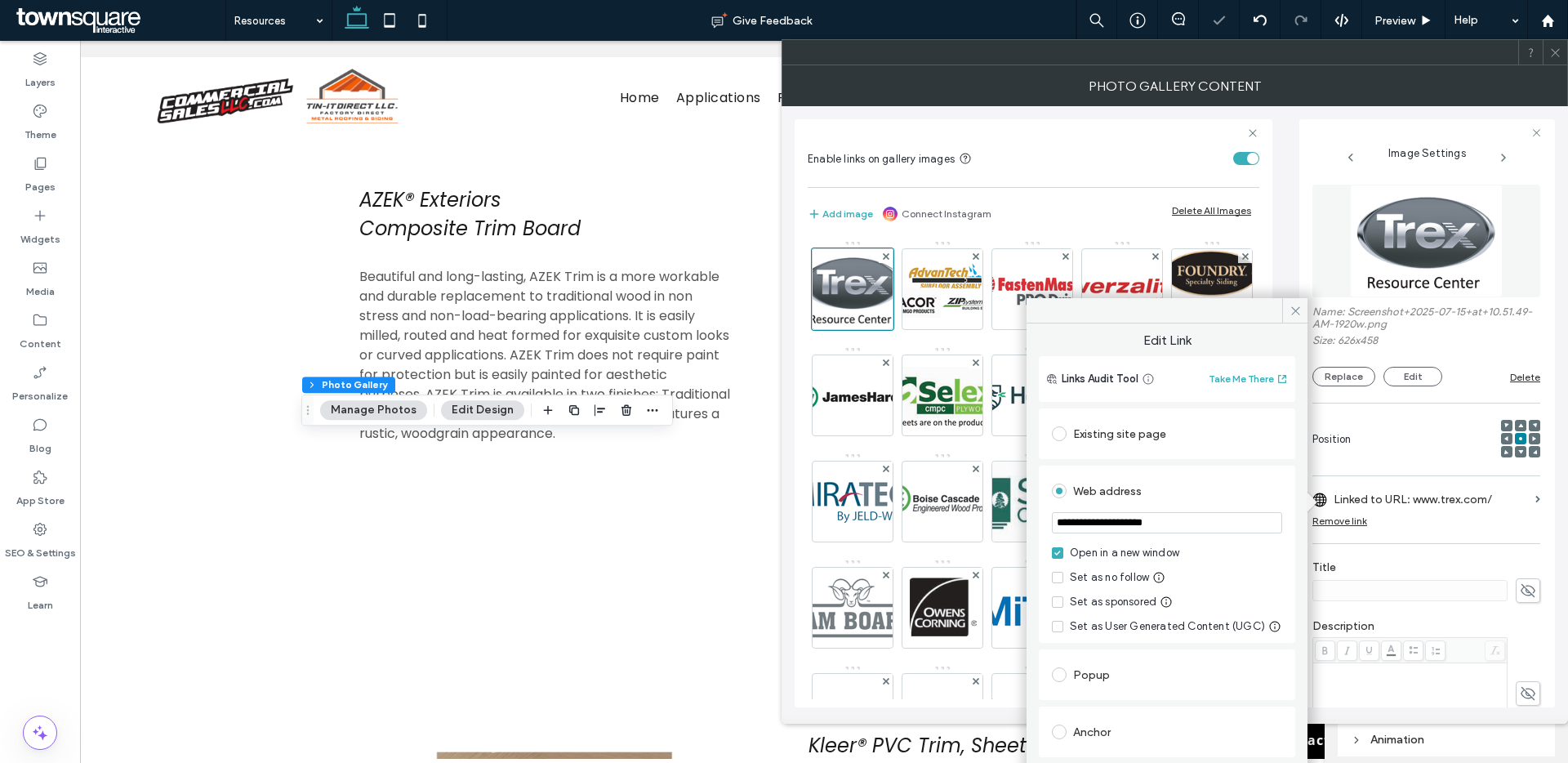 click on "**********" at bounding box center (1167, 523) 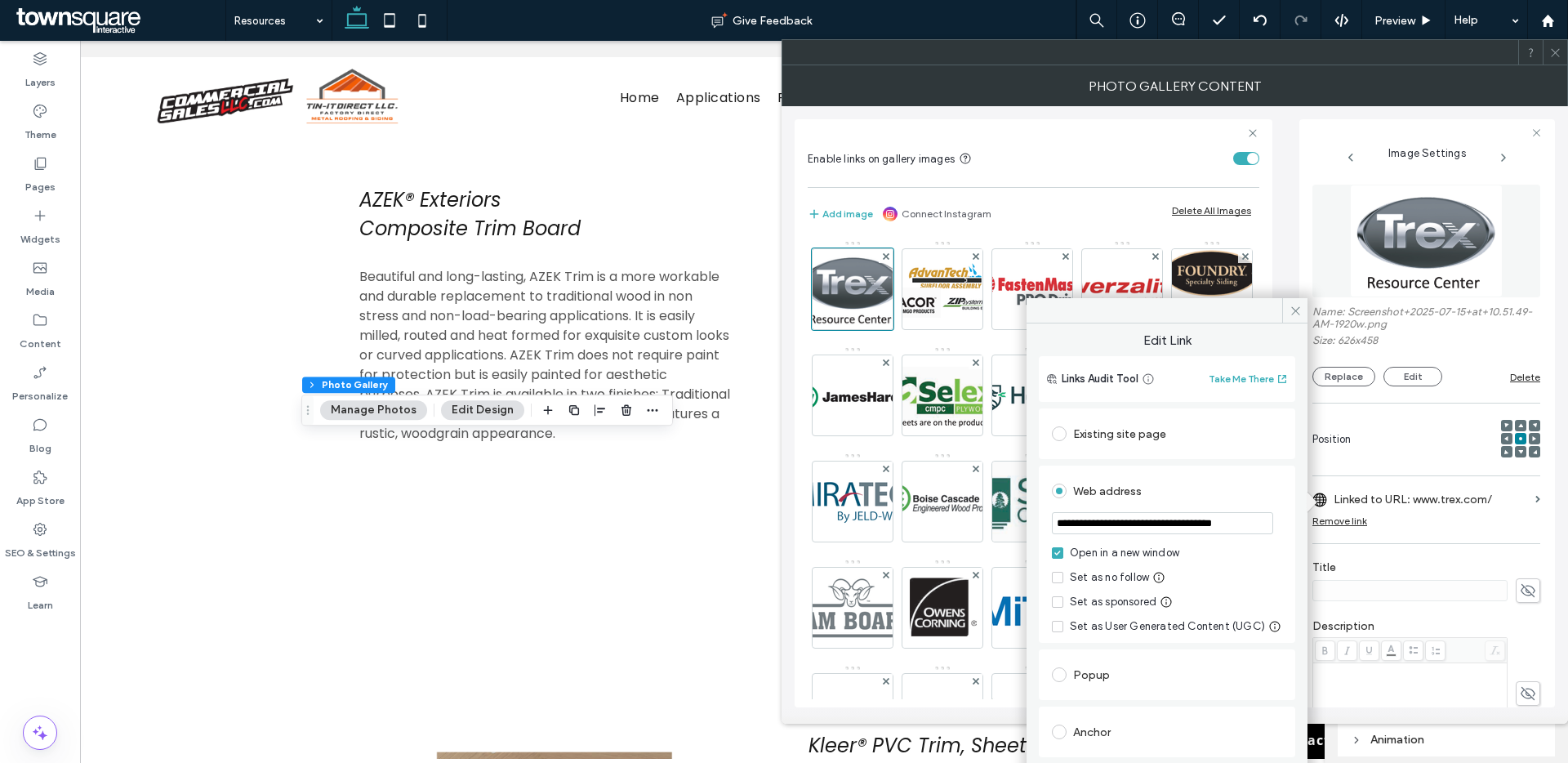 scroll, scrollTop: 0, scrollLeft: 17, axis: horizontal 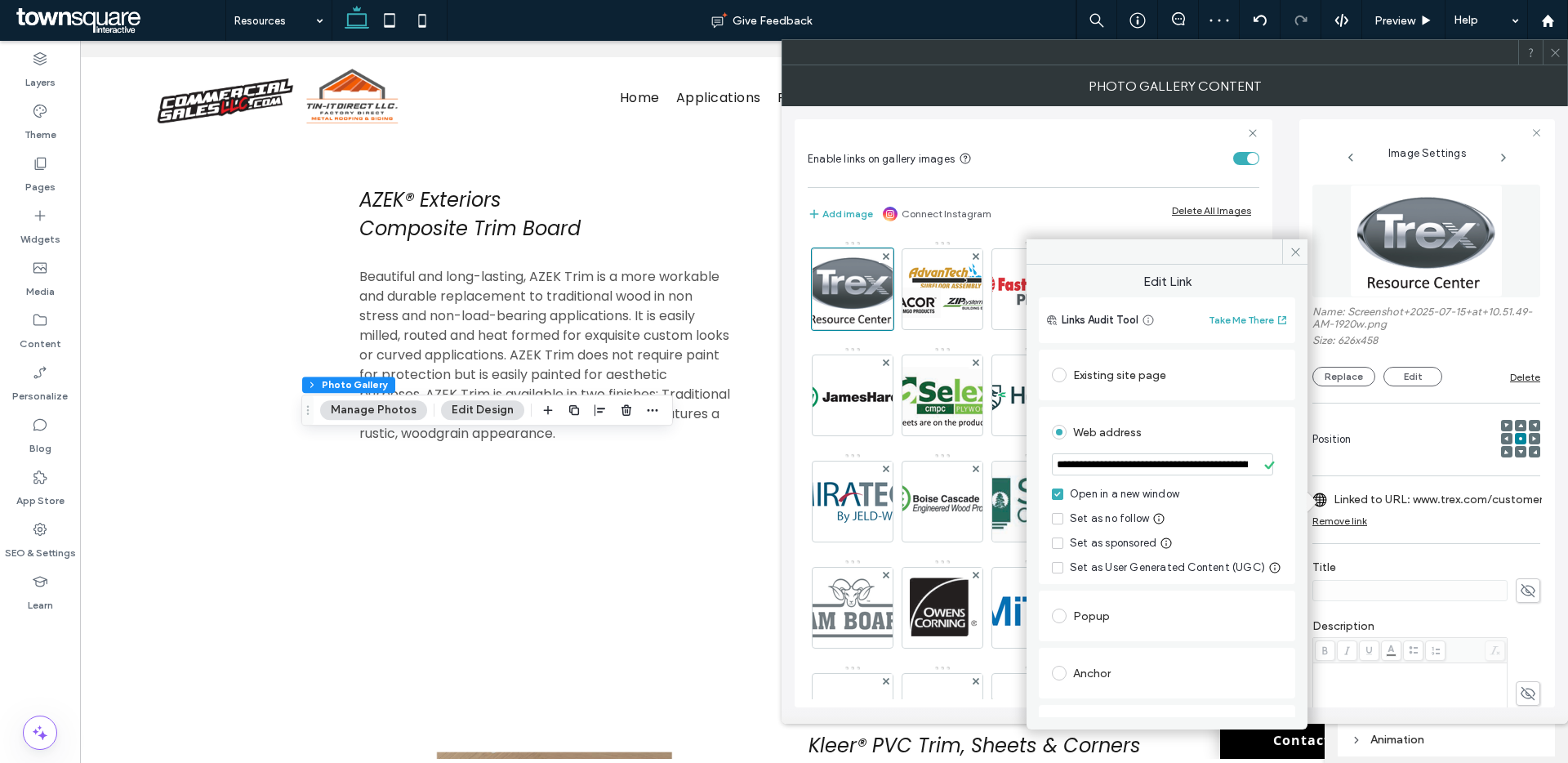 click on "**********" at bounding box center (1167, 466) 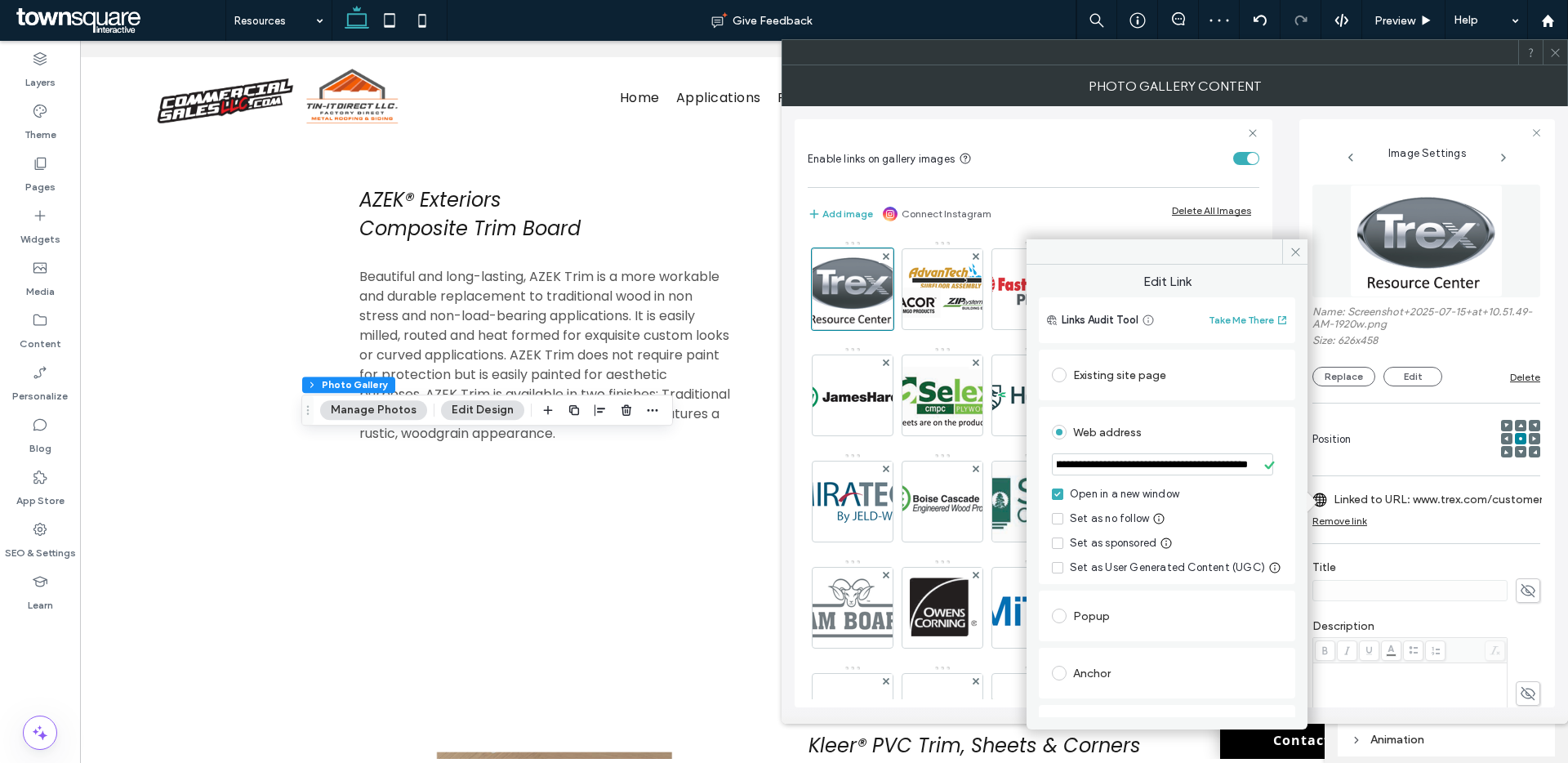 drag, startPoint x: 1178, startPoint y: 466, endPoint x: 1258, endPoint y: 463, distance: 80.0562 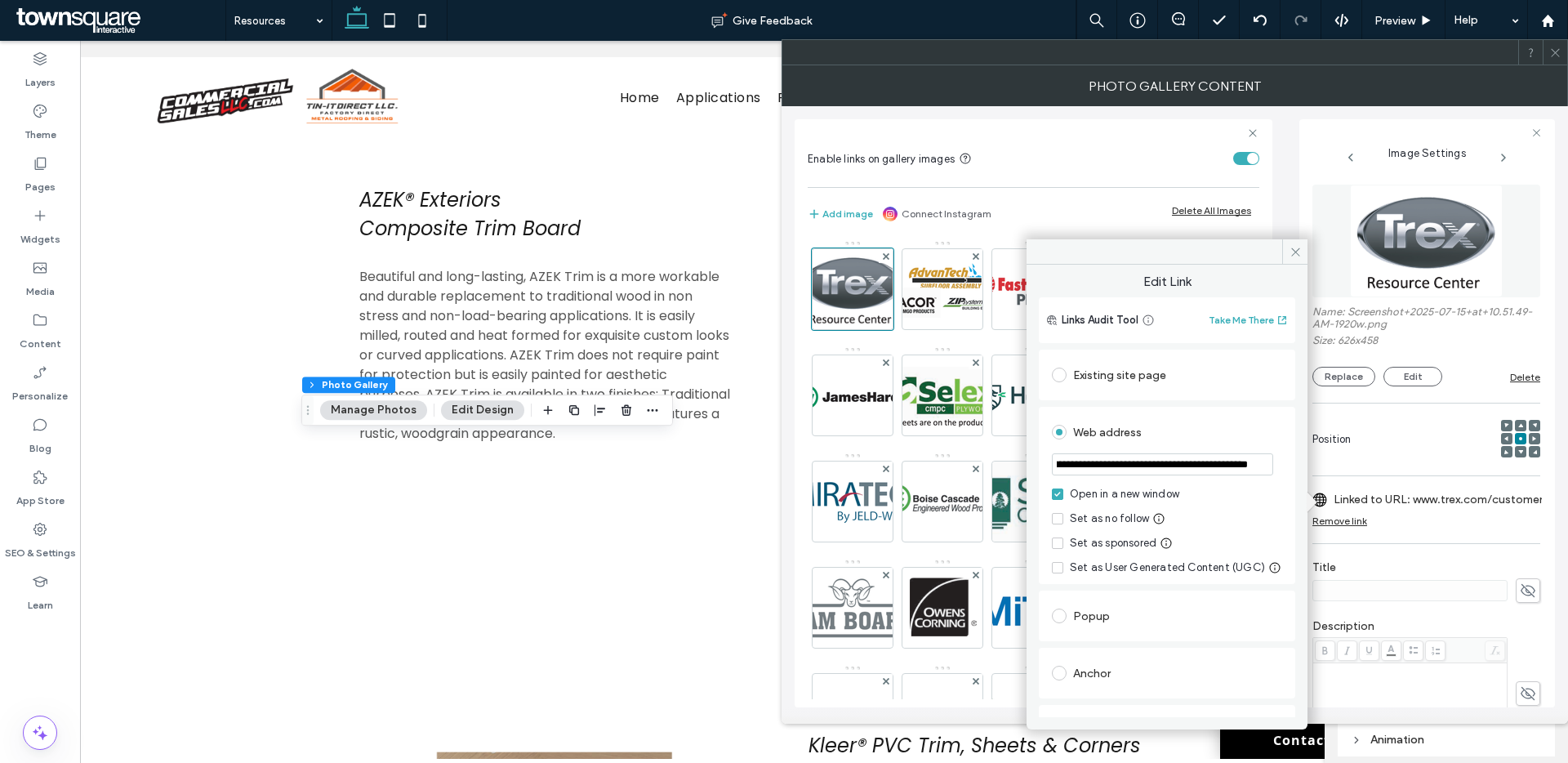 scroll, scrollTop: 0, scrollLeft: 136, axis: horizontal 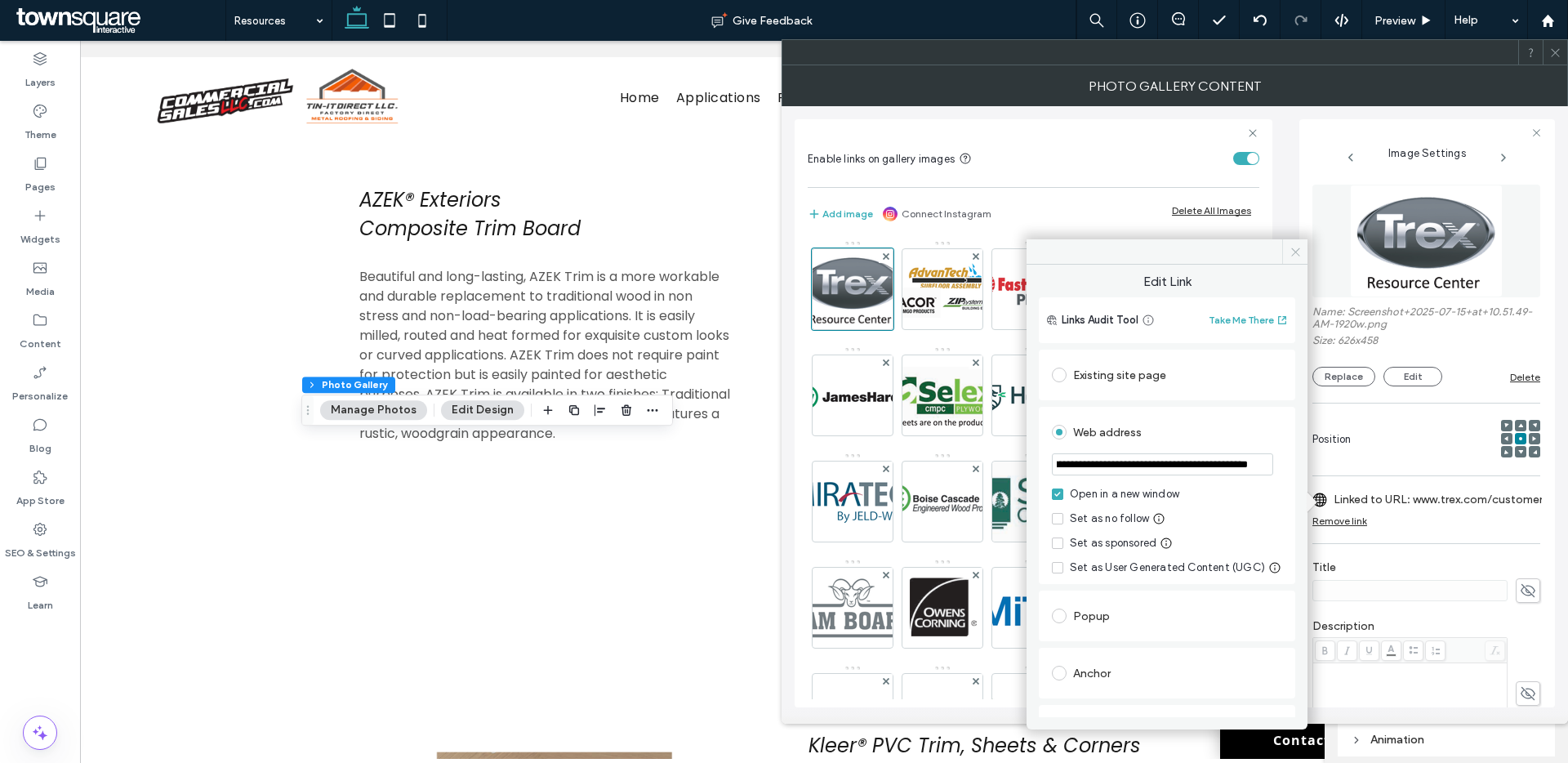 type on "**********" 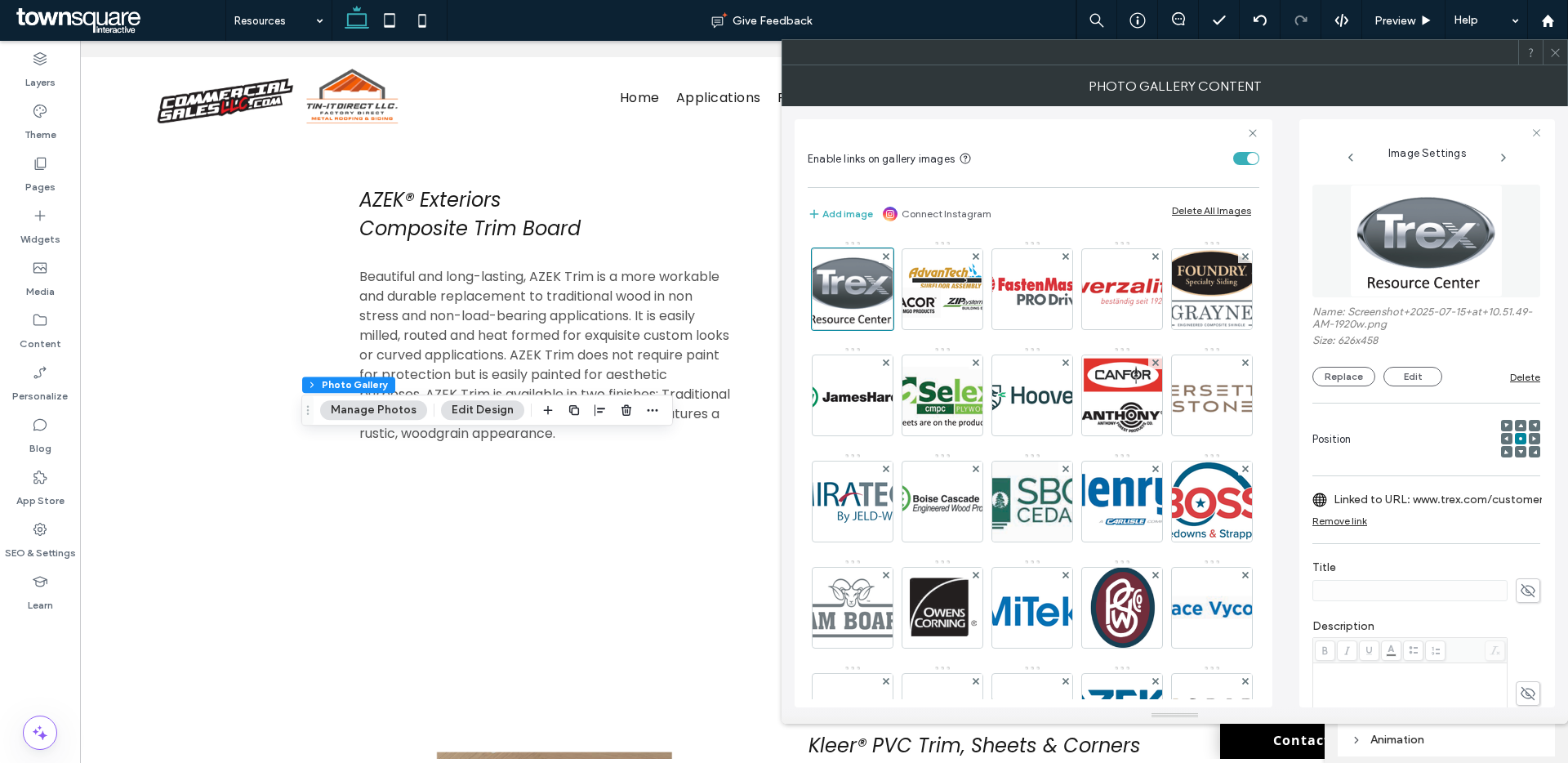click on "Linked to URL: www.trex.com/customer-support/trex-owners/downloads" at bounding box center [1447, 499] 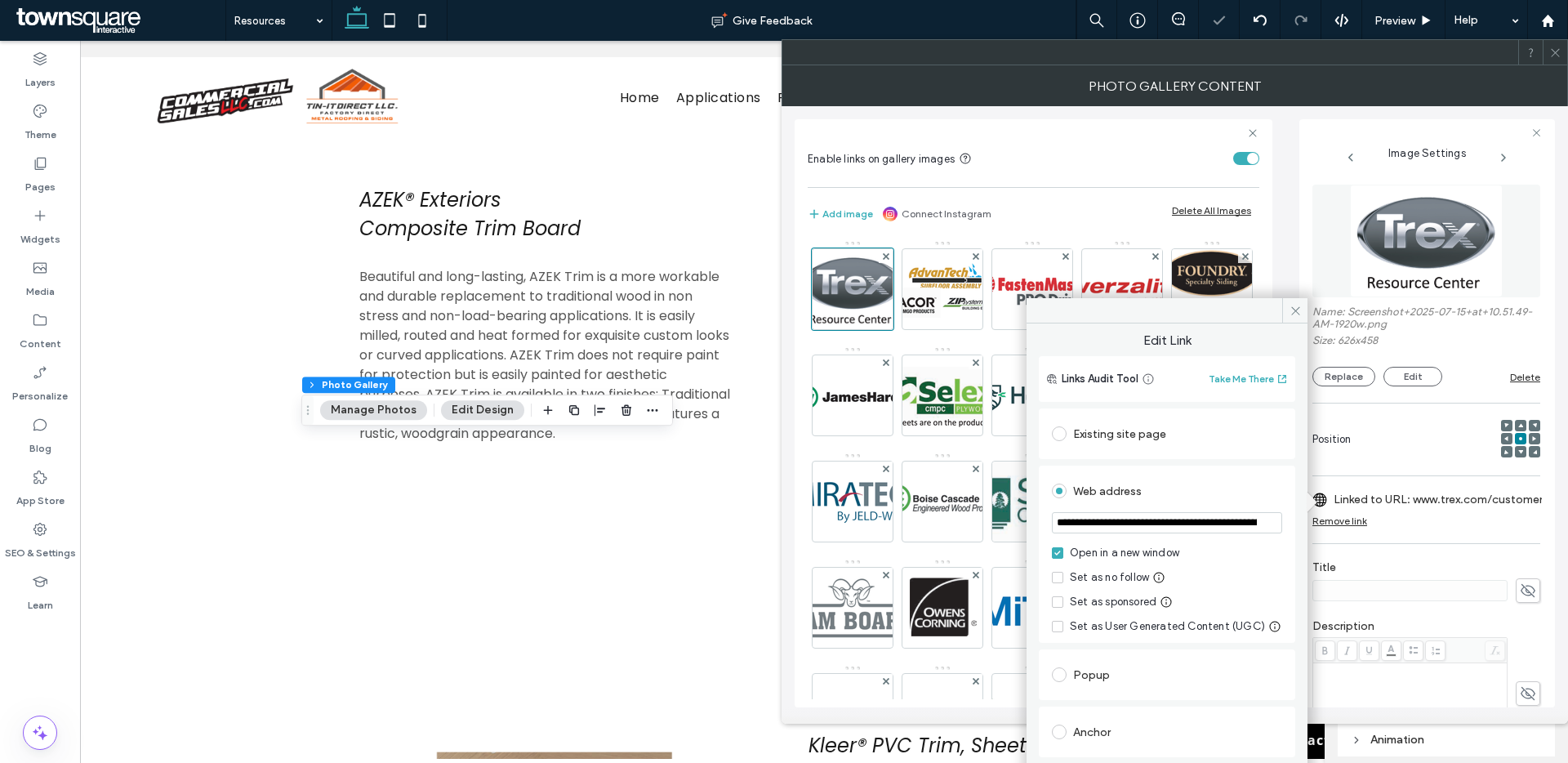 click on "**********" at bounding box center (1167, 523) 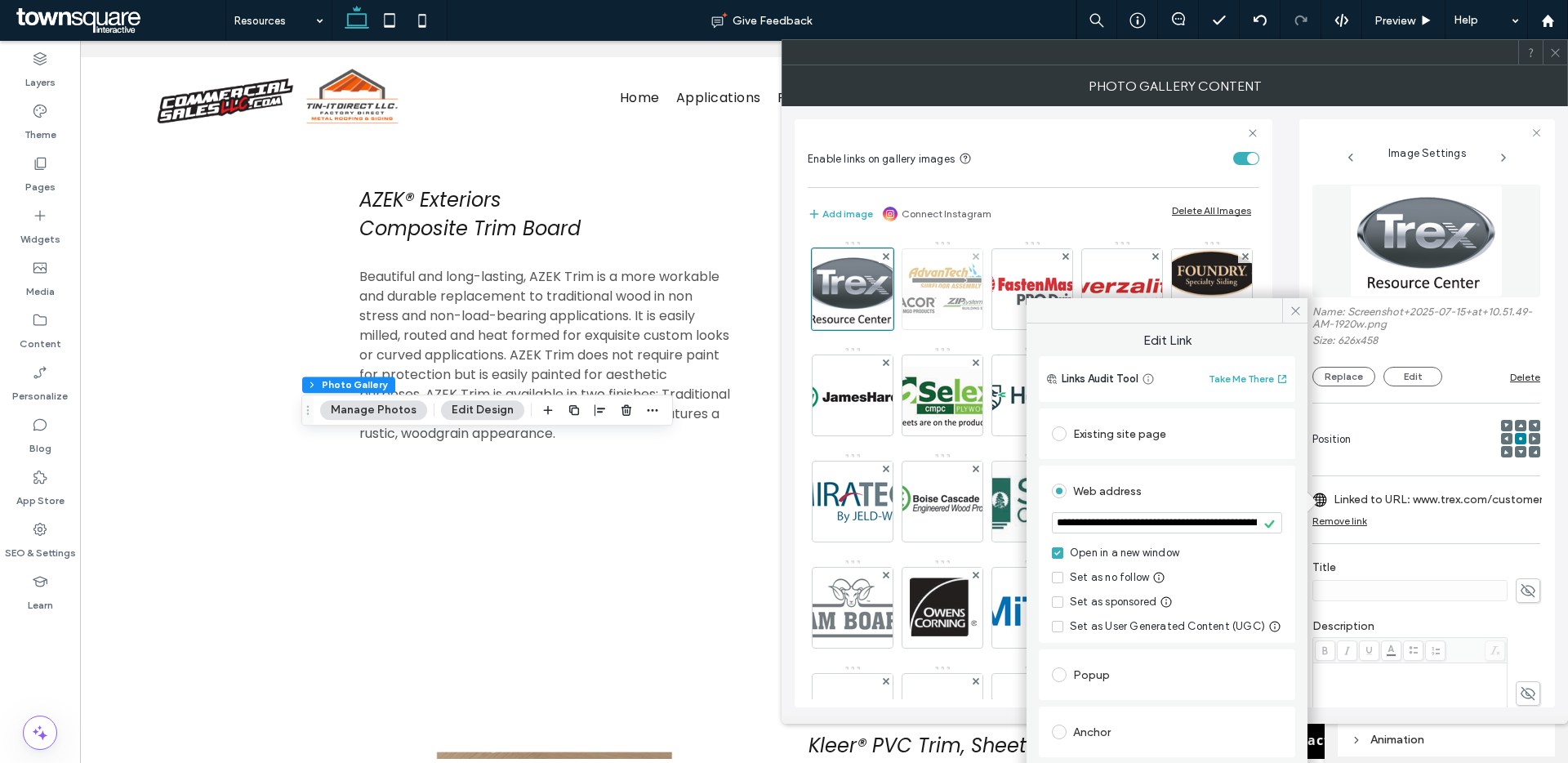 click at bounding box center (942, 289) 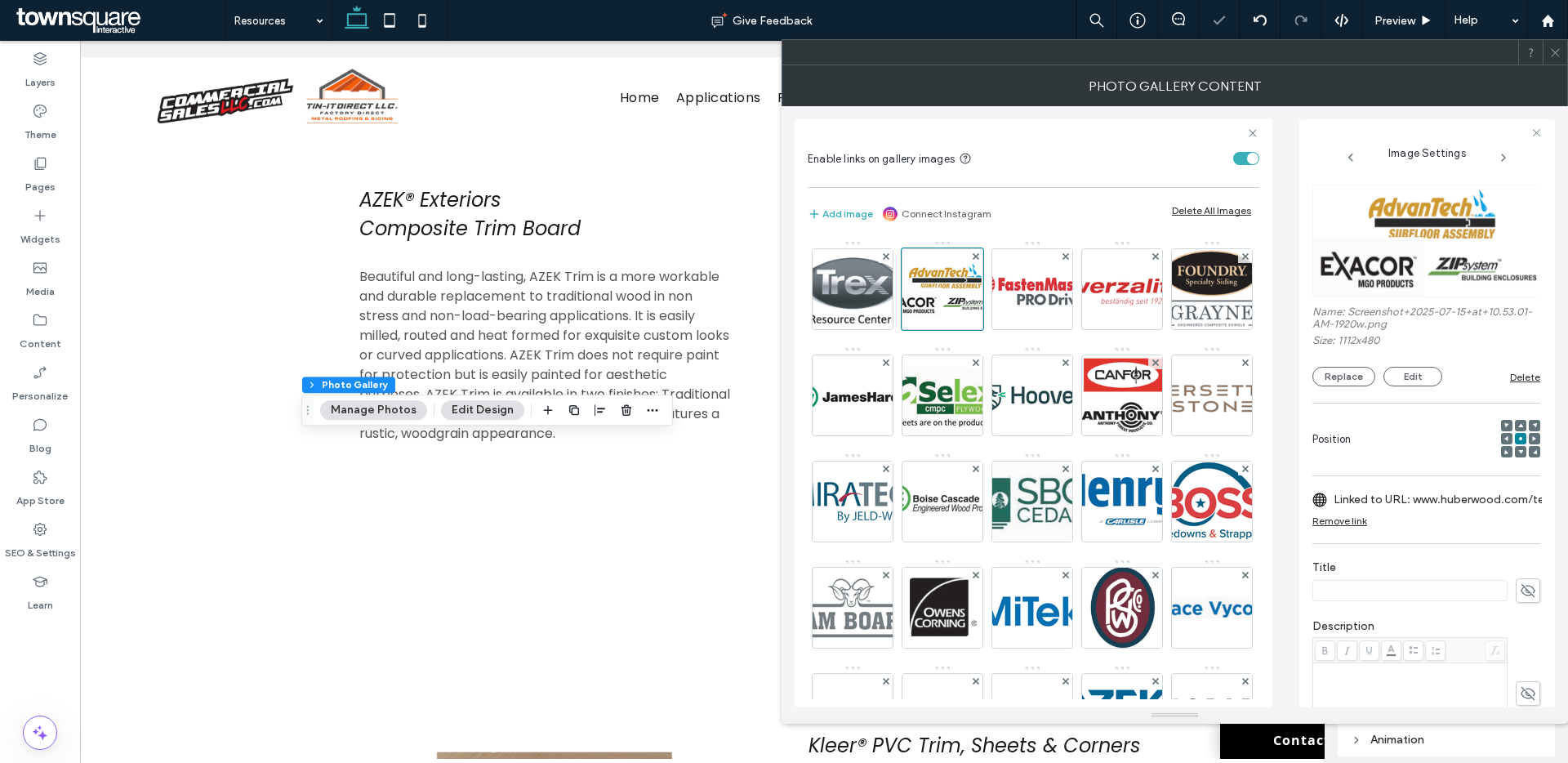 click on "Name: Screenshot+2025-07-15+at+10.53.01-AM-1920w.png Size: 1112x480 Replace Edit Delete" at bounding box center [1426, 285] 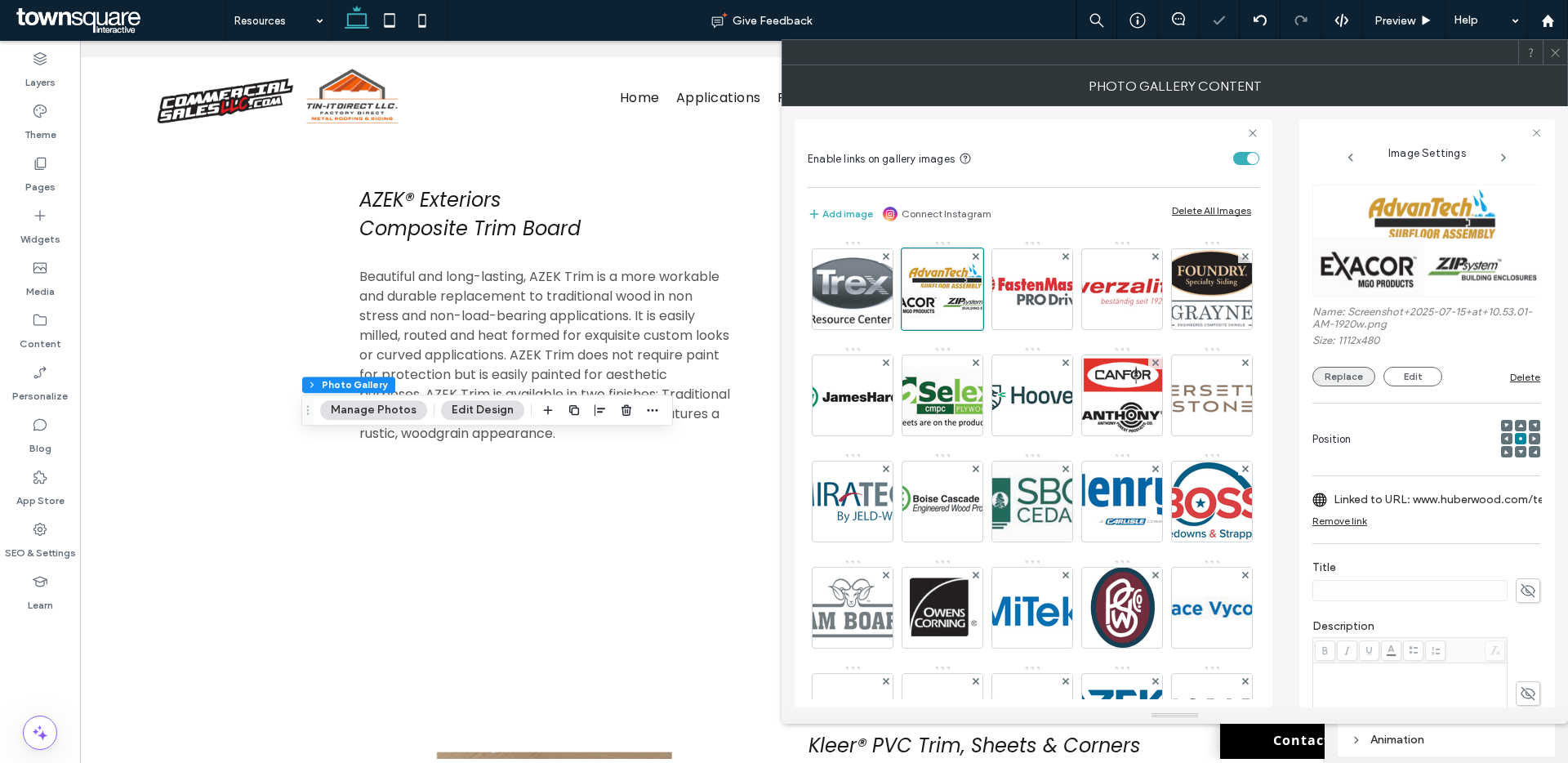 click on "Replace" at bounding box center (1343, 377) 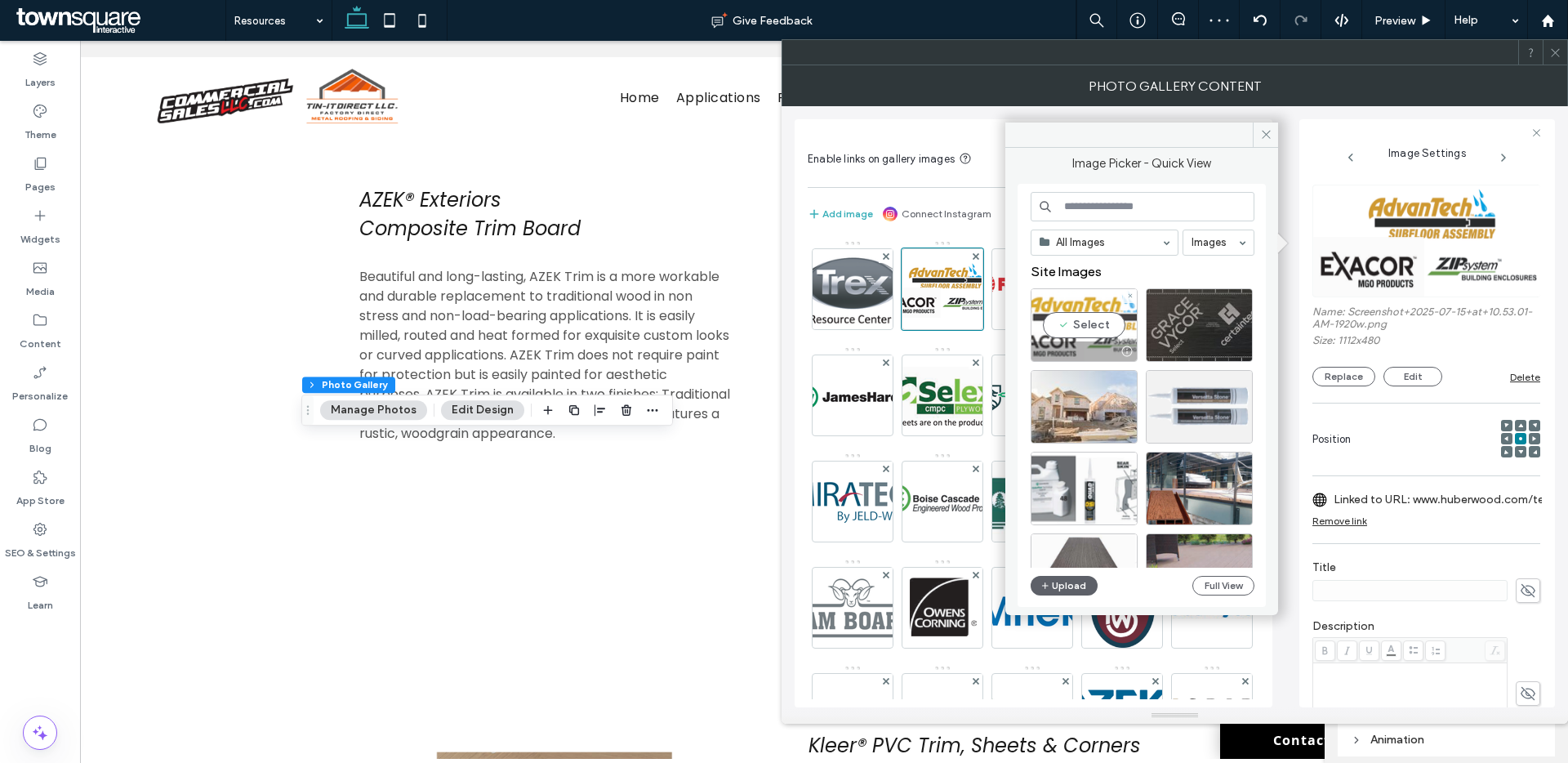 click on "Select" at bounding box center (1084, 325) 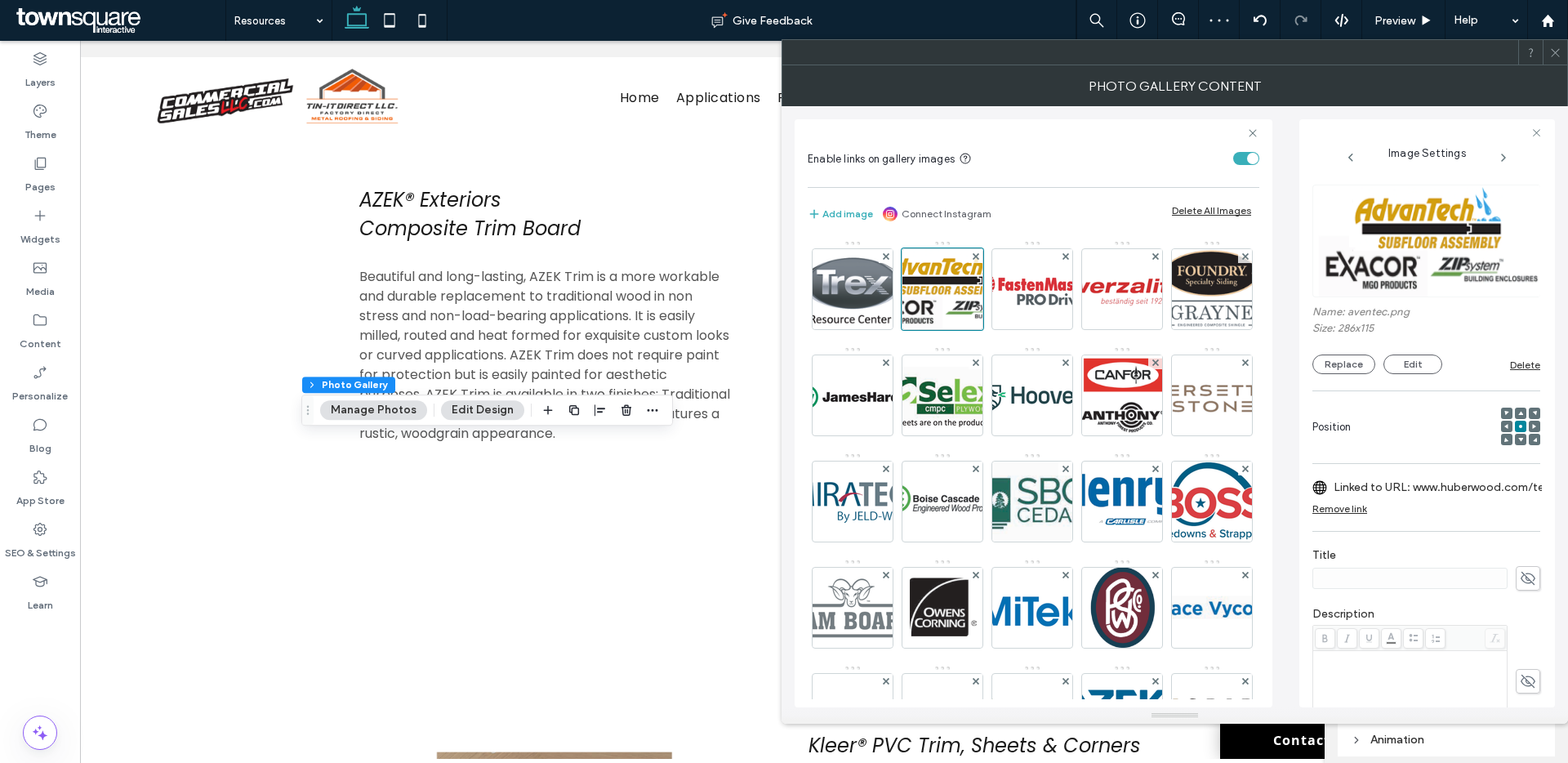 click 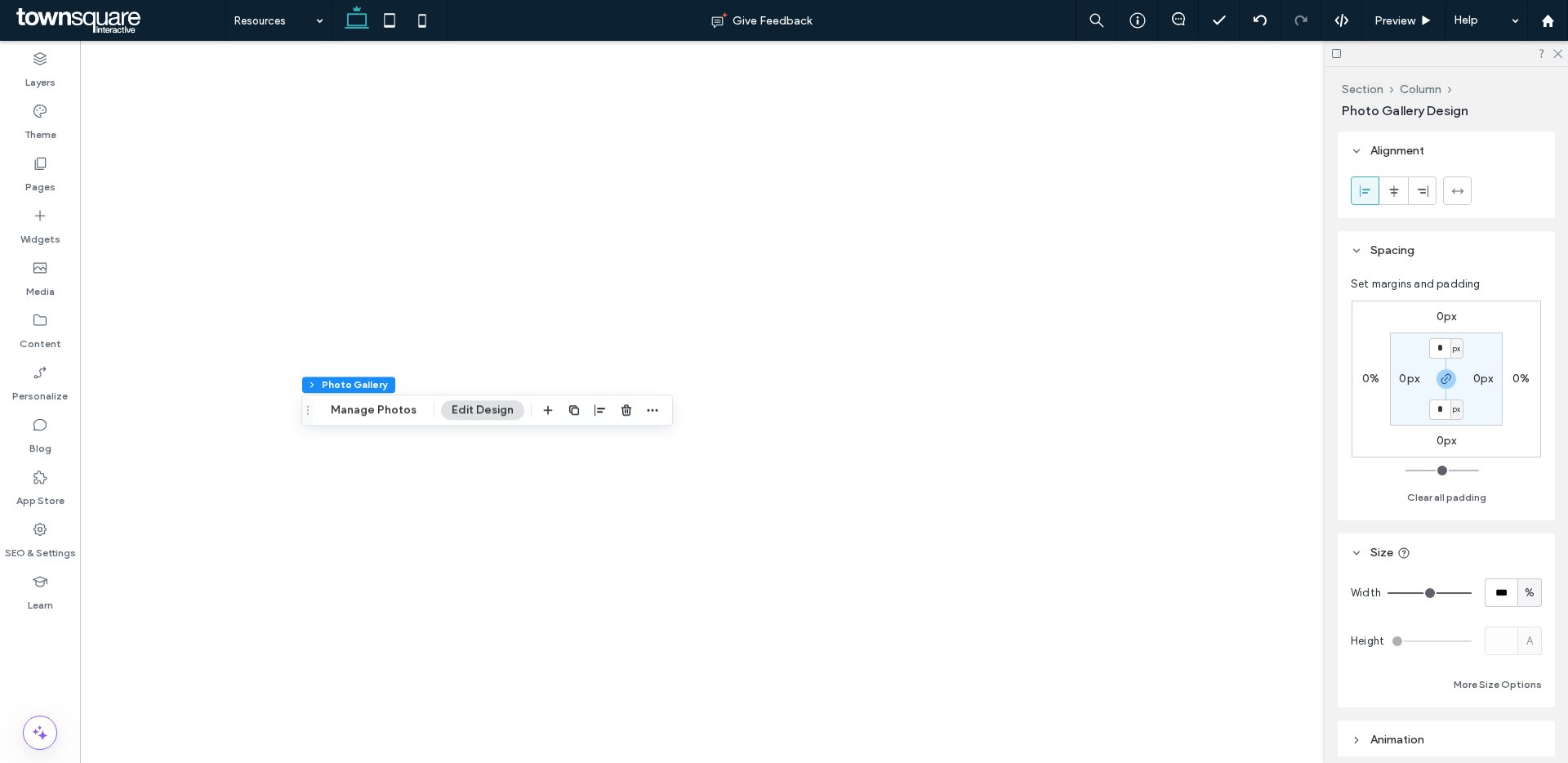 scroll, scrollTop: 0, scrollLeft: 0, axis: both 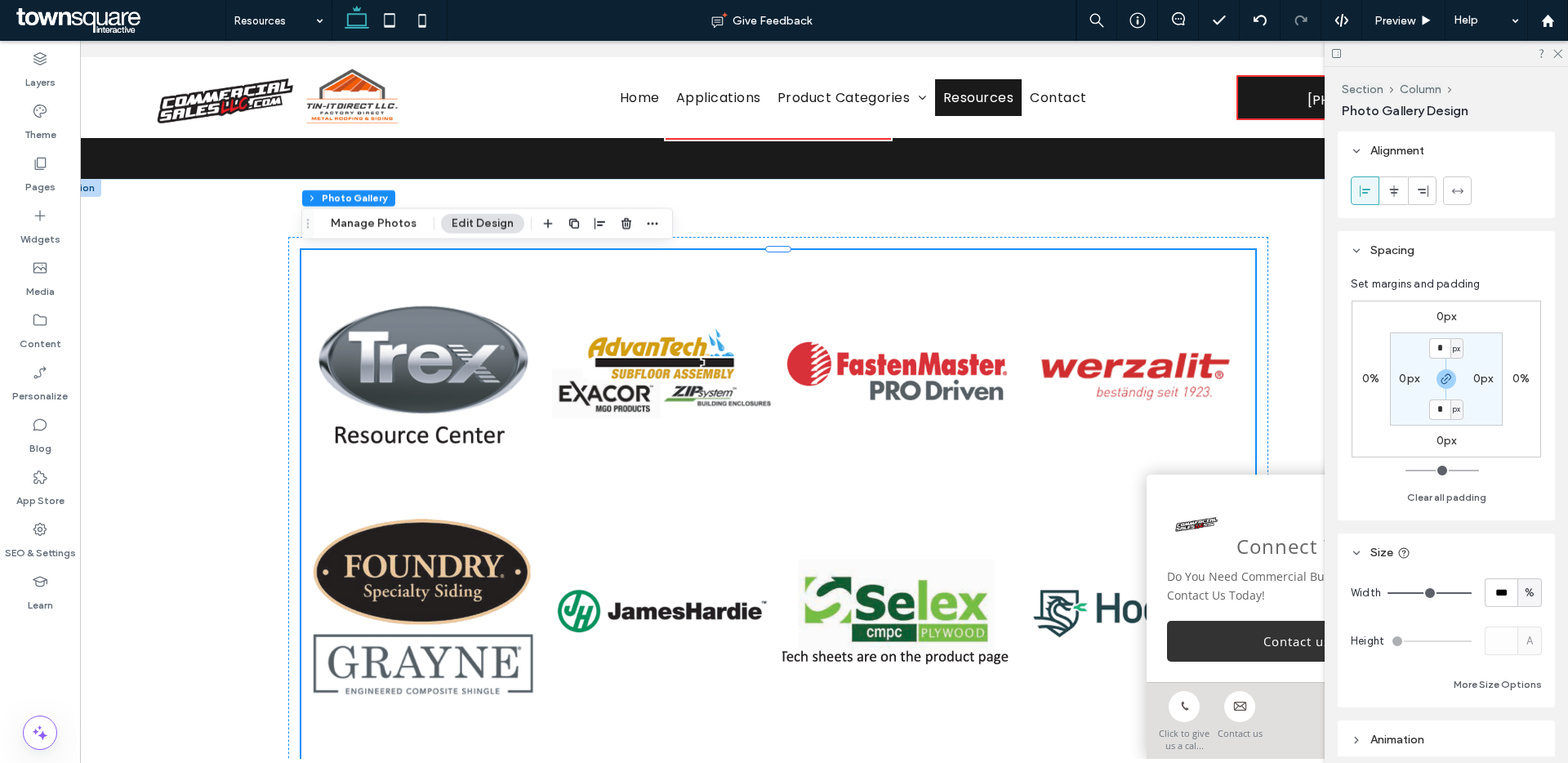 click at bounding box center [1134, 373] 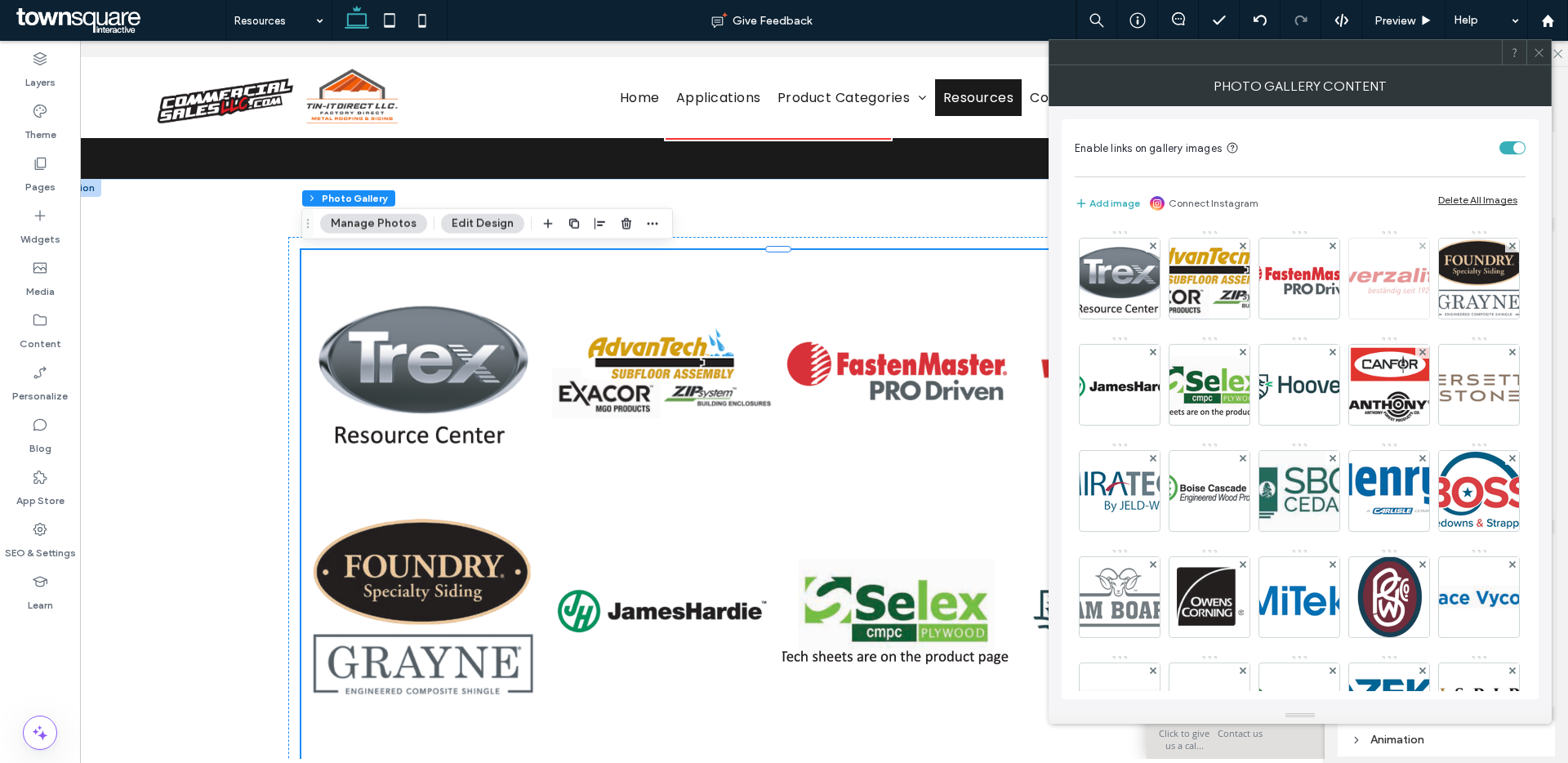 click at bounding box center [1389, 279] 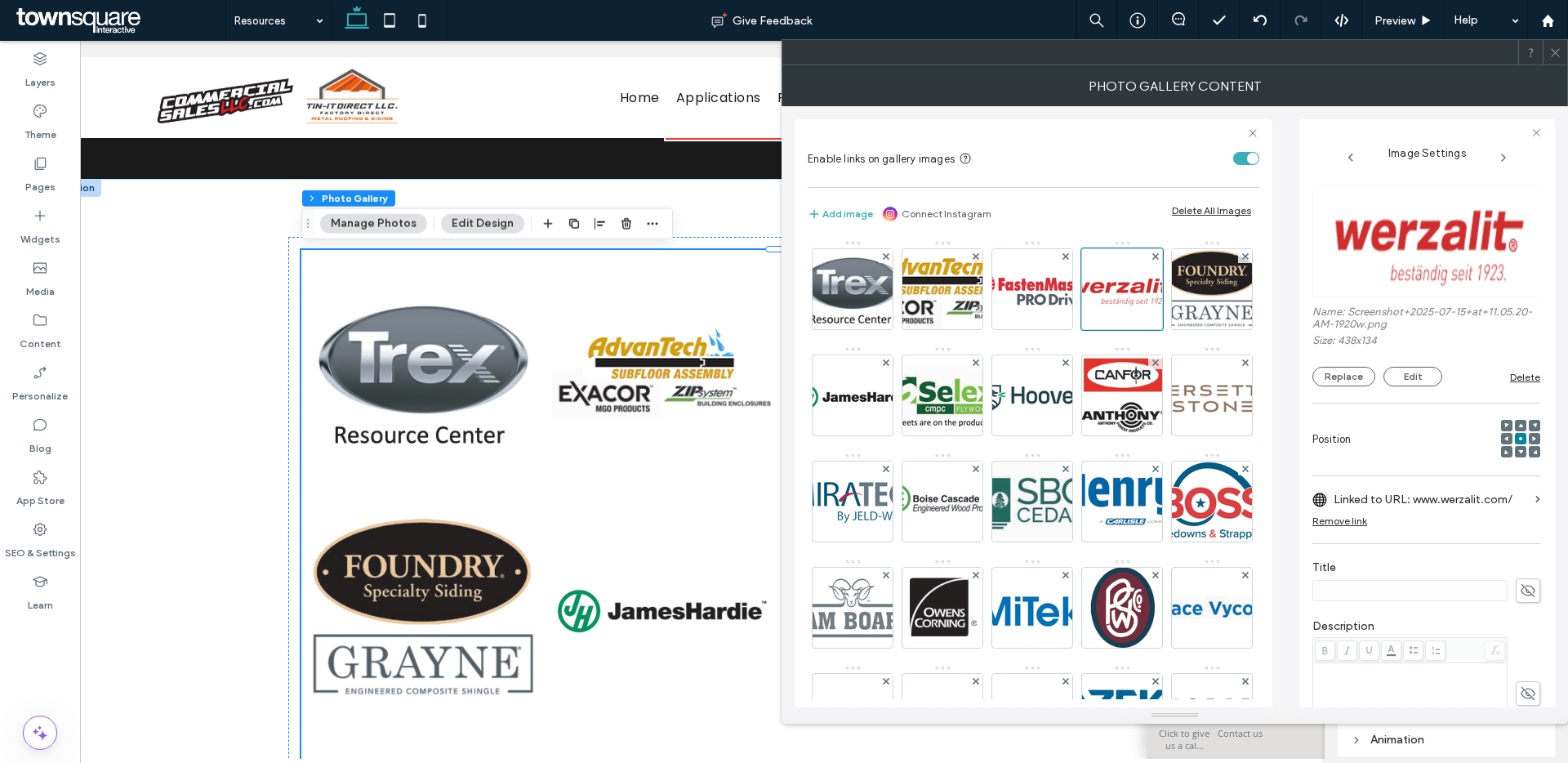 click on "Linked to URL: www.werzalit.com/" at bounding box center (1431, 499) 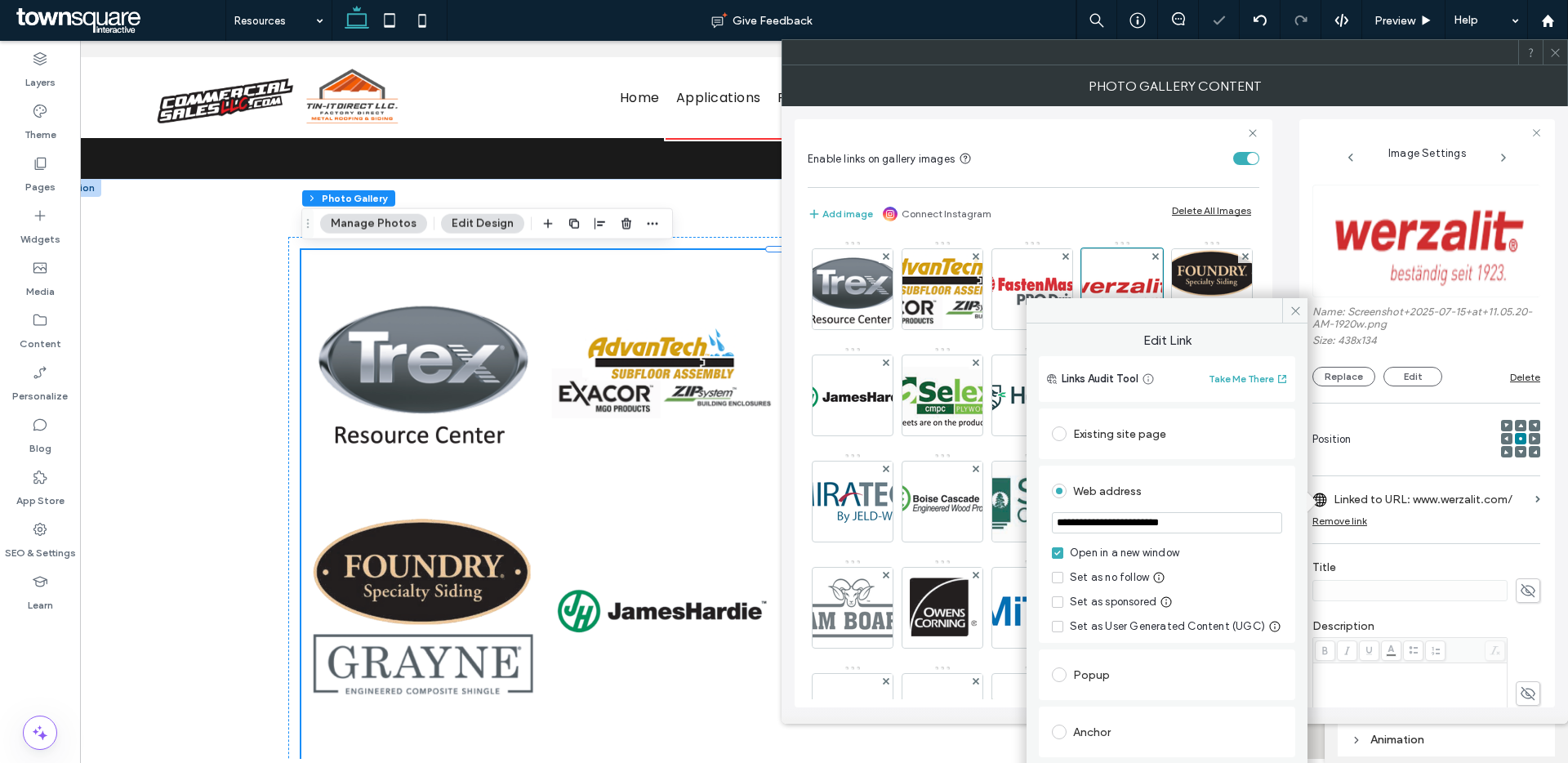 click on "**********" at bounding box center (1167, 523) 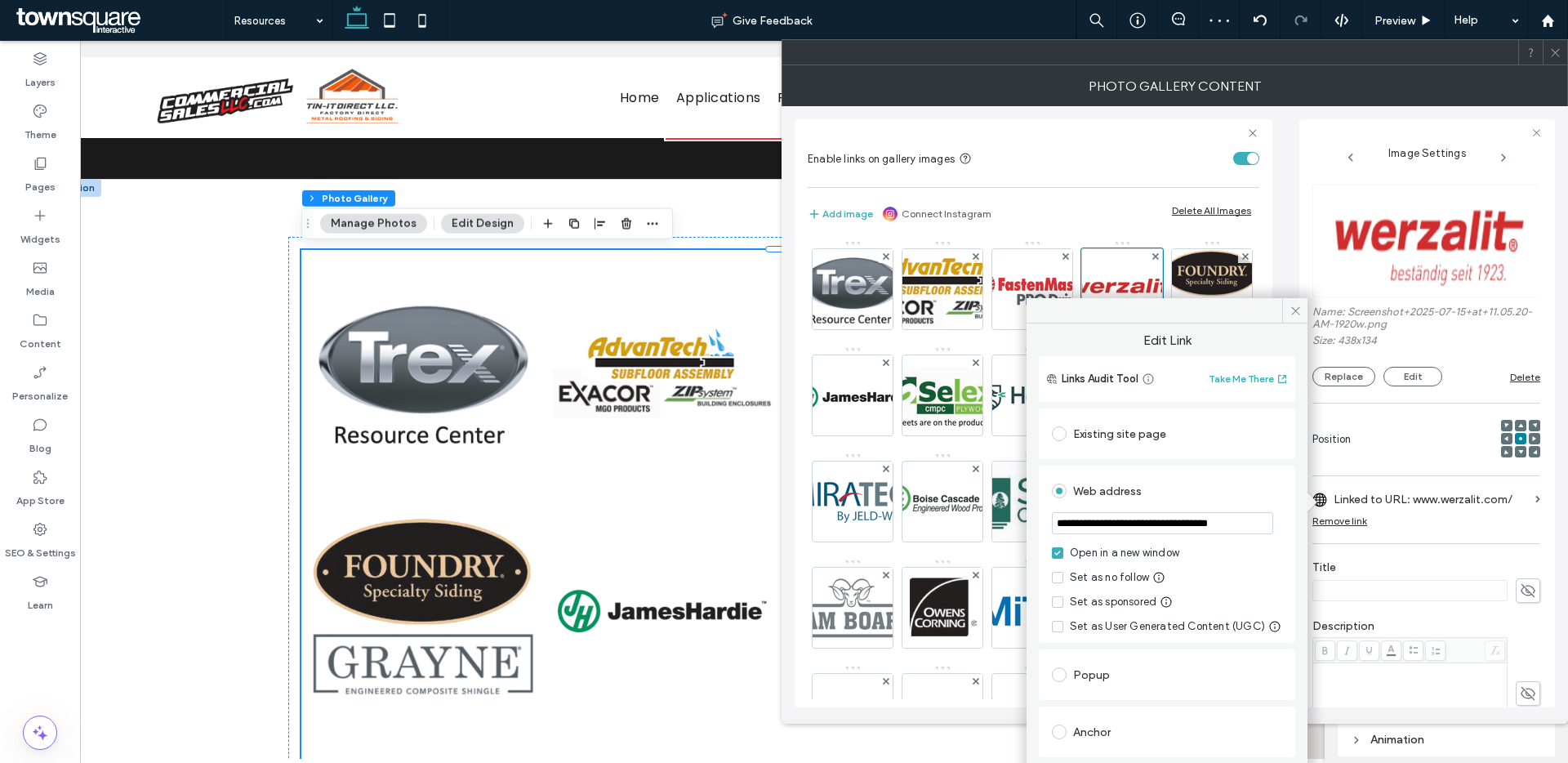 scroll, scrollTop: 0, scrollLeft: 13, axis: horizontal 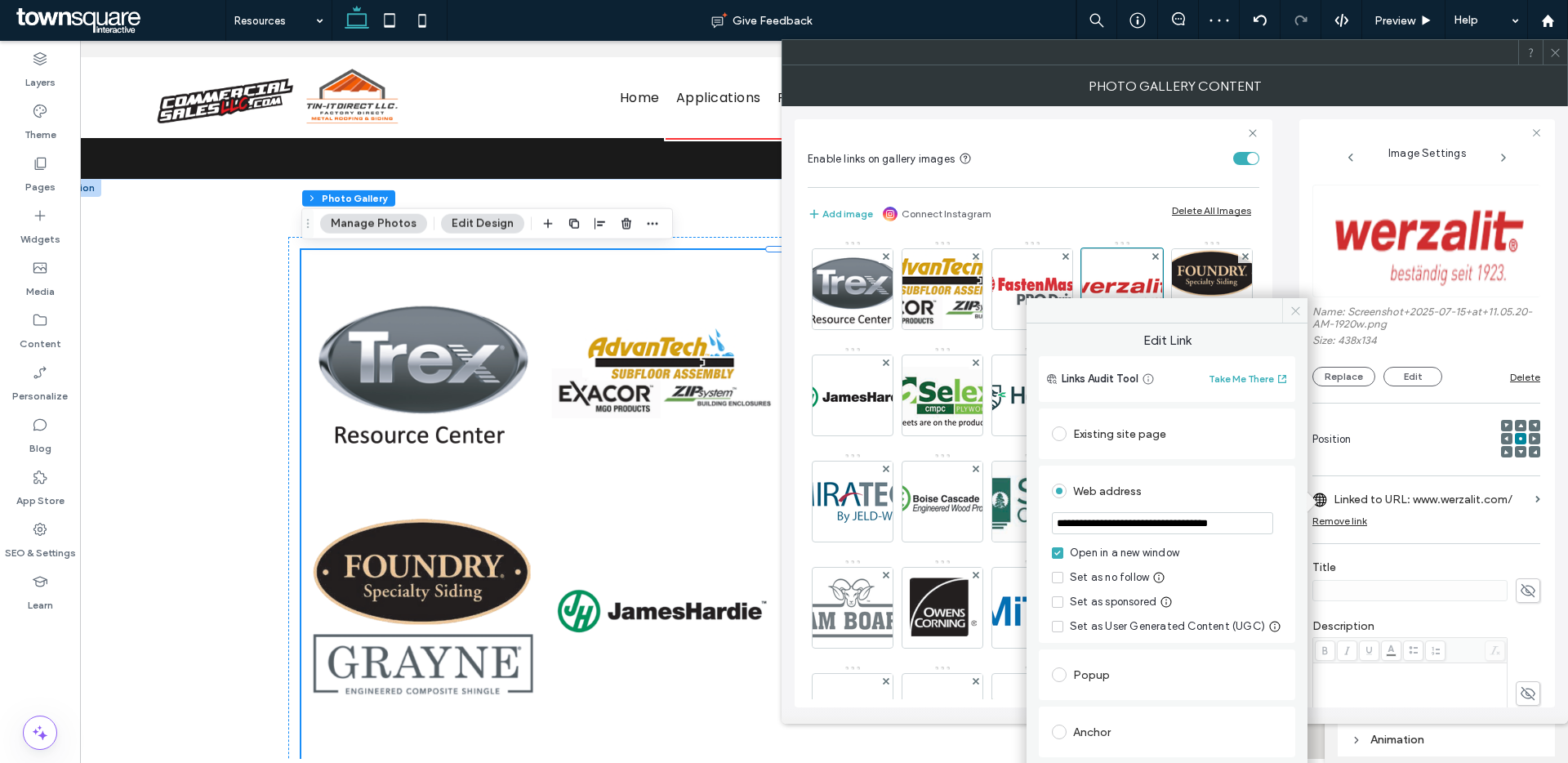 type on "**********" 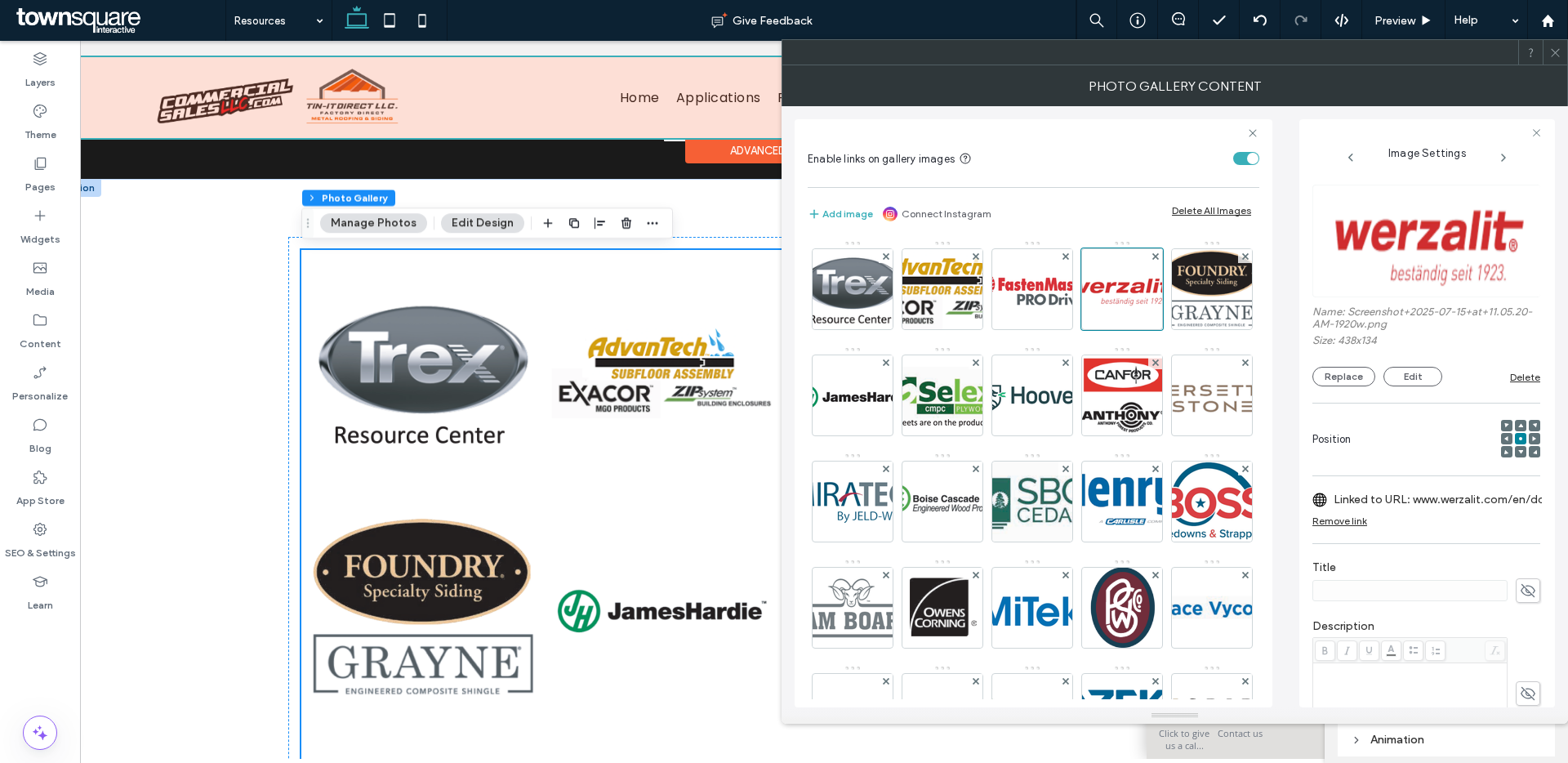 scroll, scrollTop: 0, scrollLeft: 46, axis: horizontal 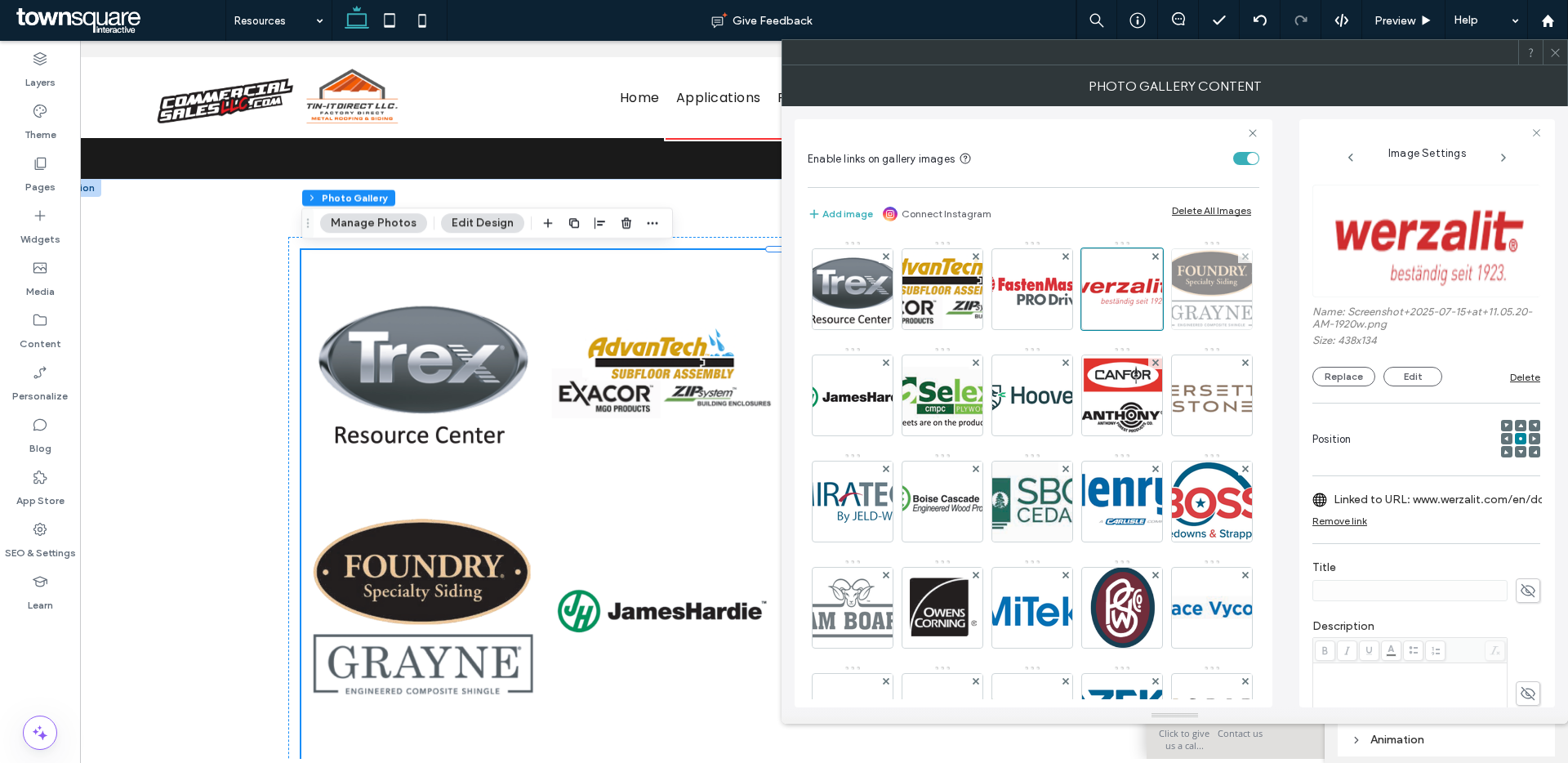 click at bounding box center (1212, 289) 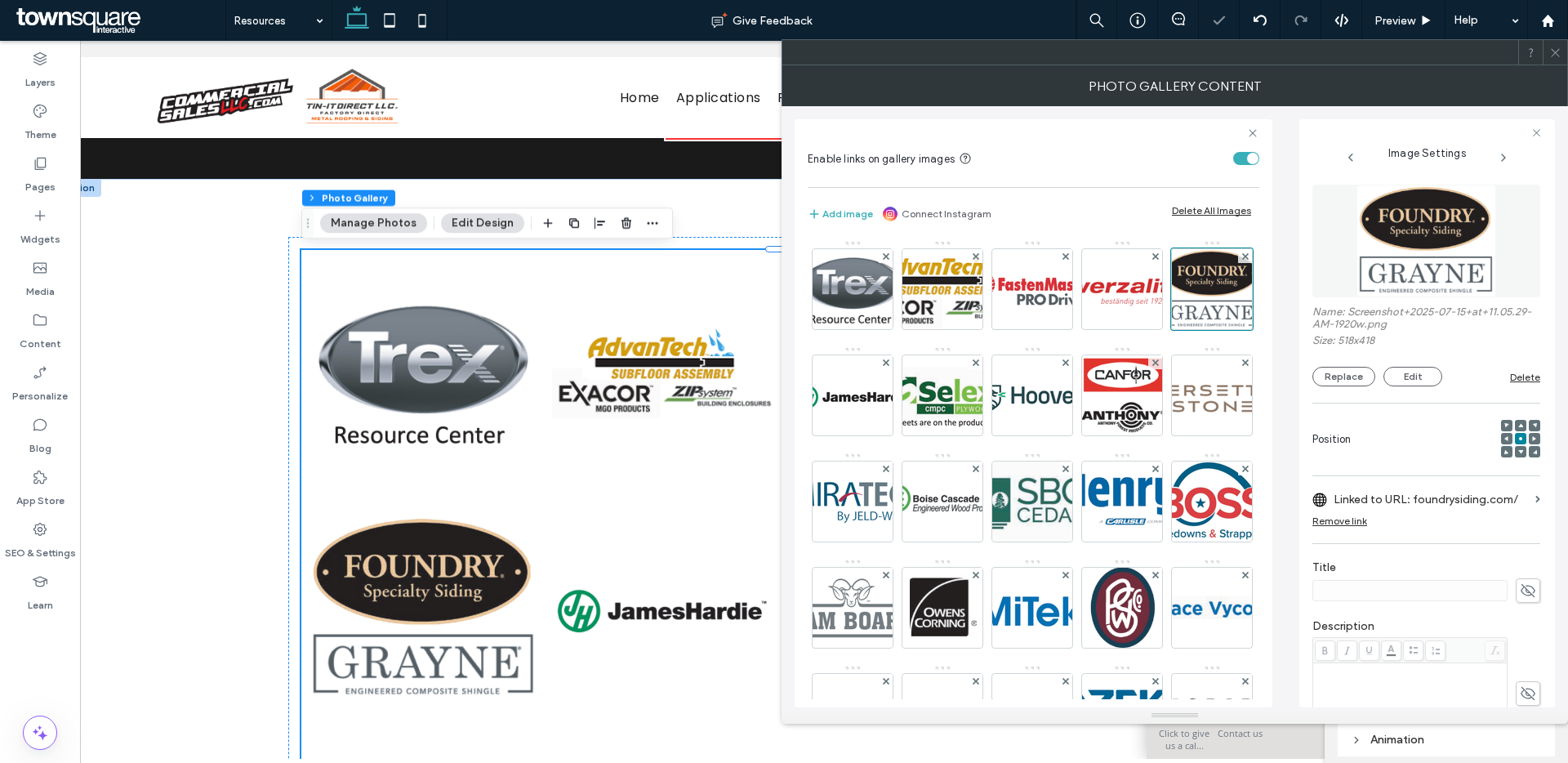 click on "Linked to URL: foundrysiding.com/" at bounding box center (1431, 499) 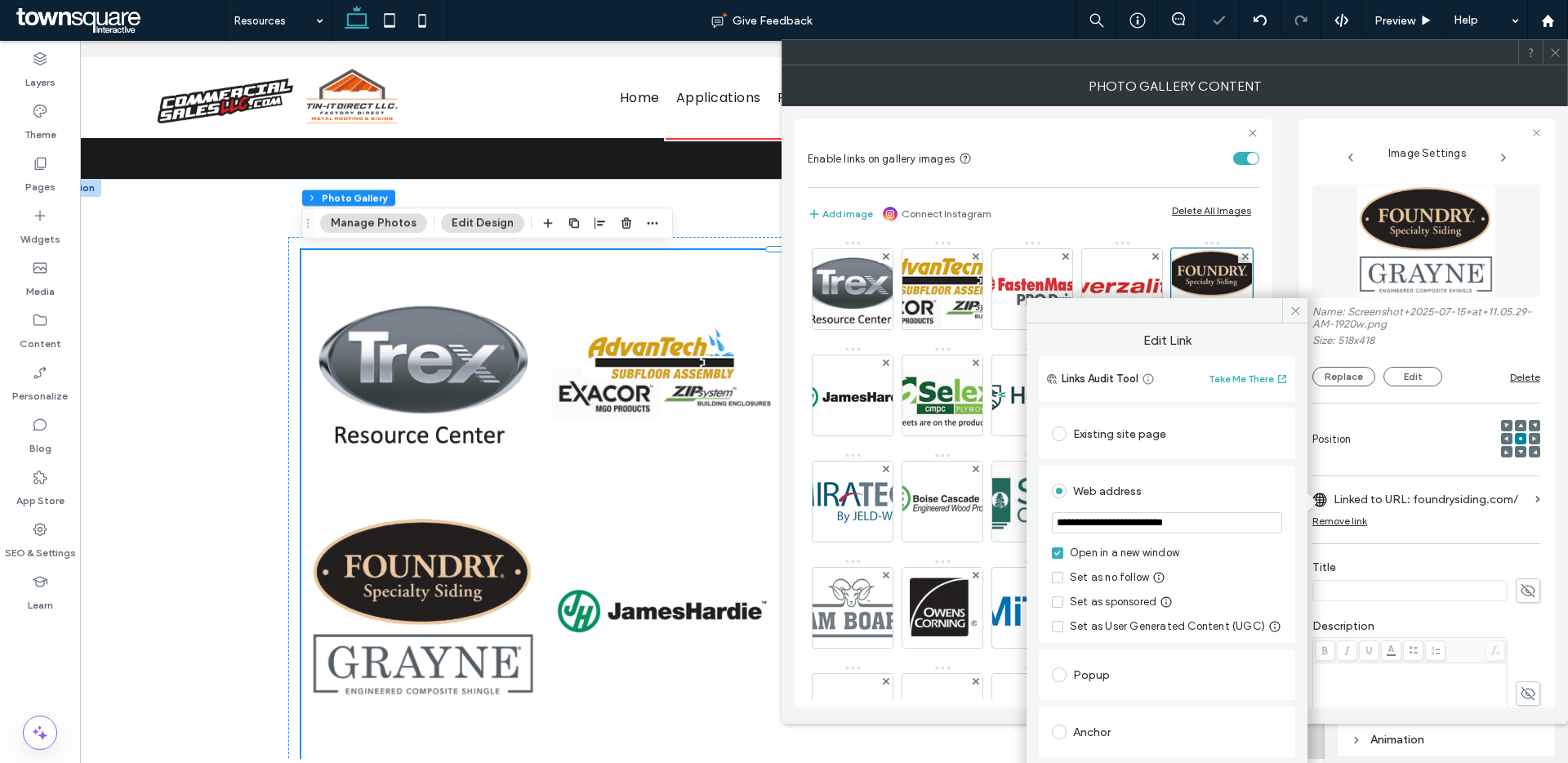 click on "**********" at bounding box center [1167, 523] 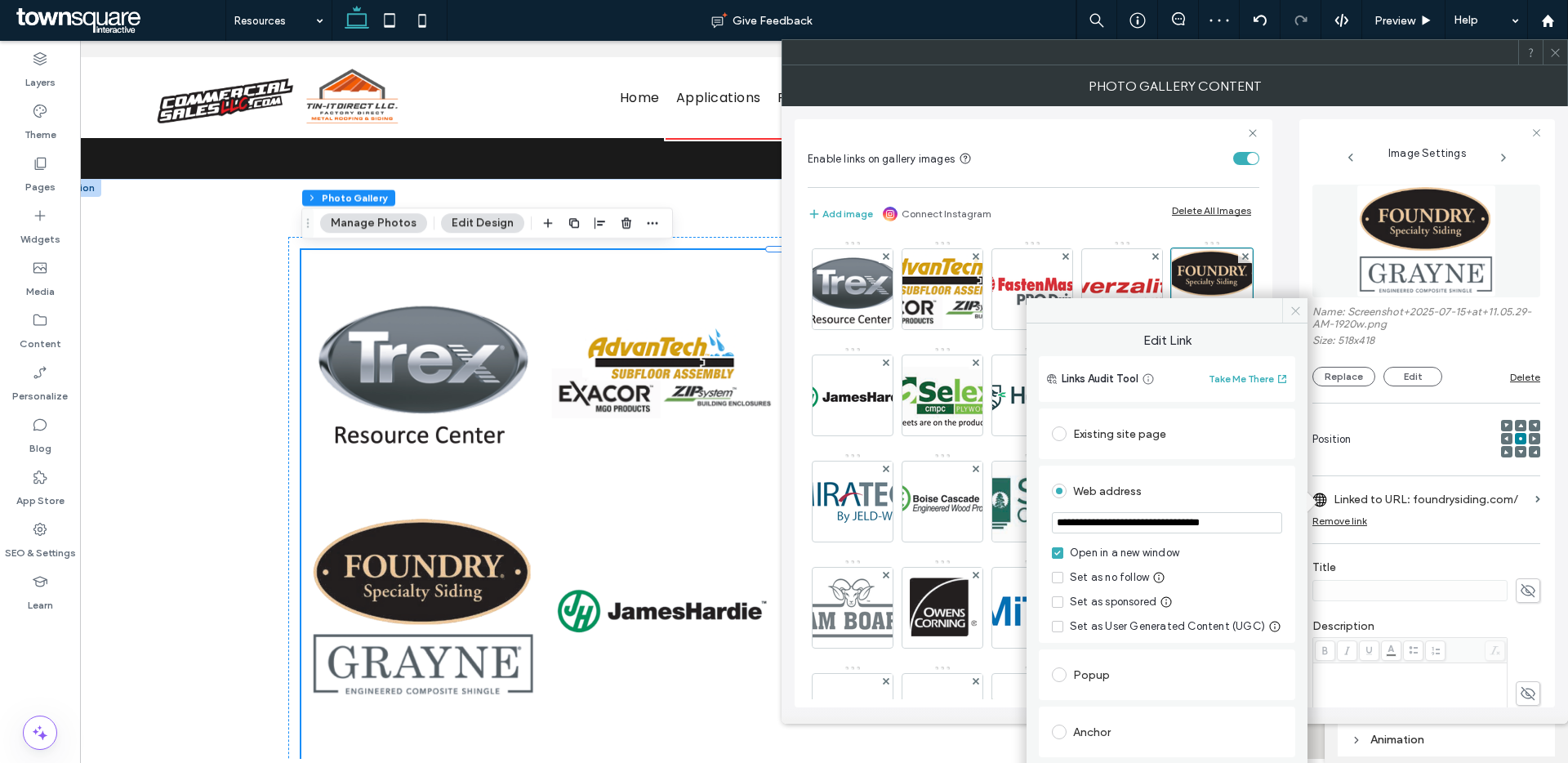 type on "**********" 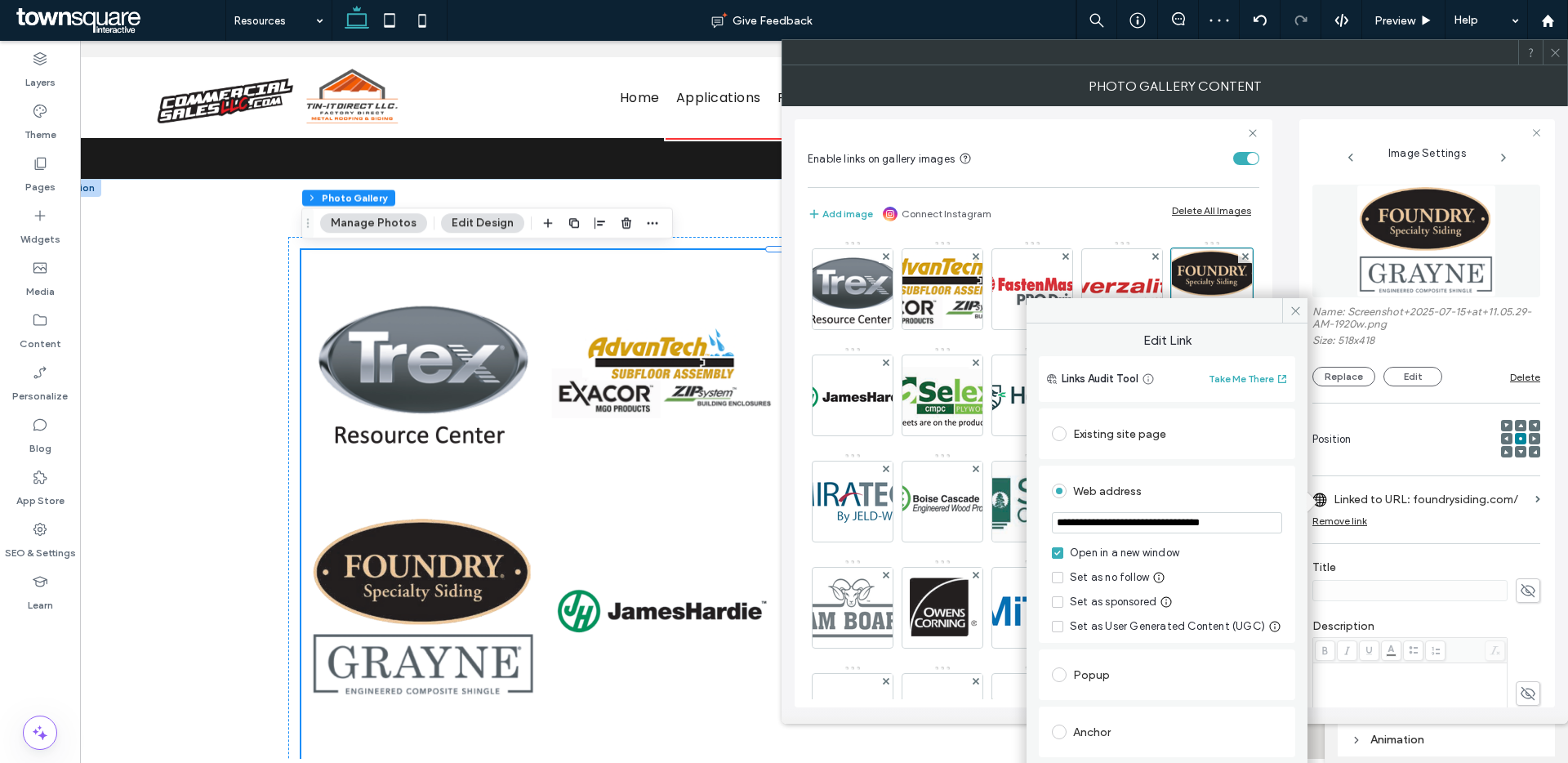 click 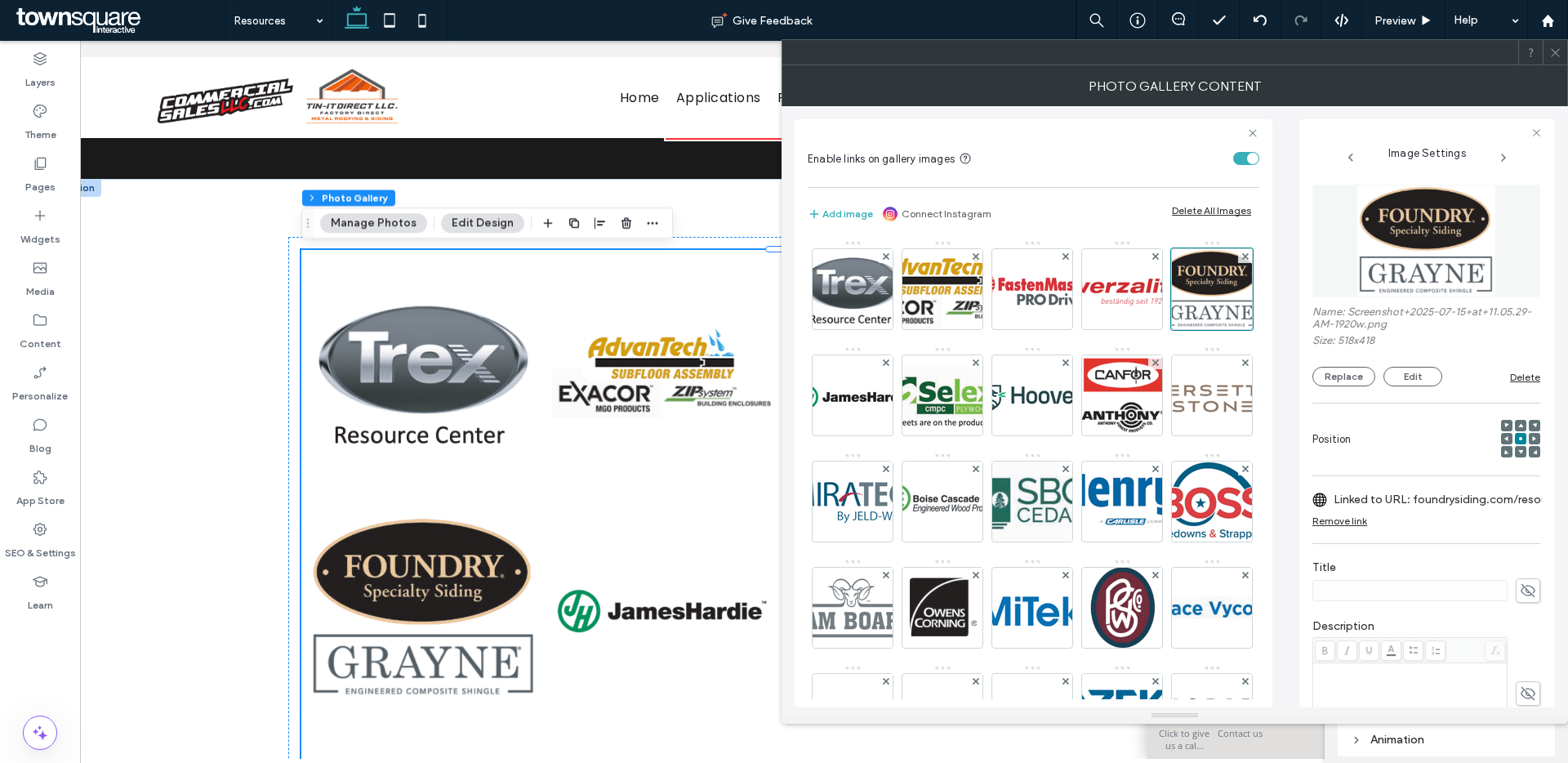 click on "Linked to URL: foundrysiding.com/resources" at bounding box center (1447, 499) 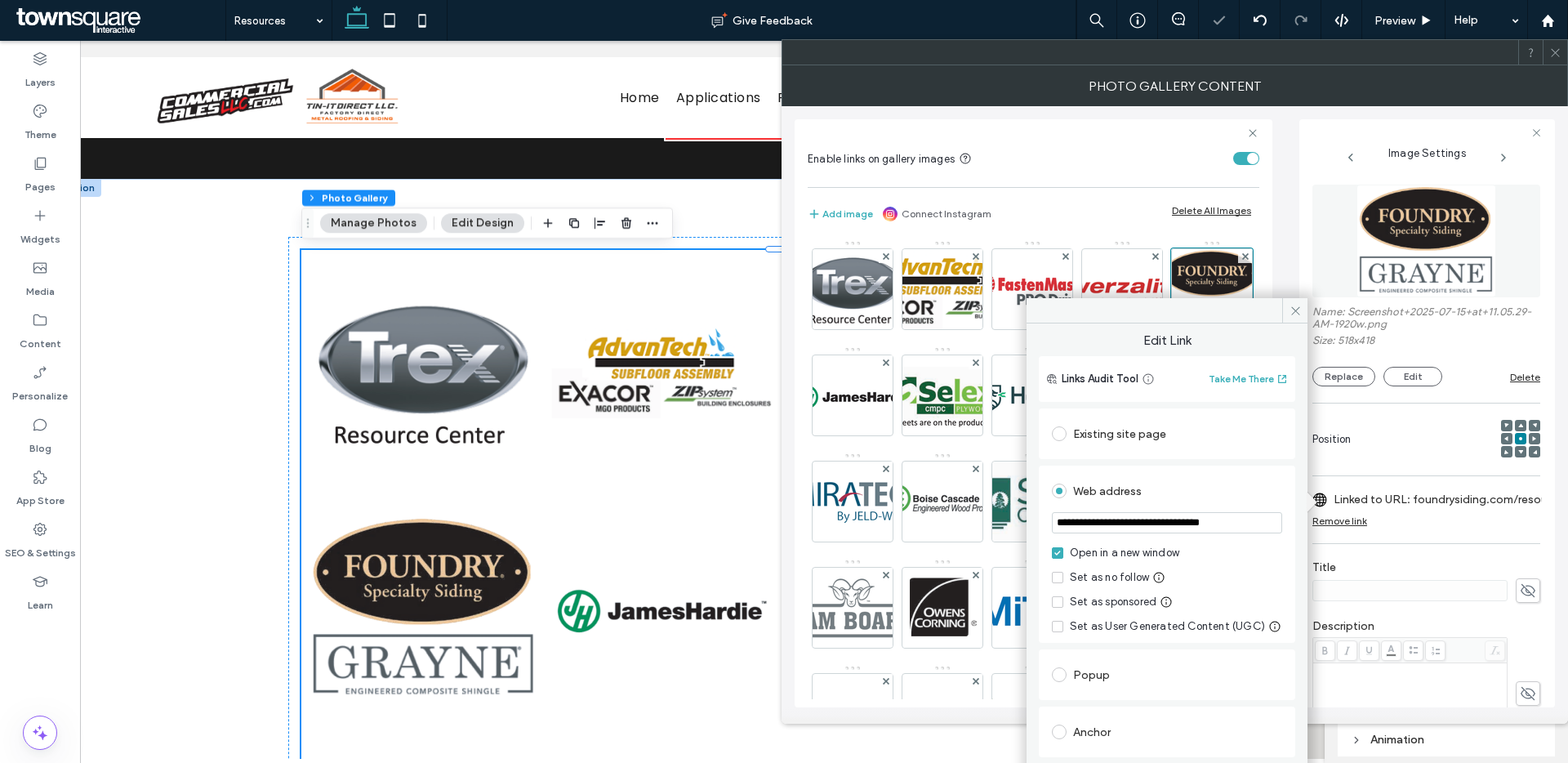 click on "Linked to URL: foundrysiding.com/resources" at bounding box center [1447, 499] 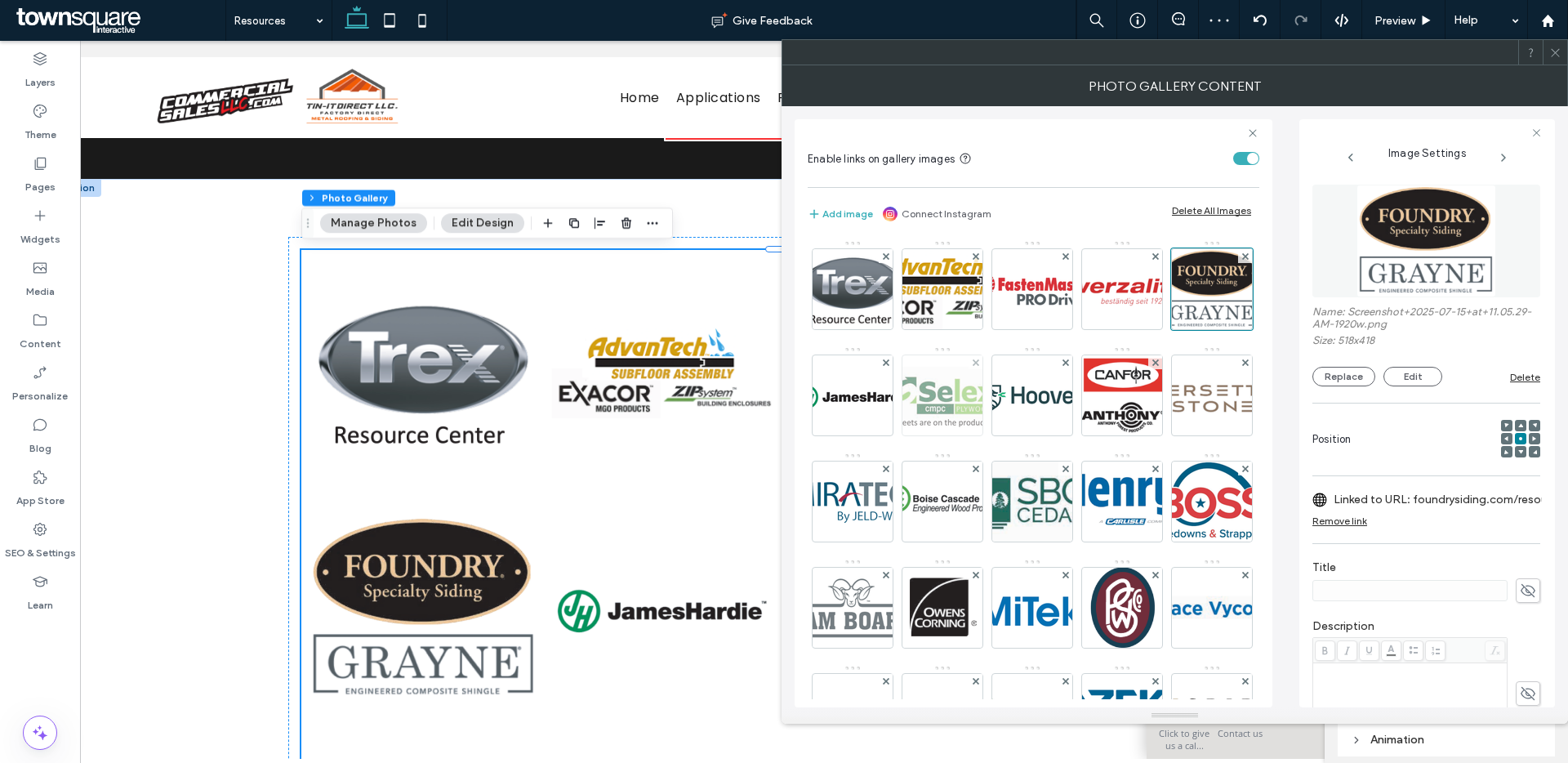 click at bounding box center (942, 395) 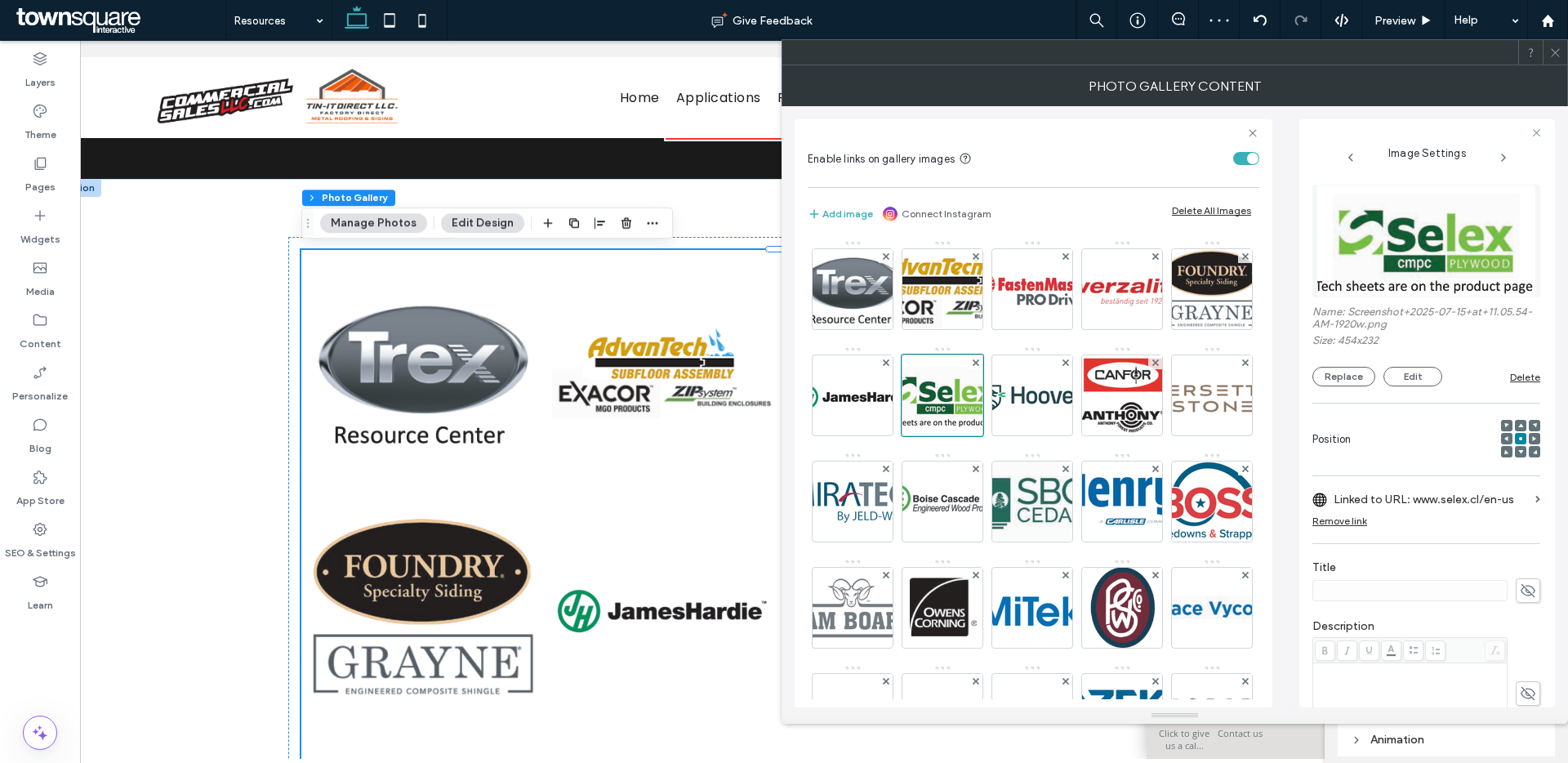 click on "Linked to URL: www.selex.cl/en-us" at bounding box center [1431, 499] 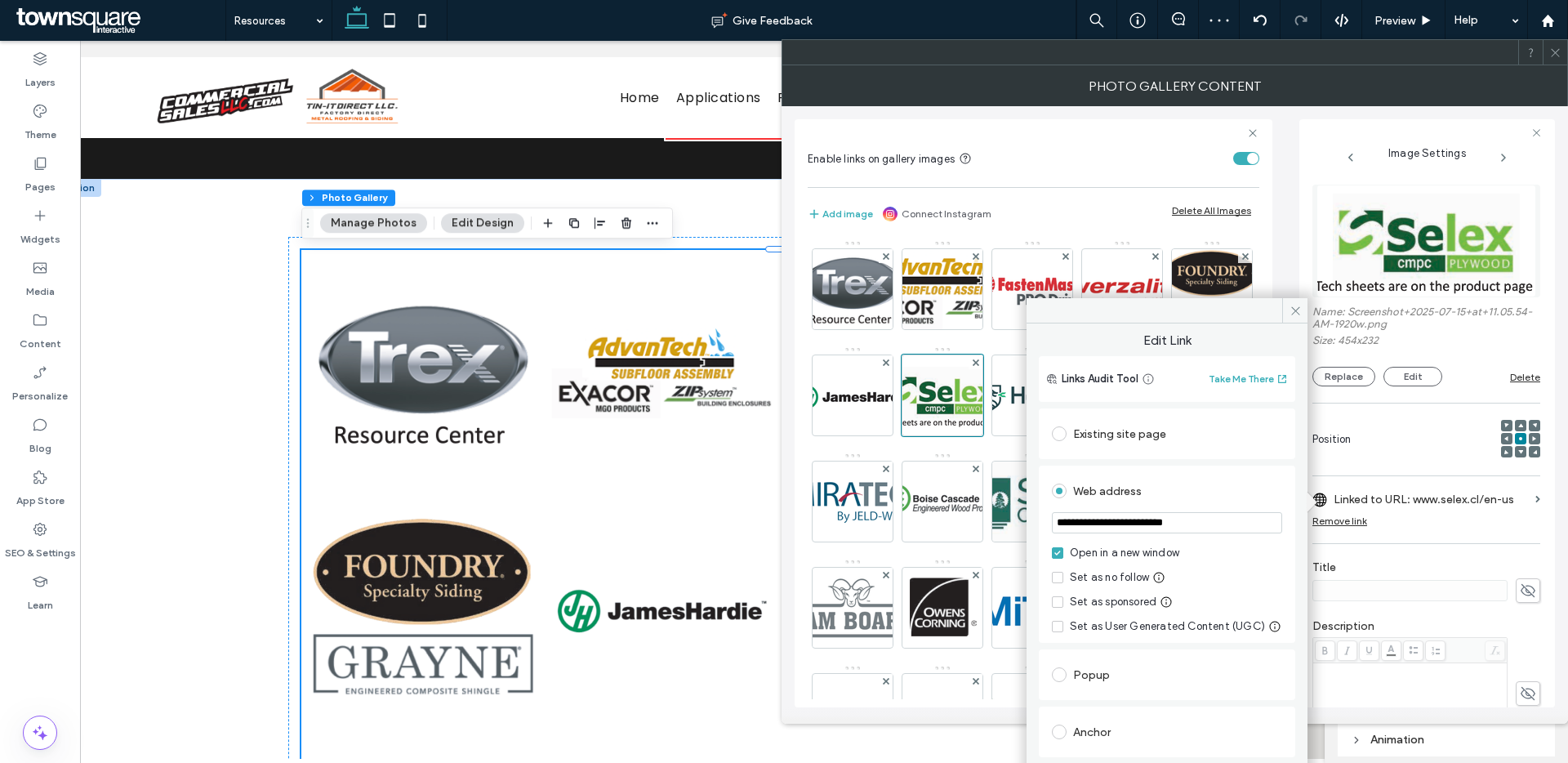 click on "**********" at bounding box center (1167, 523) 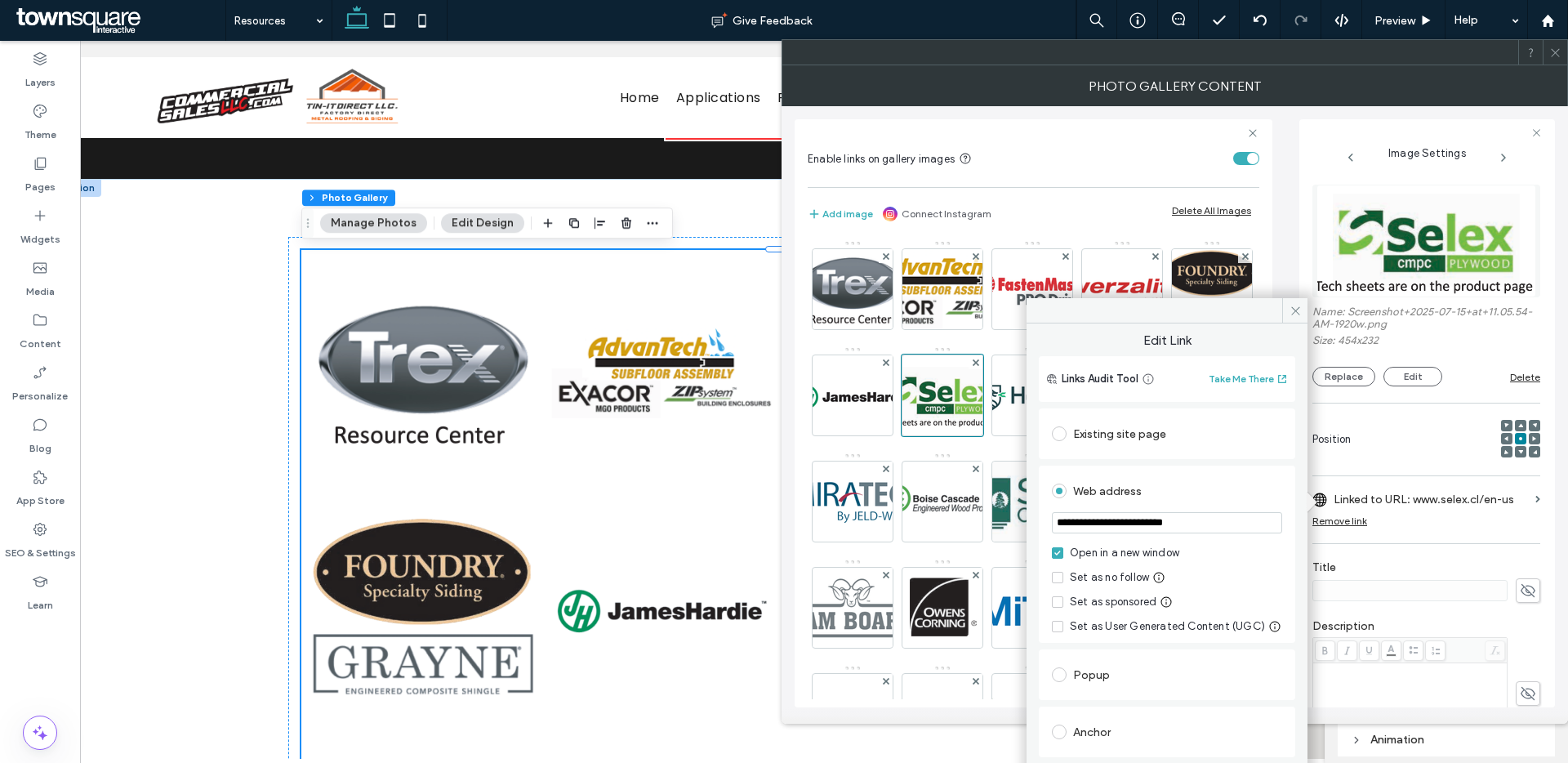 paste on "**********" 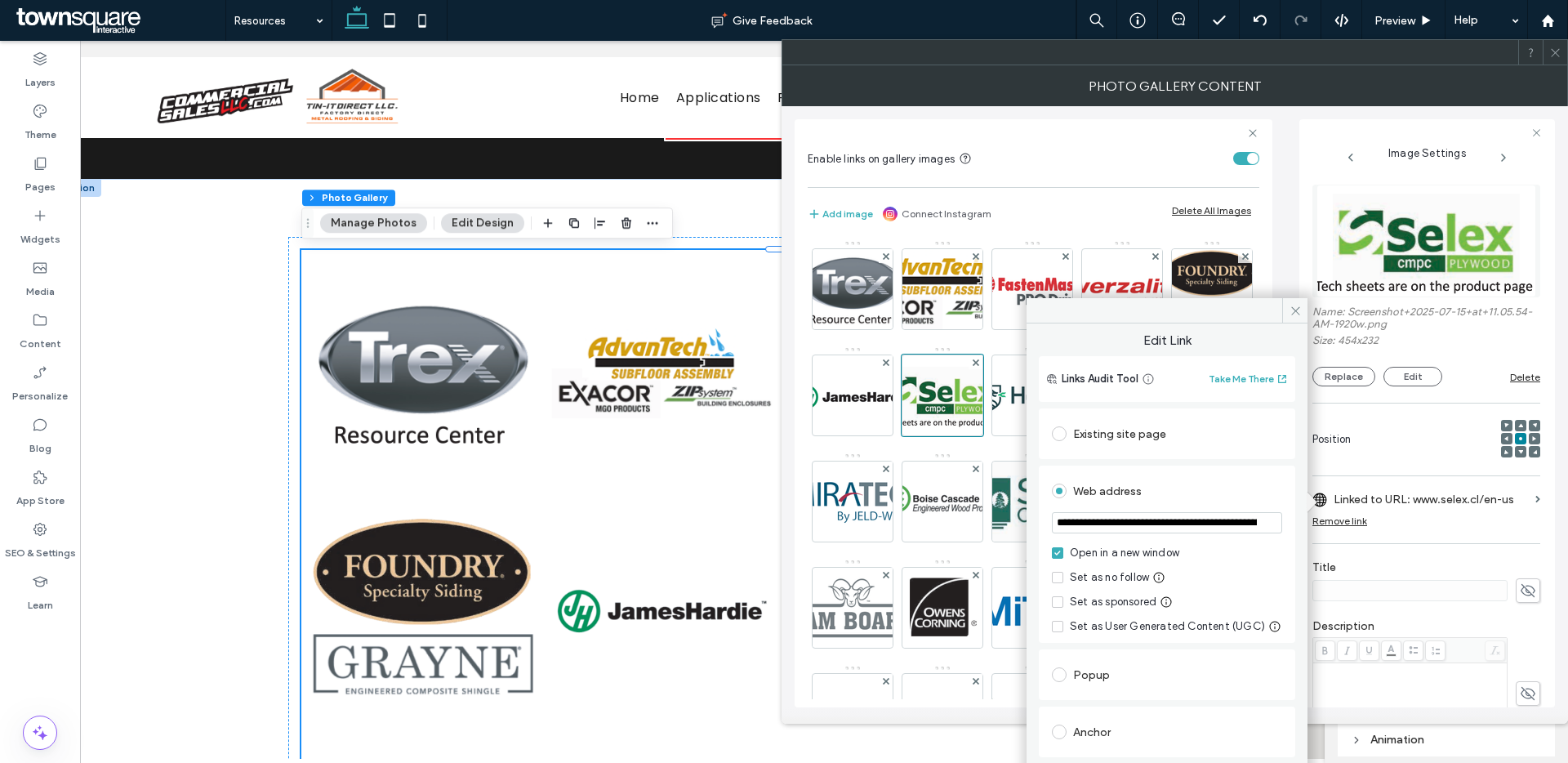 scroll, scrollTop: 0, scrollLeft: 84, axis: horizontal 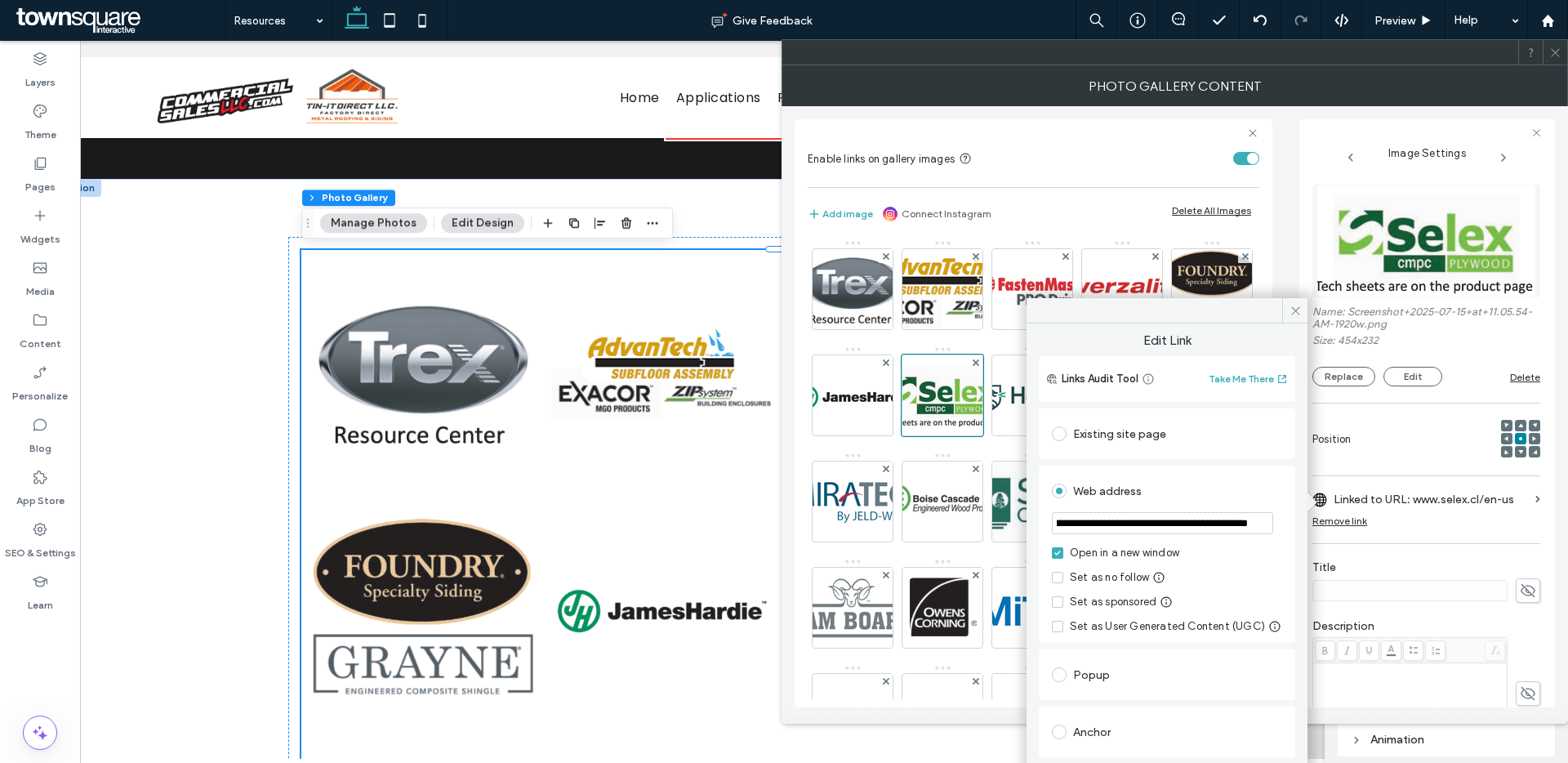 click on "**********" at bounding box center (1162, 523) 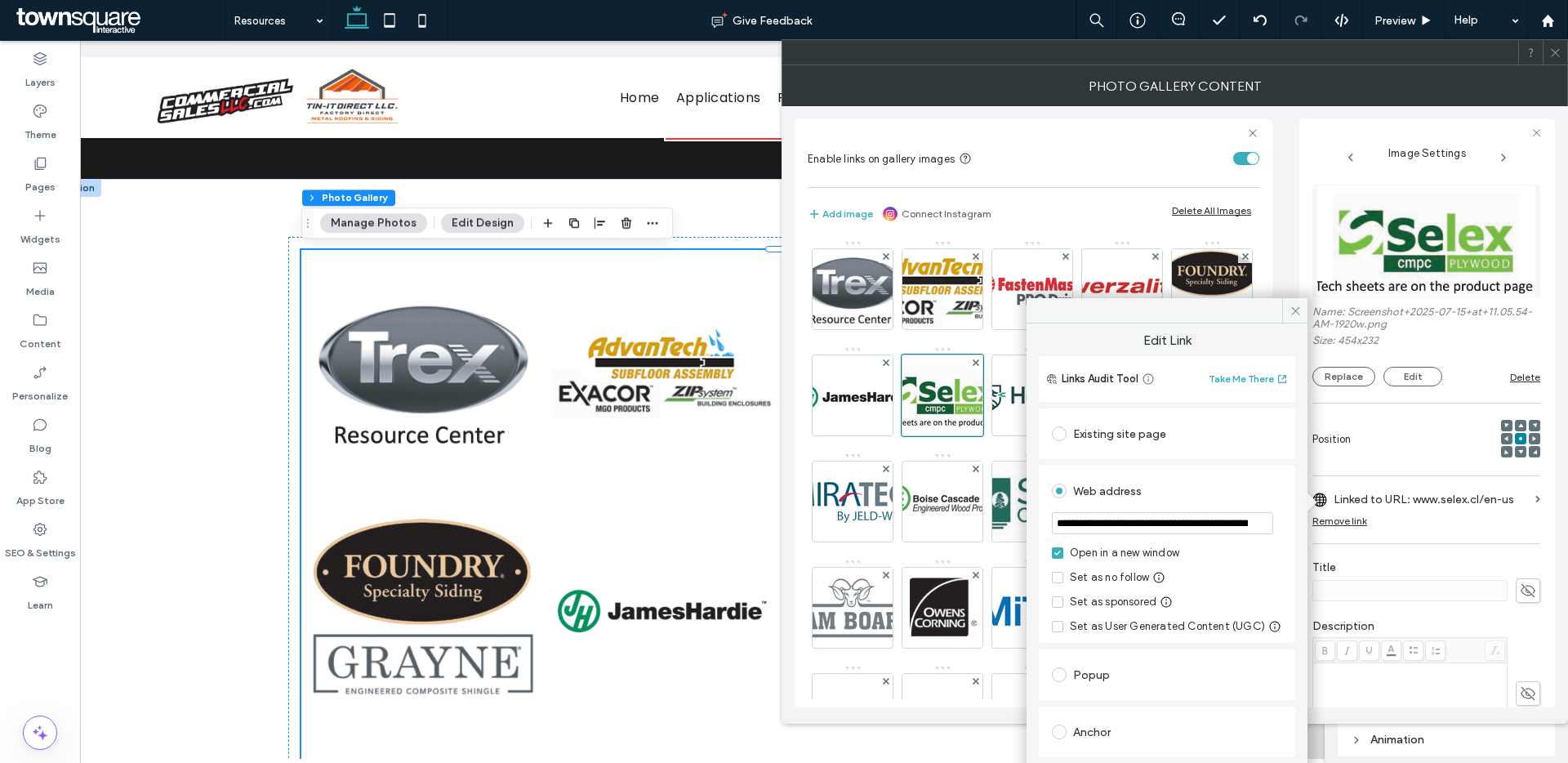 drag, startPoint x: 1102, startPoint y: 526, endPoint x: 1058, endPoint y: 520, distance: 44.407207 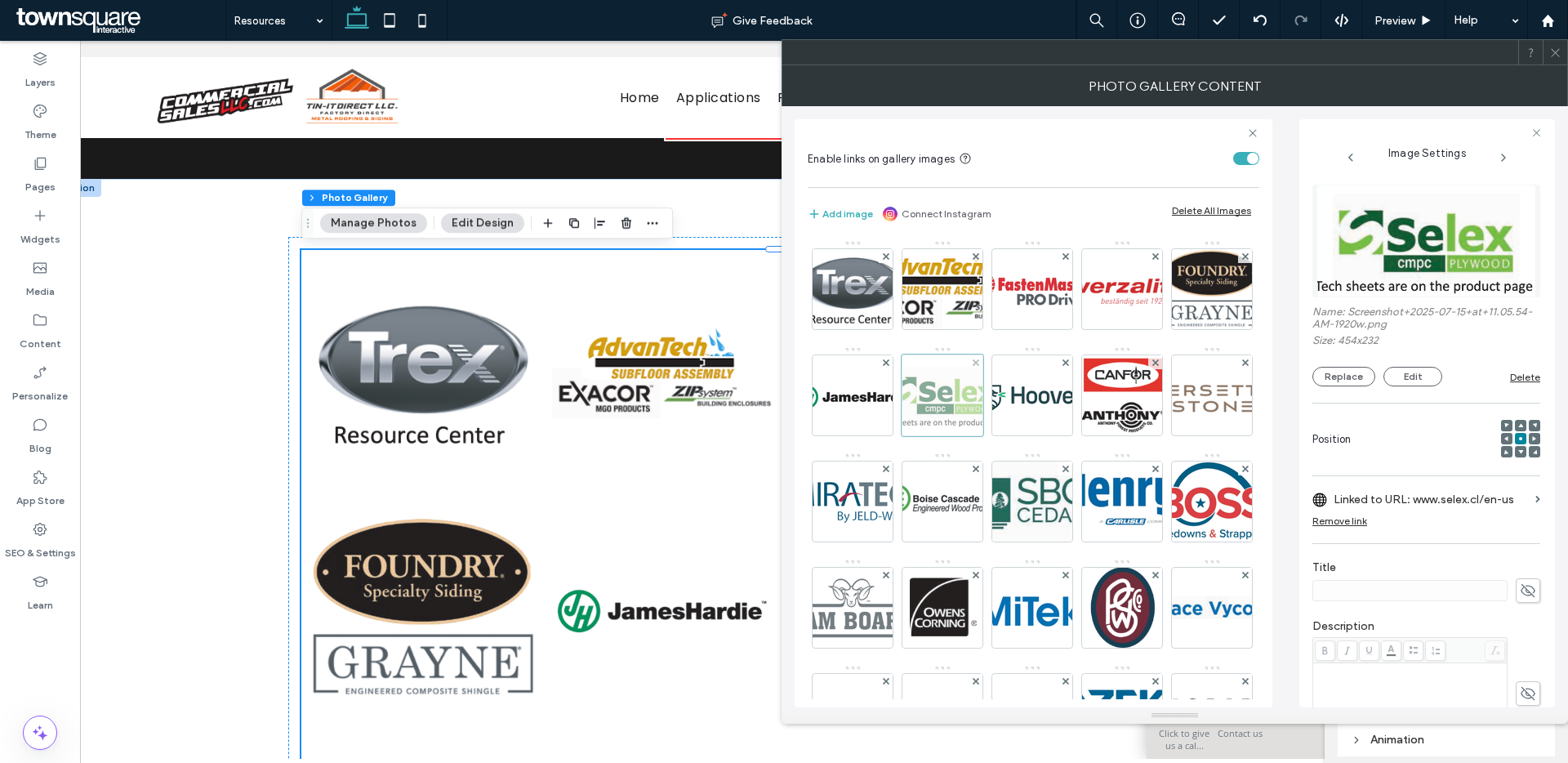 click at bounding box center [942, 395] 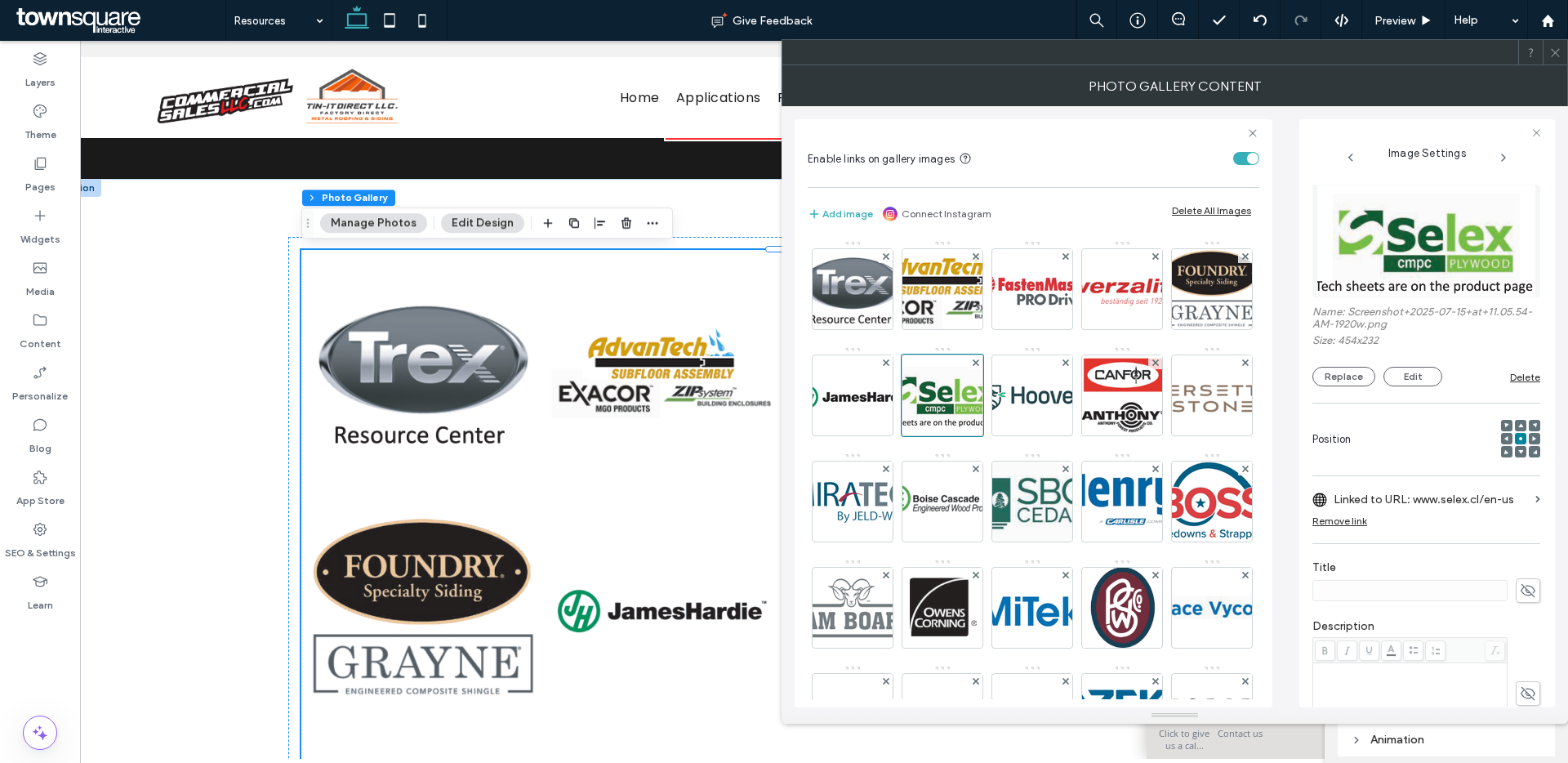 click on "Linked to URL: www.selex.cl/en-us" at bounding box center (1431, 499) 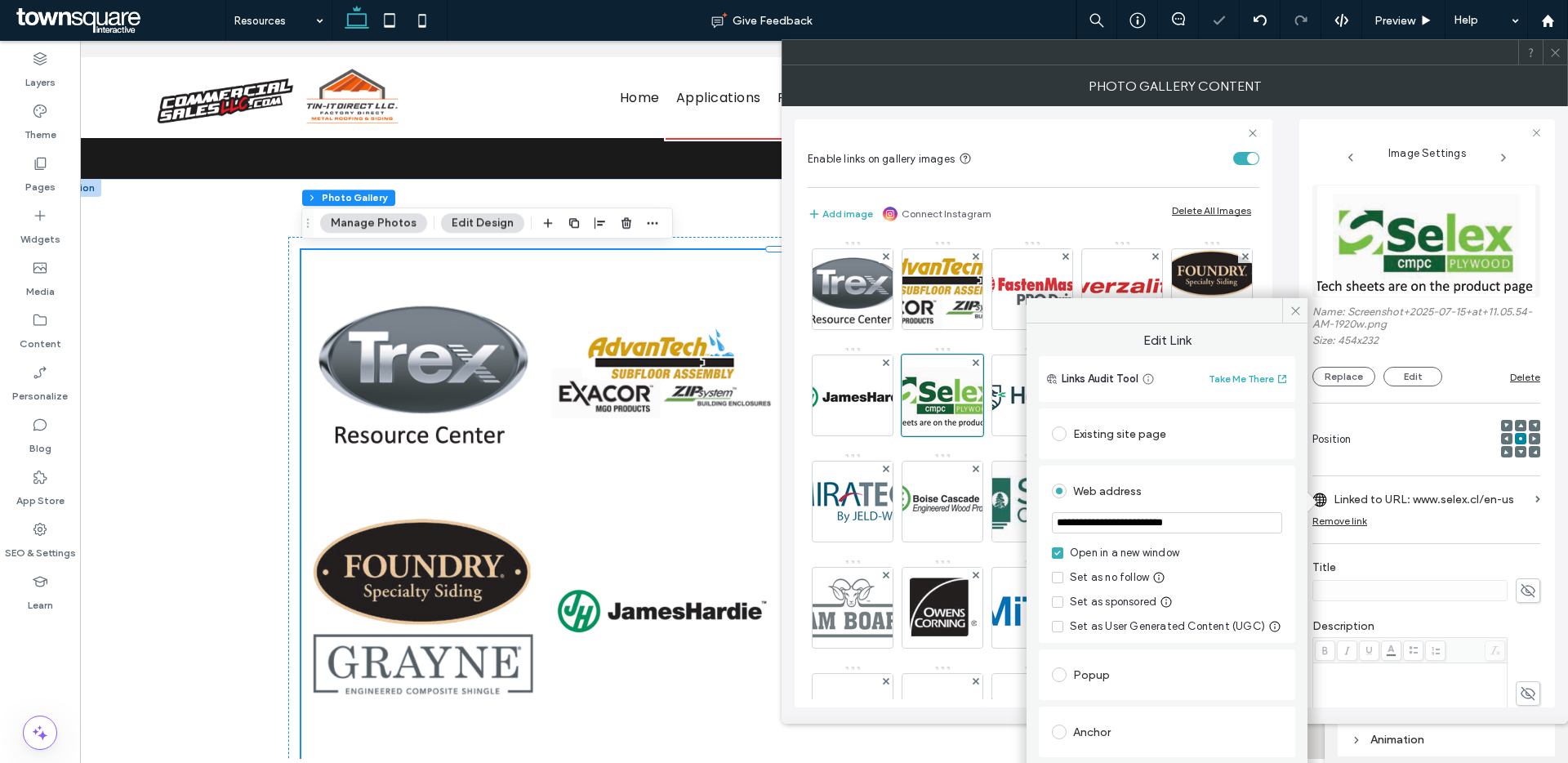 click on "**********" at bounding box center [1167, 523] 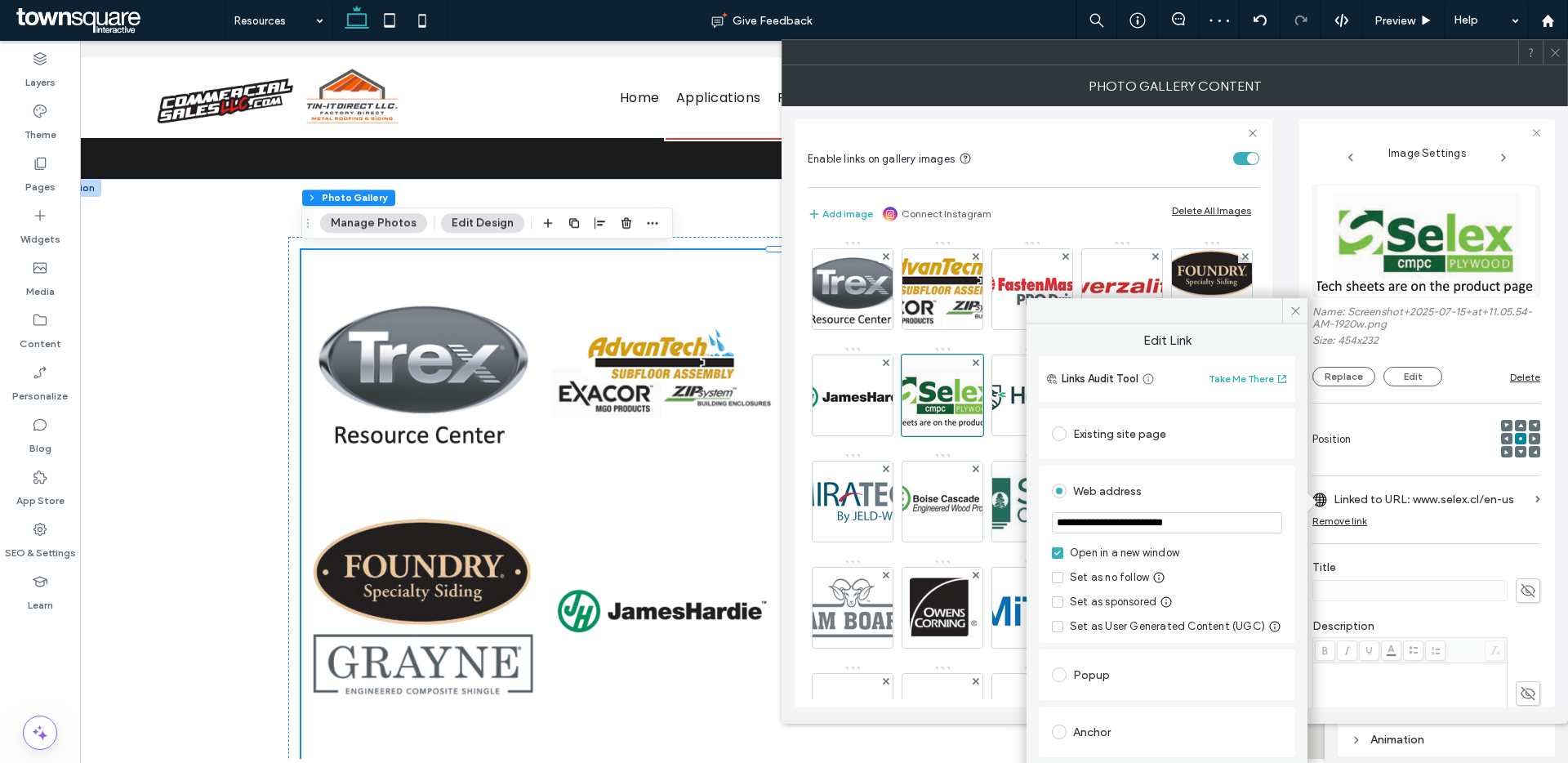click on "**********" at bounding box center (1167, 523) 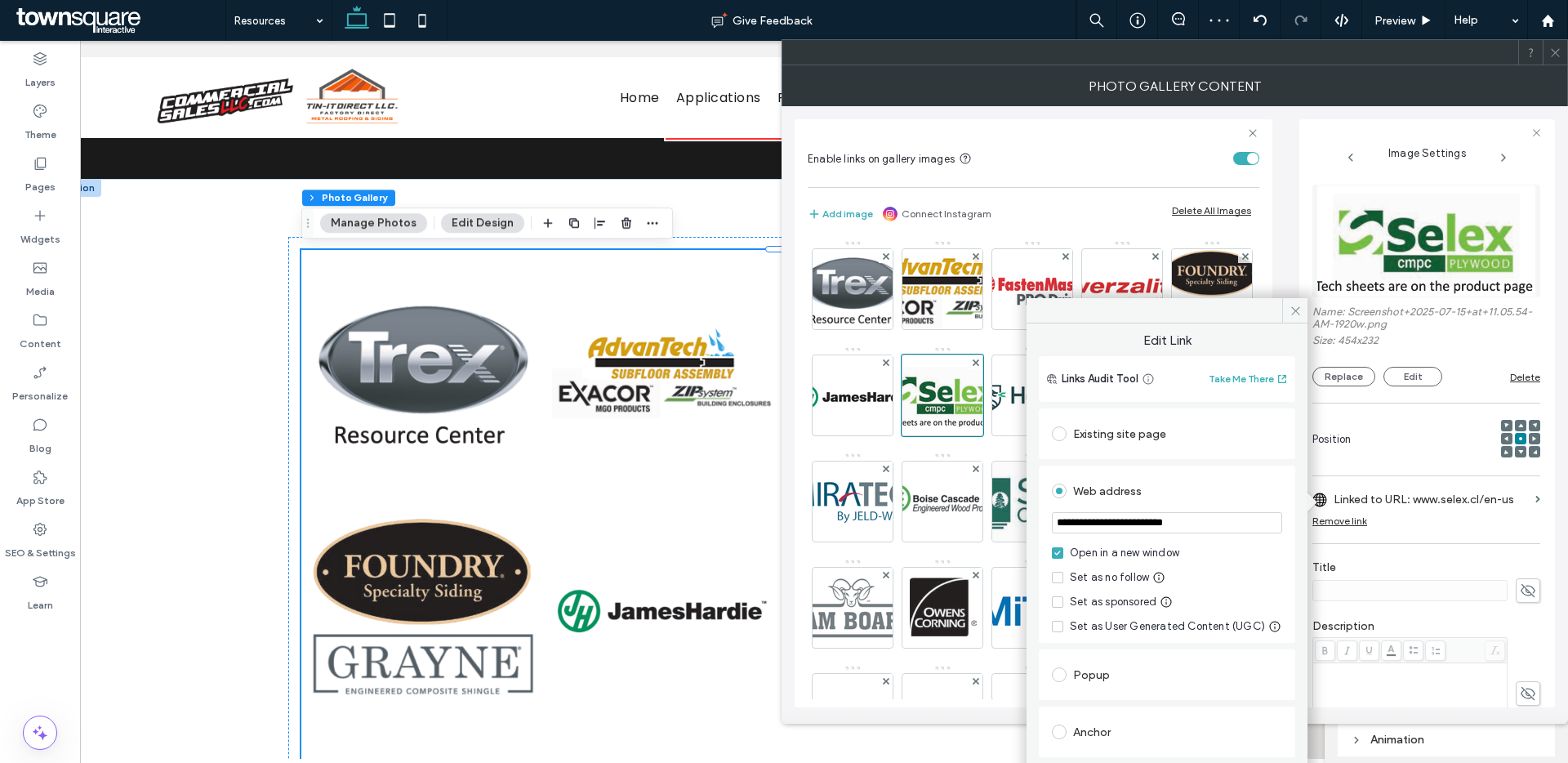 click on "**********" at bounding box center [1167, 523] 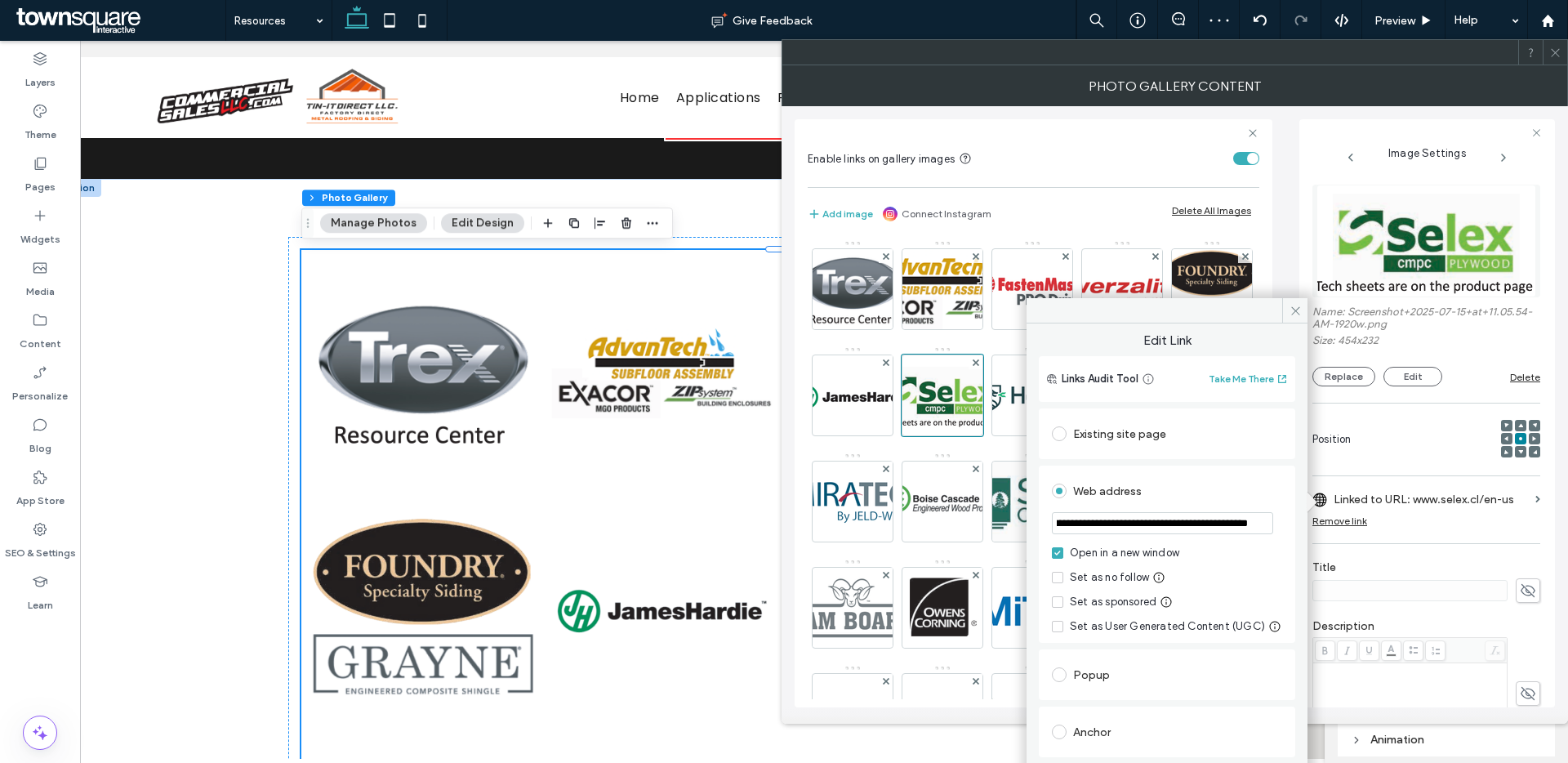 click on "**********" at bounding box center [1162, 523] 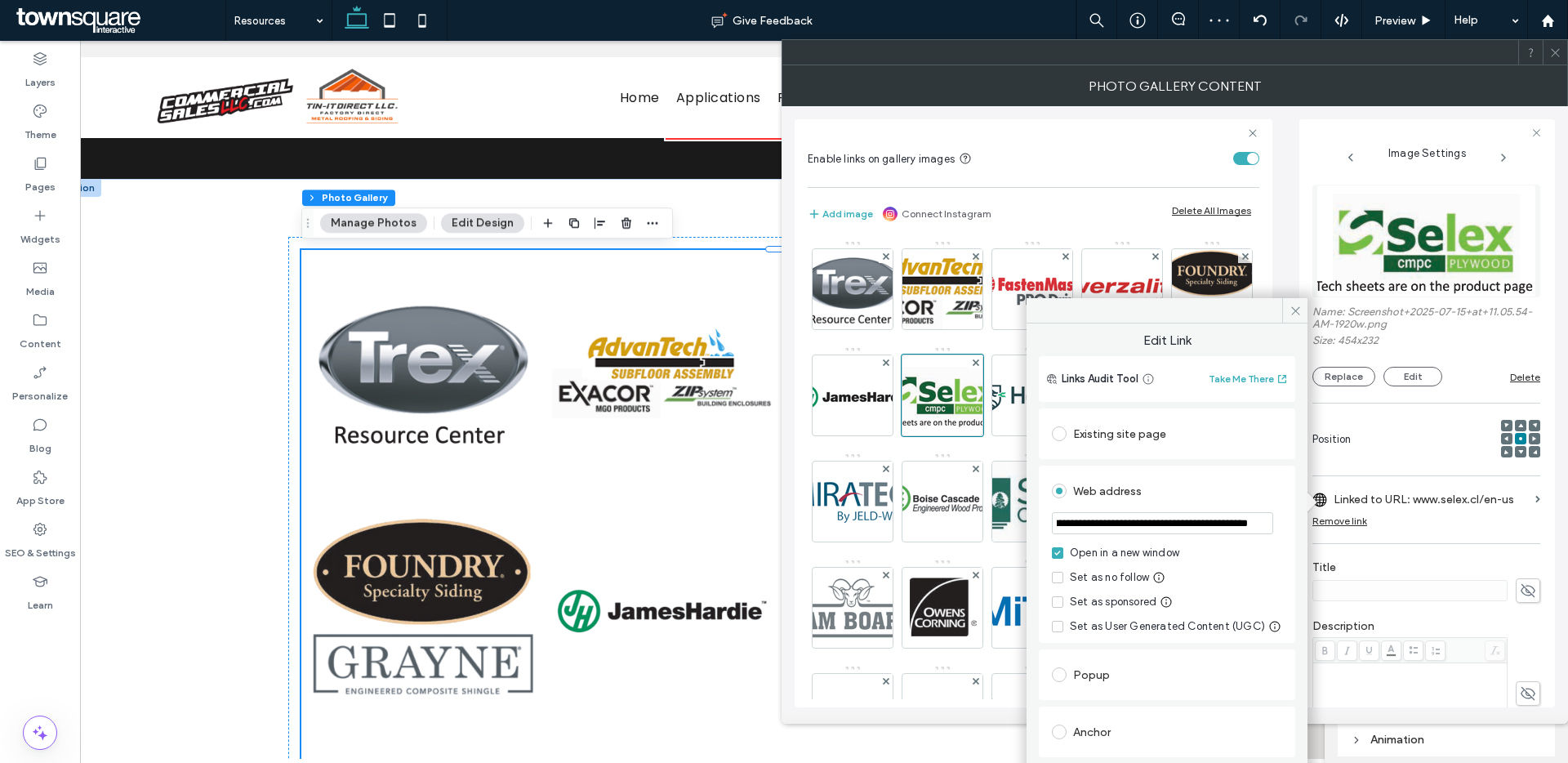 scroll, scrollTop: 0, scrollLeft: 84, axis: horizontal 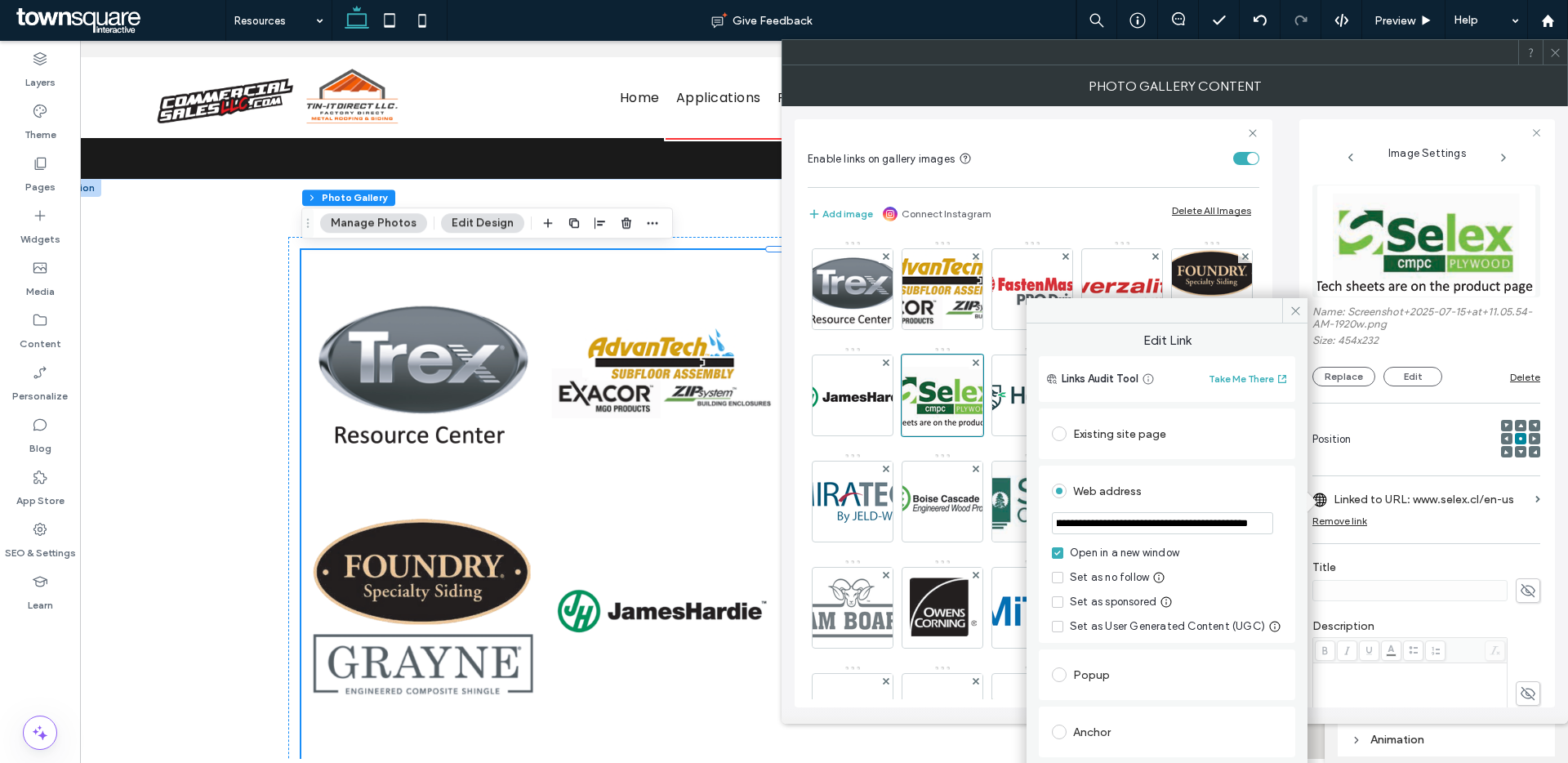 click on "**********" at bounding box center [1162, 523] 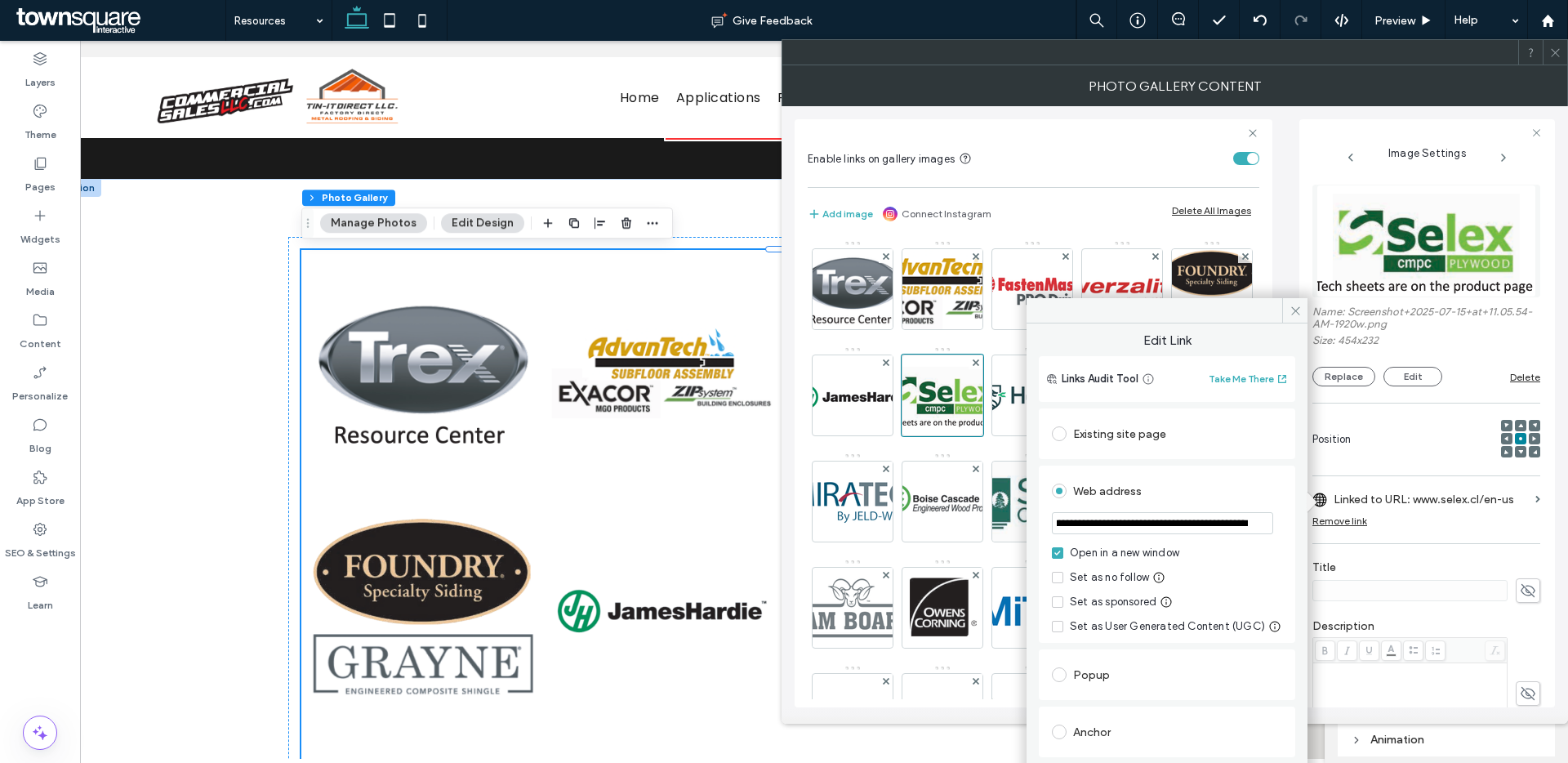 scroll, scrollTop: 0, scrollLeft: 0, axis: both 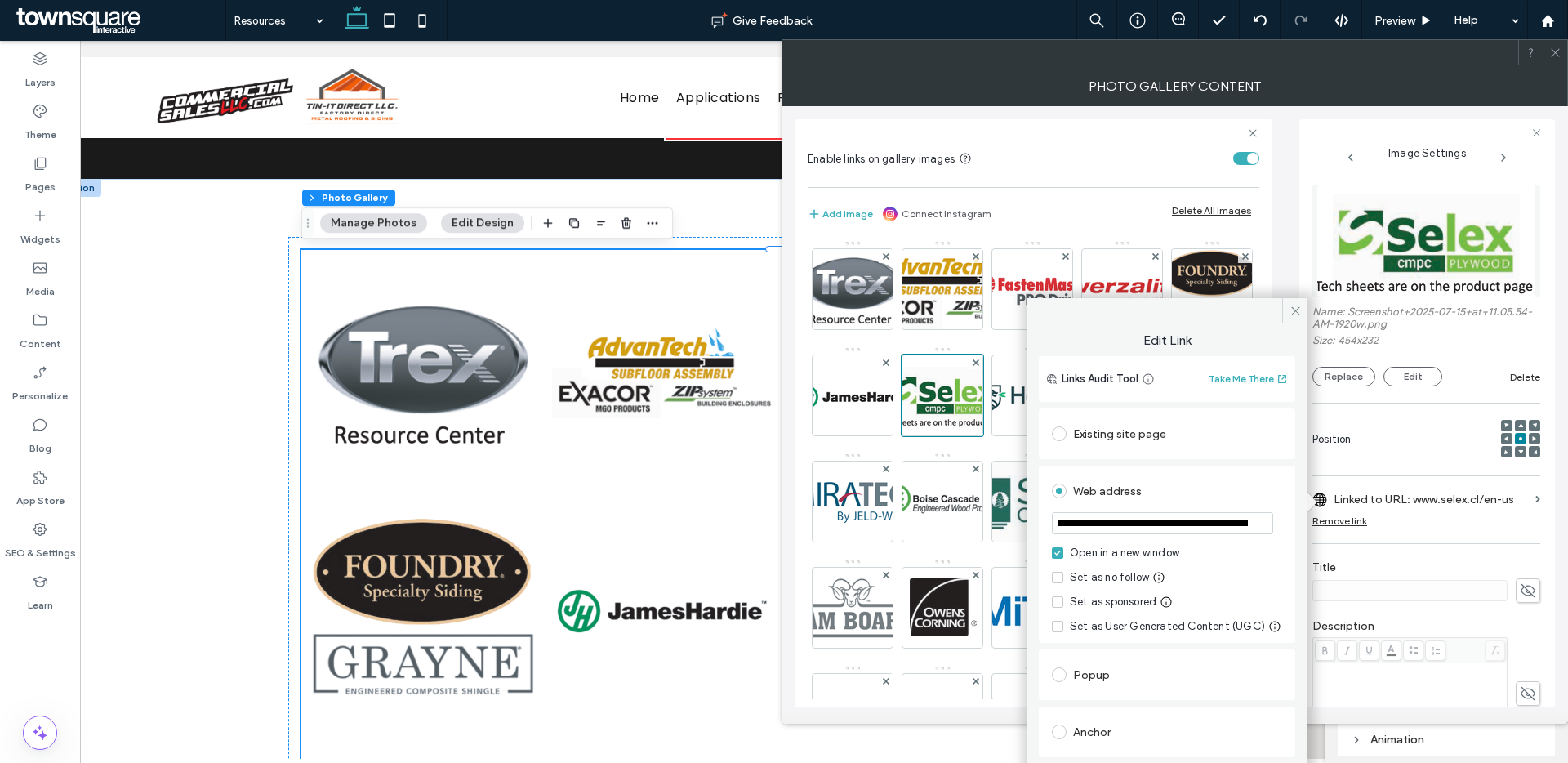 drag, startPoint x: 1079, startPoint y: 527, endPoint x: 1058, endPoint y: 526, distance: 21.023796 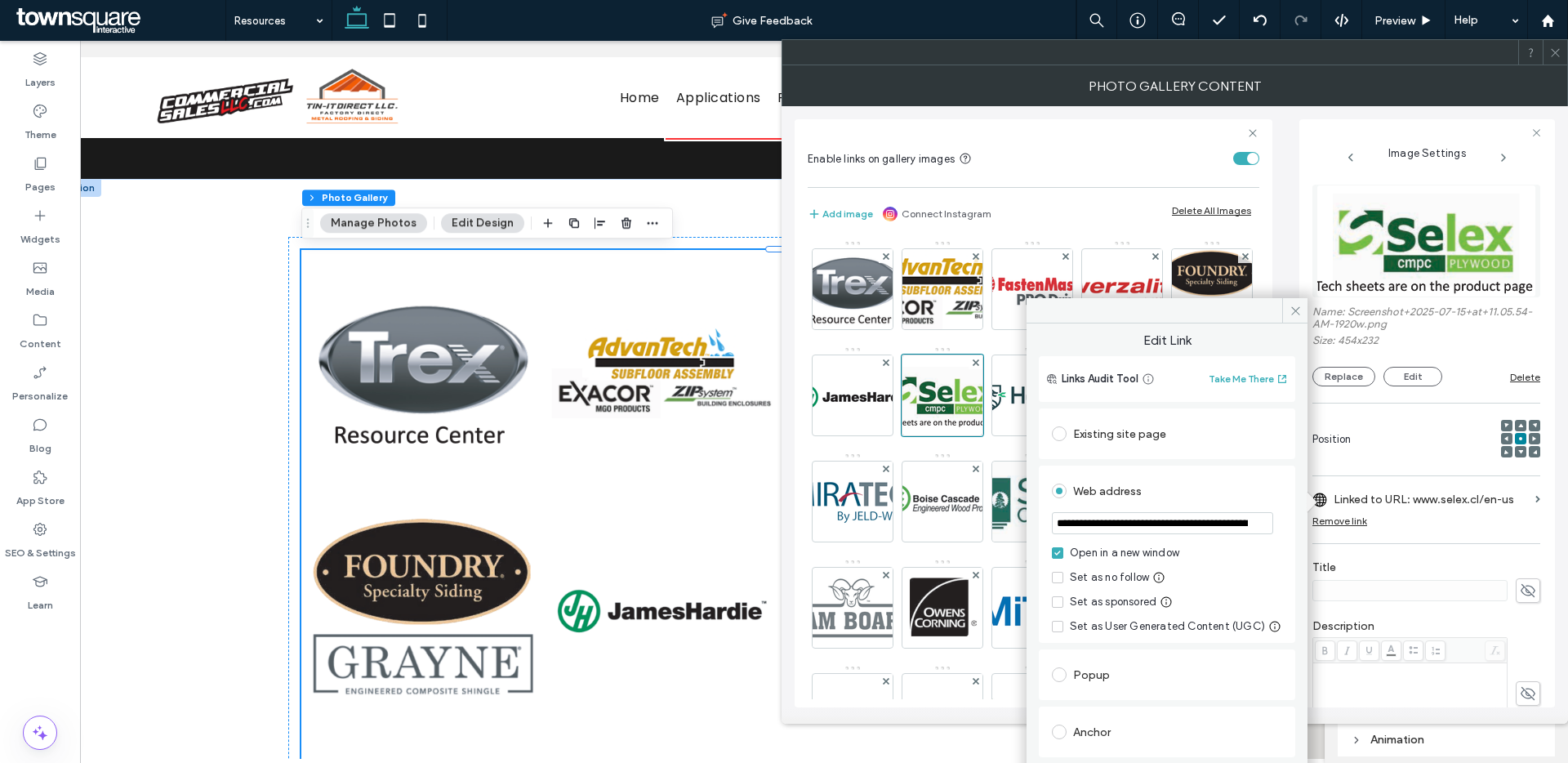 click on "**********" at bounding box center [1162, 523] 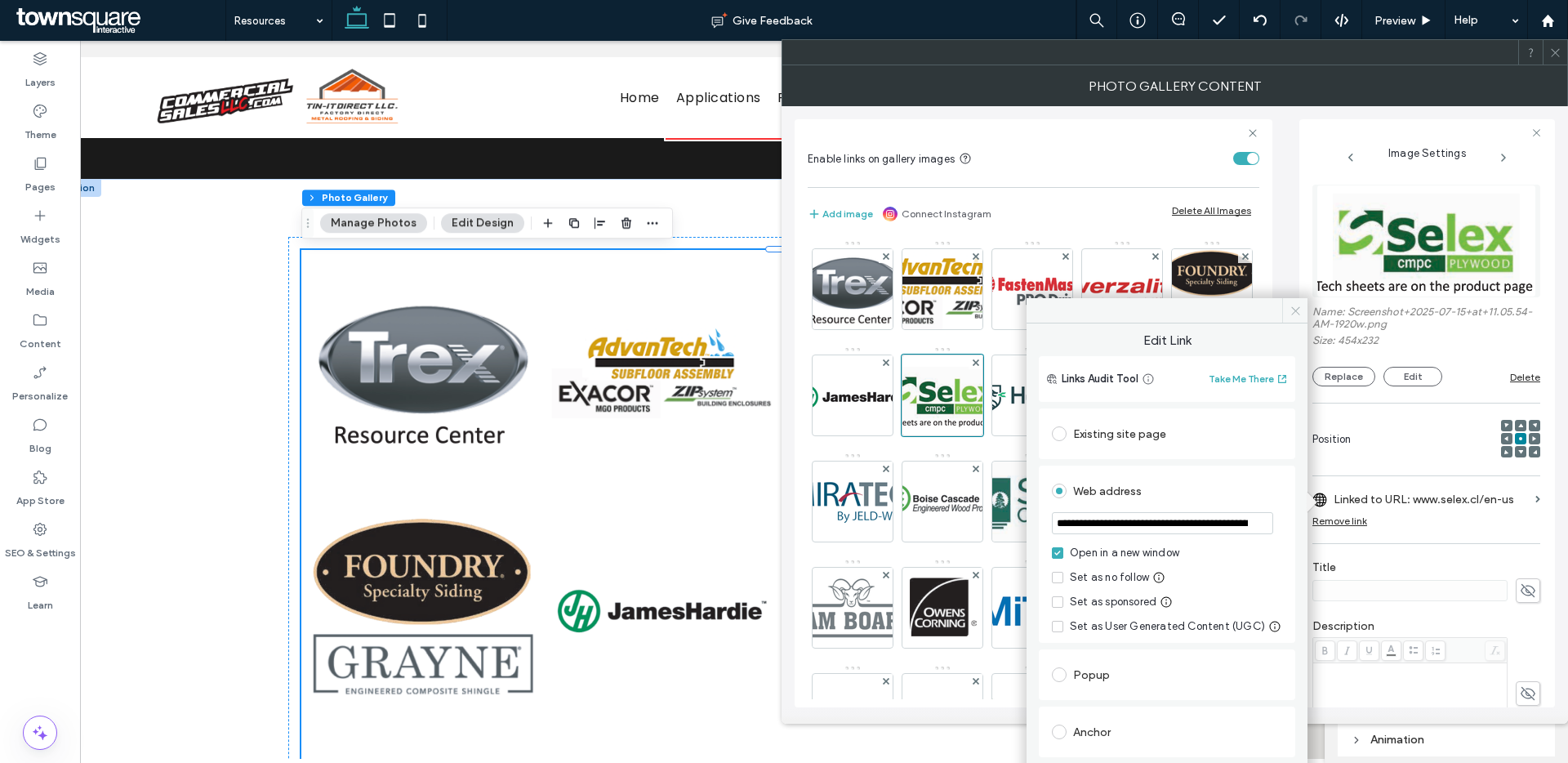 type on "**********" 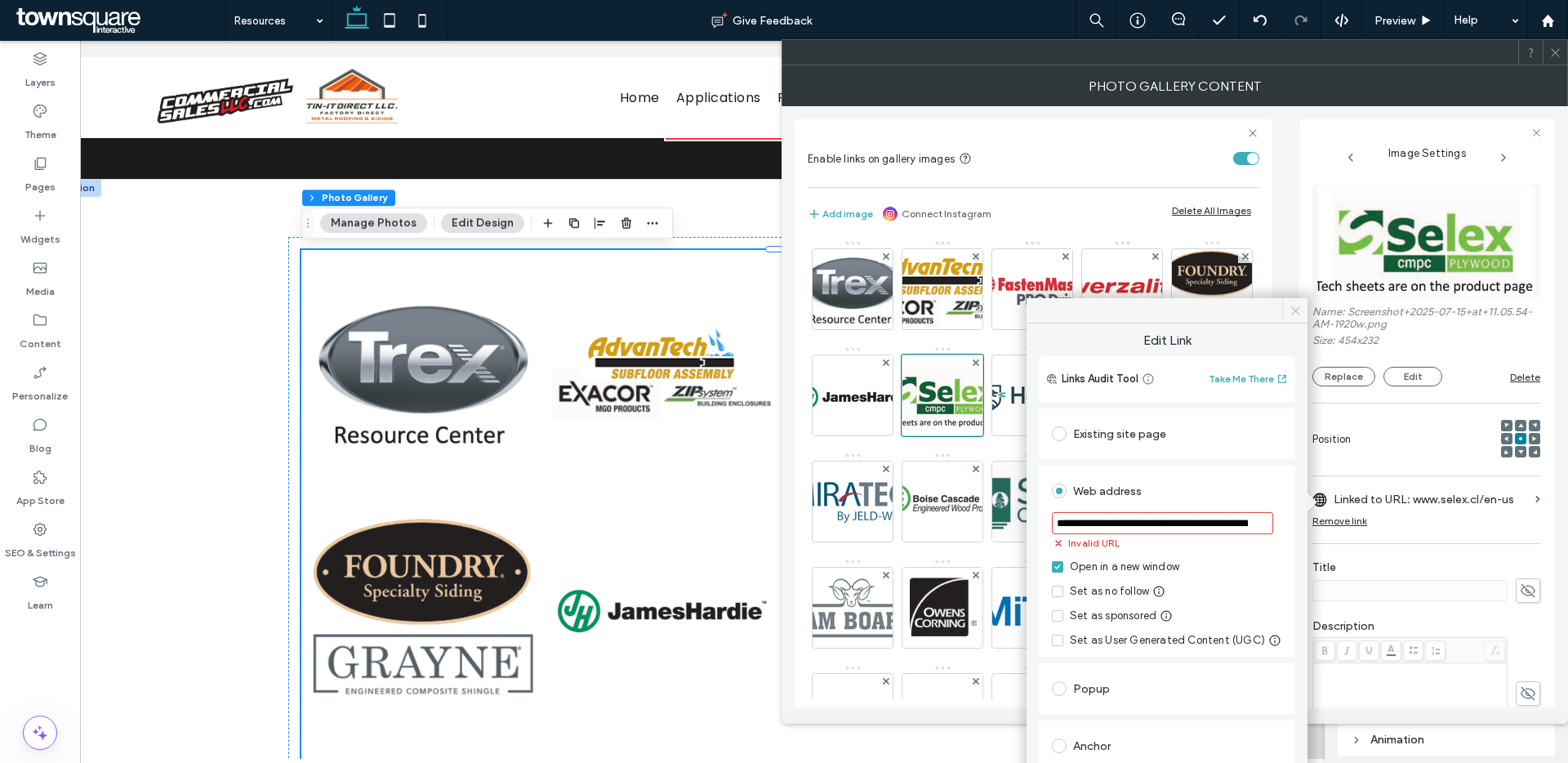 click 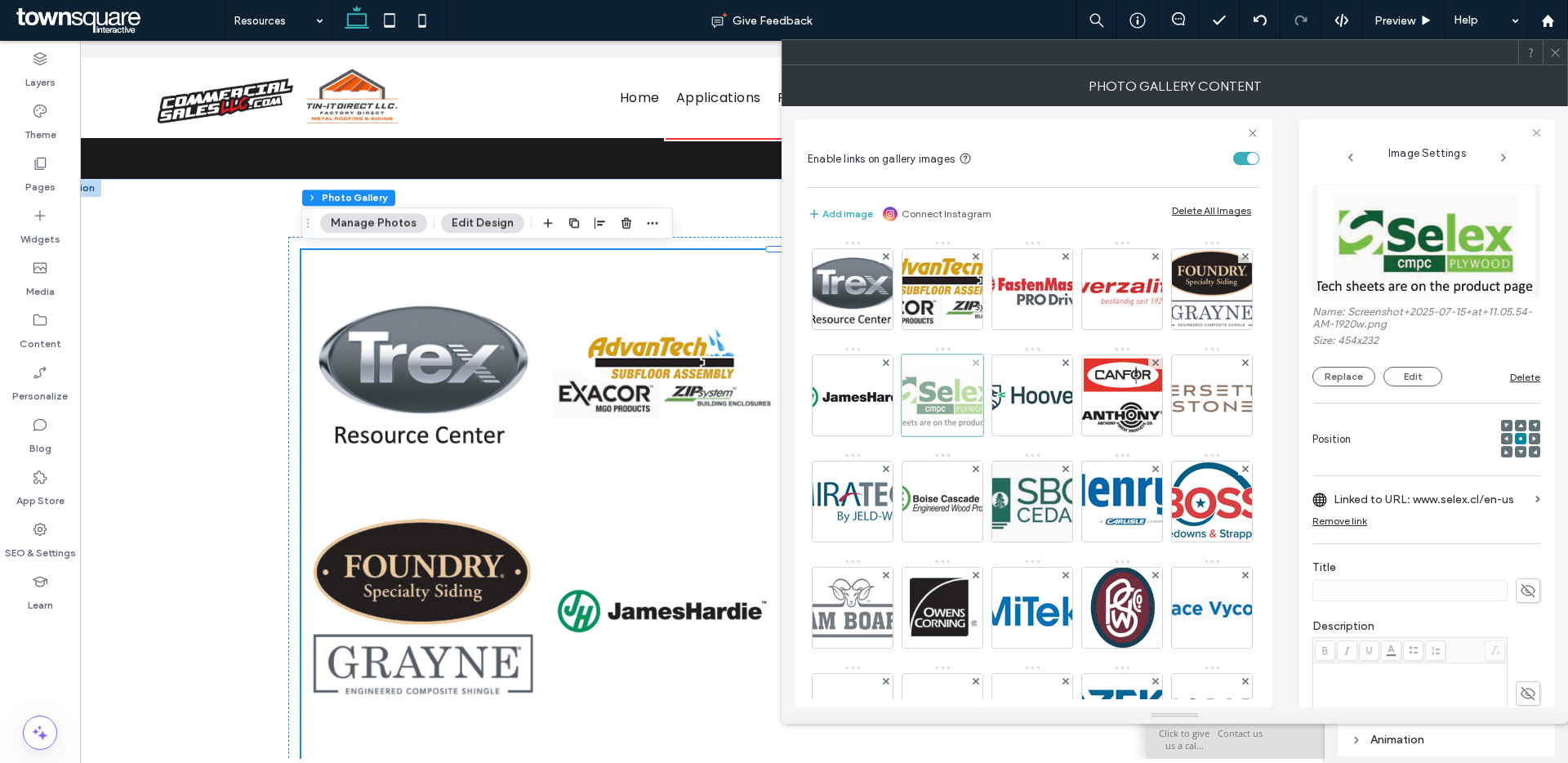 click at bounding box center [942, 395] 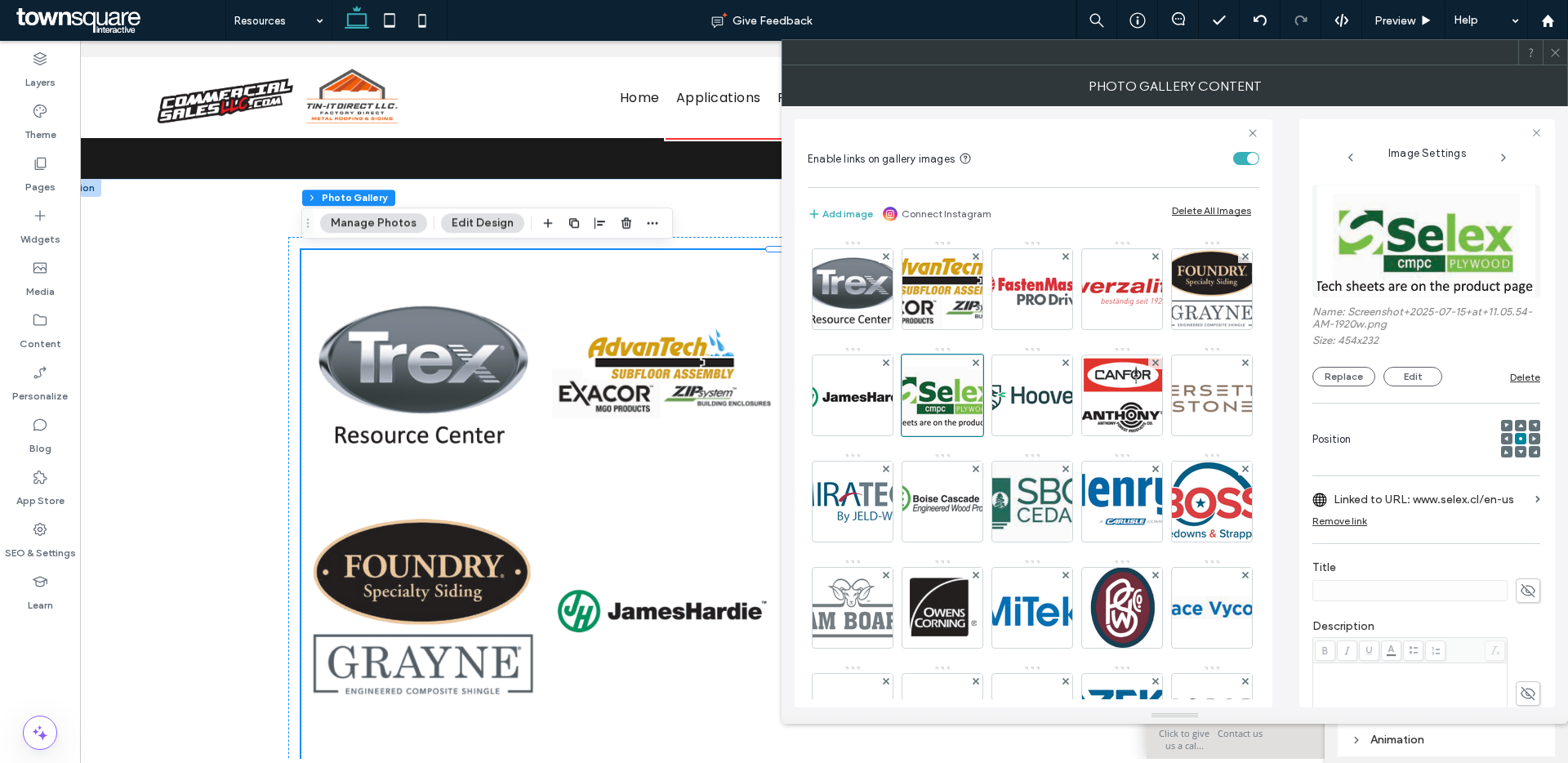 click on "Linked to URL: www.selex.cl/en-us" at bounding box center (1431, 499) 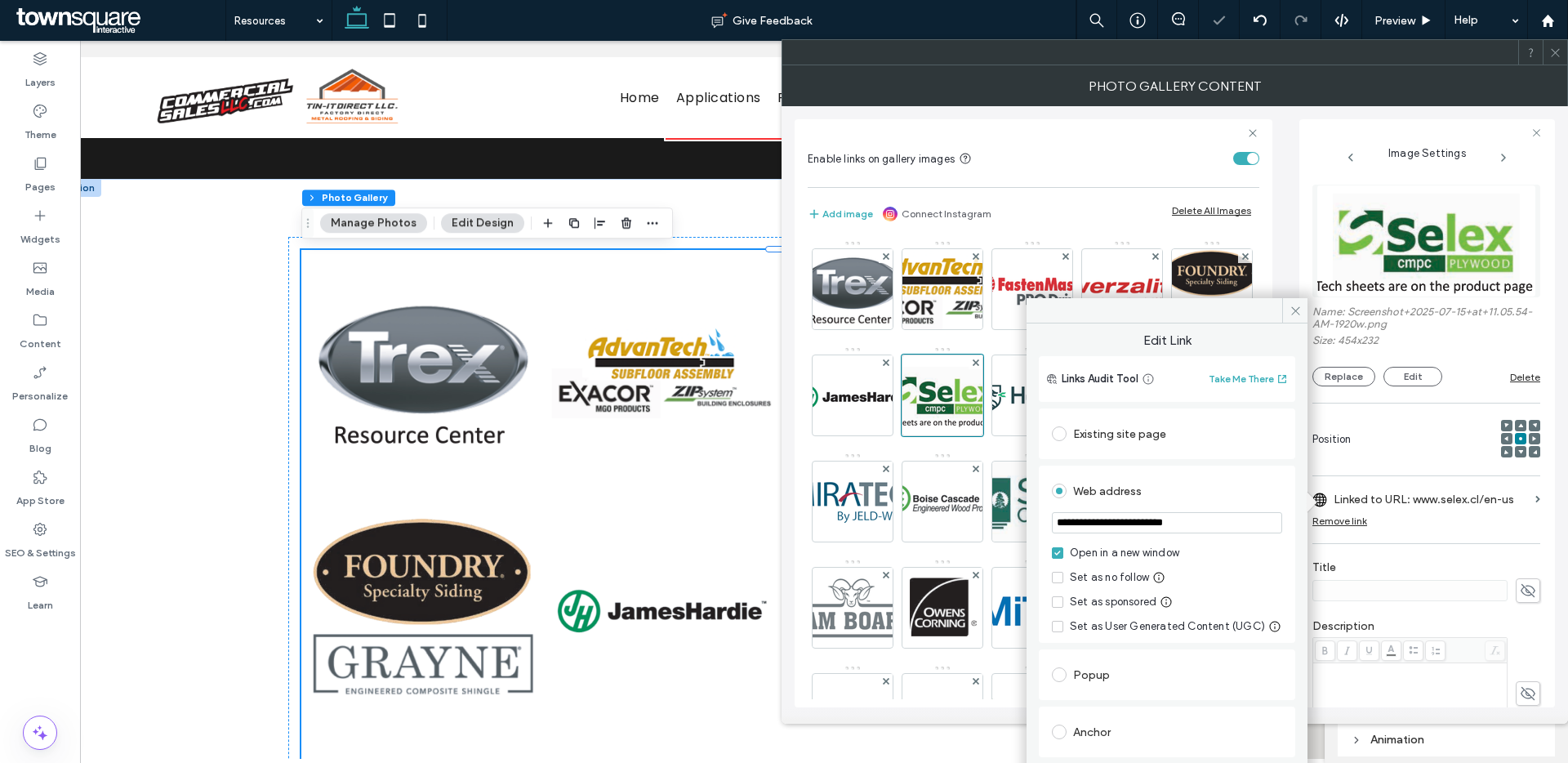 click on "**********" at bounding box center [1167, 523] 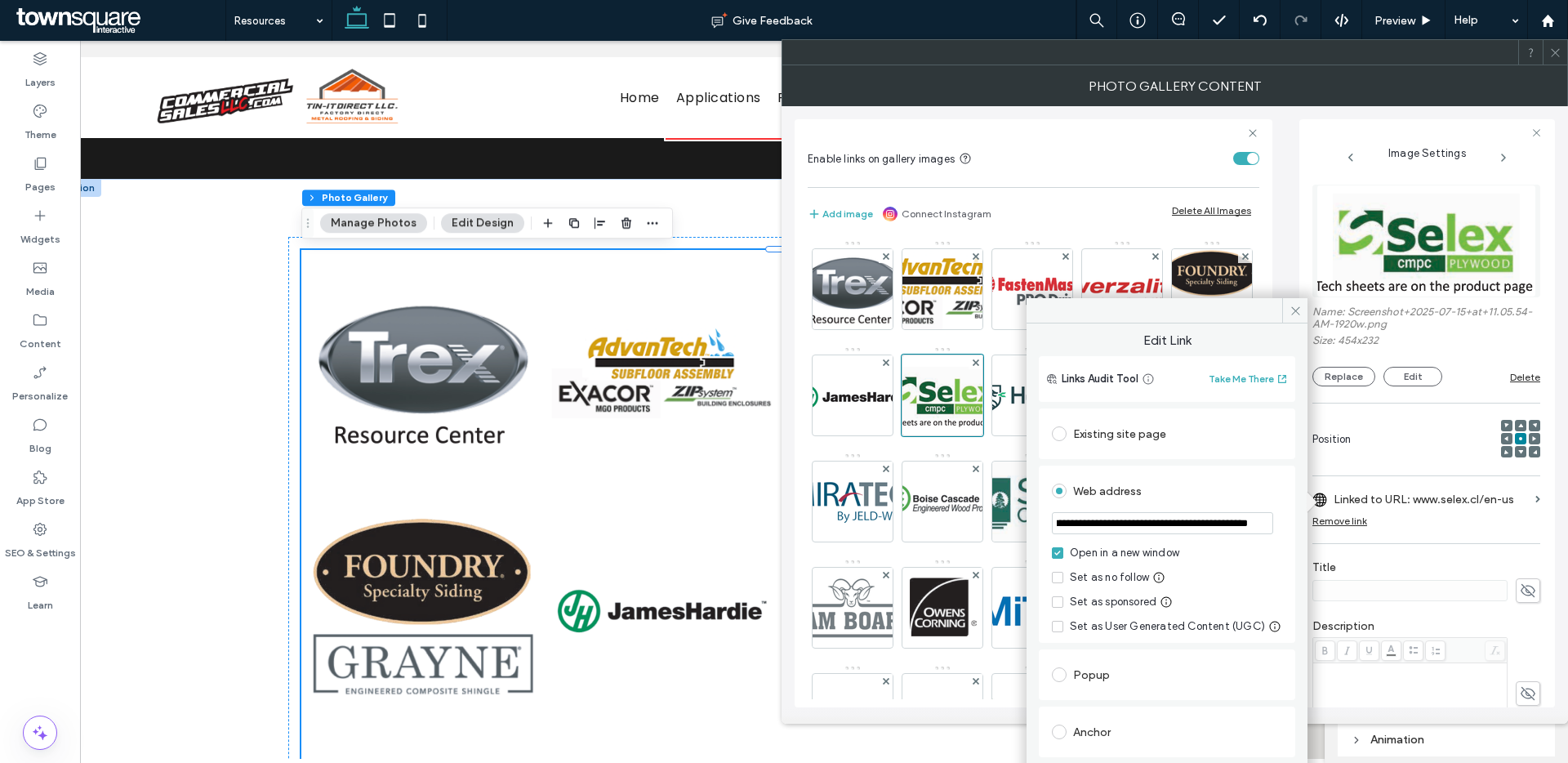 scroll, scrollTop: 0, scrollLeft: 74, axis: horizontal 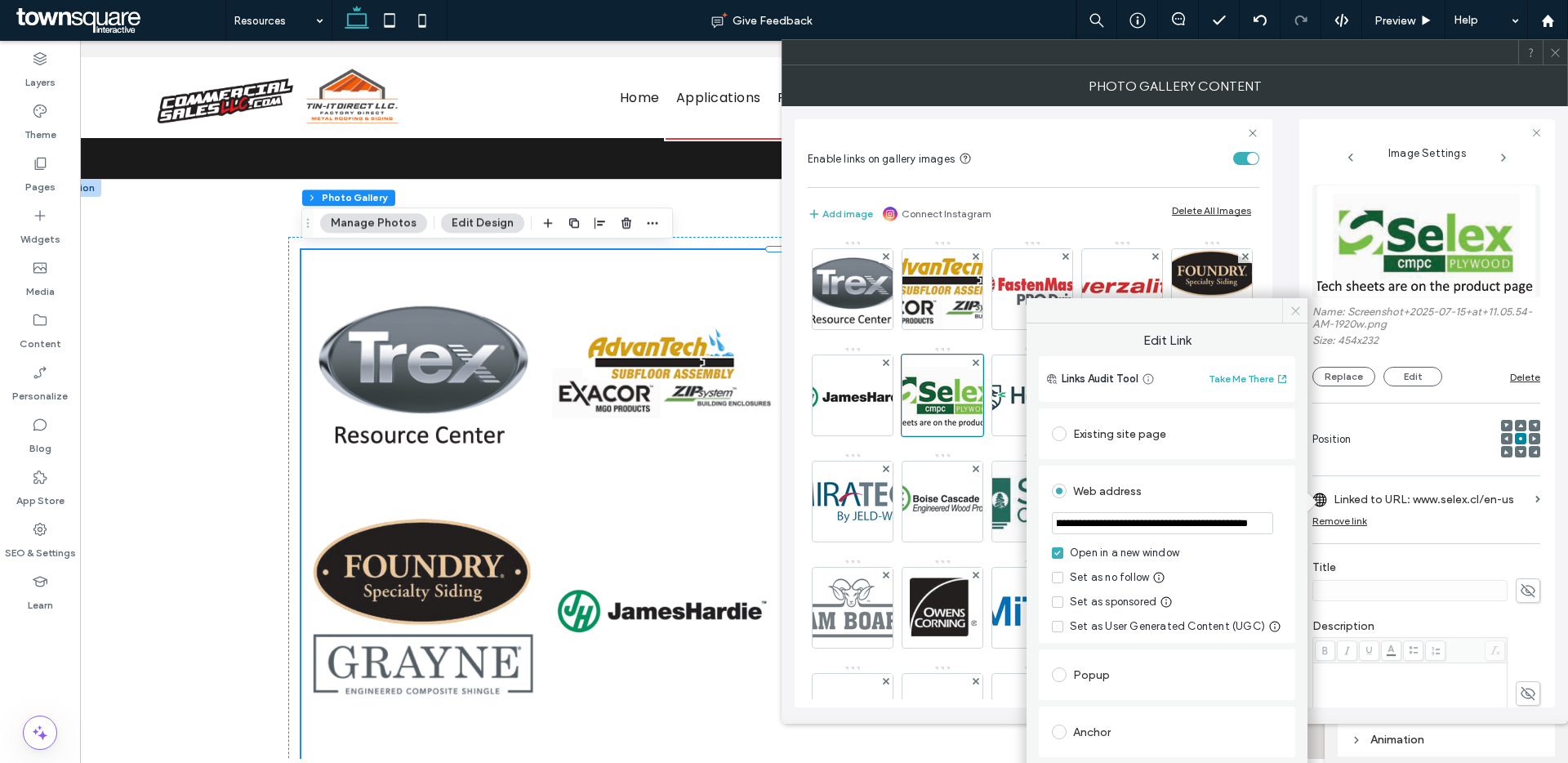 type on "**********" 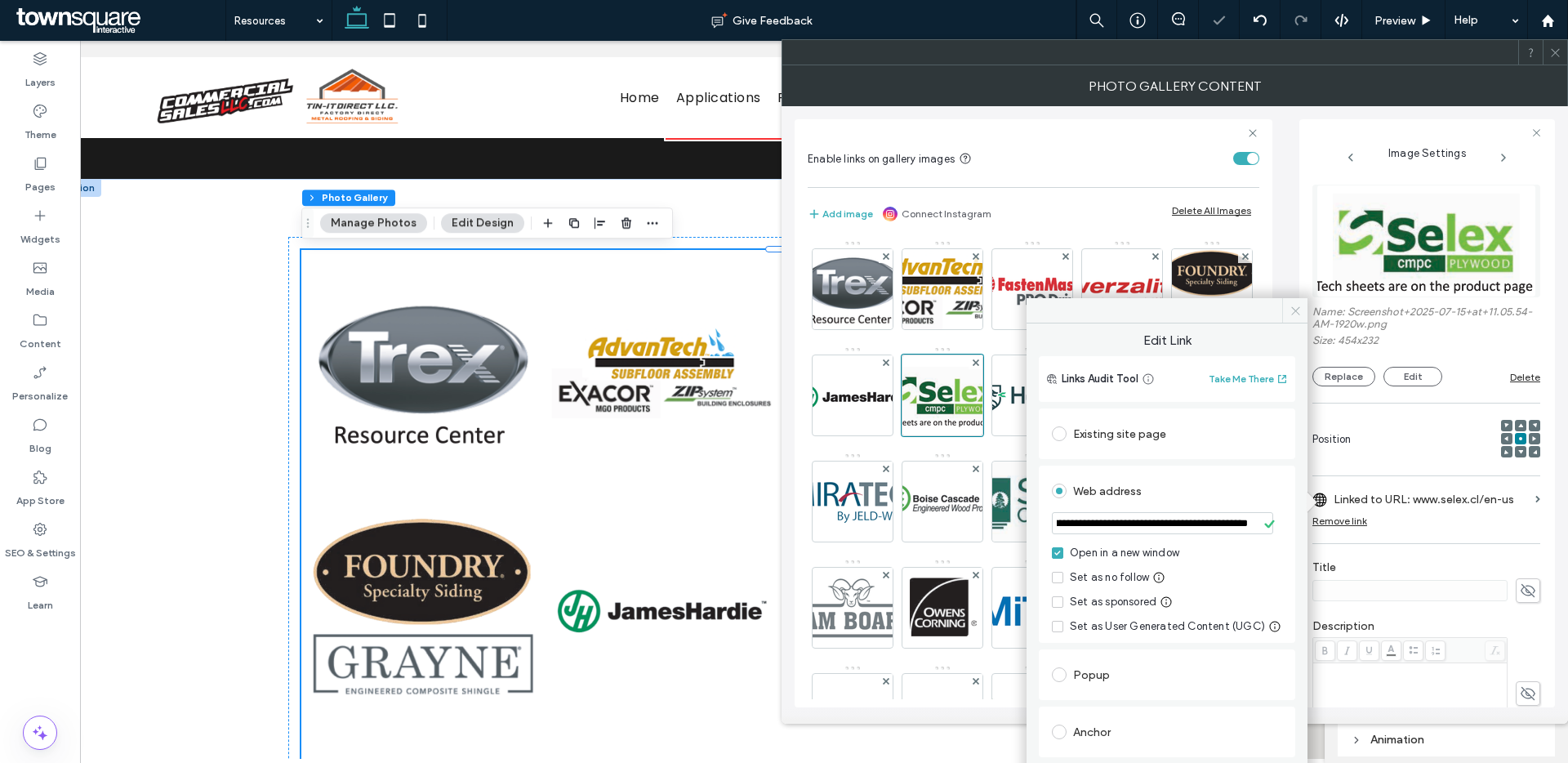 click 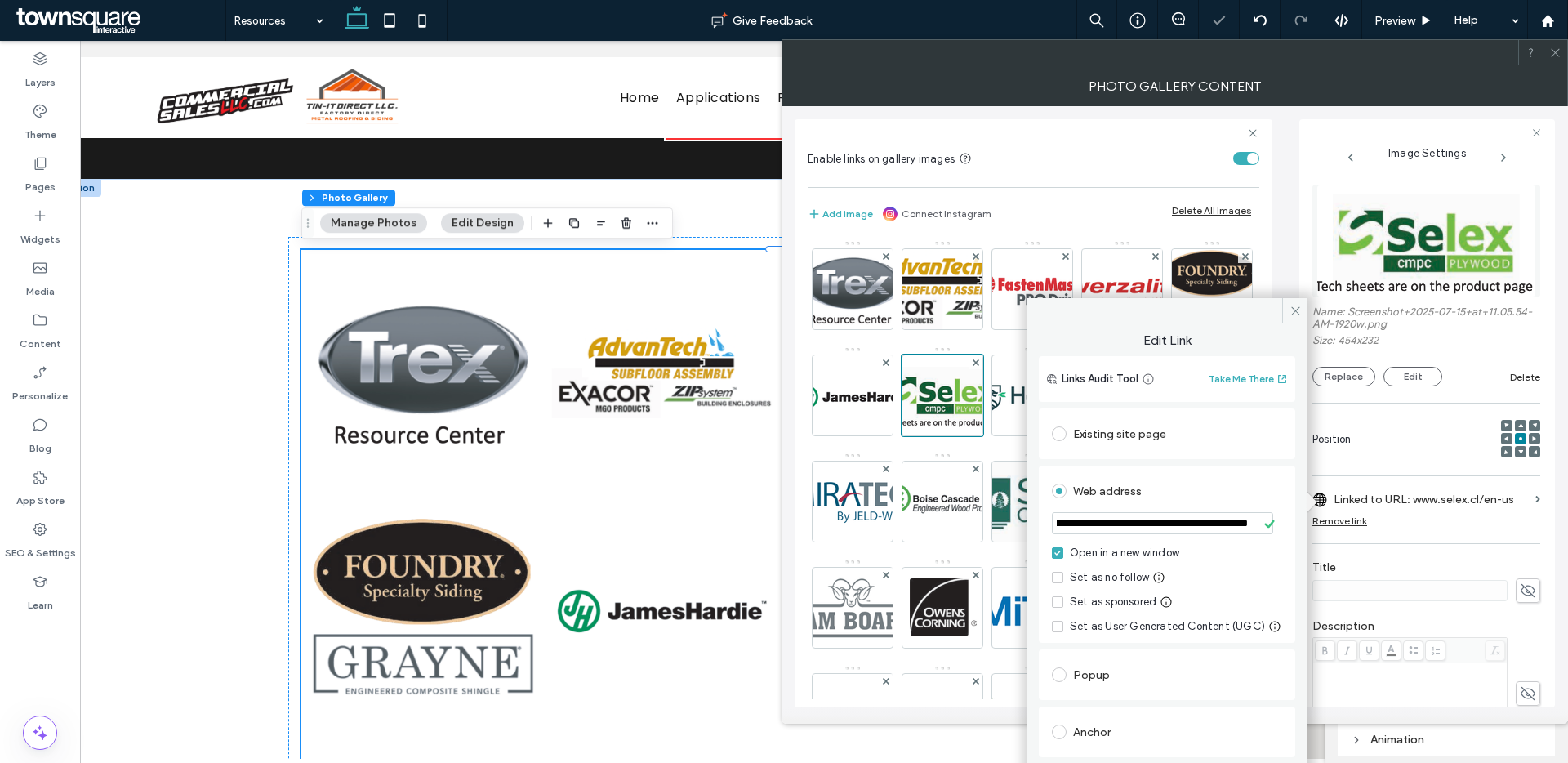 scroll, scrollTop: 0, scrollLeft: 0, axis: both 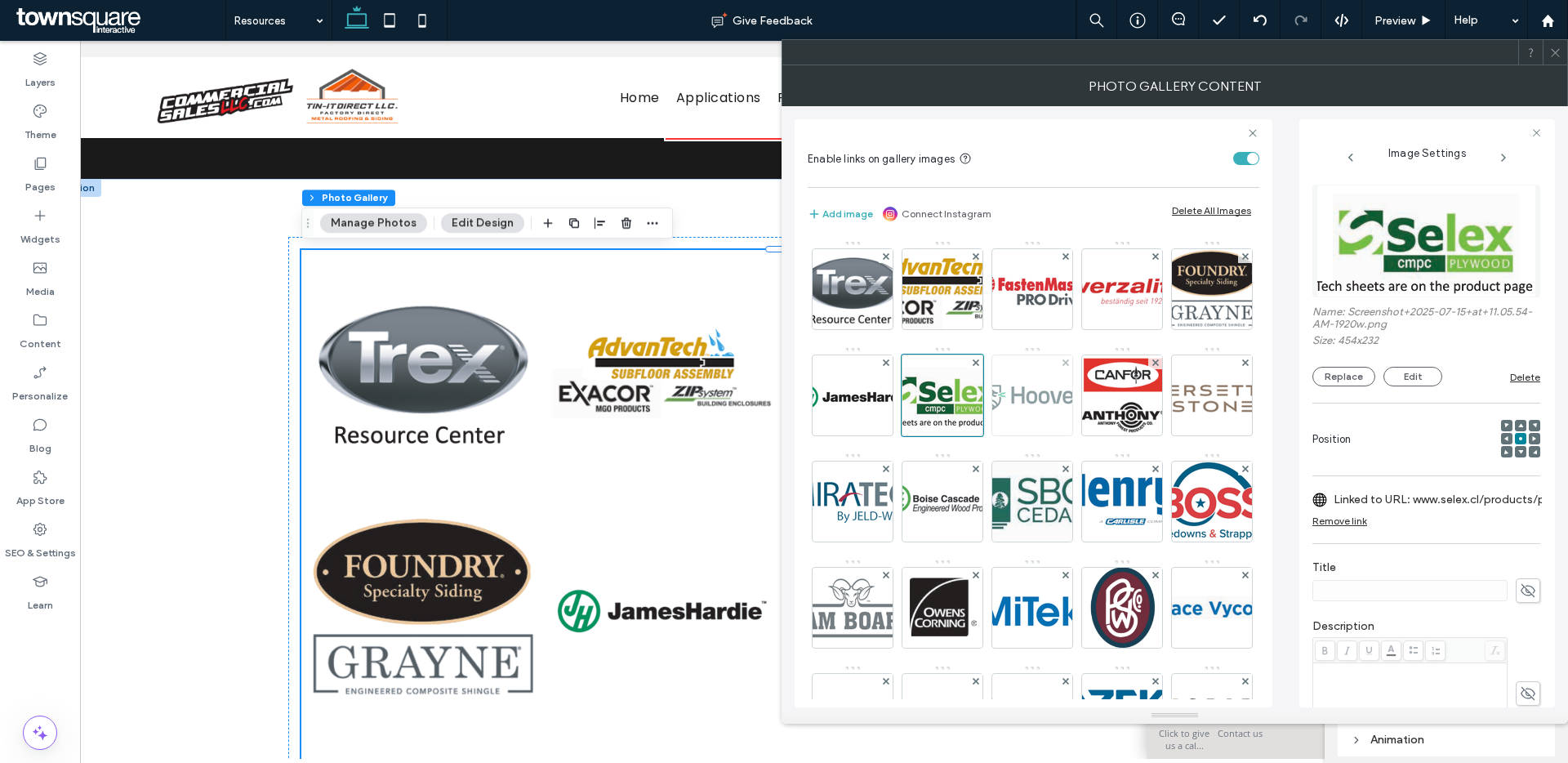 click at bounding box center [1032, 395] 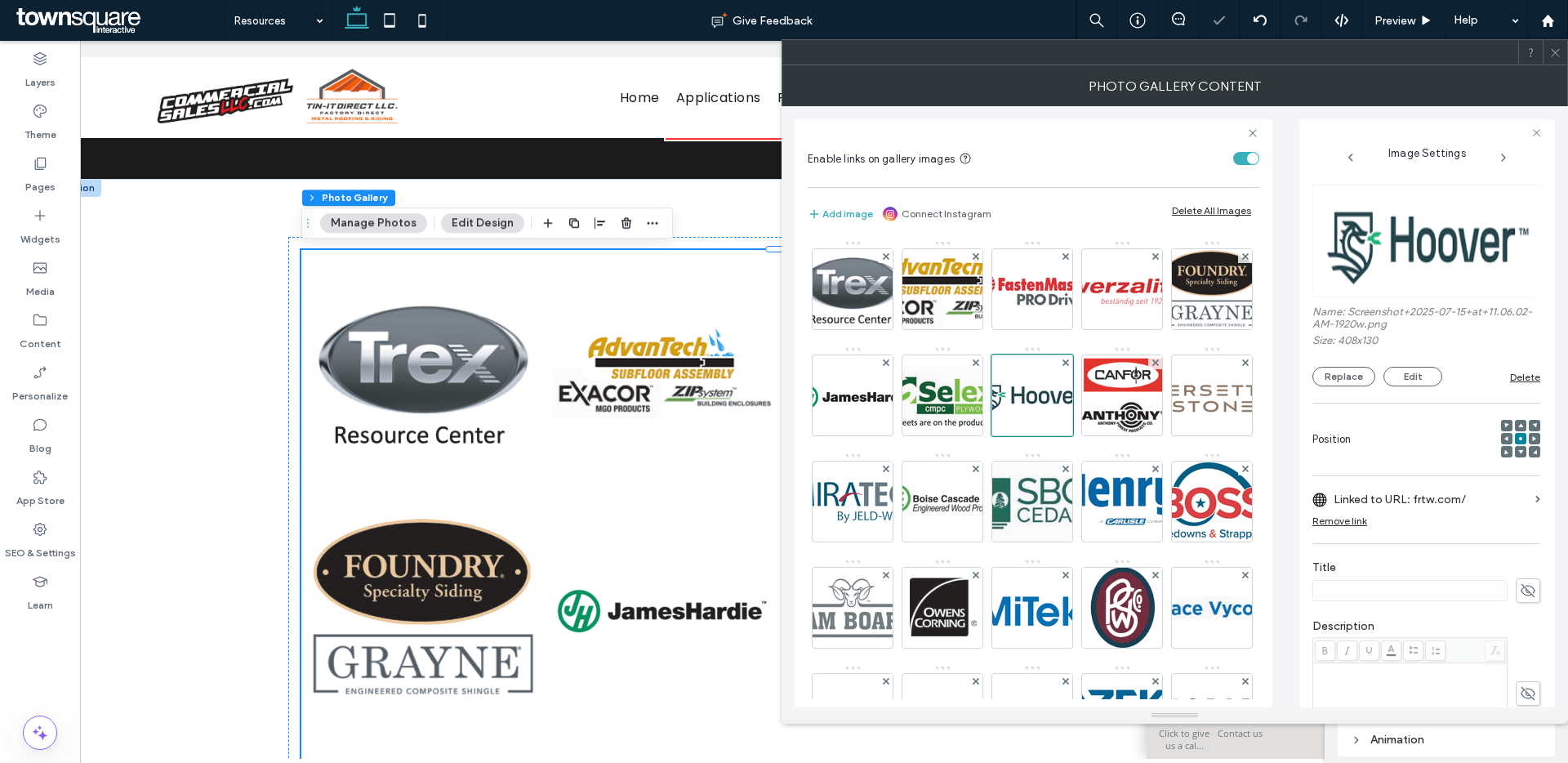 click on "Linked to URL: frtw.com/" at bounding box center [1431, 499] 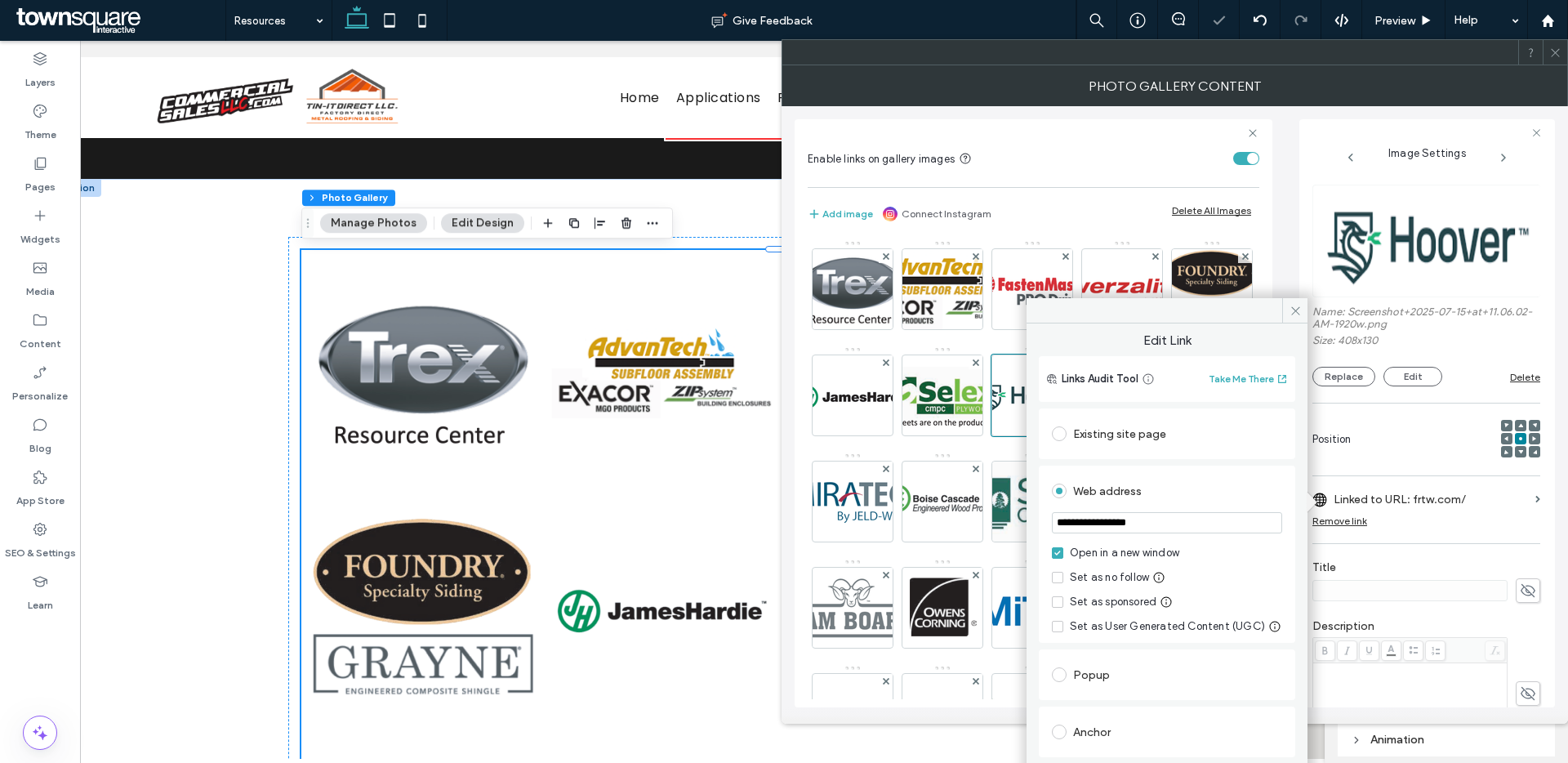 click on "**********" at bounding box center (1167, 523) 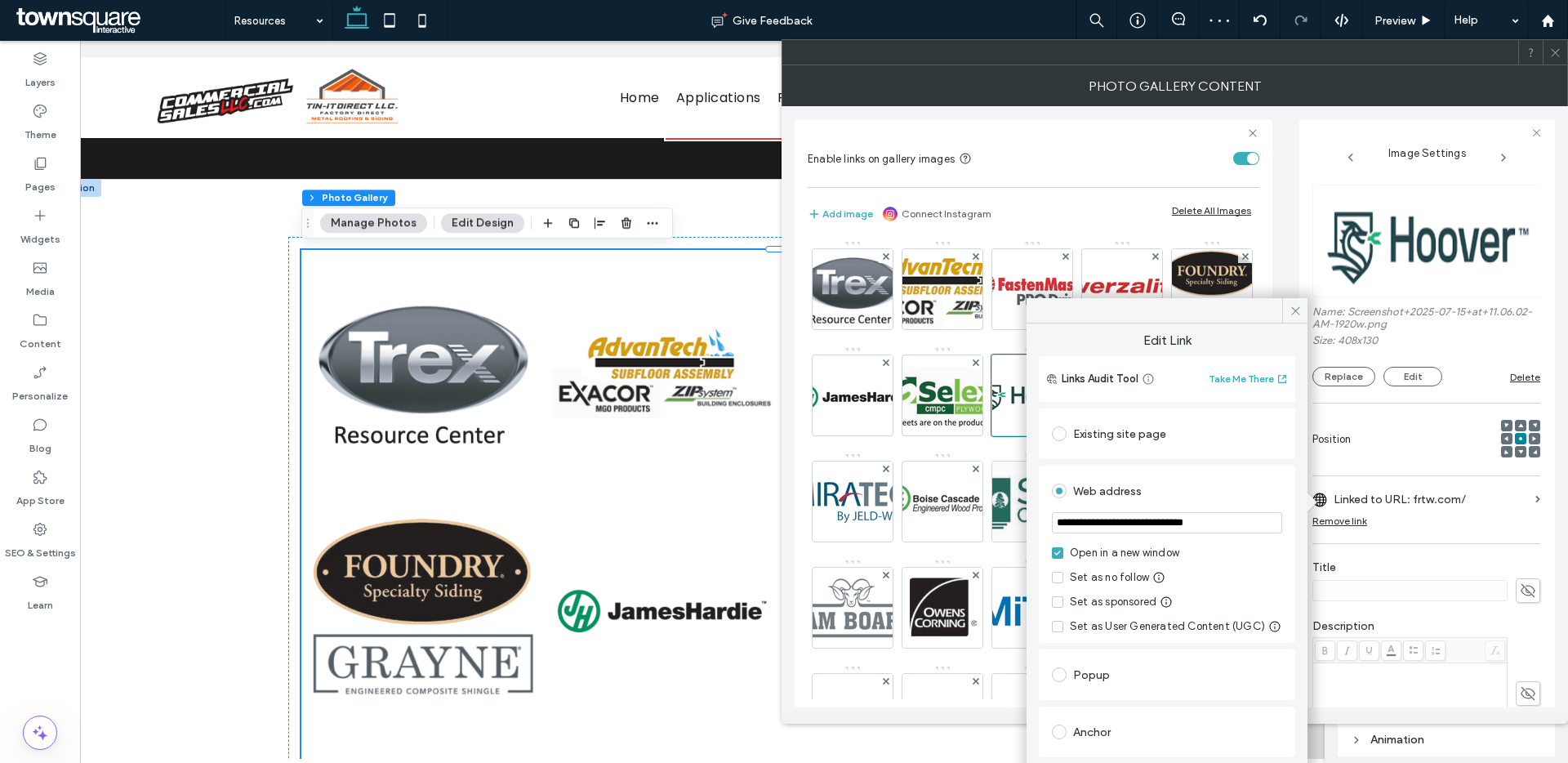 click on "**********" at bounding box center [1167, 523] 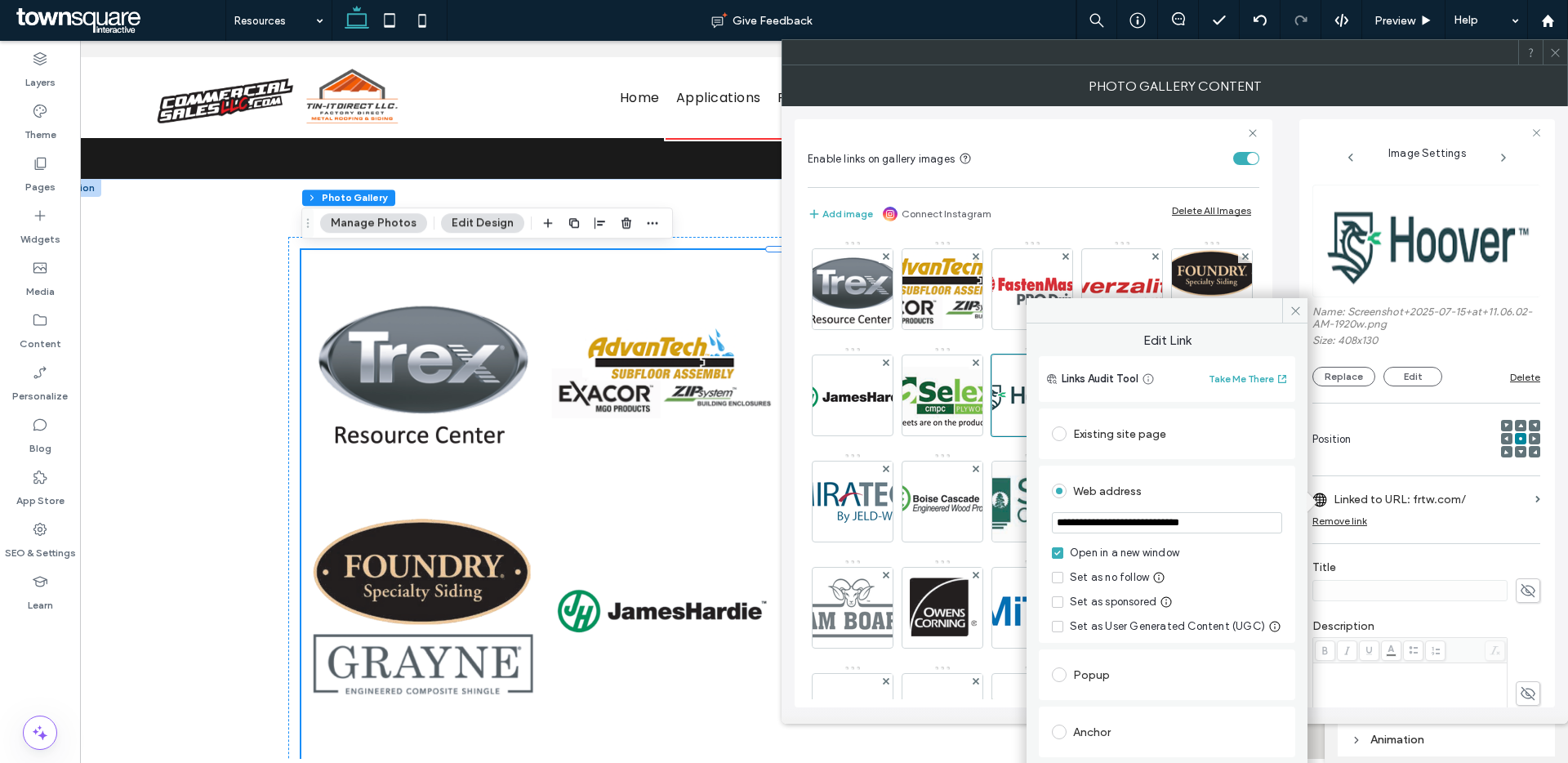 click on "**********" at bounding box center (1167, 523) 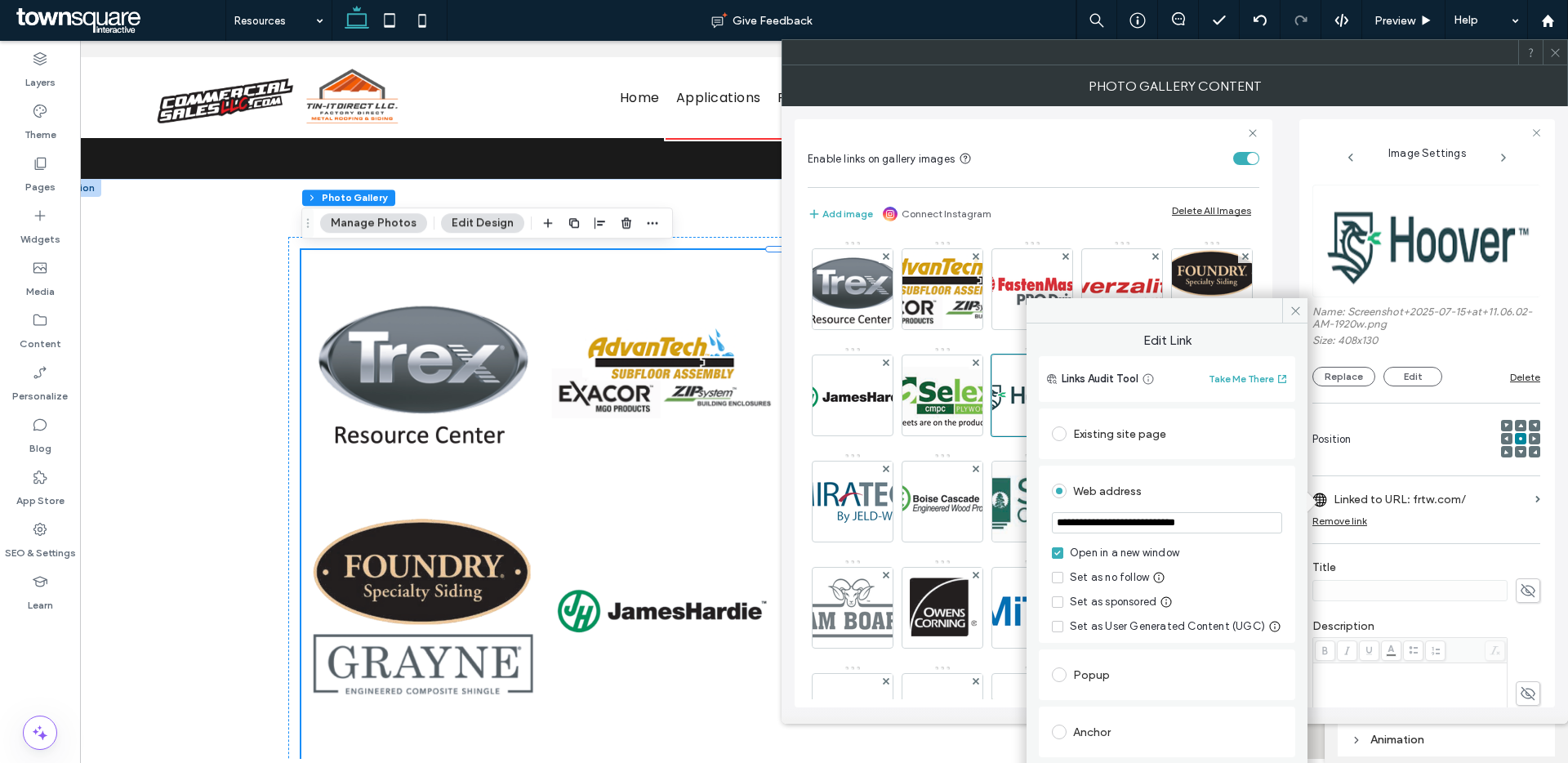 click on "**********" at bounding box center (1167, 523) 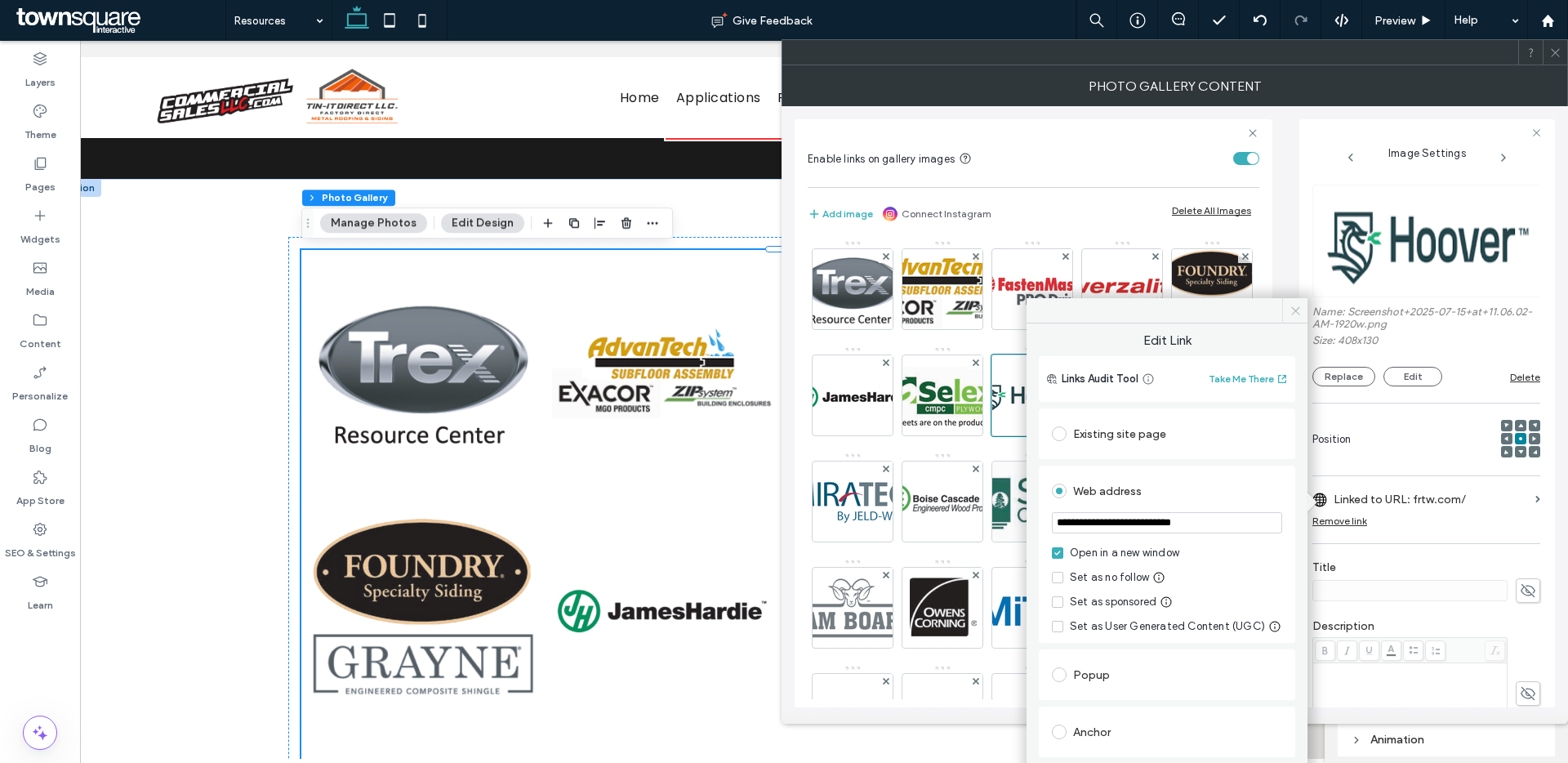 type on "**********" 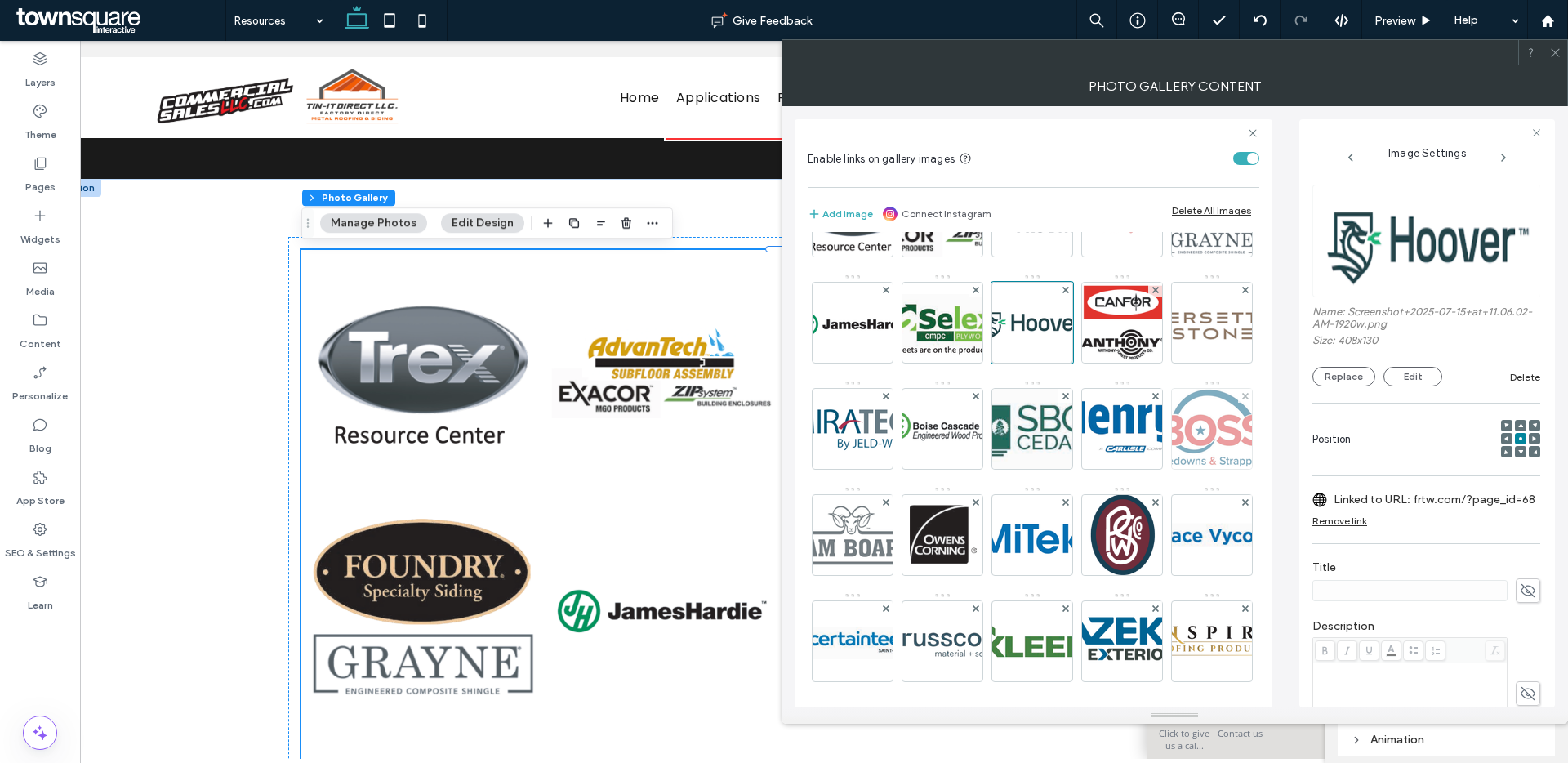 scroll, scrollTop: 87, scrollLeft: 0, axis: vertical 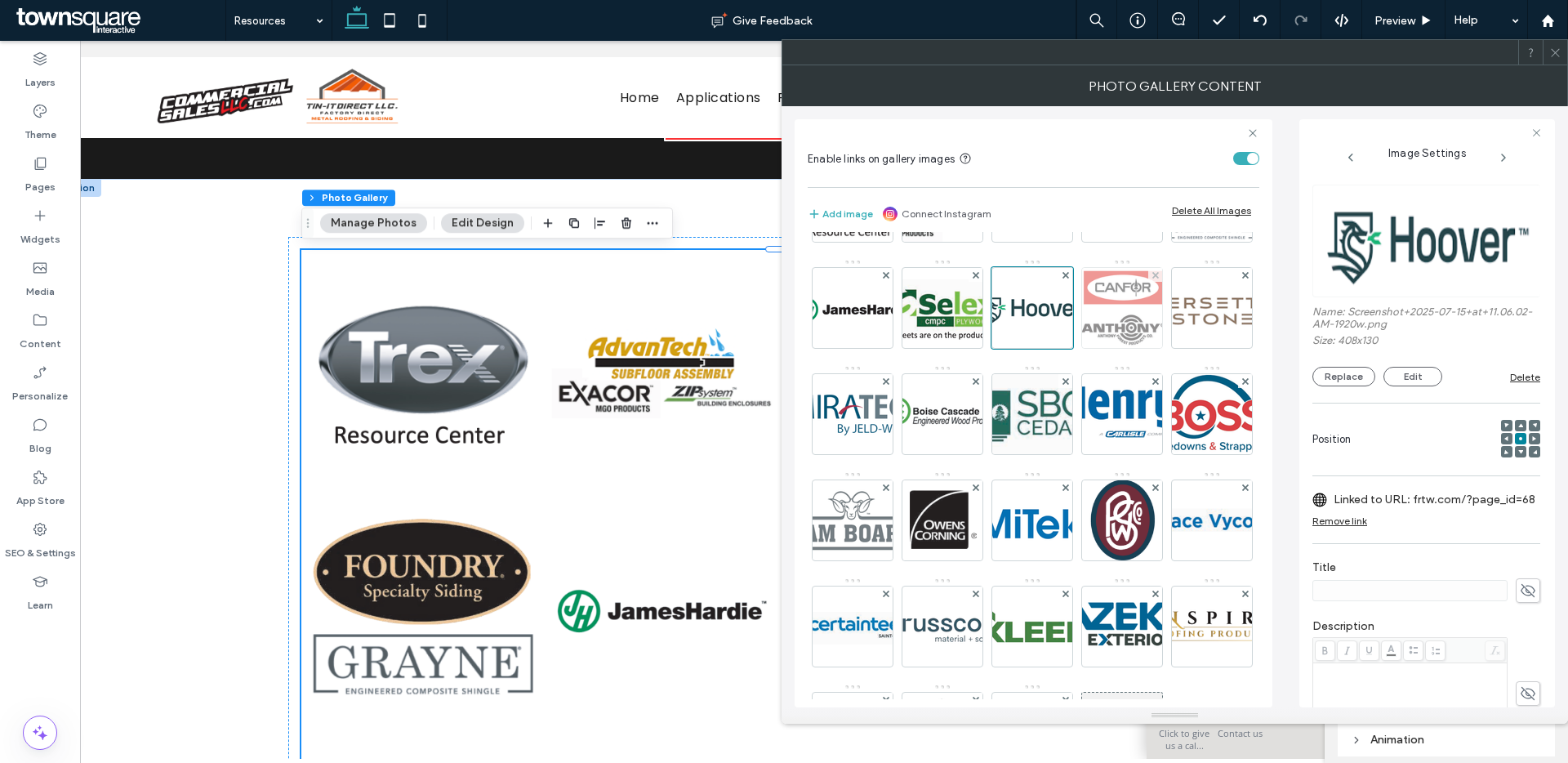 click at bounding box center [1122, 308] 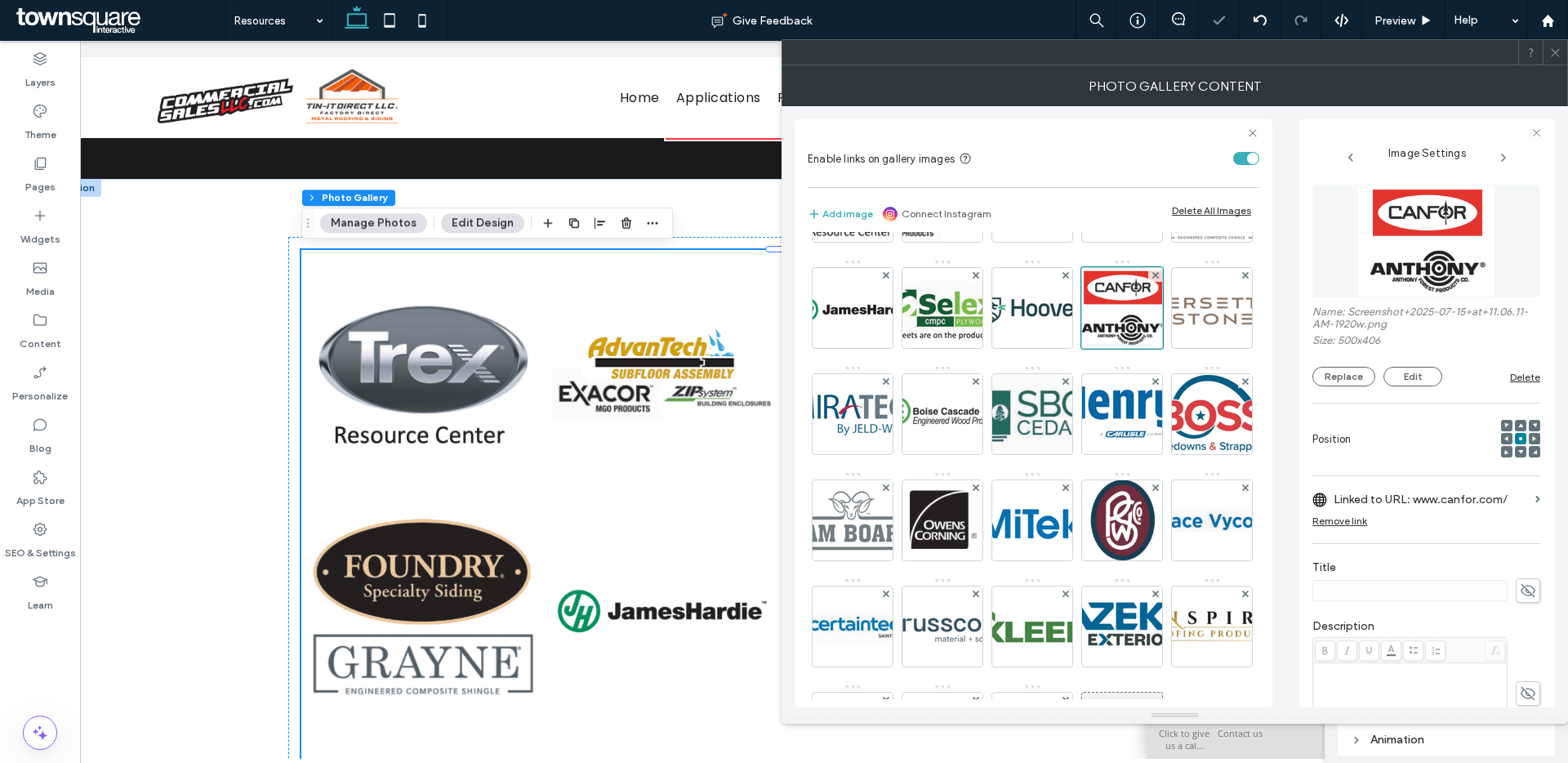 click on "Linked to URL: www.canfor.com/" at bounding box center [1431, 499] 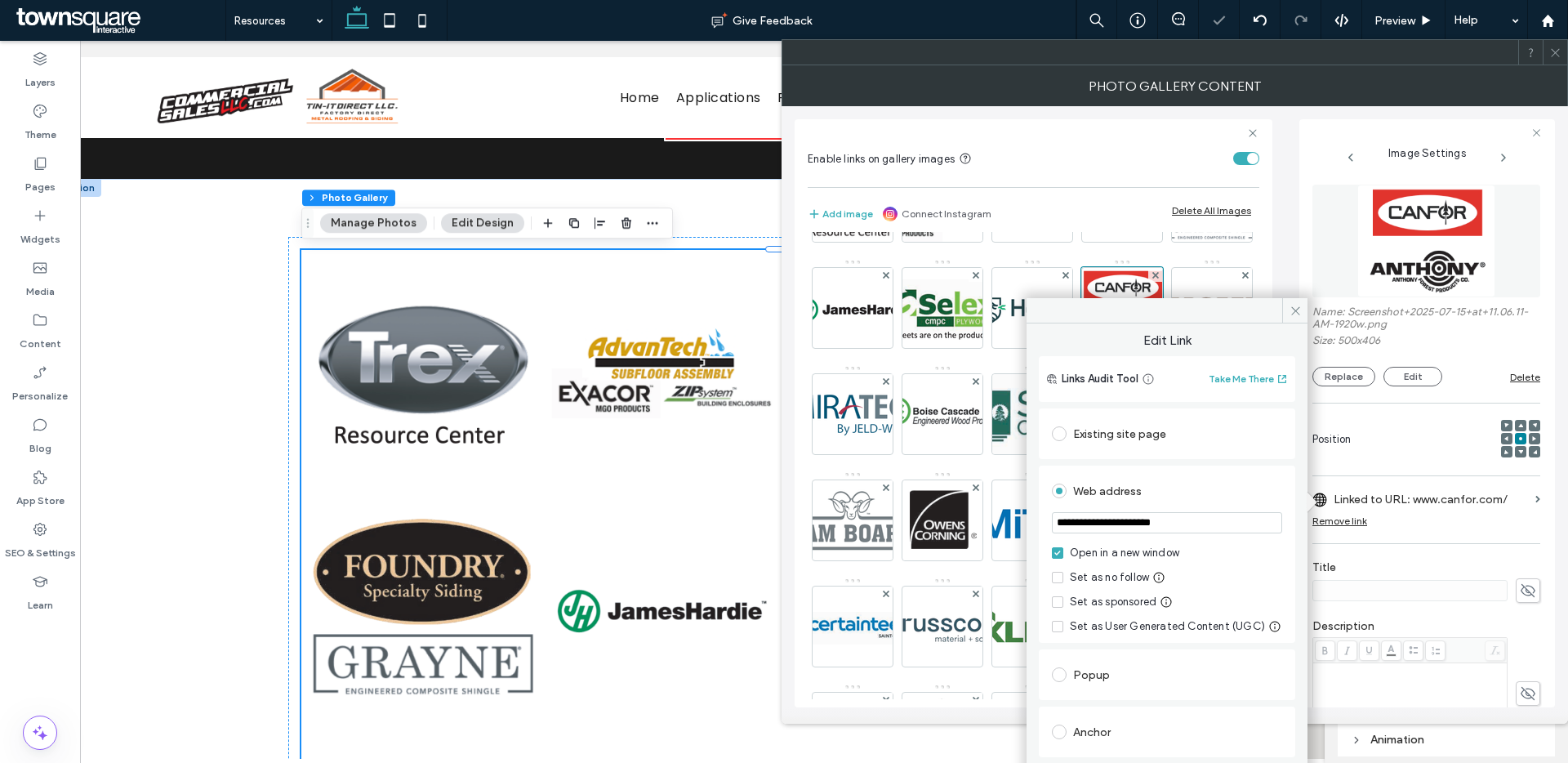 click on "**********" at bounding box center (1167, 523) 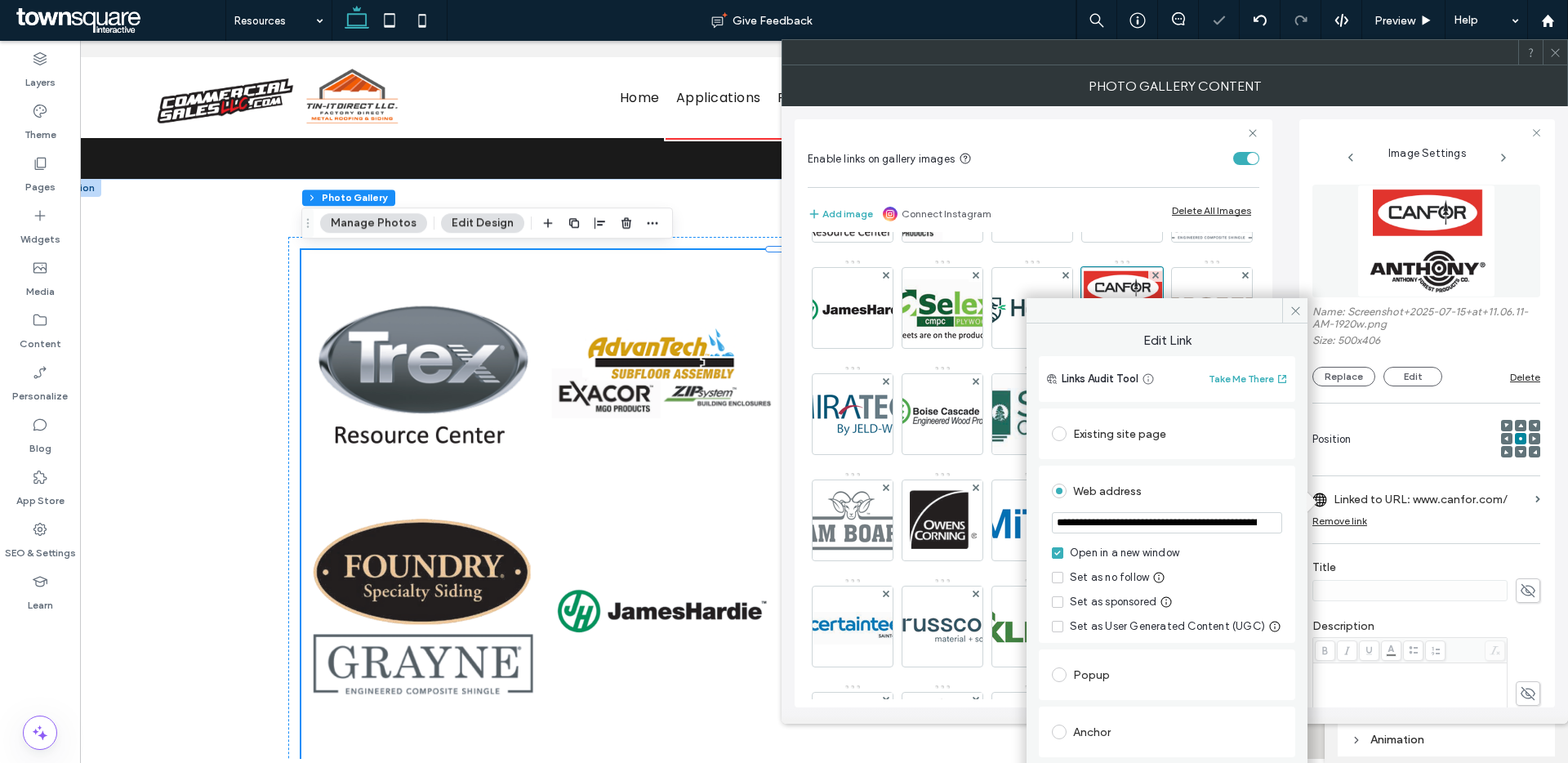 scroll, scrollTop: 0, scrollLeft: 202, axis: horizontal 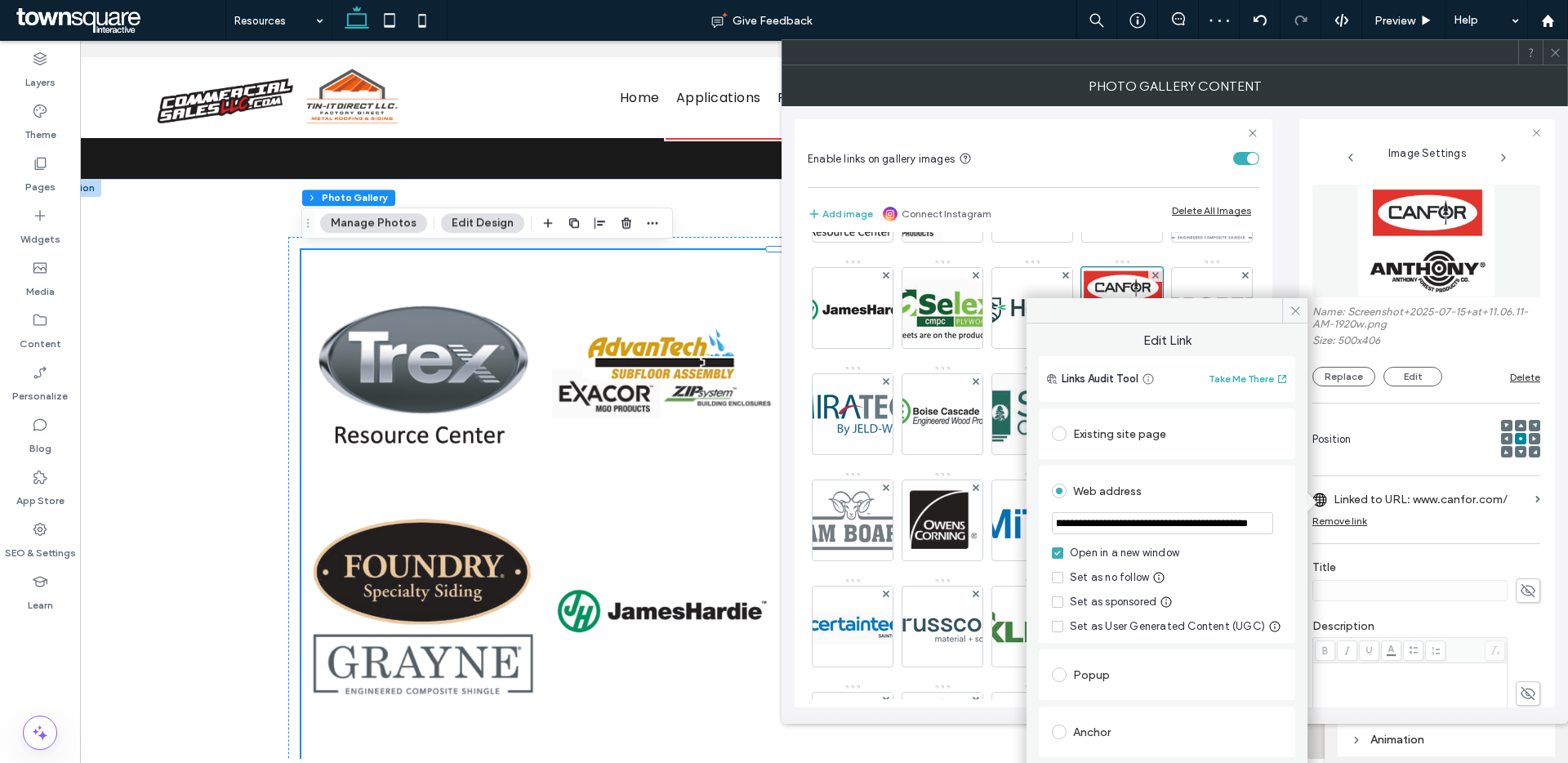 click on "**********" at bounding box center [1162, 523] 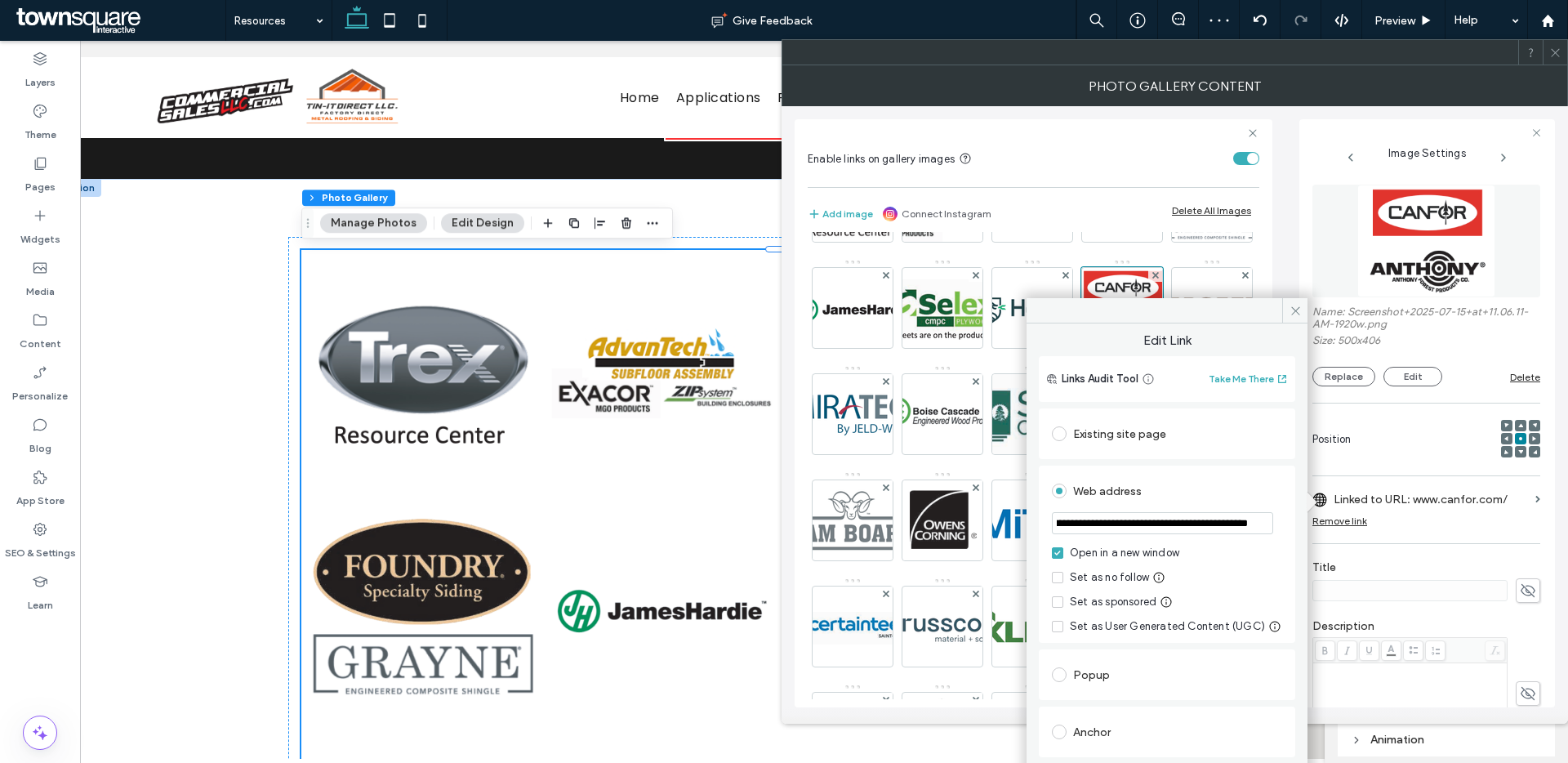 scroll, scrollTop: 0, scrollLeft: 199, axis: horizontal 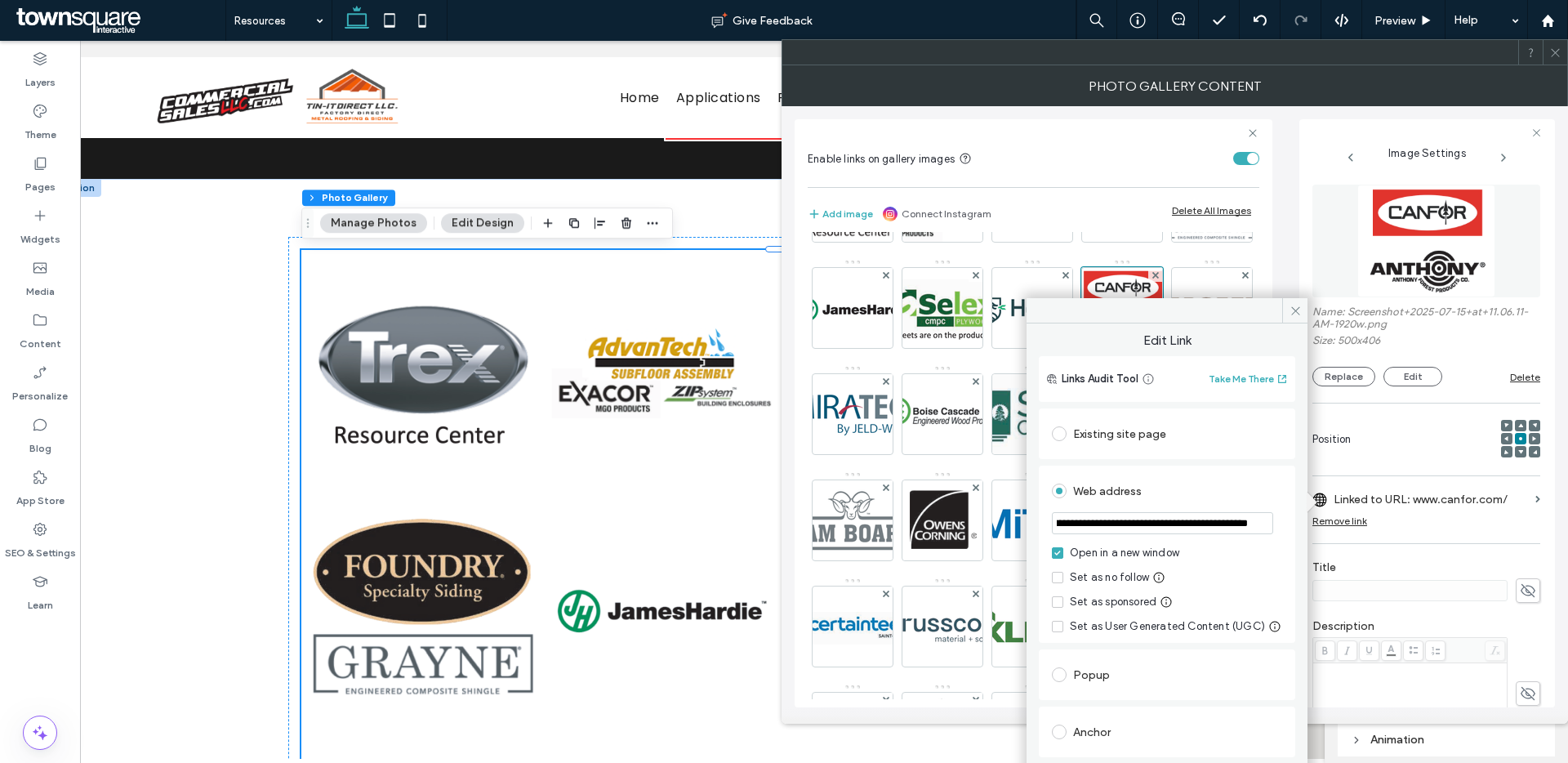 click on "**********" at bounding box center [1162, 523] 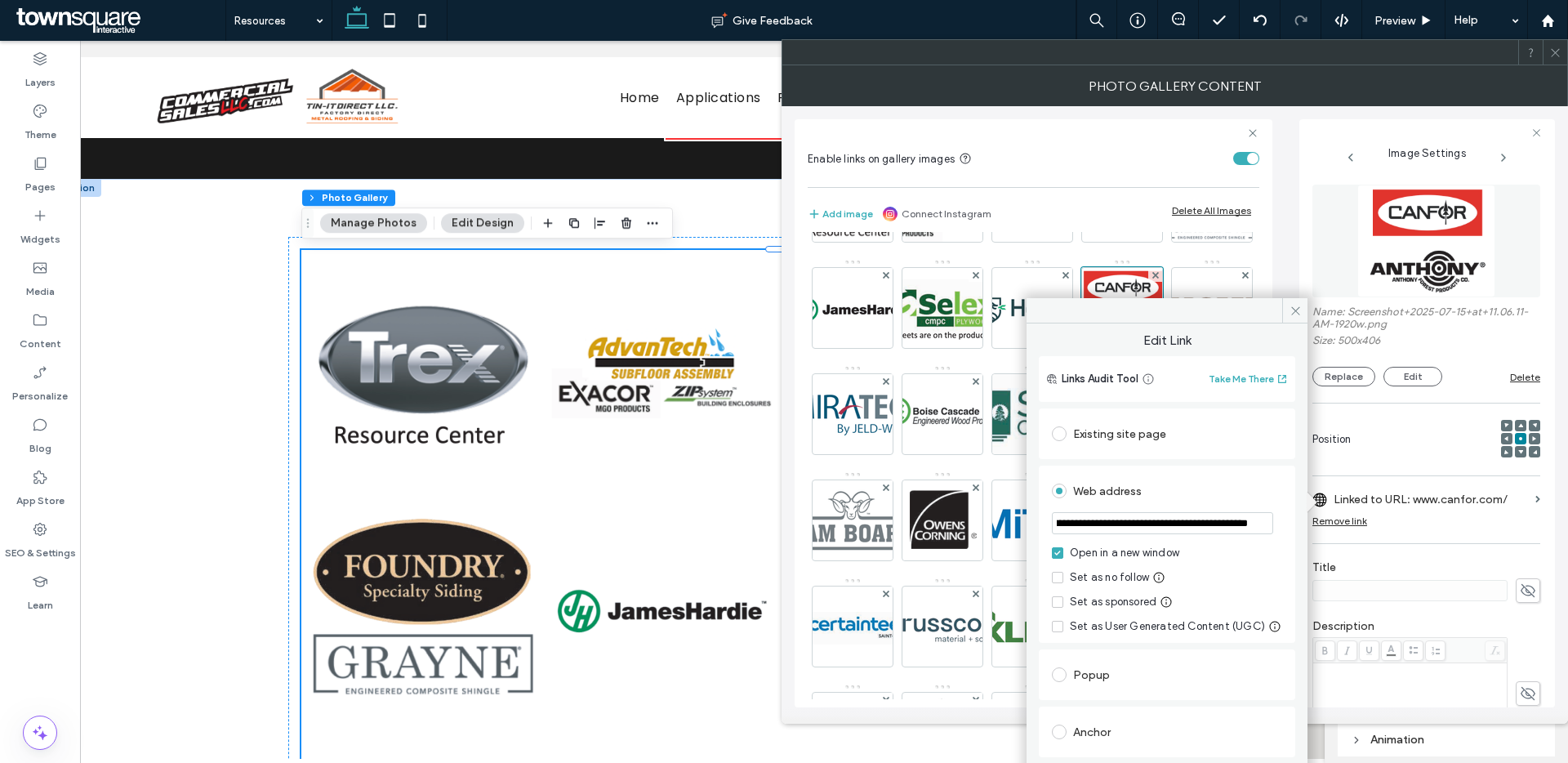 scroll, scrollTop: 0, scrollLeft: 0, axis: both 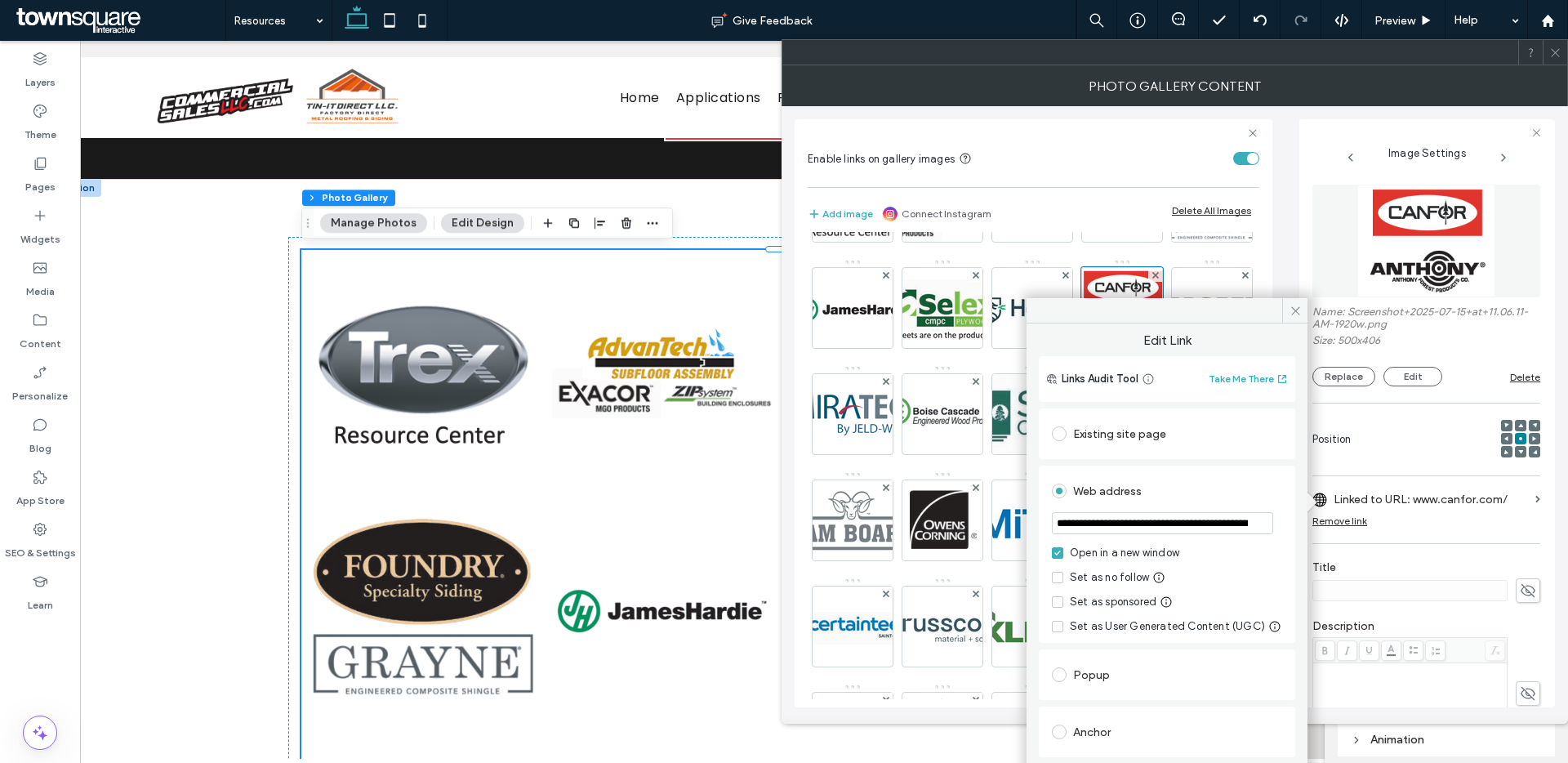 drag, startPoint x: 1071, startPoint y: 524, endPoint x: 1050, endPoint y: 523, distance: 21.023796 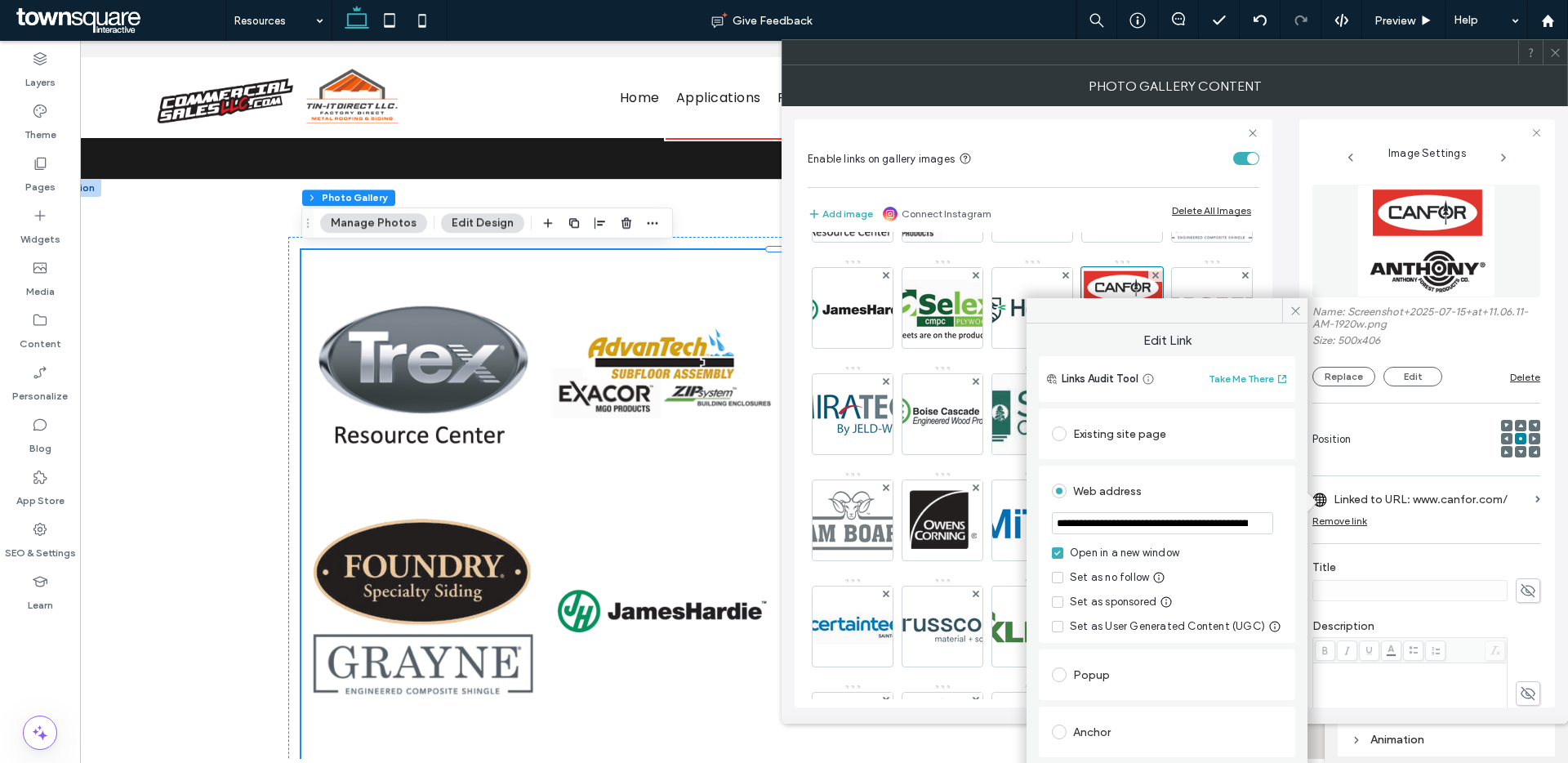 click on "**********" at bounding box center [1162, 523] 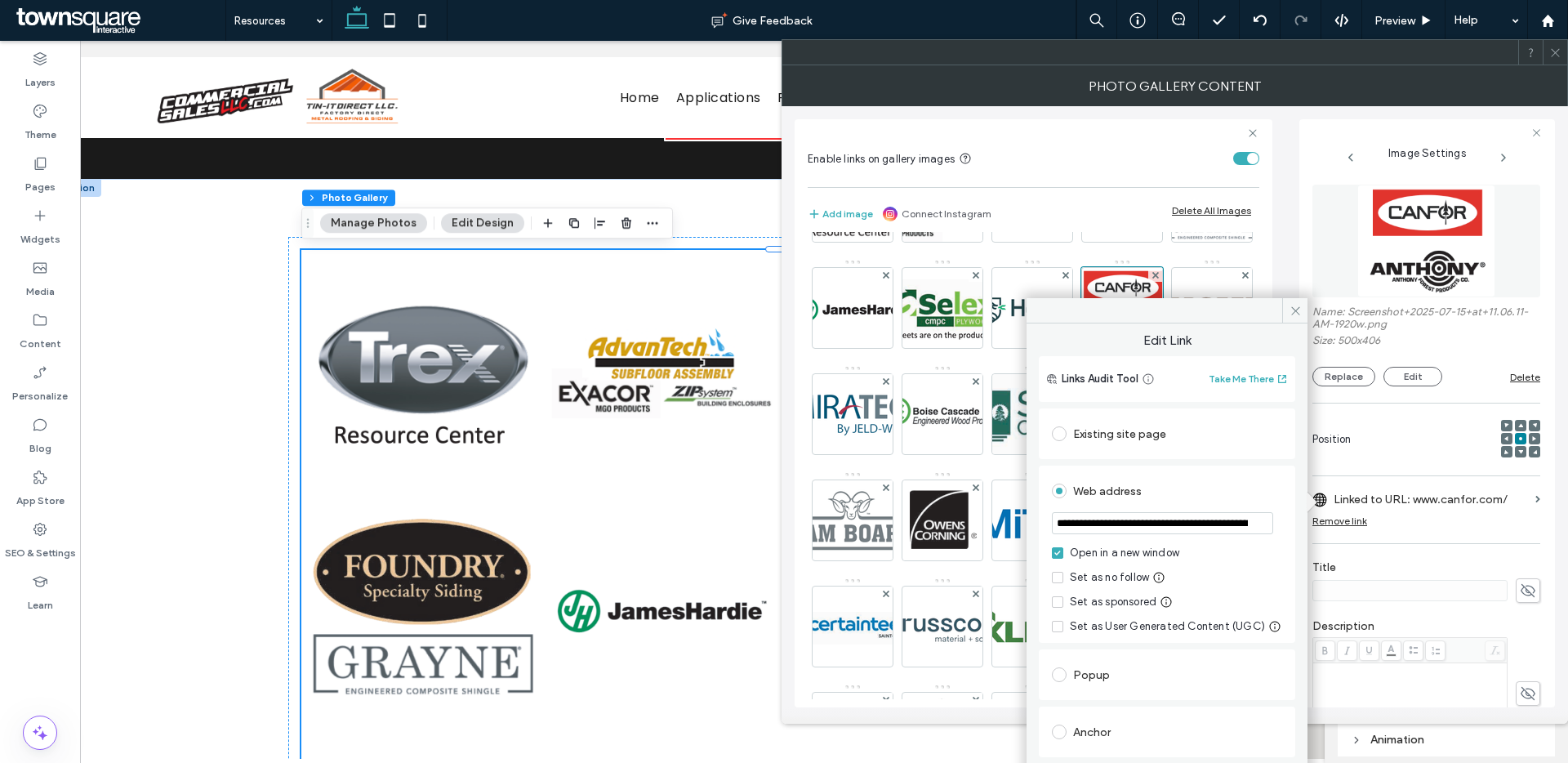 click on "**********" at bounding box center (1162, 523) 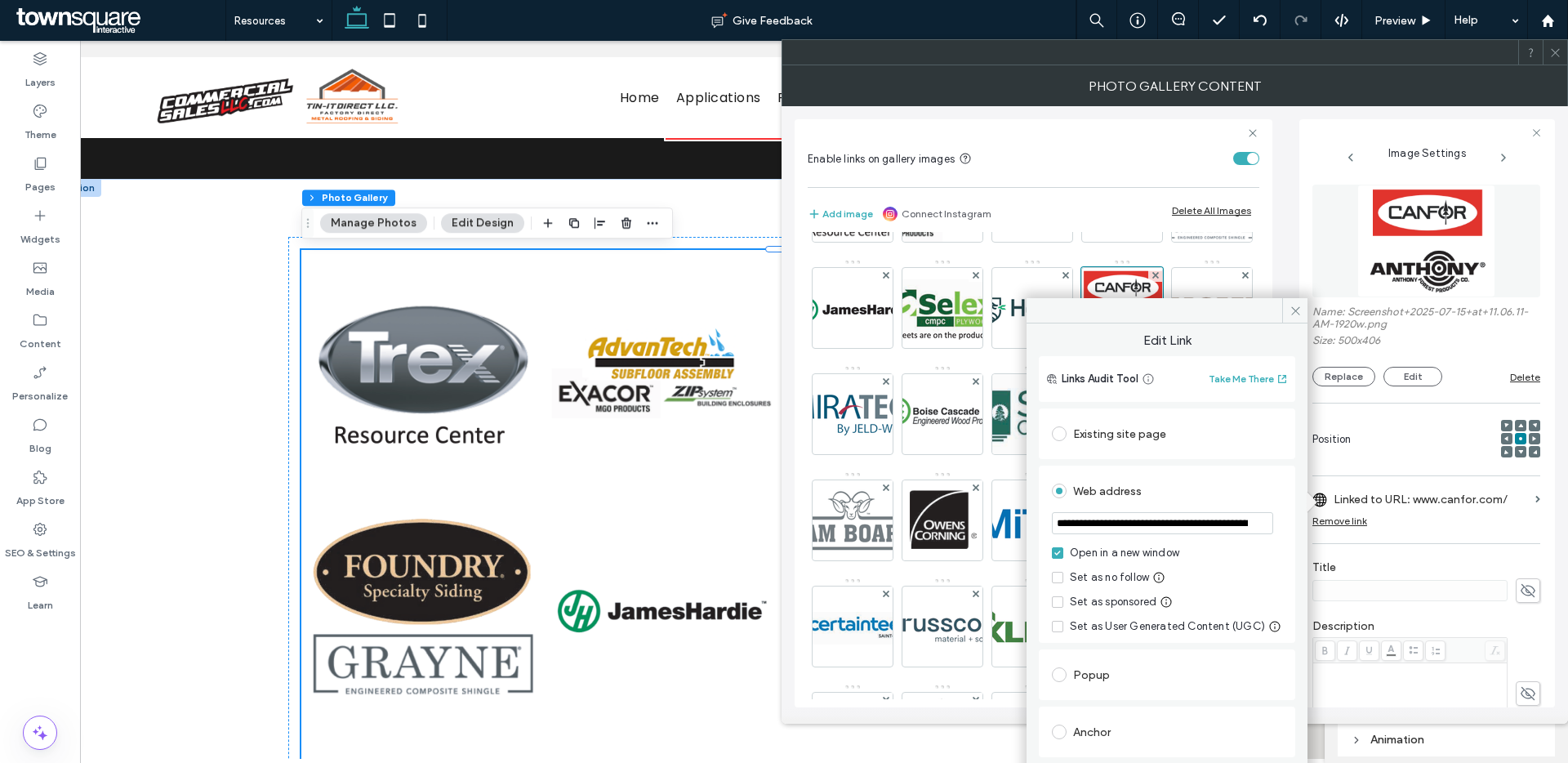 click on "**********" at bounding box center (1162, 523) 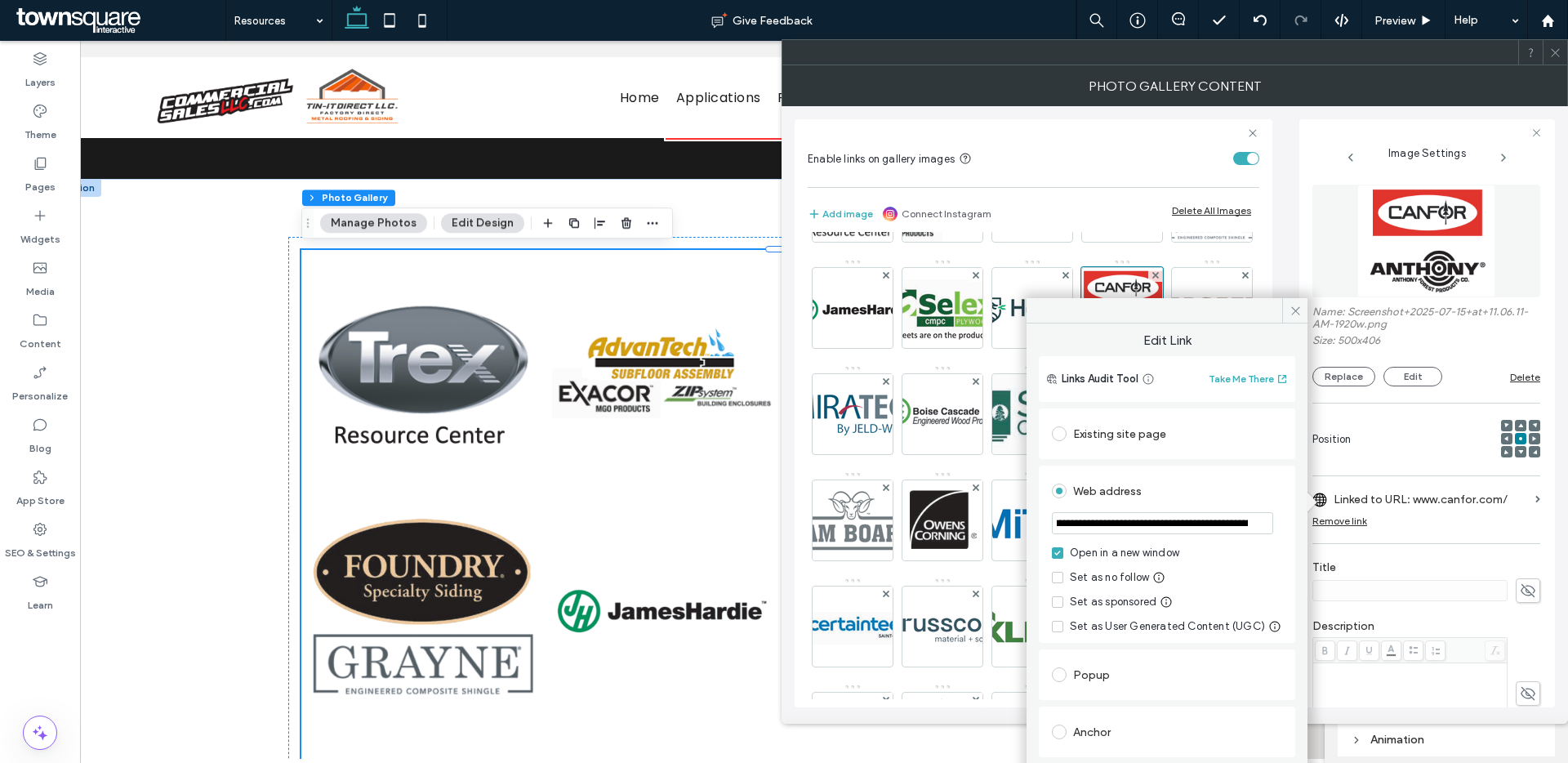 scroll, scrollTop: 0, scrollLeft: 189, axis: horizontal 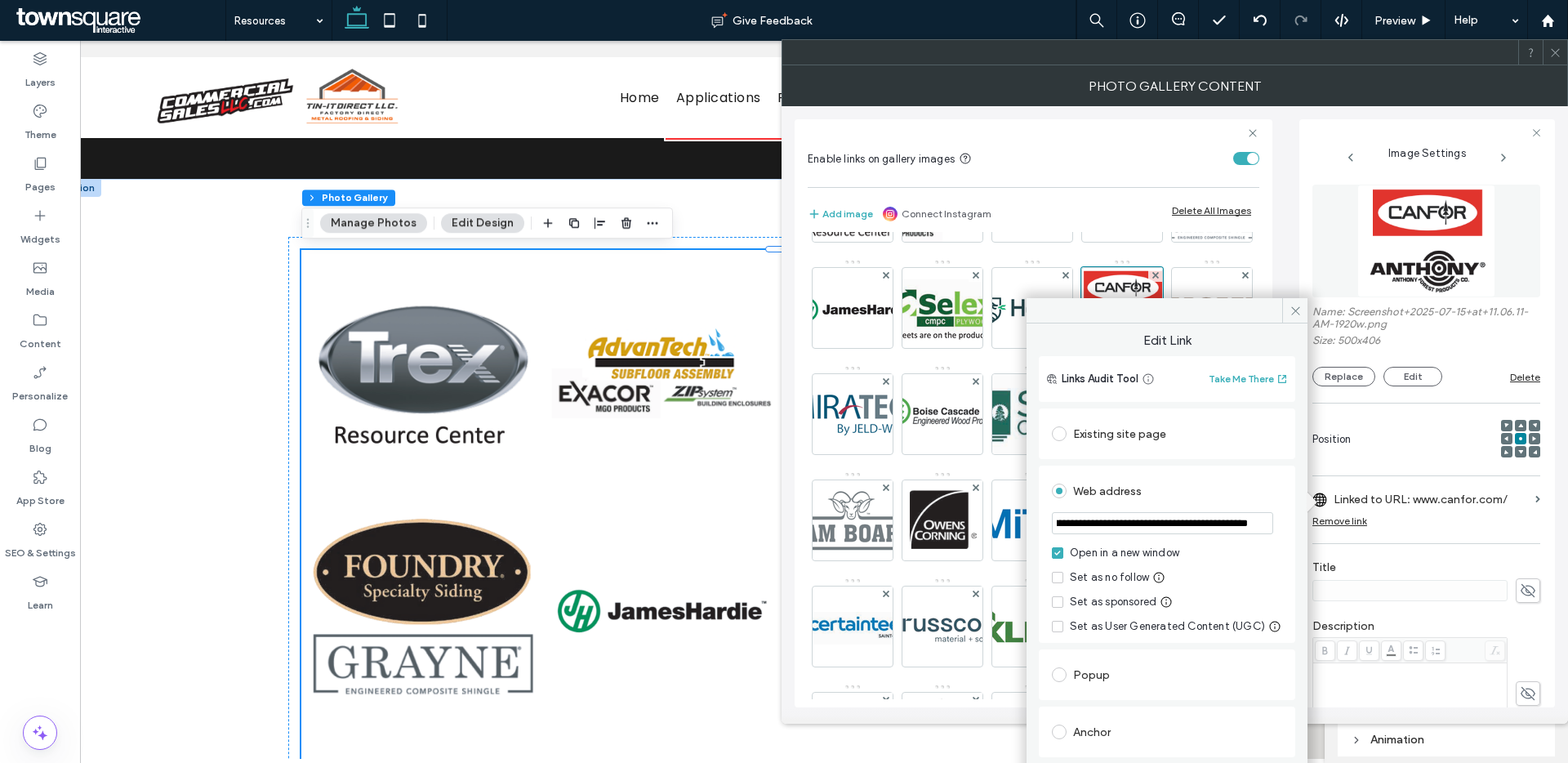 drag, startPoint x: 1249, startPoint y: 524, endPoint x: 1263, endPoint y: 533, distance: 16.64332 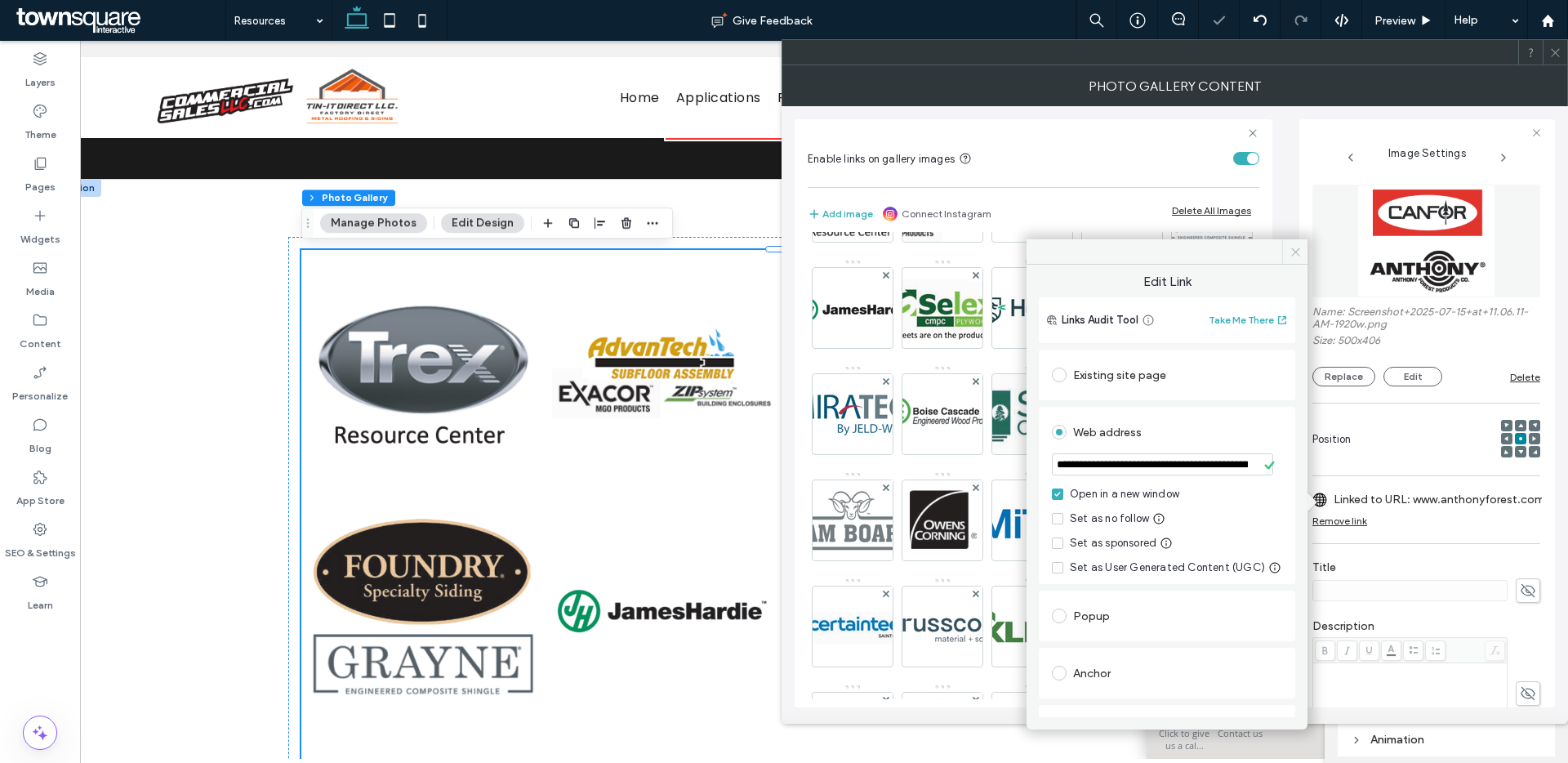 click at bounding box center (1294, 252) 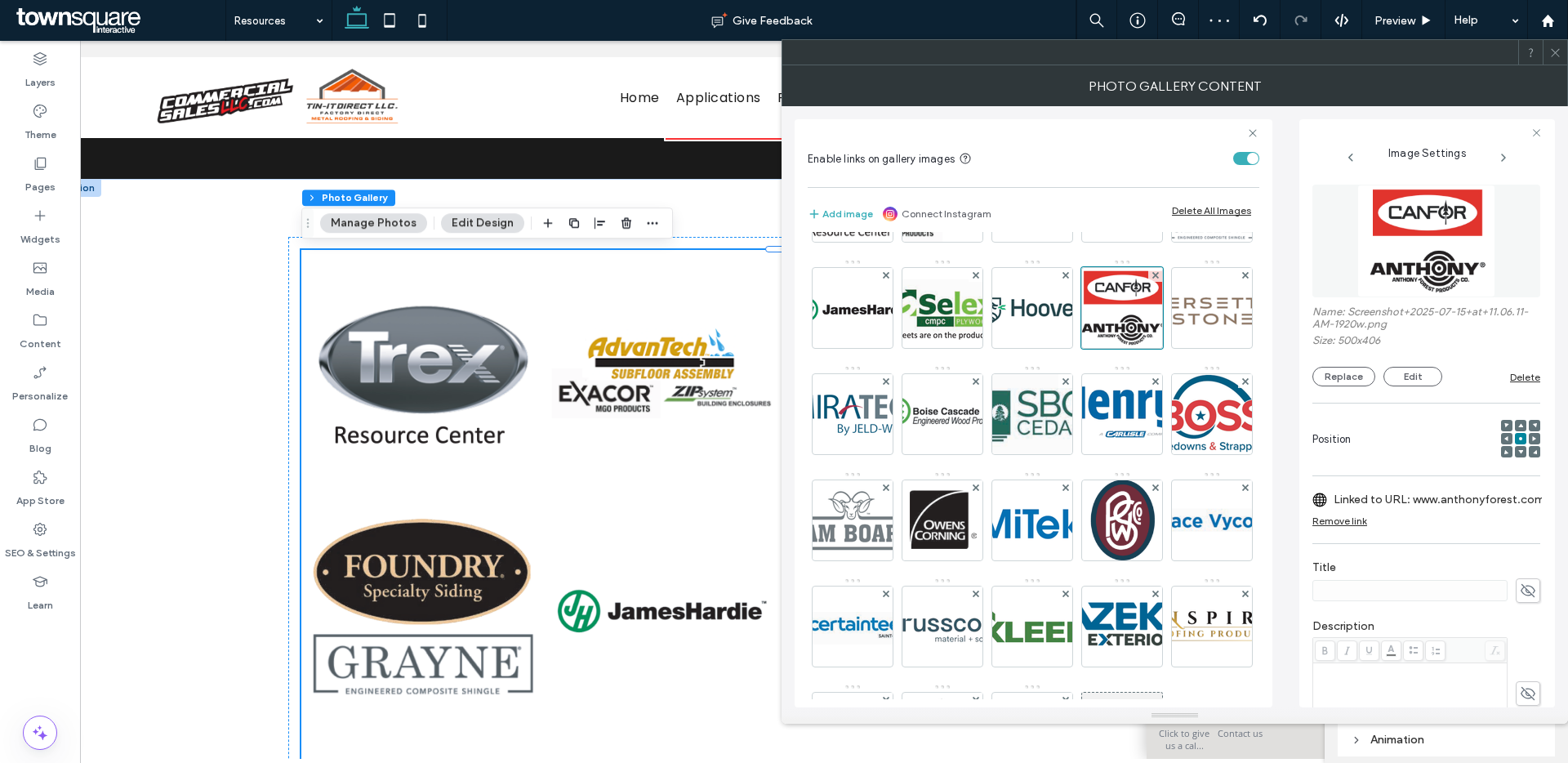 click on "Linked to URL: www.anthonyforest.com/ewp/power-preserved-treated-beam.shtml" at bounding box center (1447, 499) 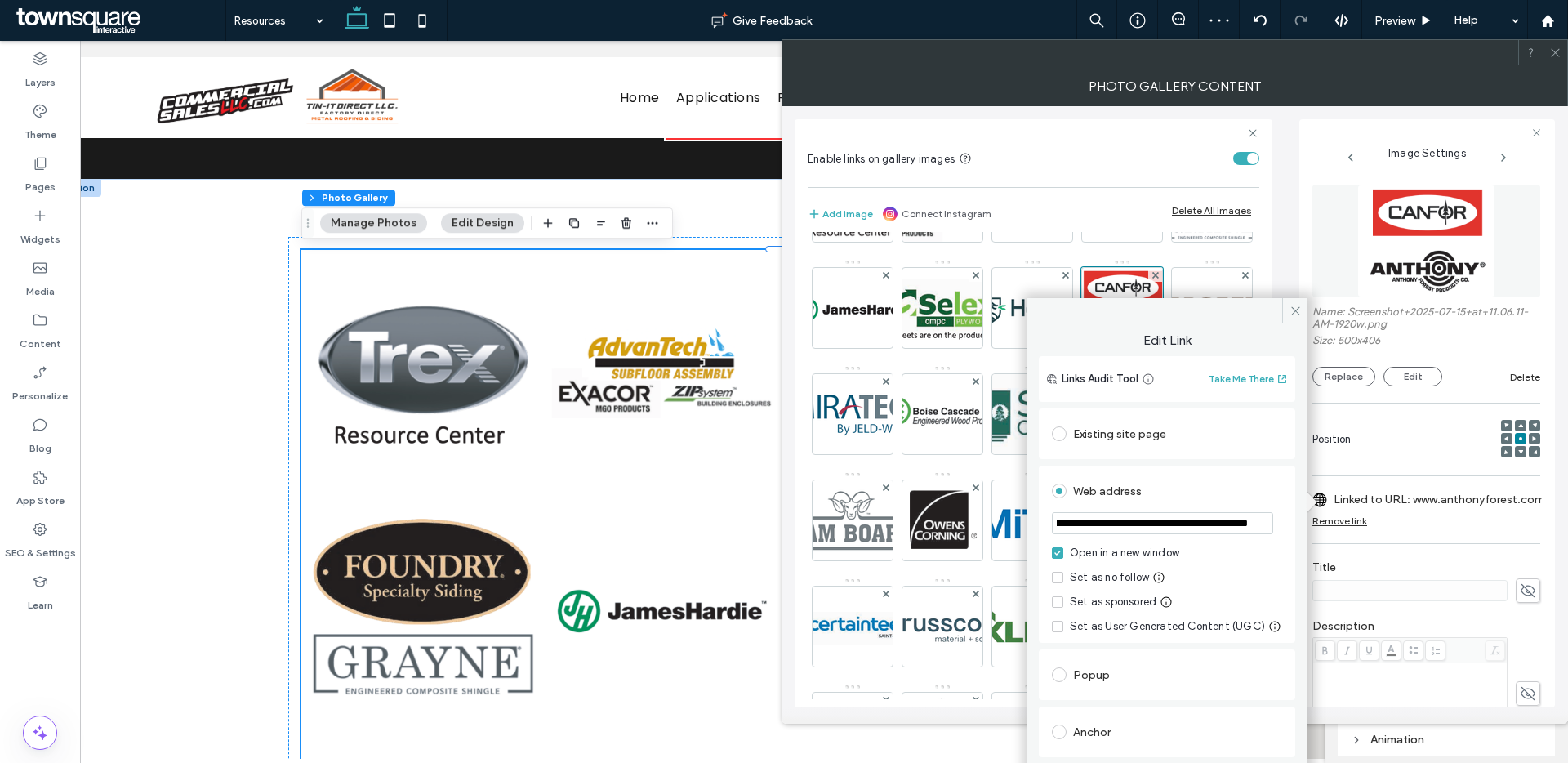scroll, scrollTop: 0, scrollLeft: 189, axis: horizontal 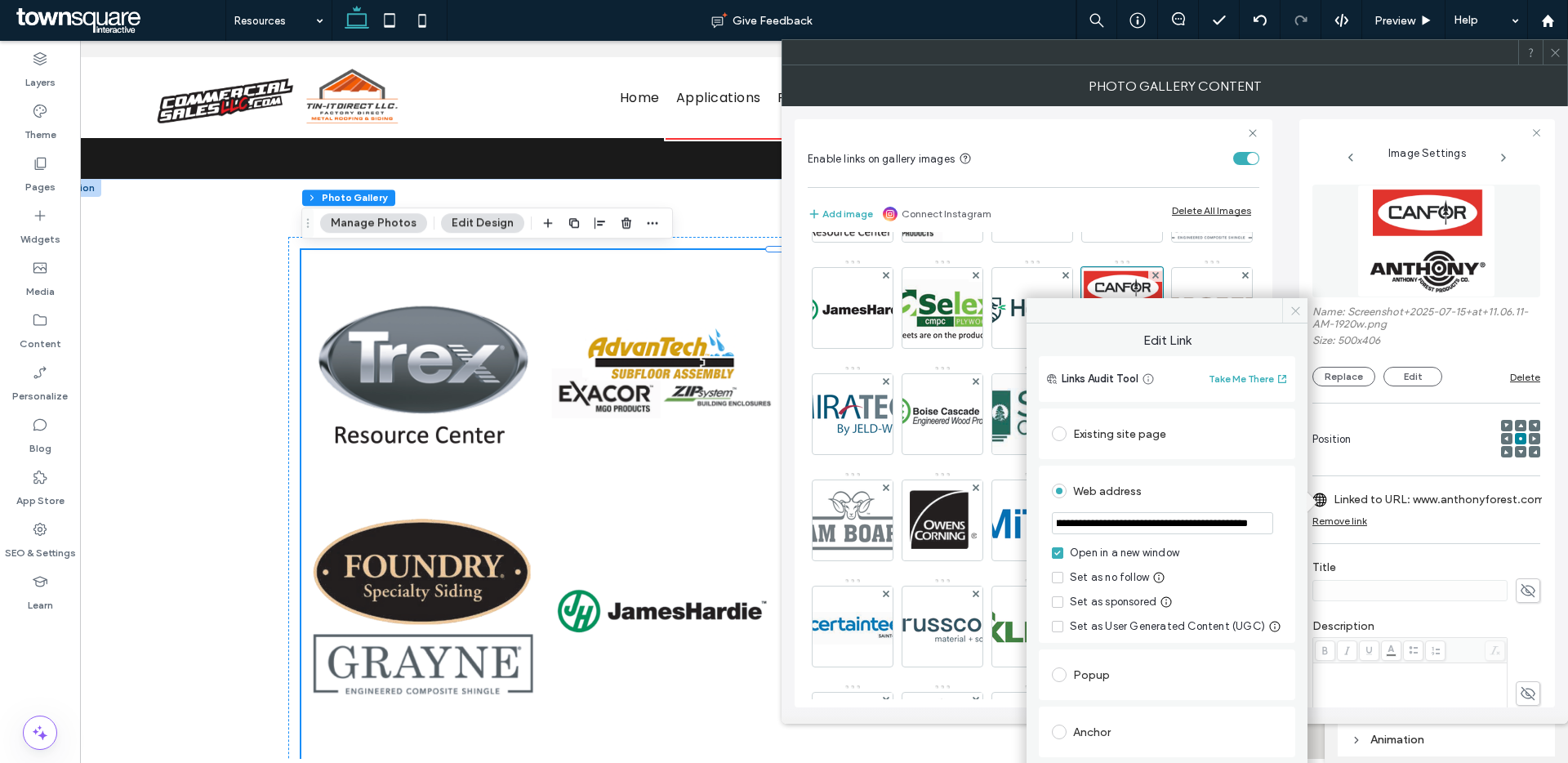 click 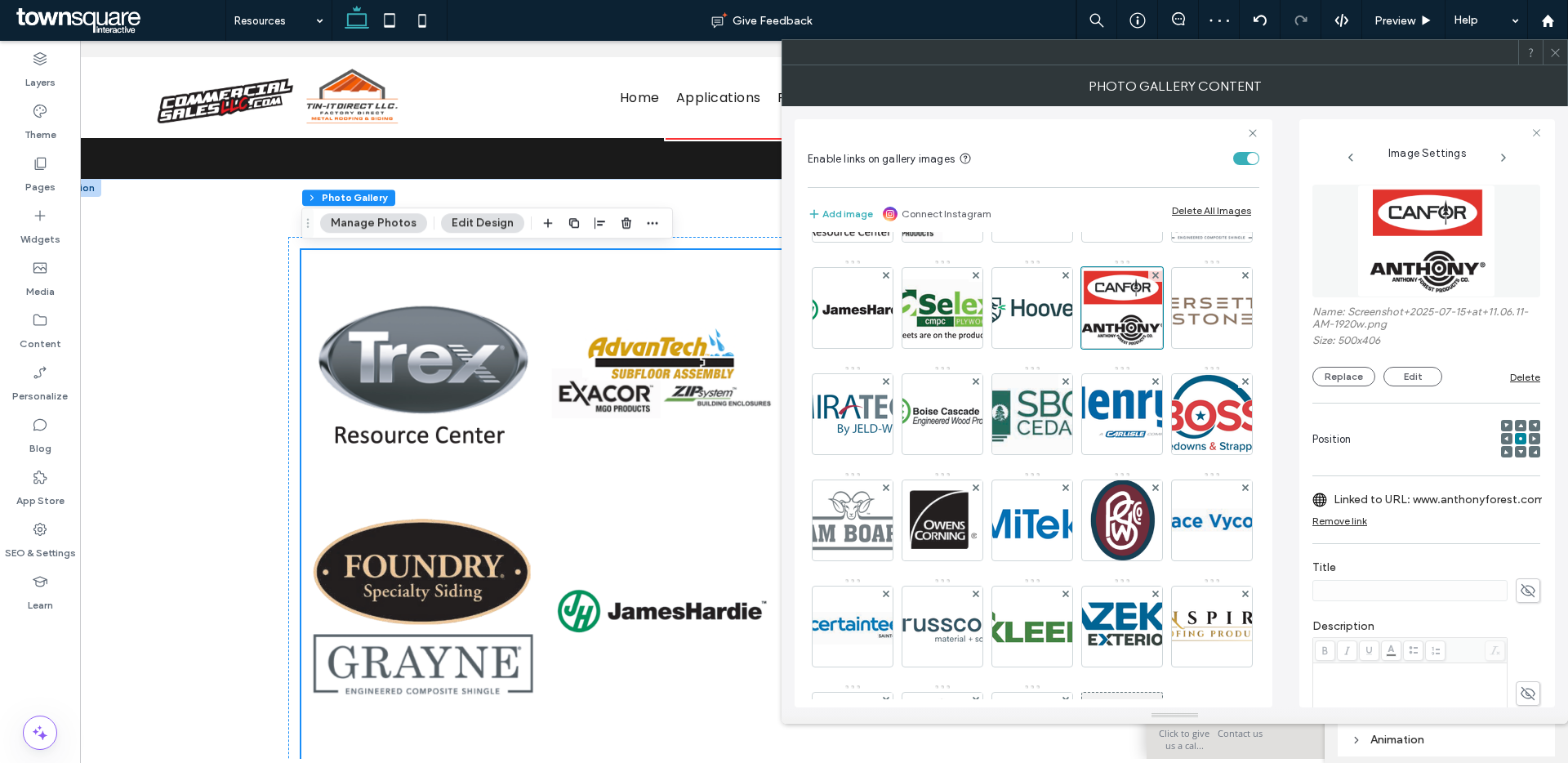 scroll, scrollTop: 164, scrollLeft: 0, axis: vertical 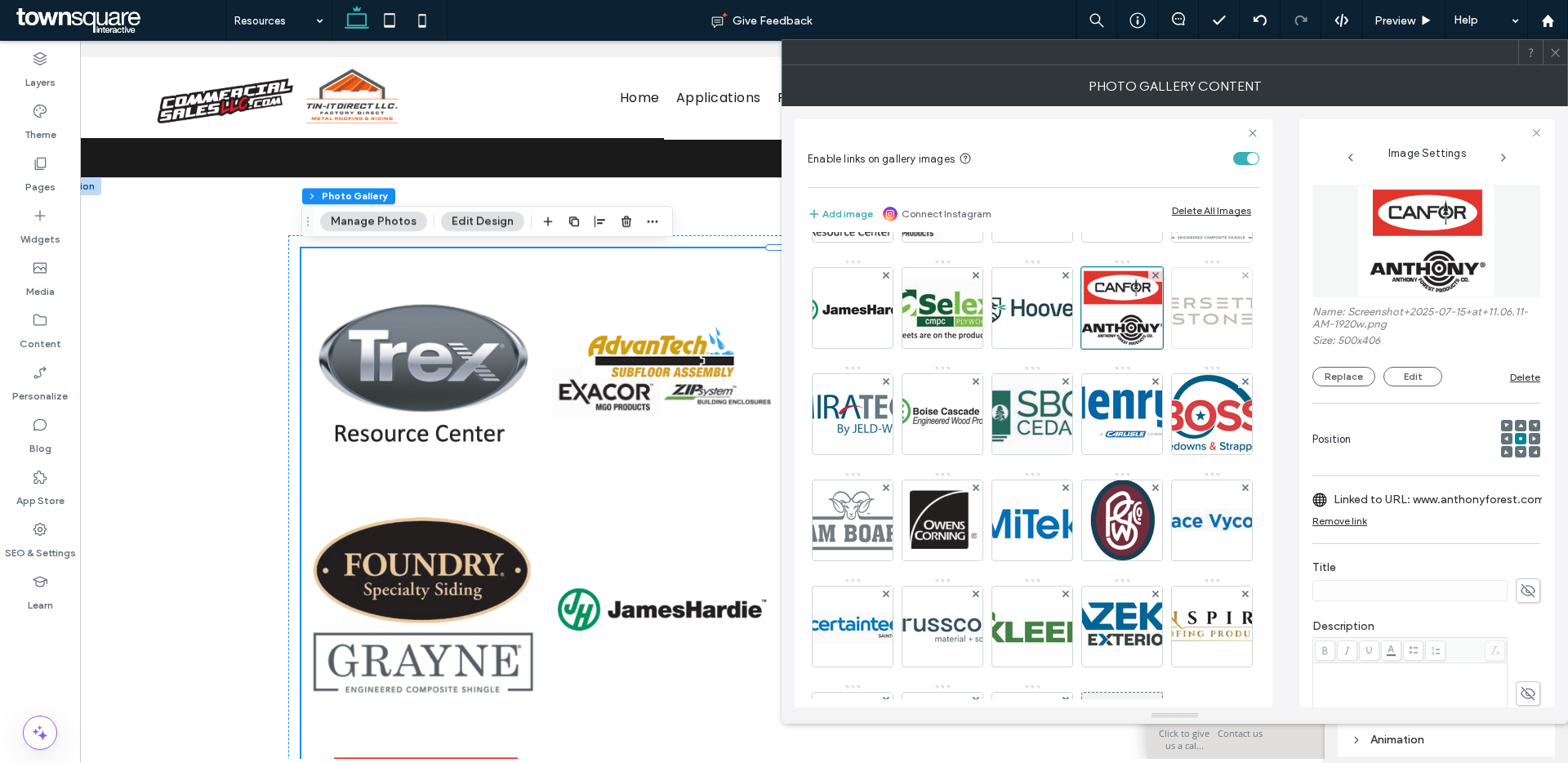 click at bounding box center (1212, 308) 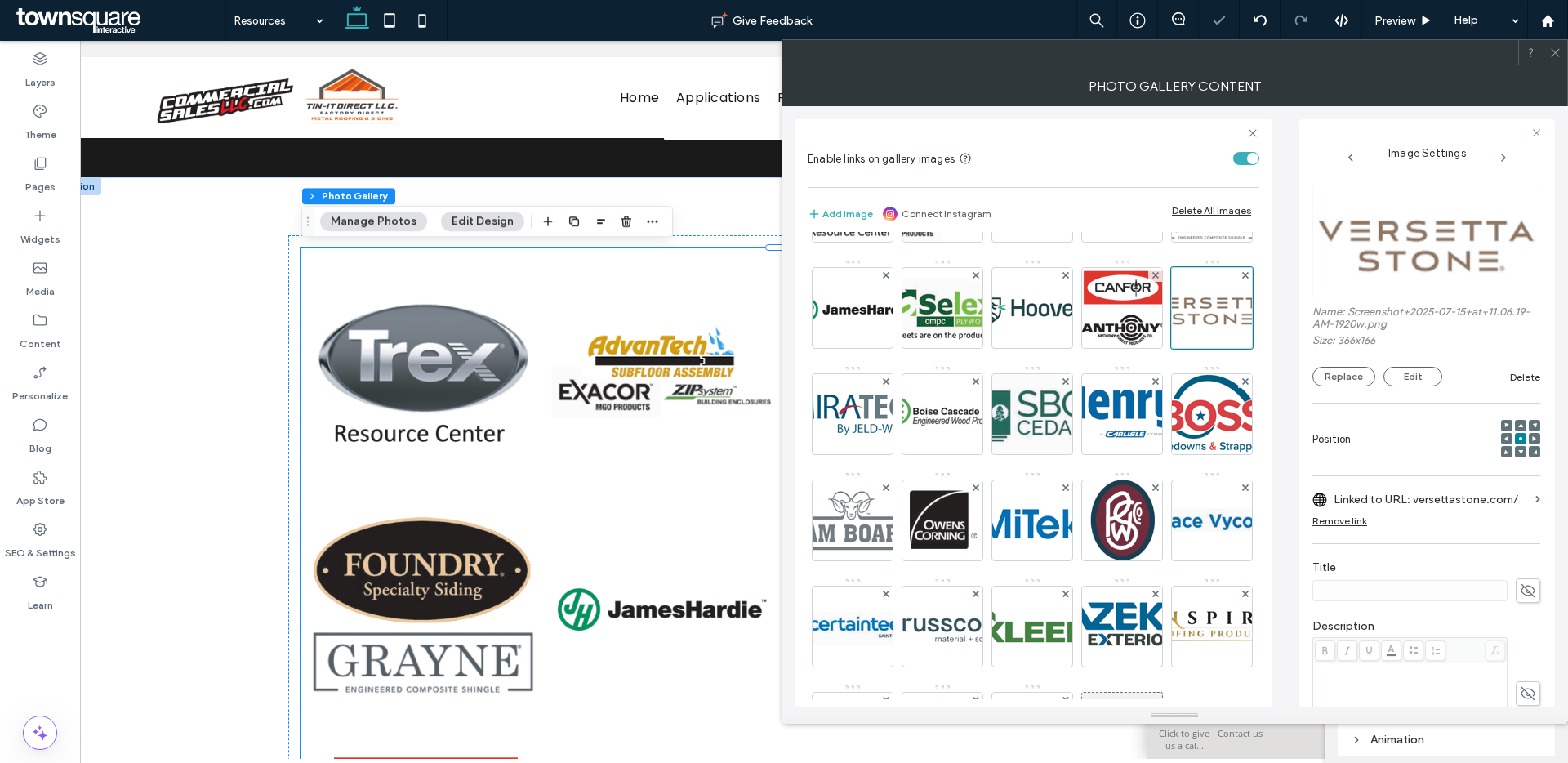 click on "Linked to URL: versettastone.com/" at bounding box center (1431, 499) 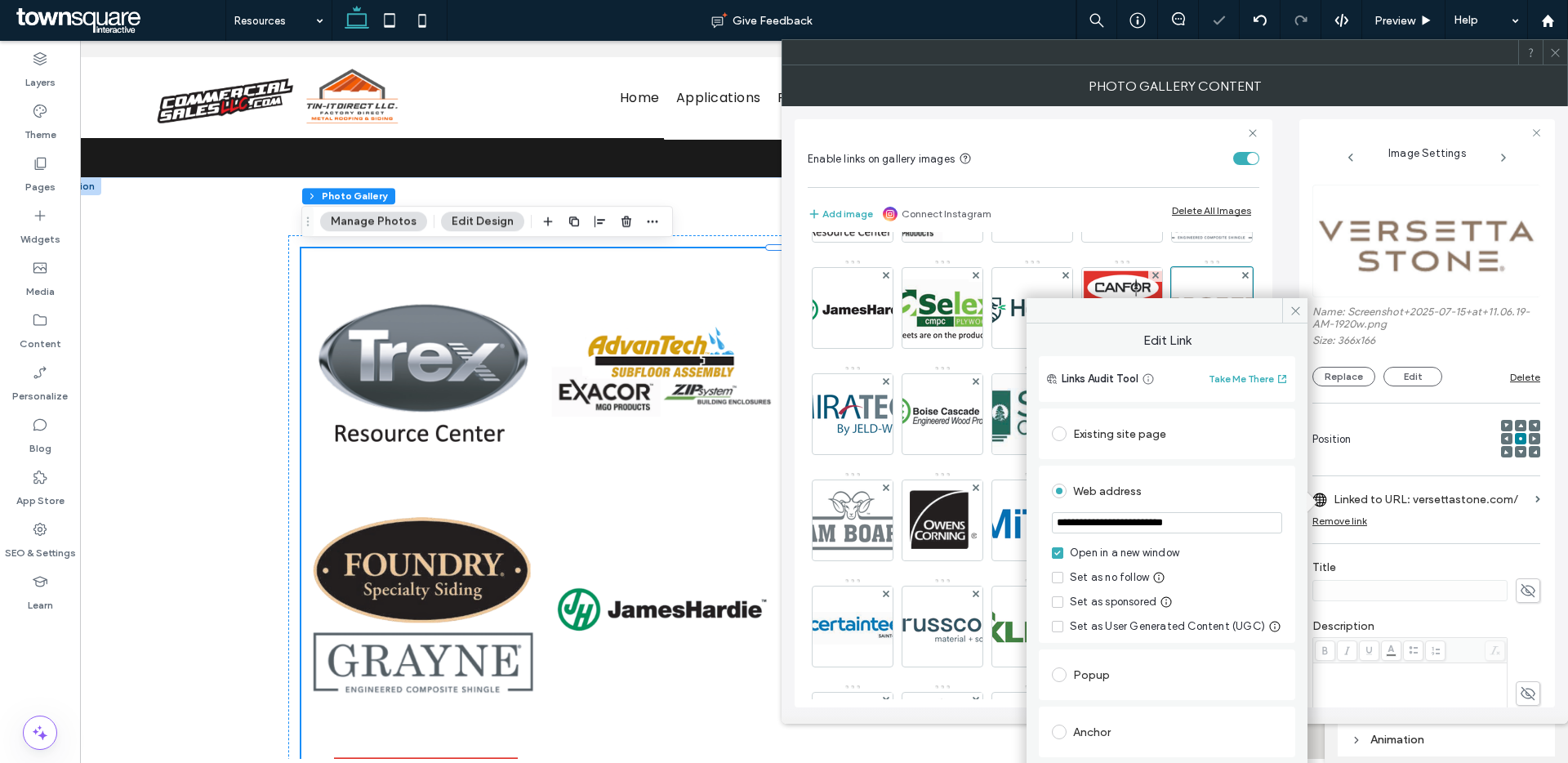 click on "**********" at bounding box center (1167, 523) 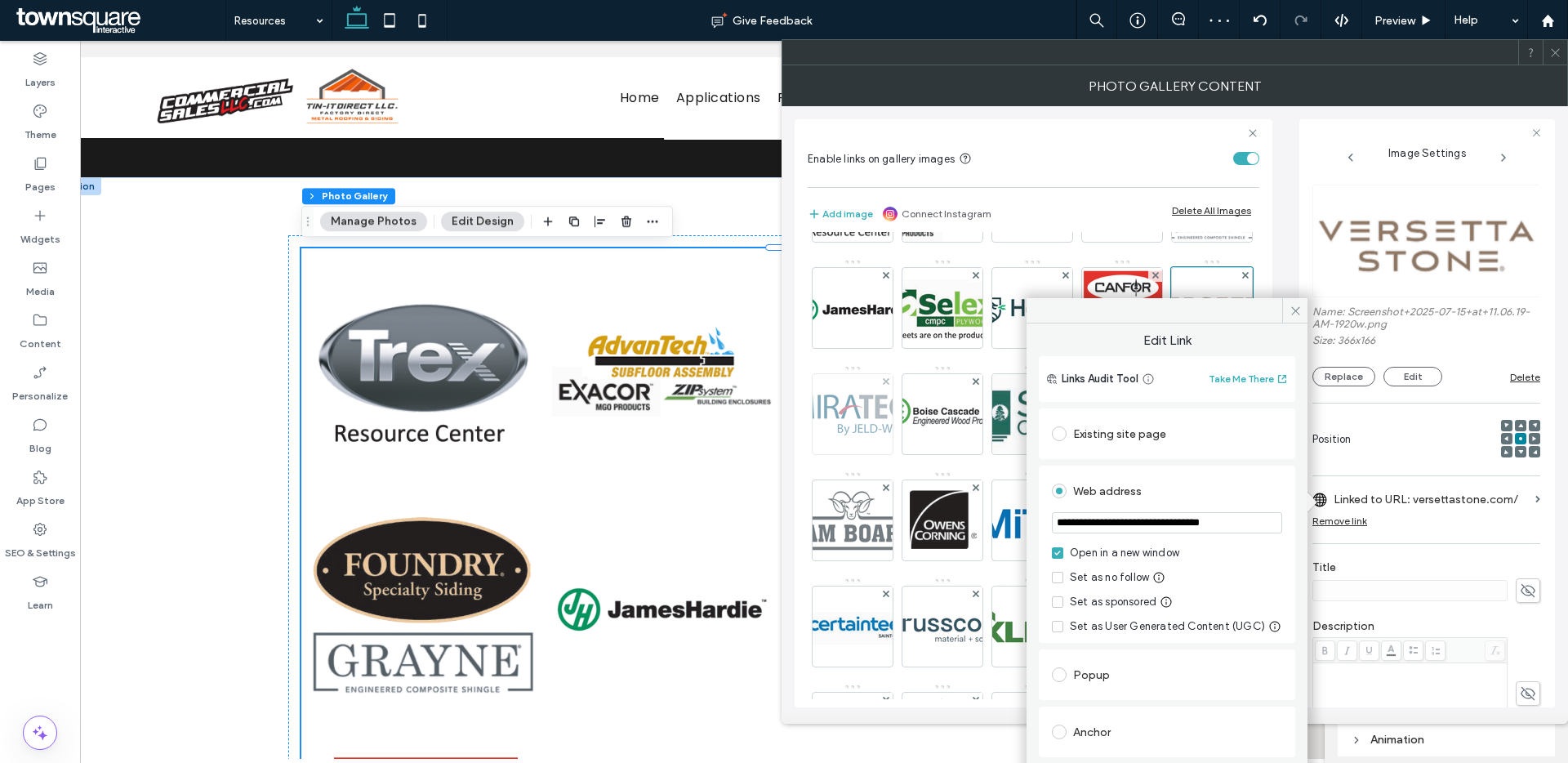 type on "**********" 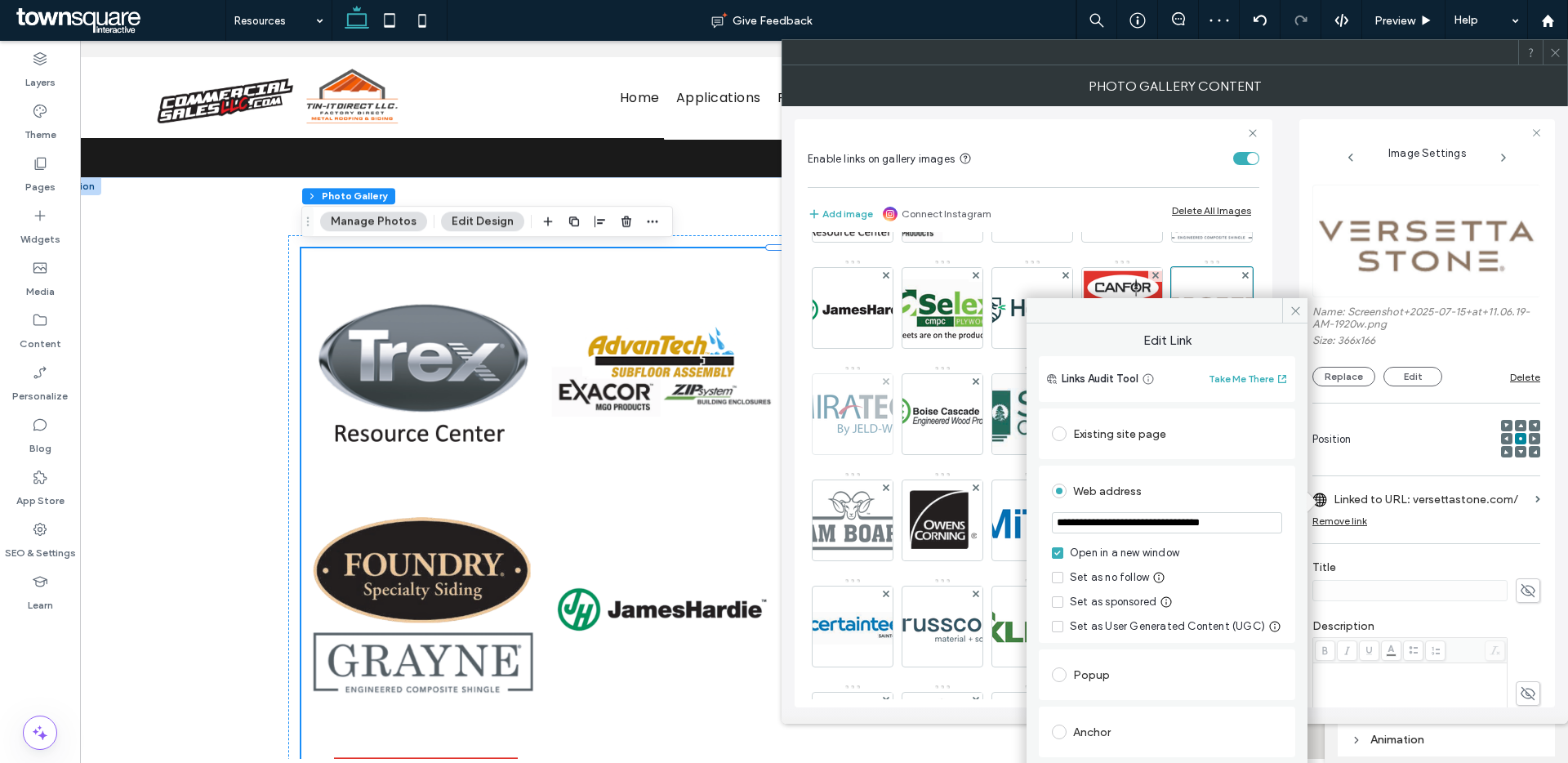 click at bounding box center (853, 414) 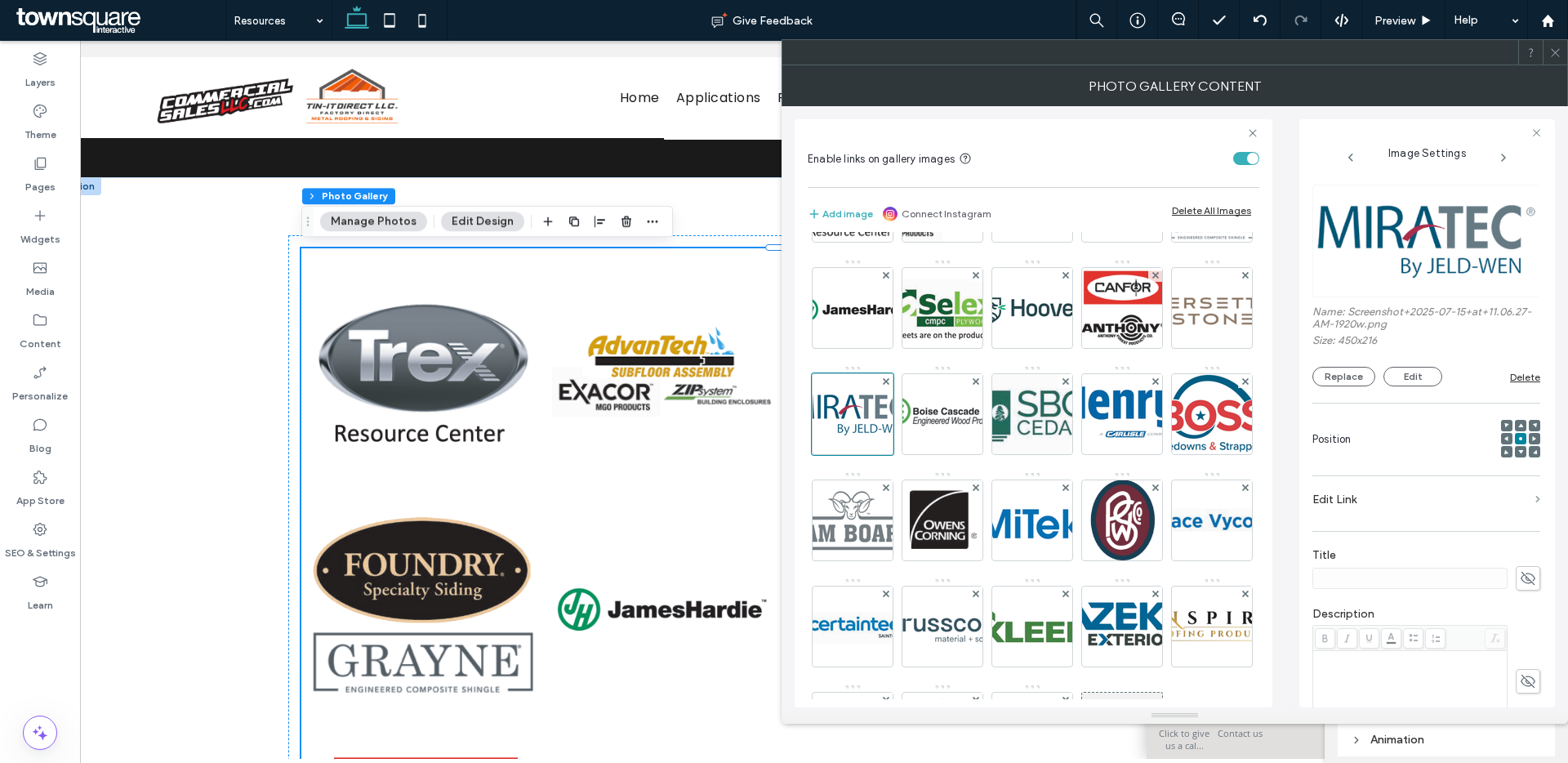 click at bounding box center (1538, 499) 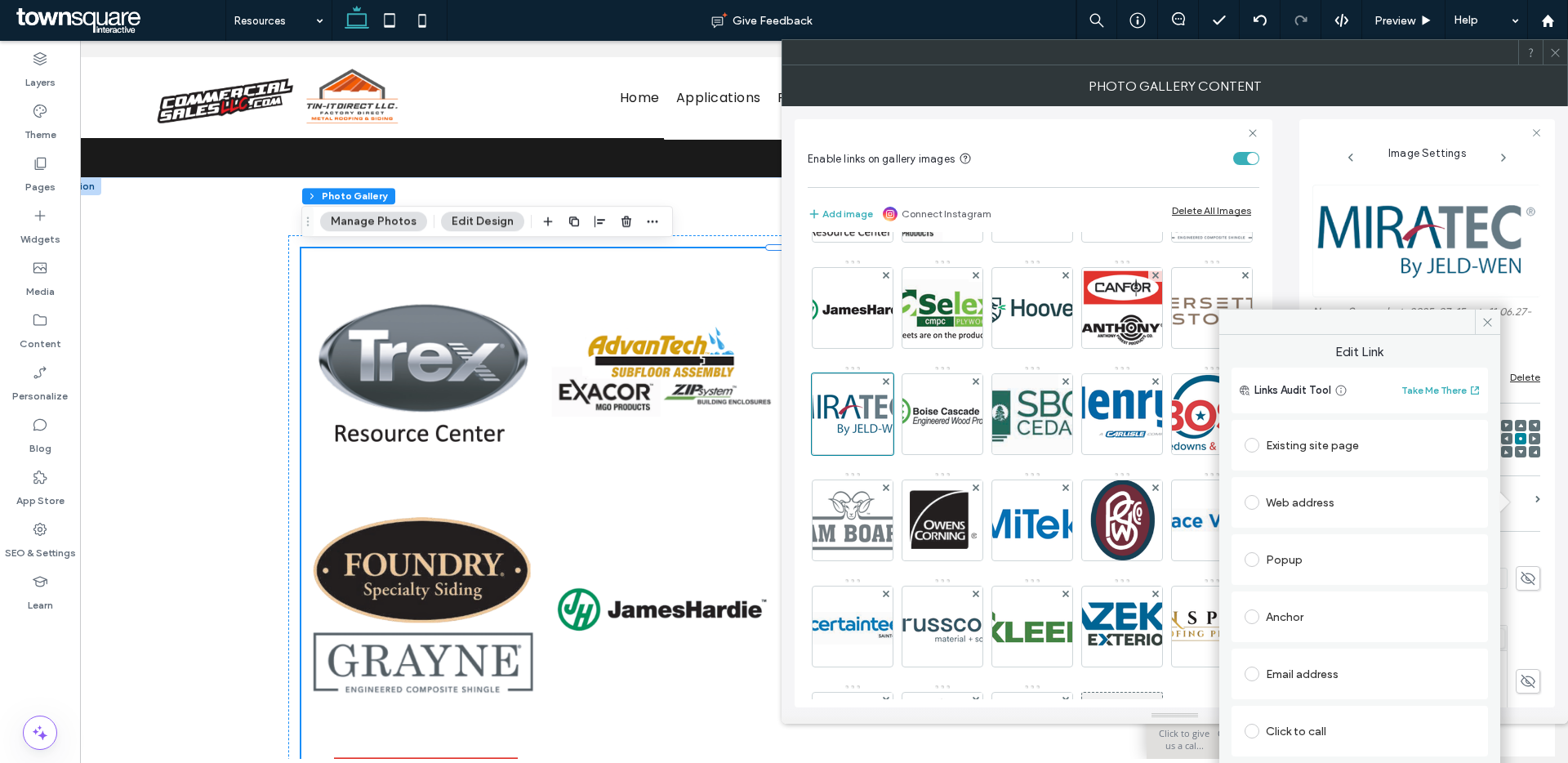 click on "Web address" at bounding box center [1360, 502] 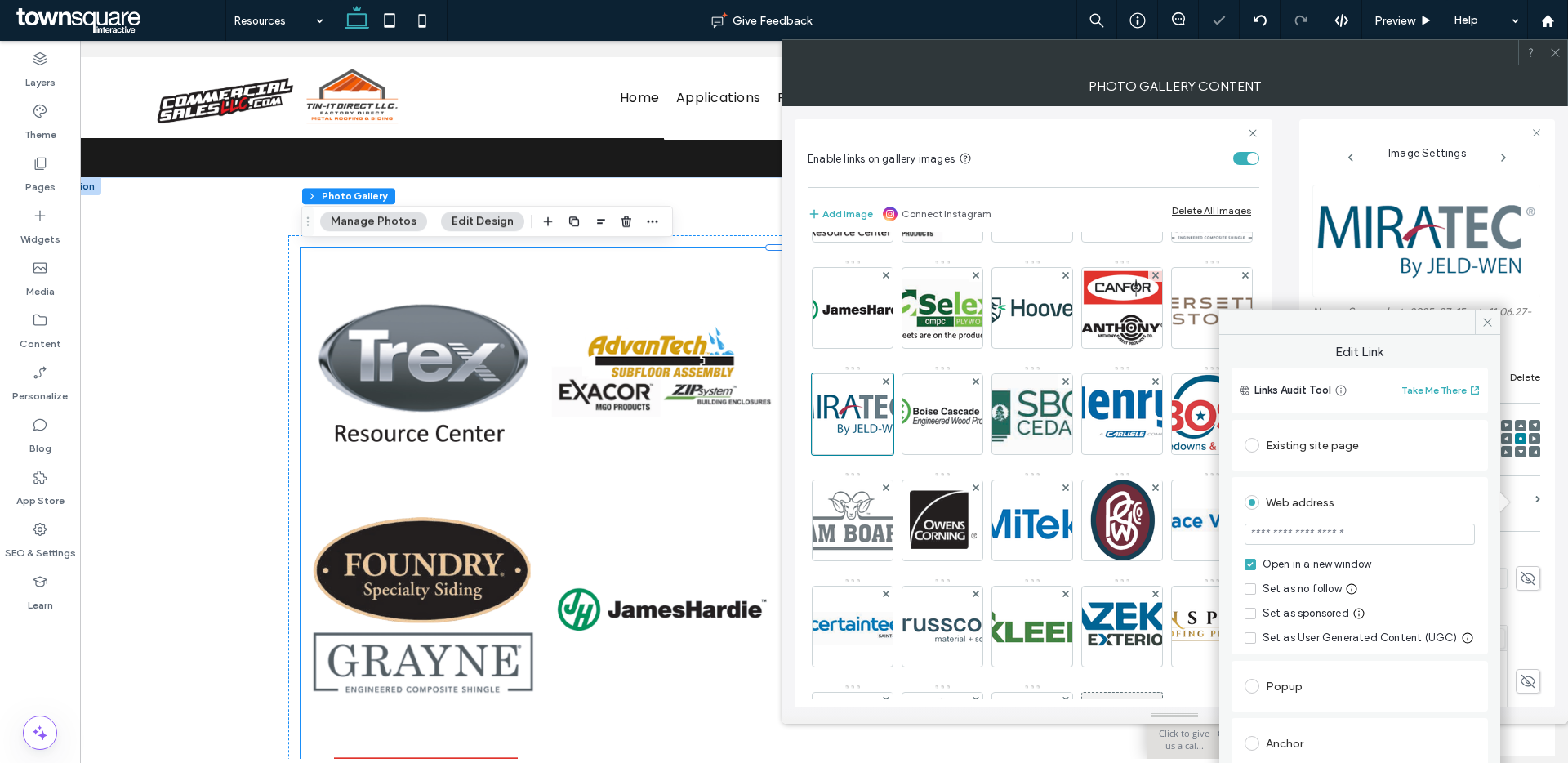 click at bounding box center (1360, 534) 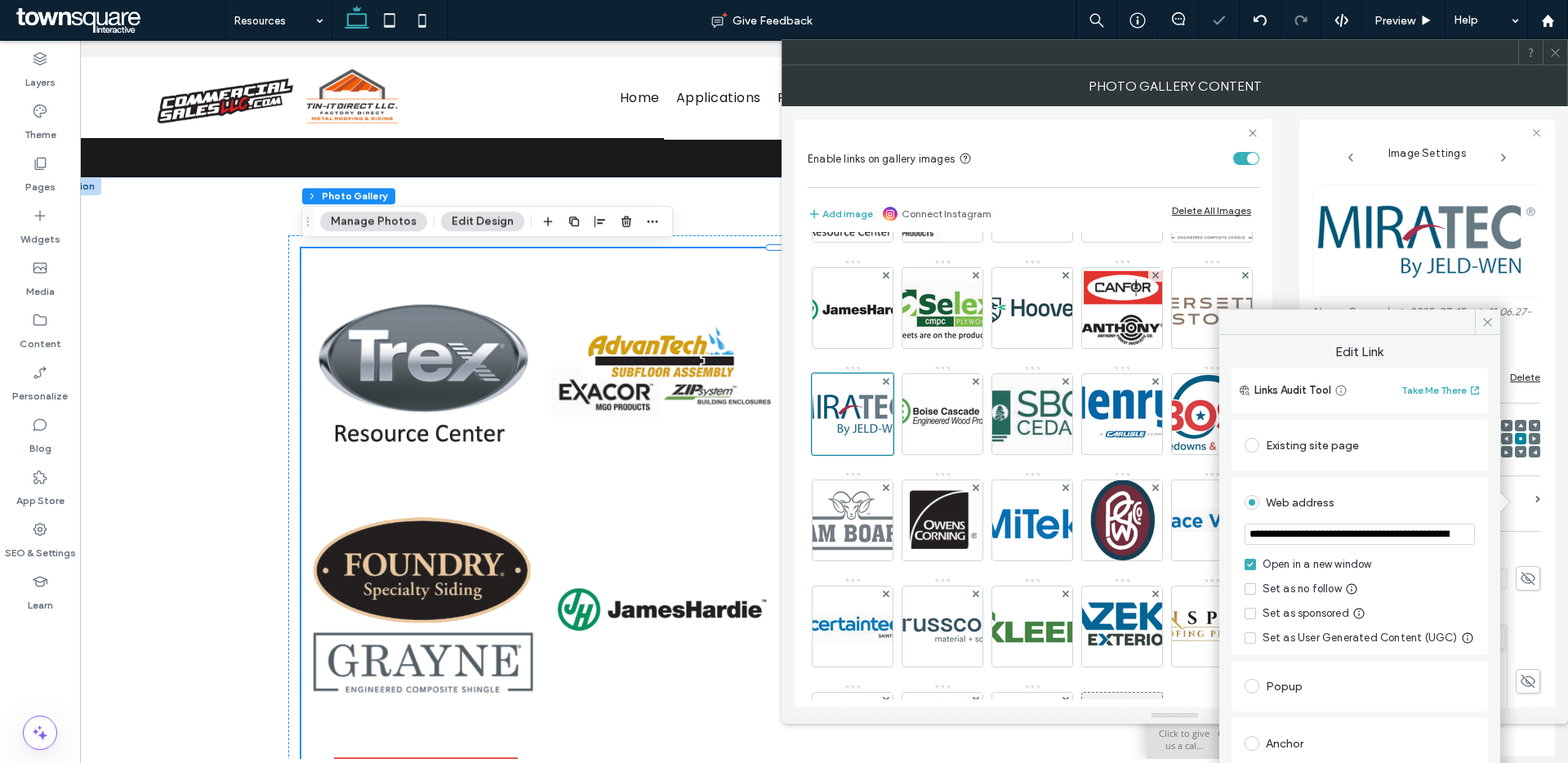 scroll, scrollTop: 0, scrollLeft: 71, axis: horizontal 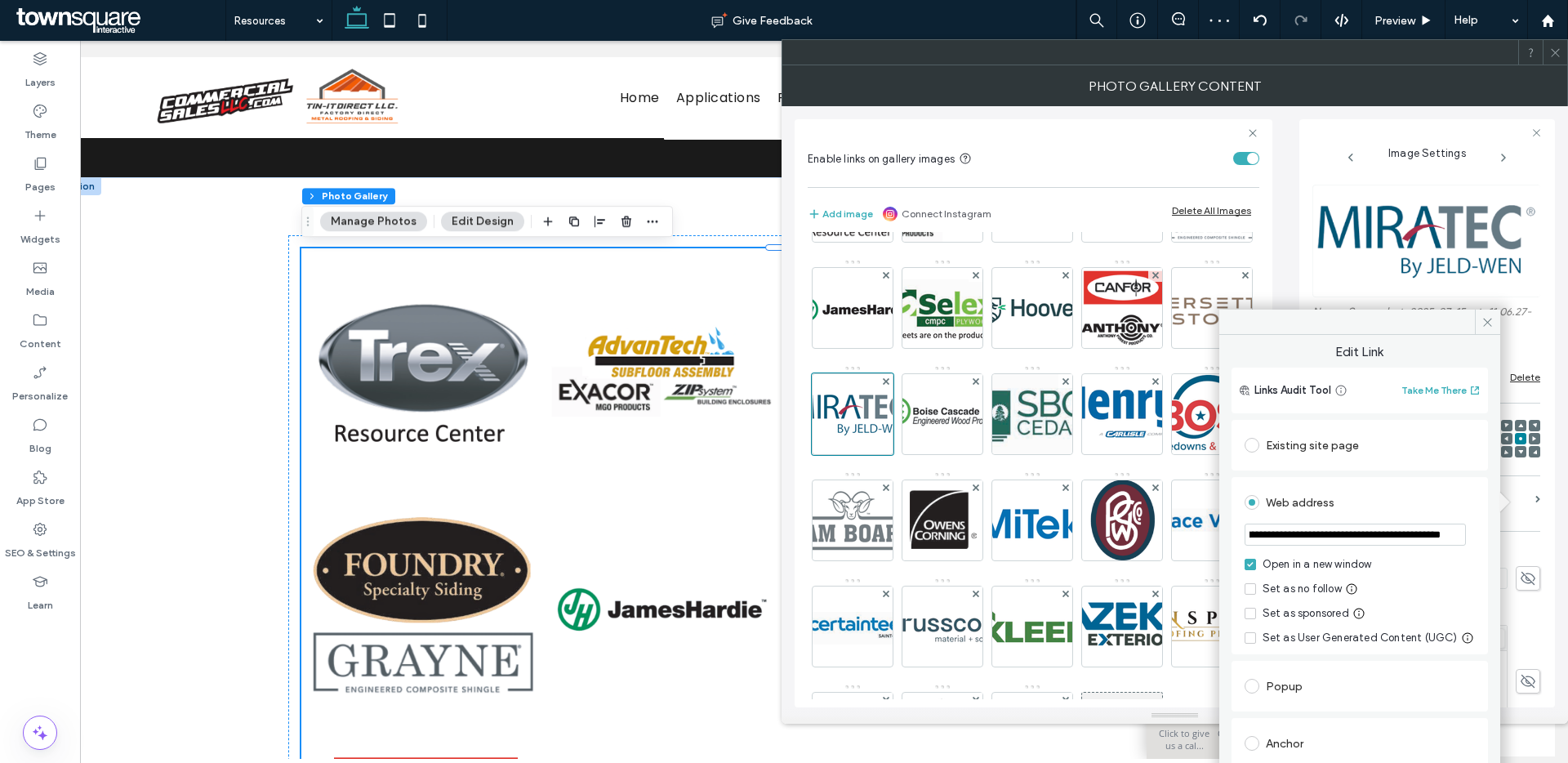 click on "**********" at bounding box center (1355, 534) 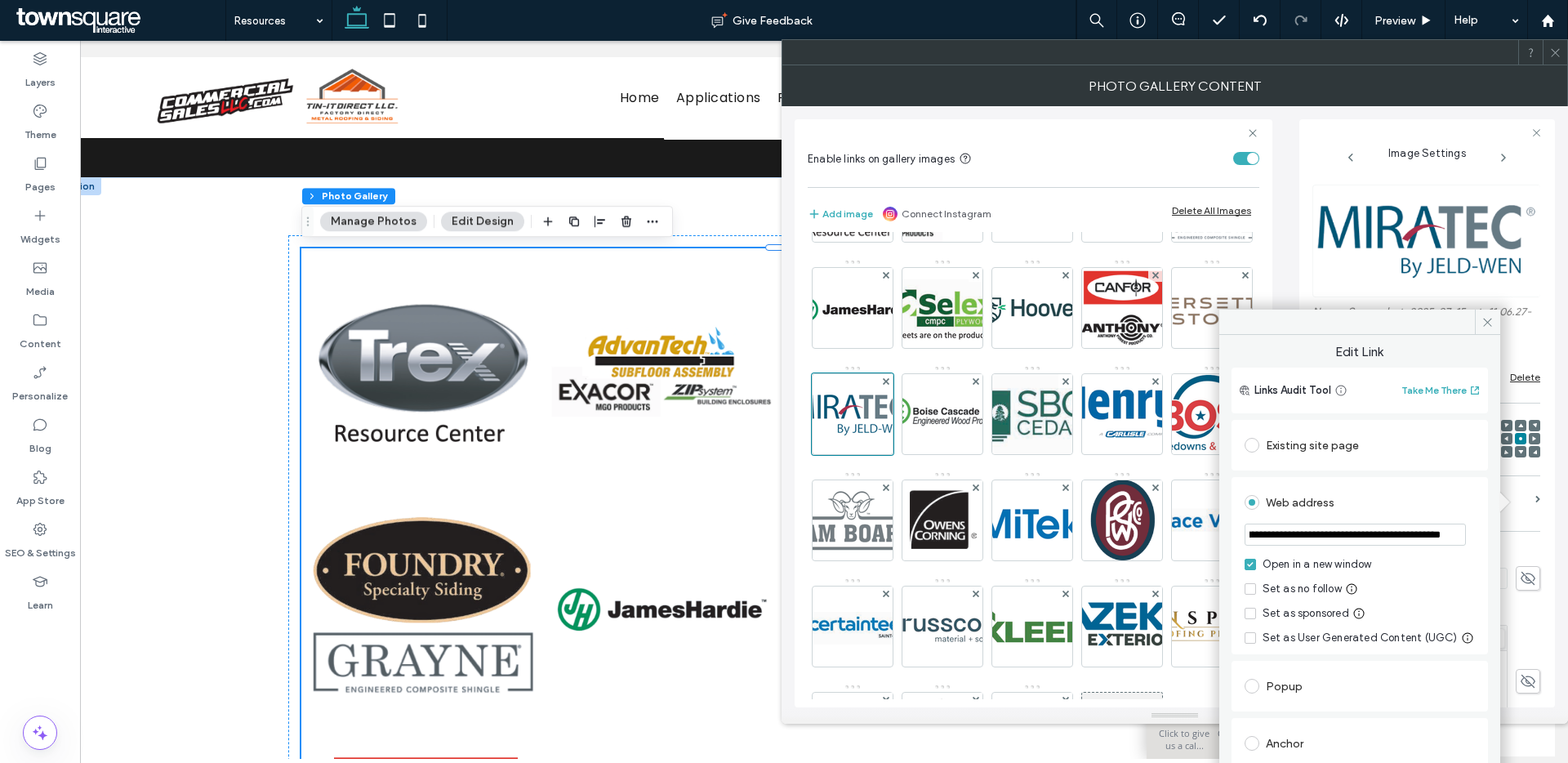 scroll, scrollTop: 0, scrollLeft: 0, axis: both 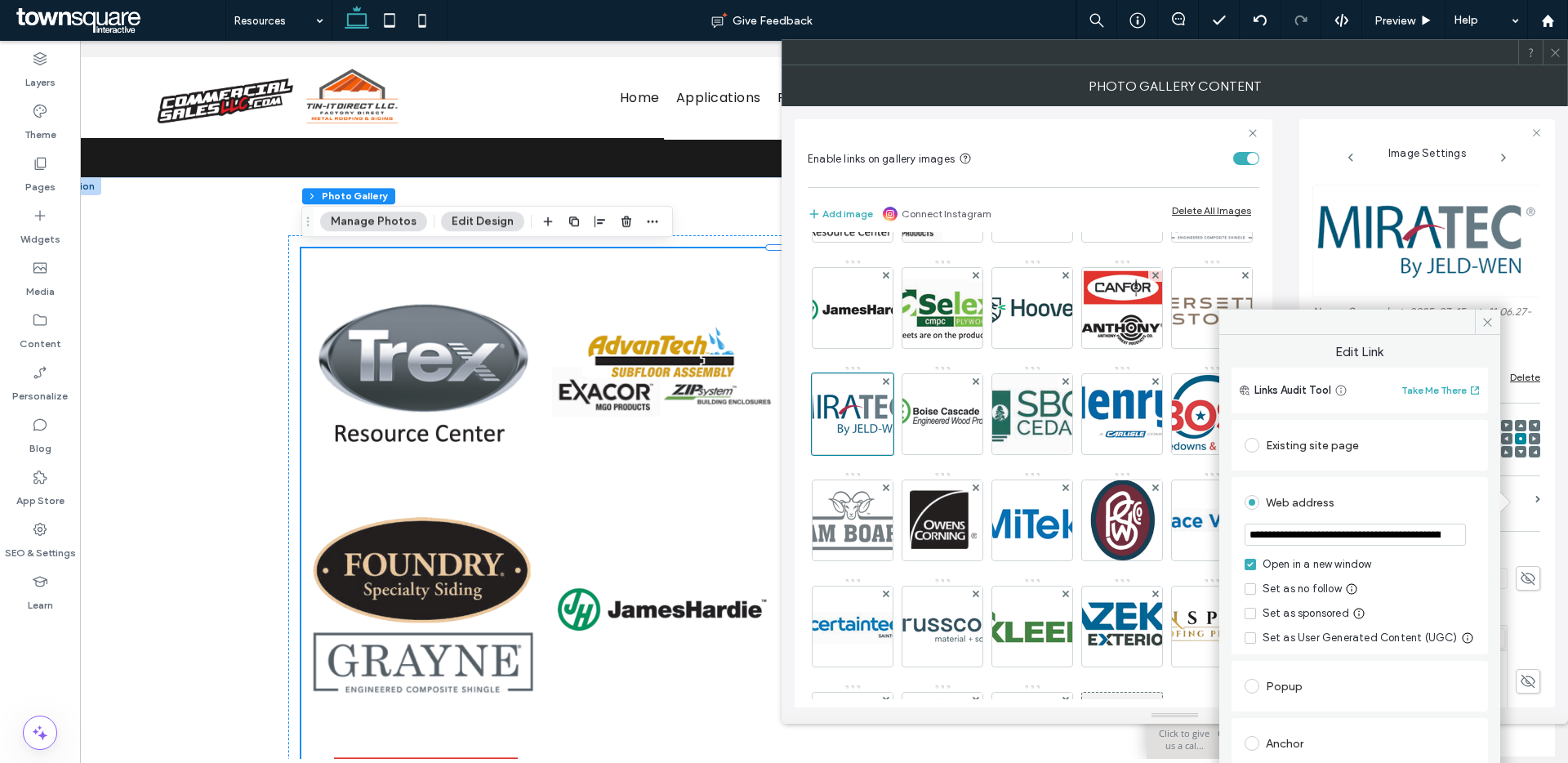 drag, startPoint x: 1305, startPoint y: 538, endPoint x: 1229, endPoint y: 533, distance: 76.1643 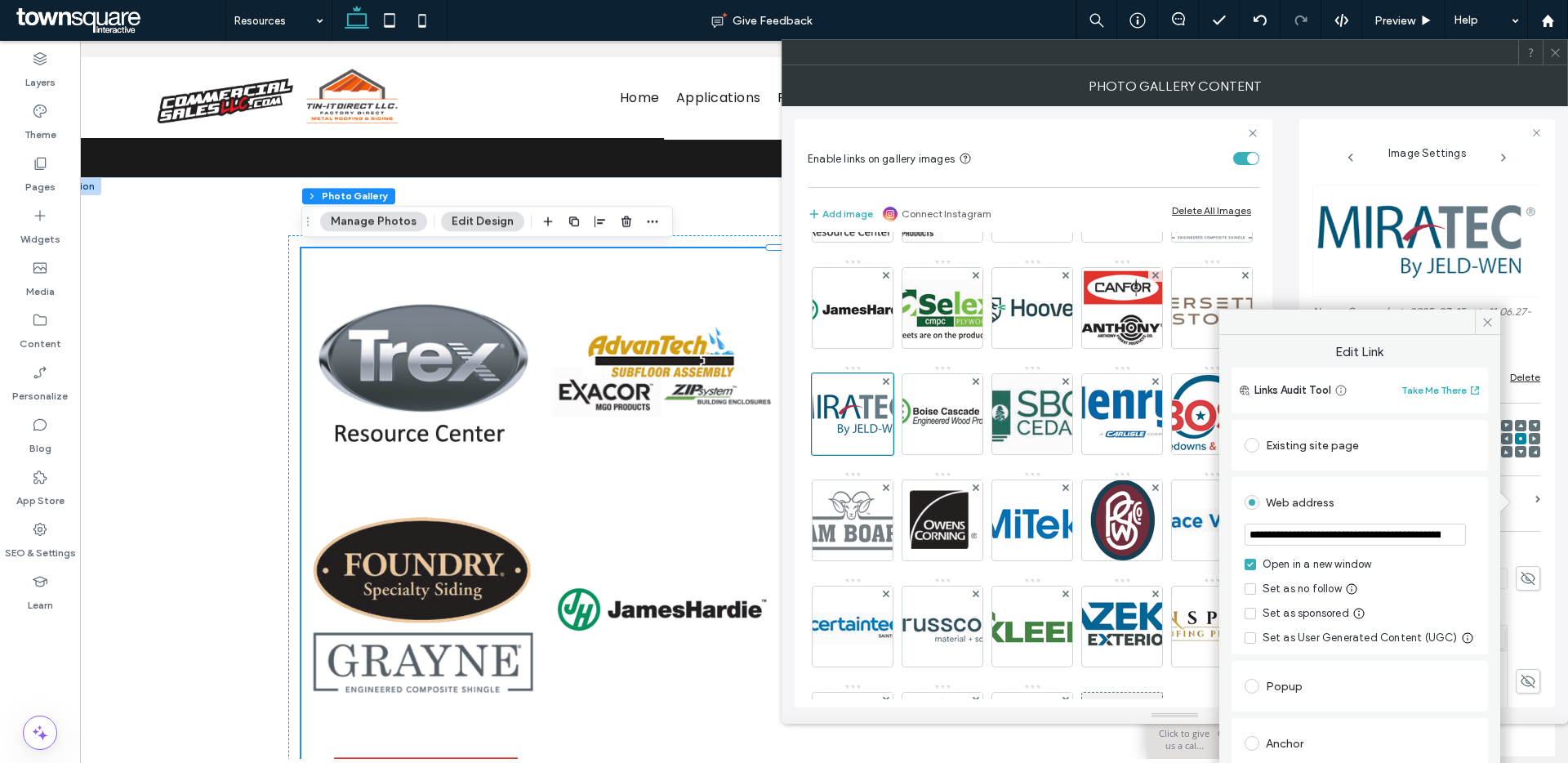 drag, startPoint x: 1306, startPoint y: 538, endPoint x: 1405, endPoint y: 537, distance: 99.0051 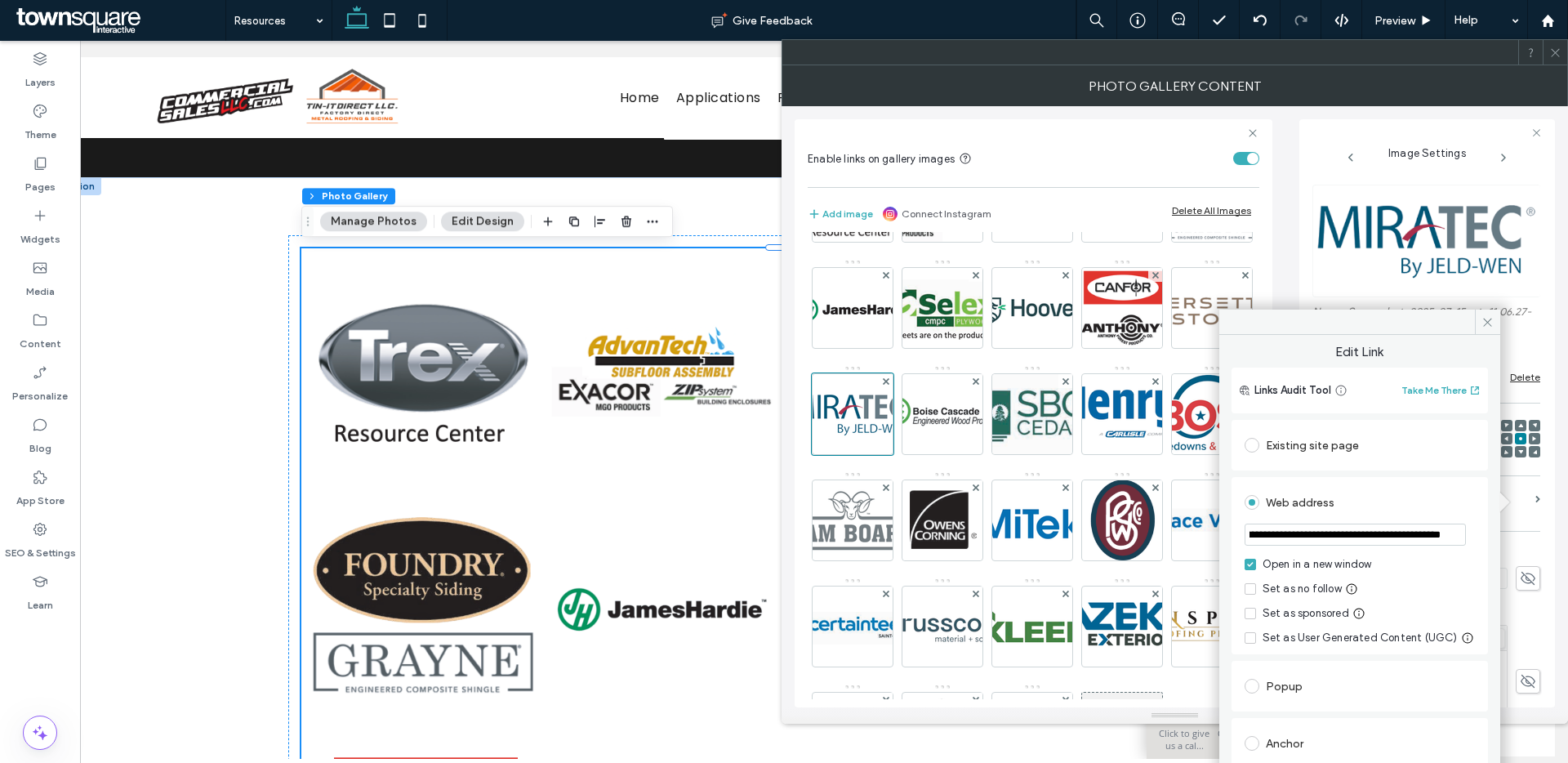 drag, startPoint x: 1423, startPoint y: 533, endPoint x: 1455, endPoint y: 533, distance: 32 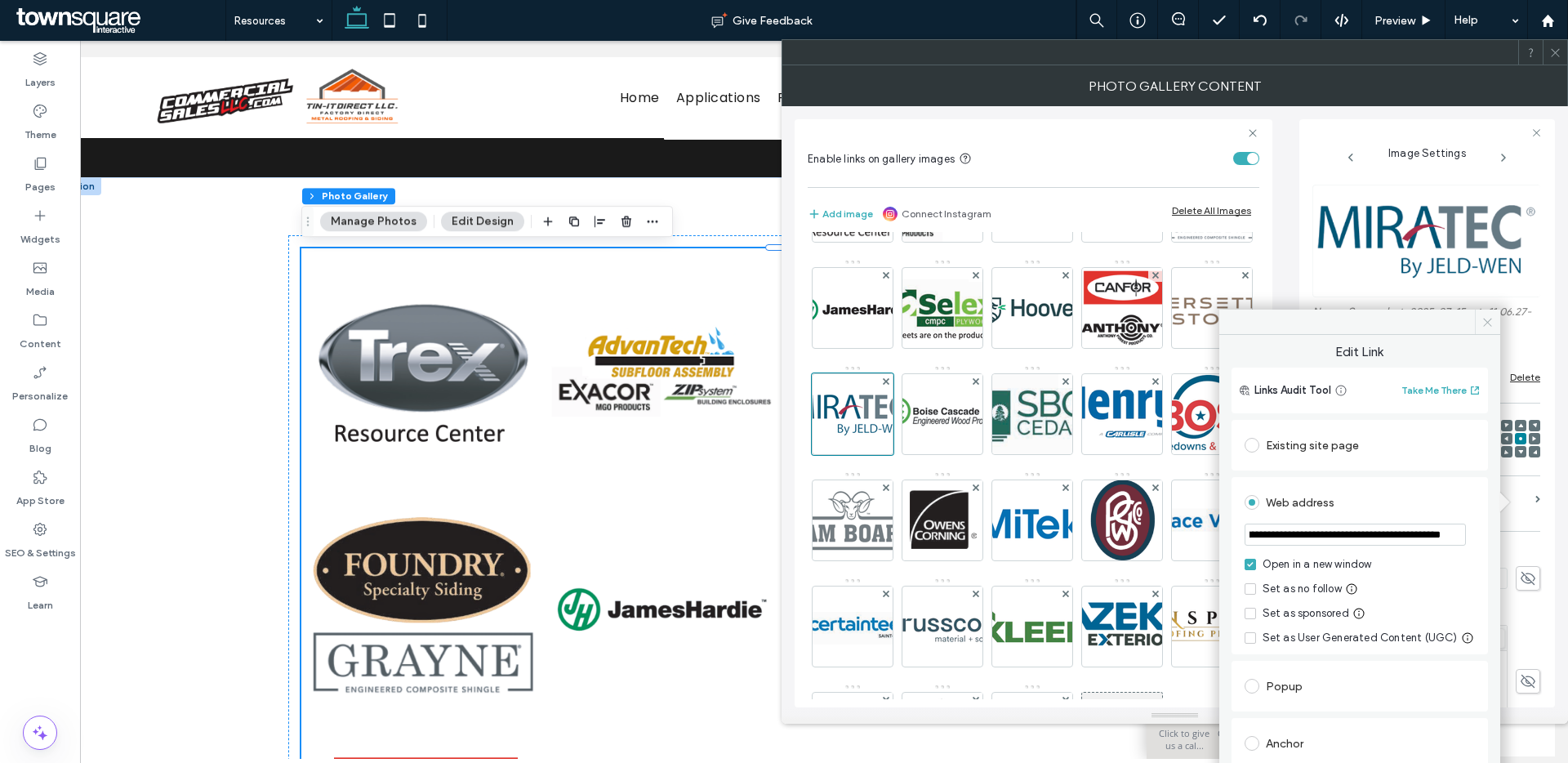 type on "**********" 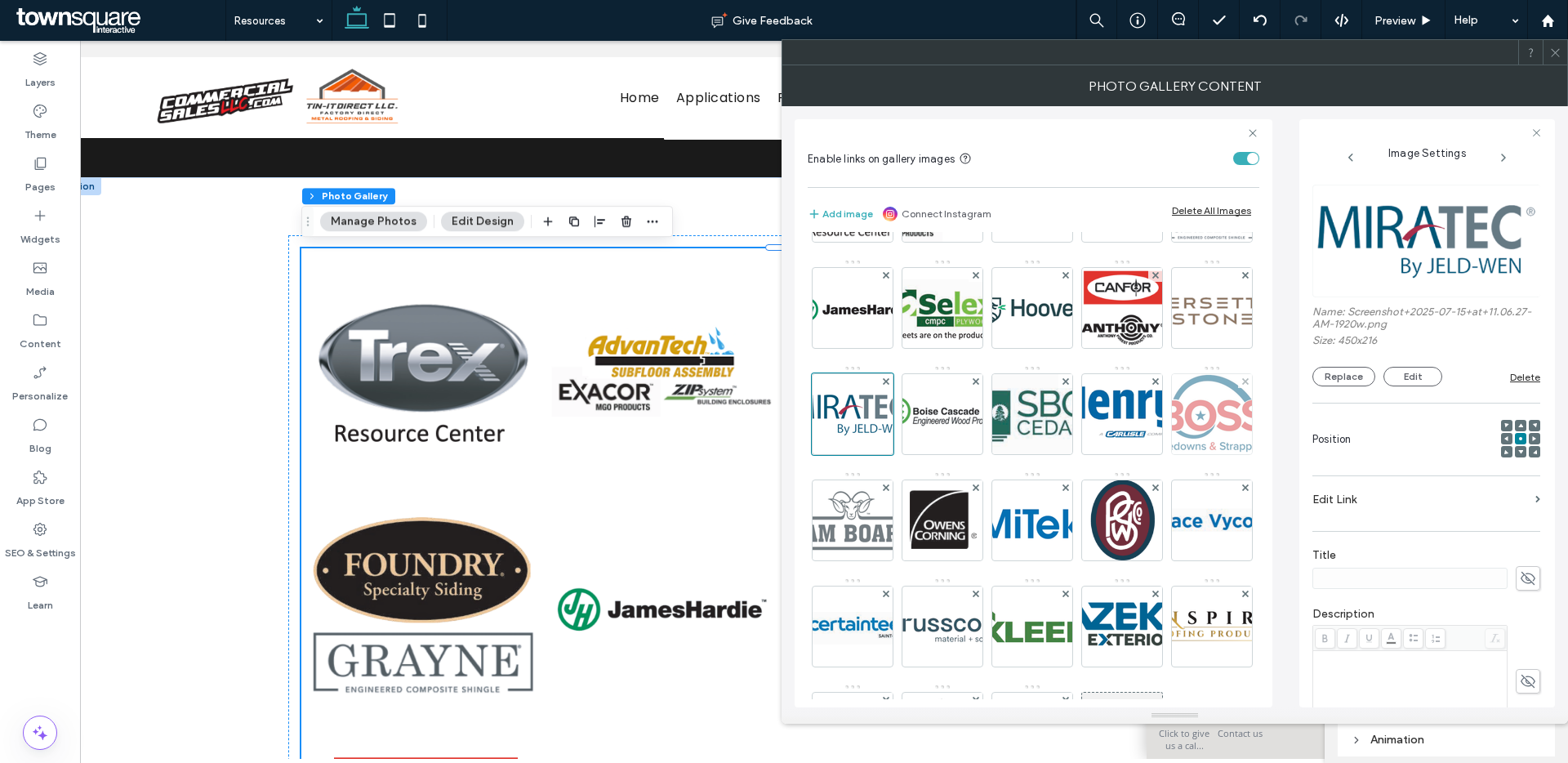click at bounding box center (1212, 414) 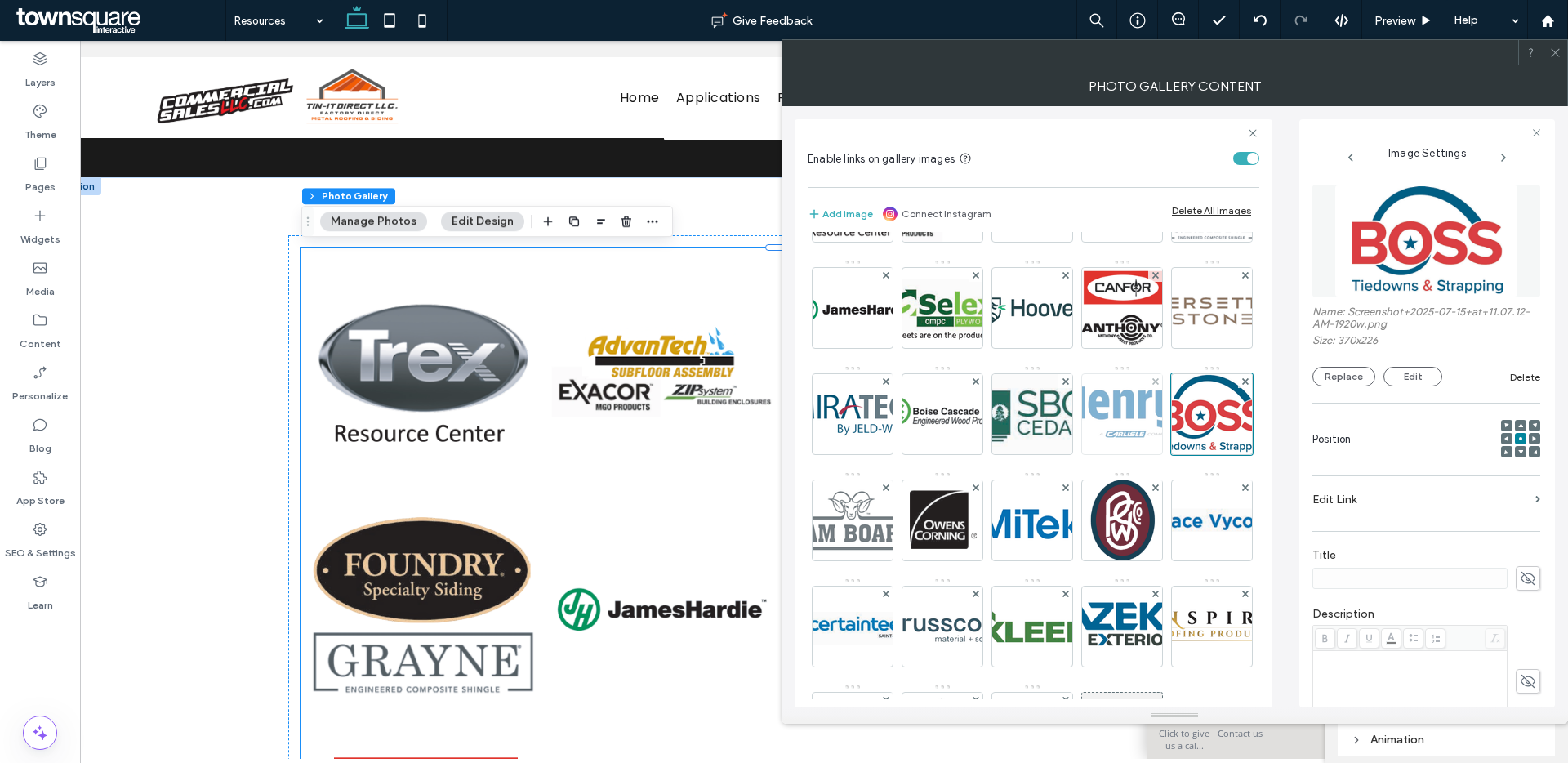click at bounding box center (1122, 414) 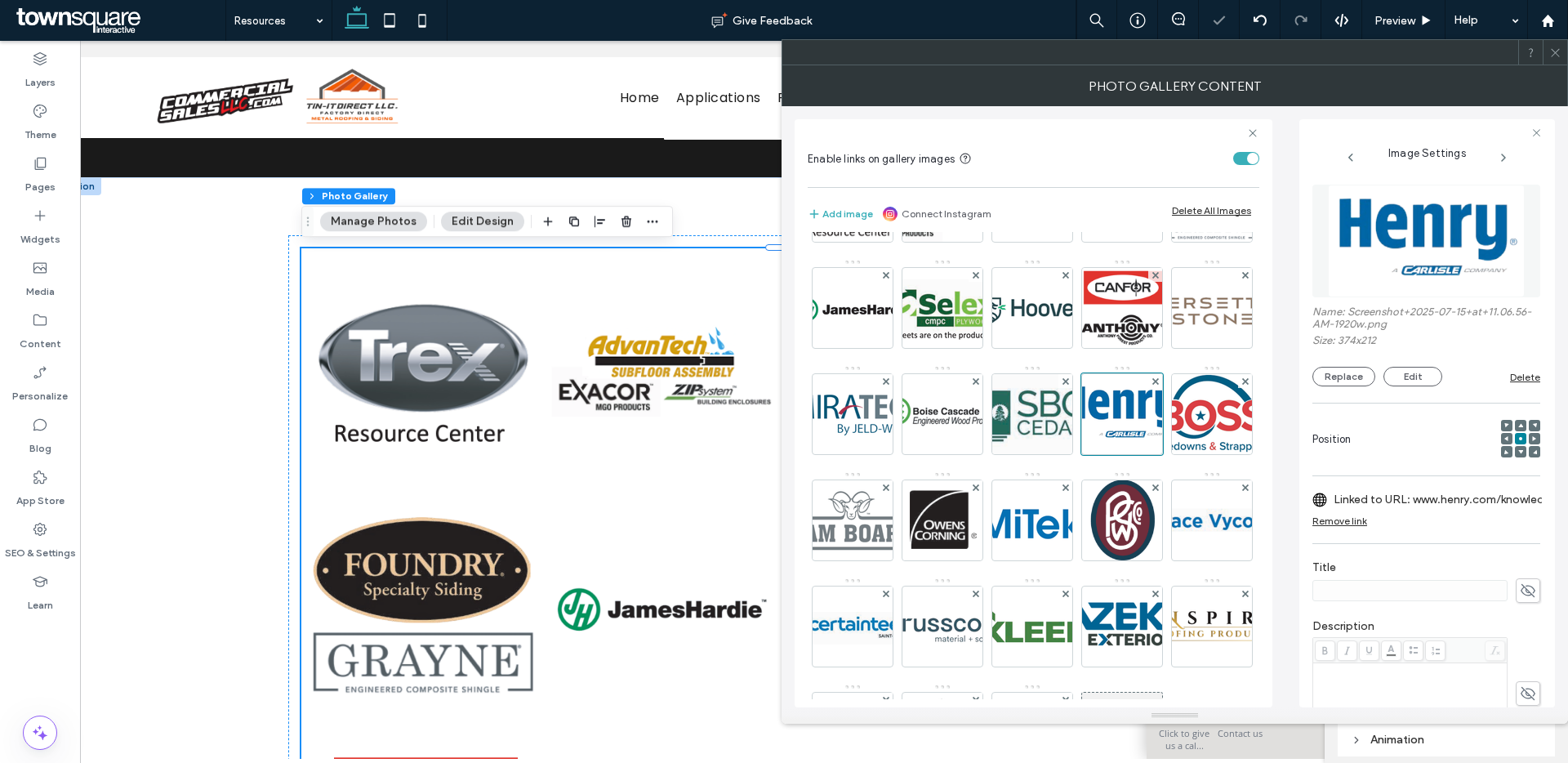 click on "Linked to URL: www.henry.com/knowledge-center/" at bounding box center (1447, 499) 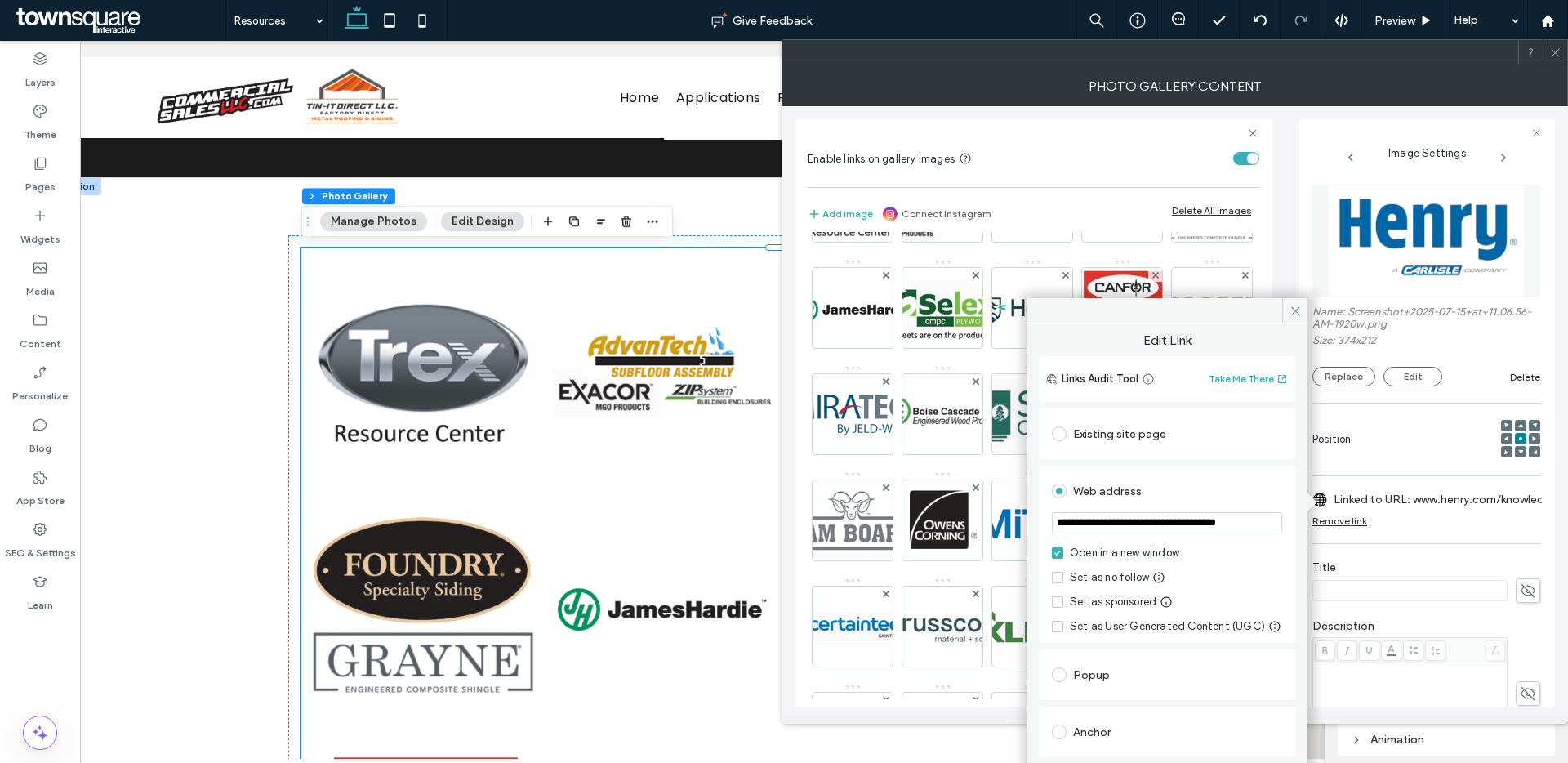 scroll, scrollTop: 0, scrollLeft: 28, axis: horizontal 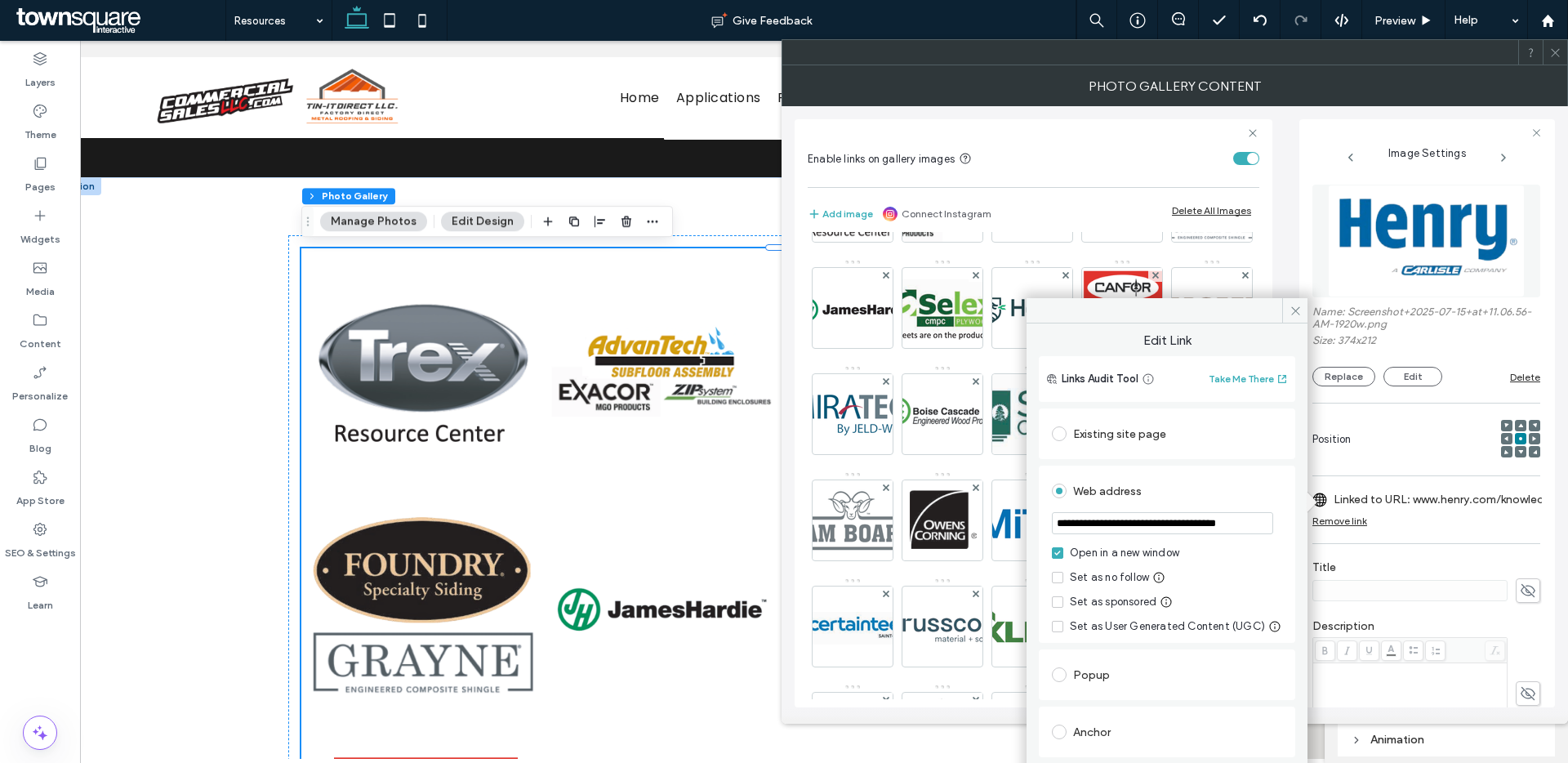 drag, startPoint x: 1184, startPoint y: 524, endPoint x: 1298, endPoint y: 528, distance: 114.0702 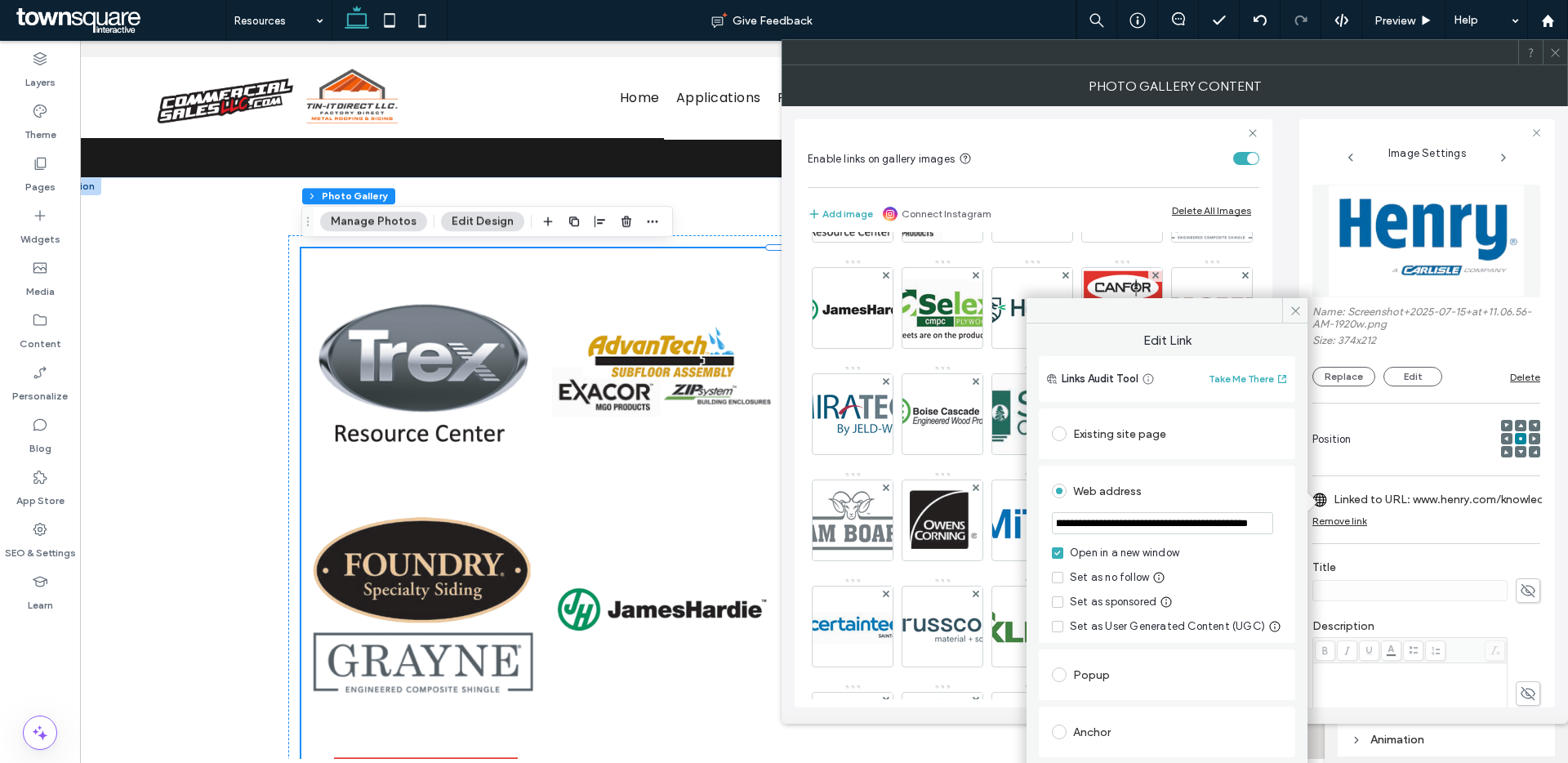 scroll, scrollTop: 0, scrollLeft: 122, axis: horizontal 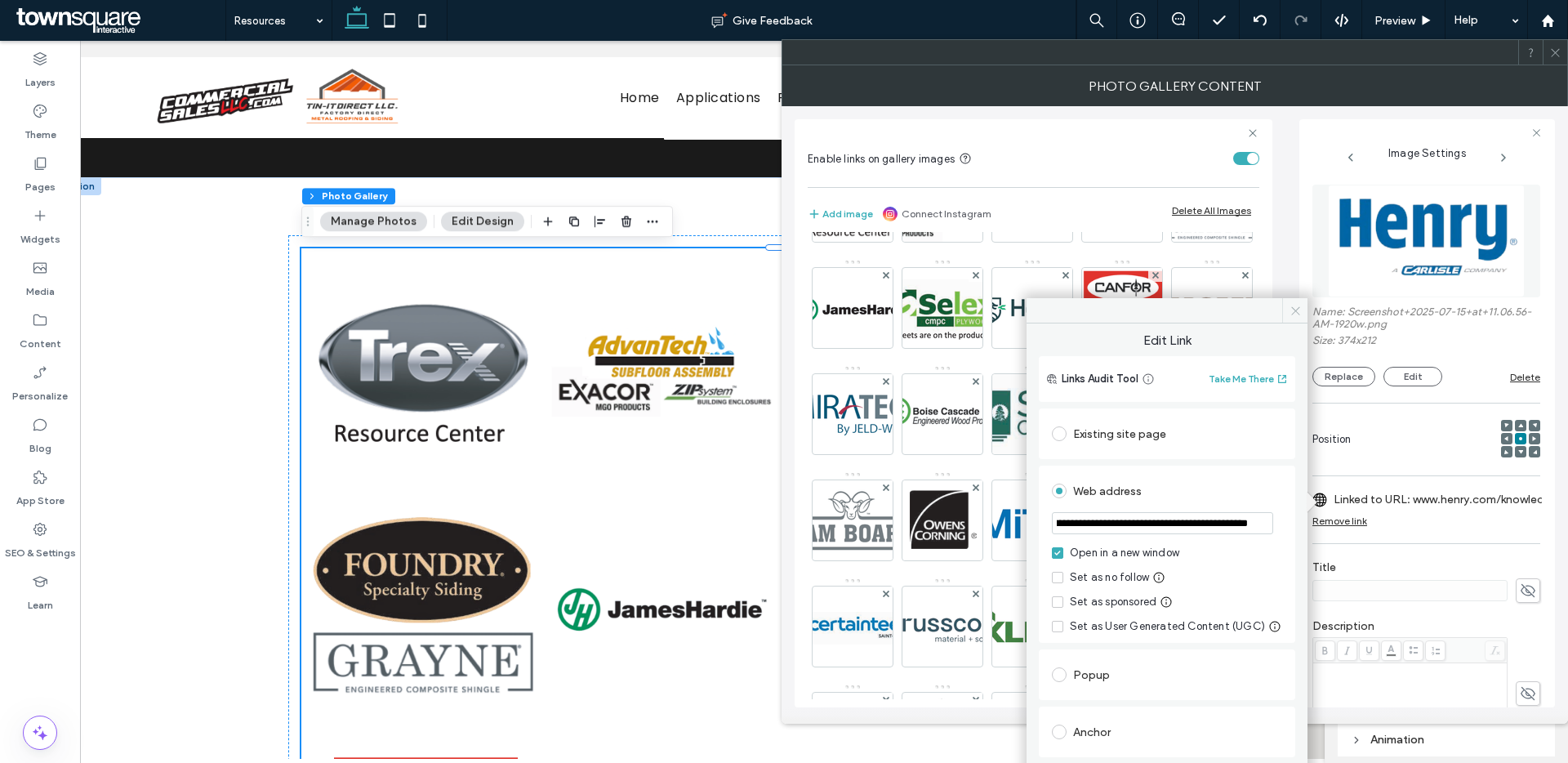 type on "**********" 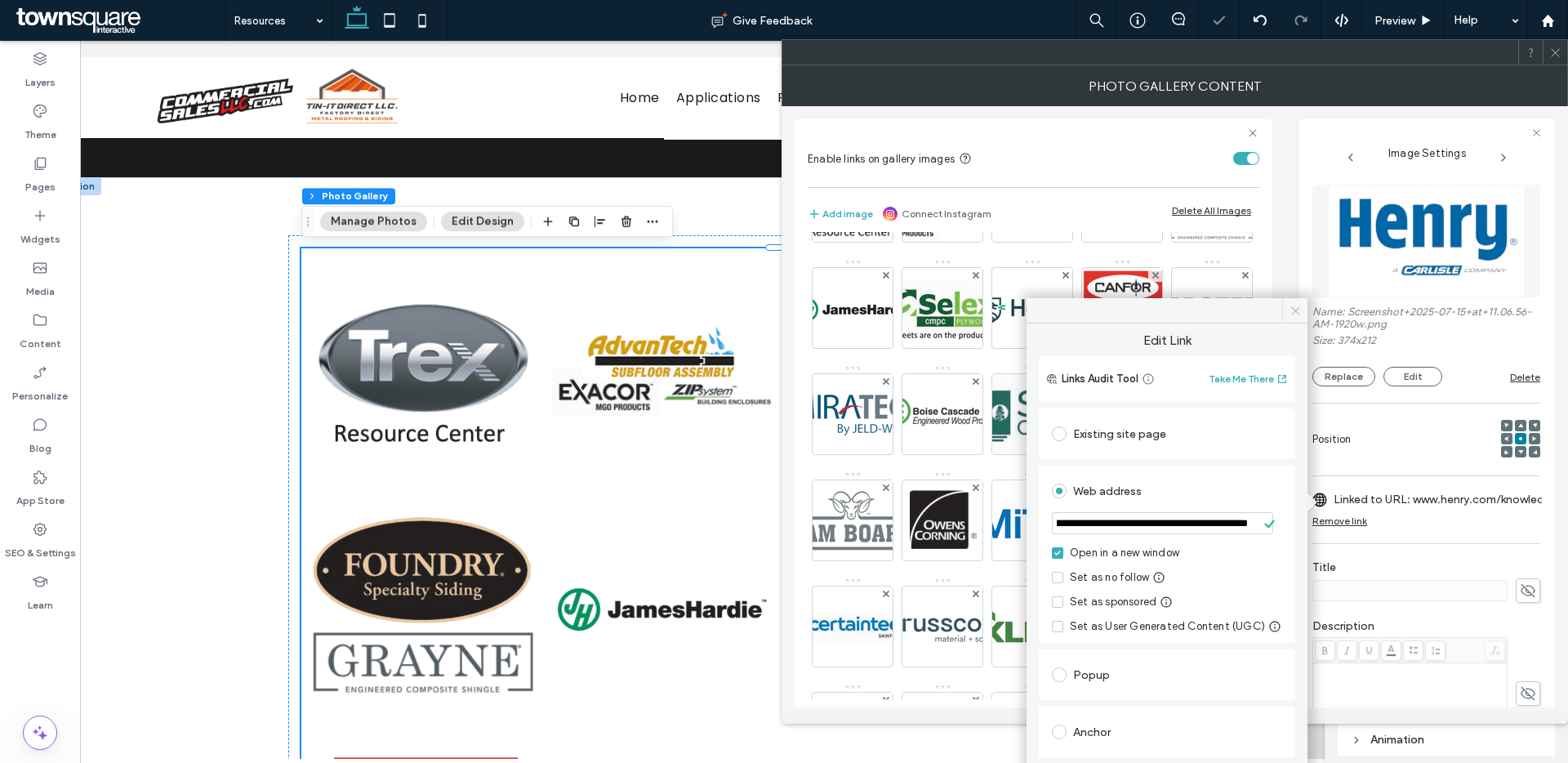 scroll, scrollTop: 0, scrollLeft: 0, axis: both 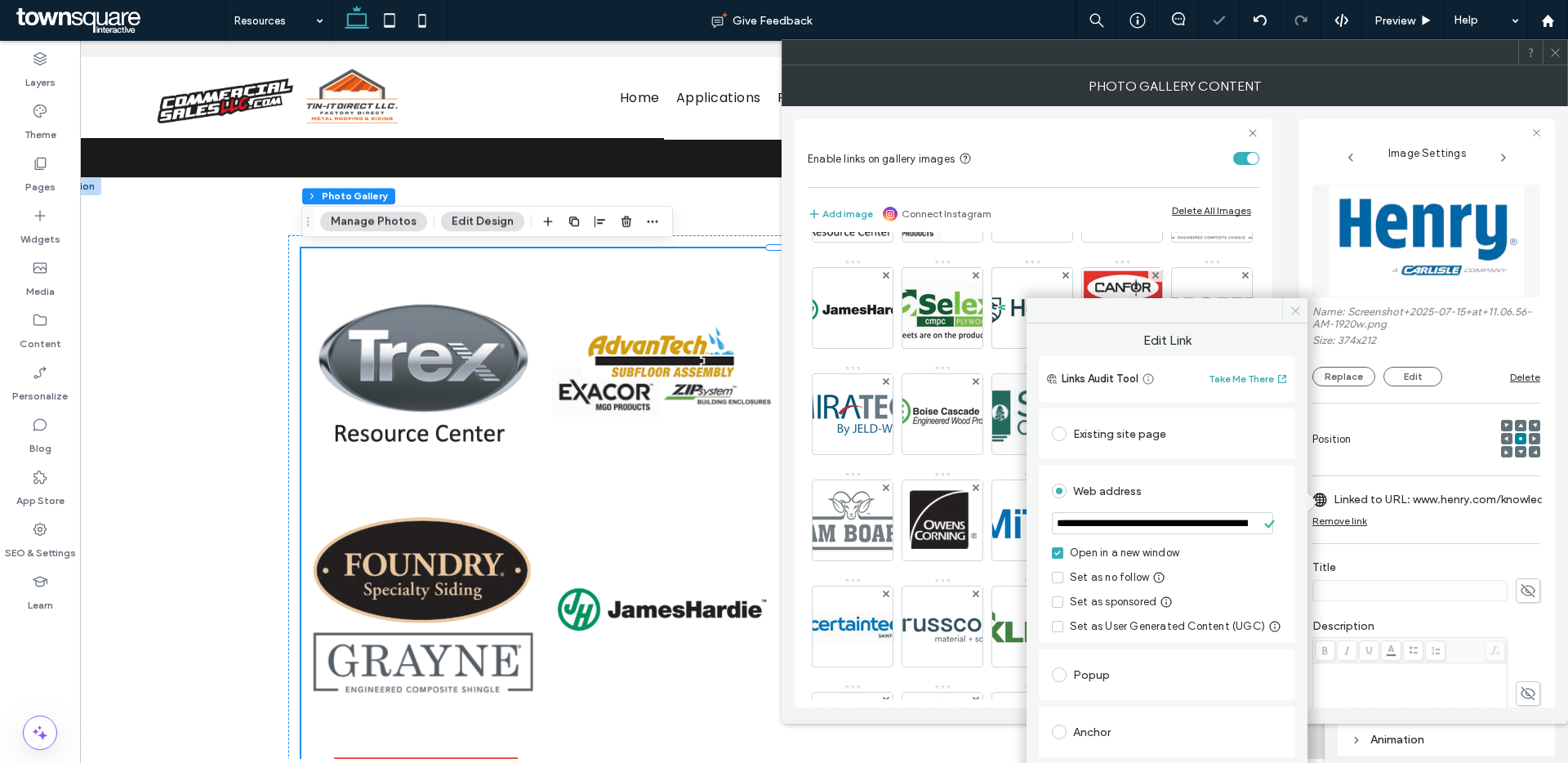 click 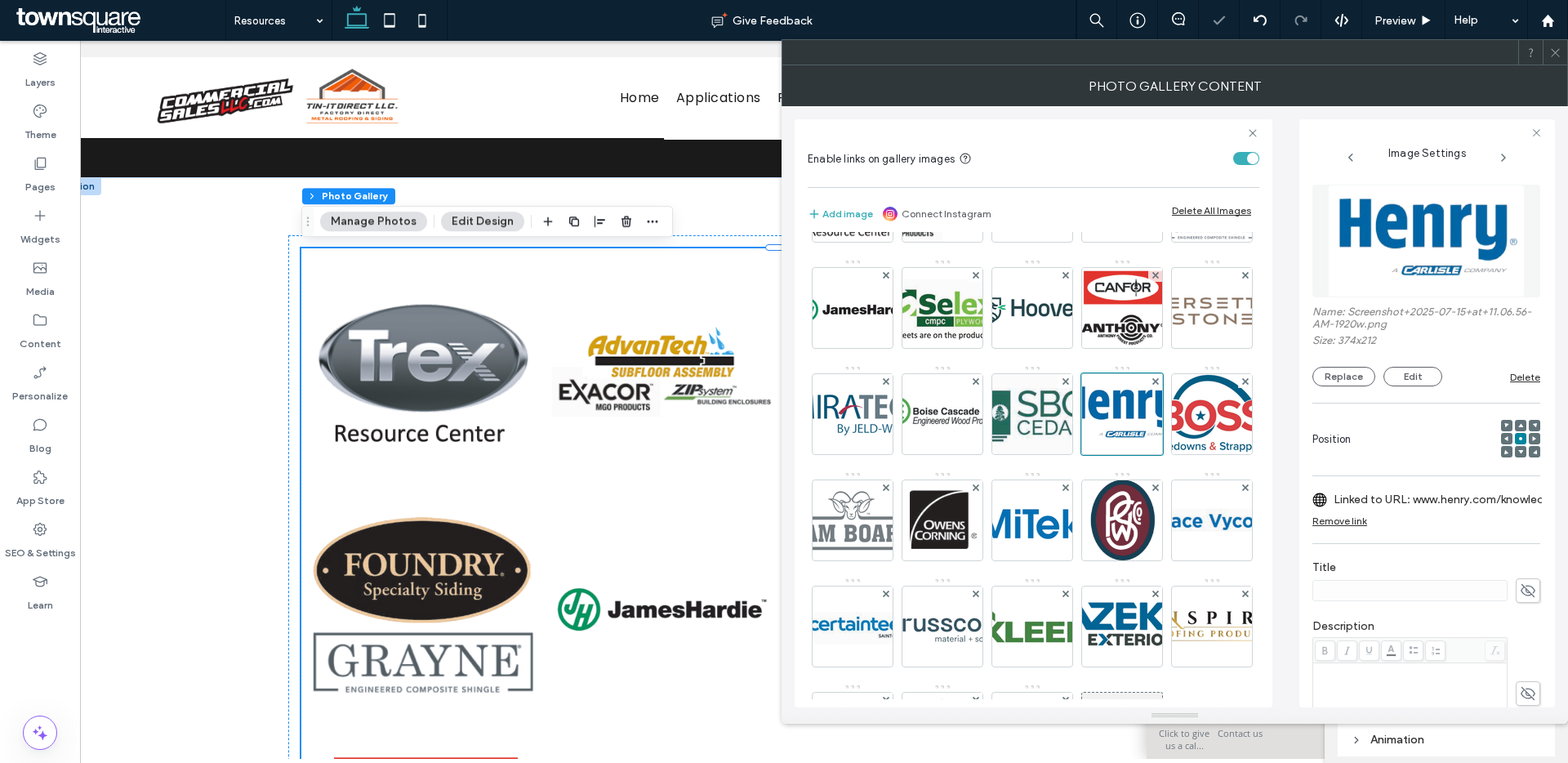 click on "Linked to URL: www.henry.com/knowledge-center/#document-search" at bounding box center (1447, 499) 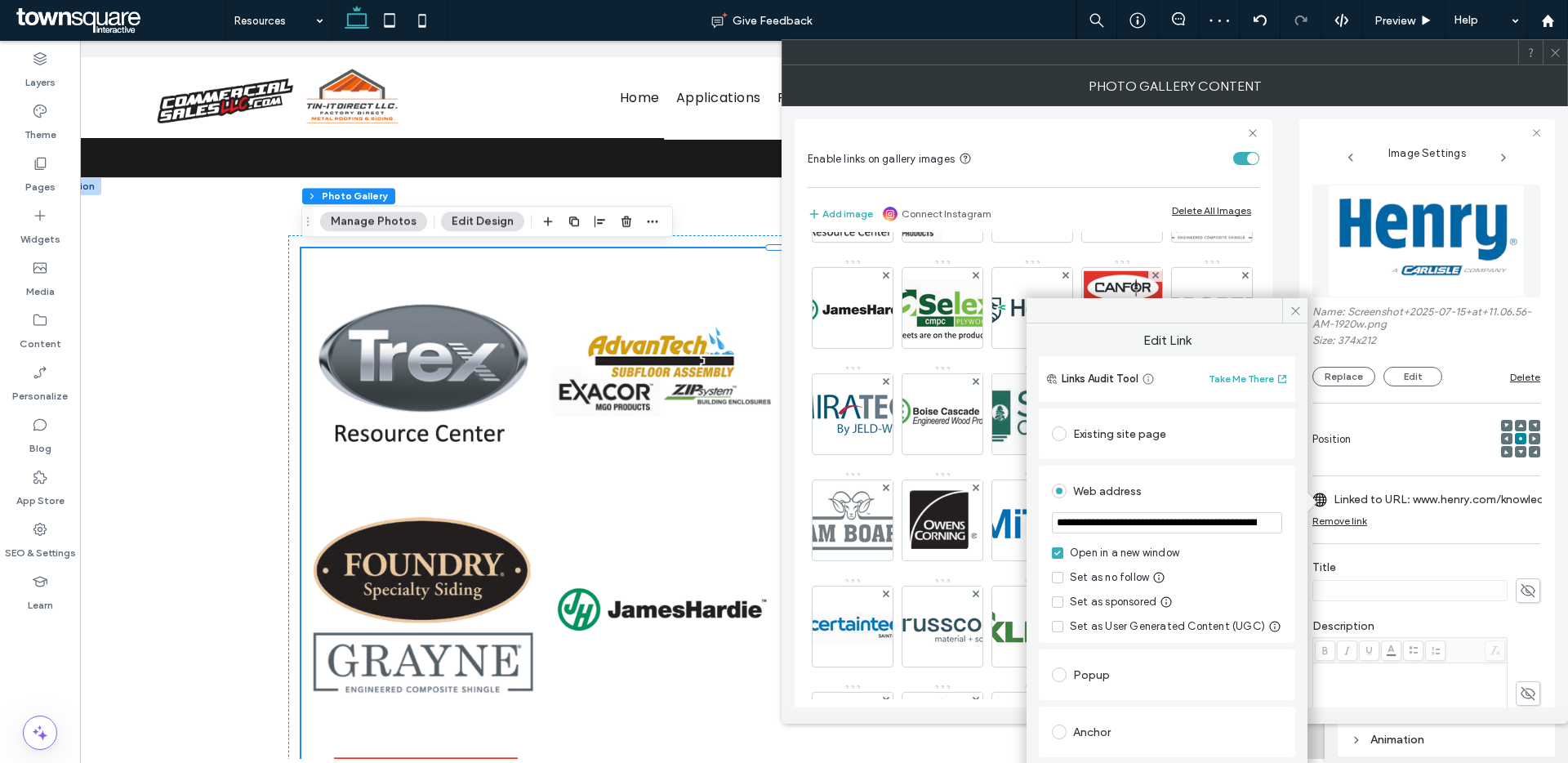 scroll, scrollTop: 0, scrollLeft: 123, axis: horizontal 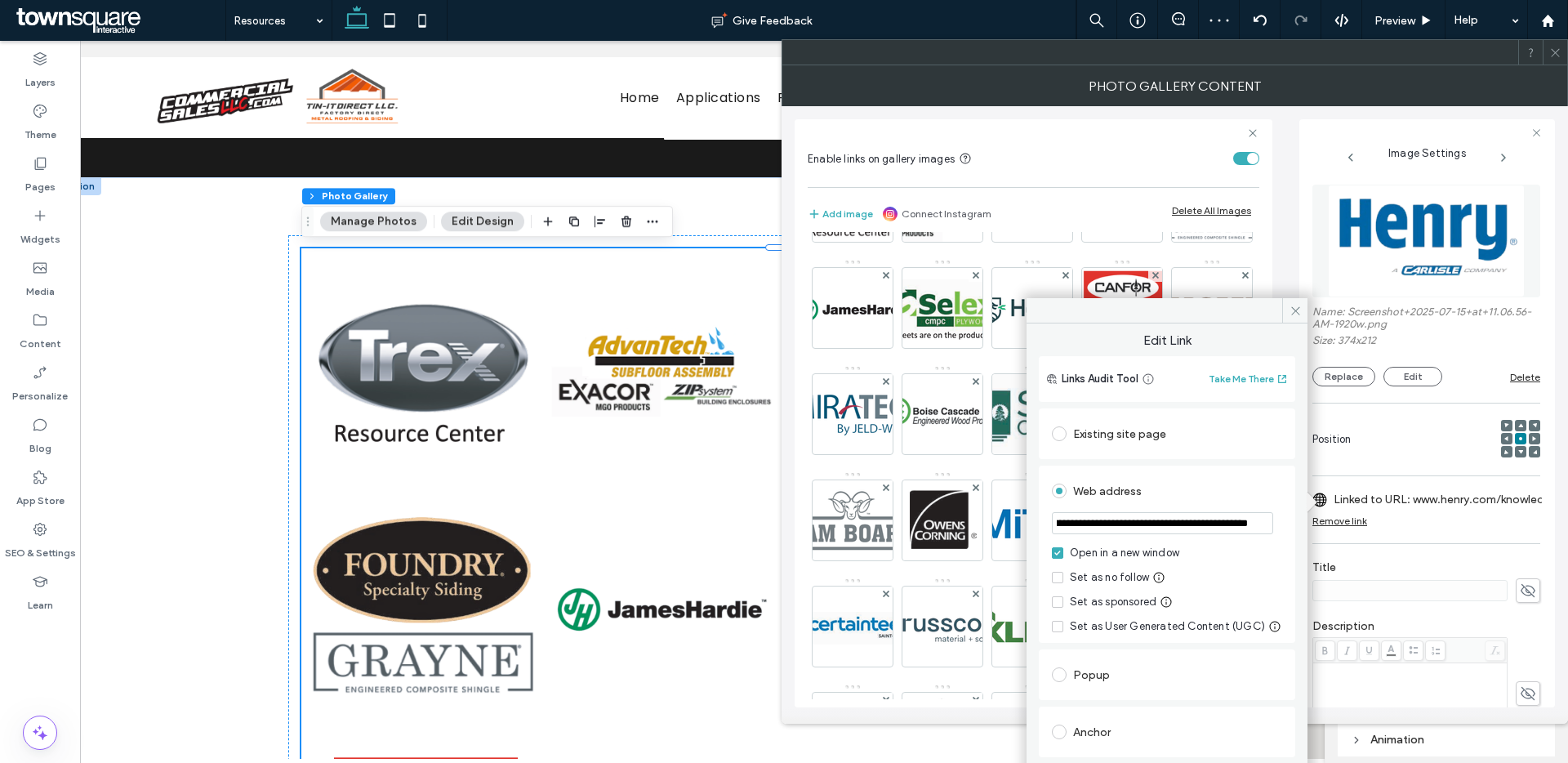 drag, startPoint x: 1170, startPoint y: 524, endPoint x: 1289, endPoint y: 524, distance: 119 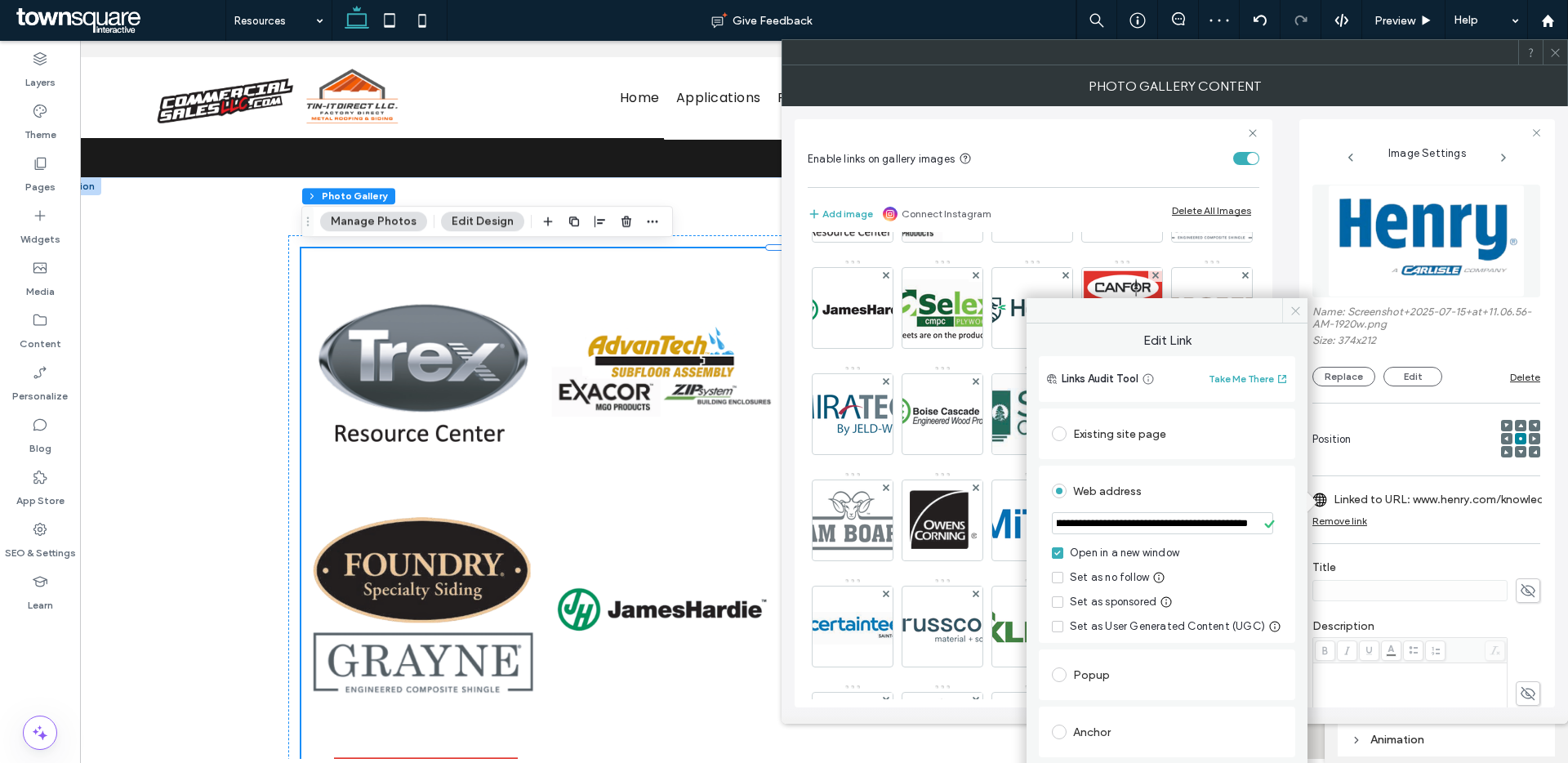 click 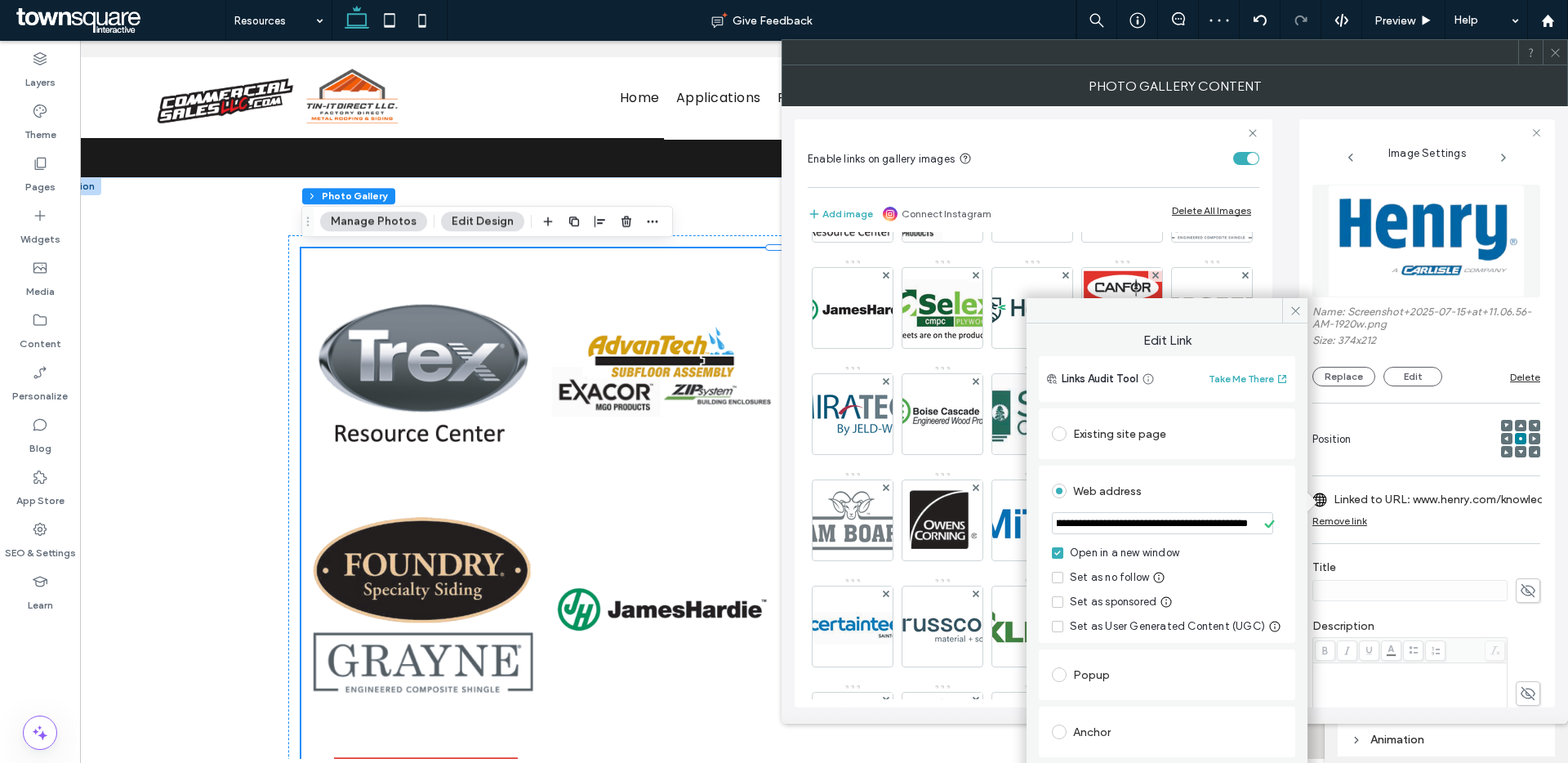 scroll, scrollTop: 0, scrollLeft: 0, axis: both 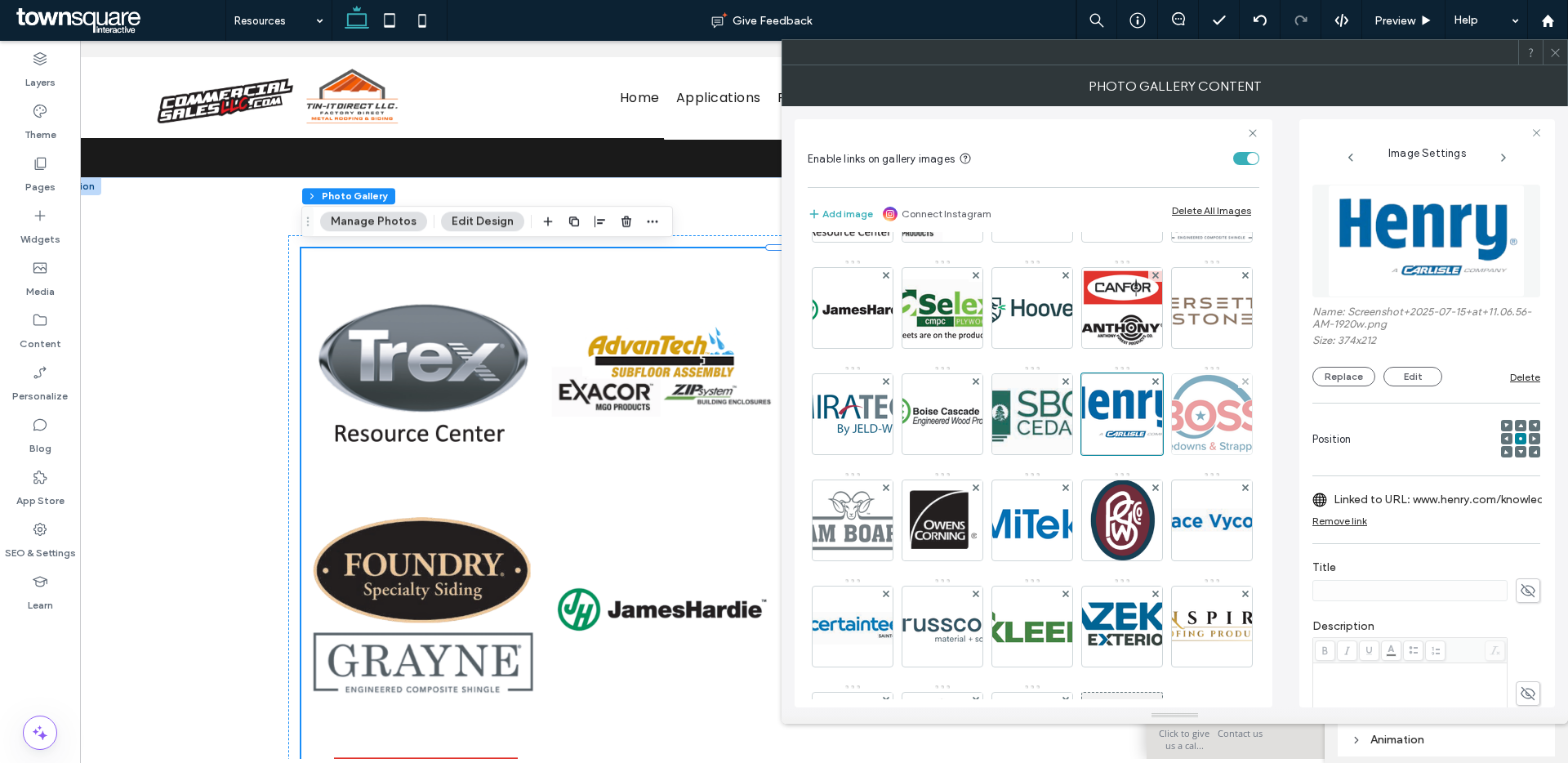 click at bounding box center [1212, 414] 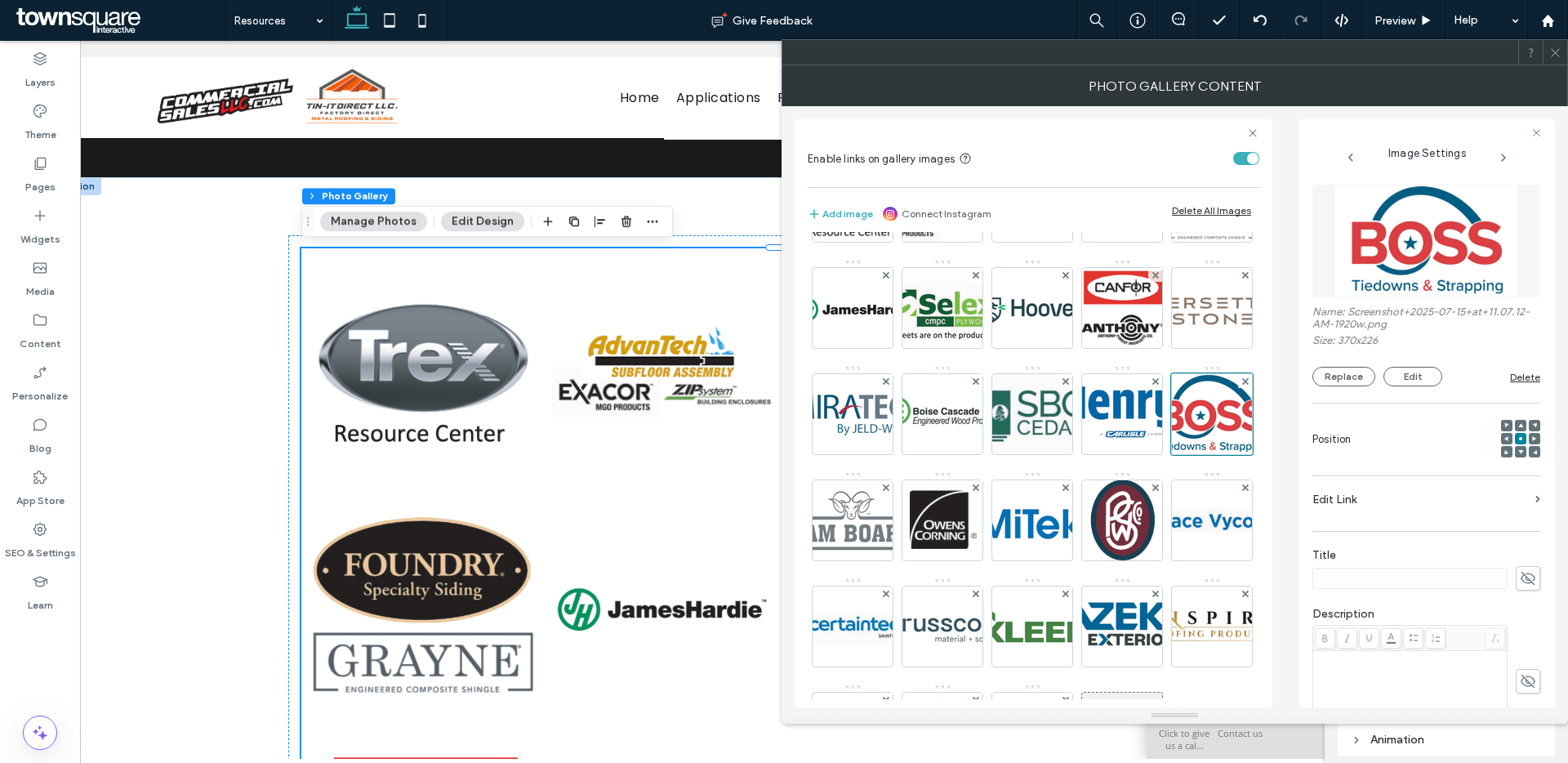 click on "Edit Link" at bounding box center [1420, 499] 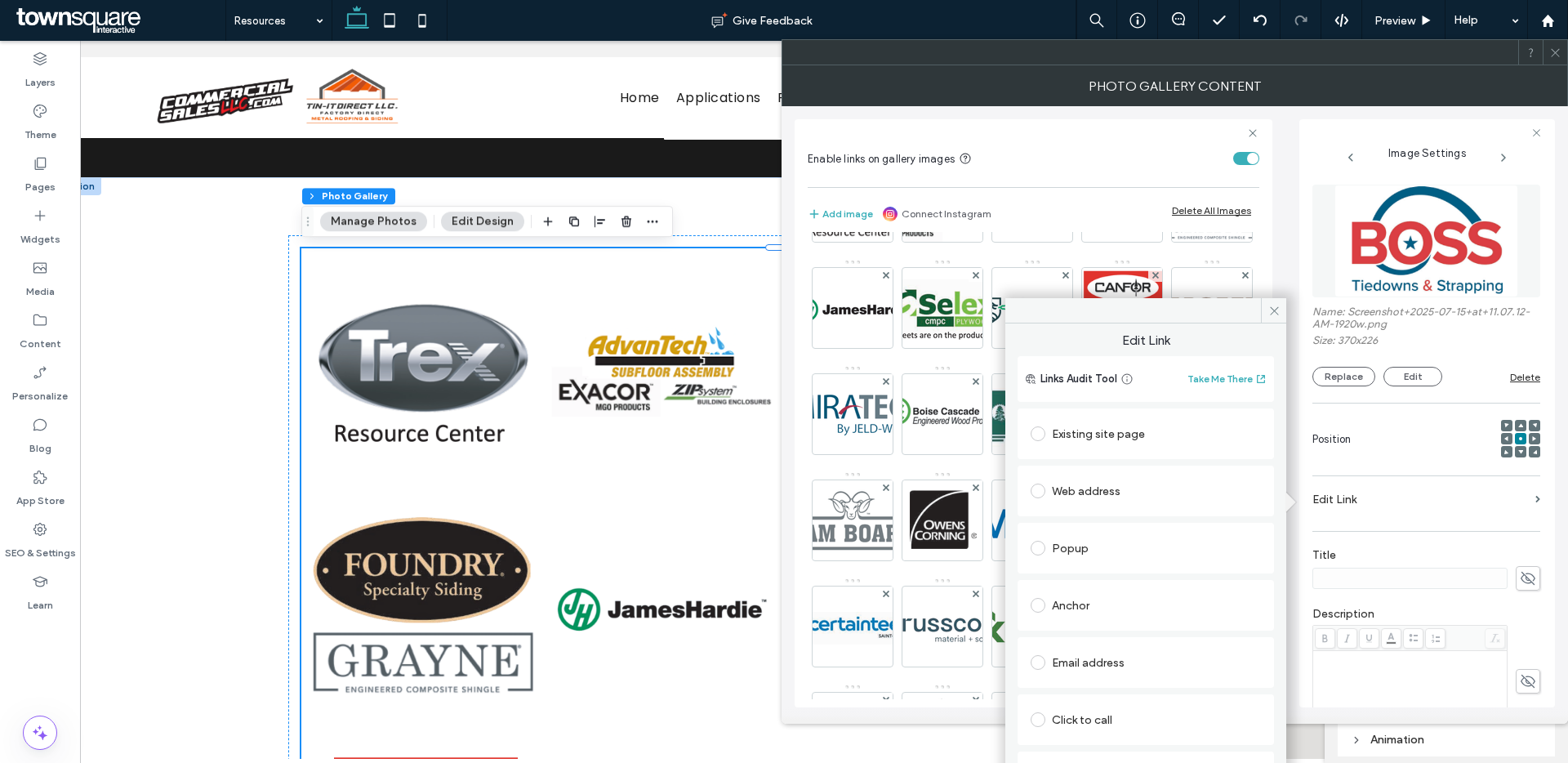 click on "Web address" at bounding box center [1146, 491] 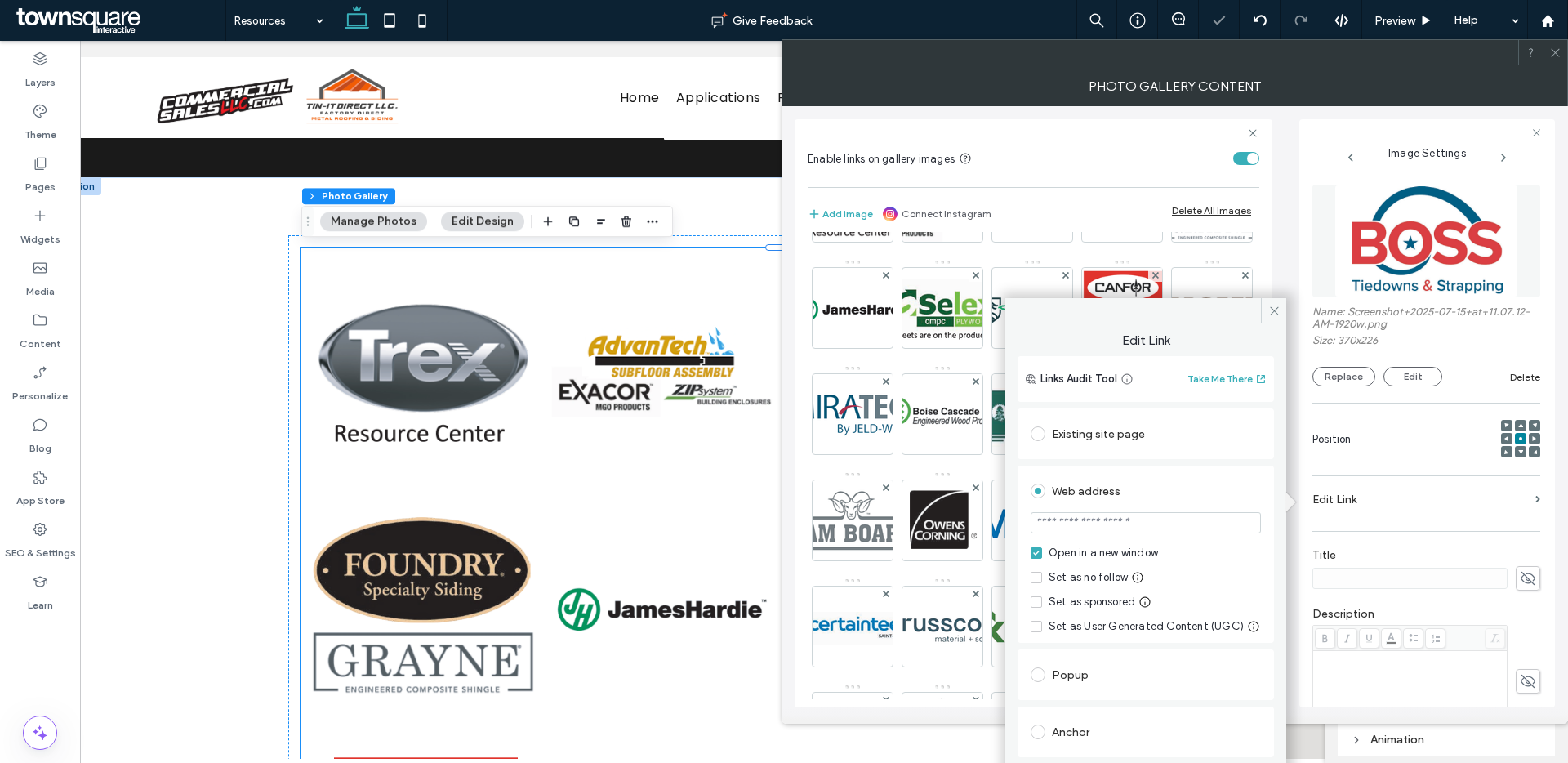 click at bounding box center [1146, 523] 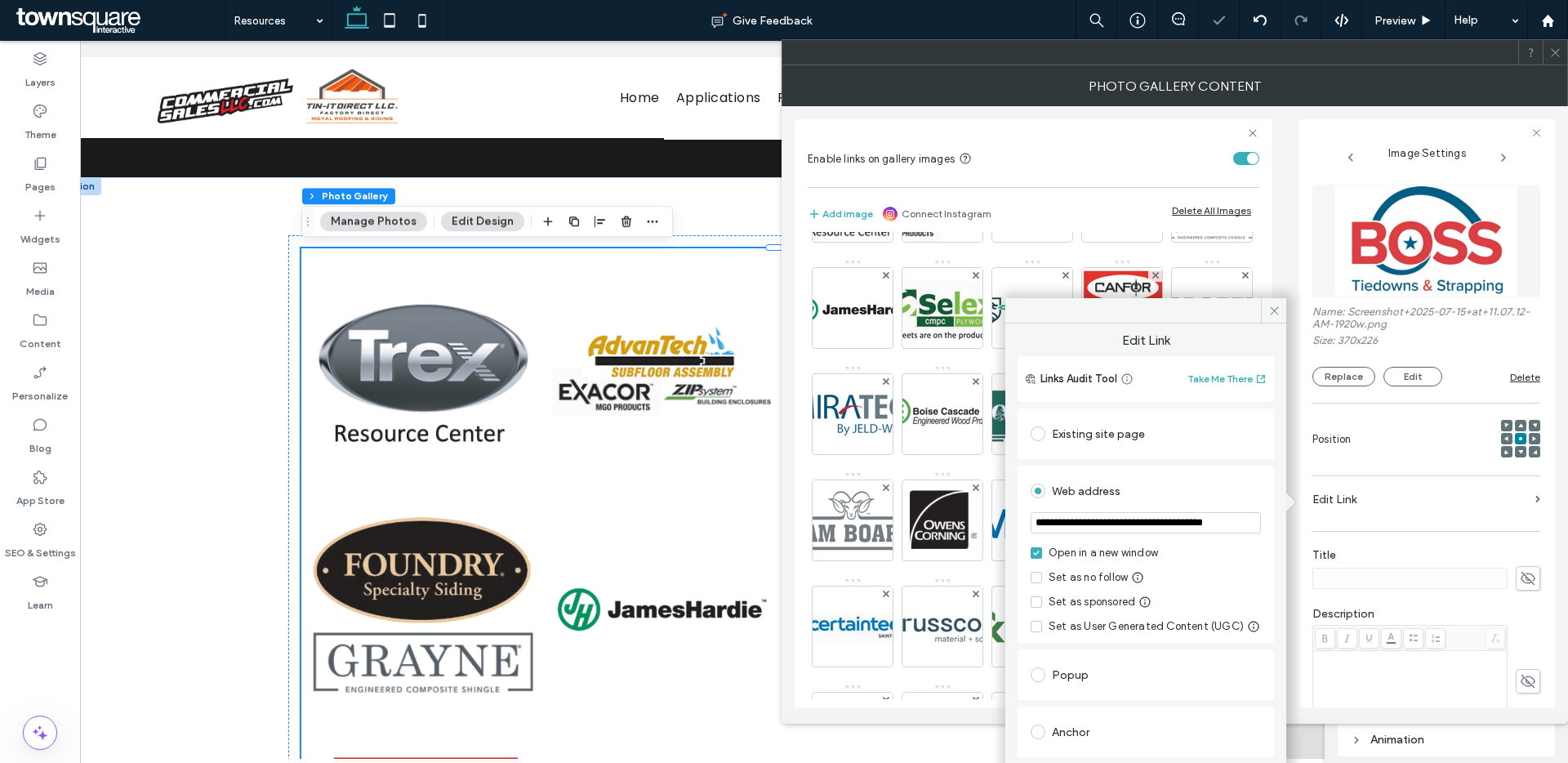 scroll, scrollTop: 0, scrollLeft: 28, axis: horizontal 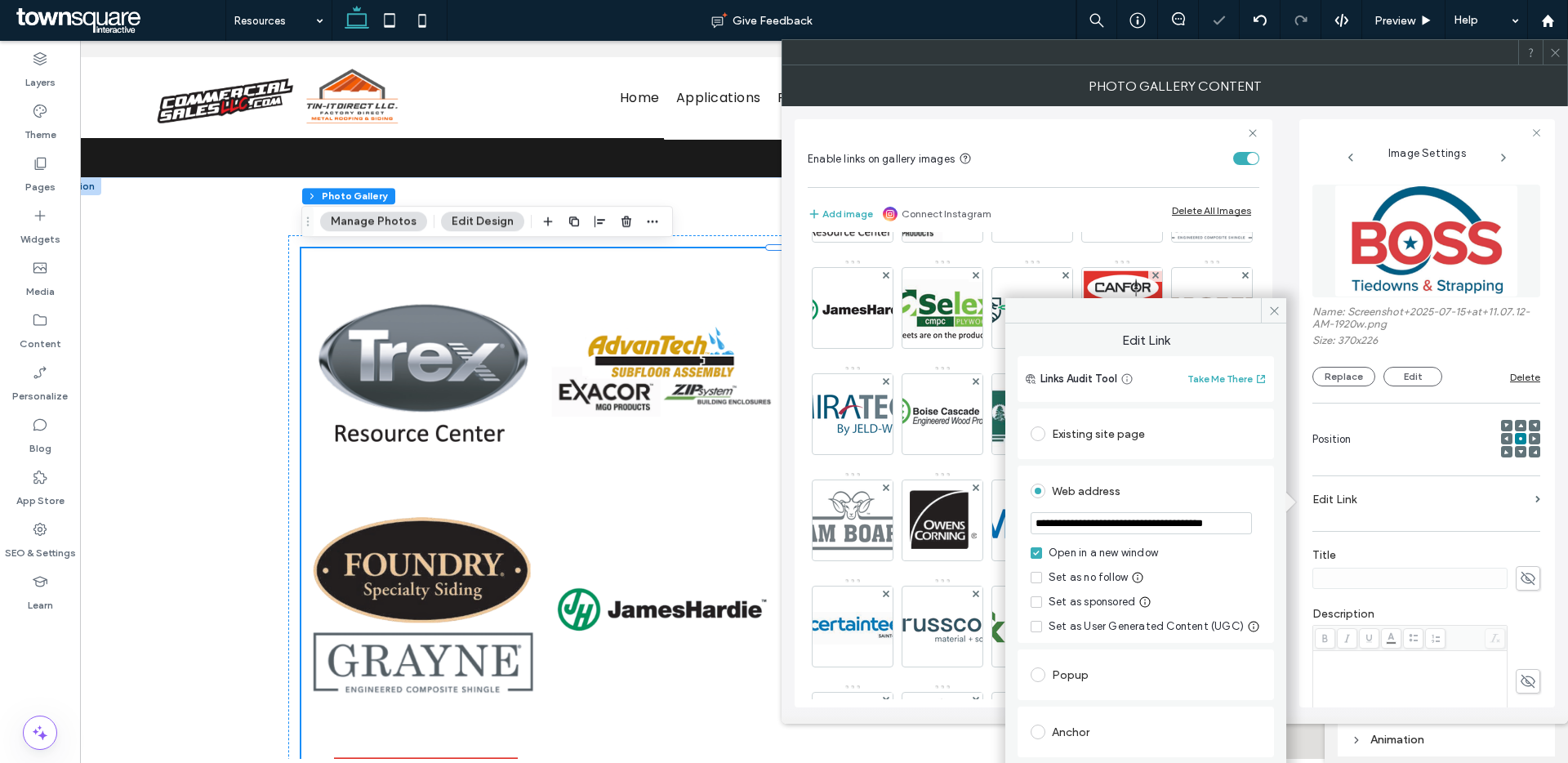 click on "**********" at bounding box center (1141, 523) 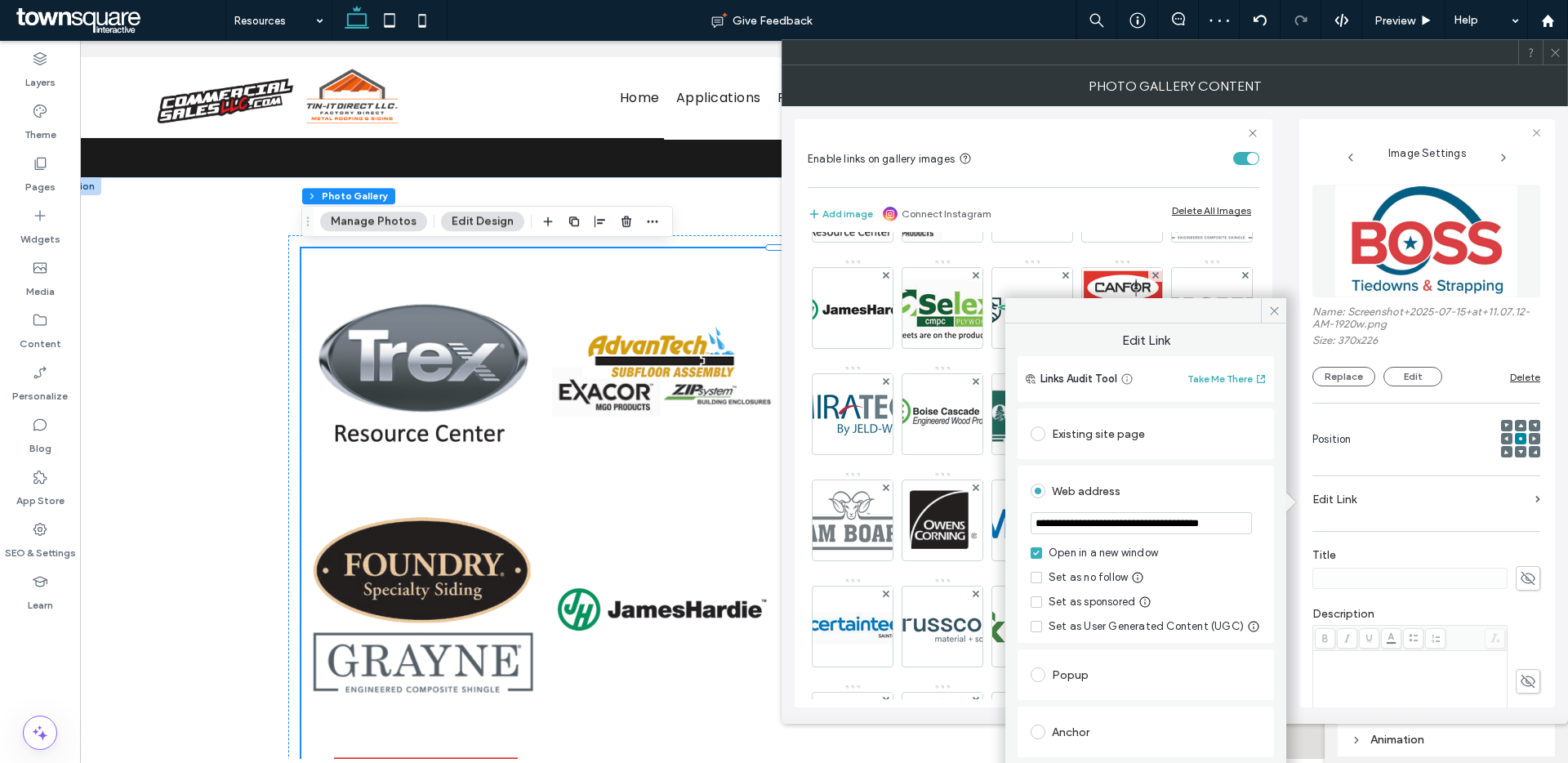 scroll, scrollTop: 0, scrollLeft: 26, axis: horizontal 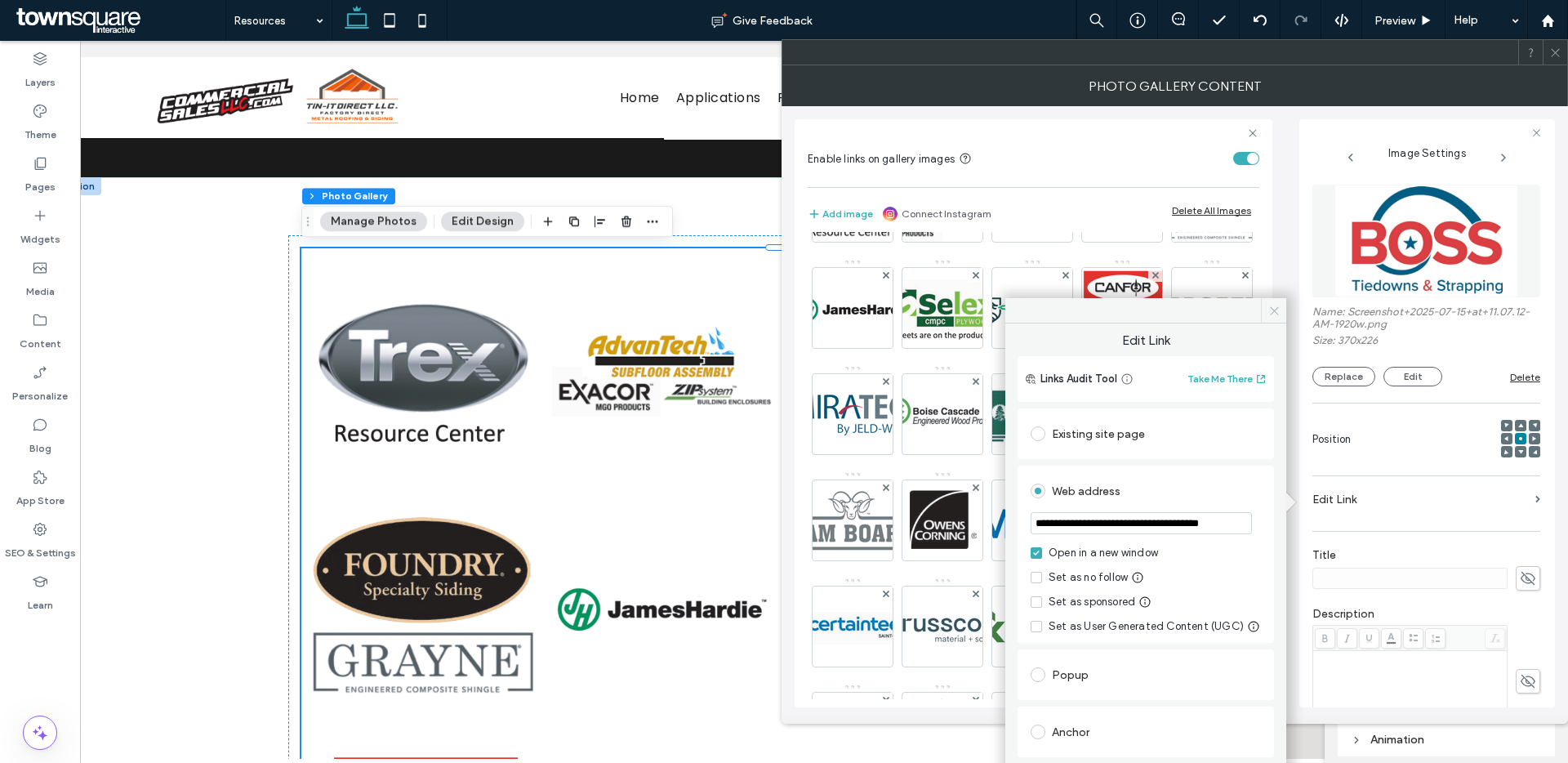 type on "**********" 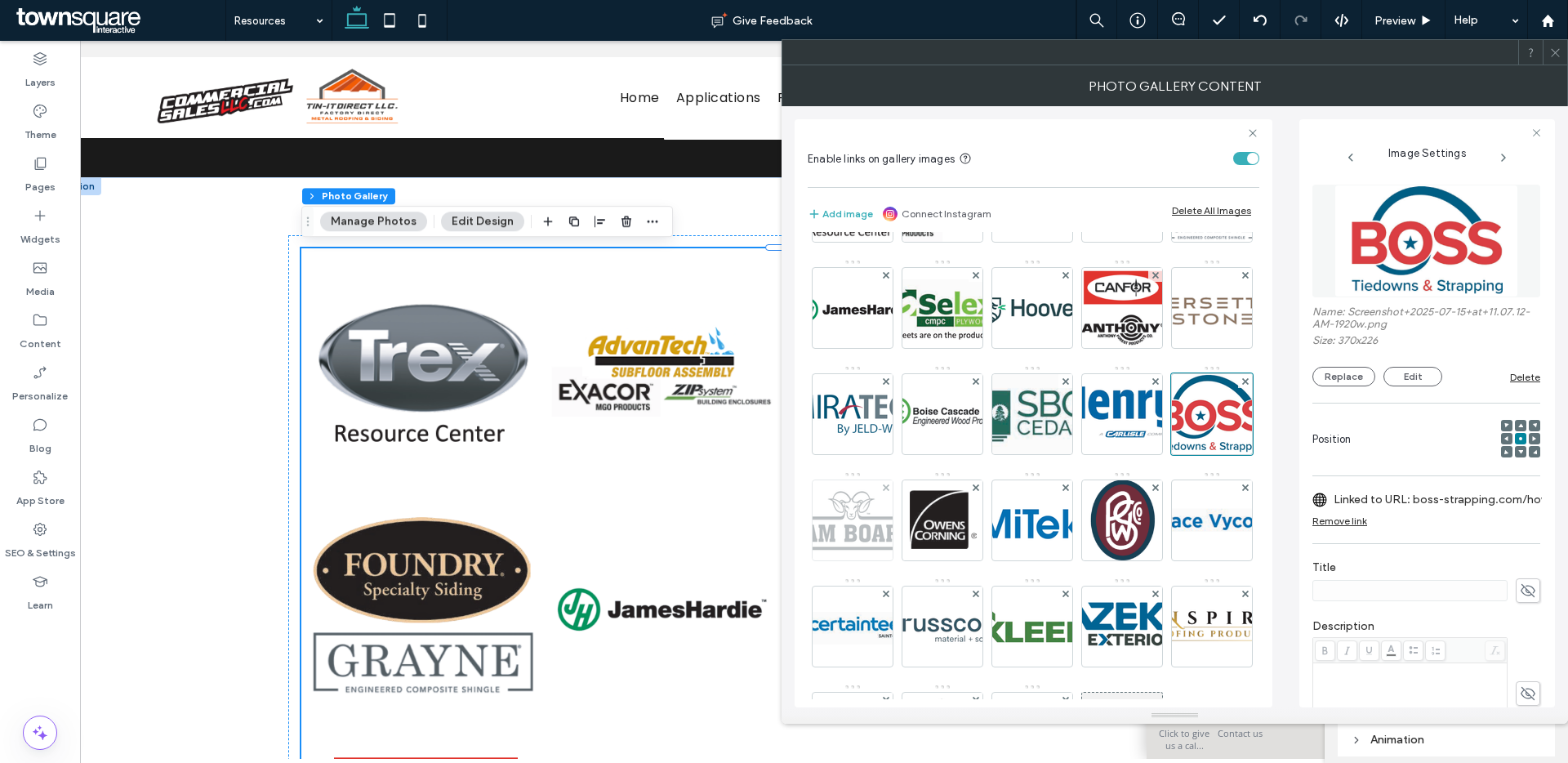 click at bounding box center (853, 520) 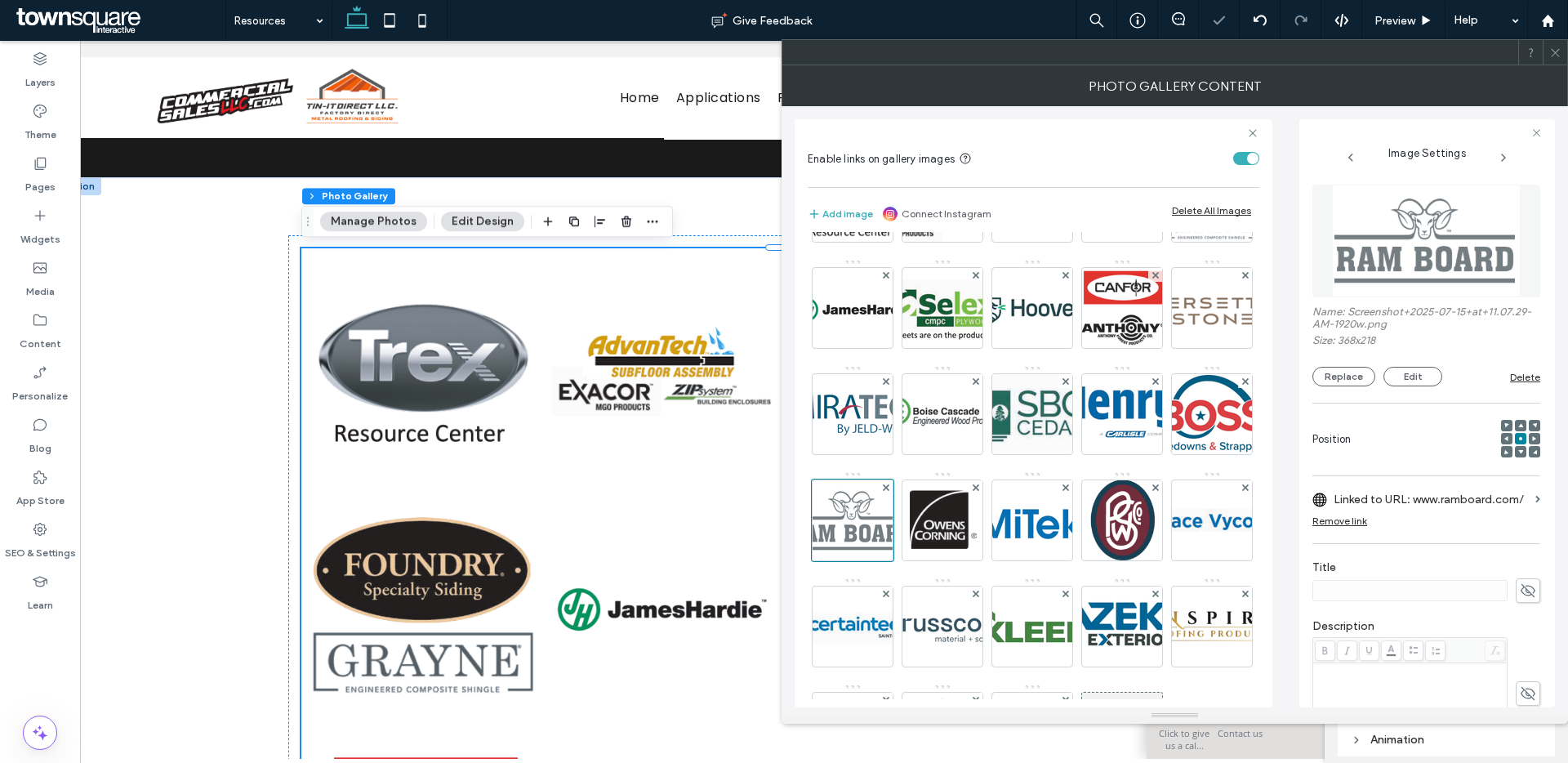 click on "Linked to URL: www.ramboard.com/" at bounding box center [1431, 499] 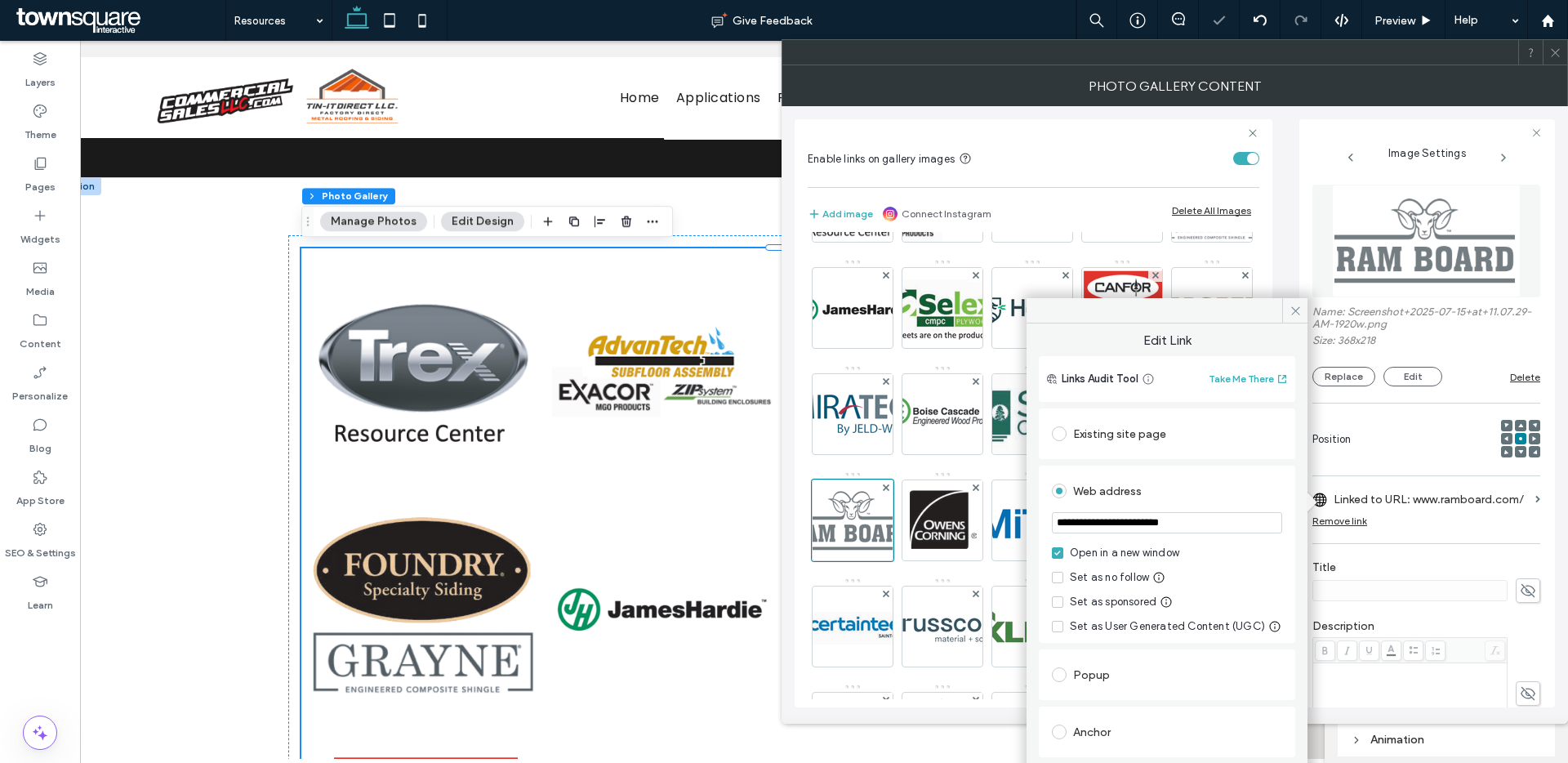 click on "**********" at bounding box center (1167, 523) 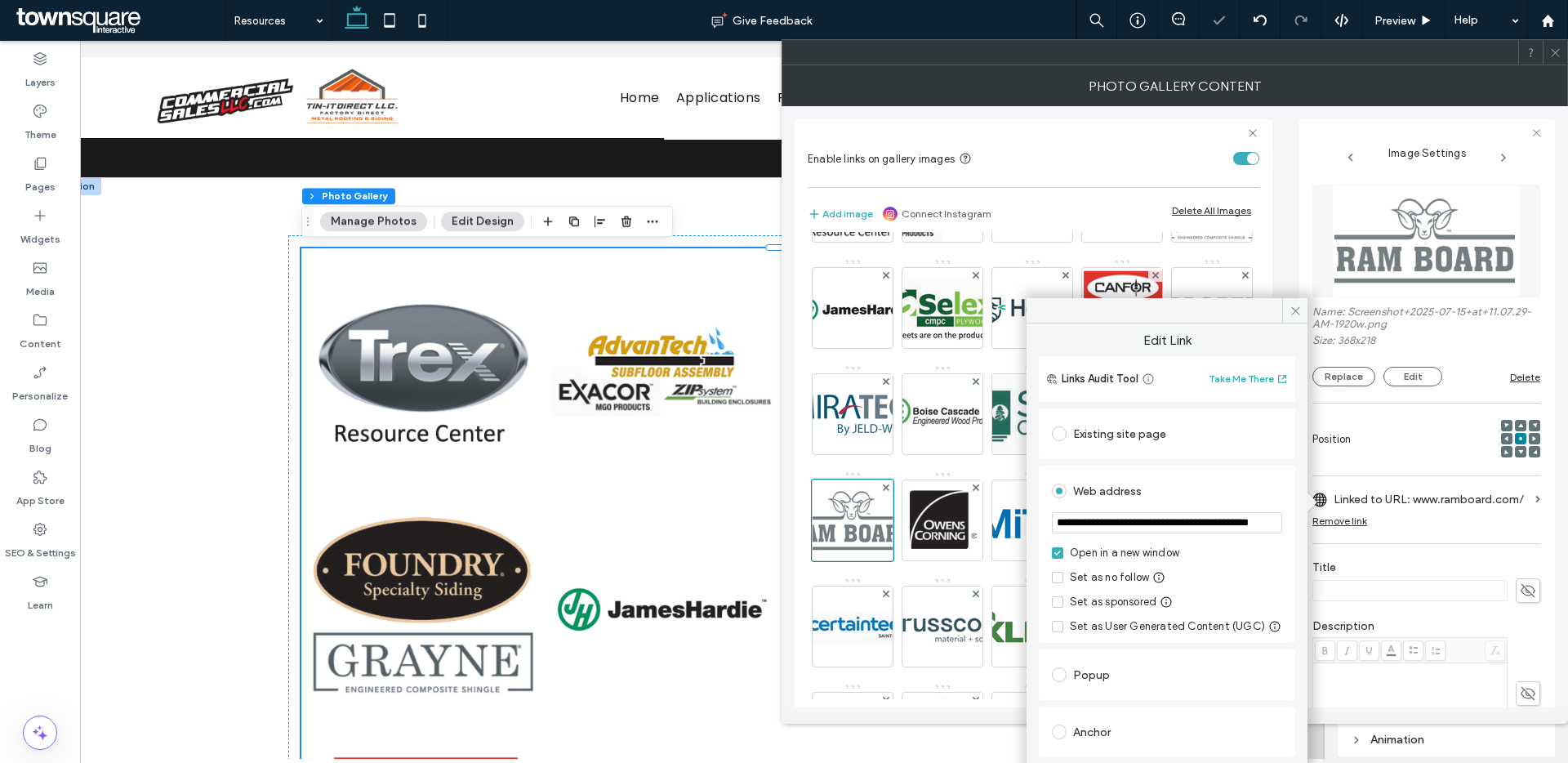 scroll, scrollTop: 0, scrollLeft: 62, axis: horizontal 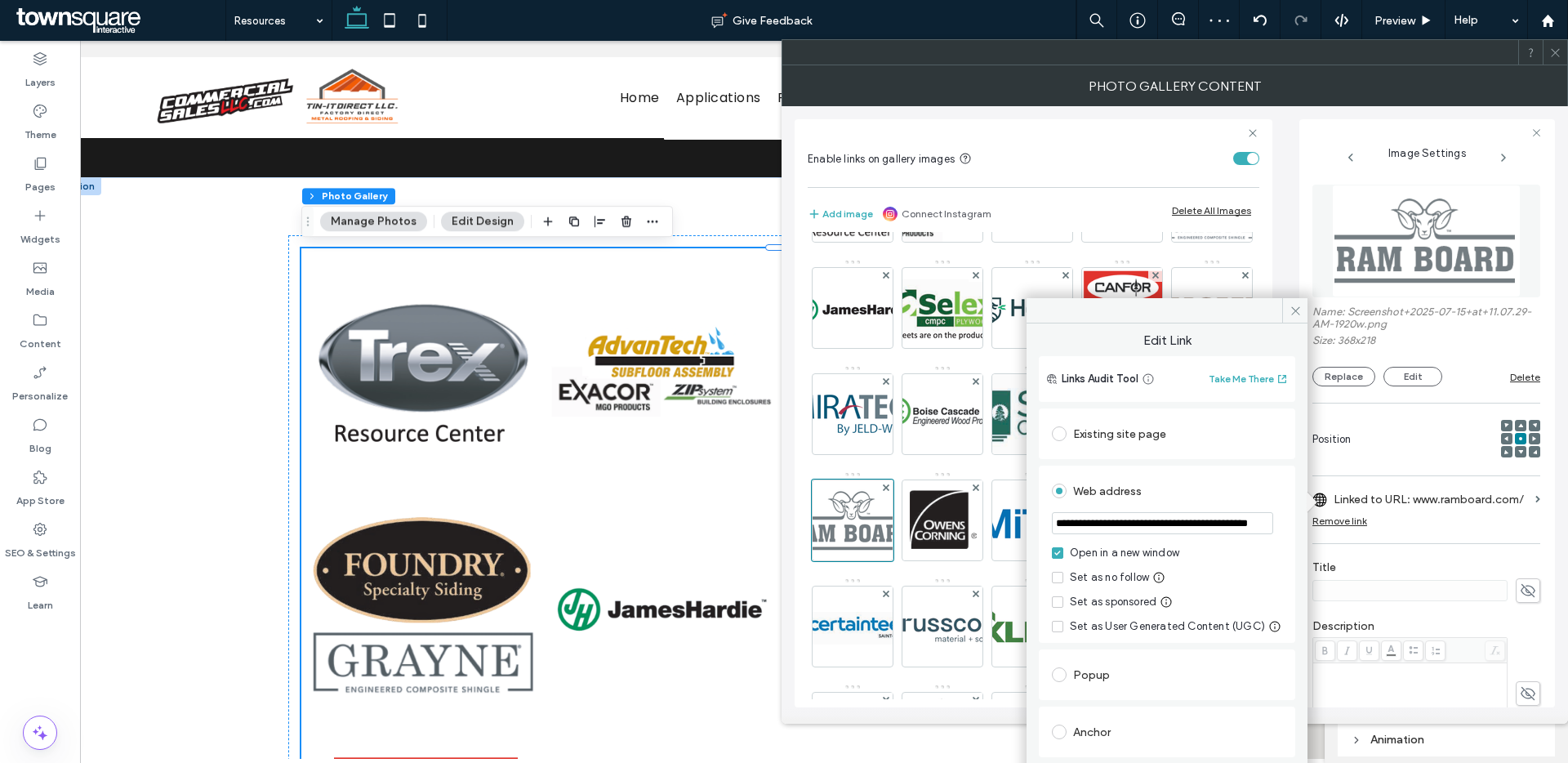 click on "**********" at bounding box center [1162, 523] 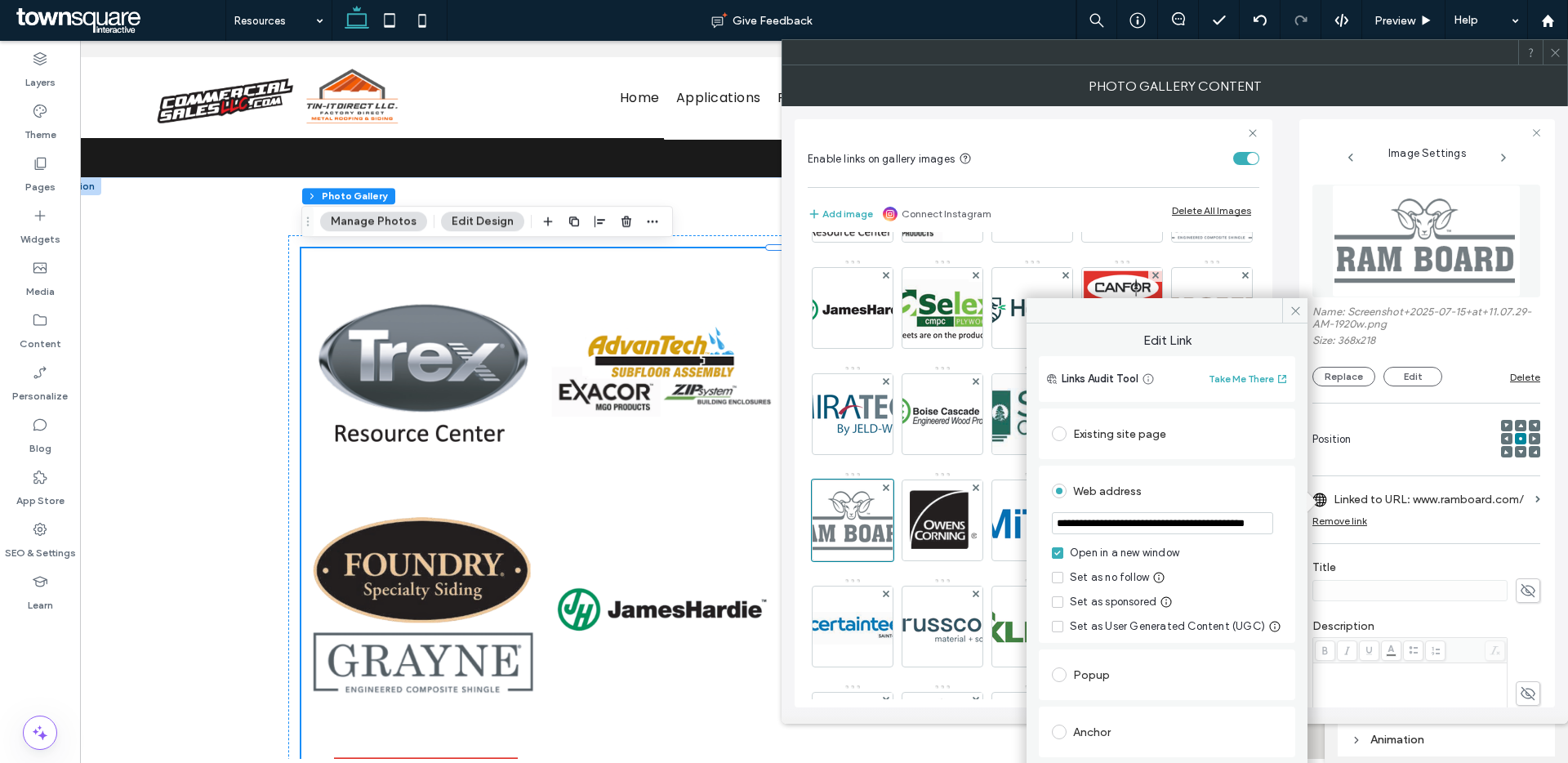 scroll, scrollTop: 0, scrollLeft: 60, axis: horizontal 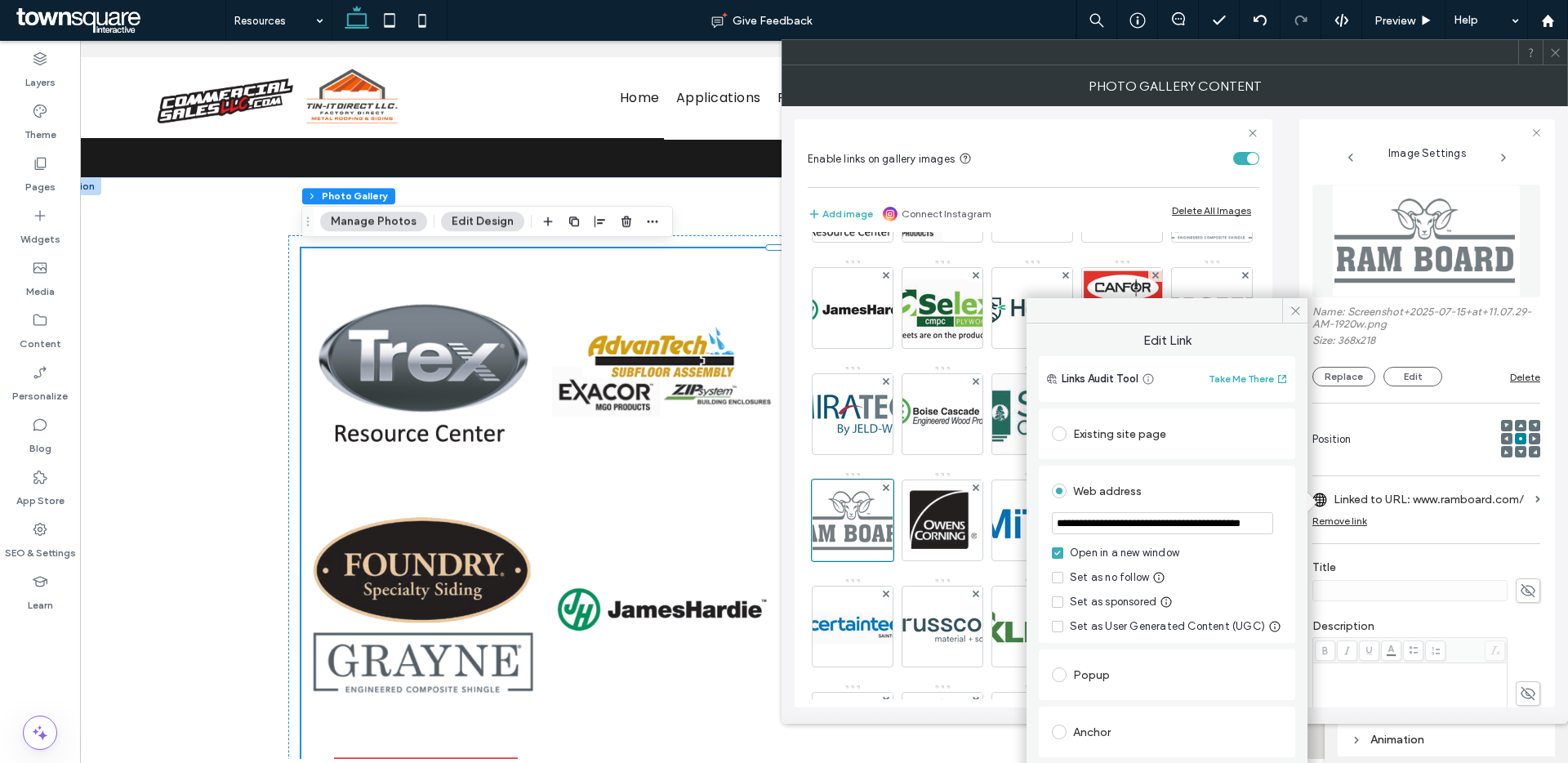drag, startPoint x: 1120, startPoint y: 523, endPoint x: 1052, endPoint y: 522, distance: 68.00735 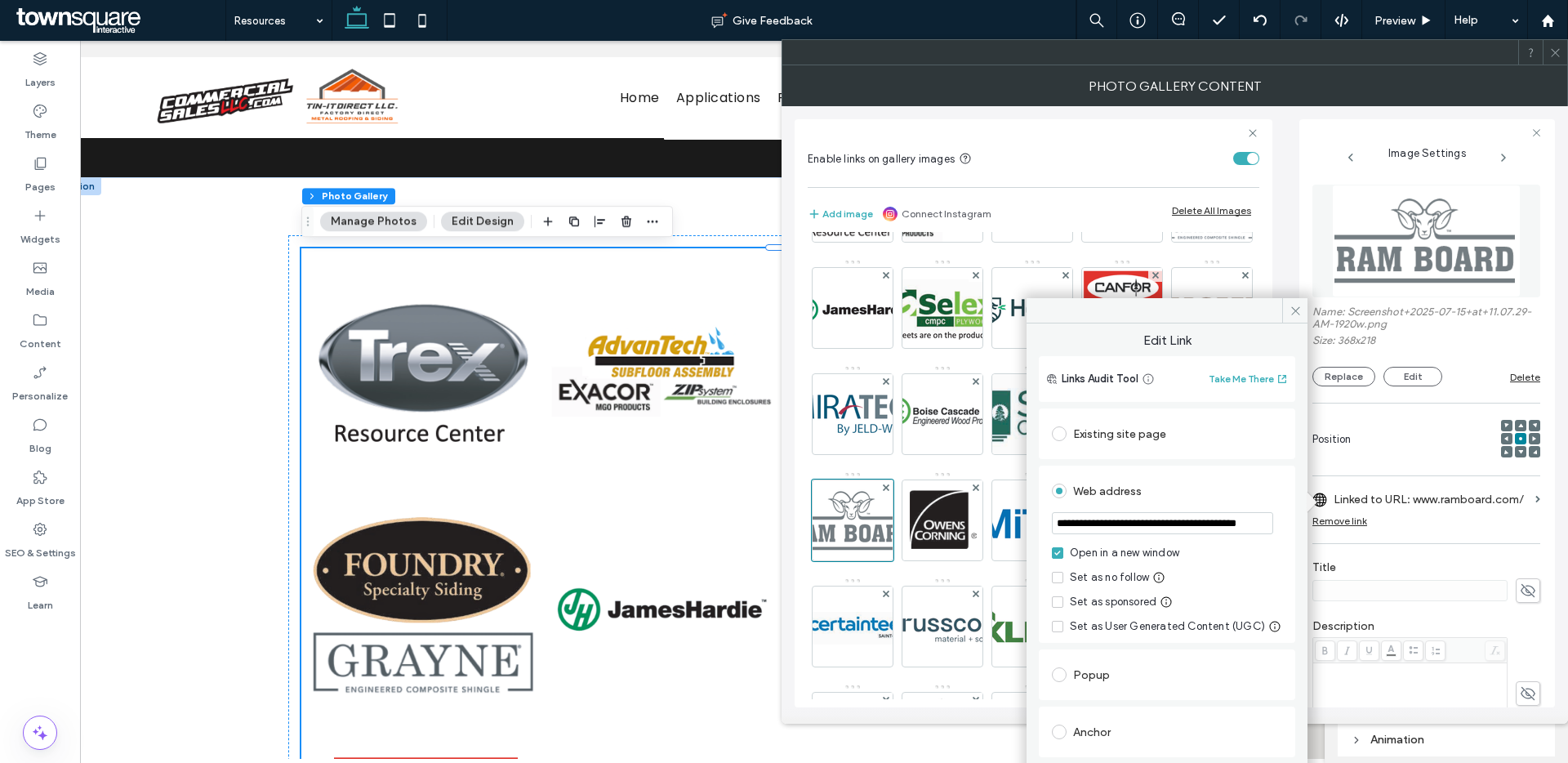 drag, startPoint x: 1142, startPoint y: 529, endPoint x: 1174, endPoint y: 526, distance: 32.140317 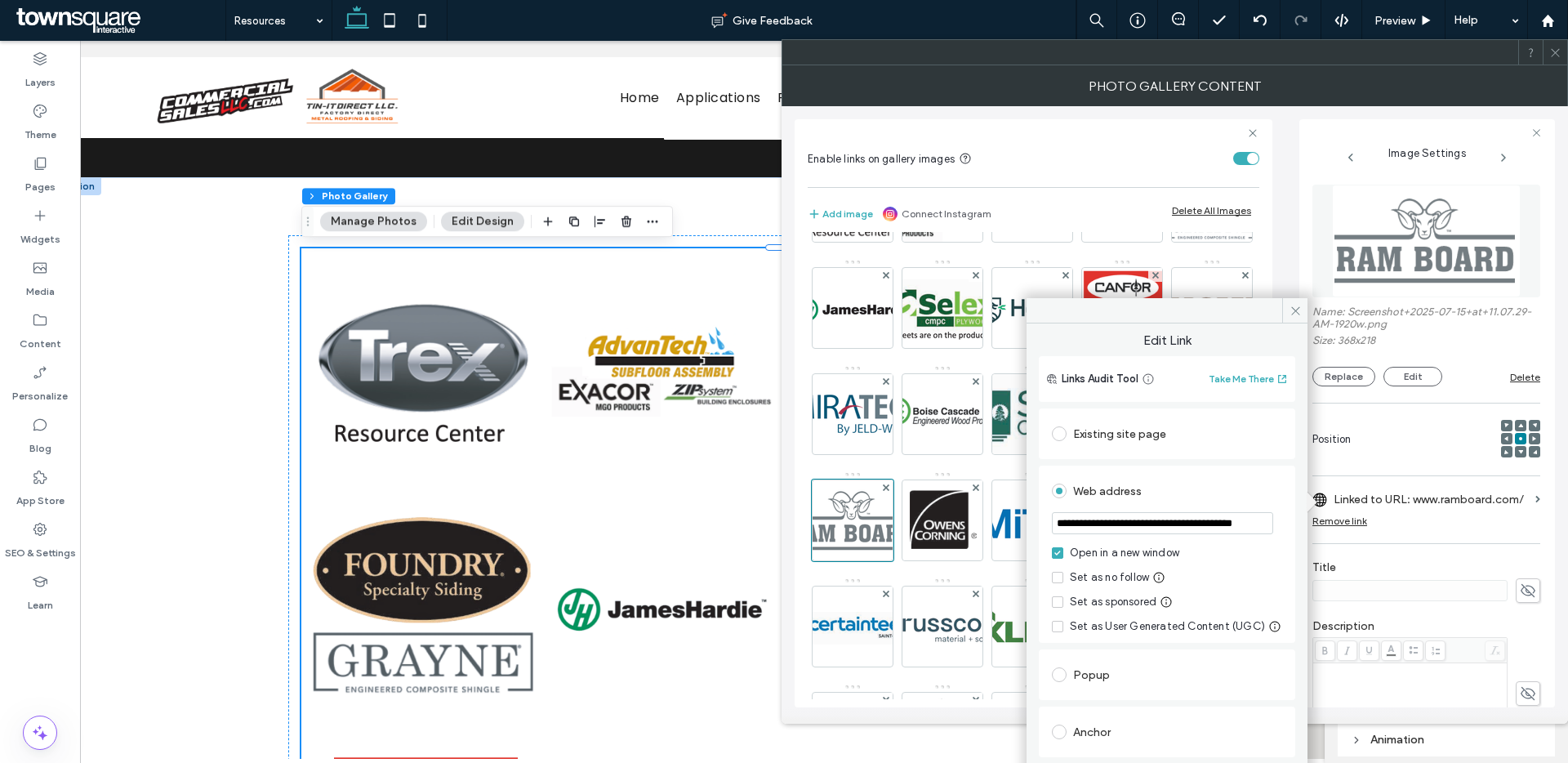 scroll, scrollTop: 0, scrollLeft: 54, axis: horizontal 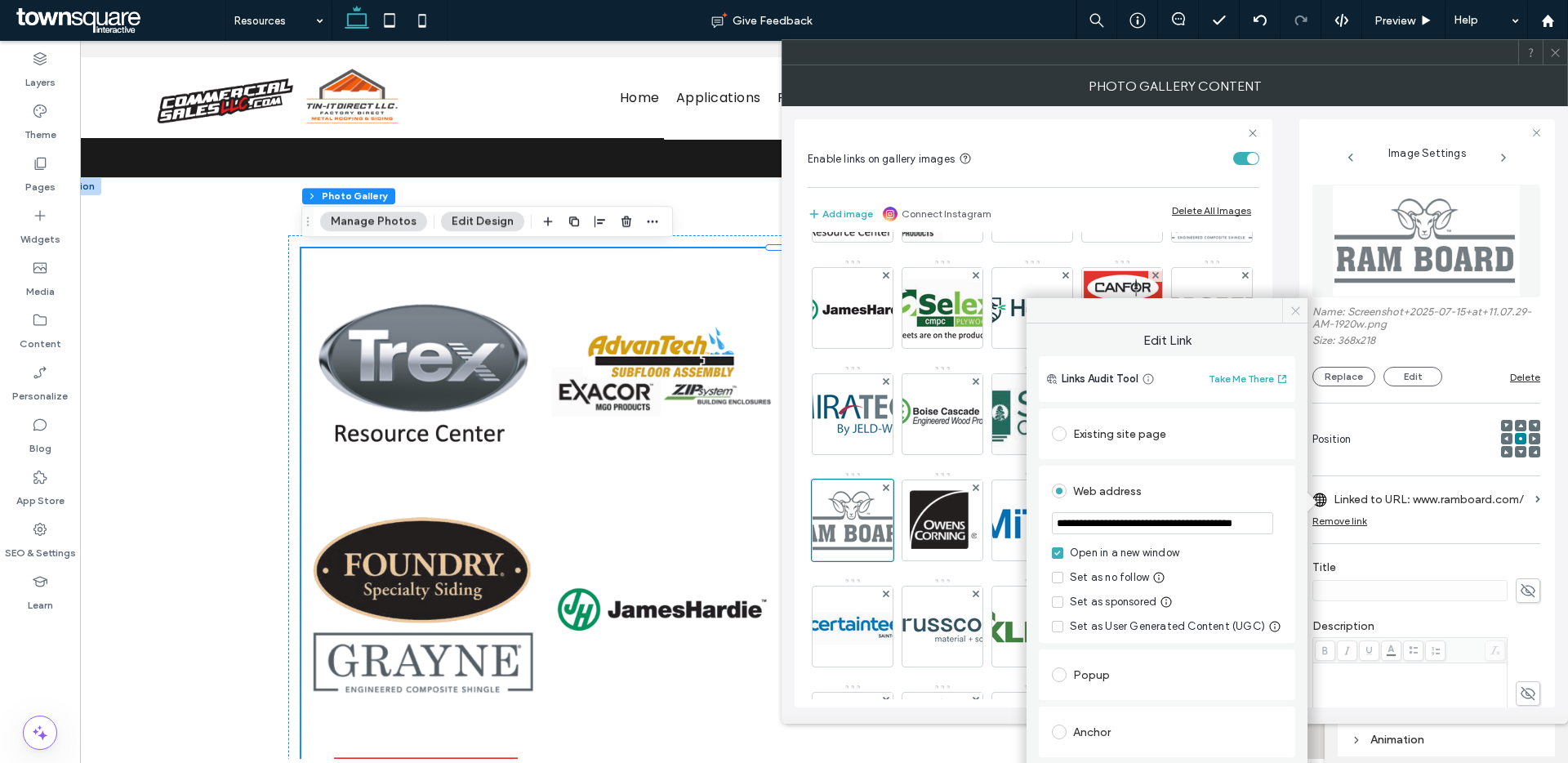 type on "**********" 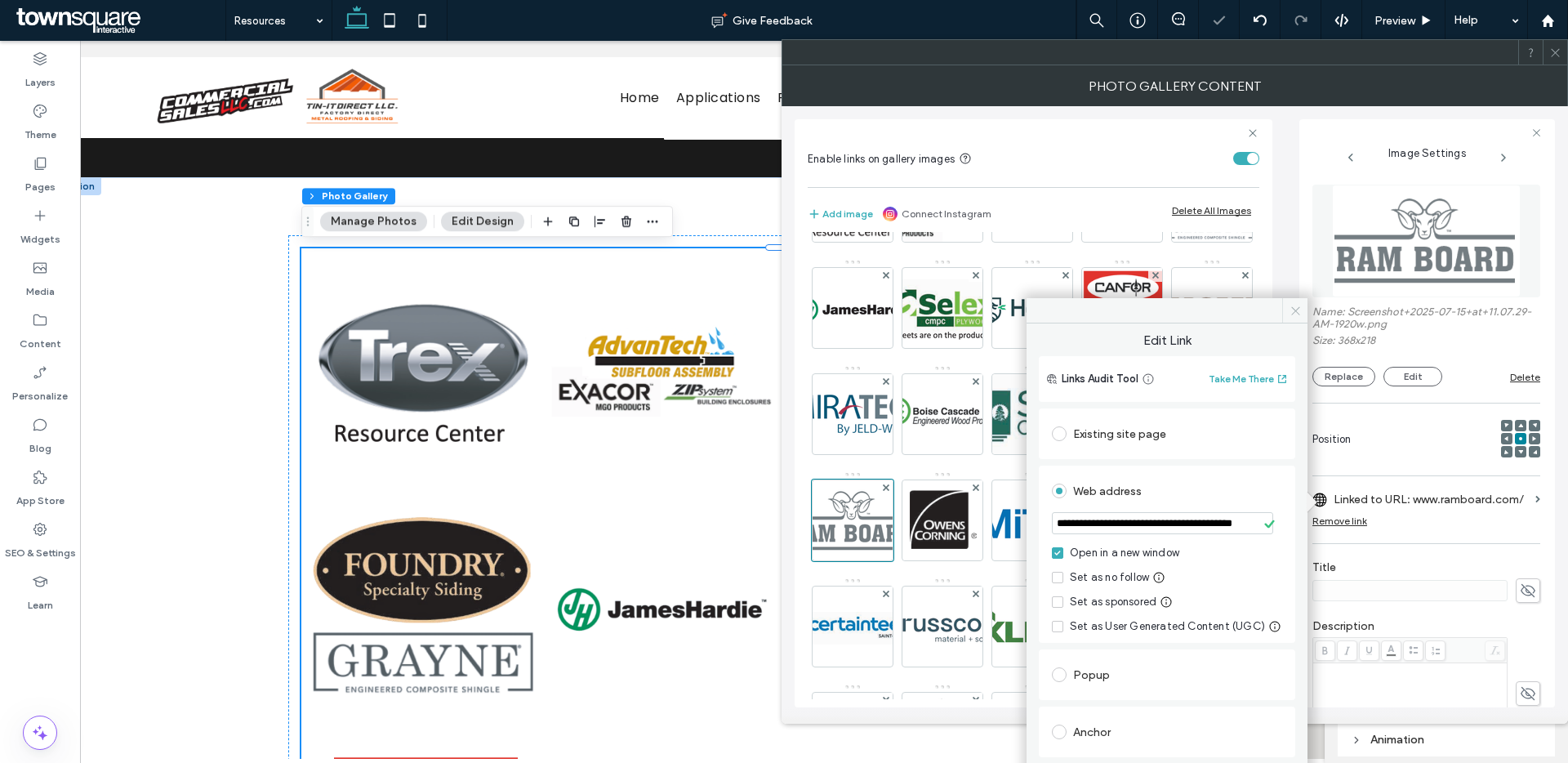 click 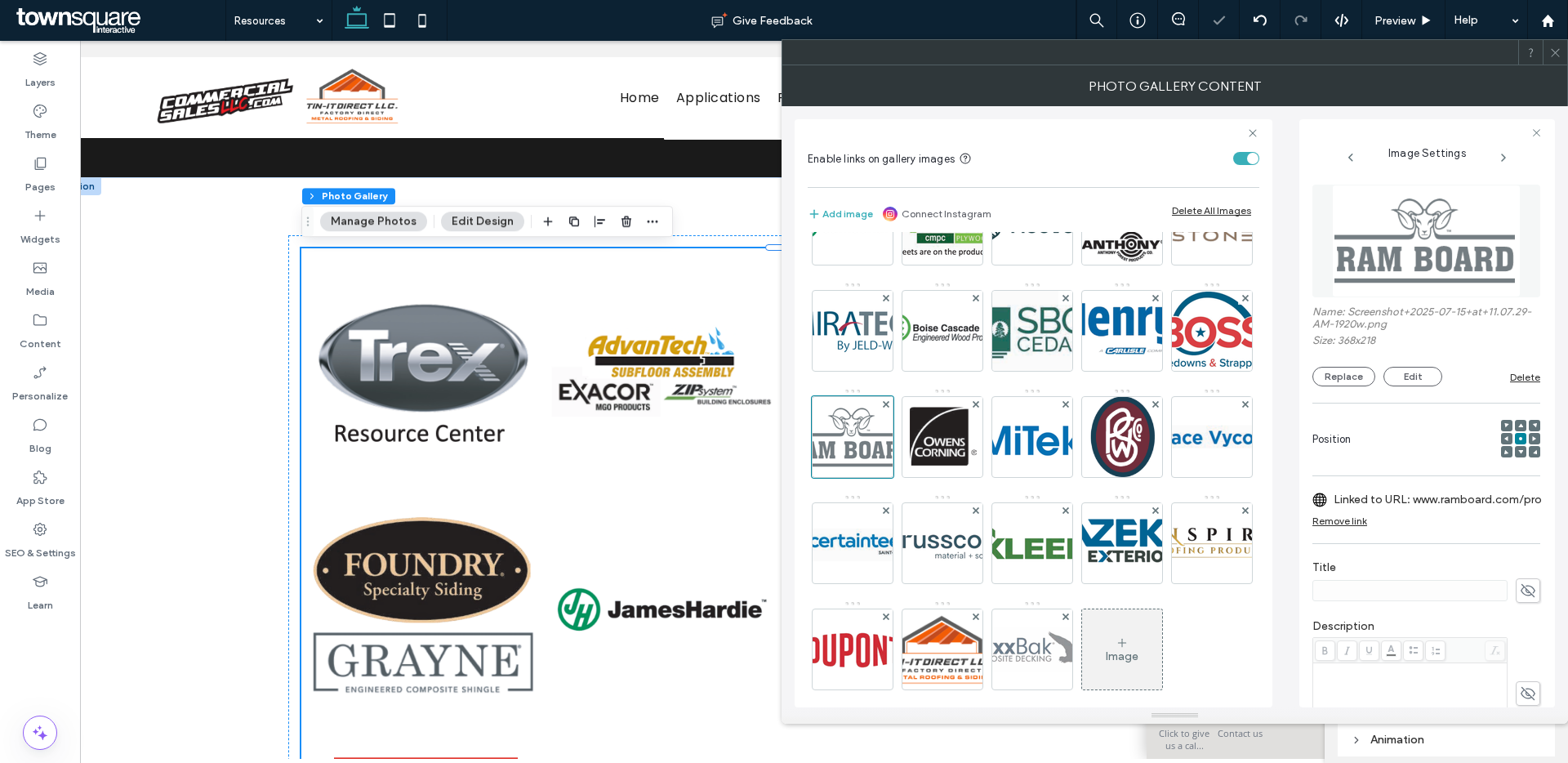 scroll, scrollTop: 222, scrollLeft: 0, axis: vertical 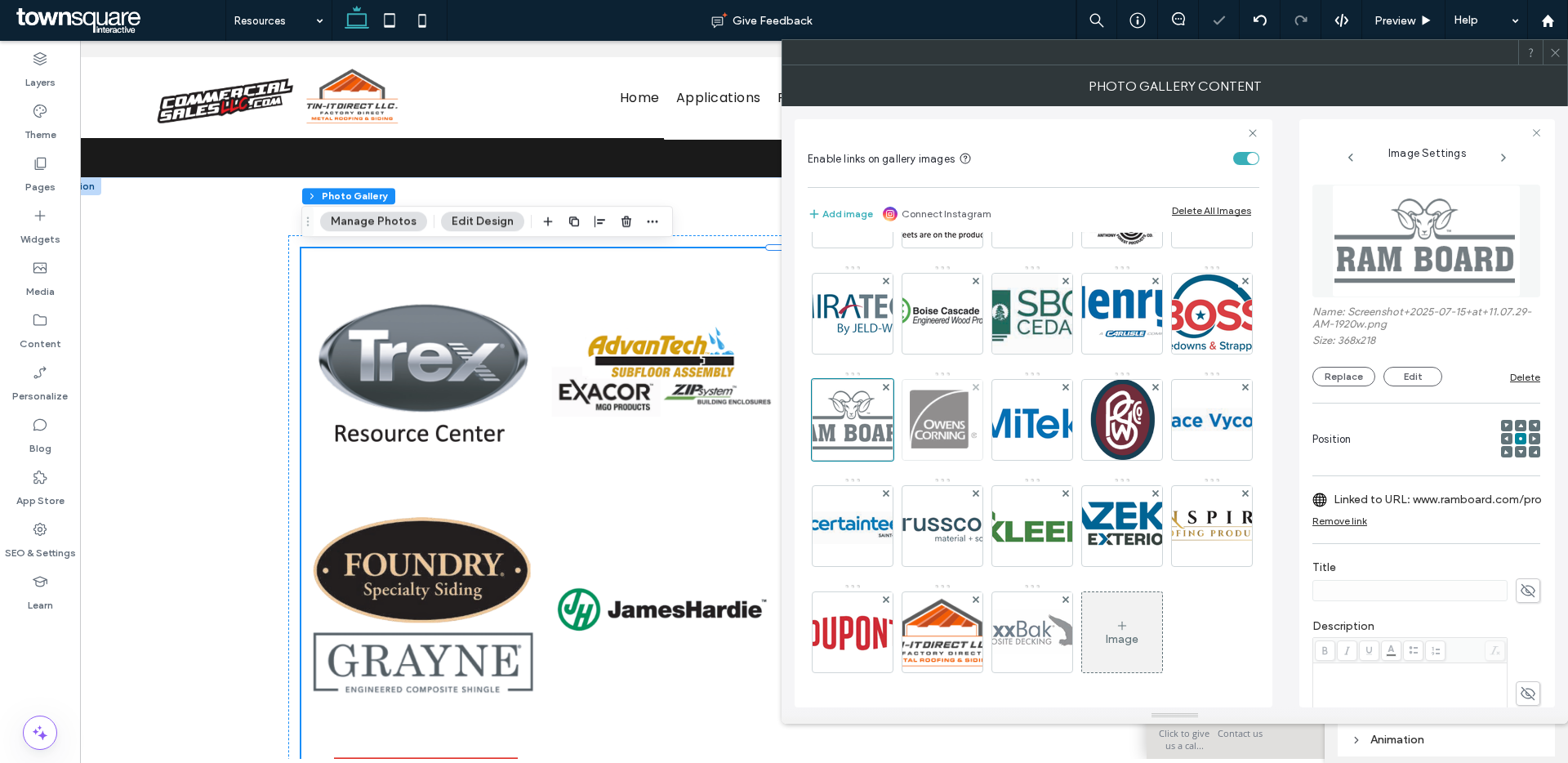 click at bounding box center [942, 420] 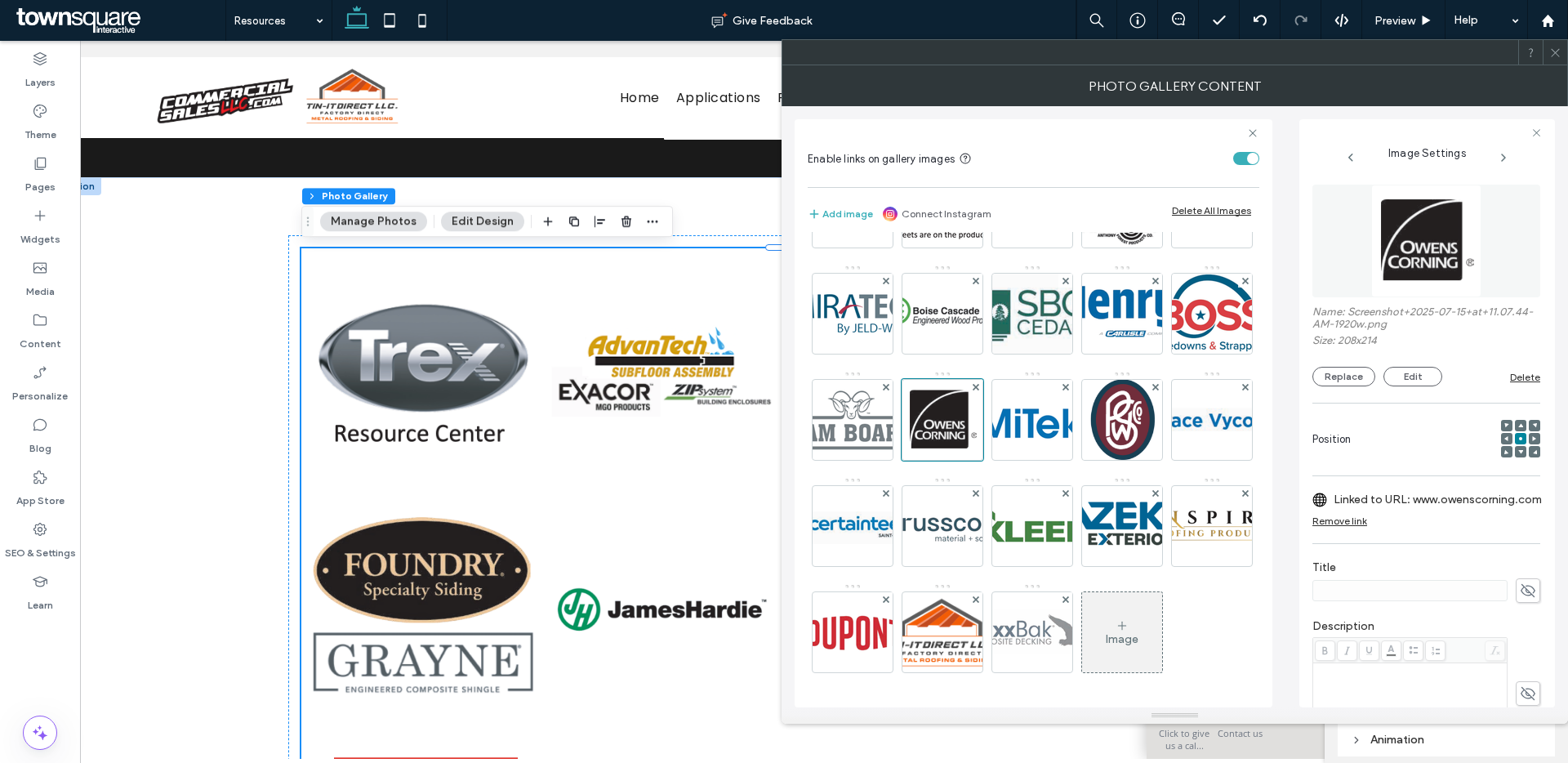 click on "Linked to URL: www.owenscorning.com/en-us" at bounding box center (1447, 499) 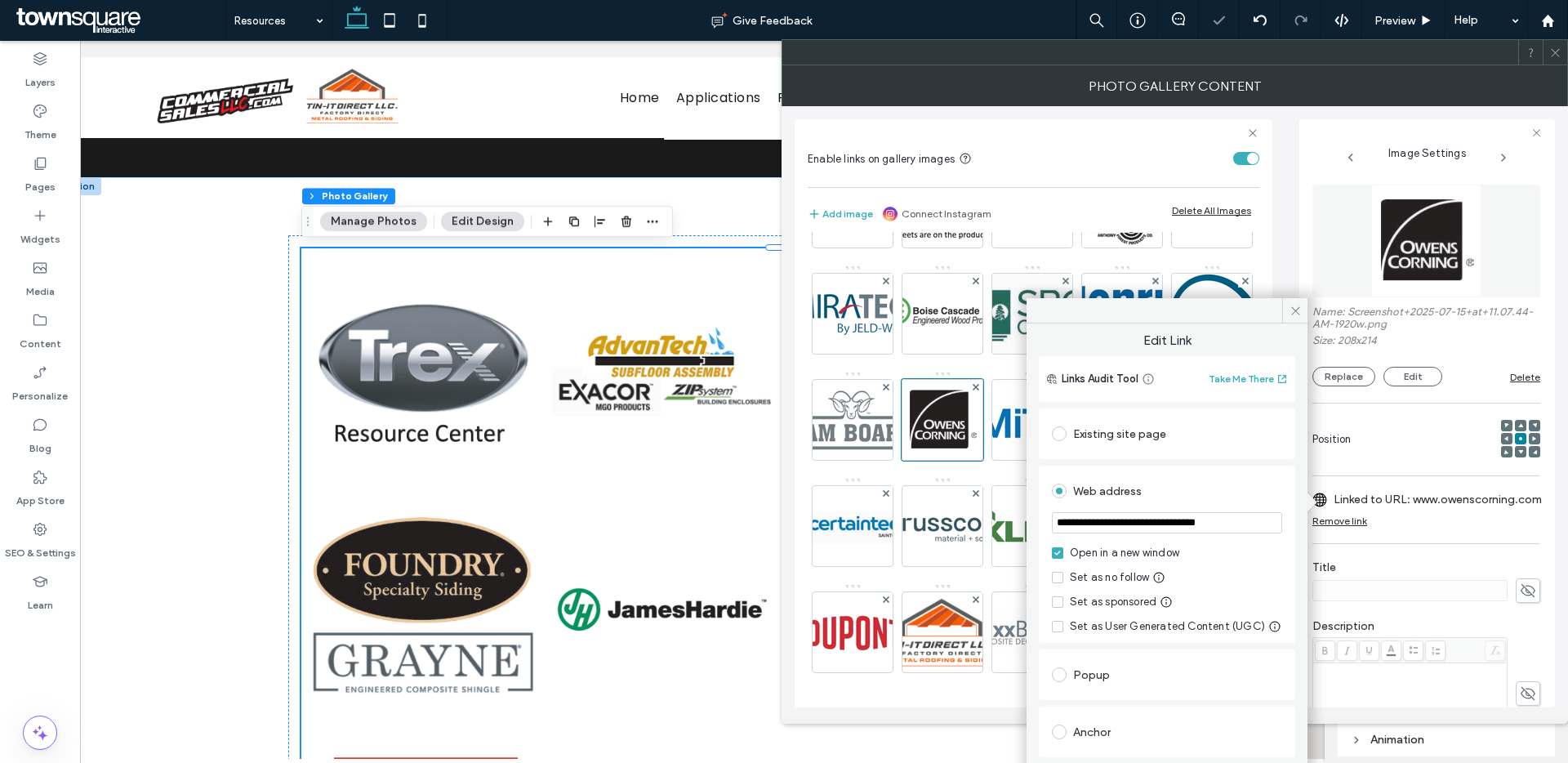 click on "**********" at bounding box center [1167, 523] 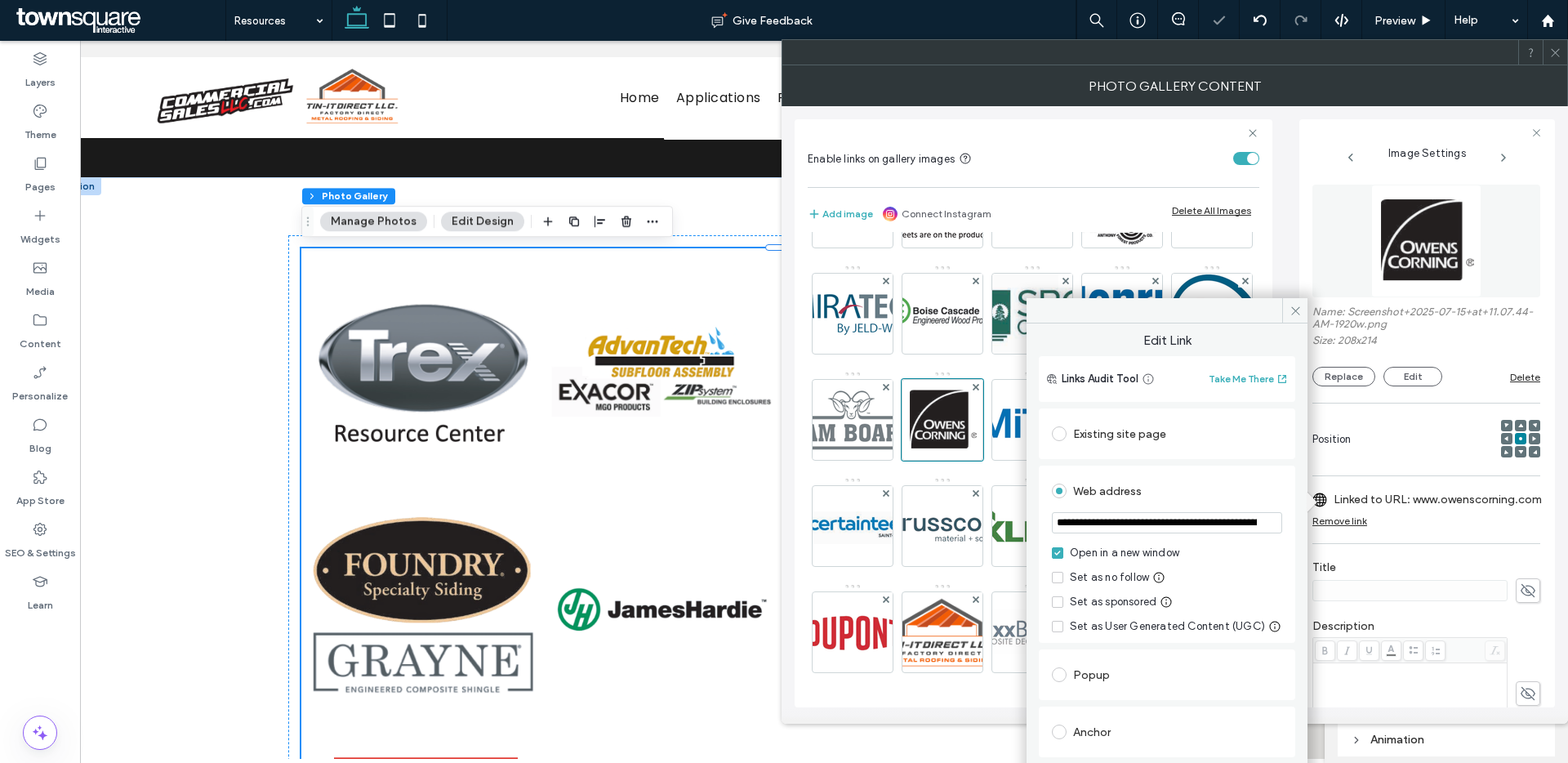 scroll, scrollTop: 0, scrollLeft: 203, axis: horizontal 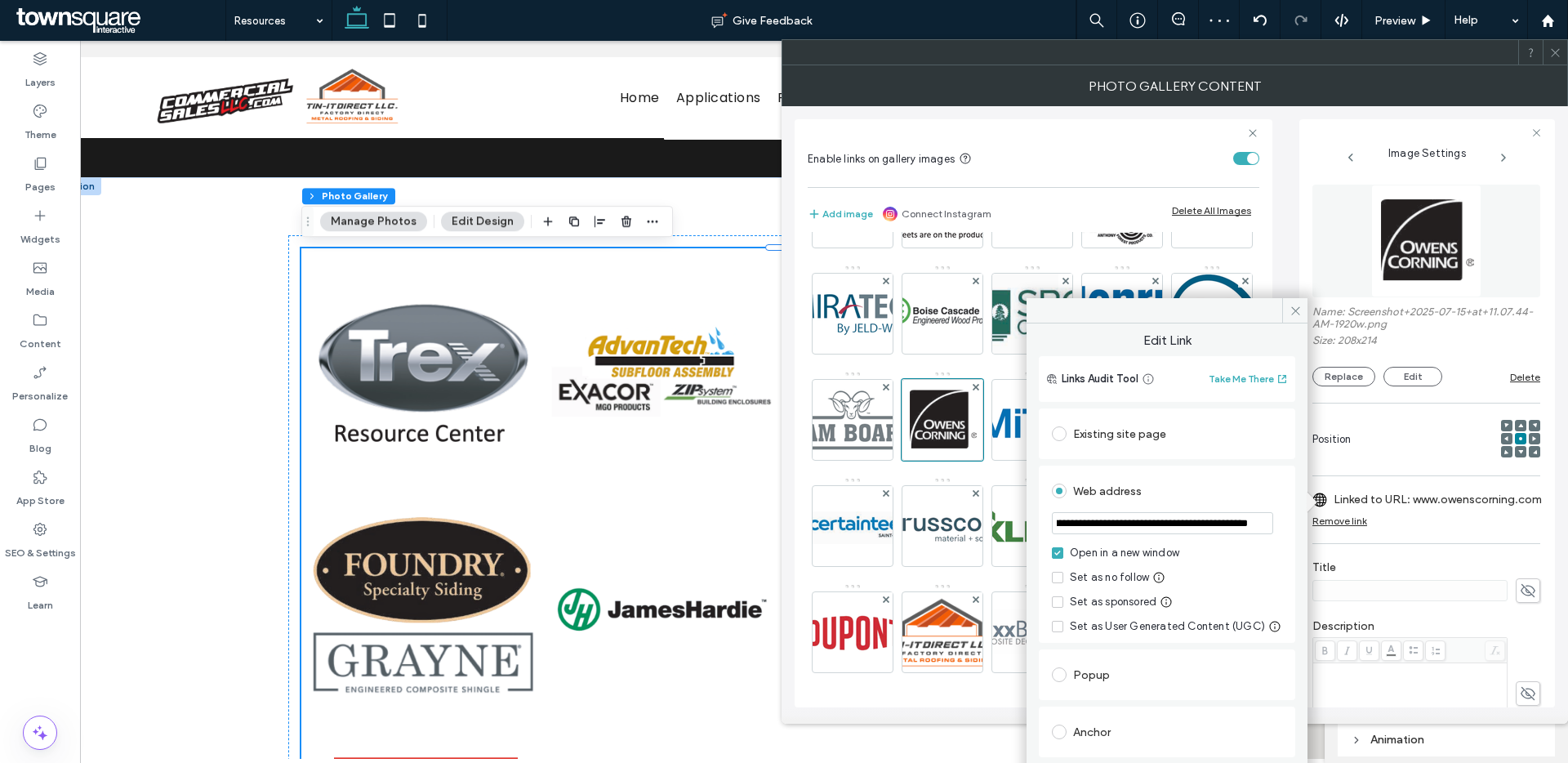drag, startPoint x: 1144, startPoint y: 528, endPoint x: 1094, endPoint y: 528, distance: 50 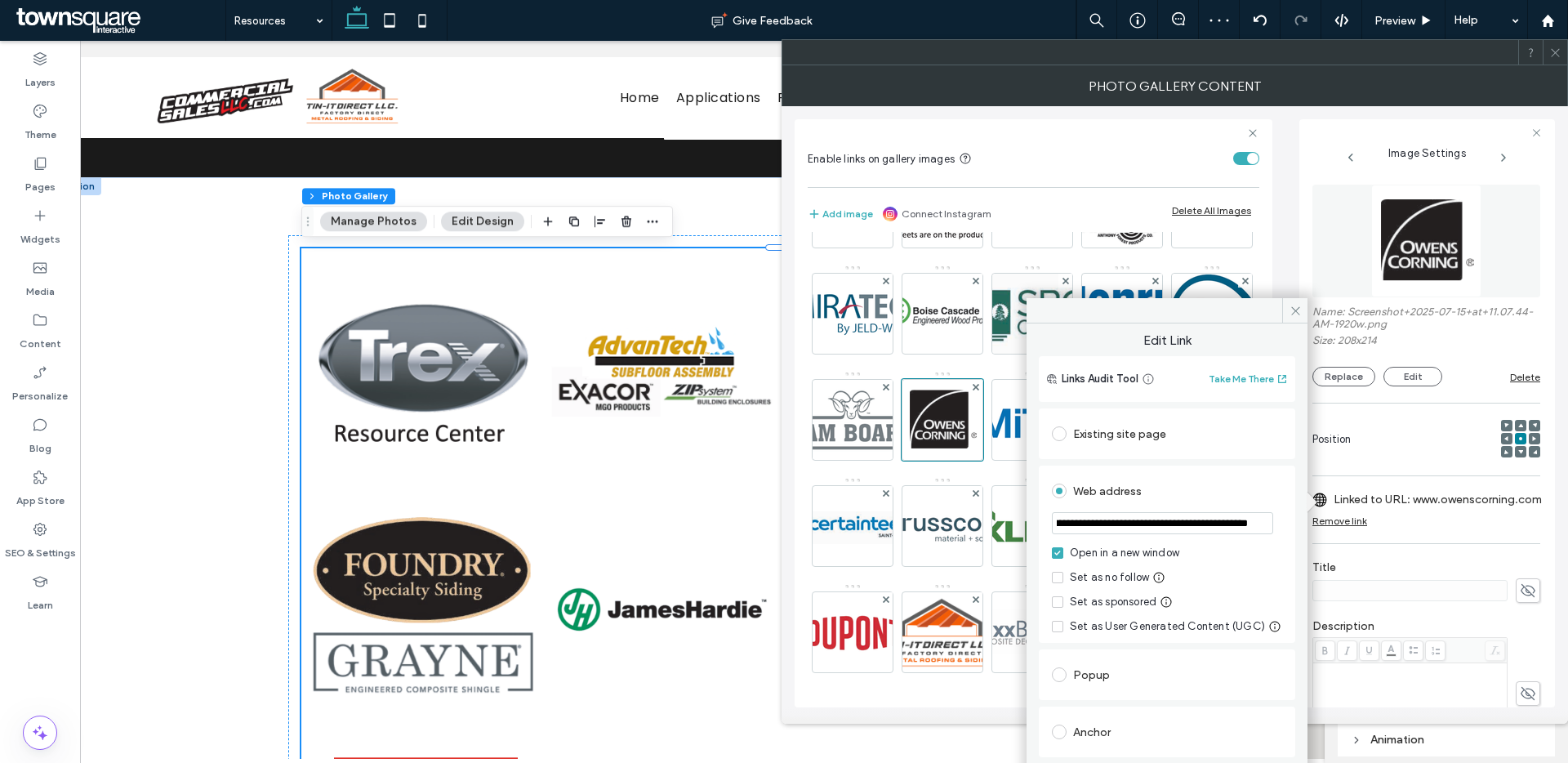 click on "**********" at bounding box center [1162, 523] 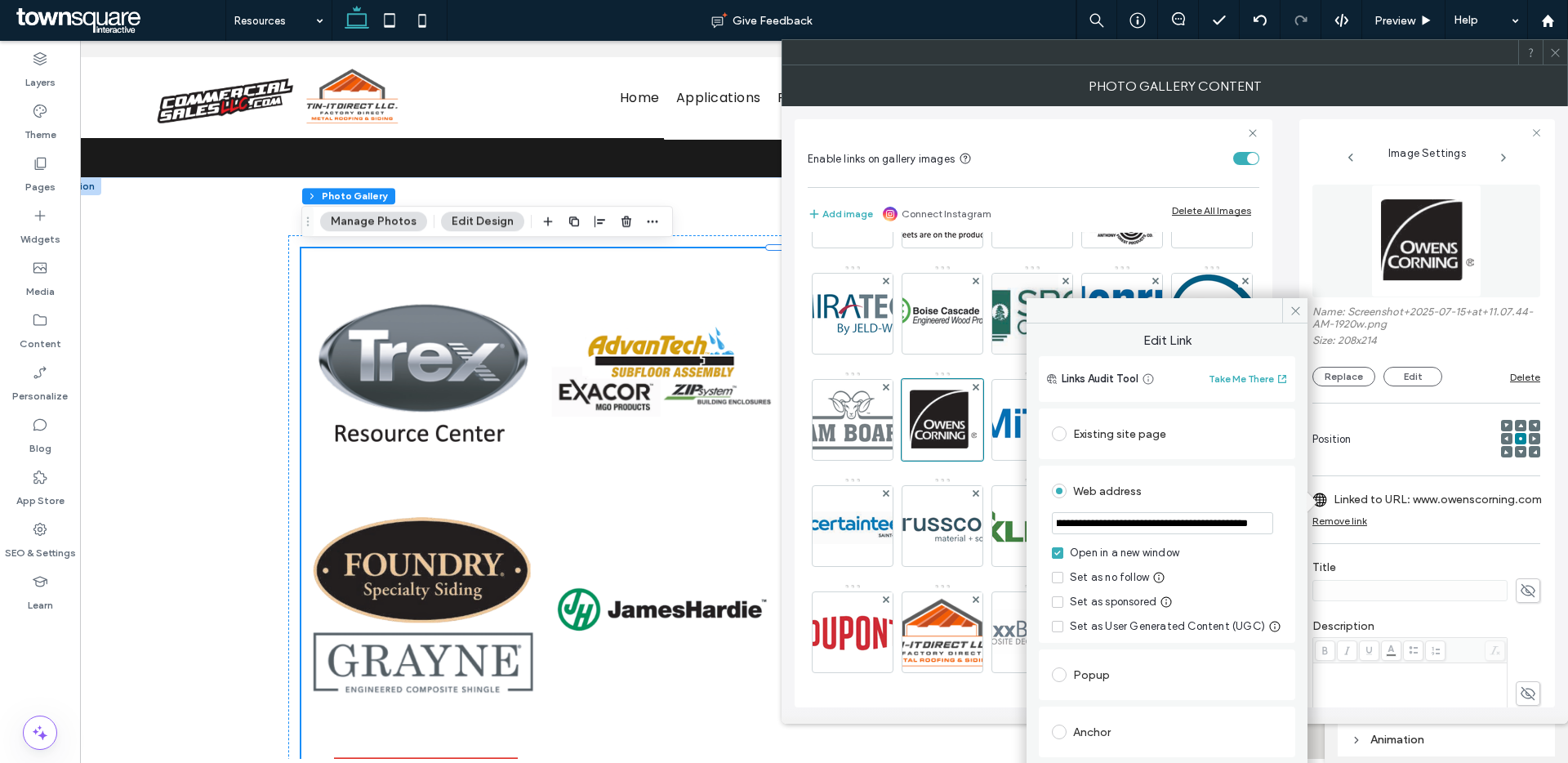 scroll, scrollTop: 0, scrollLeft: 200, axis: horizontal 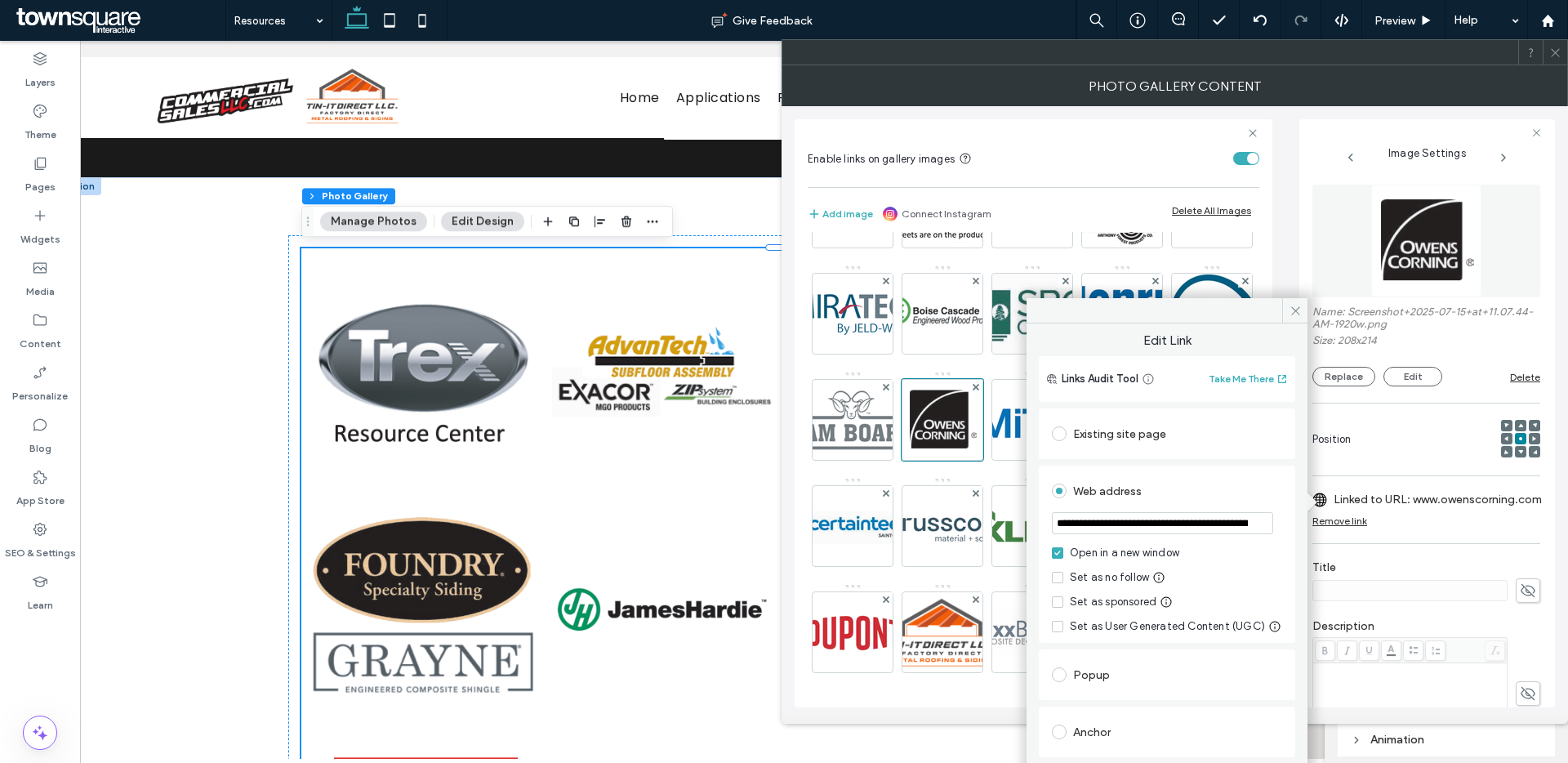 drag, startPoint x: 1178, startPoint y: 524, endPoint x: 1054, endPoint y: 523, distance: 124.00403 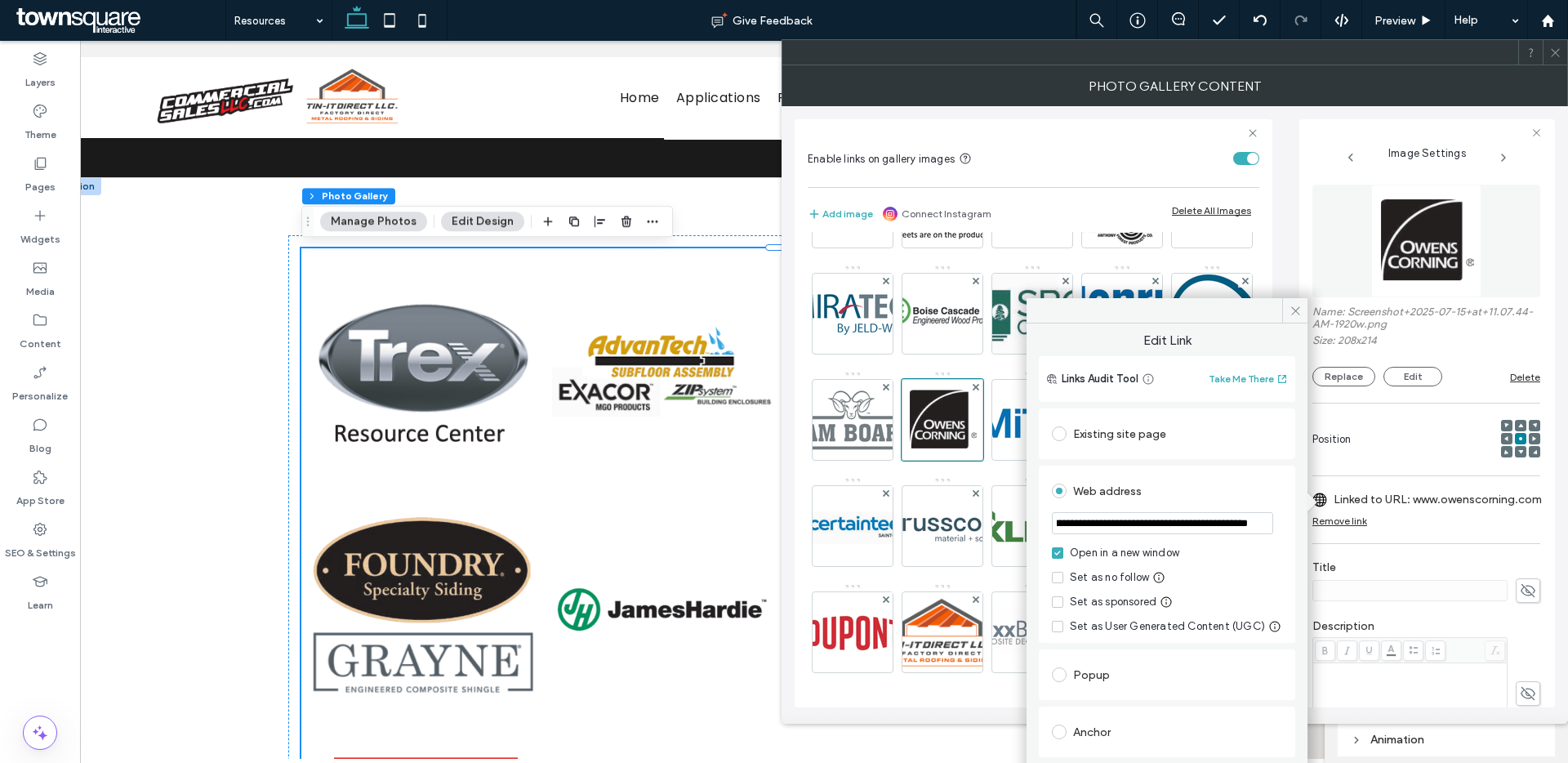 drag, startPoint x: 1215, startPoint y: 520, endPoint x: 1245, endPoint y: 524, distance: 30.265492 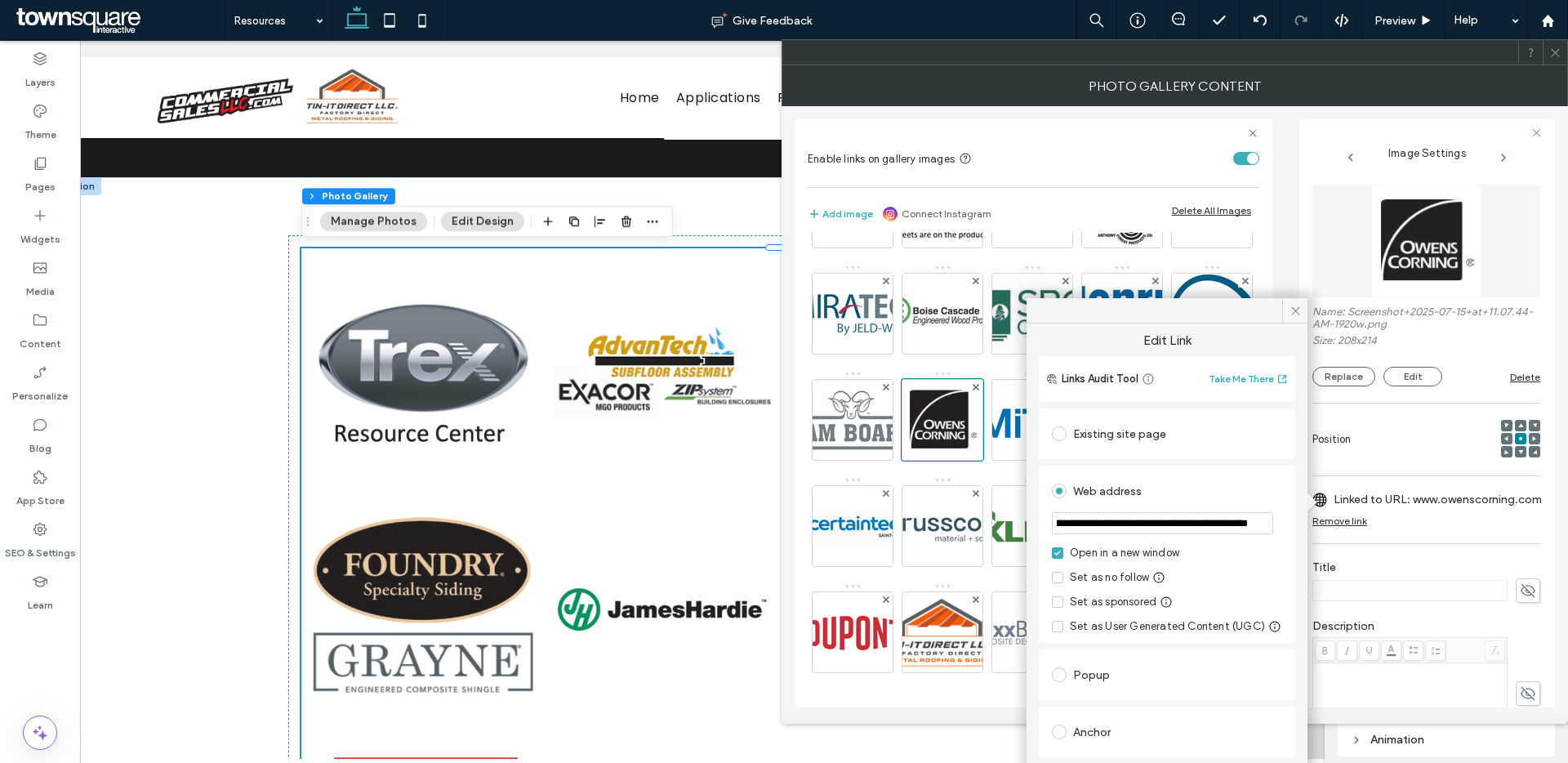 type on "**********" 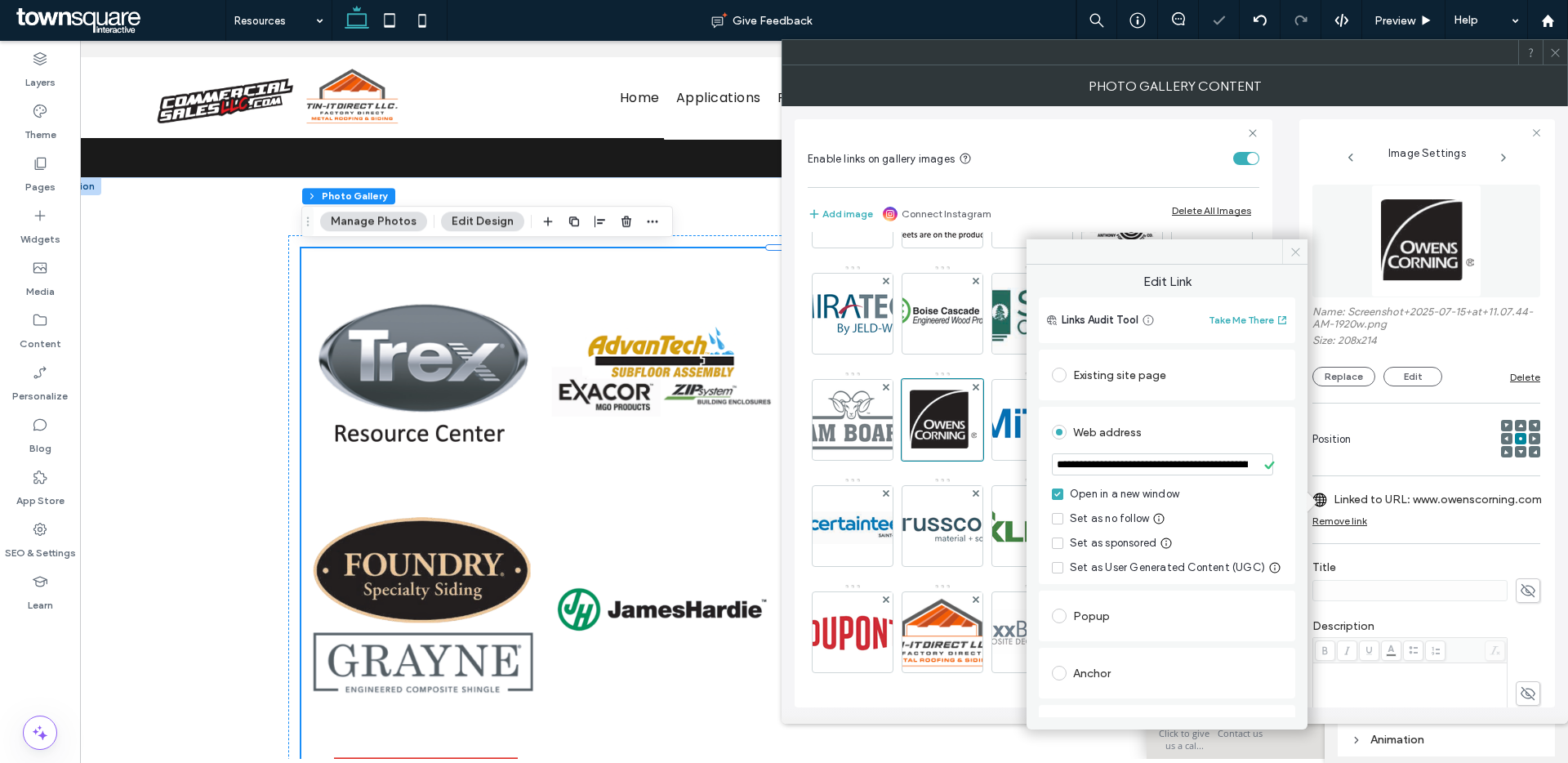 click 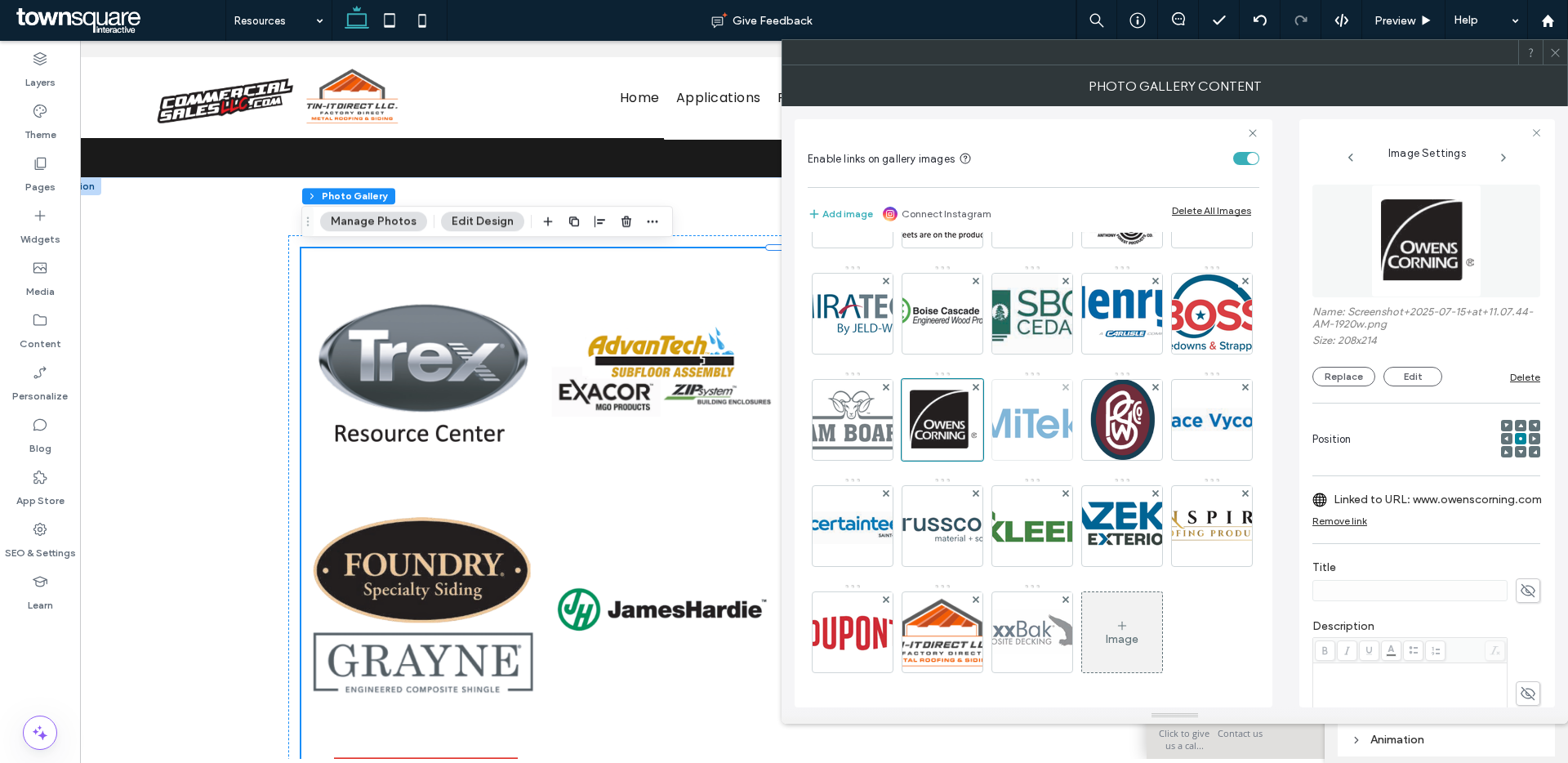 click at bounding box center [1032, 420] 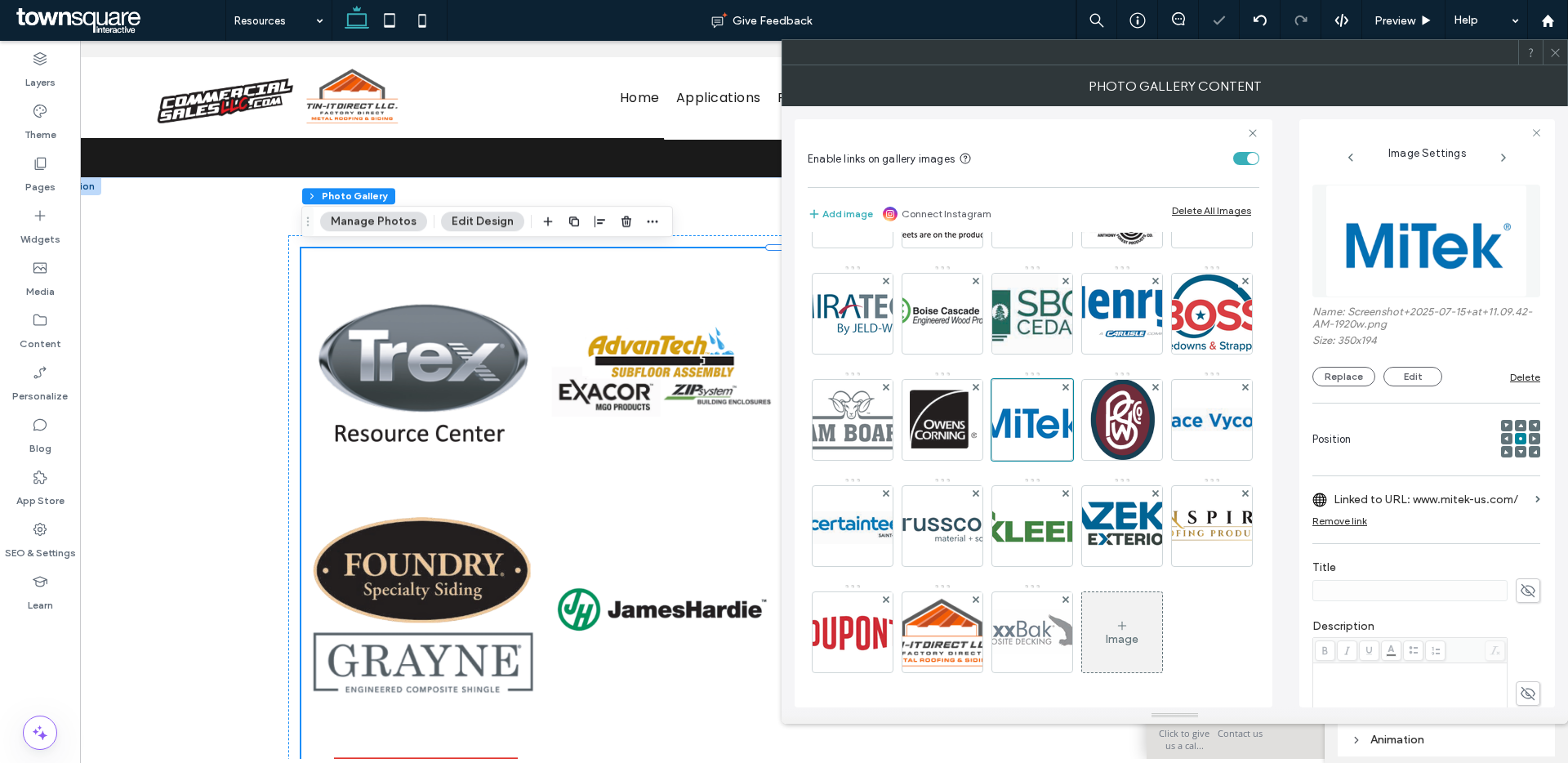 click on "Linked to URL: www.mitek-us.com/" at bounding box center [1431, 499] 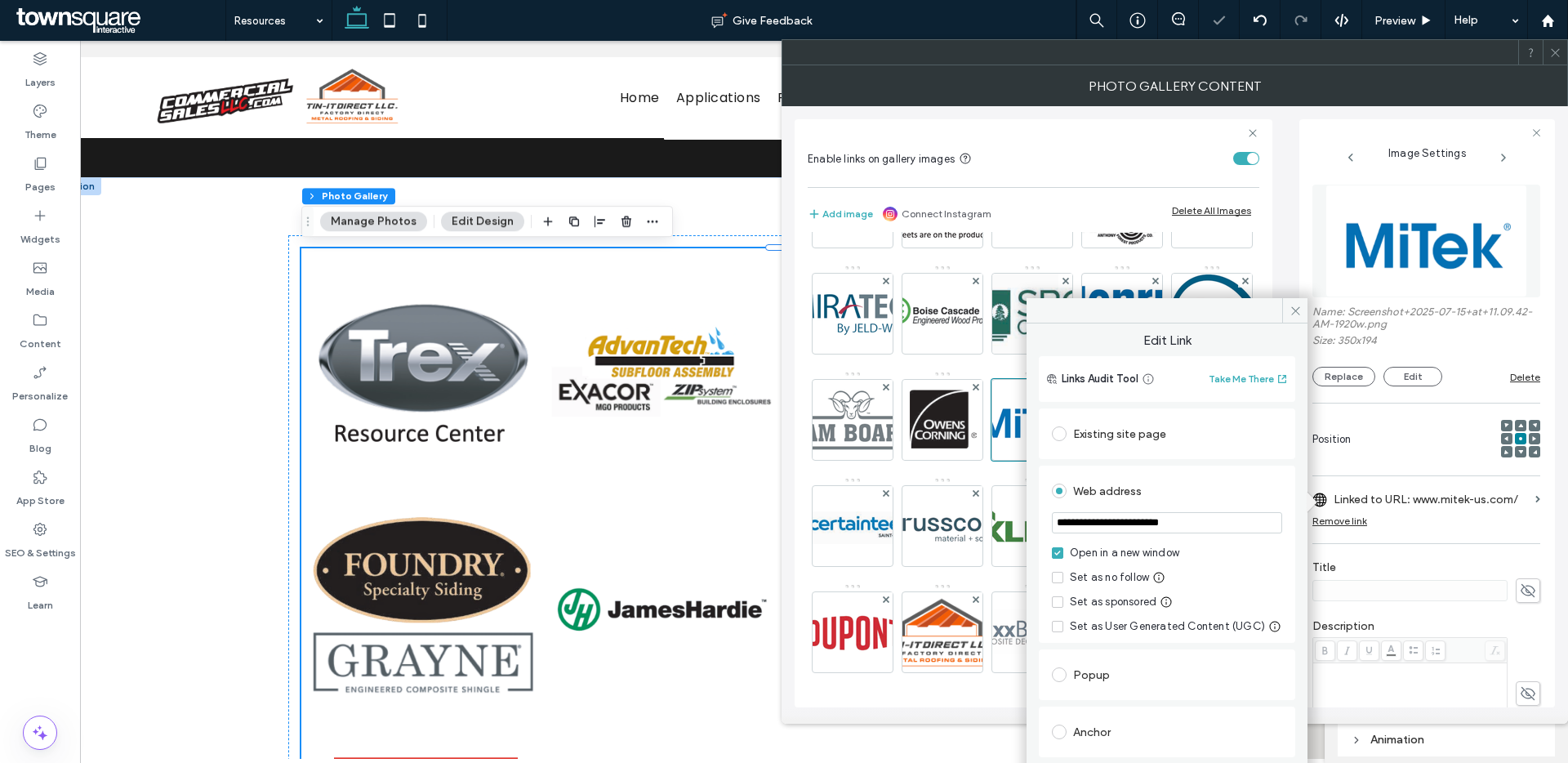 click on "**********" at bounding box center (1167, 523) 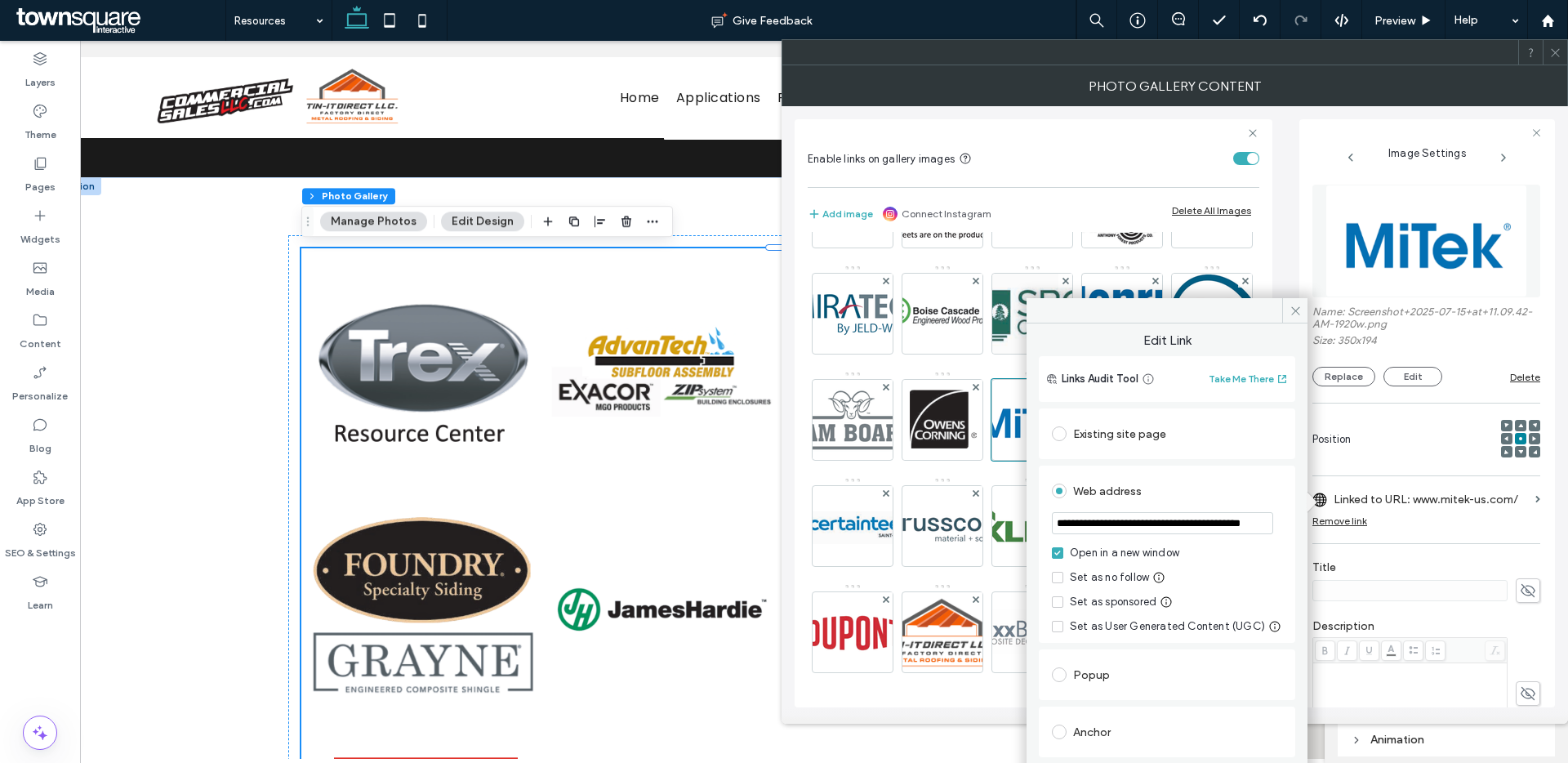 scroll, scrollTop: 0, scrollLeft: 45, axis: horizontal 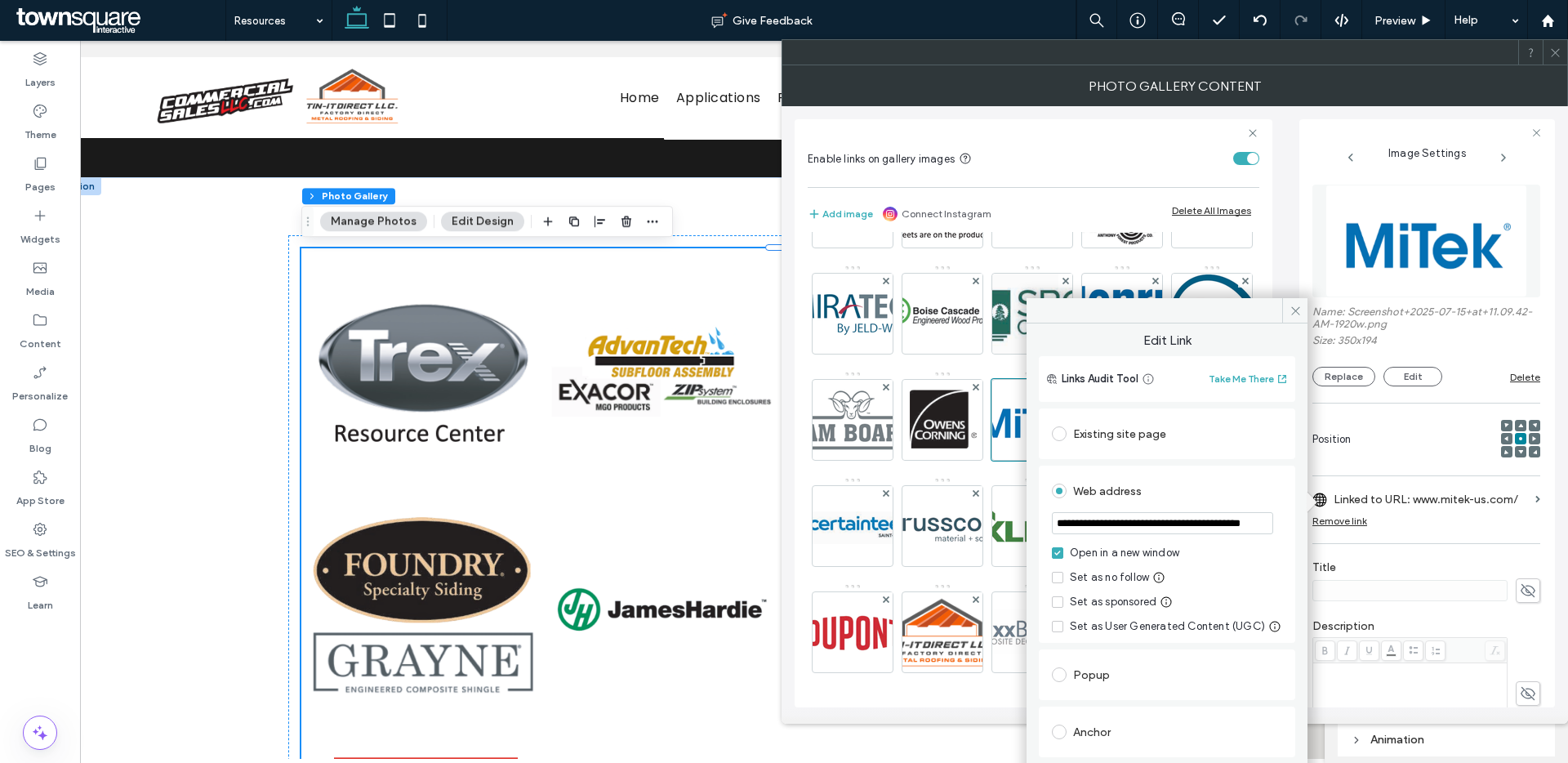 type on "**********" 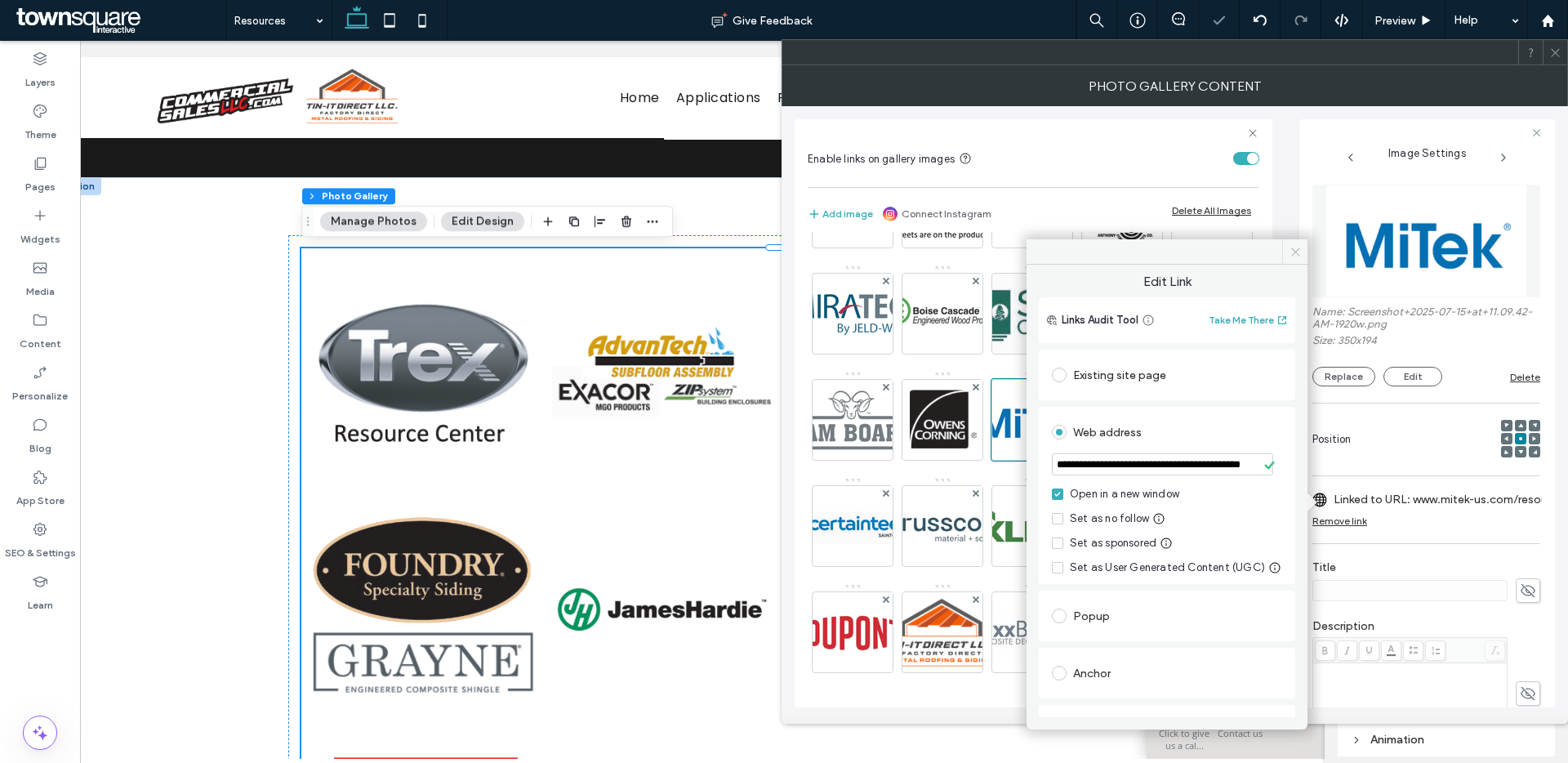 click 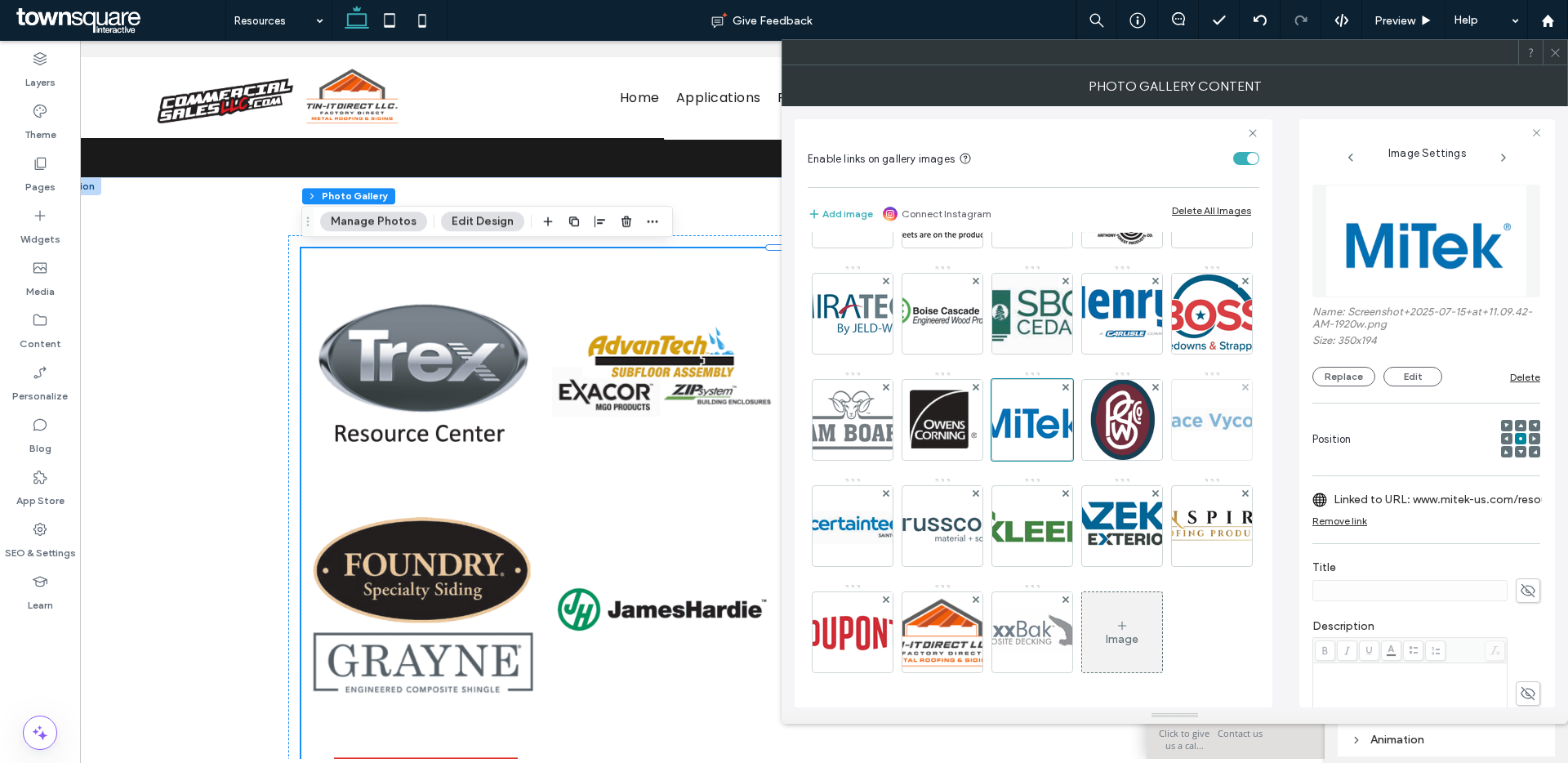 click at bounding box center [1212, 420] 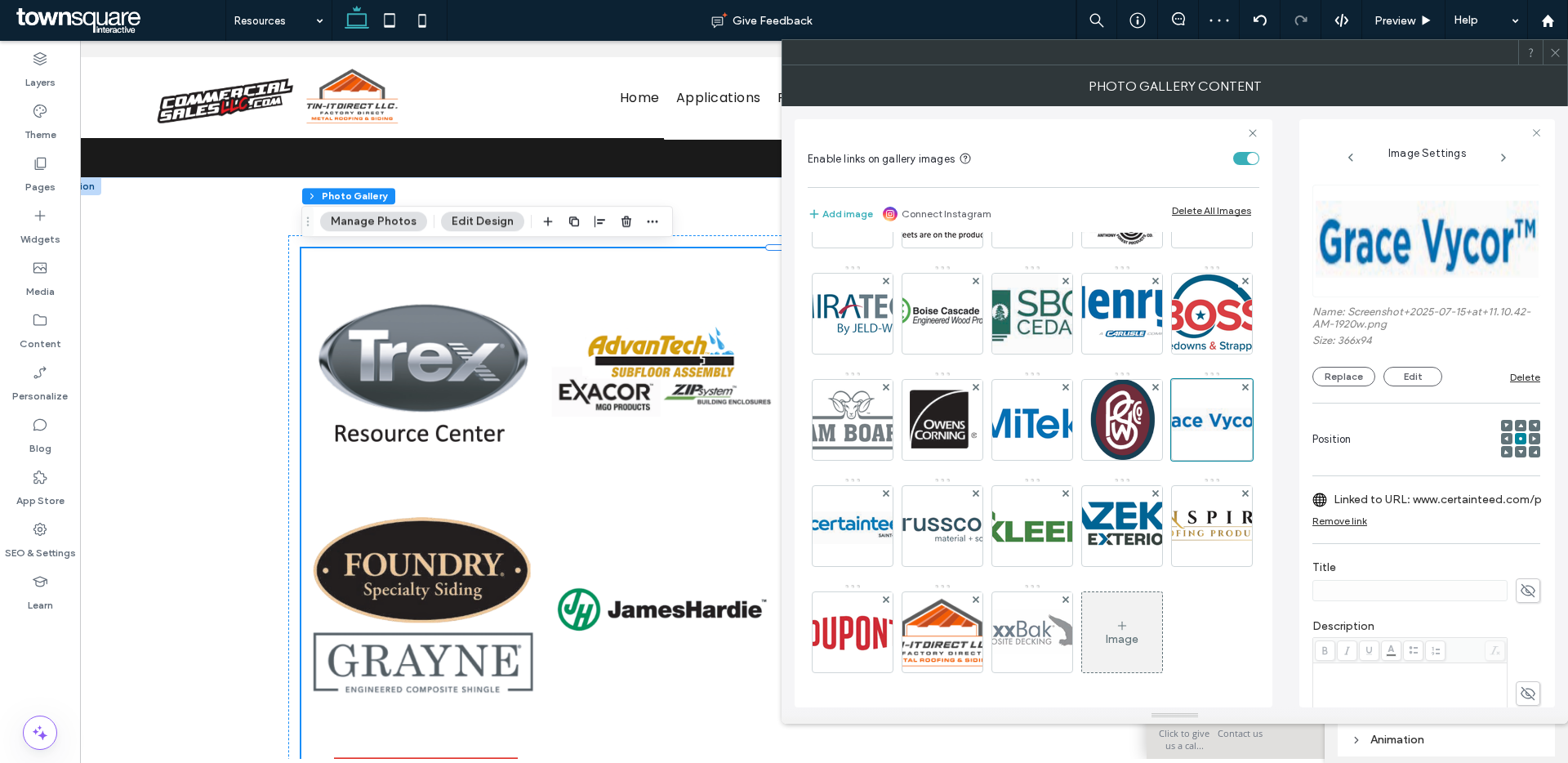 click on "Remove link" at bounding box center (1339, 520) 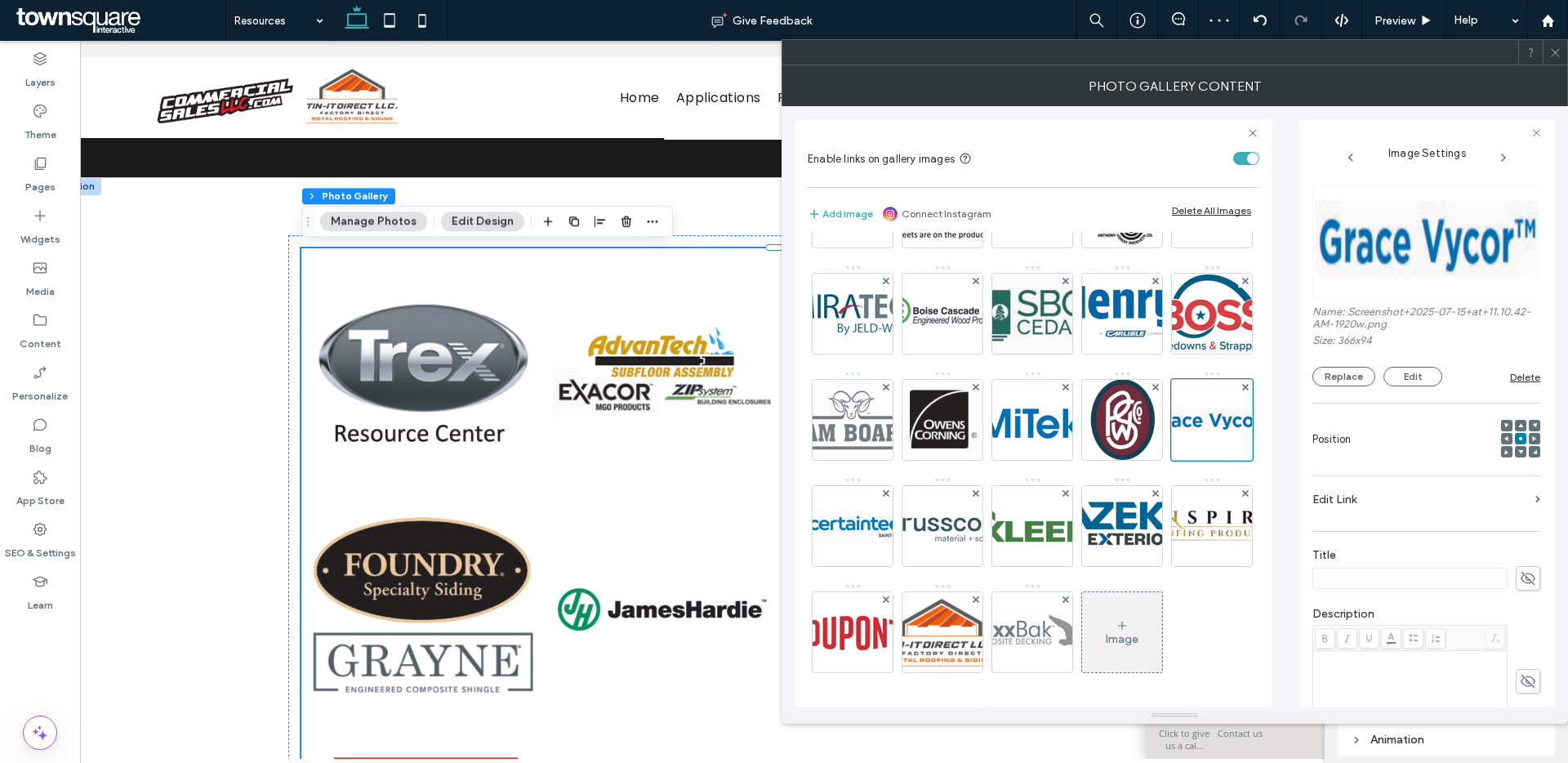 click on "Edit Link" at bounding box center (1420, 499) 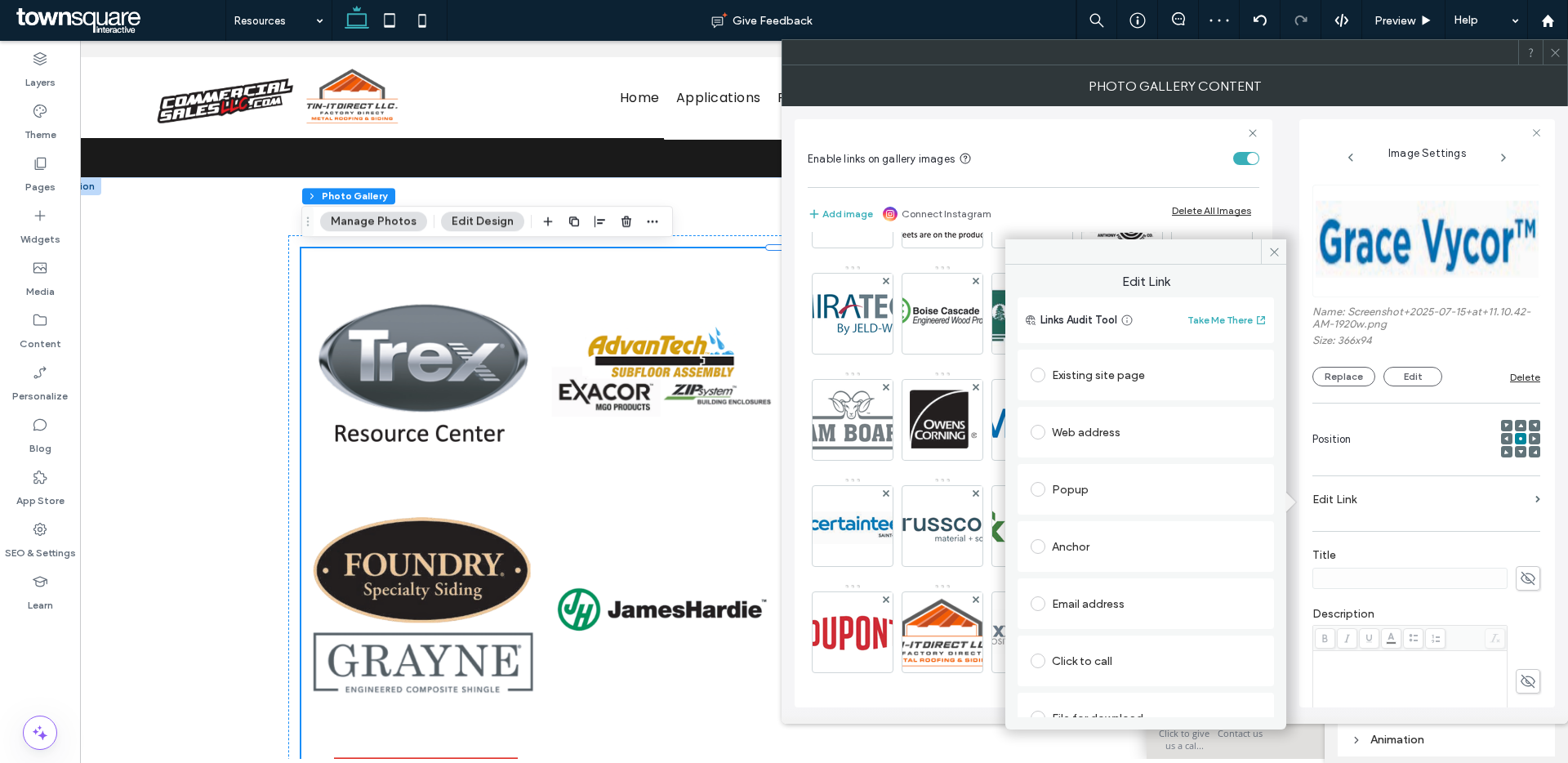 click on "Existing site page" at bounding box center [1146, 375] 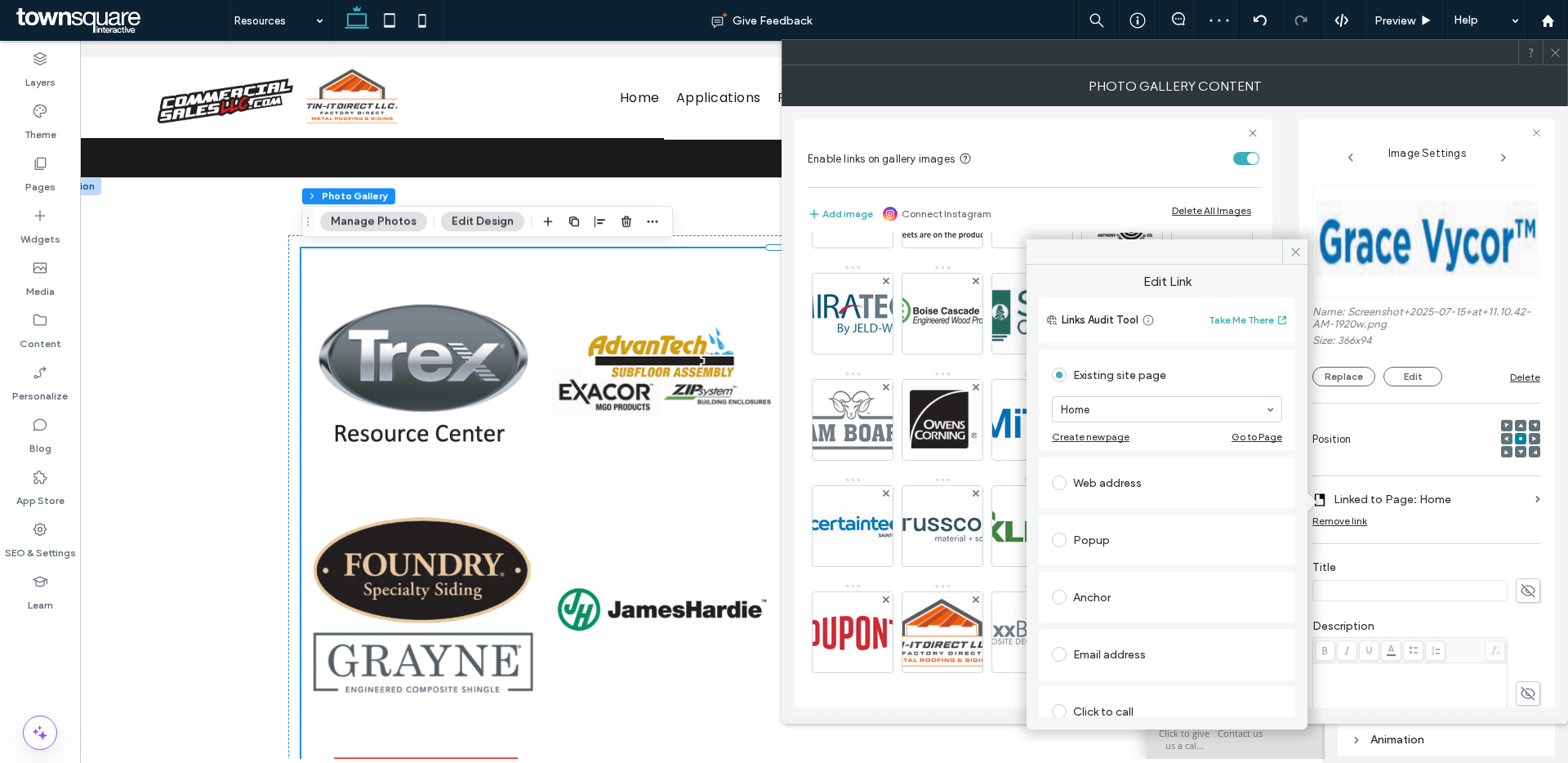 click on "Web address" at bounding box center (1167, 483) 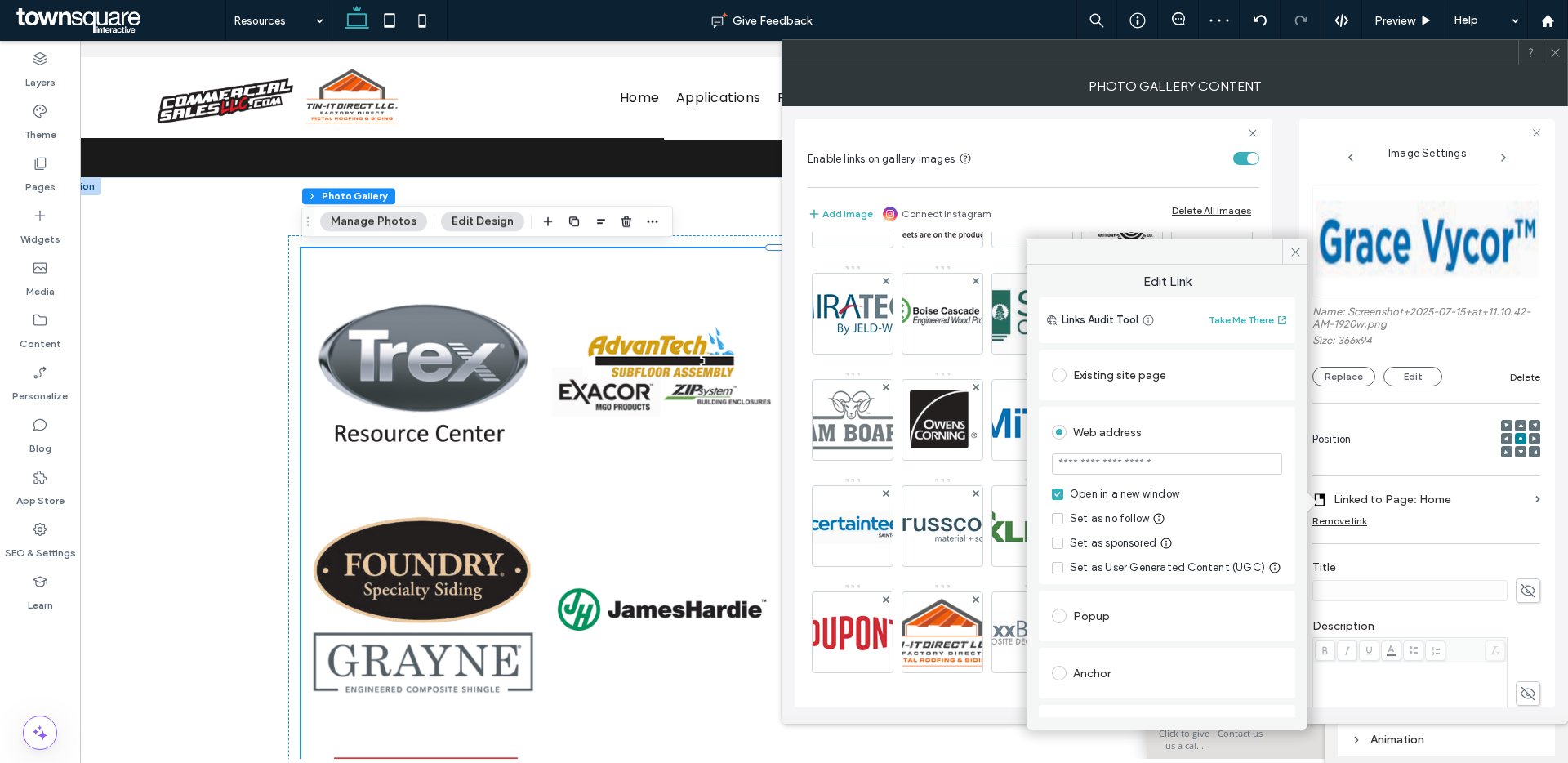 click at bounding box center [1167, 464] 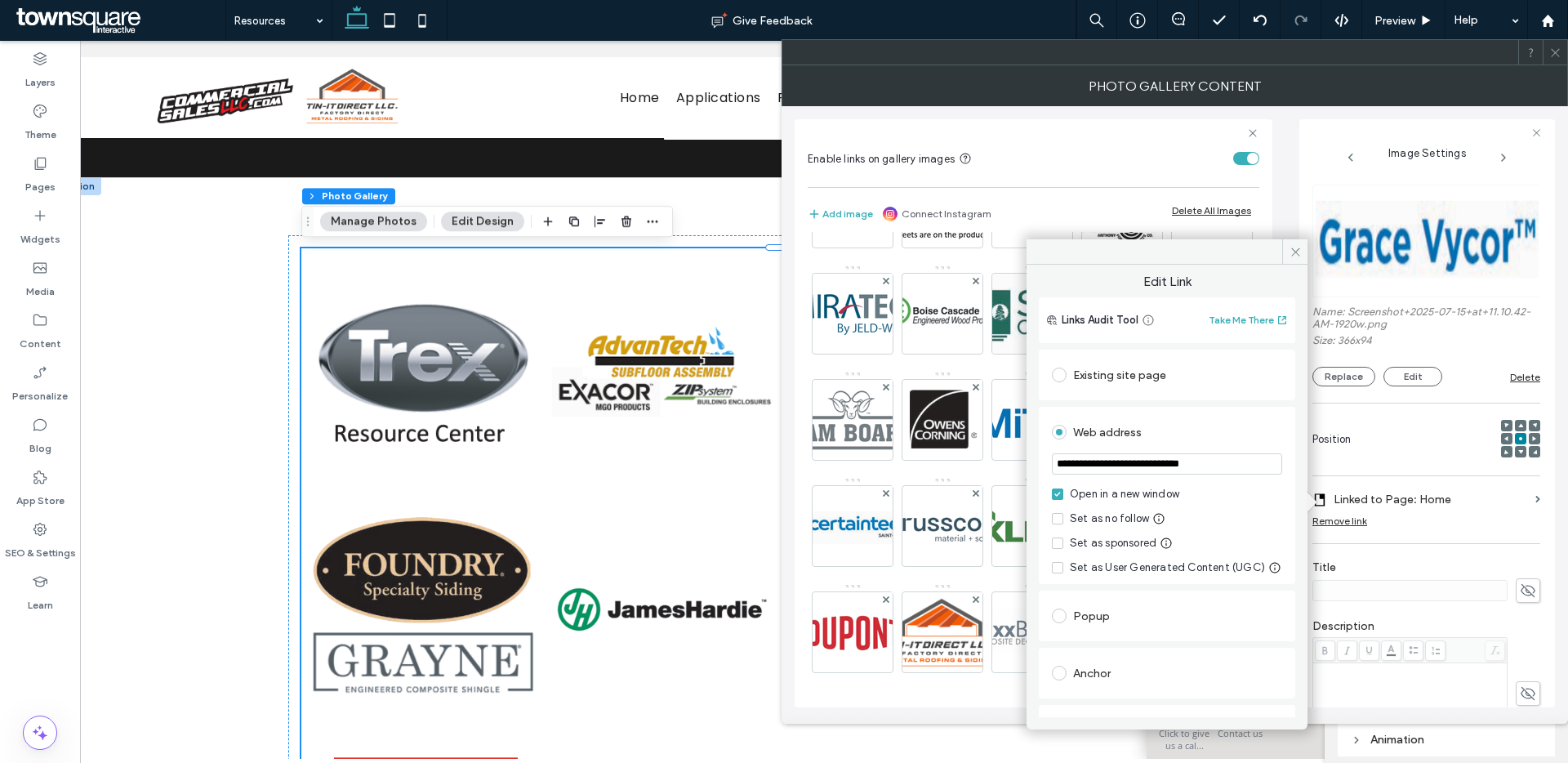 click on "**********" at bounding box center (1167, 464) 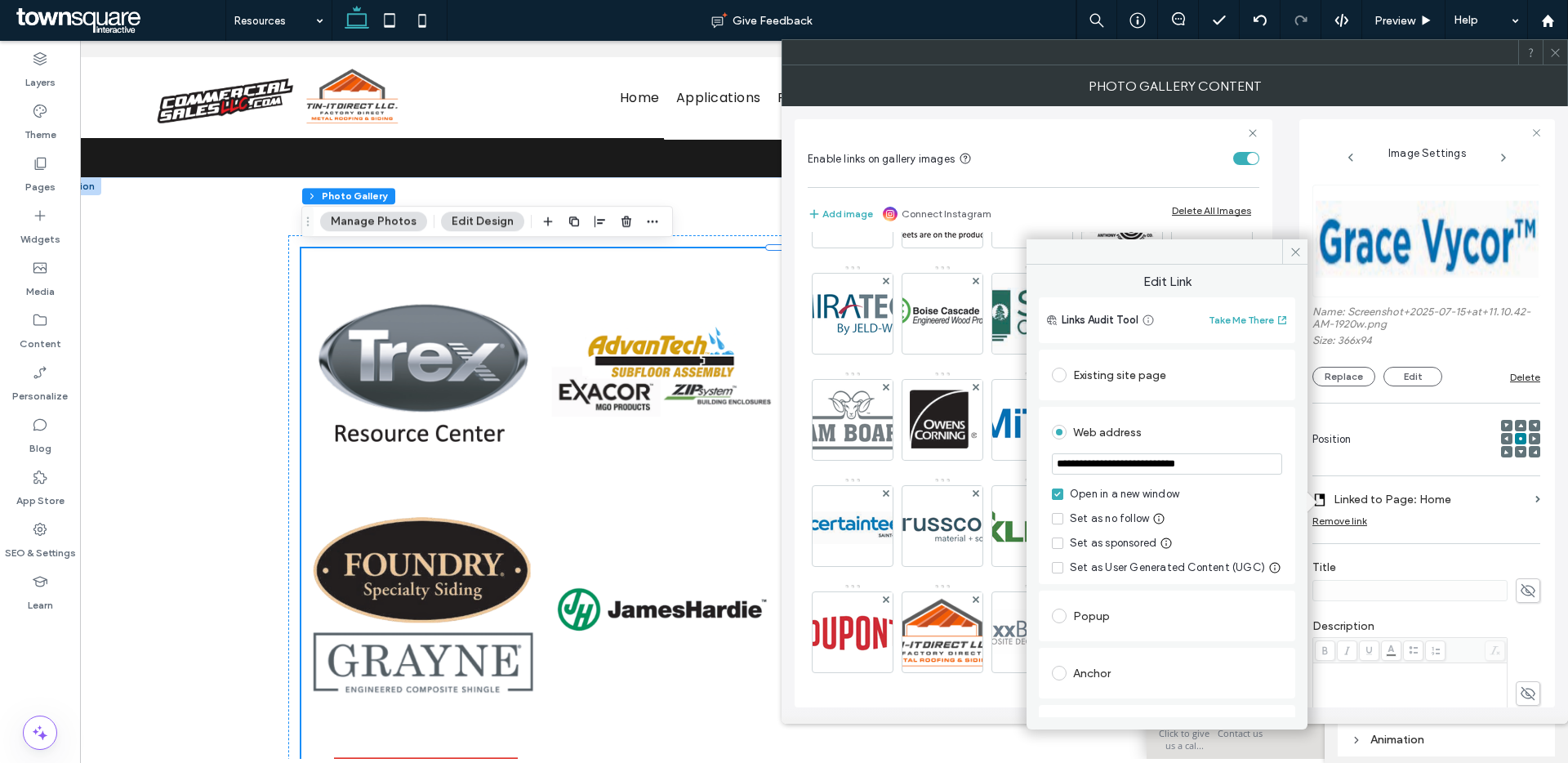 click on "**********" at bounding box center (1167, 464) 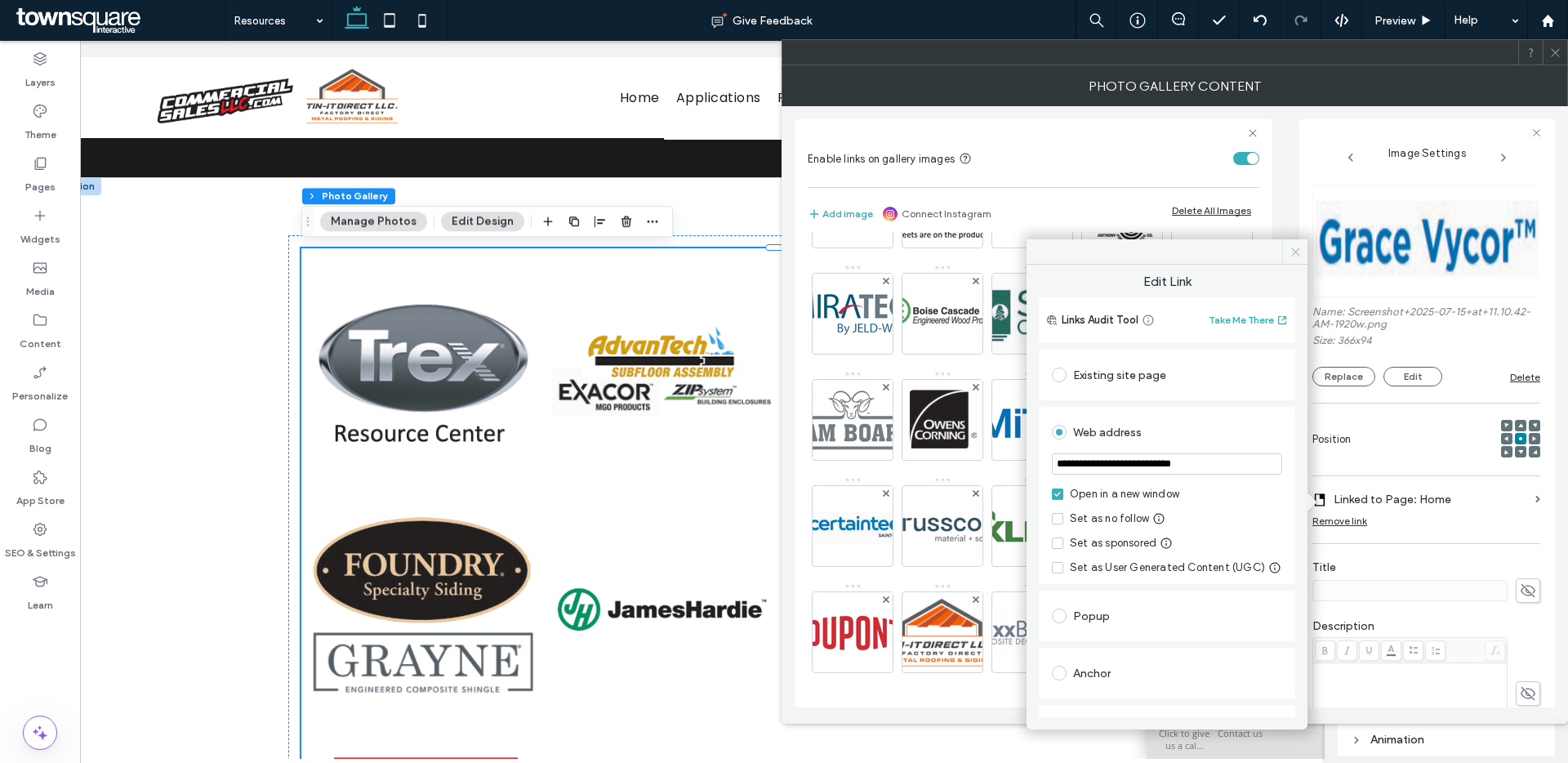 type on "**********" 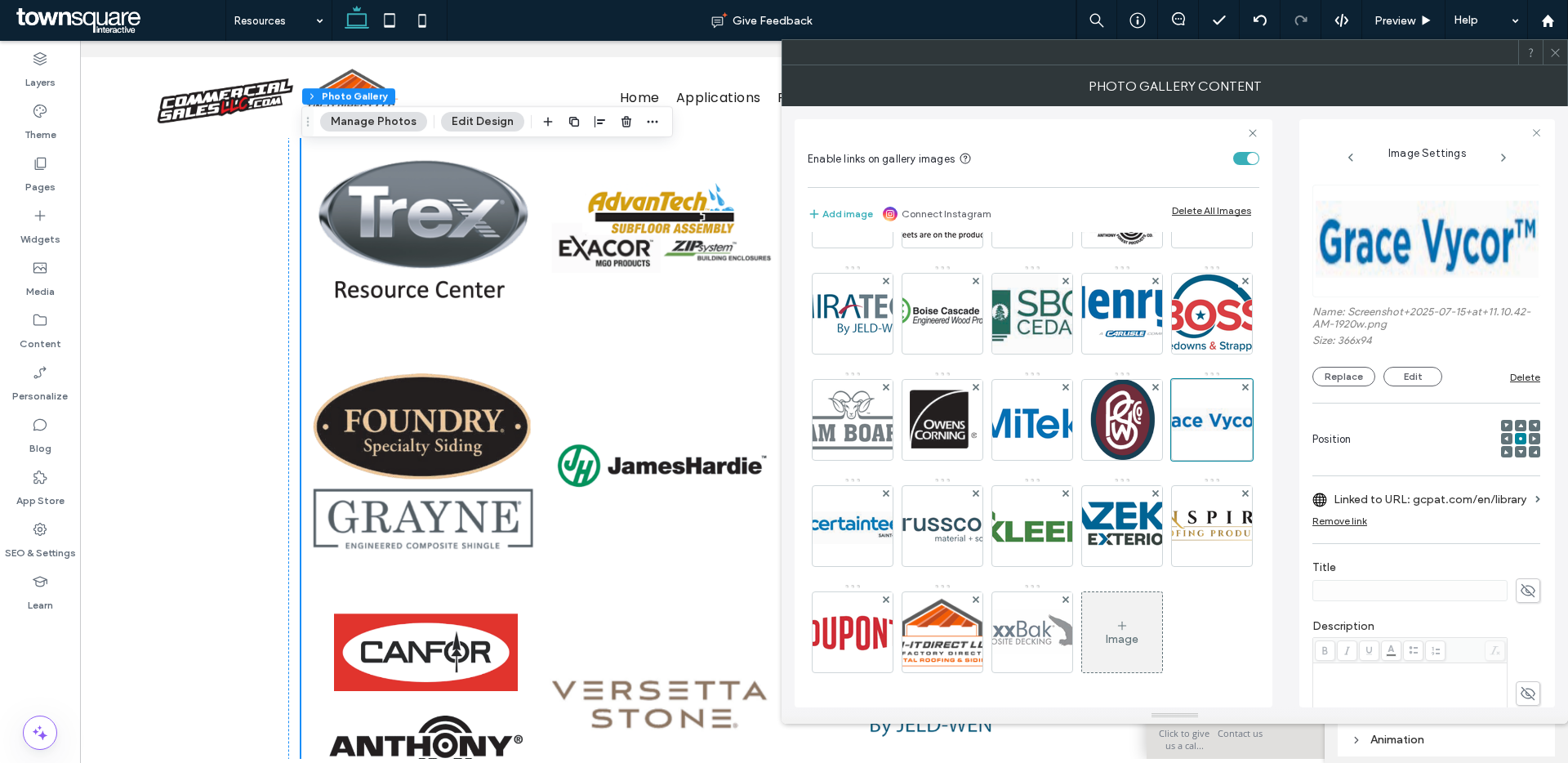scroll, scrollTop: 406, scrollLeft: 0, axis: vertical 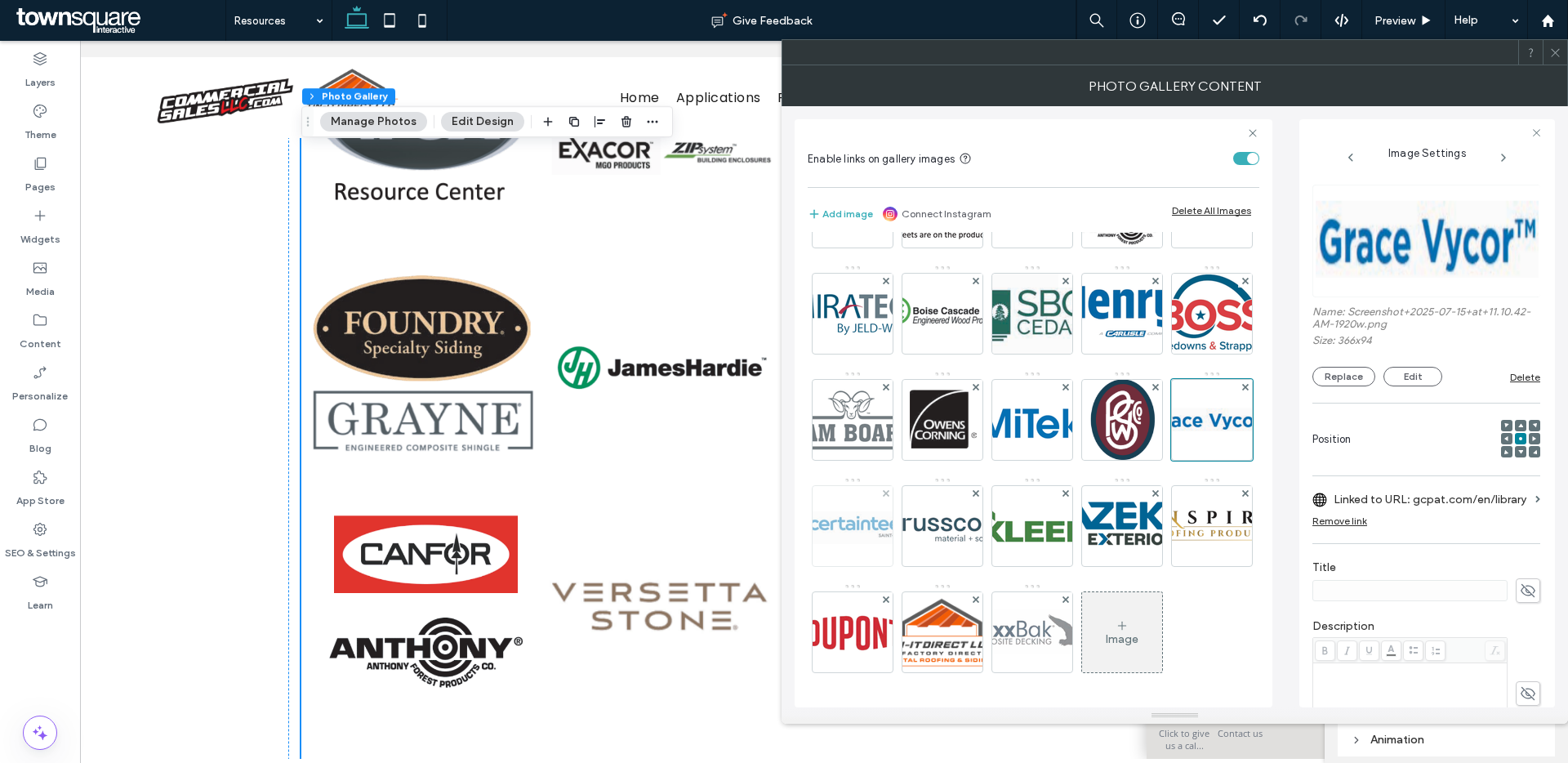 click at bounding box center (853, 526) 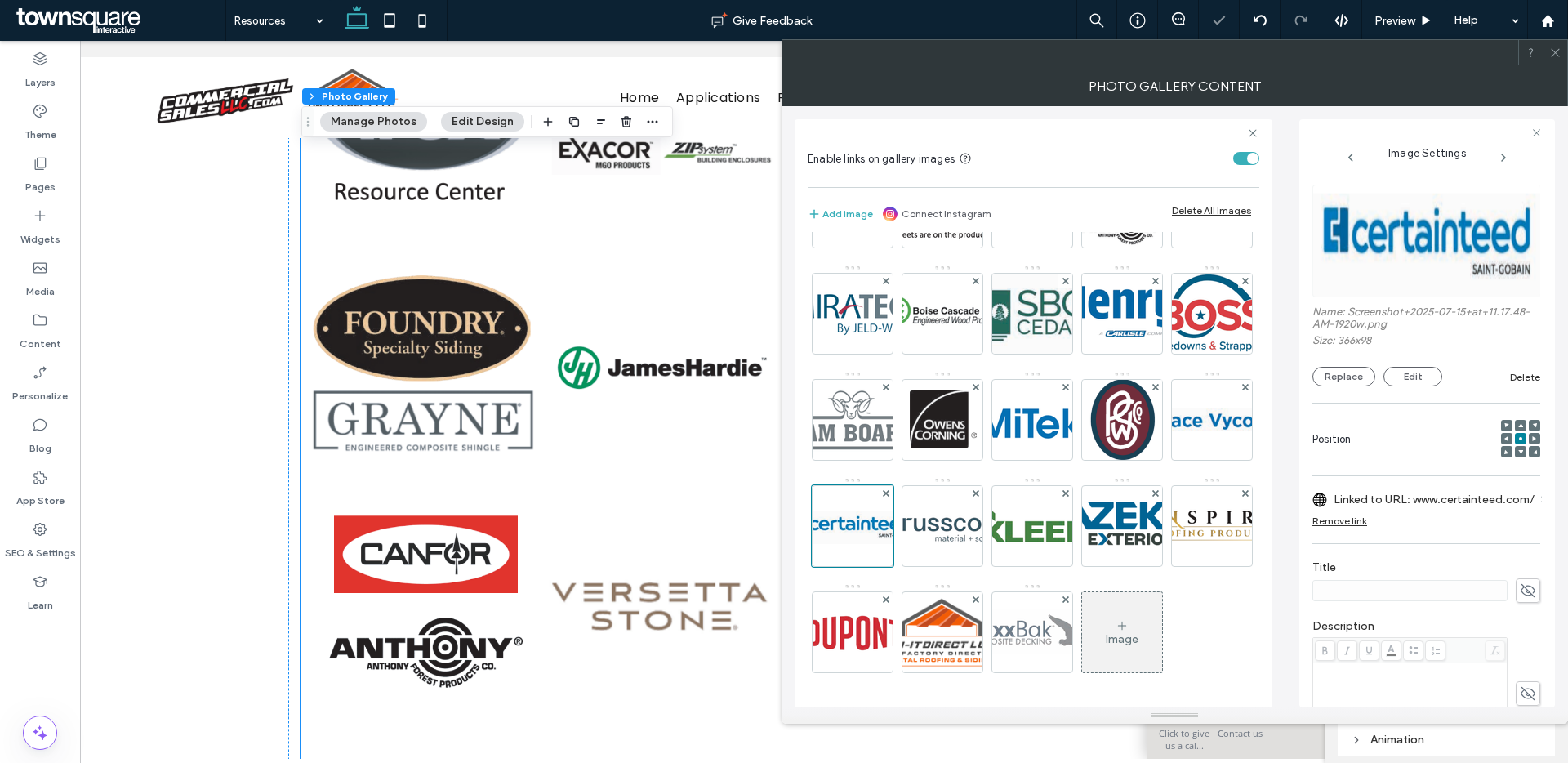 click on "Linked to URL: www.certainteed.com/" at bounding box center (1434, 499) 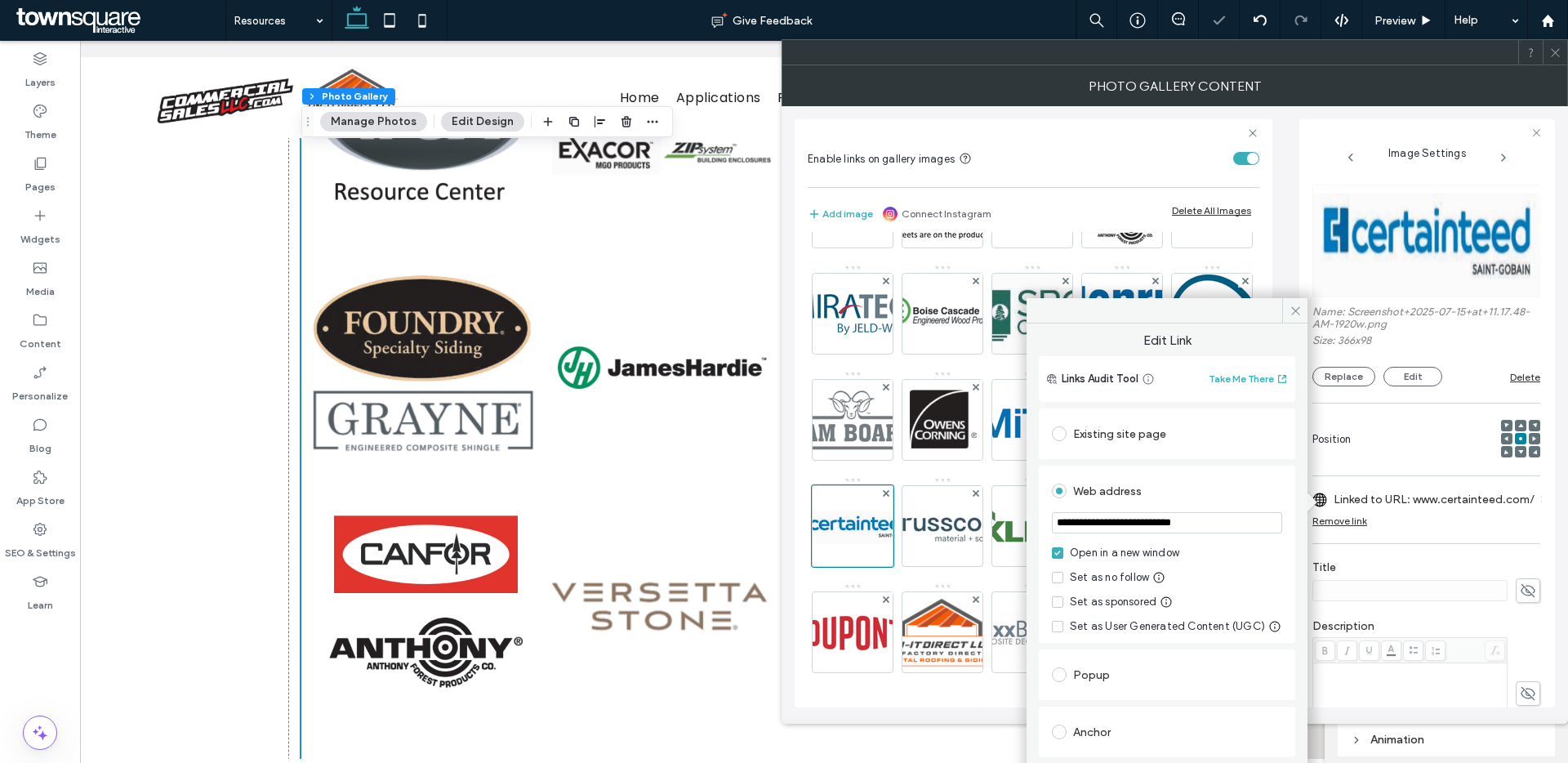 click on "**********" at bounding box center [1167, 523] 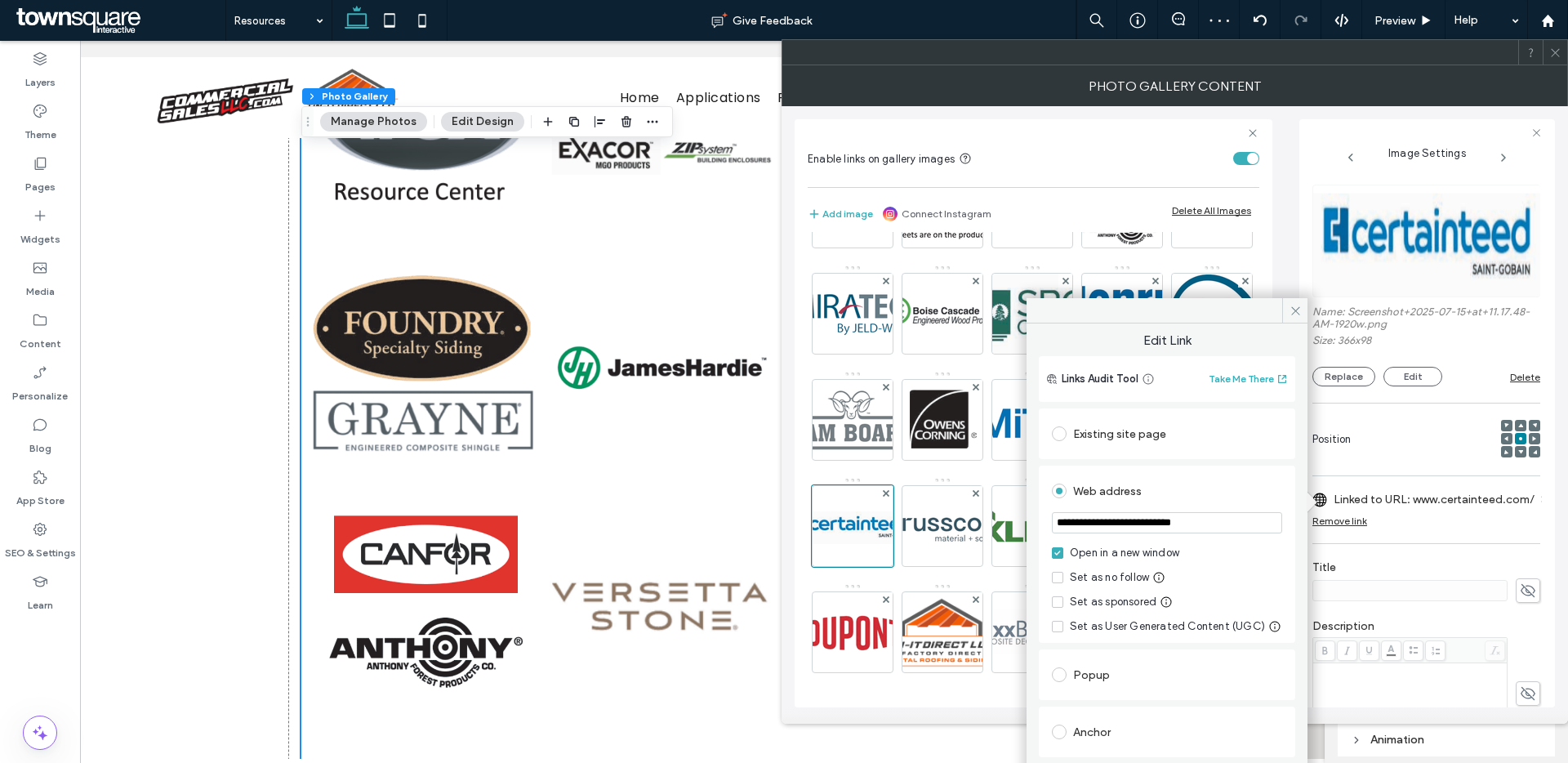 paste on "**********" 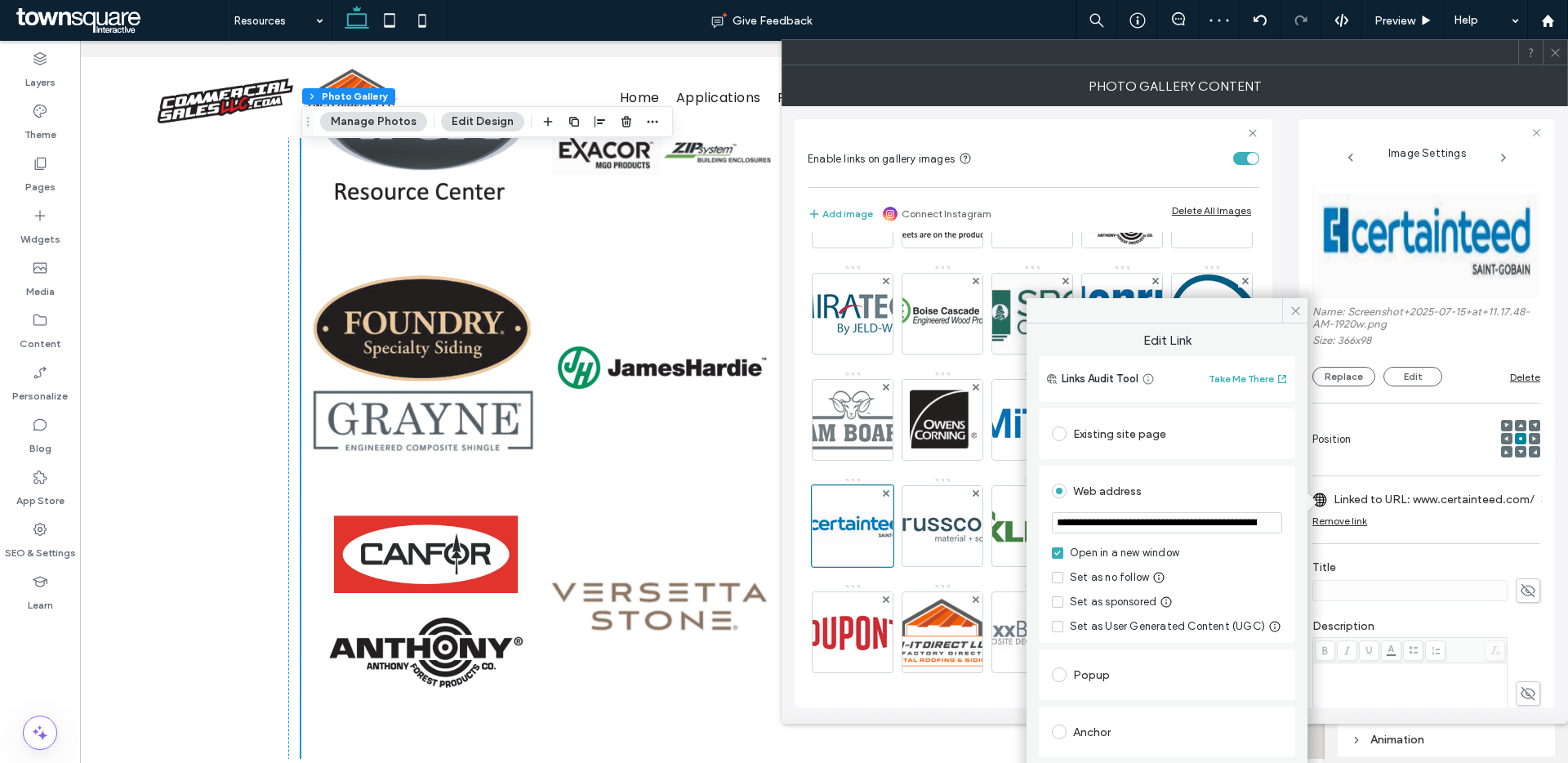scroll, scrollTop: 0, scrollLeft: 380, axis: horizontal 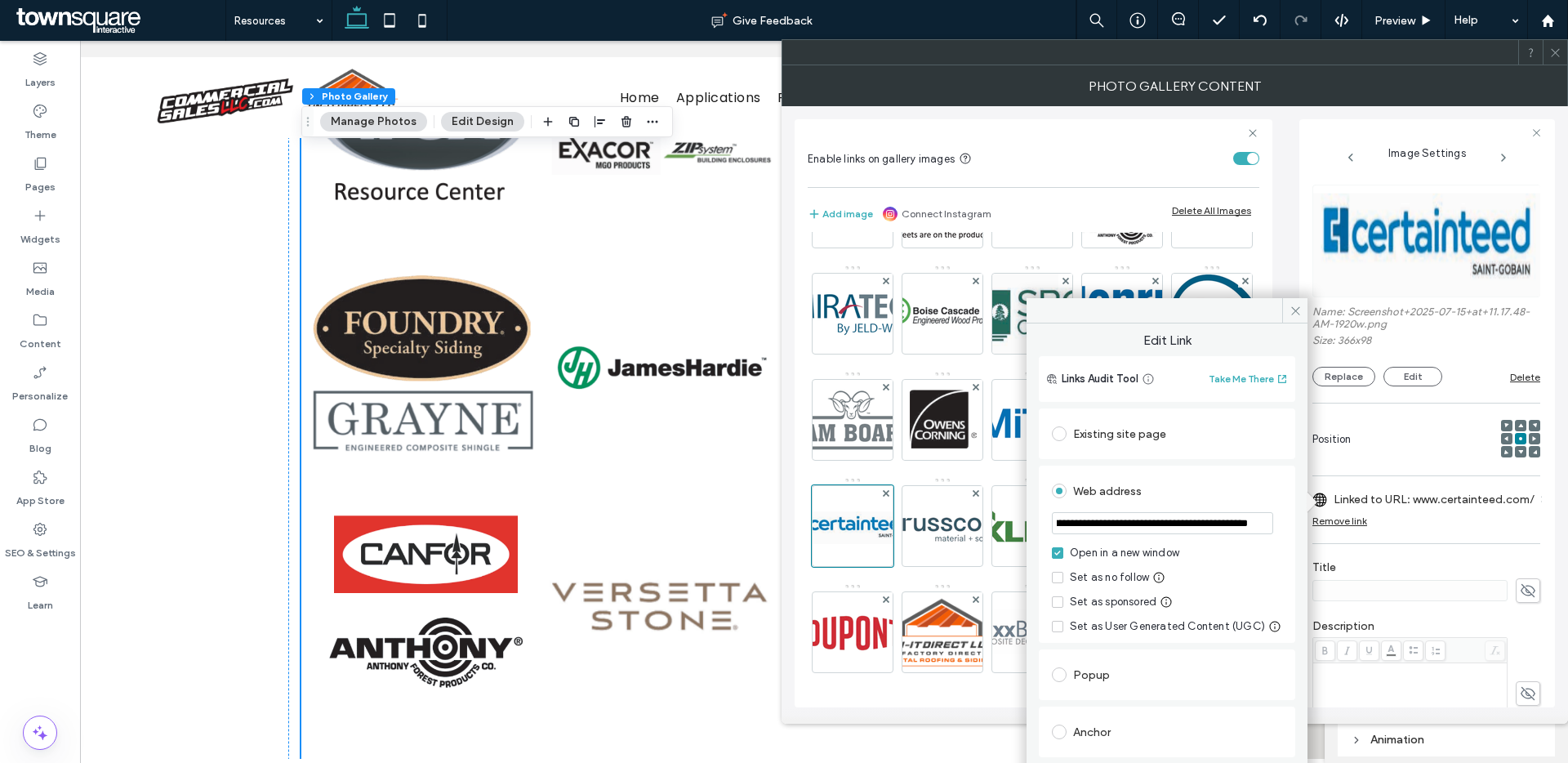 click on "**********" at bounding box center (1162, 523) 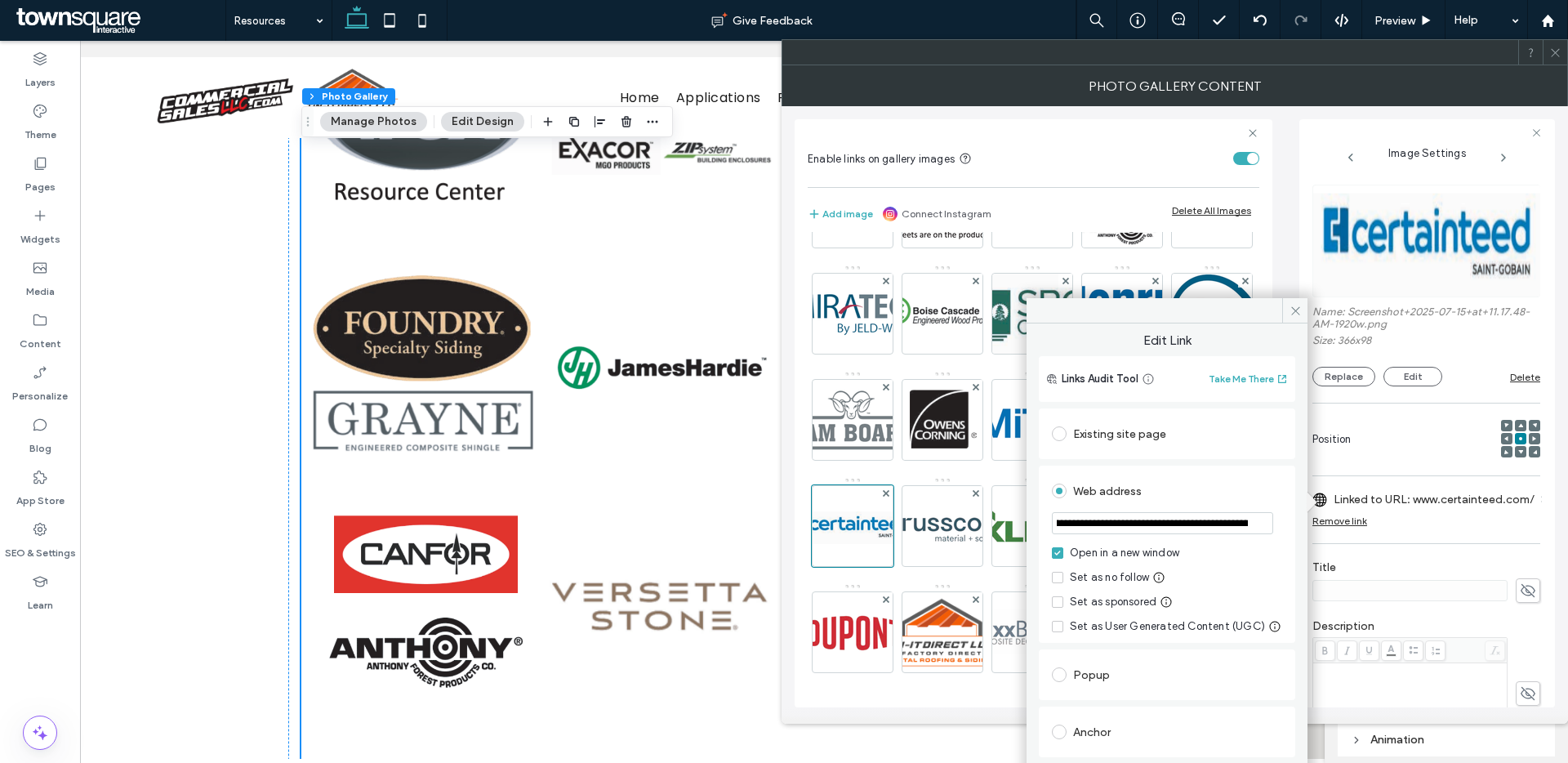 drag, startPoint x: 1223, startPoint y: 525, endPoint x: 1054, endPoint y: 519, distance: 169.10648 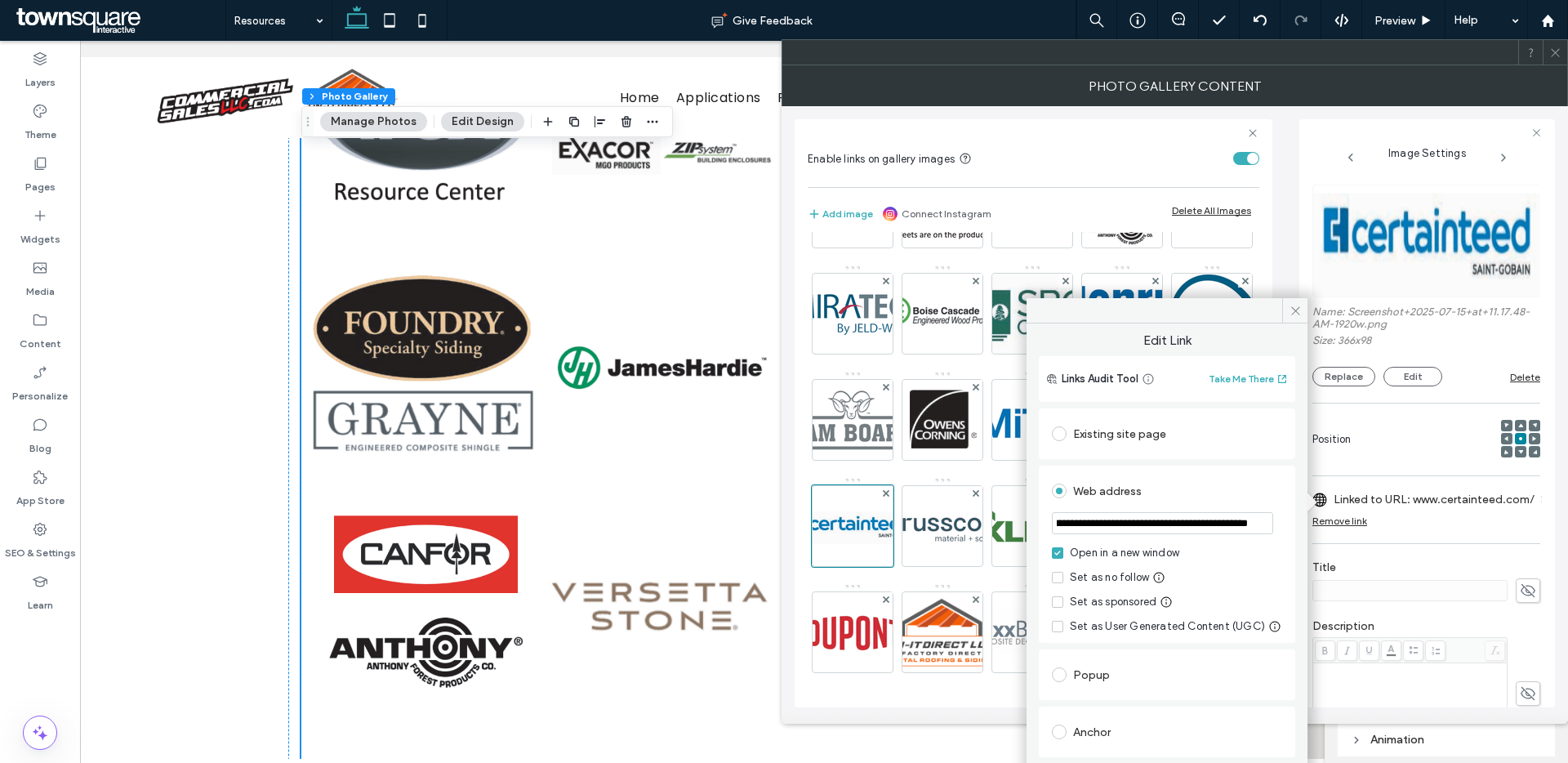scroll, scrollTop: 0, scrollLeft: 372, axis: horizontal 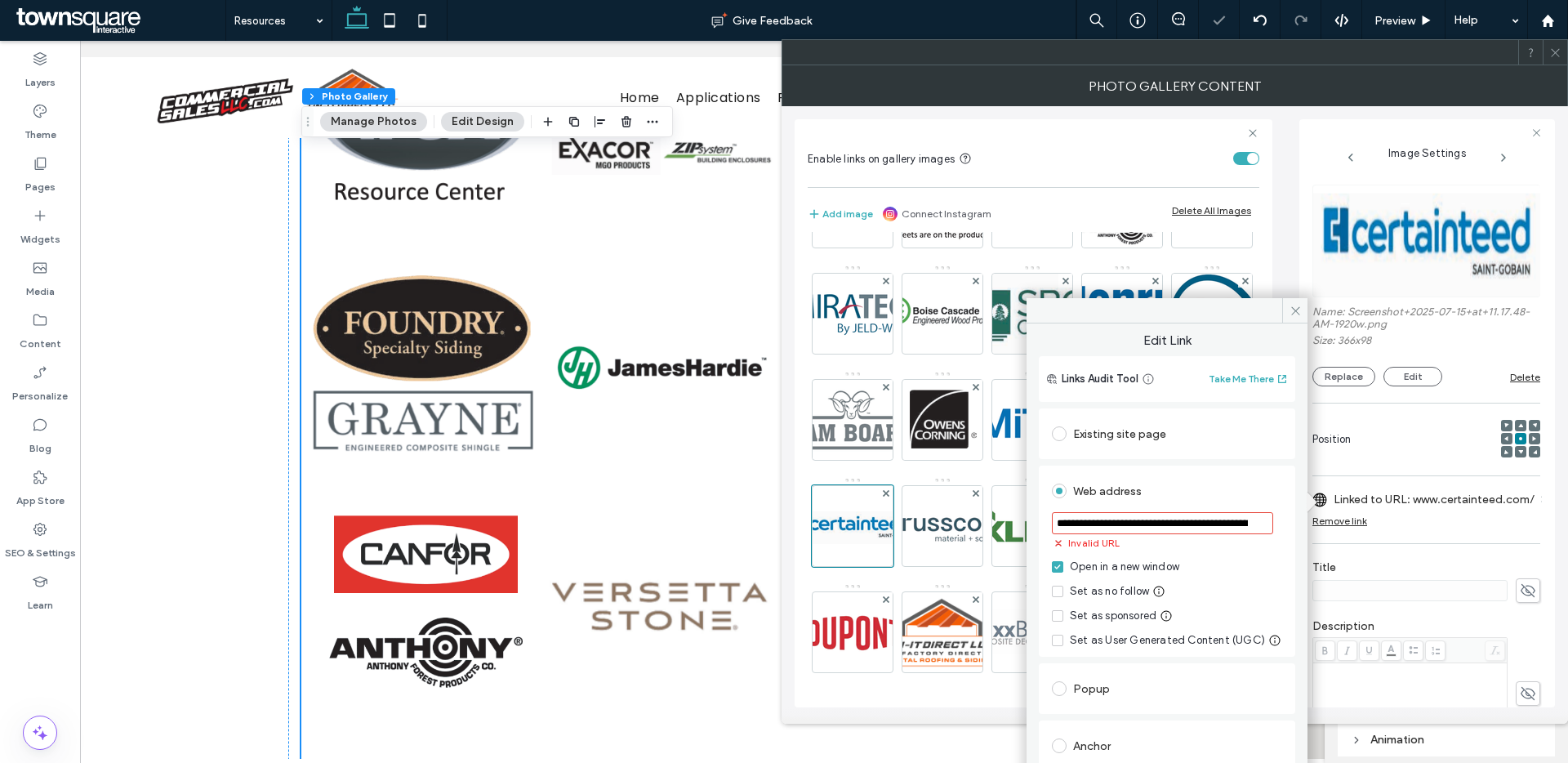 click on "**********" at bounding box center (1162, 523) 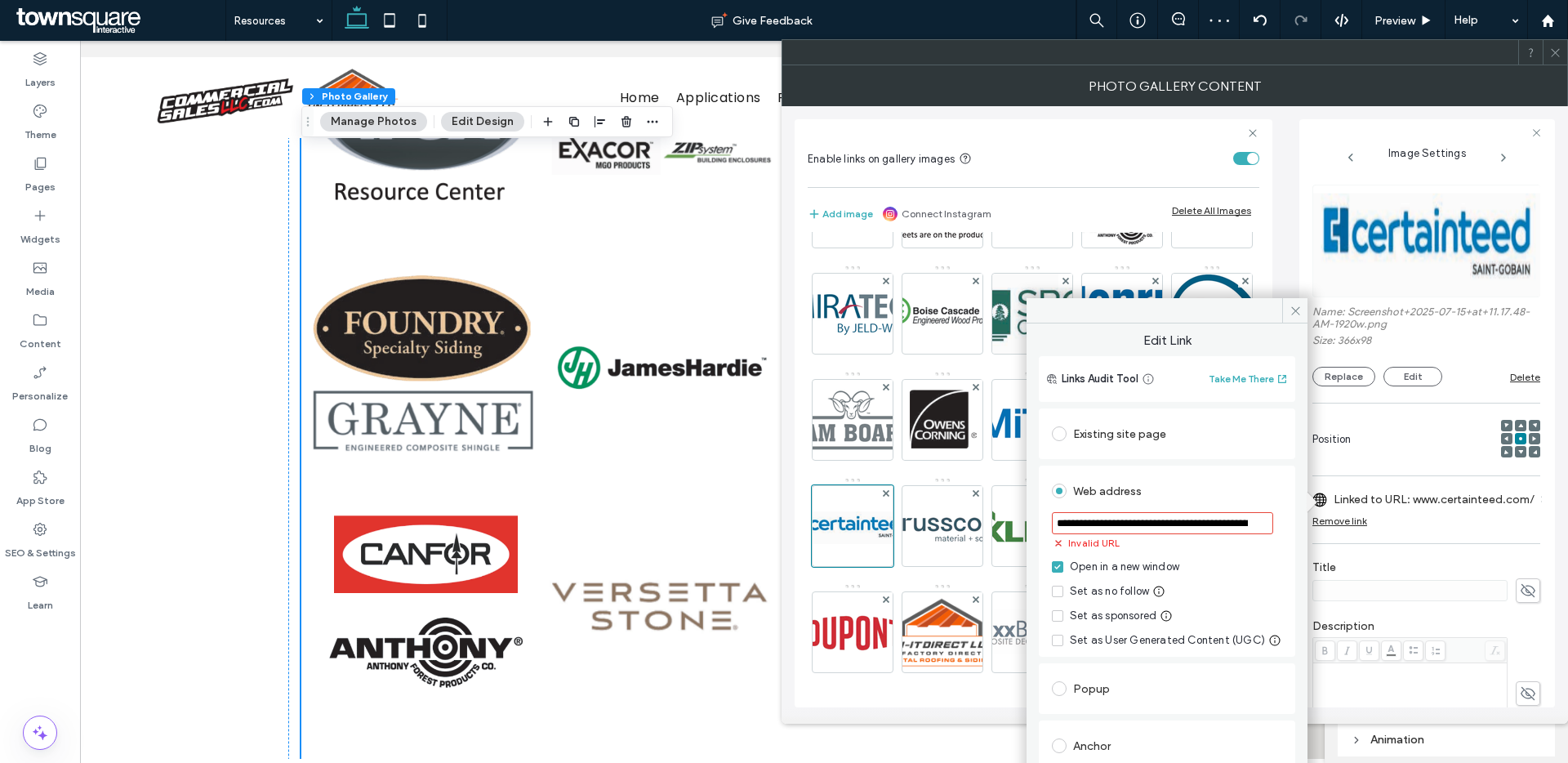 click on "**********" at bounding box center (1162, 523) 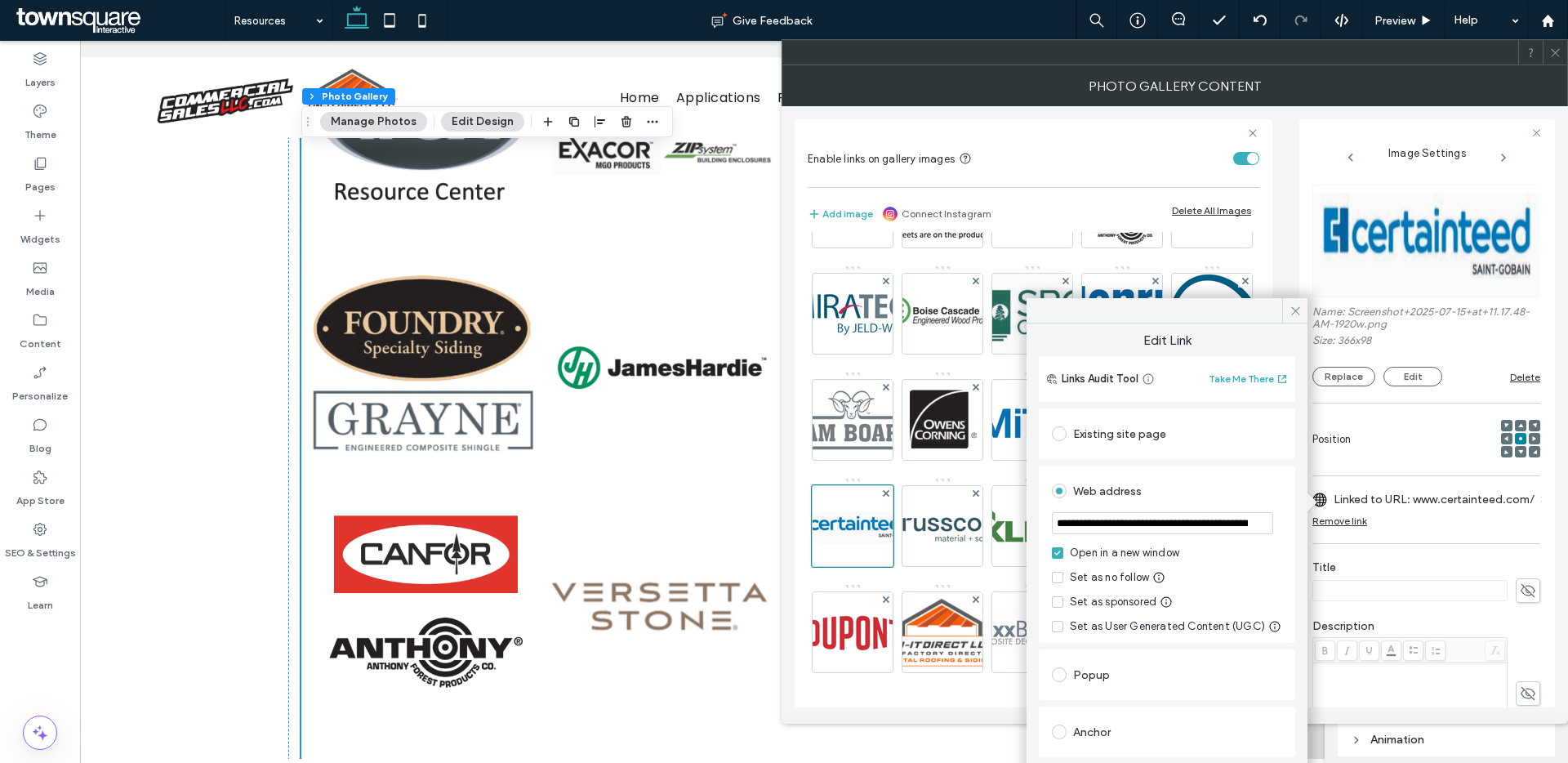 click on "**********" at bounding box center (1167, 524) 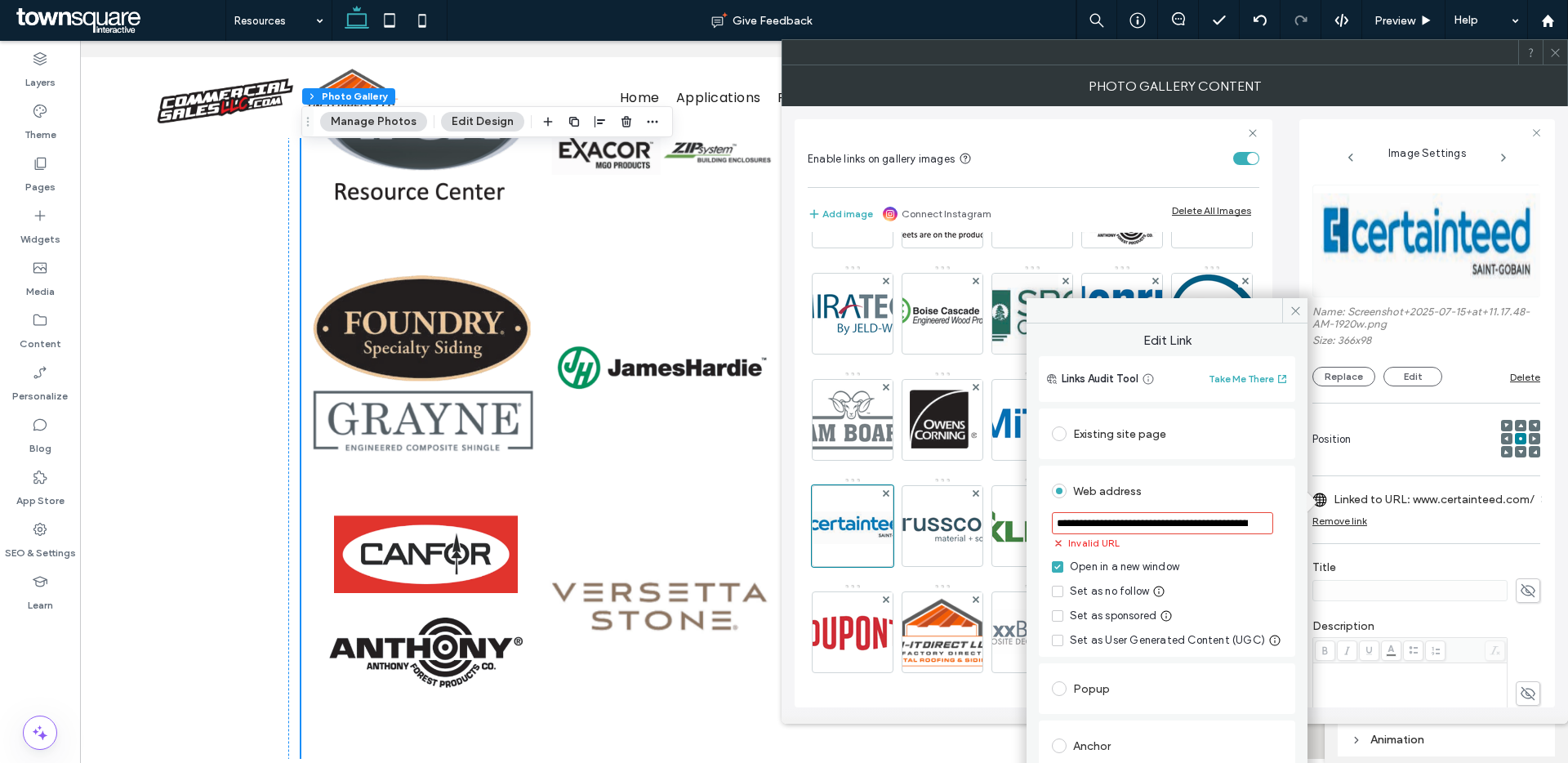 click on "**********" at bounding box center (1162, 523) 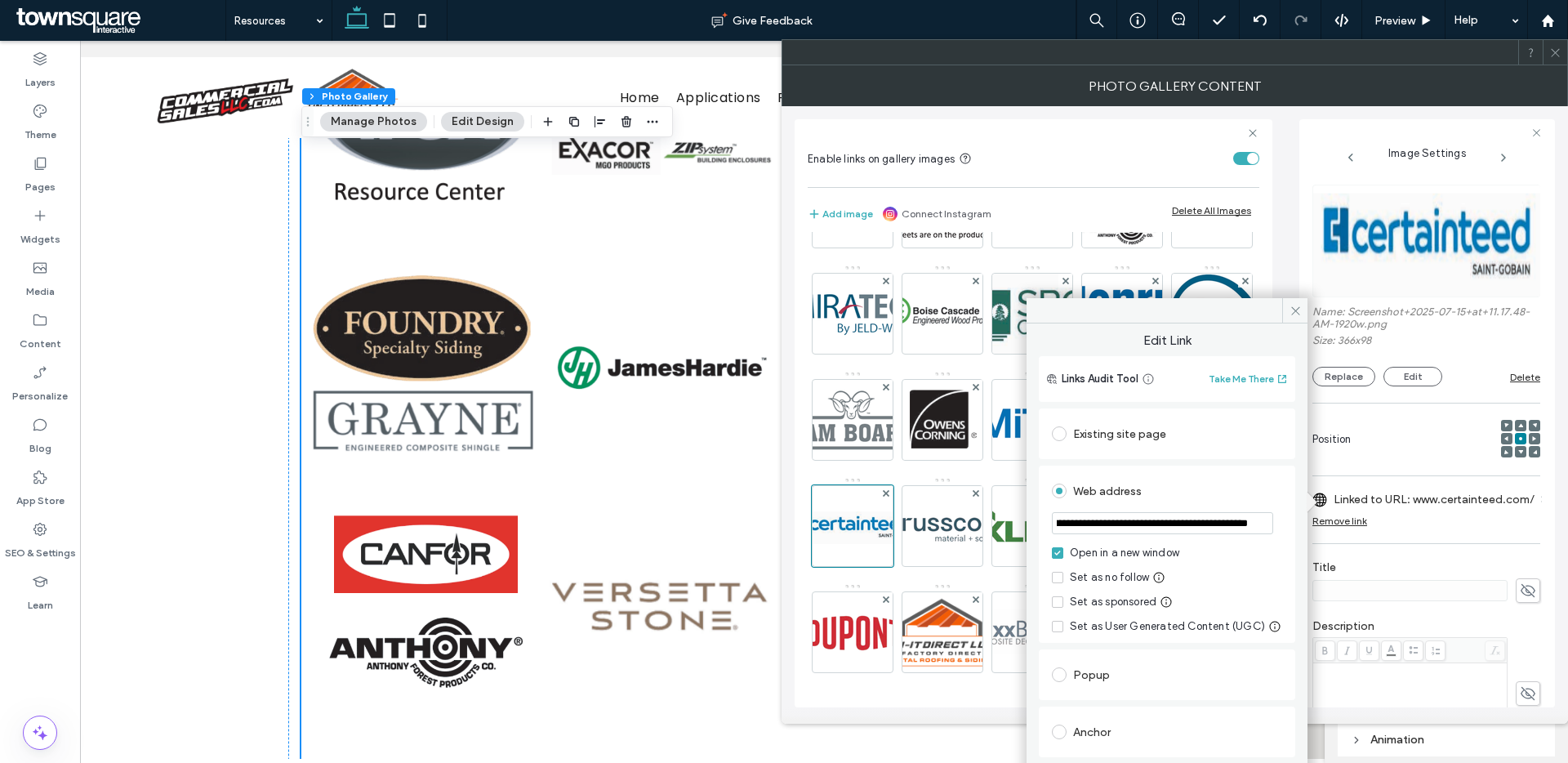 scroll, scrollTop: 0, scrollLeft: 298, axis: horizontal 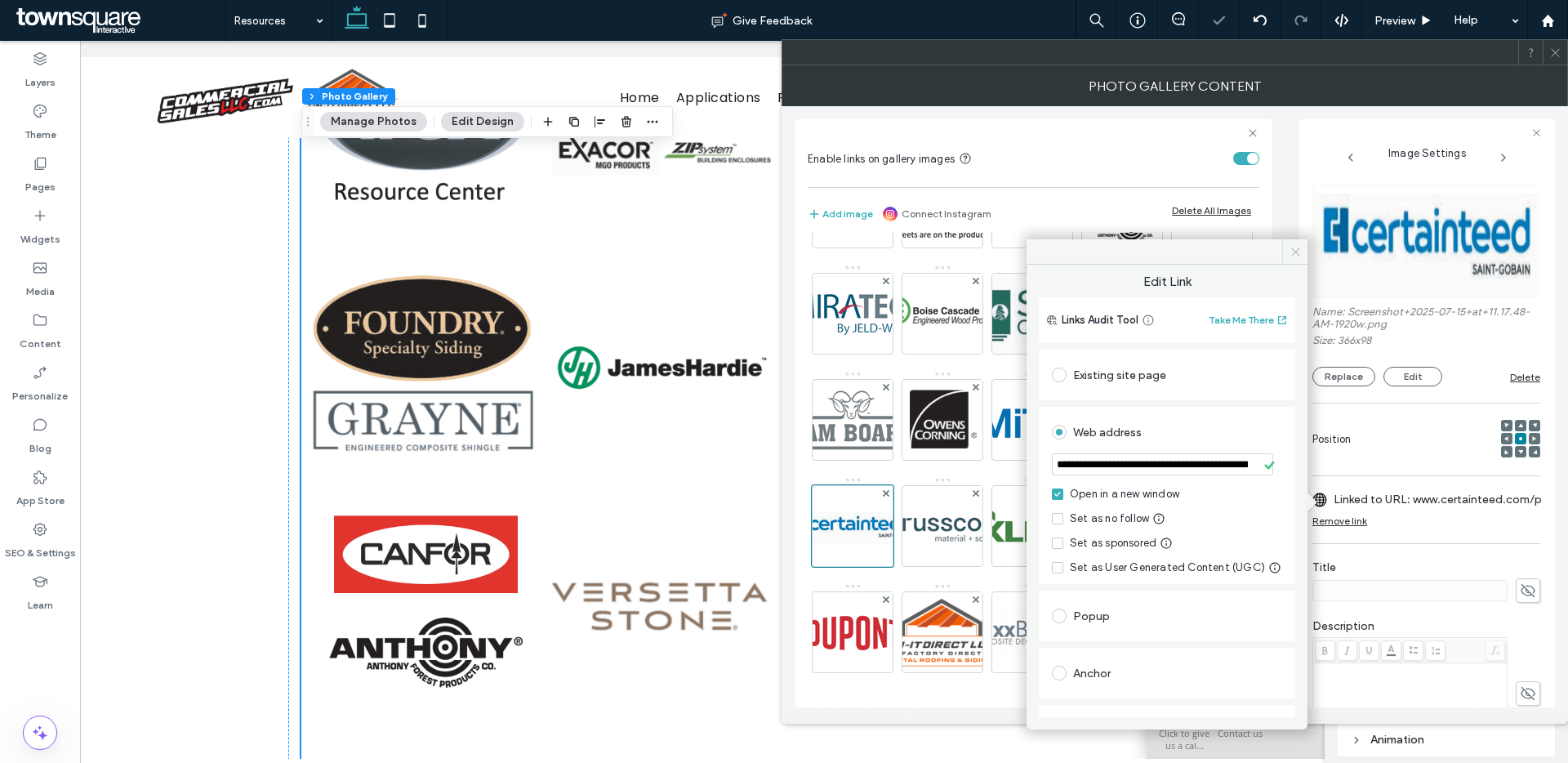 click 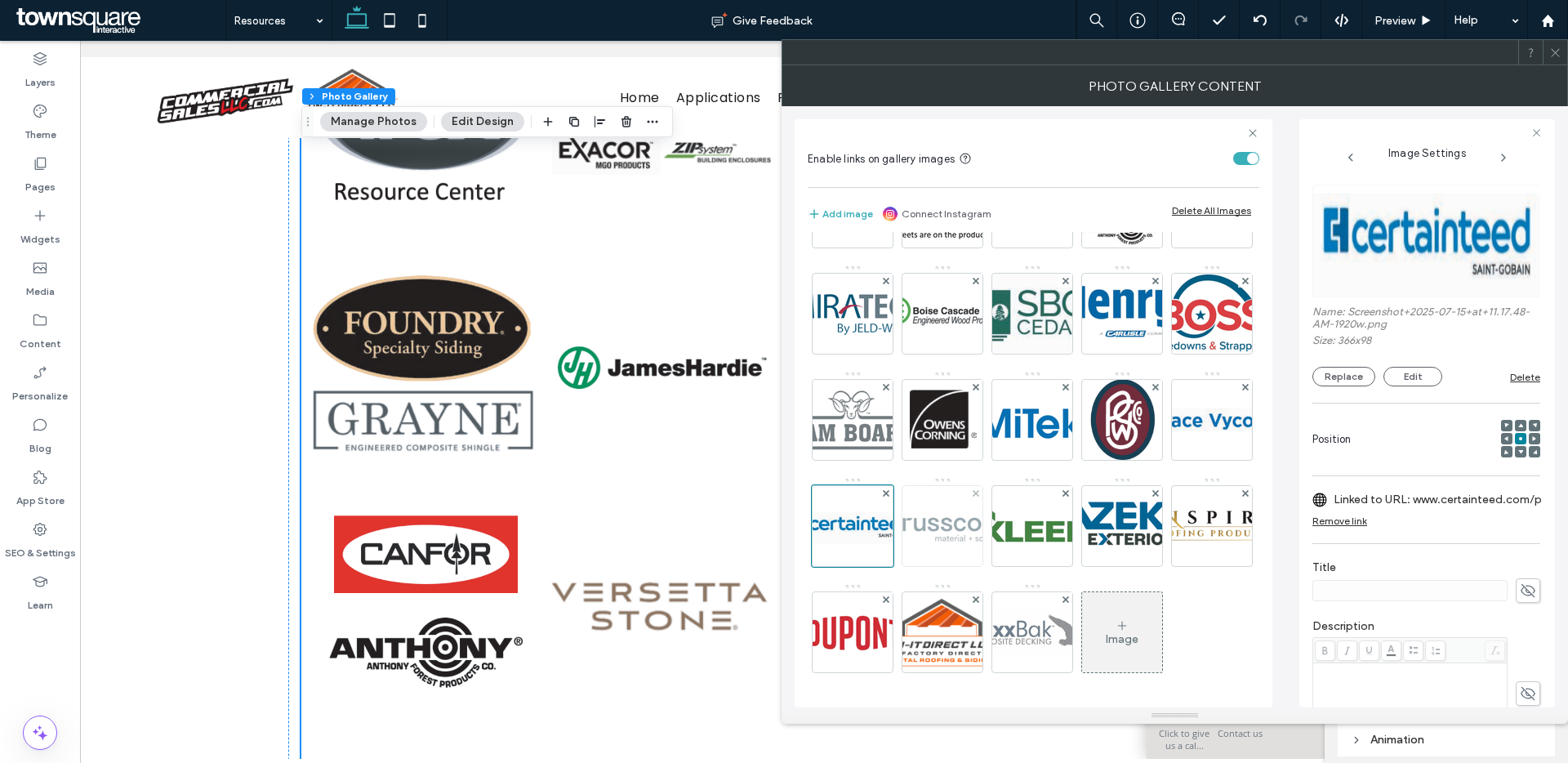 click at bounding box center [942, 526] 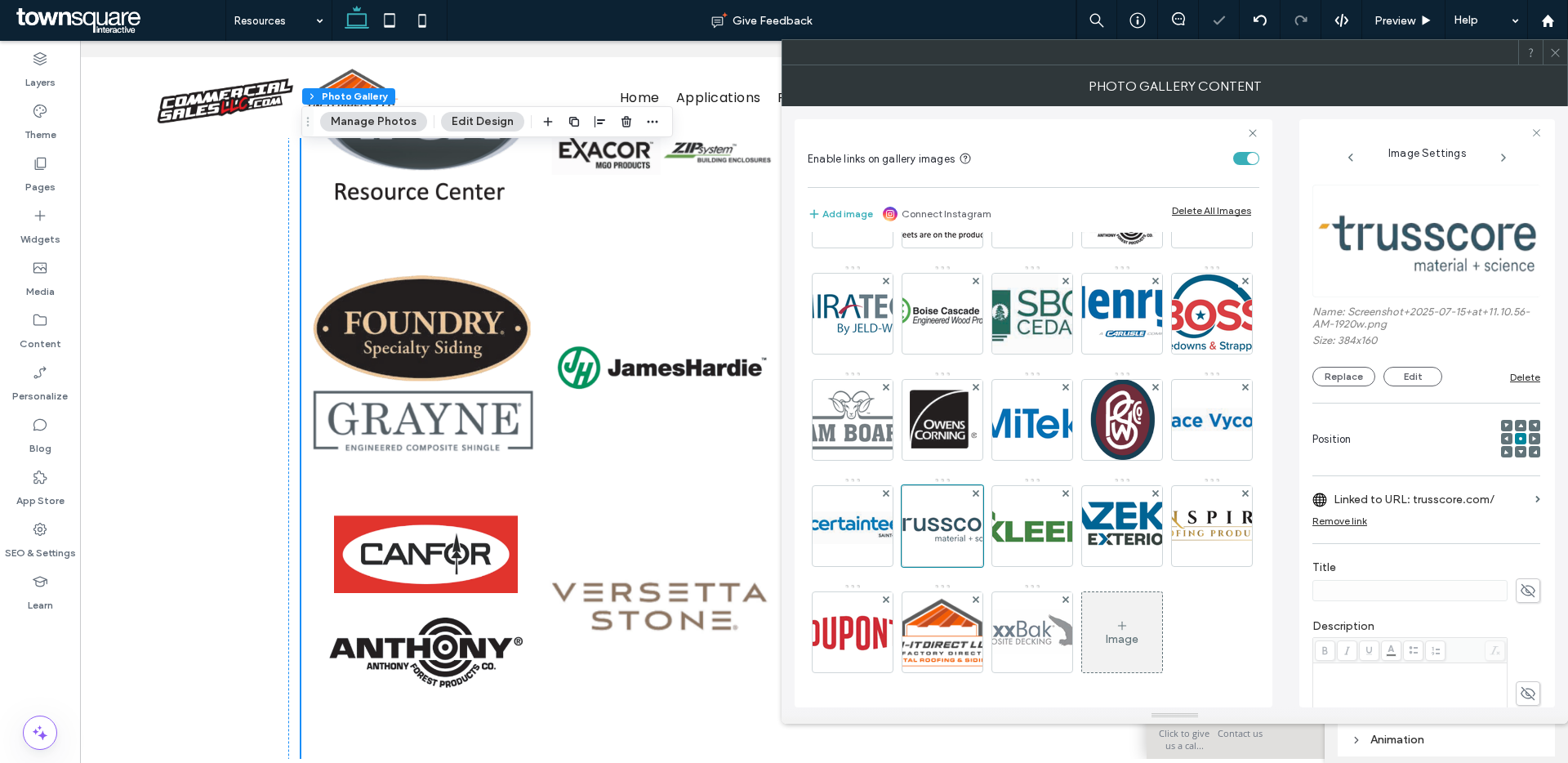 click on "Linked to URL: trusscore.com/" at bounding box center [1431, 499] 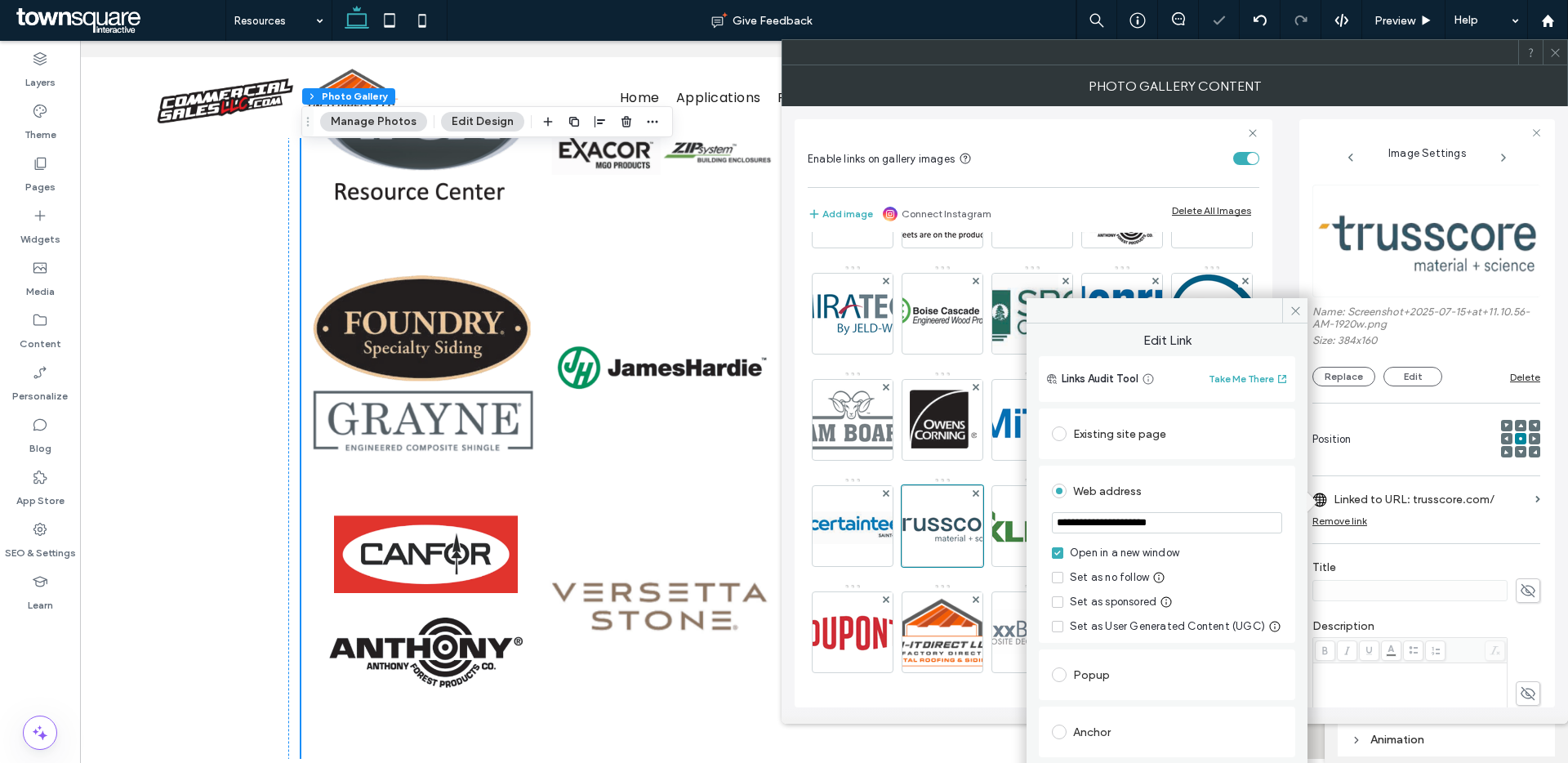 click on "**********" at bounding box center [1167, 523] 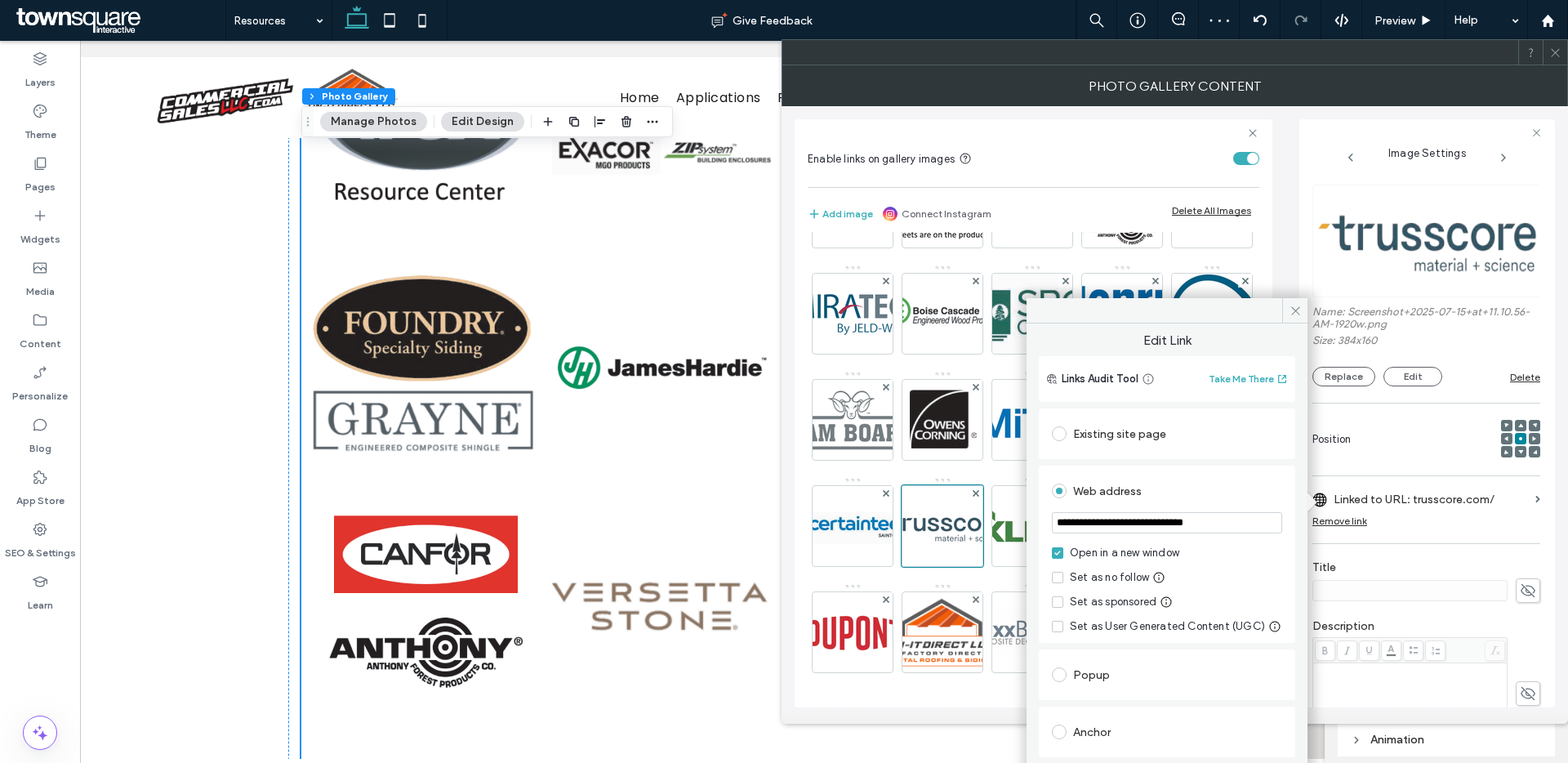 click on "**********" at bounding box center (1167, 523) 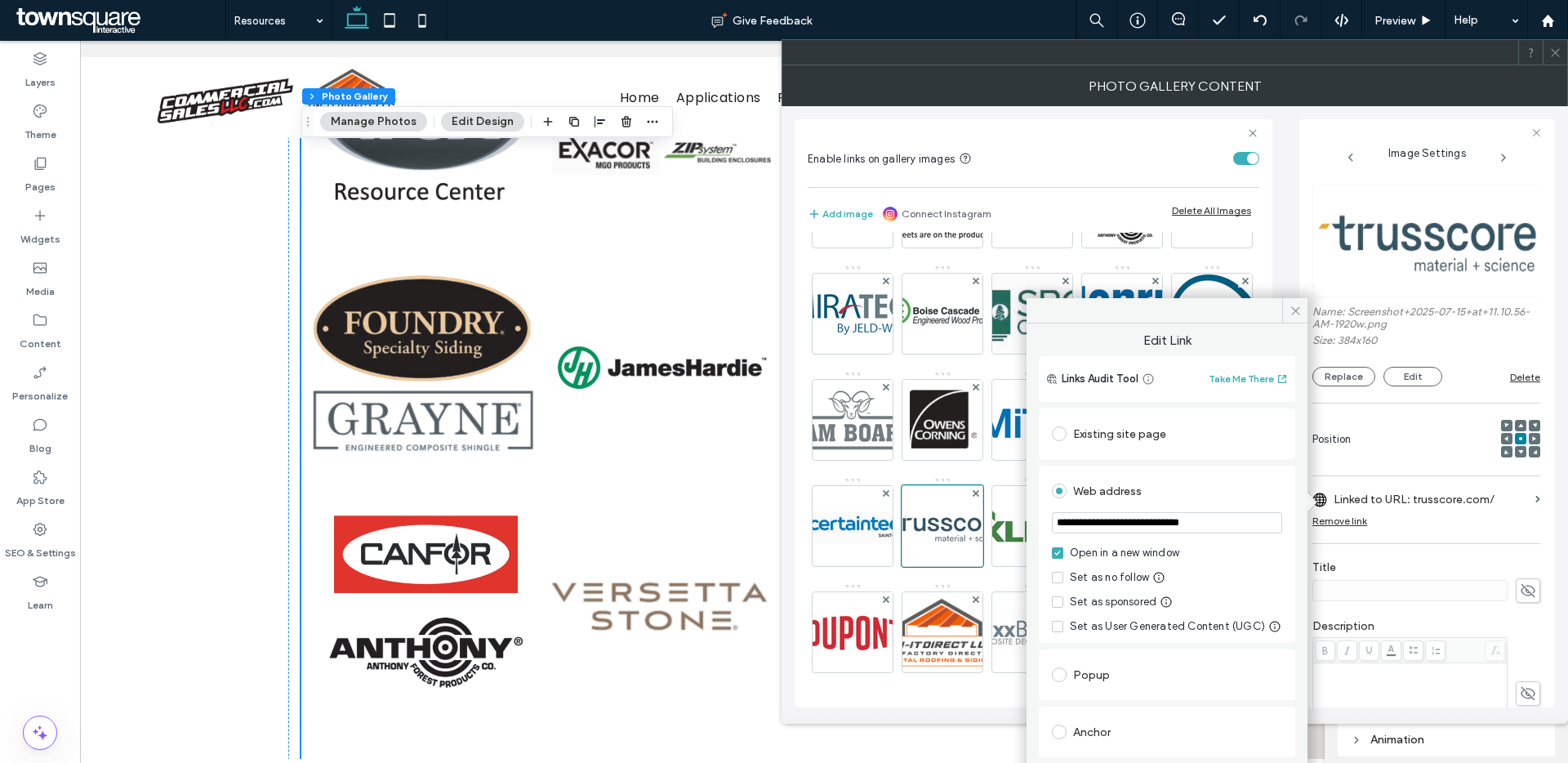 type on "**********" 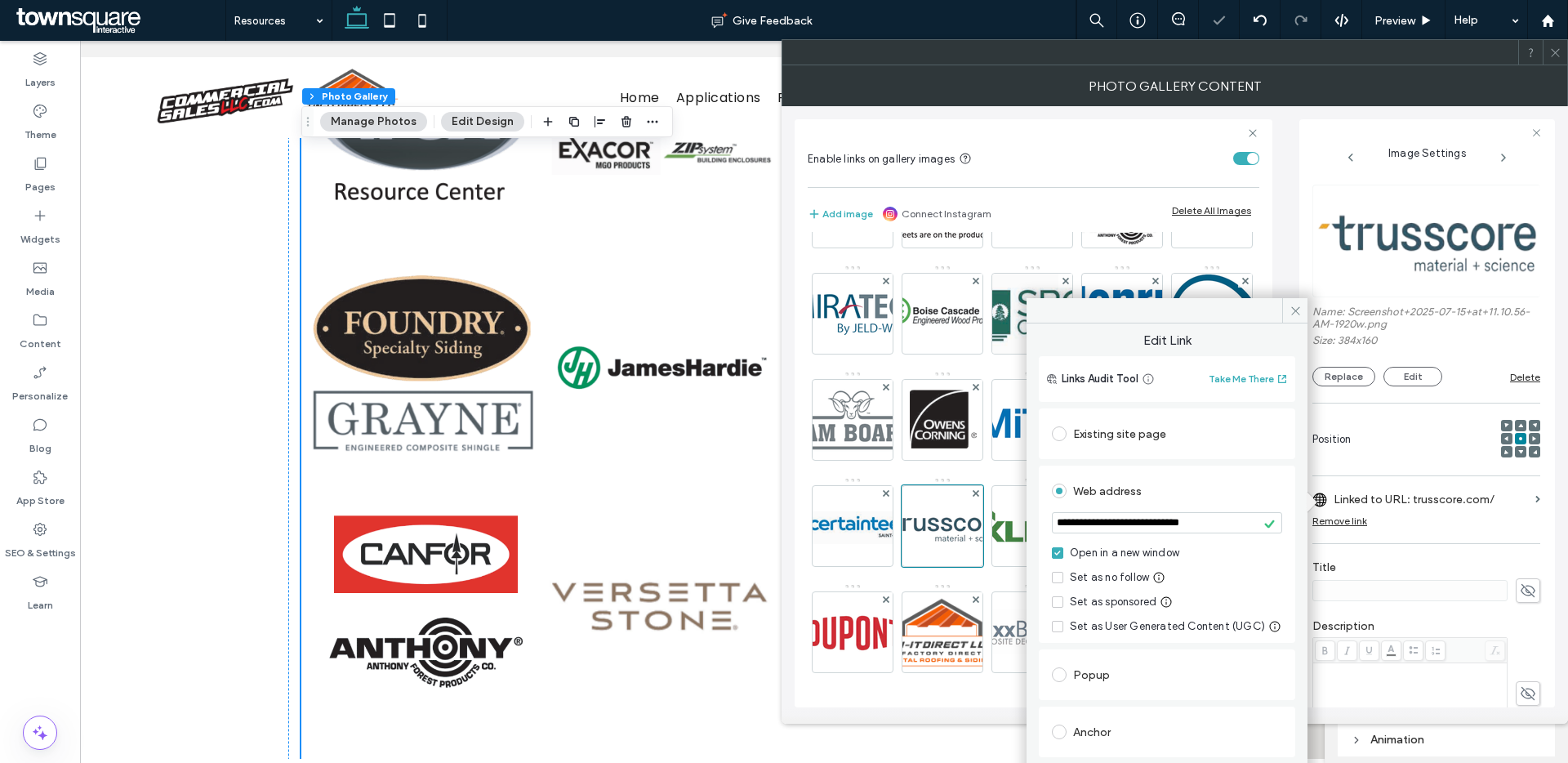 click on "Web address" at bounding box center (1167, 491) 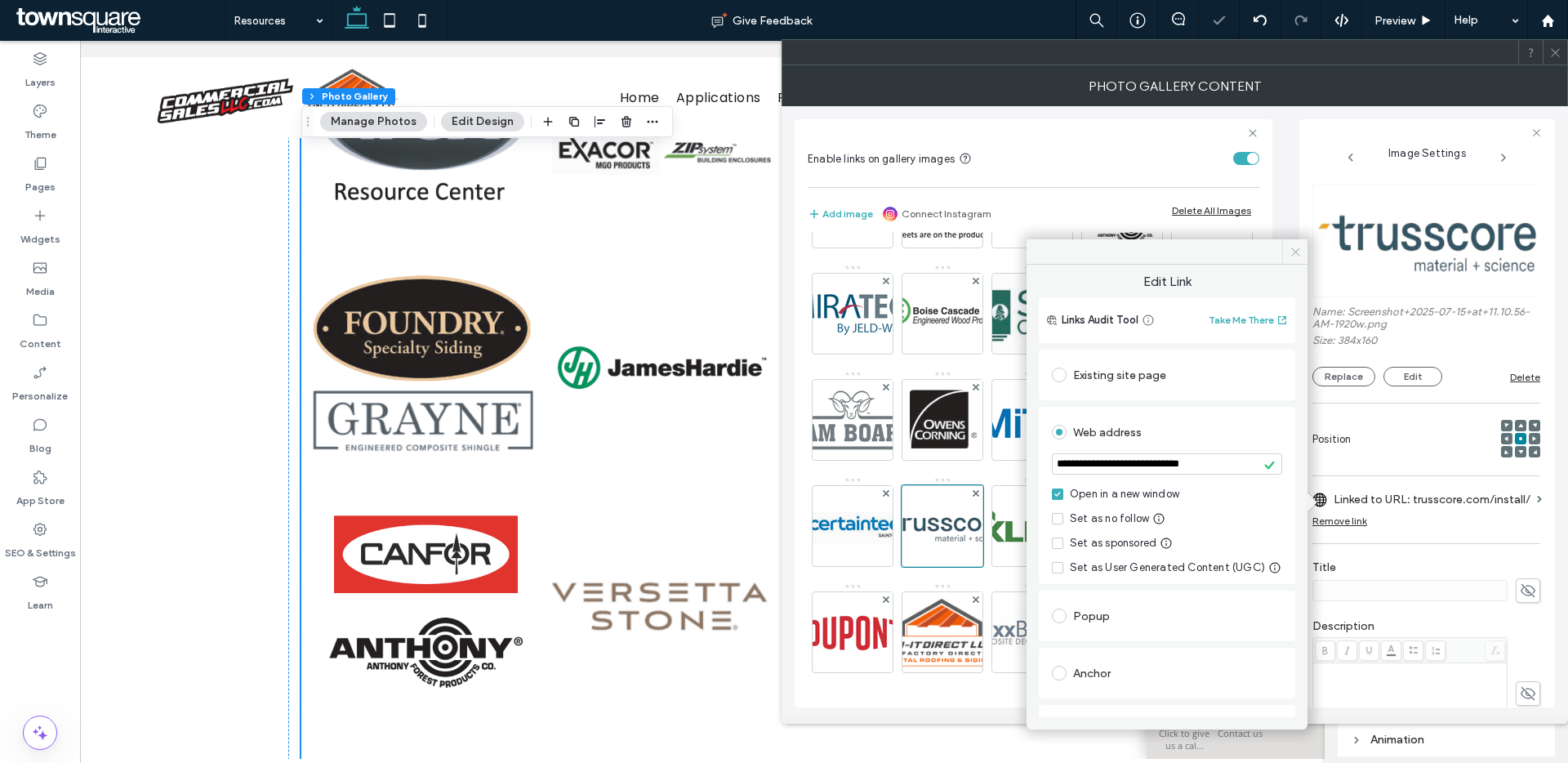 click 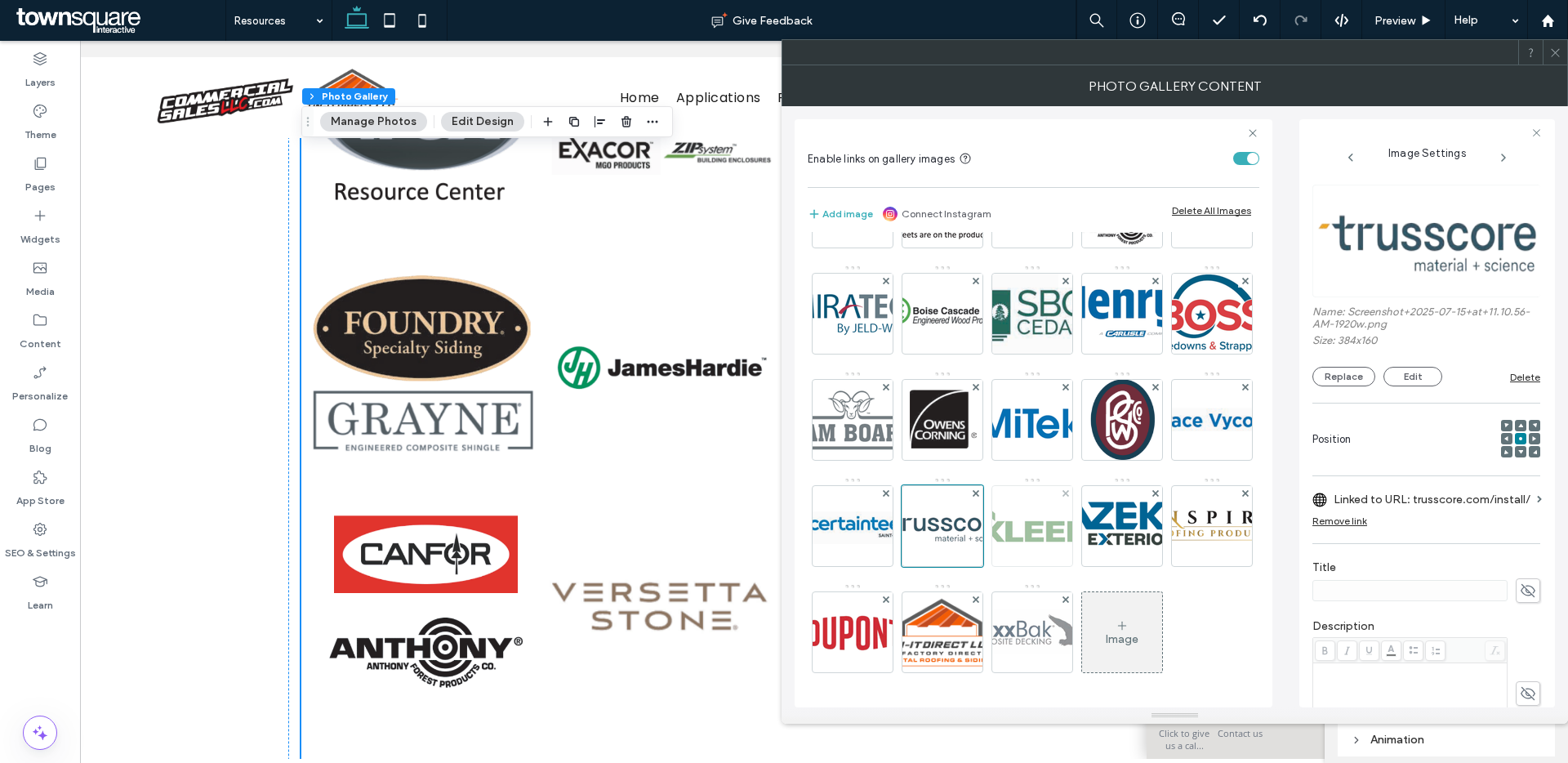 click at bounding box center (1032, 526) 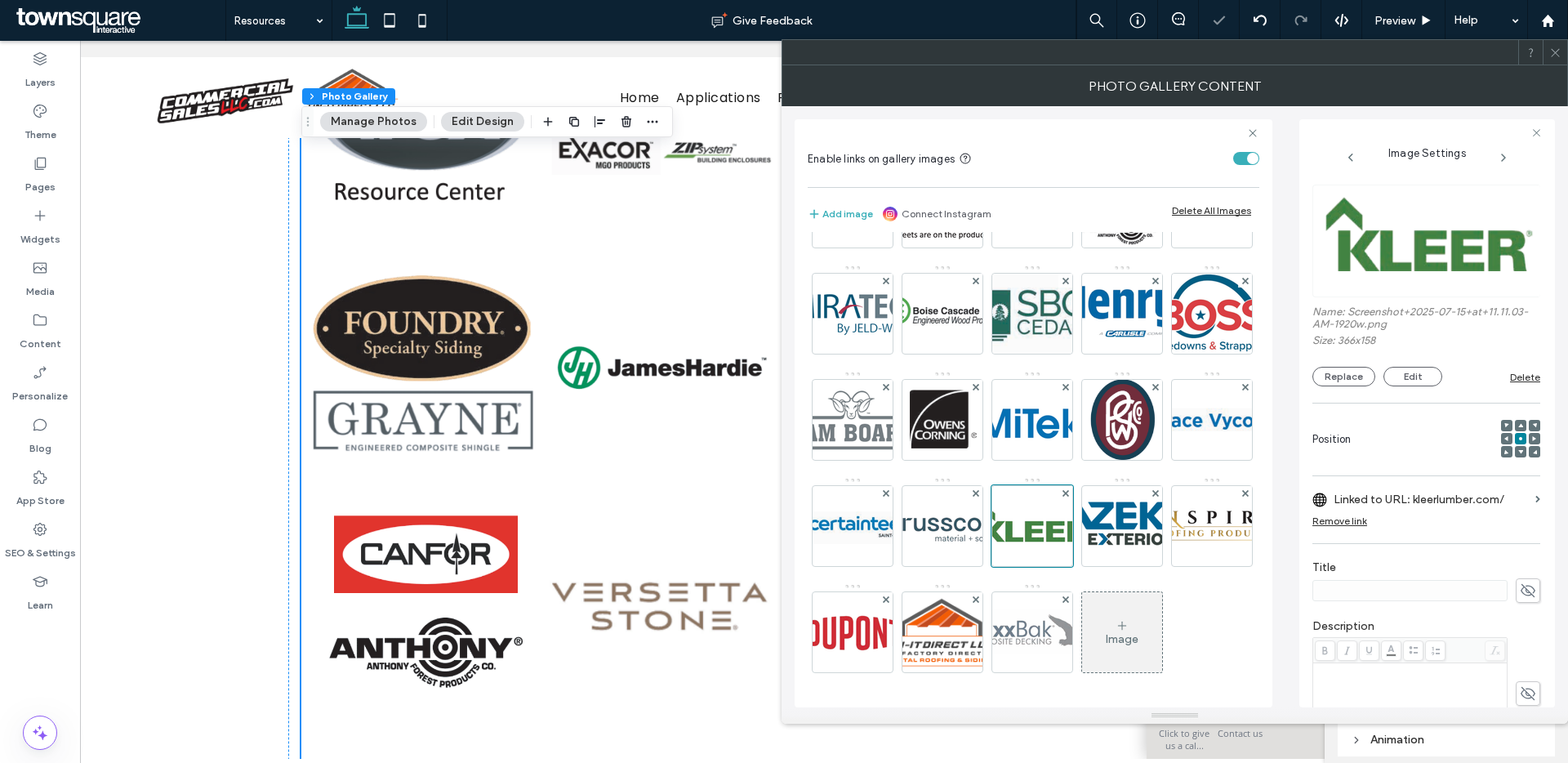 click on "Linked to URL: kleerlumber.com/" at bounding box center [1431, 499] 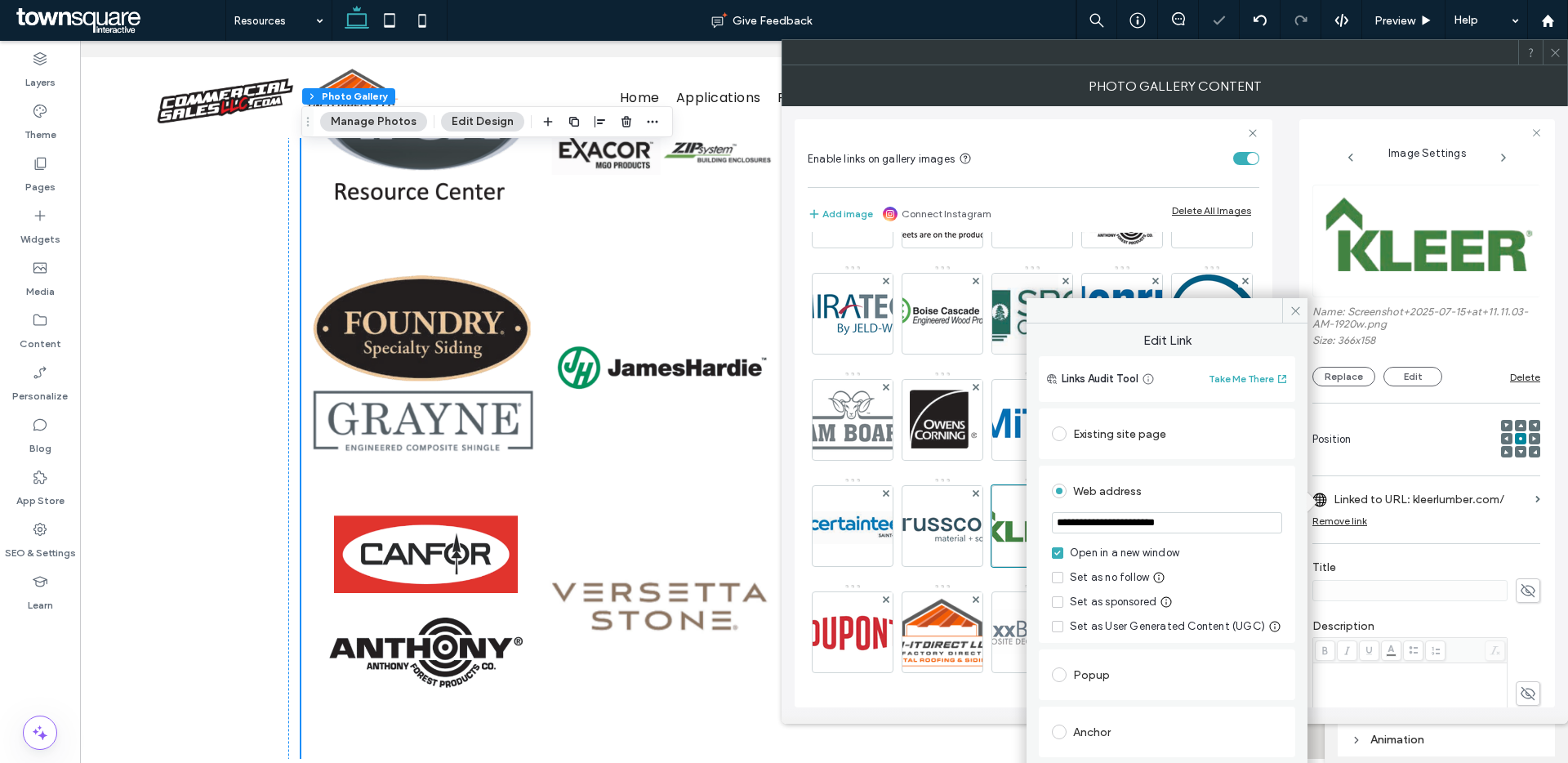 click on "**********" at bounding box center [1167, 523] 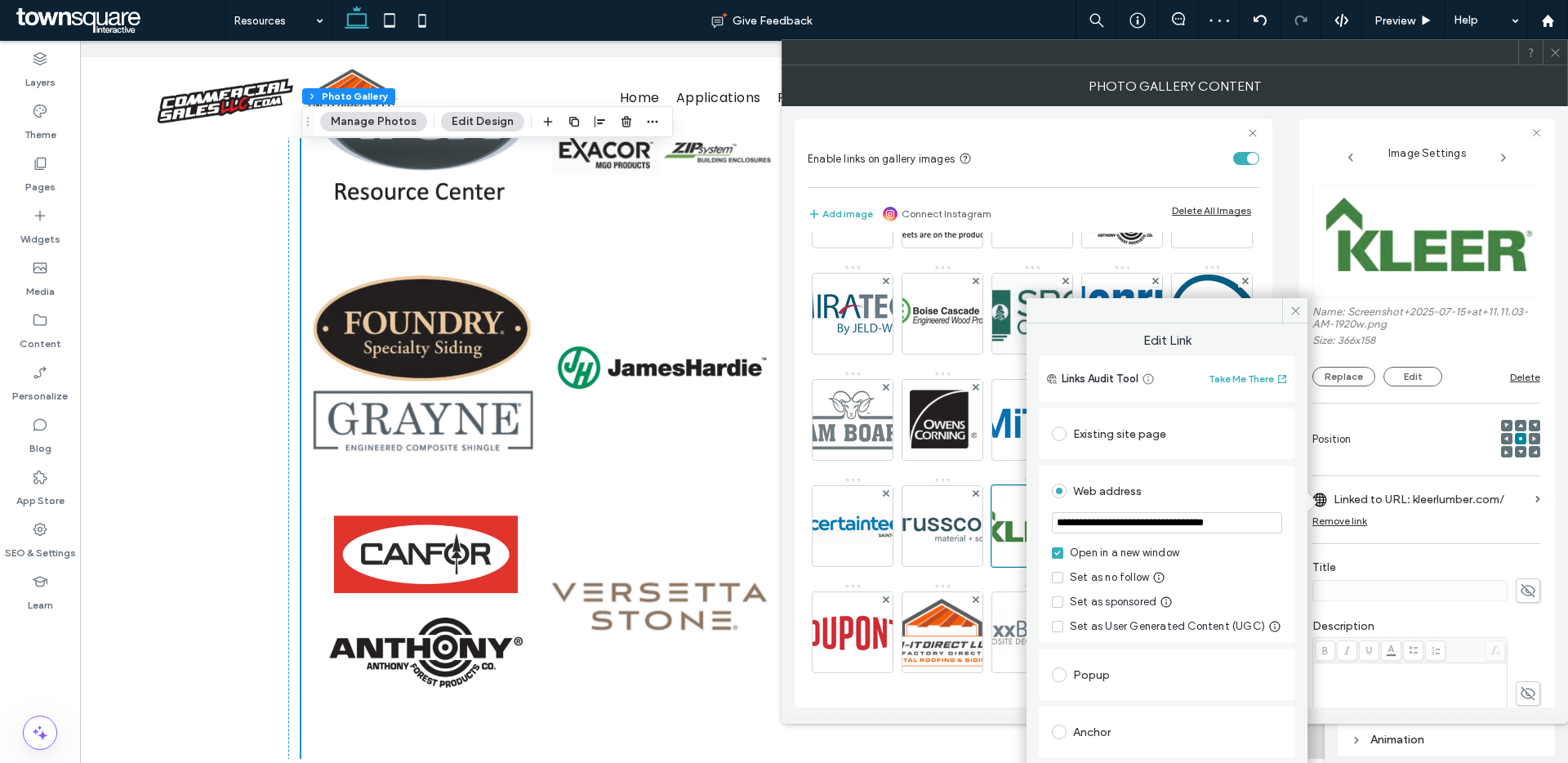 click on "**********" at bounding box center (1167, 523) 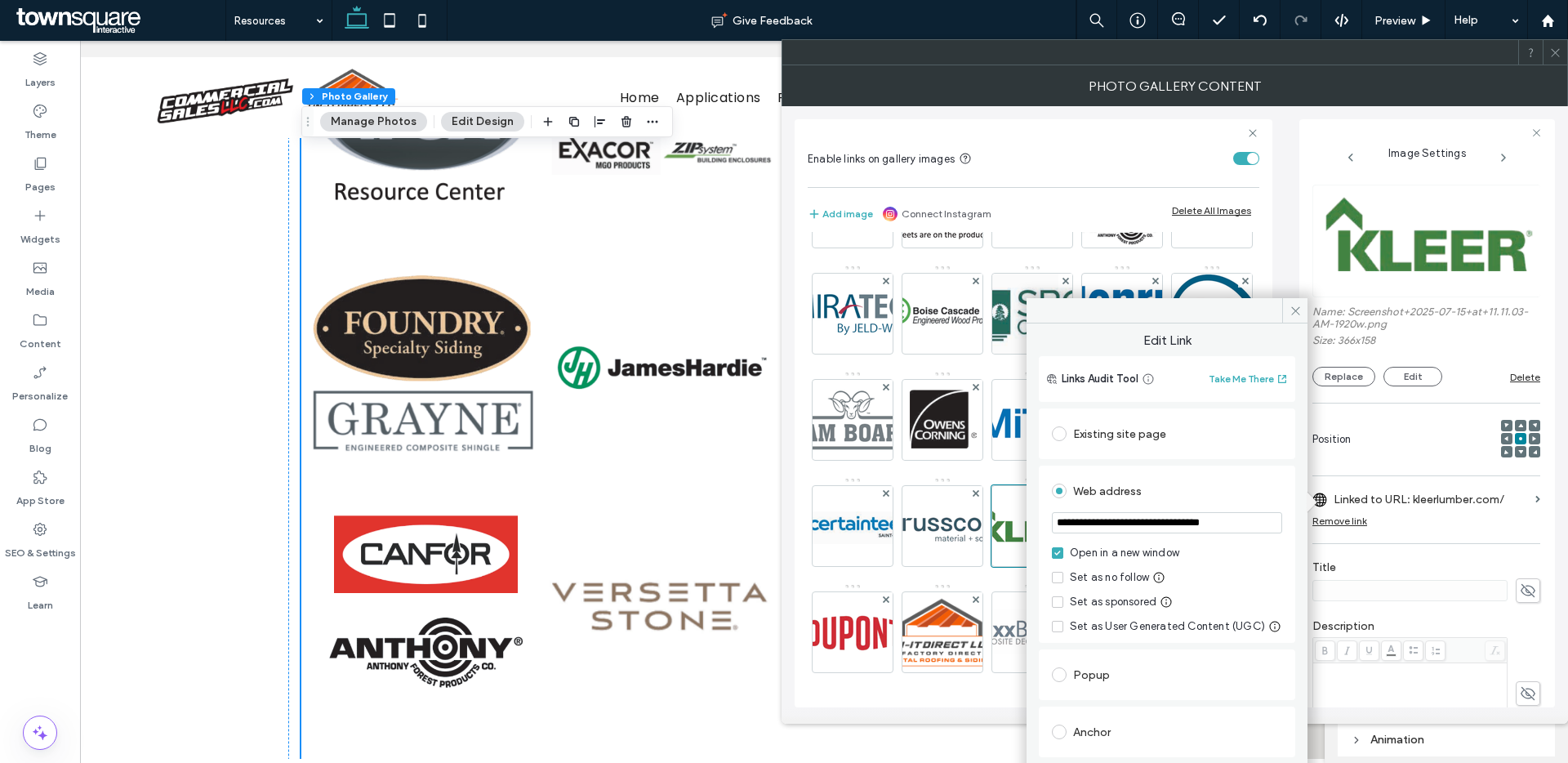 click on "**********" at bounding box center (1167, 523) 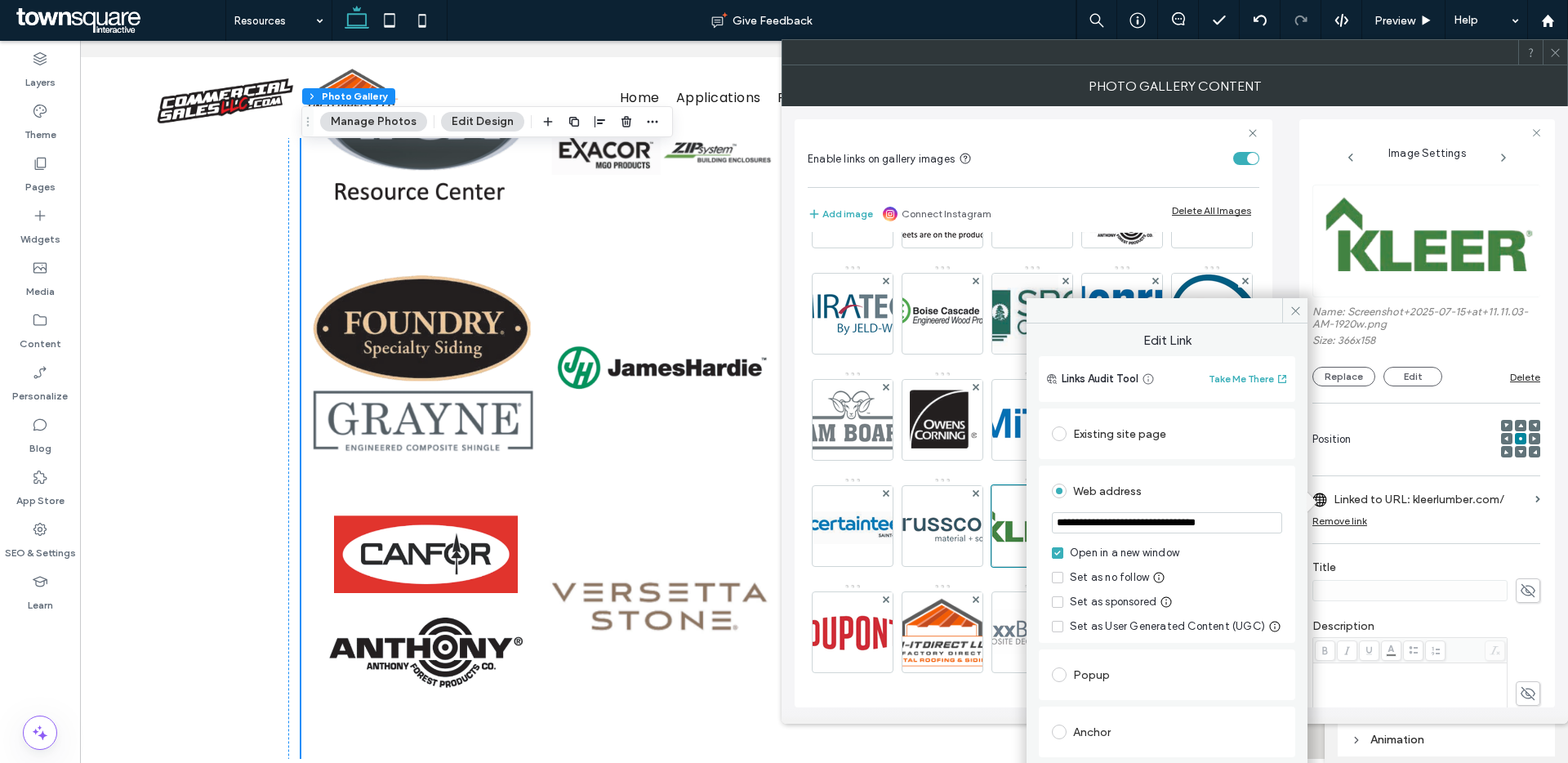 type on "**********" 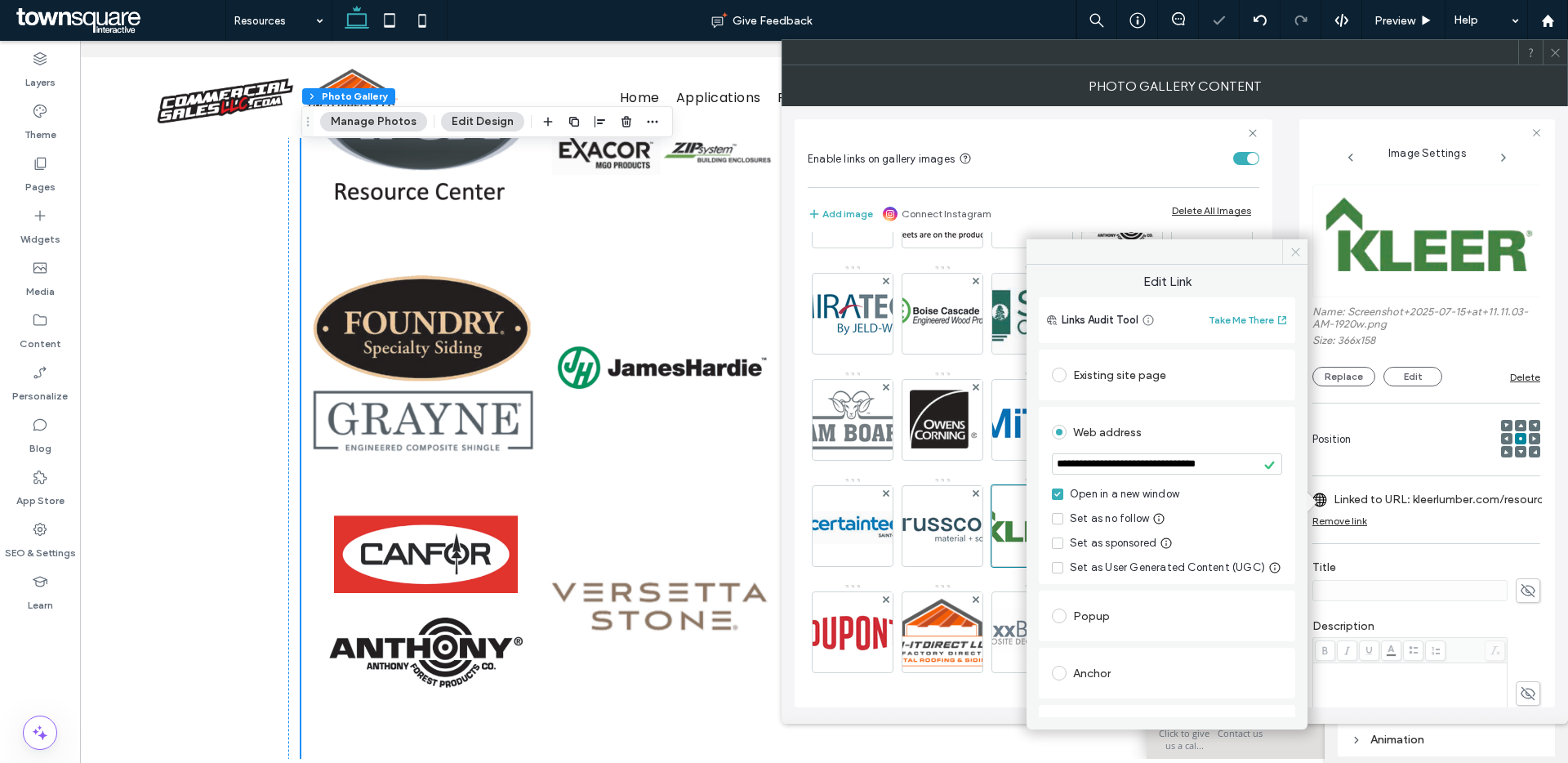 click 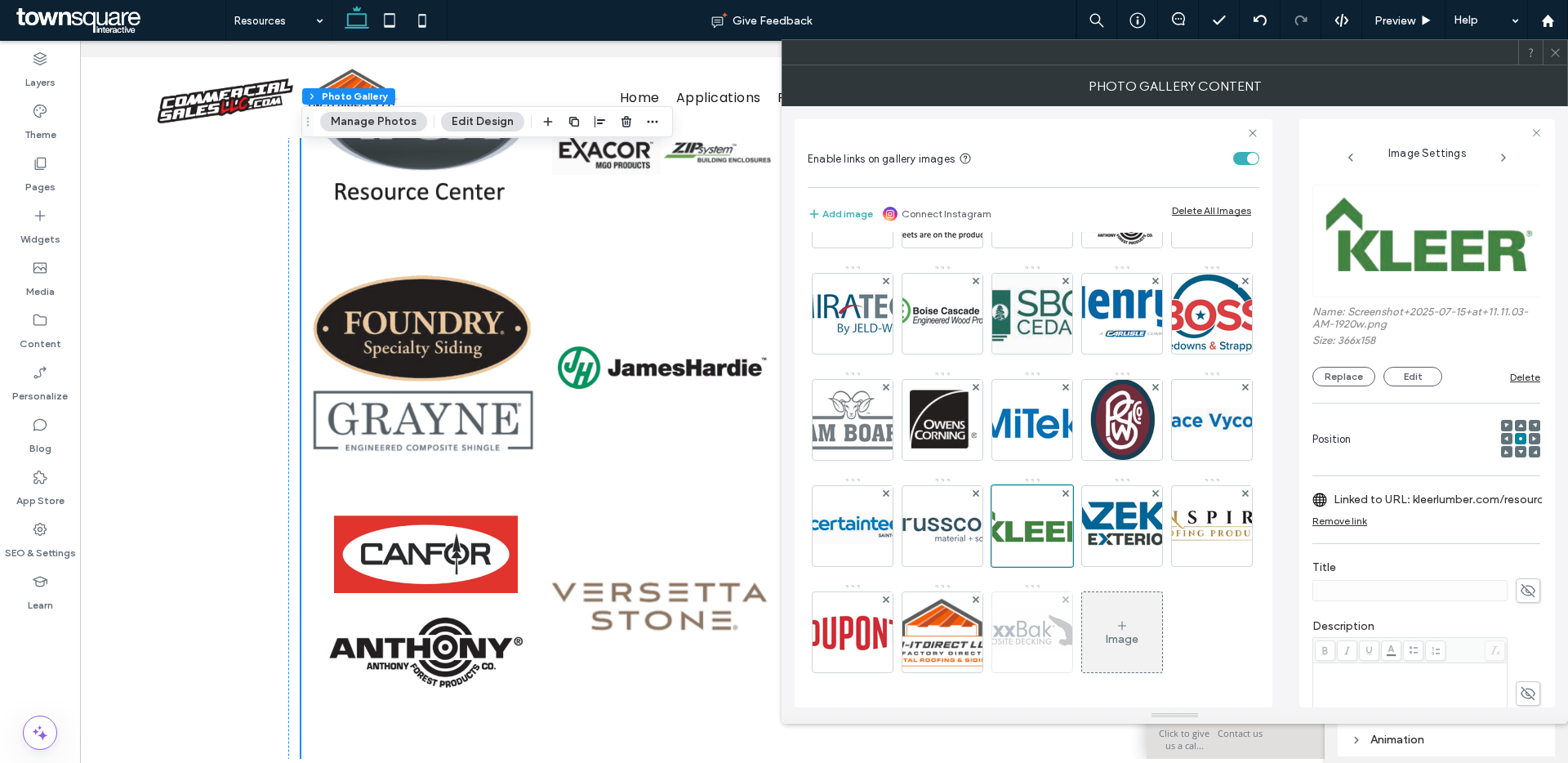 click at bounding box center (1032, 632) 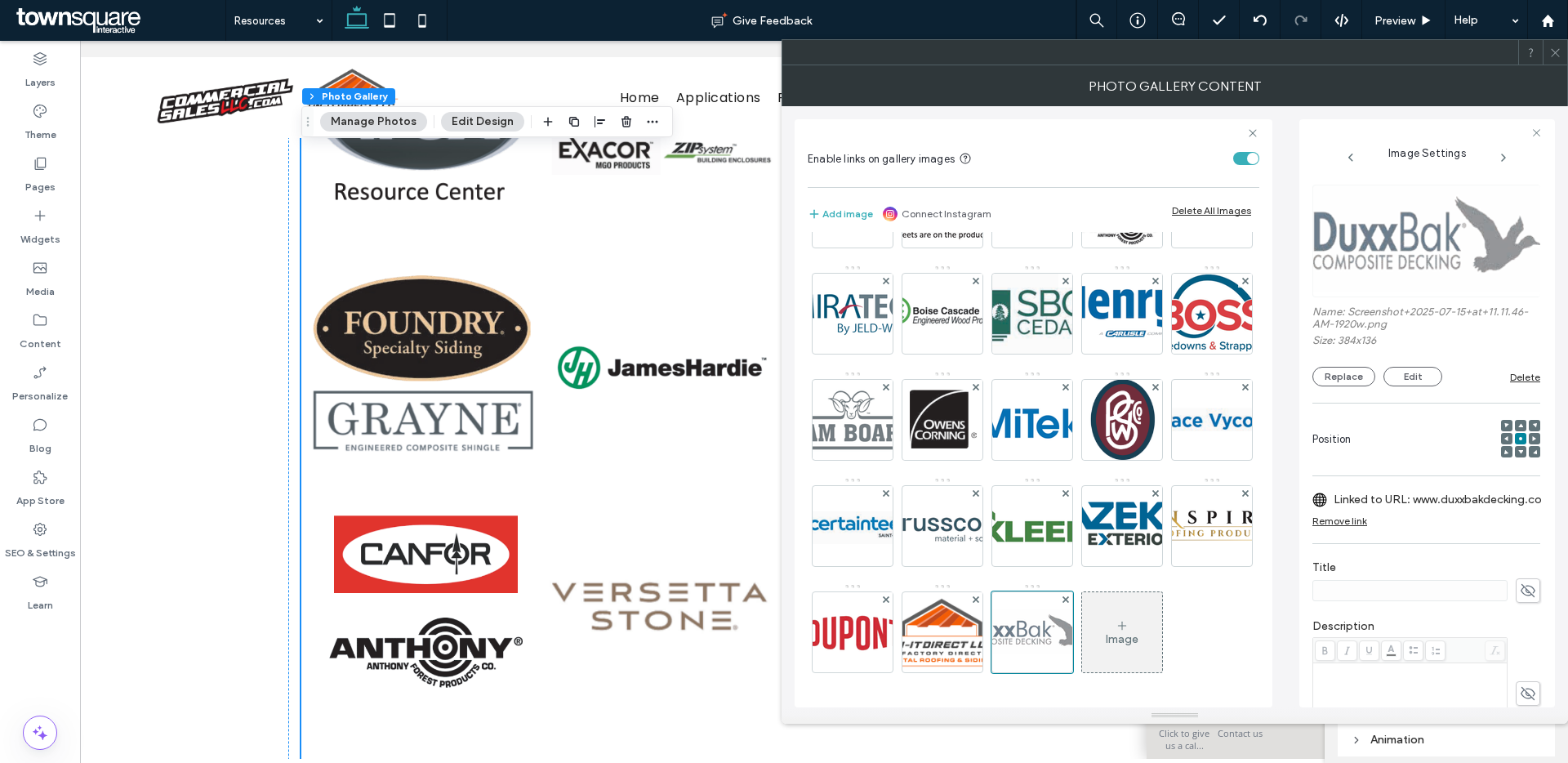 click on "Linked to URL: www.duxxbakdecking.com/" at bounding box center [1445, 499] 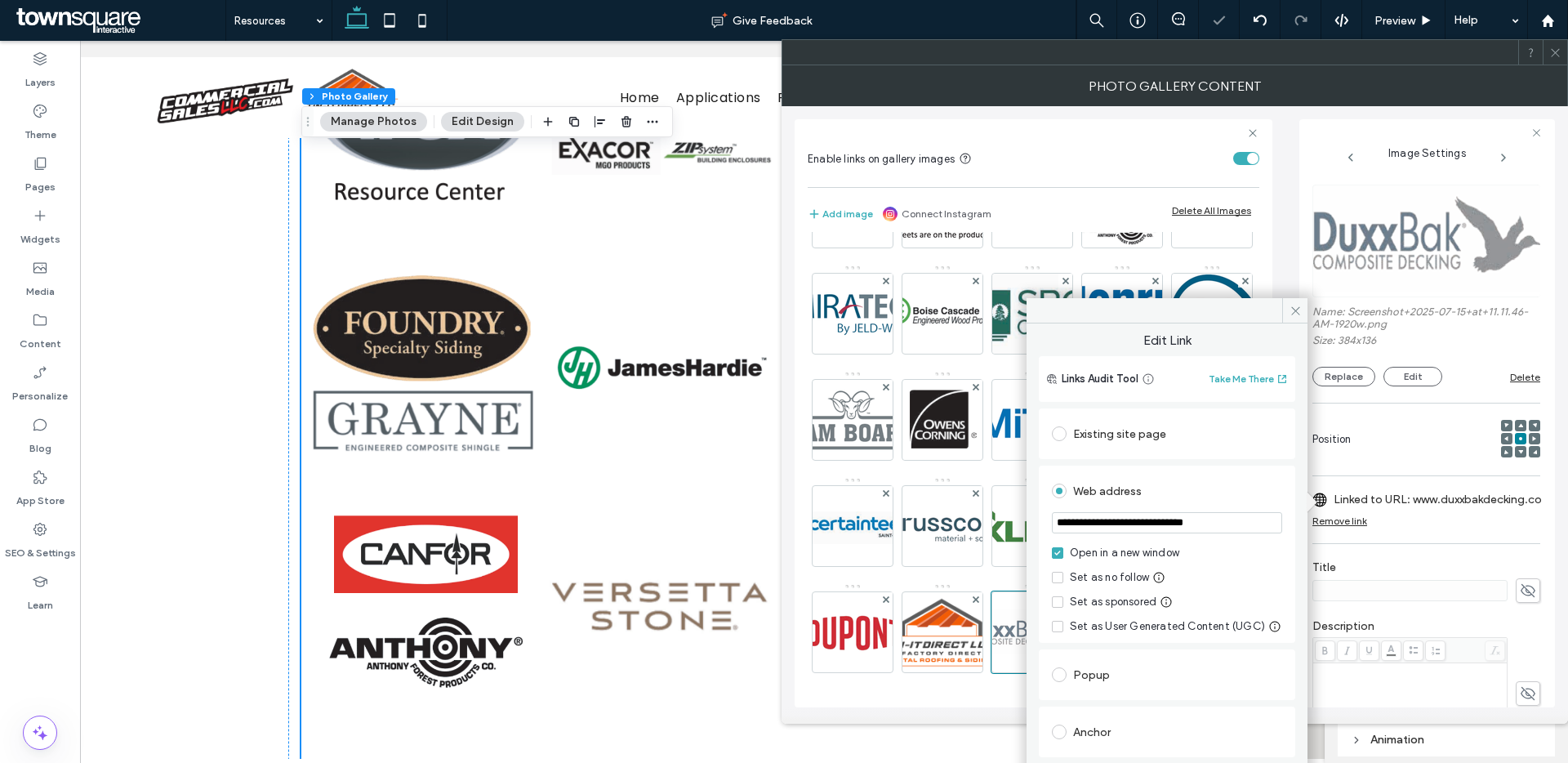 click on "**********" at bounding box center [1167, 523] 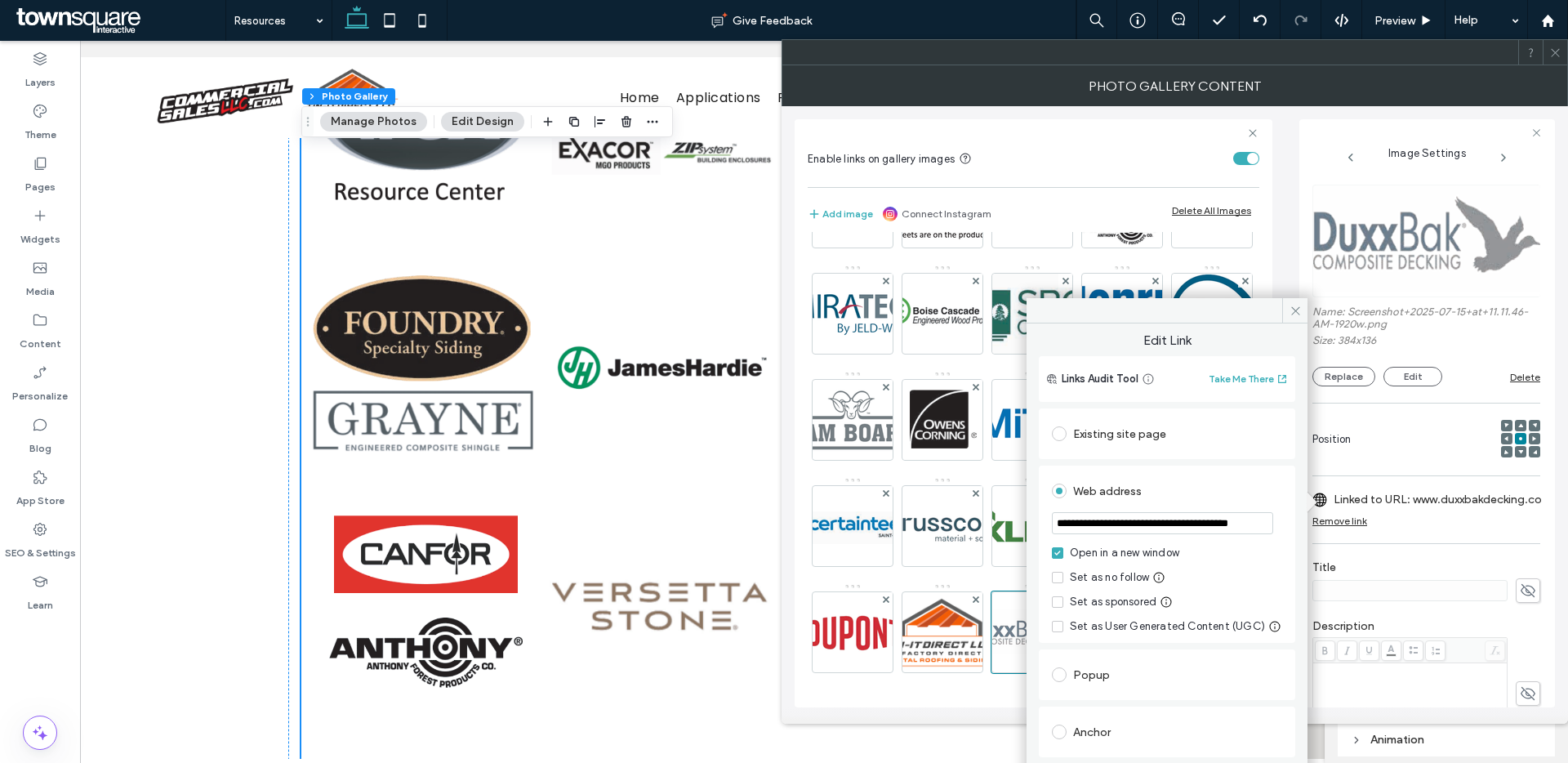 scroll, scrollTop: 0, scrollLeft: 51, axis: horizontal 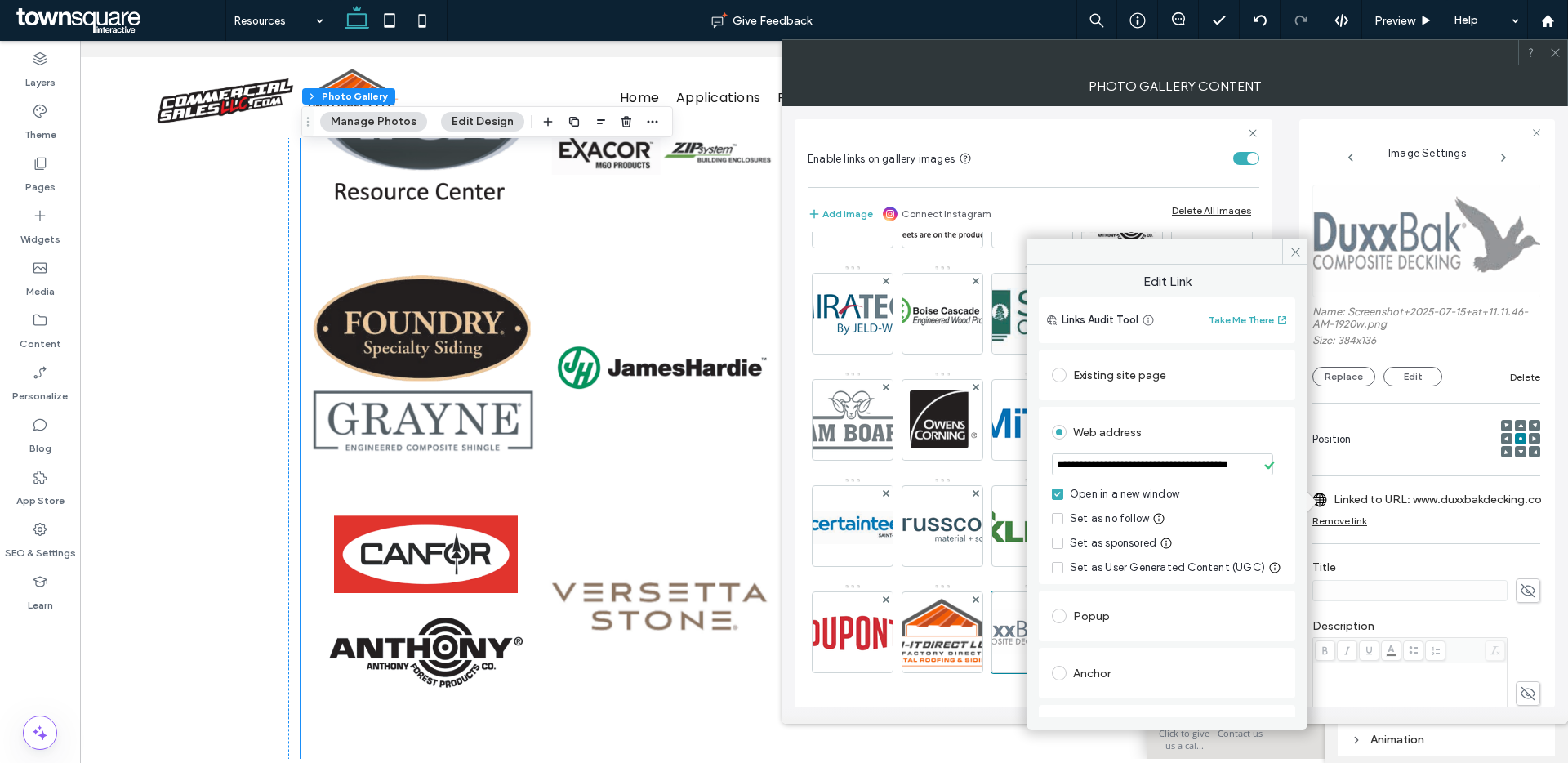 click on "**********" at bounding box center (1162, 464) 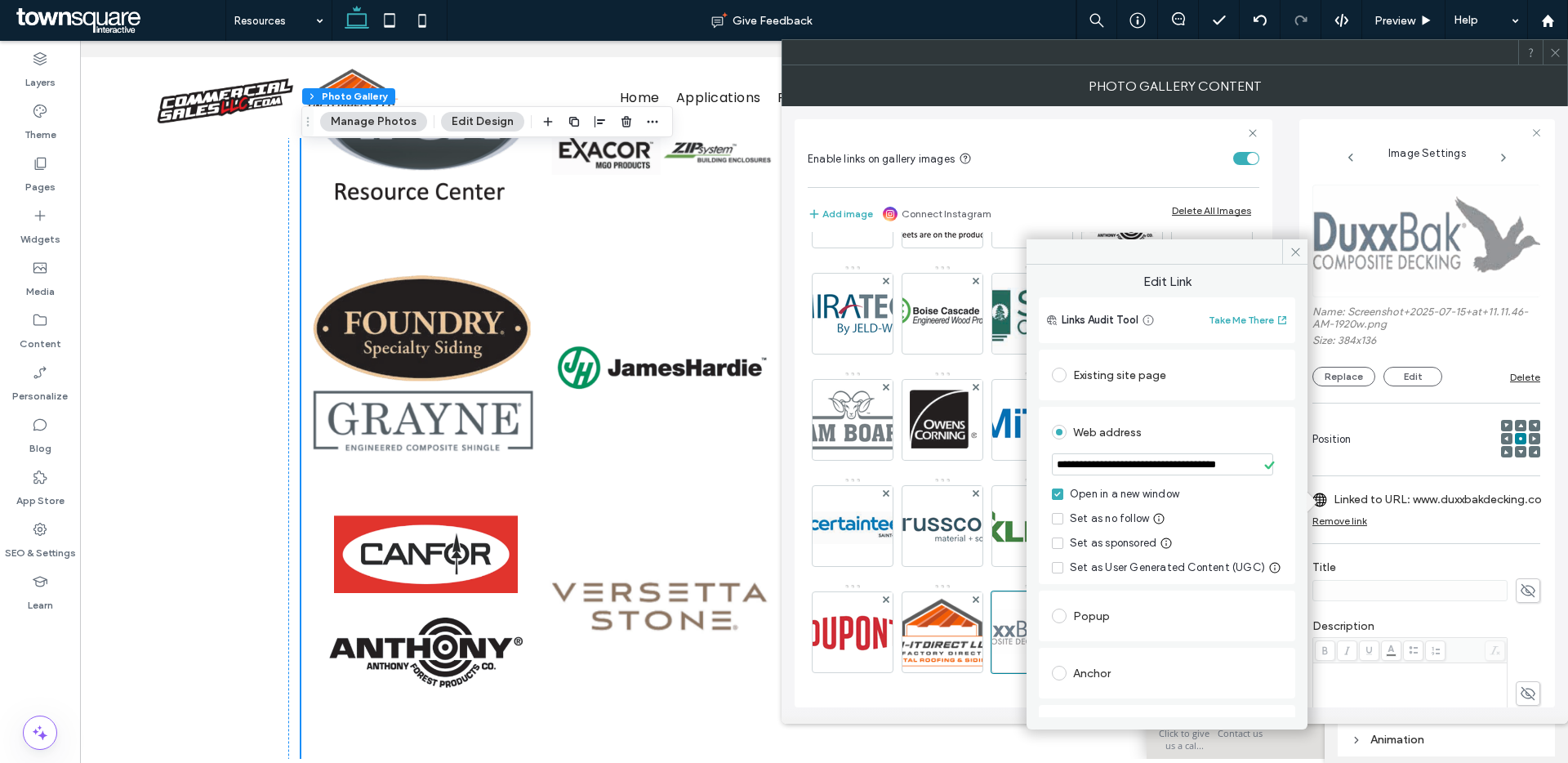 scroll, scrollTop: 0, scrollLeft: 32, axis: horizontal 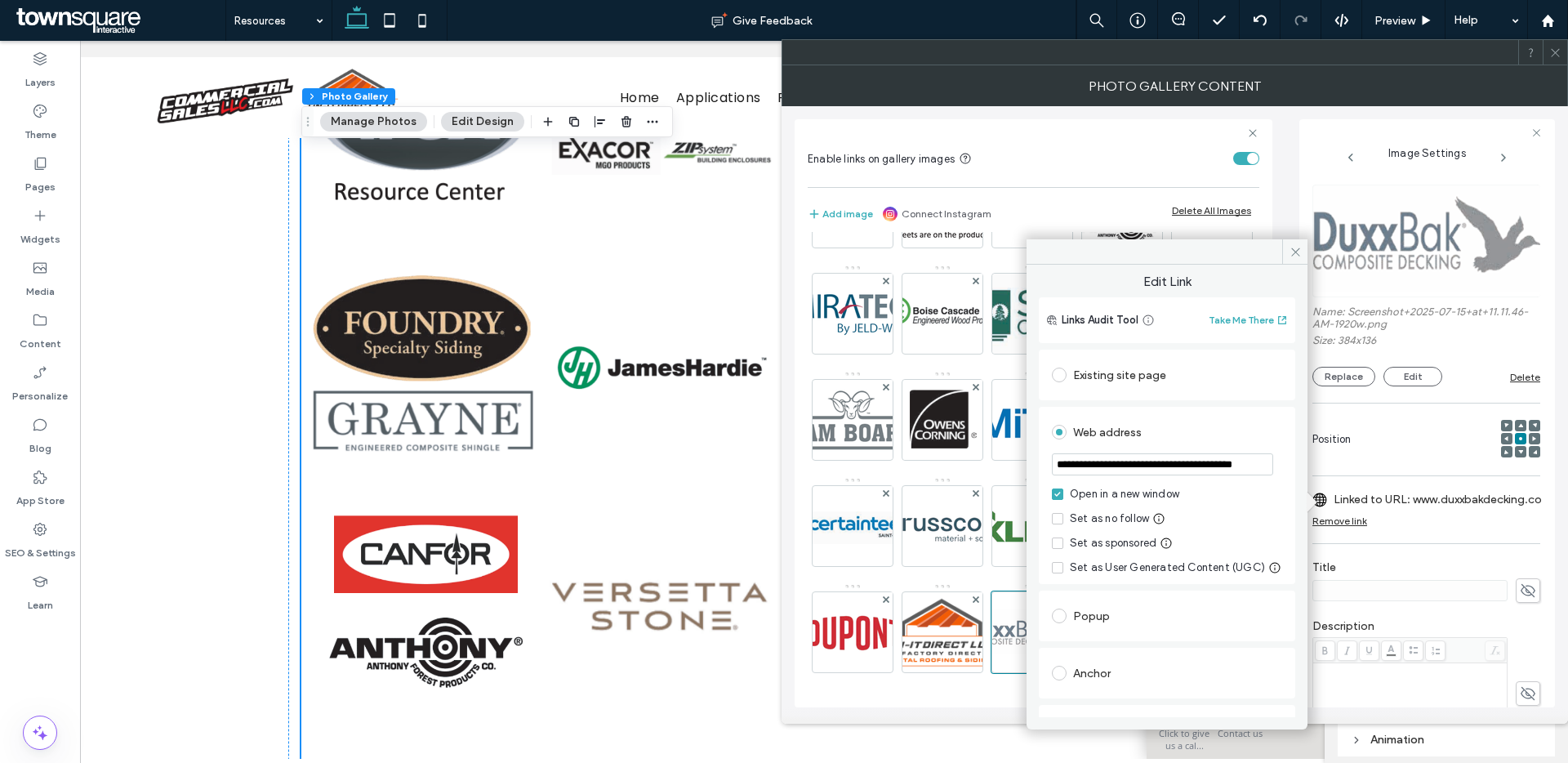 type on "**********" 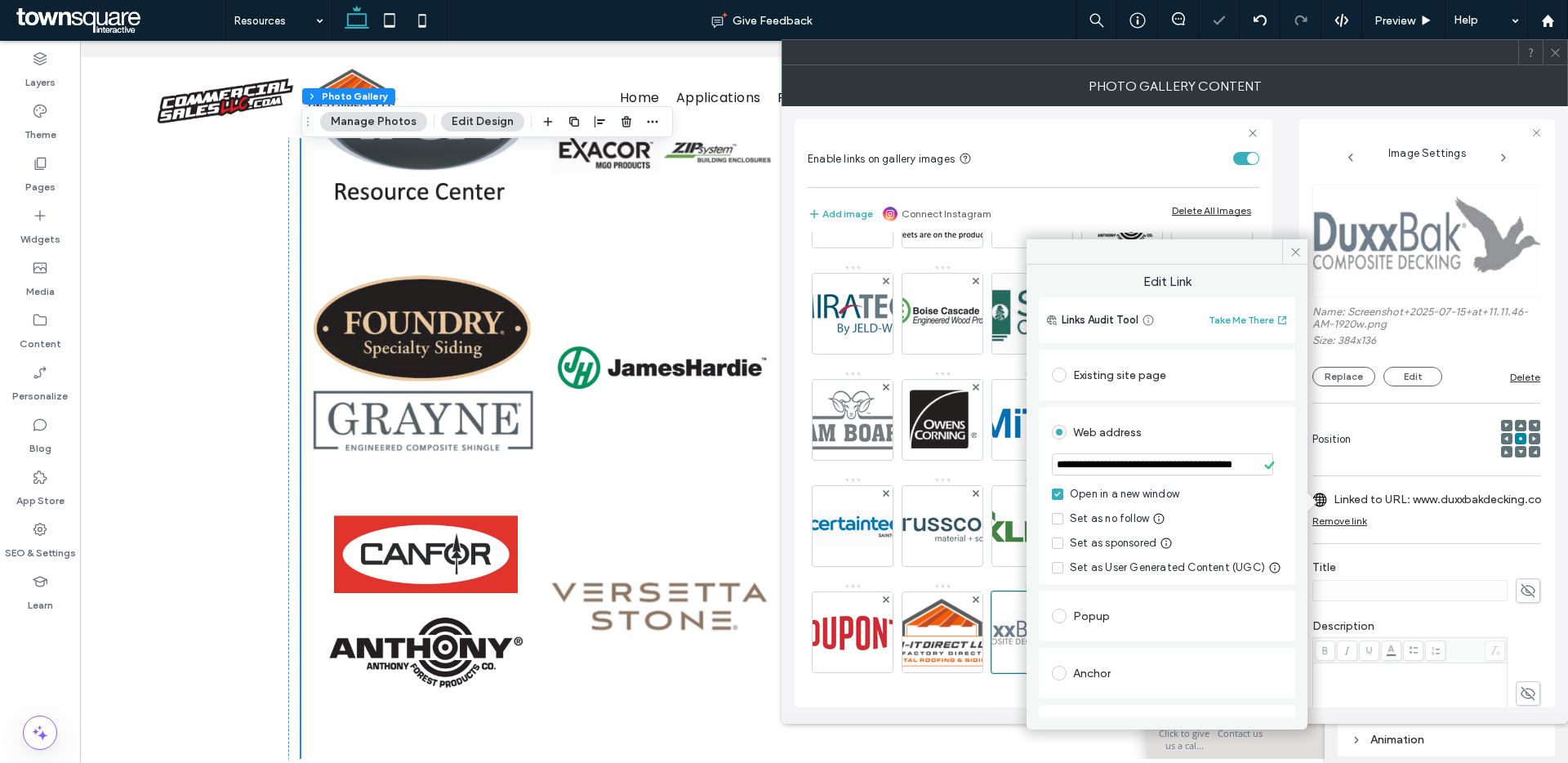 click on "Web address" at bounding box center (1167, 432) 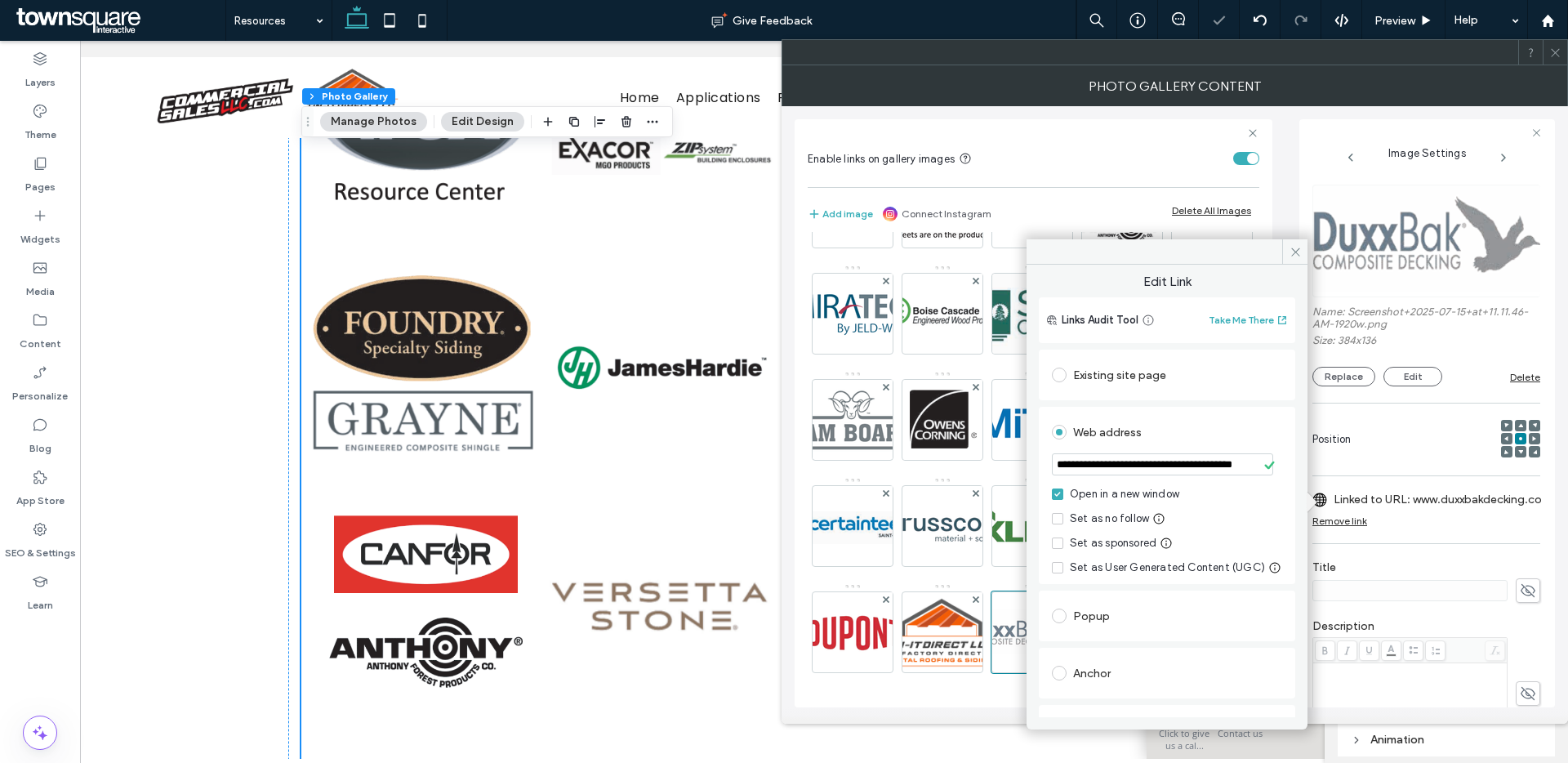 click at bounding box center (1294, 252) 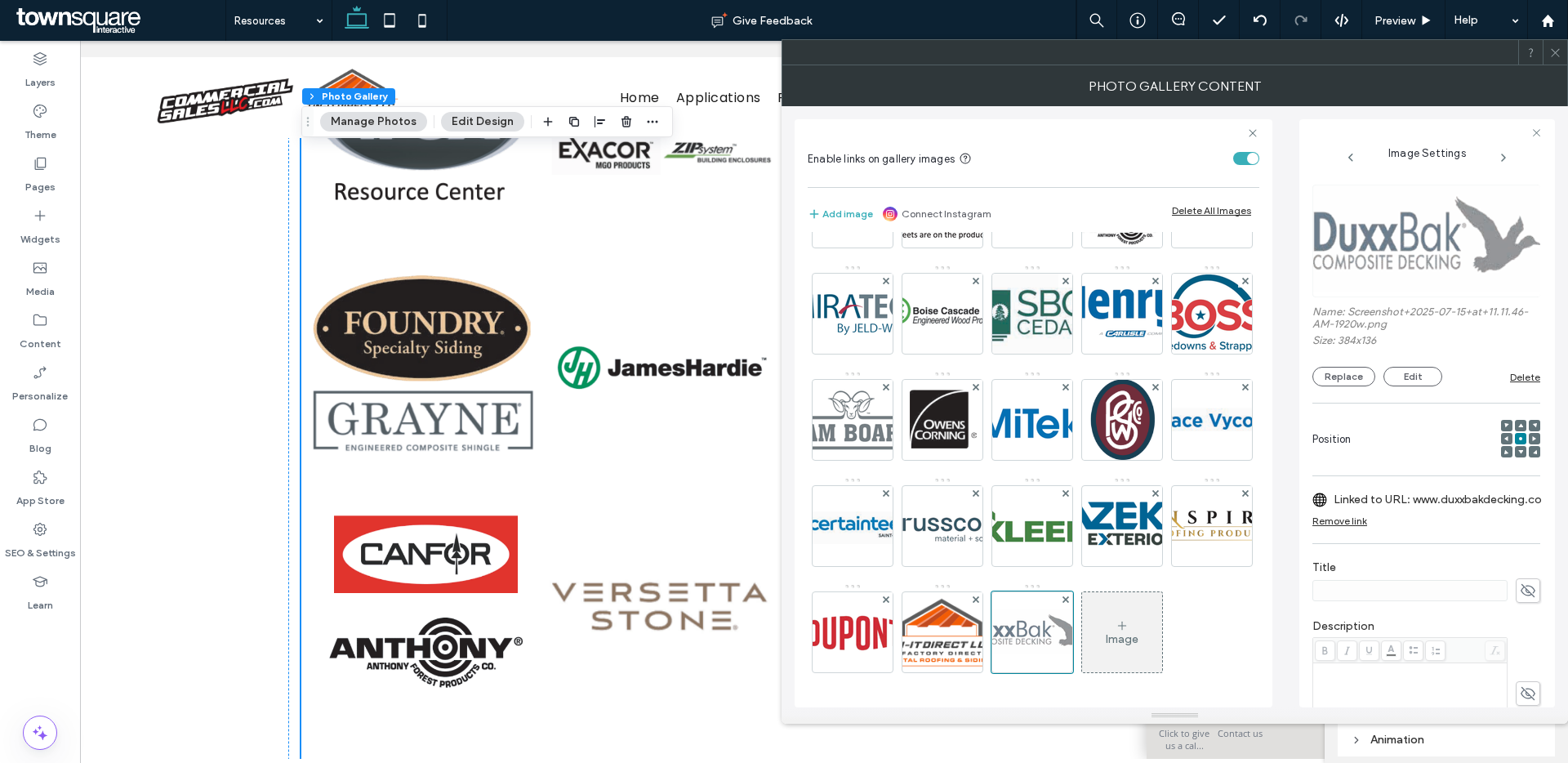 click 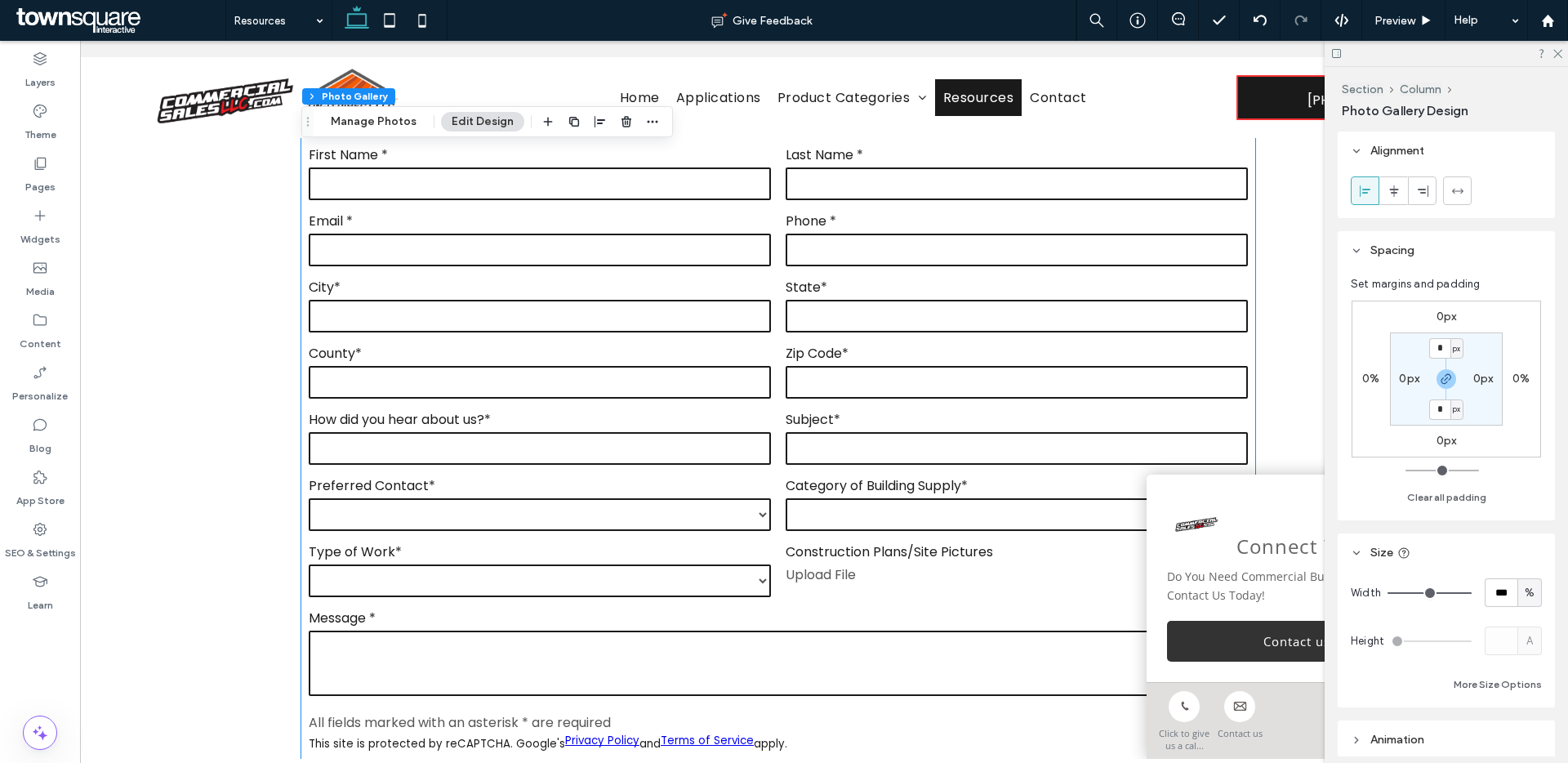 scroll, scrollTop: 2150, scrollLeft: 0, axis: vertical 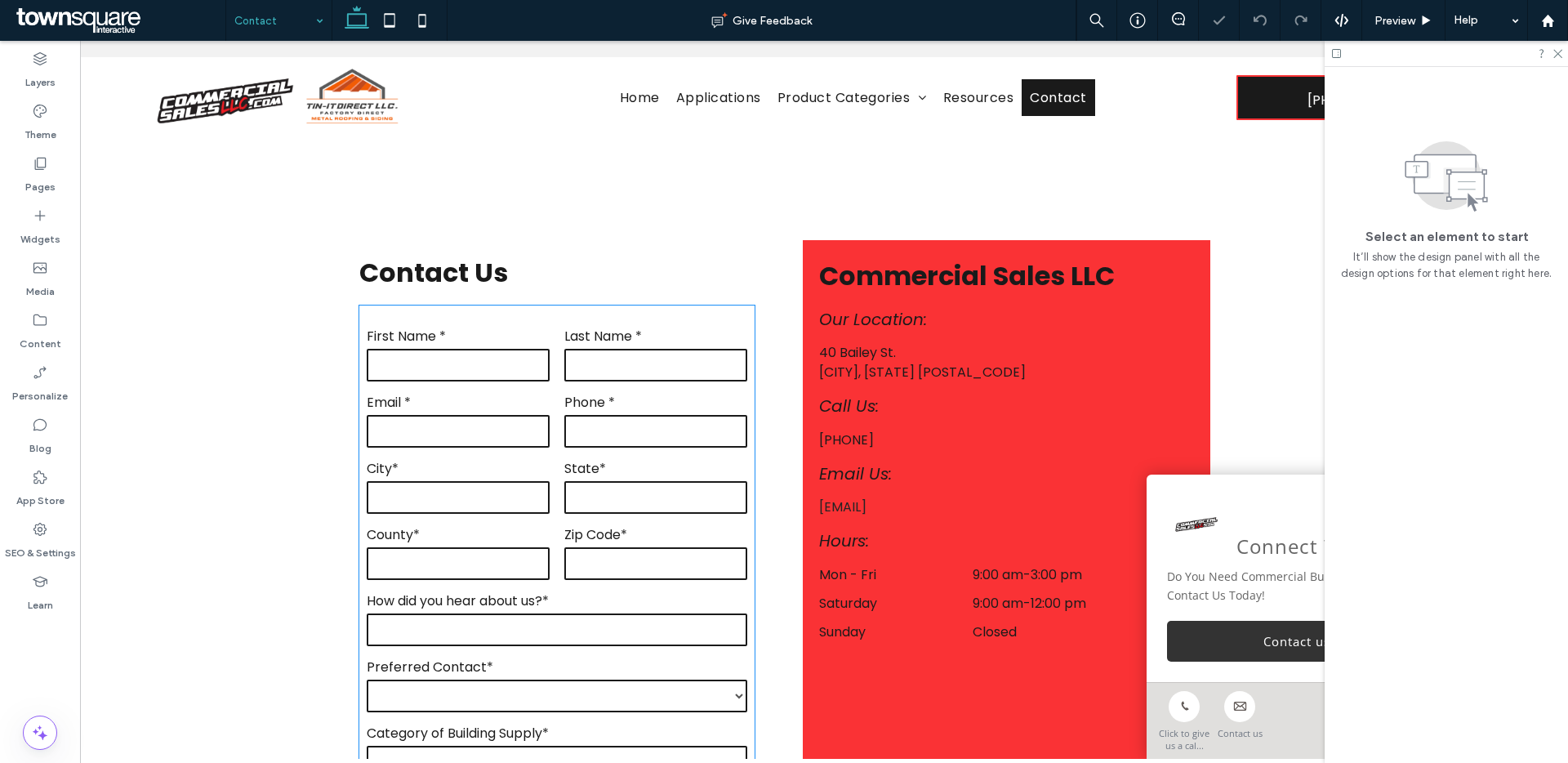 click on "State*" at bounding box center (656, 487) 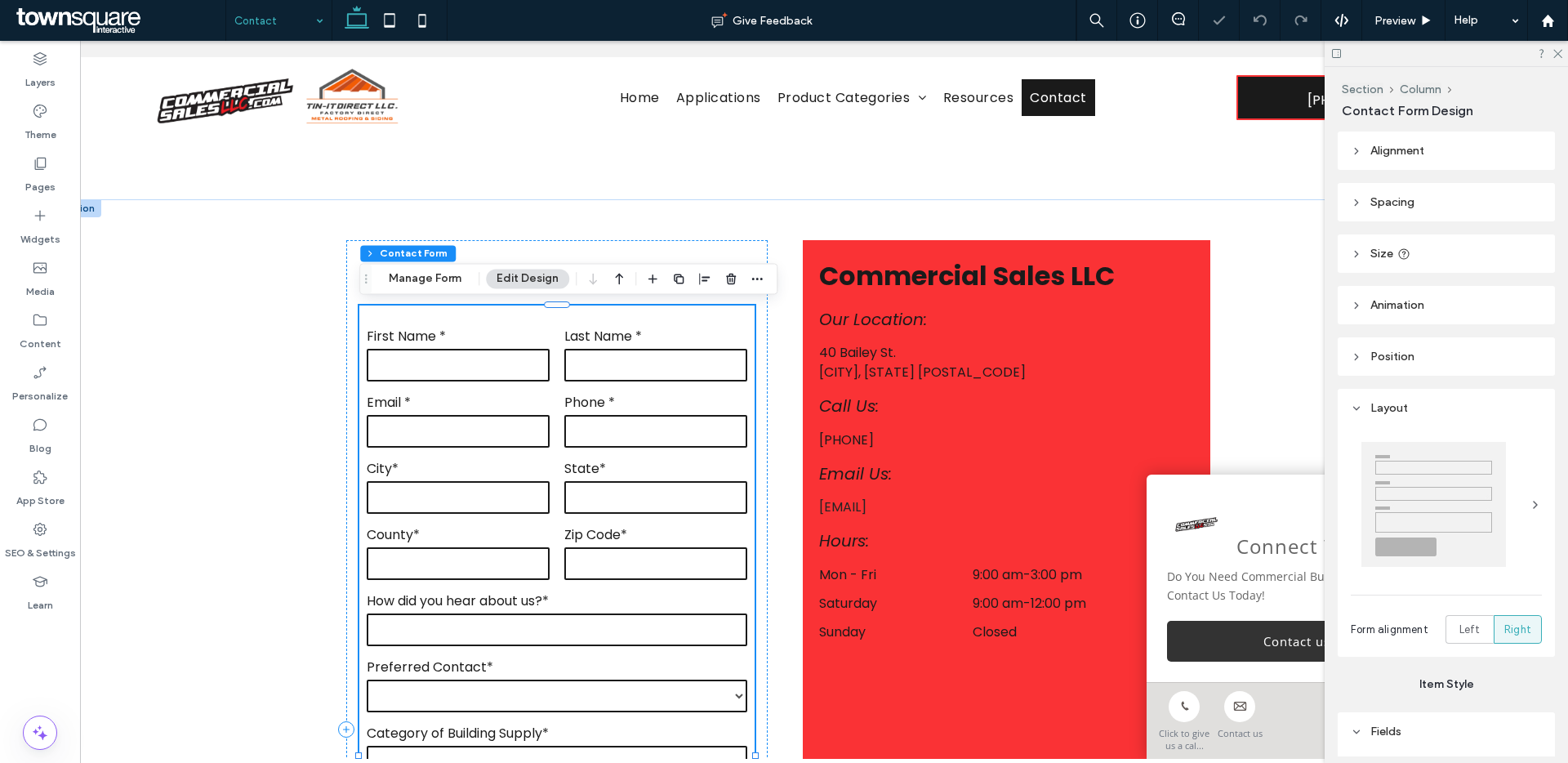 type on "*" 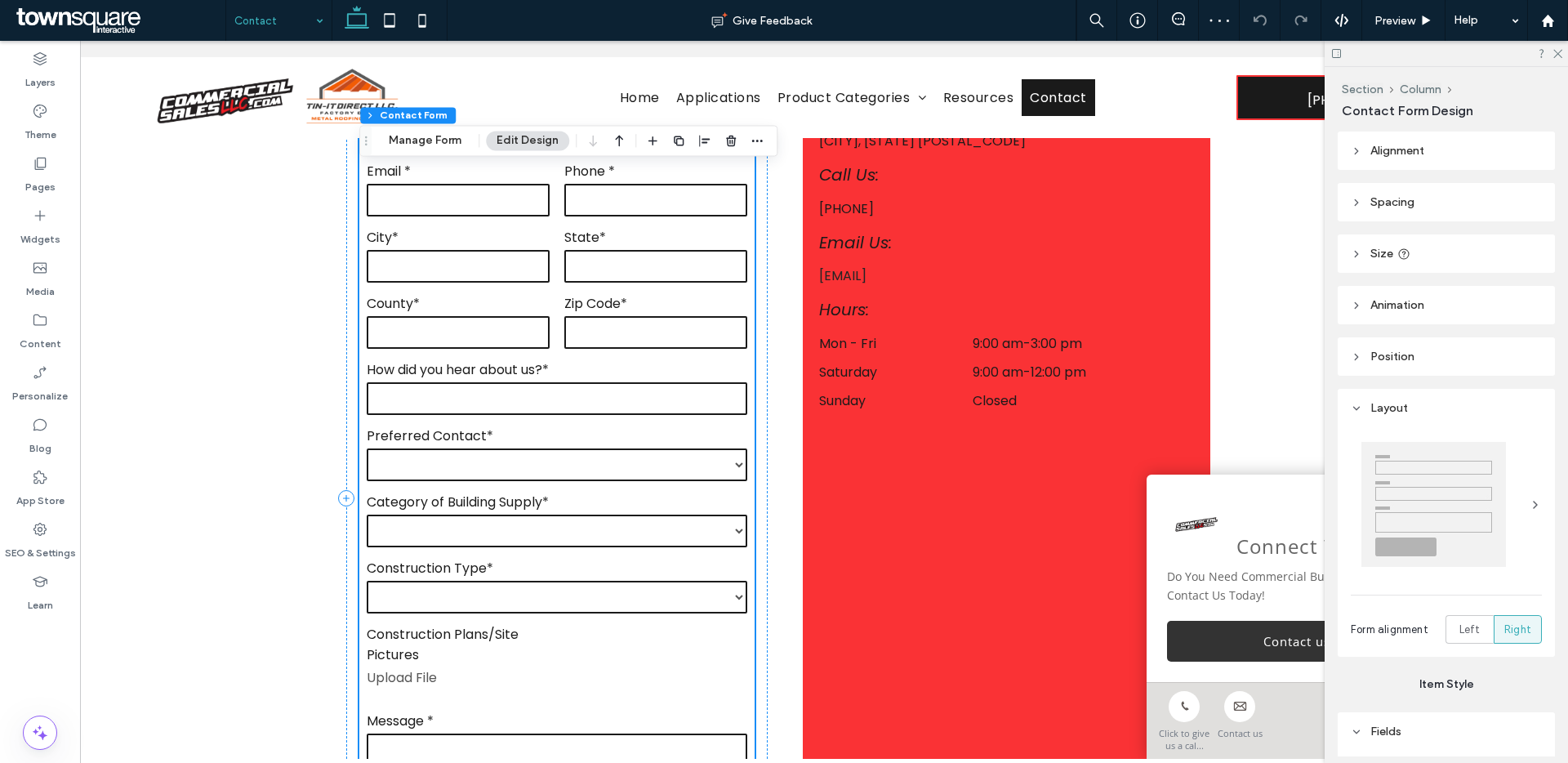 scroll, scrollTop: 1300, scrollLeft: 0, axis: vertical 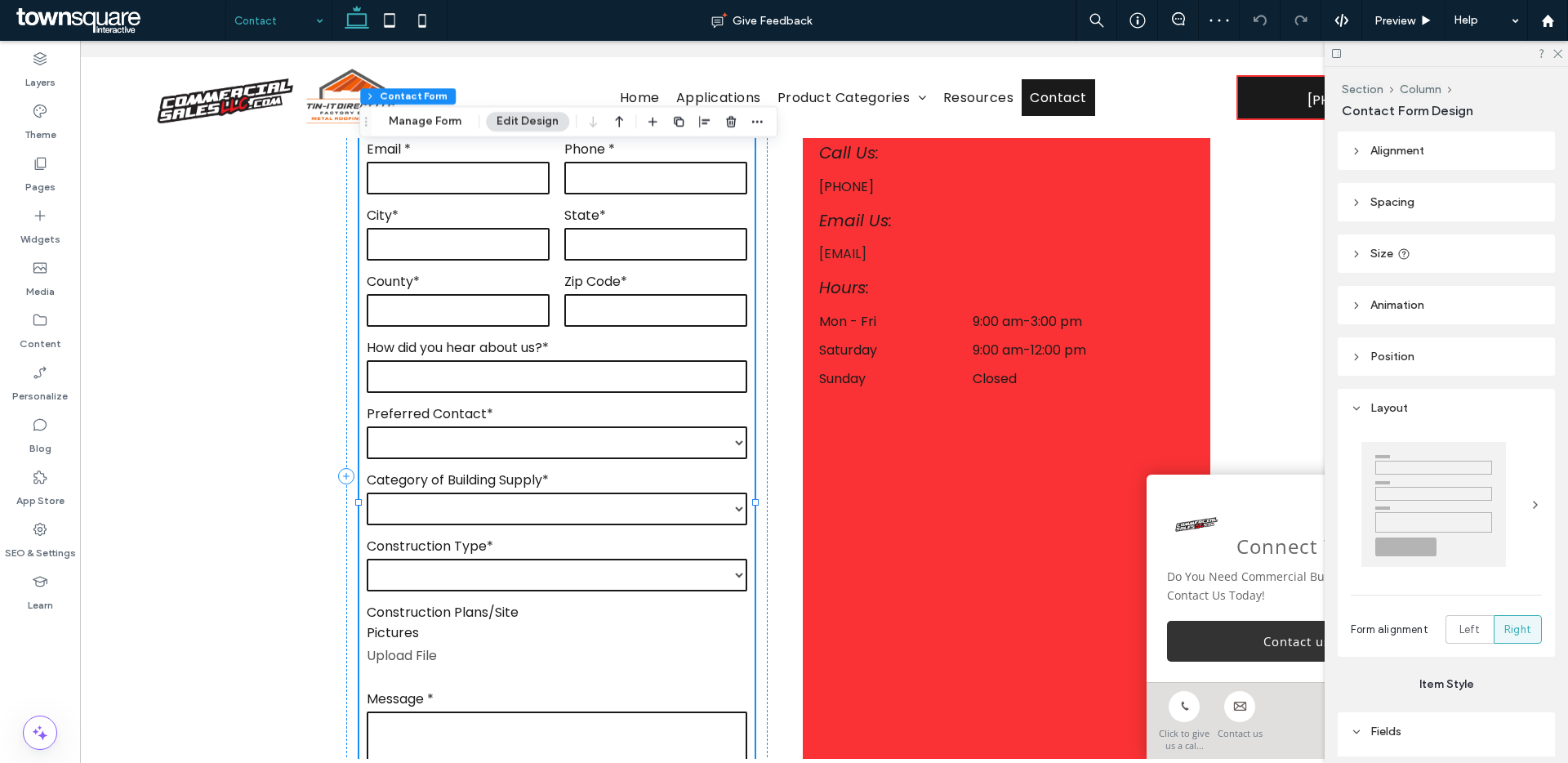 click on "**********" at bounding box center (557, 443) 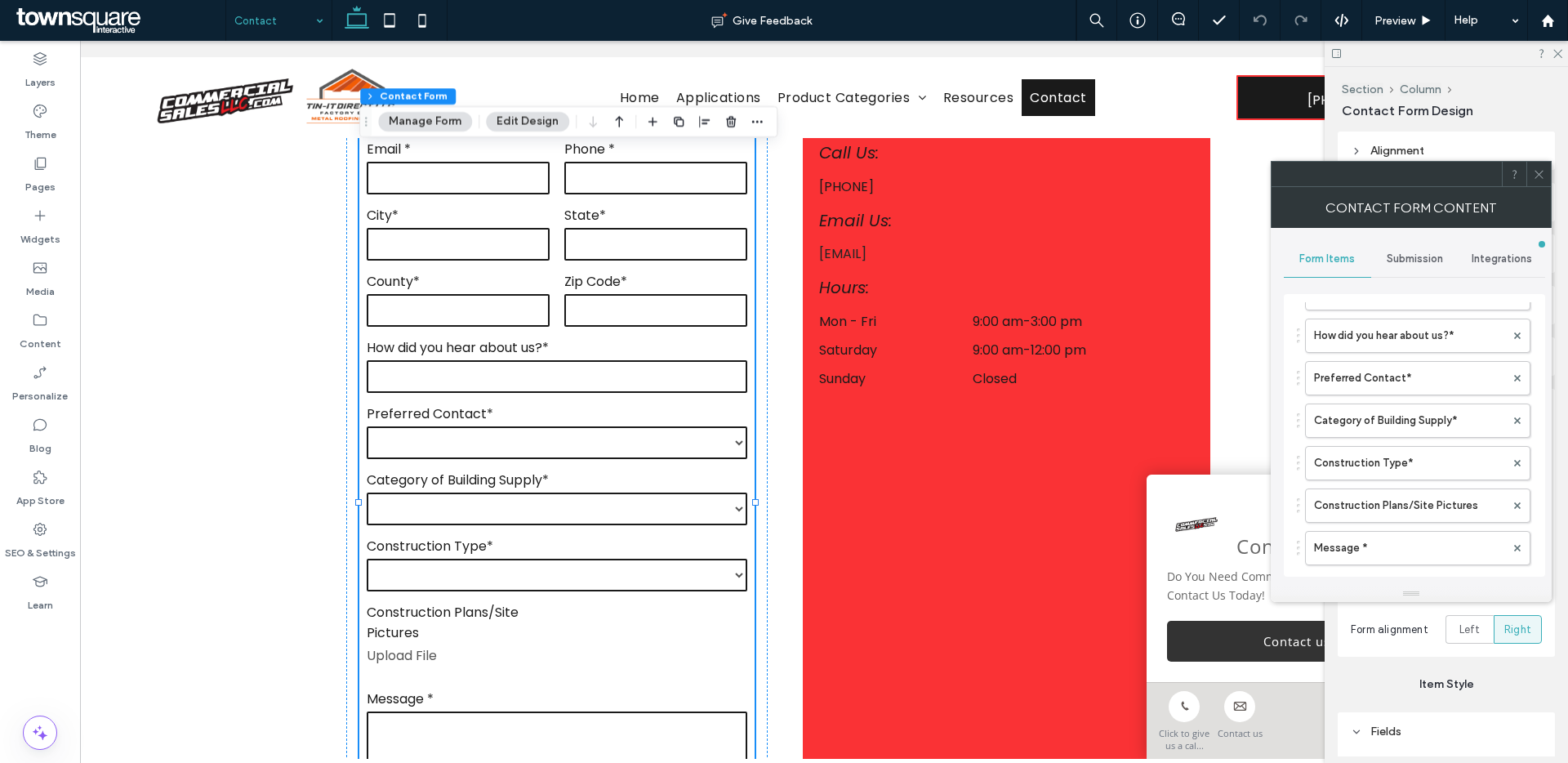 scroll, scrollTop: 403, scrollLeft: 0, axis: vertical 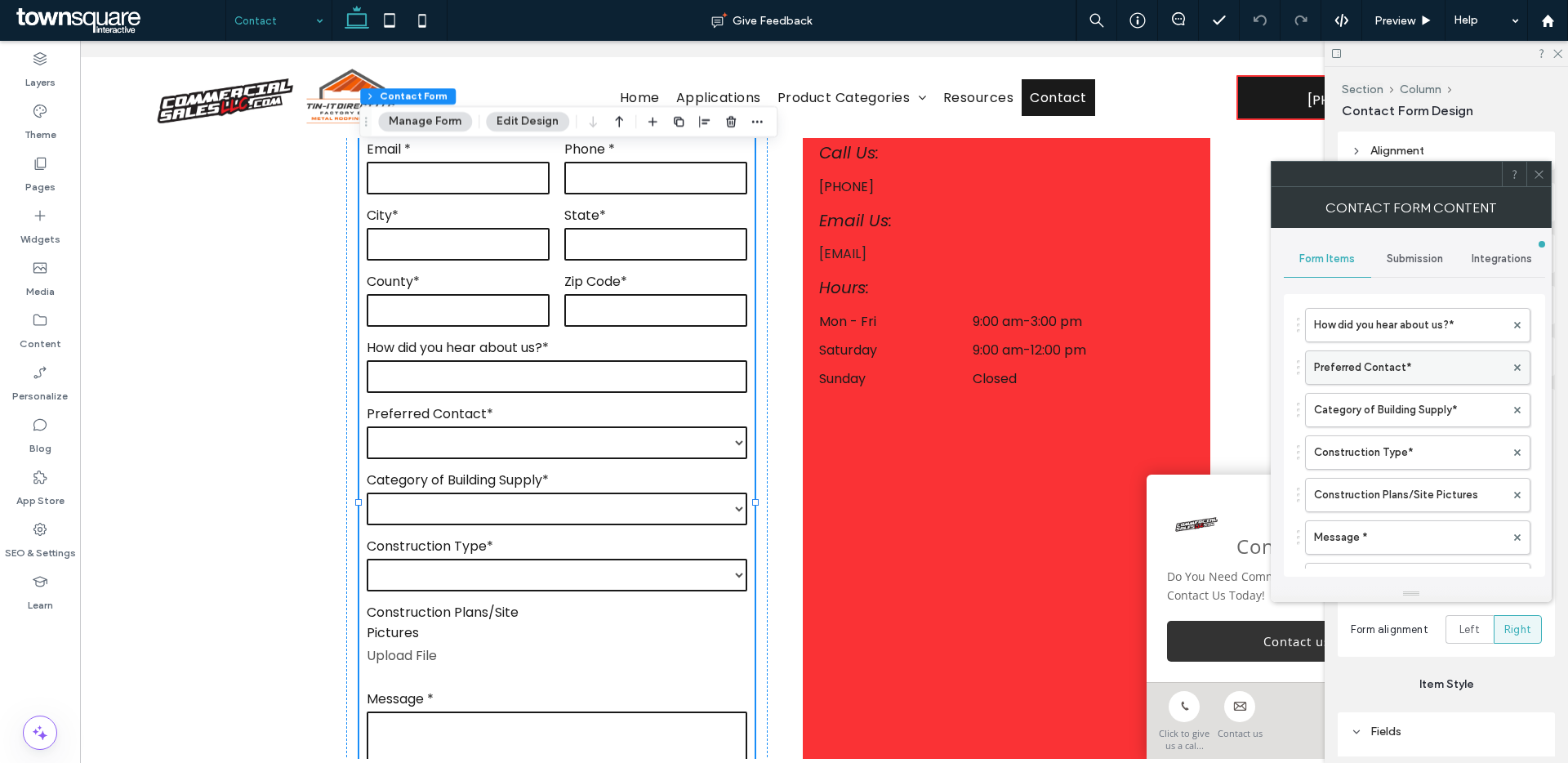 click on "Preferred Contact*" at bounding box center (1410, 368) 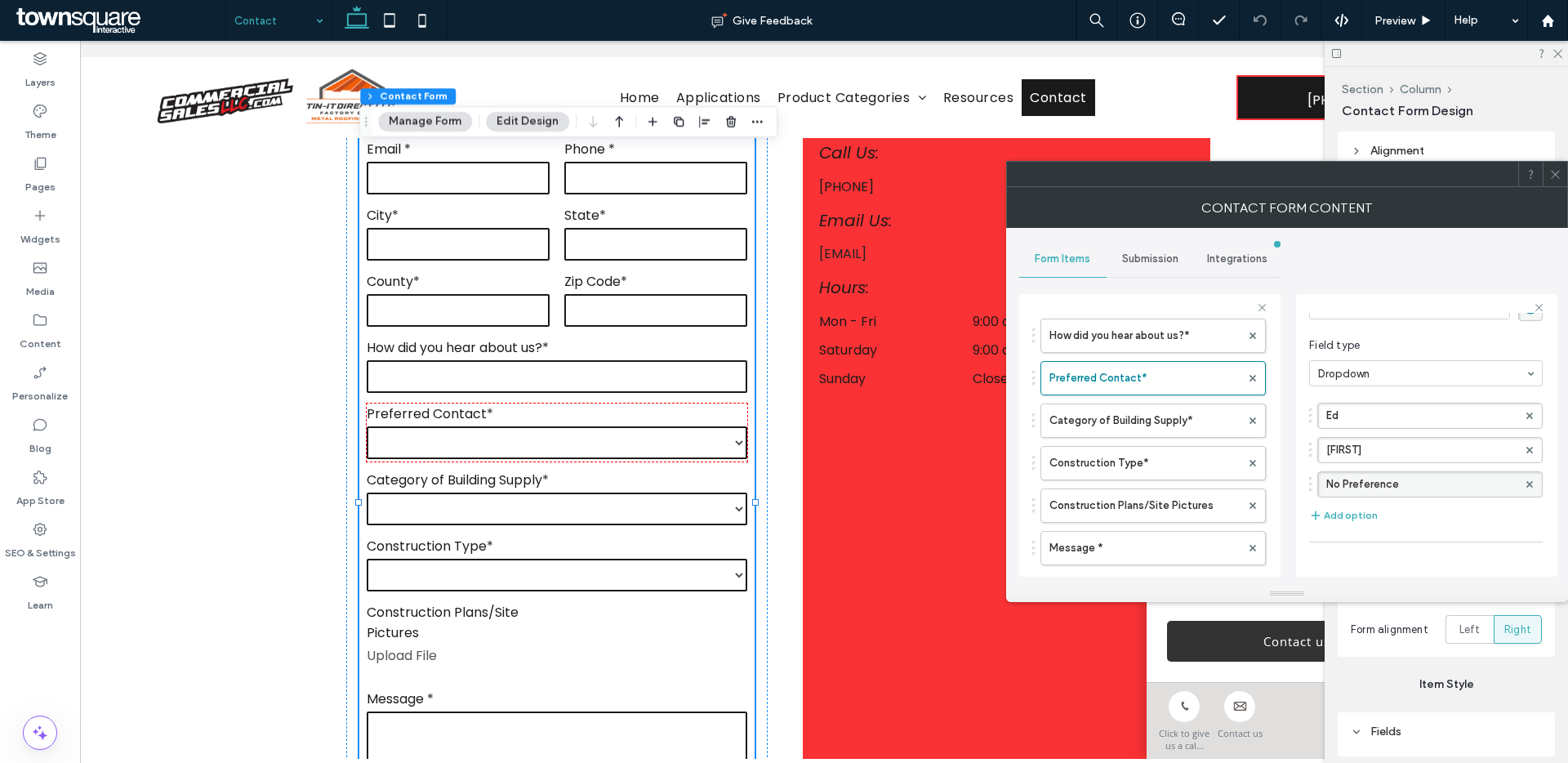 scroll, scrollTop: 190, scrollLeft: 0, axis: vertical 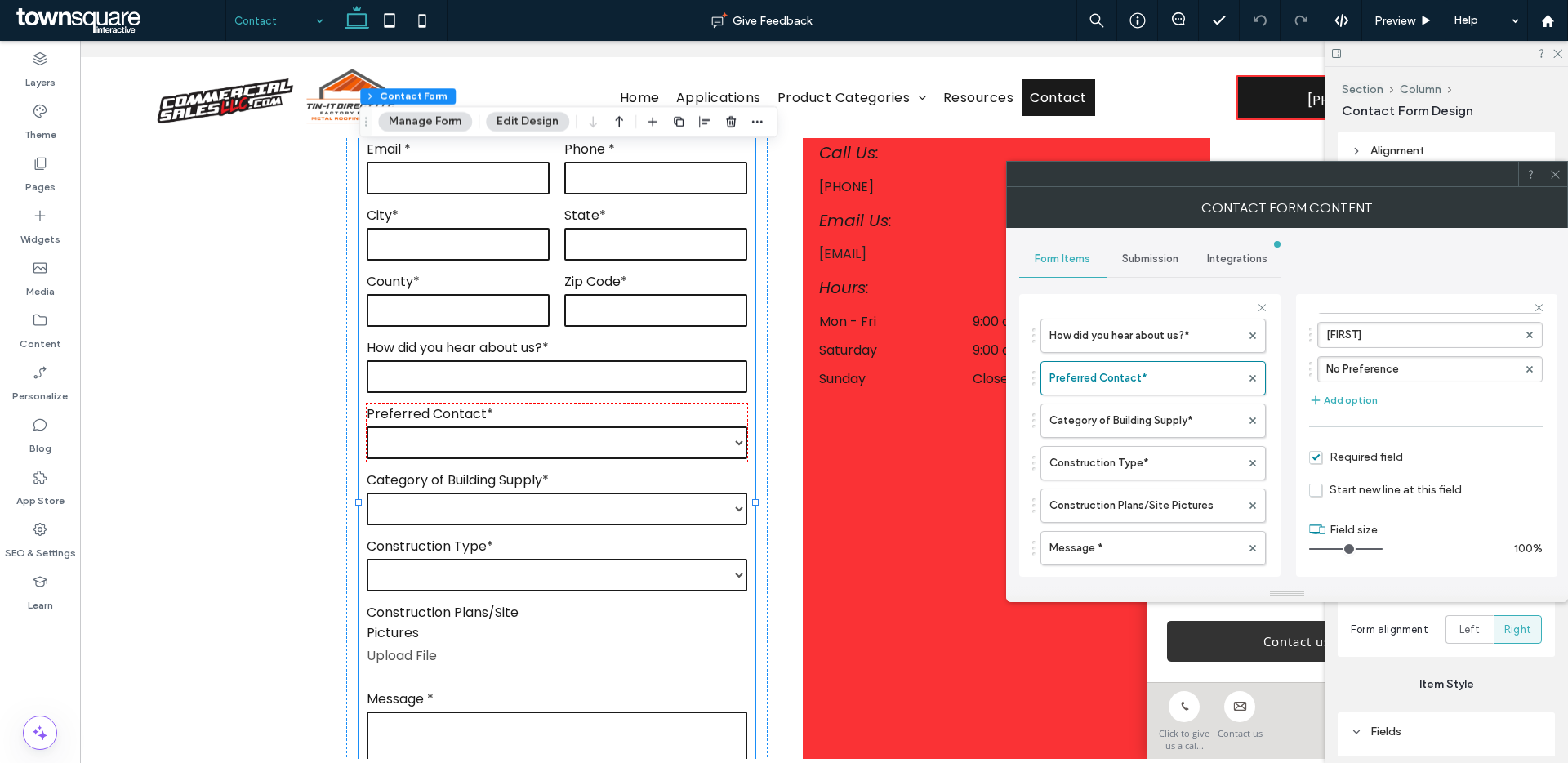 click at bounding box center (1555, 174) 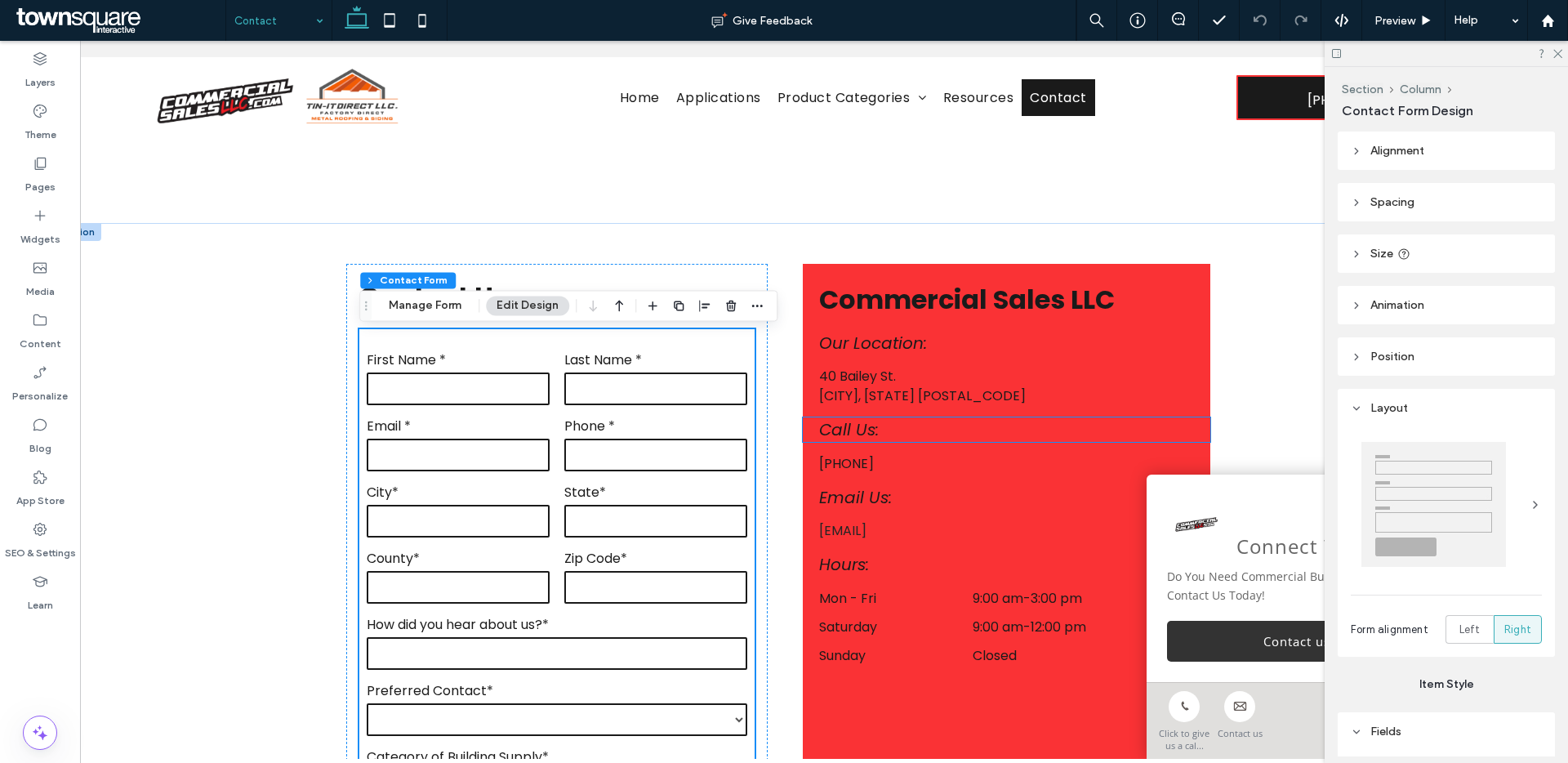 scroll, scrollTop: 1020, scrollLeft: 0, axis: vertical 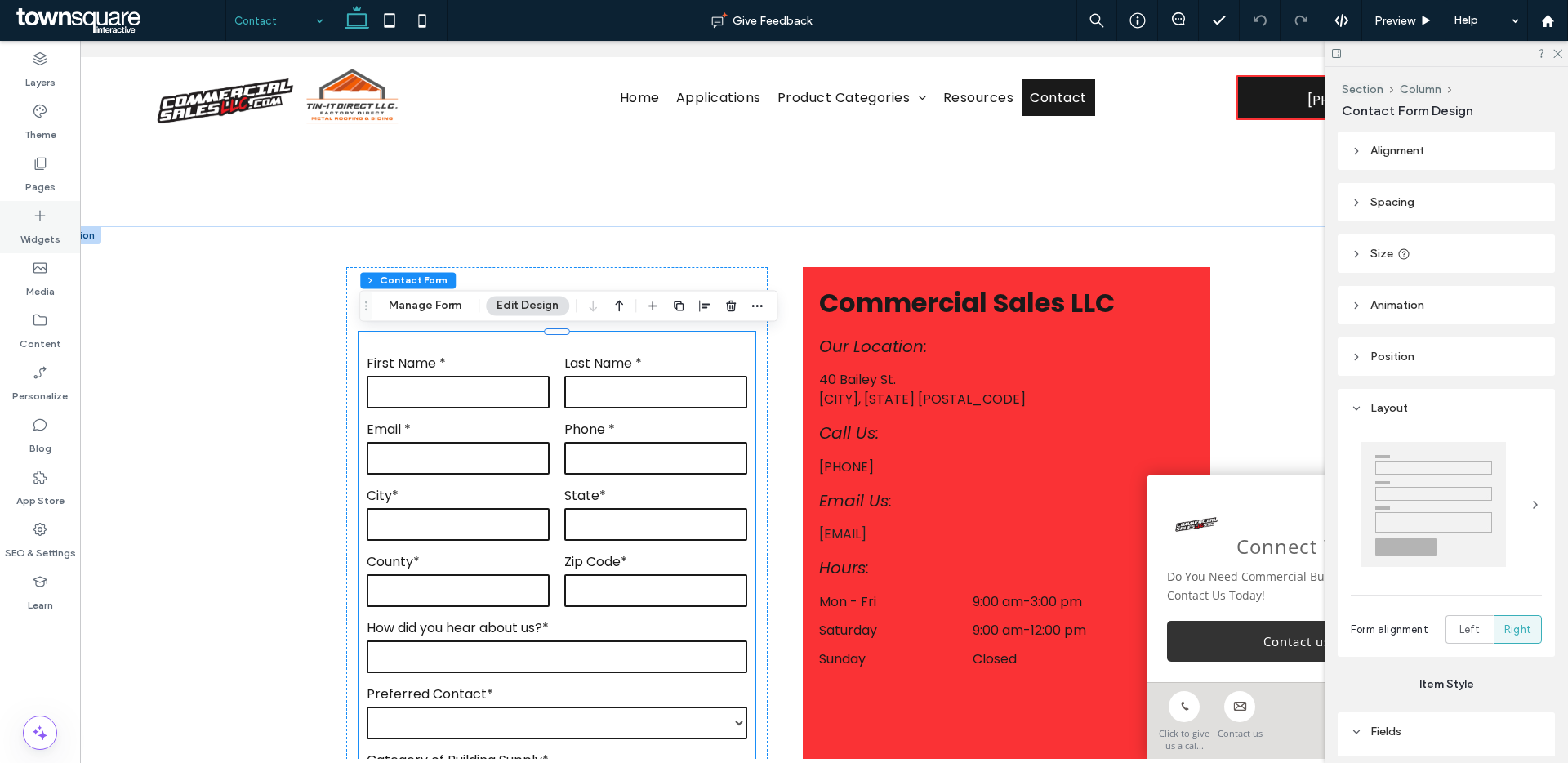 click on "Widgets" at bounding box center (40, 235) 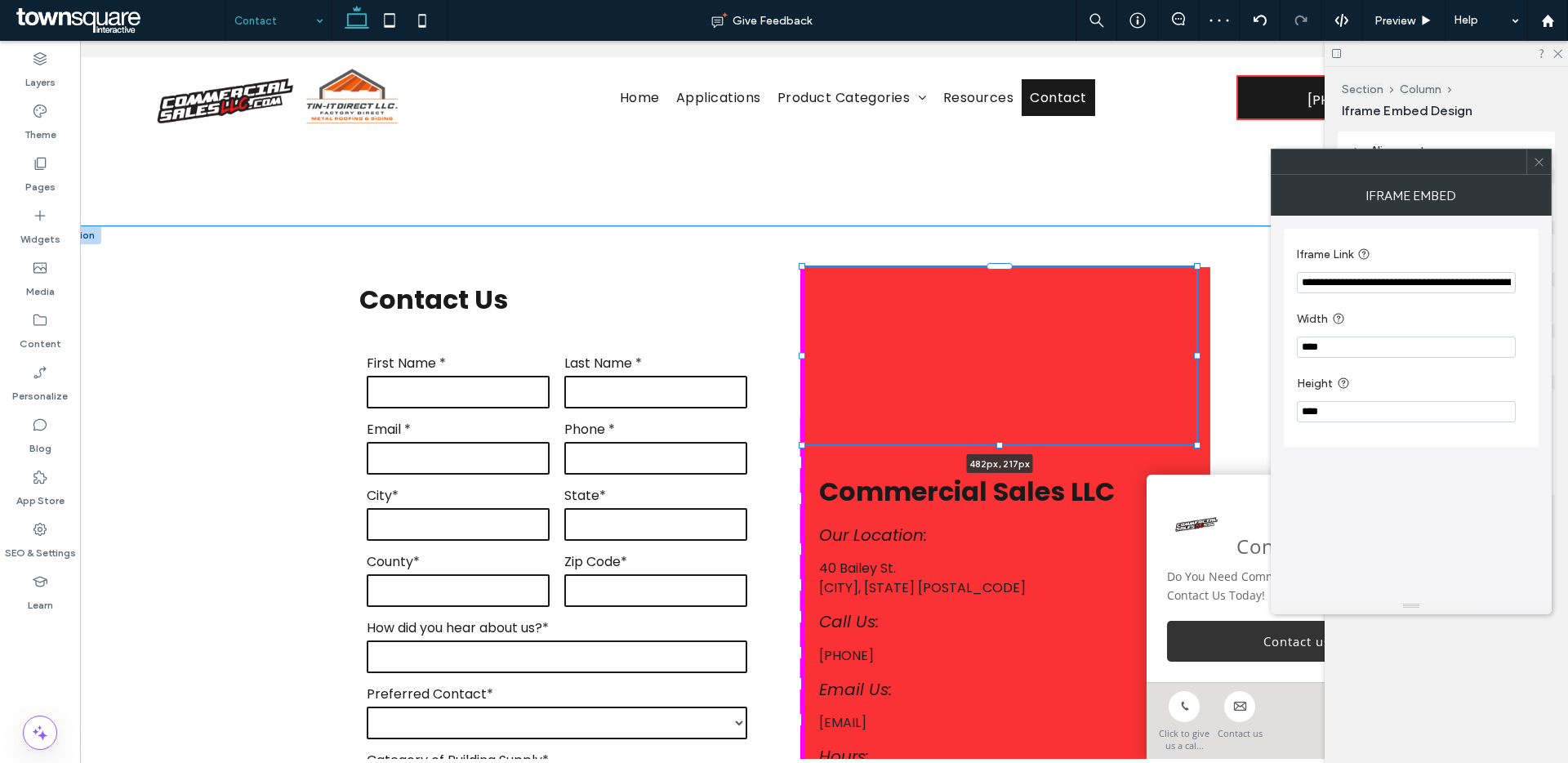 drag, startPoint x: 1049, startPoint y: 390, endPoint x: 1197, endPoint y: 438, distance: 155.5892 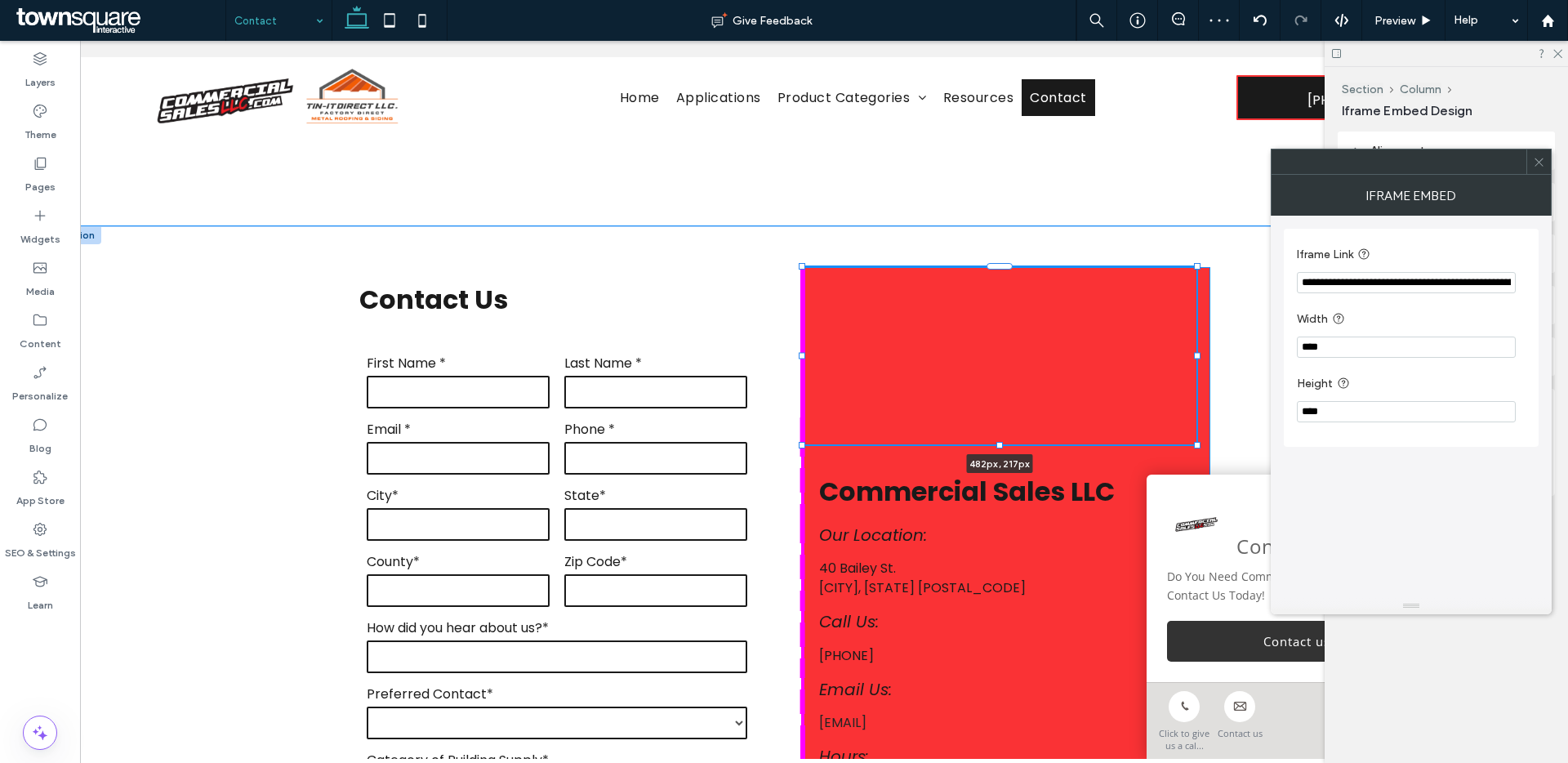 click at bounding box center (1197, 445) 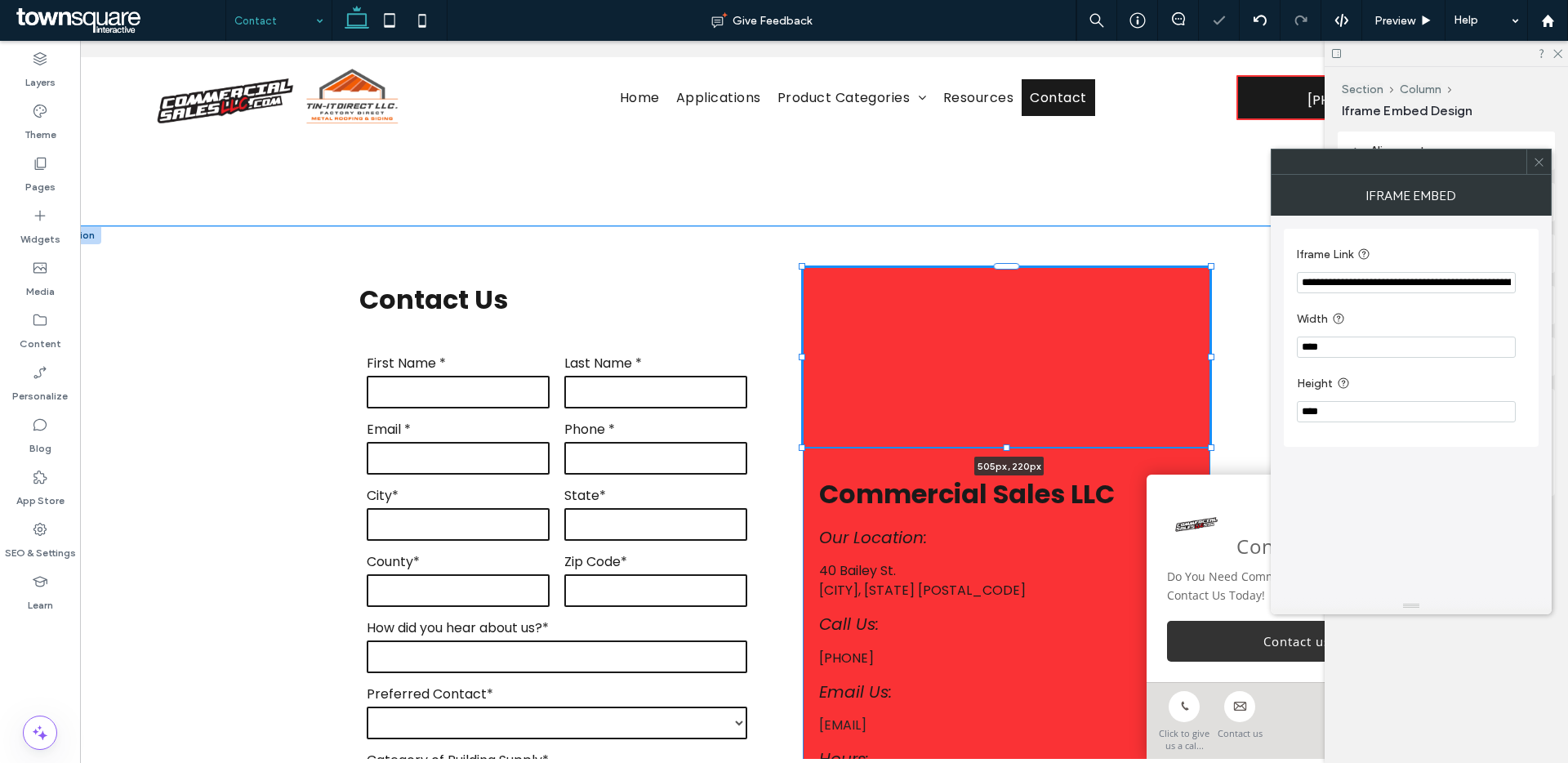 drag, startPoint x: 1197, startPoint y: 440, endPoint x: 1216, endPoint y: 445, distance: 19.64688 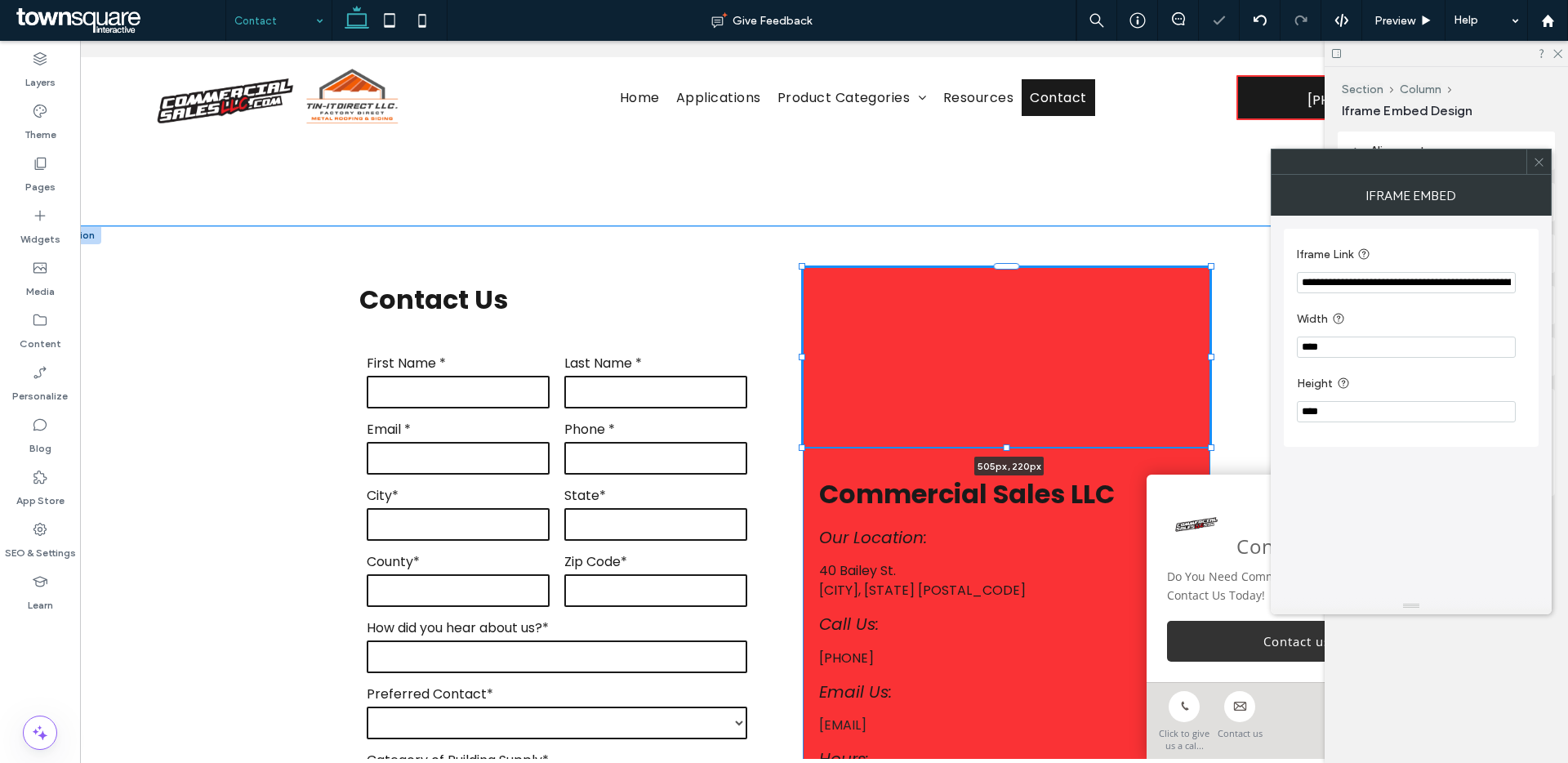 click on "**********" at bounding box center [778, 756] 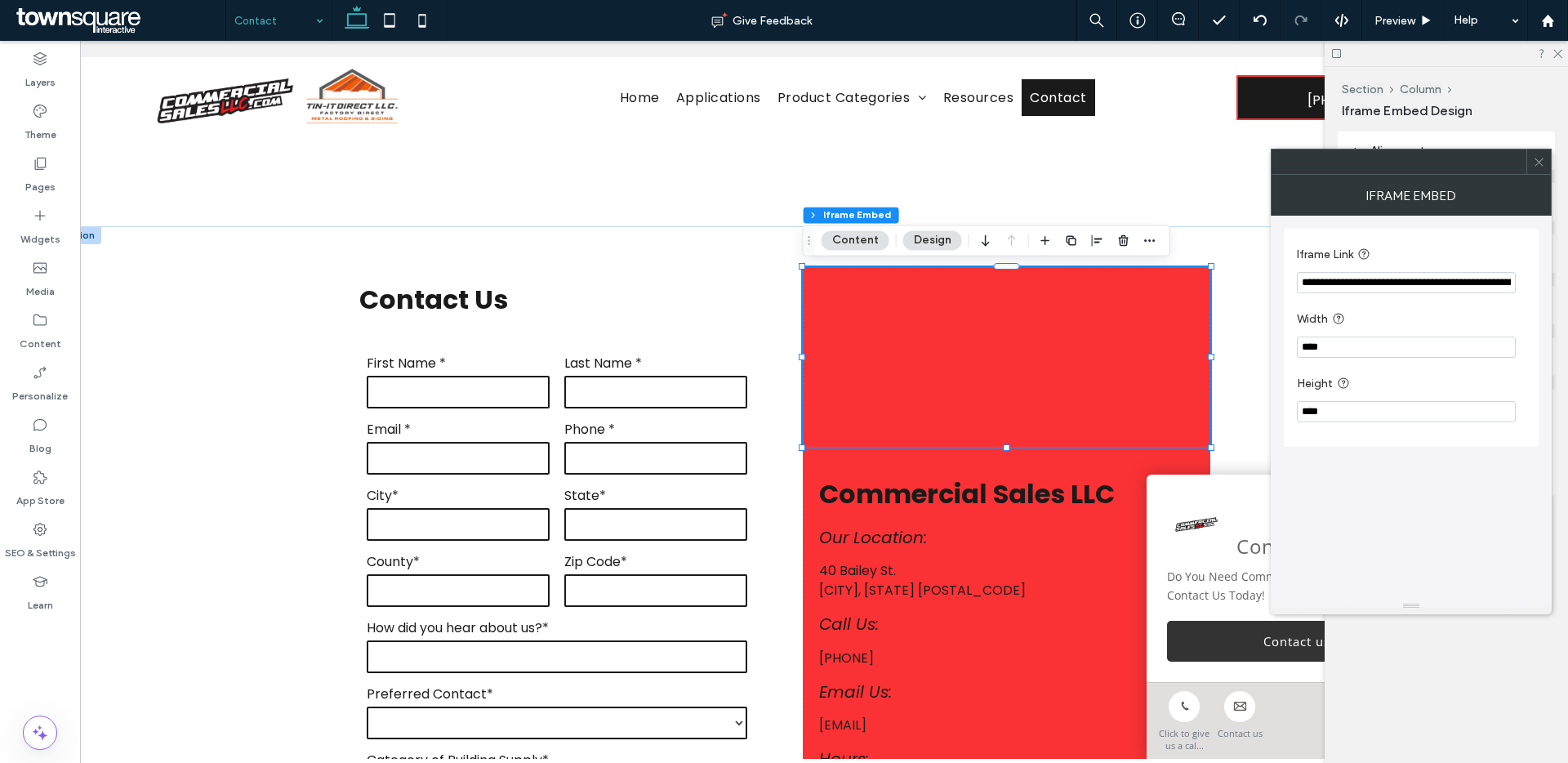 click on "**********" at bounding box center (1406, 283) 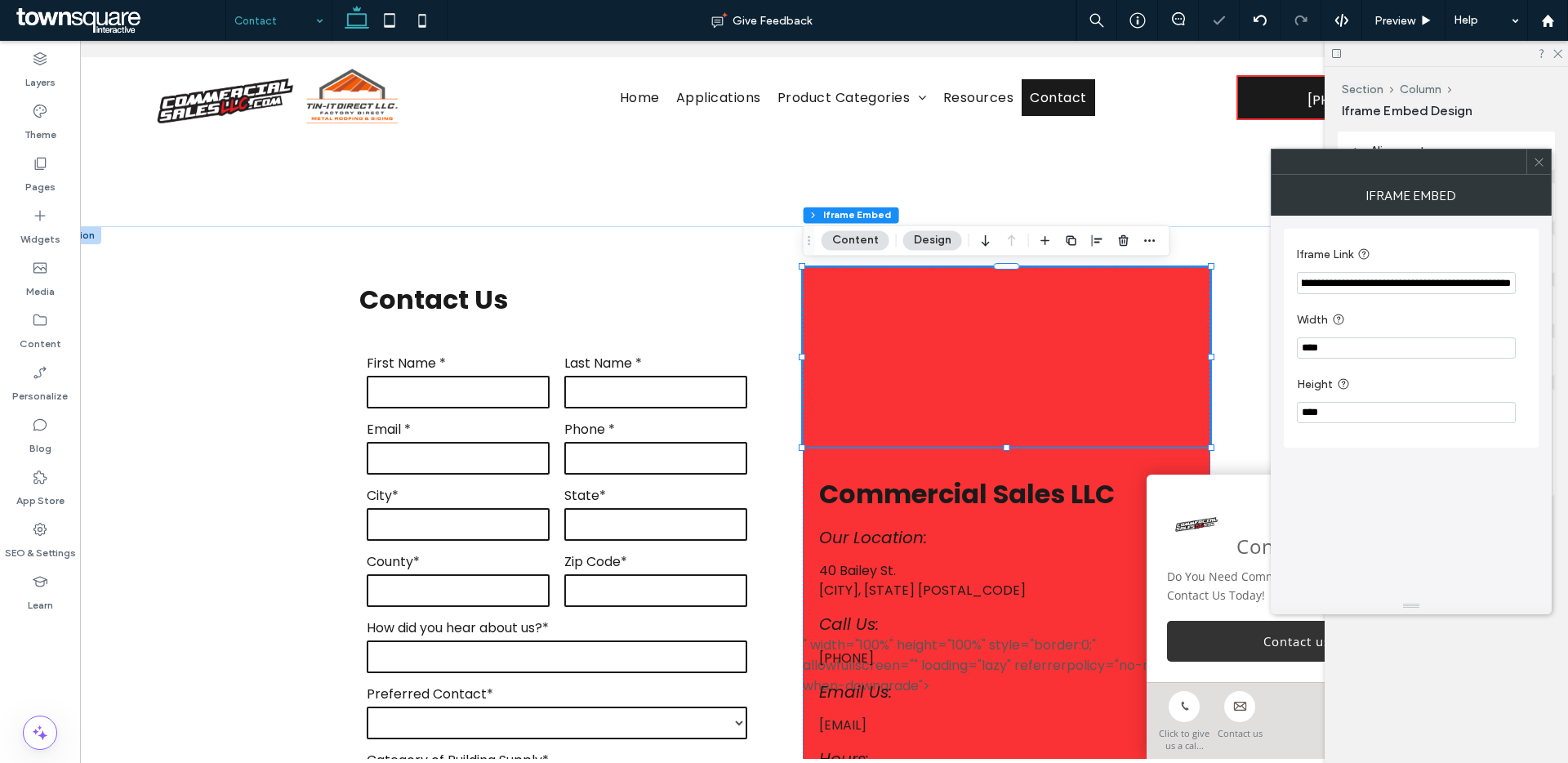 drag, startPoint x: 1321, startPoint y: 282, endPoint x: 1321, endPoint y: 302, distance: 20 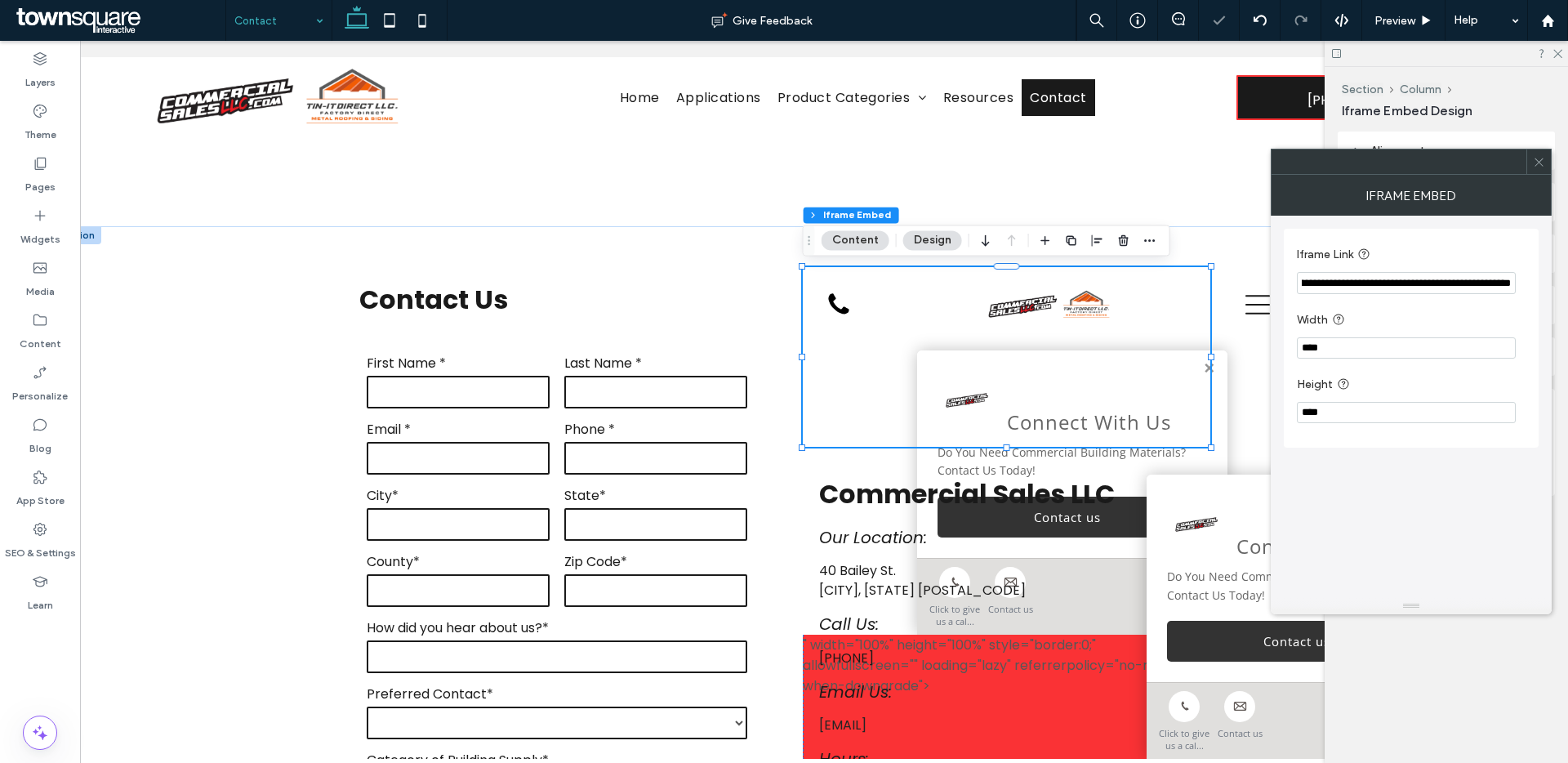 scroll, scrollTop: 0, scrollLeft: 0, axis: both 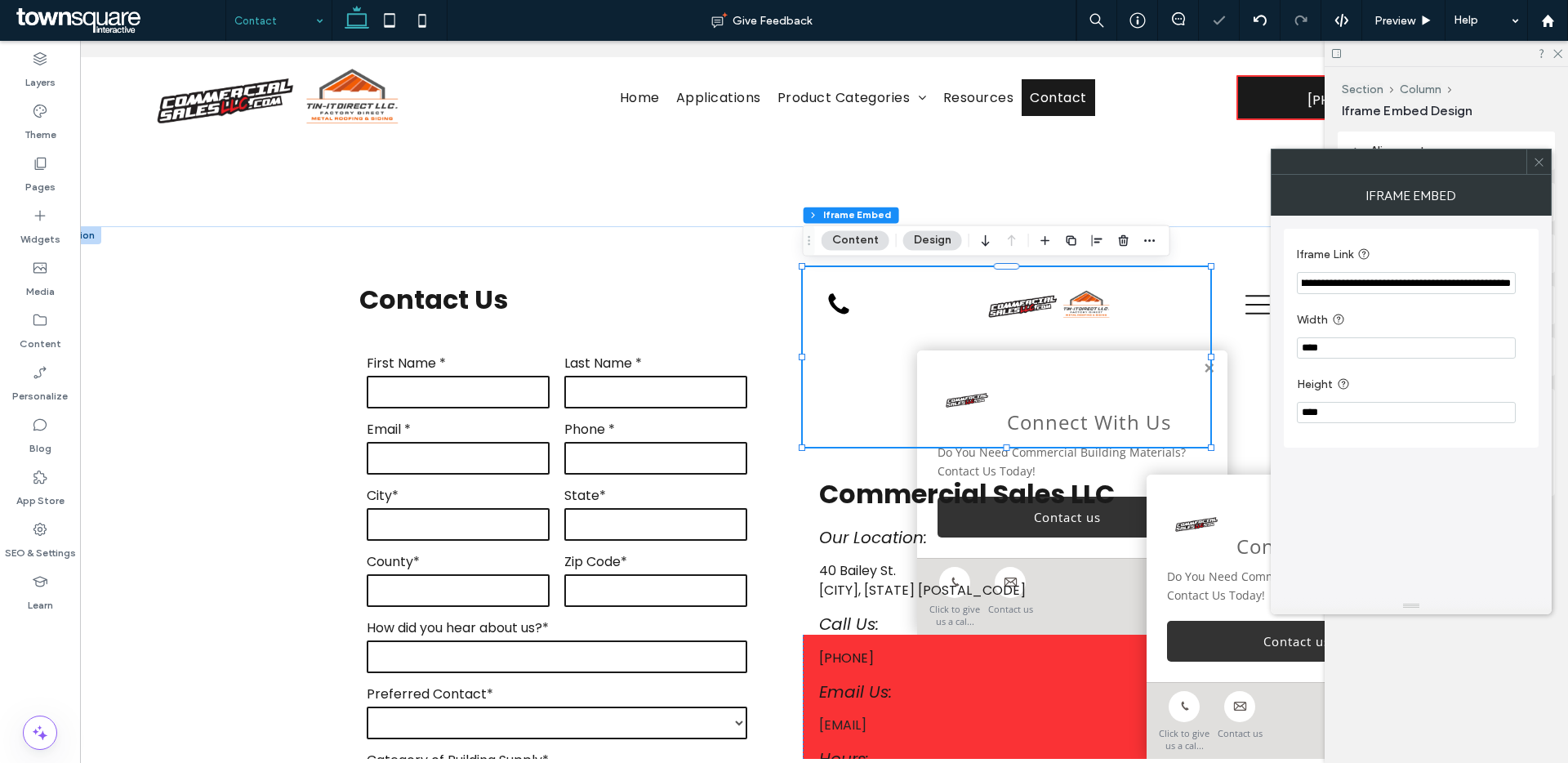 drag, startPoint x: 1314, startPoint y: 277, endPoint x: 1314, endPoint y: 291, distance: 14 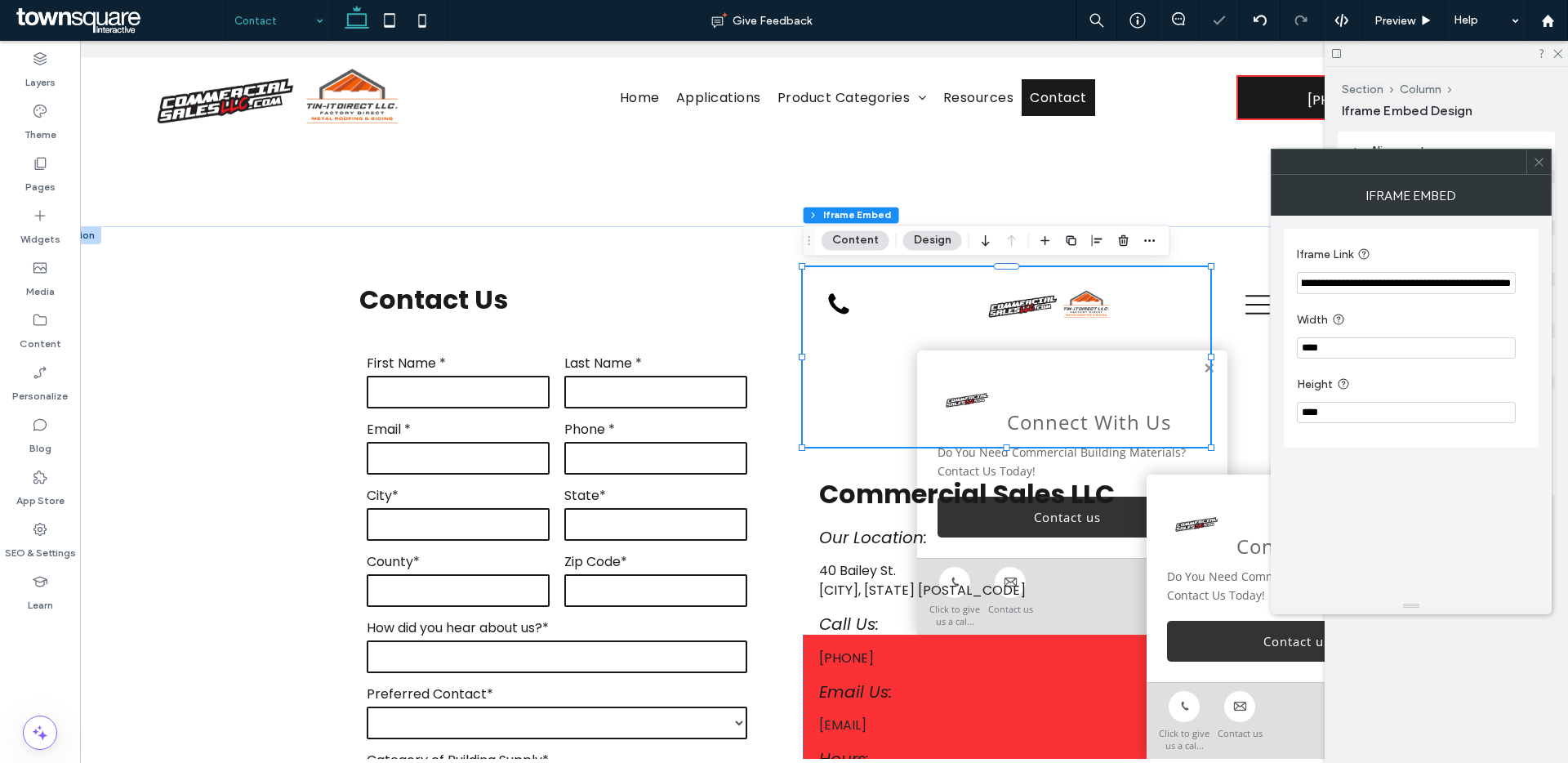 click on "**********" at bounding box center (1406, 283) 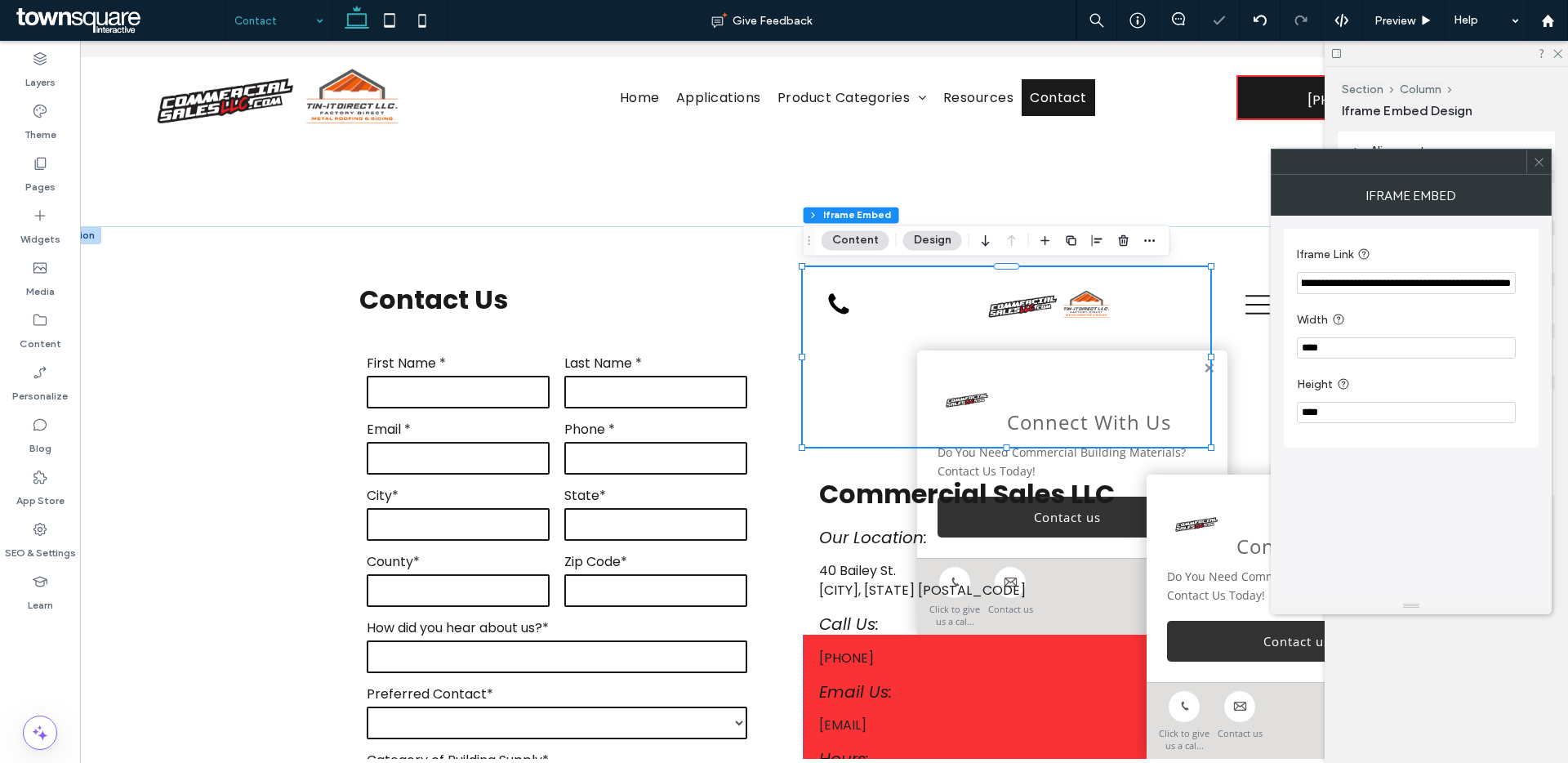 scroll, scrollTop: 0, scrollLeft: 0, axis: both 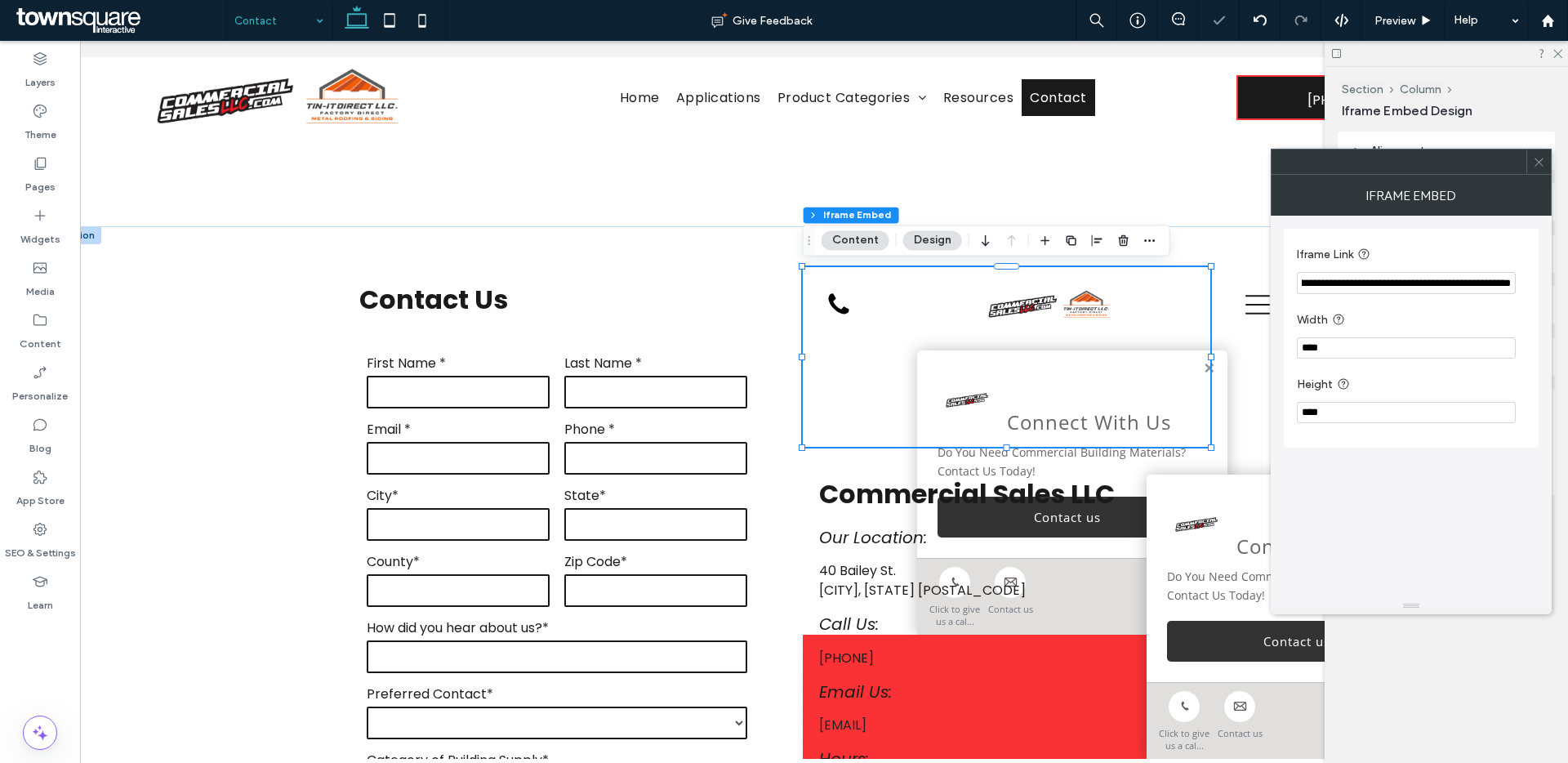 click on "**********" at bounding box center [1406, 283] 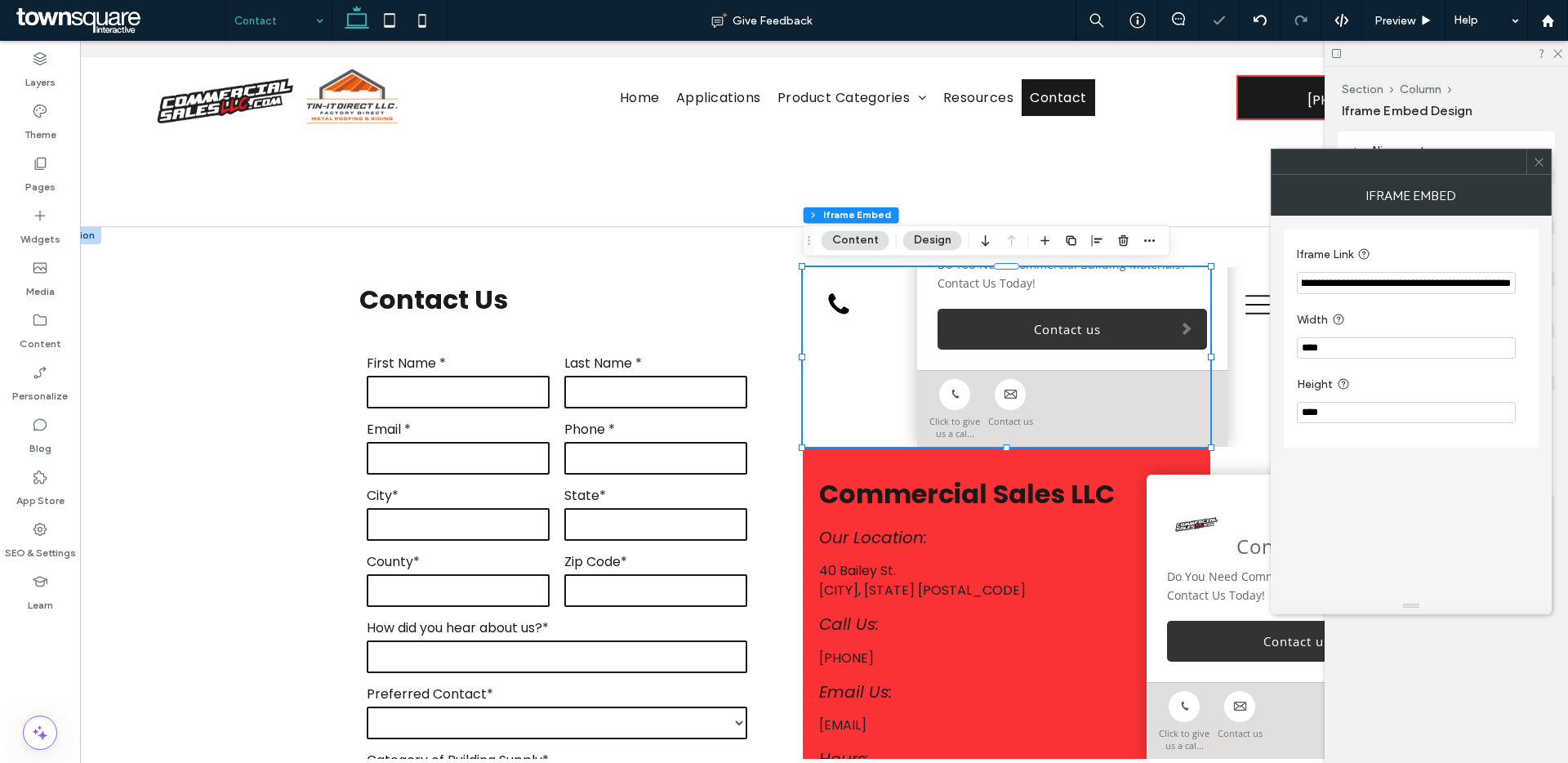 scroll, scrollTop: 0, scrollLeft: 0, axis: both 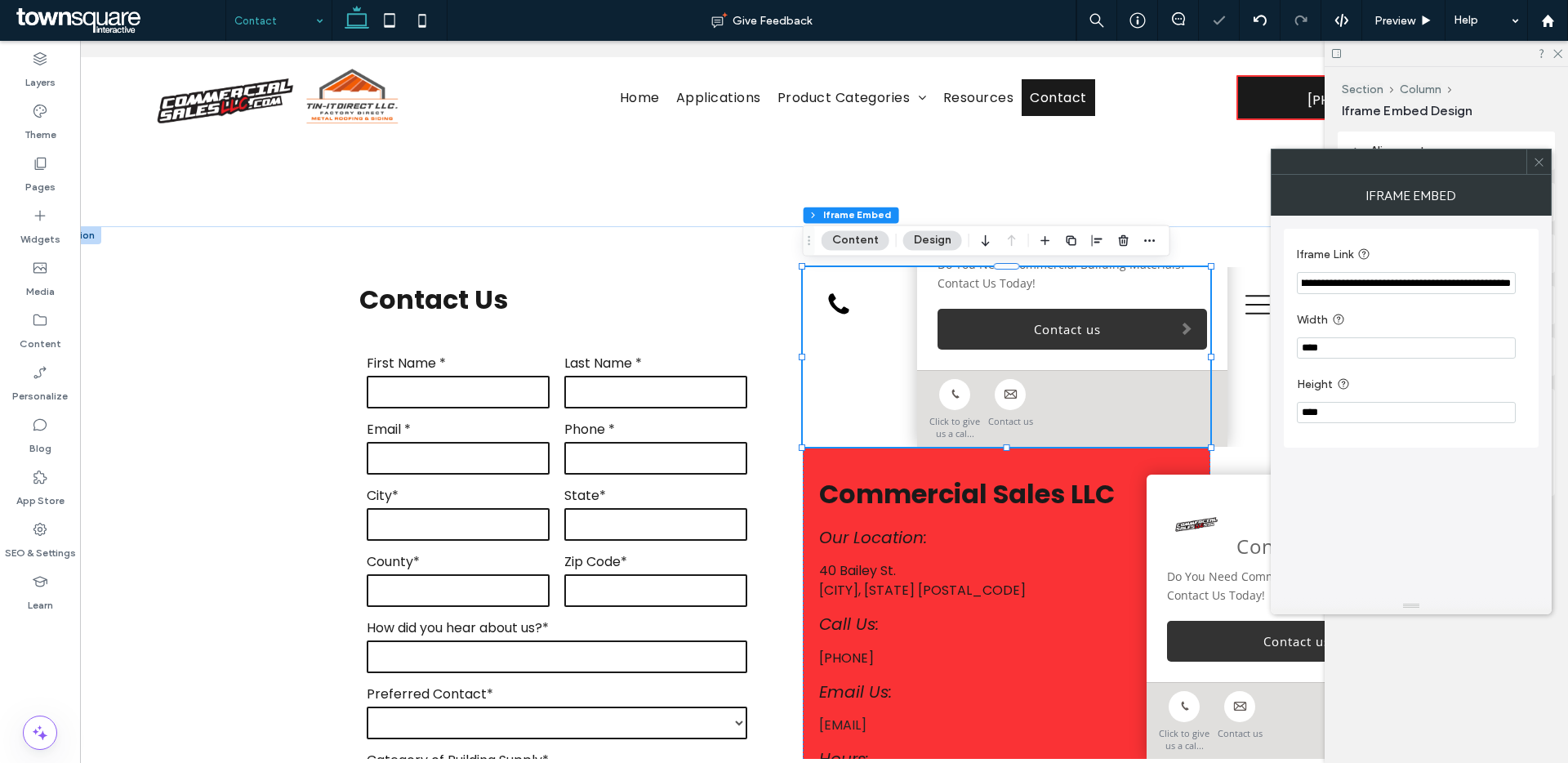 drag, startPoint x: 1407, startPoint y: 279, endPoint x: 1409, endPoint y: 299, distance: 20.099751 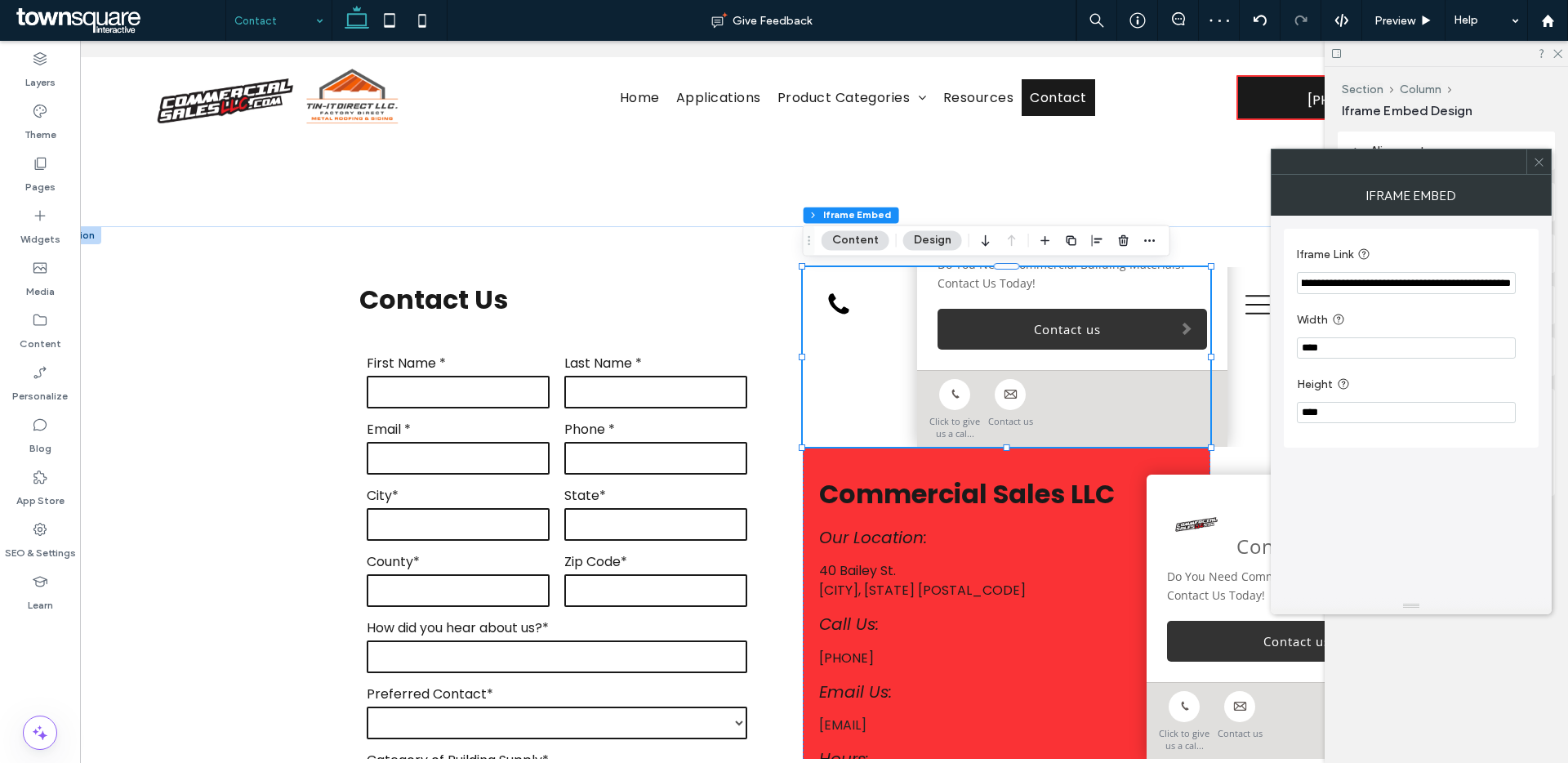 scroll, scrollTop: 0, scrollLeft: 1468, axis: horizontal 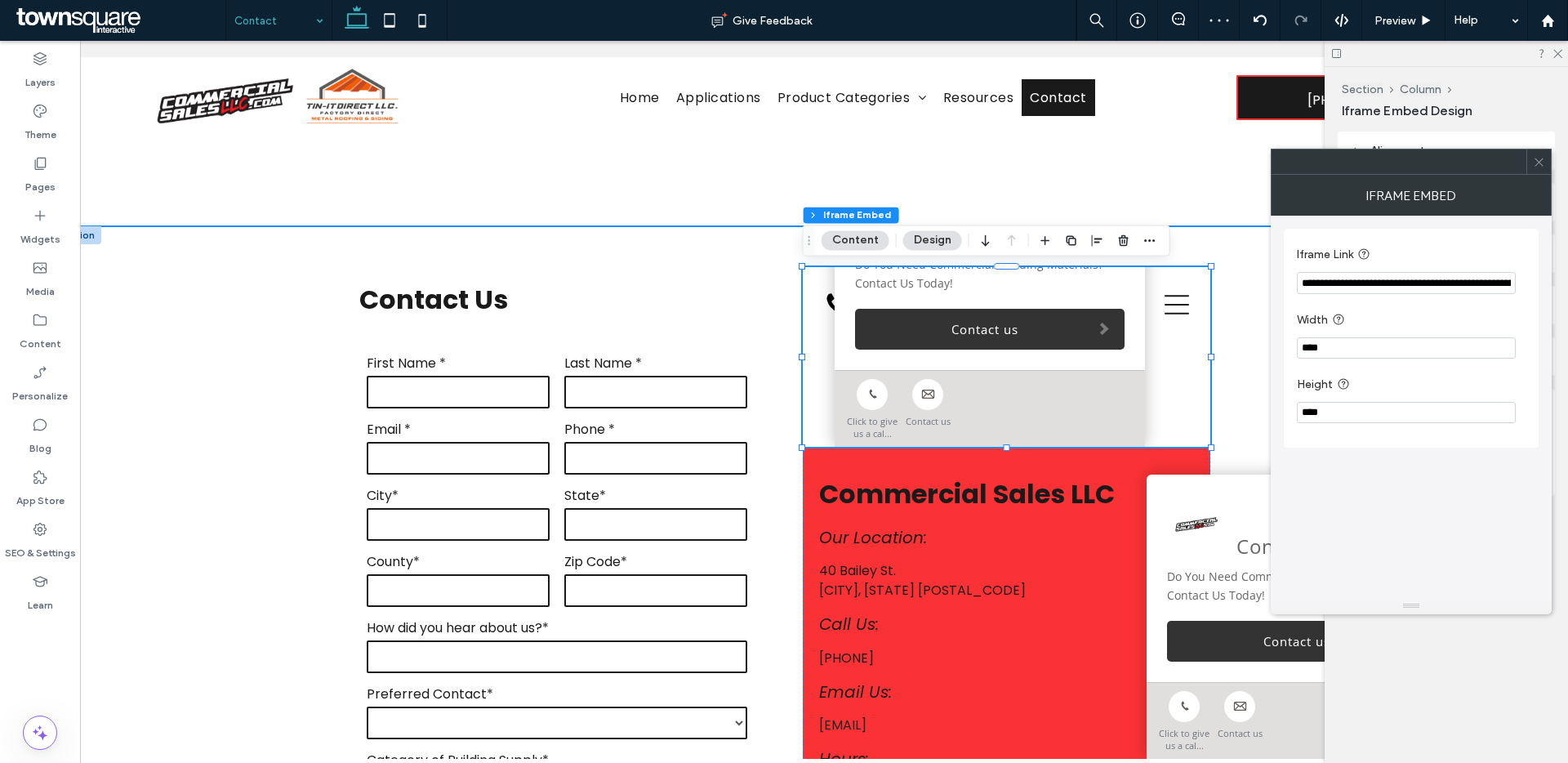 drag, startPoint x: 1437, startPoint y: 326, endPoint x: 1222, endPoint y: 283, distance: 219.2578 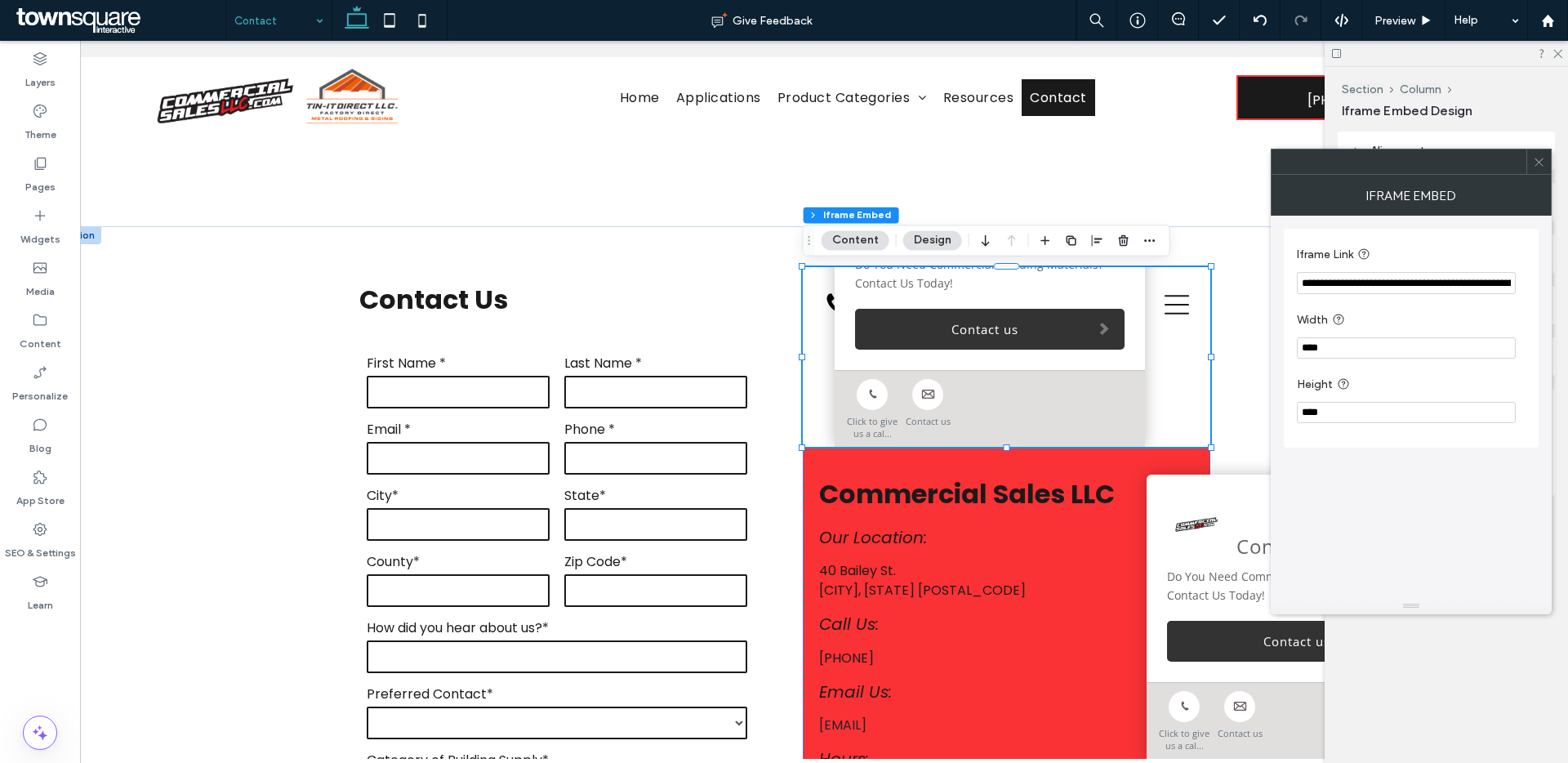 click on "**********" at bounding box center [1406, 283] 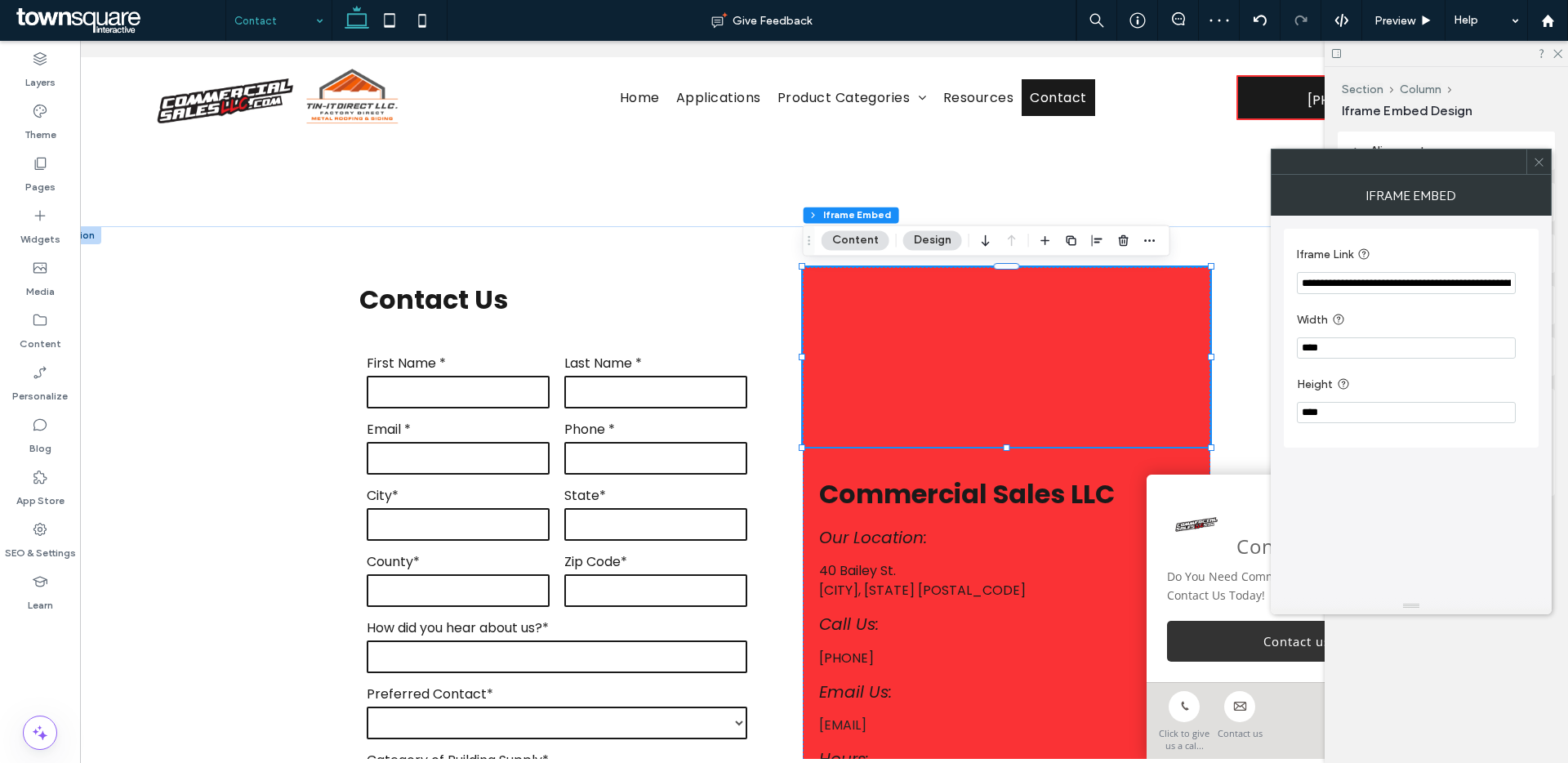 type on "**********" 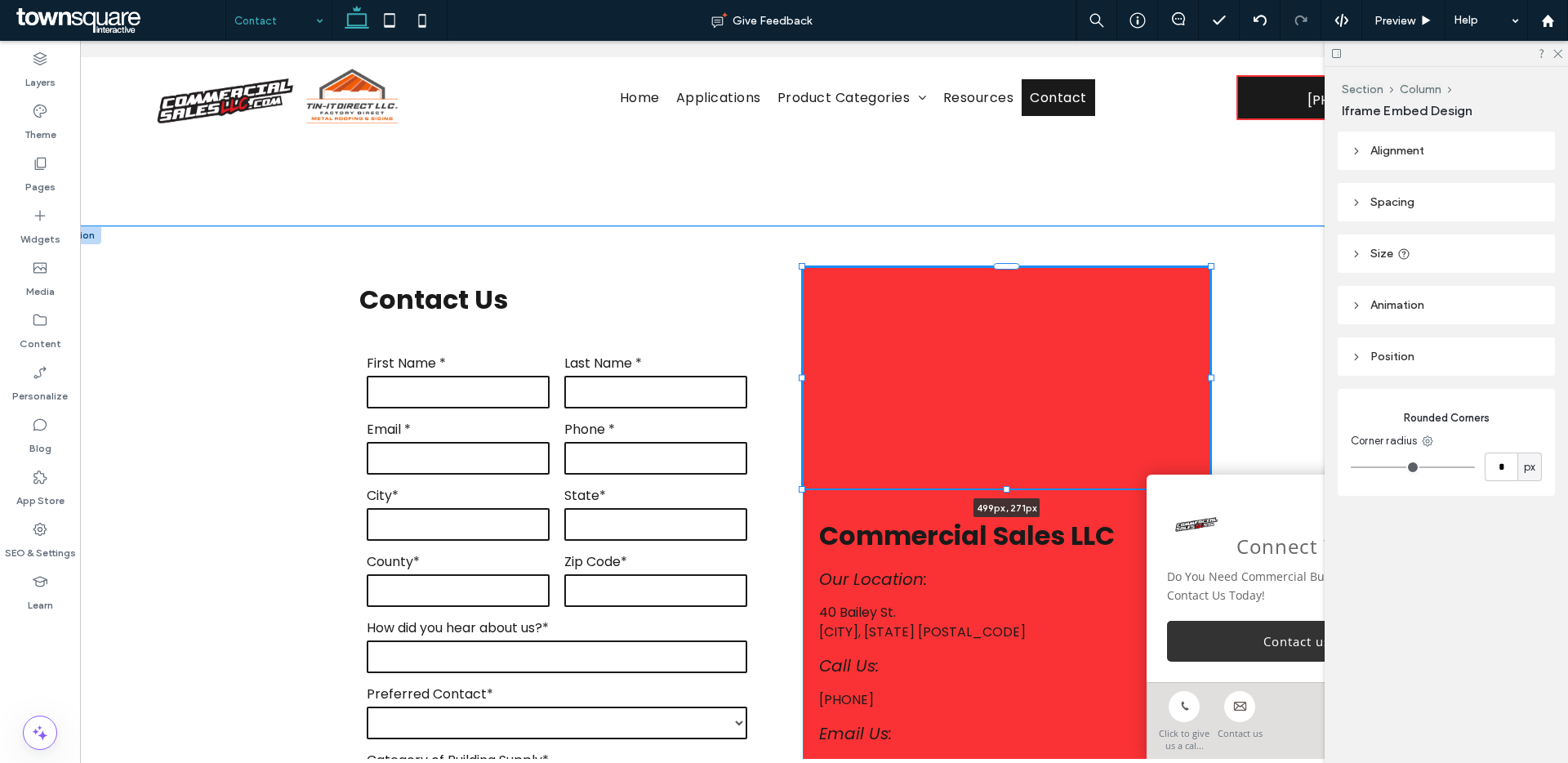 drag, startPoint x: 1004, startPoint y: 448, endPoint x: 1009, endPoint y: 491, distance: 43.28972 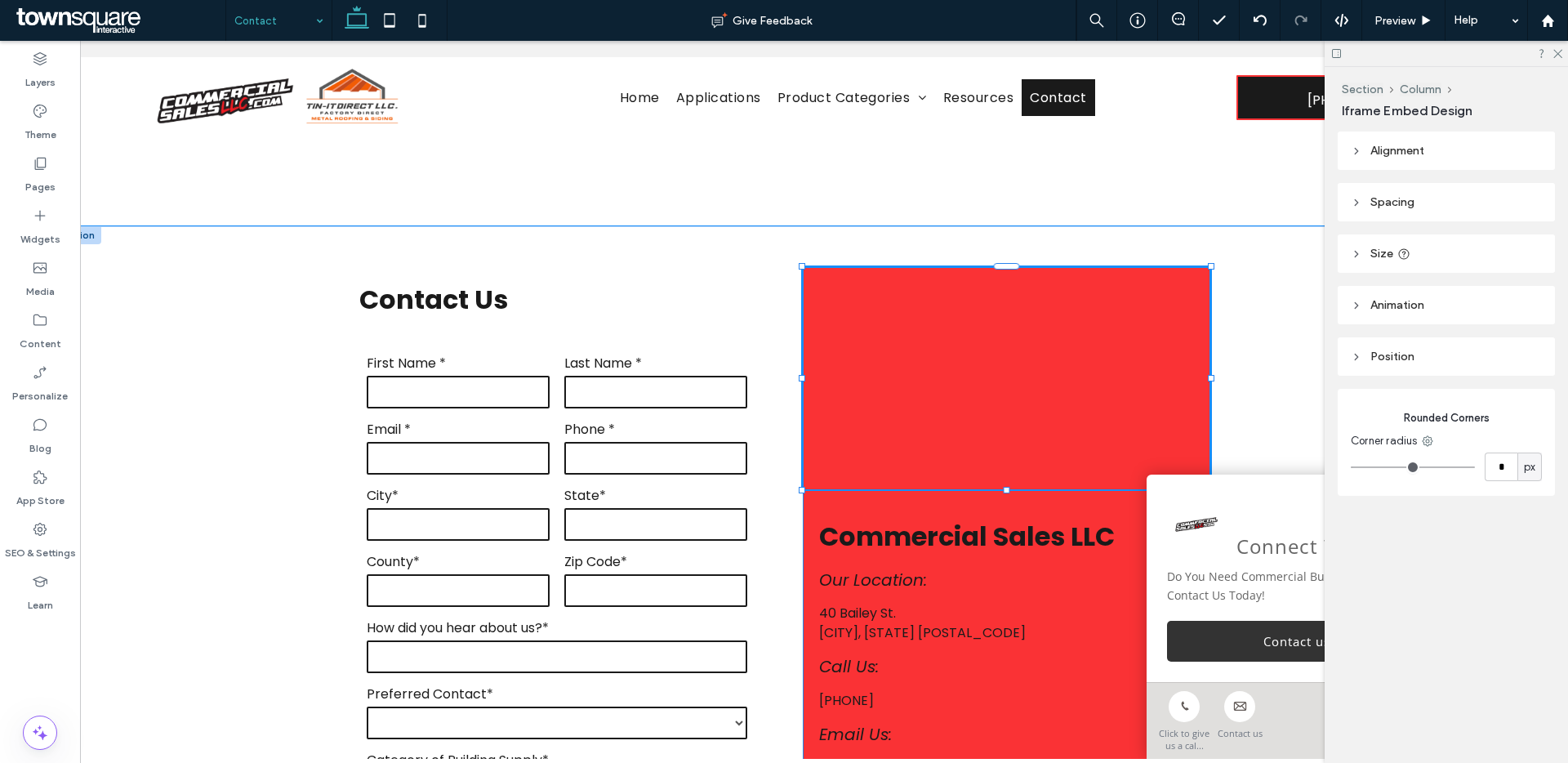 type on "***" 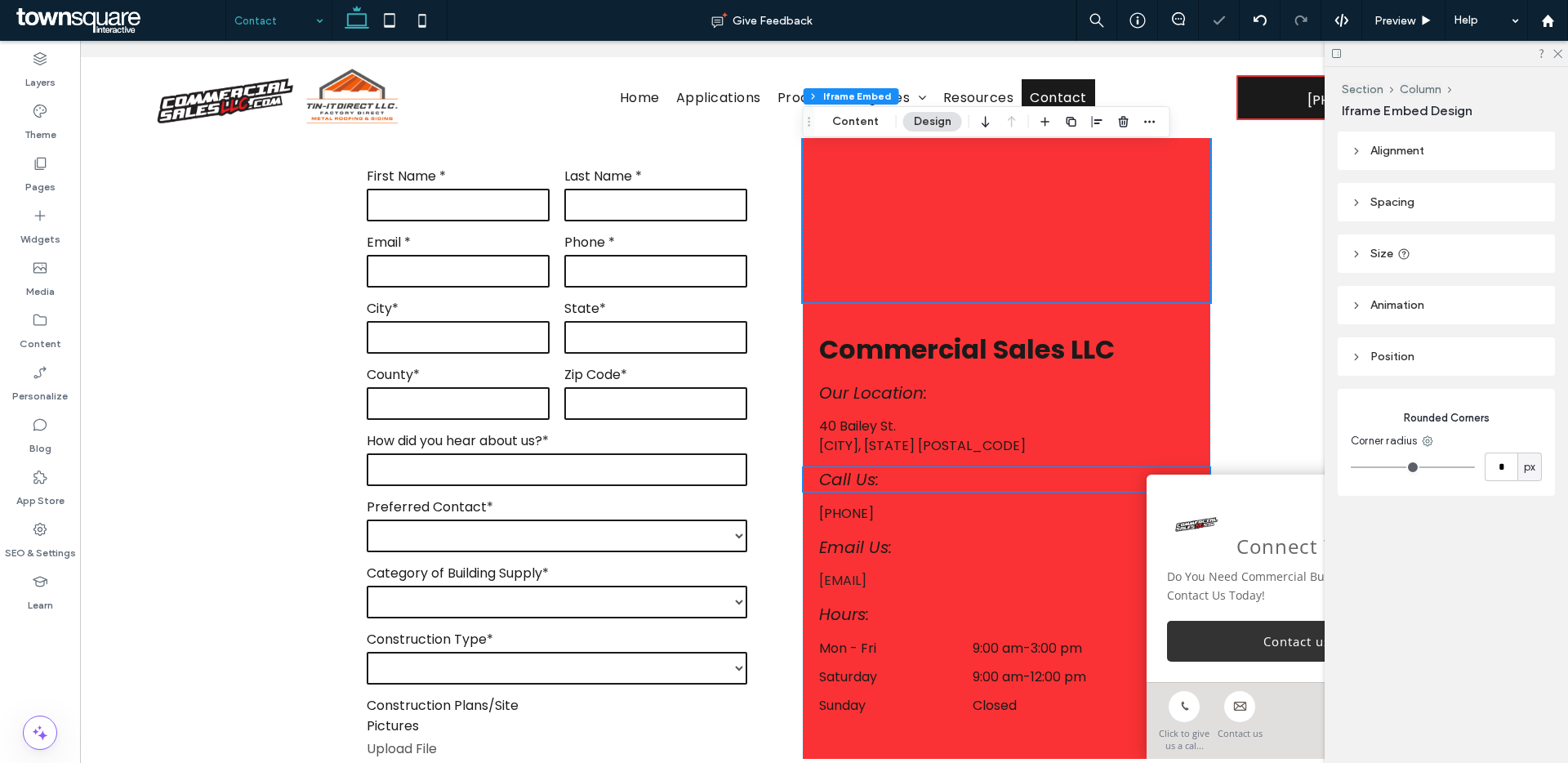 scroll, scrollTop: 1113, scrollLeft: 0, axis: vertical 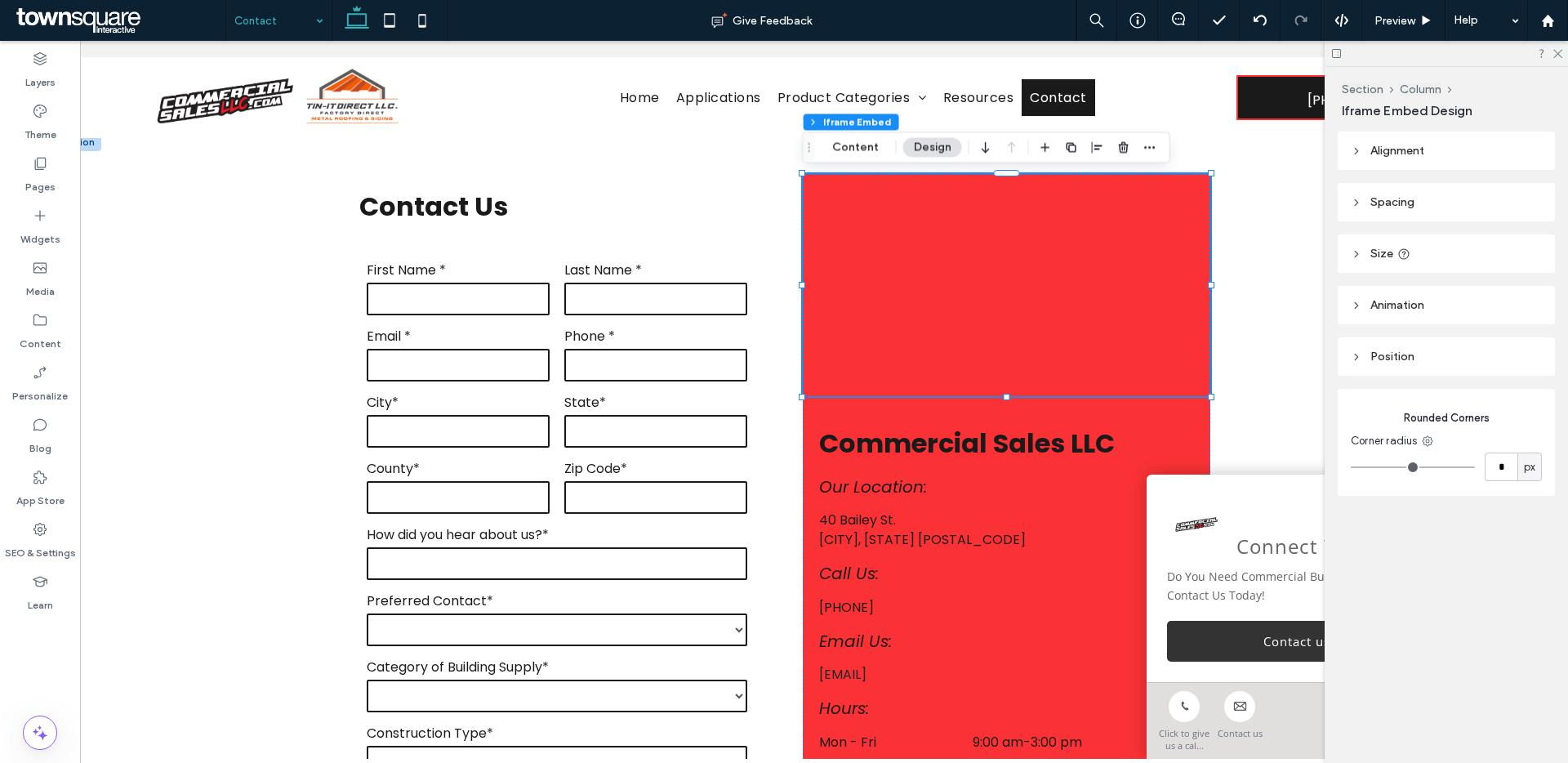click at bounding box center (1006, 285) 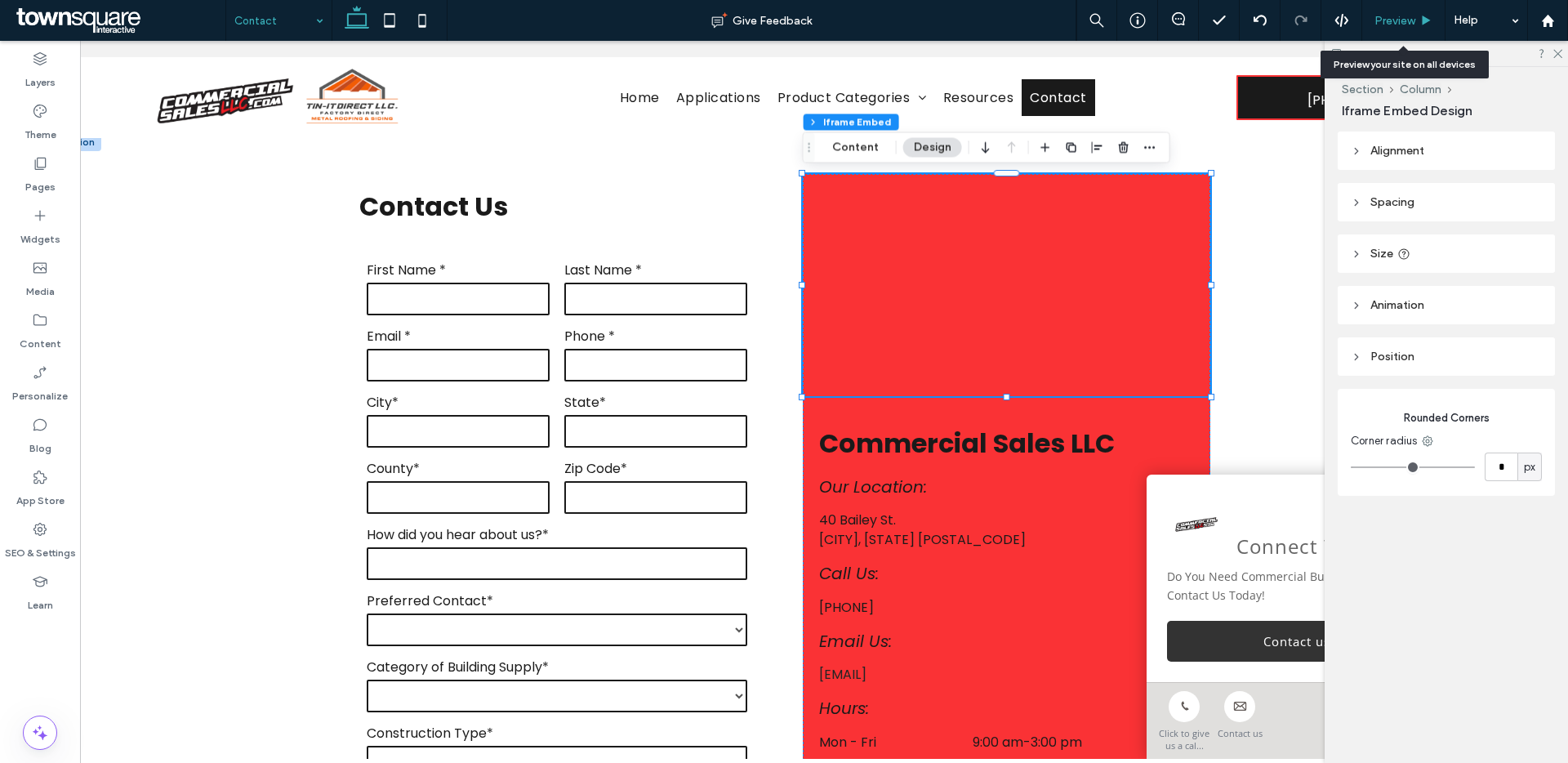 click on "Preview" at bounding box center (1404, 20) 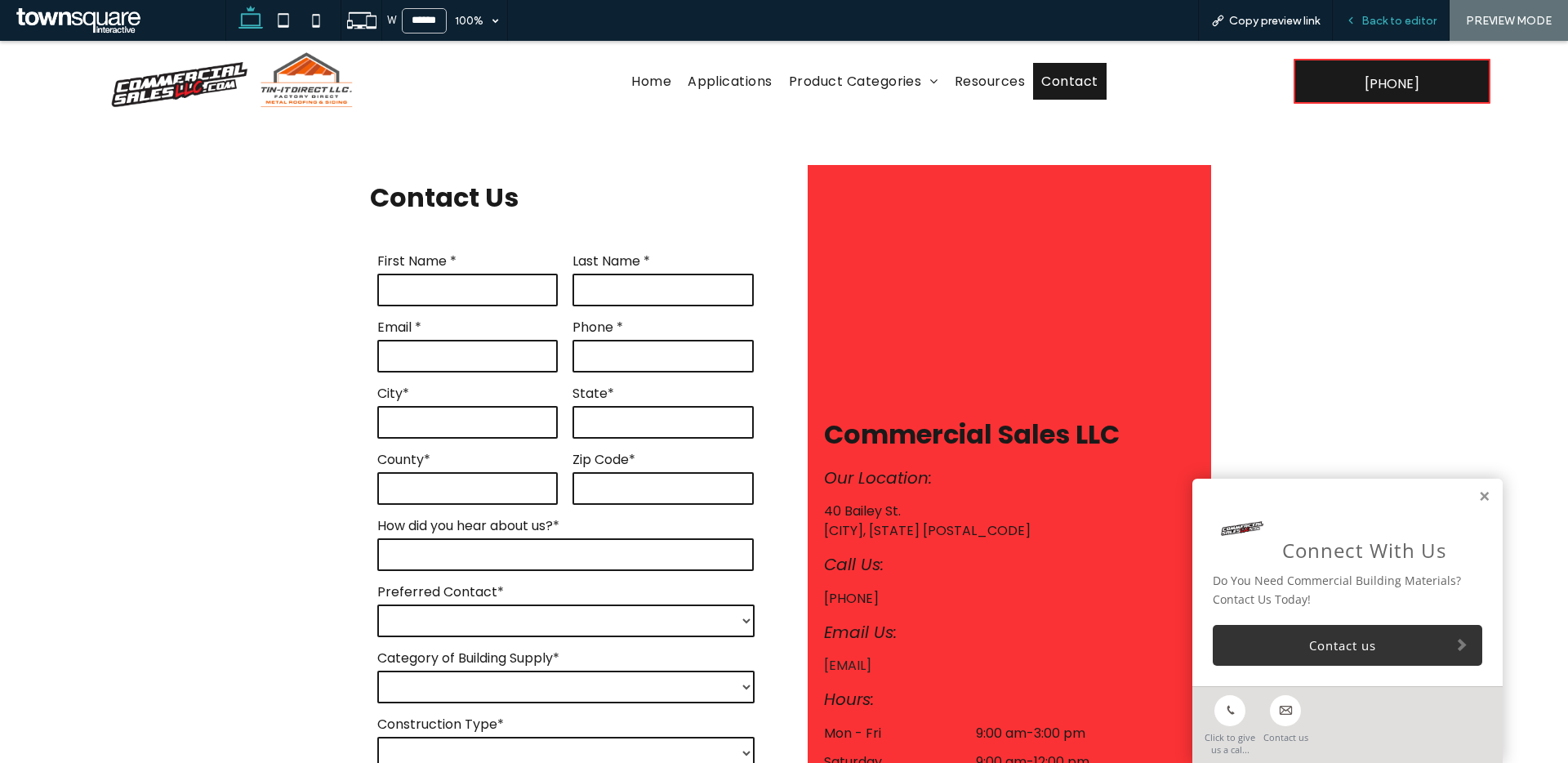 scroll, scrollTop: 1116, scrollLeft: 0, axis: vertical 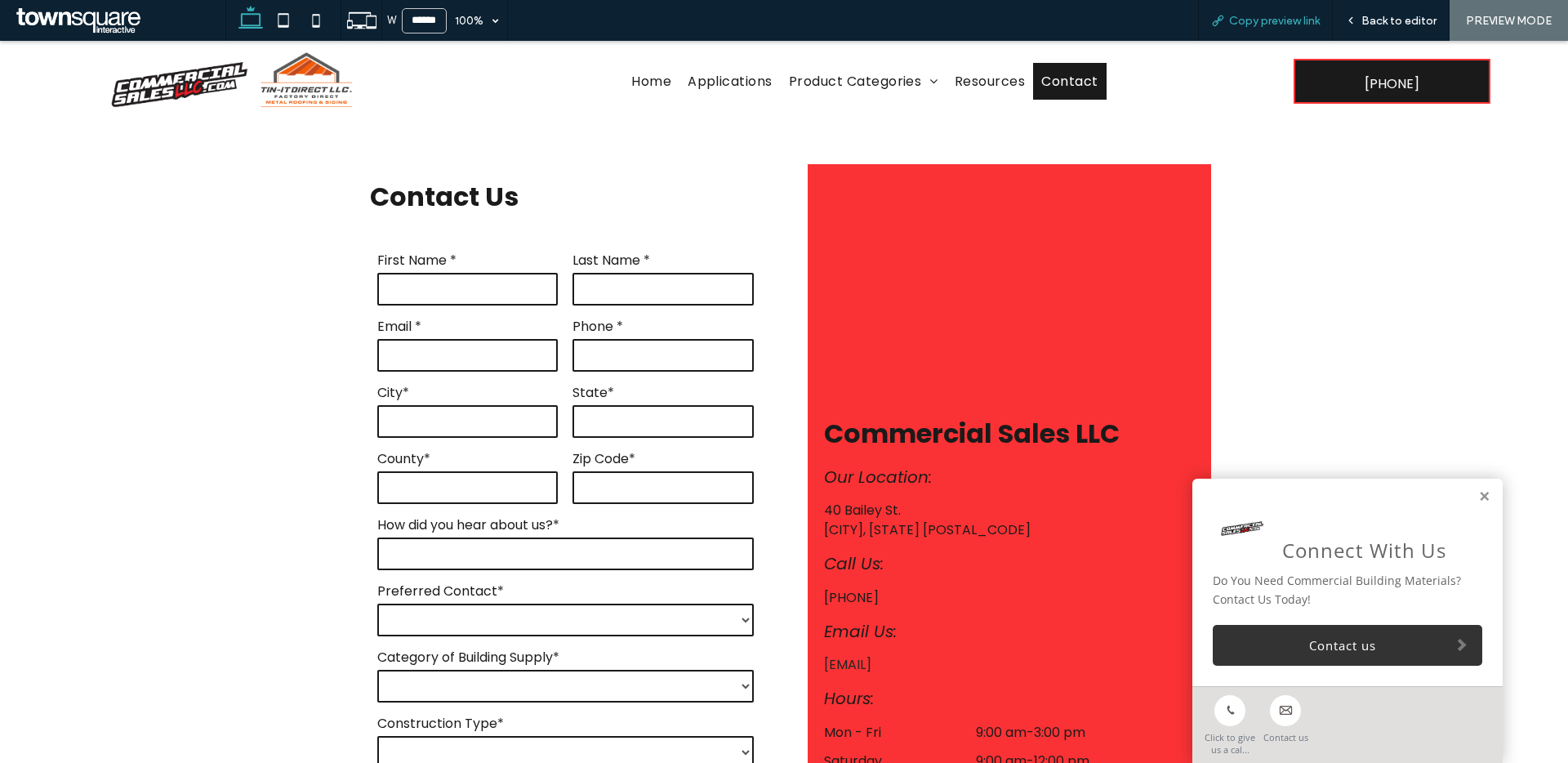 click on "Copy preview link" at bounding box center (1274, 20) 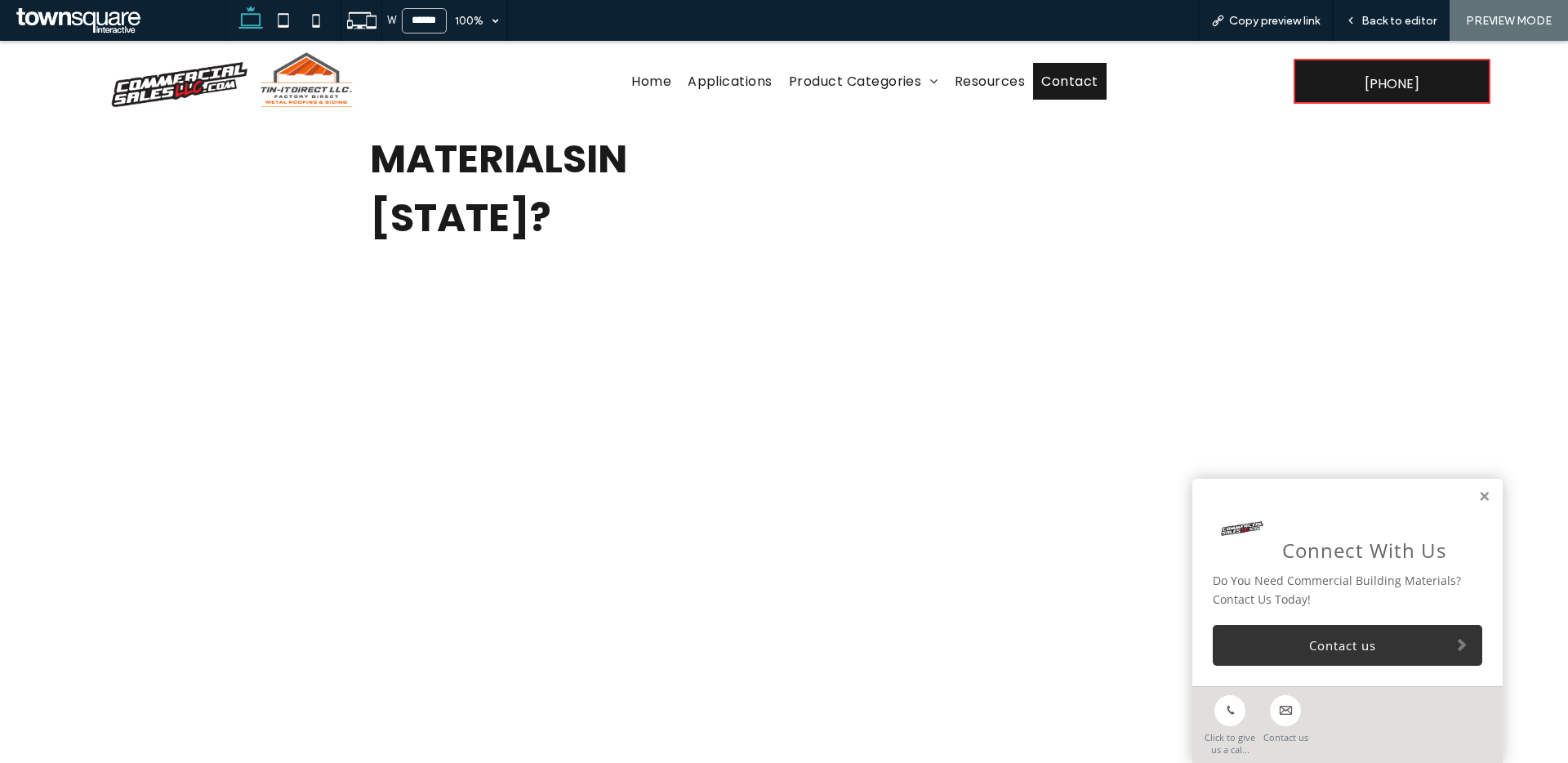 scroll, scrollTop: 0, scrollLeft: 0, axis: both 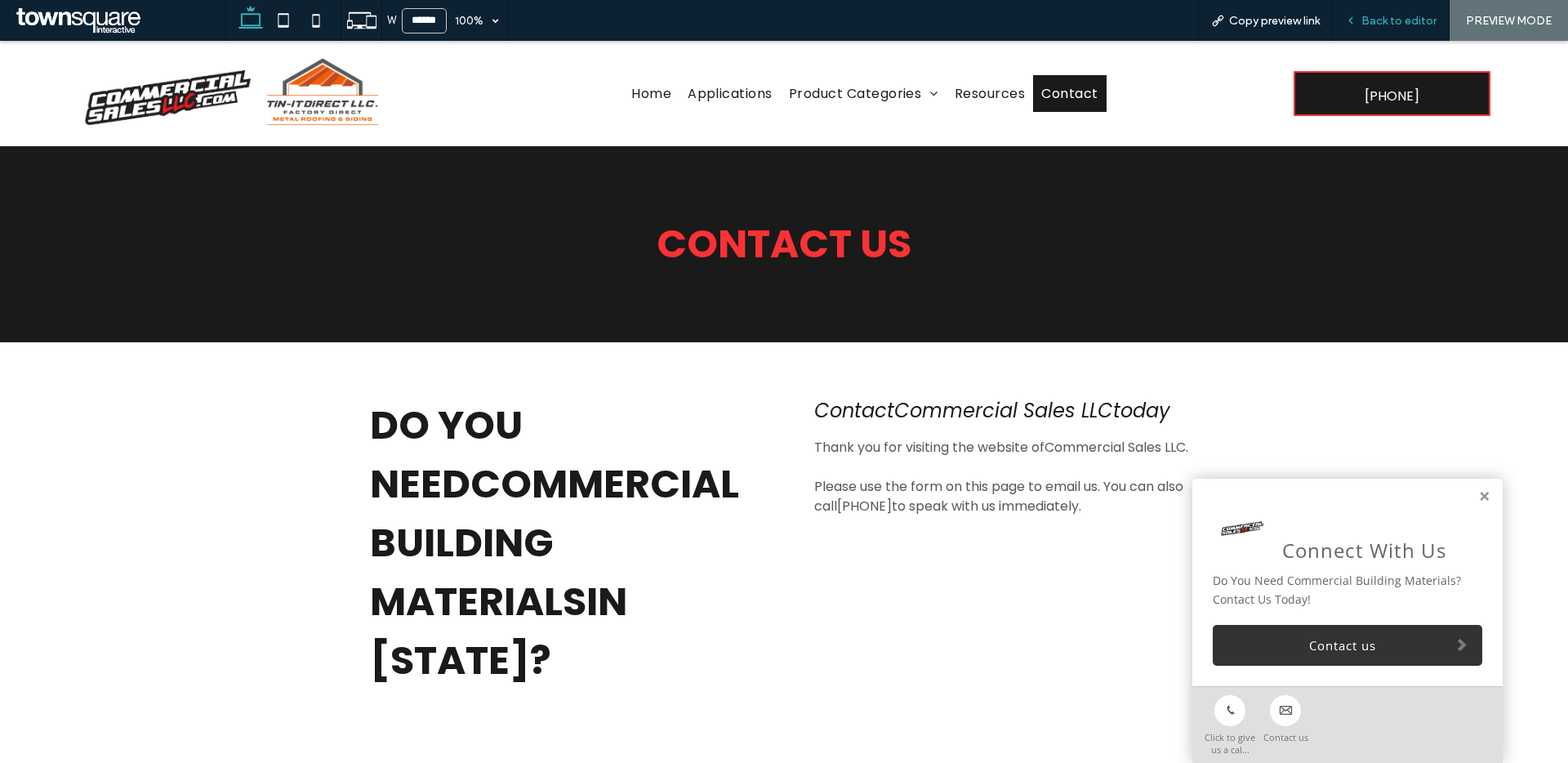 click on "Back to editor" at bounding box center (1391, 20) 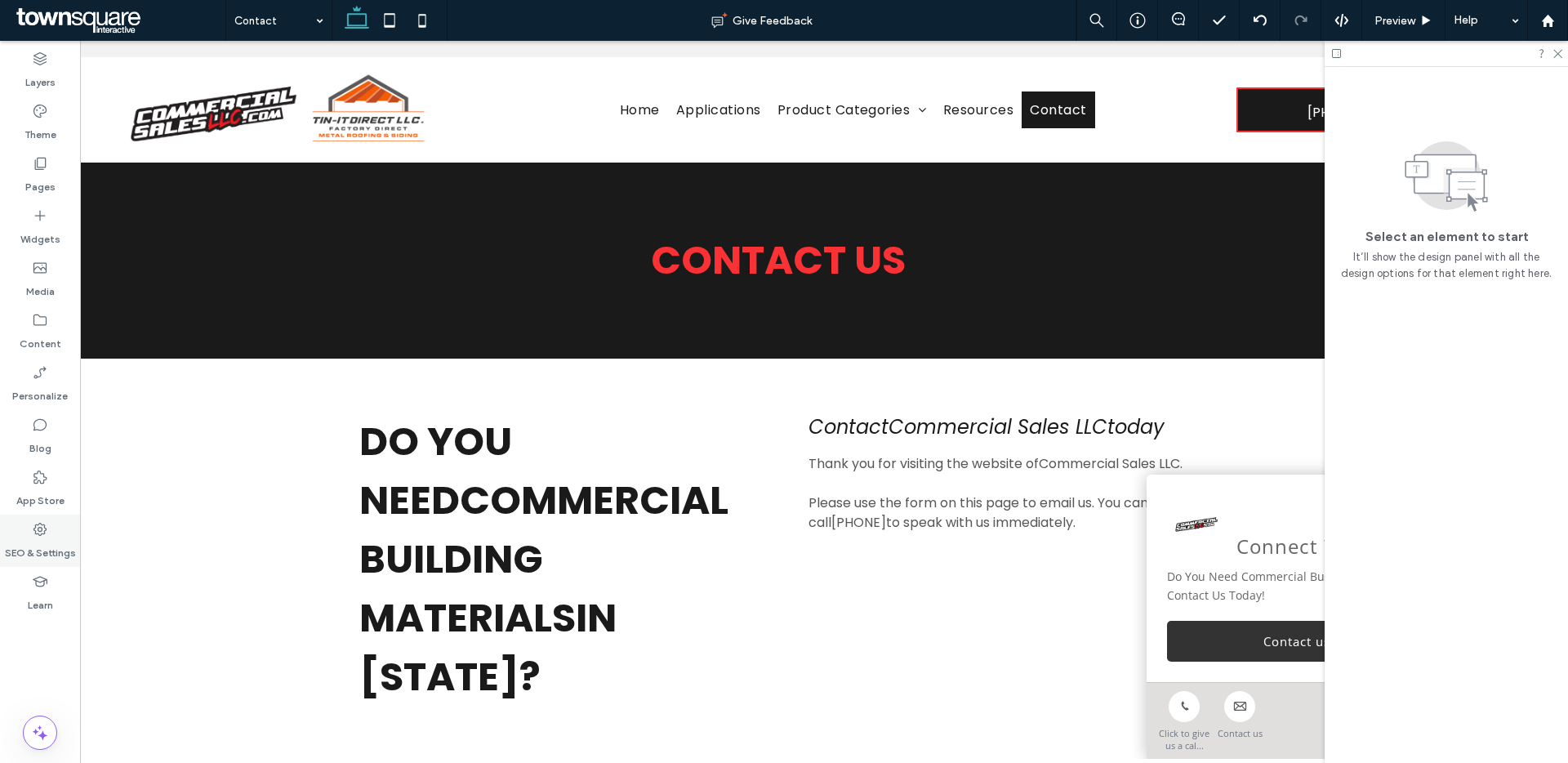 click 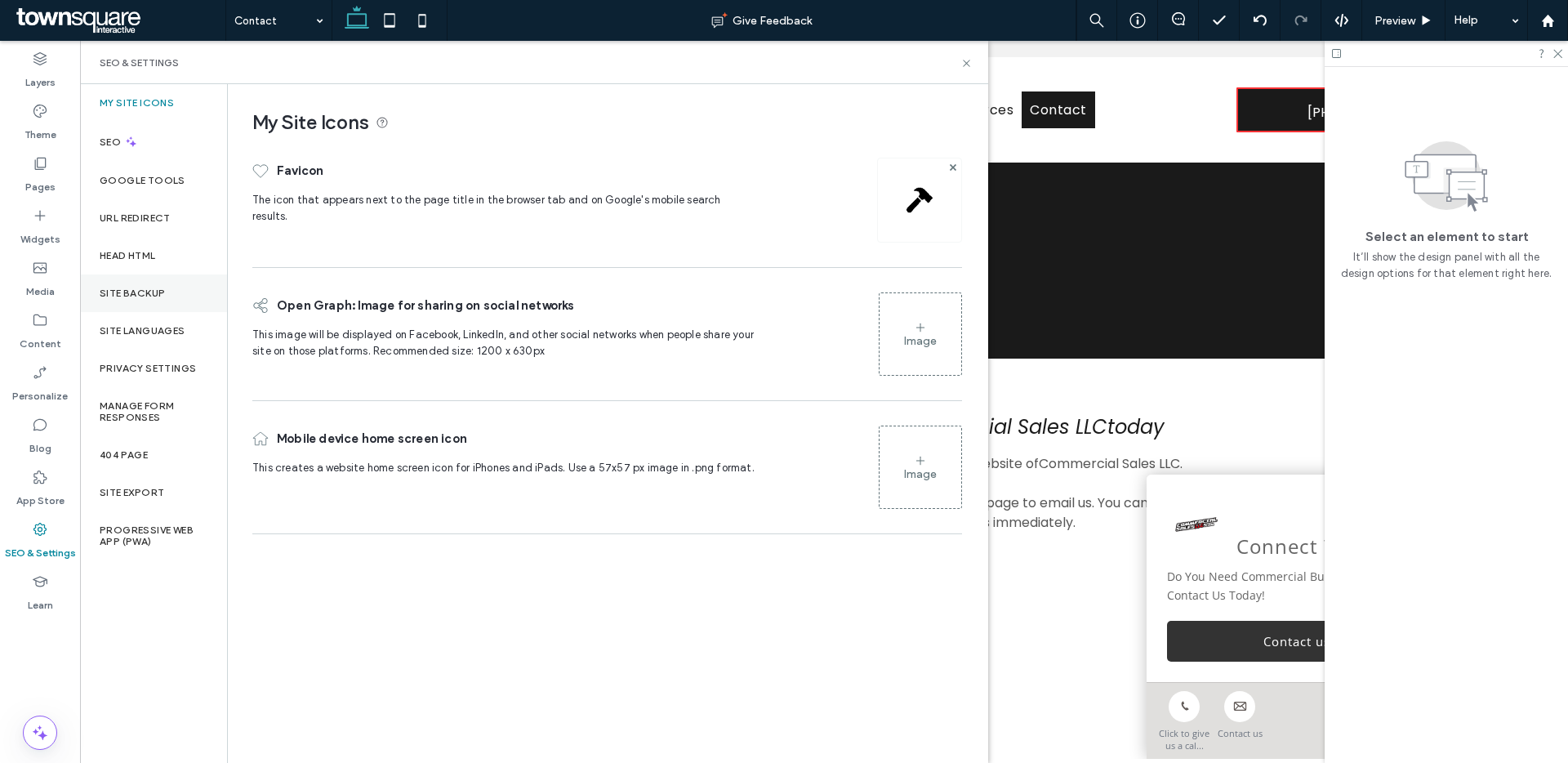 click on "Site Backup" at bounding box center (132, 293) 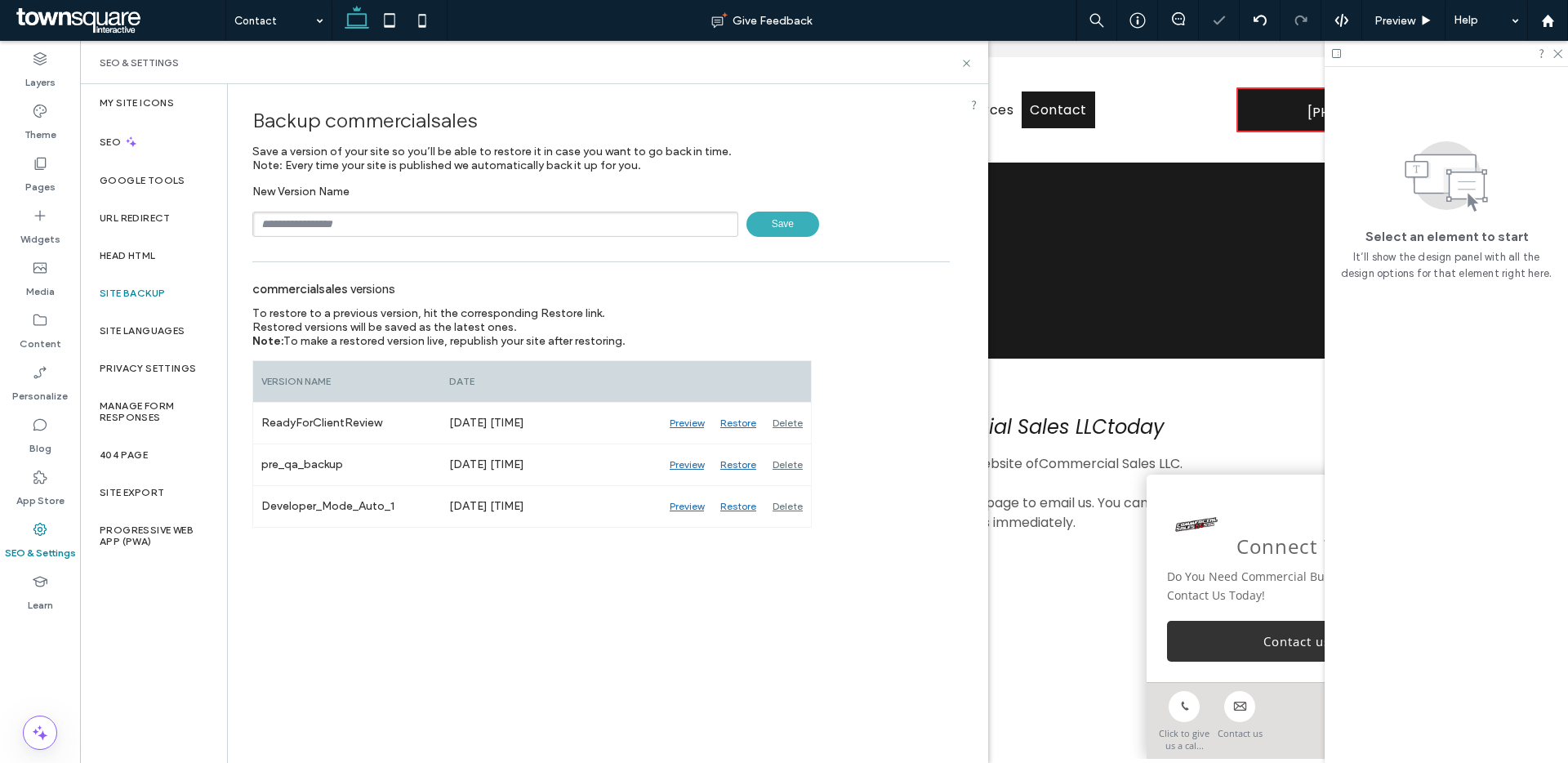 click at bounding box center [495, 224] 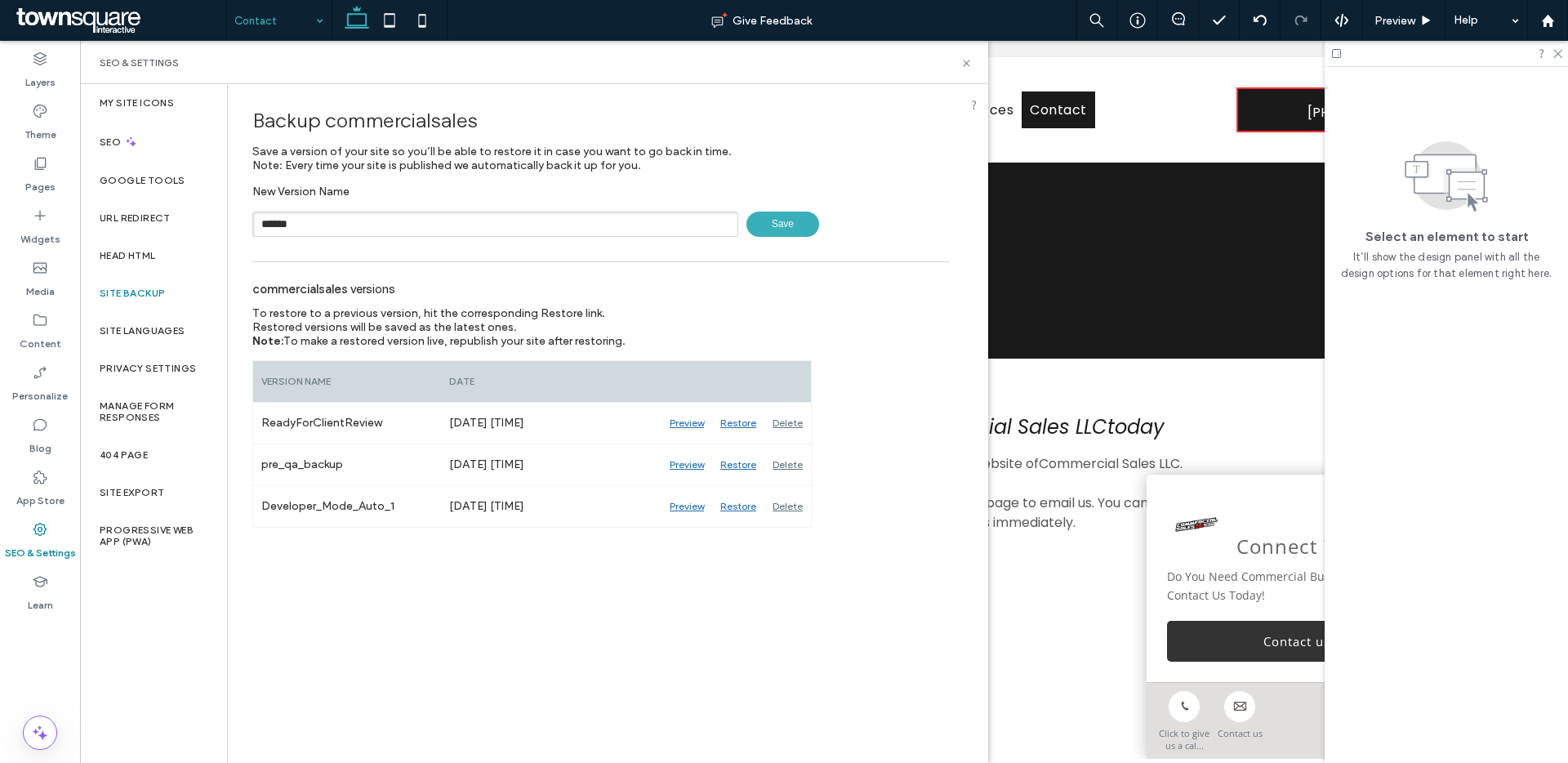 paste on "******" 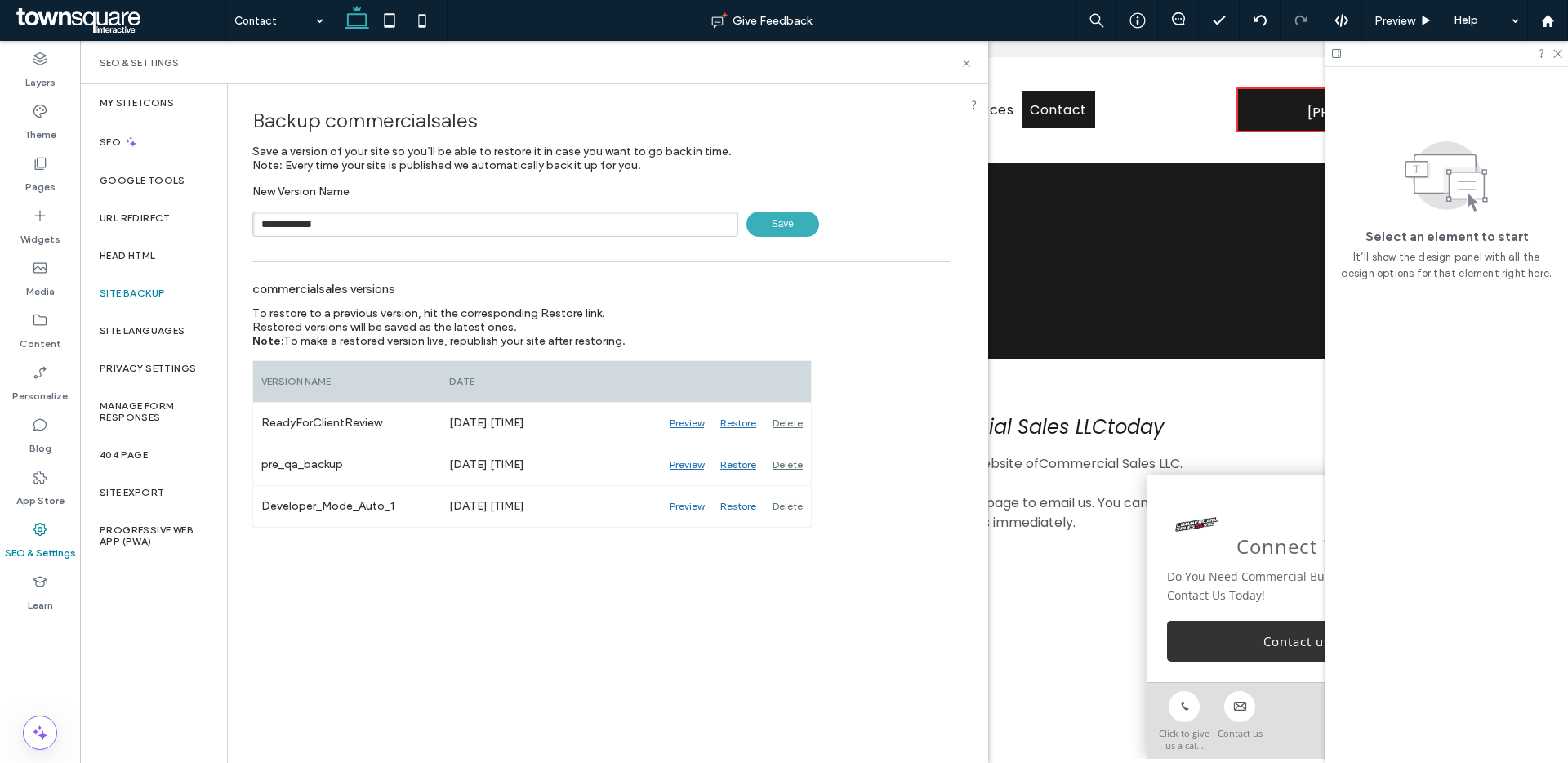 type on "**********" 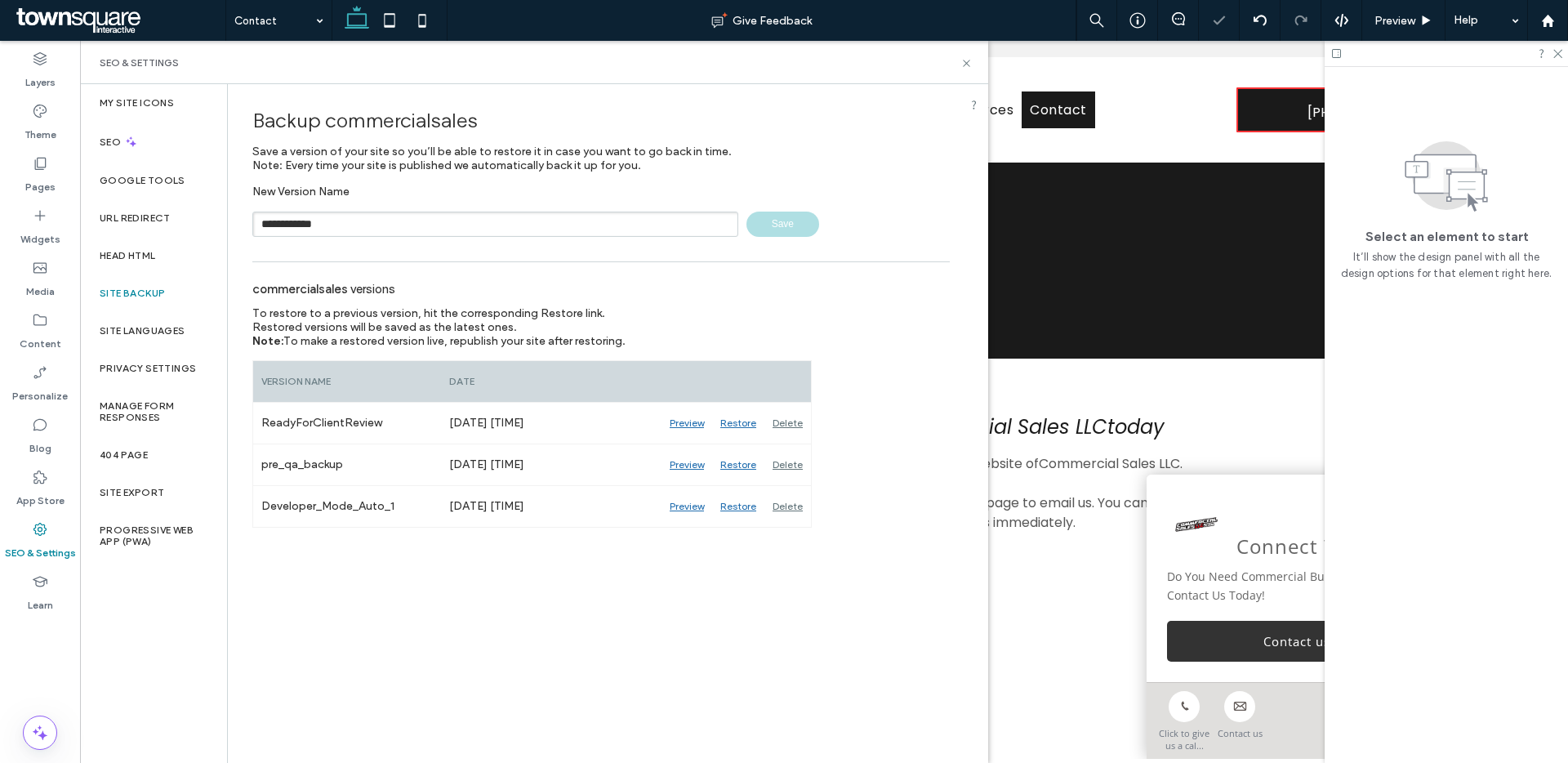 type 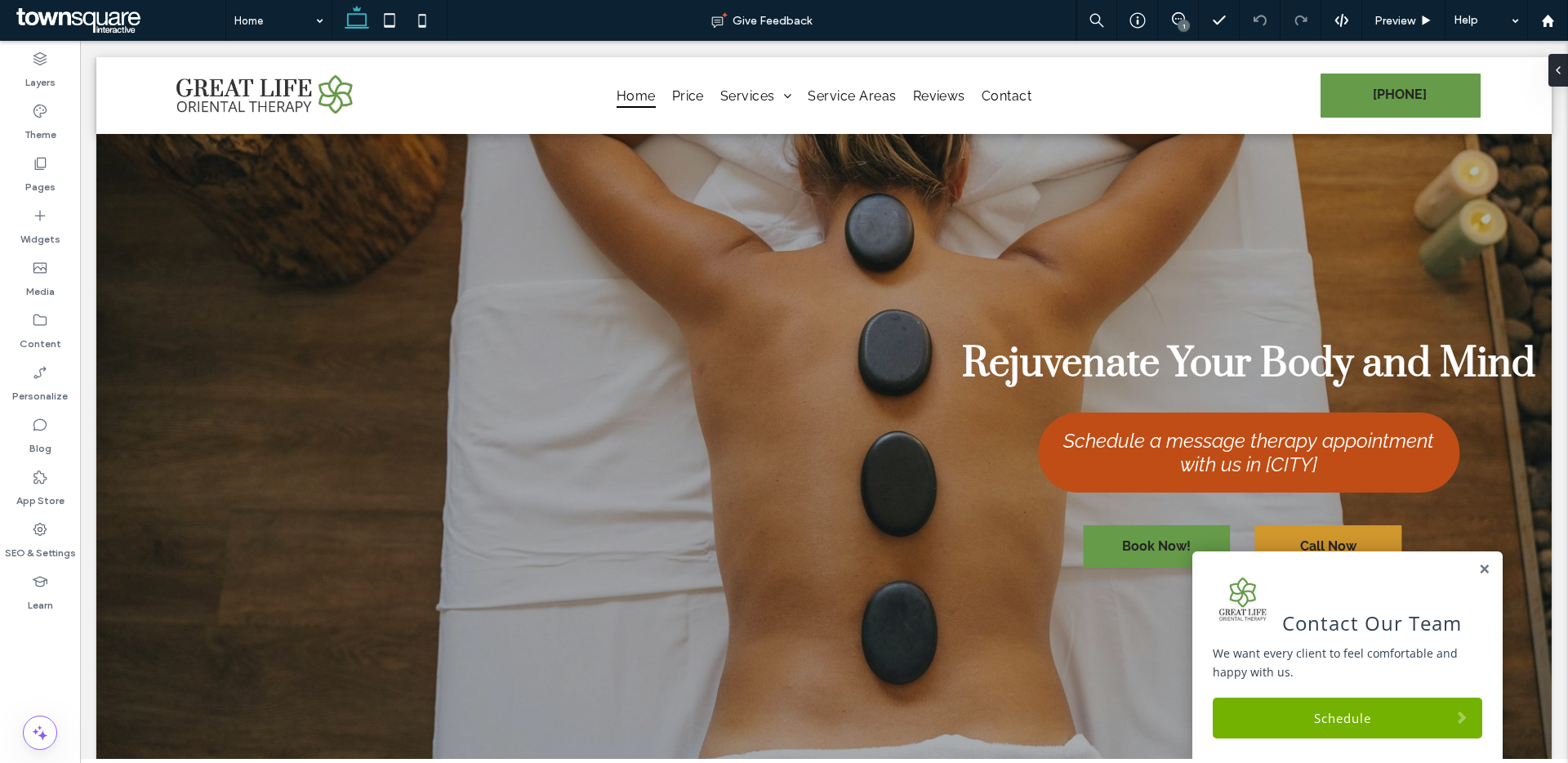 scroll, scrollTop: 0, scrollLeft: 0, axis: both 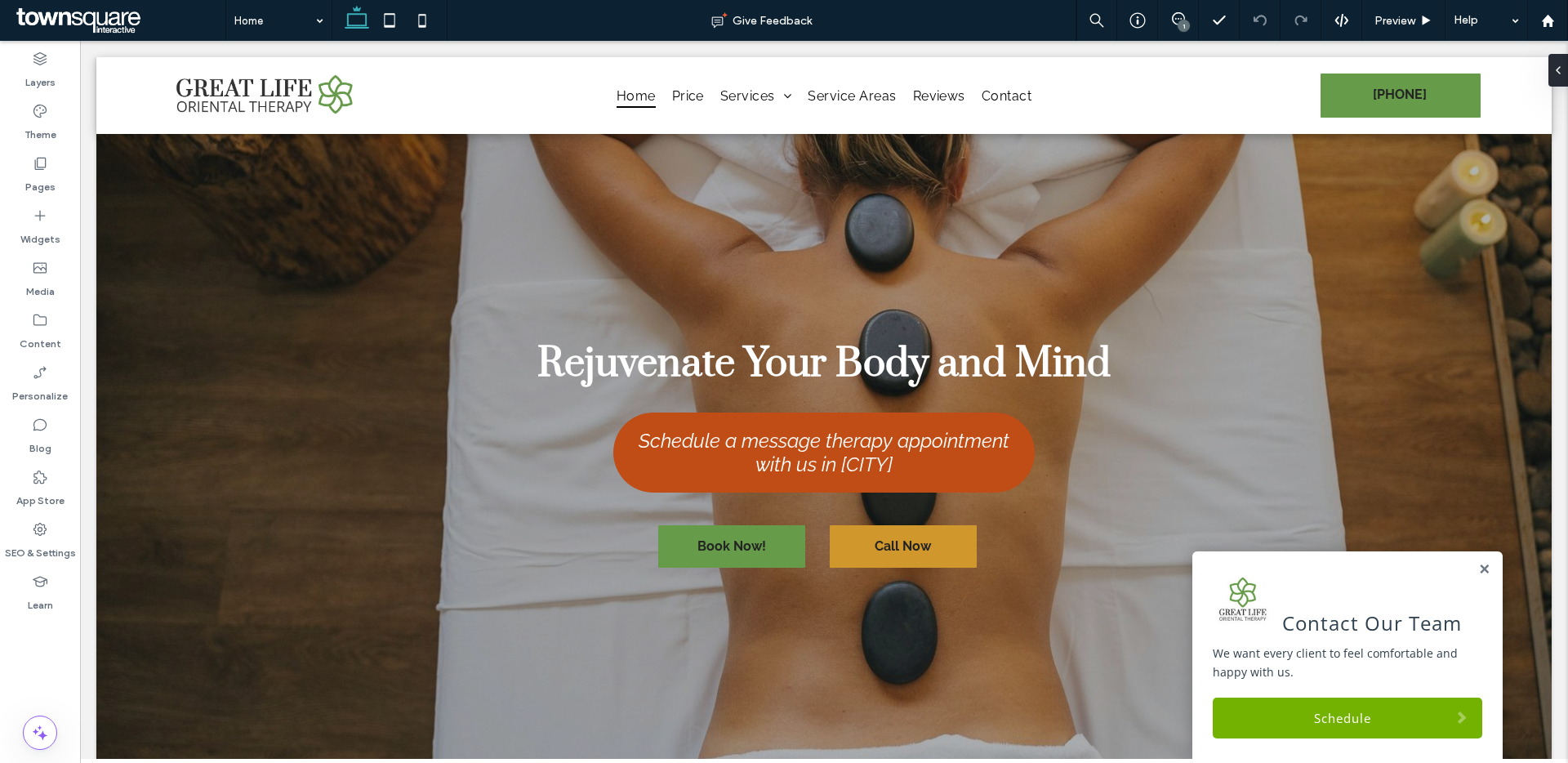 click on "1" at bounding box center (1183, 25) 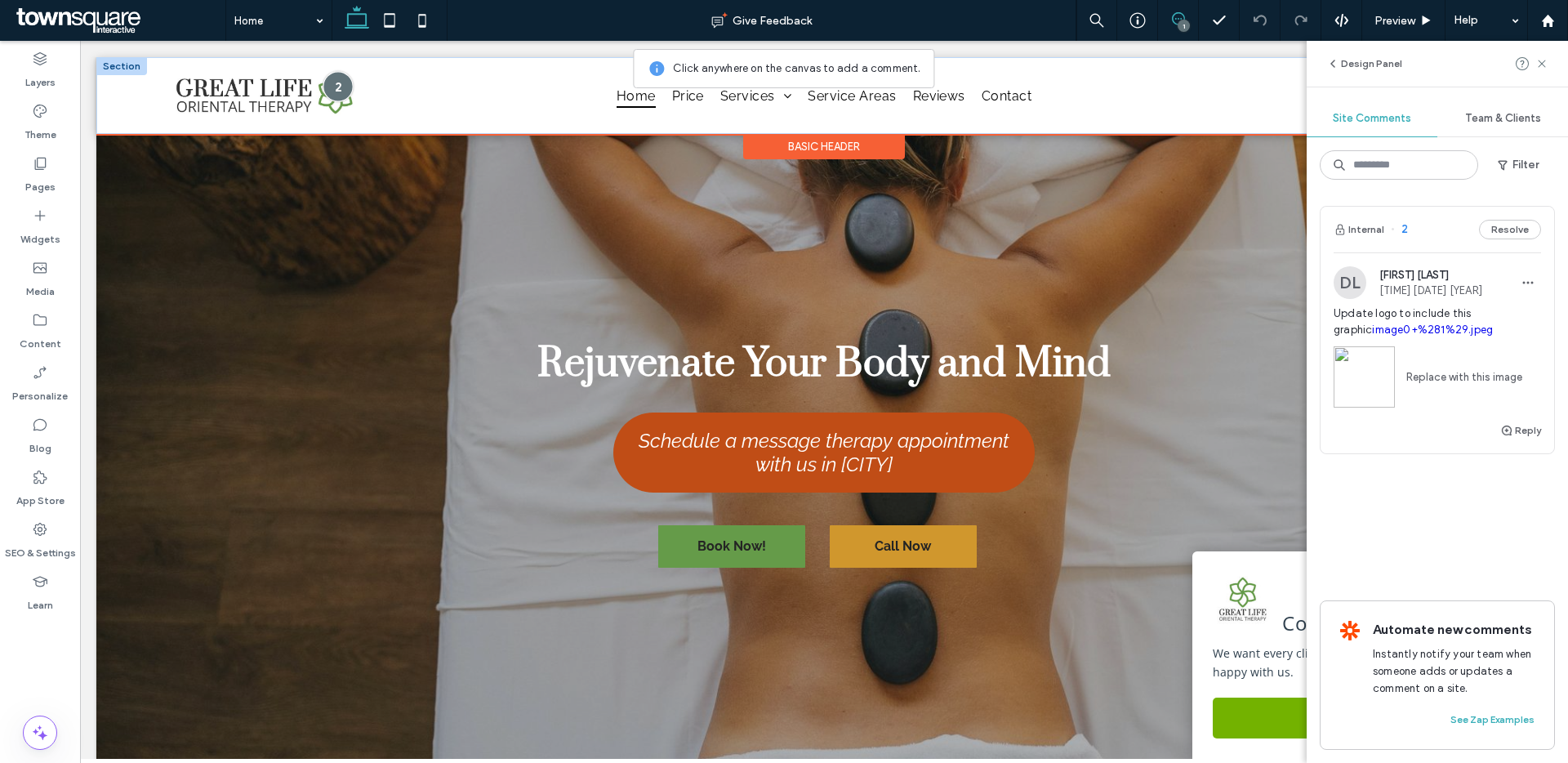 click at bounding box center (337, 86) 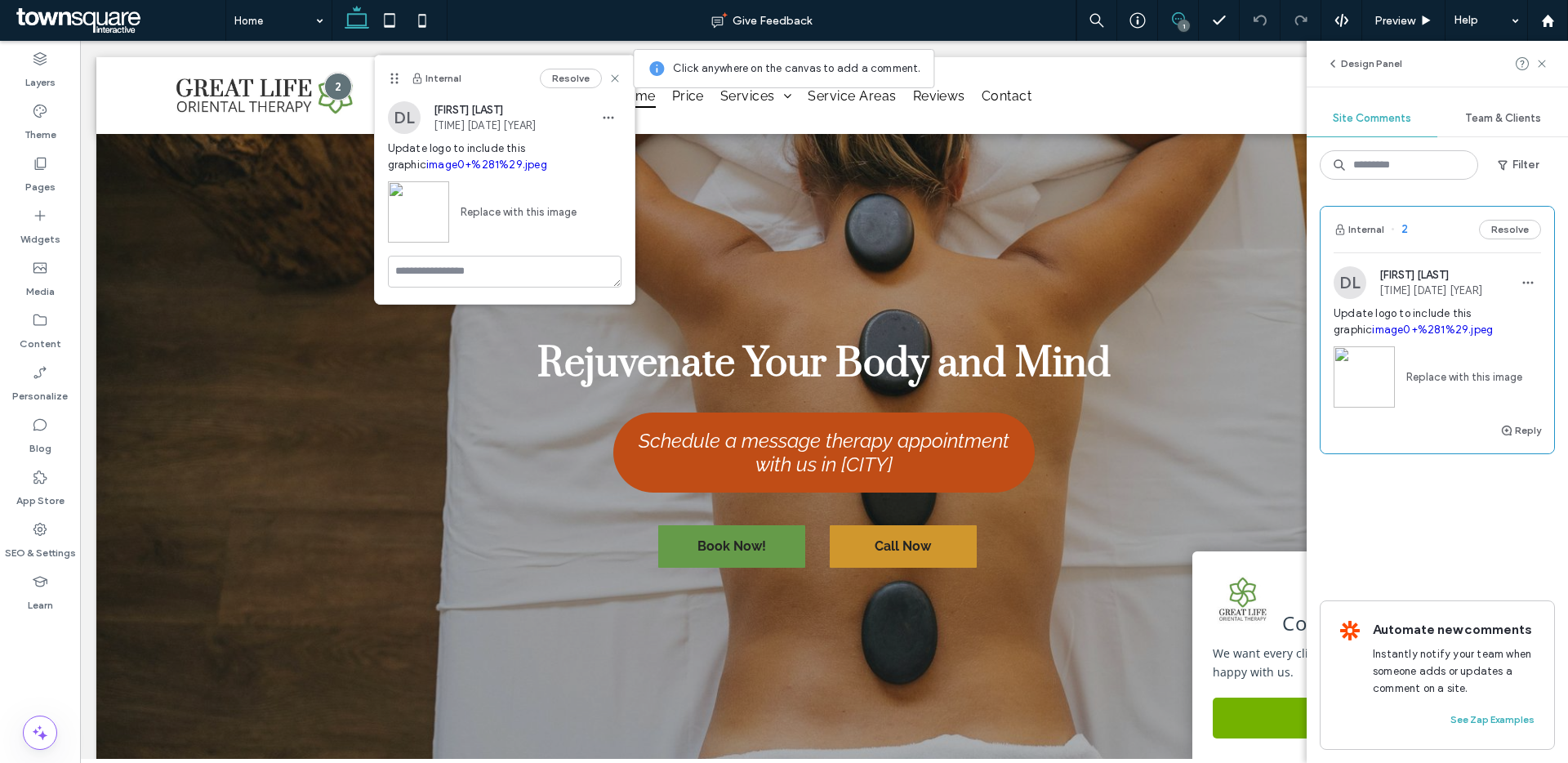 click on "Replace with this image" at bounding box center (513, 212) 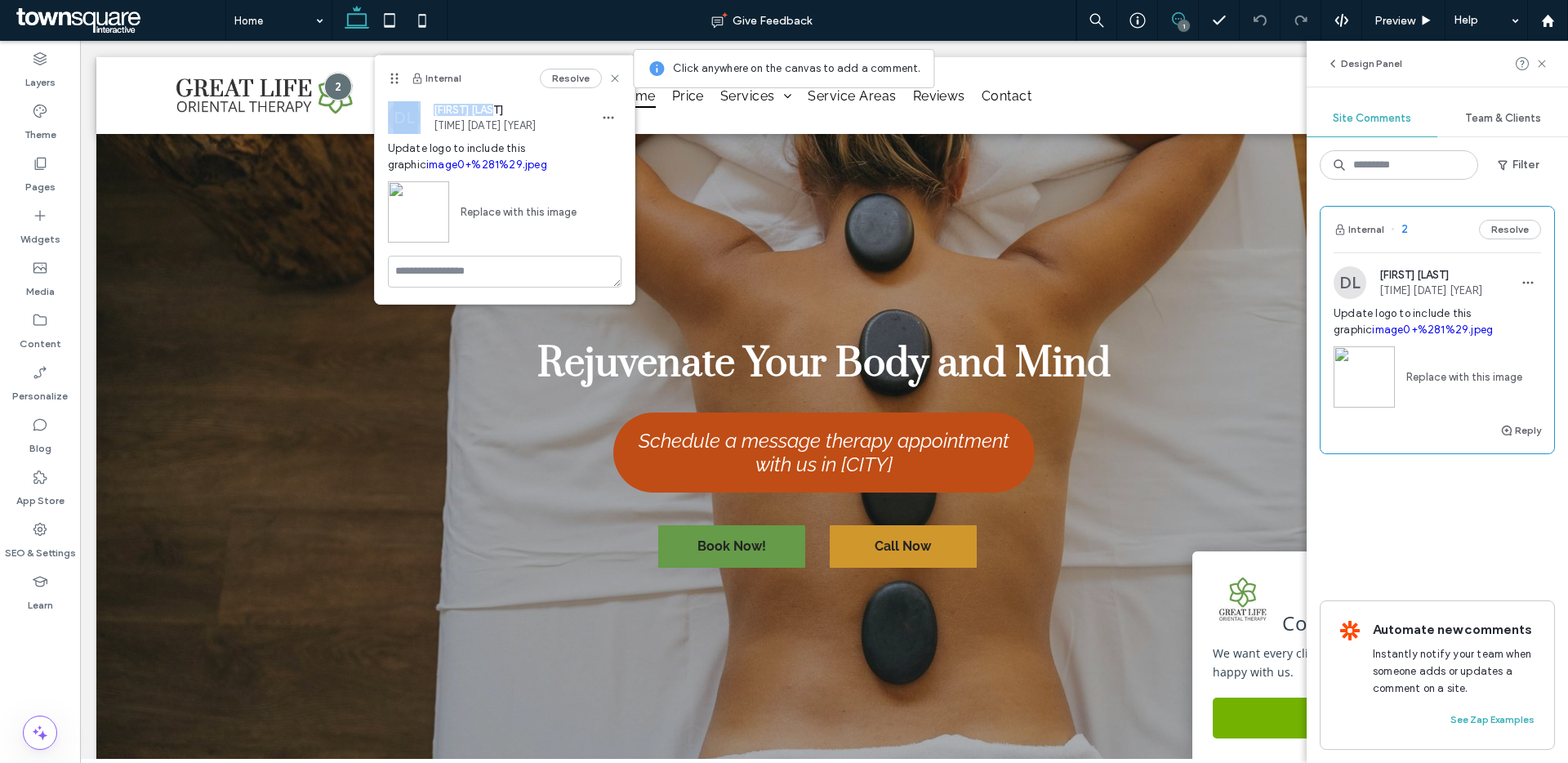 drag, startPoint x: 510, startPoint y: 114, endPoint x: 407, endPoint y: 114, distance: 103 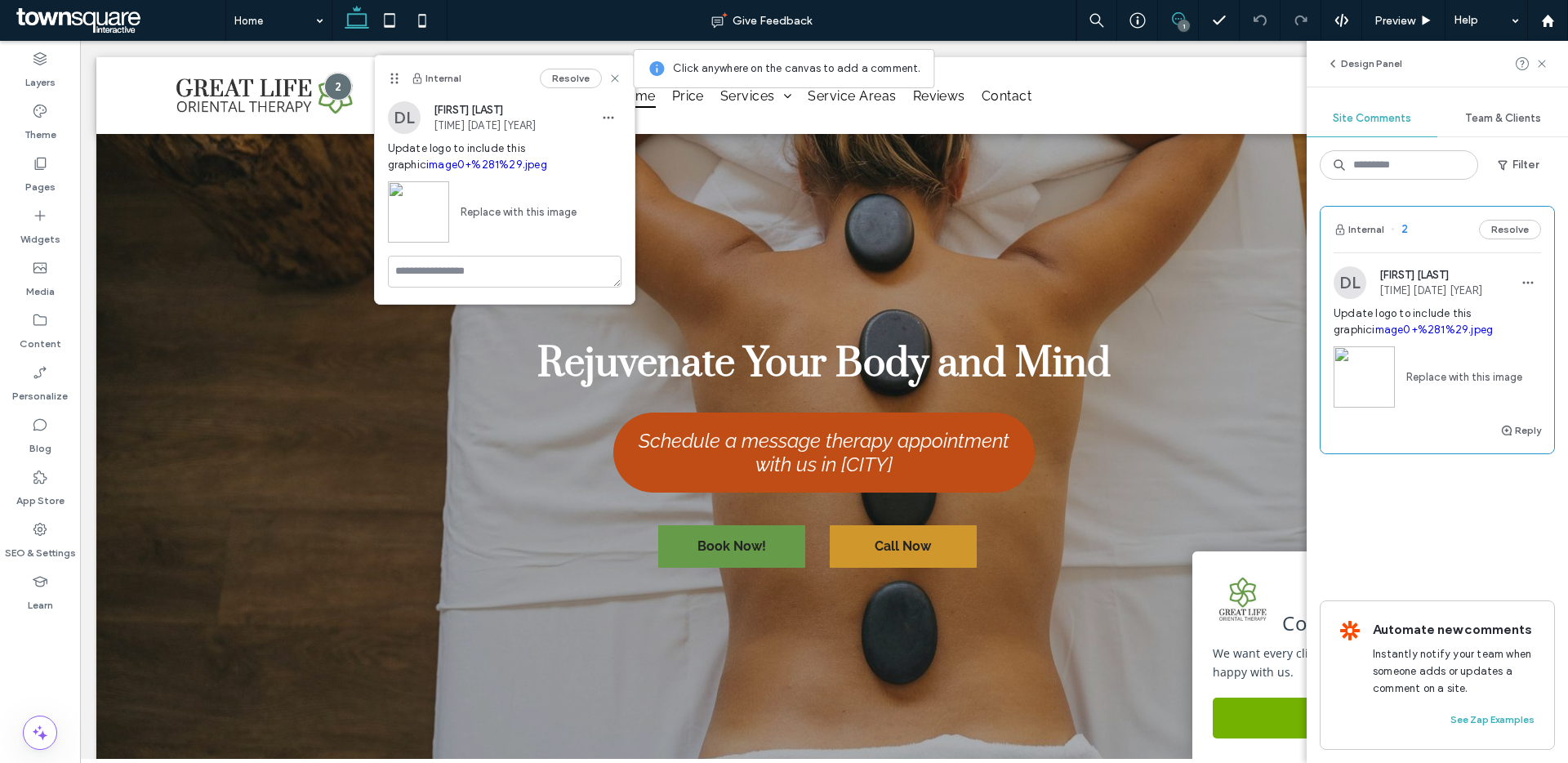 click on "Update logo to include this graphic  image0+%281%29.jpeg" at bounding box center [505, 157] 